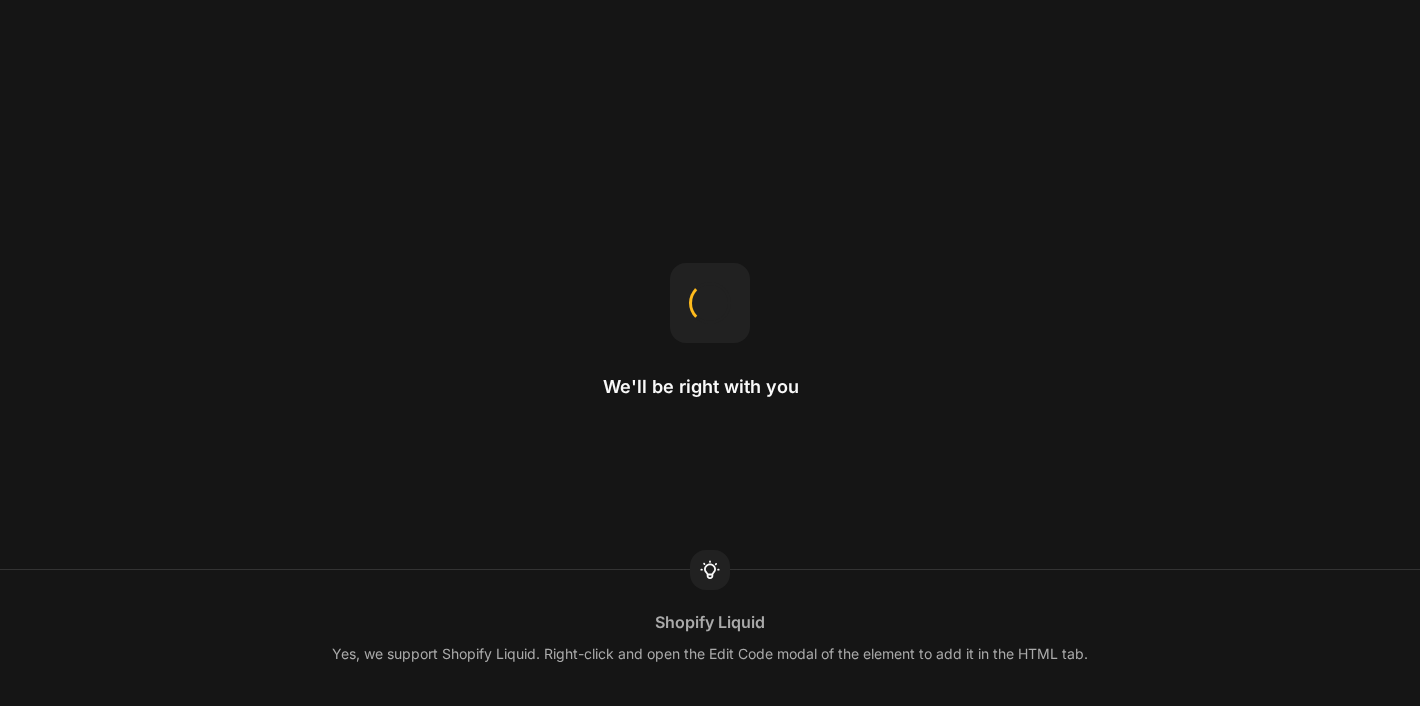 scroll, scrollTop: 0, scrollLeft: 0, axis: both 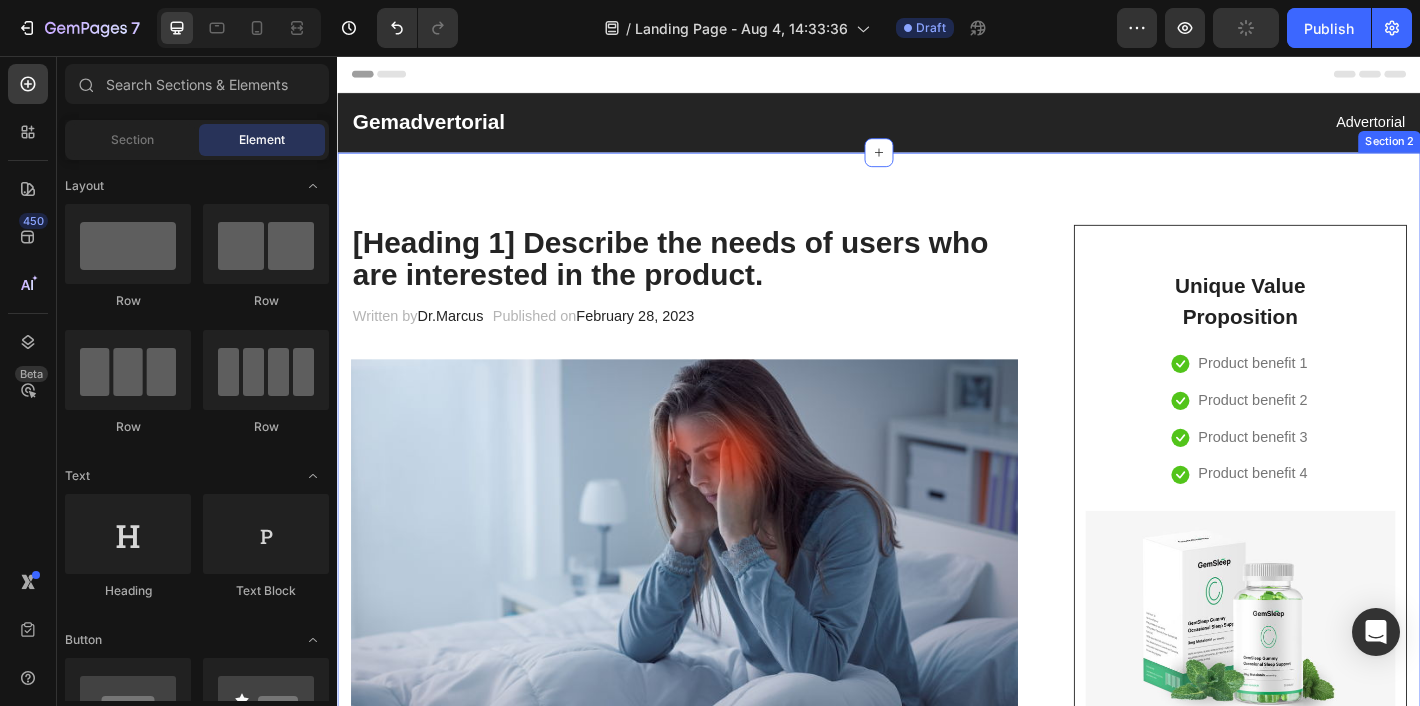click on "[Heading 1] Describe the needs of users who are interested in the product. Heading Written by [FIRST] [LAST] Text block Published on [DATE] Text block Row Image Do your legs have varicose veins or pain? don't worry, We have moderate compression stockings like with GemCSO compression used to reduce the risk of serious conditions like Deep Vein Thrombosis (DVT), blood clots, varicose veins, and spider veins. Text block [Heading 2] Describe the timeframe to achieve the desired results Heading Your provider may recommend compression socks to help with symptoms caused by a vein or venous disorder. Venous disorders happen when the valves in your veins don’t work correctly, making it harder for blood to flow back to your heart. This can lead to: Text block Icon Customer problem 1: Lorem Ipsum is simply dummy text of the printing and typesetting industry. Lorem Ipsum has been the industry's standard dummy text ever since. Text block Row Icon Customer problem 2: Text block" at bounding box center (937, 2791) 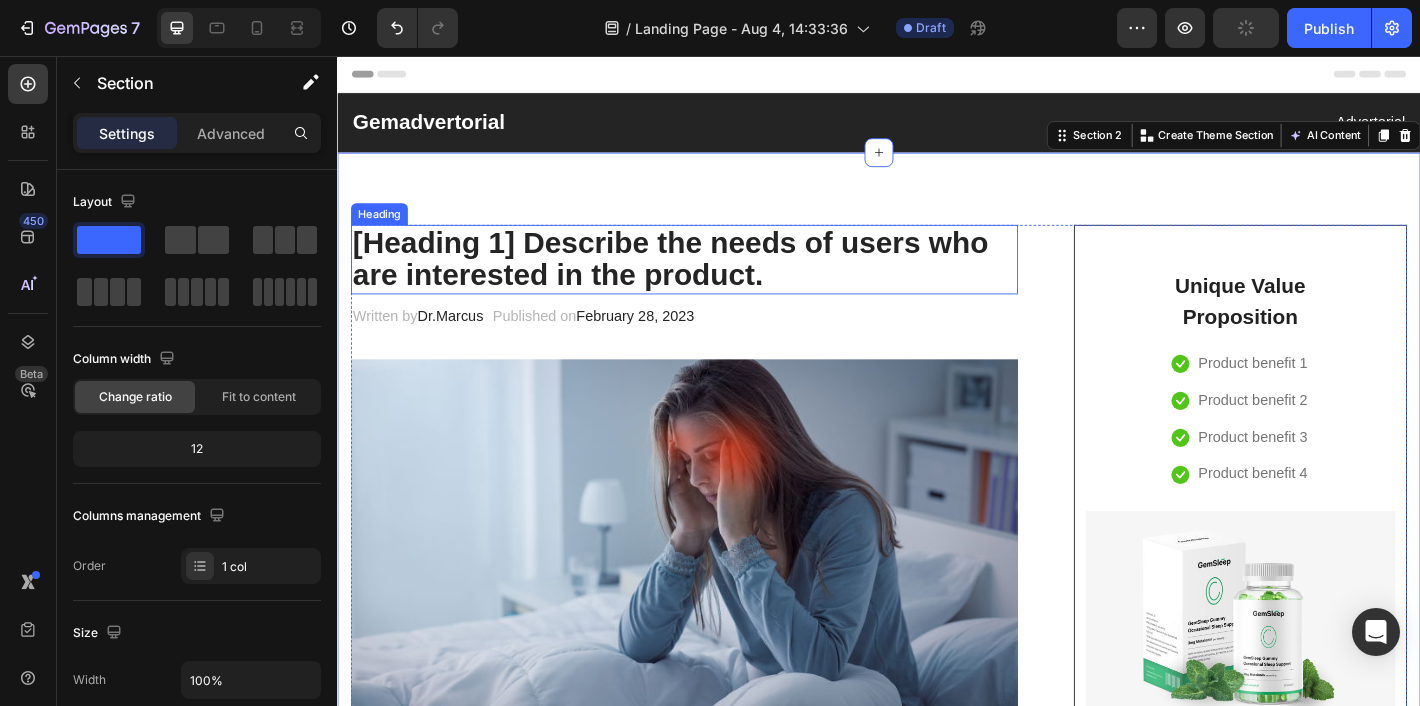 click on "[Heading 1] Describe the needs of users who are interested in the product." at bounding box center [721, 281] 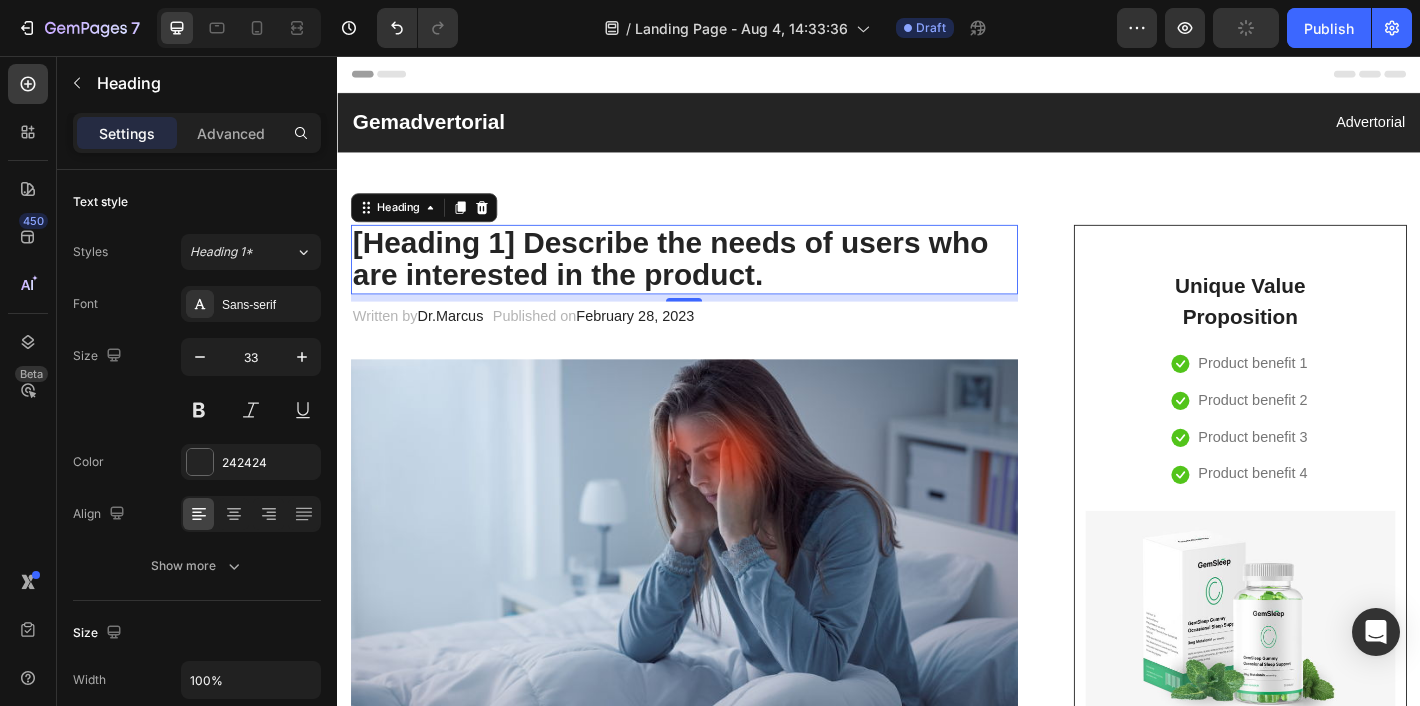 click on "[Heading 1] Describe the needs of users who are interested in the product." at bounding box center (721, 281) 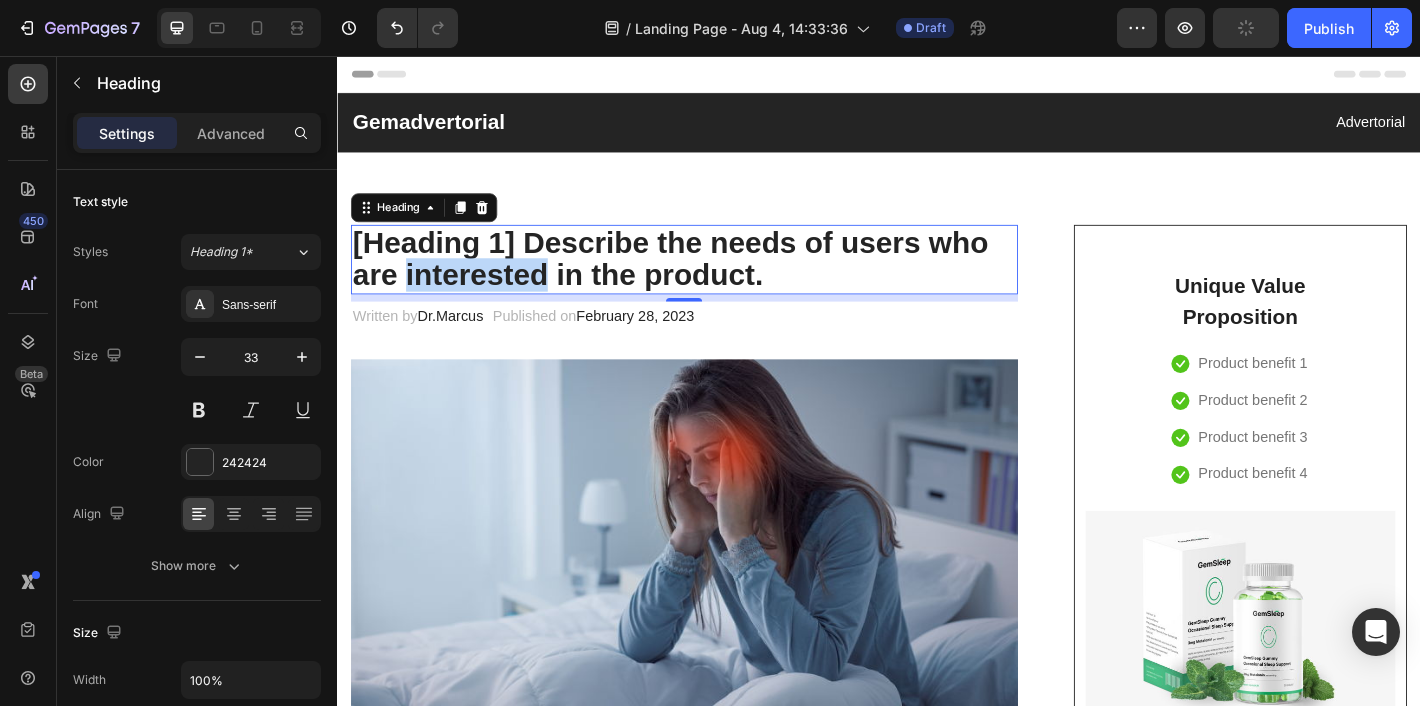 click on "[Heading 1] Describe the needs of users who are interested in the product." at bounding box center (721, 281) 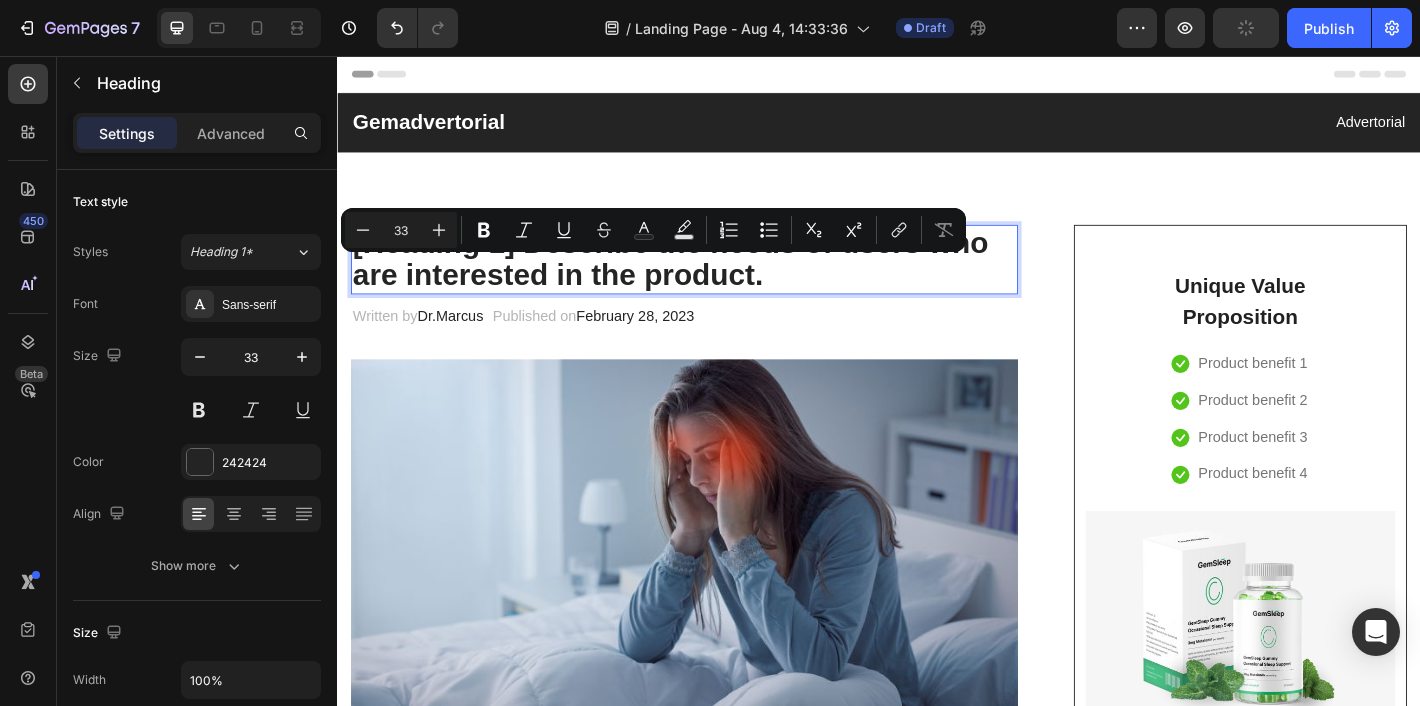 click on "[Heading 1] Describe the needs of users who are interested in the product." at bounding box center (721, 281) 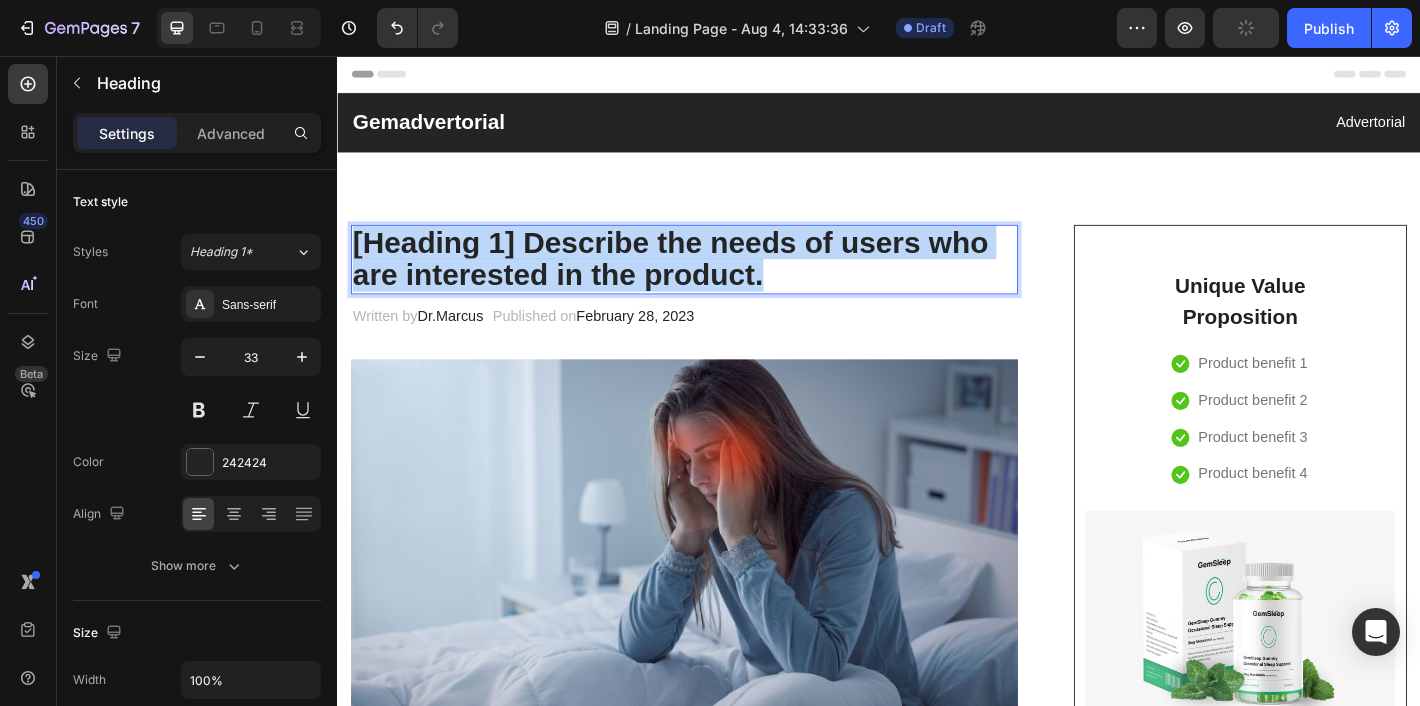 drag, startPoint x: 768, startPoint y: 289, endPoint x: 358, endPoint y: 234, distance: 413.67258 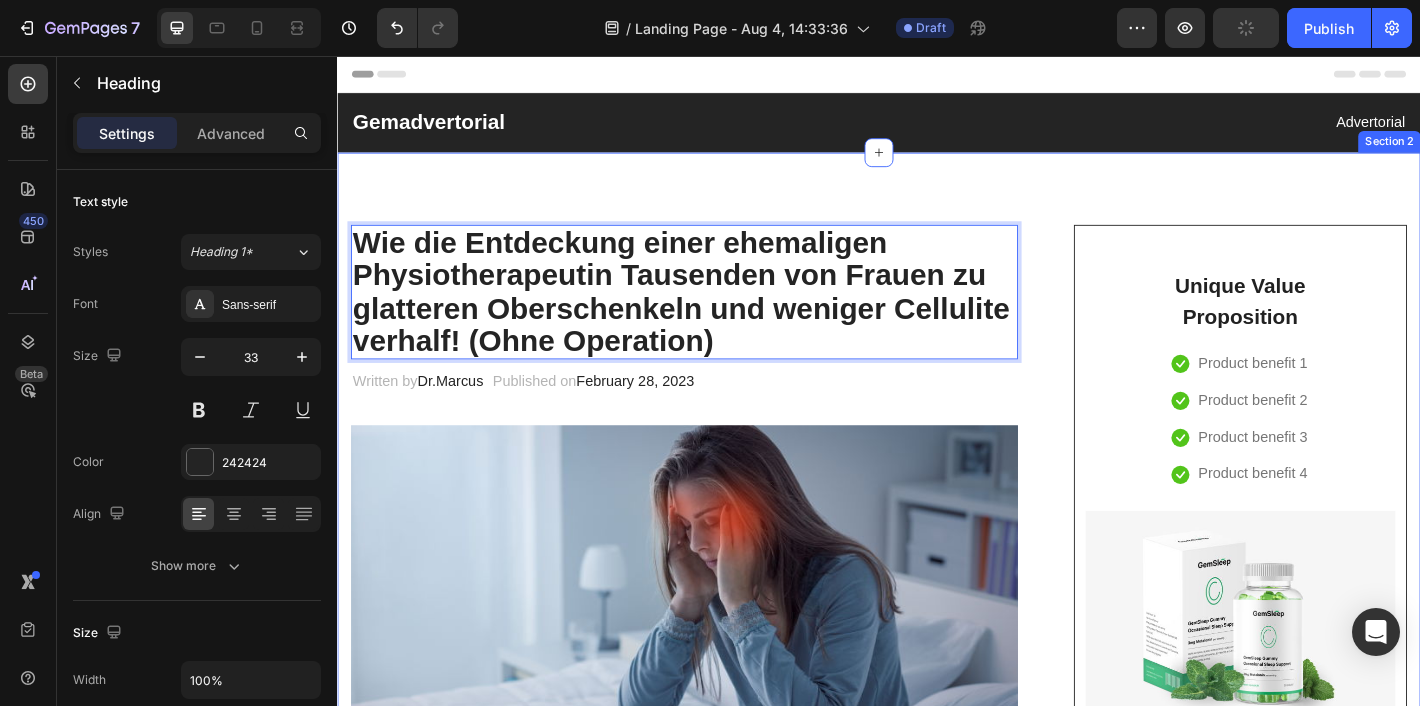 click on "Wie die Entdeckung einer ehemaligen Physiotherapeutin Tausenden von Frauen zu glatteren Oberschenkeln und weniger Cellulite verhalf! (Ohne Operation) Heading 8 Written by [FIRST] [LAST] Text block Published on [DATE] Text block Row Image Do your legs have varicose veins or pain? don't worry, We have moderate compression stockings like with GemCSO compression used to reduce the risk of serious conditions like Deep Vein Thrombosis (DVT), blood clots, varicose veins, and spider veins. Text block [Heading 2] Describe the timeframe to achieve the desired results Heading Your provider may recommend compression socks to help with symptoms caused by a vein or venous disorder. Venous disorders happen when the valves in your veins don’t work correctly, making it harder for blood to flow back to your heart. This can lead to: Text block Icon Customer problem 1: Text block Row Icon Customer problem 2: Text block Row Icon Customer problem 3: Text block Row Icon" at bounding box center [937, 2828] 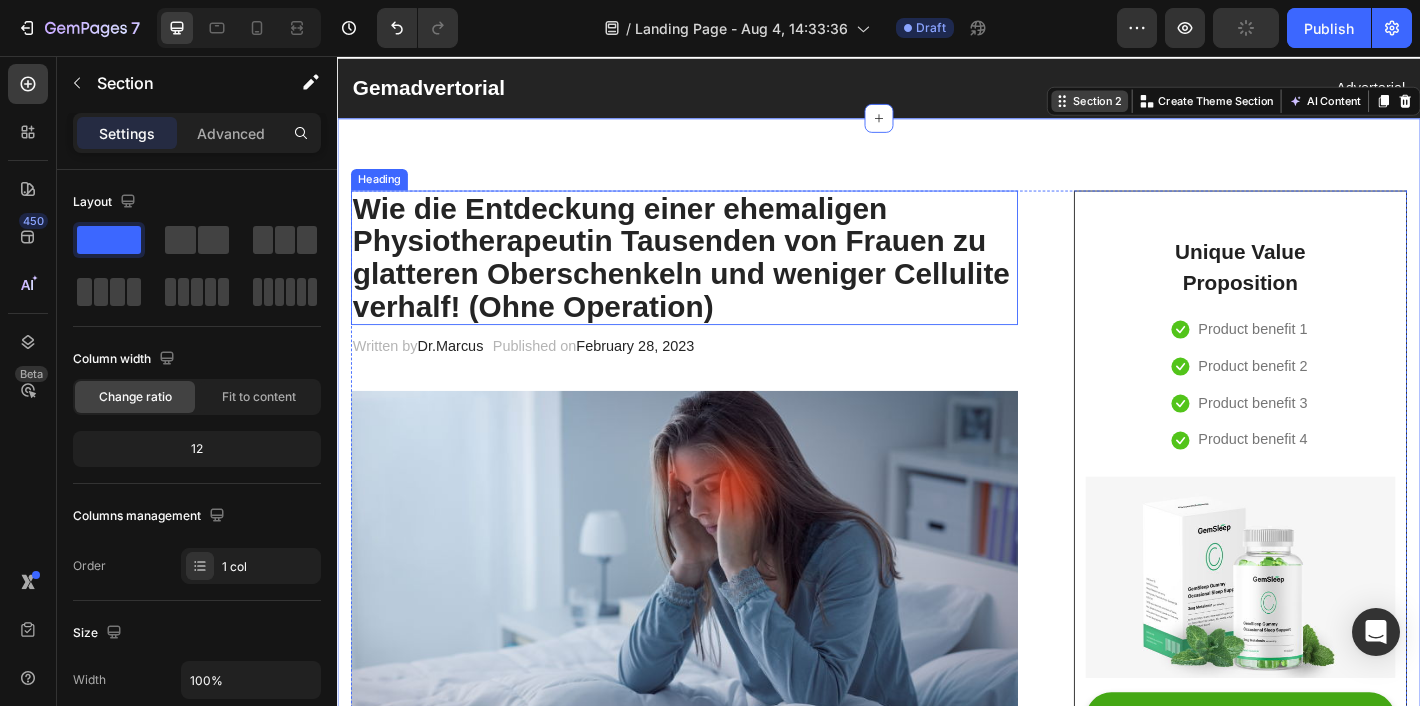 scroll, scrollTop: 74, scrollLeft: 0, axis: vertical 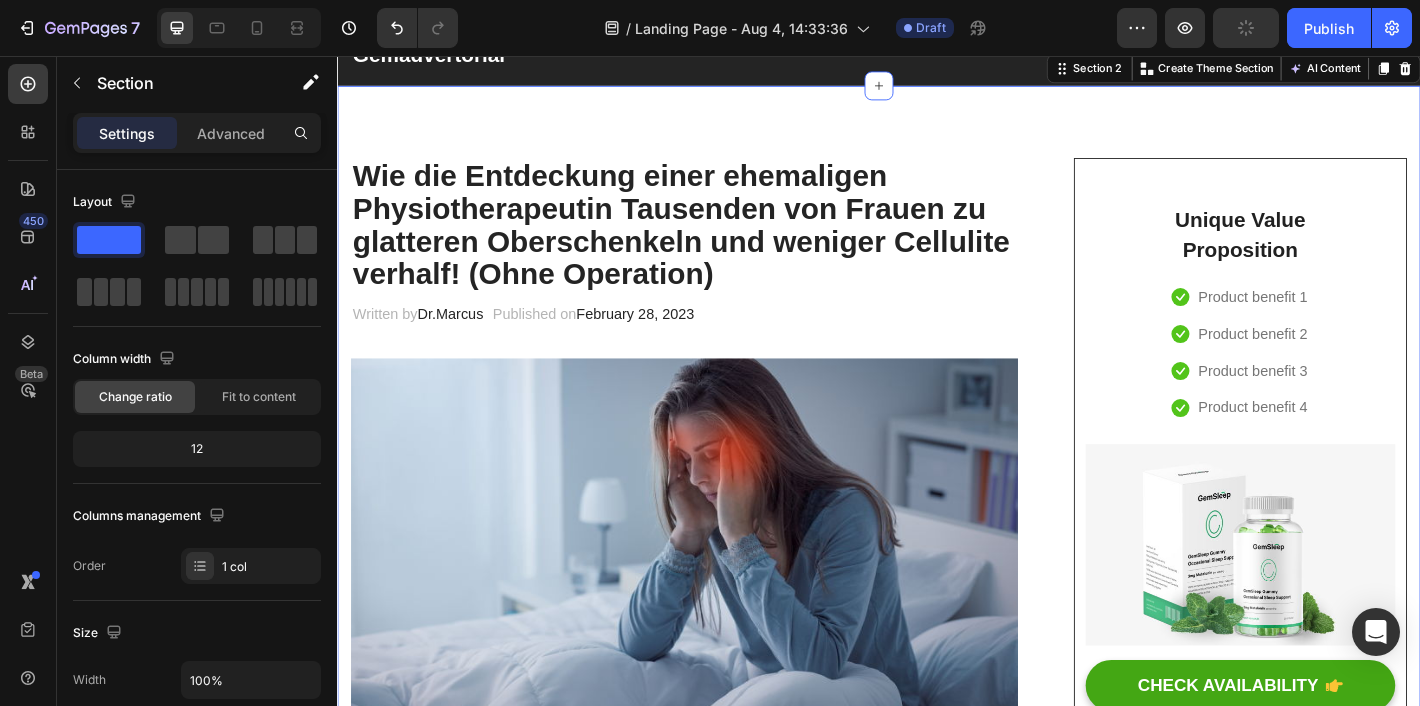 click at bounding box center [239, 28] 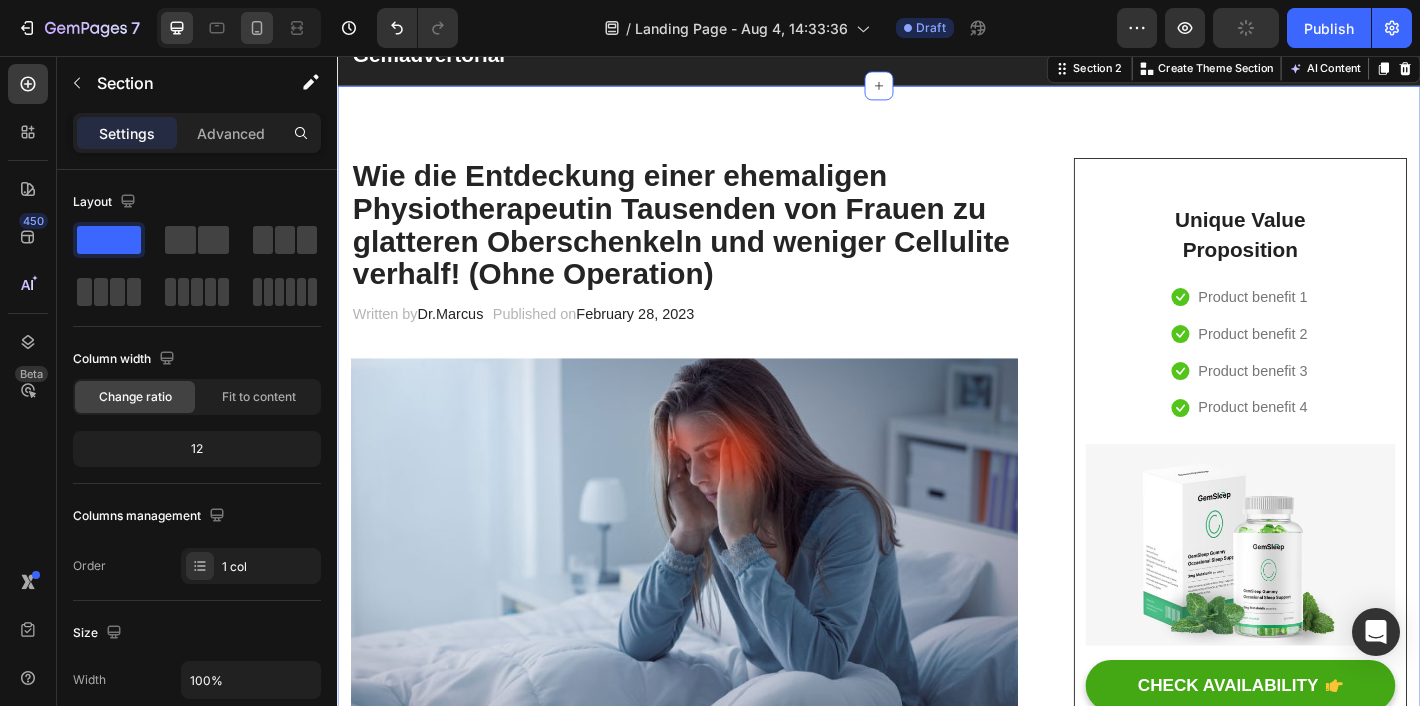 click 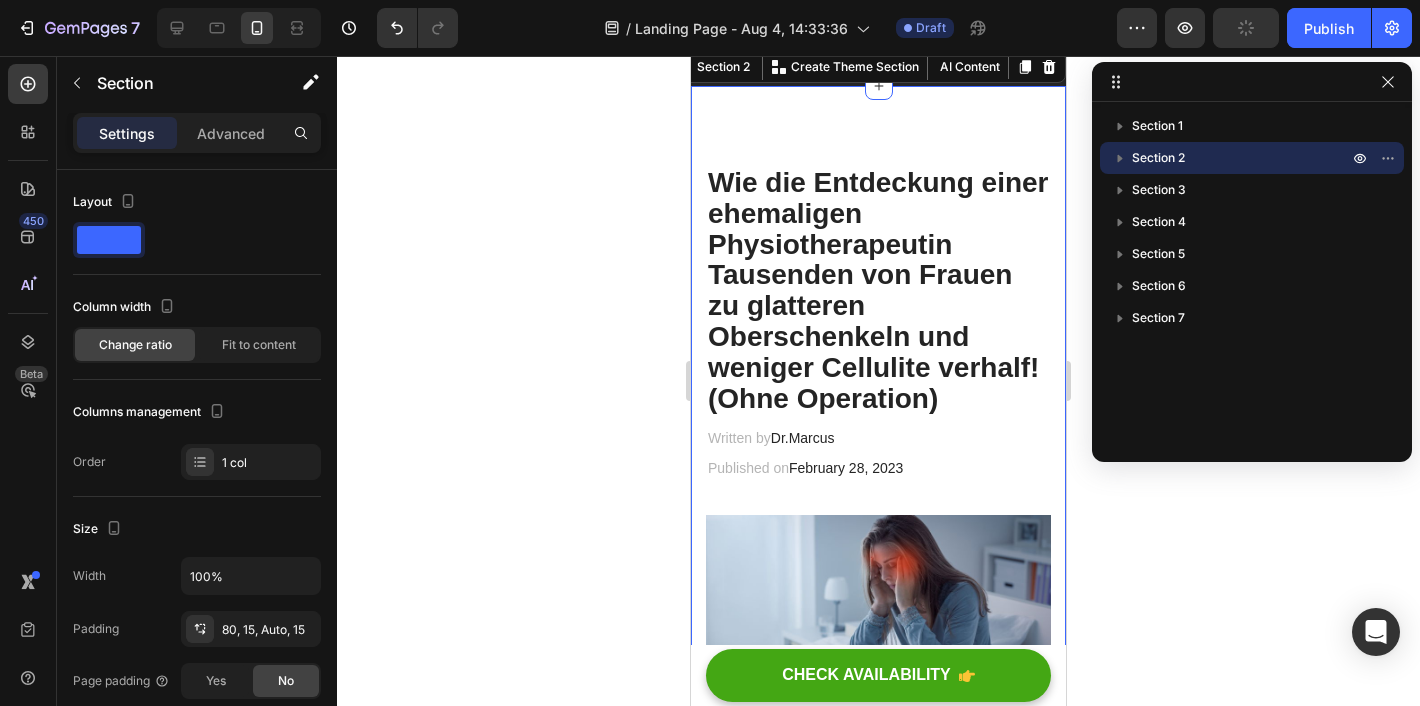 scroll, scrollTop: 33, scrollLeft: 0, axis: vertical 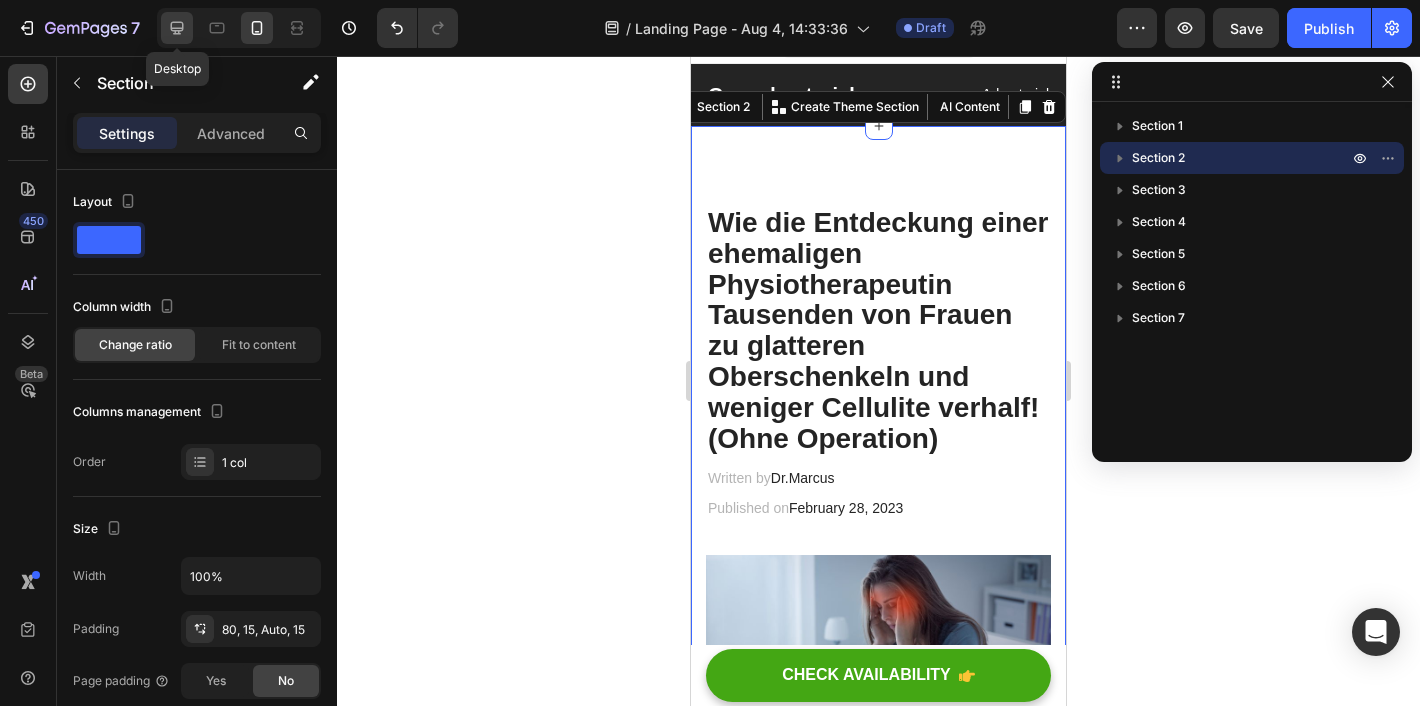 click 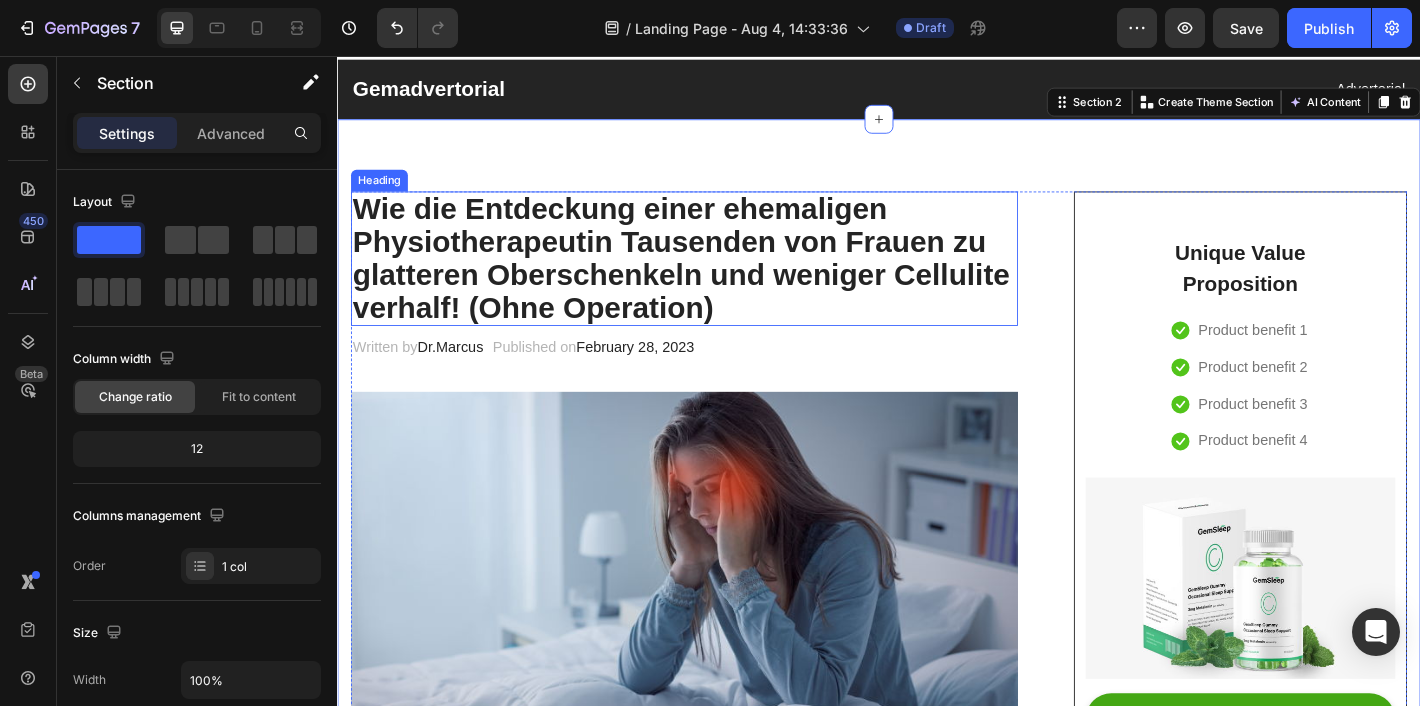 scroll, scrollTop: 139, scrollLeft: 0, axis: vertical 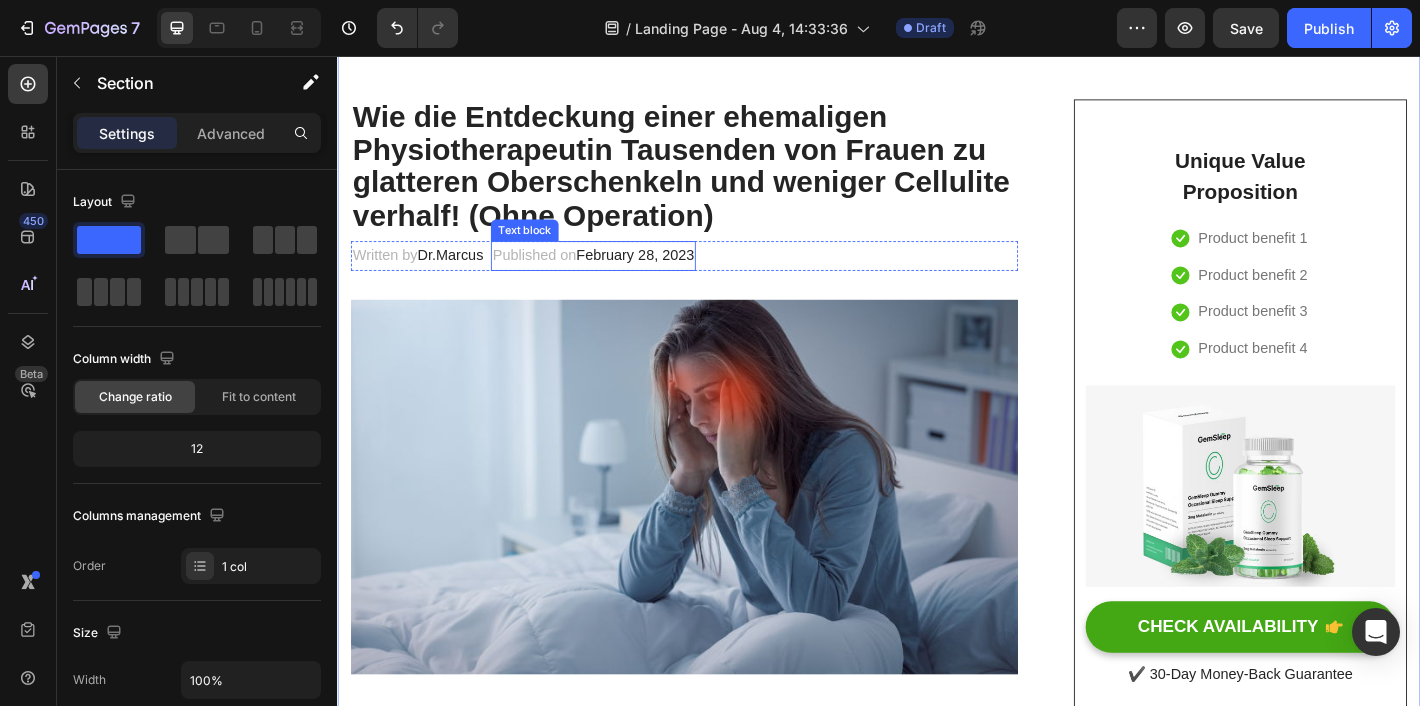 click on "February 28, 2023" at bounding box center (667, 276) 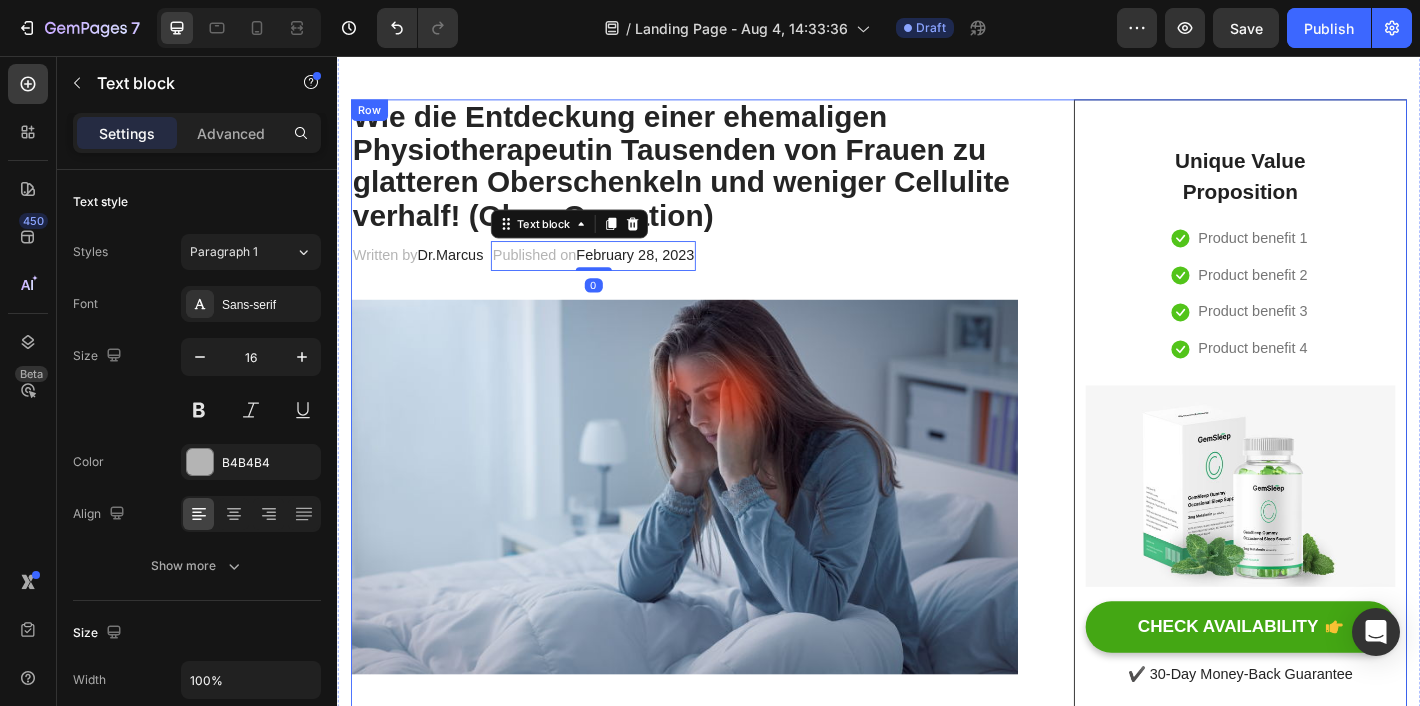 click on "Written by [FIRST] [LAST]" at bounding box center [428, 277] 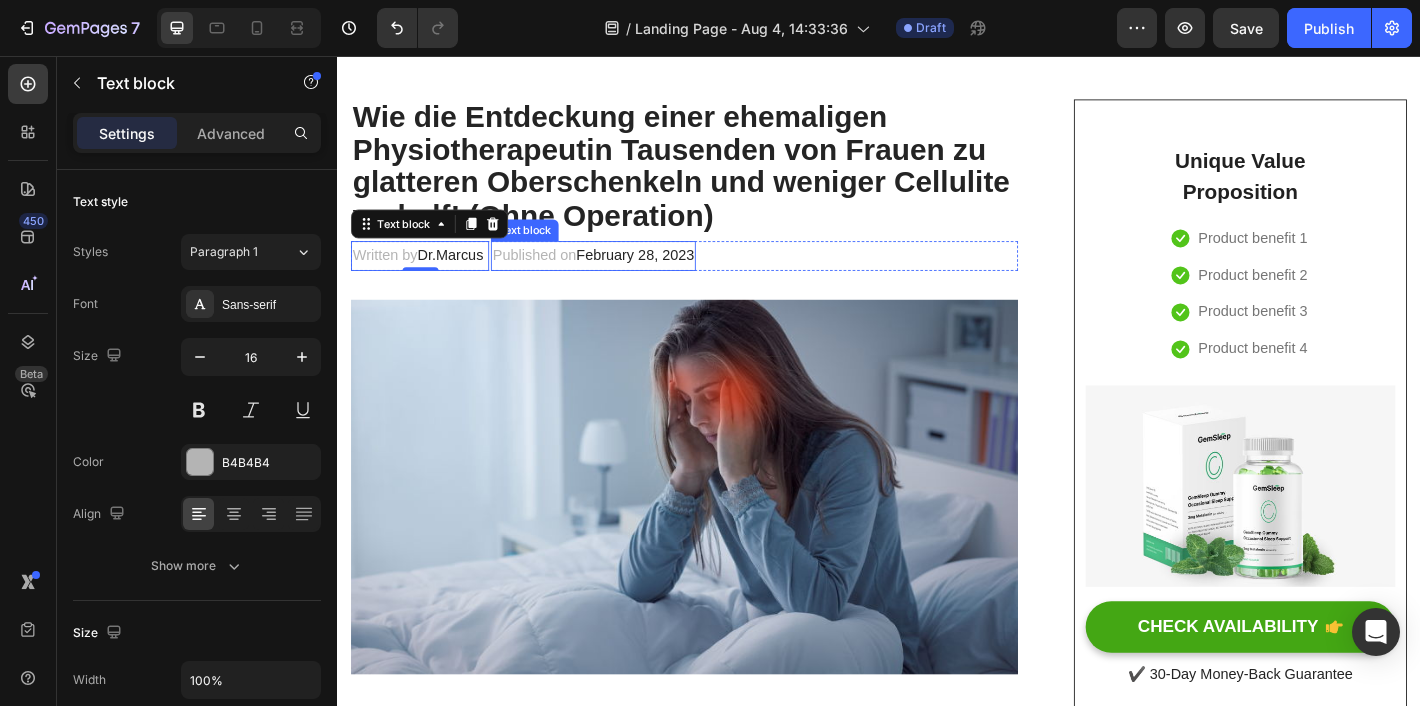 click on "Published on  February 28, 2023" at bounding box center (620, 277) 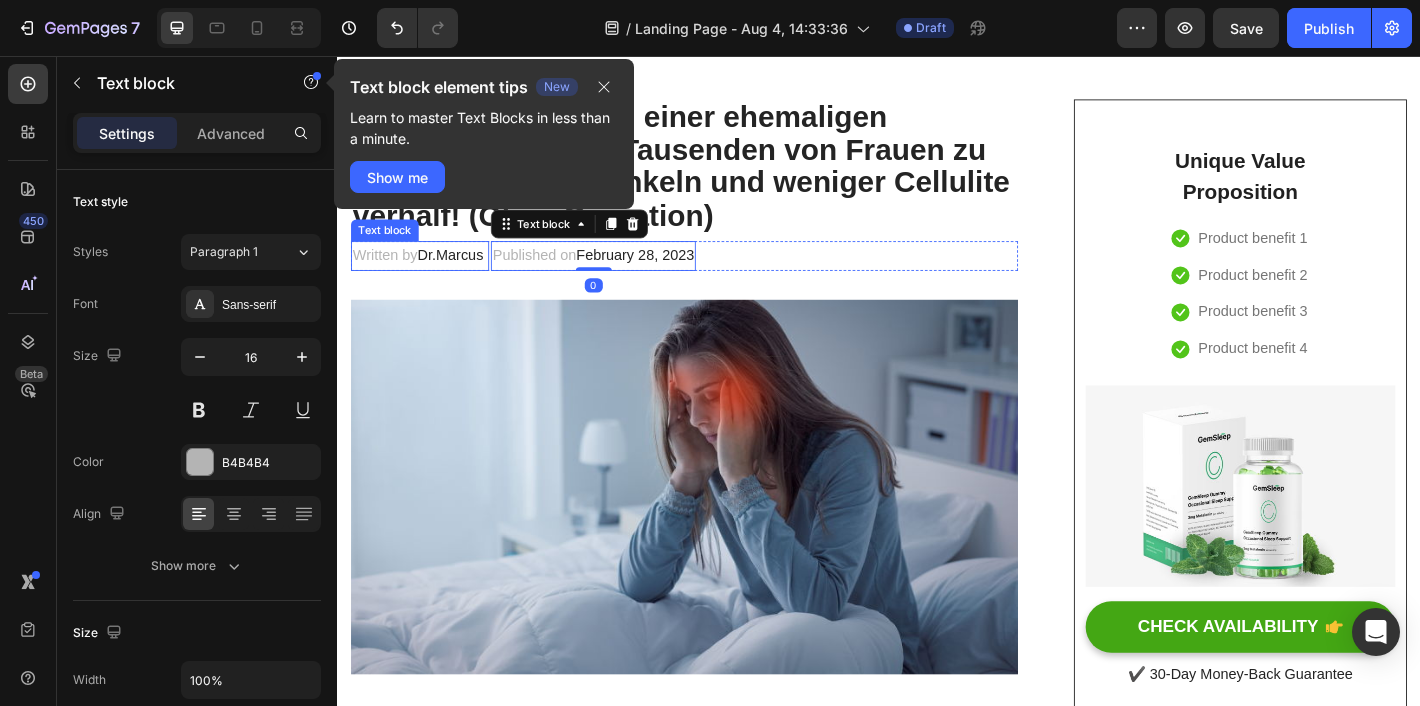 click on "Written by [FIRST] [LAST]" at bounding box center (428, 277) 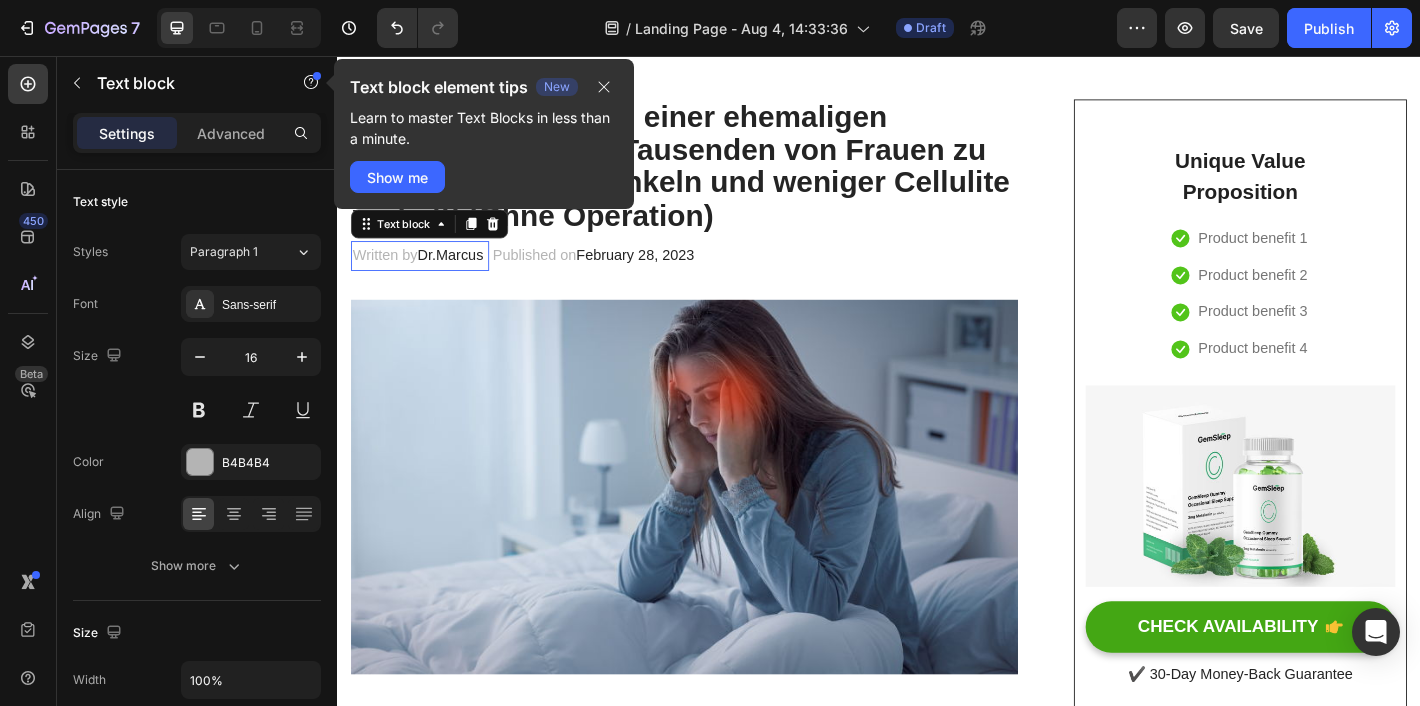 click on "Written by [FIRST] [LAST]" at bounding box center [428, 277] 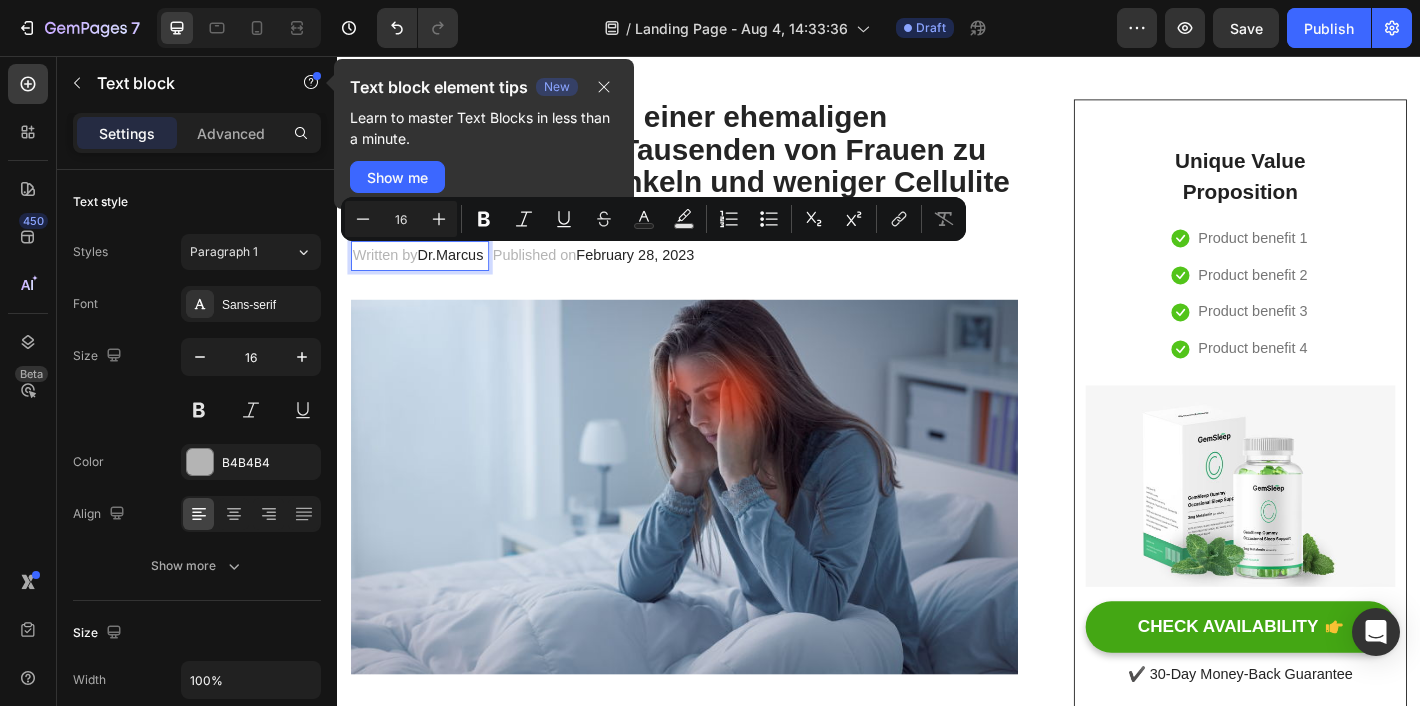 click on "Written by [FIRST] [LAST]" at bounding box center (428, 277) 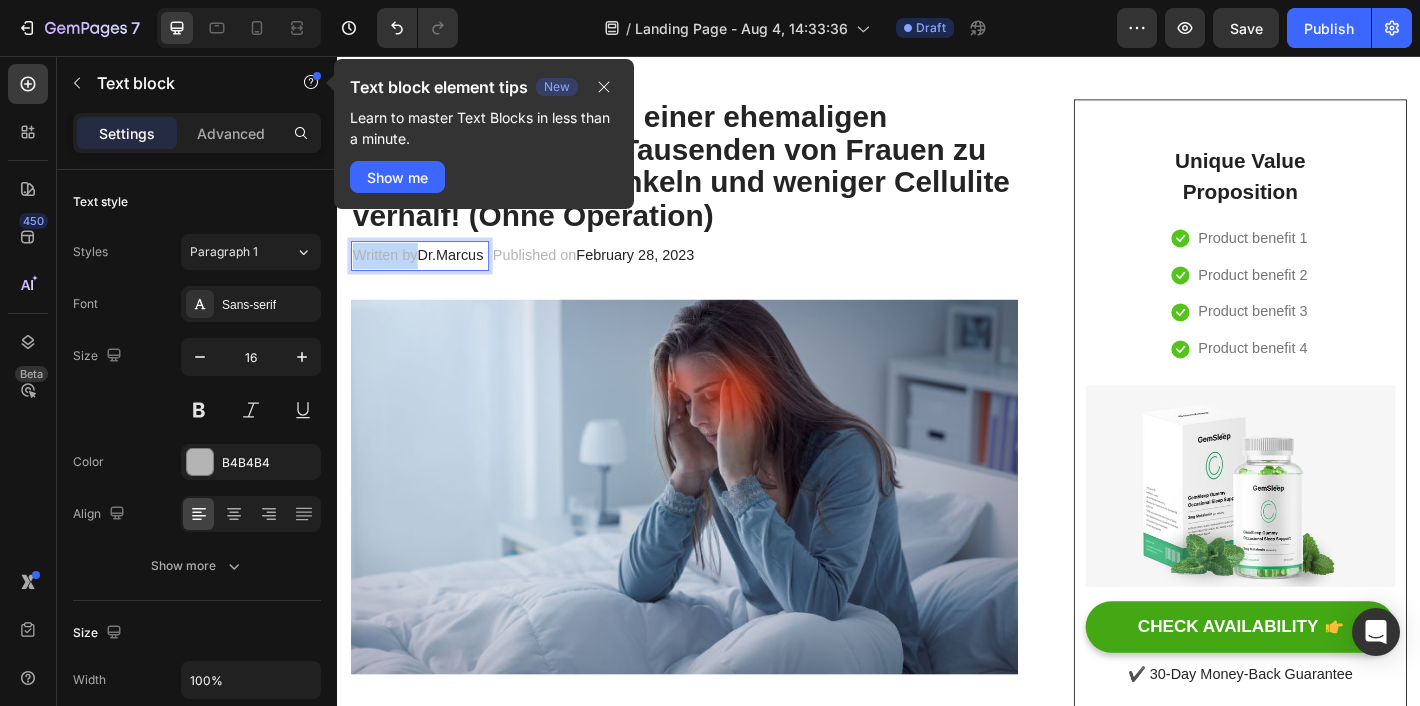 drag, startPoint x: 424, startPoint y: 277, endPoint x: 337, endPoint y: 277, distance: 87 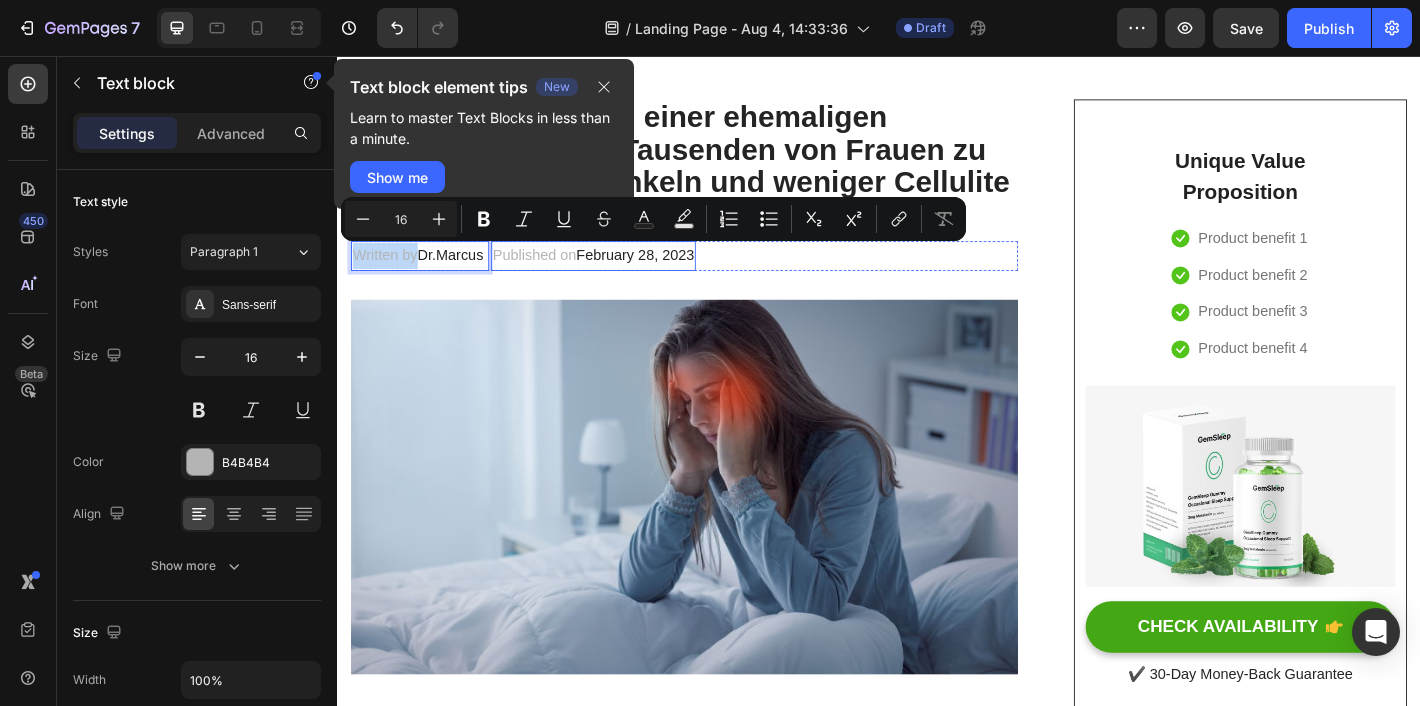 click on "Published on  February 28, 2023" at bounding box center (620, 277) 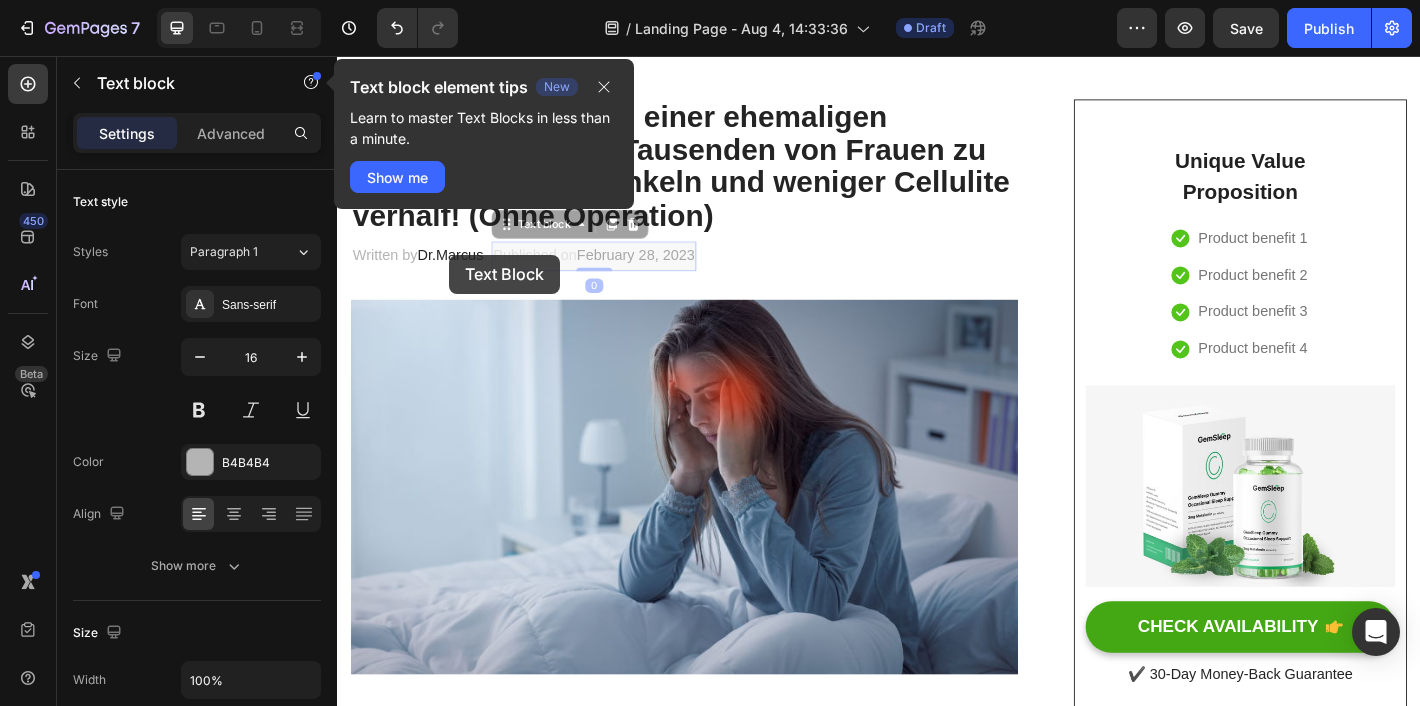 drag, startPoint x: 513, startPoint y: 276, endPoint x: 461, endPoint y: 276, distance: 52 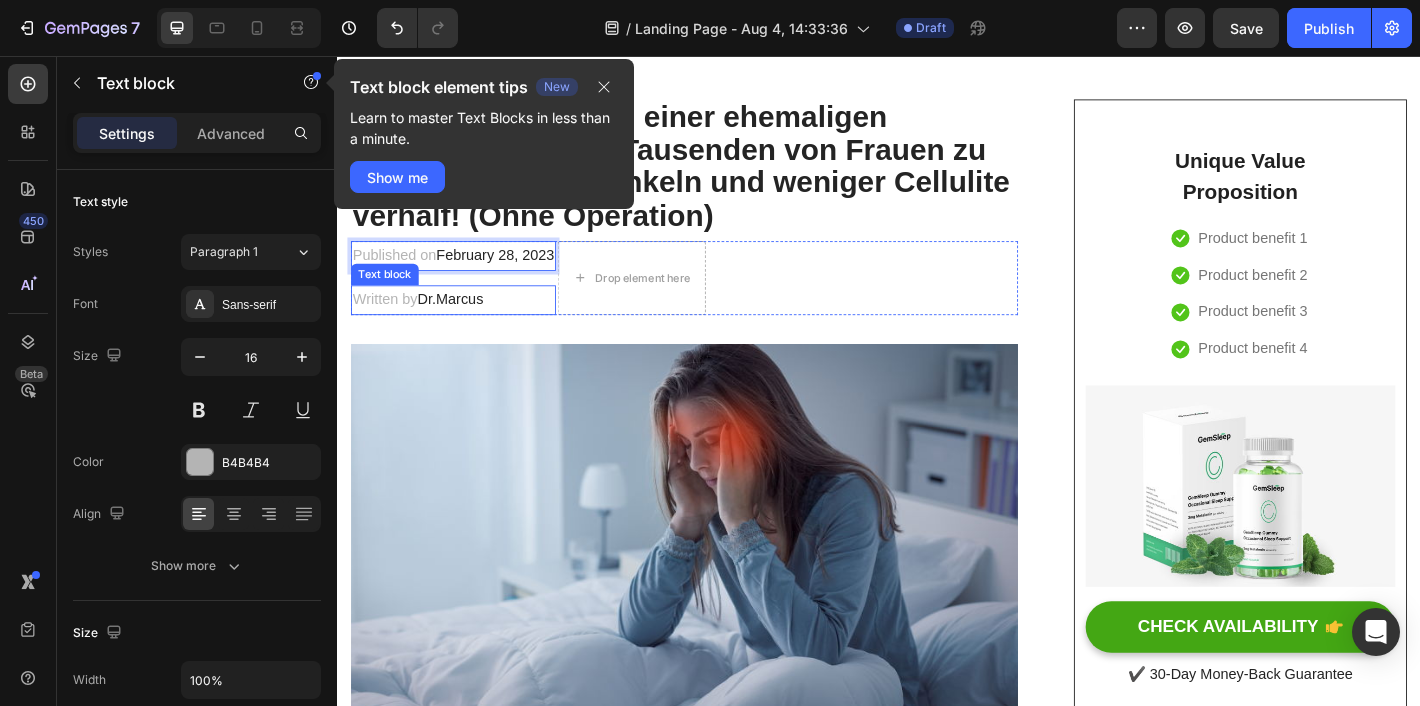 click on "Wie die Entdeckung einer ehemaligen Physiotherapeutin Tausenden von Frauen zu glatteren Oberschenkeln und weniger Cellulite verhalf! (Ohne Operation) Heading Published on [DATE] Text block 16 Written by [FIRST] [LAST] Text block Drop element here Row Image Do your legs have varicose veins or pain? don't worry, We have moderate compression stockings like with GemCSO compression used to reduce the risk of serious conditions like Deep Vein Thrombosis (DVT), blood clots, varicose veins, and spider veins. Text block [Heading 2] Describe the timeframe to achieve the desired results Heading Your provider may recommend compression socks to help with symptoms caused by a vein or venous disorder. Venous disorders happen when the valves in your veins don’t work correctly, making it harder for blood to flow back to your heart. This can lead to: Text block Icon Customer problem 1: Text block Row Icon Customer problem 2: Text block Row Icon" at bounding box center [721, 2753] 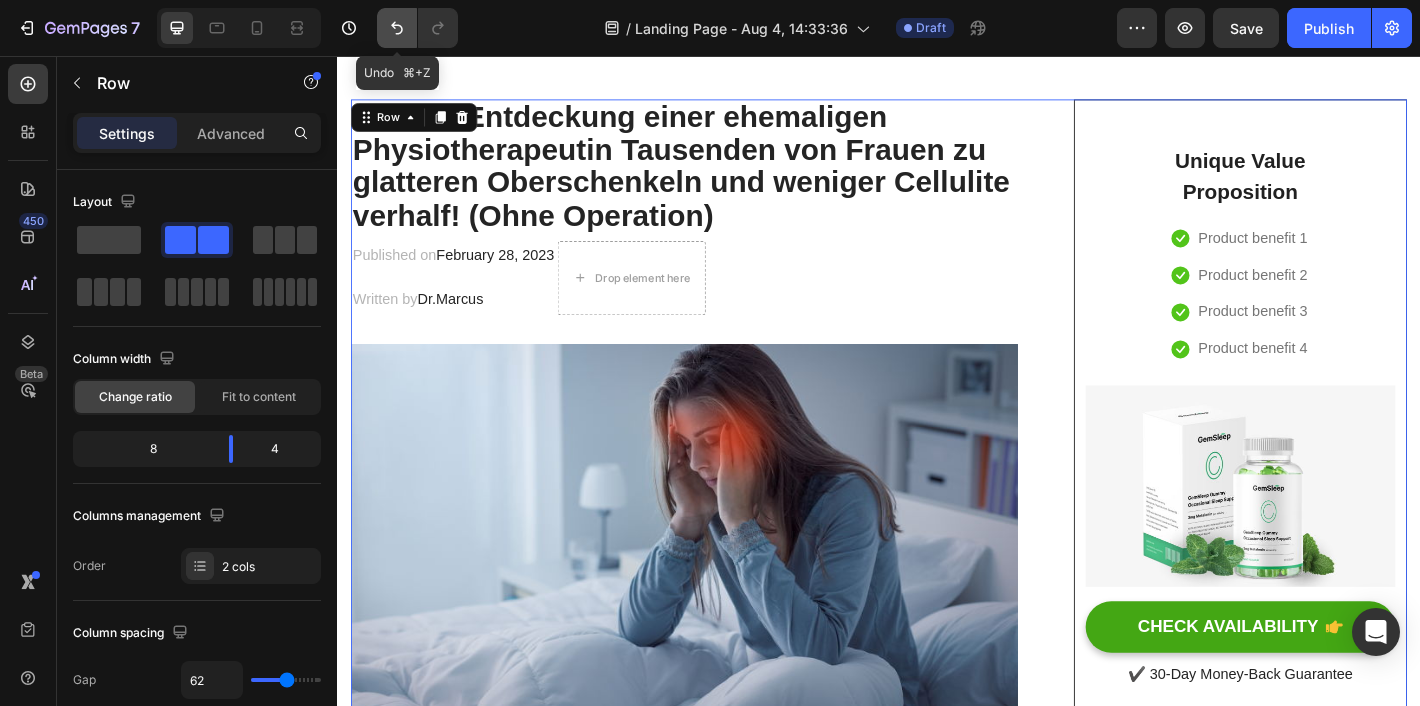 click 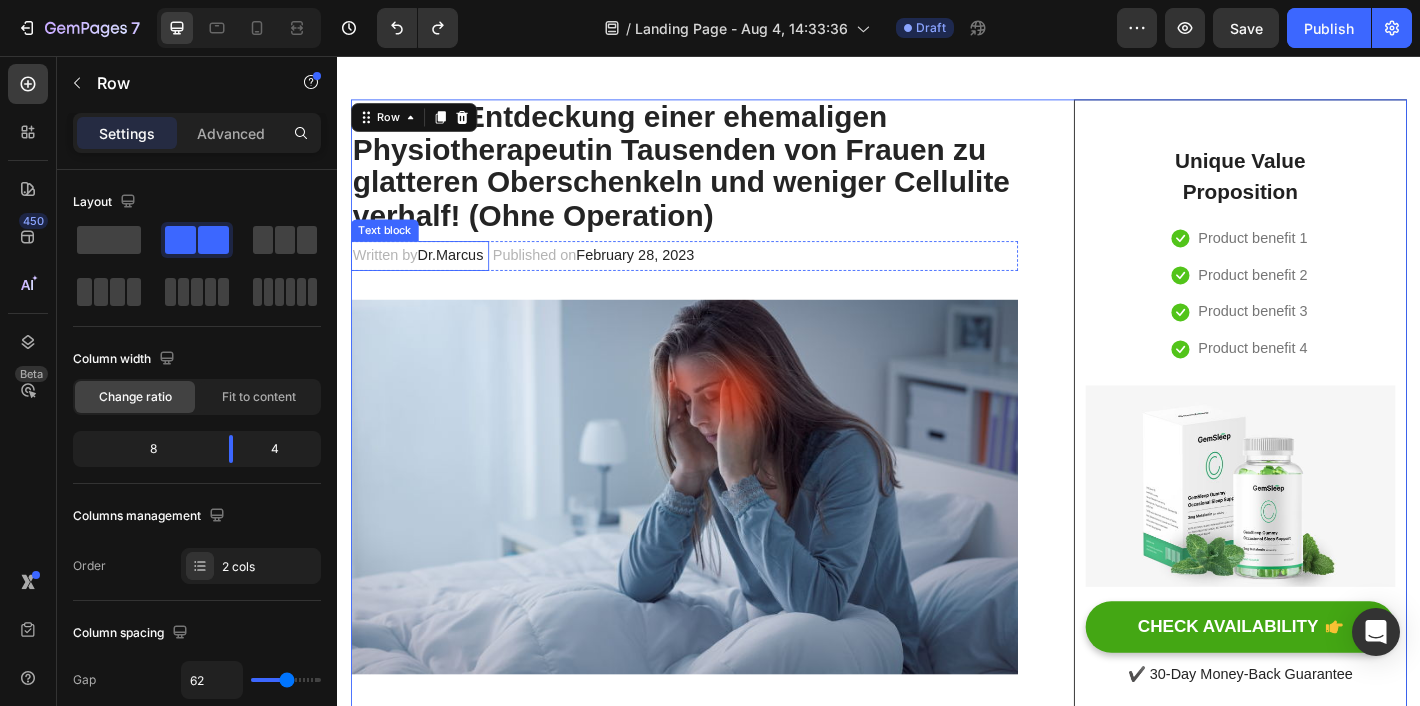 click on "Dr.Marcus" at bounding box center [462, 276] 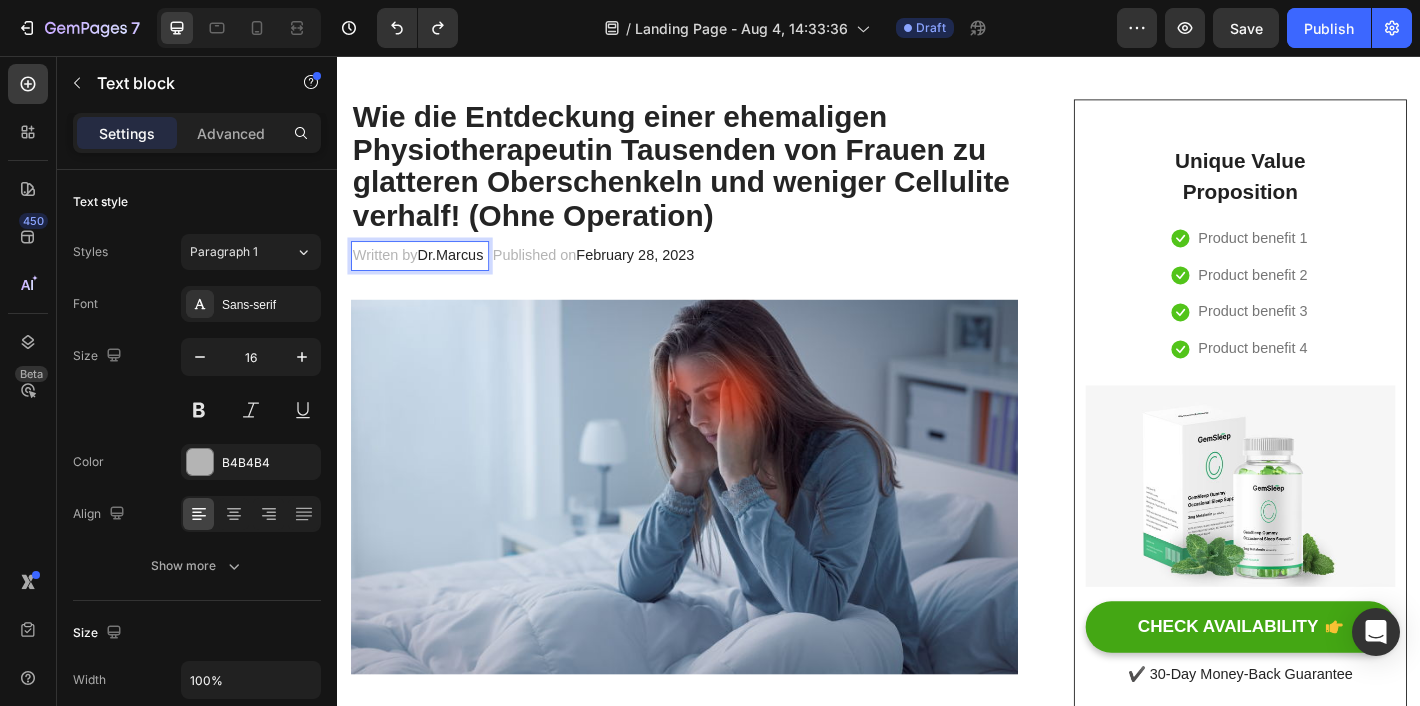 click on "Dr.Marcus" at bounding box center (462, 276) 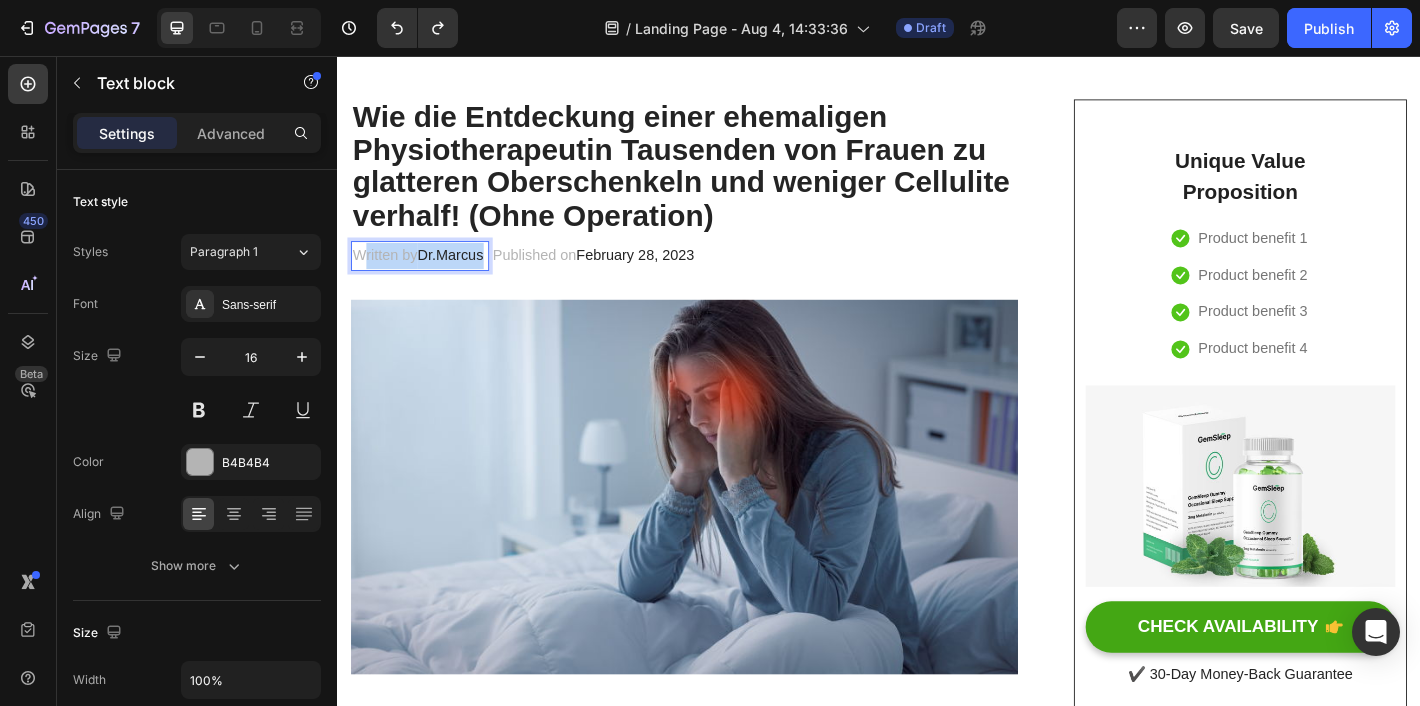 drag, startPoint x: 501, startPoint y: 279, endPoint x: 363, endPoint y: 279, distance: 138 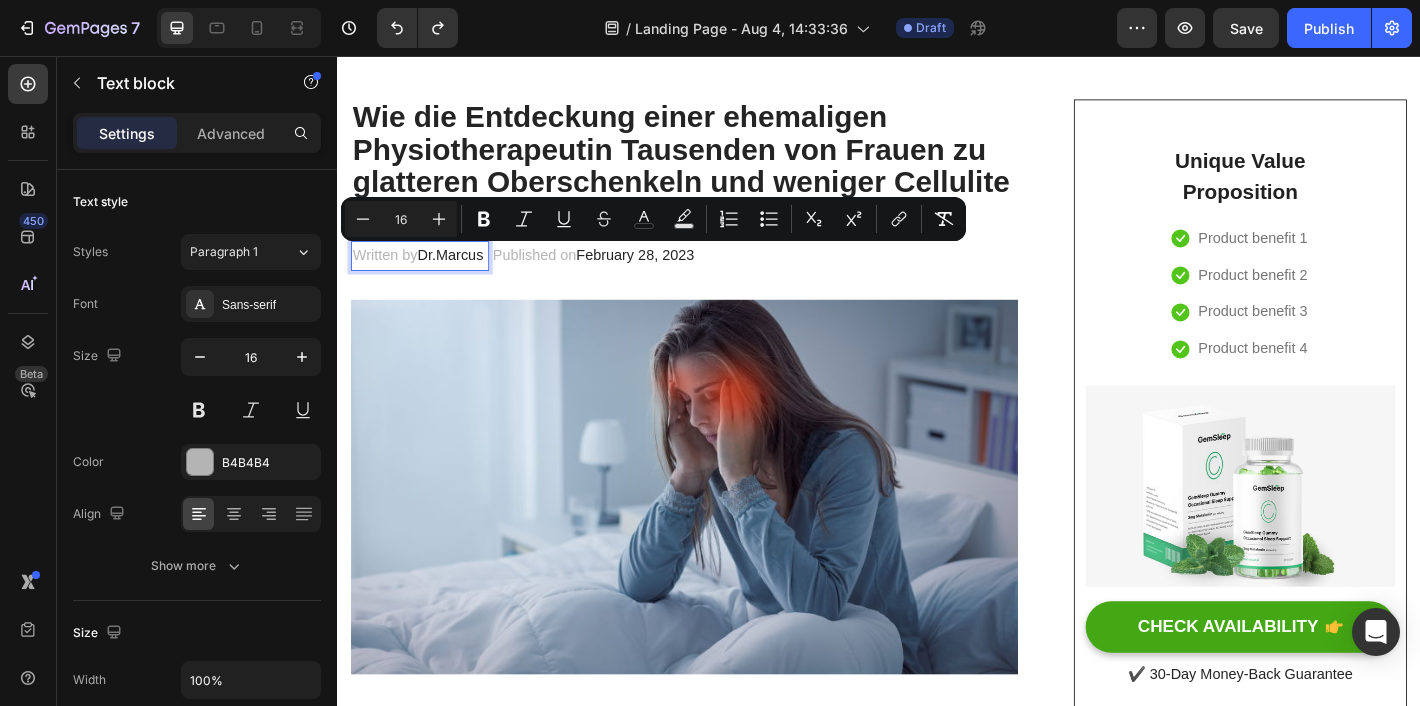 click on "Written by [FIRST] [LAST]" at bounding box center [428, 277] 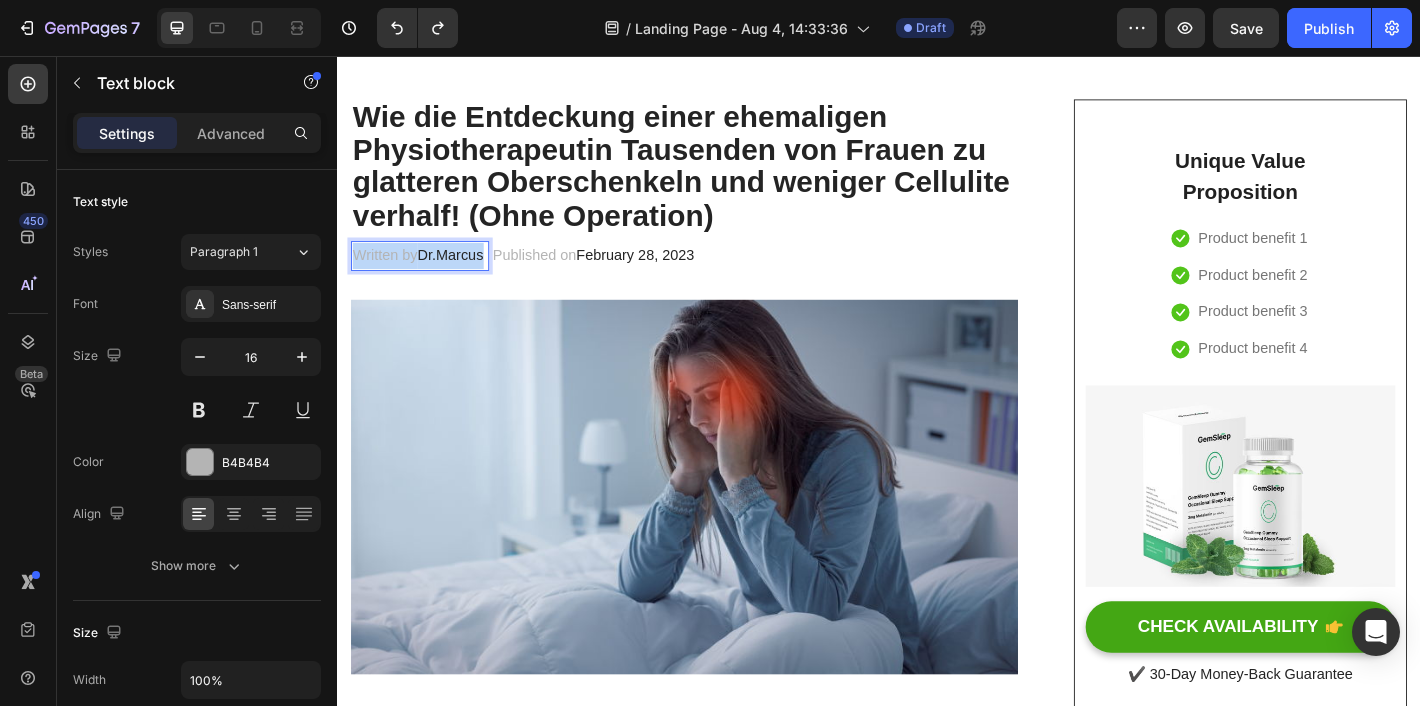drag, startPoint x: 500, startPoint y: 277, endPoint x: 329, endPoint y: 277, distance: 171 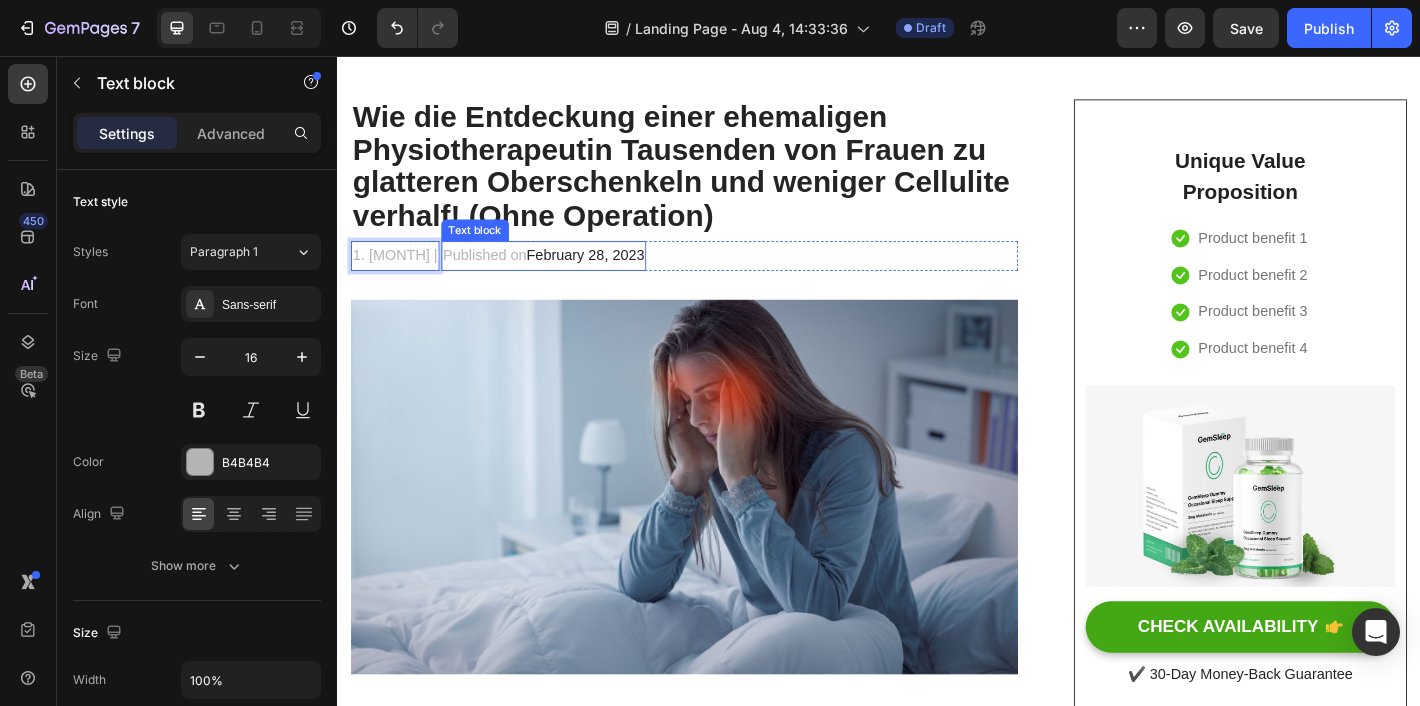 click on "Published on  February 28, 2023" at bounding box center (565, 277) 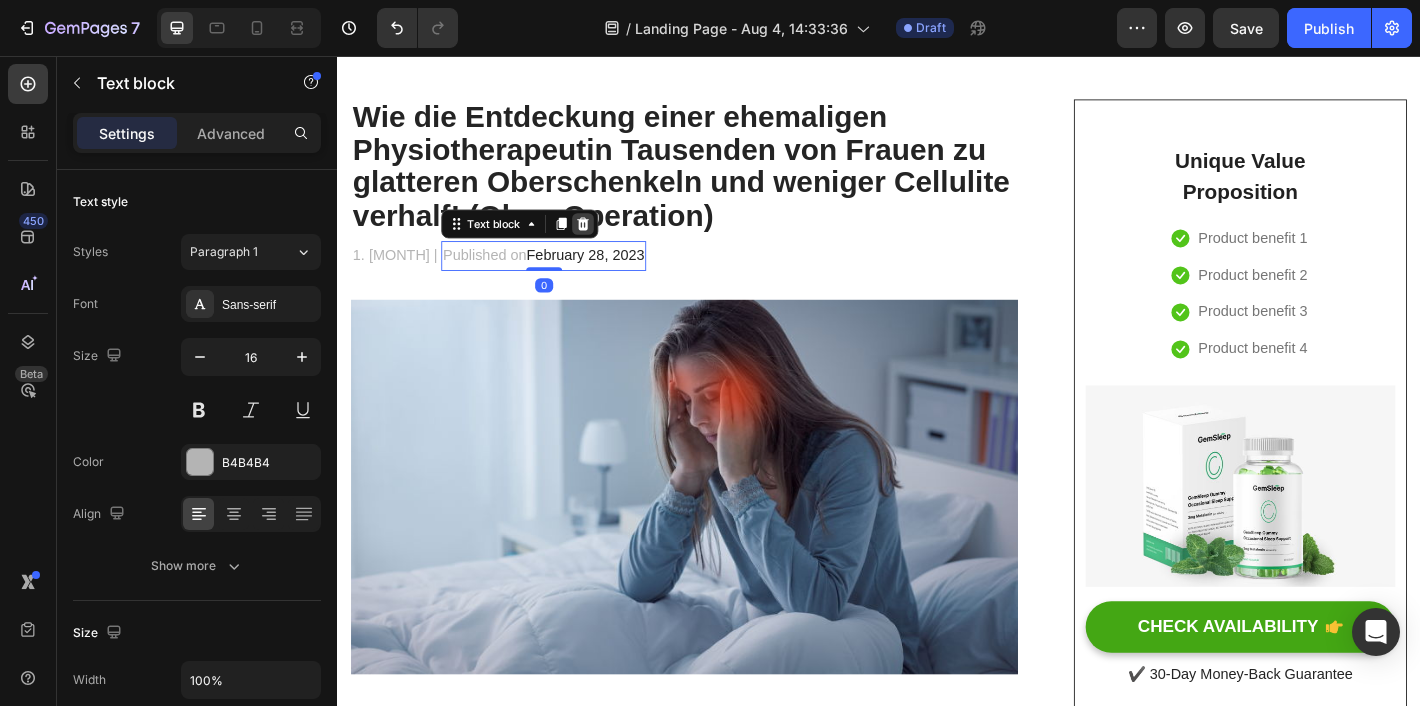 click 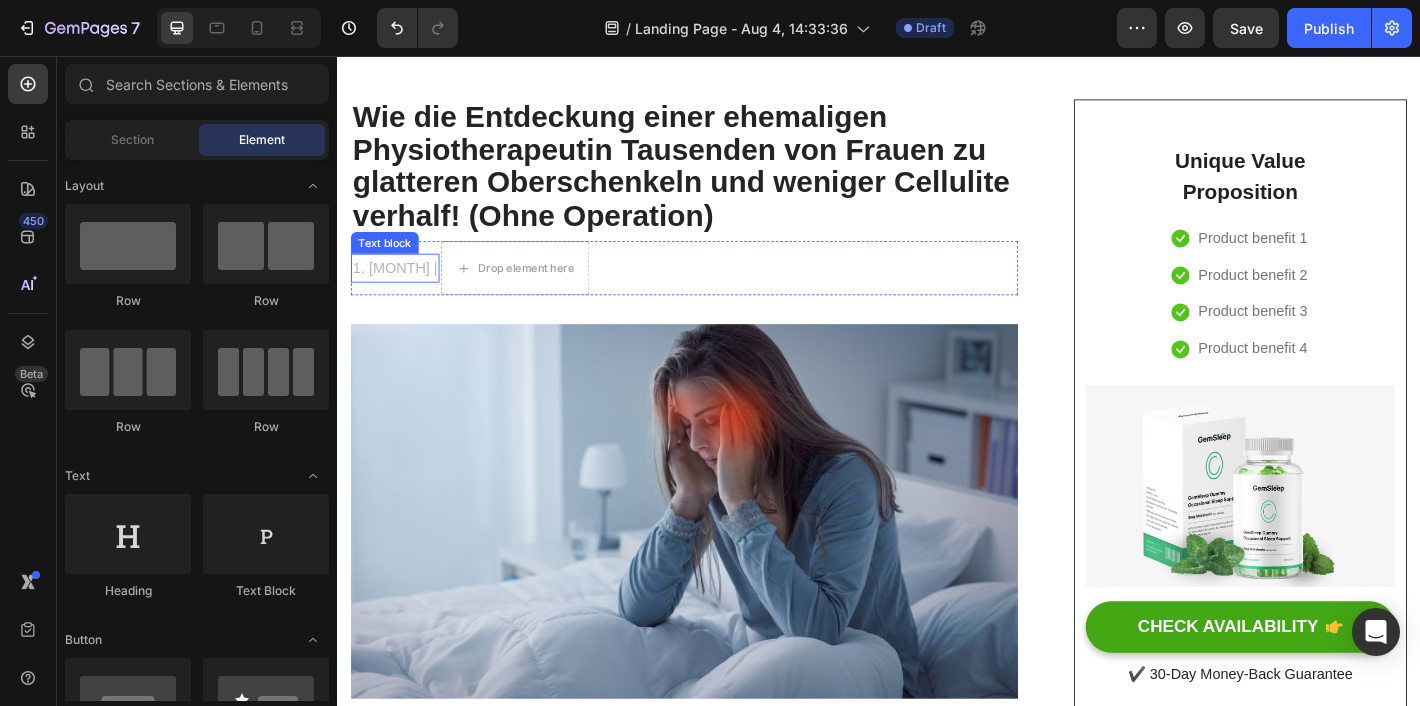 click on "1. [MONTH] |" at bounding box center (401, 291) 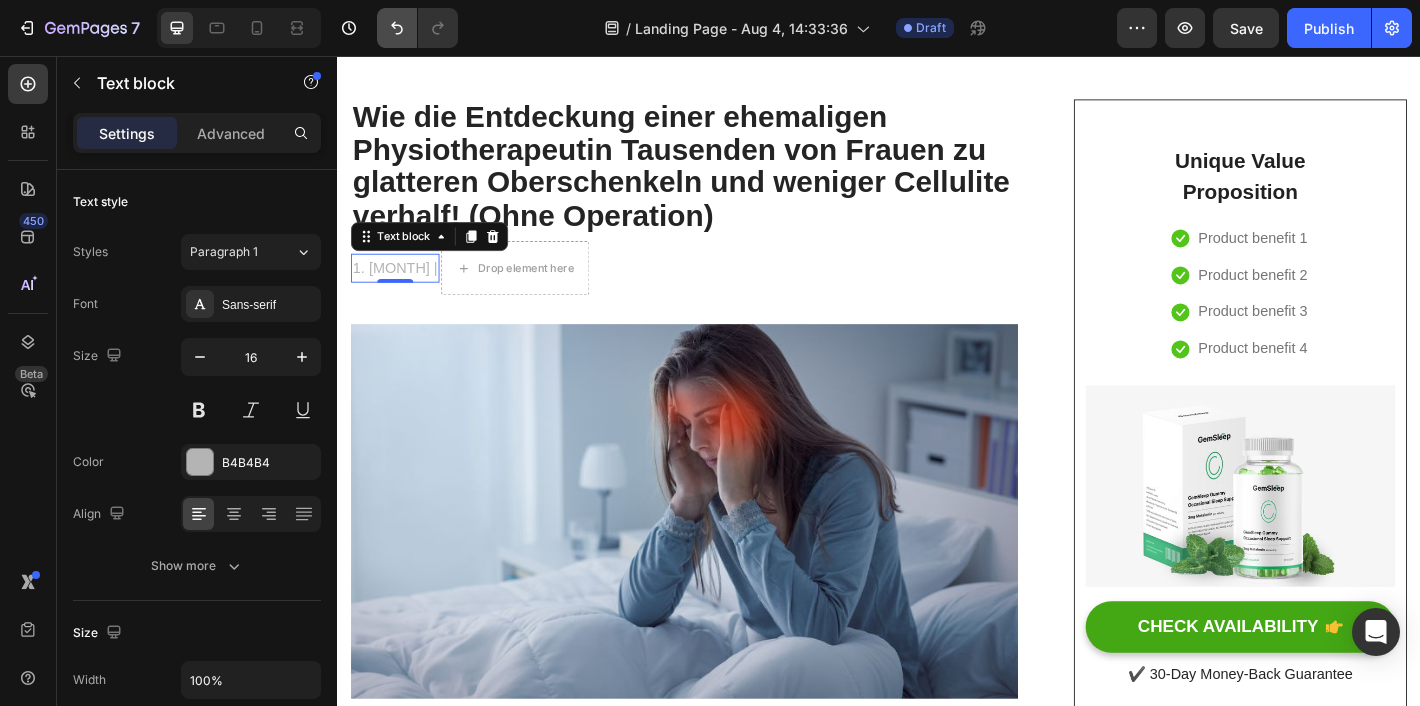 click 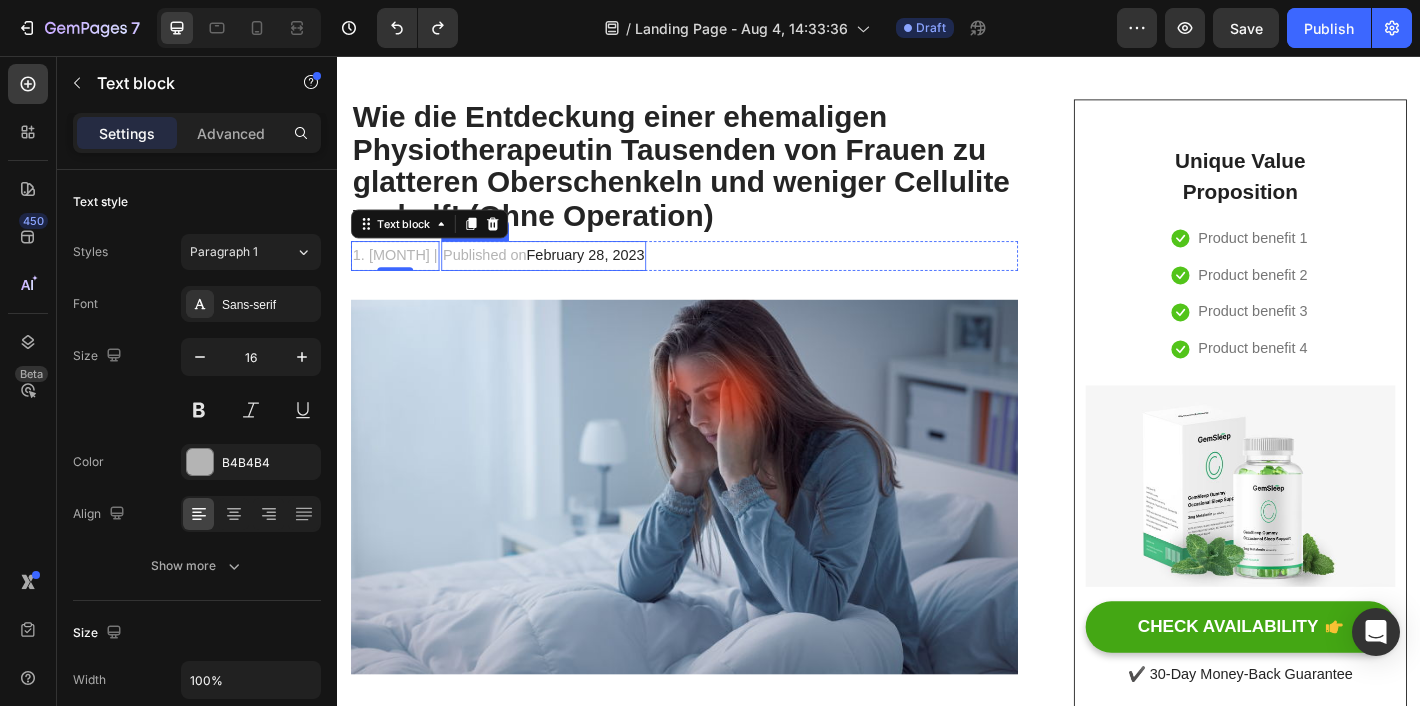 click on "Published on  February 28, 2023" at bounding box center (565, 277) 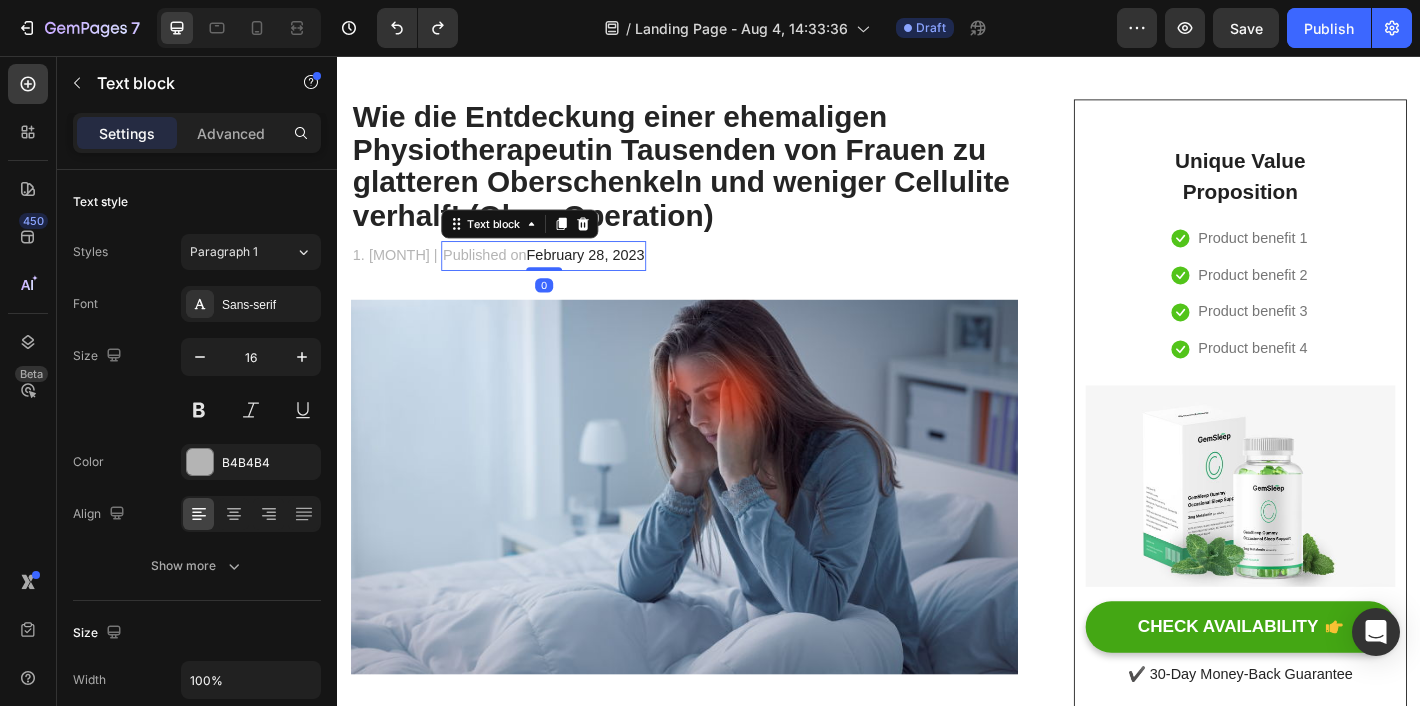 click on "February 28, 2023" at bounding box center [611, 276] 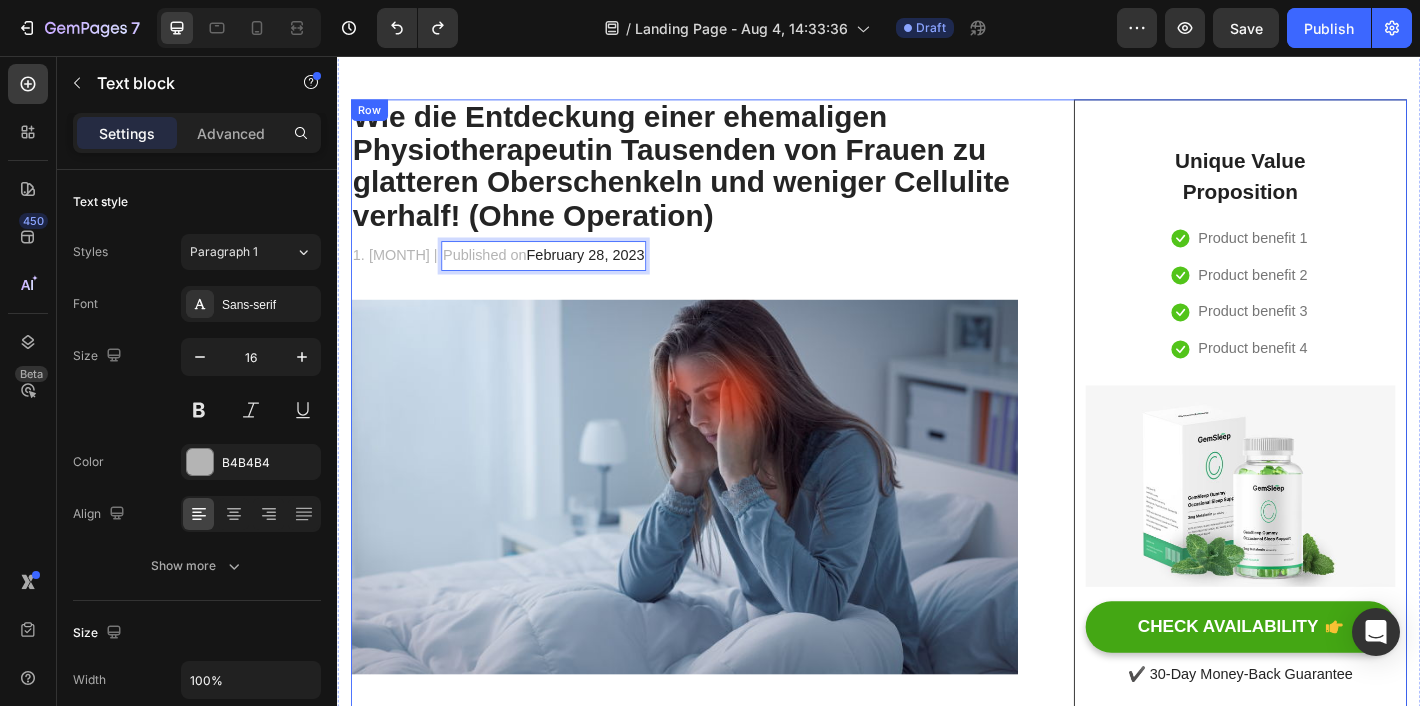 click on "Wie die Entdeckung einer ehemaligen Physiotherapeutin Tausenden von Frauen zu glatteren Oberschenkeln und weniger Cellulite verhalf! (Ohne Operation) Heading 1. [MONTH] | Text block Published on [MONTH] [DAY], [YEAR] Text block 0 Row Image Do your legs have varicose veins or pain? don't worry, We have moderate compression stockings like with GemCSO compression used to reduce the risk of serious conditions like Deep Vein Thrombosis (DVT), blood clots, varicose veins, and spider veins. Text block [Heading 2] Describe the timeframe to achieve the desired results Heading Your provider may recommend compression socks to help with symptoms caused by a vein or venous disorder. Venous disorders happen when the valves in your veins don’t work correctly, making it harder for blood to flow back to your heart. This can lead to: Text block Icon Customer problem 1: Lorem Ipsum is simply dummy text of the printing and typesetting industry. Lorem Ipsum has been the industry's standard dummy text ever since." at bounding box center [721, 2729] 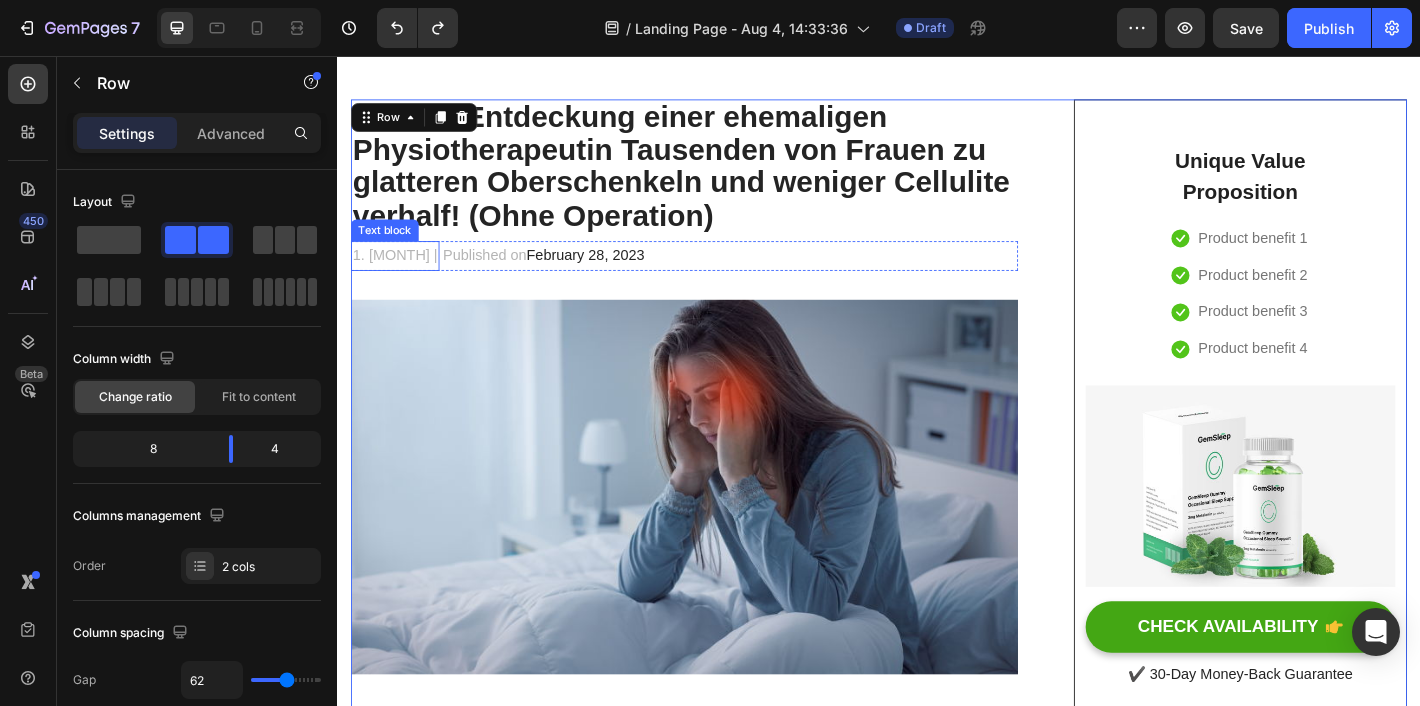 click on "1. [MONTH] |" at bounding box center (401, 277) 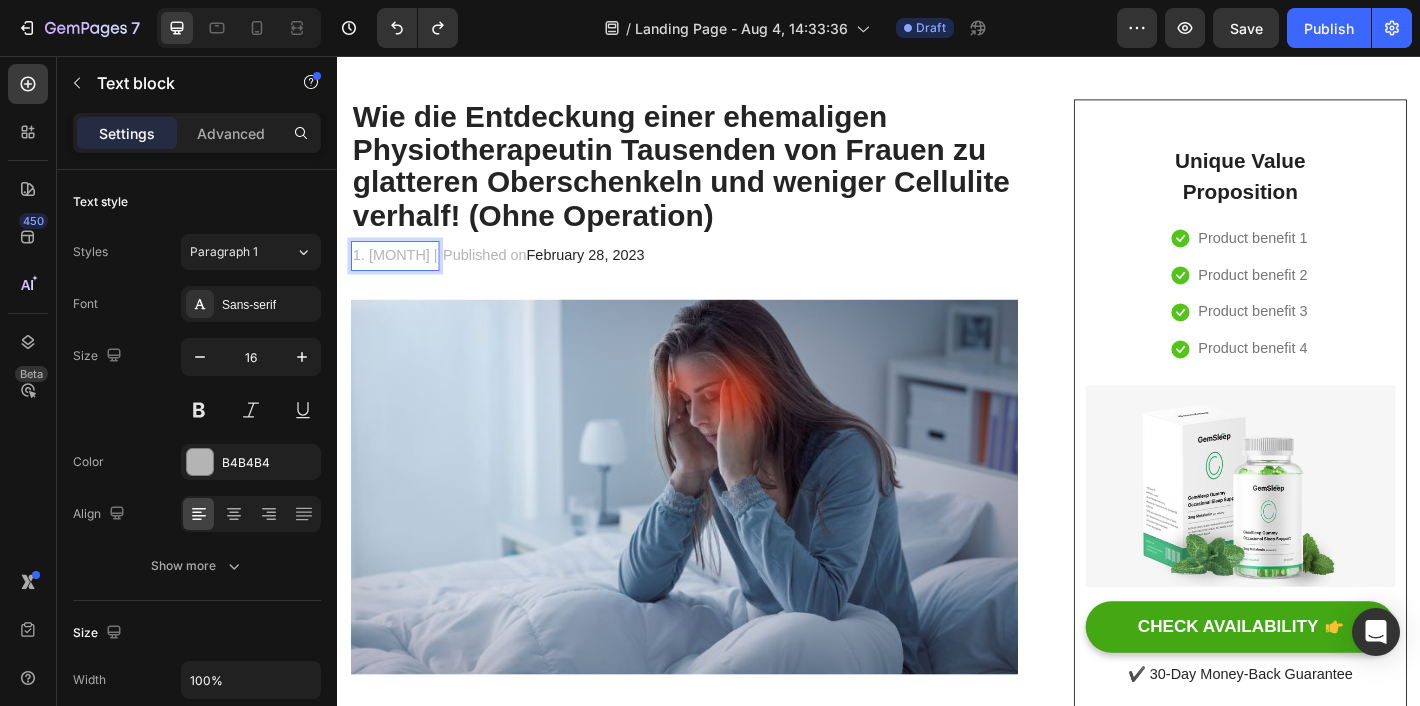click on "1. [MONTH] |" at bounding box center [401, 277] 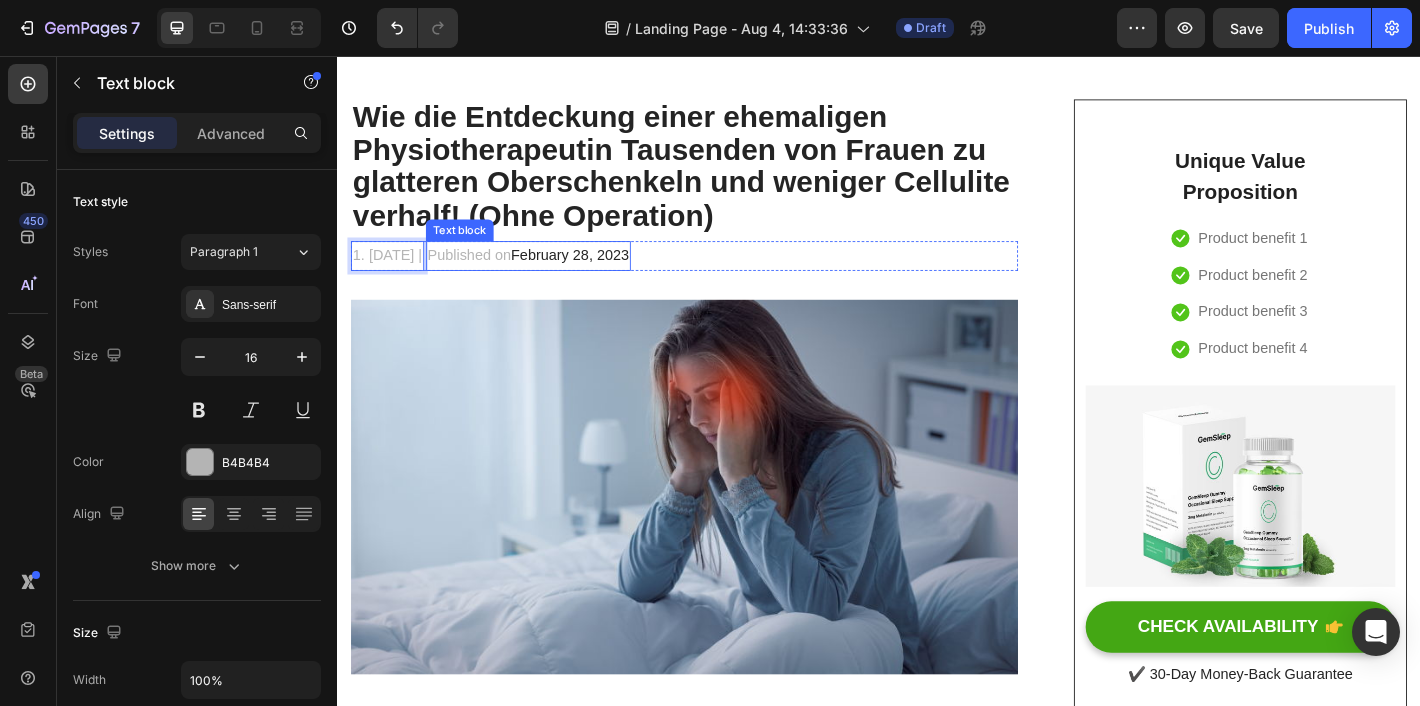 click on "Published on  February 28, 2023" at bounding box center (548, 277) 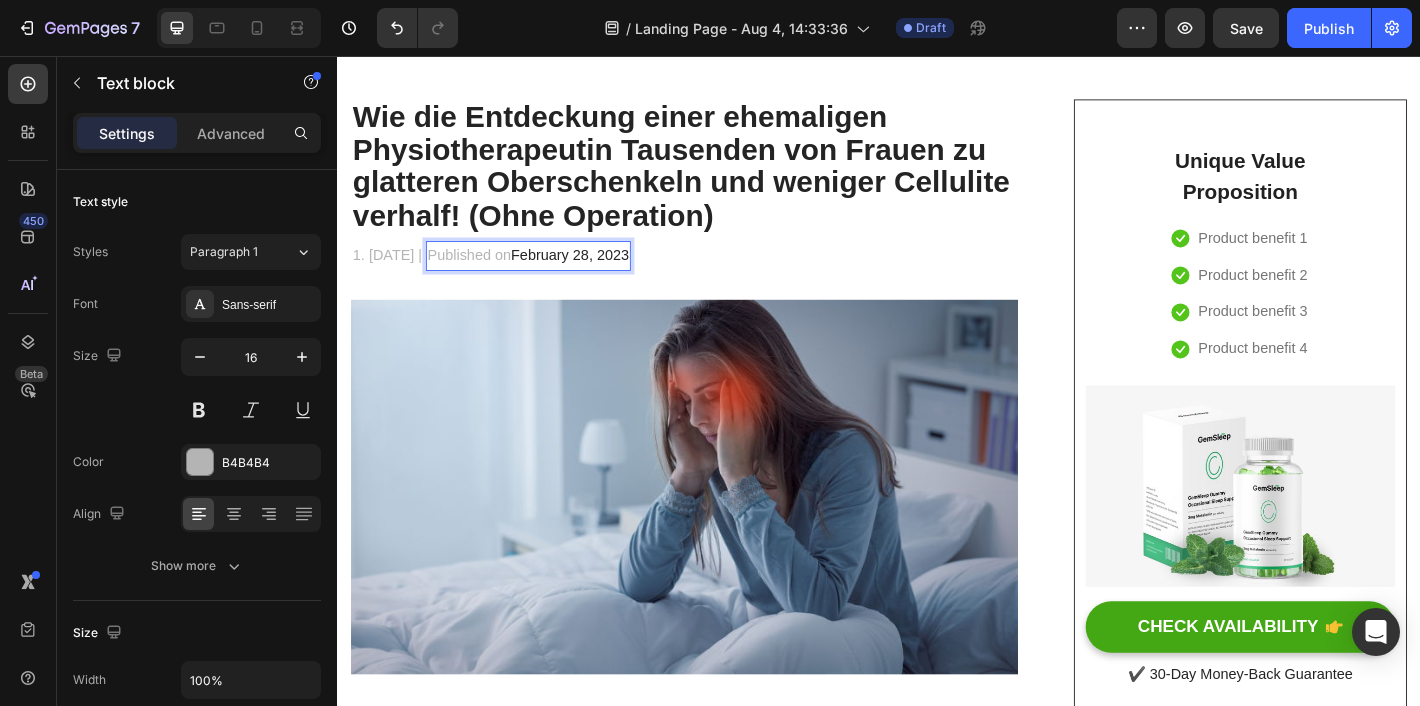 click on "Published on  February 28, 2023" at bounding box center (548, 277) 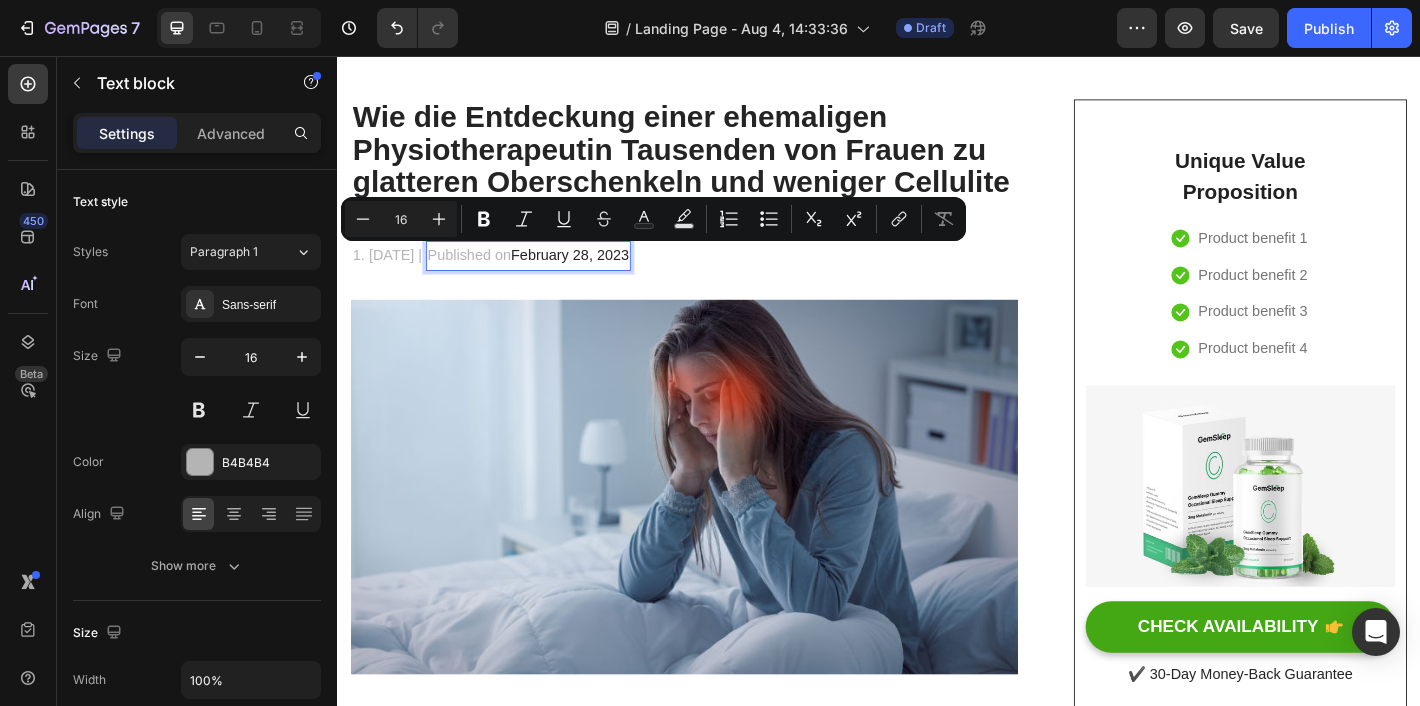 click on "Published on  February 28, 2023" at bounding box center (548, 277) 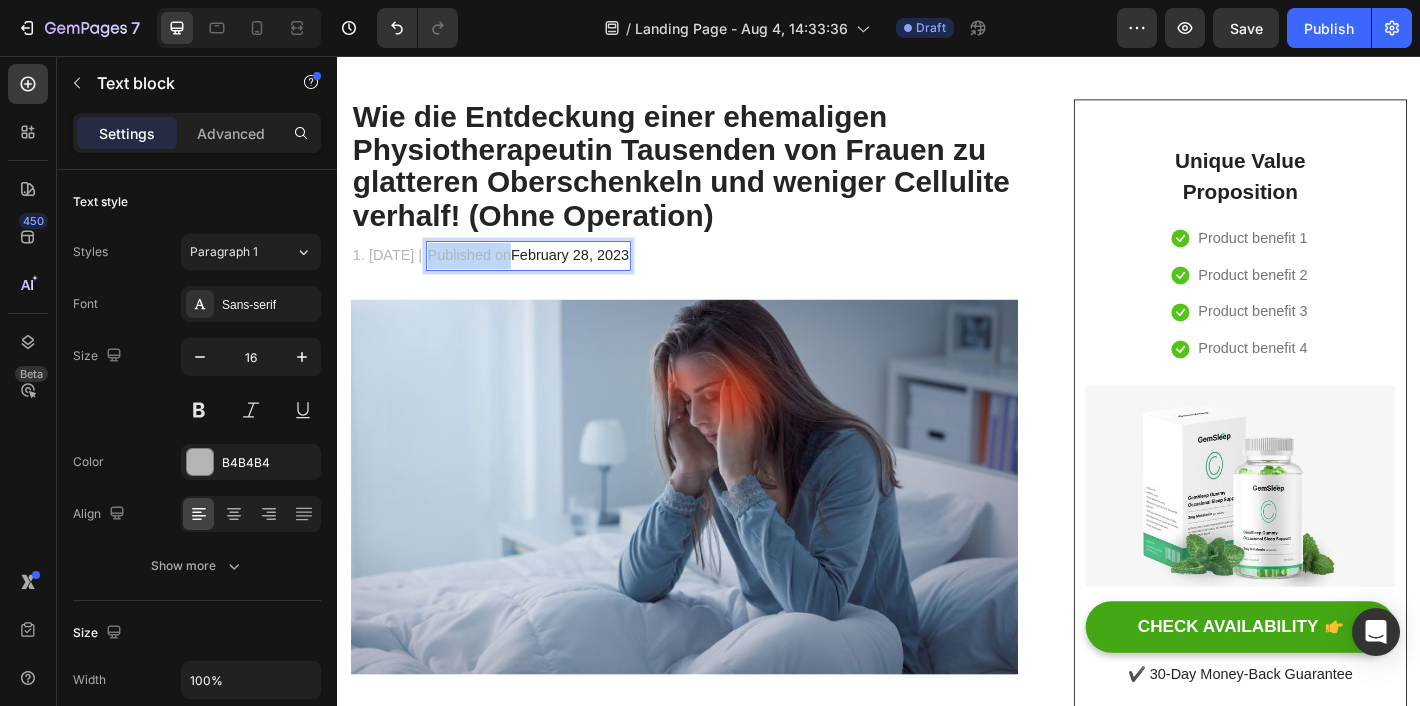 drag, startPoint x: 551, startPoint y: 280, endPoint x: 461, endPoint y: 280, distance: 90 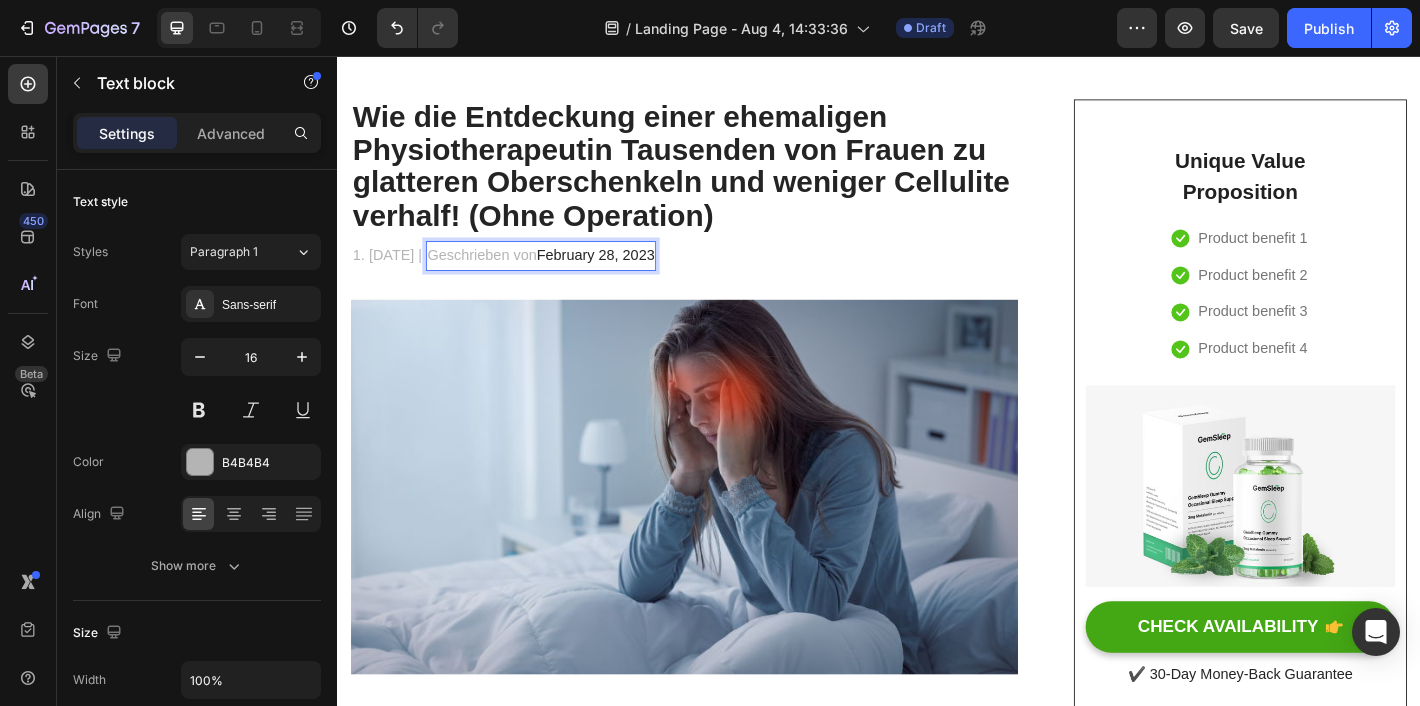click on "February 28, 2023" at bounding box center (623, 276) 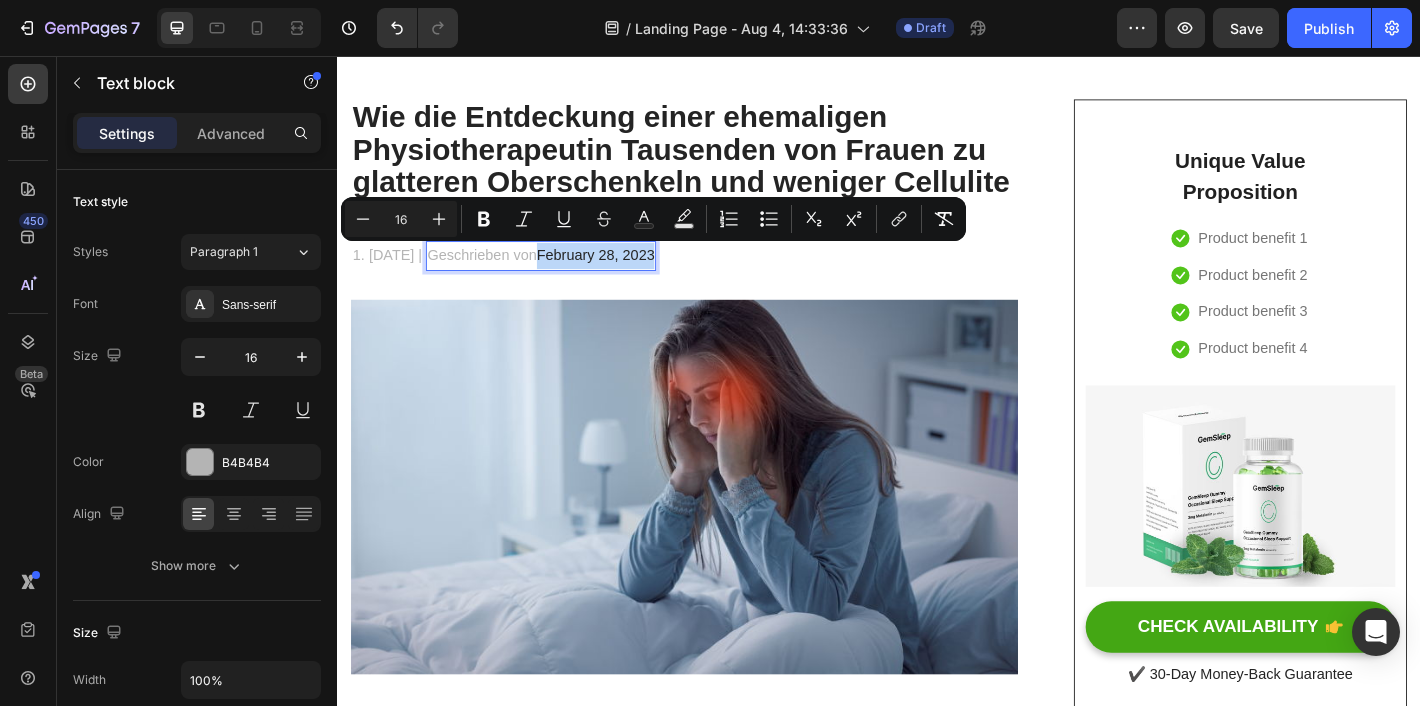 drag, startPoint x: 586, startPoint y: 282, endPoint x: 715, endPoint y: 282, distance: 129 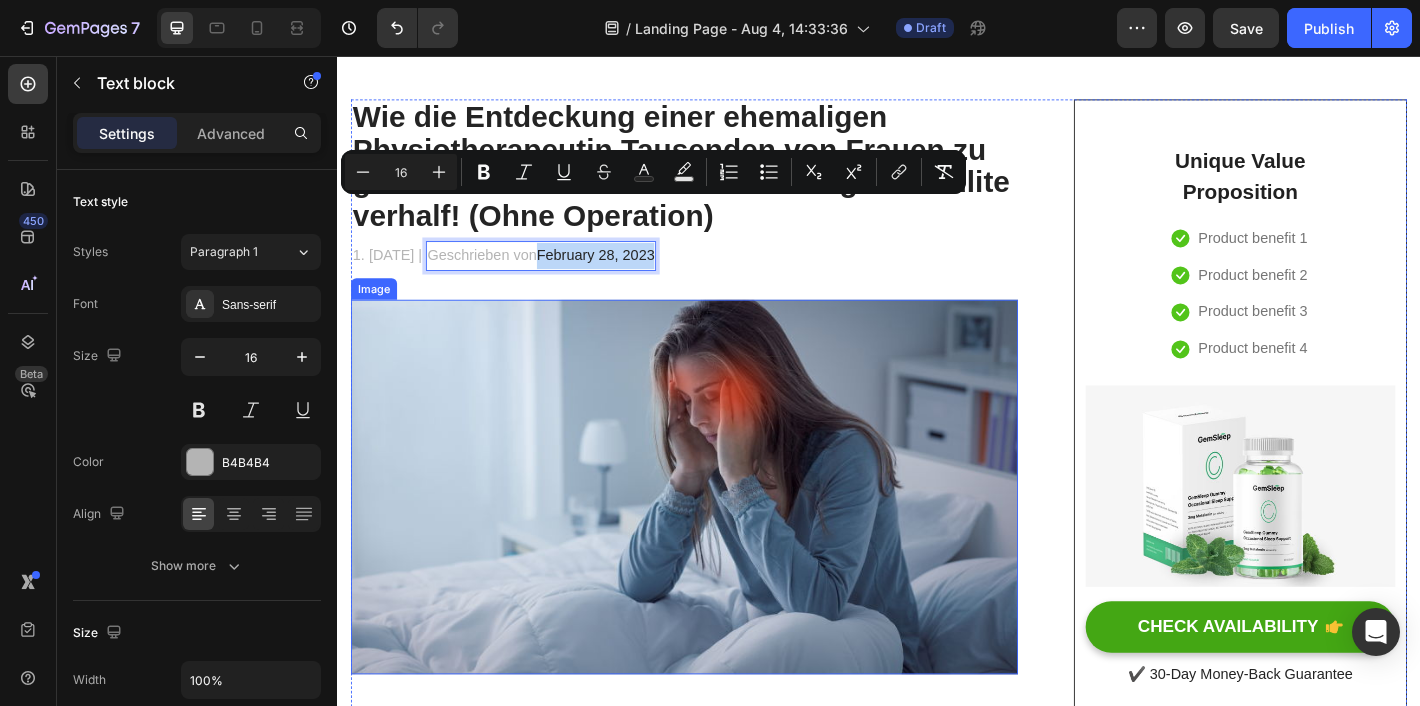 scroll, scrollTop: 191, scrollLeft: 0, axis: vertical 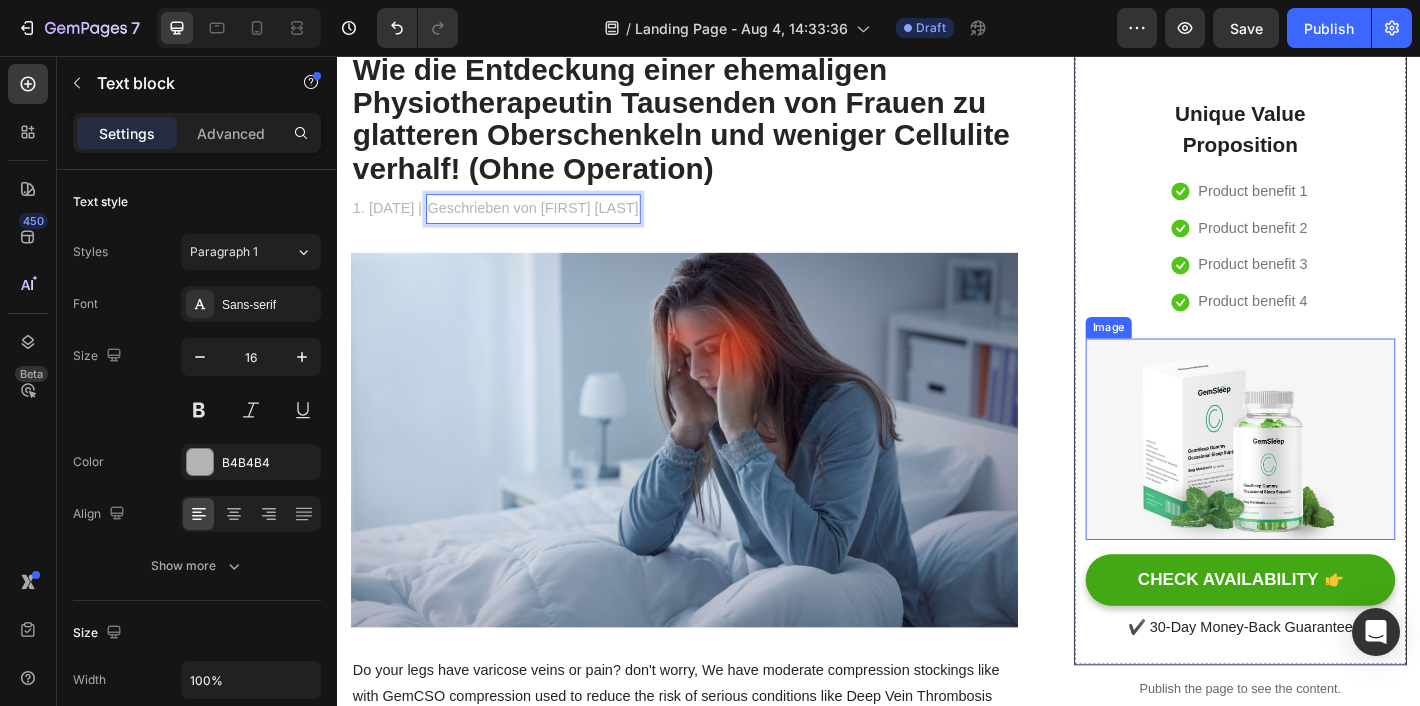 click on "Unique Value Proposition Heading
Icon Product benefit 1 Text block
Icon Product benefit 2 Text block
Icon Product benefit 3  Text block
Icon Product benefit 4   Text block Icon List Row Image  	   CHECK AVAILABILITY Button ✔️ 30-Day Money-Back Guarantee Text block" at bounding box center [1337, 391] 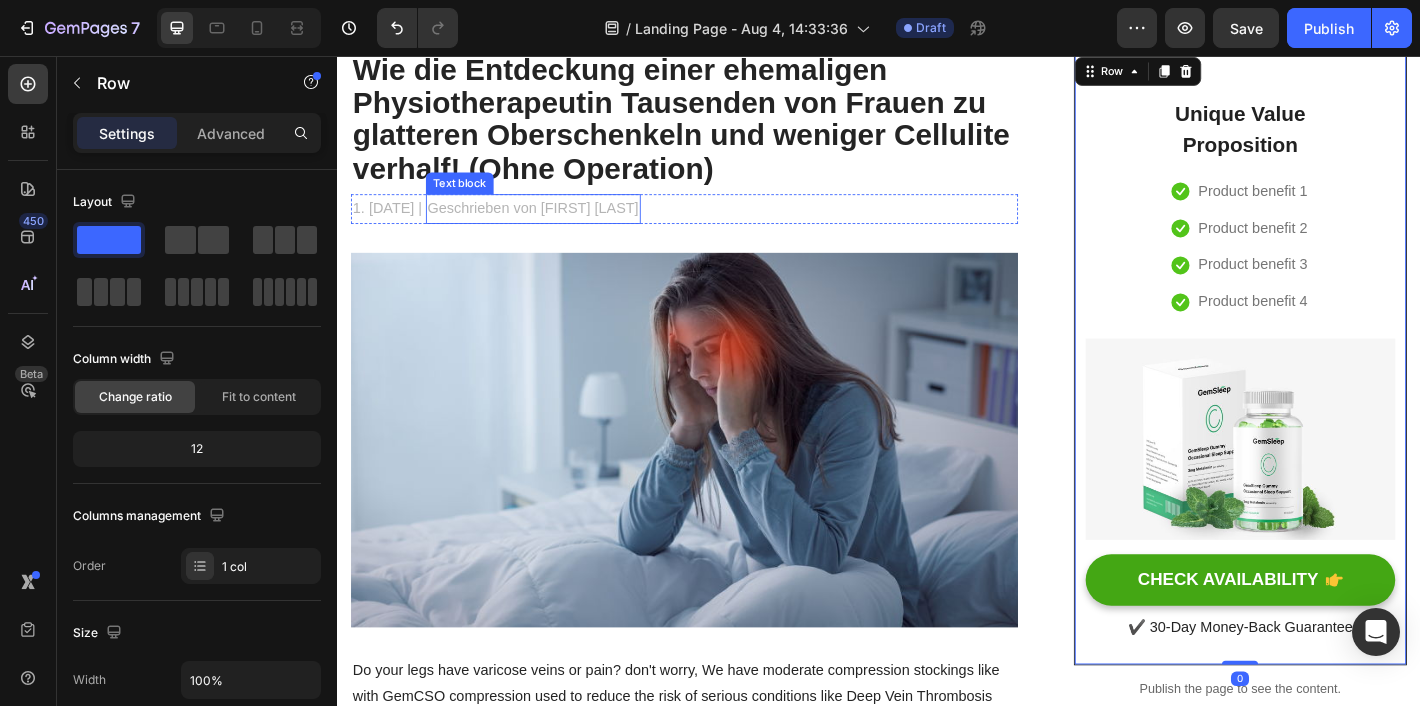 click on "Geschrieben von [FIRST] [LAST]" at bounding box center (554, 225) 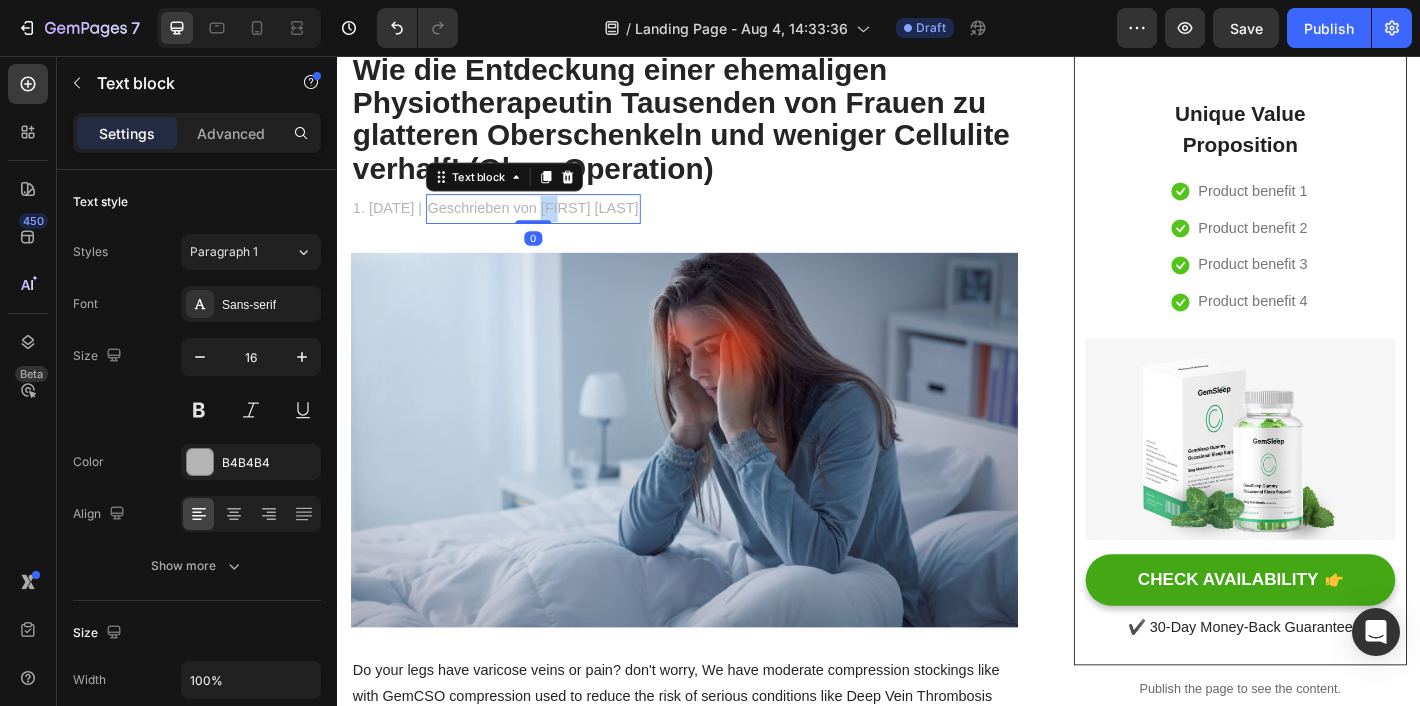 click on "Geschrieben von [FIRST] [LAST]" at bounding box center (554, 225) 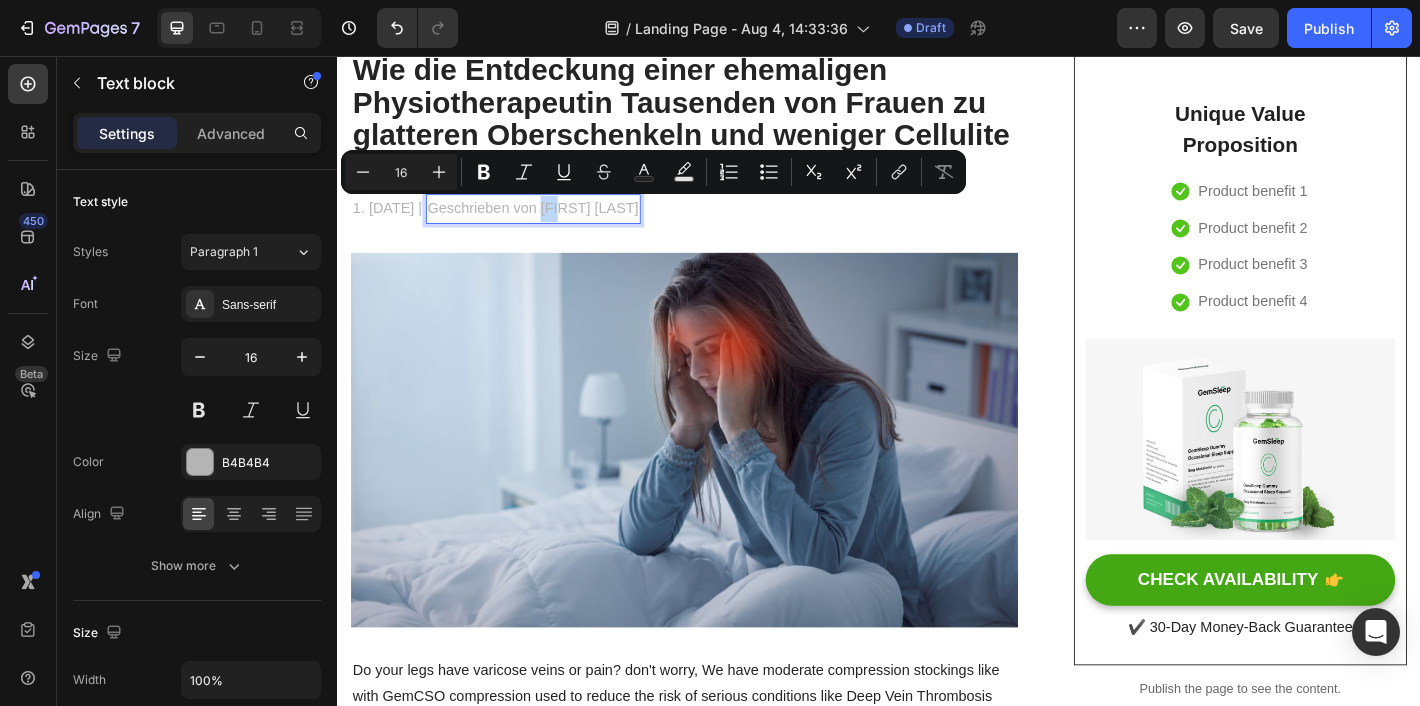 click on "Geschrieben von [FIRST] [LAST]" at bounding box center [554, 225] 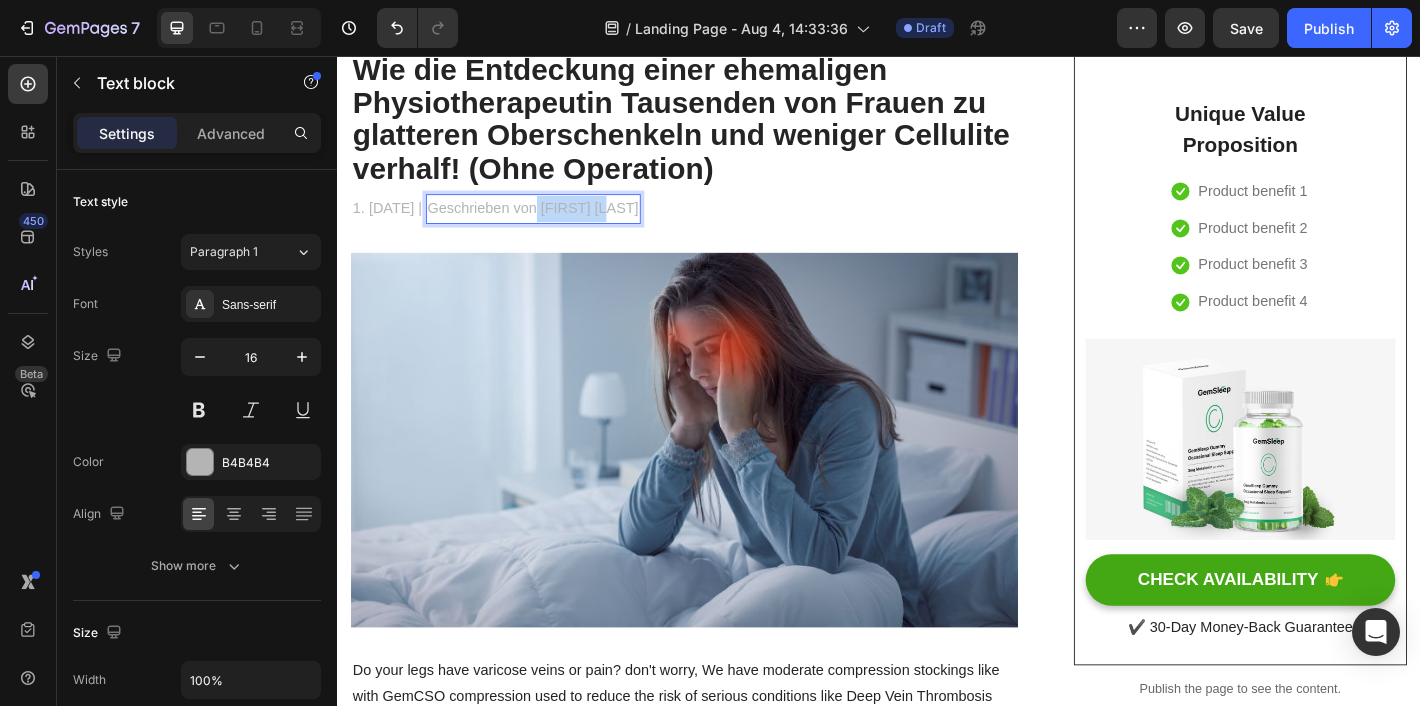drag, startPoint x: 583, startPoint y: 225, endPoint x: 660, endPoint y: 231, distance: 77.23341 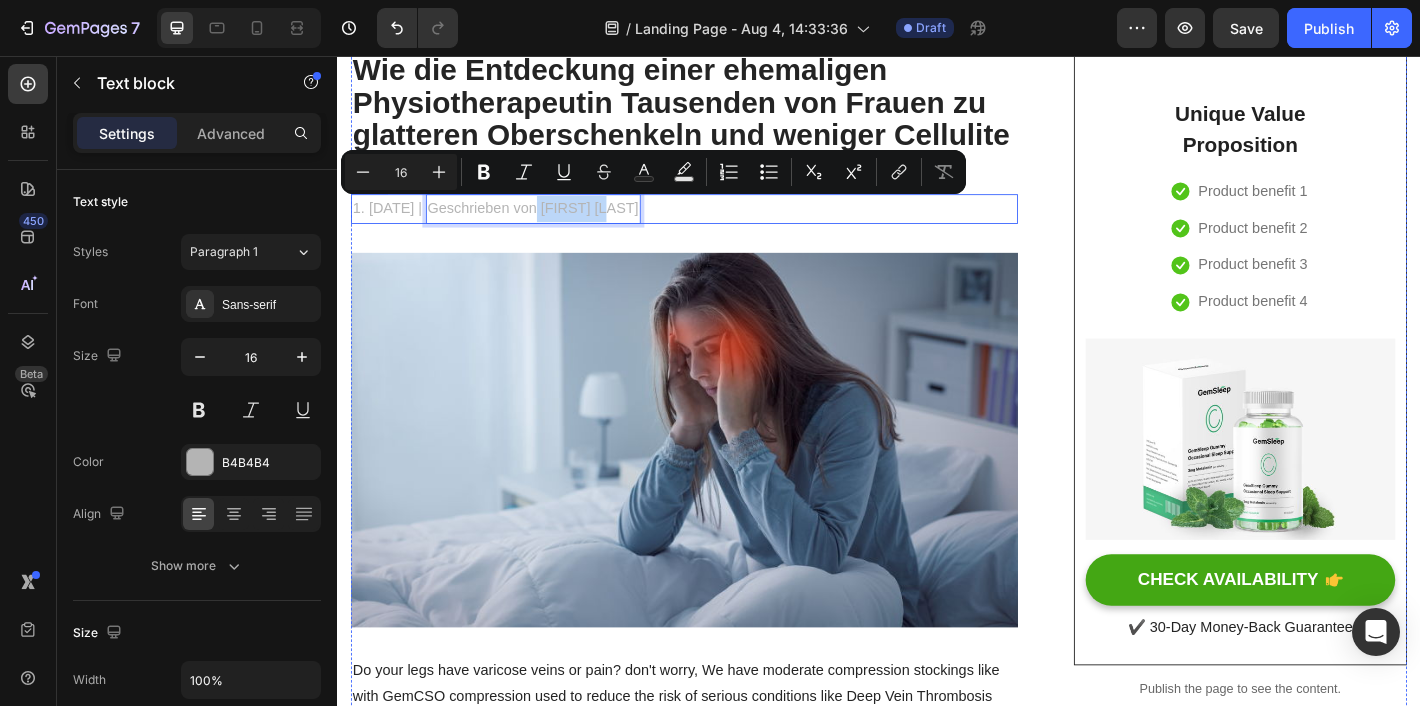 click on "1. [MONTH] [DAY], [YEAR] | Text block Geschrieben von Lea Müller Text block 0 Row" at bounding box center [721, 225] 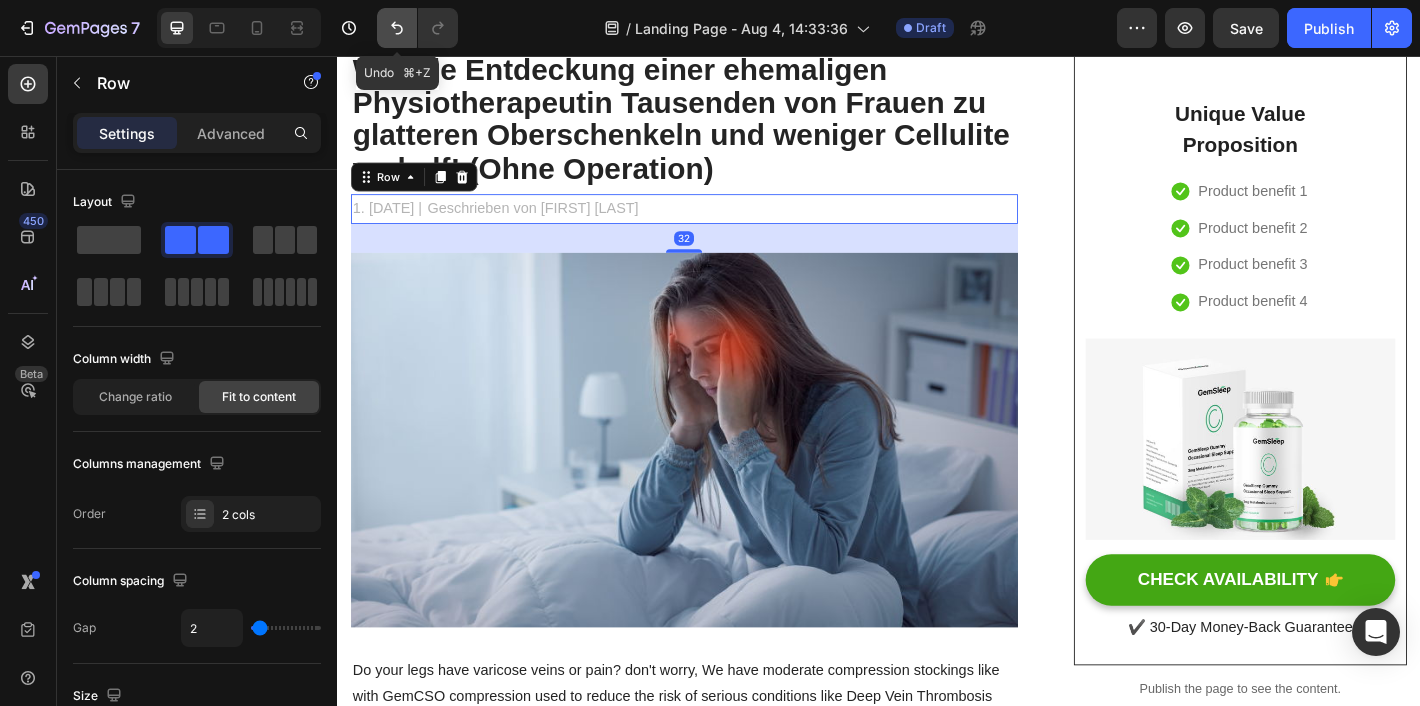click 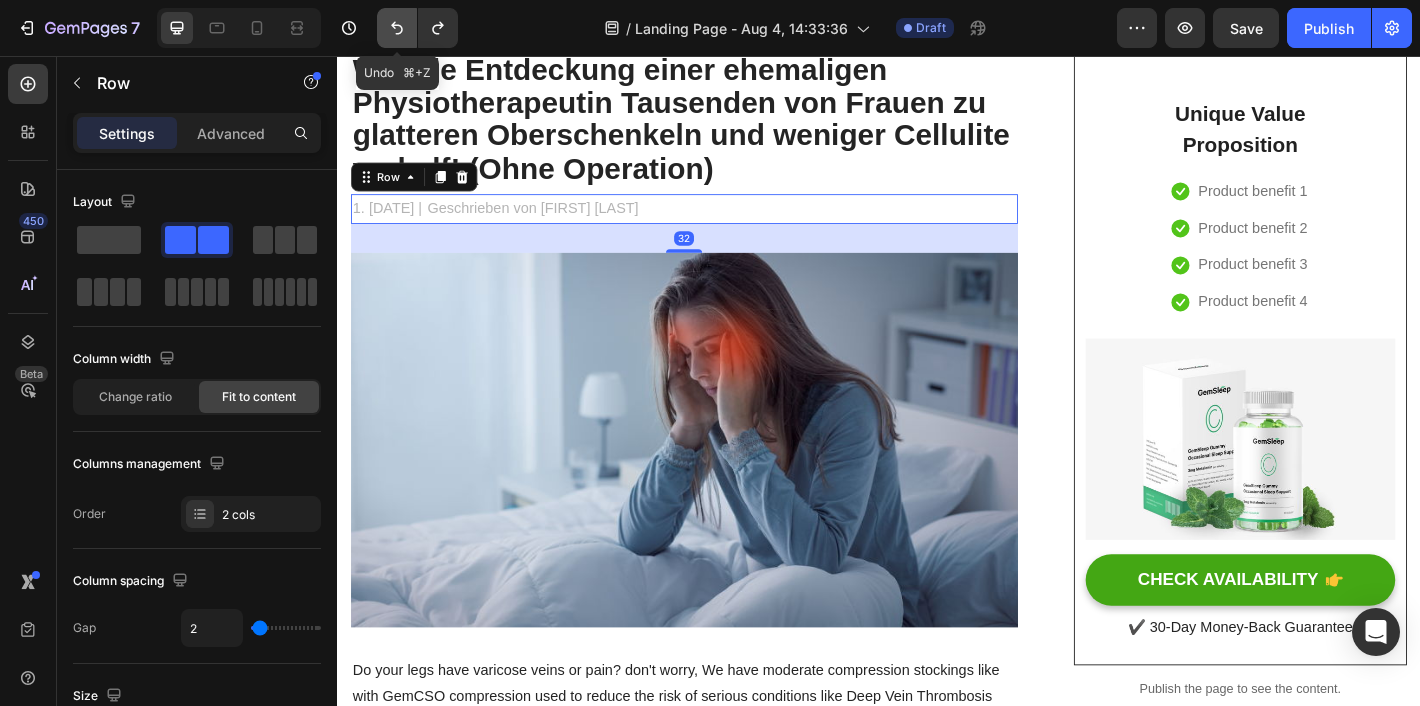click 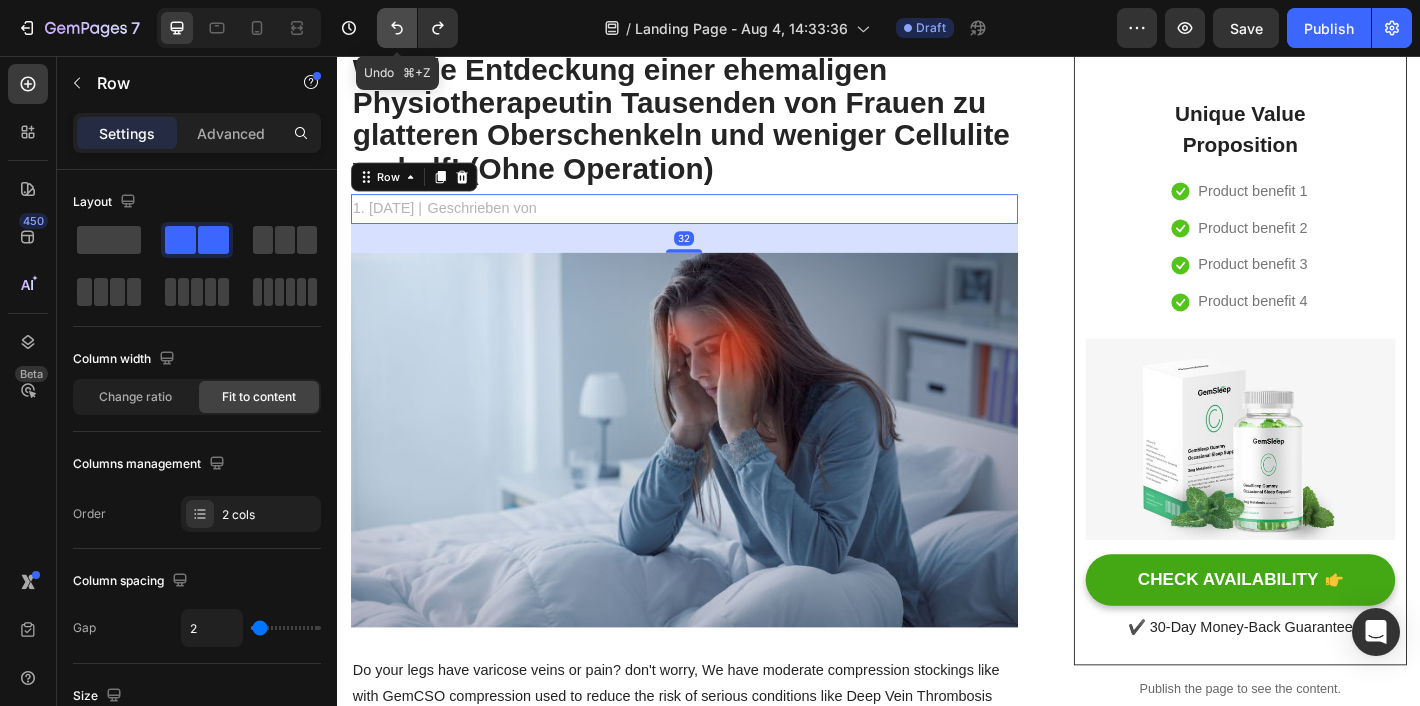 click 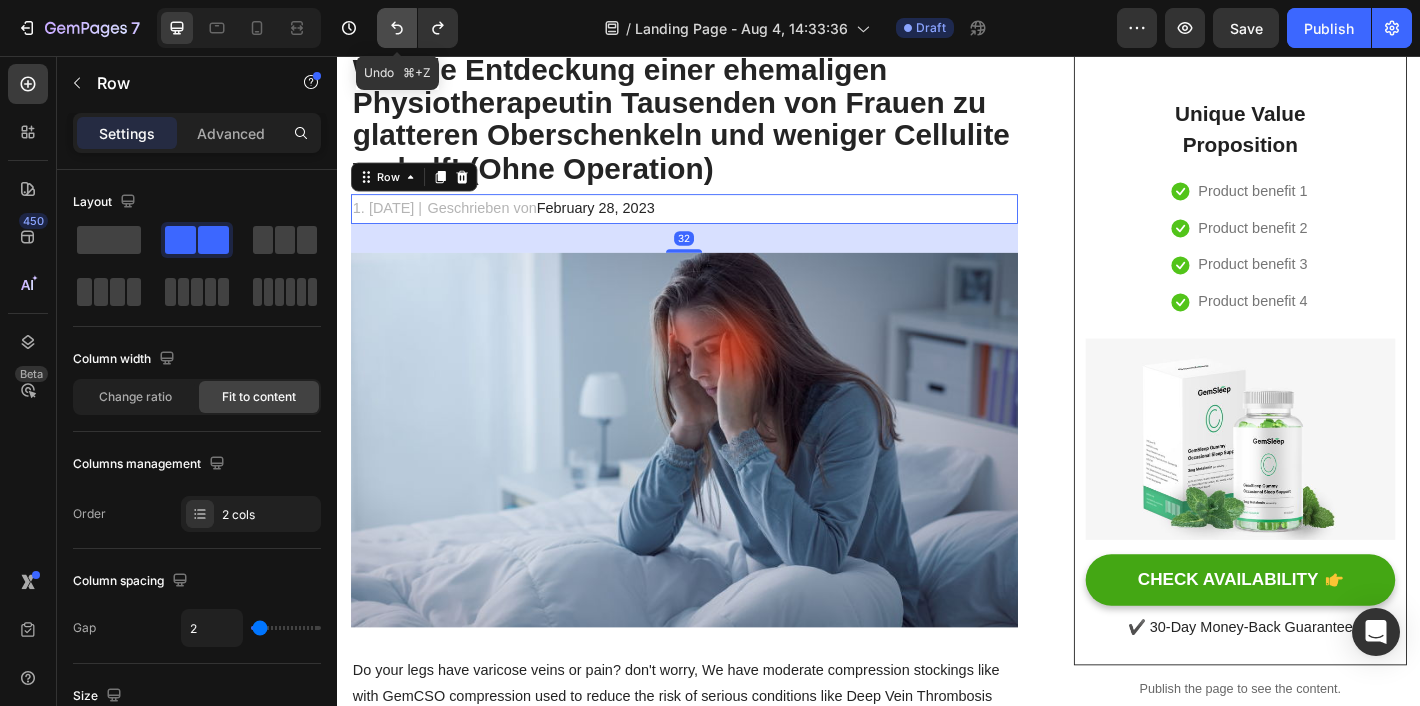 click 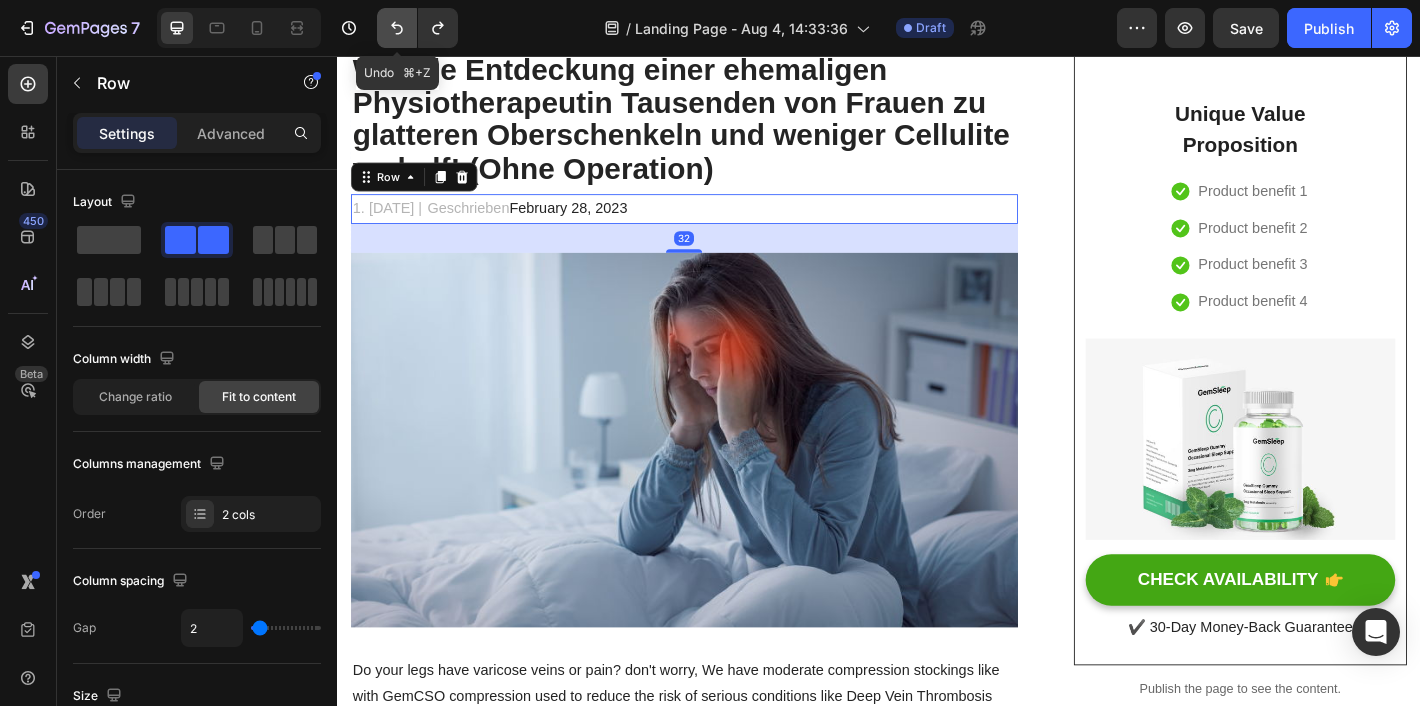 click 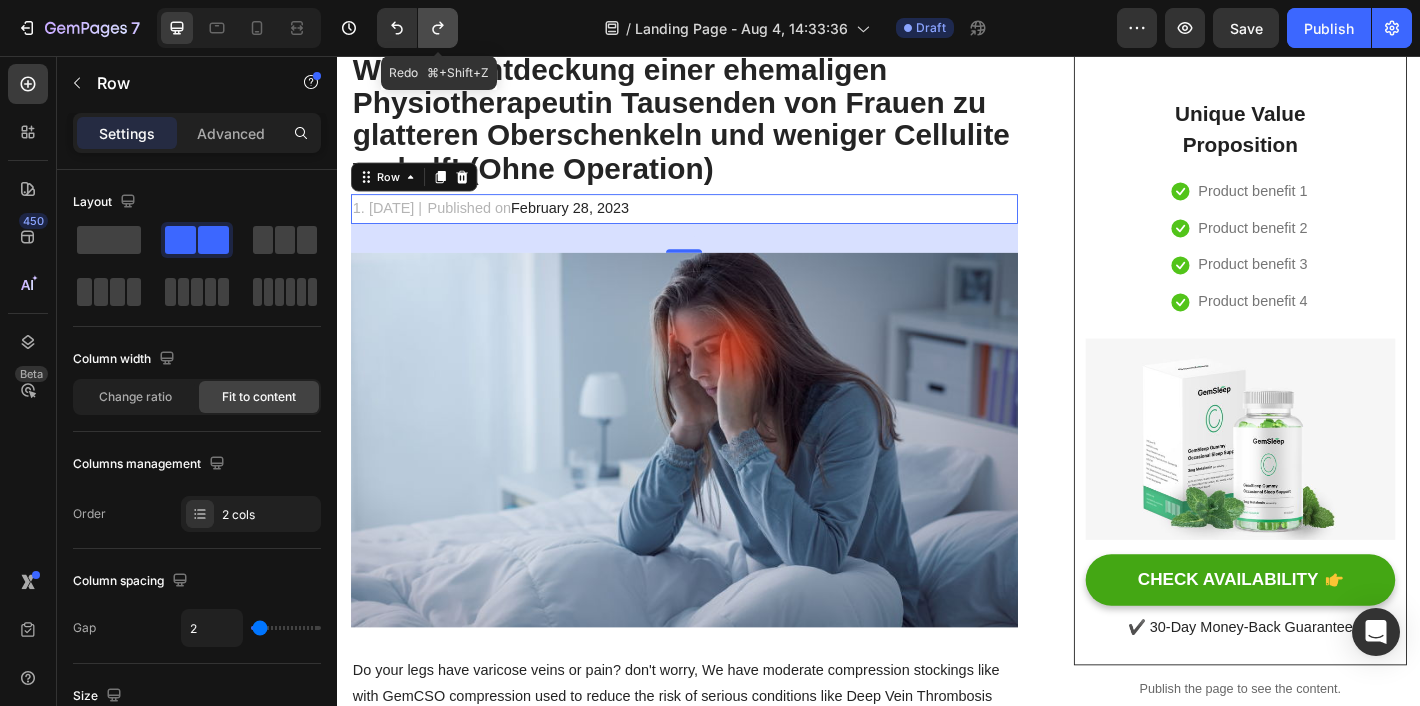 click 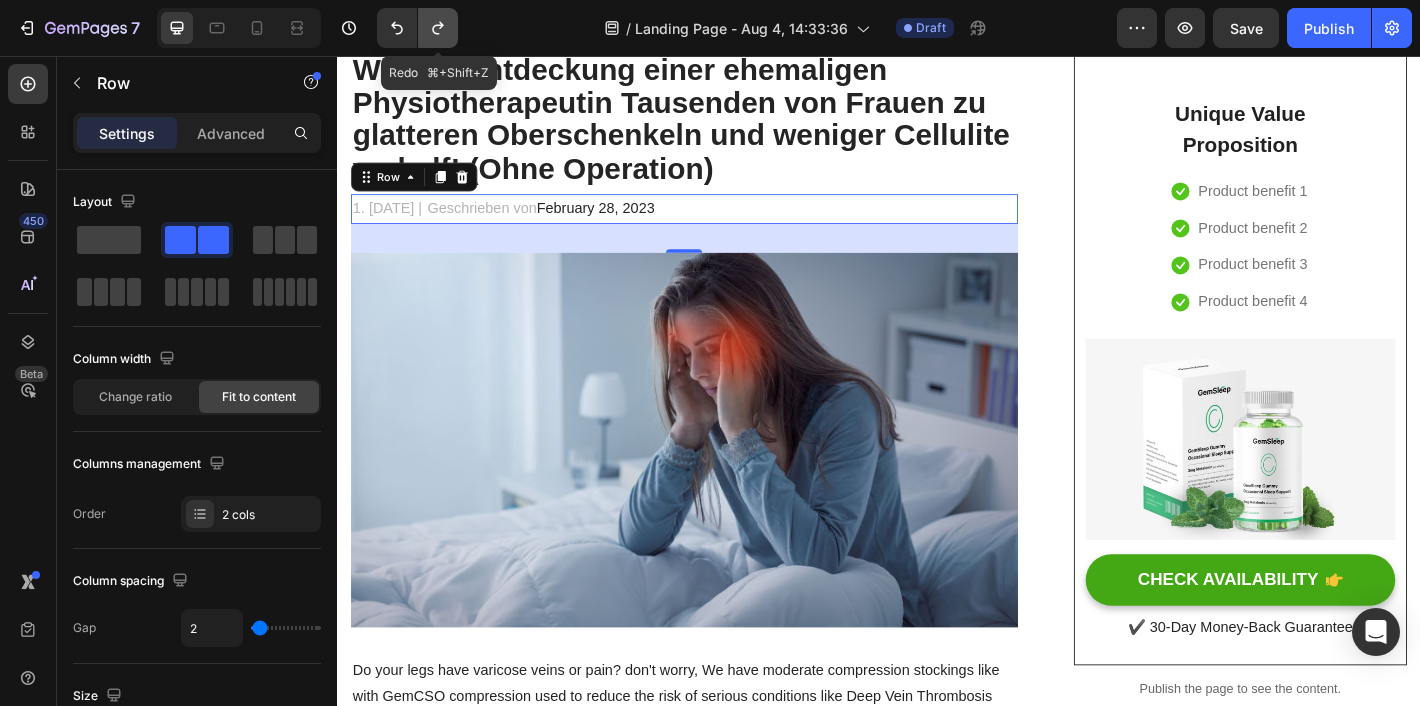 click 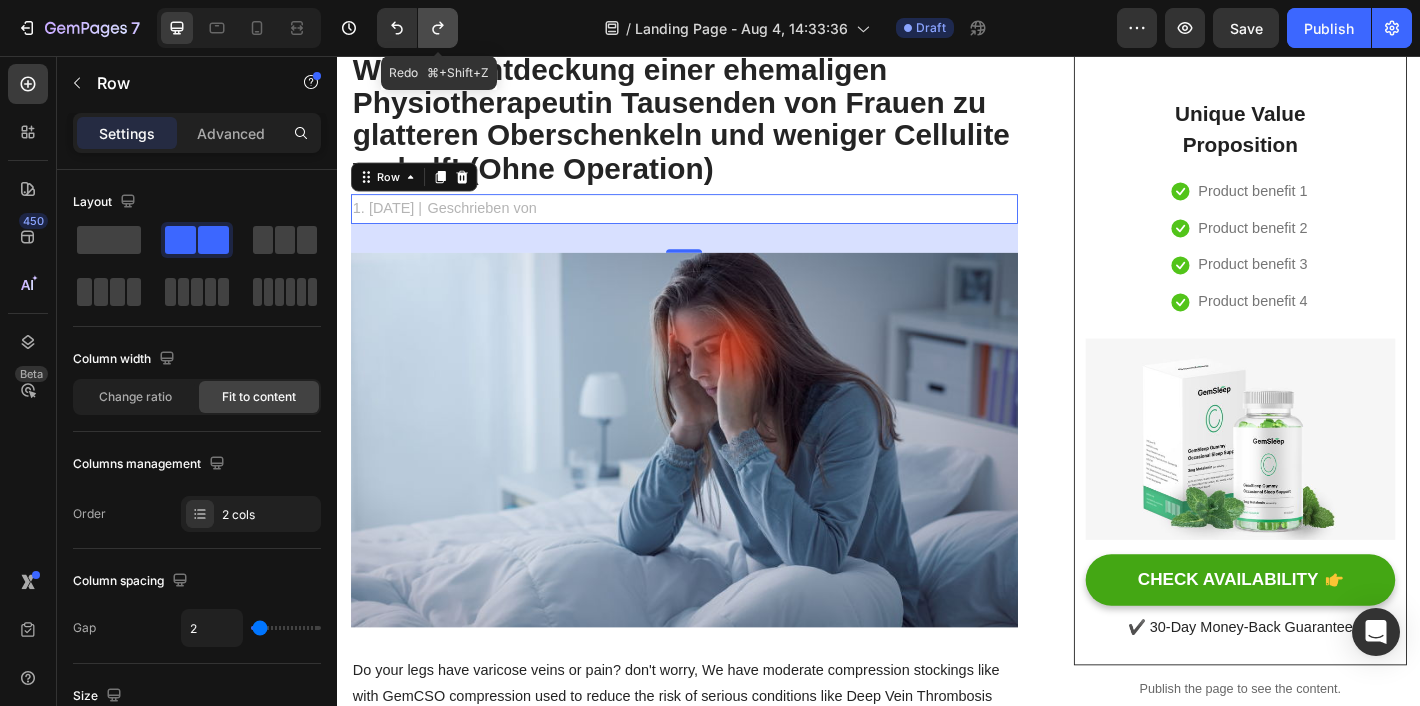 click 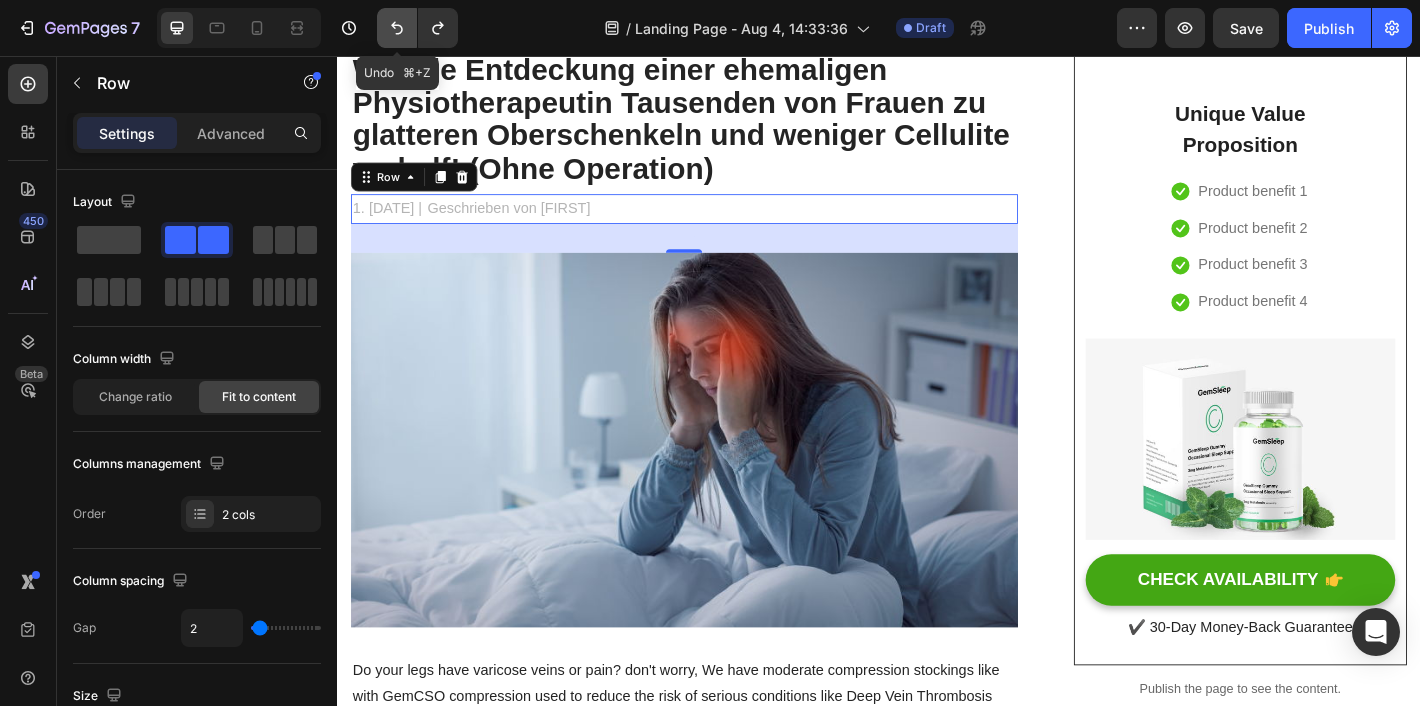 click 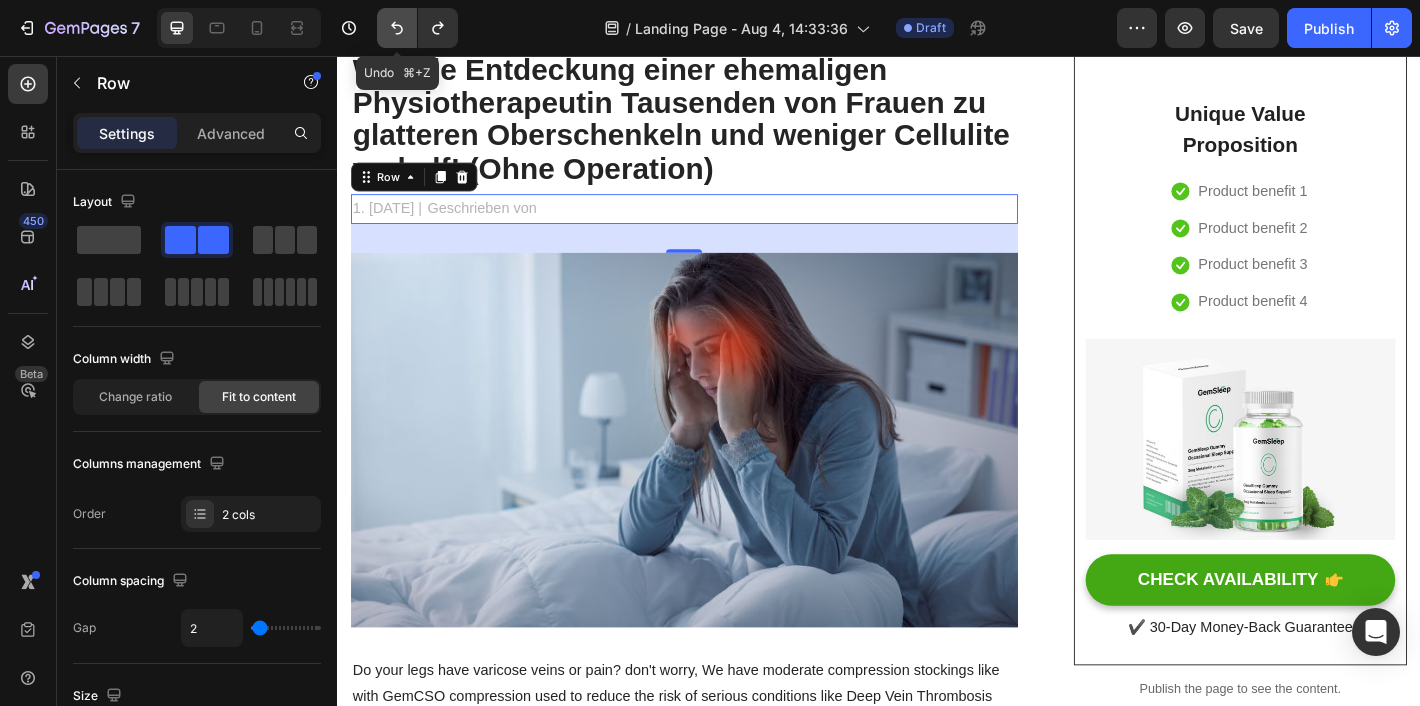 click 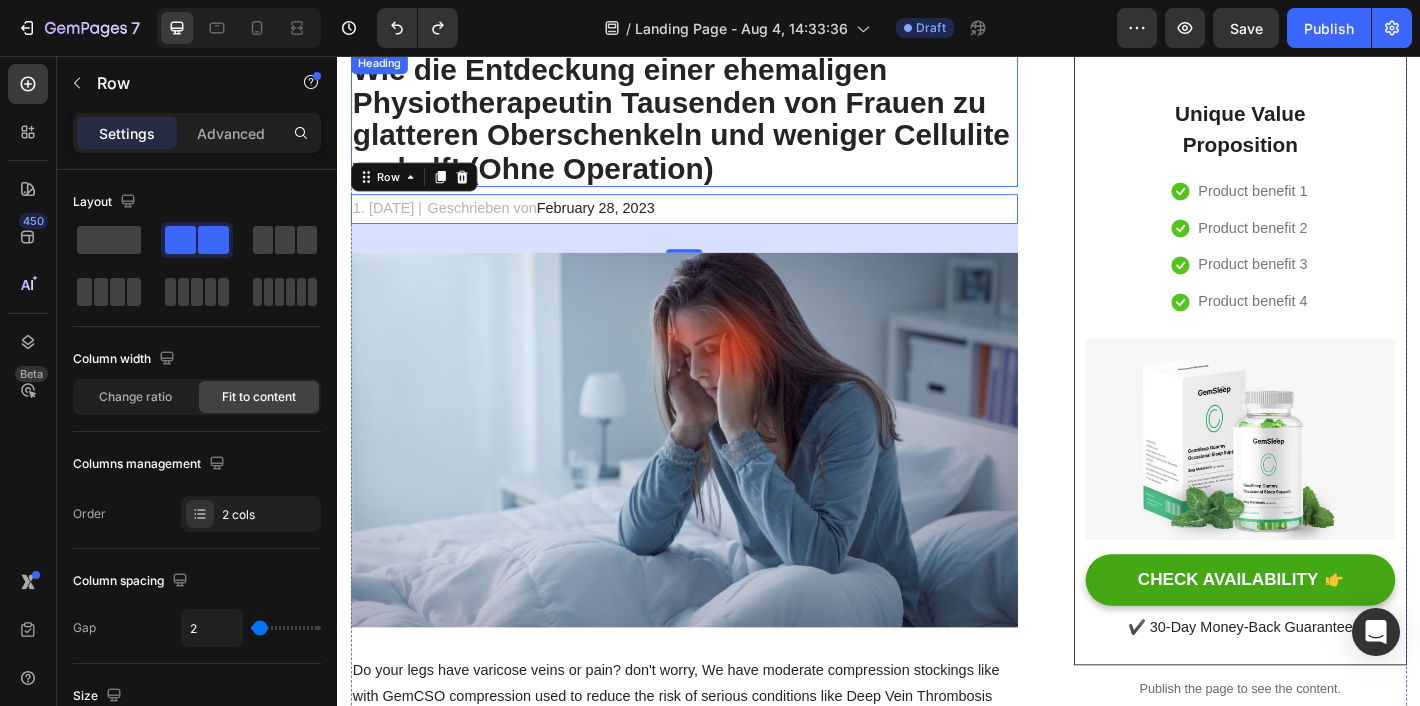 click on "February 28, 2023" at bounding box center [623, 224] 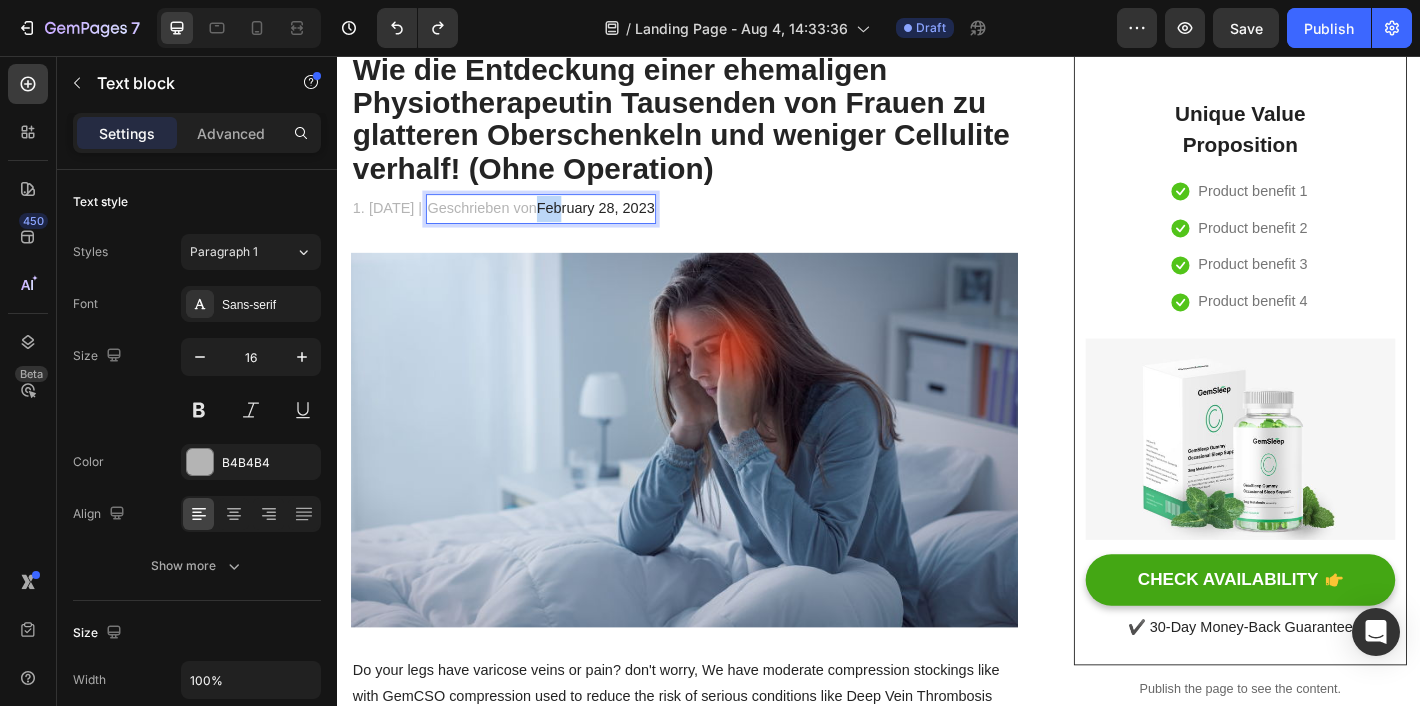 drag, startPoint x: 588, startPoint y: 223, endPoint x: 628, endPoint y: 223, distance: 40 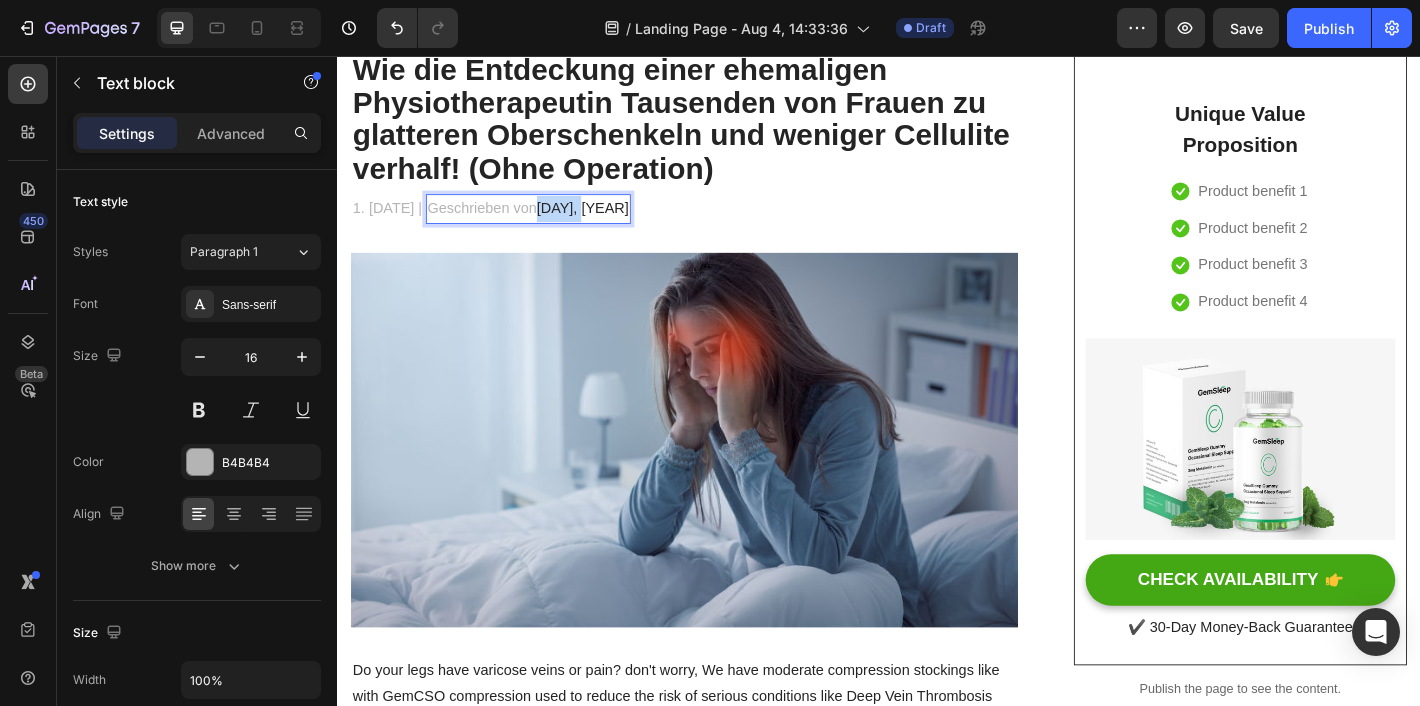 drag, startPoint x: 588, startPoint y: 226, endPoint x: 639, endPoint y: 226, distance: 51 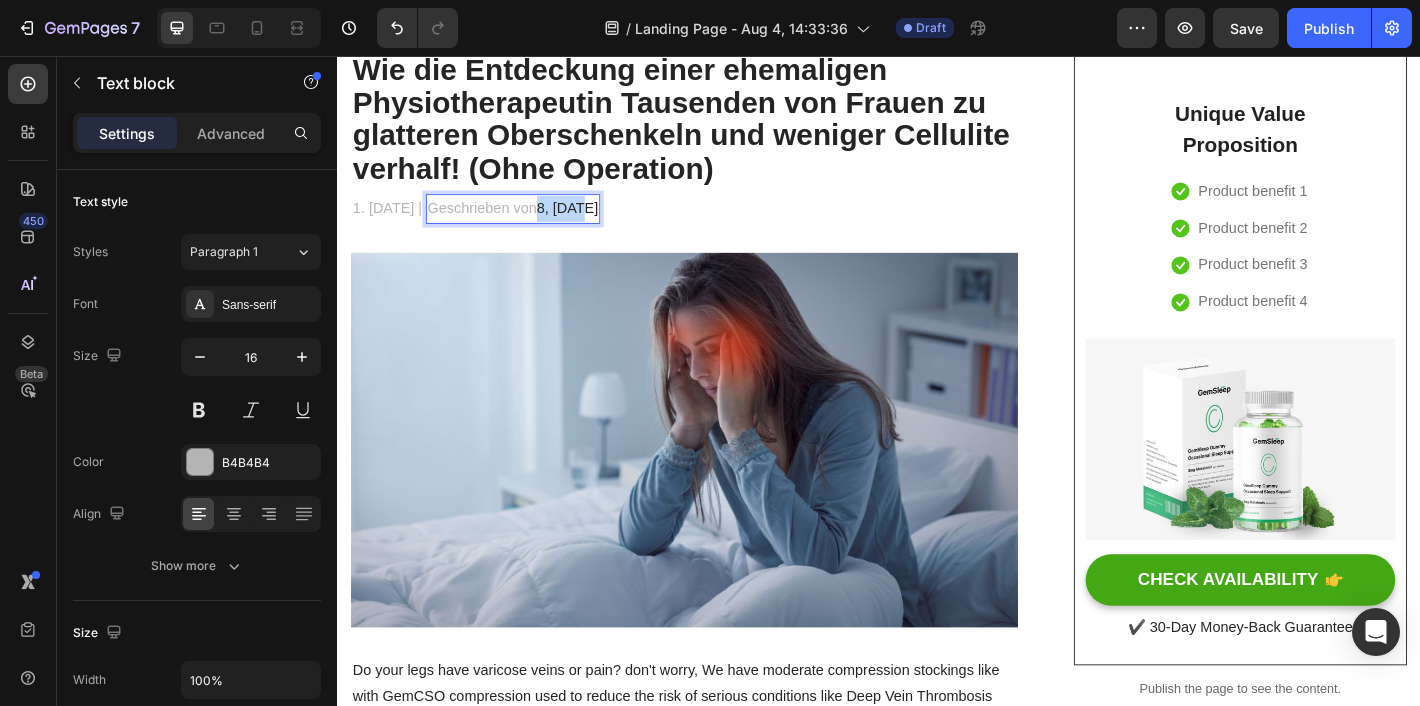 drag, startPoint x: 588, startPoint y: 227, endPoint x: 732, endPoint y: 227, distance: 144 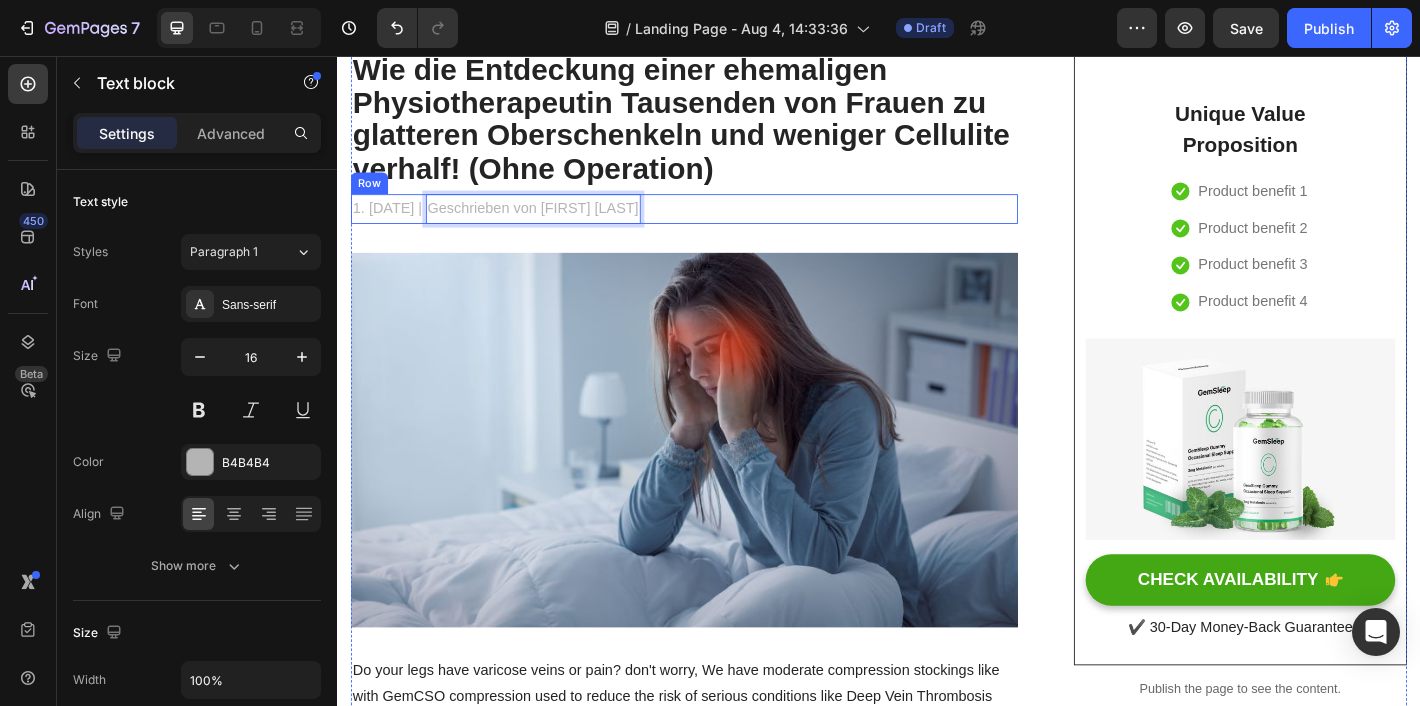 click on "1. [MONTH] [DAY], [YEAR] | Text block Geschrieben von Lea Müller Text block 0 Row" at bounding box center (721, 225) 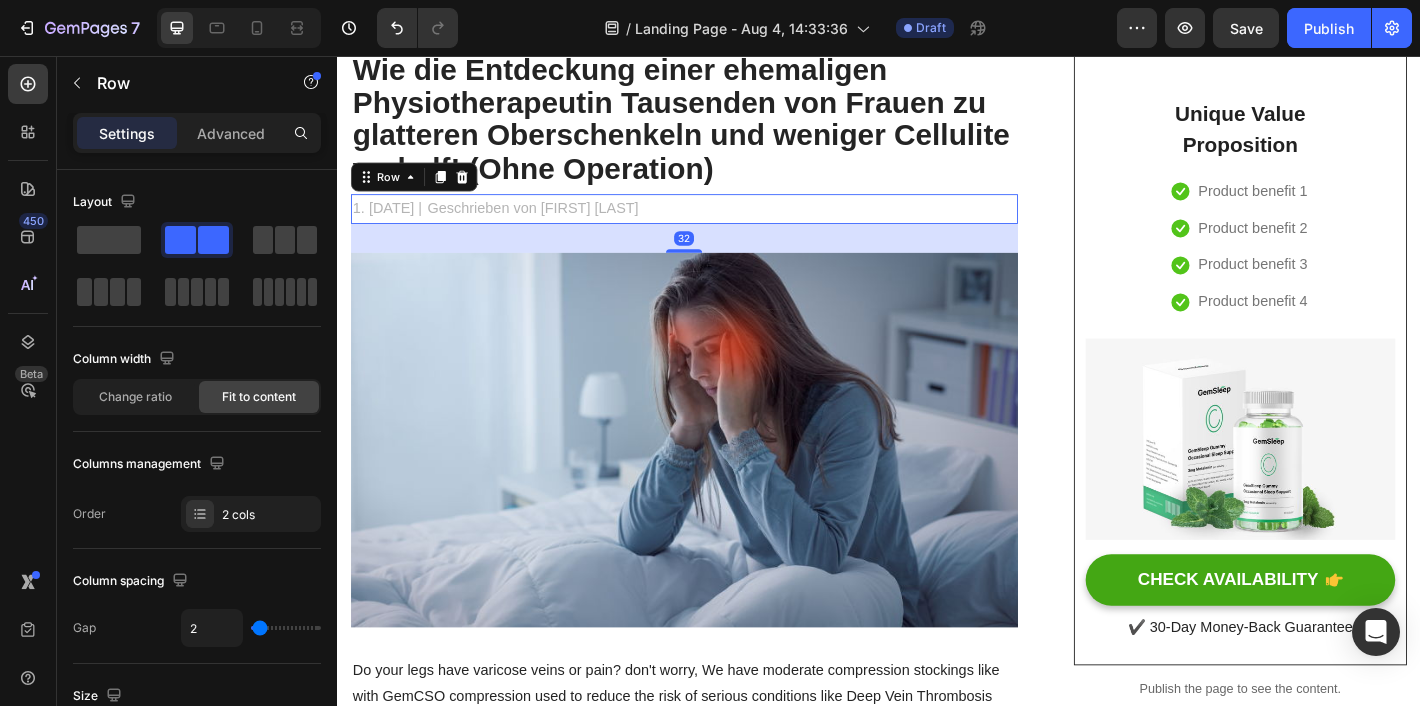 click on "Wie die Entdeckung einer ehemaligen Physiotherapeutin Tausenden von Frauen zu glatteren Oberschenkeln und weniger Cellulite verhalf! (Ohne Operation) Heading 1. [MONTH] [YEAR] | Text block Geschrieben von [FIRST] [LAST] Text block Row 32 Image Do your legs have varicose veins or pain? don't worry, We have moderate compression stockings like with GemCSO compression used to reduce the risk of serious conditions like Deep Vein Thrombosis (DVT), blood clots, varicose veins, and spider veins. Text block [Heading 2] Describe the timeframe to achieve the desired results Heading Your provider may recommend compression socks to help with symptoms caused by a vein or venous disorder. Venous disorders happen when the valves in your veins don’t work correctly, making it harder for blood to flow back to your heart. This can lead to: Text block Icon Customer problem 1: Text block Row Icon Customer problem 2: Text block Row" at bounding box center (937, 2677) 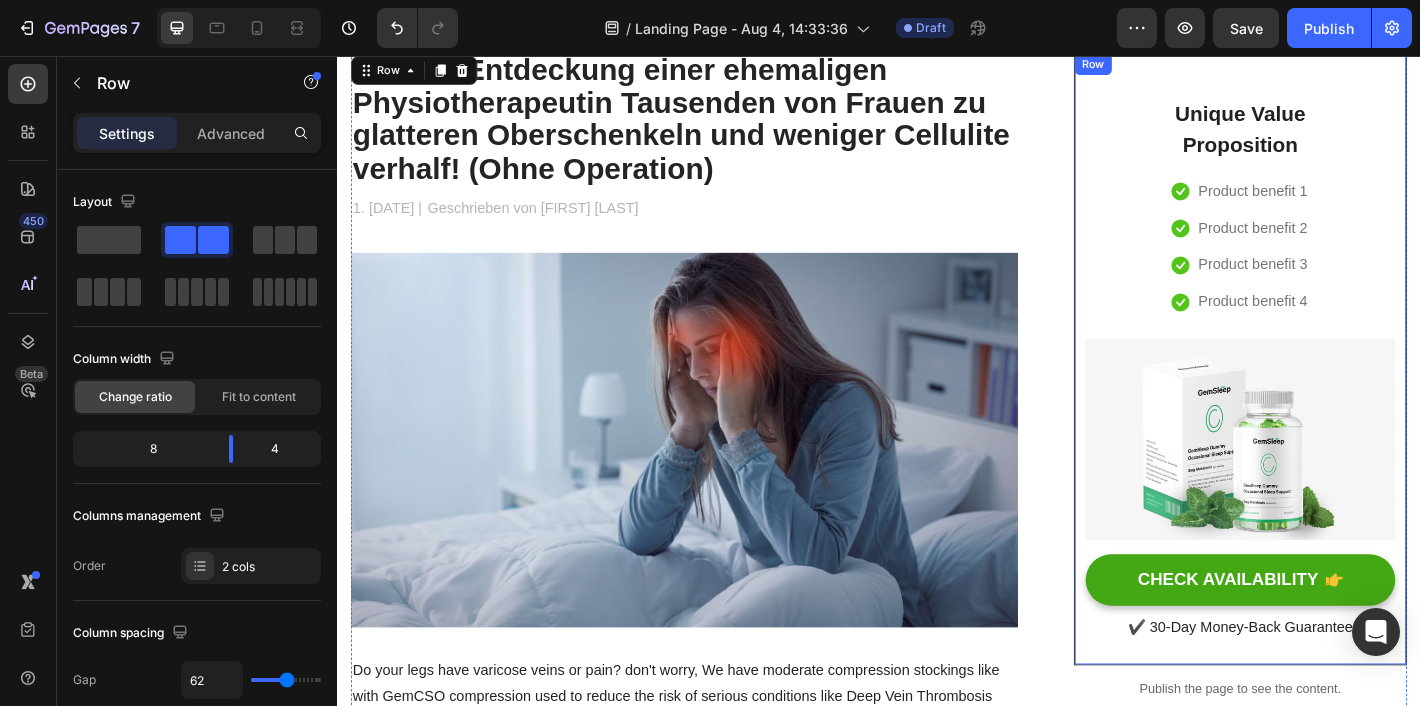 click on "Unique Value Proposition Heading
Icon Product benefit 1 Text block
Icon Product benefit 2 Text block
Icon Product benefit 3  Text block
Icon Product benefit 4   Text block Icon List Row Image  	   CHECK AVAILABILITY Button ✔️ 30-Day Money-Back Guarantee Text block" at bounding box center [1337, 391] 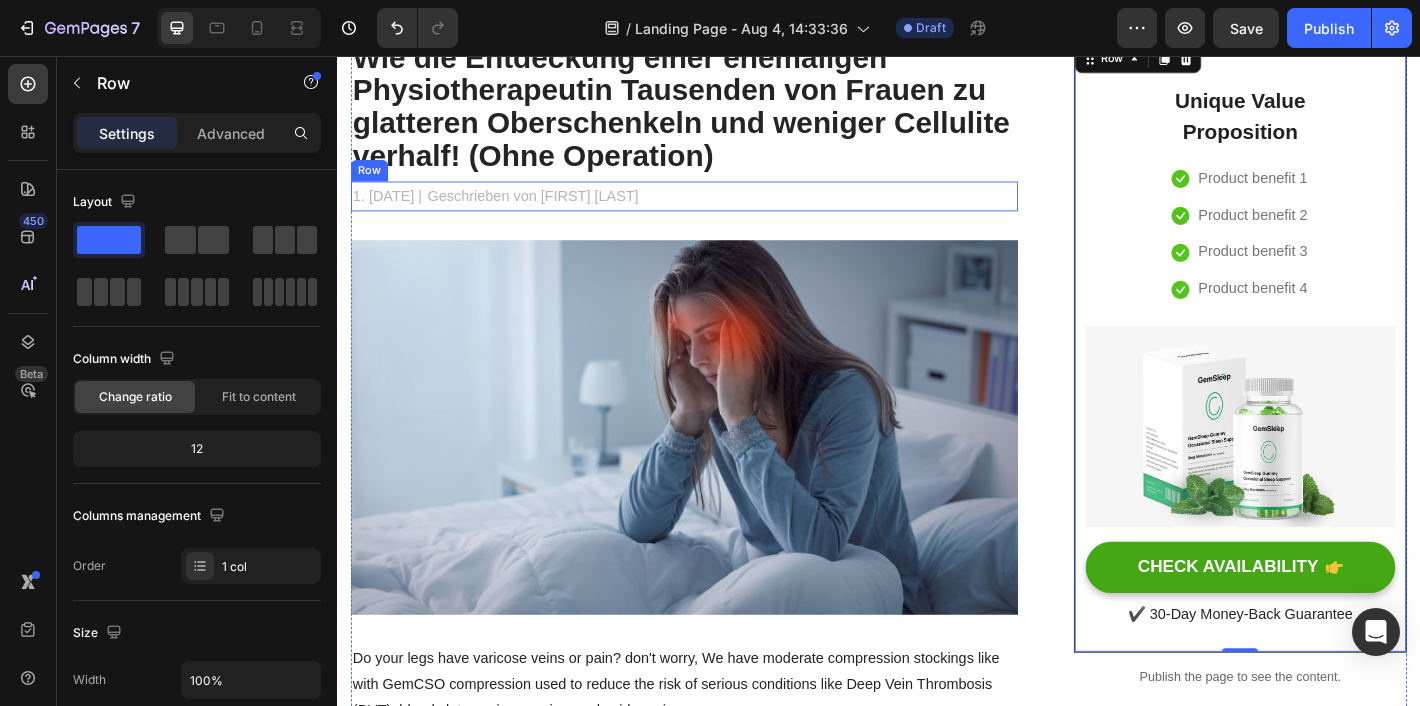 scroll, scrollTop: 264, scrollLeft: 0, axis: vertical 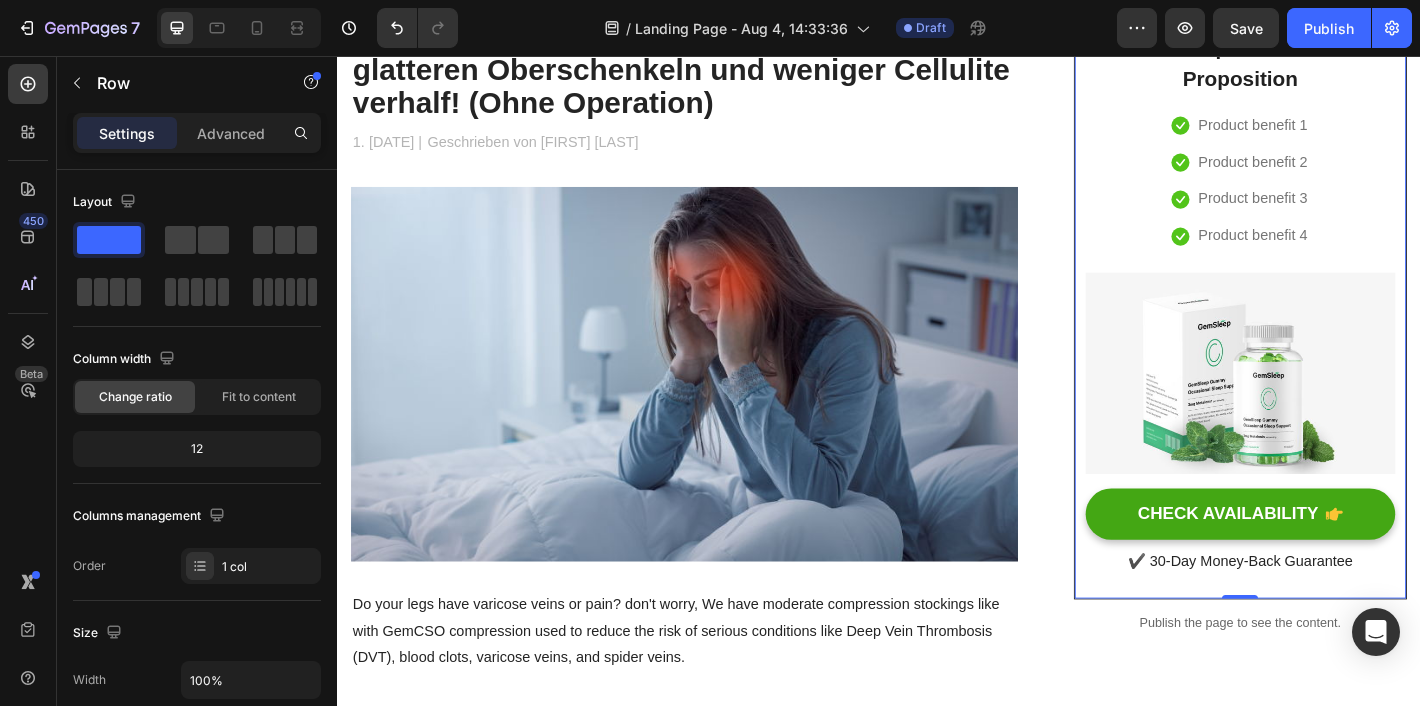 click at bounding box center [721, 408] 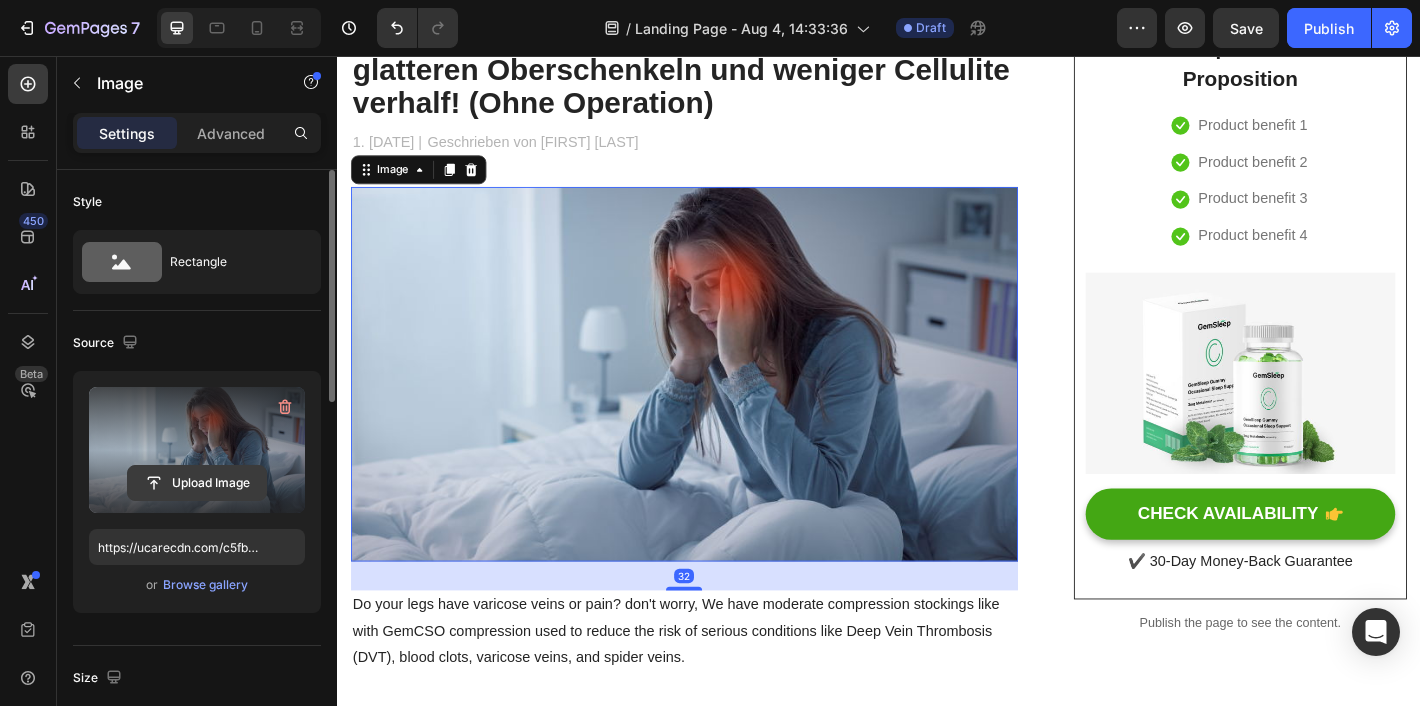 click 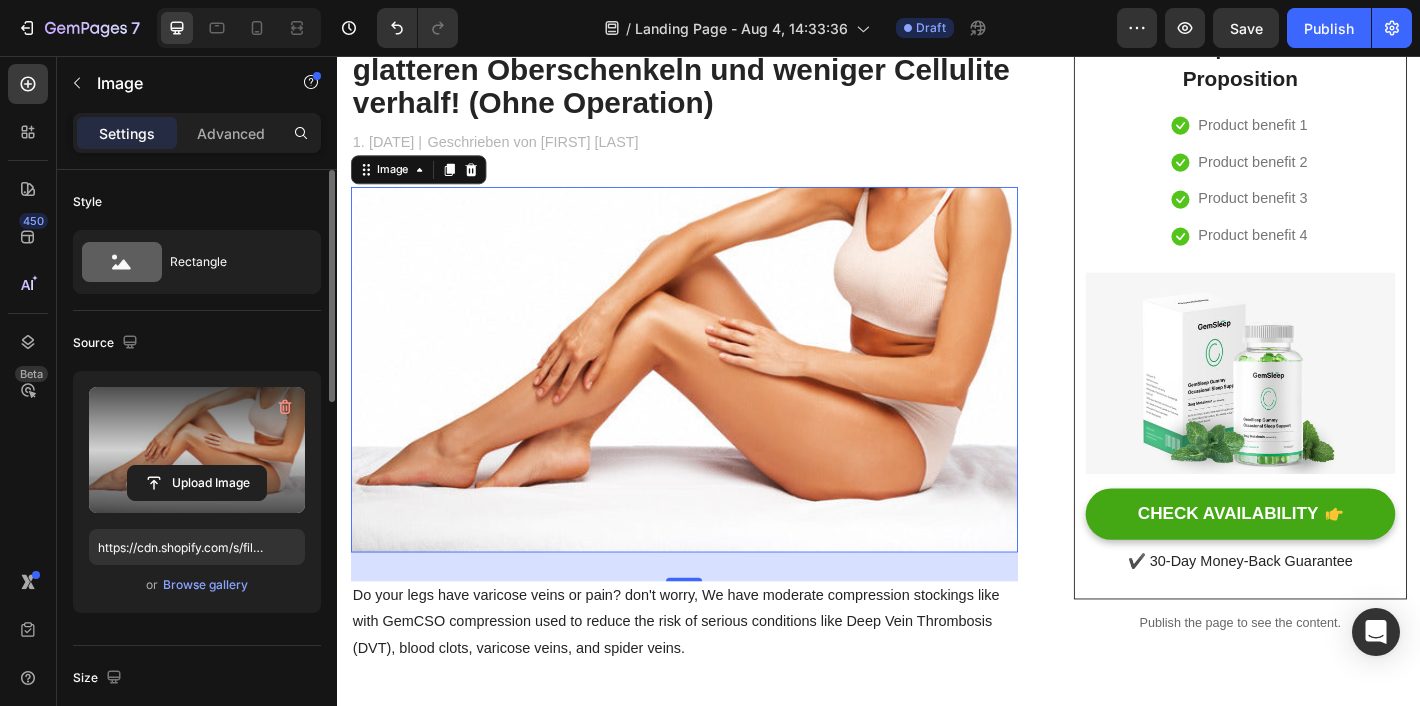 click at bounding box center [721, 403] 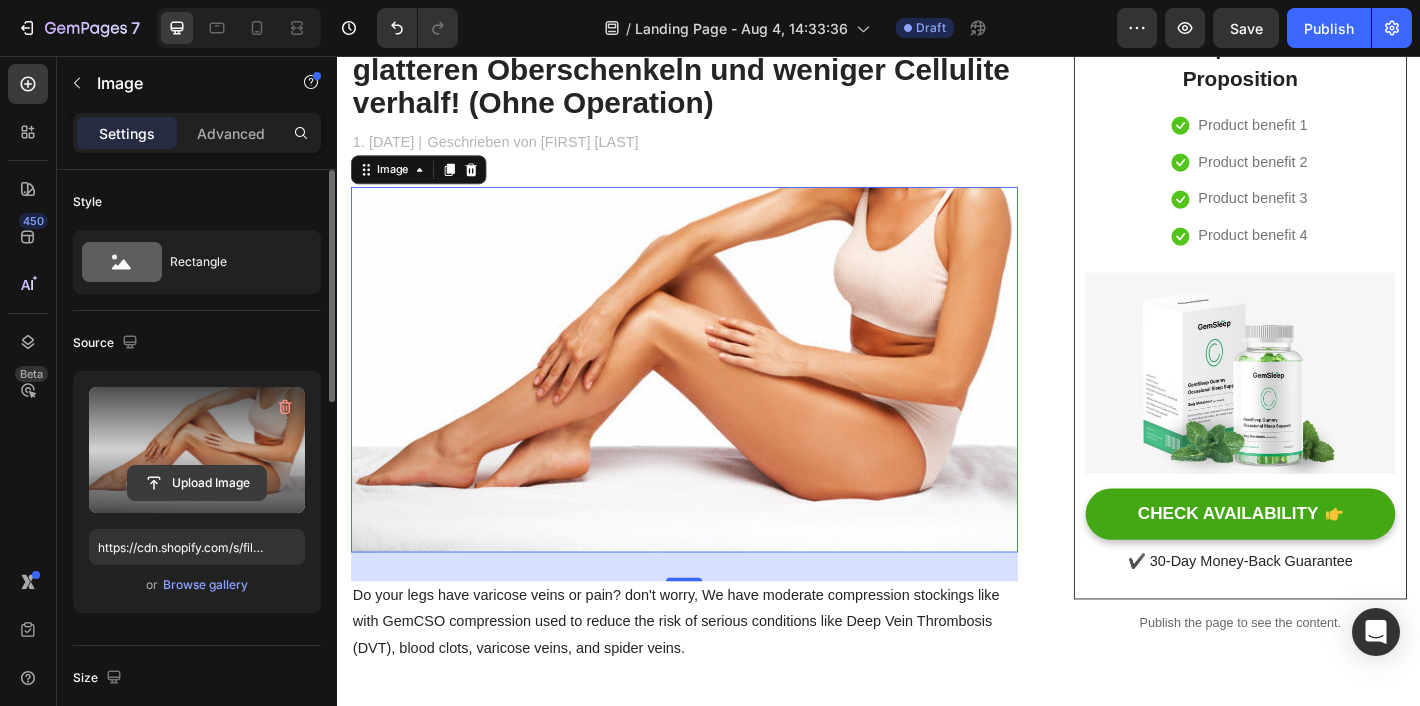 click 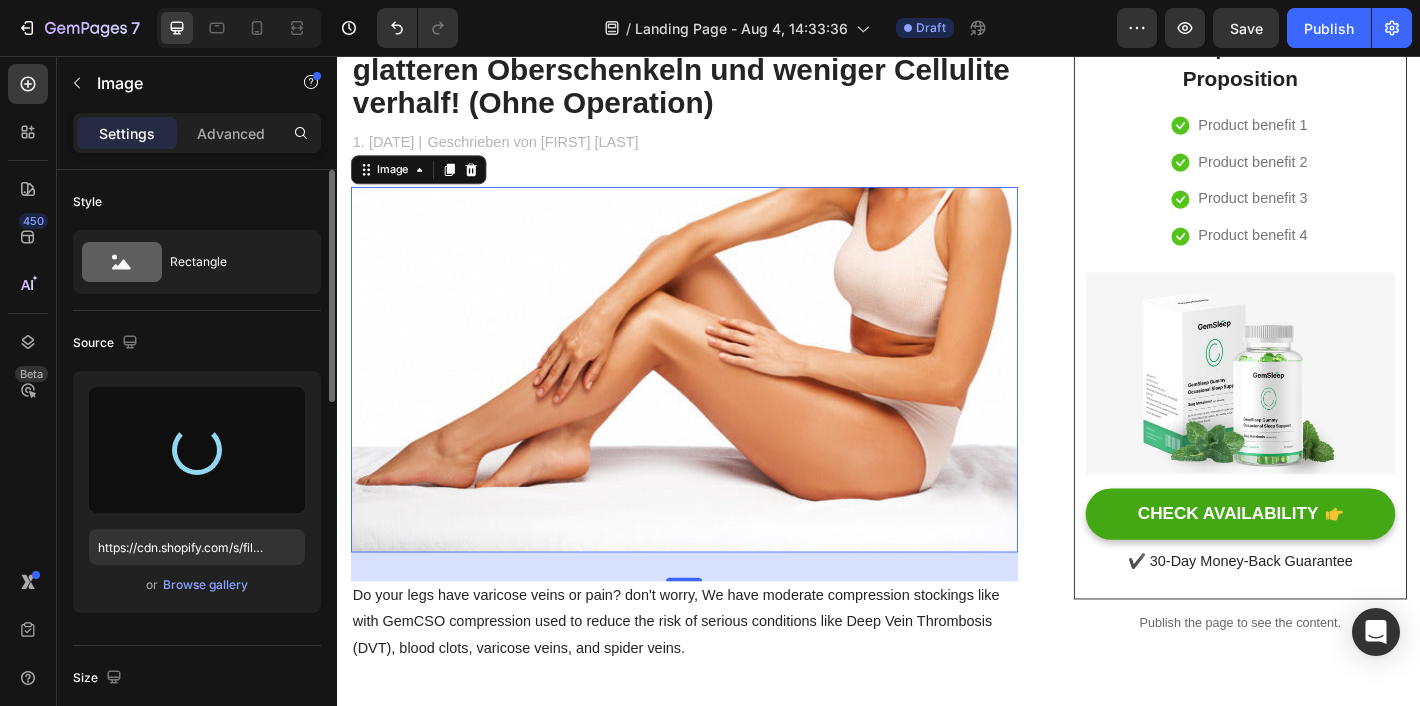 type on "https://cdn.shopify.com/s/files/1/0935/4913/4148/files/gempages_578446831566979977-280d61aa-b36c-4463-ac83-6ded9eb22c50.jpg" 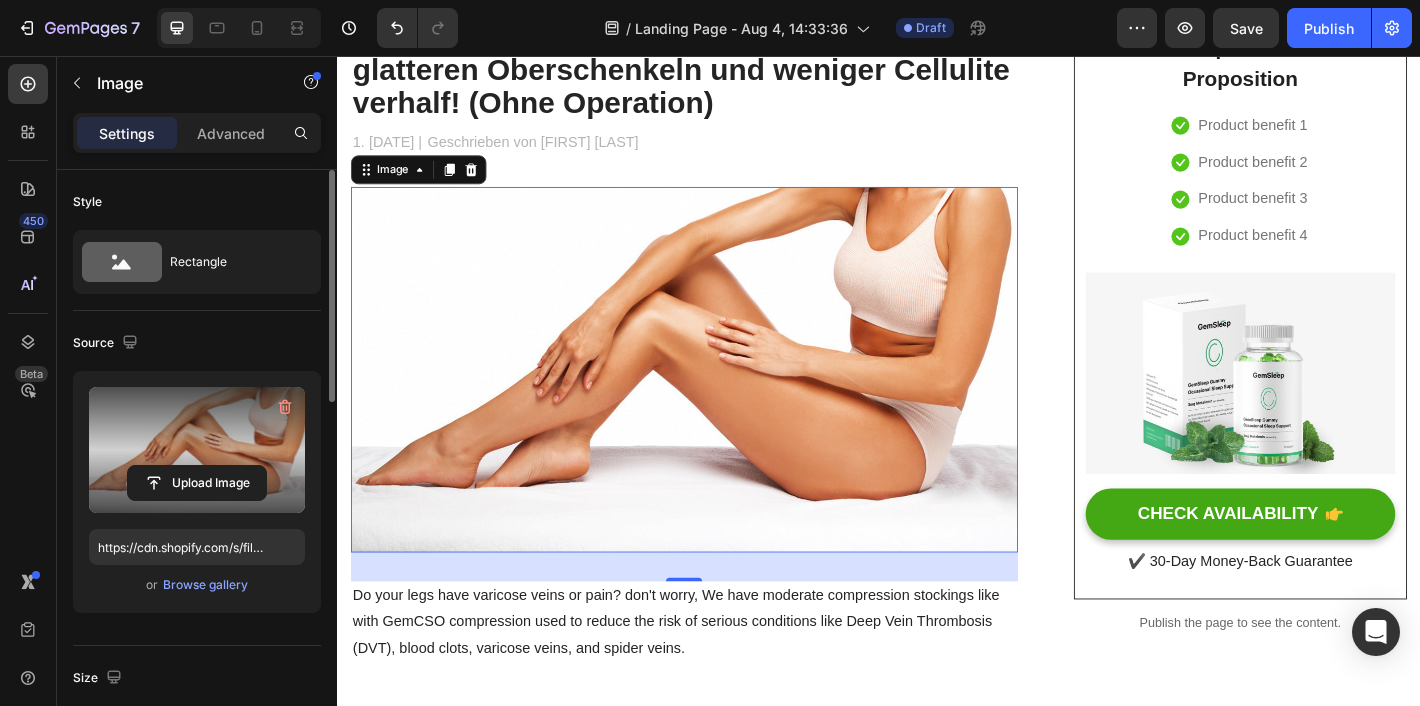 click at bounding box center [721, 403] 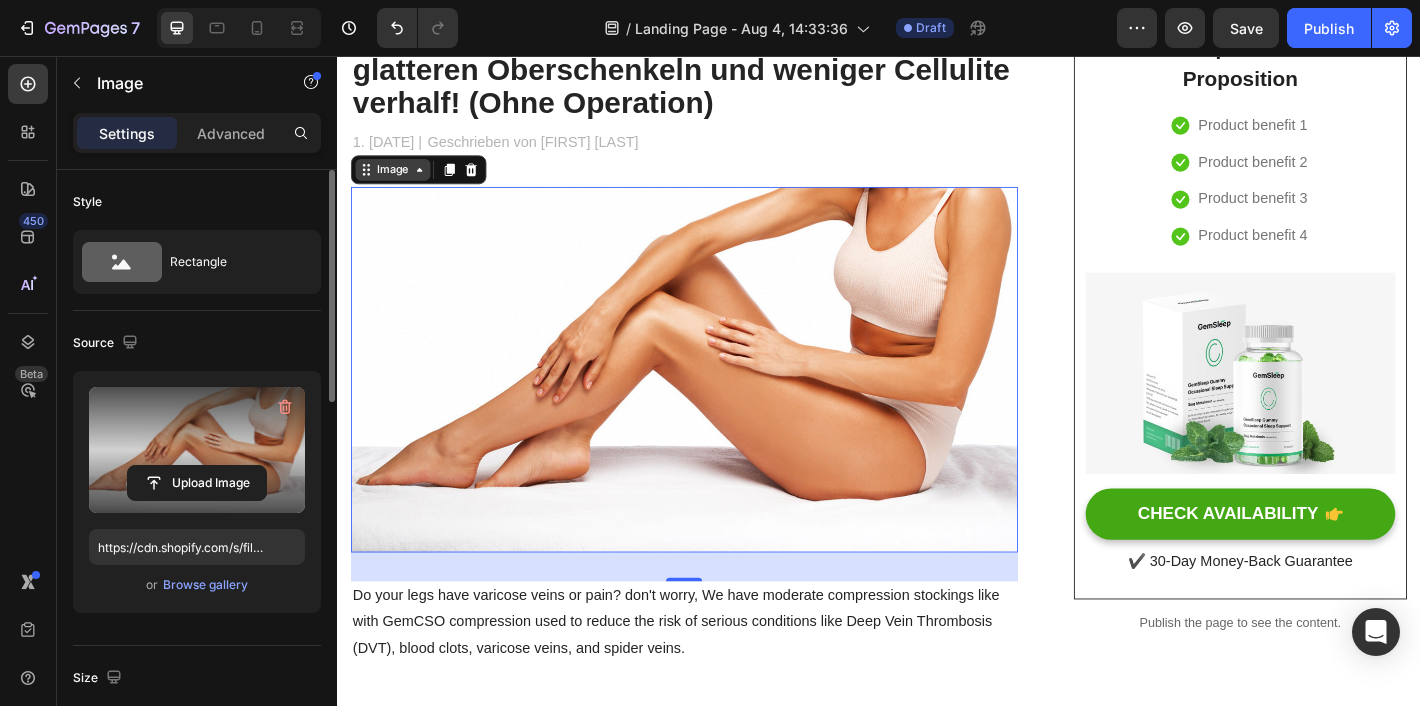 click on "Image" at bounding box center [398, 182] 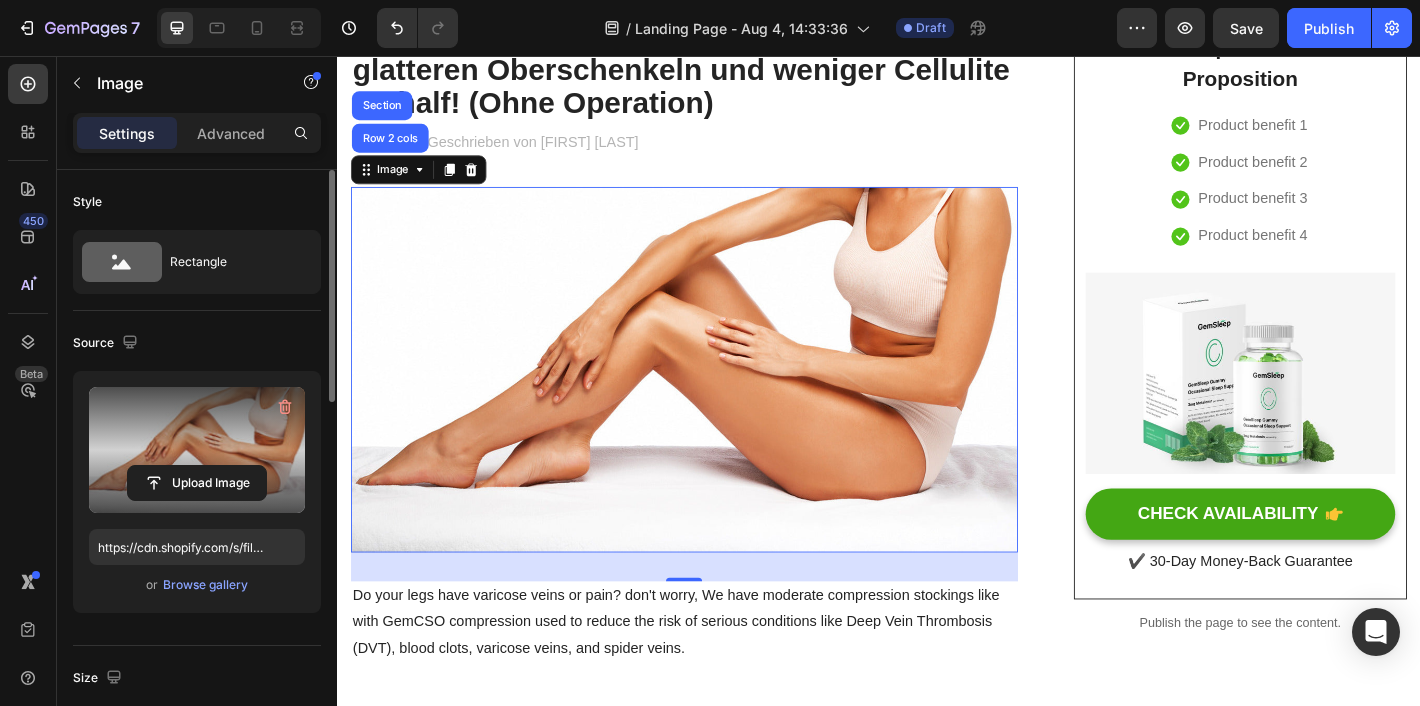 click at bounding box center [721, 403] 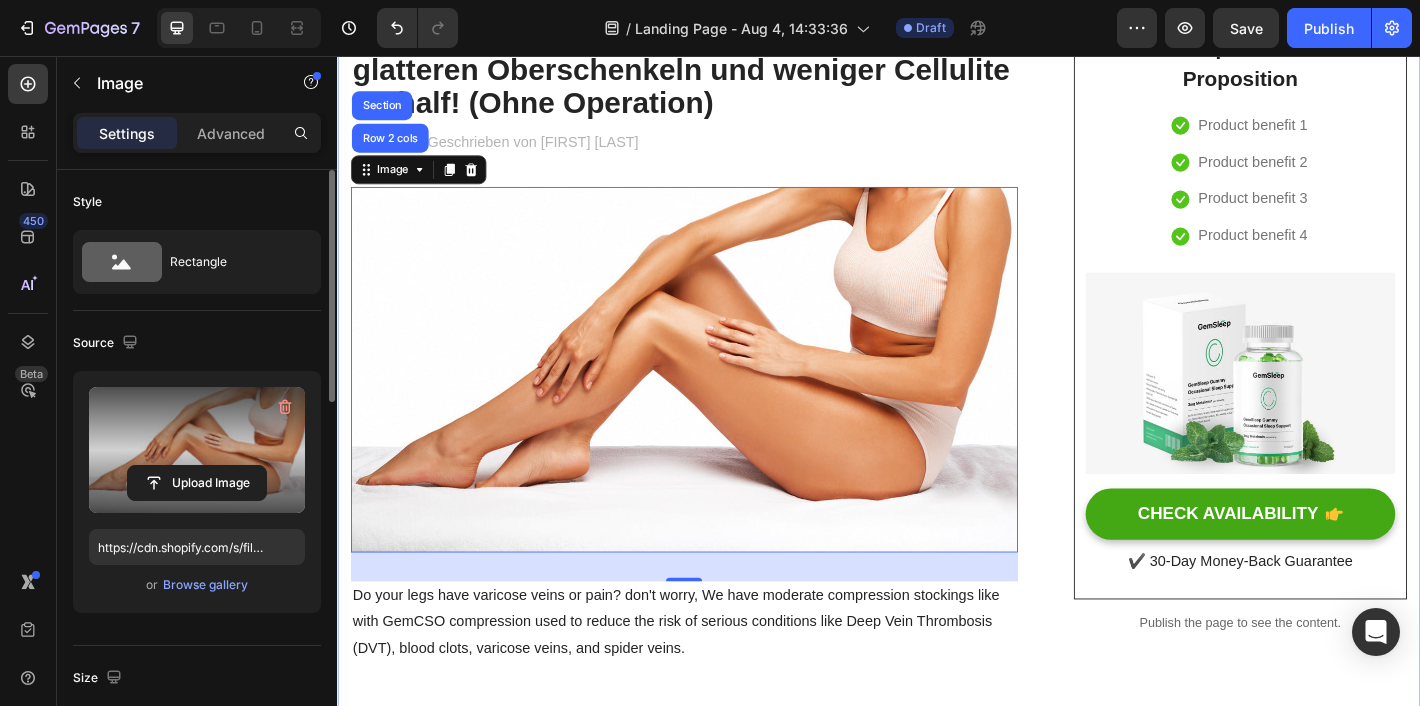 drag, startPoint x: 356, startPoint y: 427, endPoint x: 312, endPoint y: 427, distance: 44 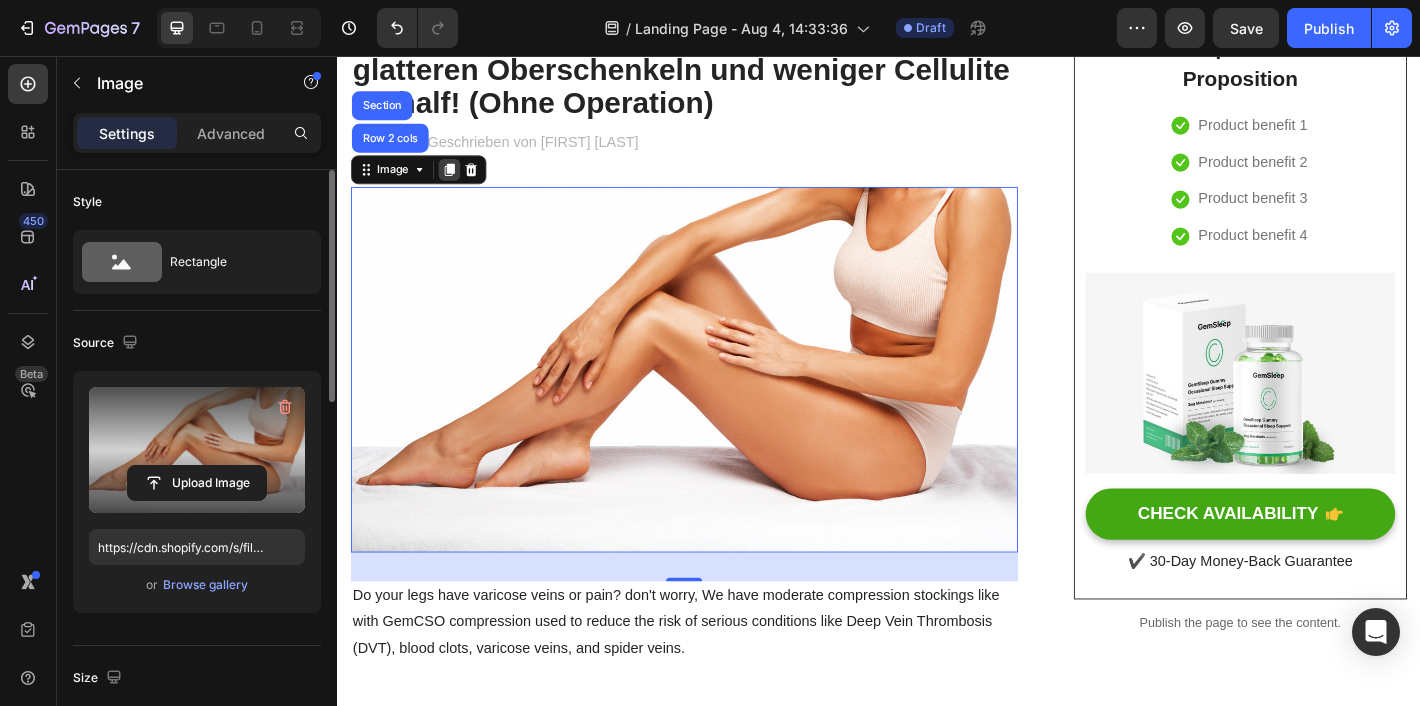 click 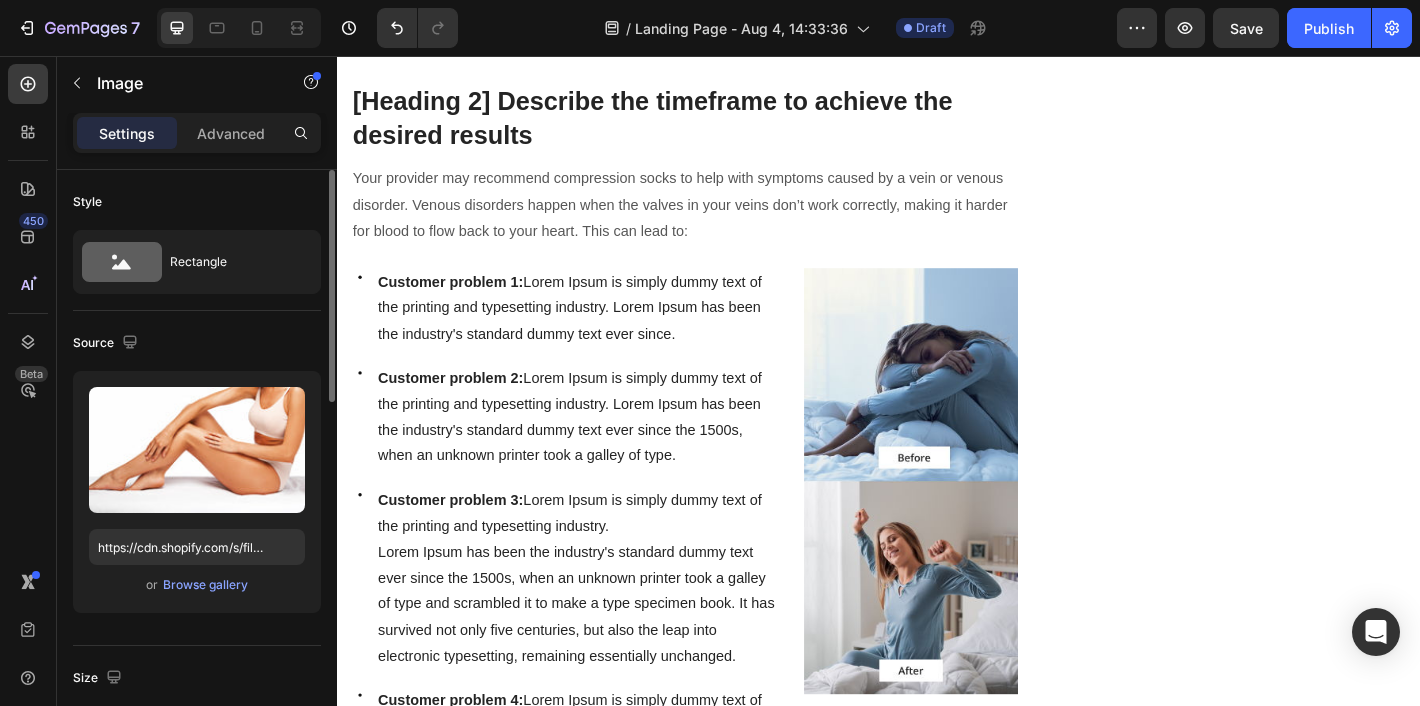 scroll, scrollTop: 1476, scrollLeft: 0, axis: vertical 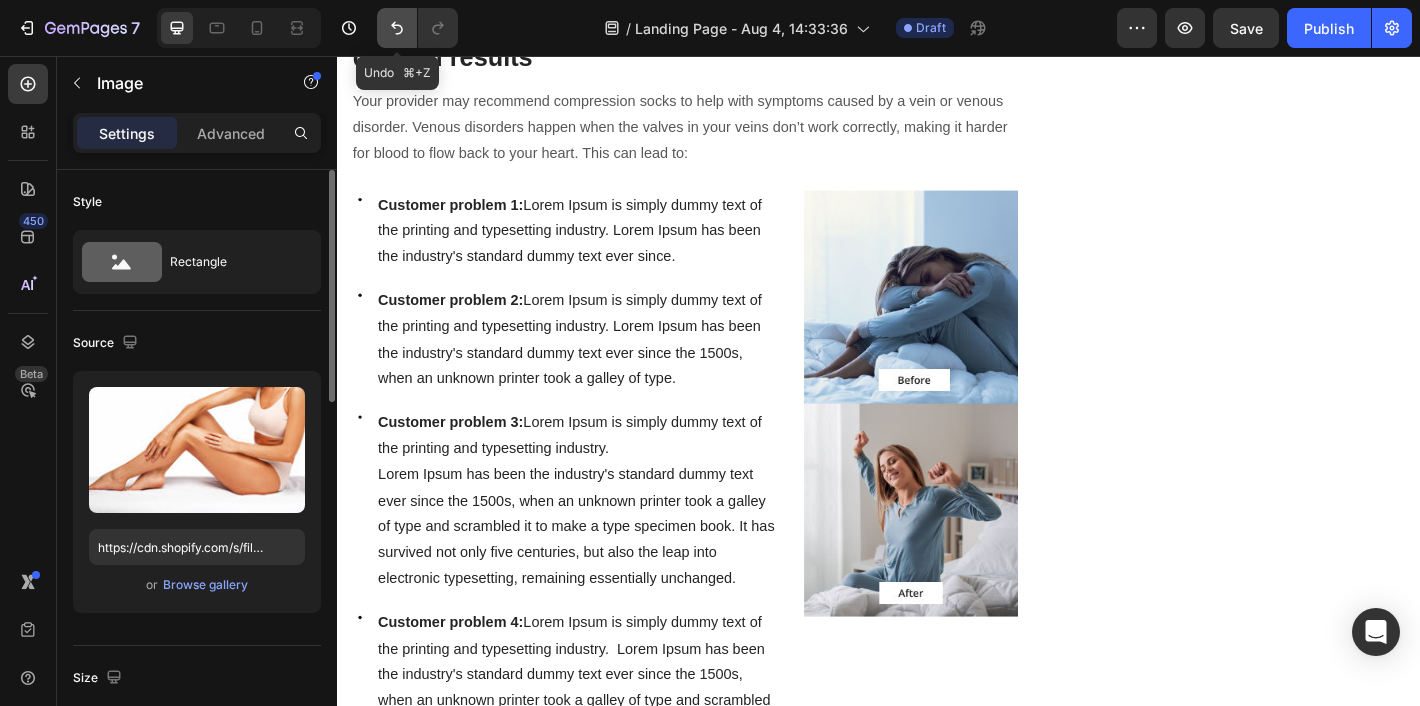 click 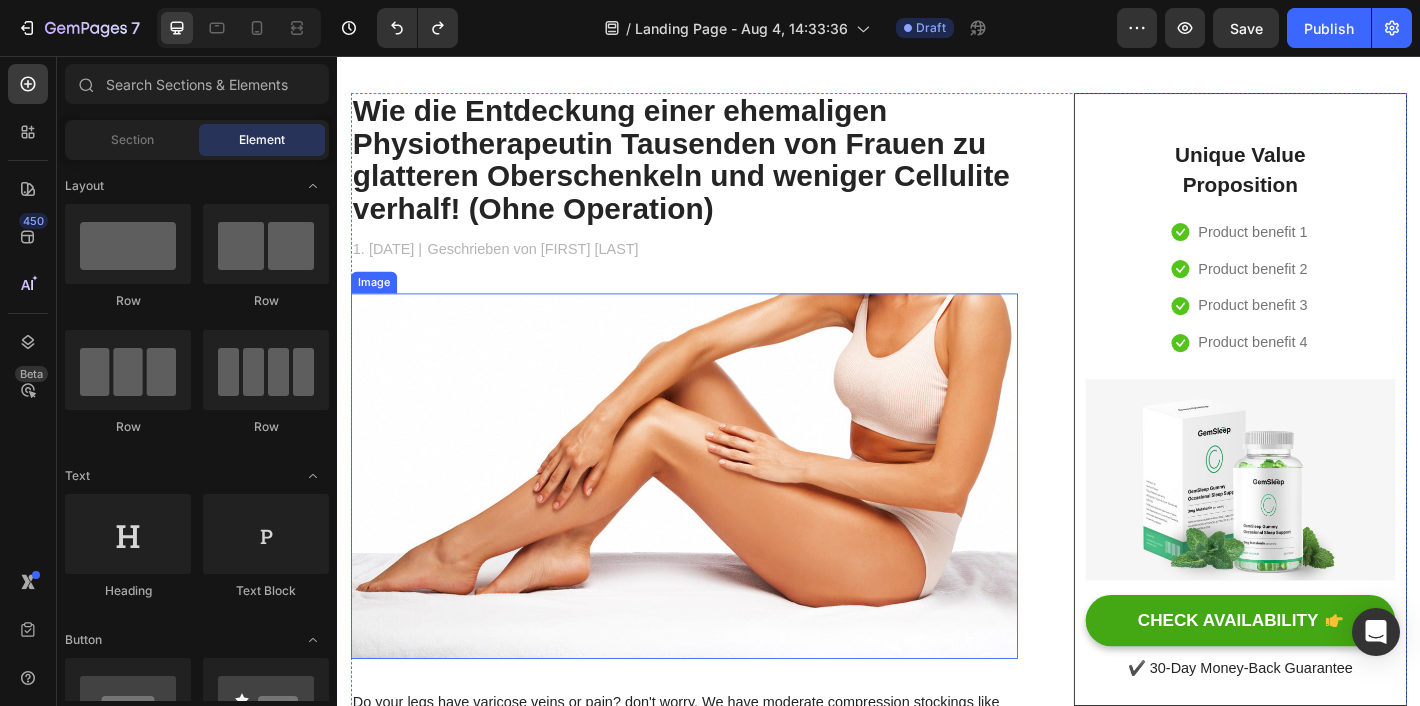 scroll, scrollTop: 328, scrollLeft: 0, axis: vertical 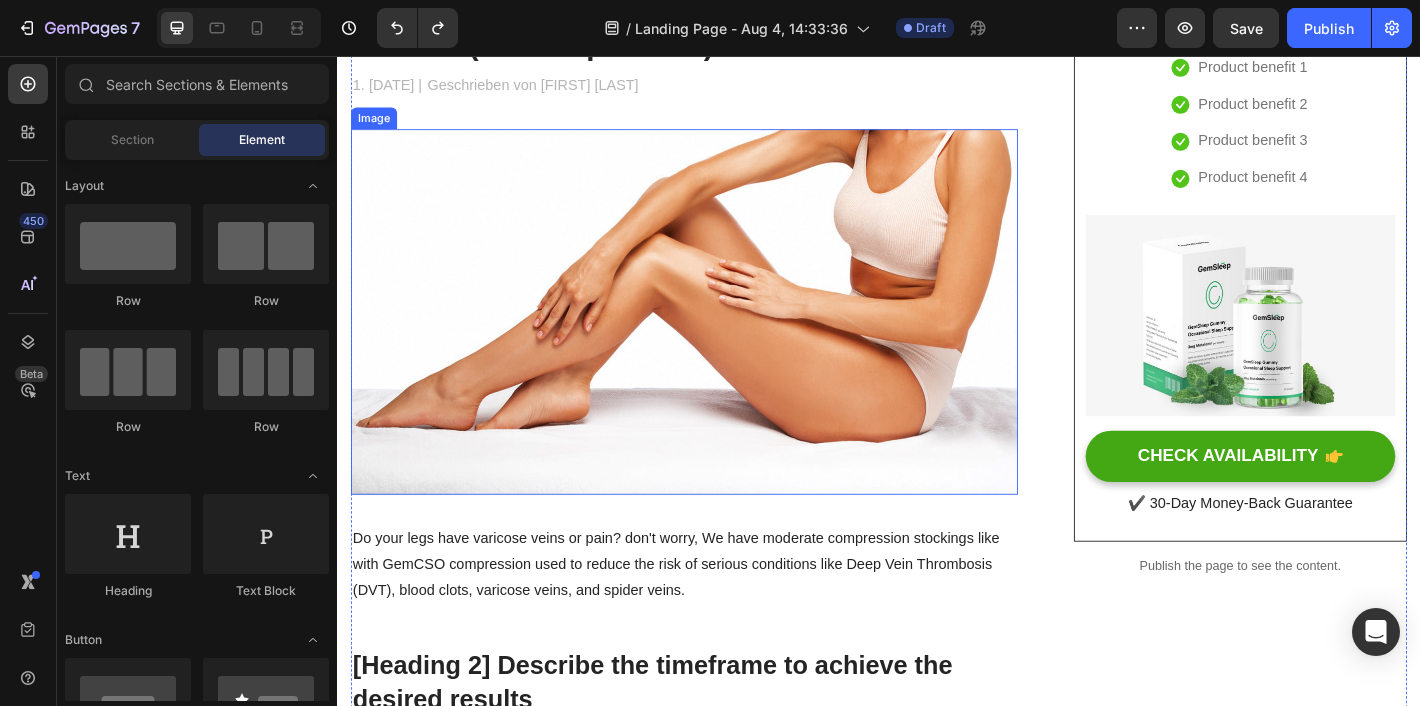 click at bounding box center (721, 339) 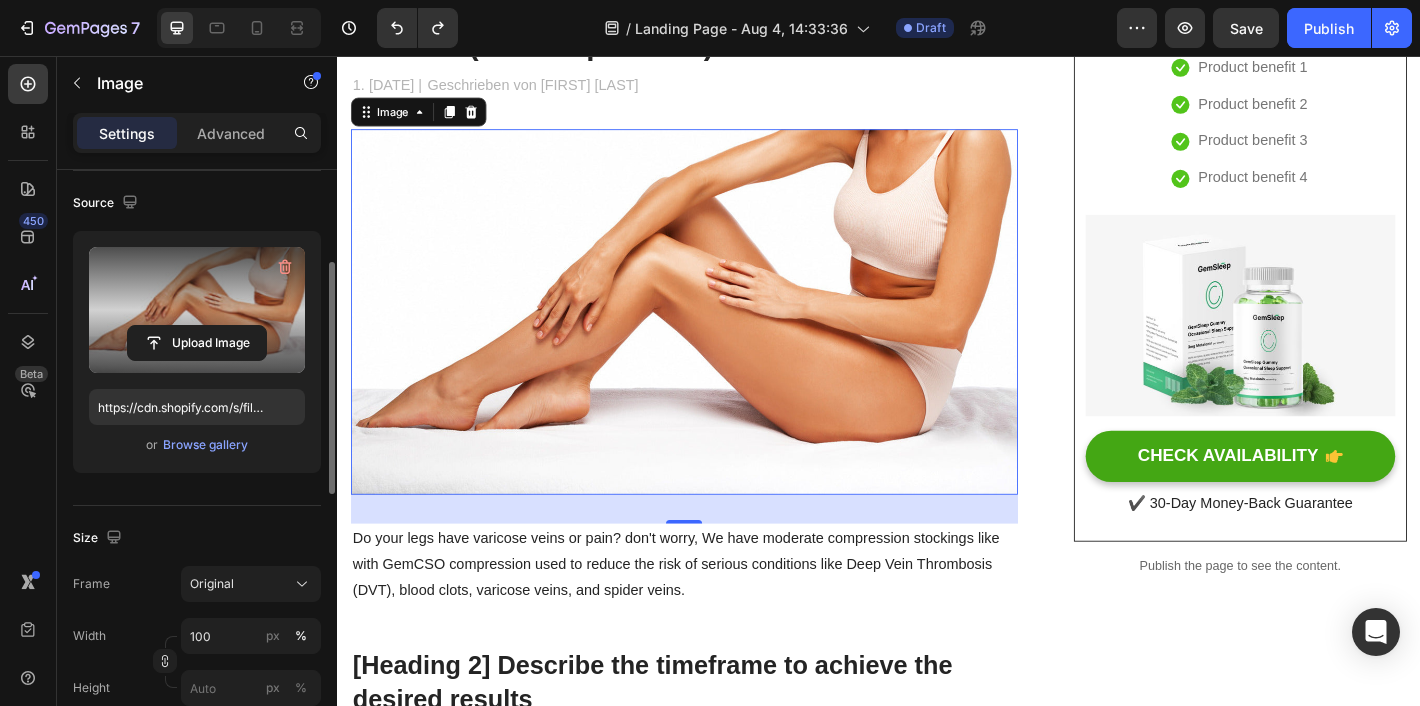 scroll, scrollTop: 201, scrollLeft: 0, axis: vertical 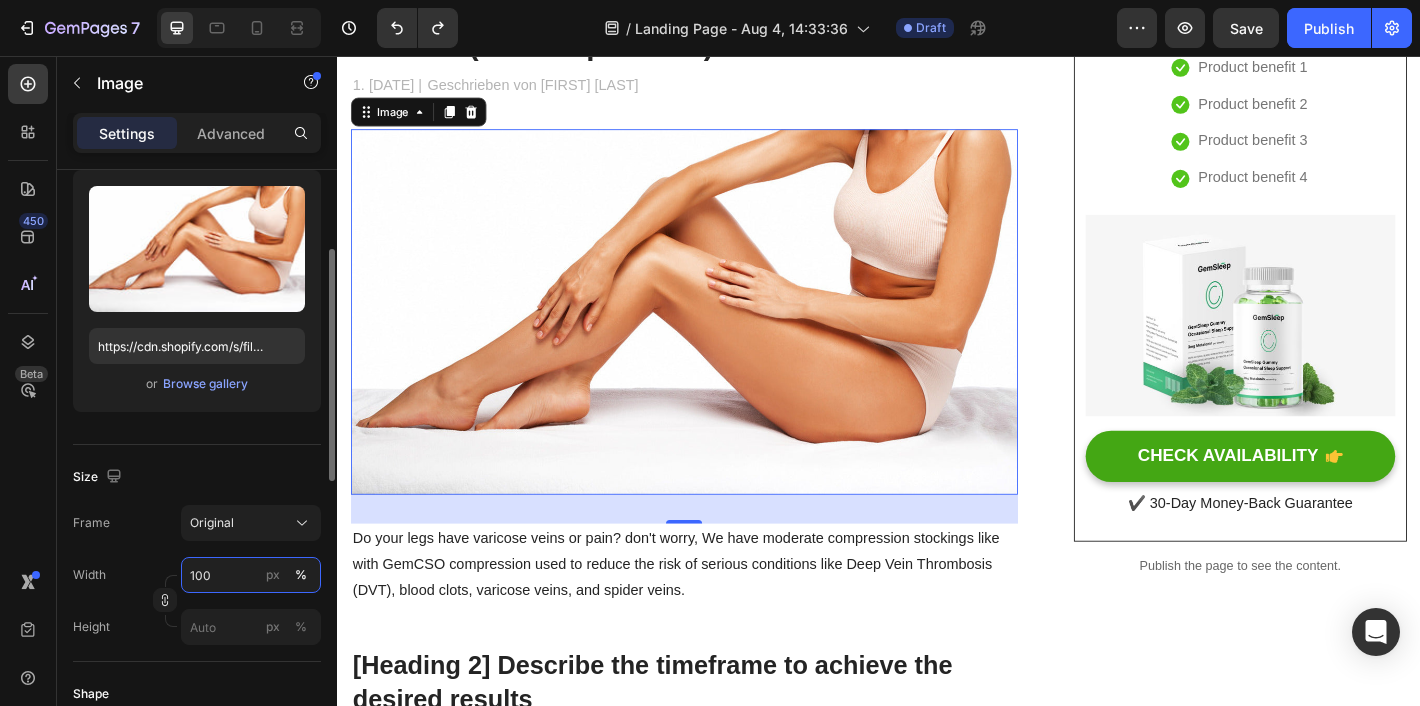 click on "100" at bounding box center [251, 575] 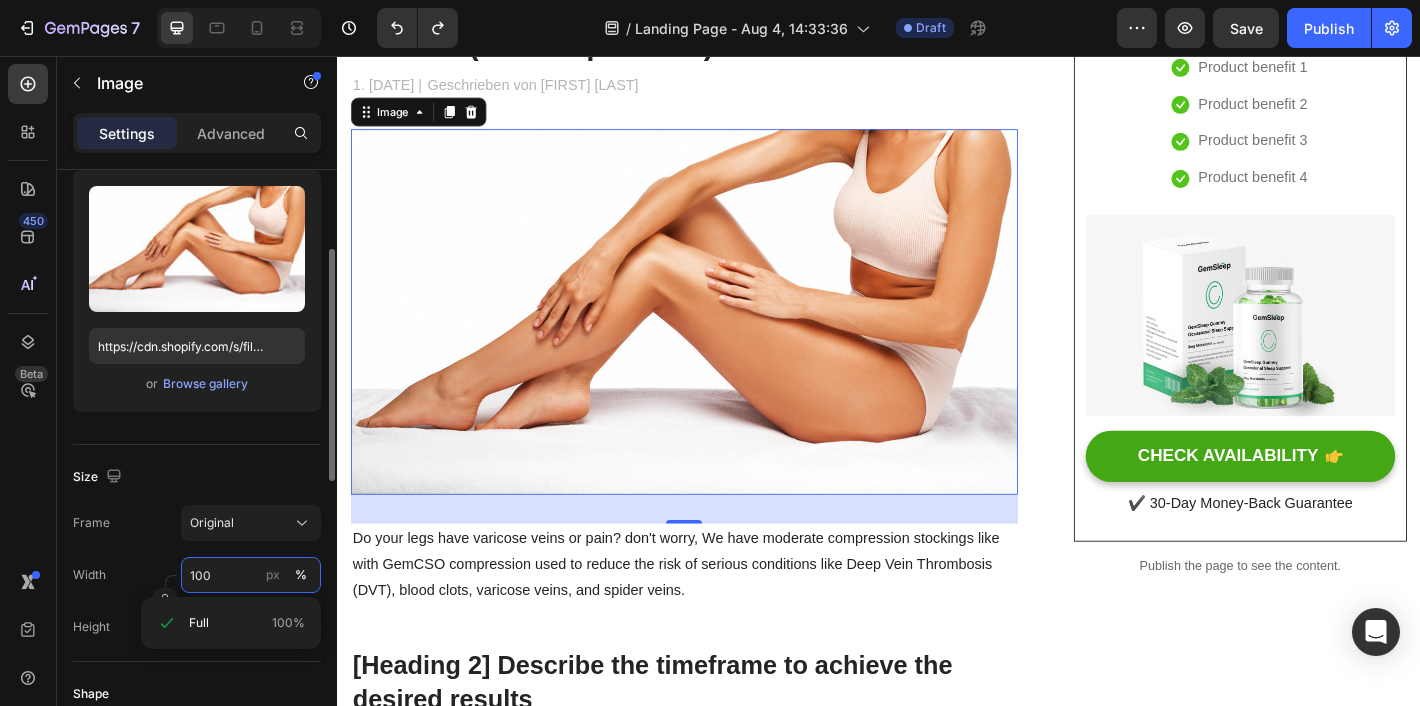 drag, startPoint x: 216, startPoint y: 574, endPoint x: 149, endPoint y: 574, distance: 67 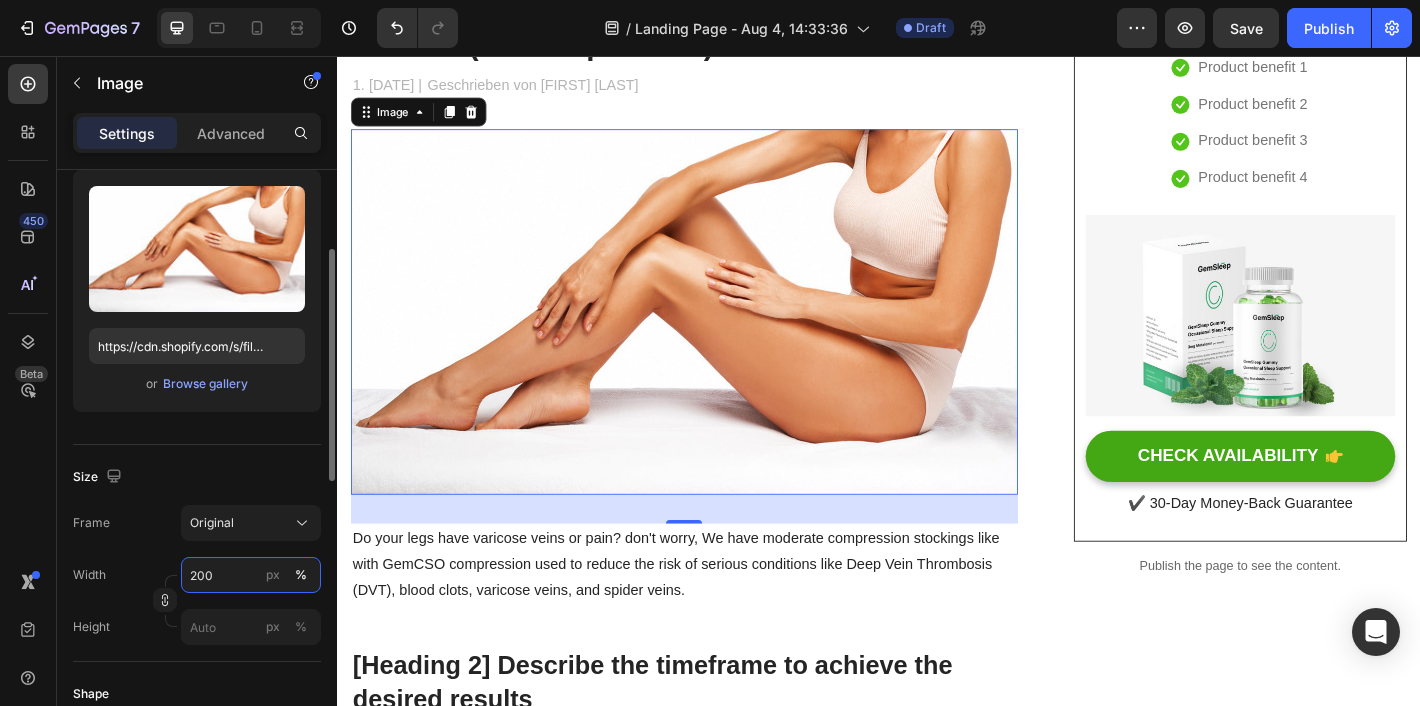 drag, startPoint x: 216, startPoint y: 578, endPoint x: 141, endPoint y: 578, distance: 75 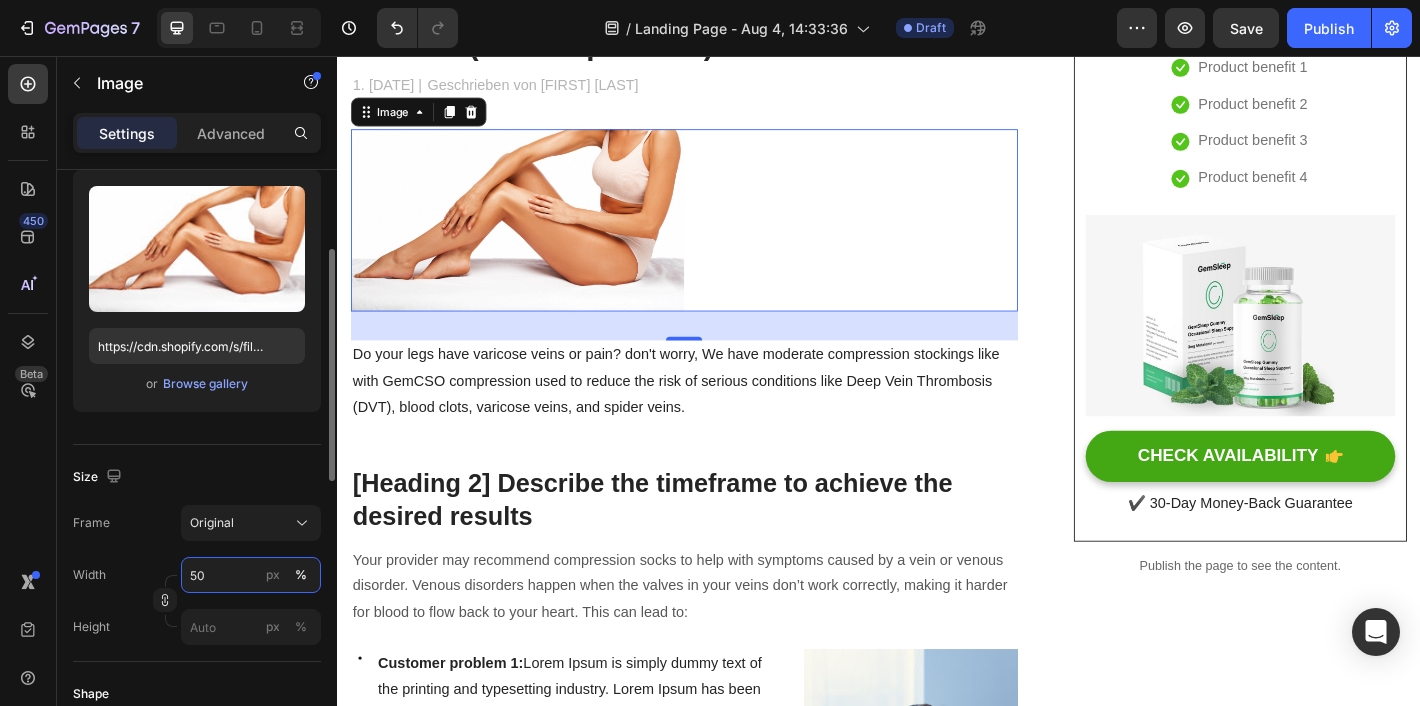 type on "5" 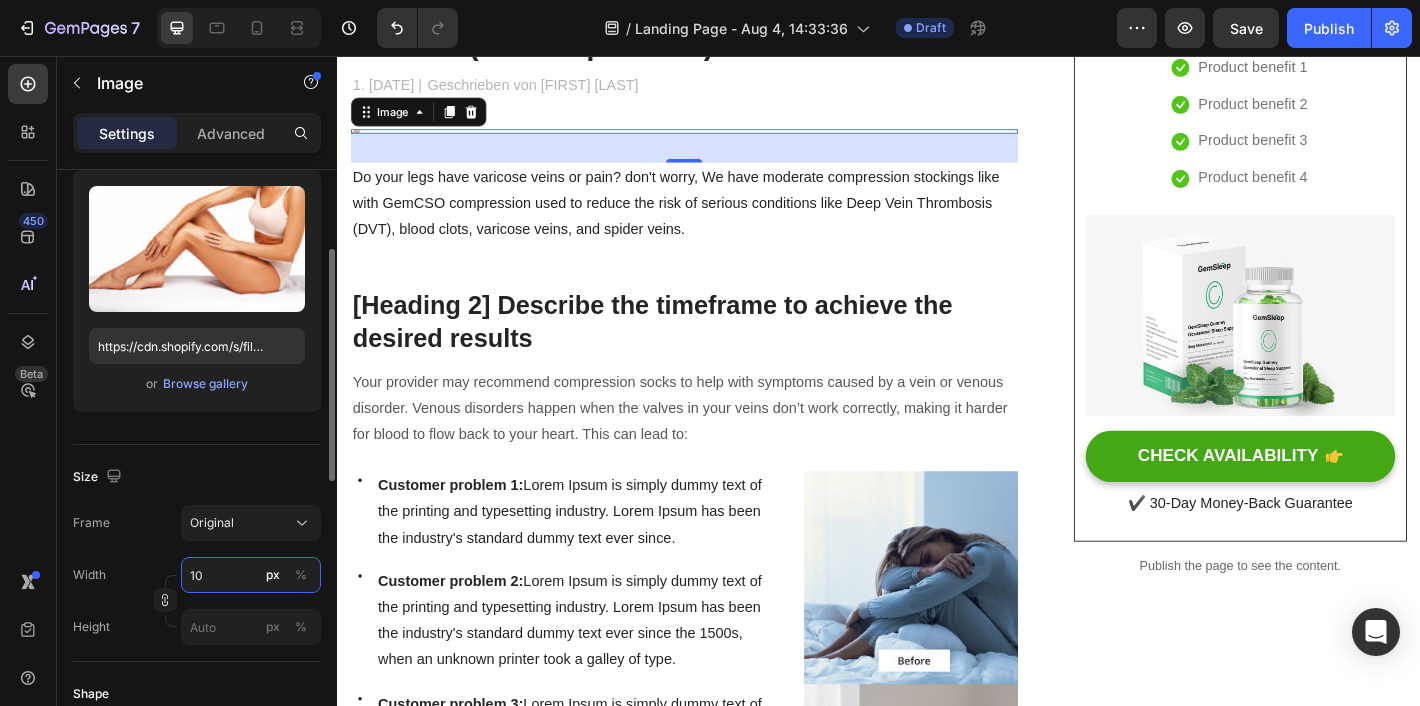 type on "1" 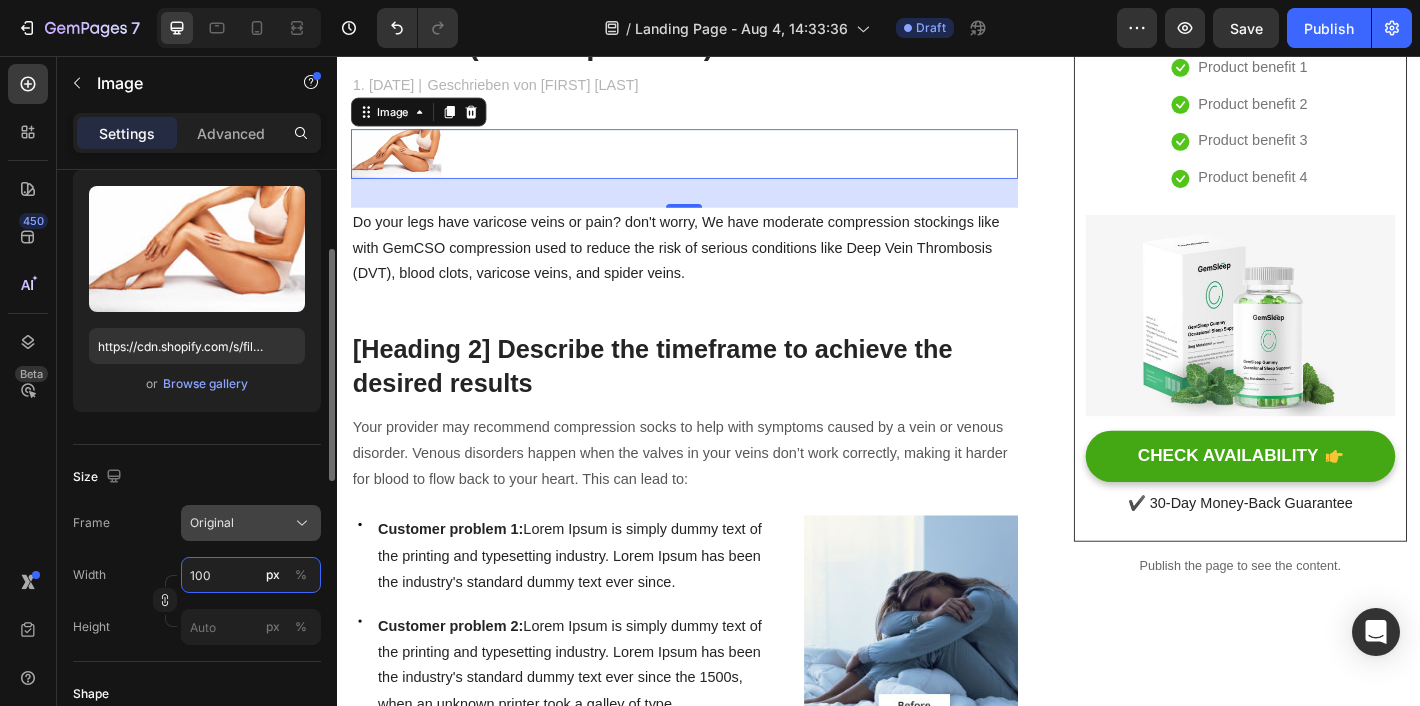 type on "100" 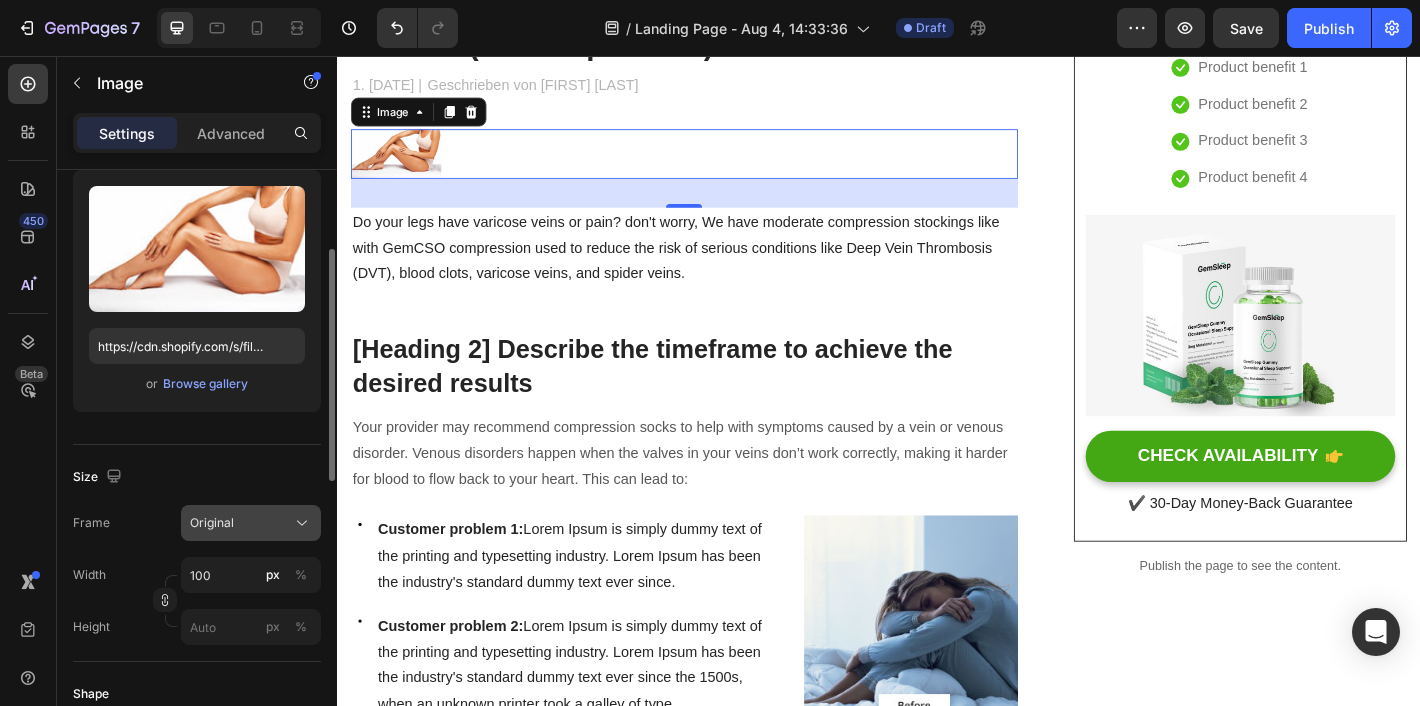 click on "Original" at bounding box center (251, 523) 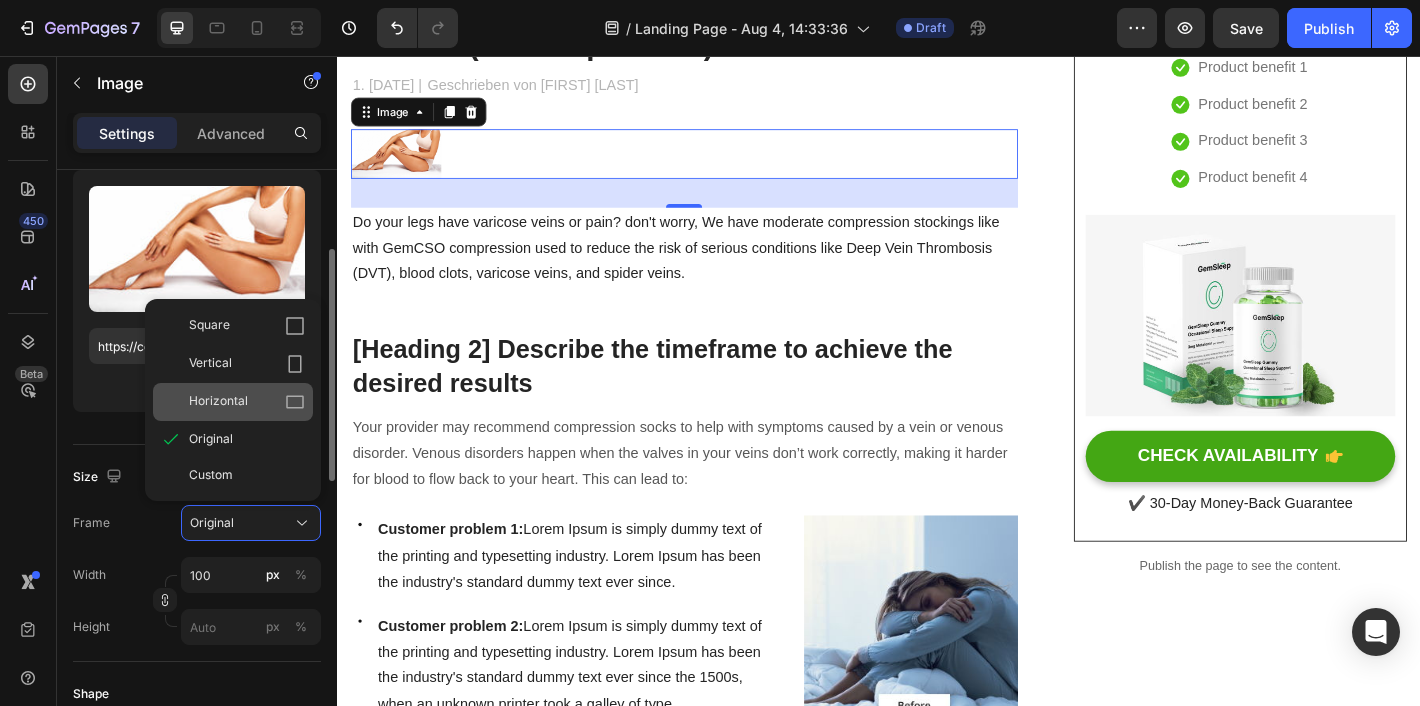 click on "Horizontal" at bounding box center [218, 402] 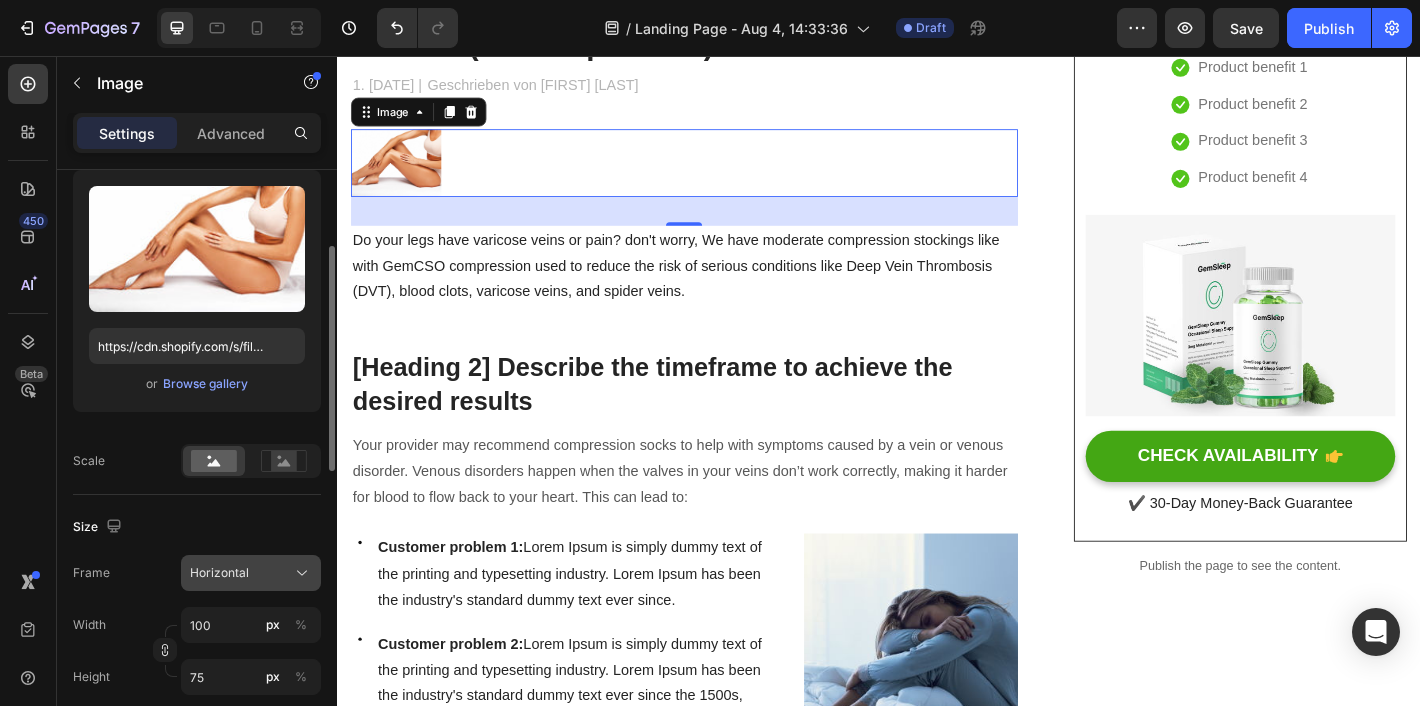 click on "Horizontal" 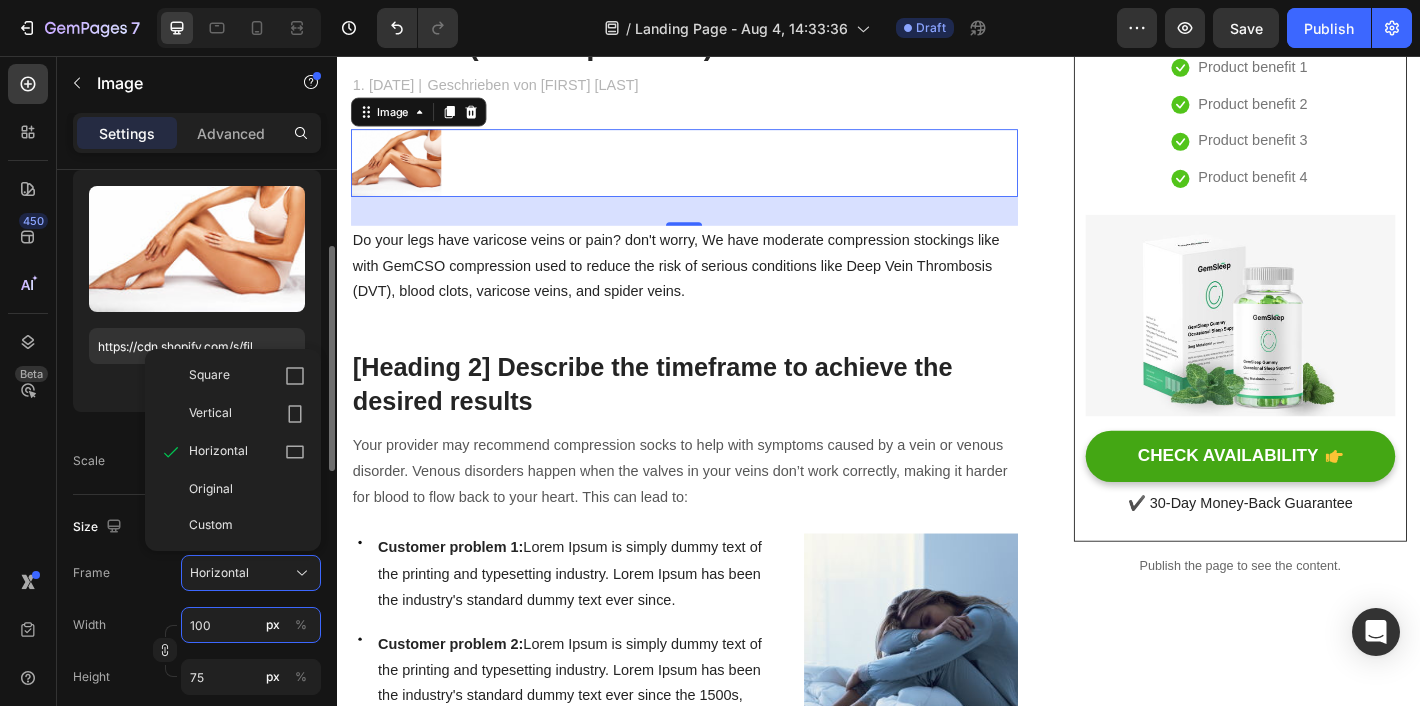 click on "100" at bounding box center (251, 625) 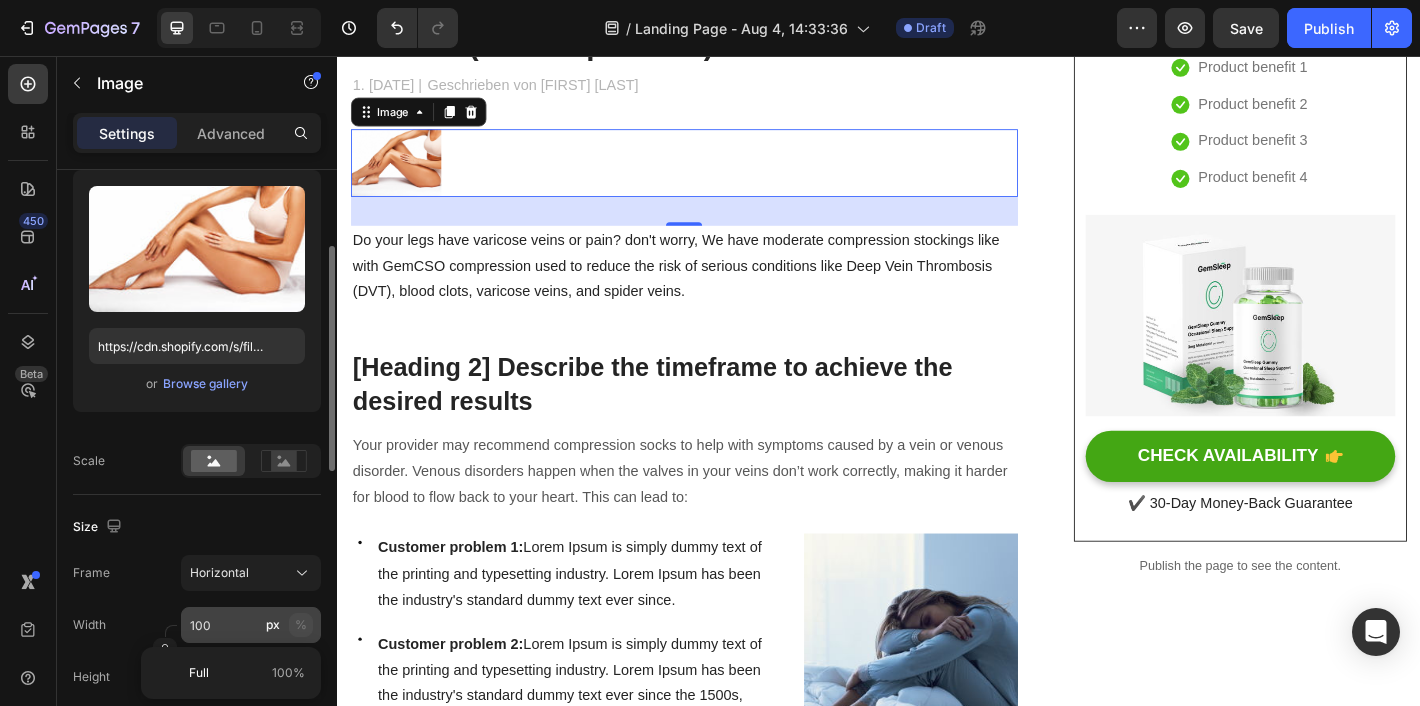 click on "%" 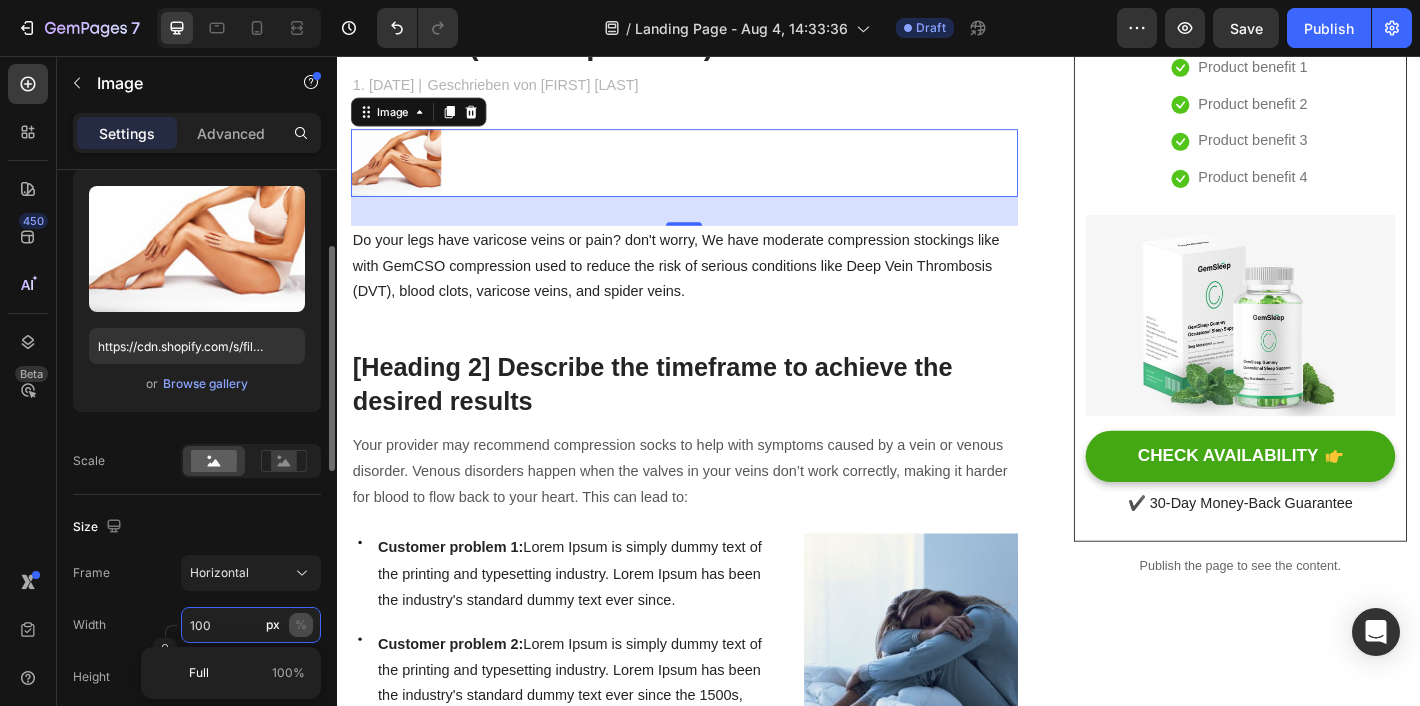 type 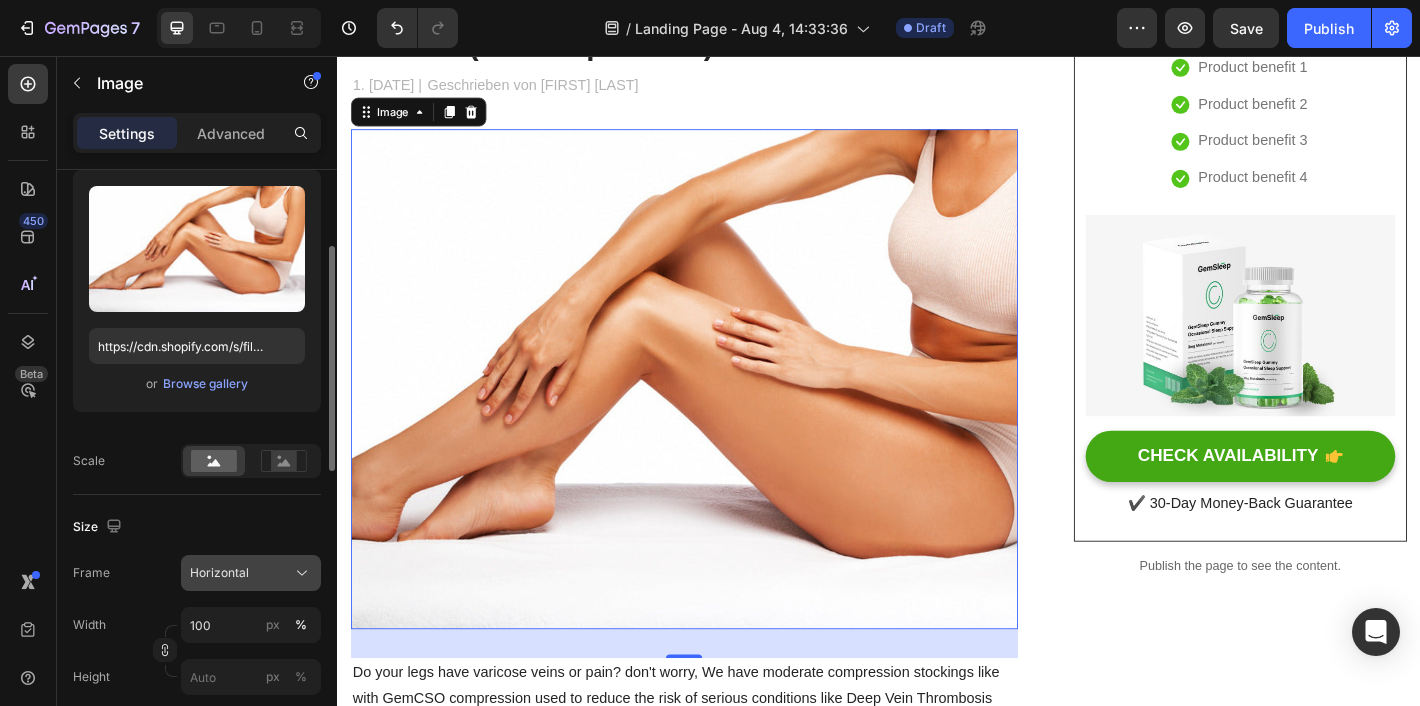 click on "Horizontal" at bounding box center [219, 573] 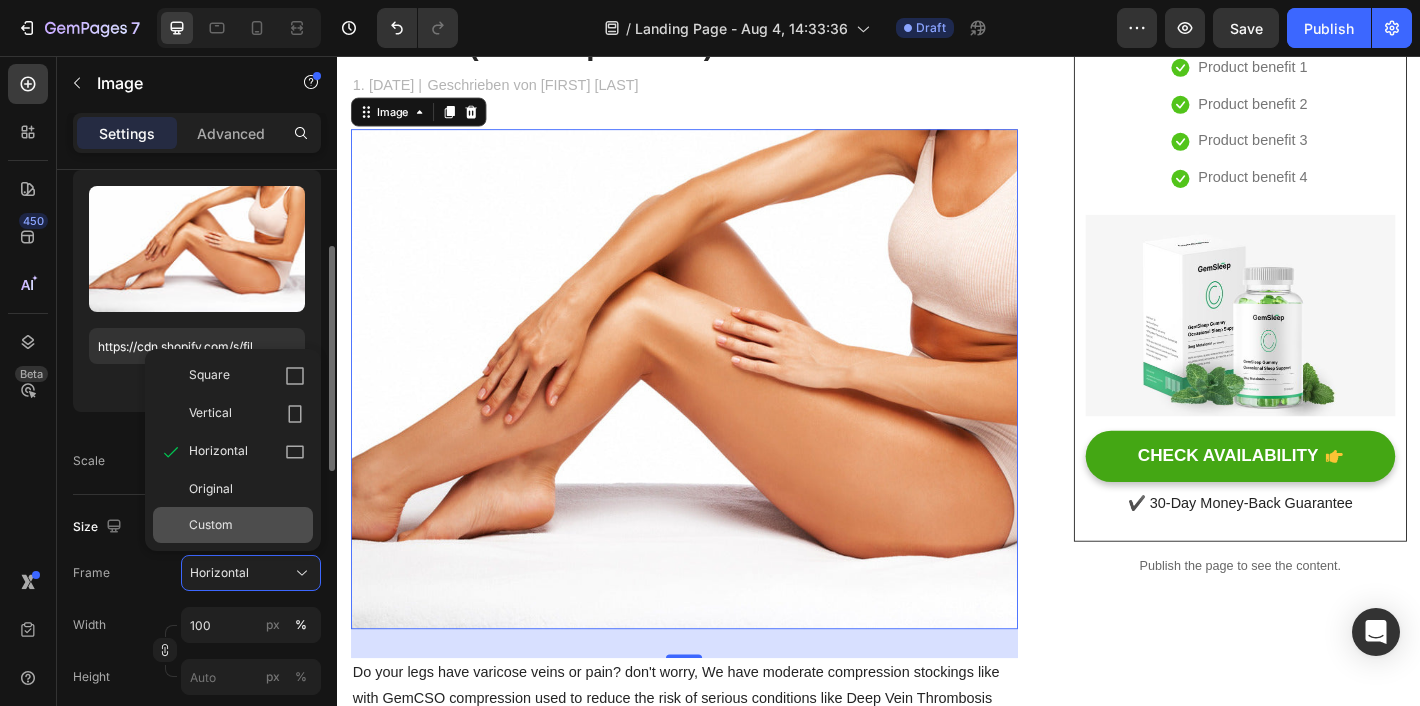 click on "Custom" at bounding box center [247, 525] 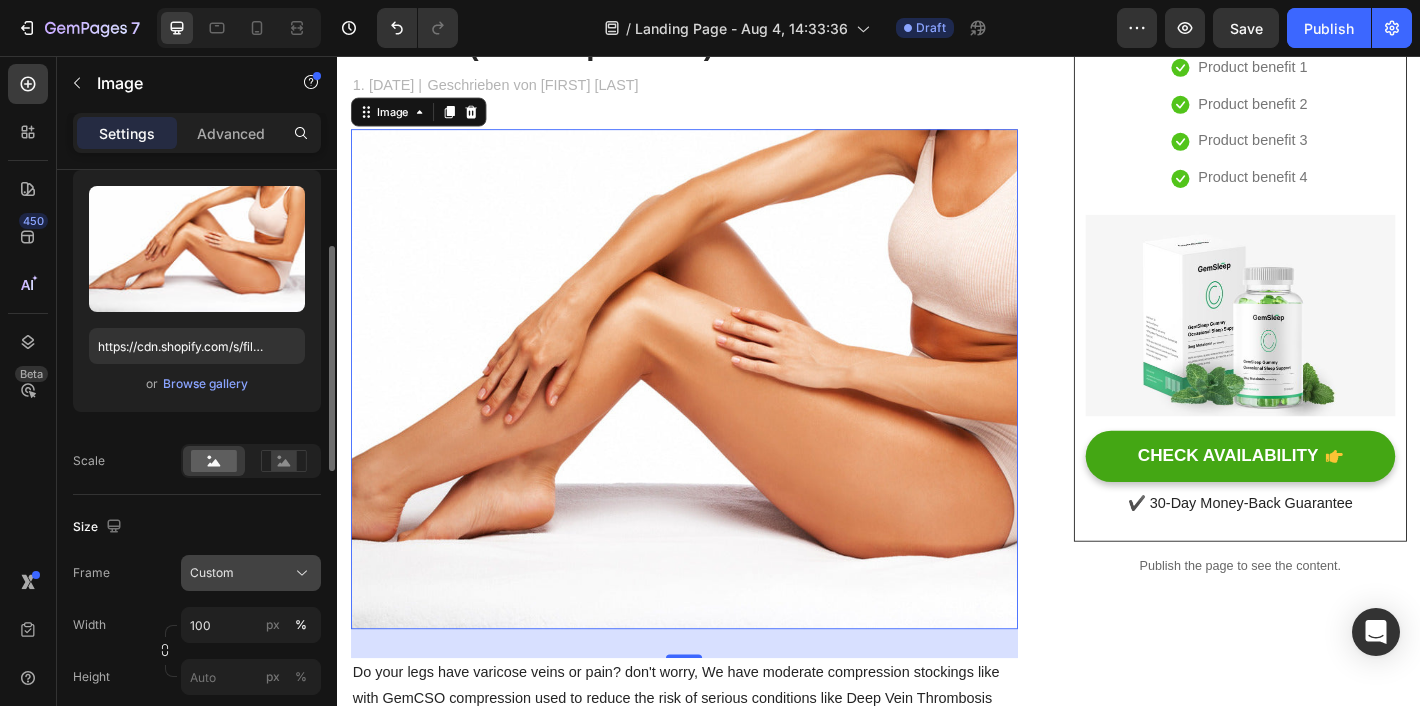 click on "Custom" 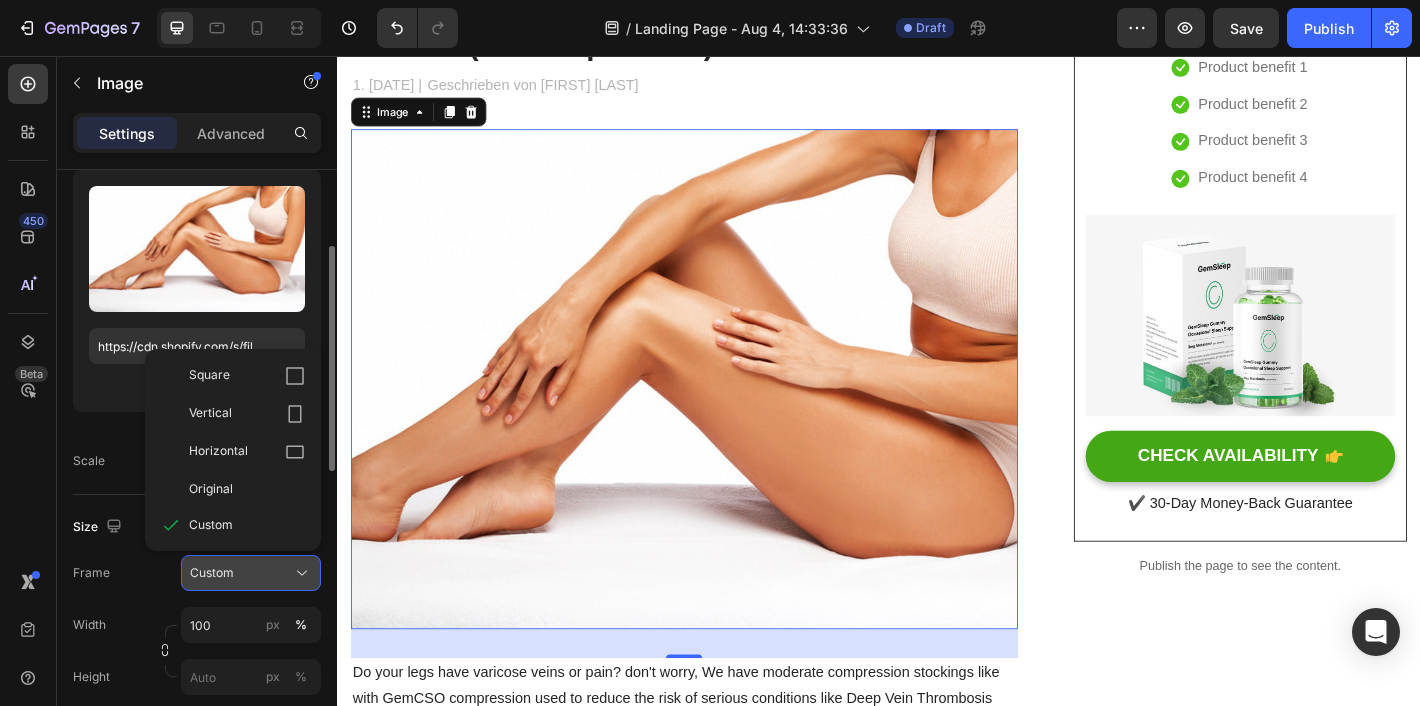 click on "Custom" 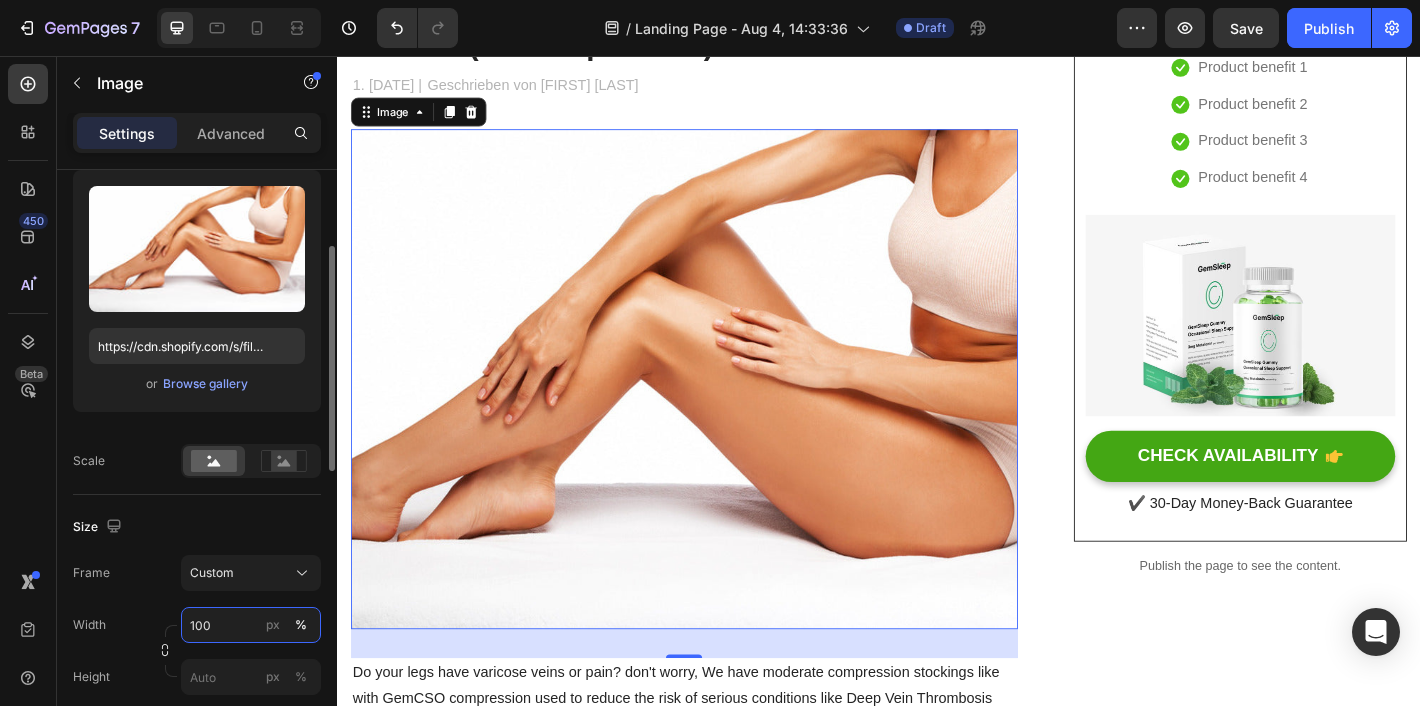 click on "100" at bounding box center [251, 625] 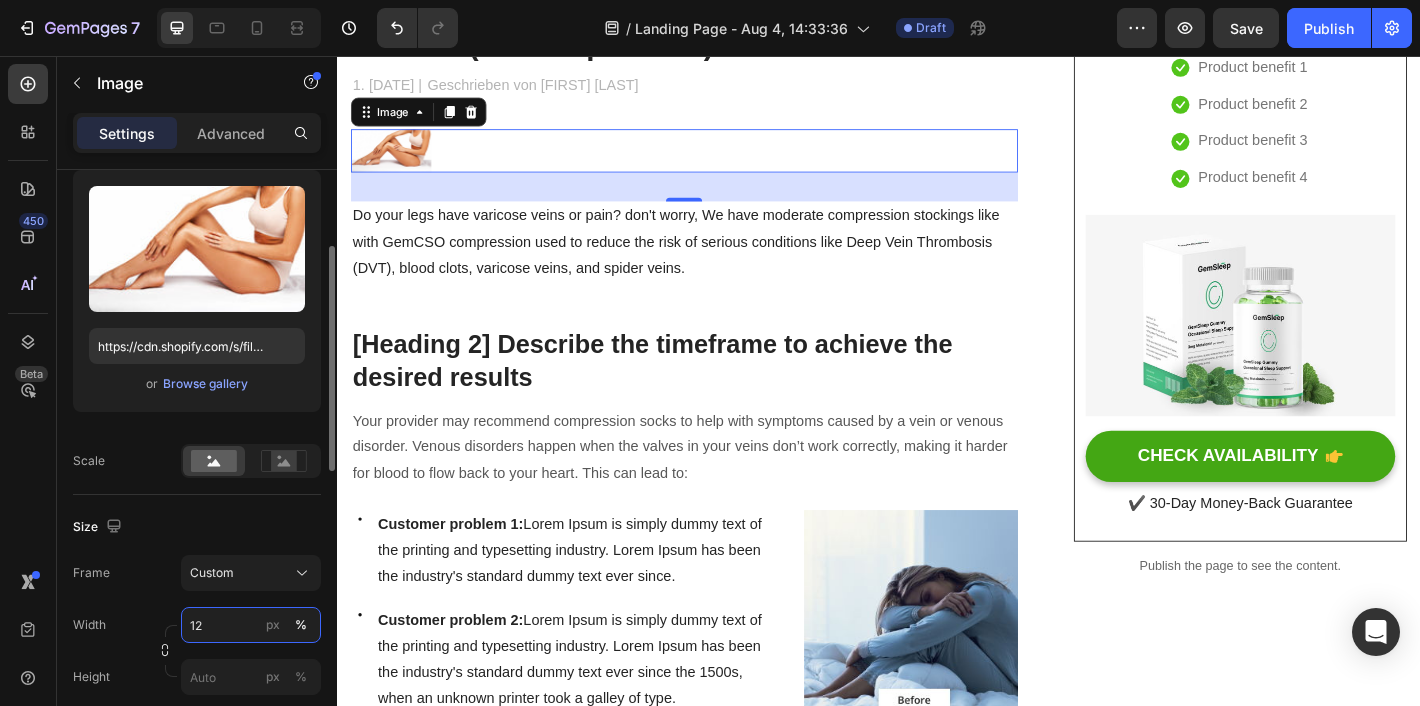 type on "1" 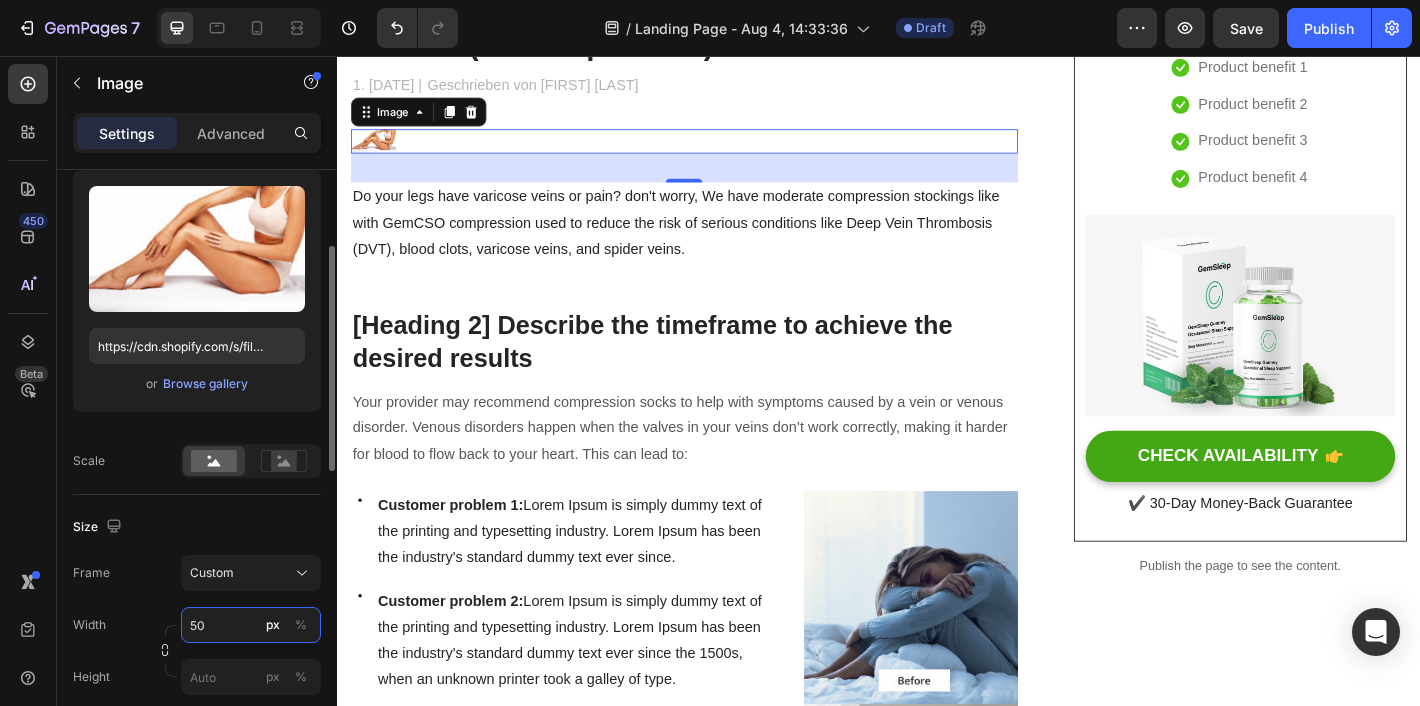 type on "5" 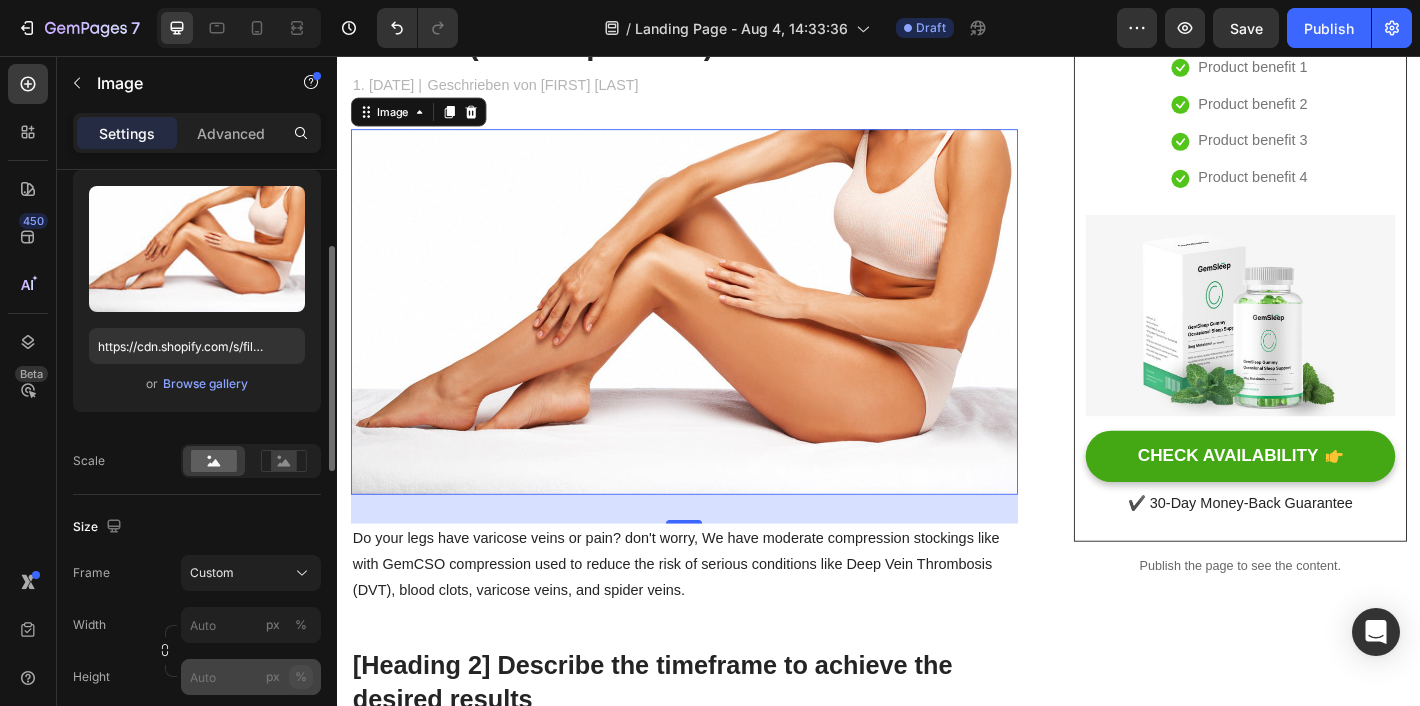 click on "Width px % Height px %" at bounding box center [197, 651] 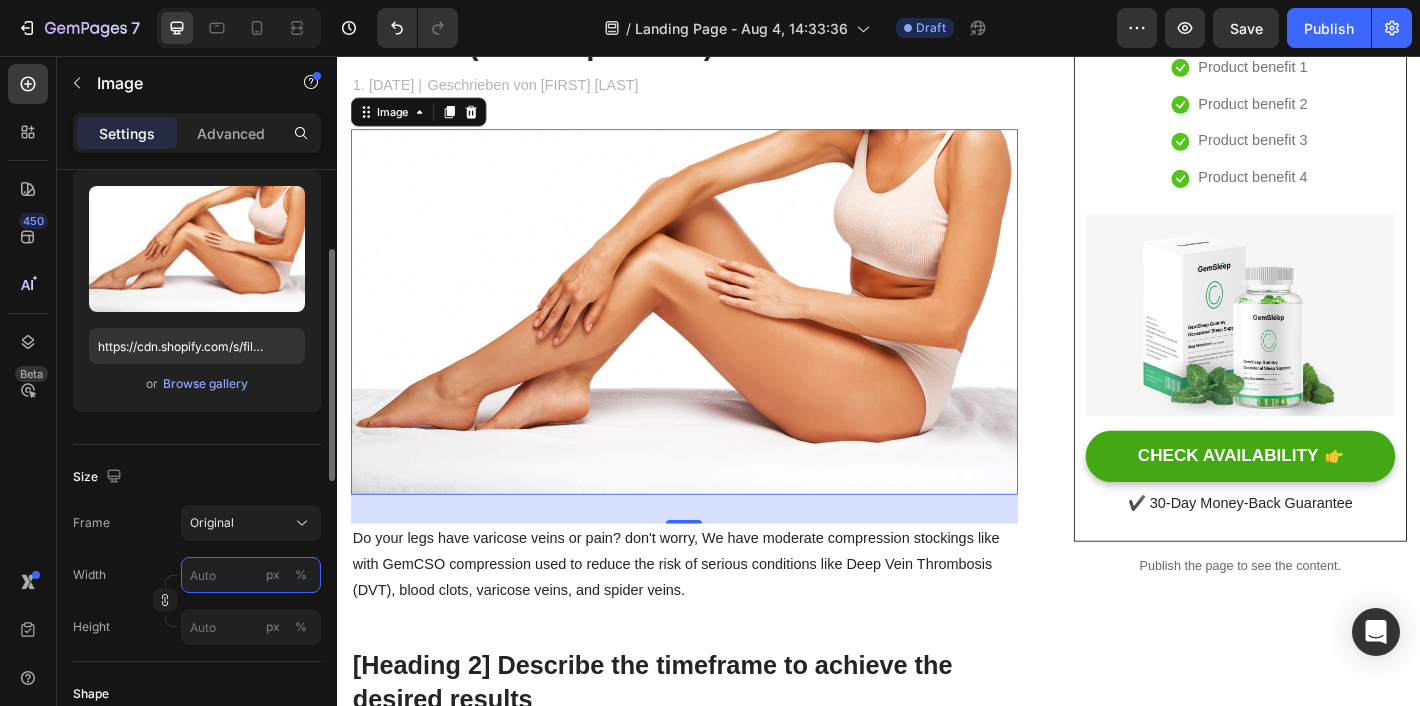 click on "px %" at bounding box center (251, 575) 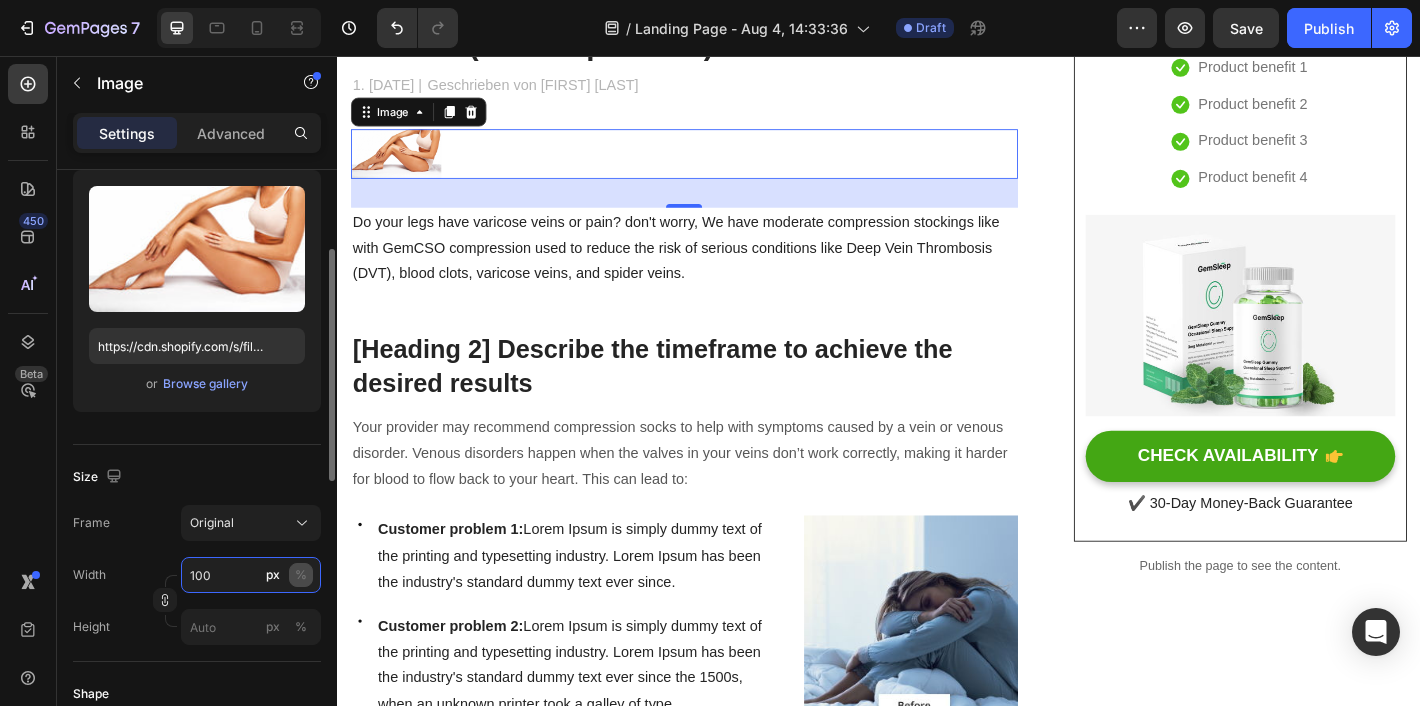 type on "100" 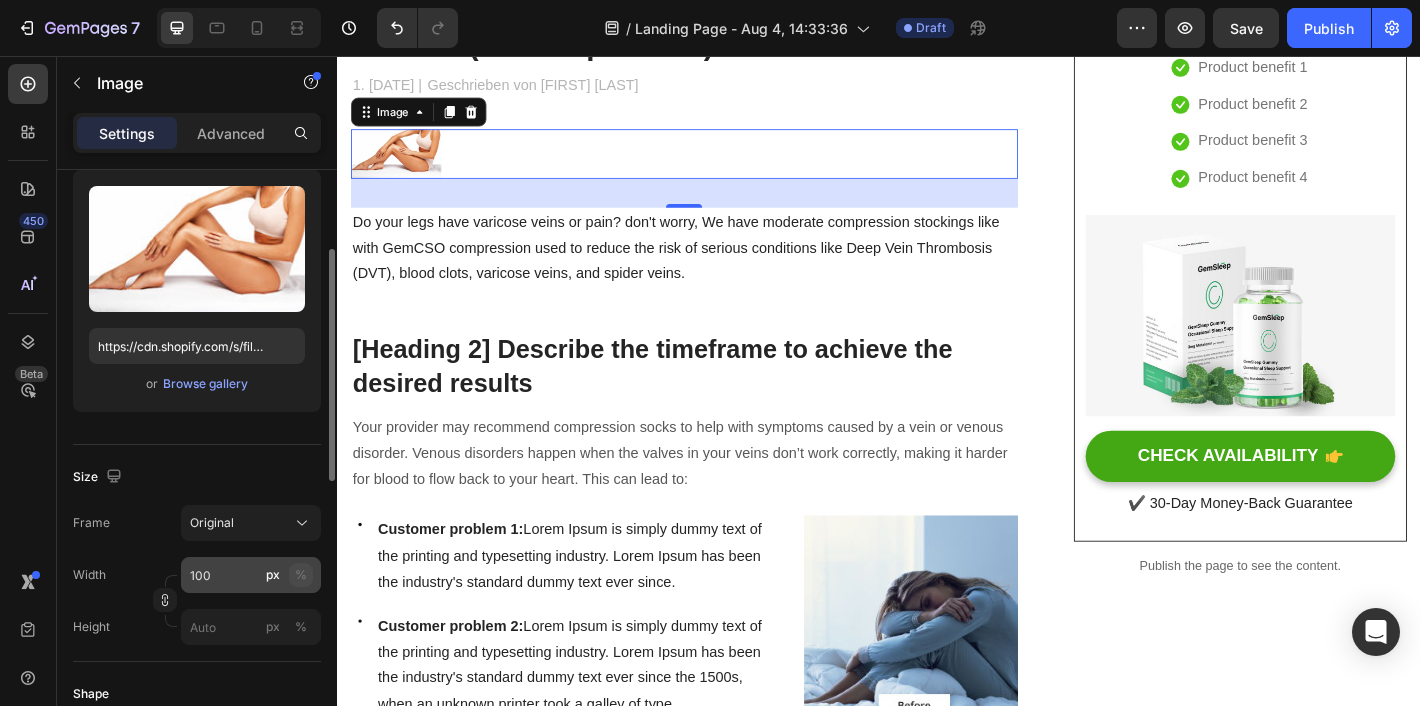 click on "%" at bounding box center (301, 575) 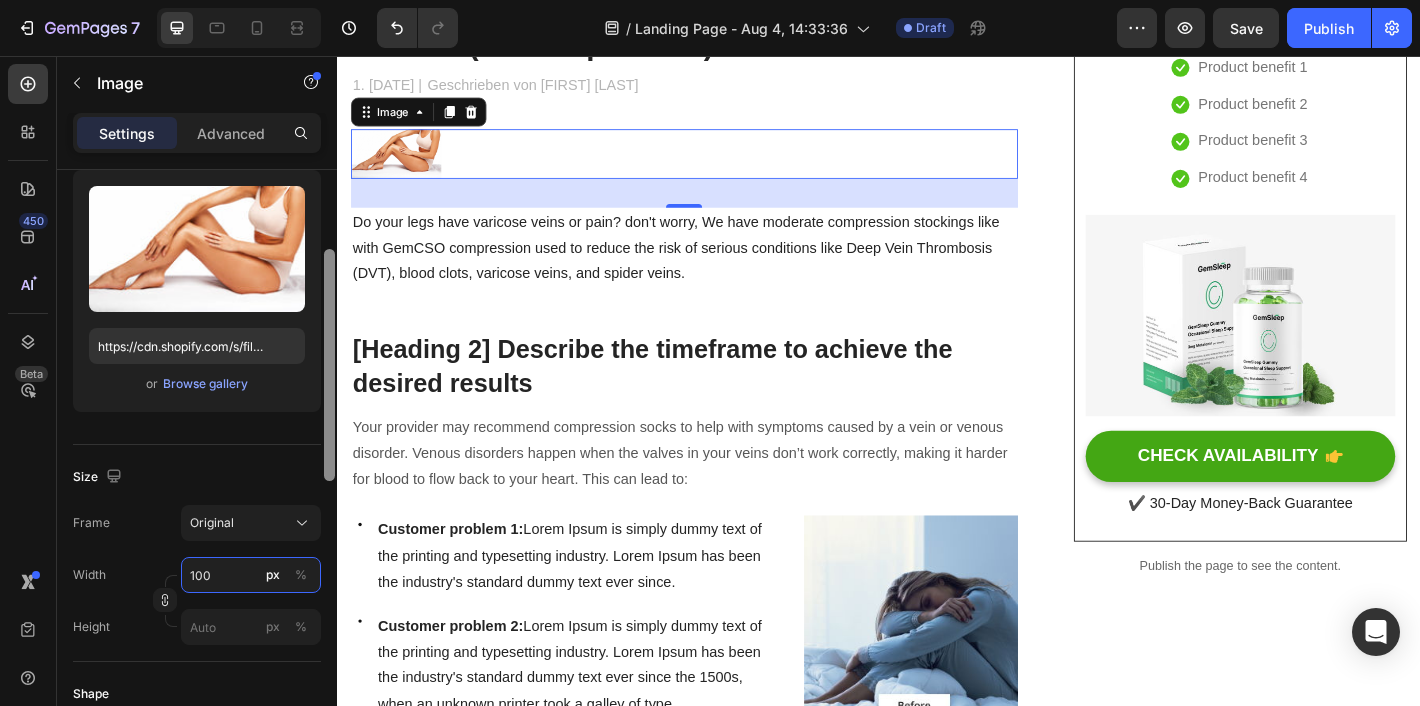 click at bounding box center [329, 365] 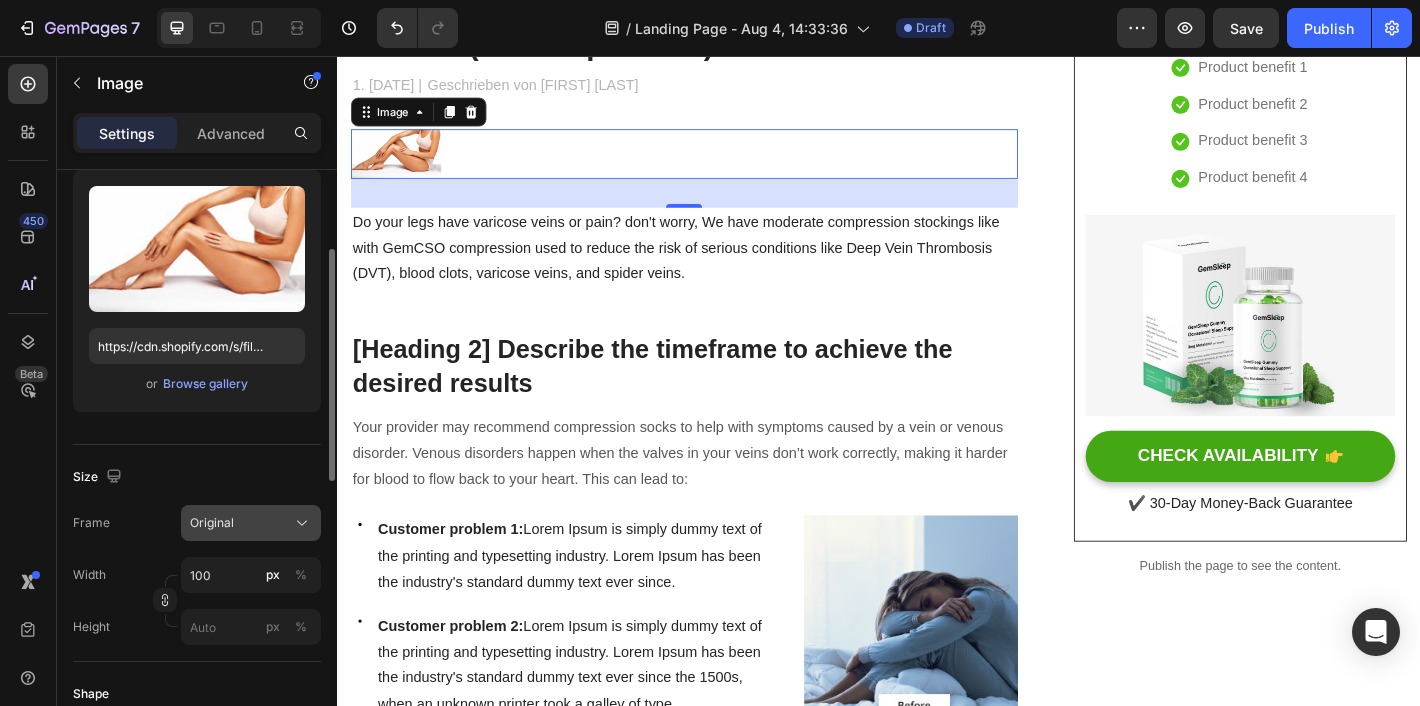 click on "Original" 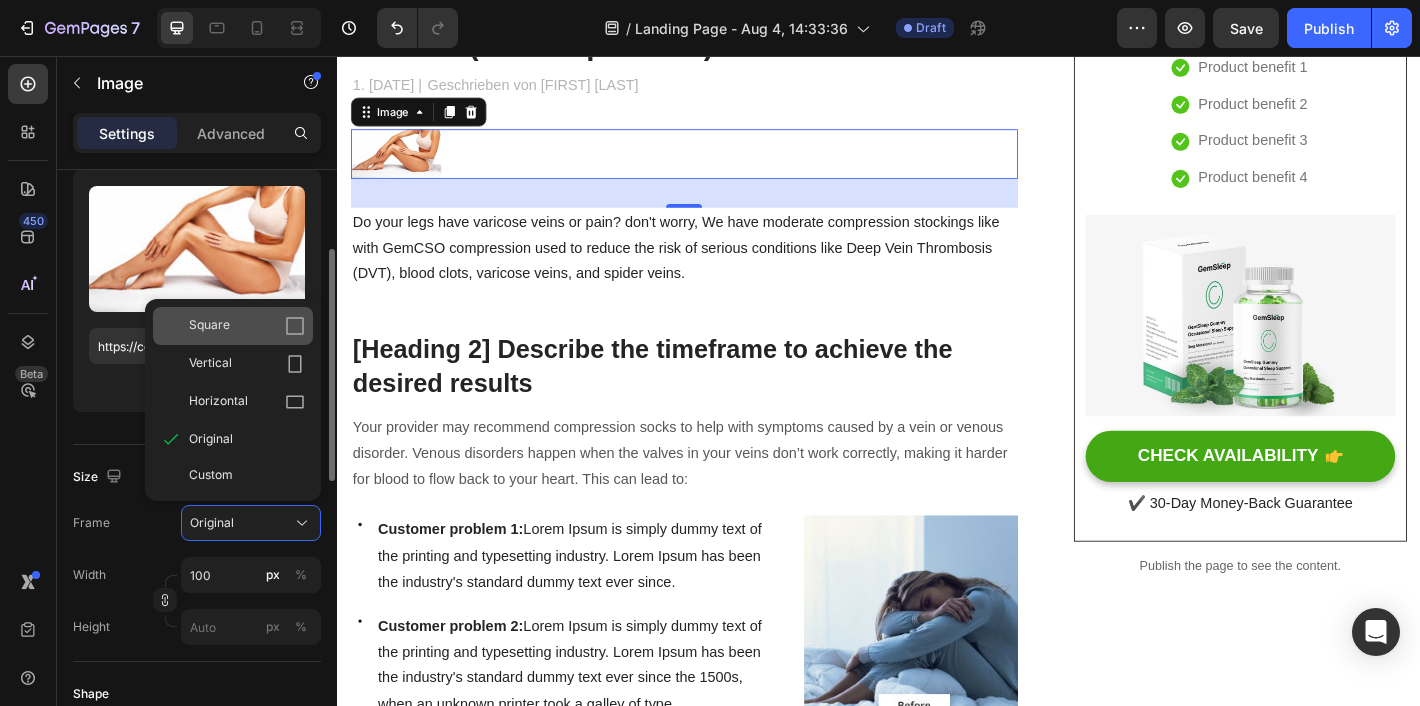 click on "Square" at bounding box center [247, 326] 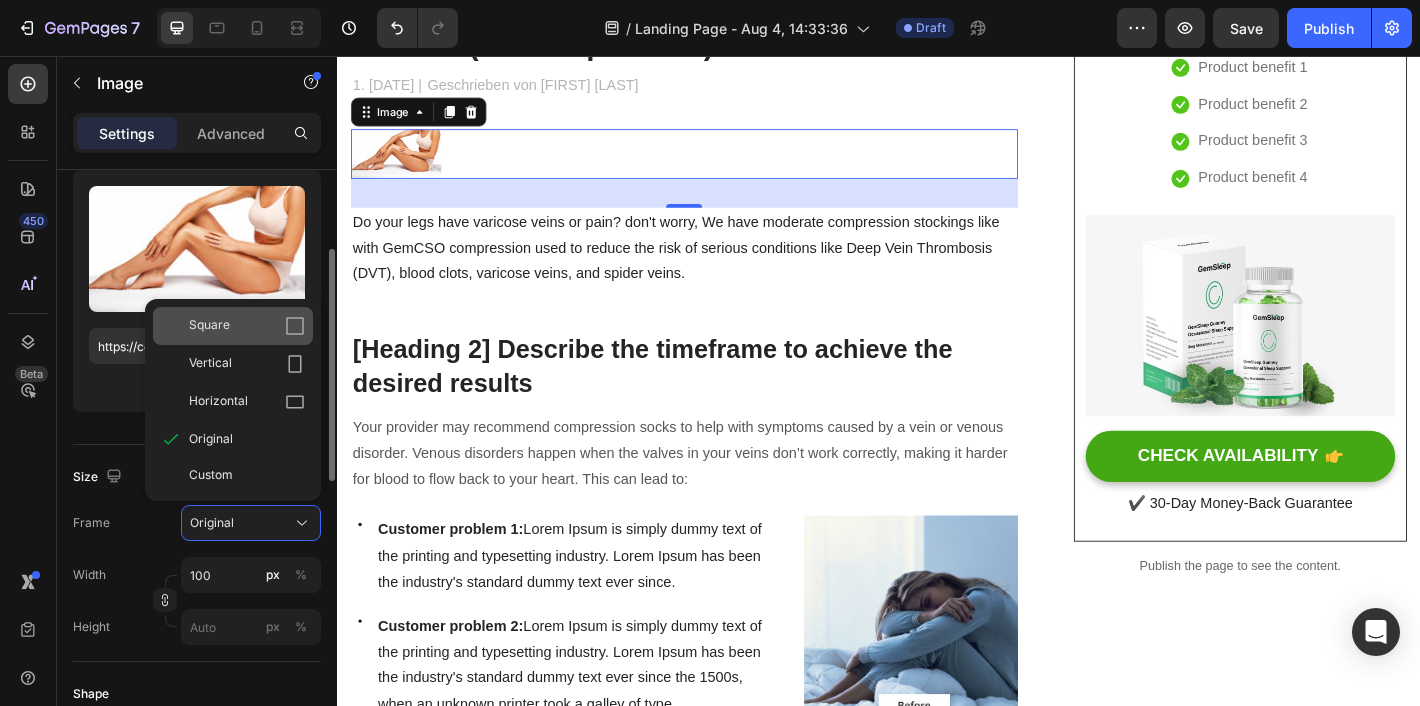 type on "100" 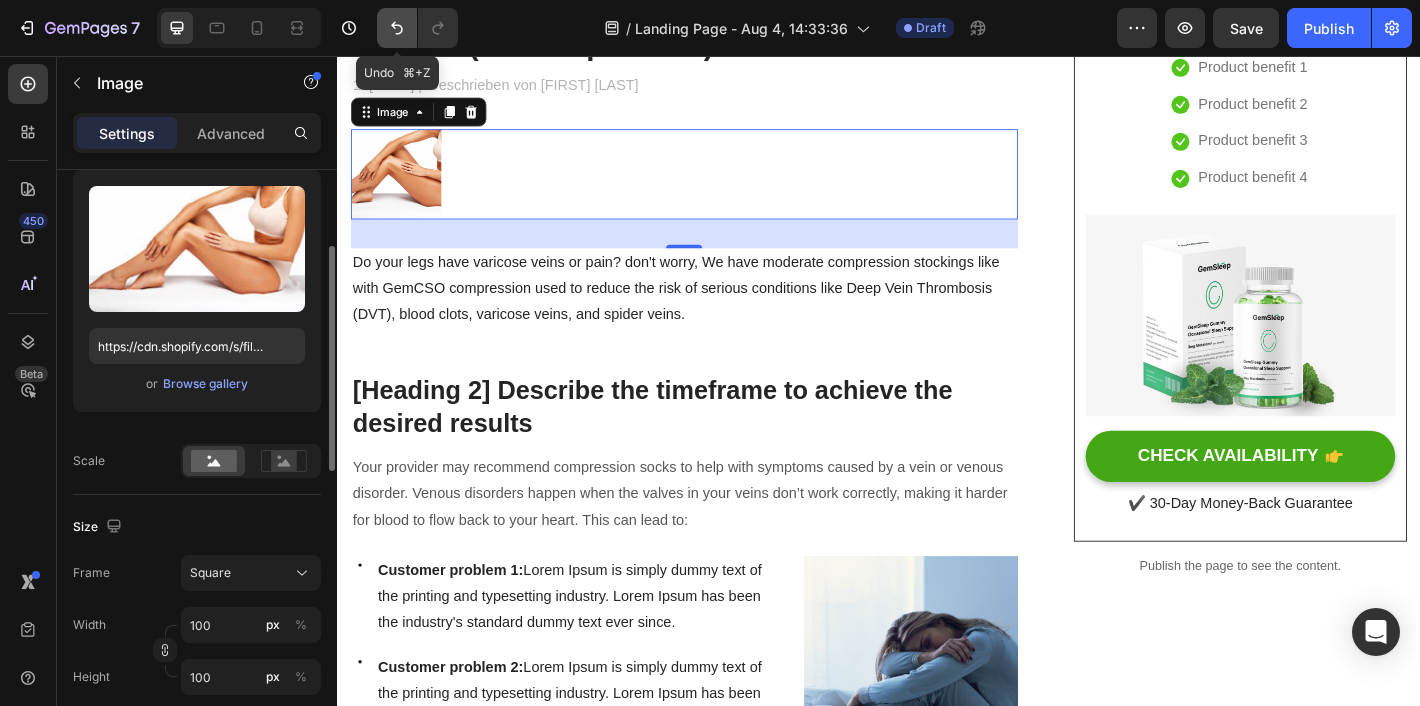 click 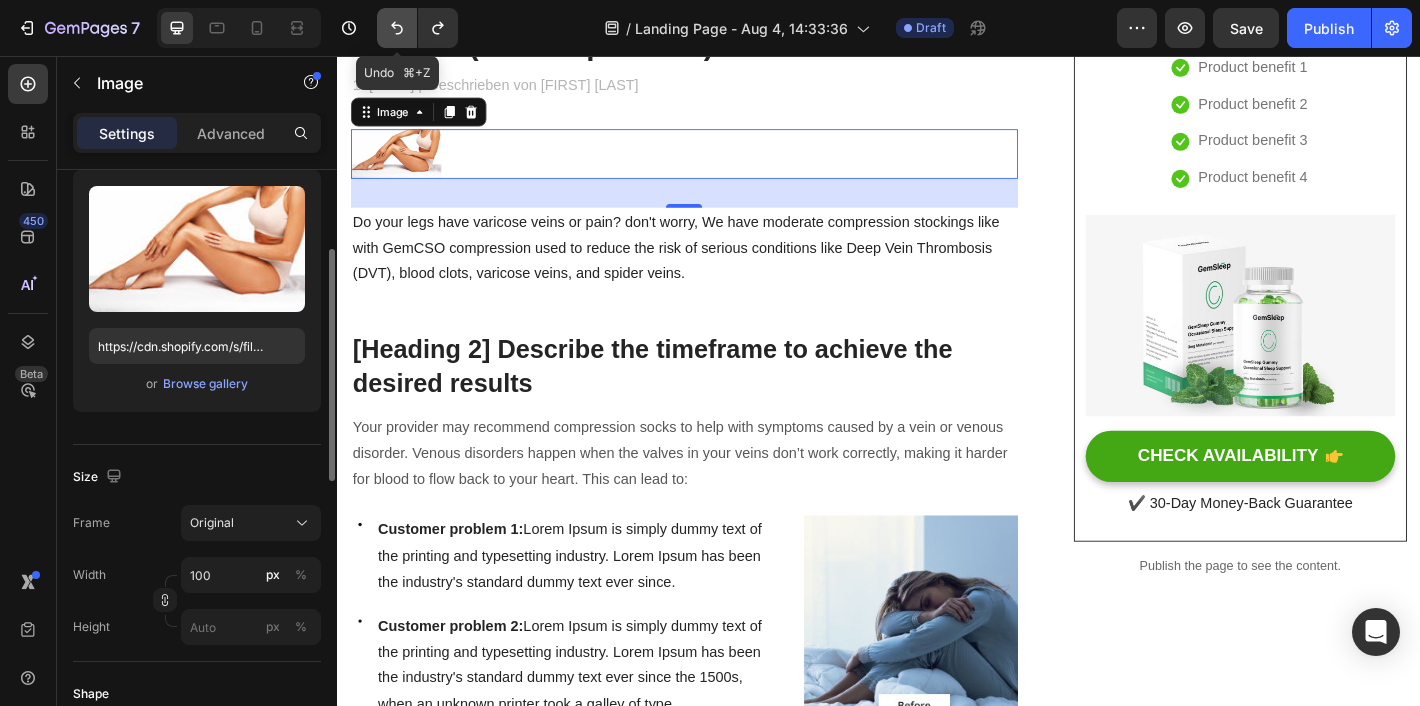 click 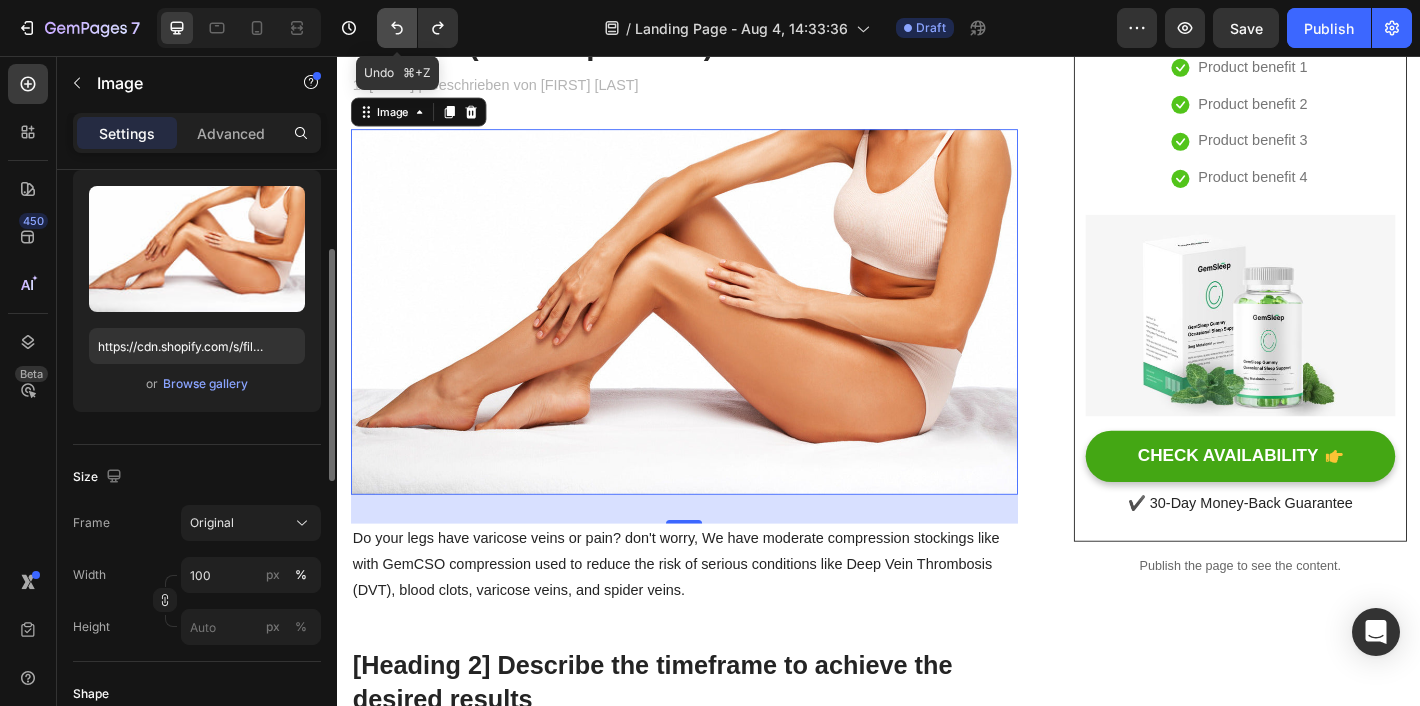 click 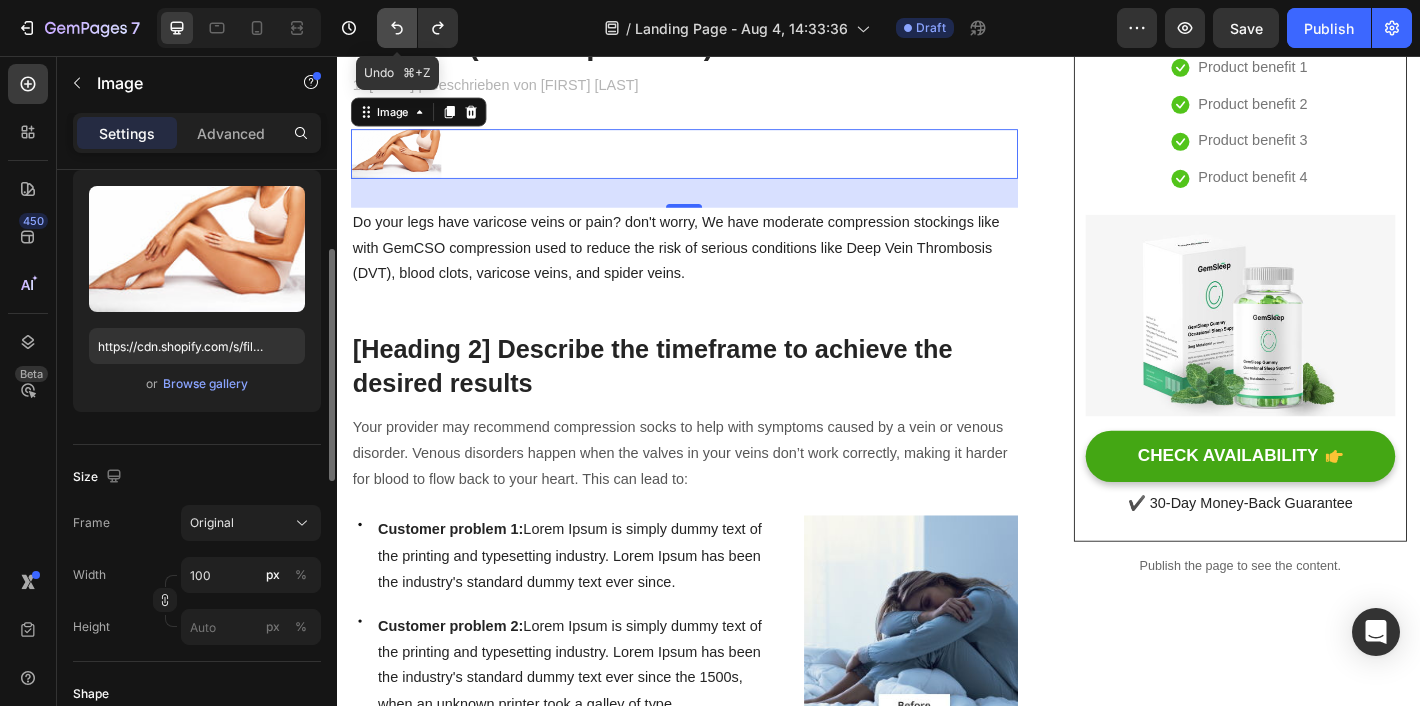 click 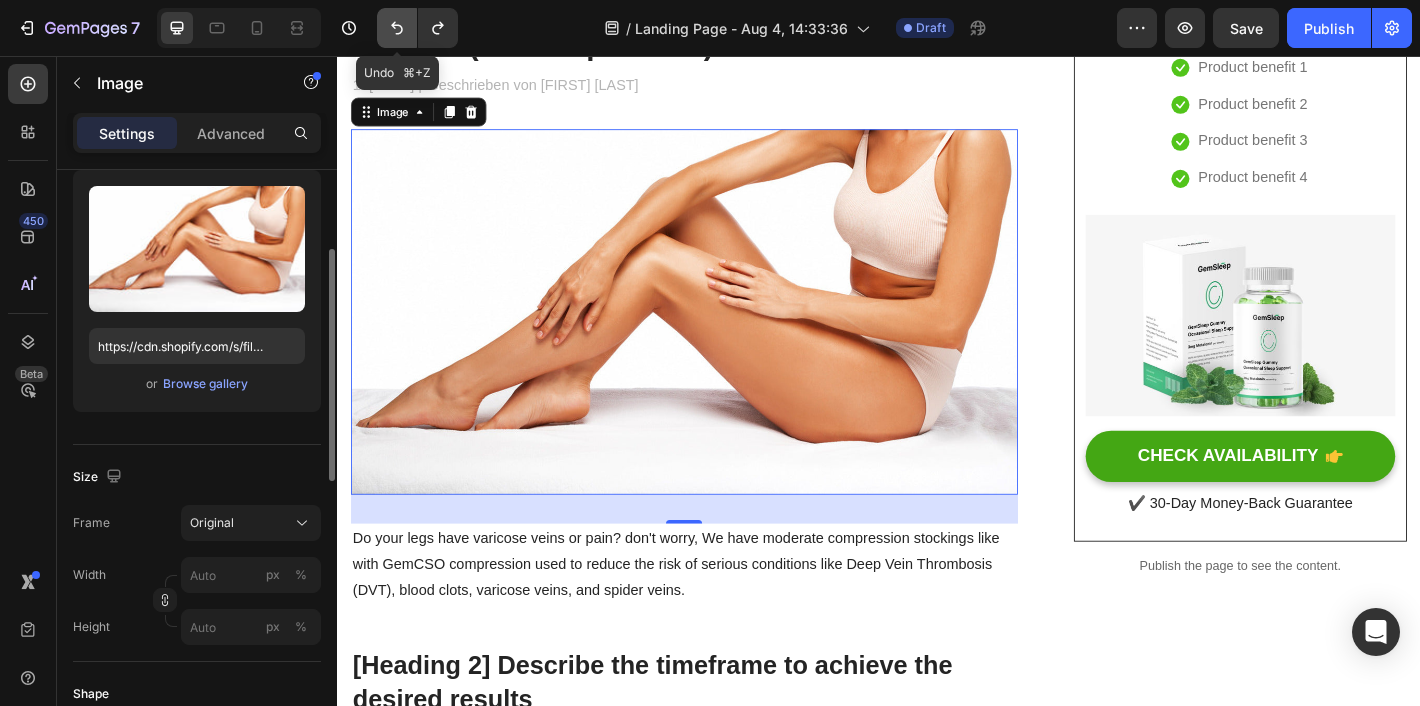 click 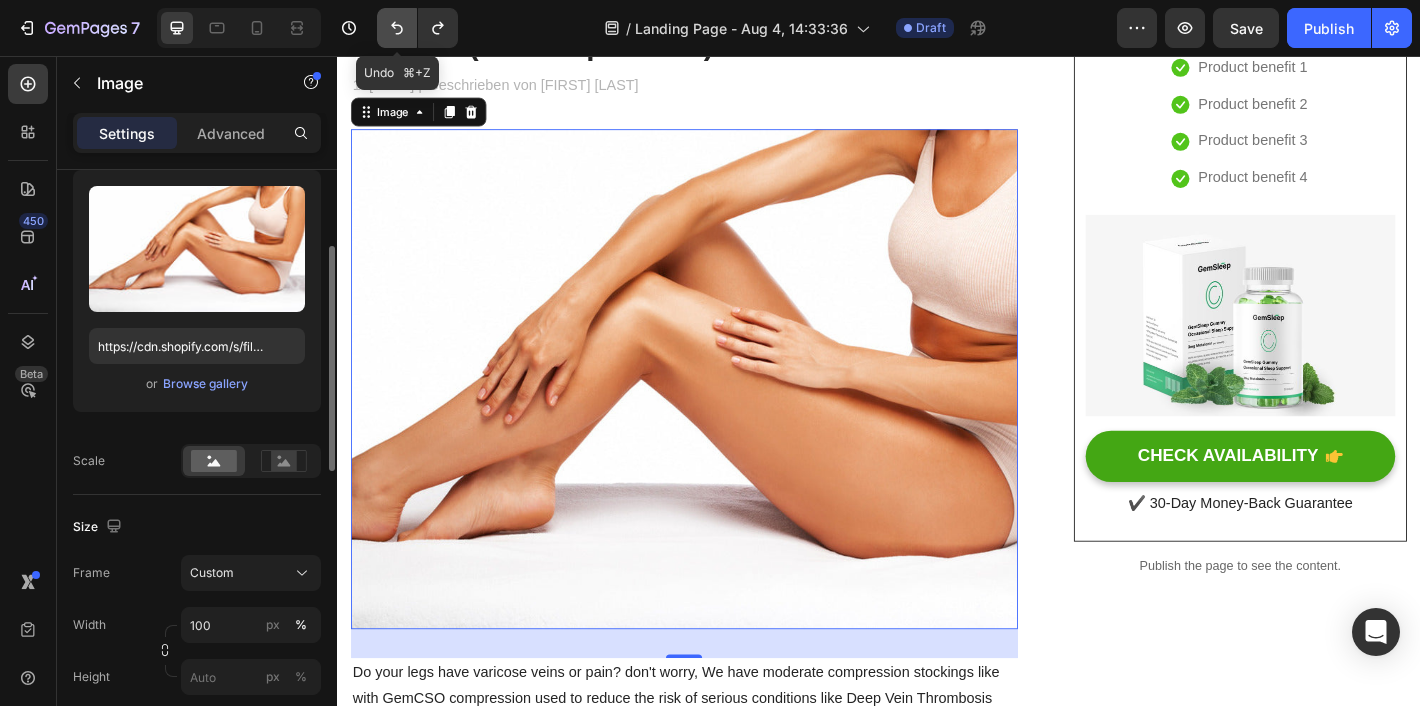 click 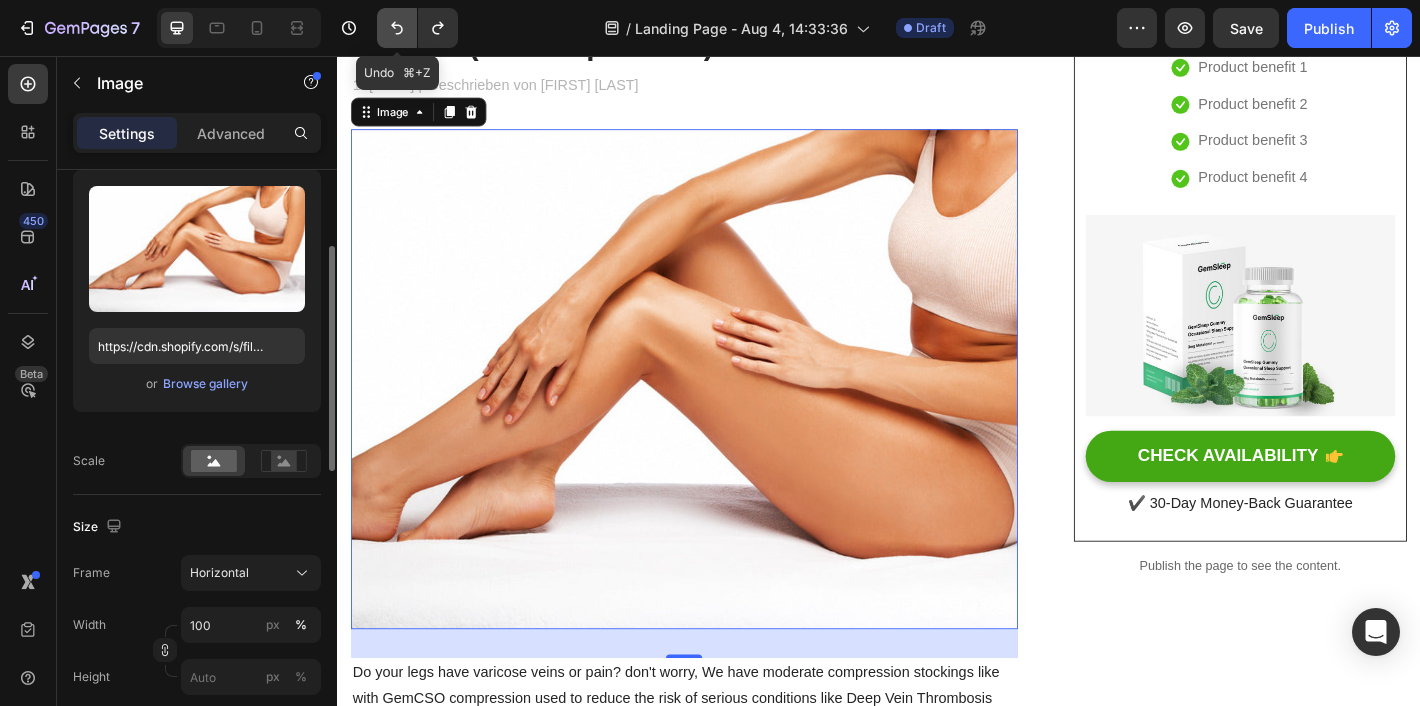 click 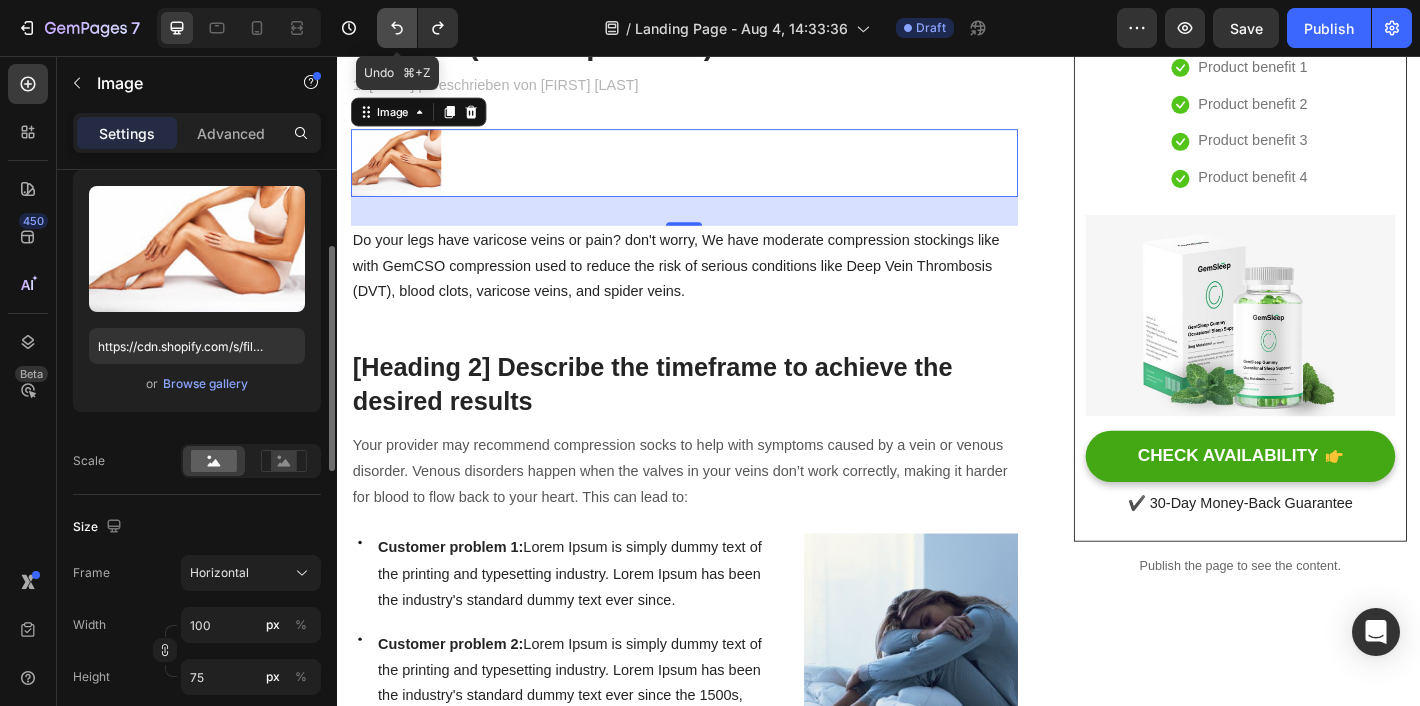 click 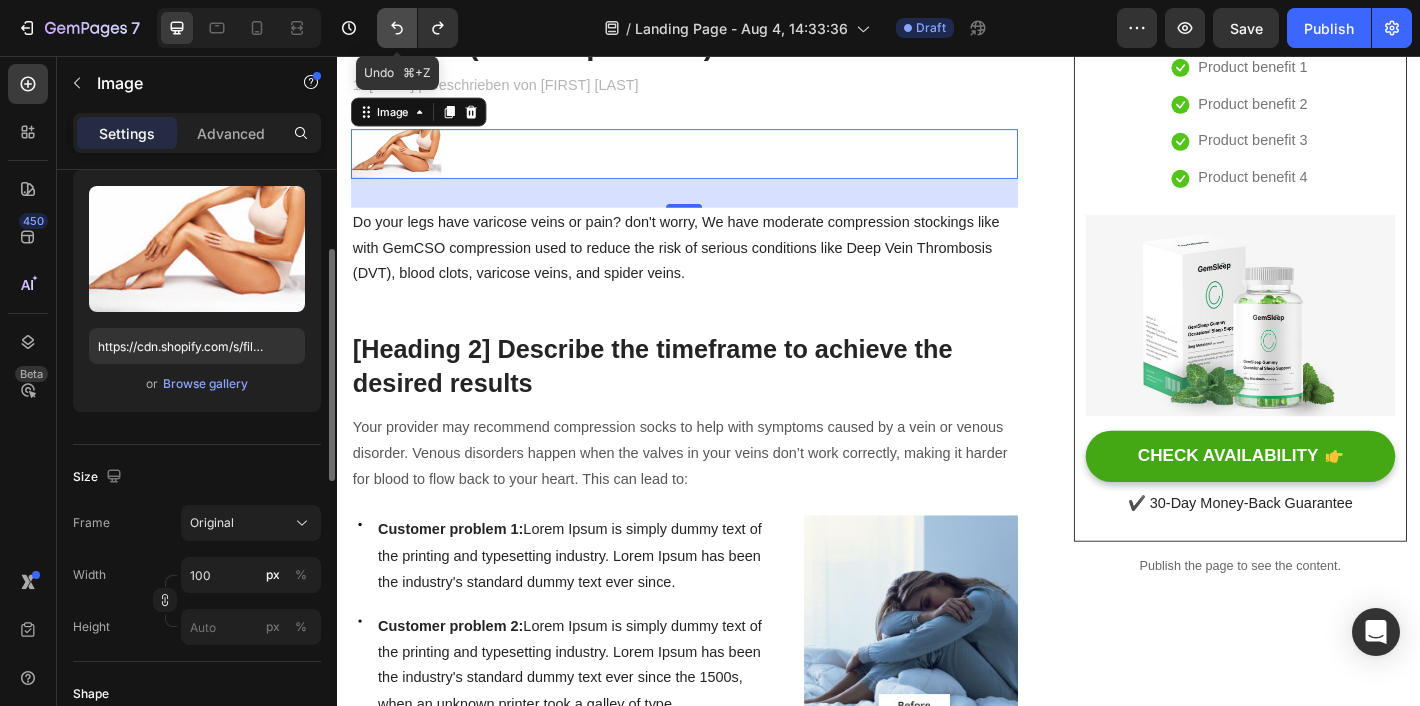 click 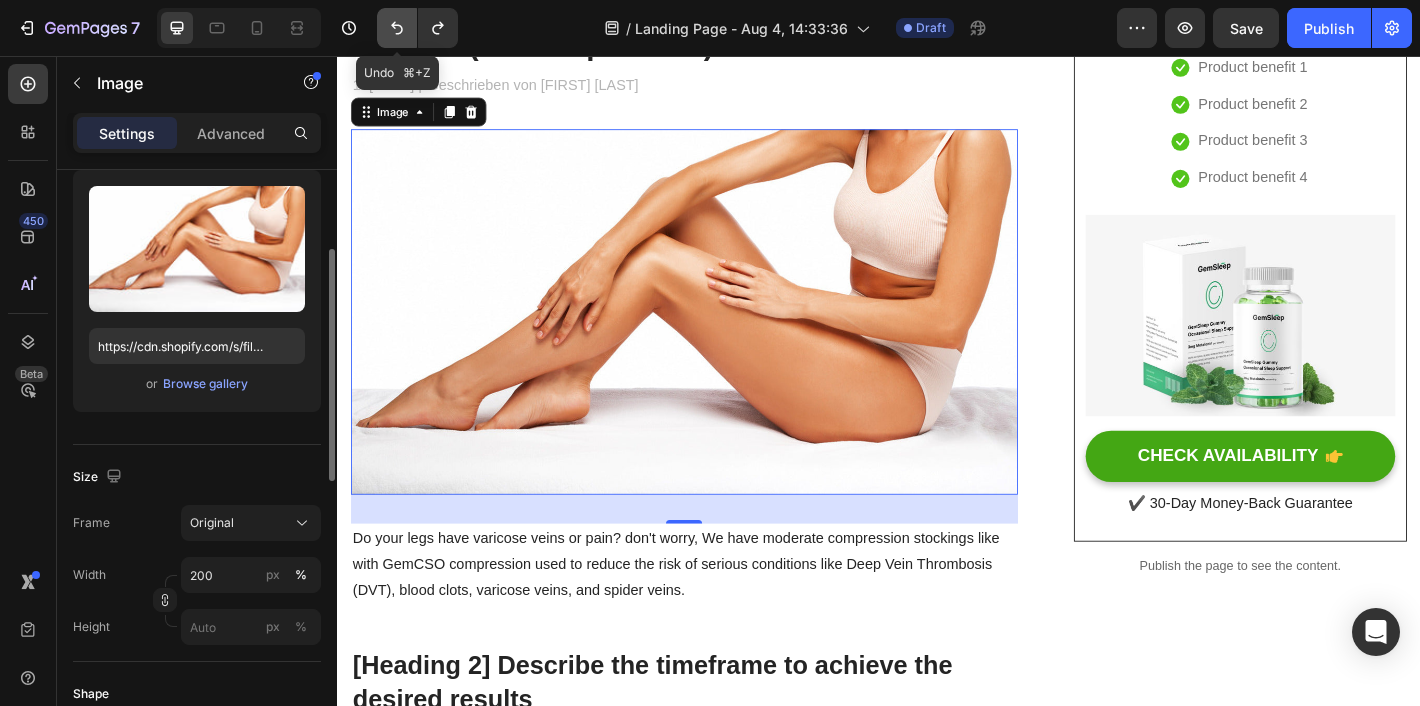 click 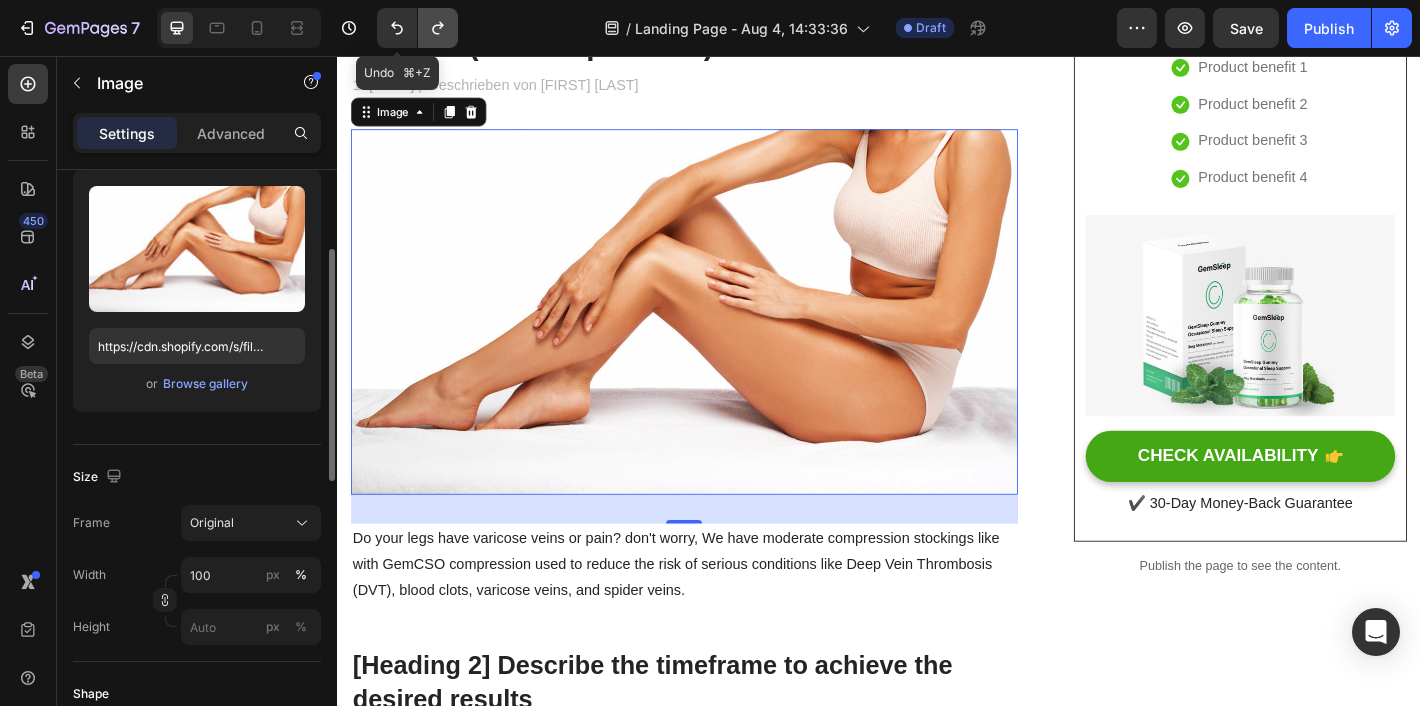 click 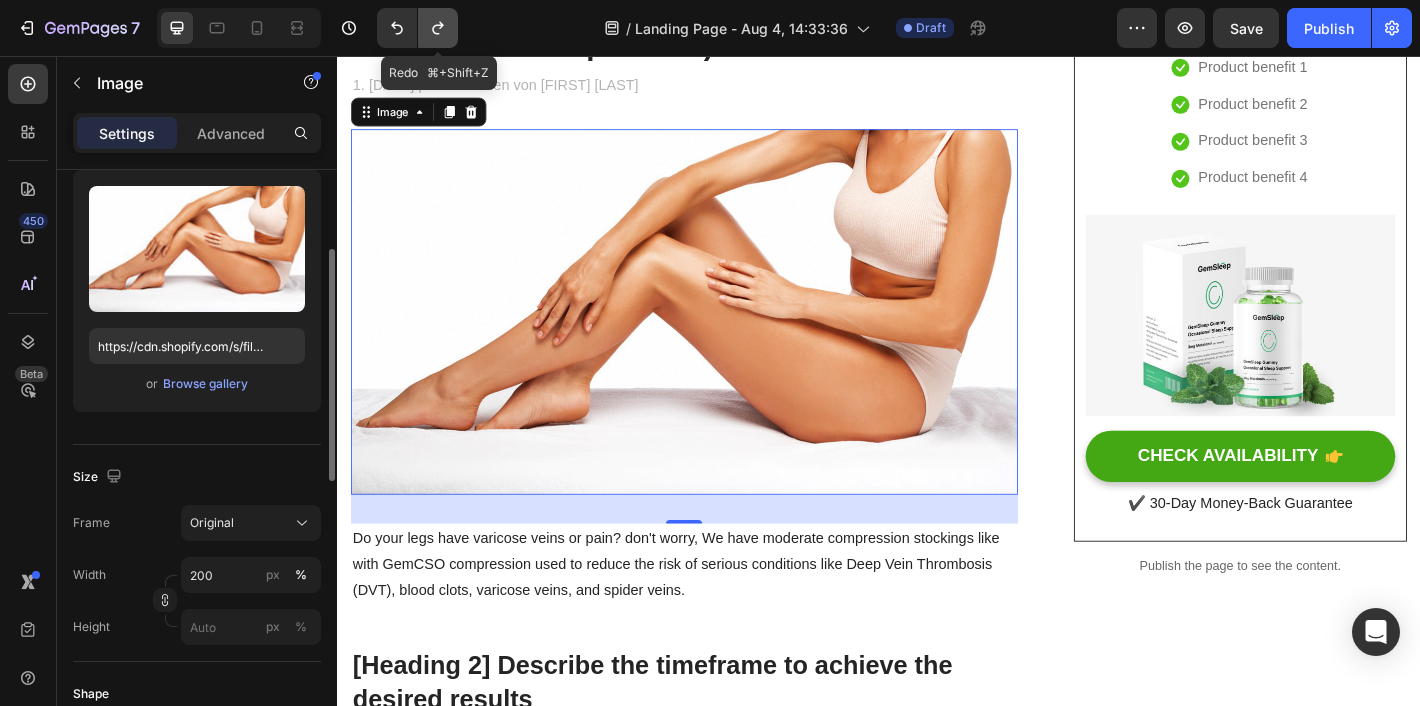 click 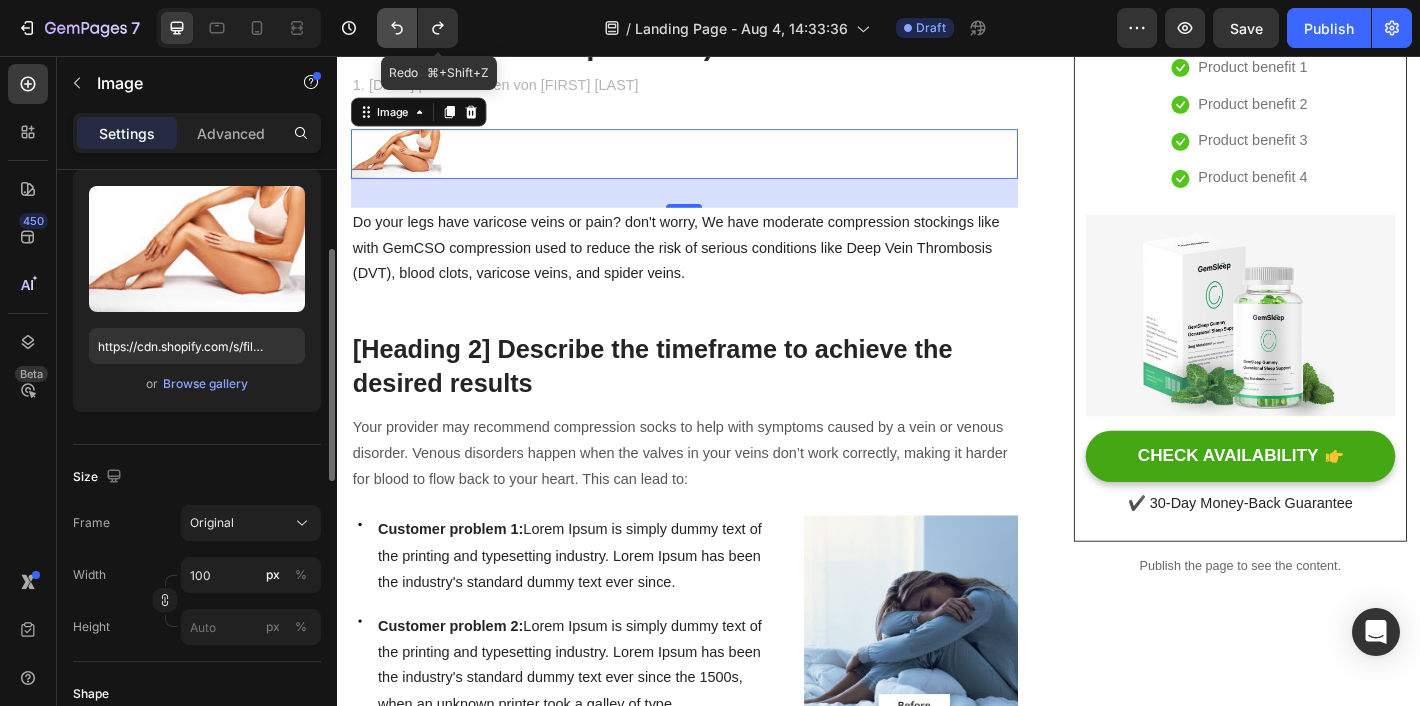 click 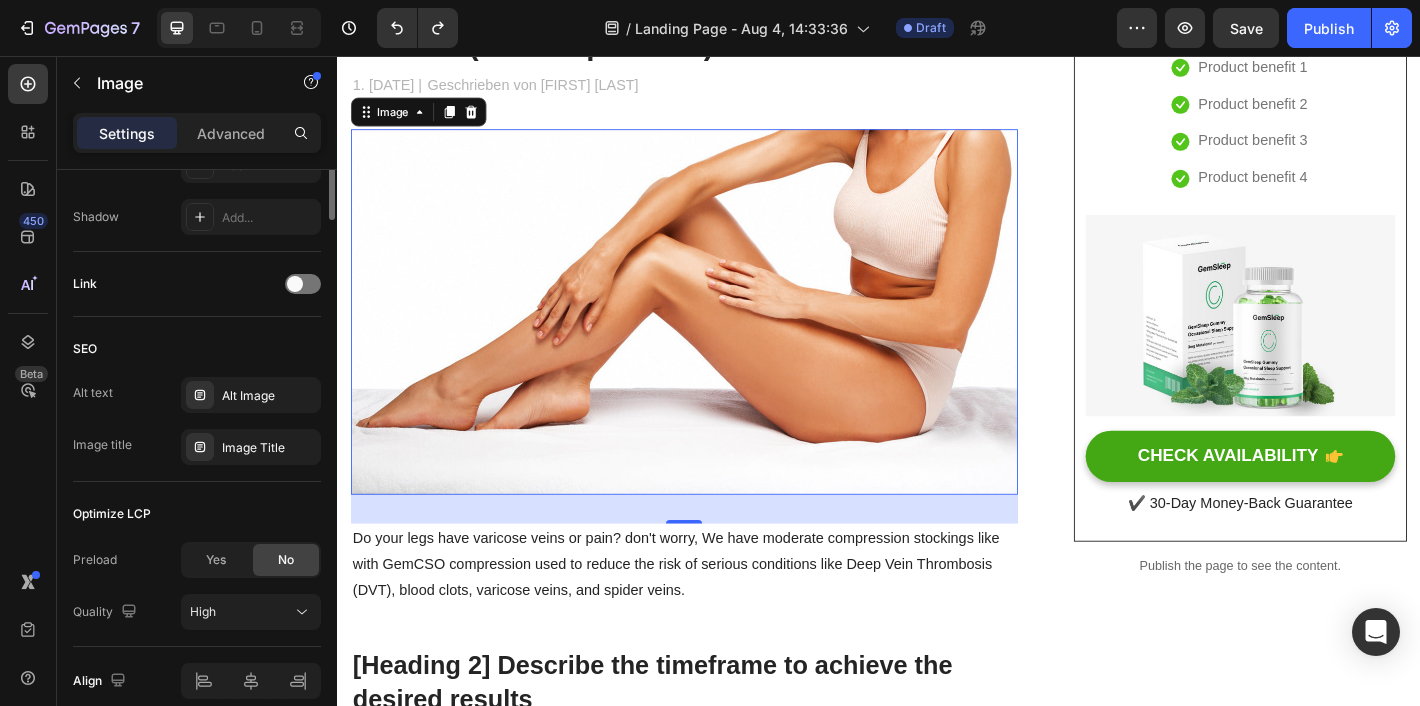 scroll, scrollTop: 0, scrollLeft: 0, axis: both 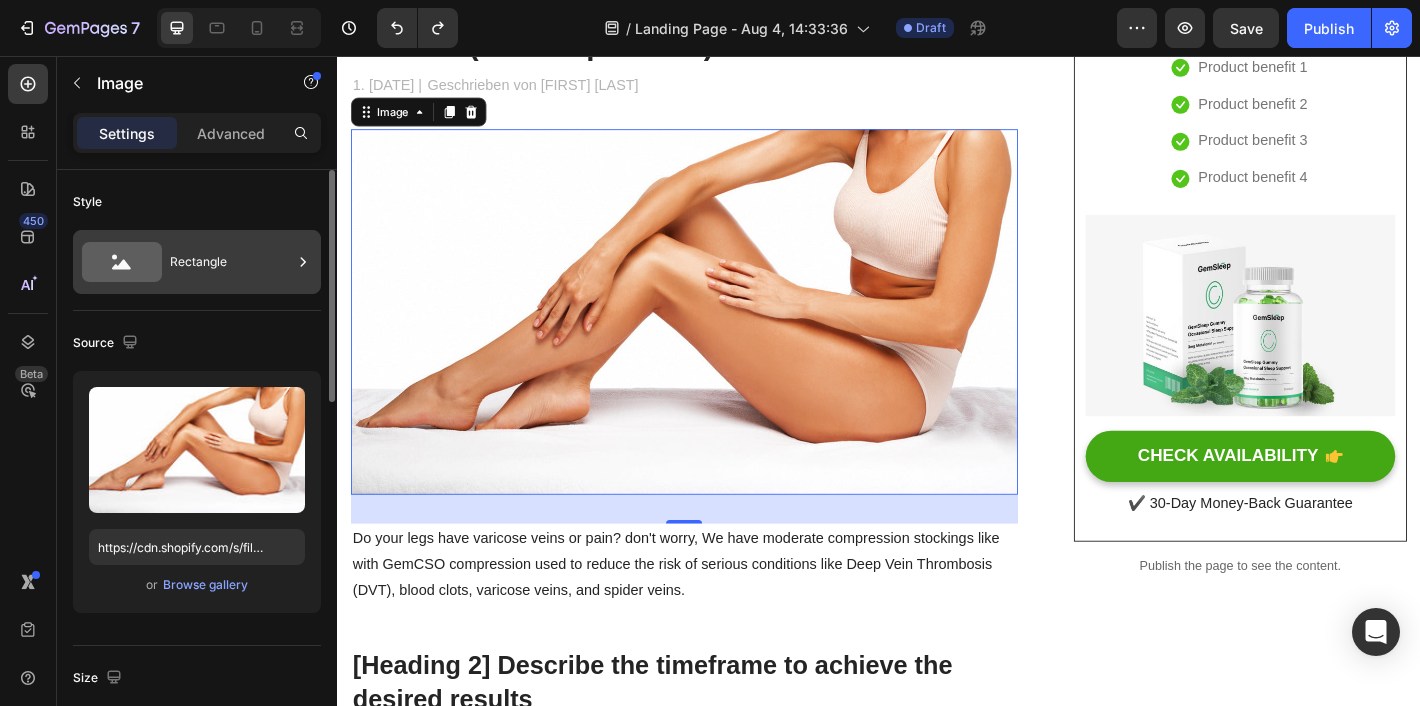click on "Rectangle" at bounding box center [231, 262] 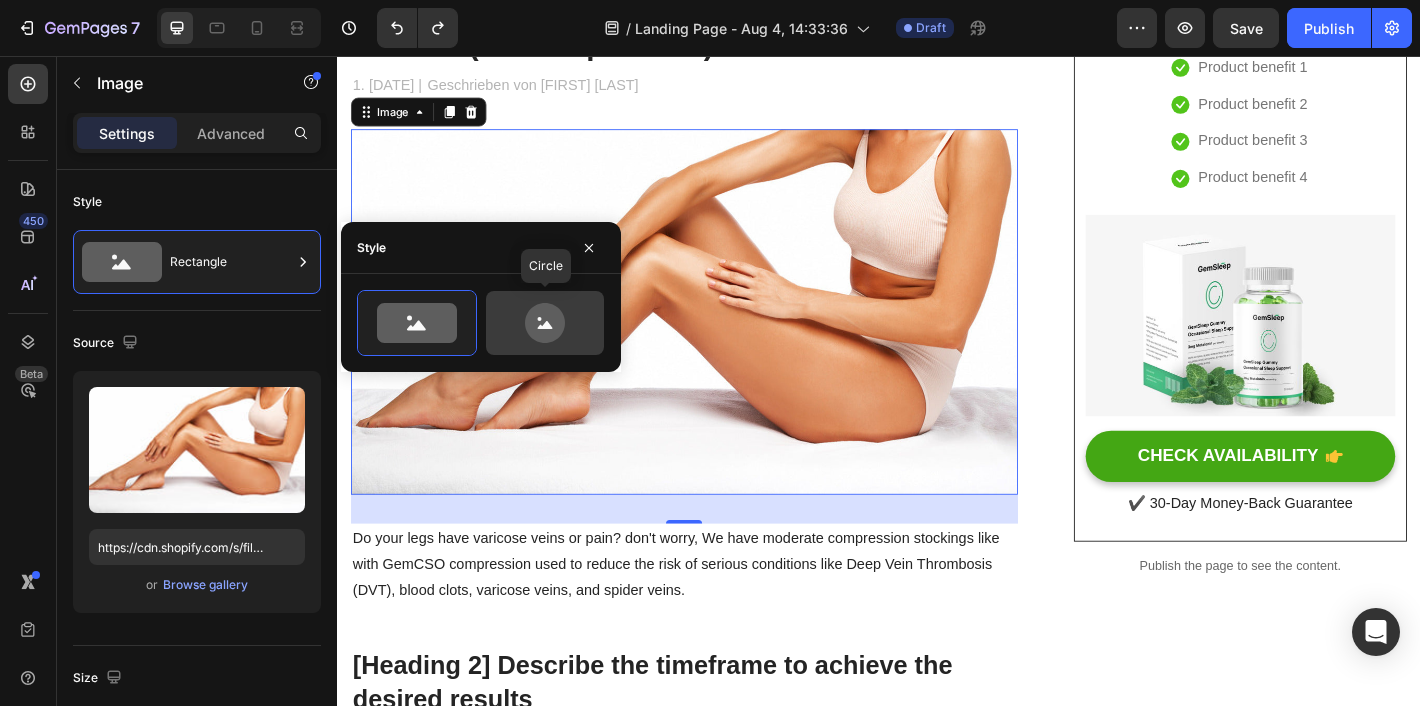 click 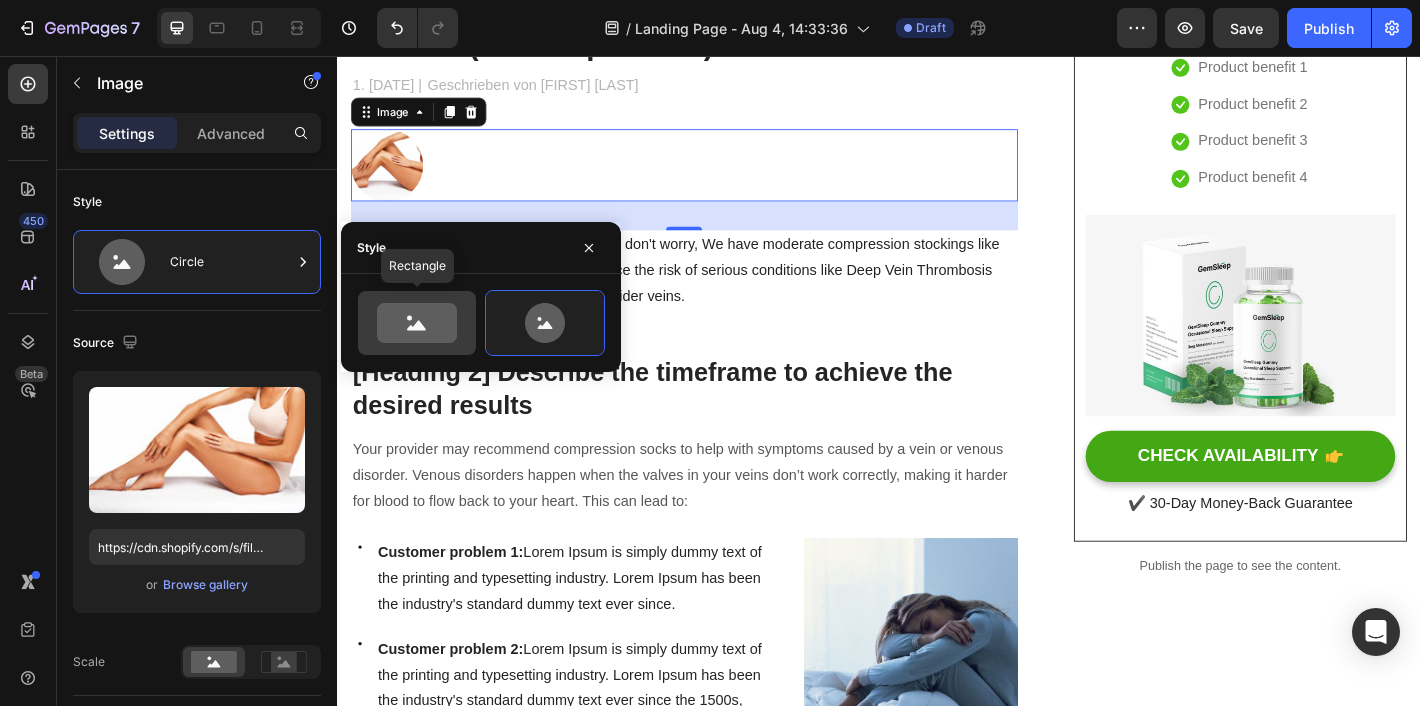 click 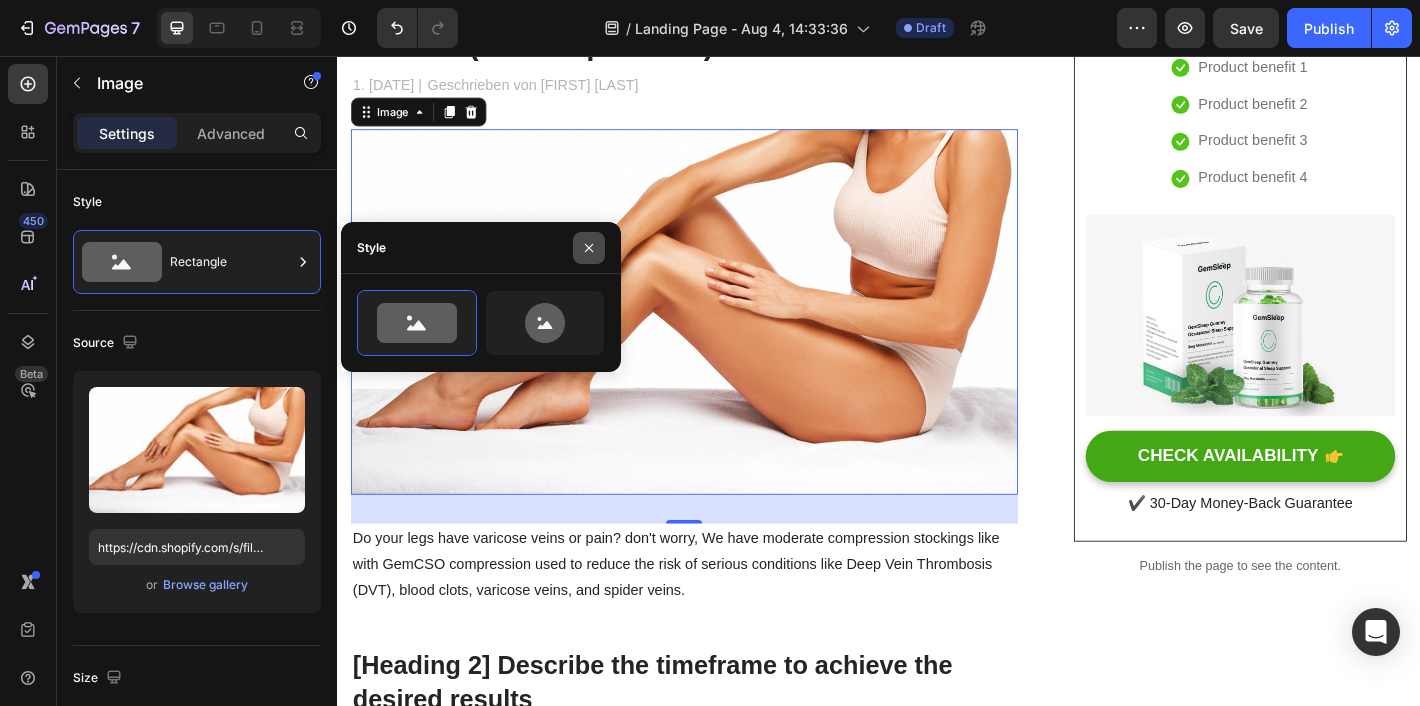 click 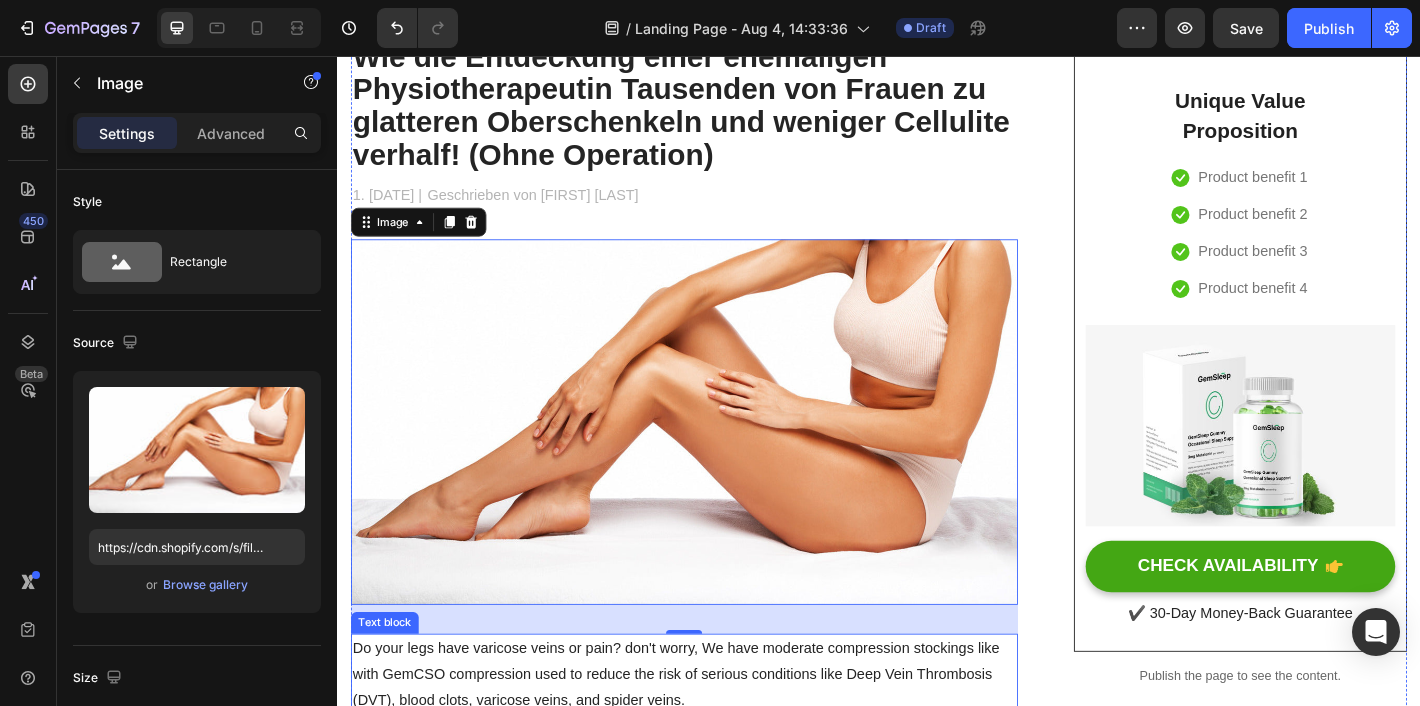 scroll, scrollTop: 193, scrollLeft: 0, axis: vertical 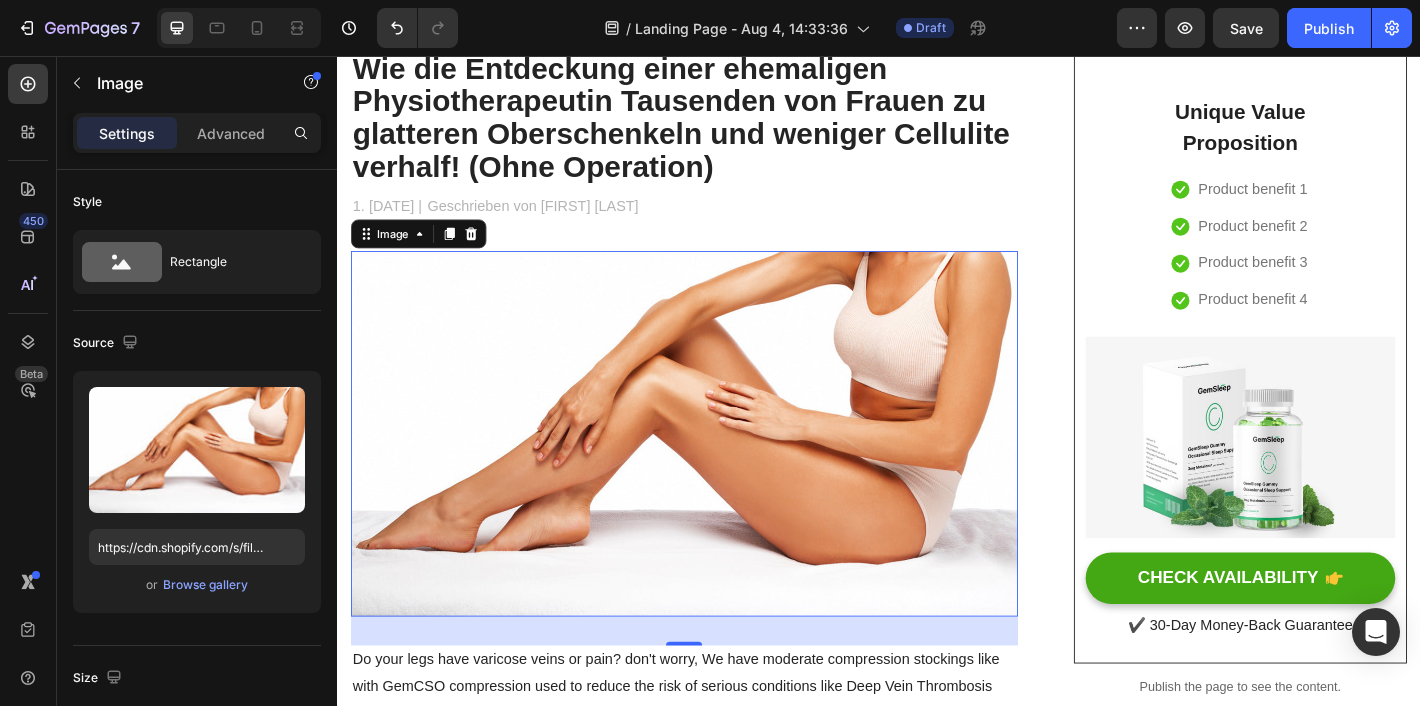 click on "Wie die Entdeckung einer ehemaligen Physiotherapeutin Tausenden von Frauen zu glatteren Oberschenkeln und weniger Cellulite verhalf! (Ohne Operation) Heading 1. [MONTH] [YEAR] | Text block Geschrieben von [FIRST] [LAST] Text block Row Image 32 Do your legs have varicose veins or pain? don't worry, We have moderate compression stockings like with GemCSO compression used to reduce the risk of serious conditions like Deep Vein Thrombosis (DVT), blood clots, varicose veins, and spider veins. Text block [Heading 2] Describe the timeframe to achieve the desired results Heading Your provider may recommend compression socks to help with symptoms caused by a vein or venous disorder. Venous disorders happen when the valves in your veins don’t work correctly, making it harder for blood to flow back to your heart. This can lead to: Text block Icon Customer problem 1: Text block Row Icon Customer problem 2: Text block Row Icon Customer problem 3: Text block Row" at bounding box center [937, 2669] 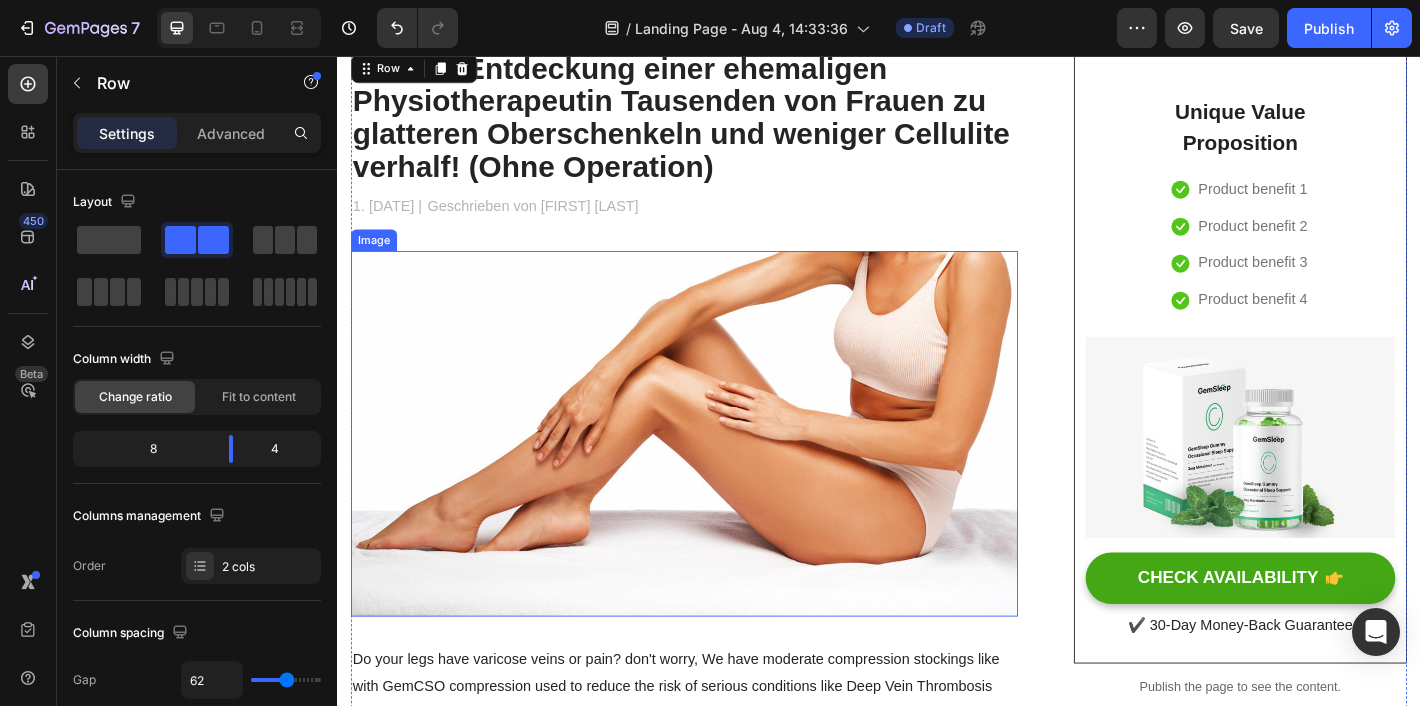 click at bounding box center (721, 474) 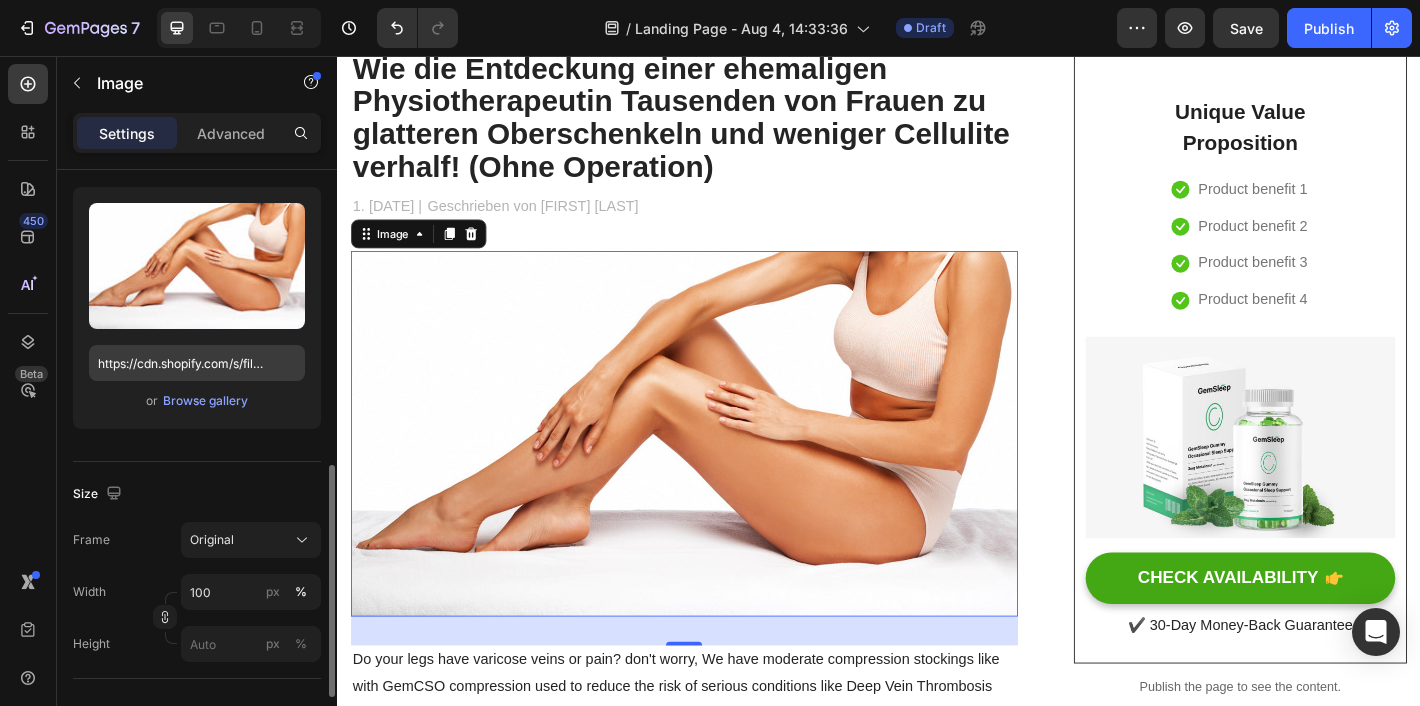 scroll, scrollTop: 344, scrollLeft: 0, axis: vertical 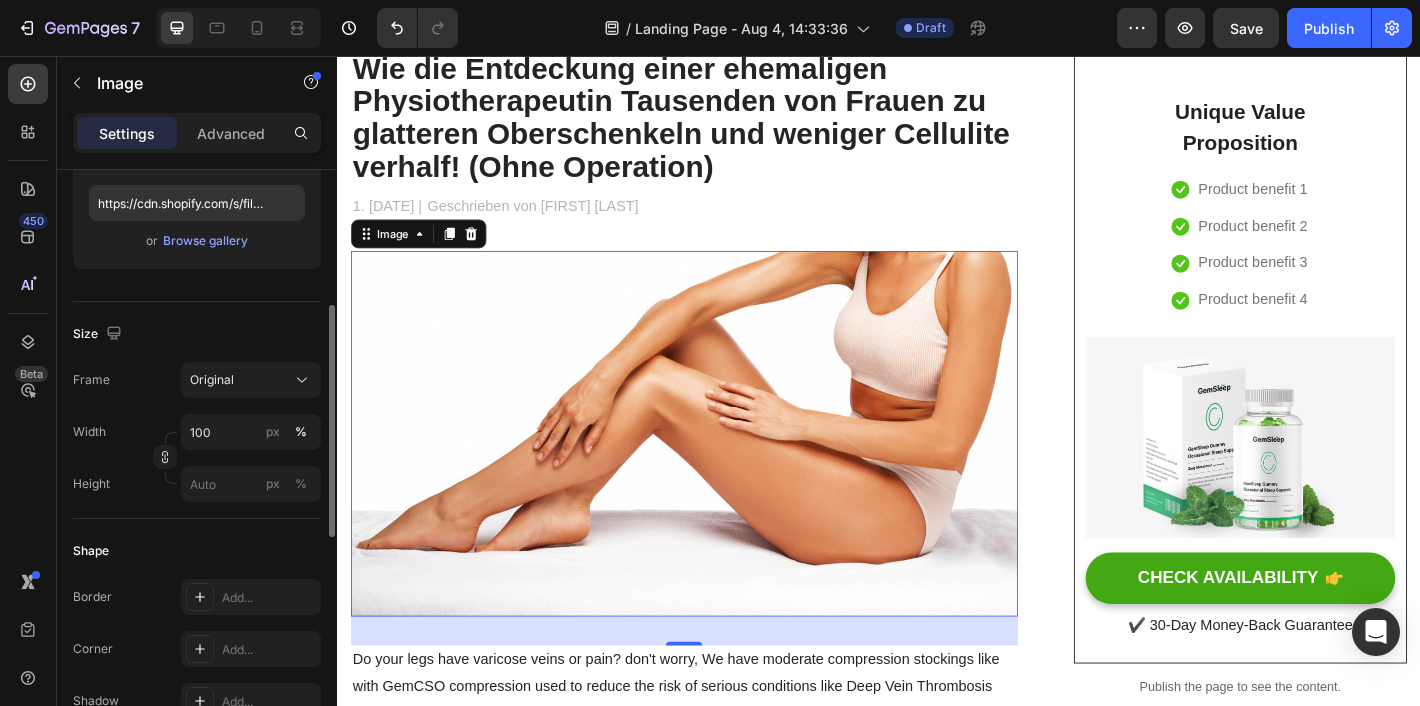 click on "Settings Advanced" at bounding box center [197, 133] 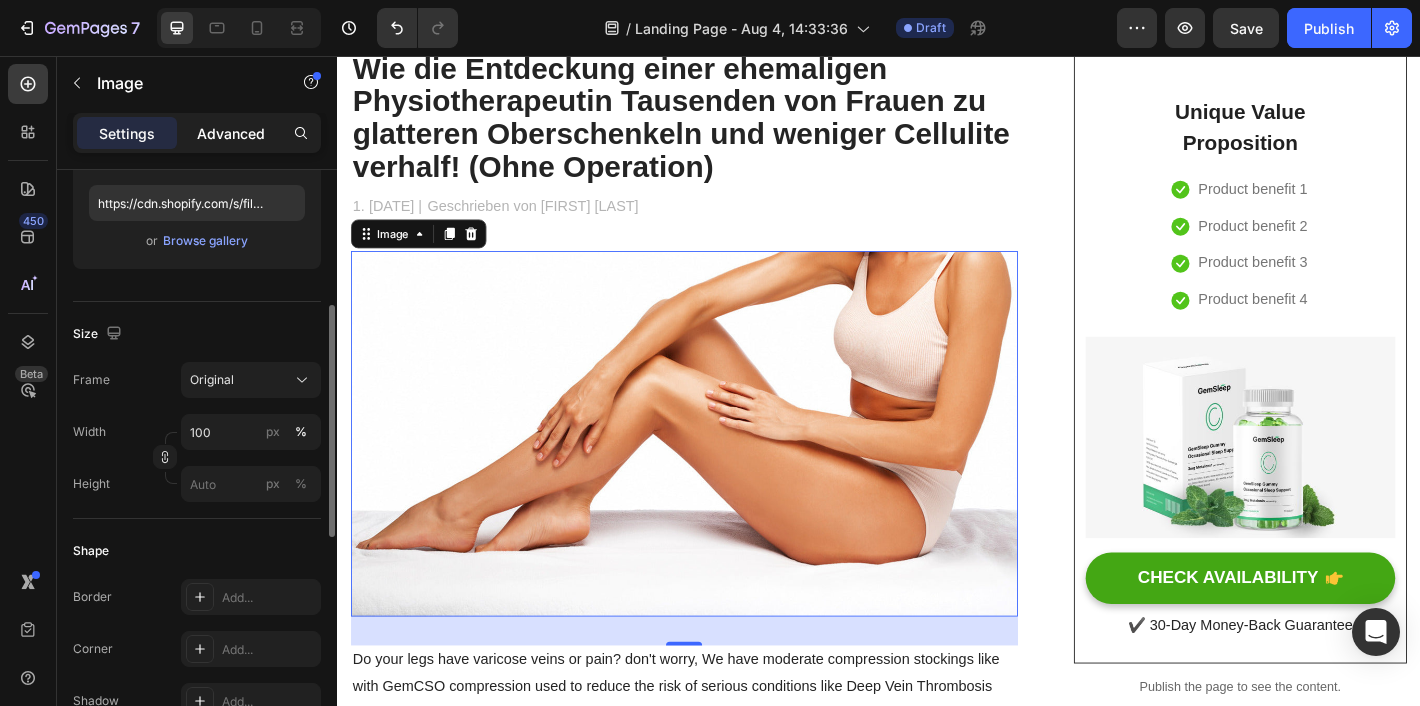 click on "Advanced" at bounding box center [231, 133] 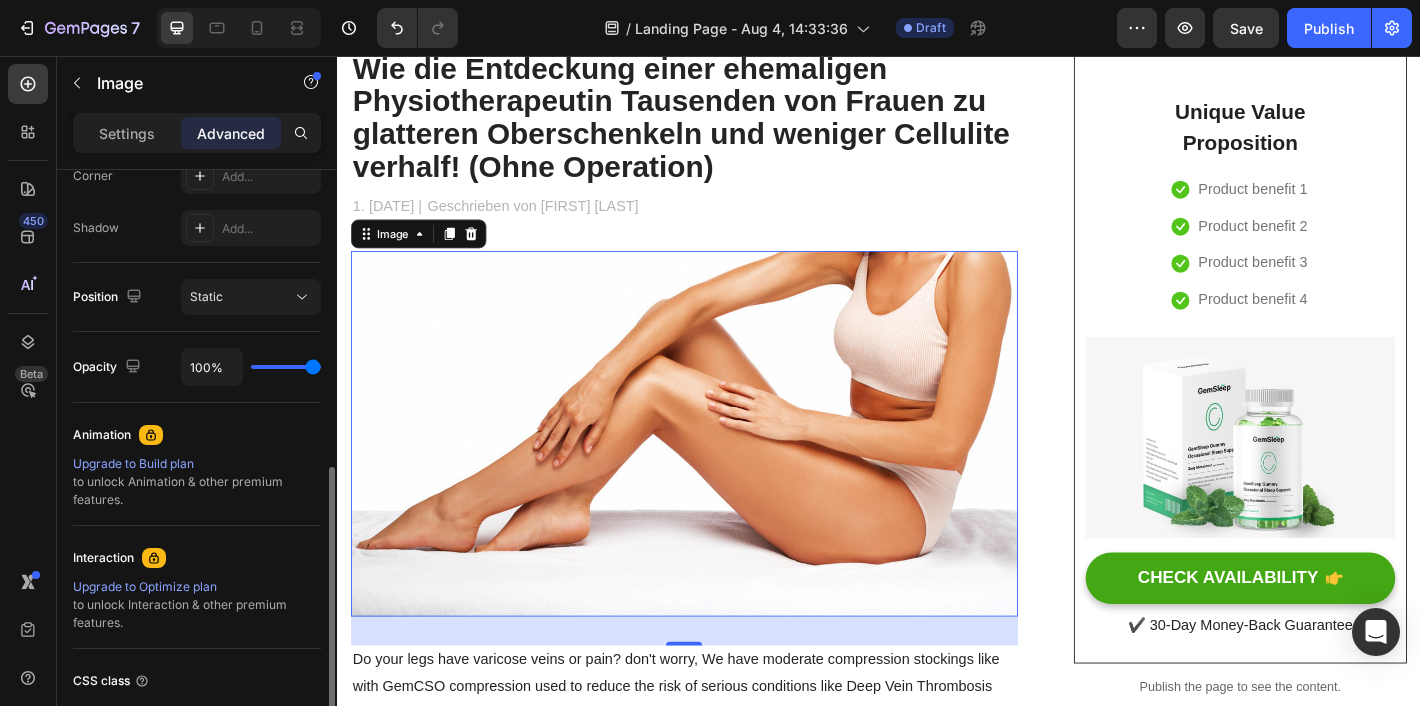scroll, scrollTop: 655, scrollLeft: 0, axis: vertical 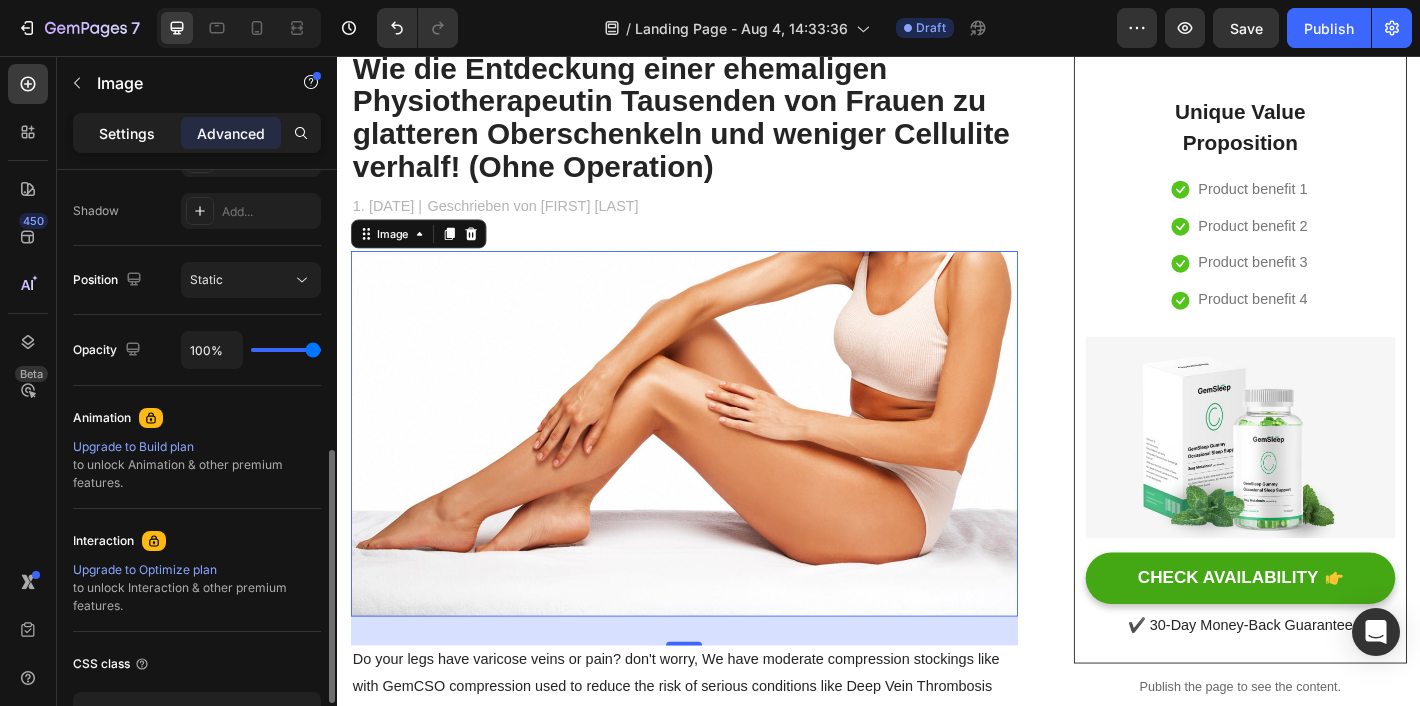 click on "Settings" at bounding box center [127, 133] 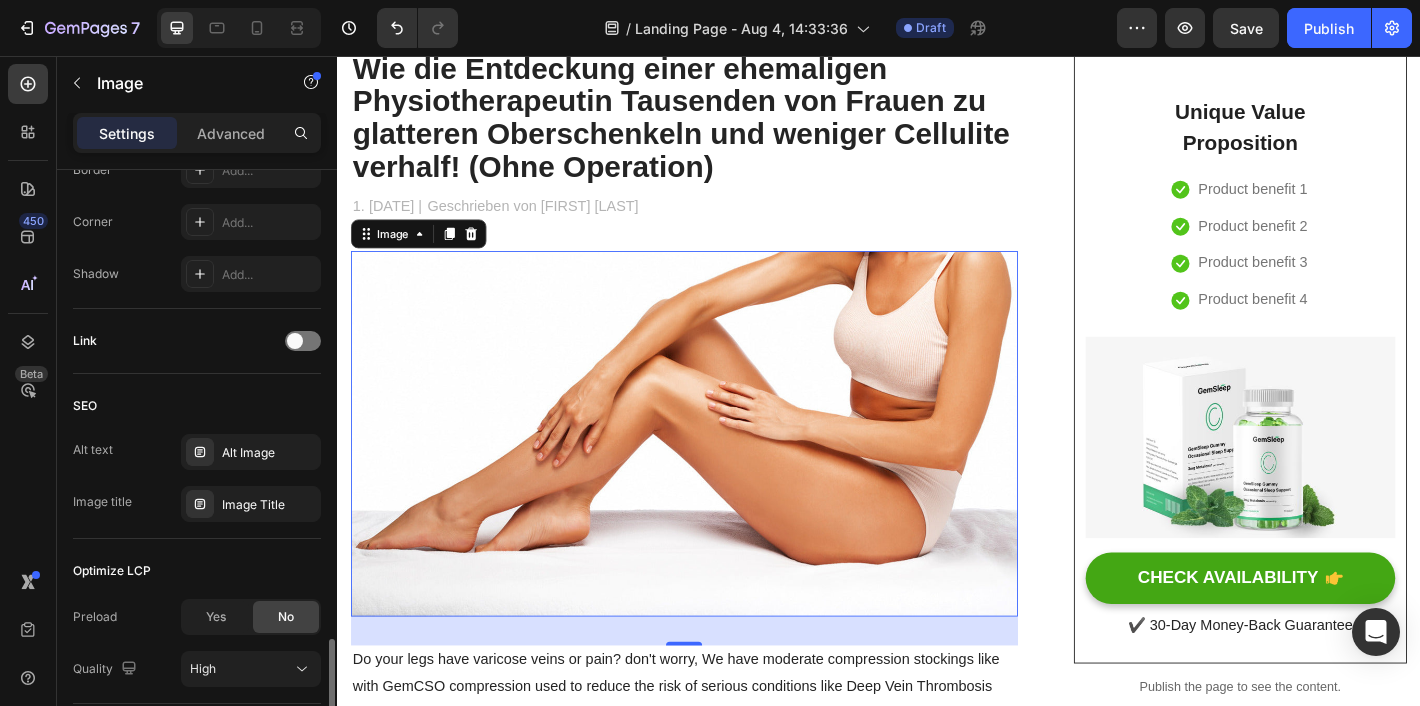 scroll, scrollTop: 917, scrollLeft: 0, axis: vertical 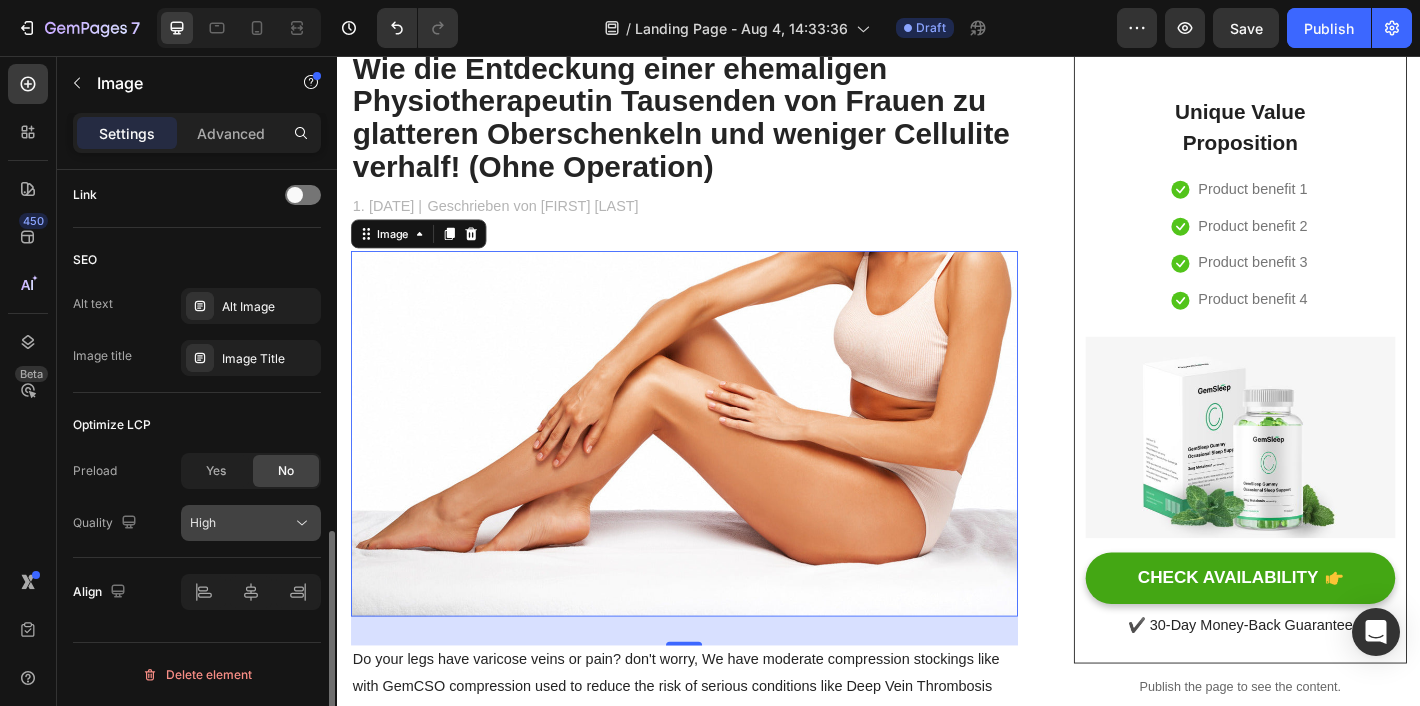 click on "High" 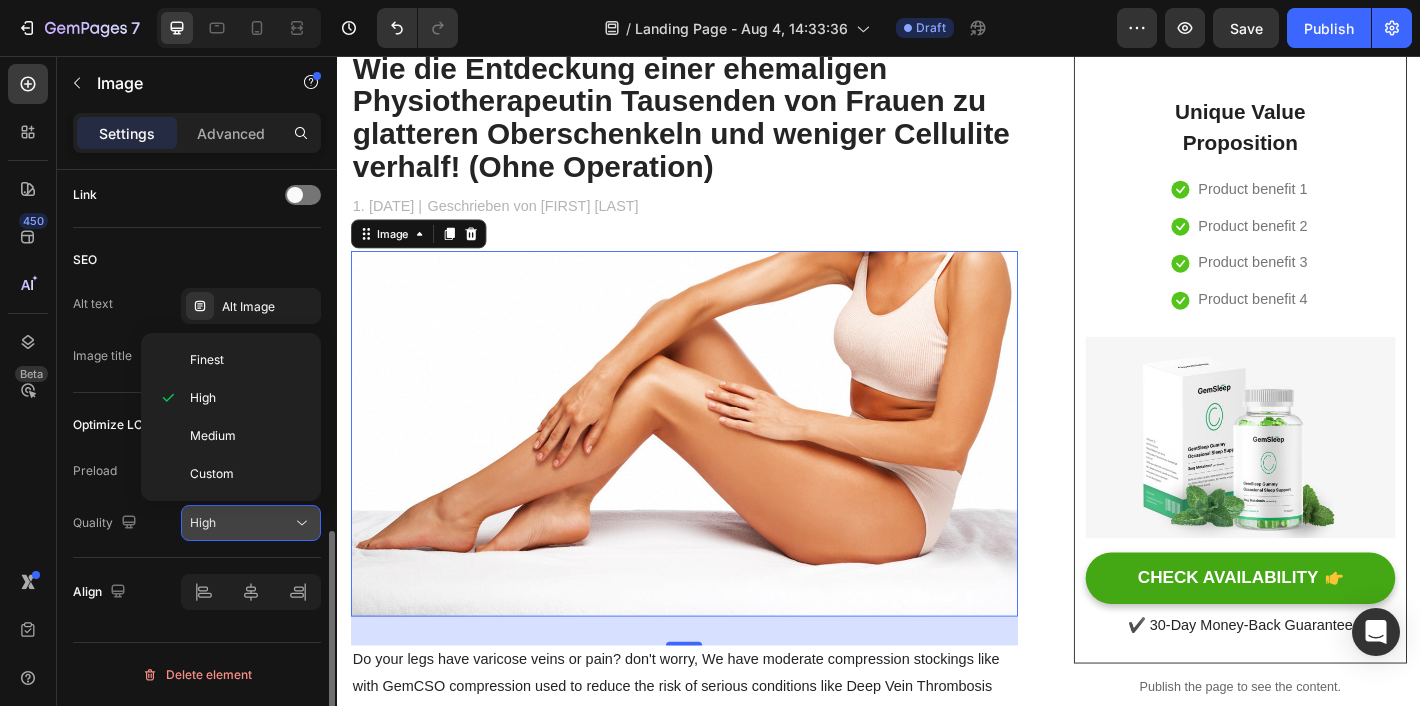 click on "High" at bounding box center [241, 523] 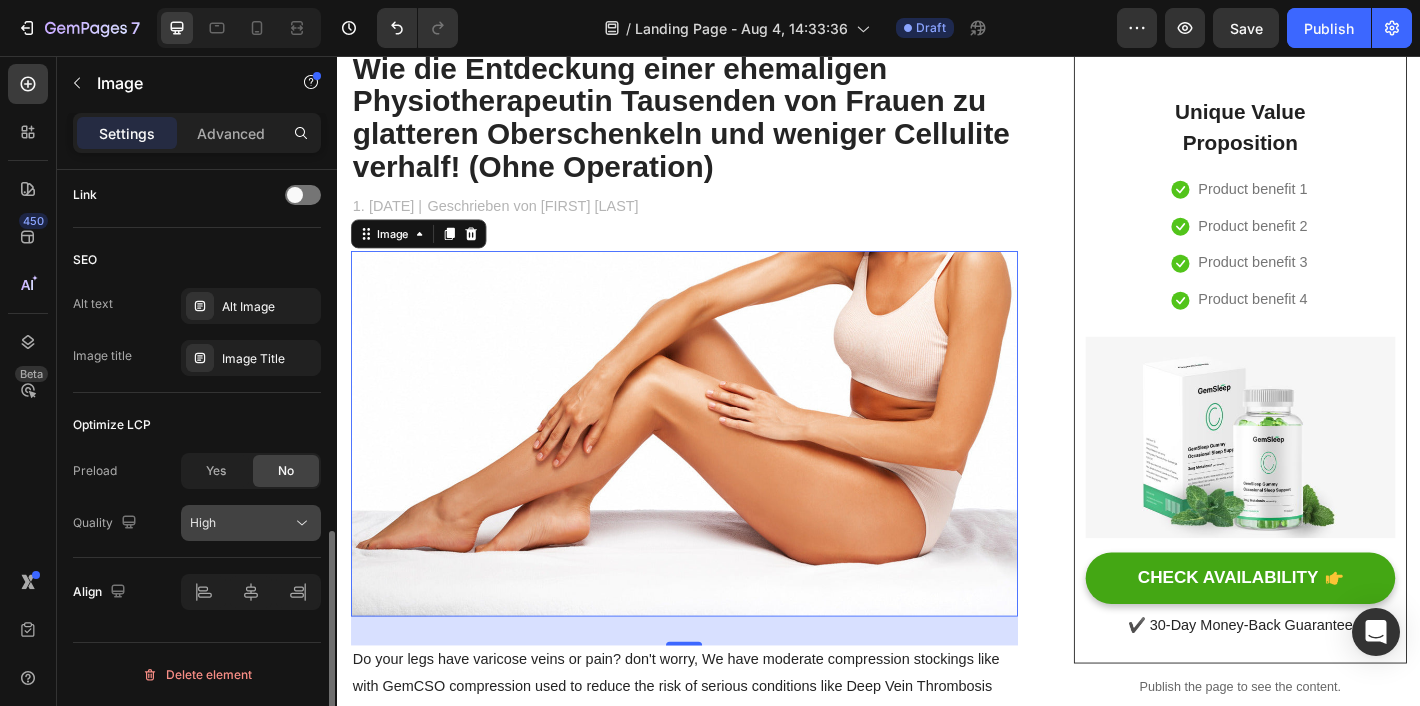 click on "High" at bounding box center (241, 523) 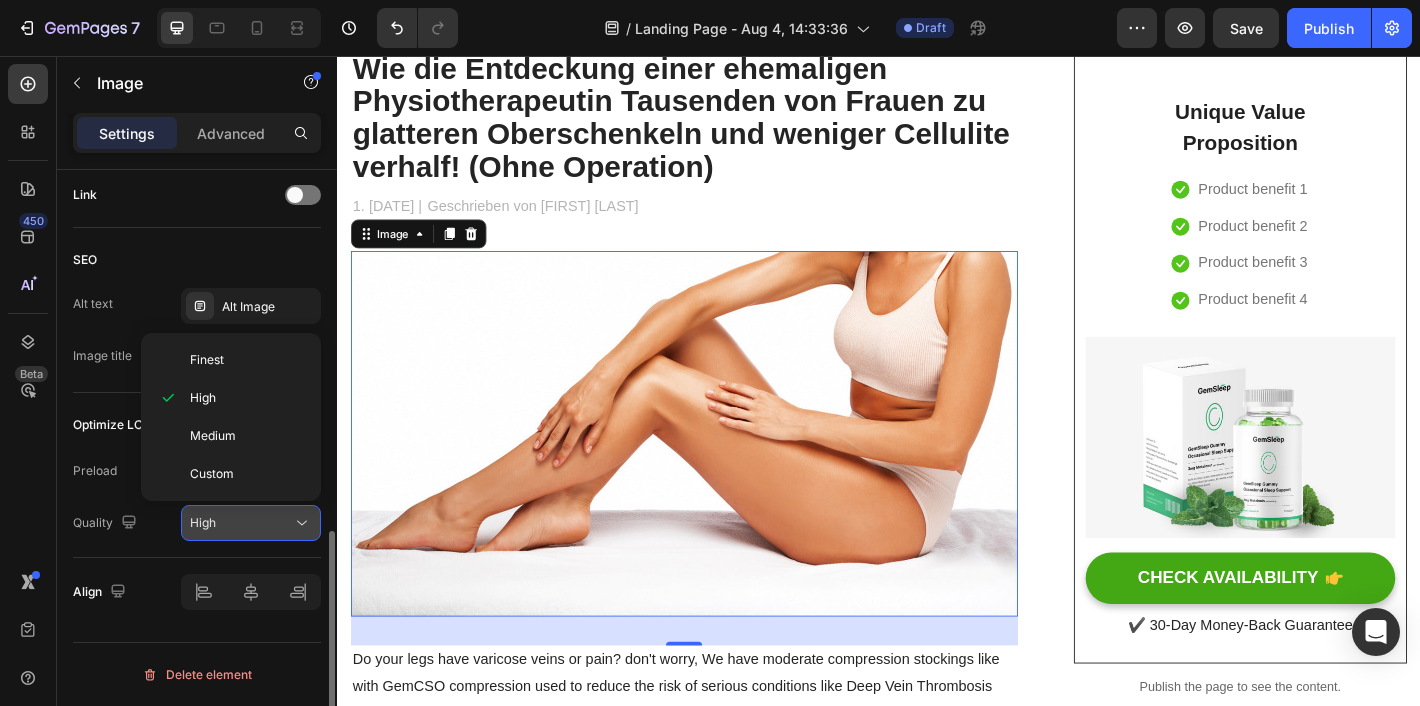 click on "High" at bounding box center [241, 523] 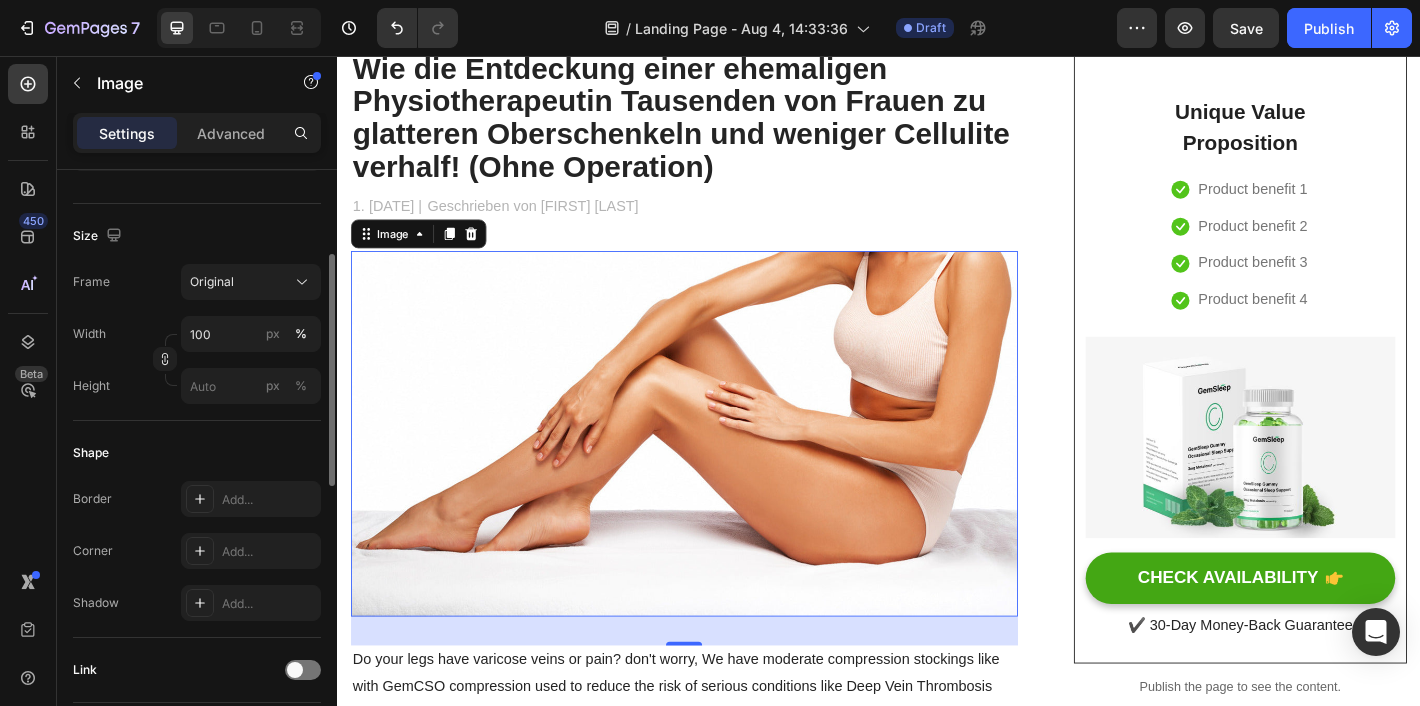 scroll, scrollTop: 364, scrollLeft: 0, axis: vertical 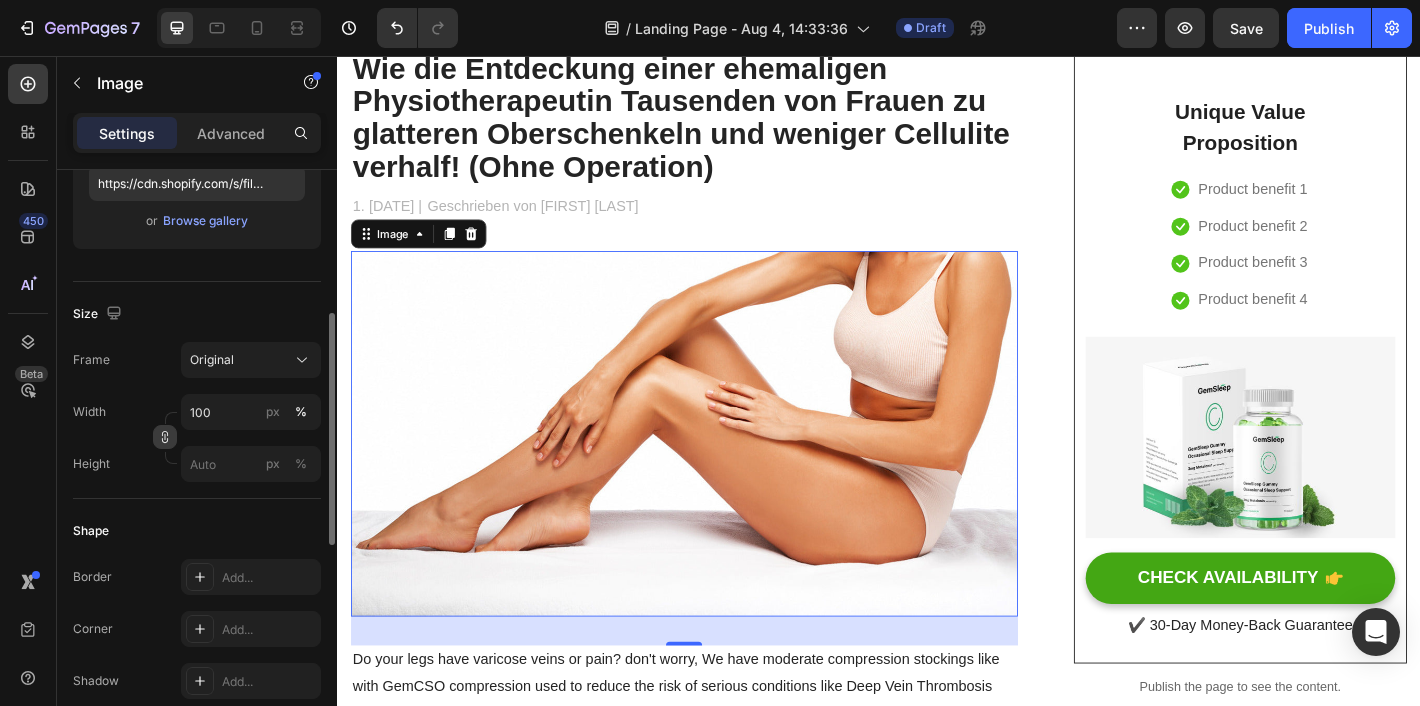 click 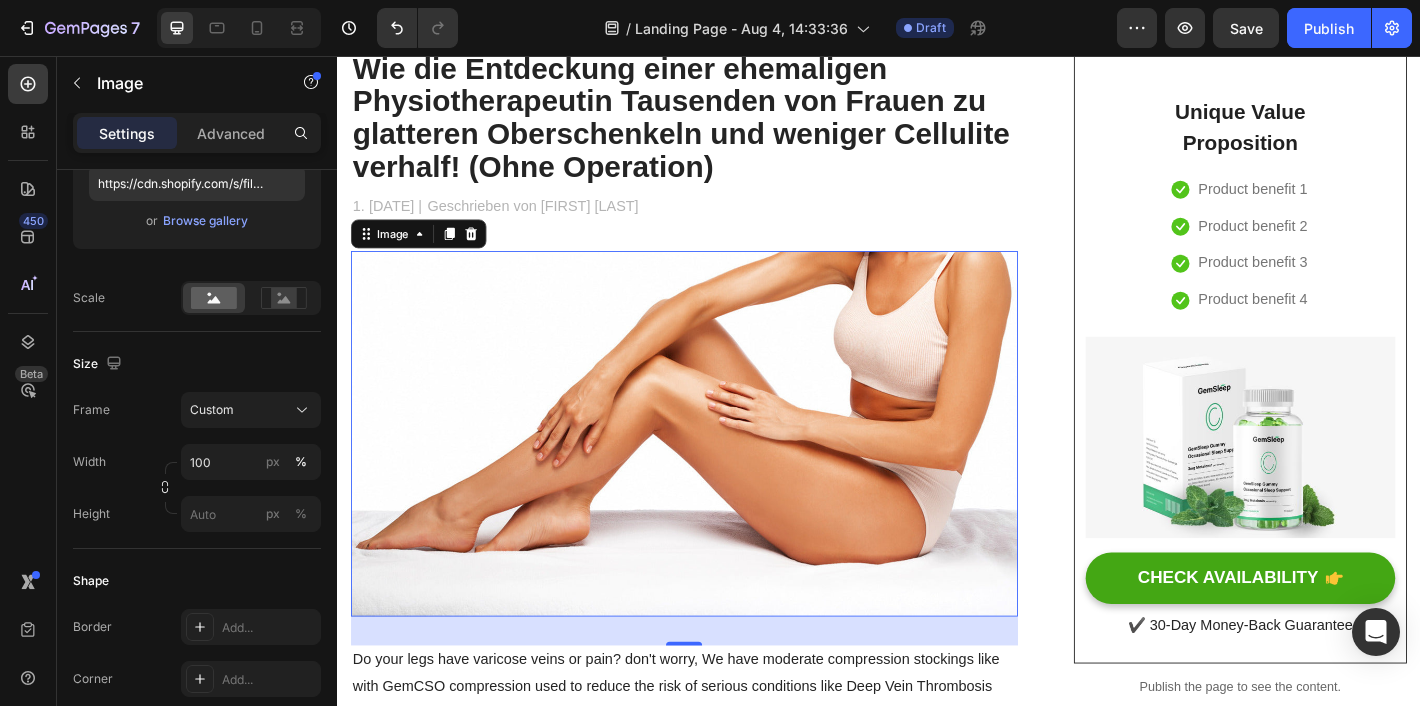 click 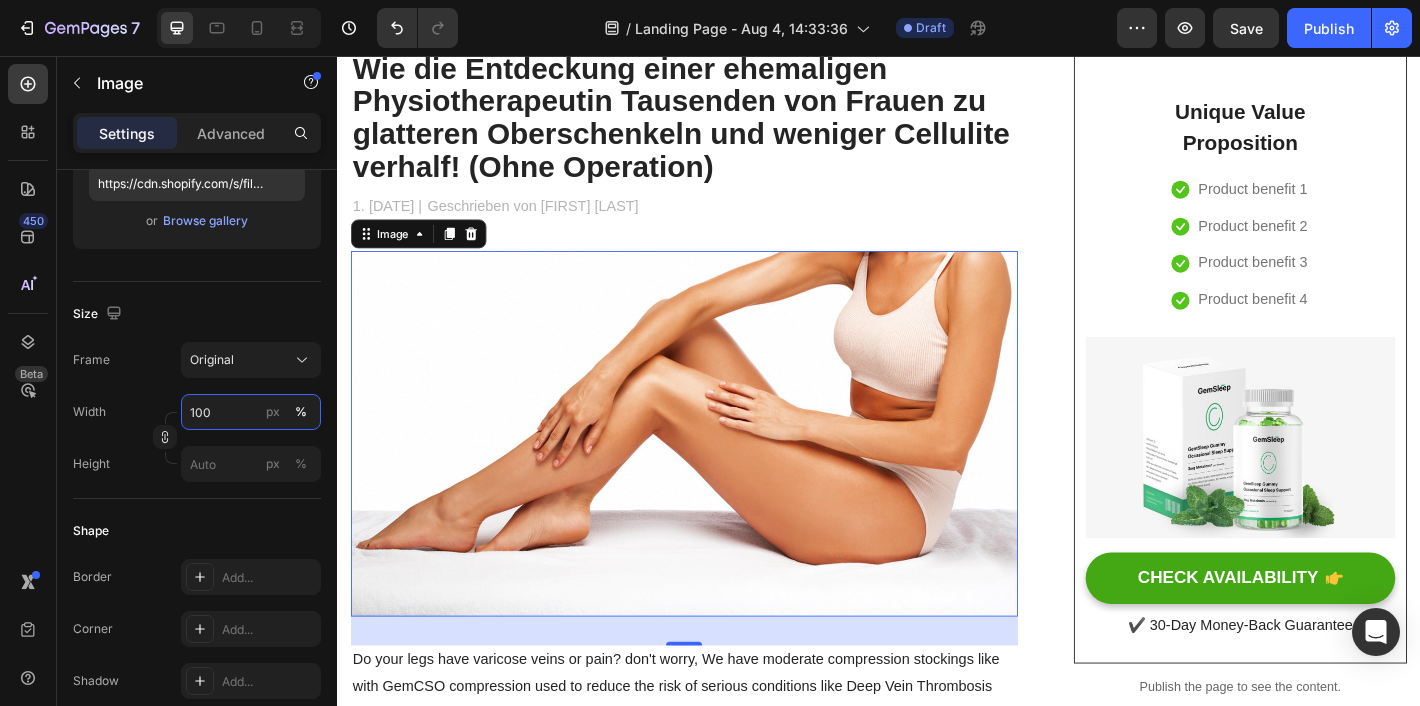 click on "100" at bounding box center (251, 412) 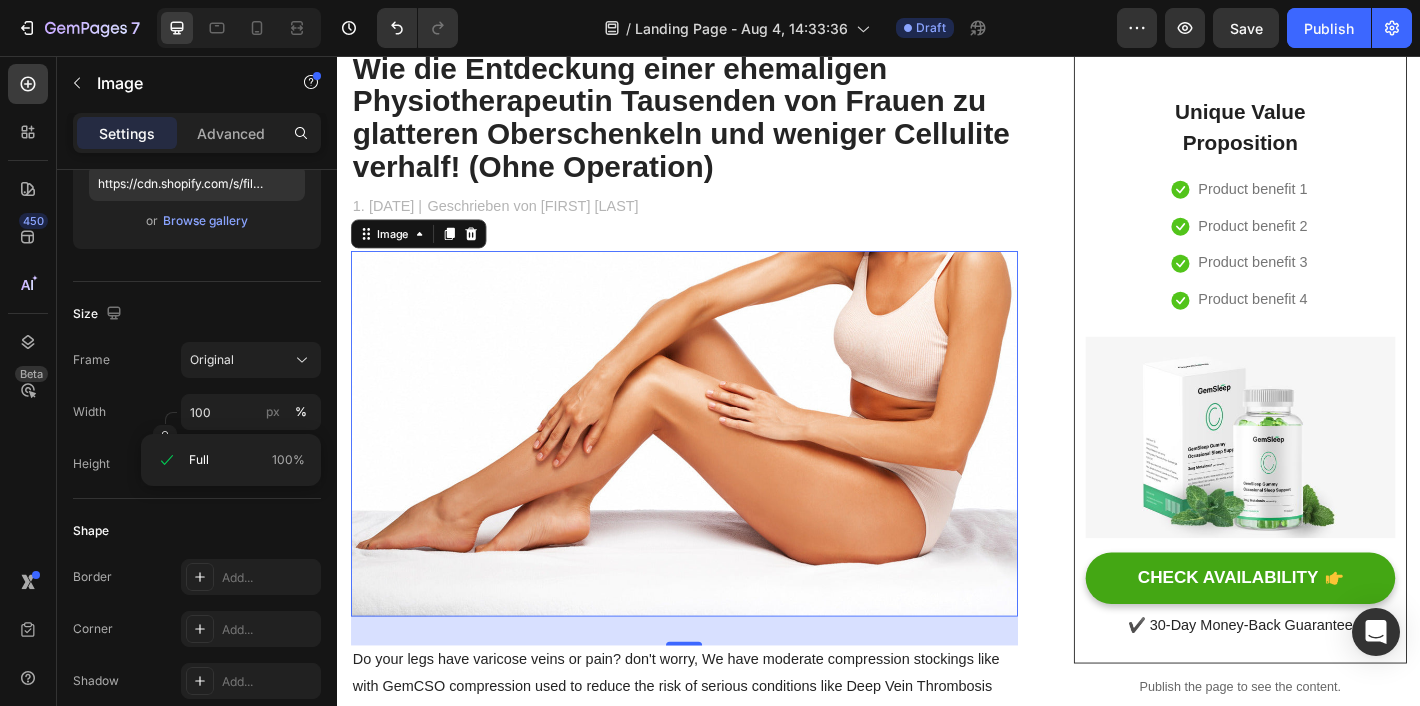 click on "Frame Original" at bounding box center [197, 360] 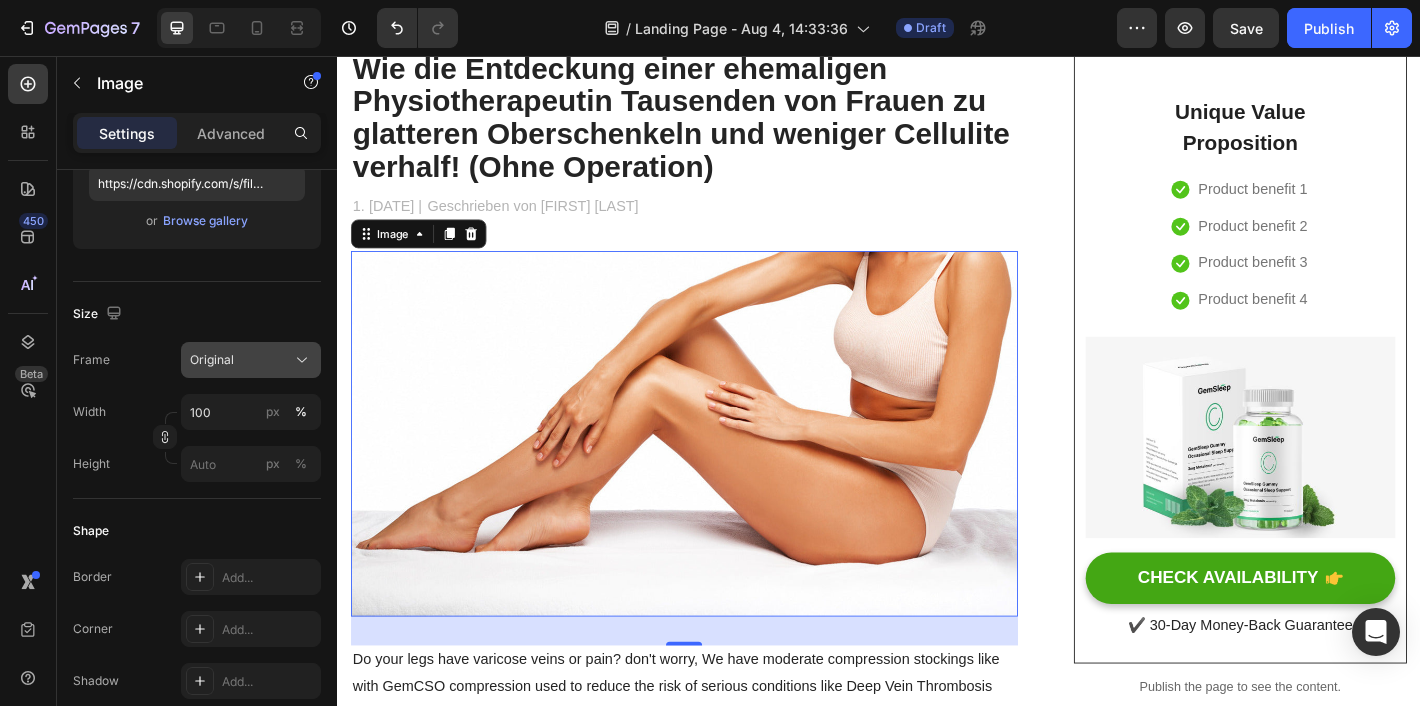 click on "Original" 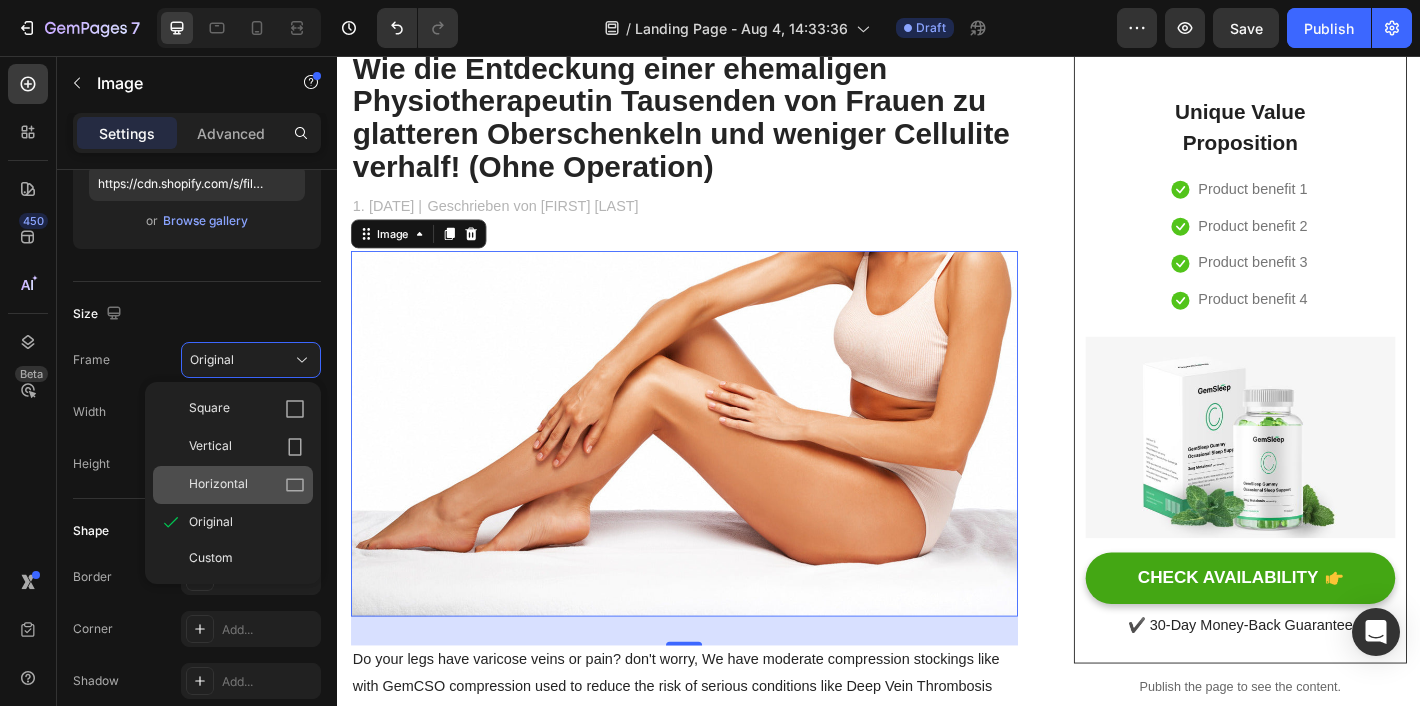 click on "Horizontal" at bounding box center (247, 485) 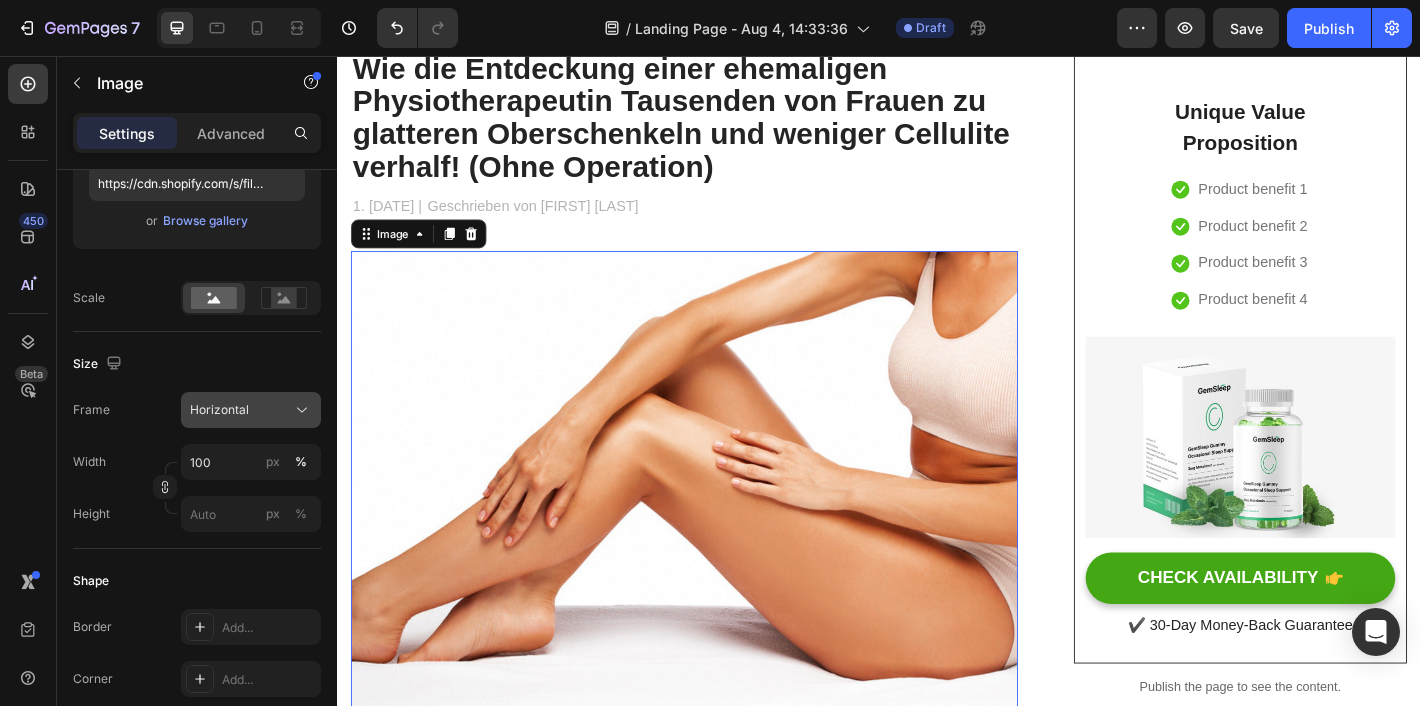 click on "Horizontal" at bounding box center (251, 410) 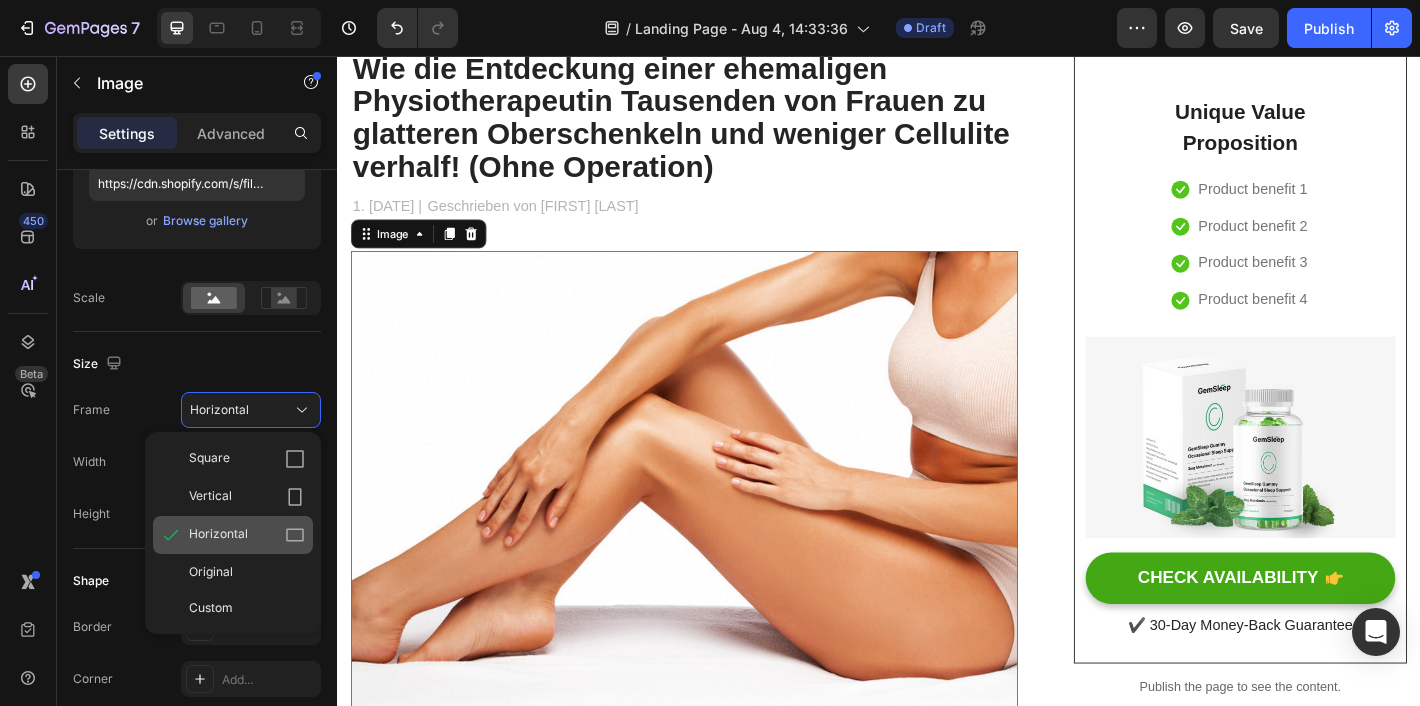 click on "Horizontal" at bounding box center [247, 535] 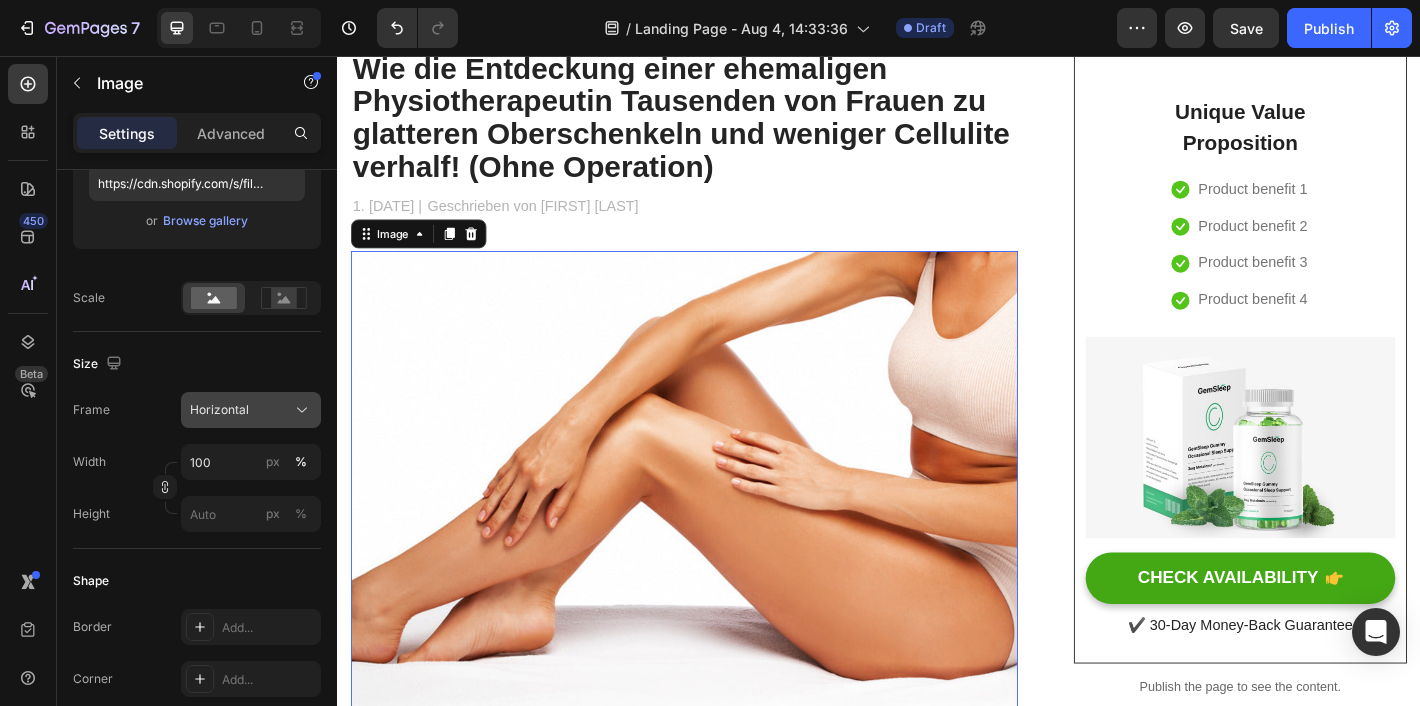 click on "Horizontal" at bounding box center [219, 410] 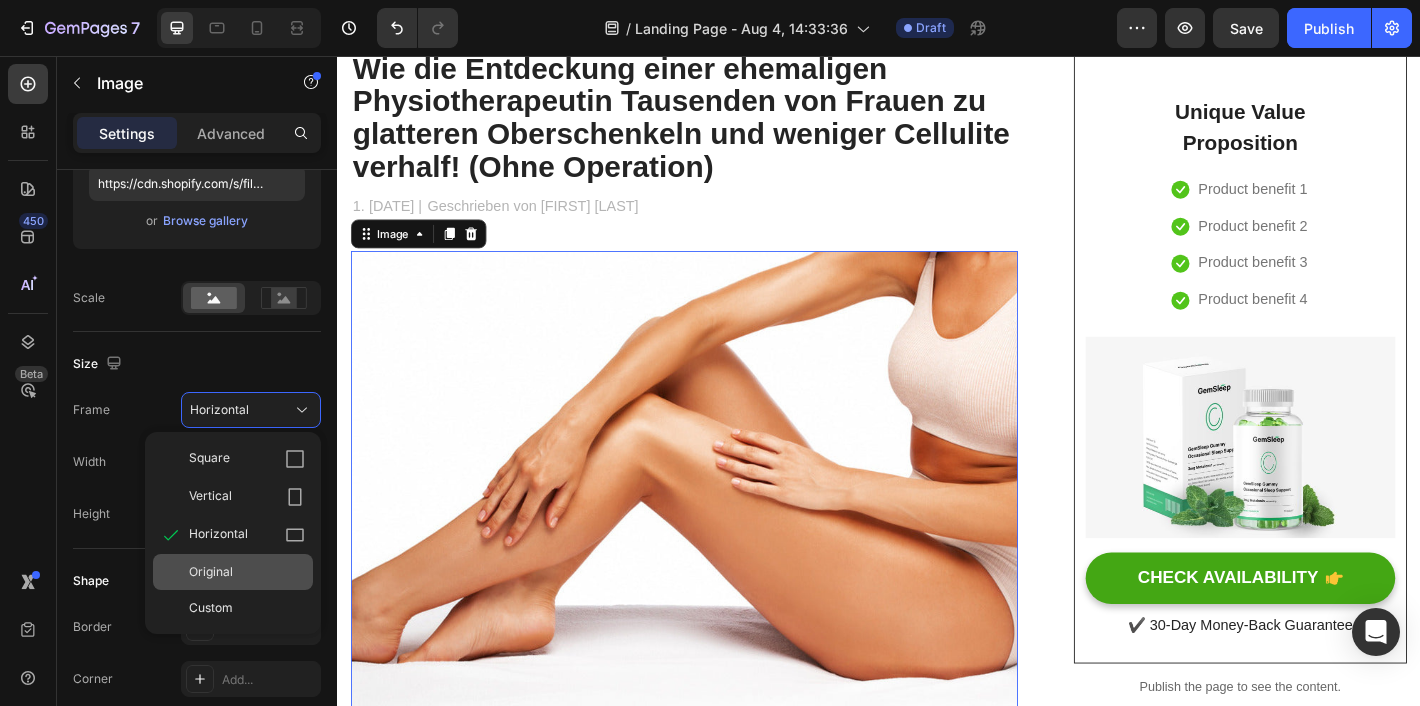 click on "Original" at bounding box center (247, 572) 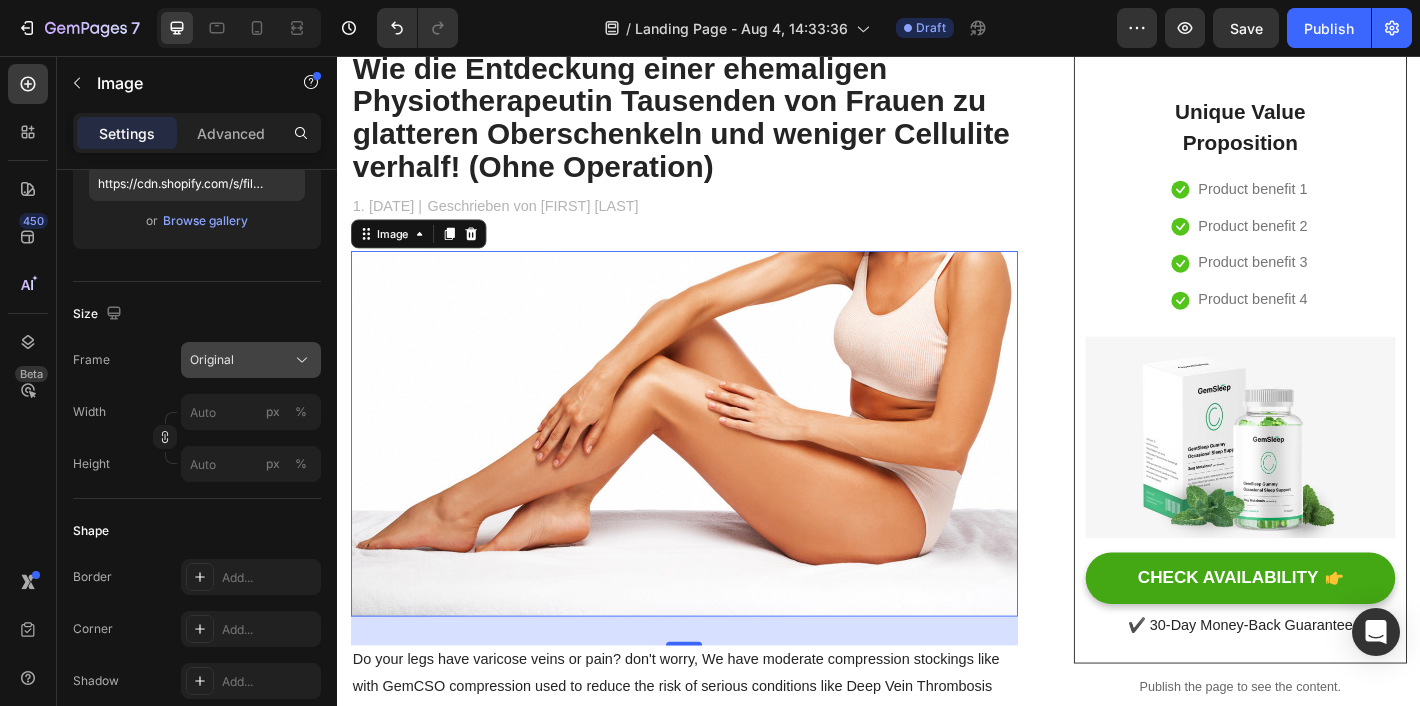click on "Original" 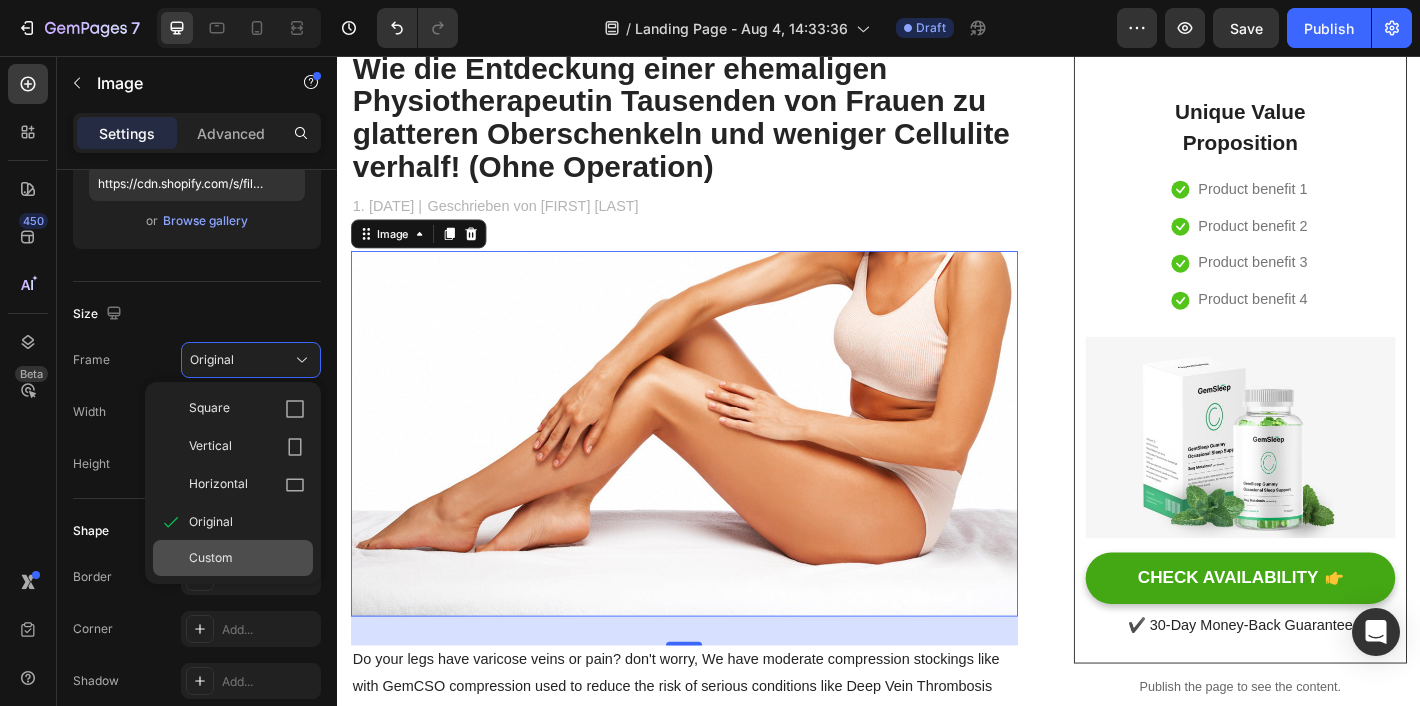click on "Custom" at bounding box center [211, 558] 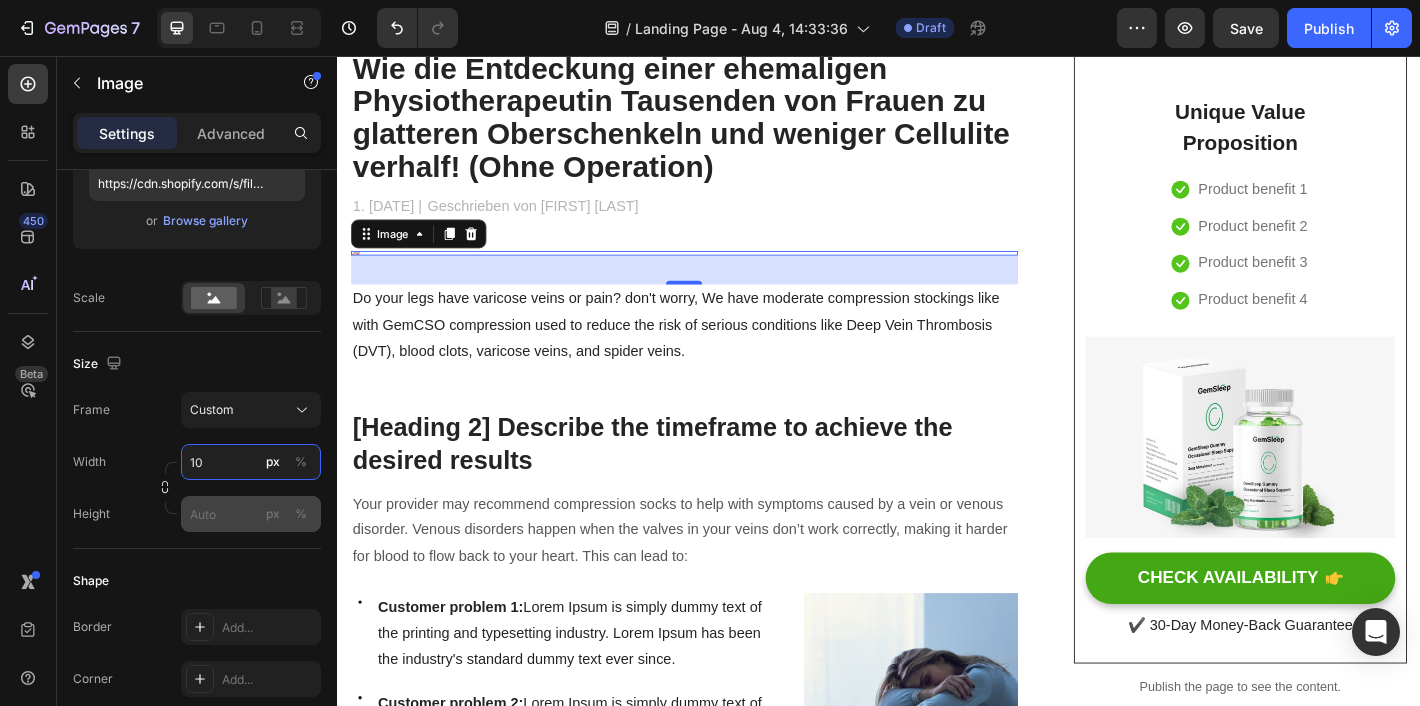 type on "1" 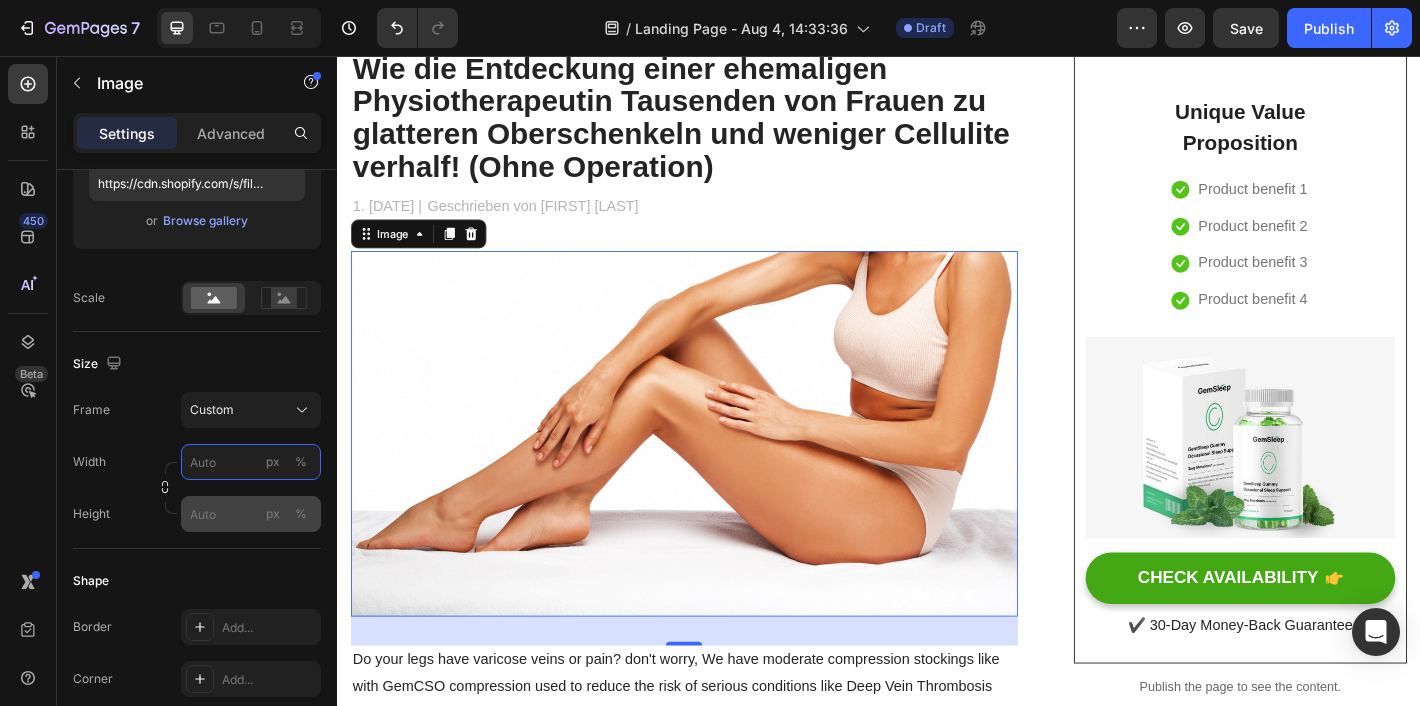 type on "2" 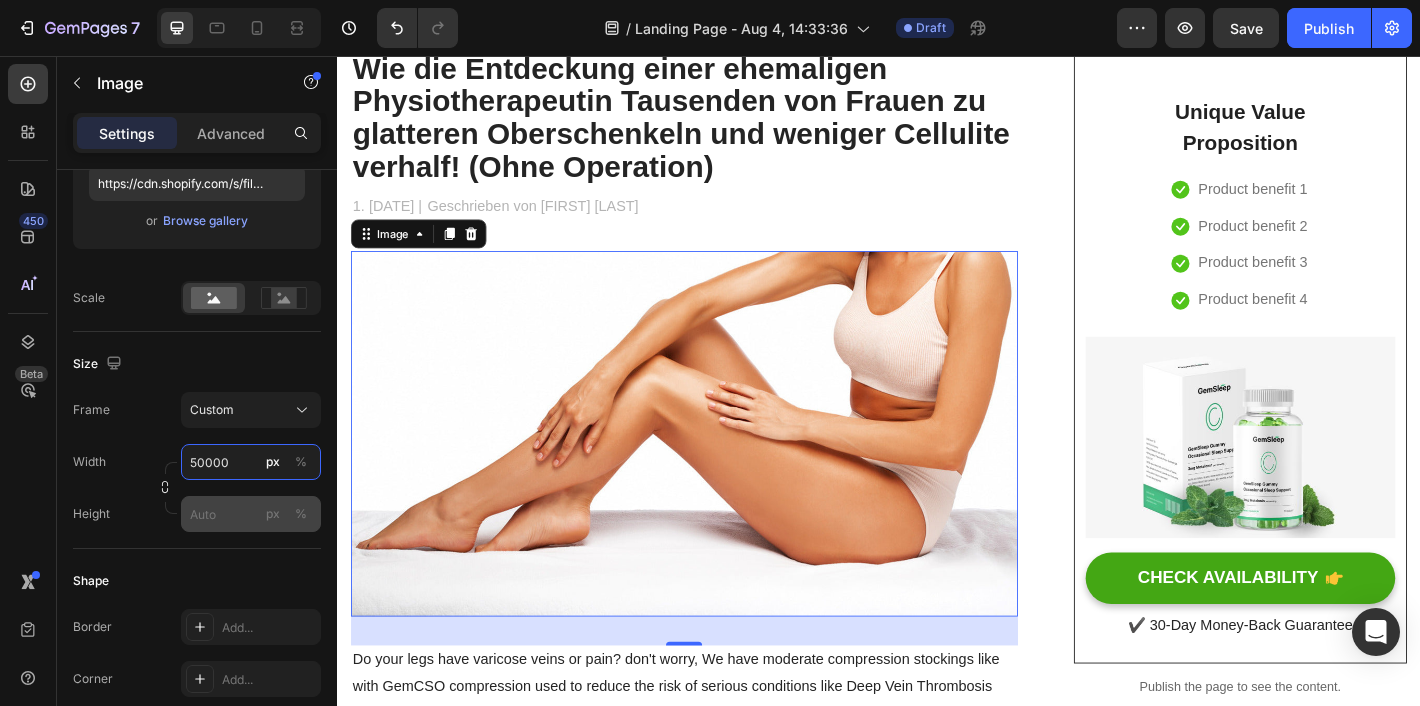 type on "50000" 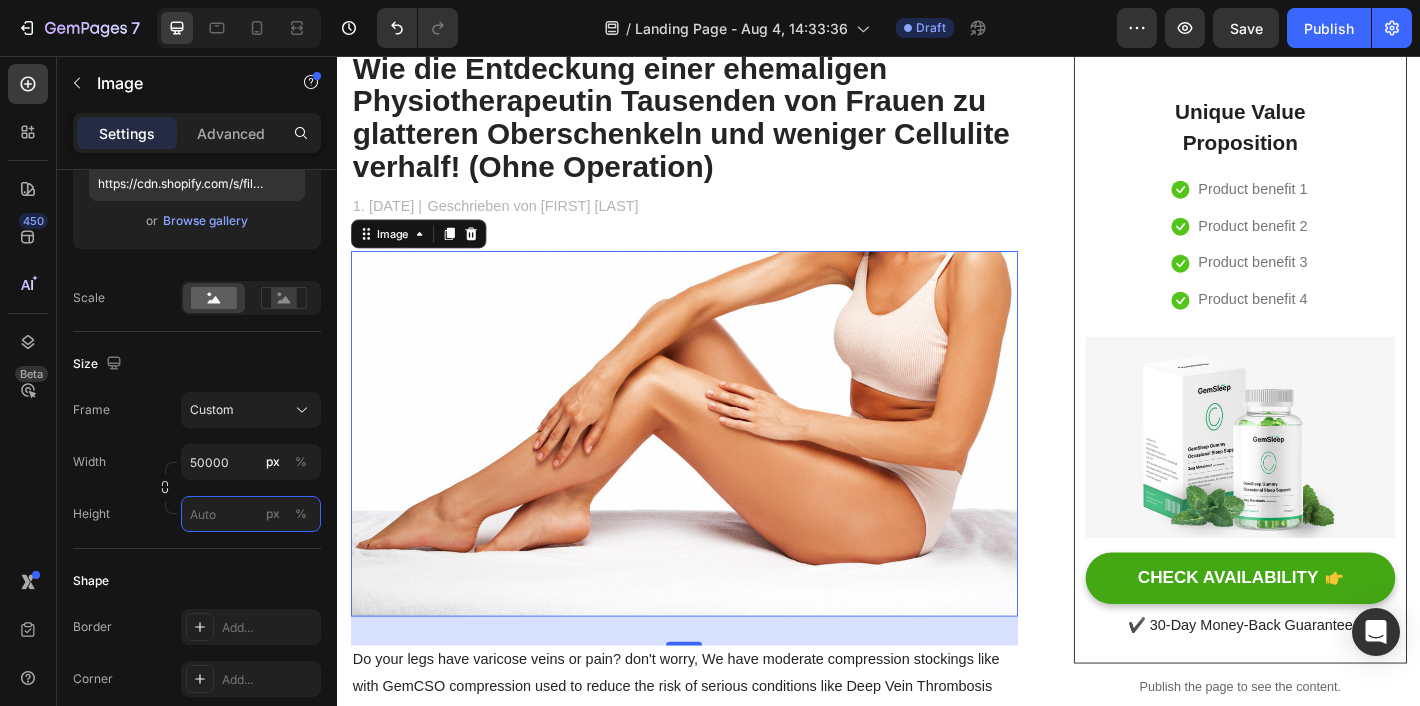click on "px %" at bounding box center [251, 514] 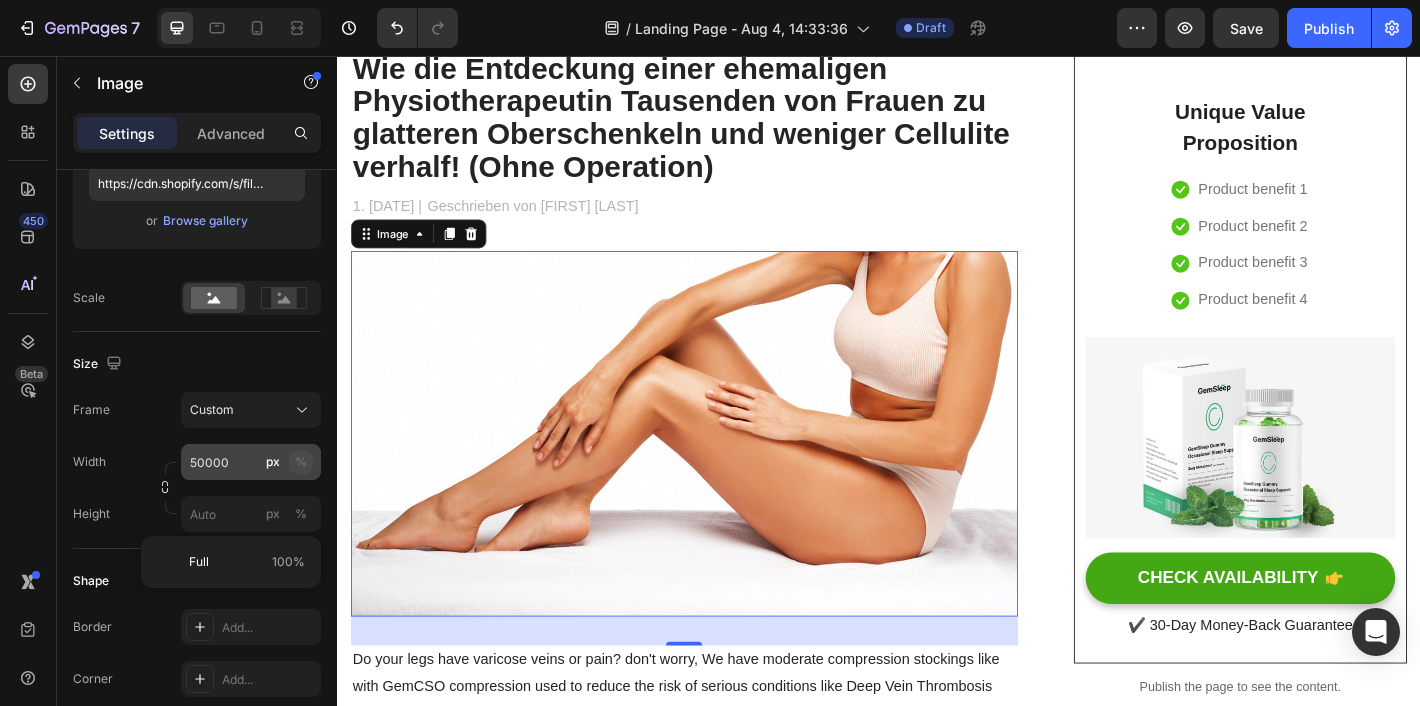 click on "%" at bounding box center [301, 462] 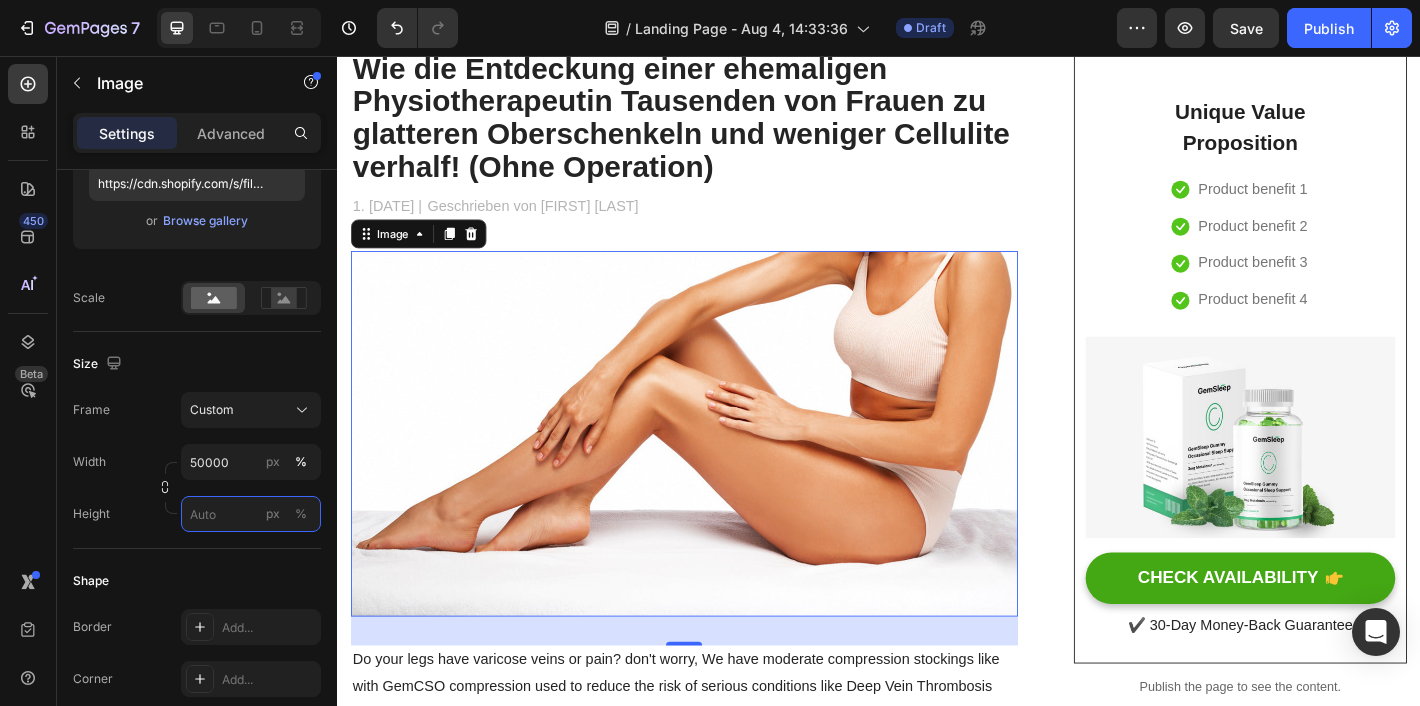 click on "px %" at bounding box center (251, 514) 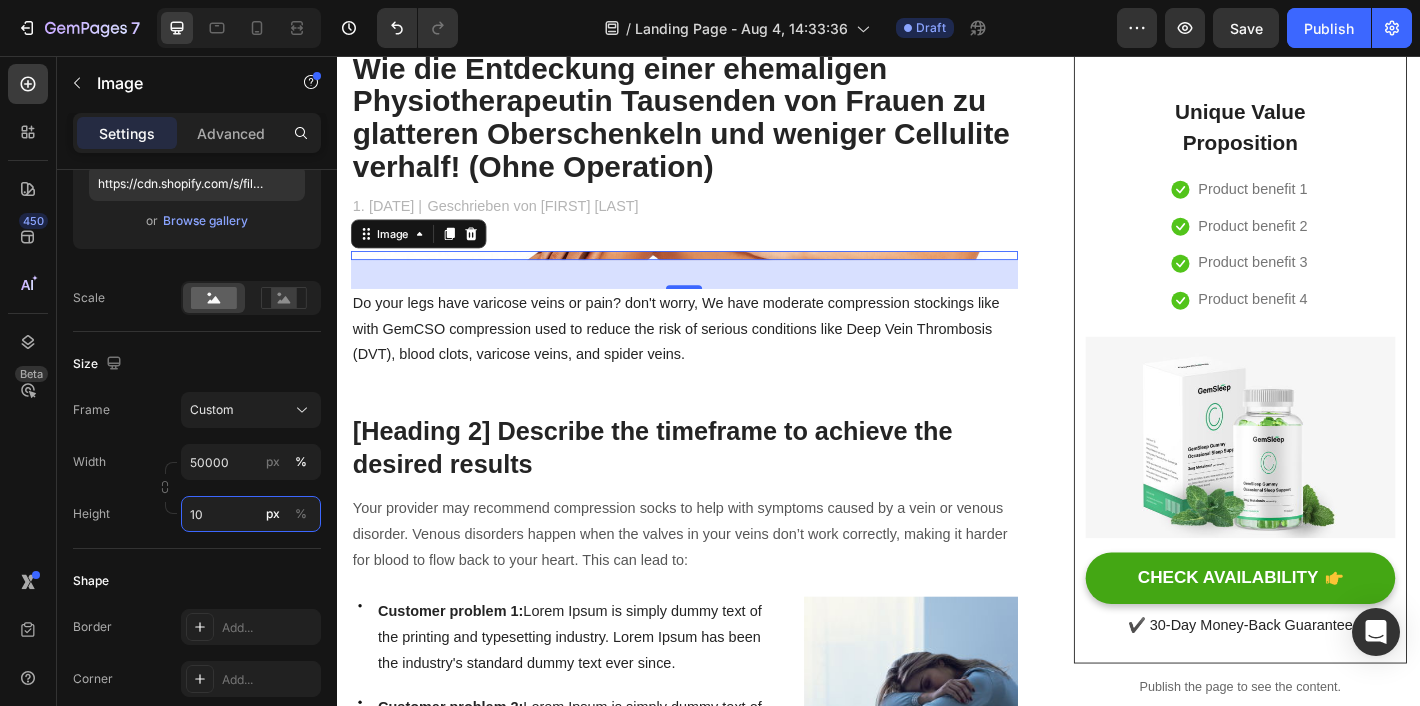 type on "1" 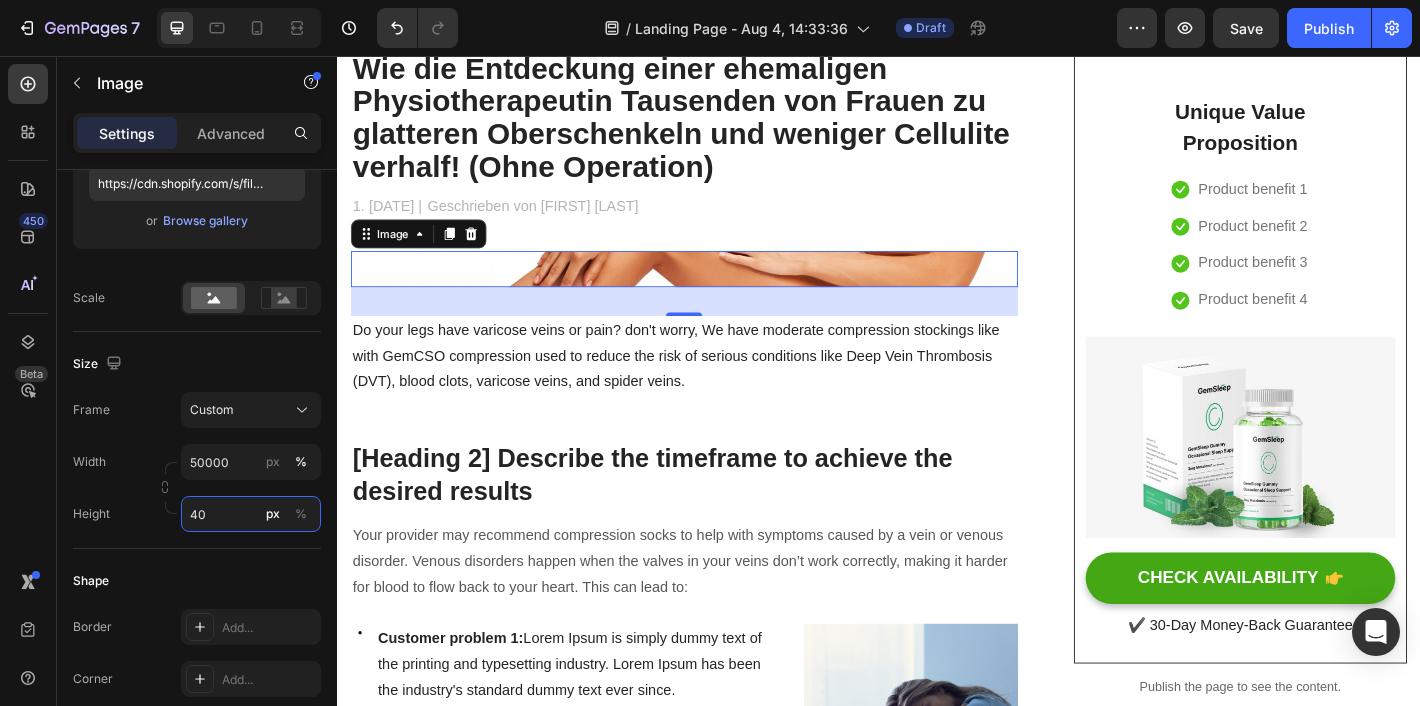 type on "4" 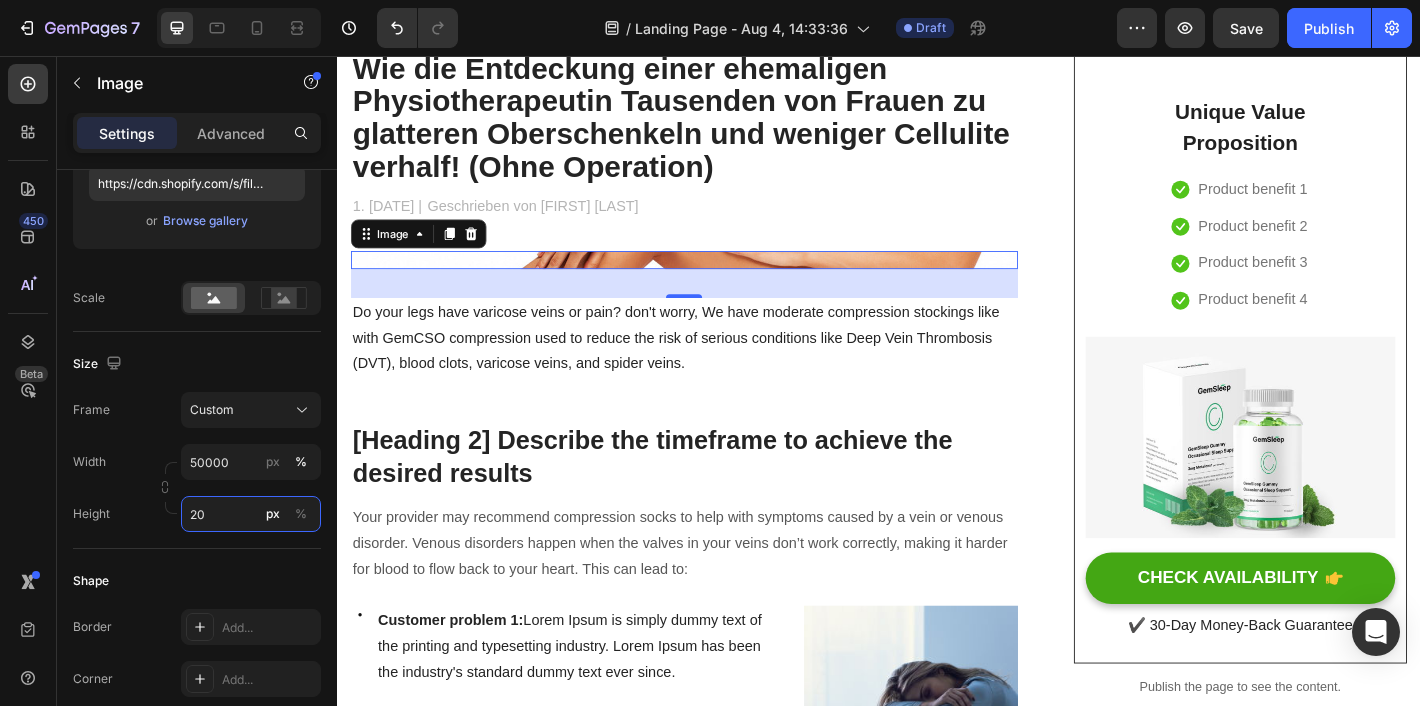 type on "2" 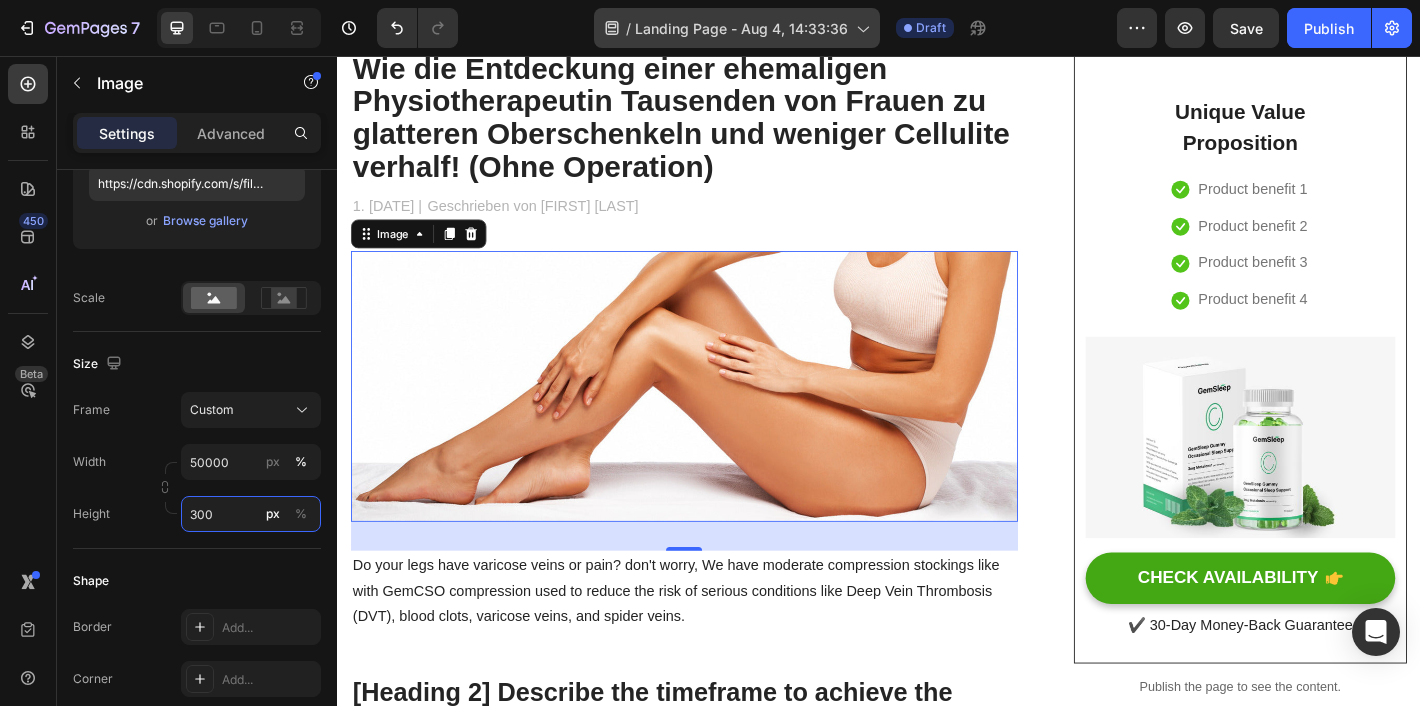 type on "300" 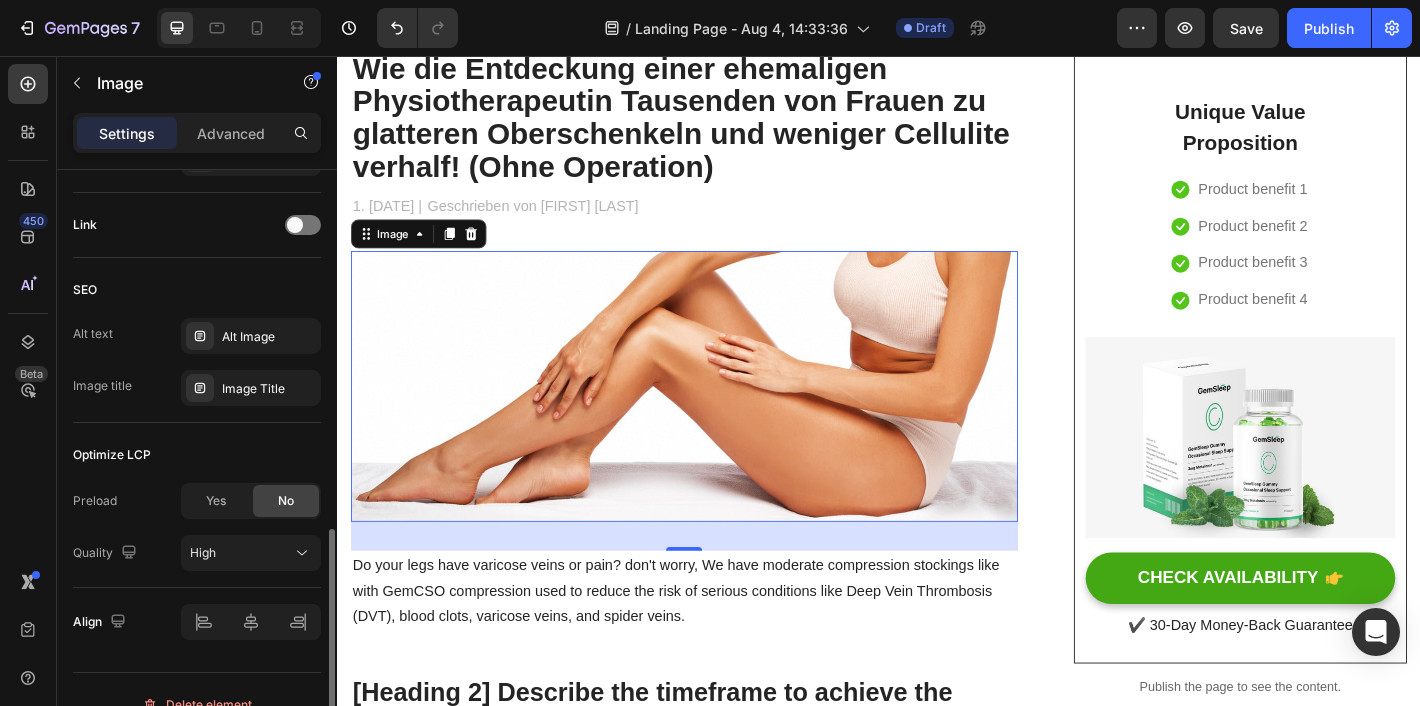 scroll, scrollTop: 939, scrollLeft: 0, axis: vertical 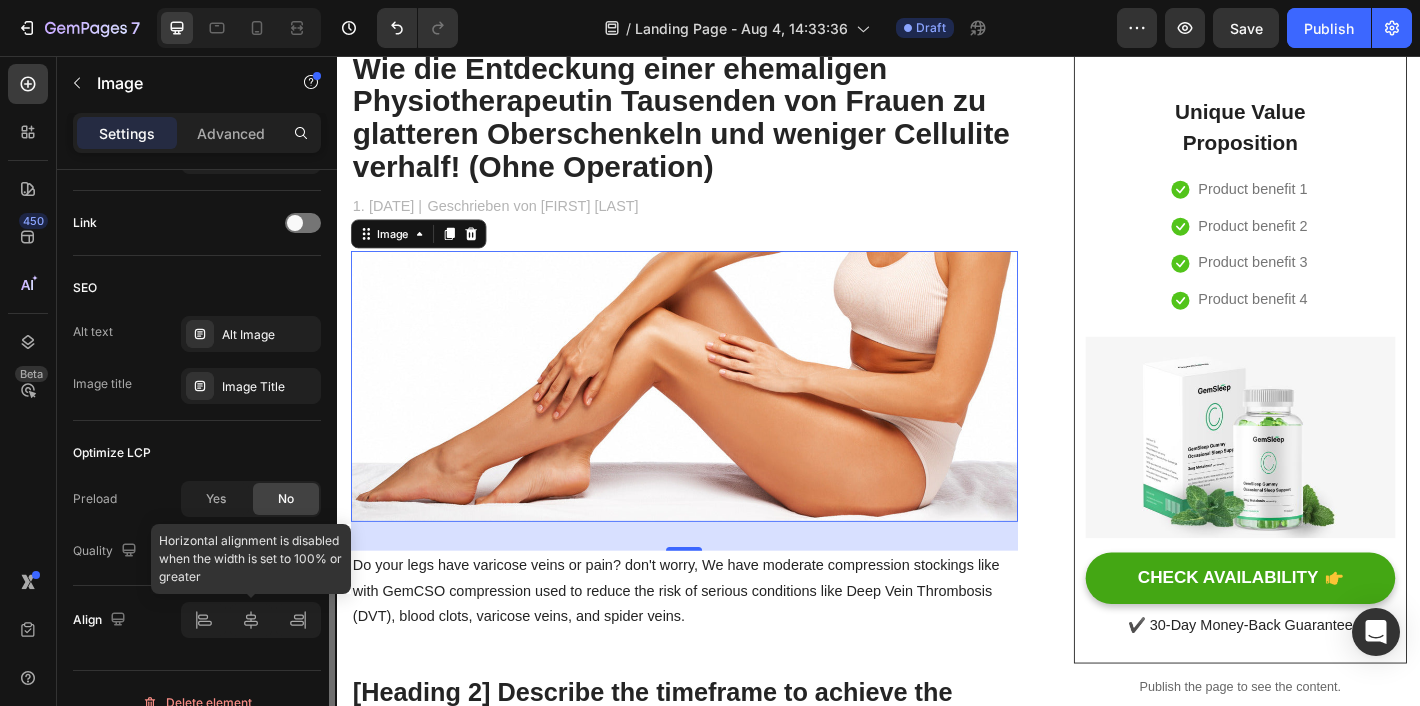 click 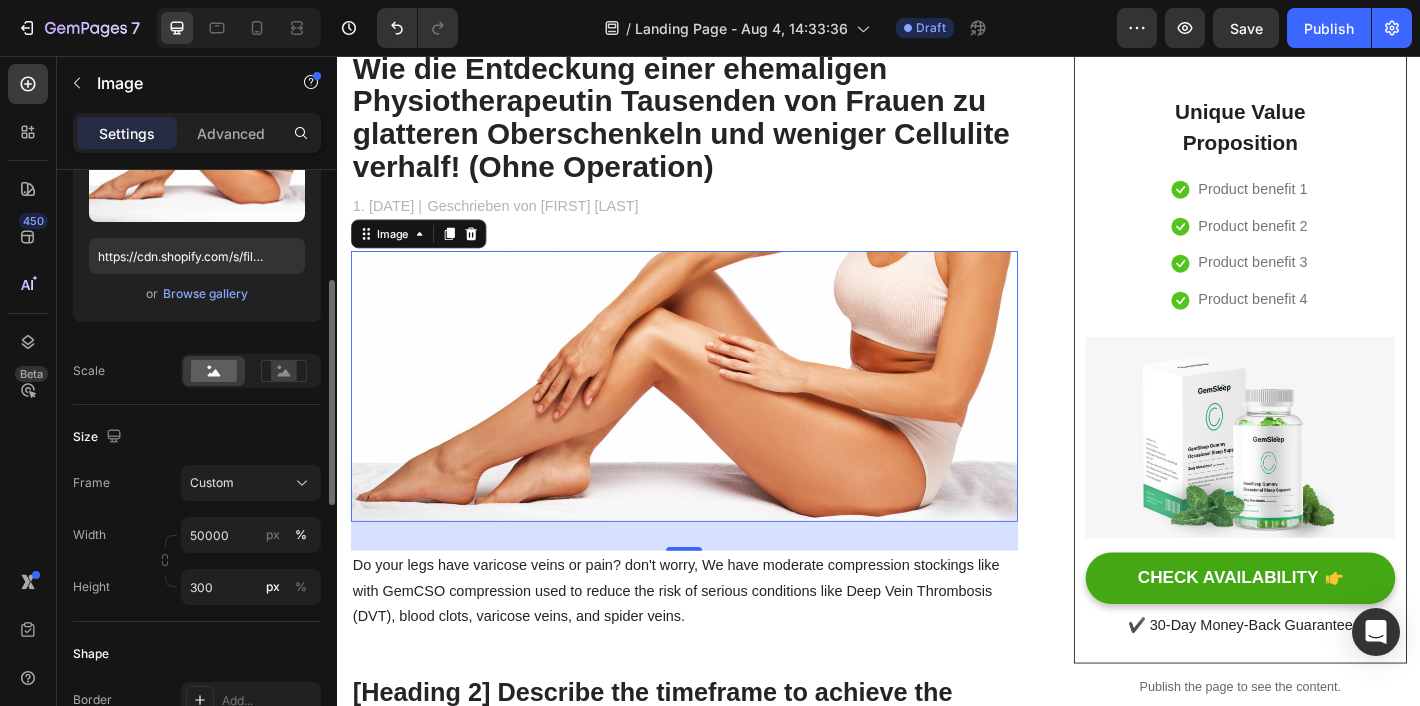 scroll, scrollTop: 233, scrollLeft: 0, axis: vertical 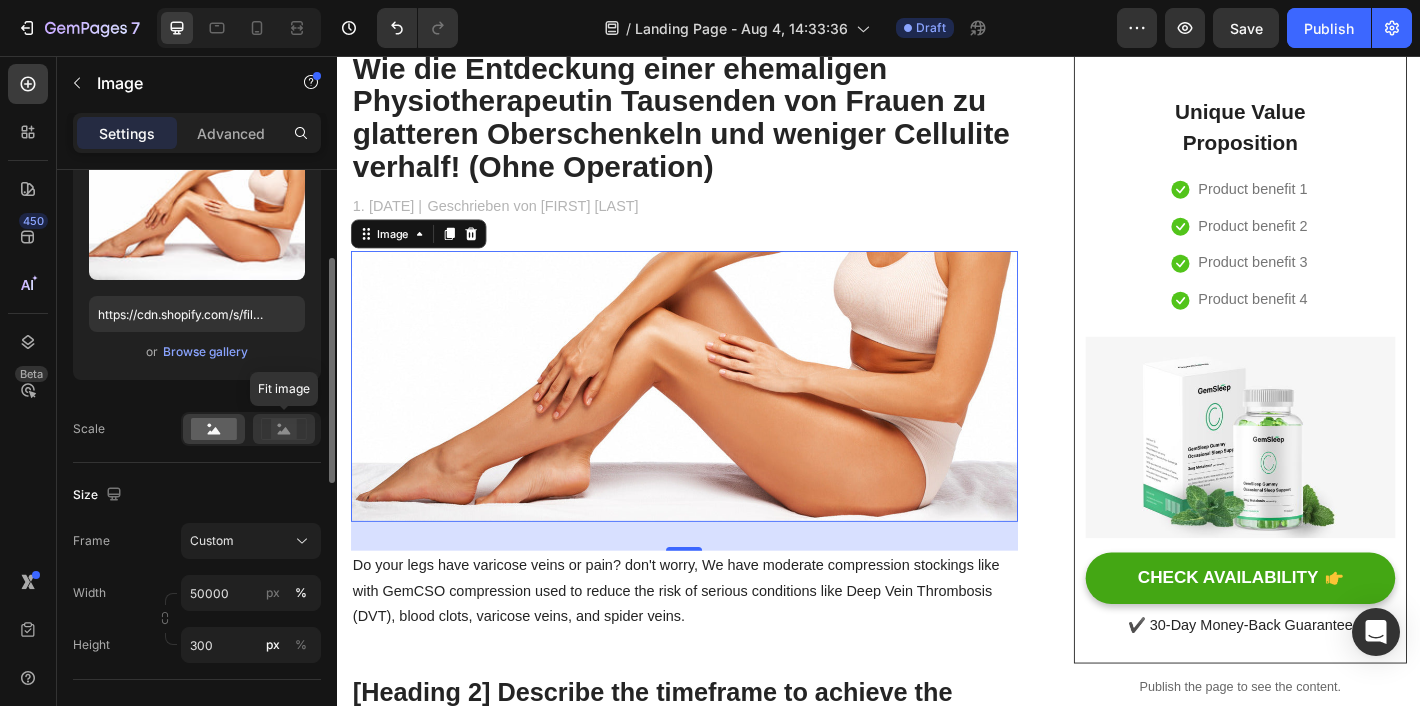 click 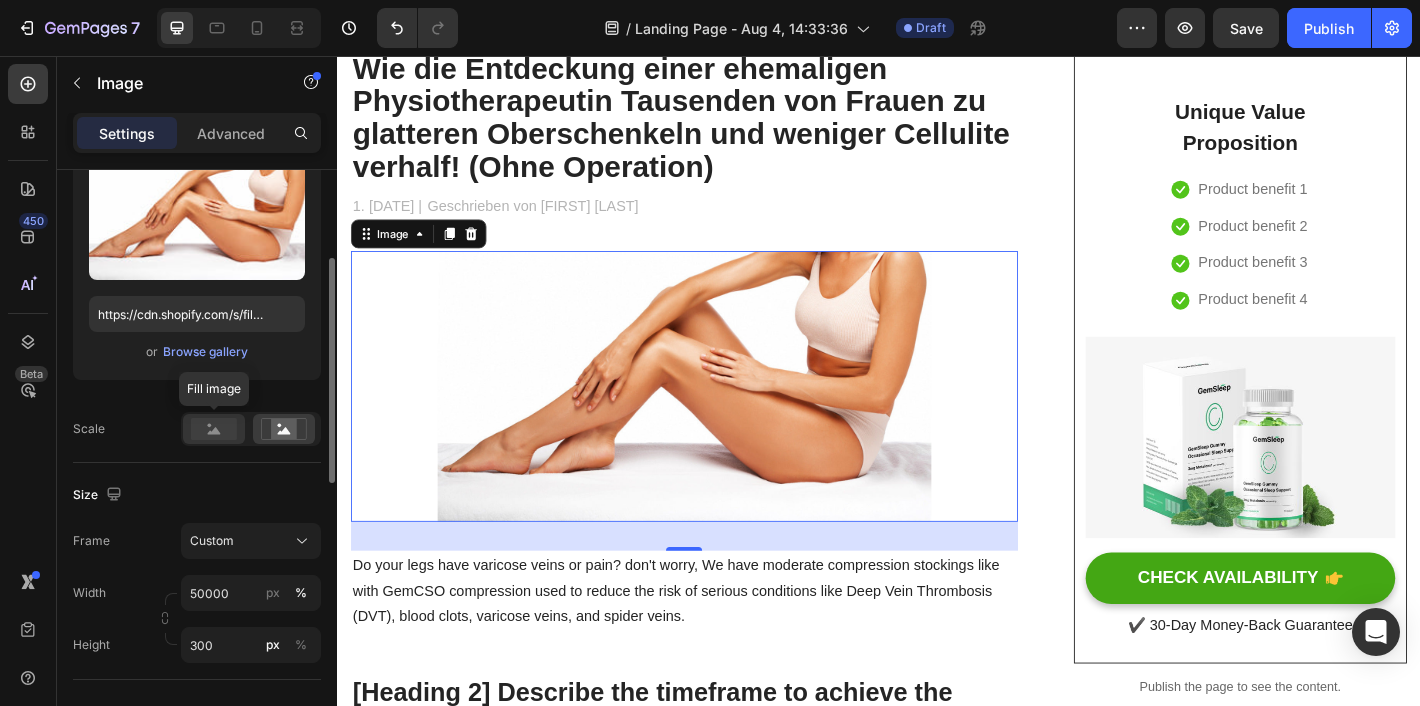 click 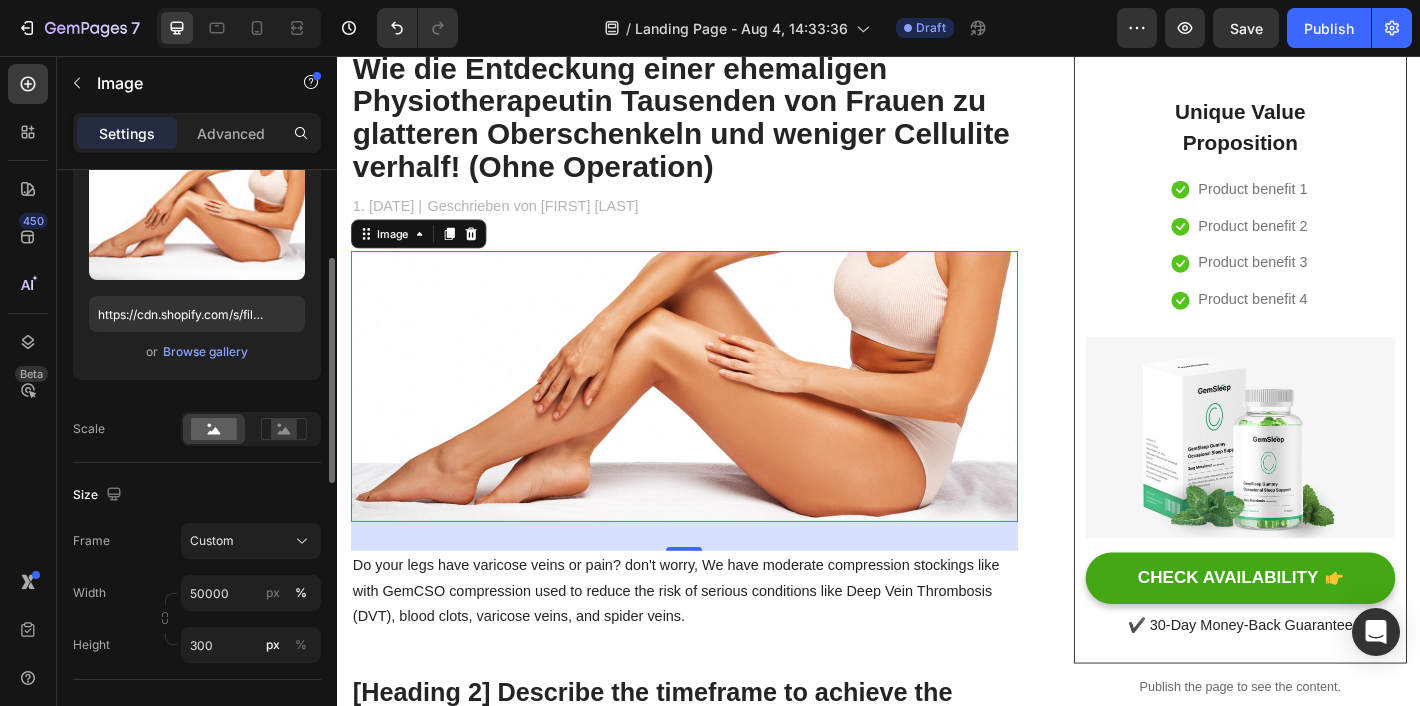 click on "Scale" at bounding box center (197, 429) 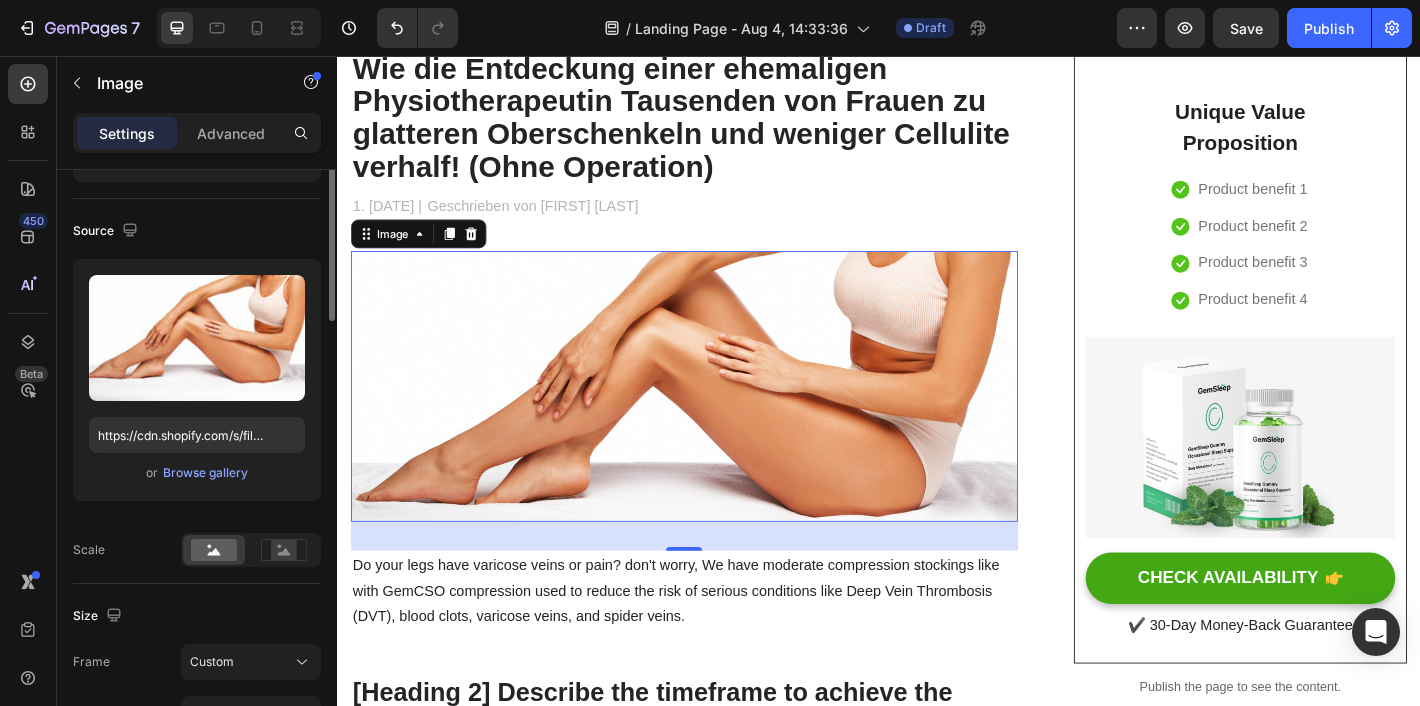 scroll, scrollTop: 0, scrollLeft: 0, axis: both 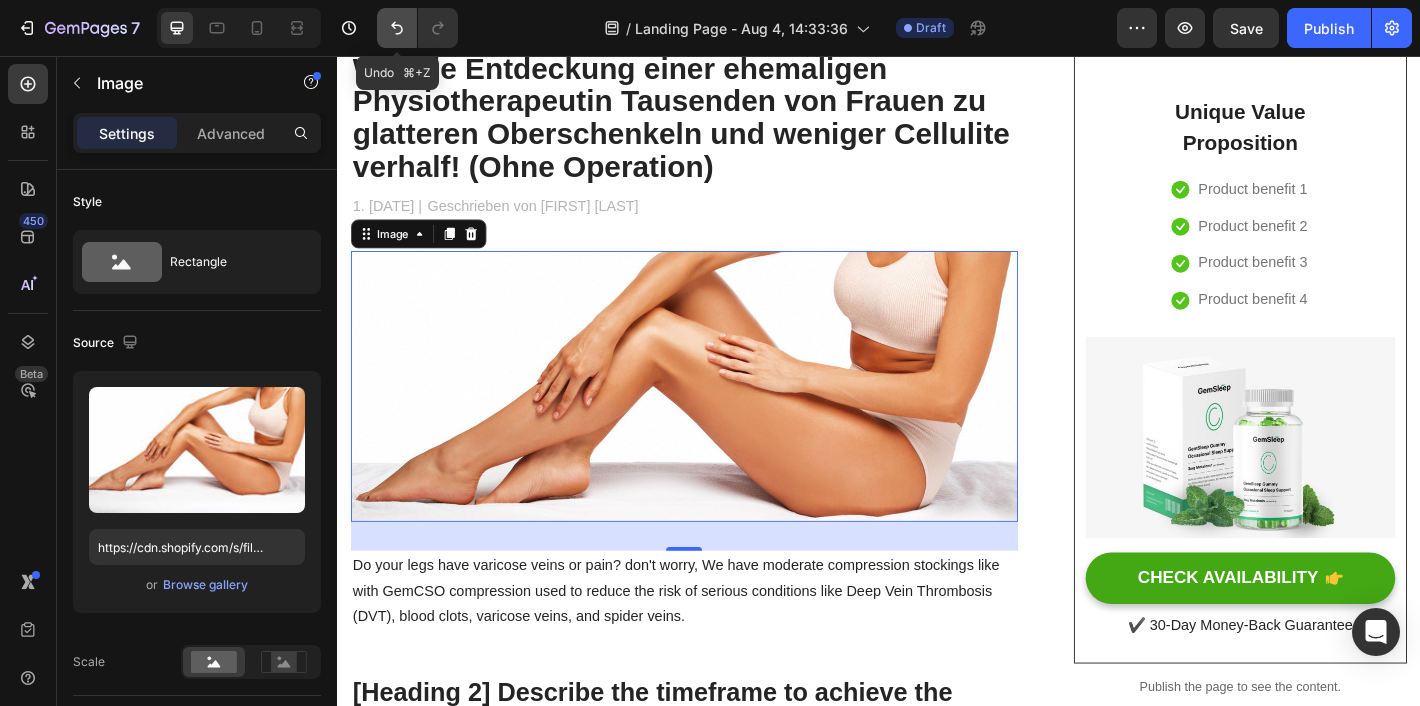 click 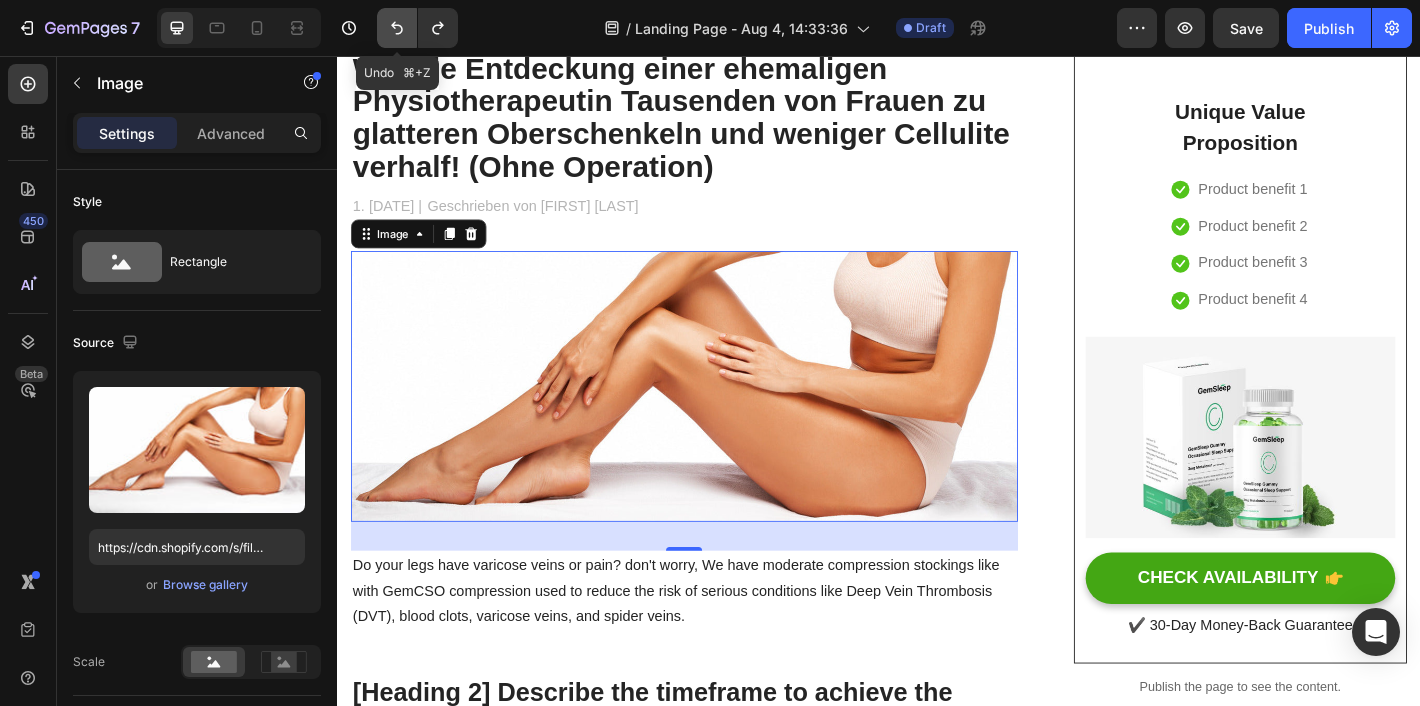 click 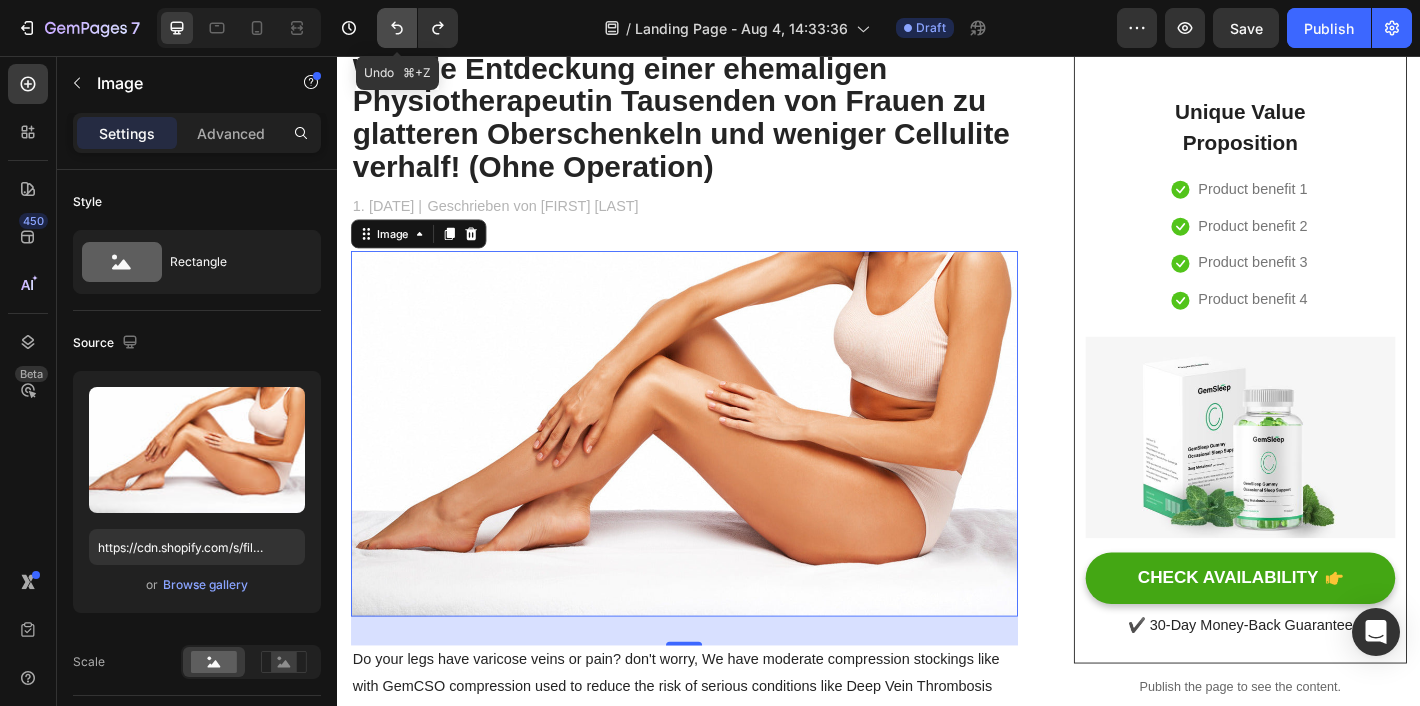 click 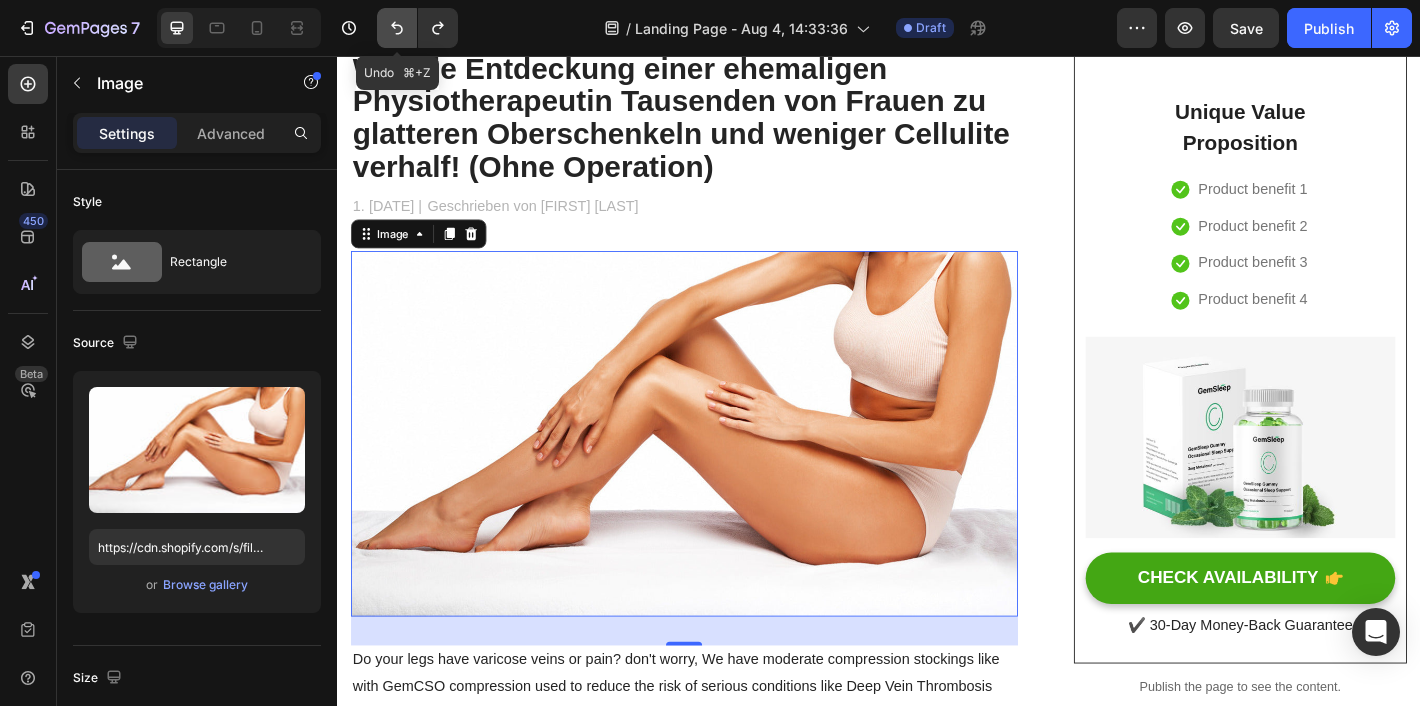 click 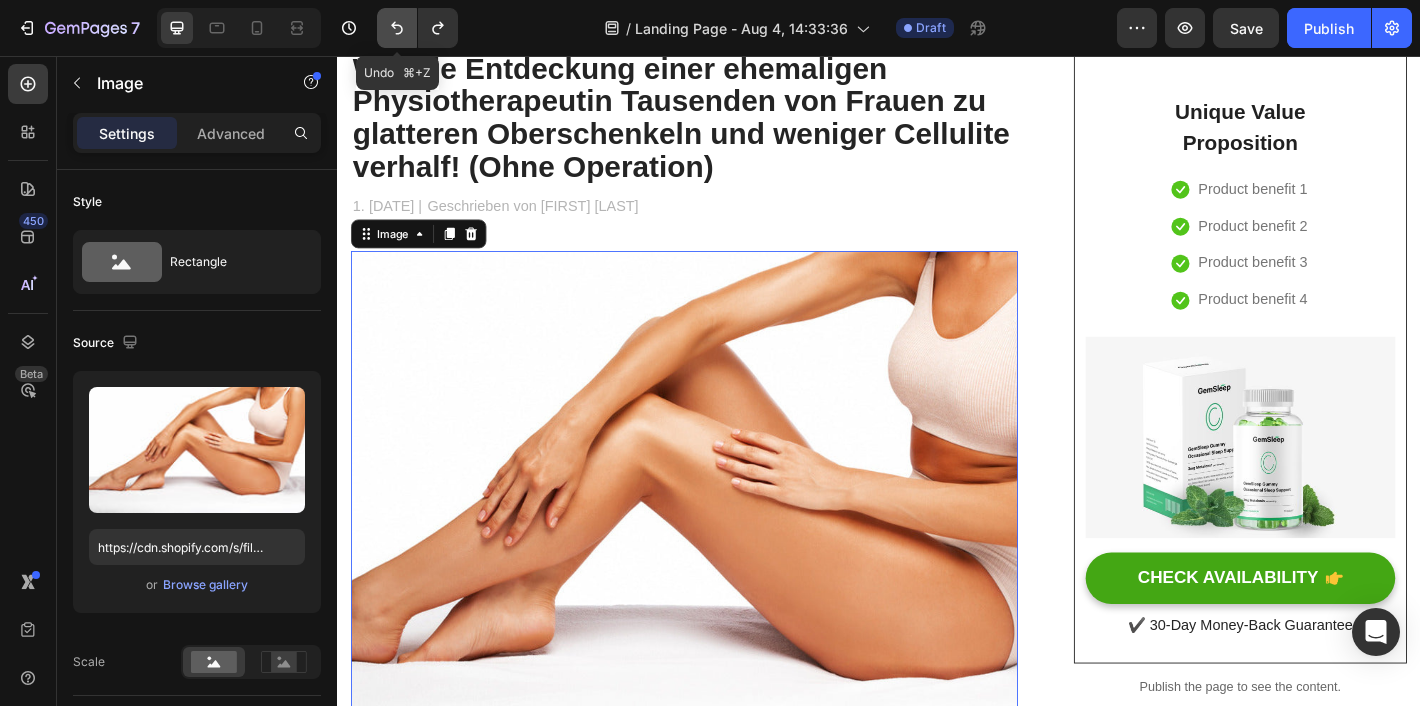 click 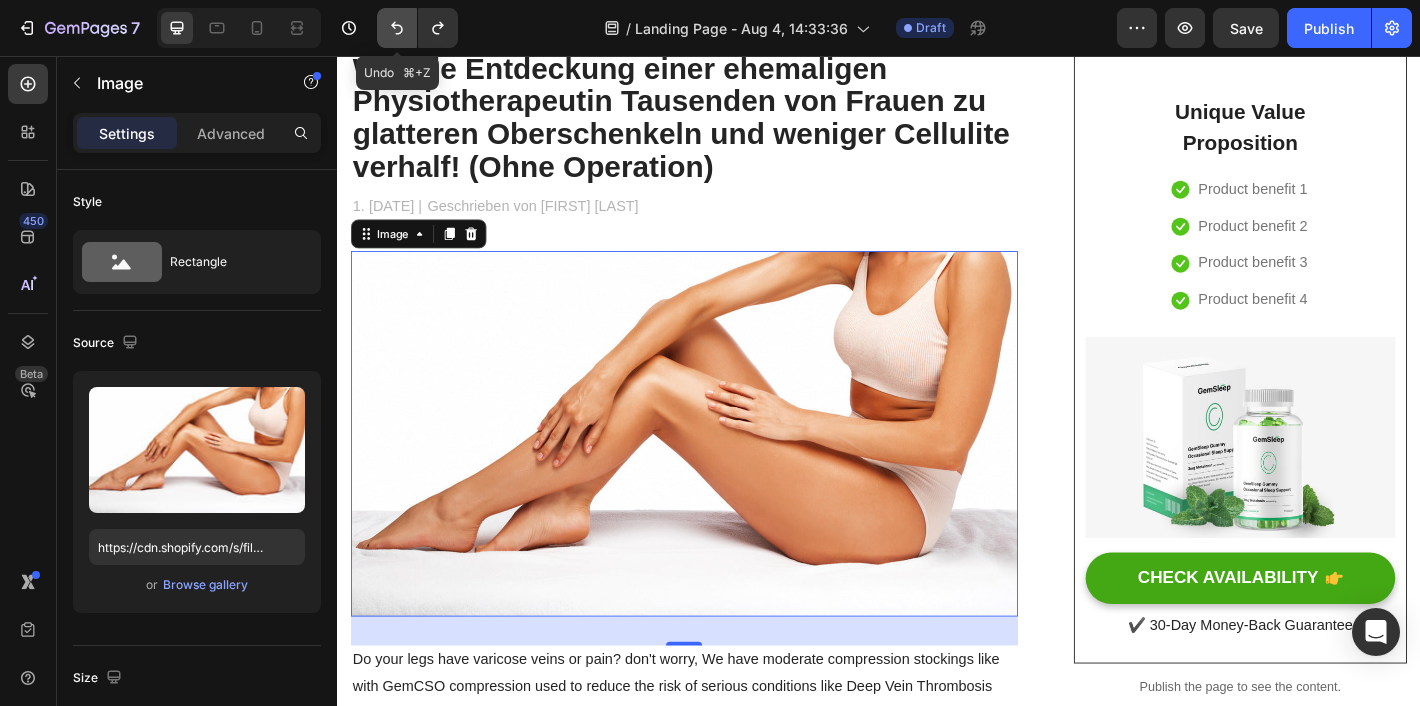 click 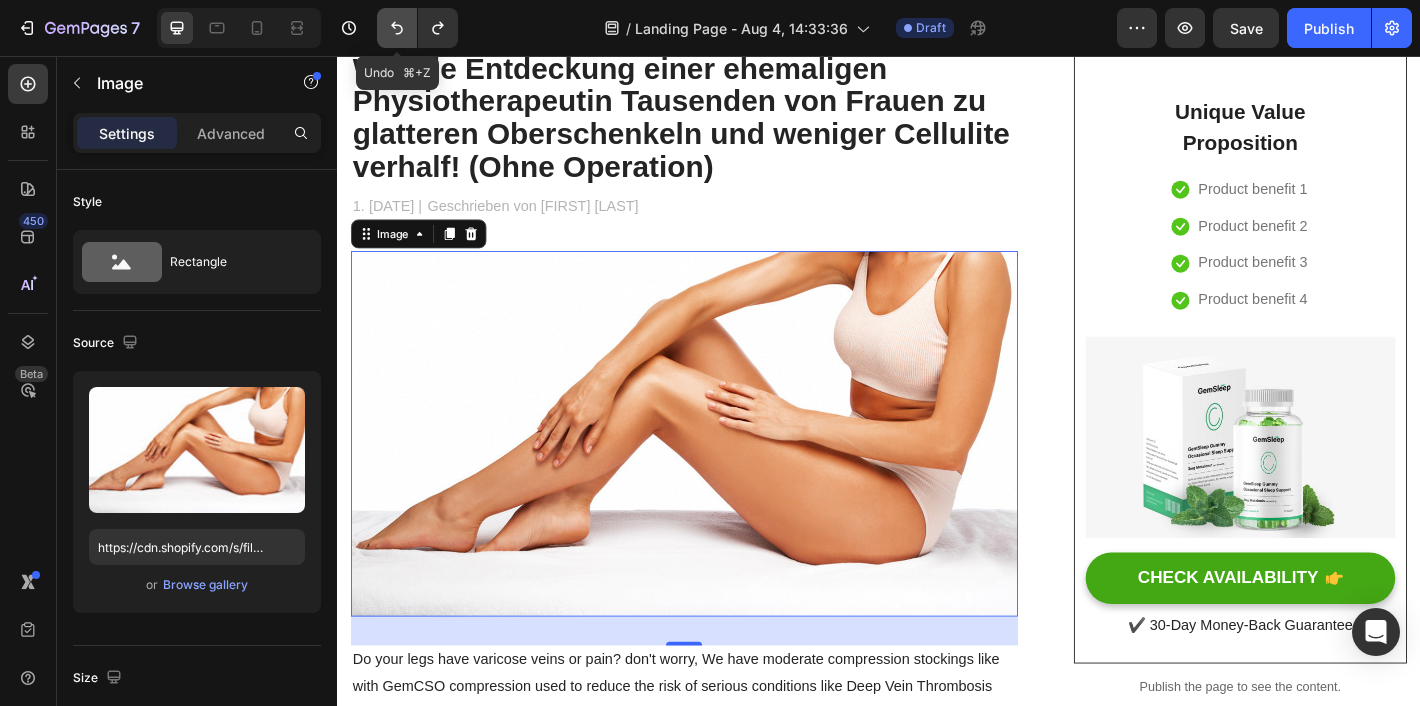 click 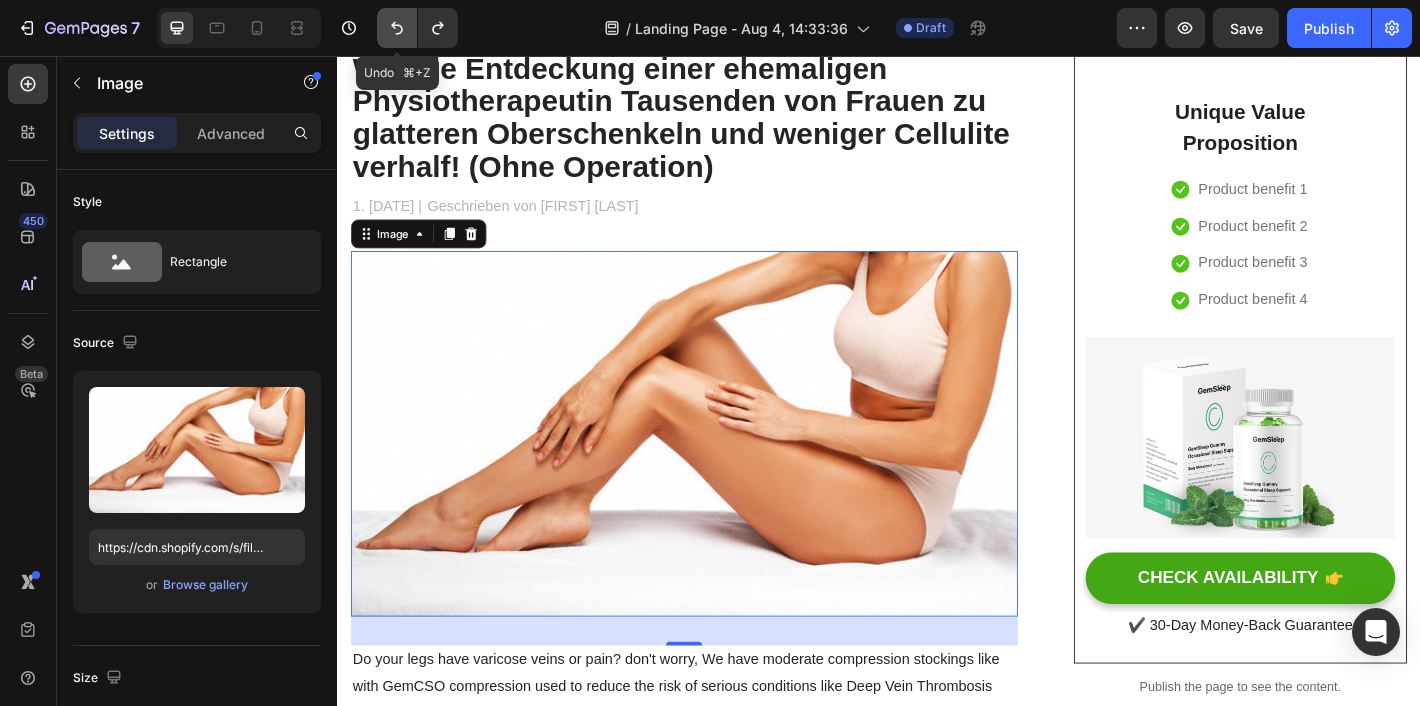 click 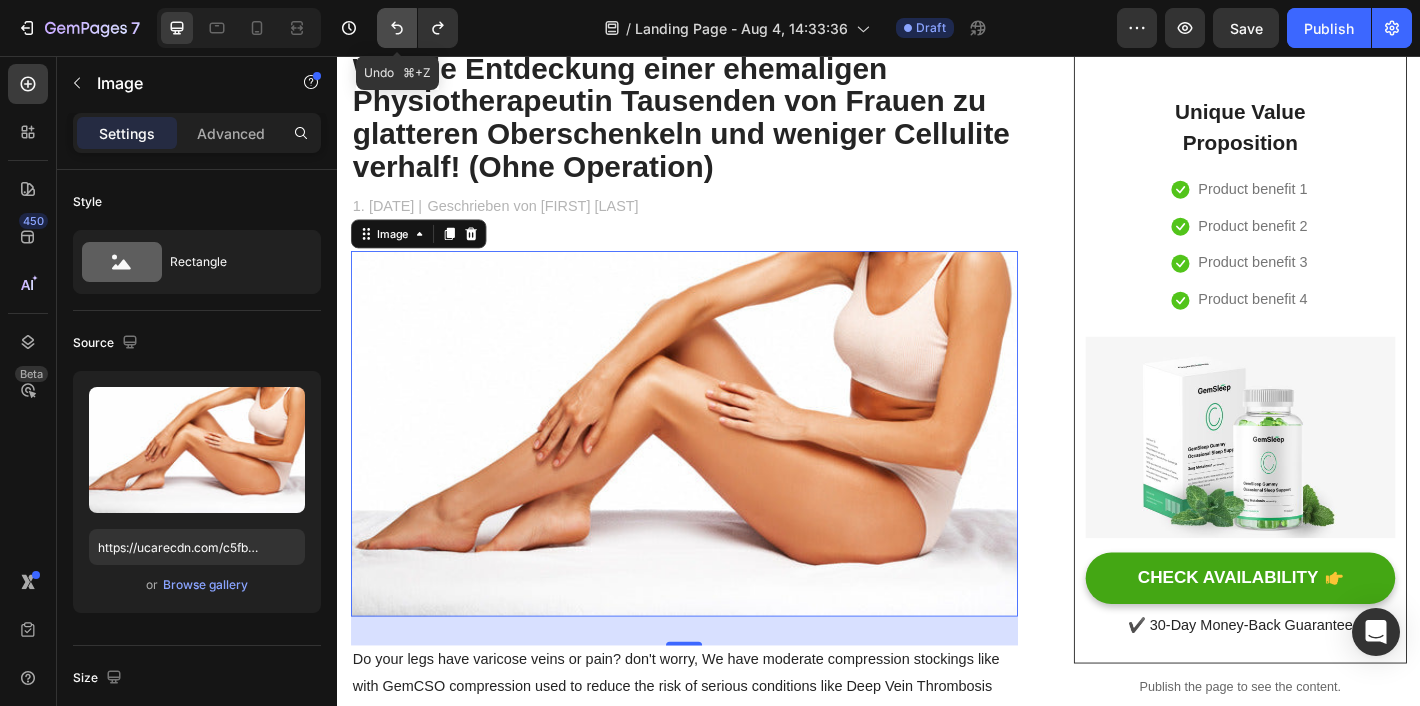 click 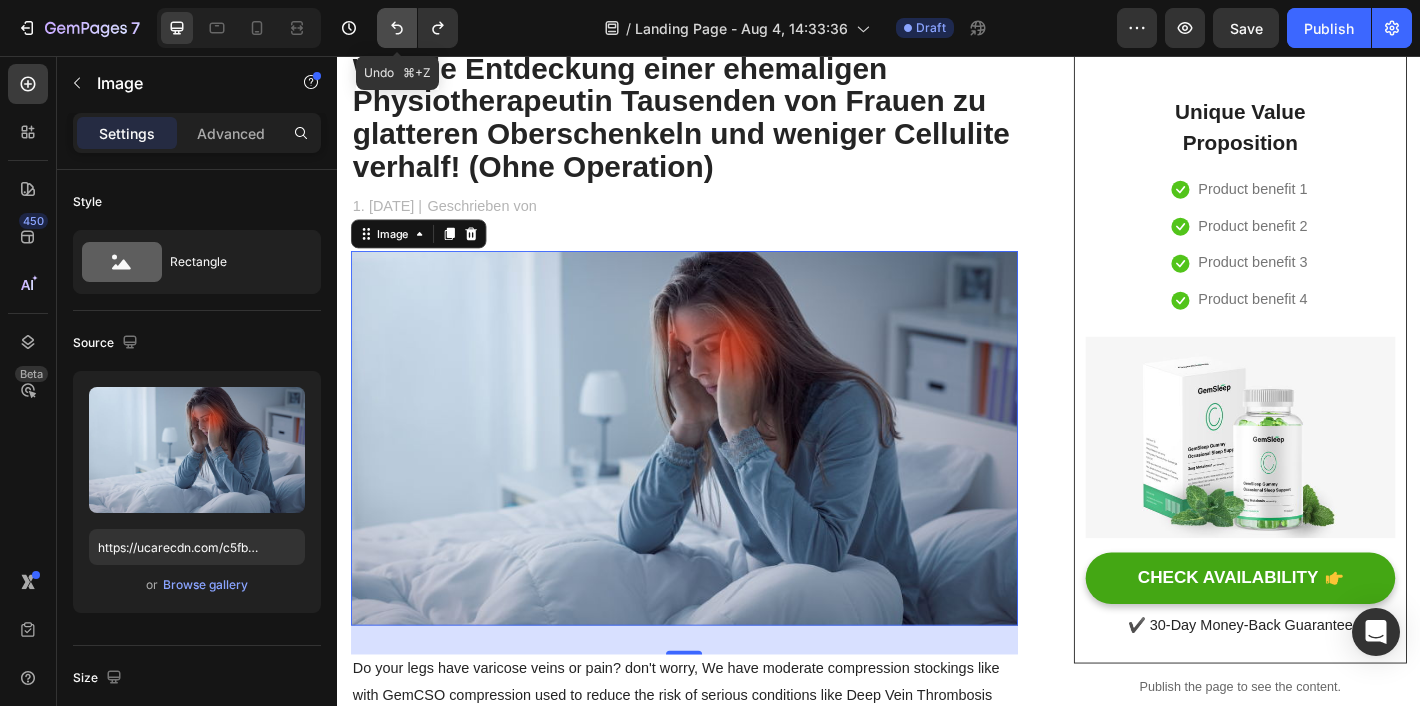 click 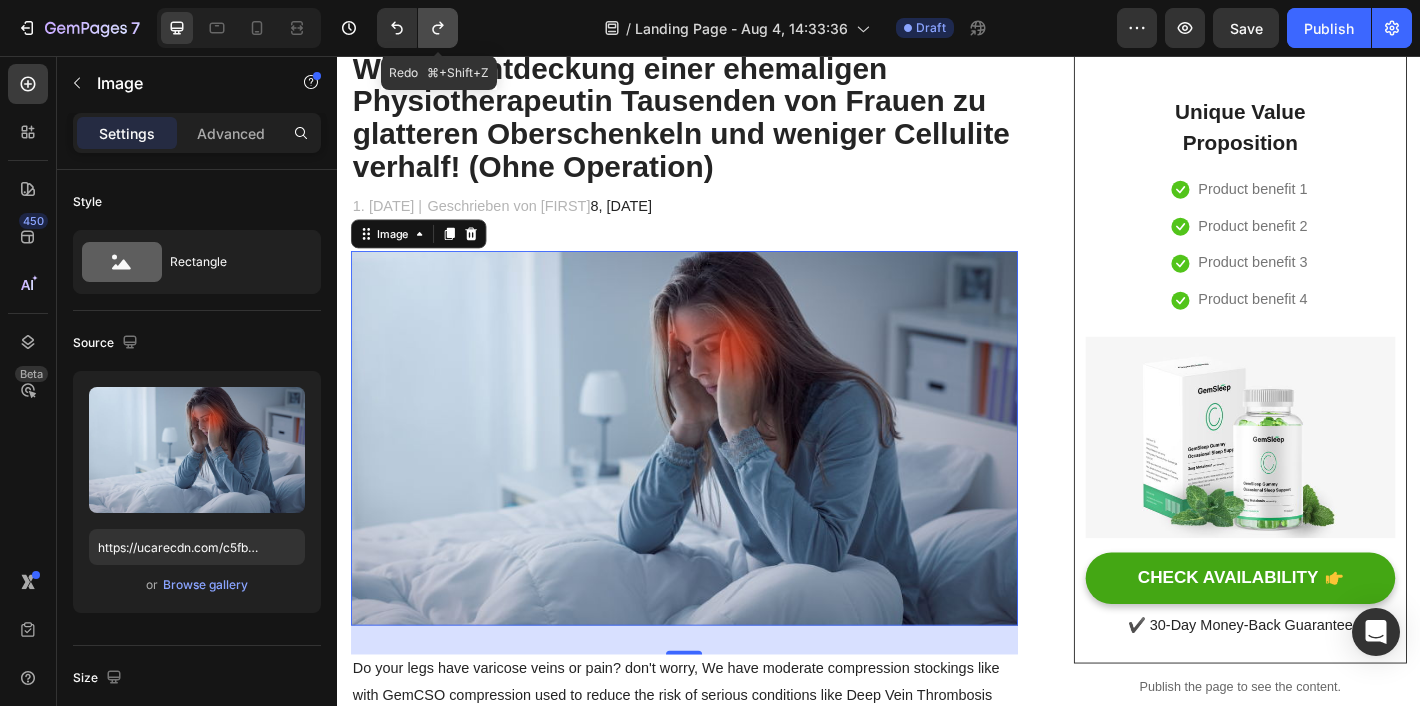 click 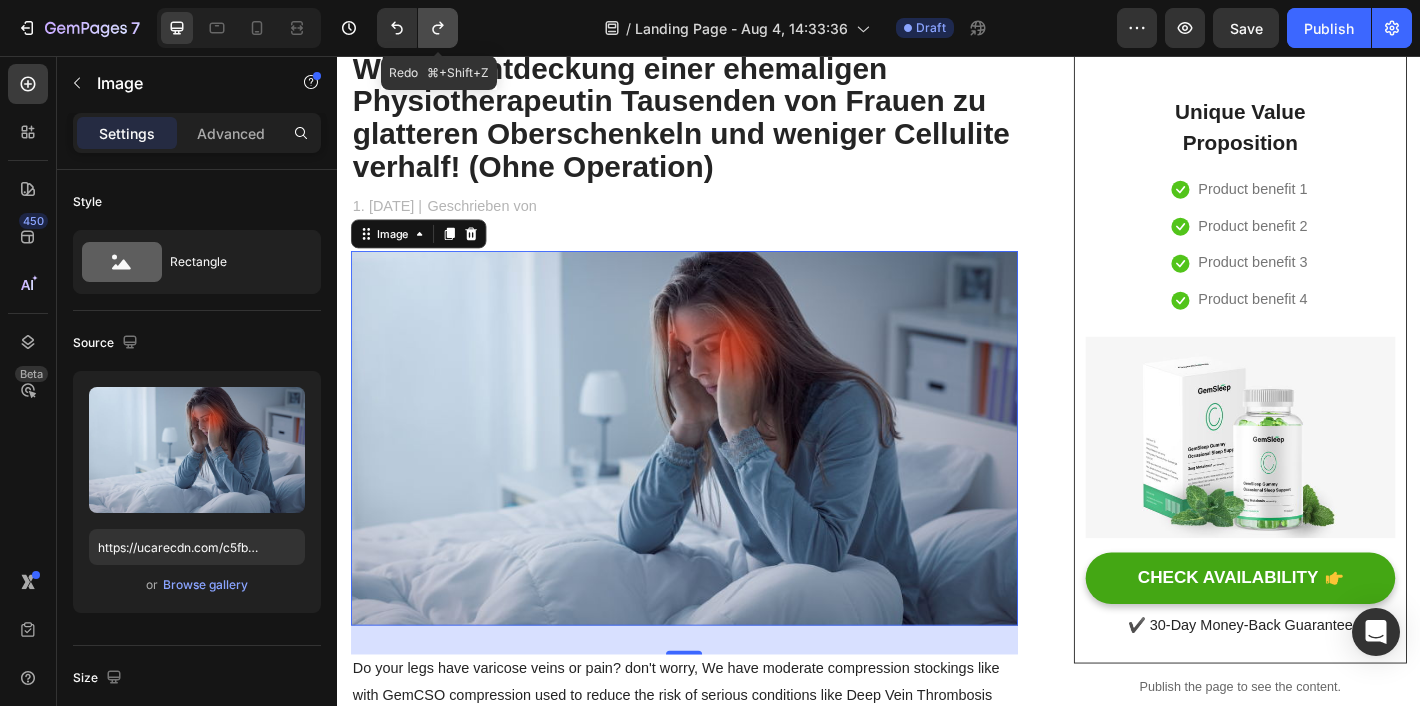 click 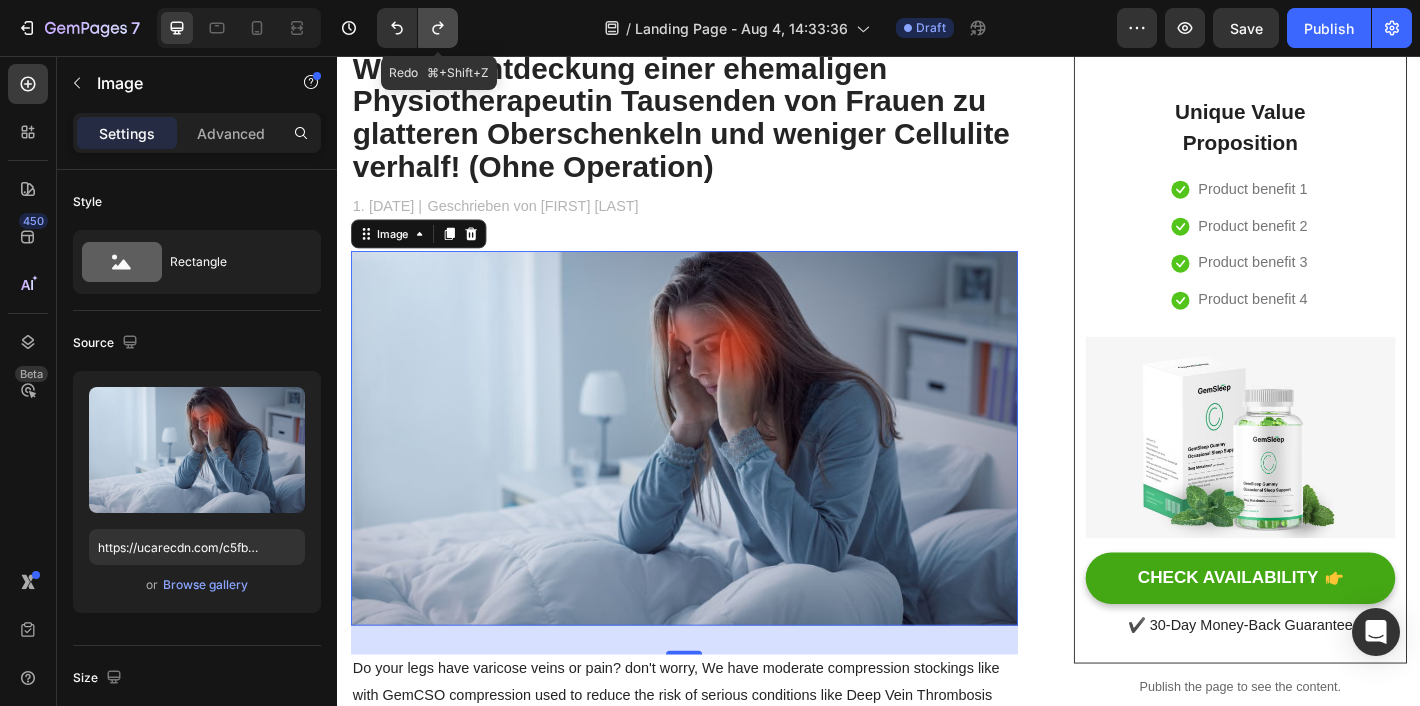 click 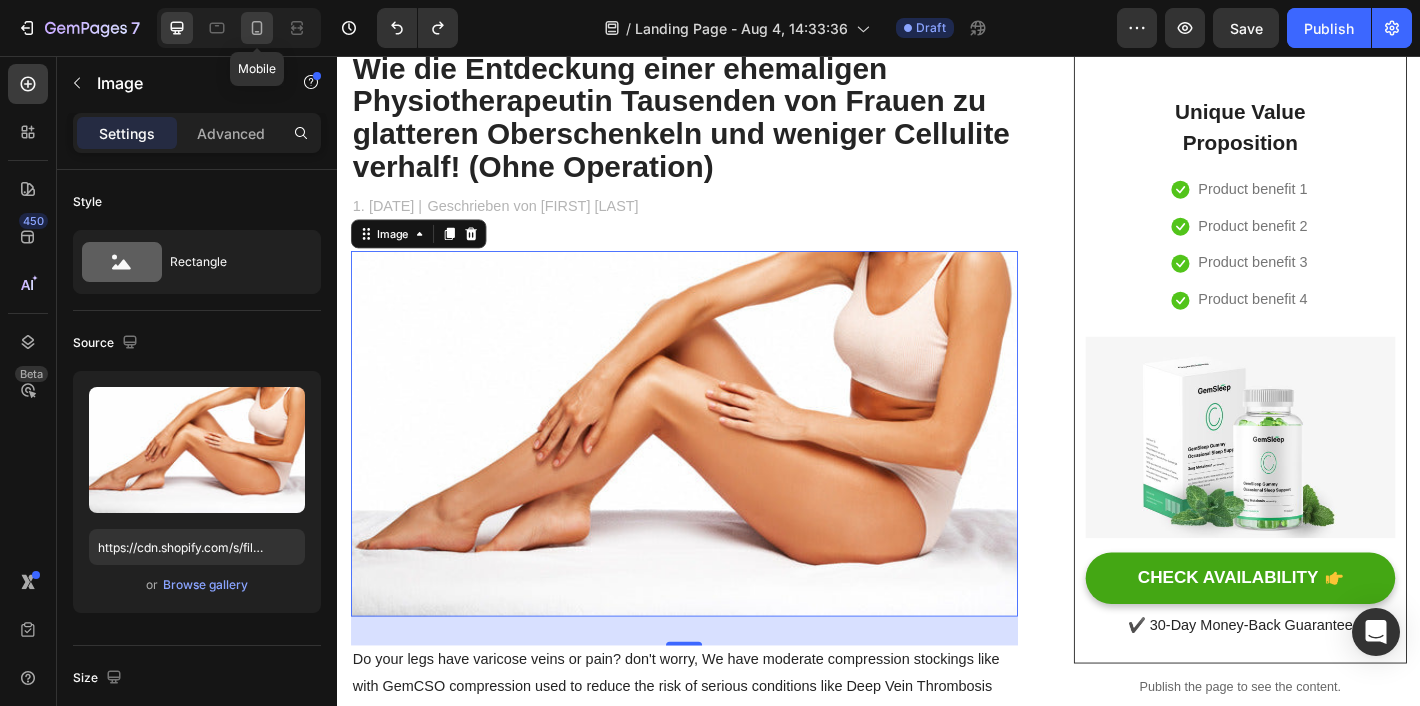 click 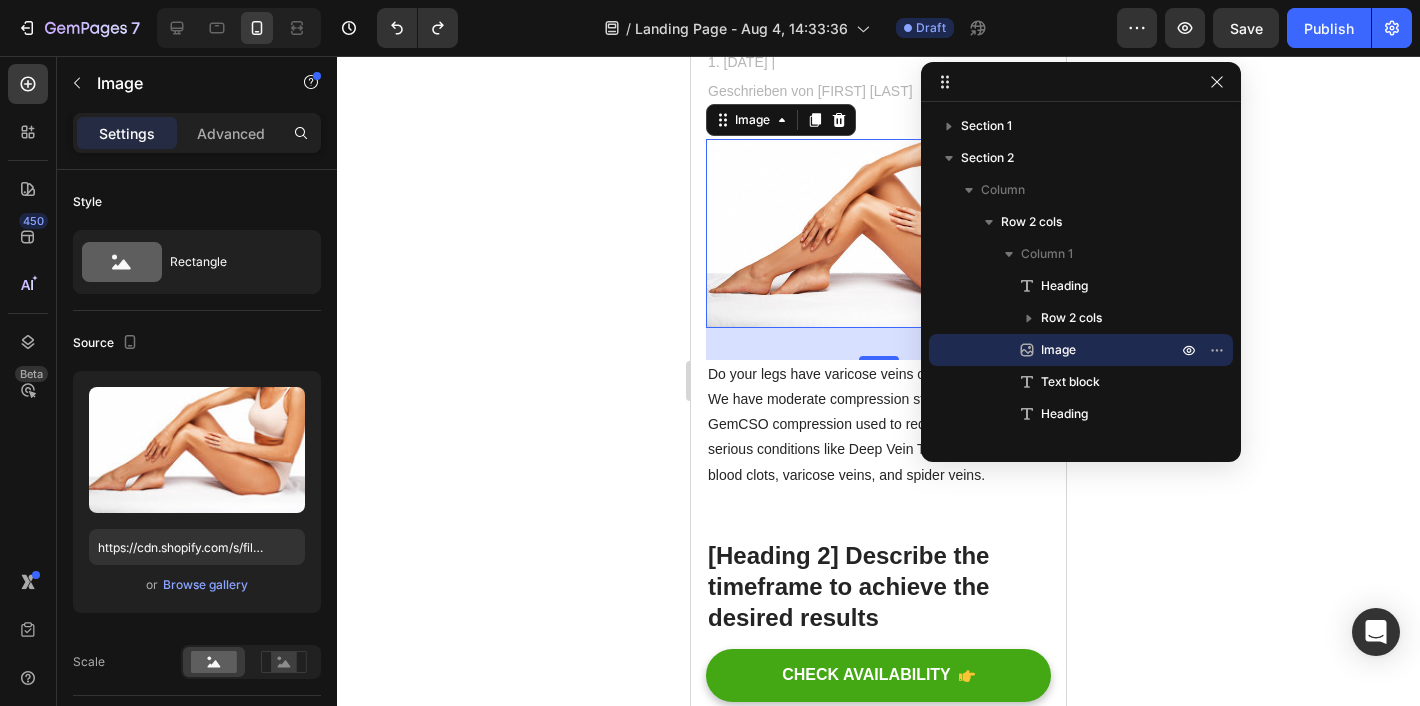 scroll, scrollTop: 465, scrollLeft: 0, axis: vertical 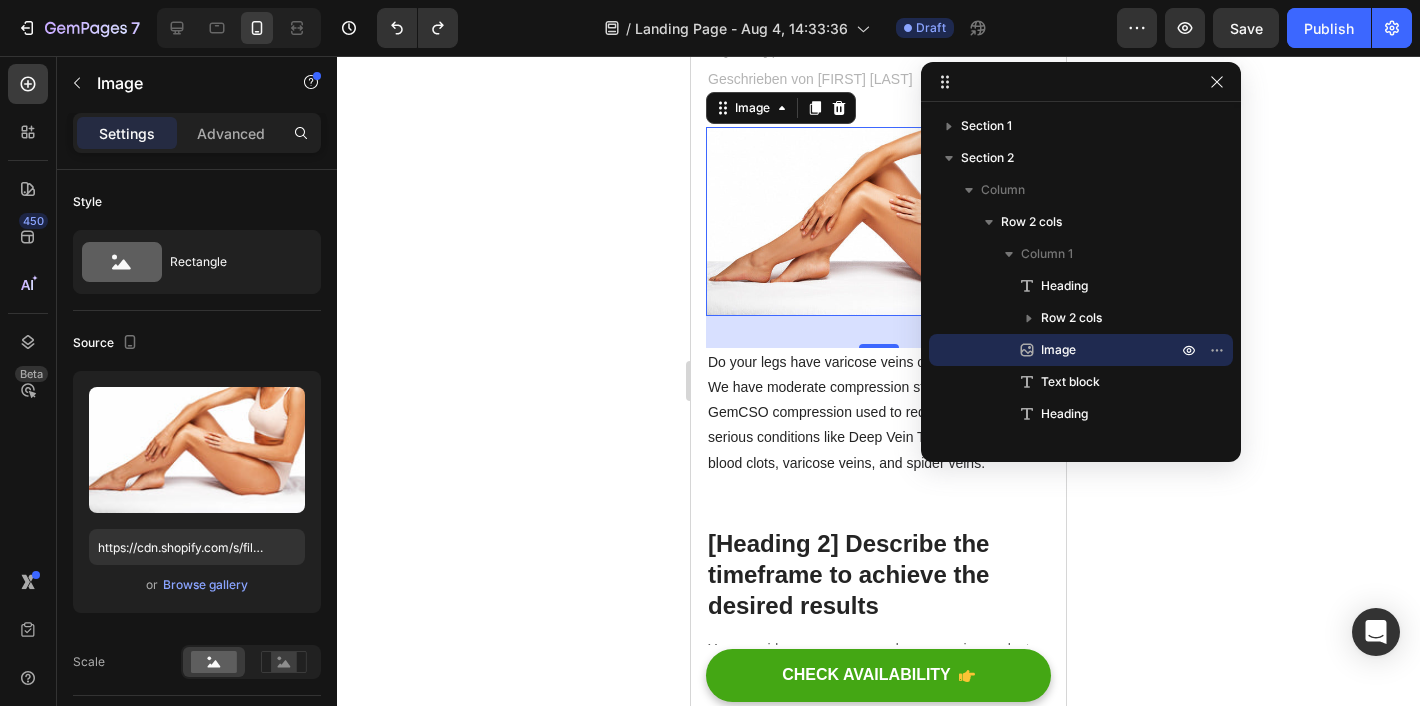 click 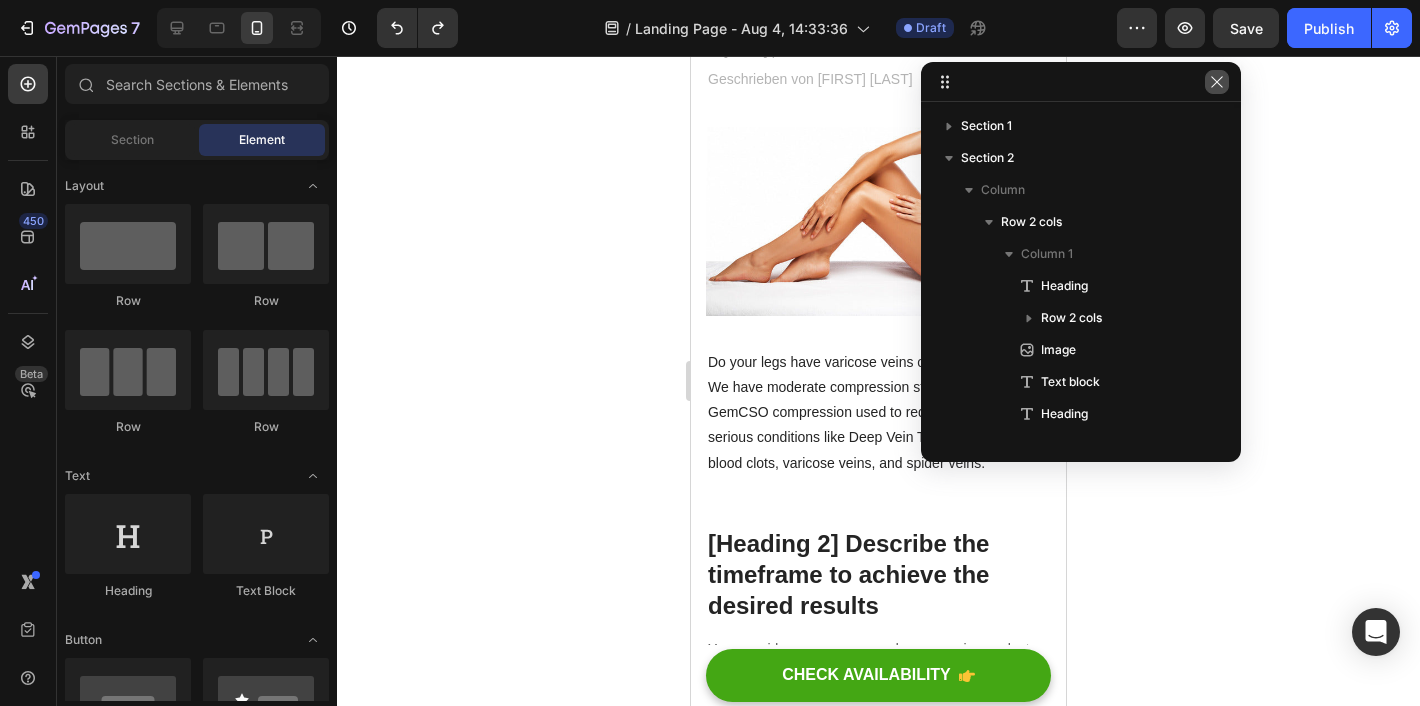 click at bounding box center [1217, 82] 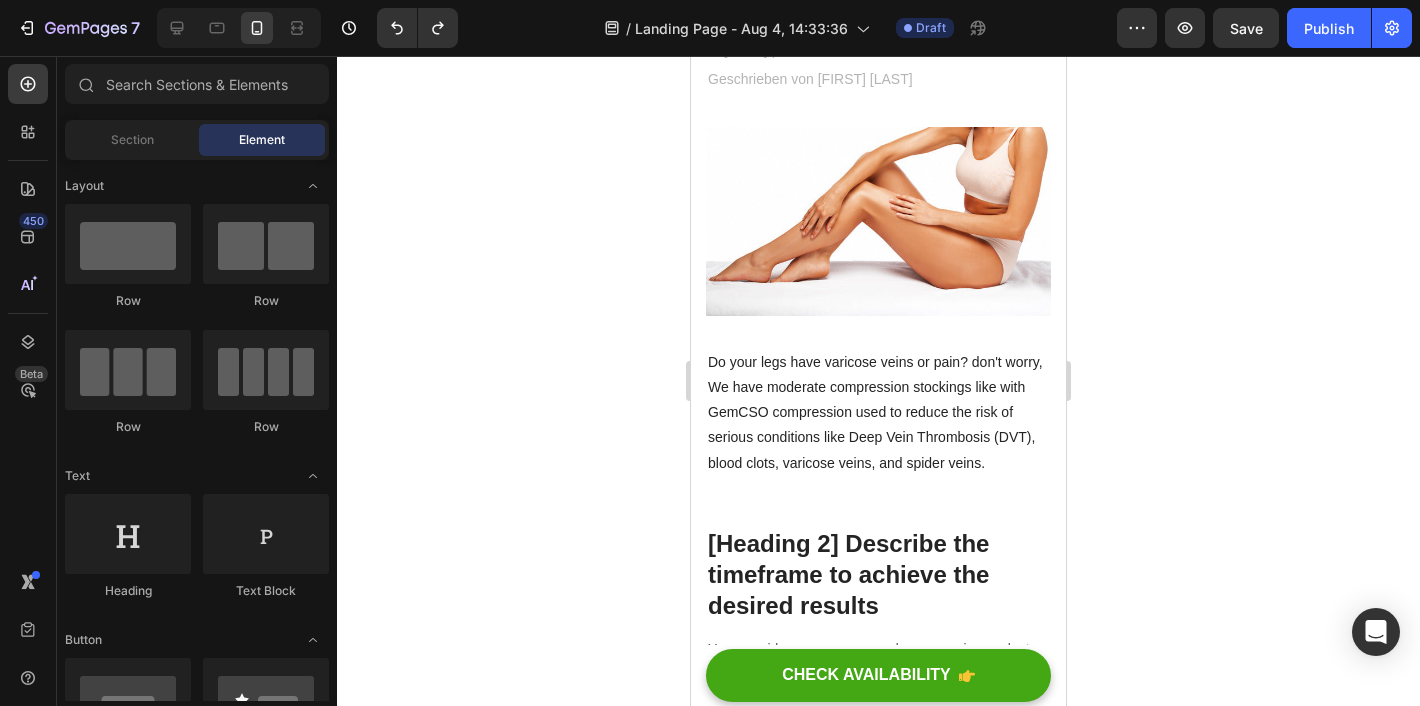 click 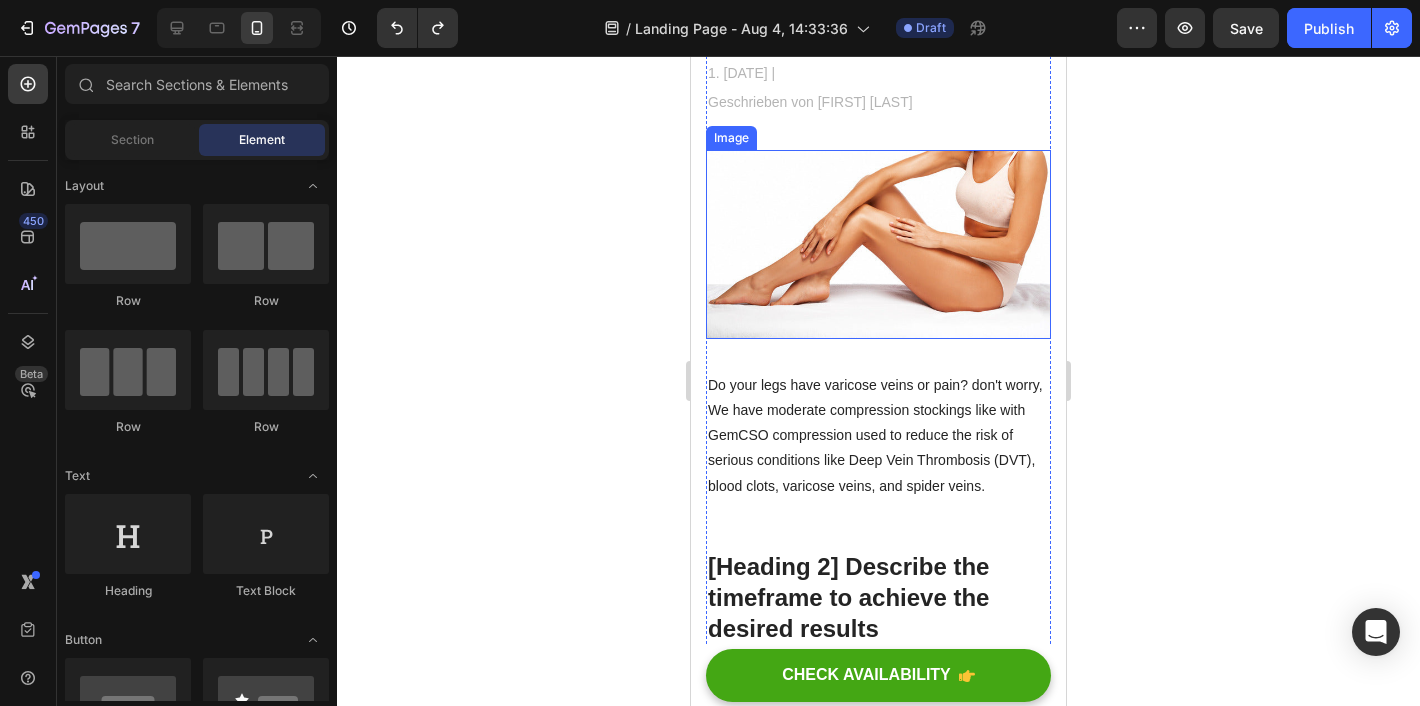 scroll, scrollTop: 444, scrollLeft: 0, axis: vertical 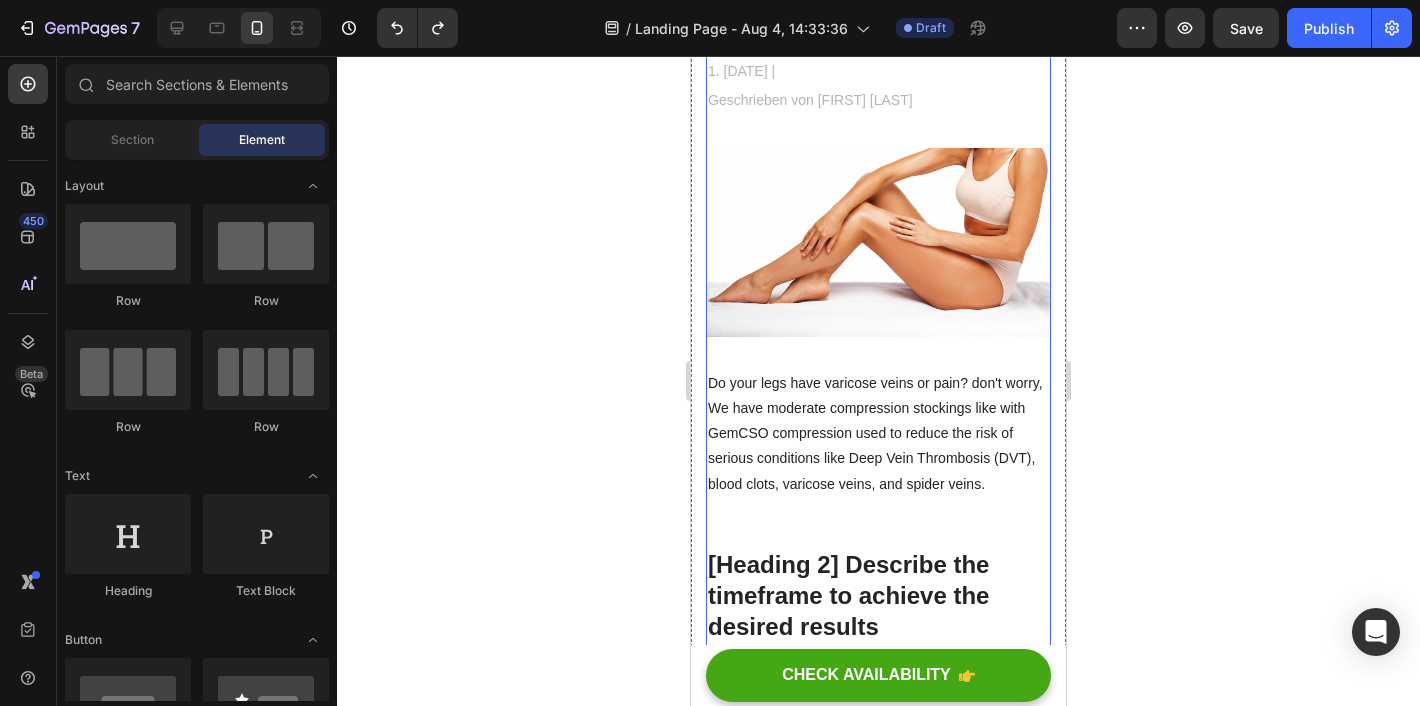 click at bounding box center [878, 242] 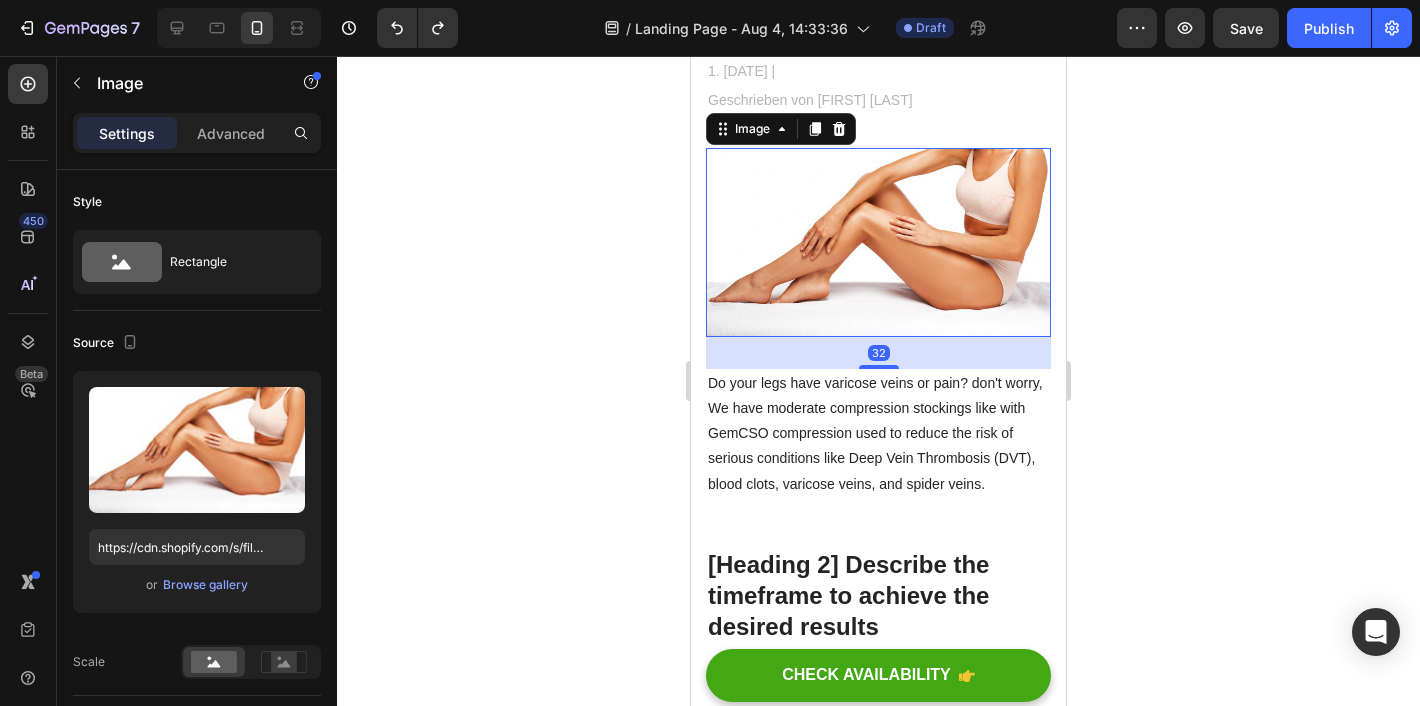 click 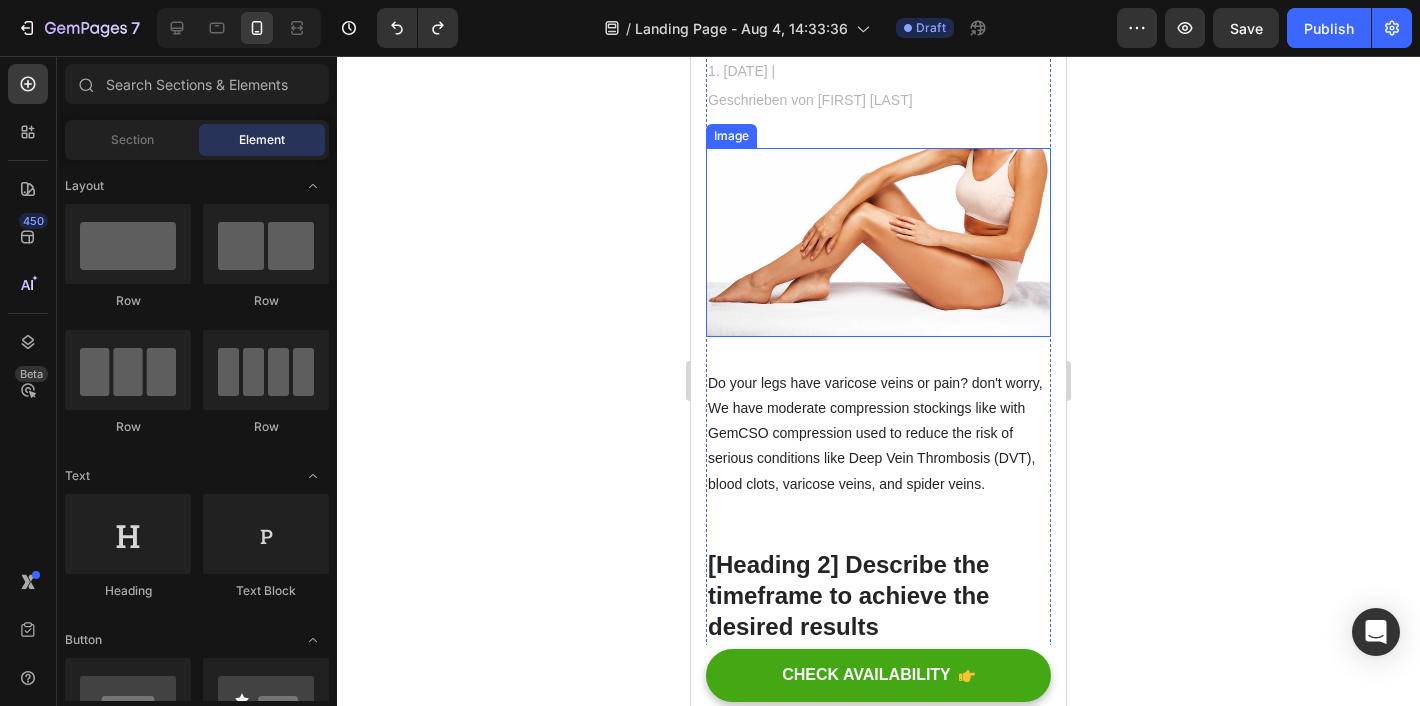 click at bounding box center (878, 242) 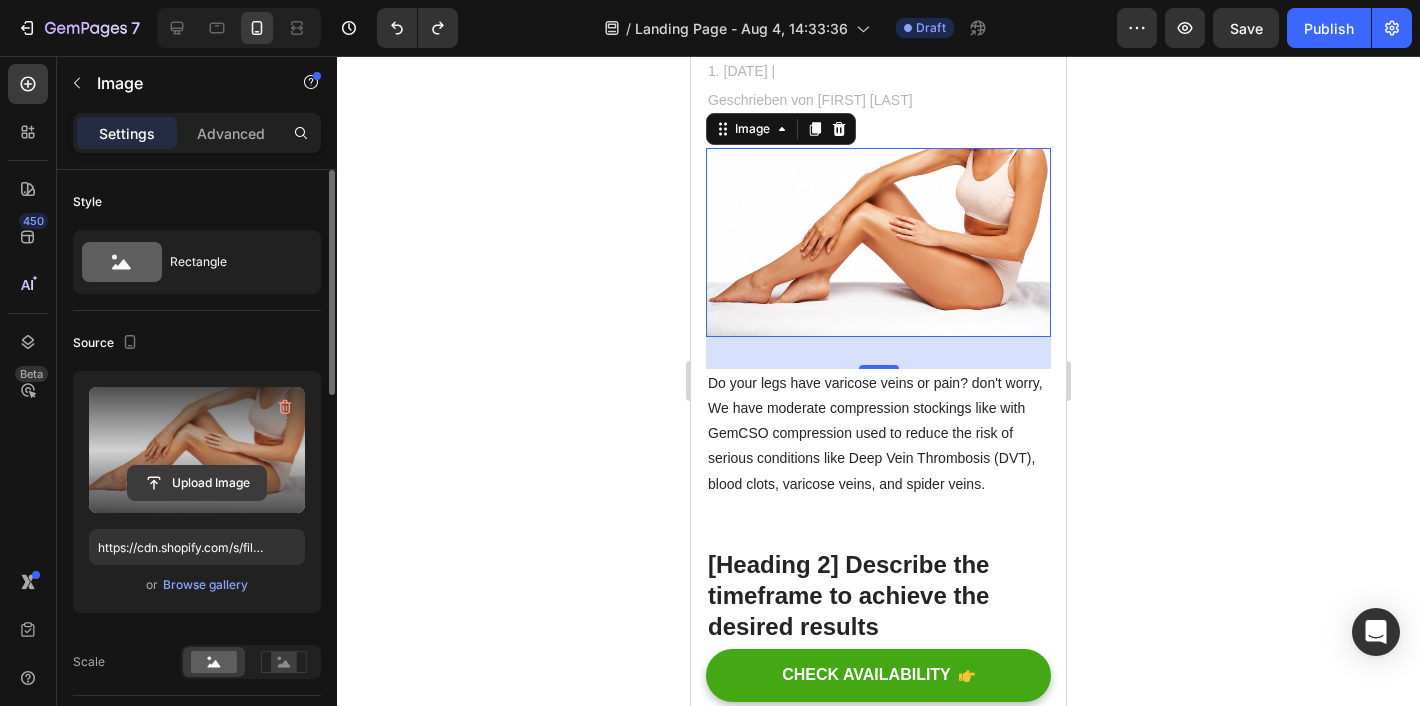 click 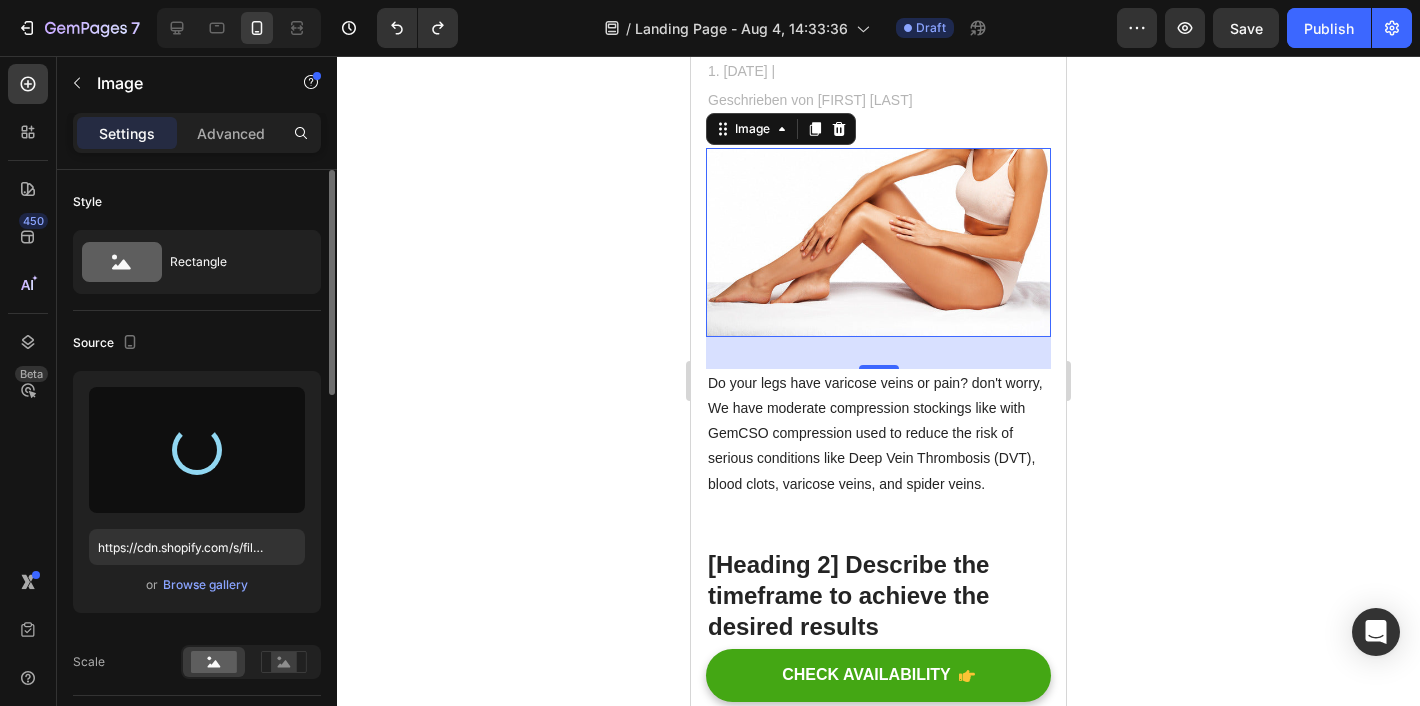 type on "https://cdn.shopify.com/s/files/1/0935/4913/4148/files/gempages_578446831566979977-a0b8ad66-20de-4a03-90a5-296cf678fa89.png" 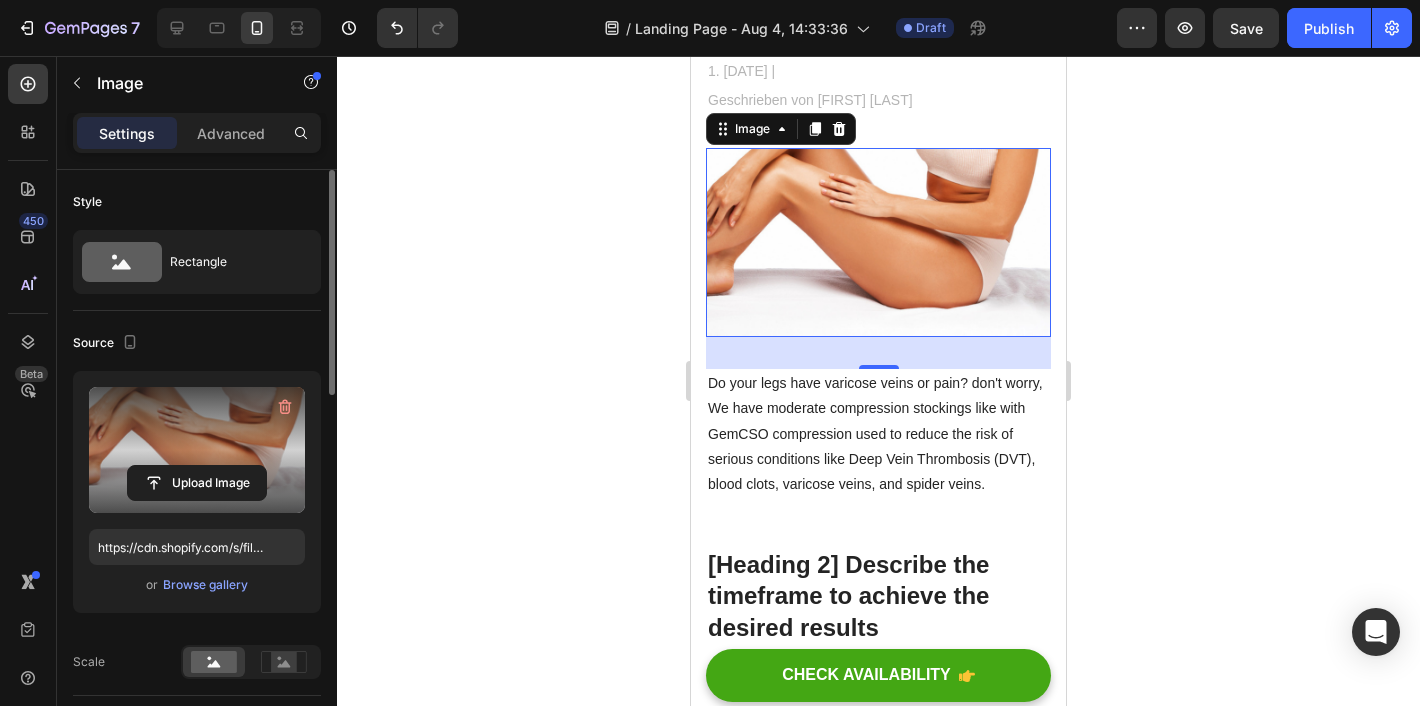 click 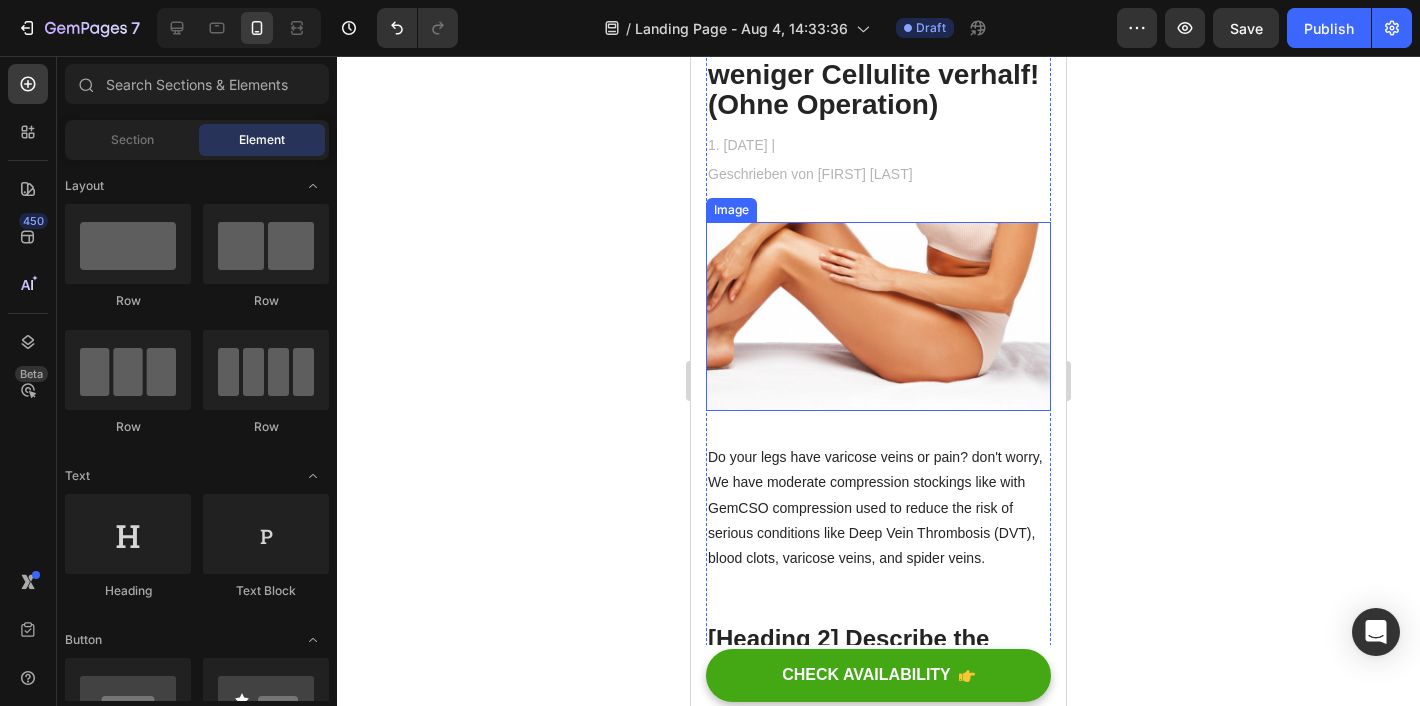 scroll, scrollTop: 304, scrollLeft: 0, axis: vertical 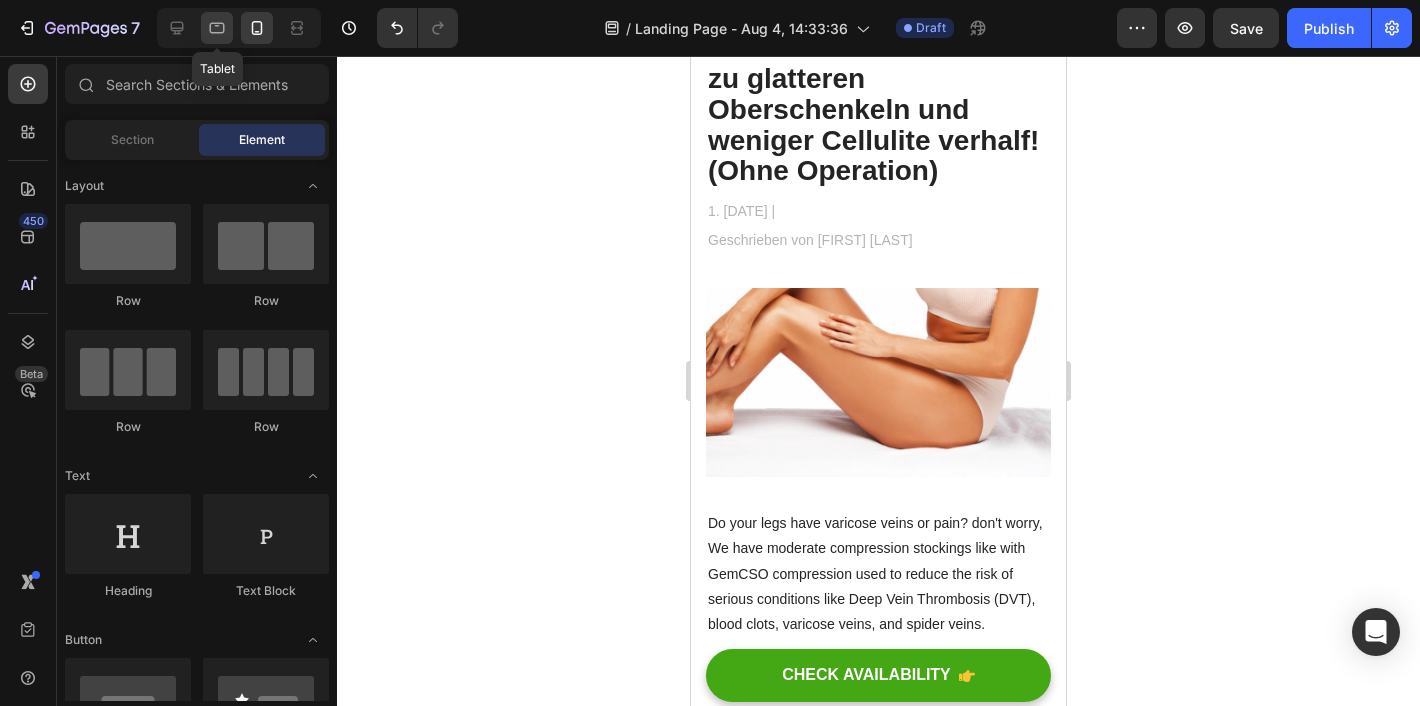 click 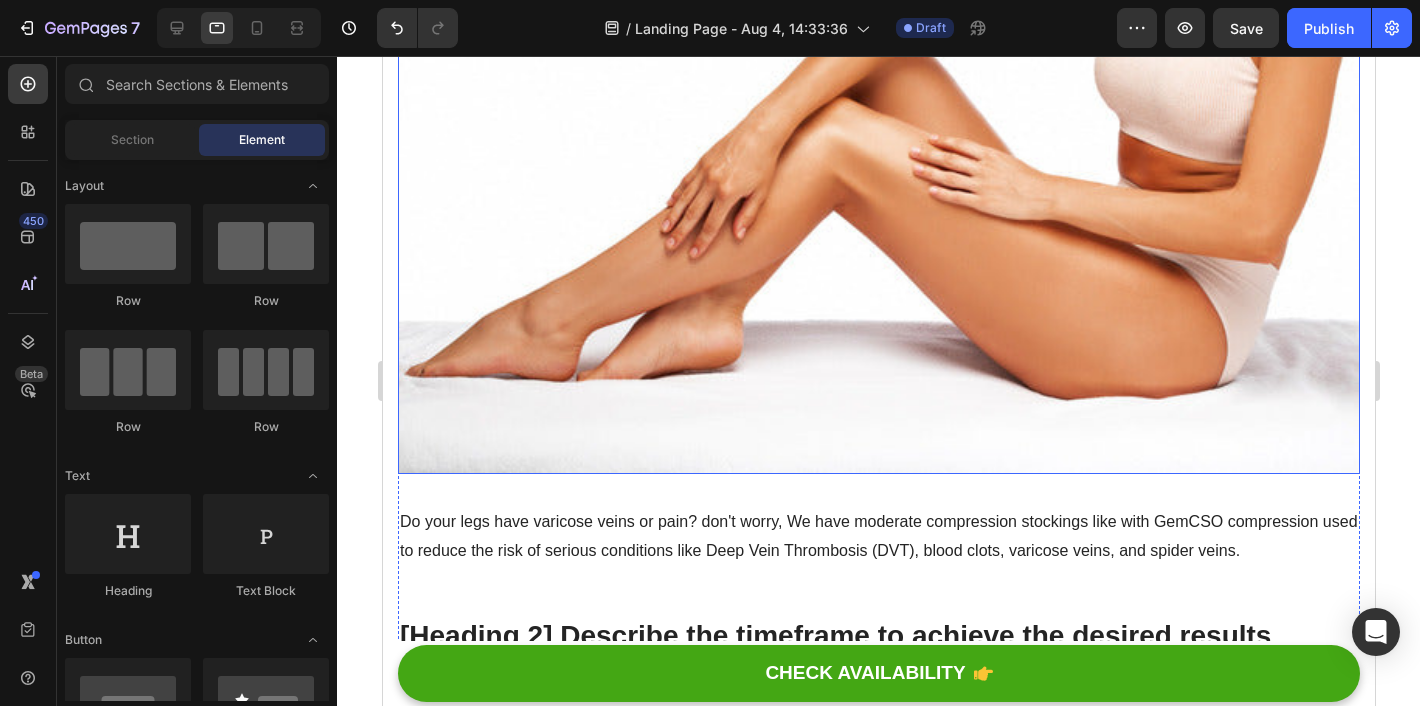 scroll, scrollTop: 488, scrollLeft: 0, axis: vertical 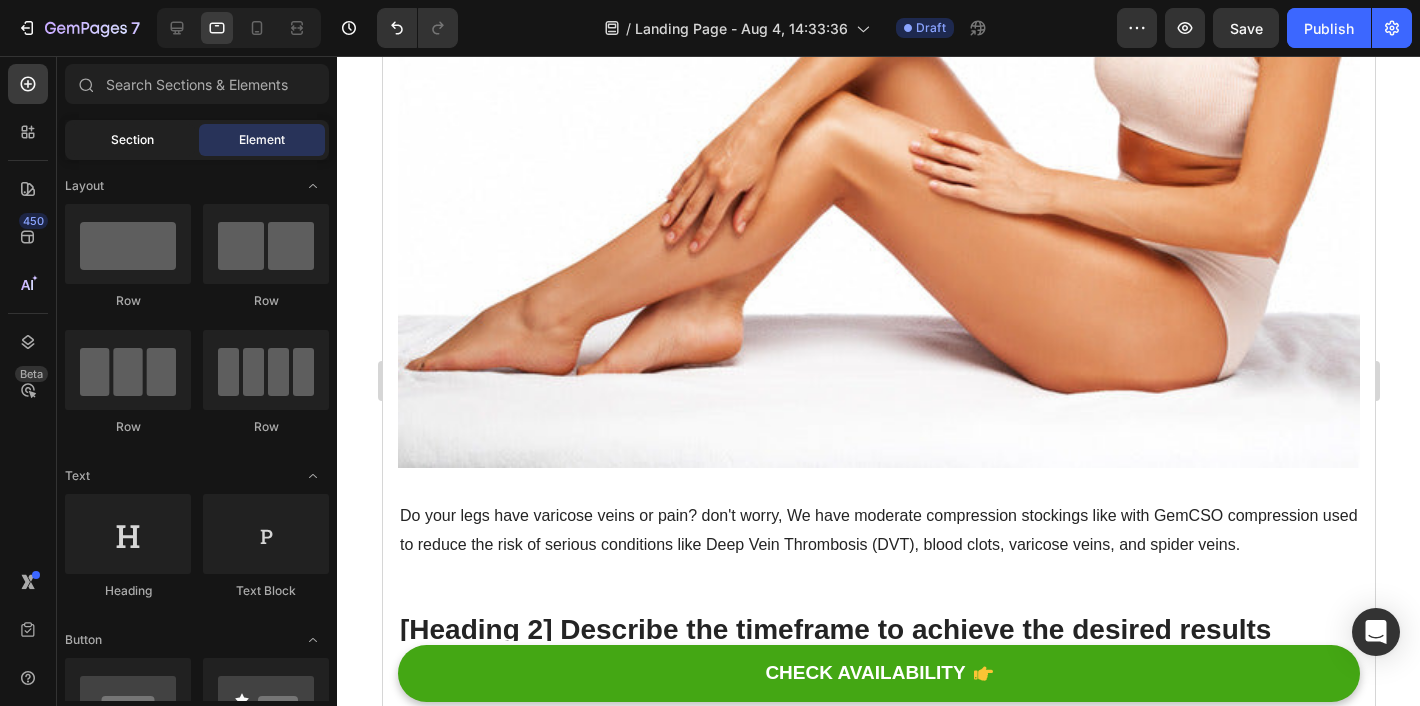 click on "Section" at bounding box center (132, 140) 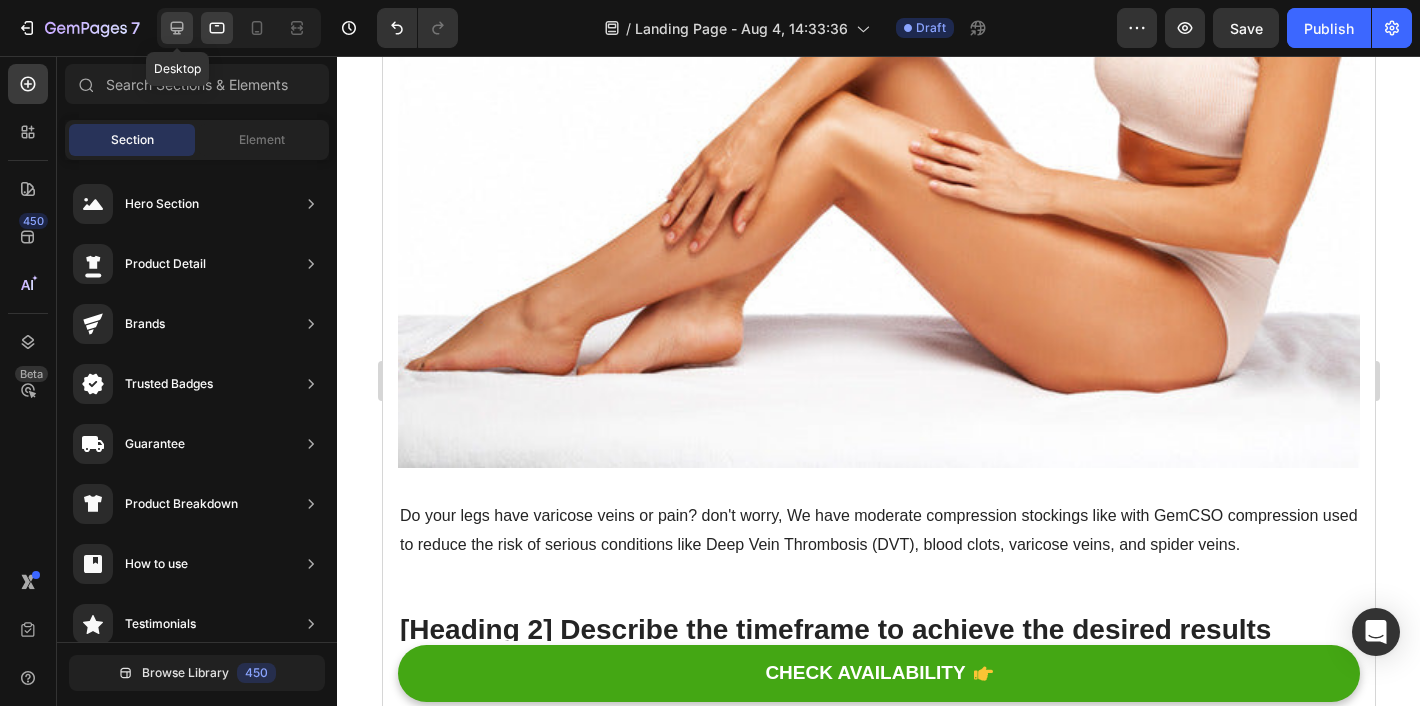 click 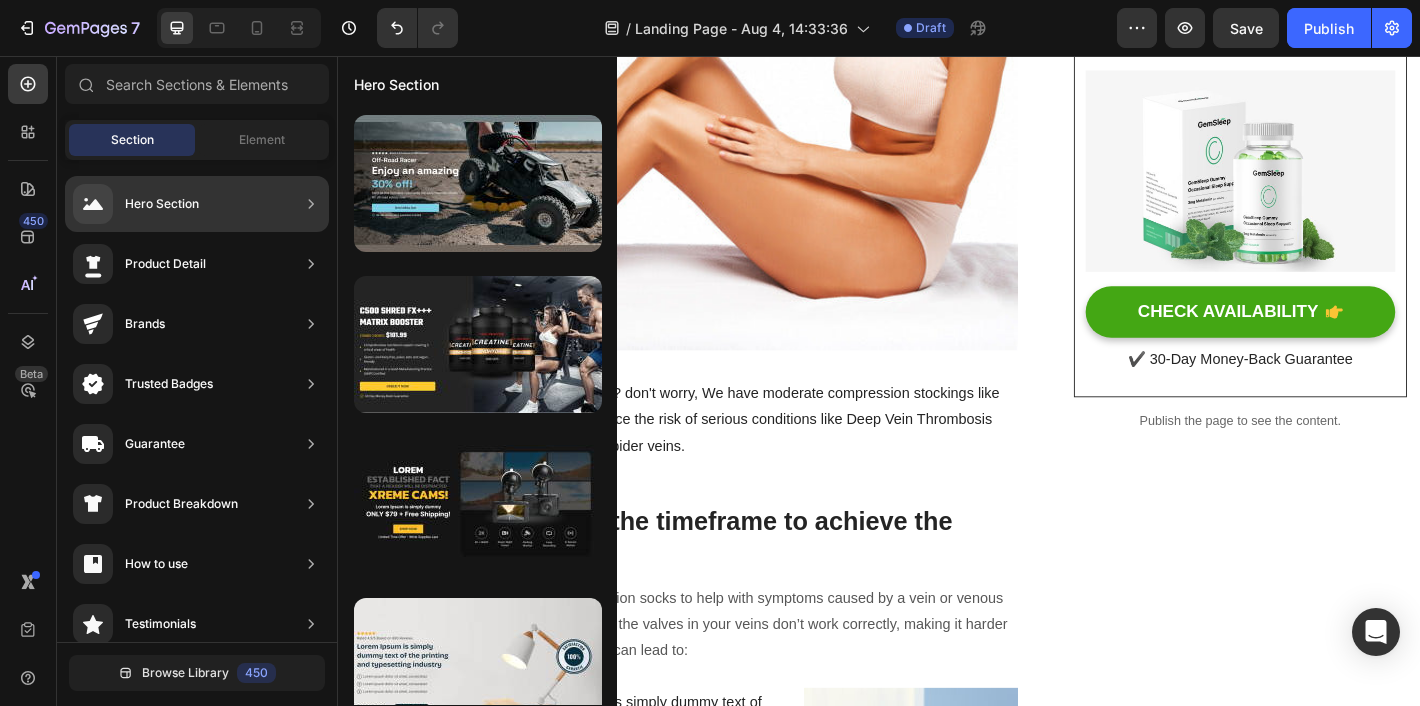 click at bounding box center [721, 179] 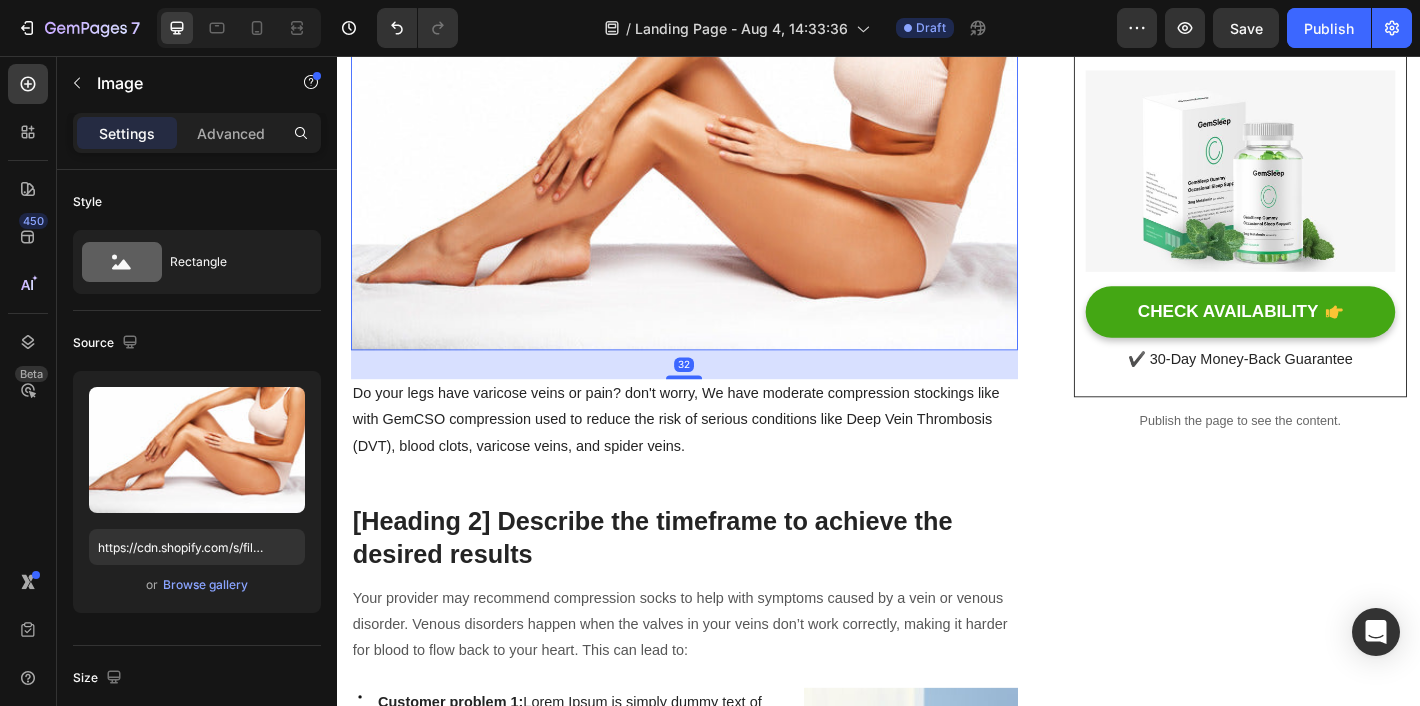 click at bounding box center (721, 179) 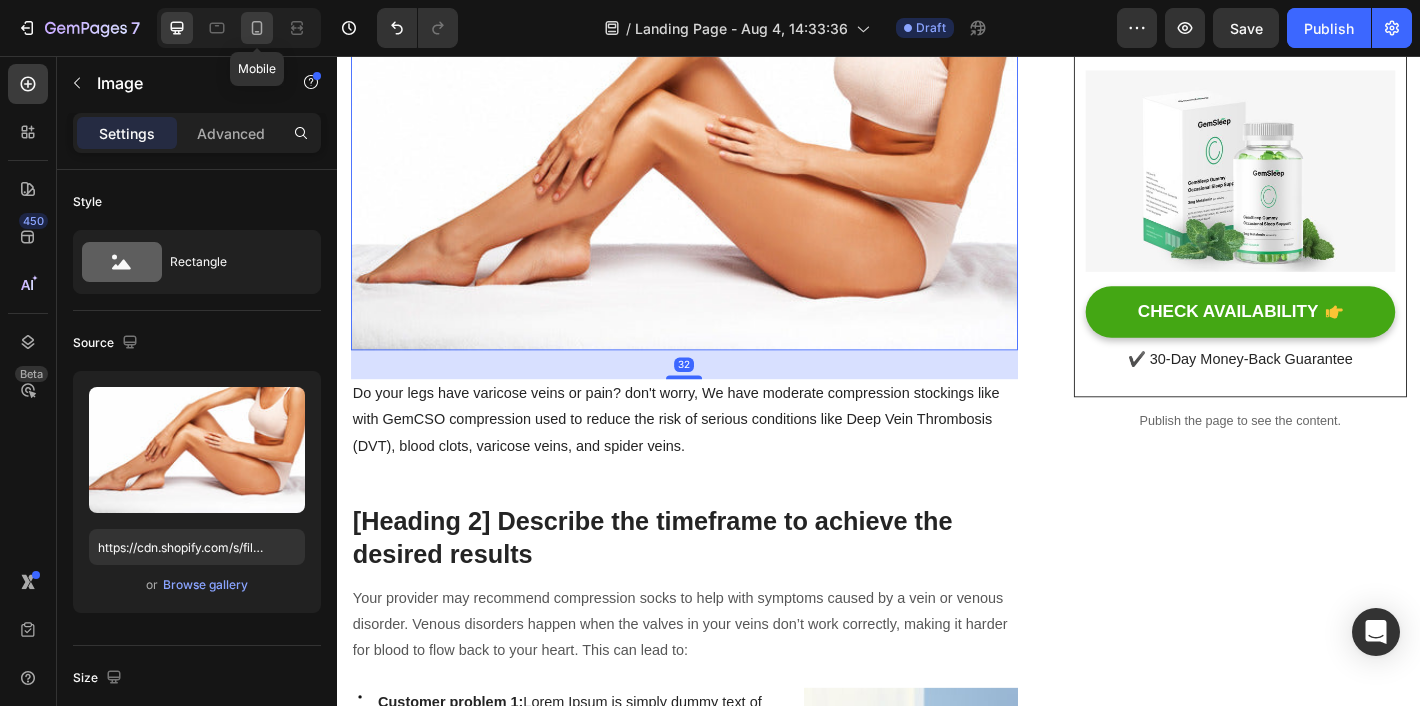 click 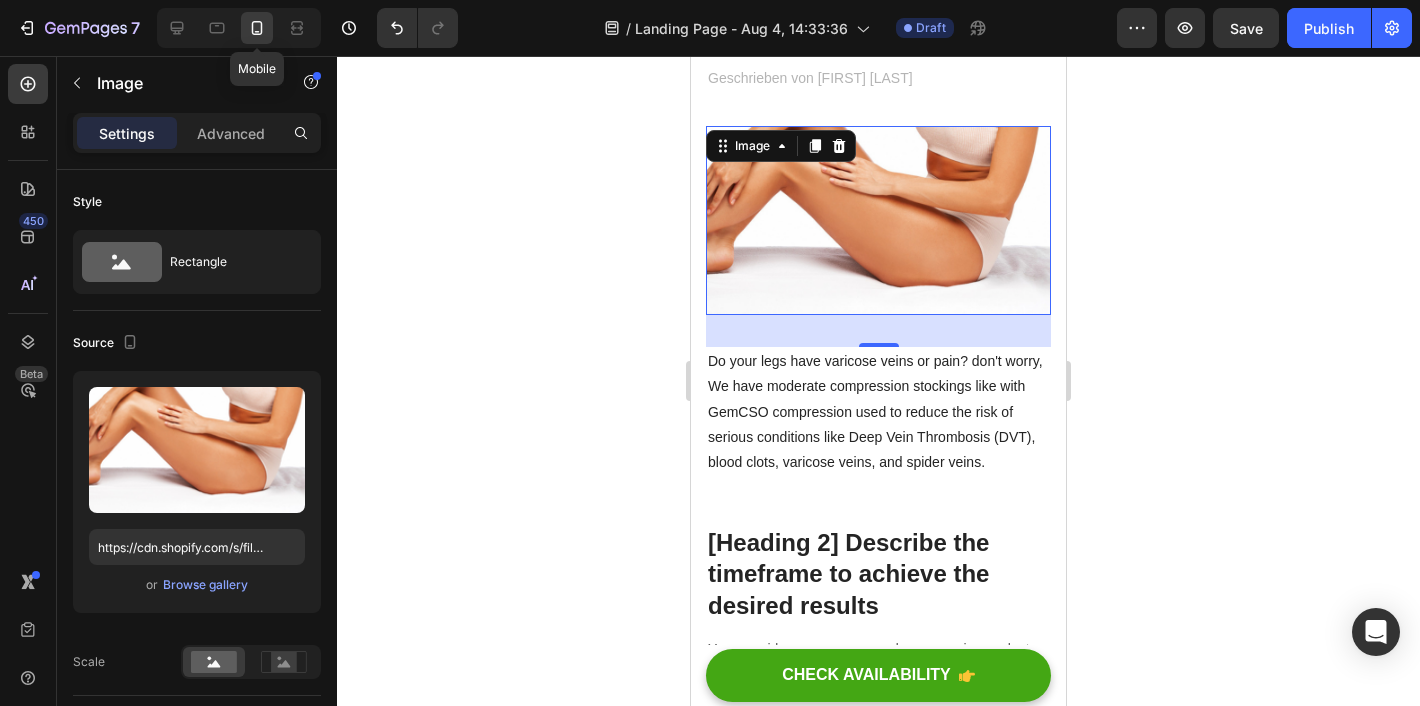 scroll, scrollTop: 465, scrollLeft: 0, axis: vertical 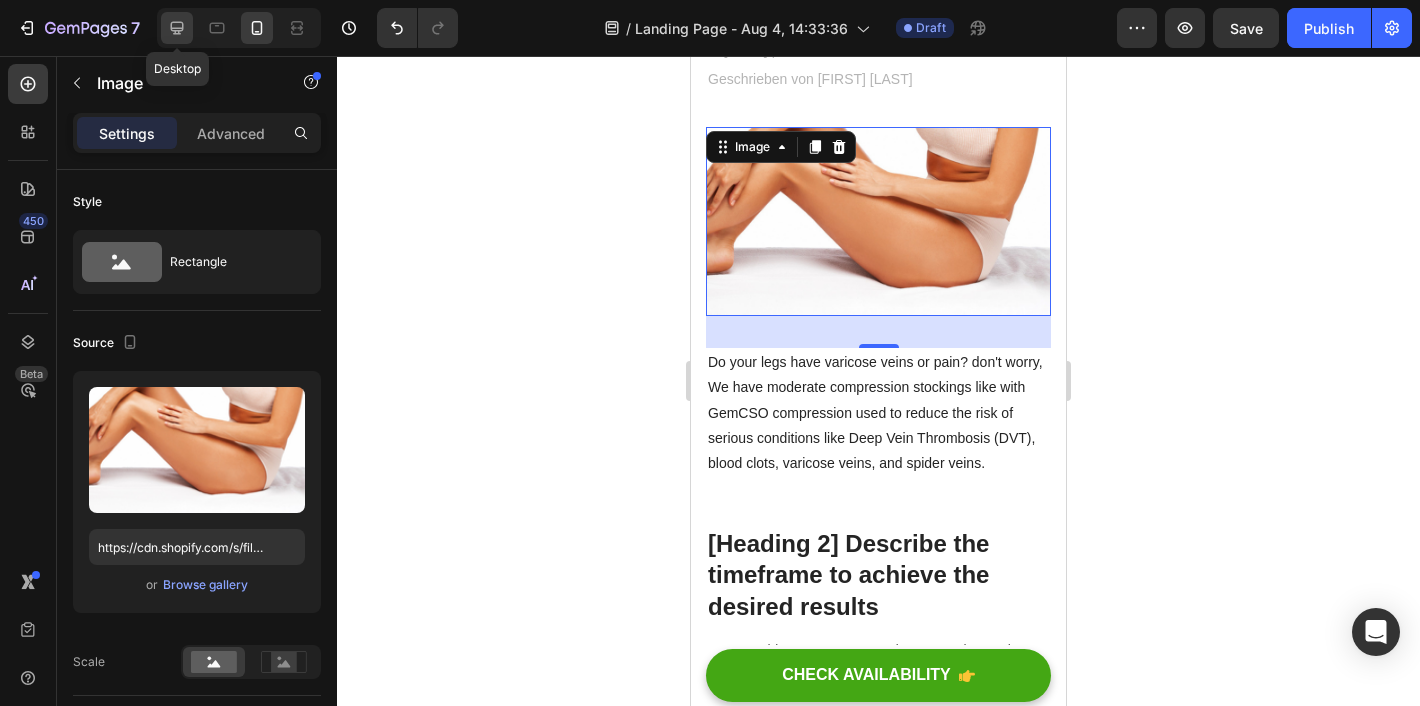 click 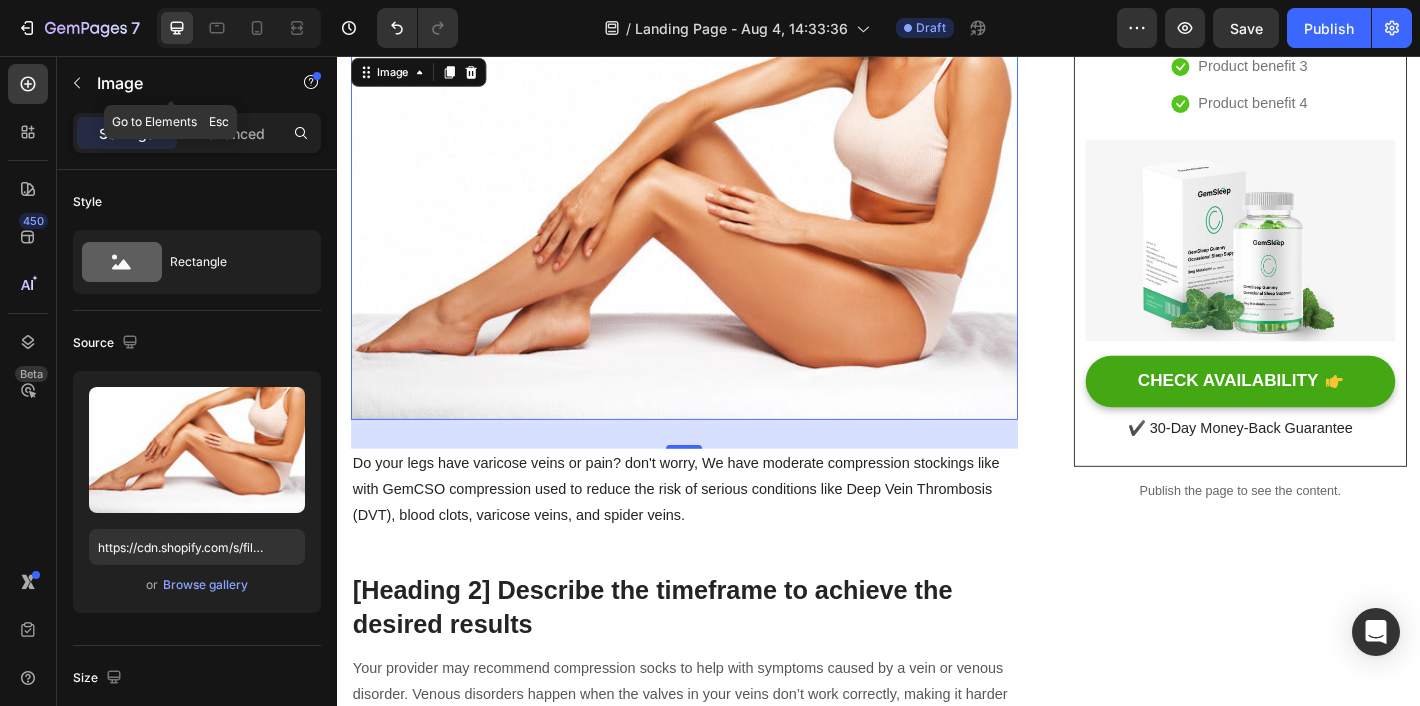 scroll, scrollTop: 339, scrollLeft: 0, axis: vertical 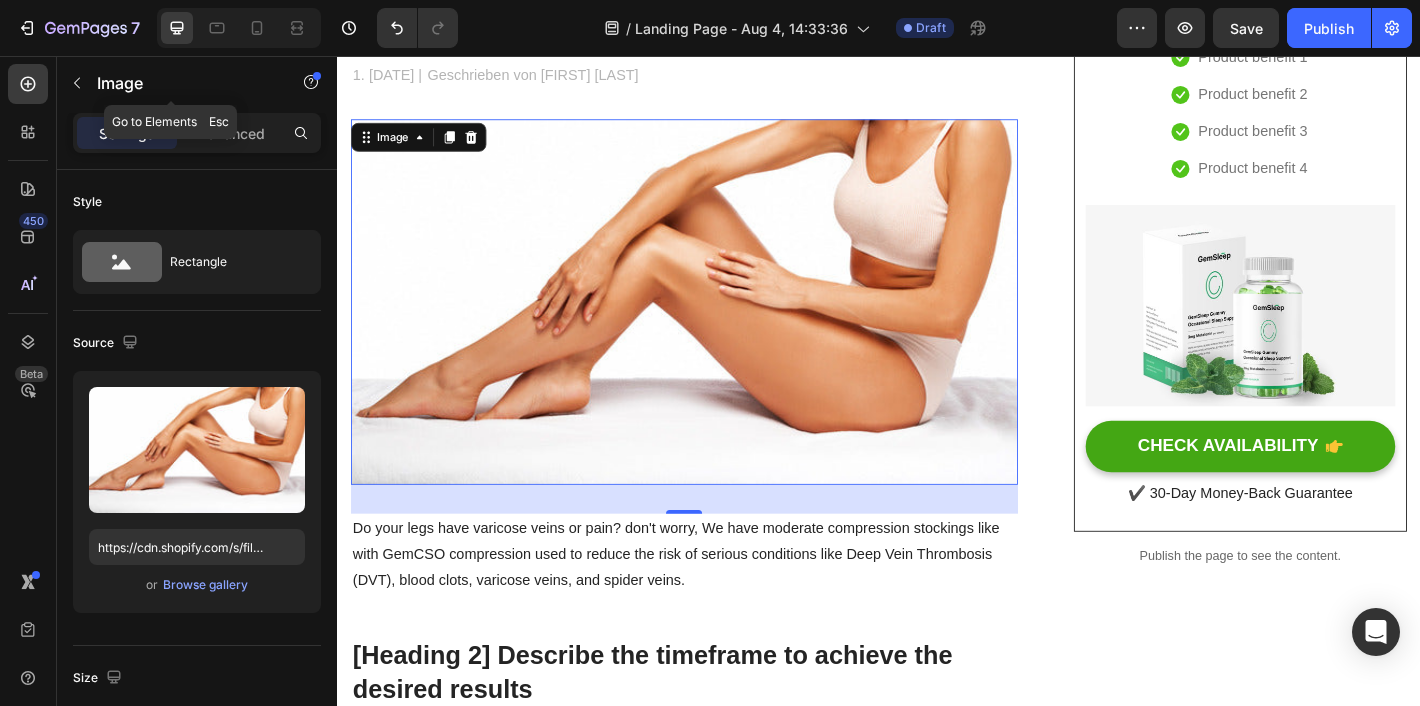 click 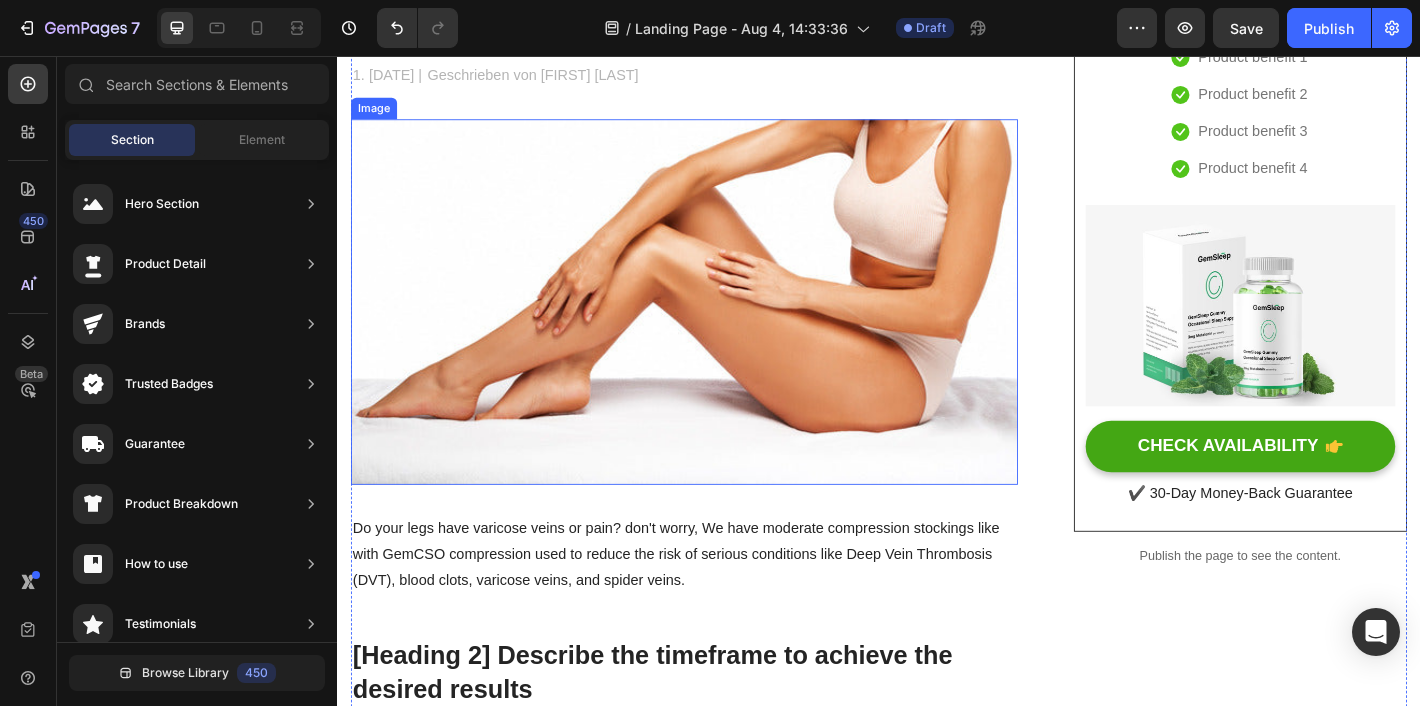 click at bounding box center (721, 328) 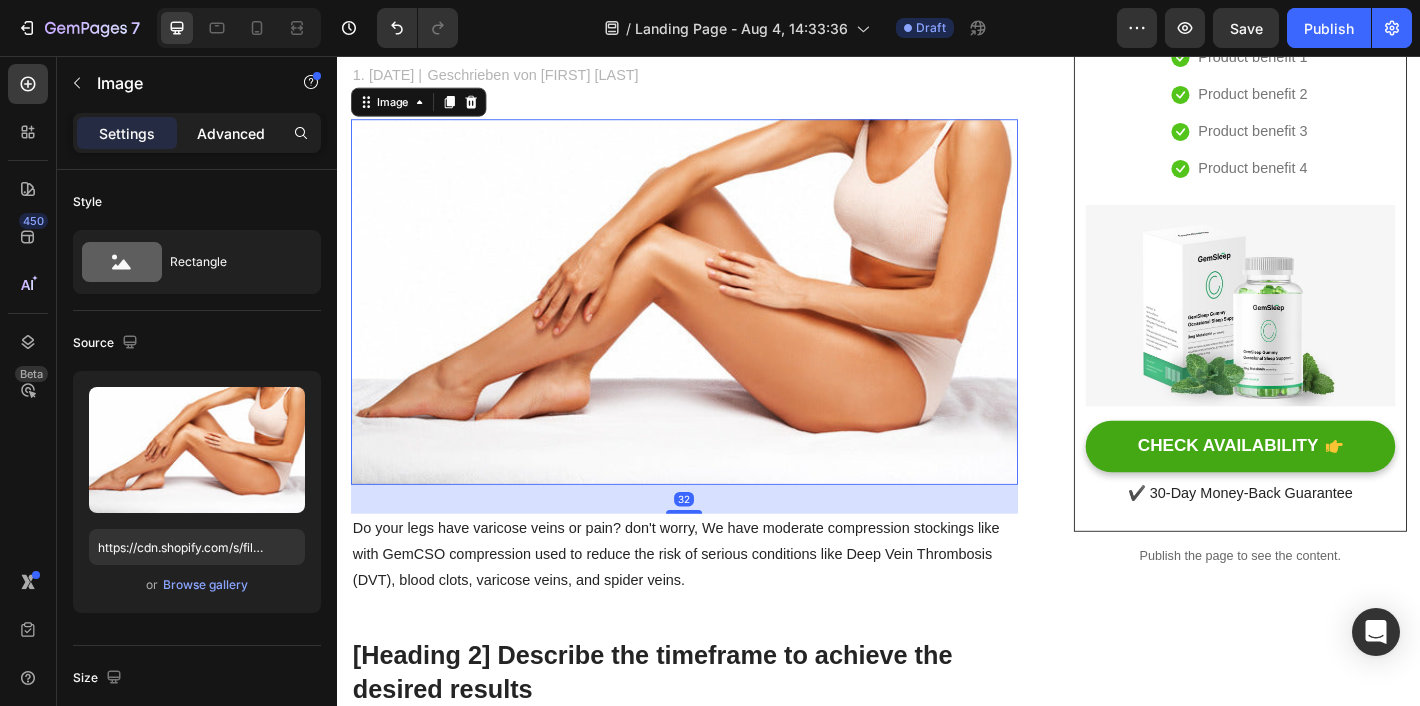 click on "Advanced" at bounding box center [231, 133] 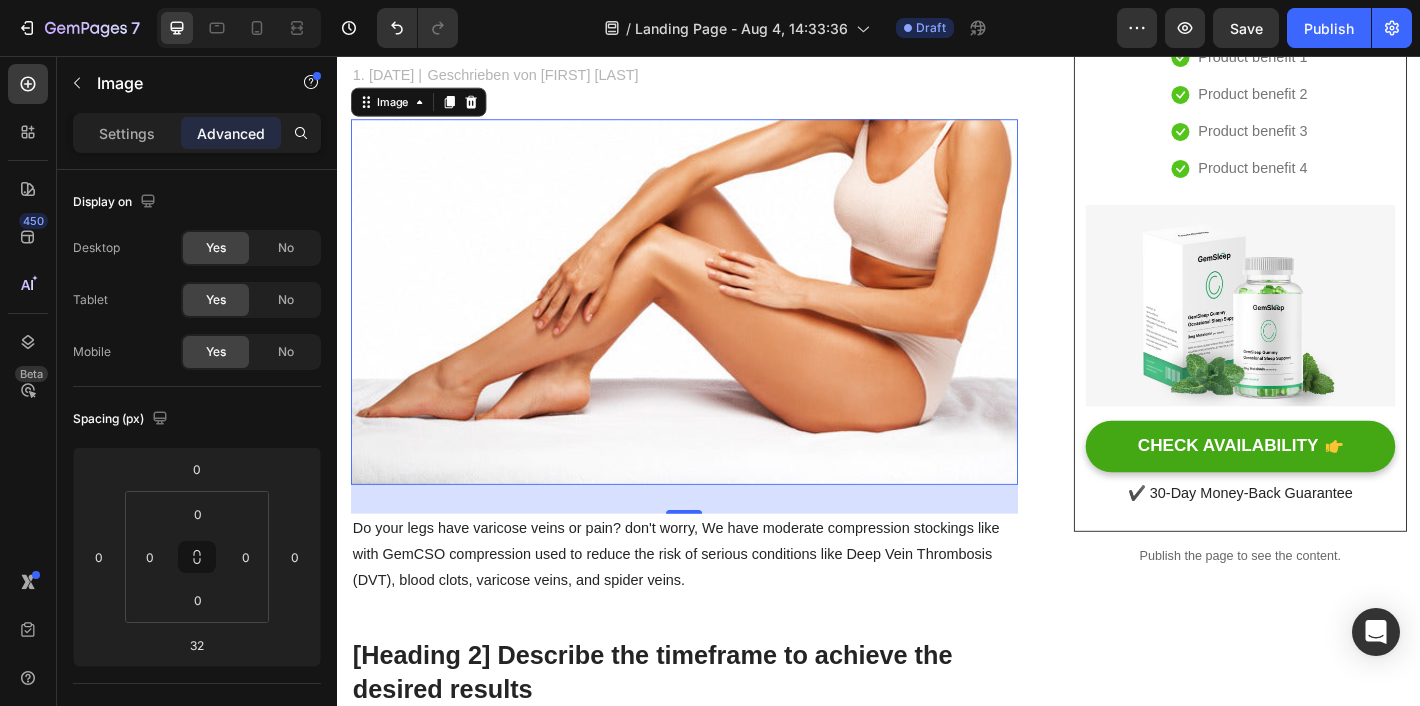 click on "Settings" at bounding box center (127, 133) 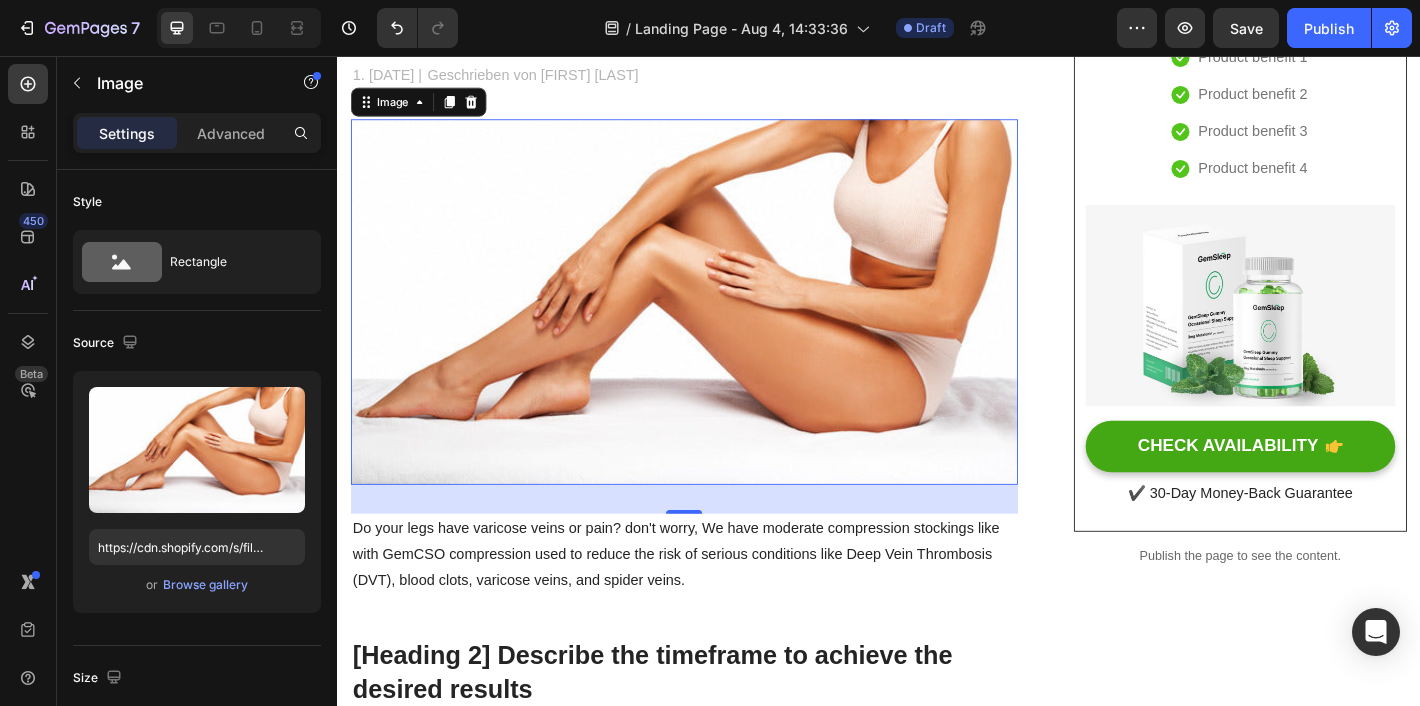 click on "Settings Advanced" at bounding box center (197, 141) 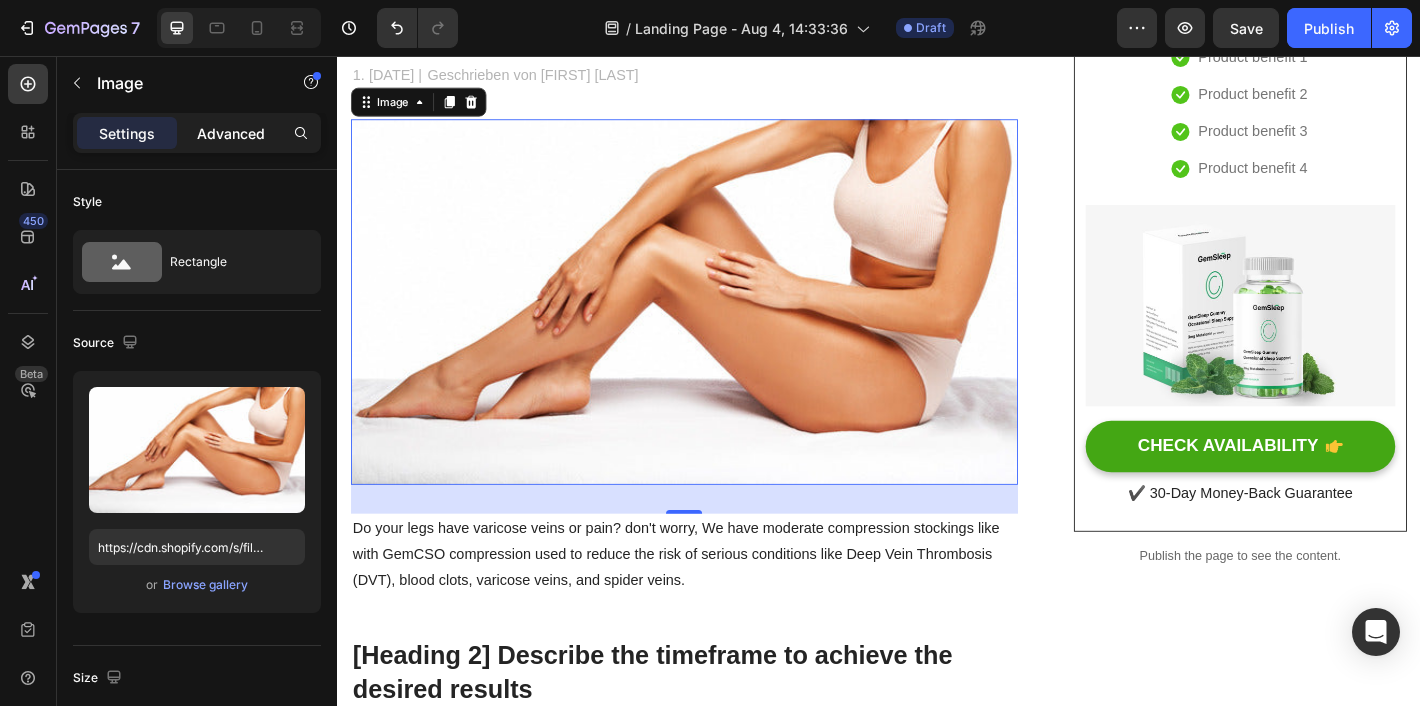 click on "Advanced" at bounding box center (231, 133) 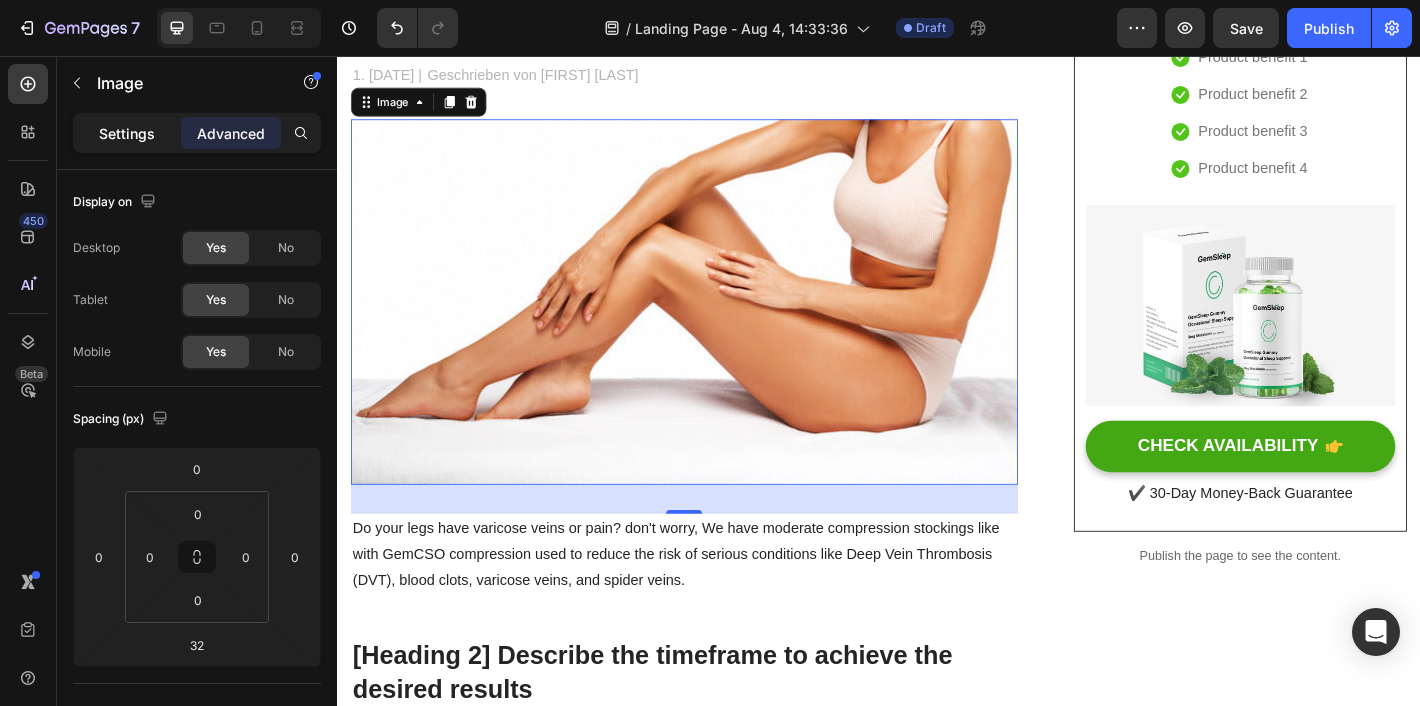 click on "Settings" 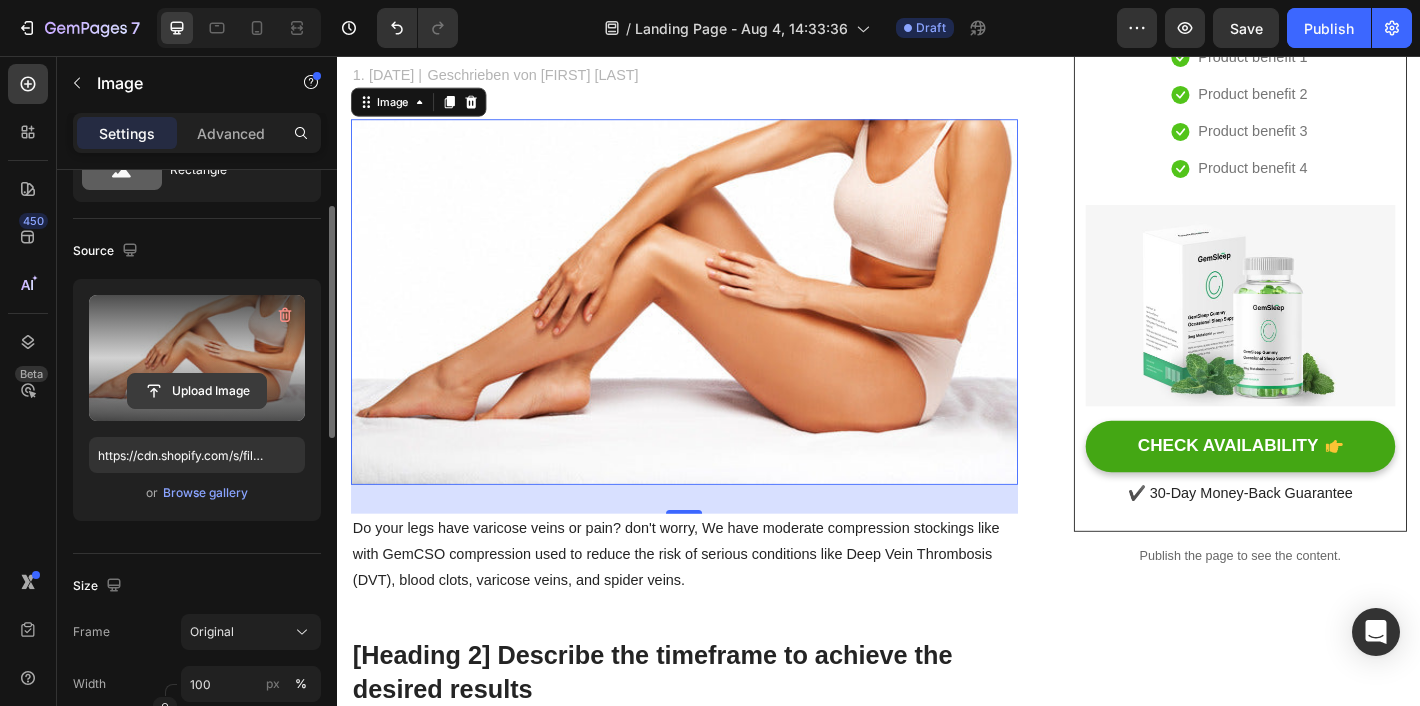 scroll, scrollTop: 134, scrollLeft: 0, axis: vertical 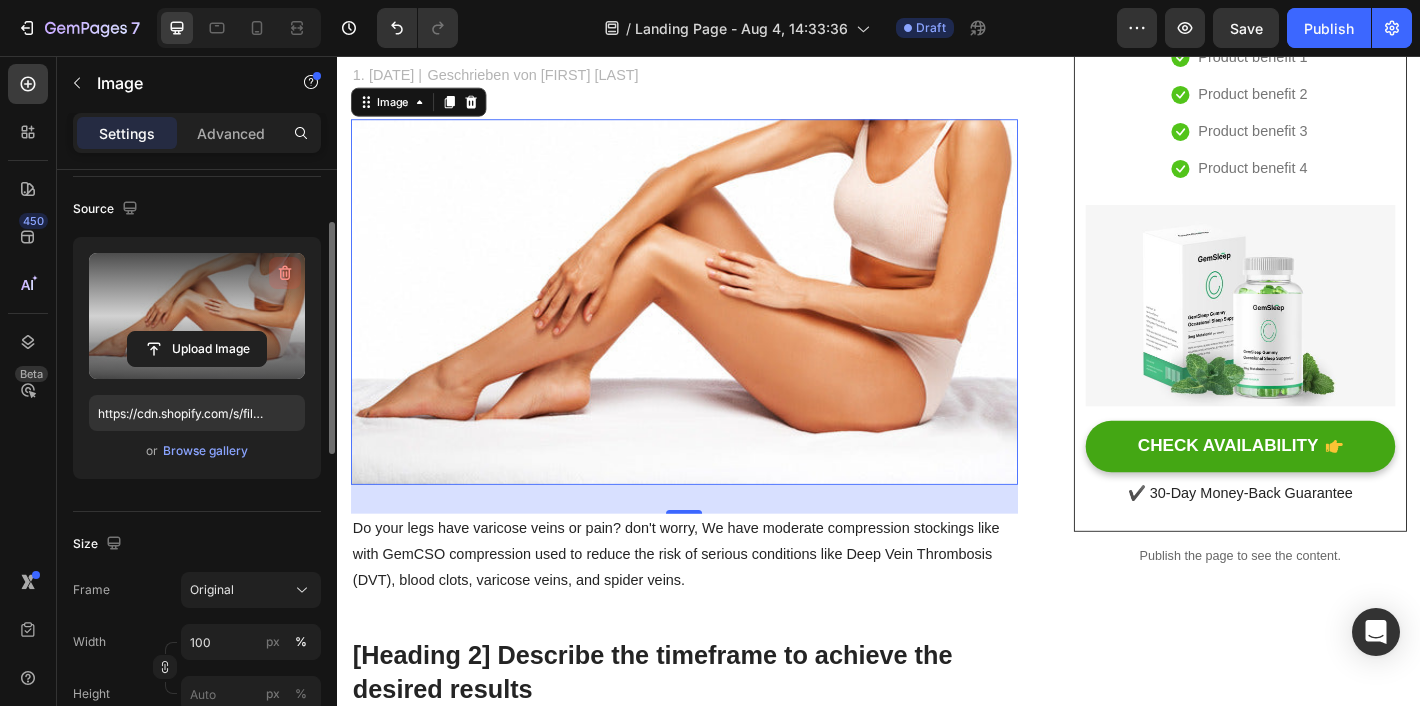 click 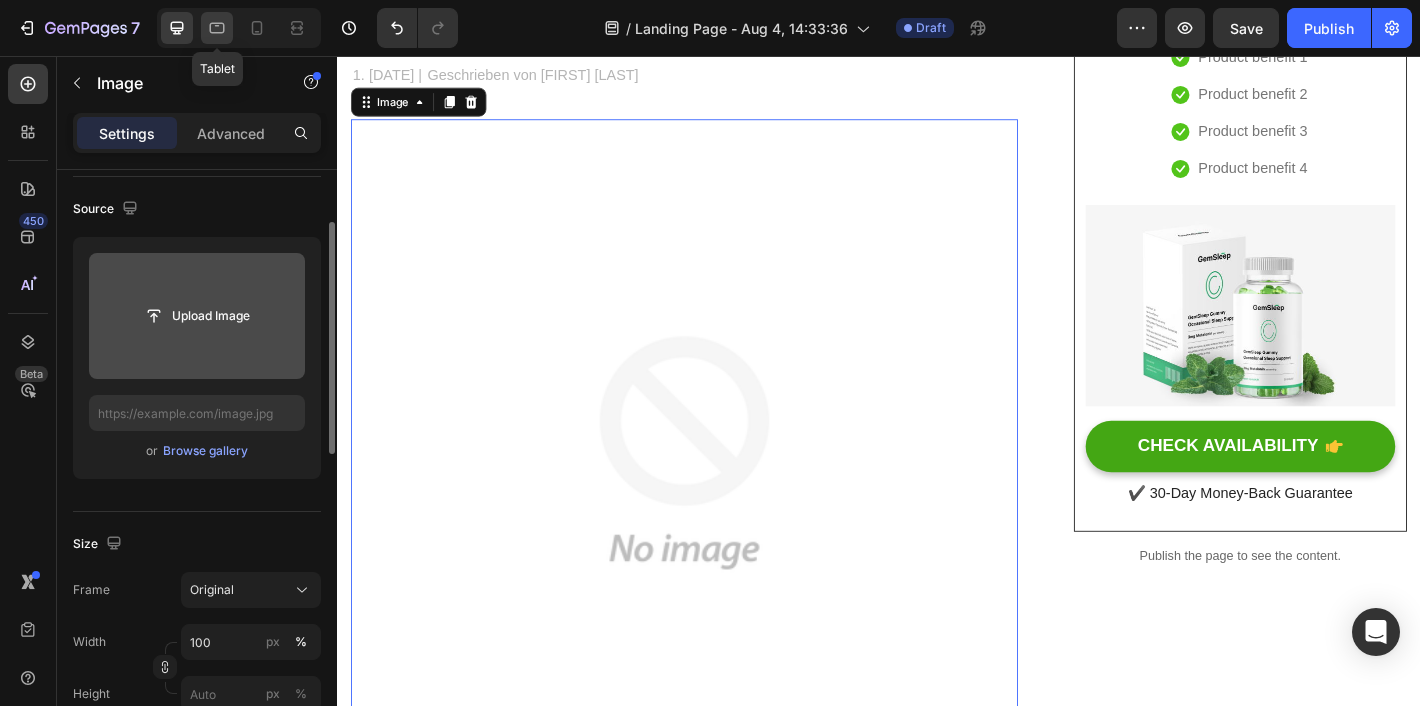 drag, startPoint x: 203, startPoint y: 29, endPoint x: 218, endPoint y: 30, distance: 15.033297 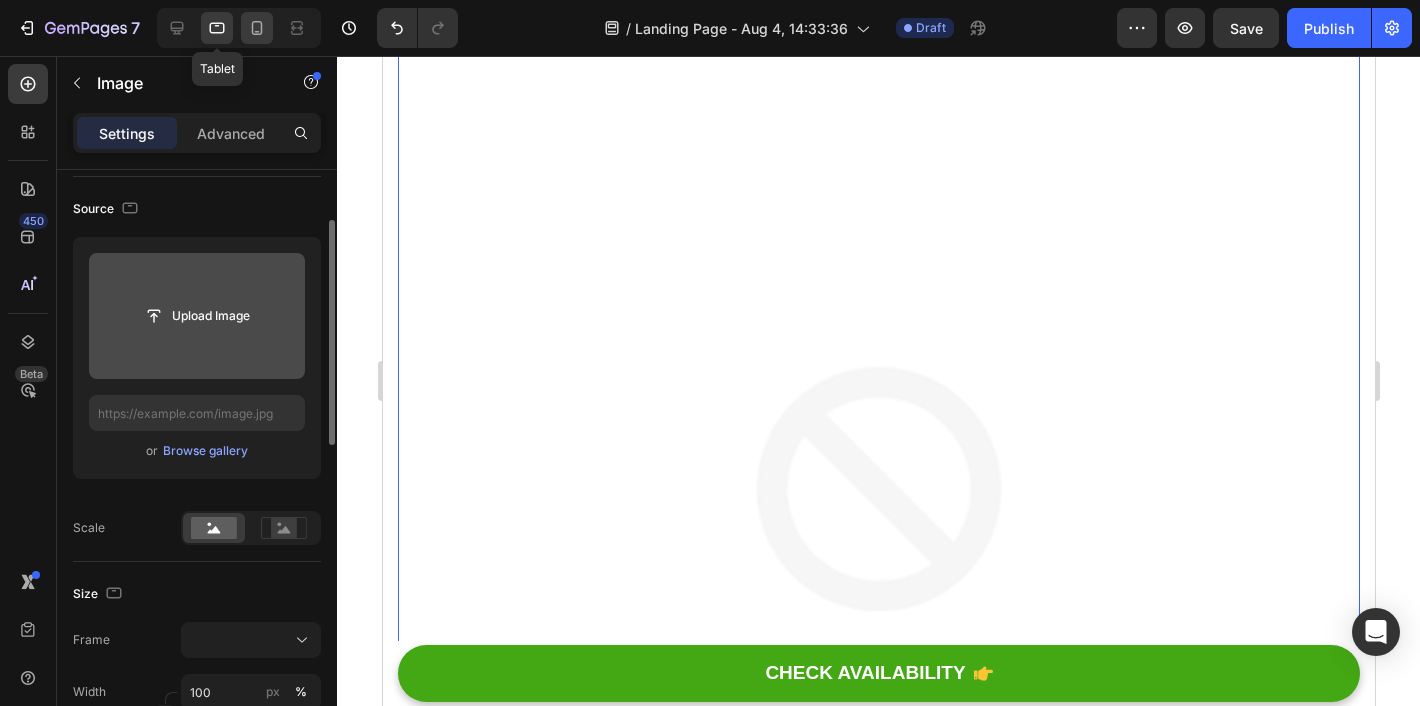 click 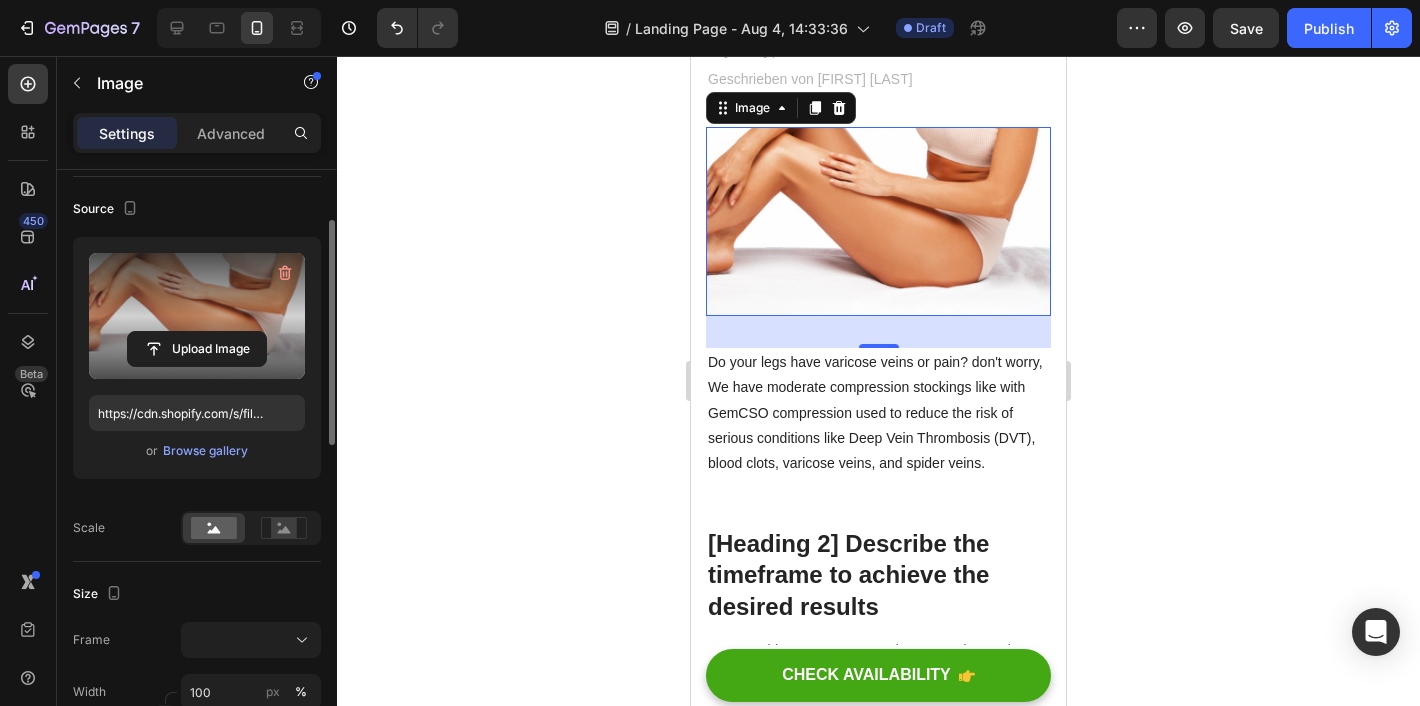 scroll, scrollTop: 465, scrollLeft: 0, axis: vertical 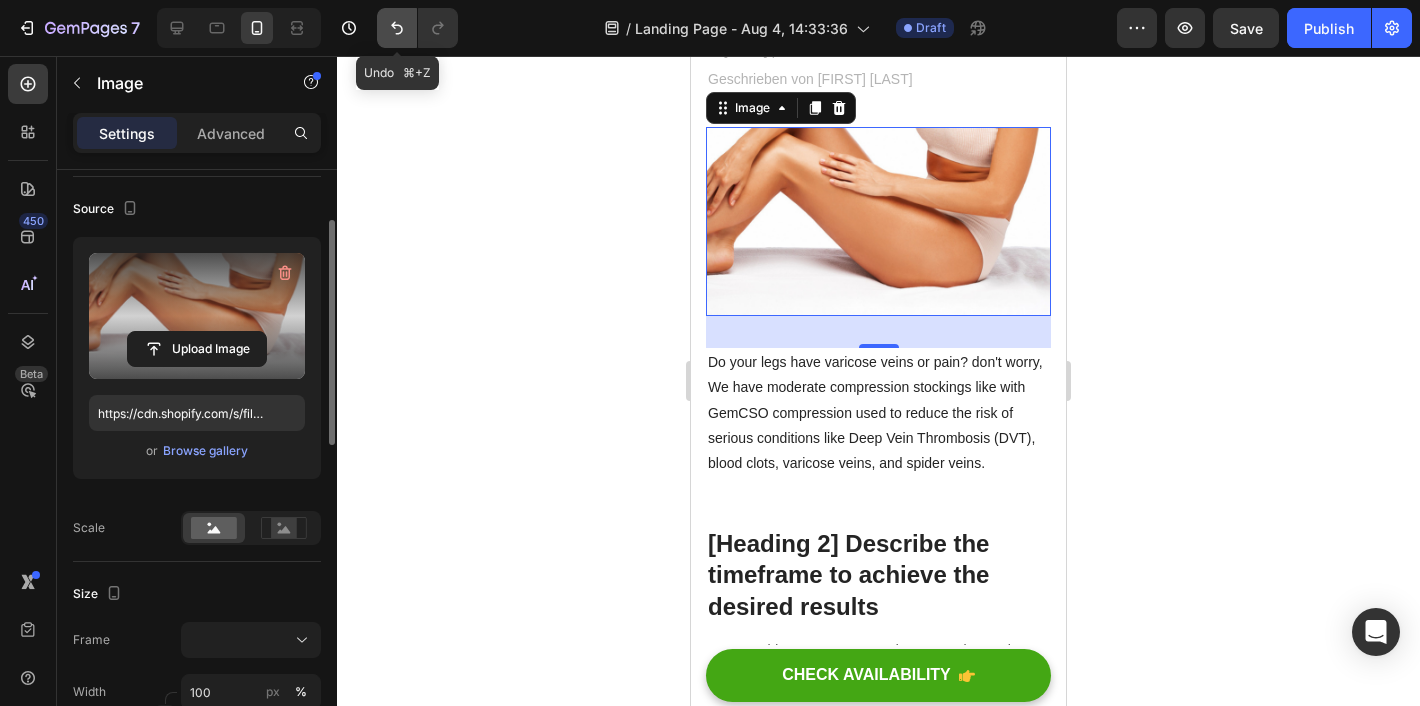 click 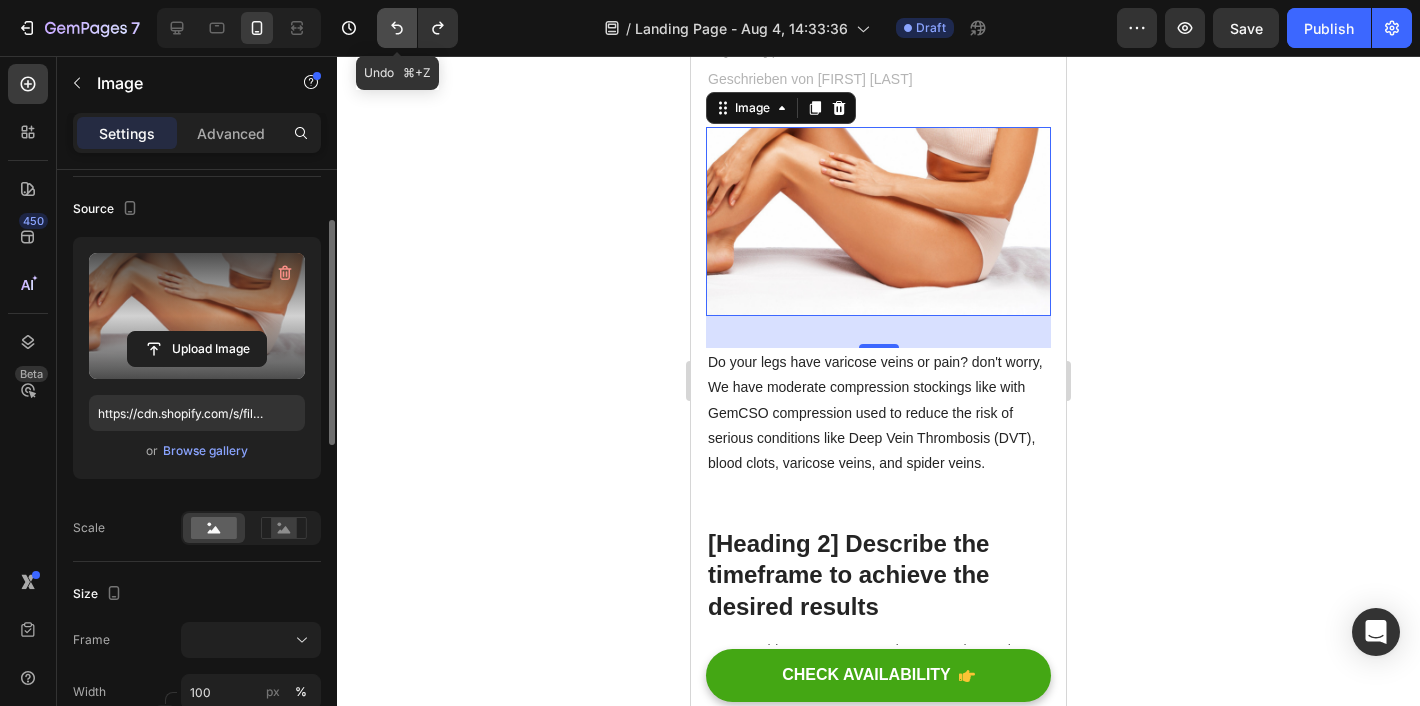 click 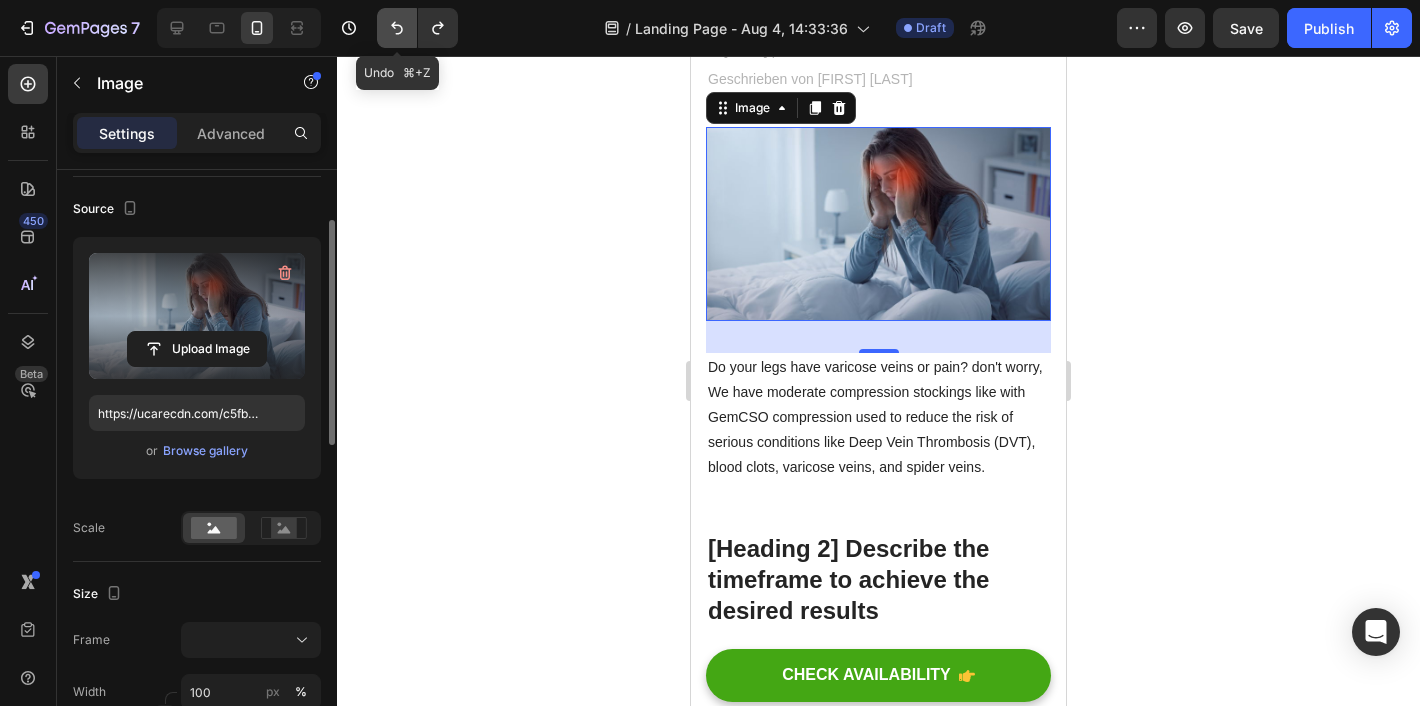 click 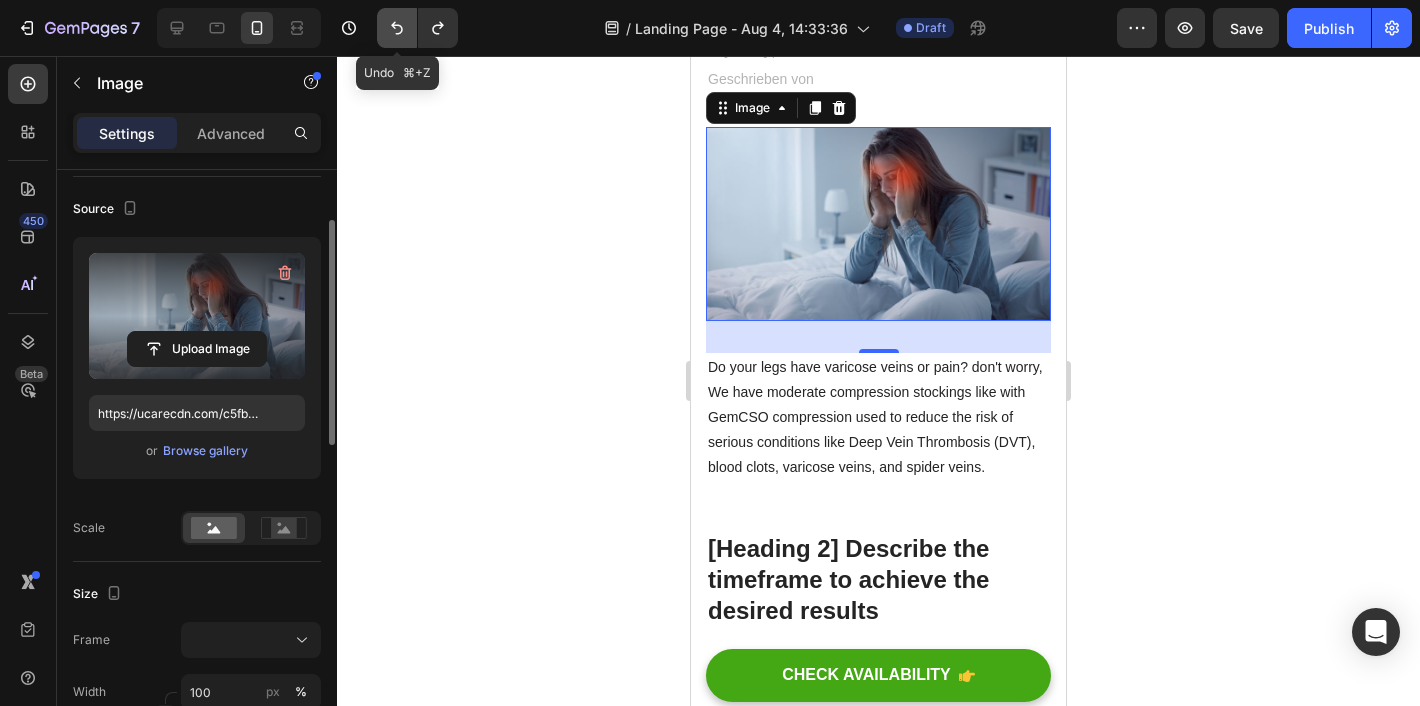 click 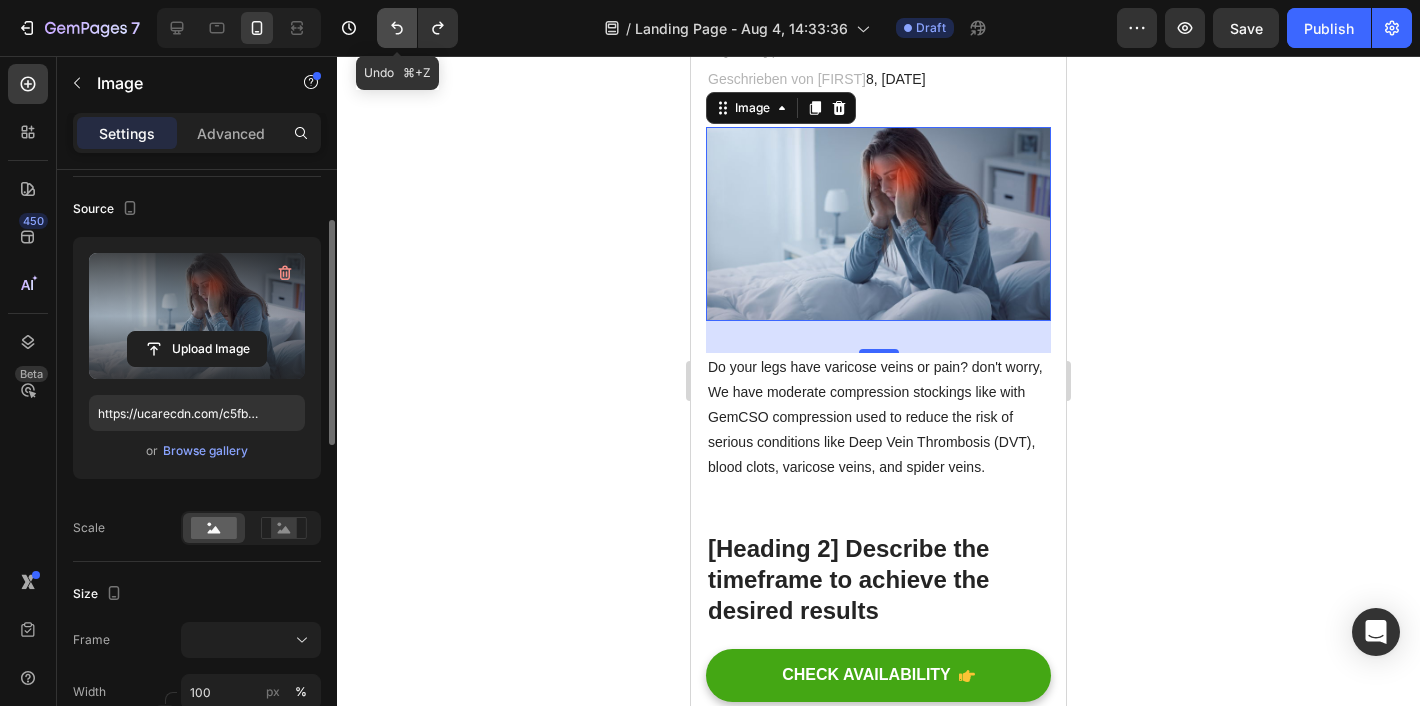 click 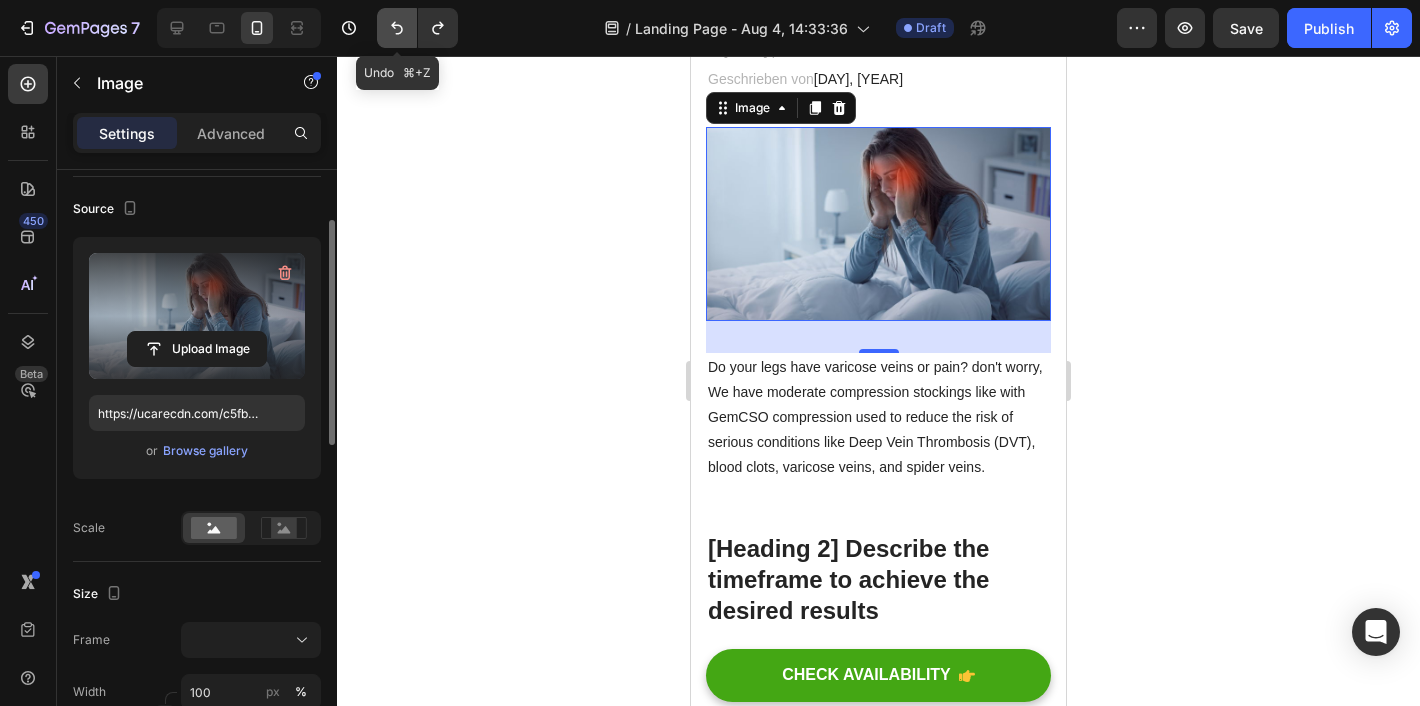 click 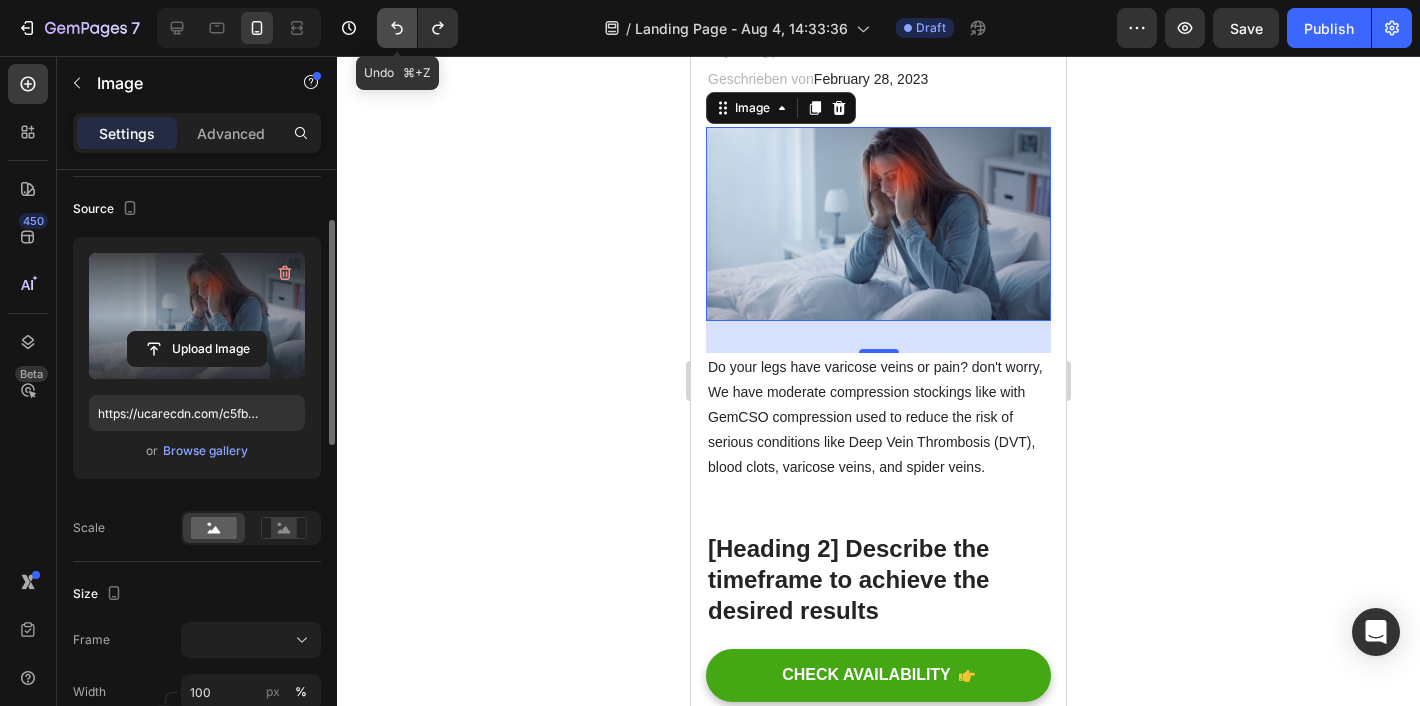 click 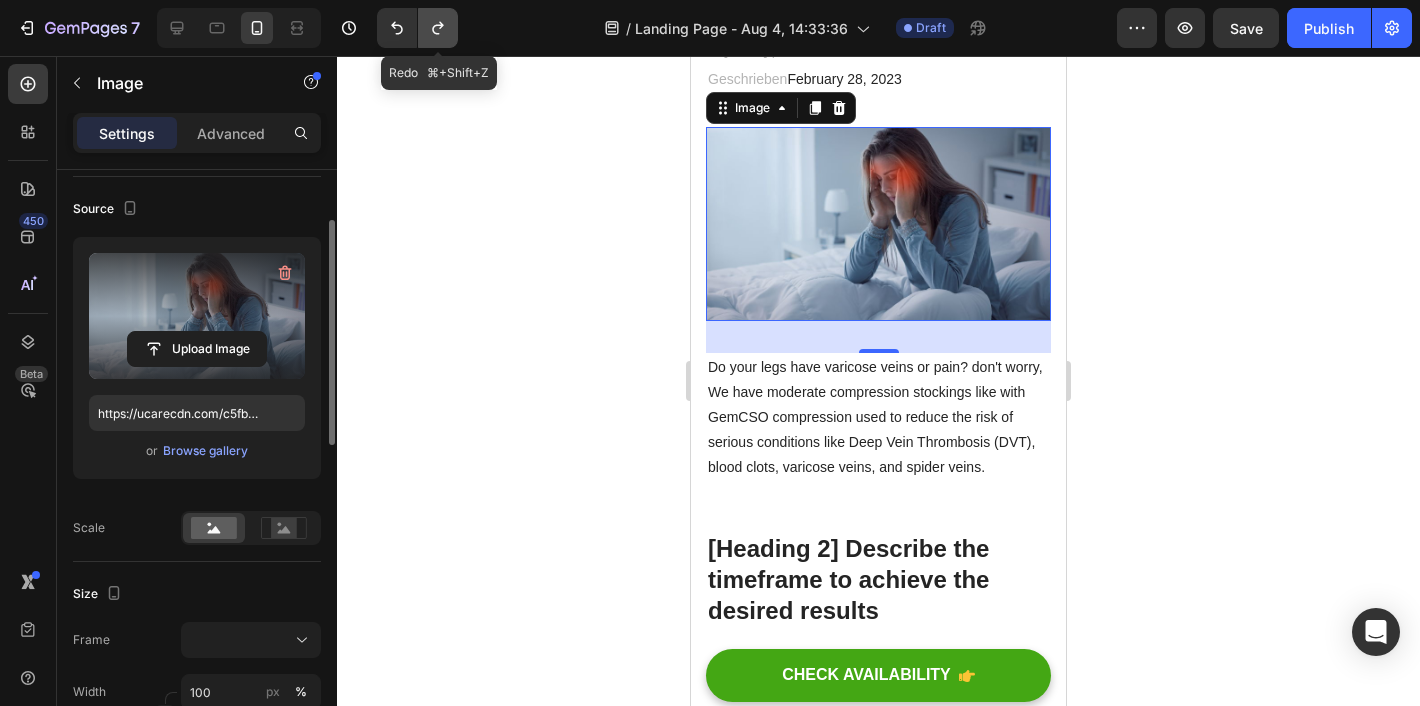 click 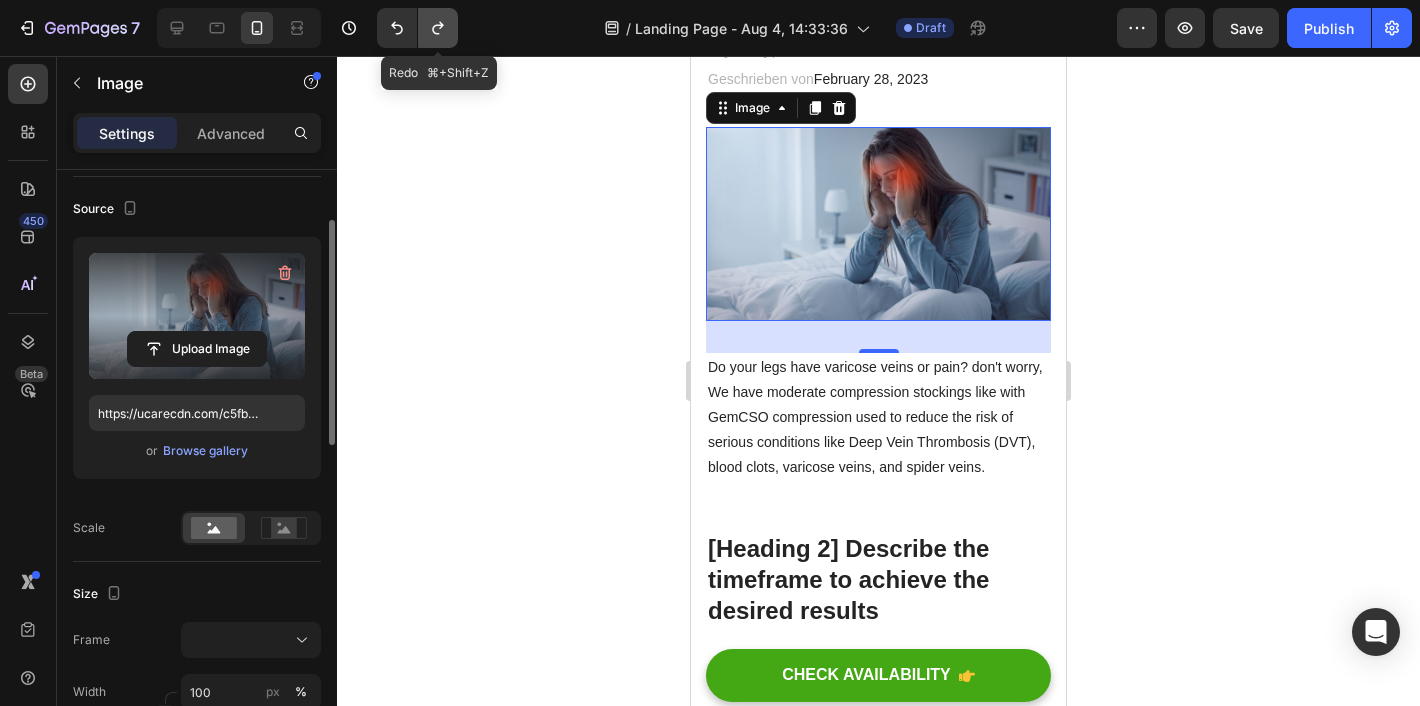 click 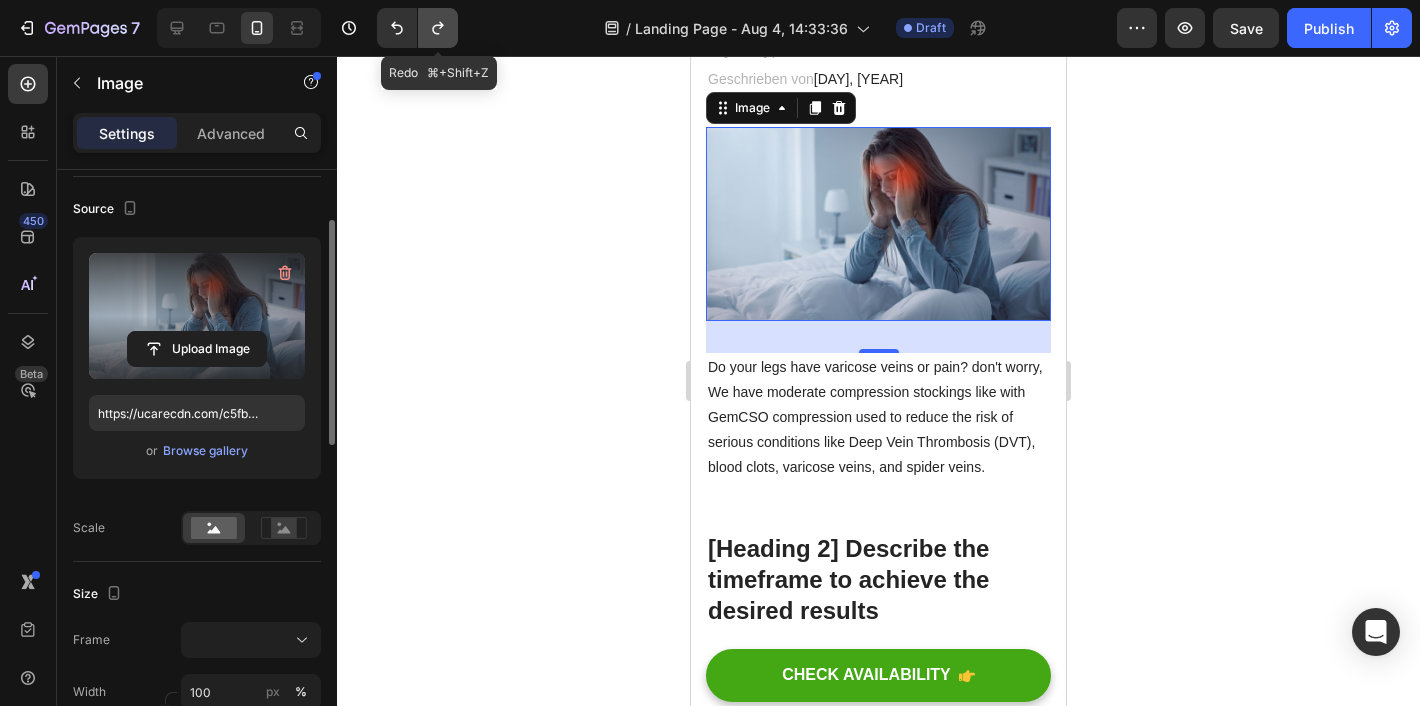 click 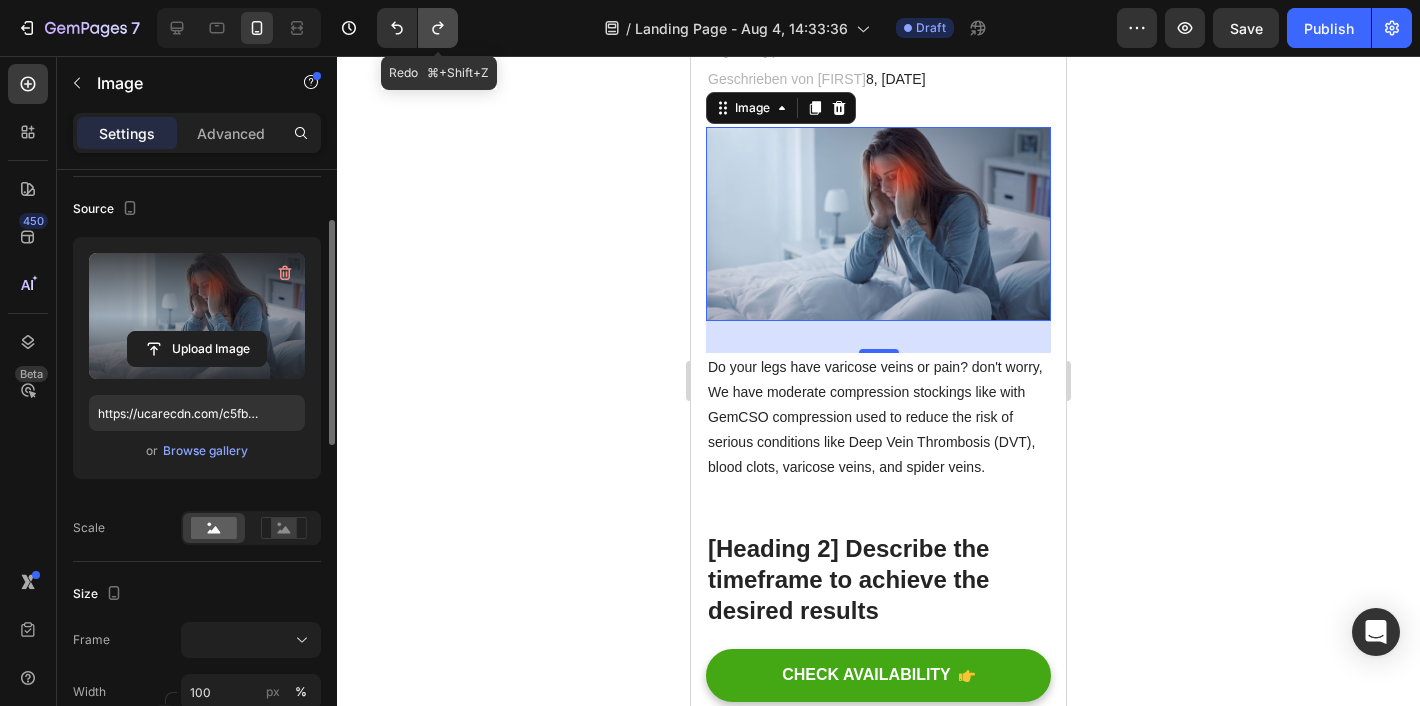 click 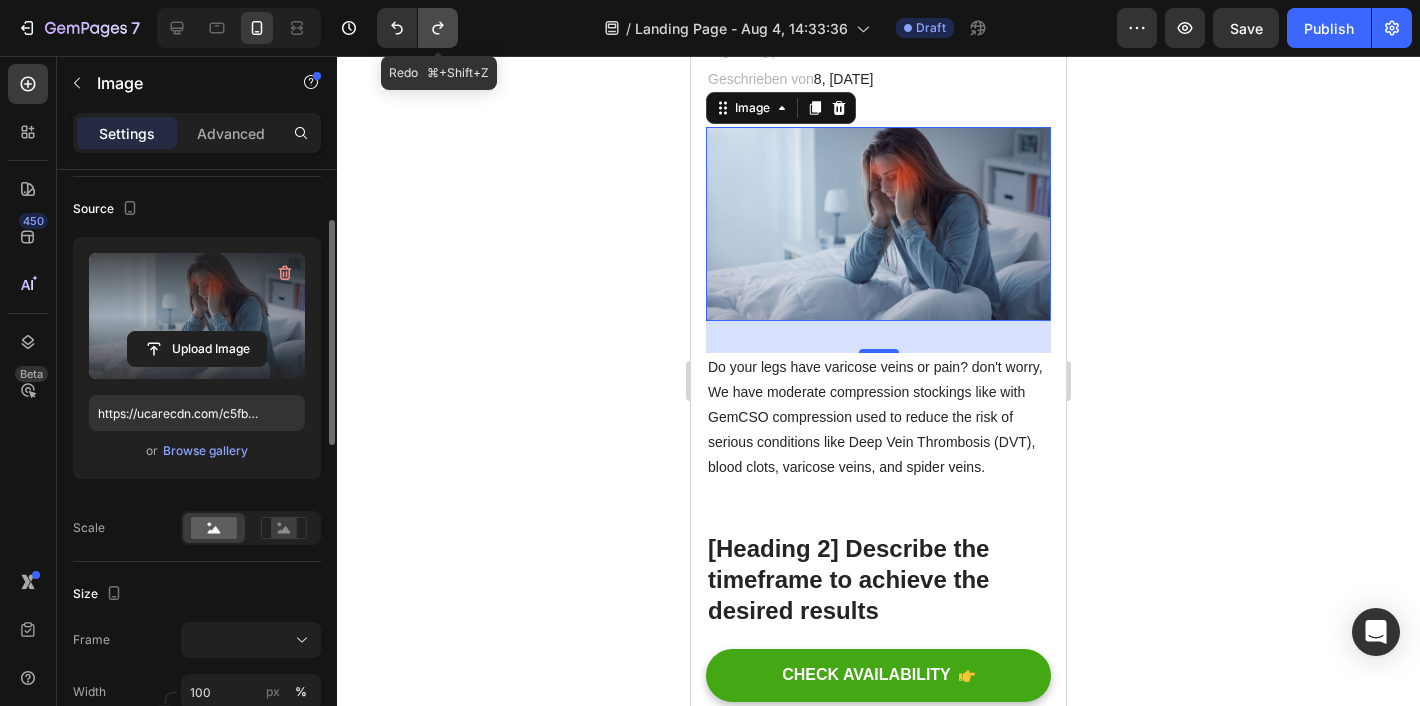 click 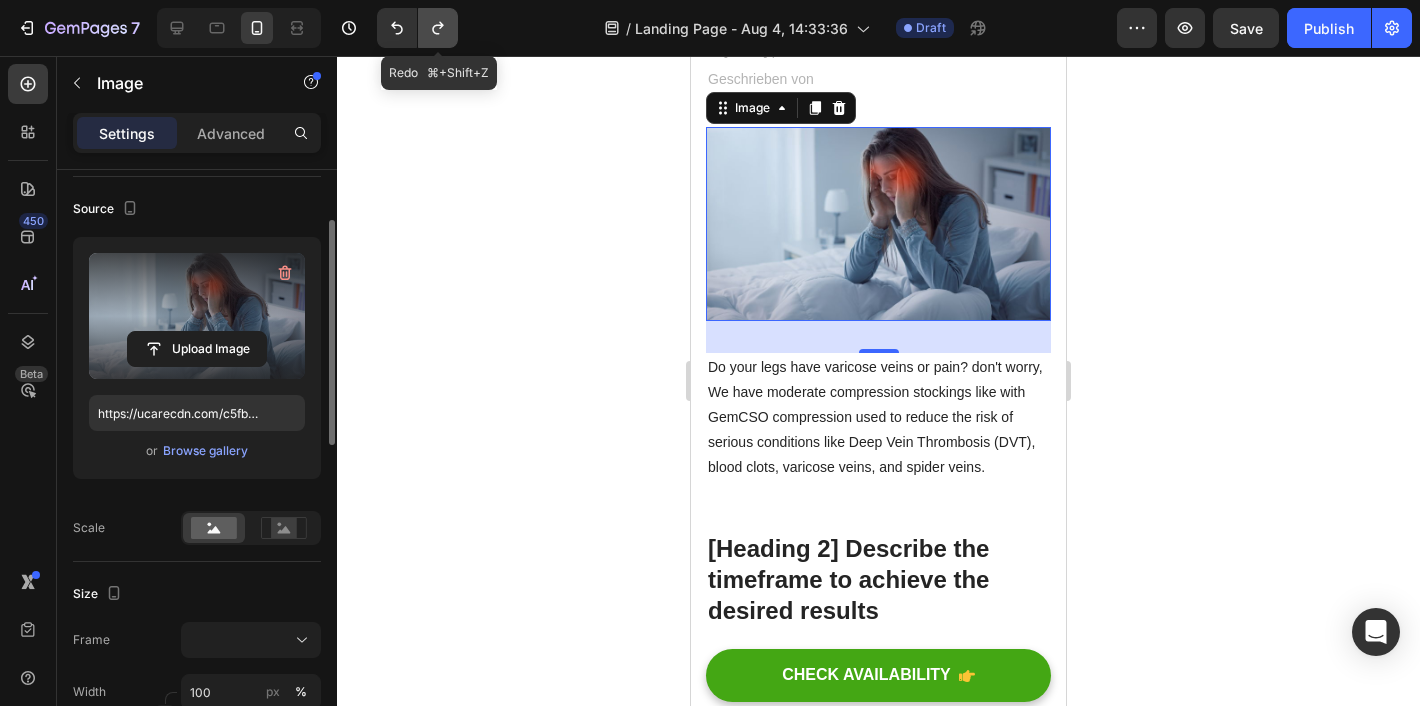 click 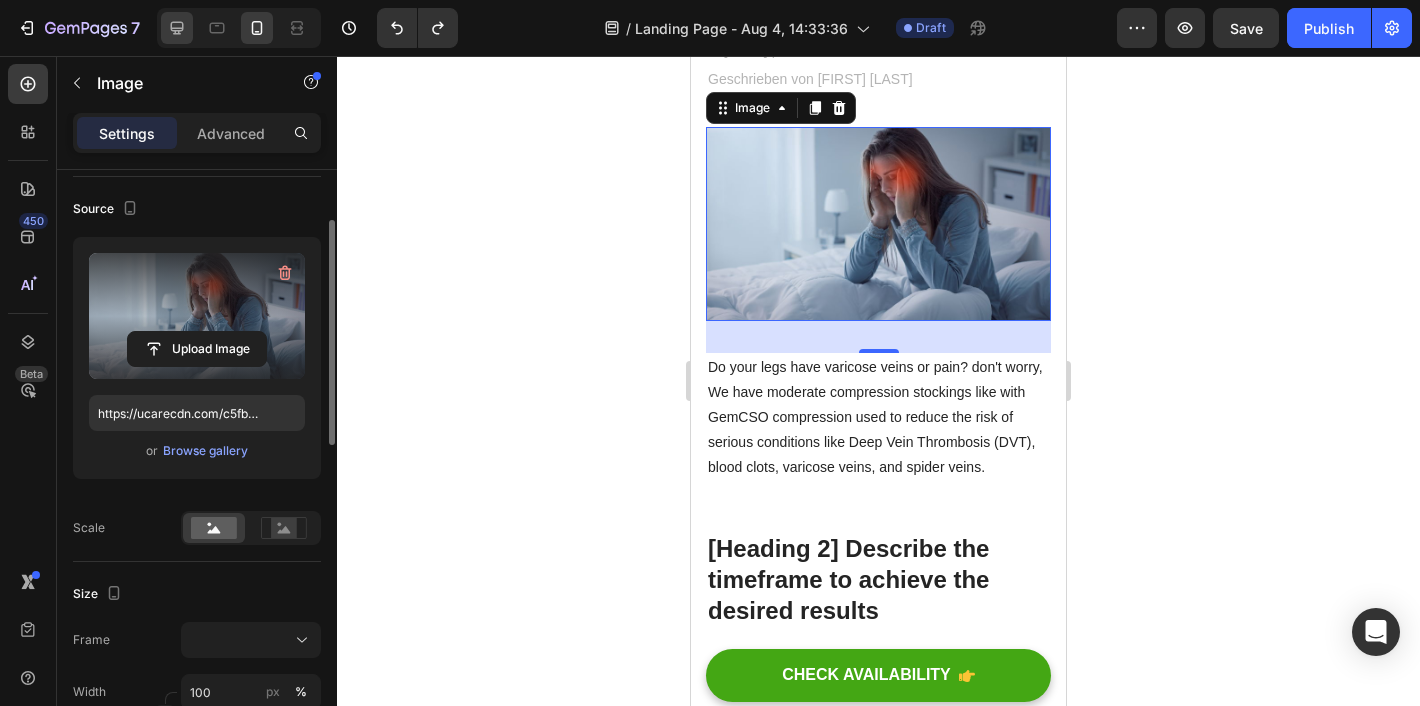 click 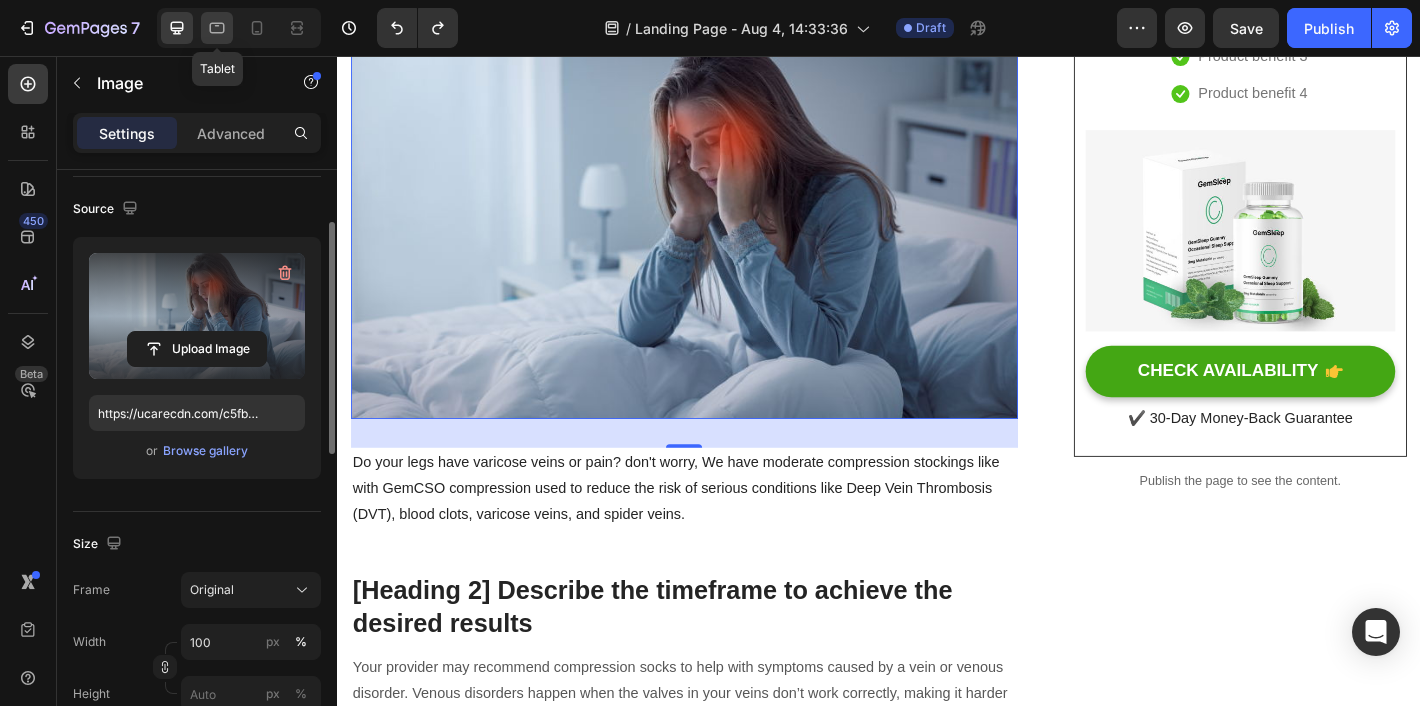 scroll, scrollTop: 339, scrollLeft: 0, axis: vertical 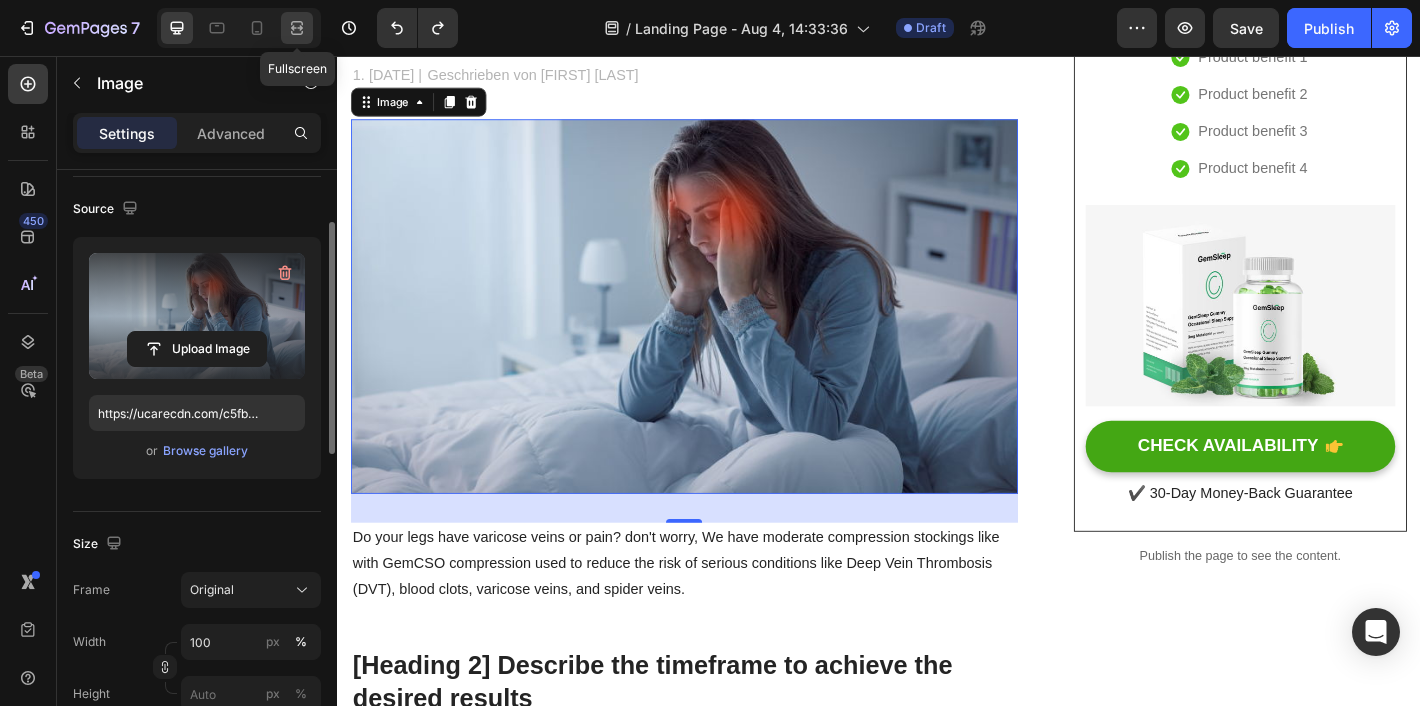 click 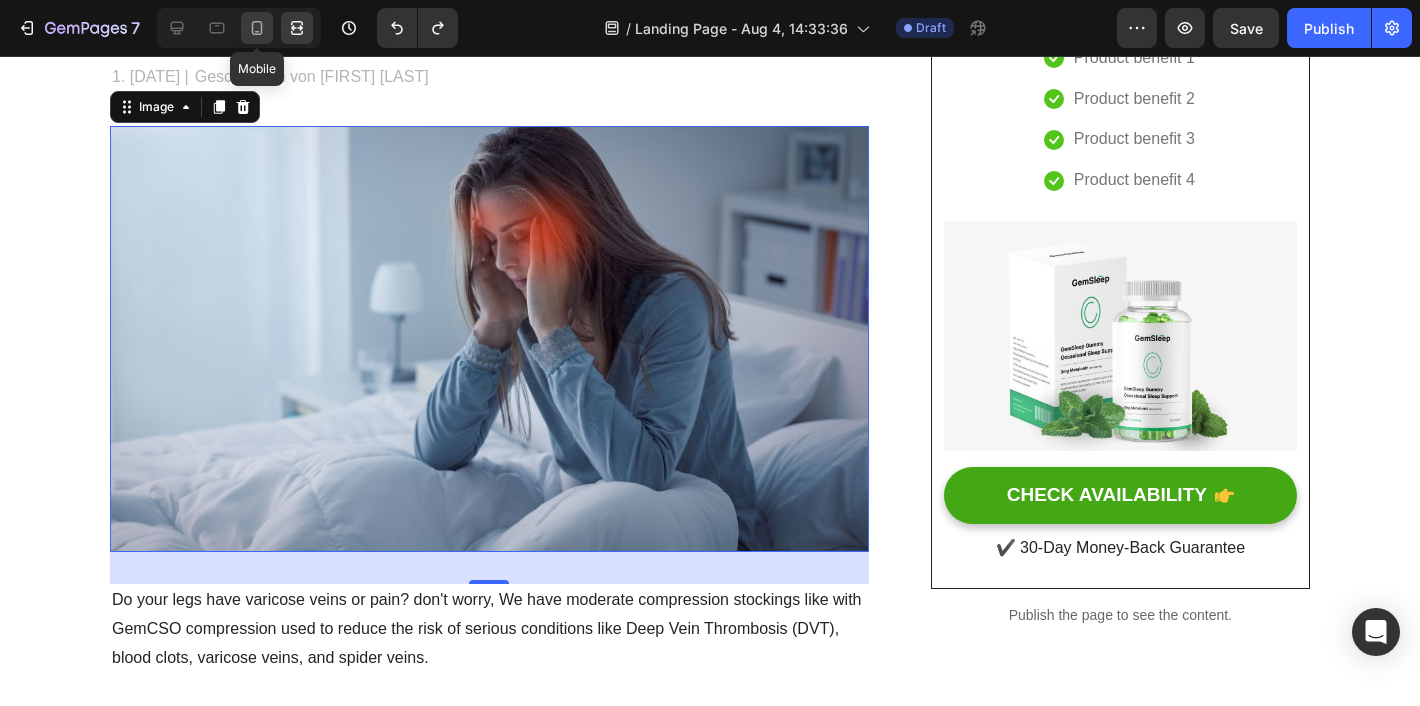 click 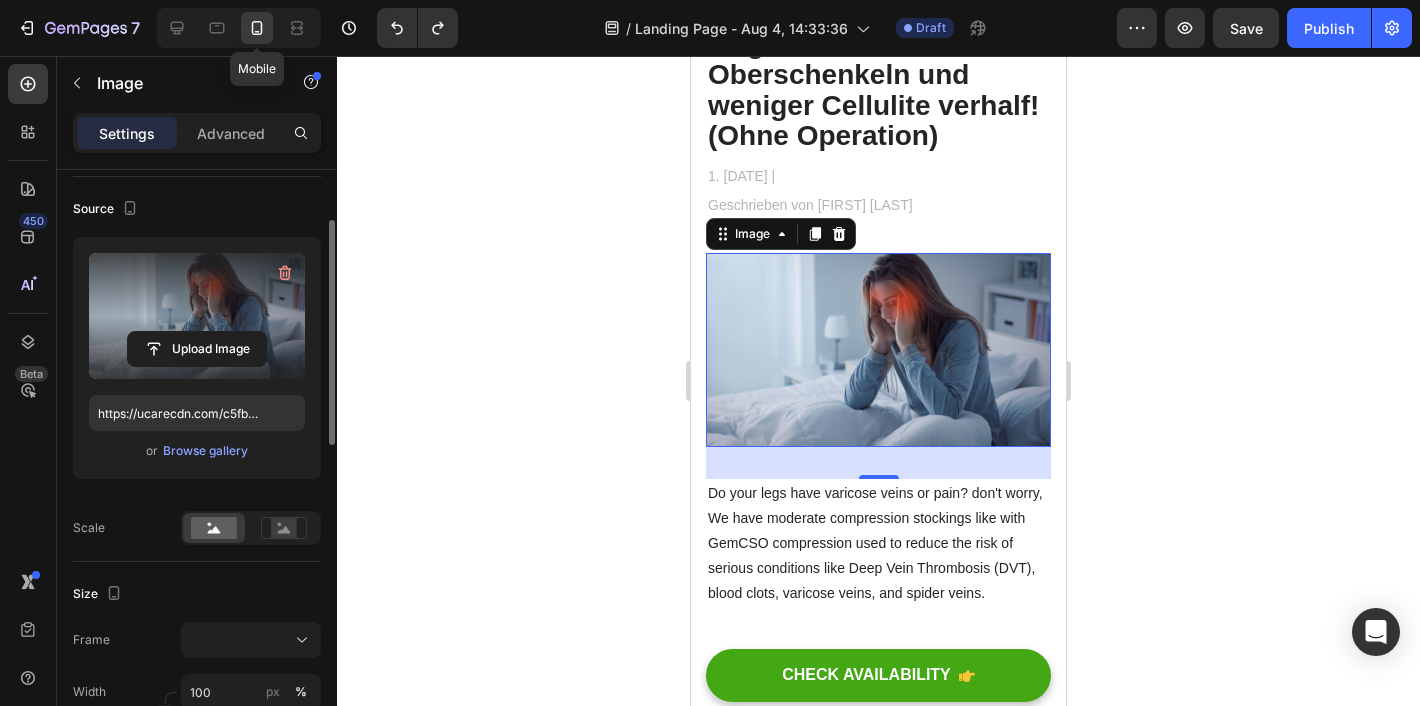 click 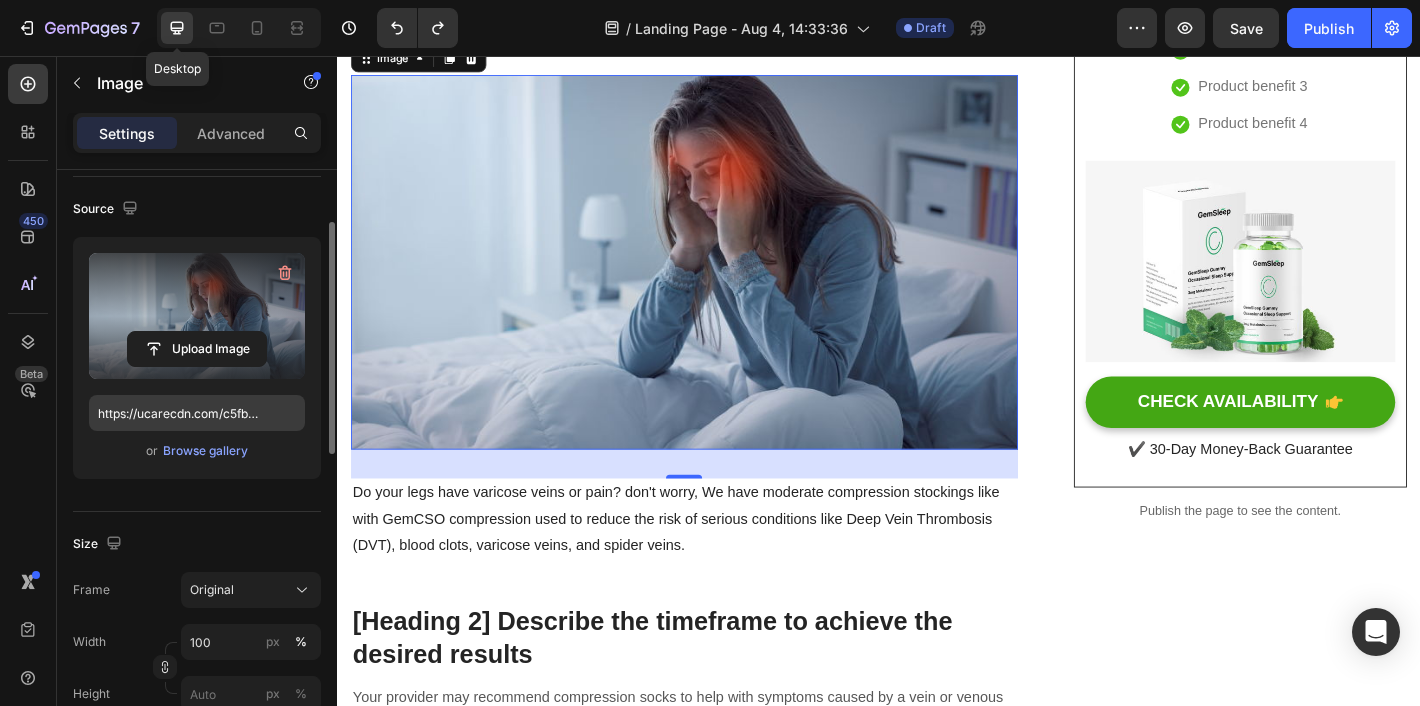 scroll, scrollTop: 339, scrollLeft: 0, axis: vertical 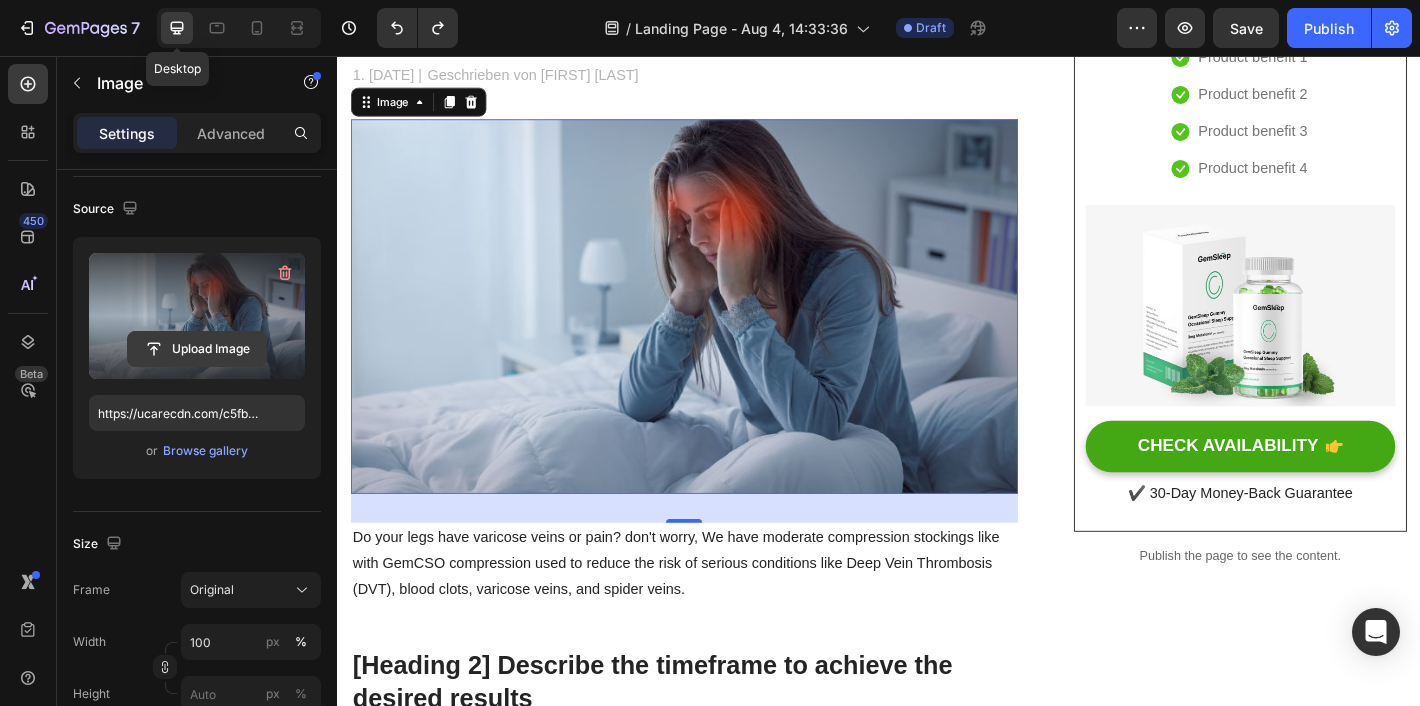 click 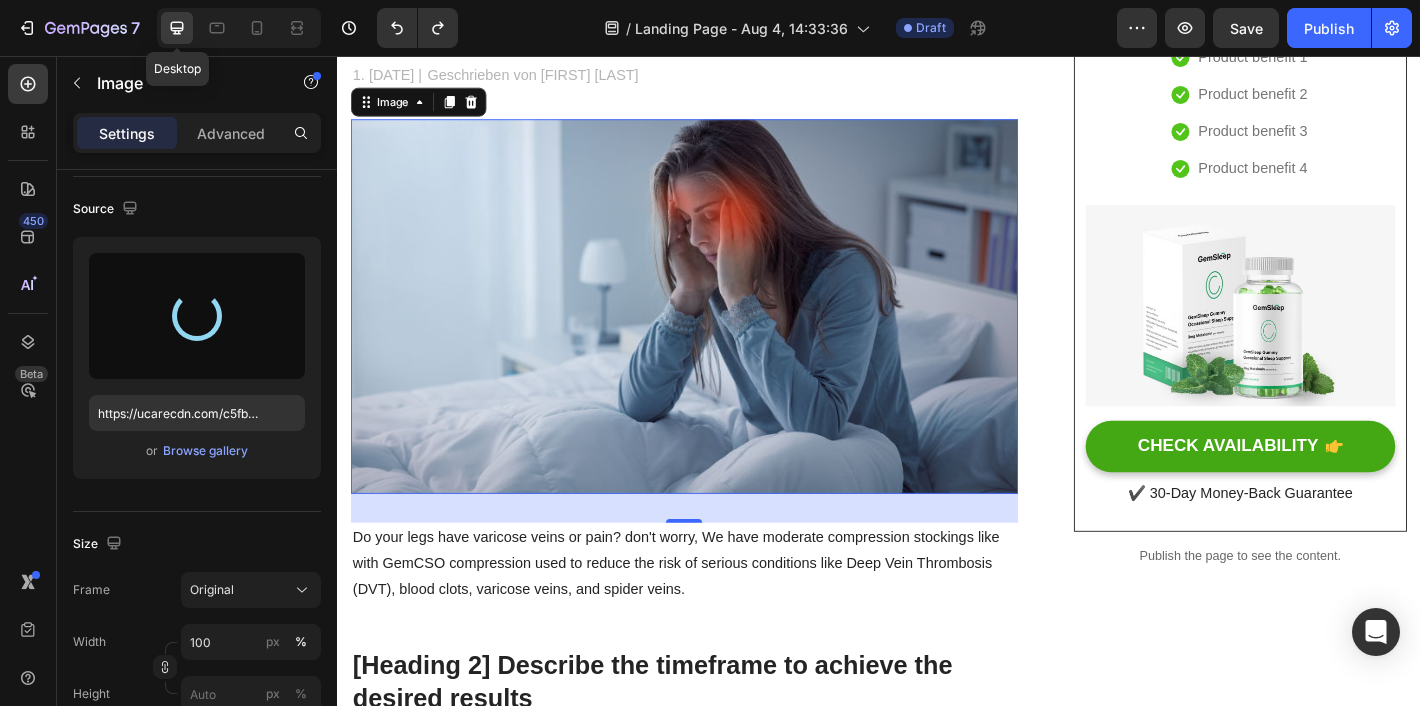 type on "https://cdn.shopify.com/s/files/1/0935/4913/4148/files/gempages_578446831566979977-a0b8ad66-20de-4a03-90a5-296cf678fa89.png" 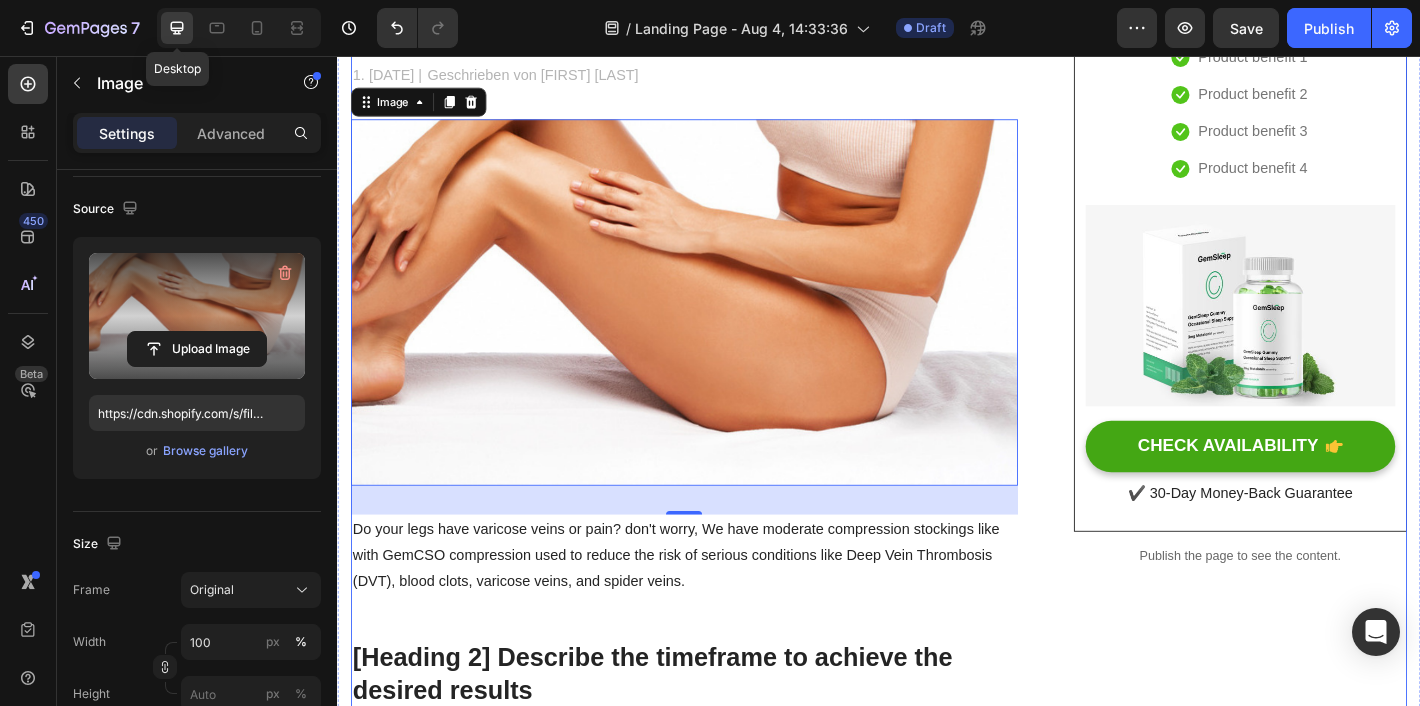 click on "Unique Value Proposition Heading
Icon Product benefit 1 Text block
Icon Product benefit 2 Text block
Icon Product benefit 3  Text block
Icon Product benefit 4   Text block Icon List Row Image  	   CHECK AVAILABILITY Button ✔️ 30-Day Money-Back Guarantee Text block Row
Publish the page to see the content.
Sticky sidebar" at bounding box center (1337, 2524) 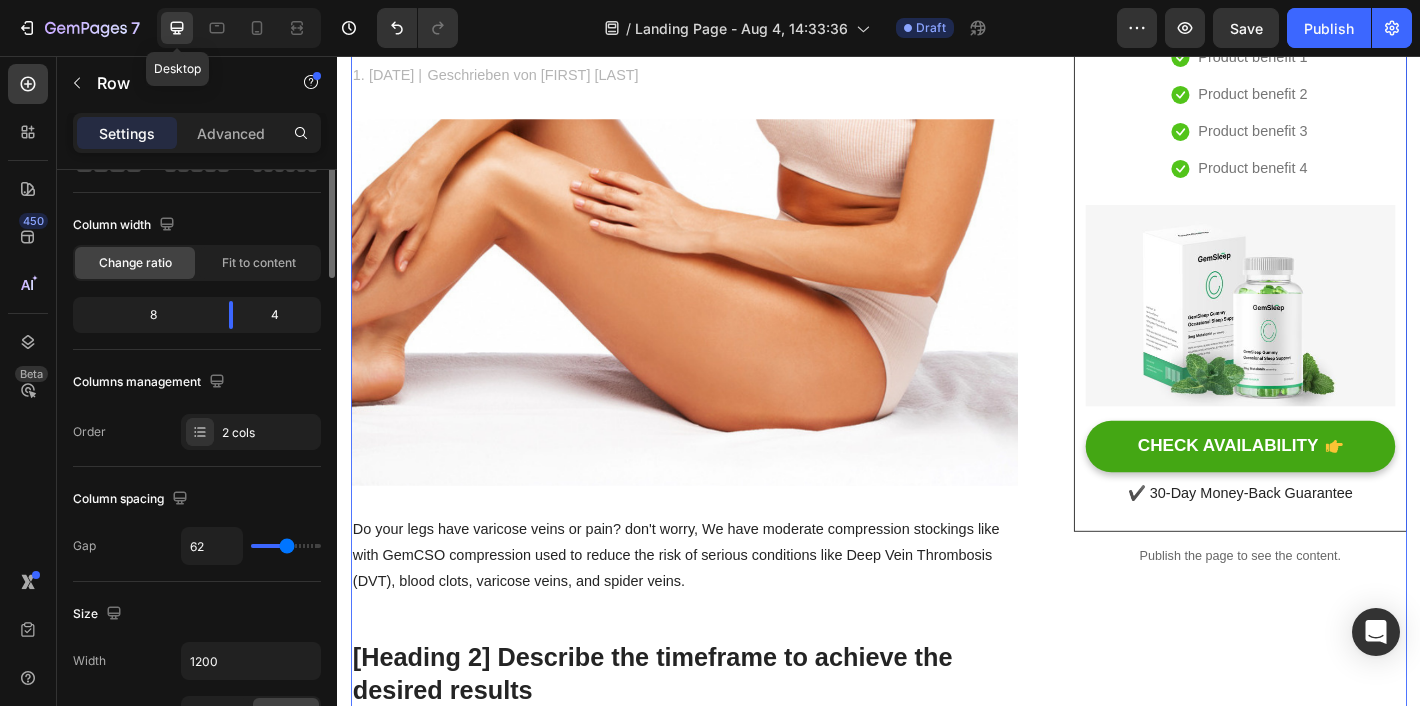 scroll, scrollTop: 0, scrollLeft: 0, axis: both 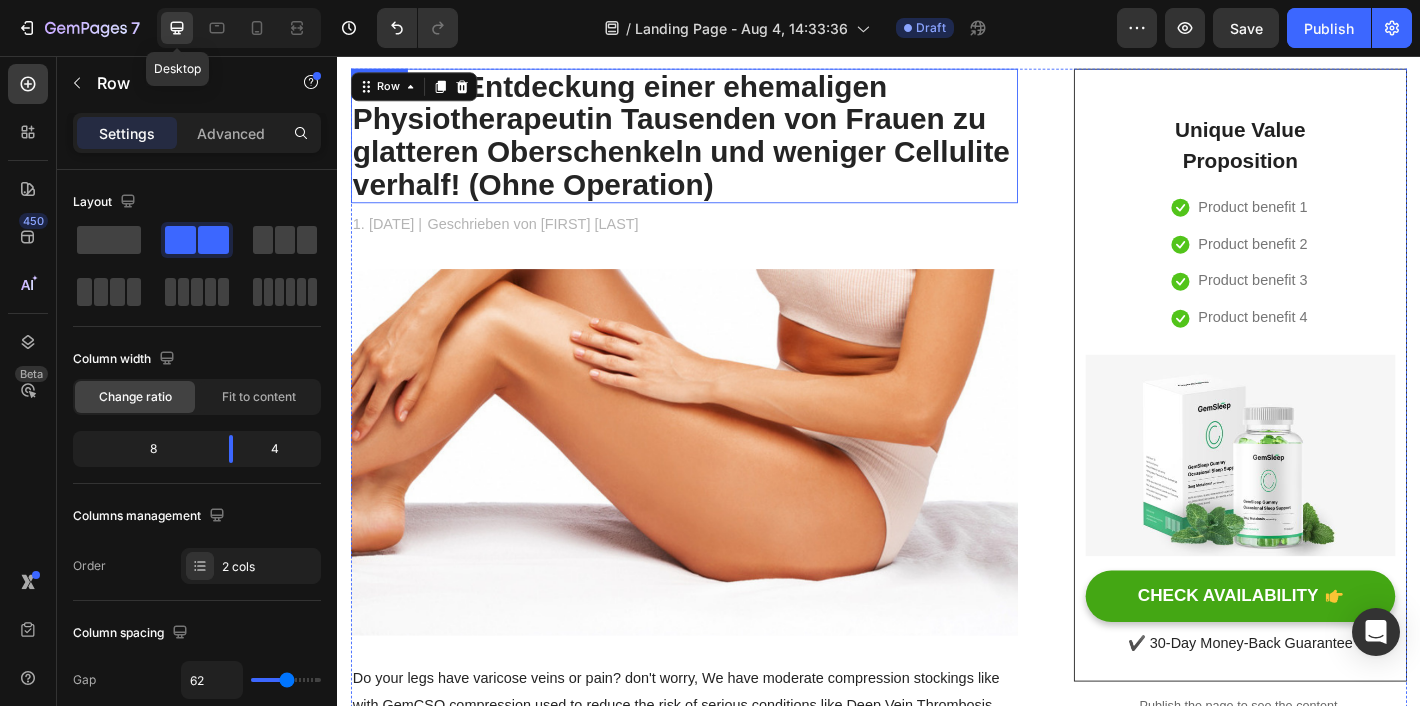 click on "Wie die Entdeckung einer ehemaligen Physiotherapeutin Tausenden von Frauen zu glatteren Oberschenkeln und weniger Cellulite verhalf! (Ohne Operation)" at bounding box center (721, 144) 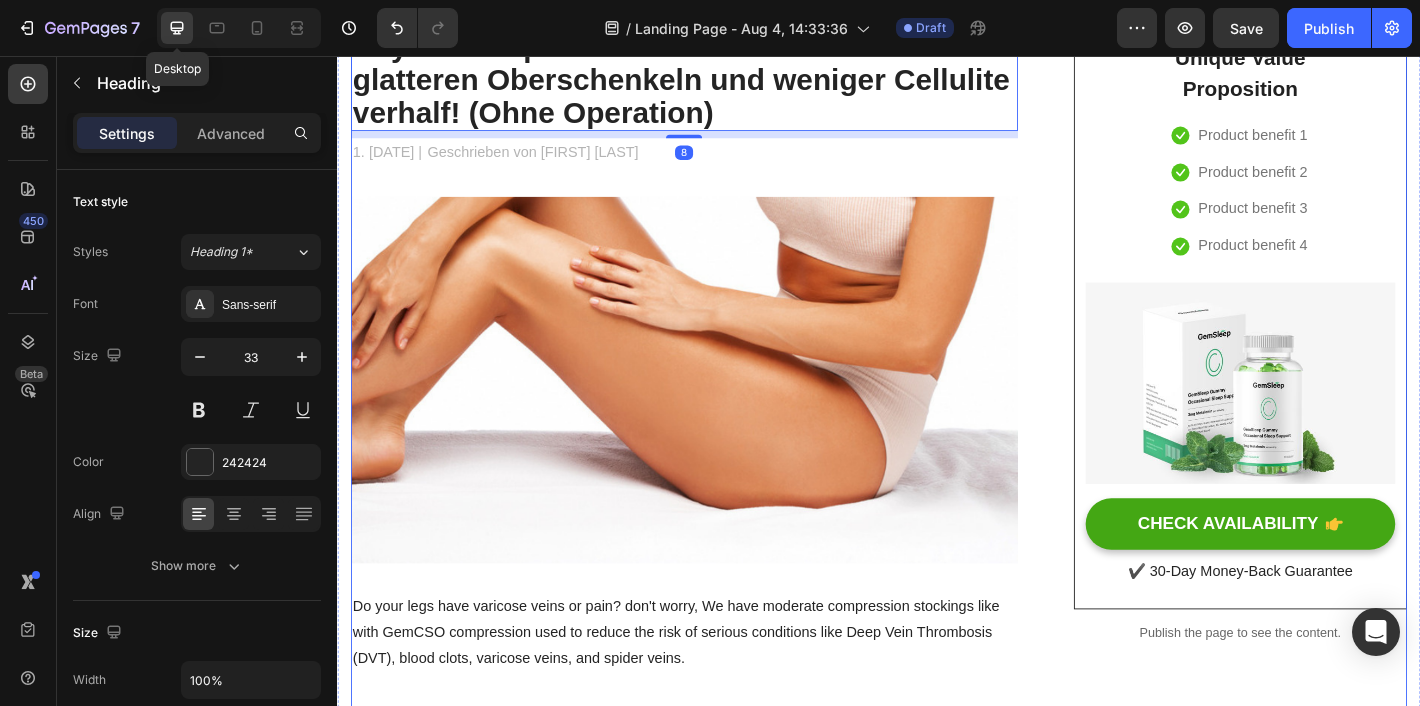 scroll, scrollTop: 328, scrollLeft: 0, axis: vertical 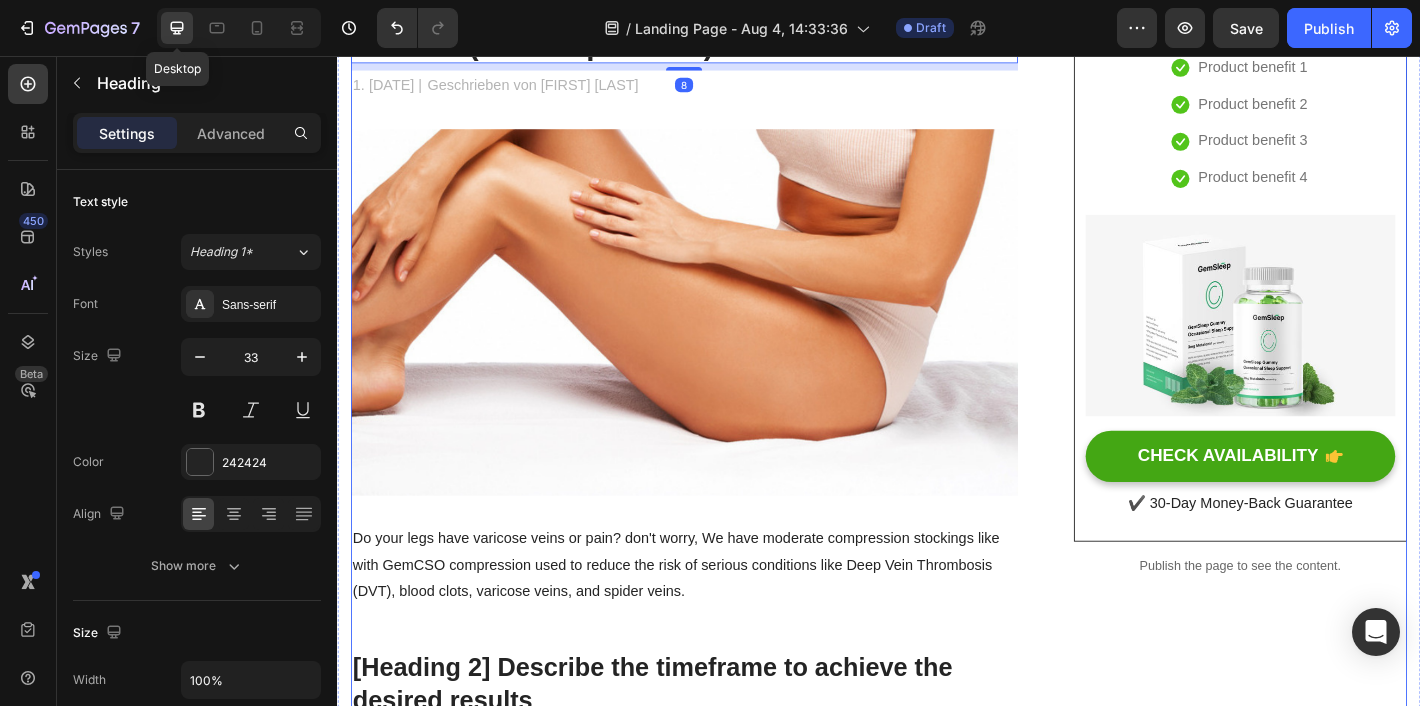 click on "Wie die Entdeckung einer ehemaligen Physiotherapeutin Tausenden von Frauen zu glatteren Oberschenkeln und weniger Cellulite verhalf! (Ohne Operation) Heading 8 1. [DATE] | Text block Geschrieben von [FIRST] [LAST] Text block Row Image Do your legs have varicose veins or pain? don't worry, We have moderate compression stockings like with GemCSO compression used to reduce the risk of serious conditions like Deep Vein Thrombosis (DVT), blood clots, varicose veins, and spider veins. Text block [Heading 2] Describe the timeframe to achieve the desired results Heading Your provider may recommend compression socks to help with symptoms caused by a vein or venous disorder. Venous disorders happen when the valves in your veins don’t work correctly, making it harder for blood to flow back to your heart. This can lead to: Text block Icon Customer problem 1: Lorem Ipsum is simply dummy text of the printing and typesetting industry. Lorem Ipsum has been the industry's standard dummy text ever since. Text block Row Icon Customer problem 2: Text block" at bounding box center (937, 2535) 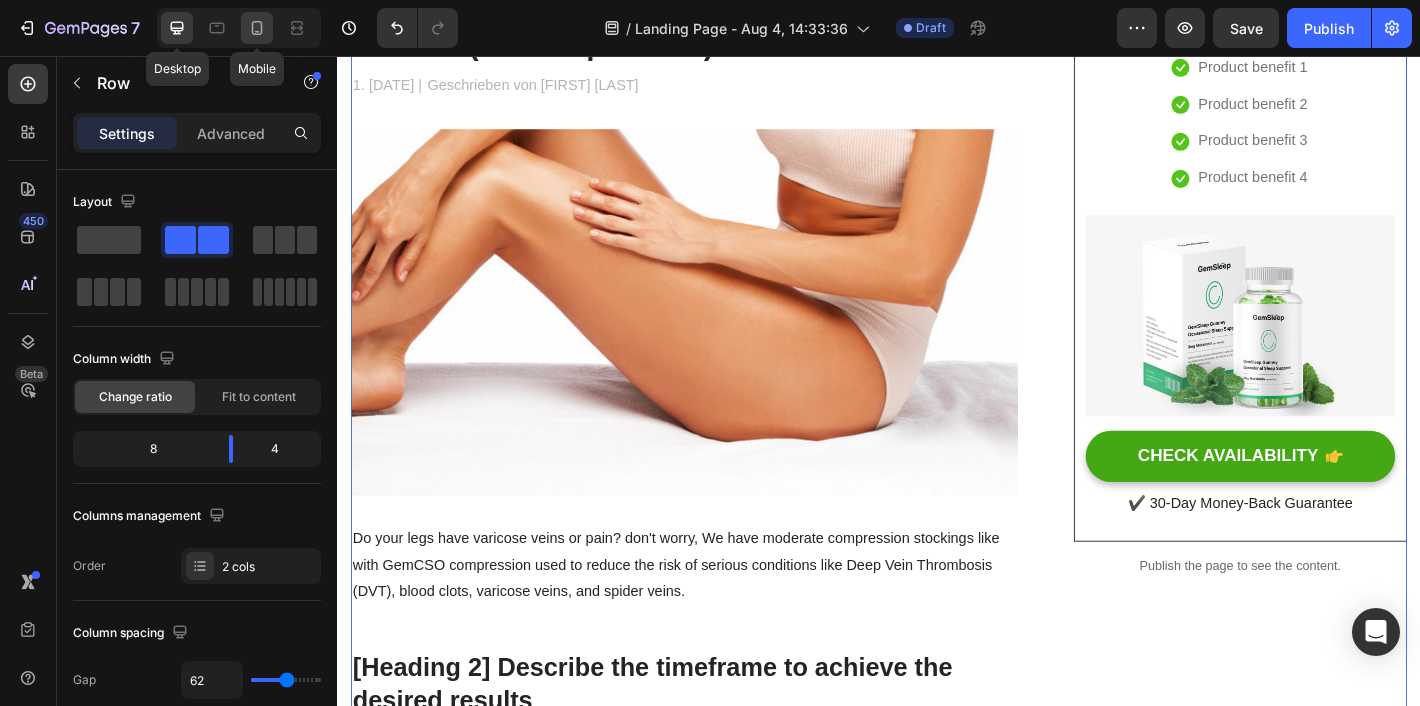 click 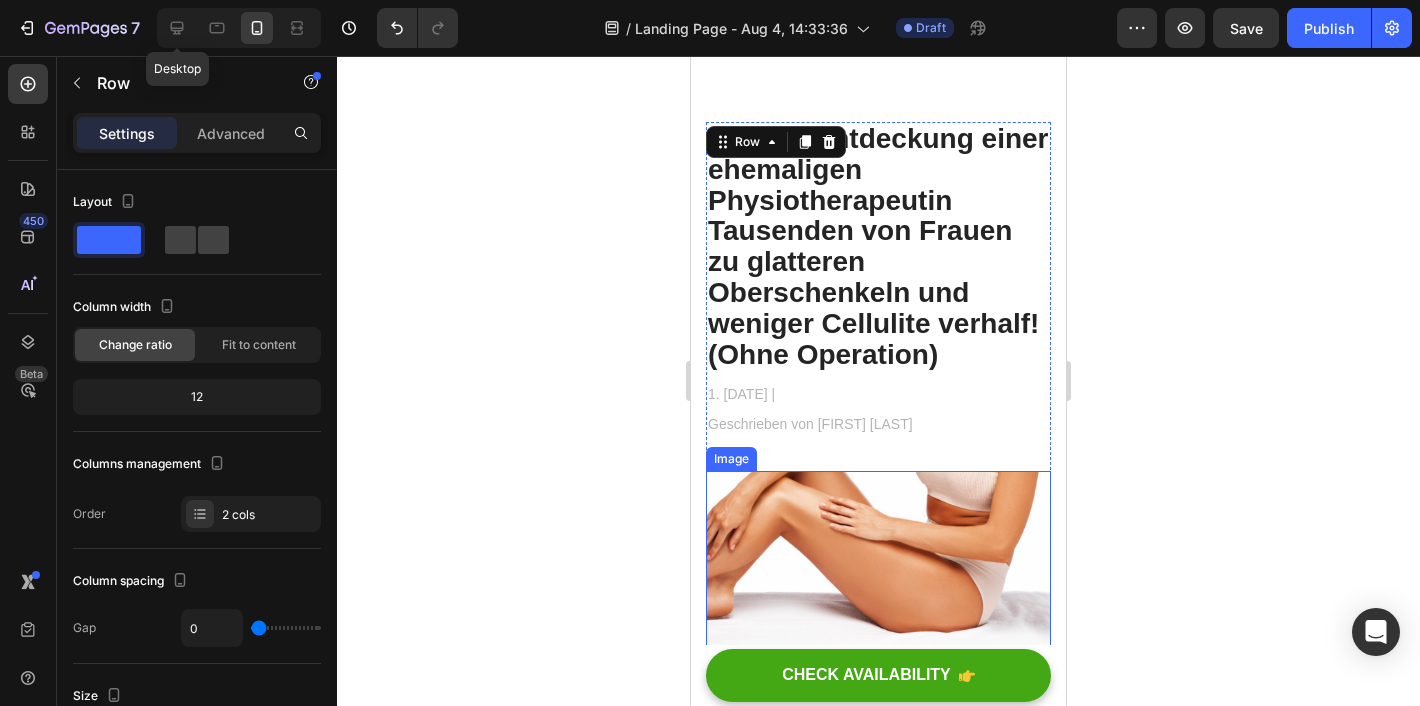 scroll, scrollTop: 88, scrollLeft: 0, axis: vertical 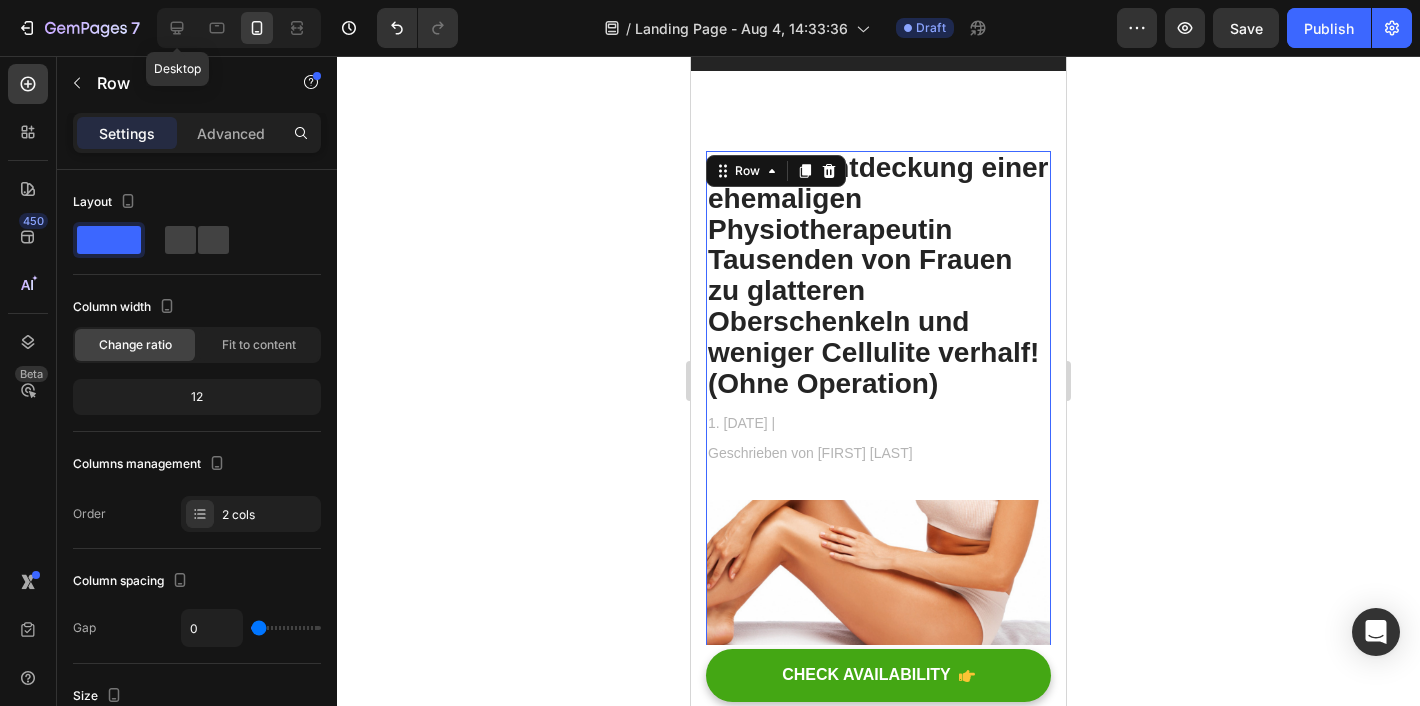 click 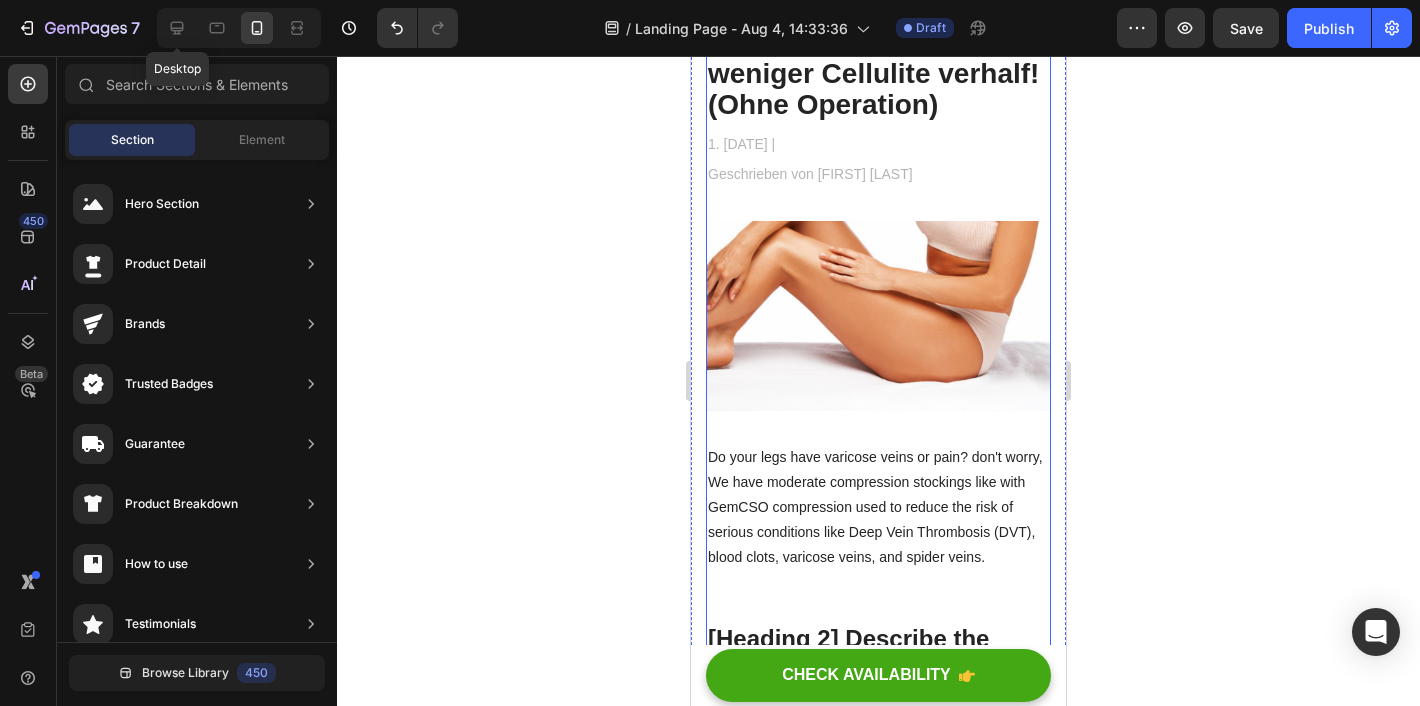 scroll, scrollTop: 436, scrollLeft: 0, axis: vertical 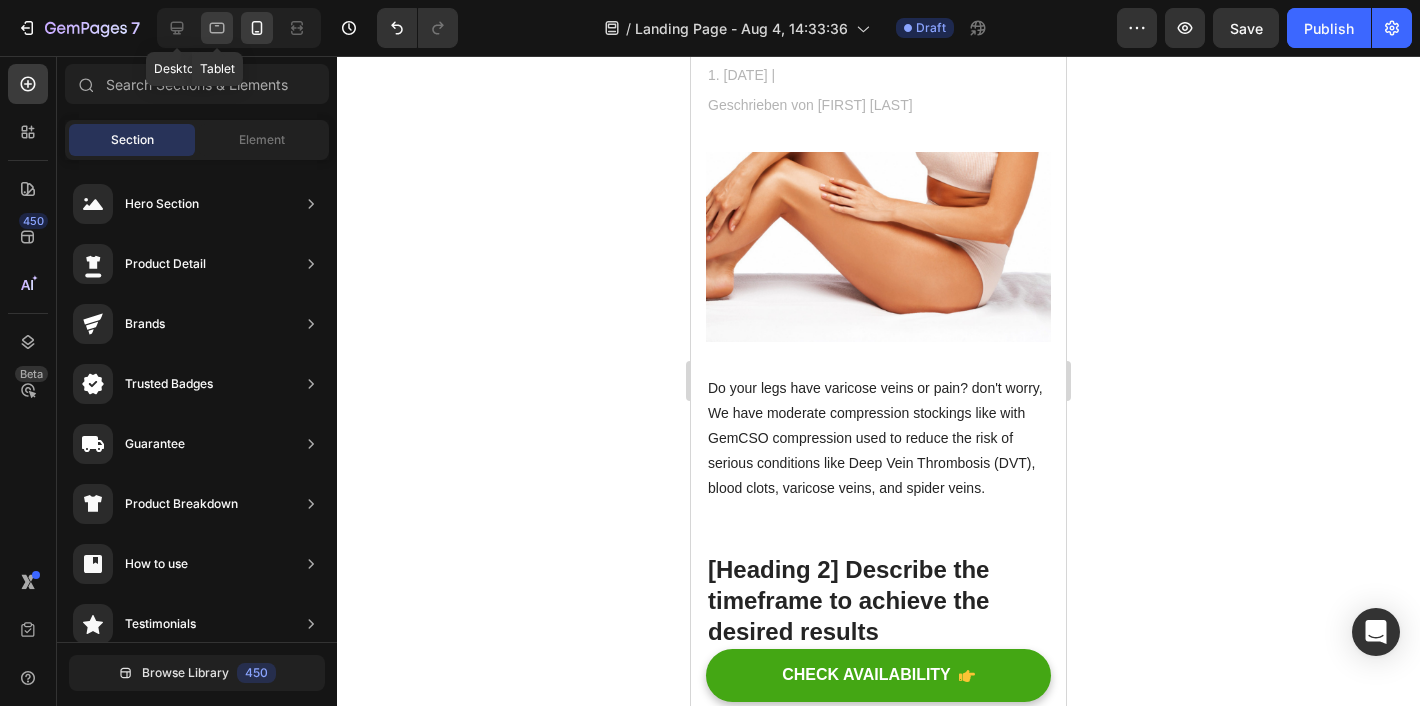 click 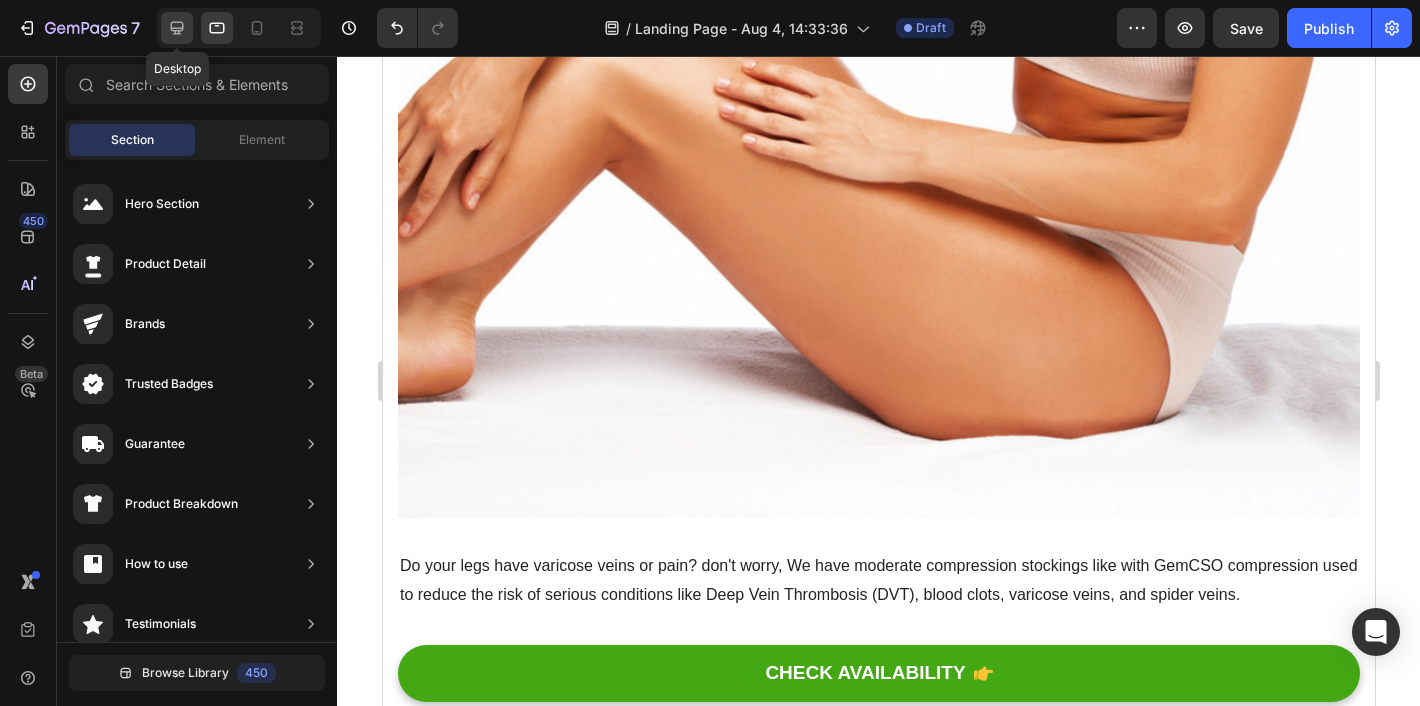 scroll, scrollTop: 298, scrollLeft: 0, axis: vertical 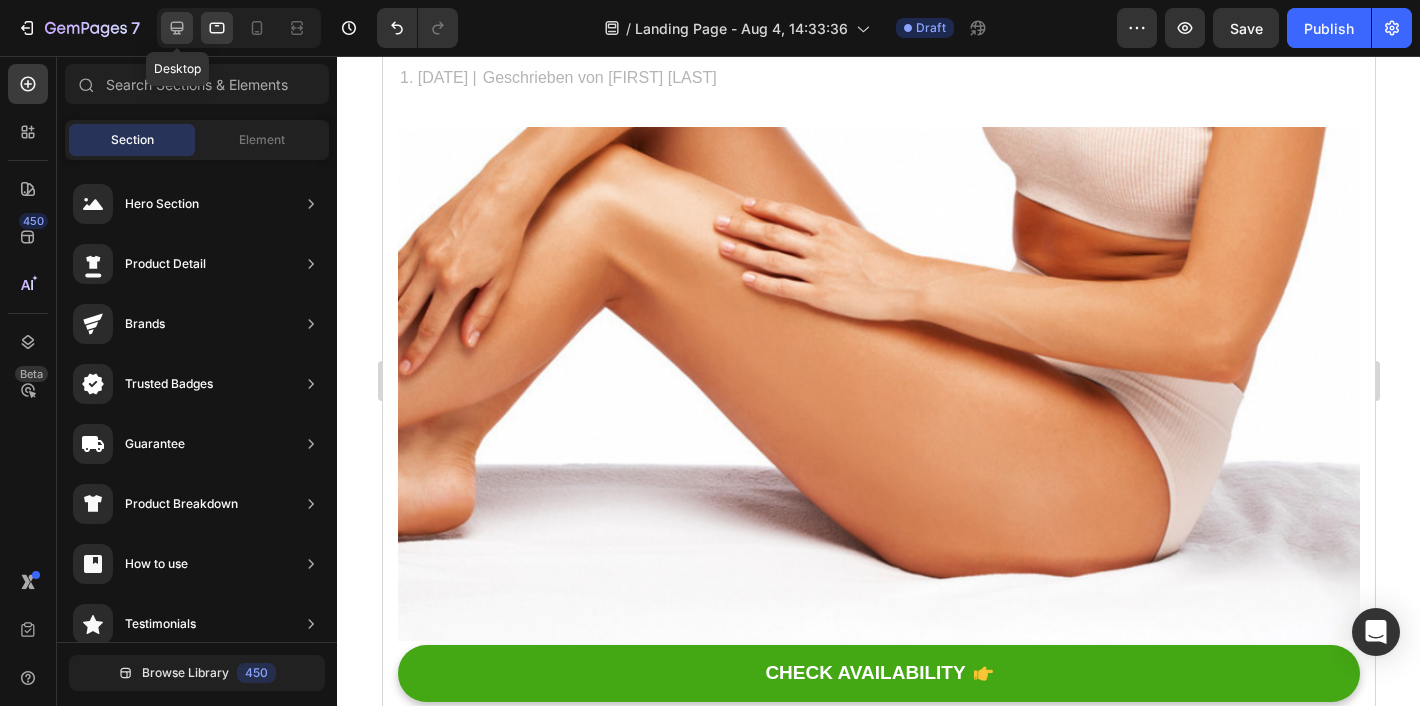 click 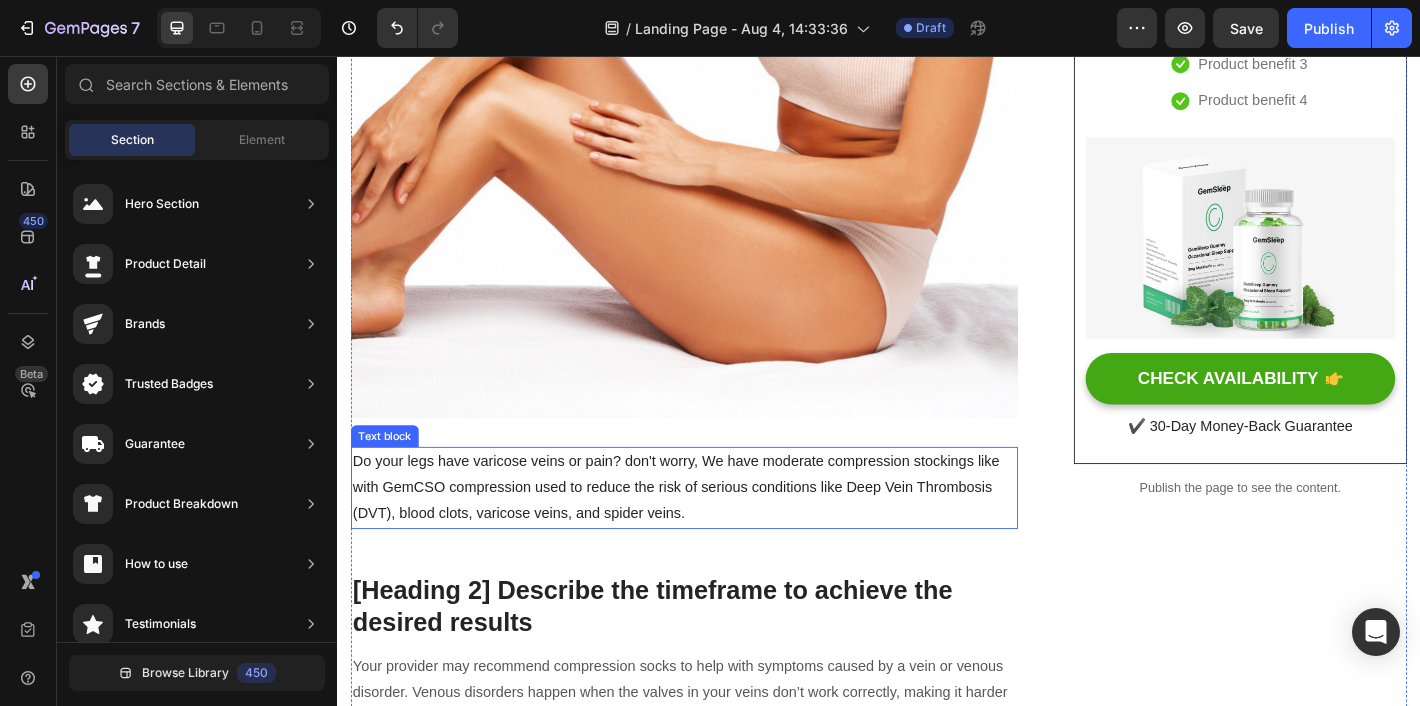 scroll, scrollTop: 494, scrollLeft: 0, axis: vertical 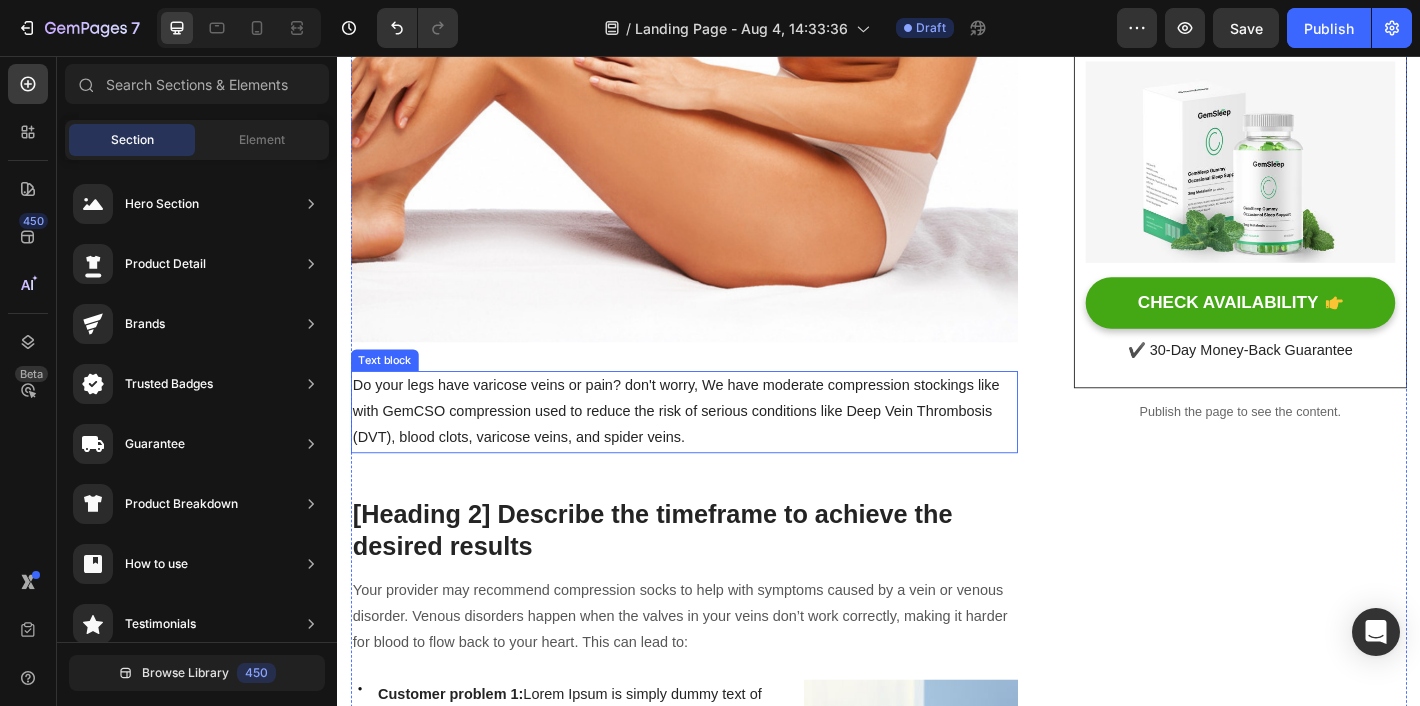 click on "Do your legs have varicose veins or pain? don't worry, We have moderate compression stockings like with GemCSO compression used to reduce the risk of serious conditions like Deep Vein Thrombosis (DVT), blood clots, varicose veins, and spider veins." at bounding box center [721, 450] 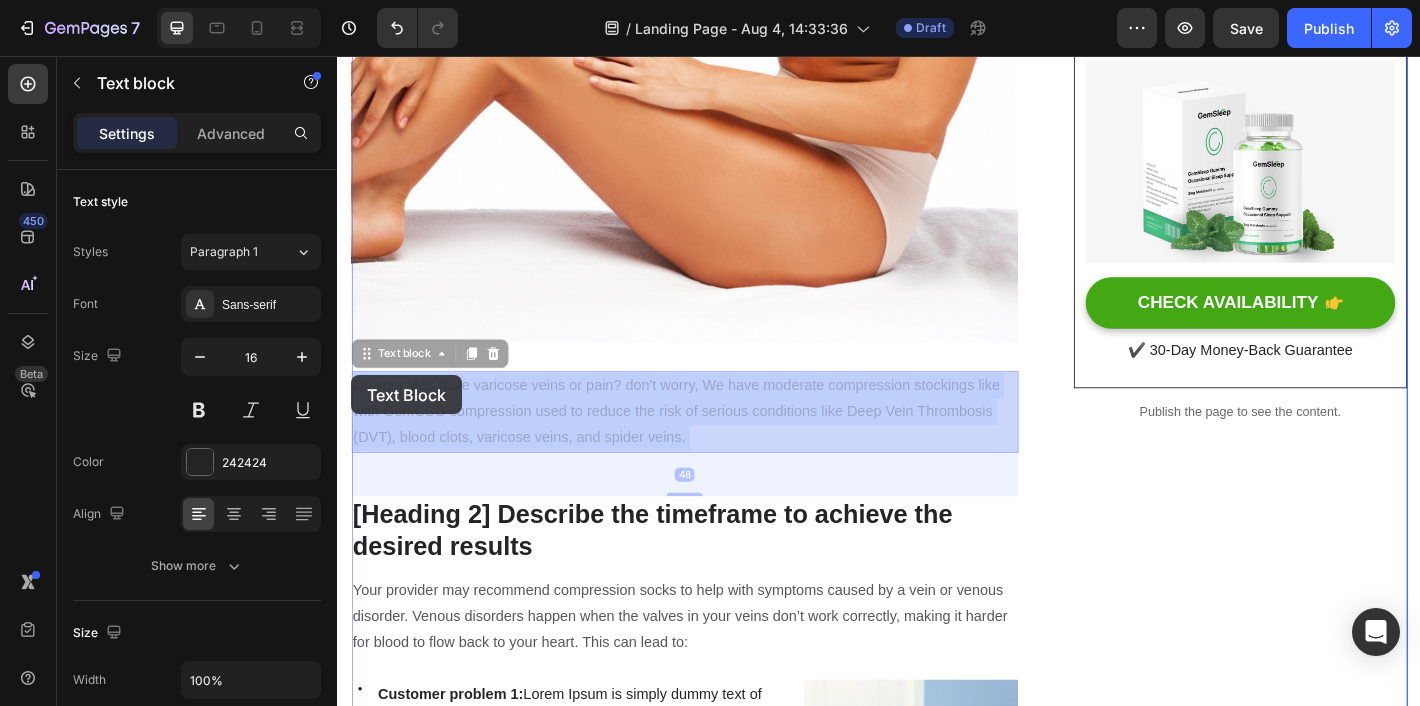 drag, startPoint x: 764, startPoint y: 480, endPoint x: 433, endPoint y: 450, distance: 332.35675 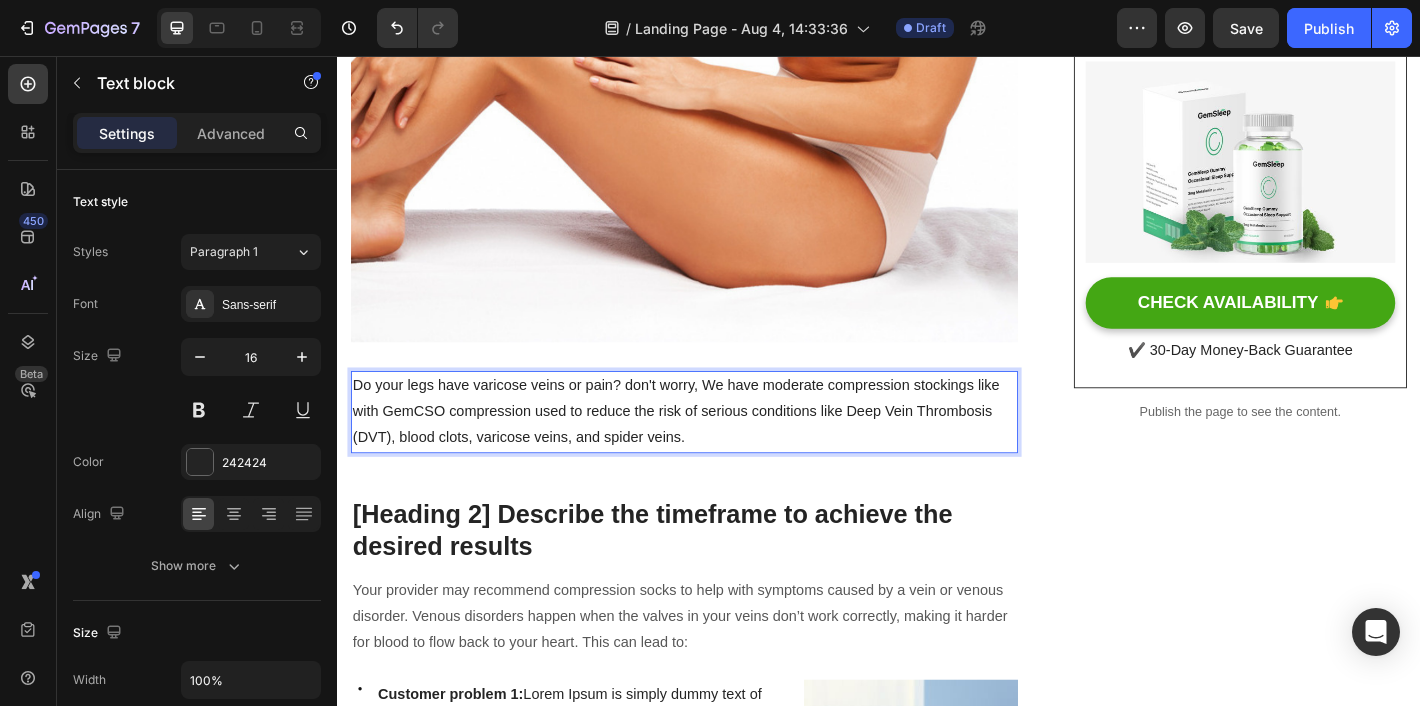 click on "Do your legs have varicose veins or pain? don't worry, We have moderate compression stockings like with GemCSO compression used to reduce the risk of serious conditions like Deep Vein Thrombosis (DVT), blood clots, varicose veins, and spider veins." at bounding box center [721, 450] 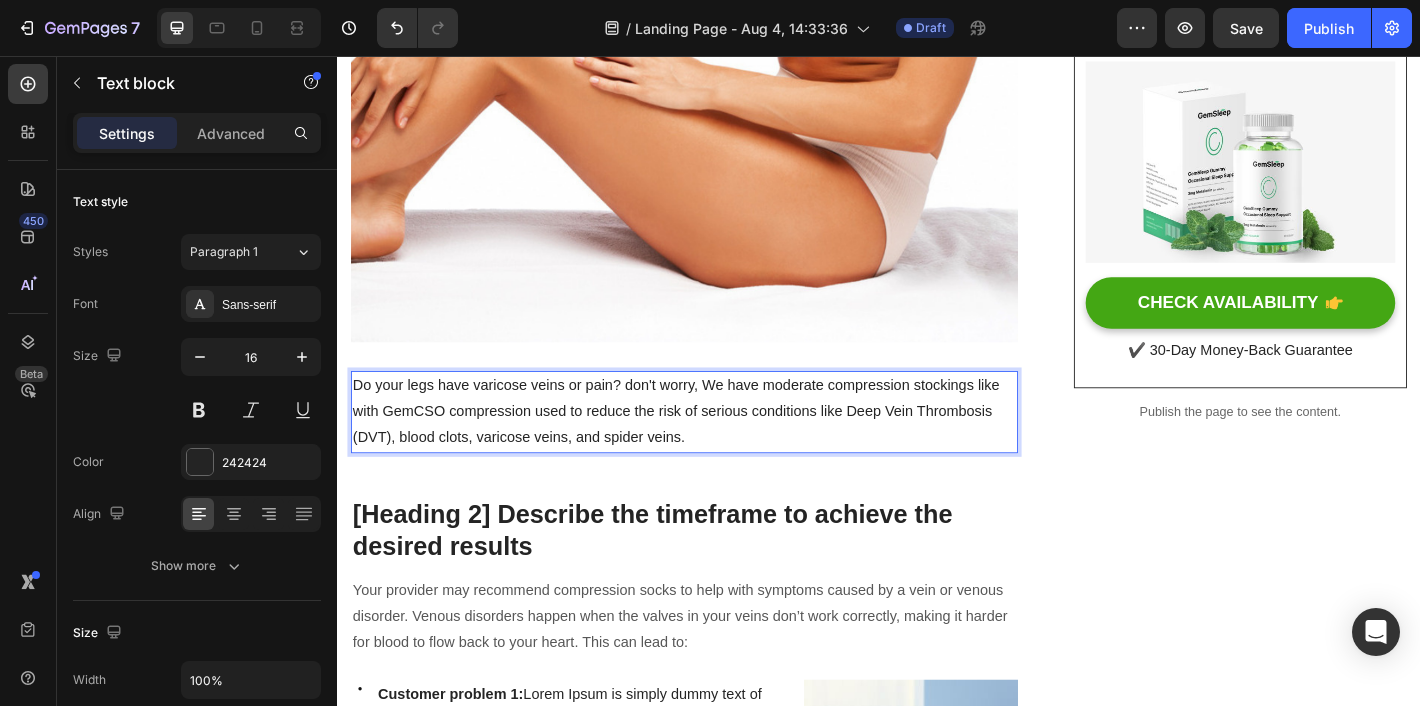click on "Do your legs have varicose veins or pain? don't worry, We have moderate compression stockings like with GemCSO compression used to reduce the risk of serious conditions like Deep Vein Thrombosis (DVT), blood clots, varicose veins, and spider veins." at bounding box center (721, 450) 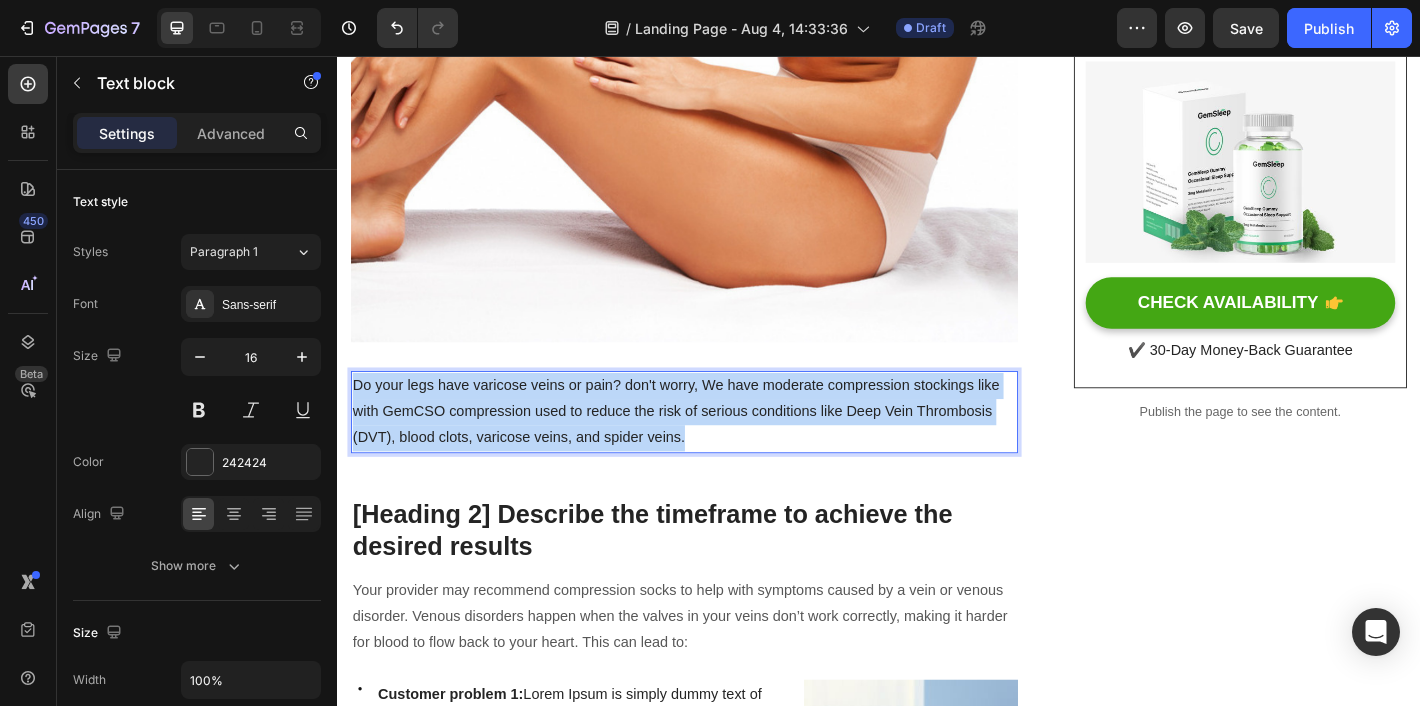 click on "Do your legs have varicose veins or pain? don't worry, We have moderate compression stockings like with GemCSO compression used to reduce the risk of serious conditions like Deep Vein Thrombosis (DVT), blood clots, varicose veins, and spider veins." at bounding box center (721, 450) 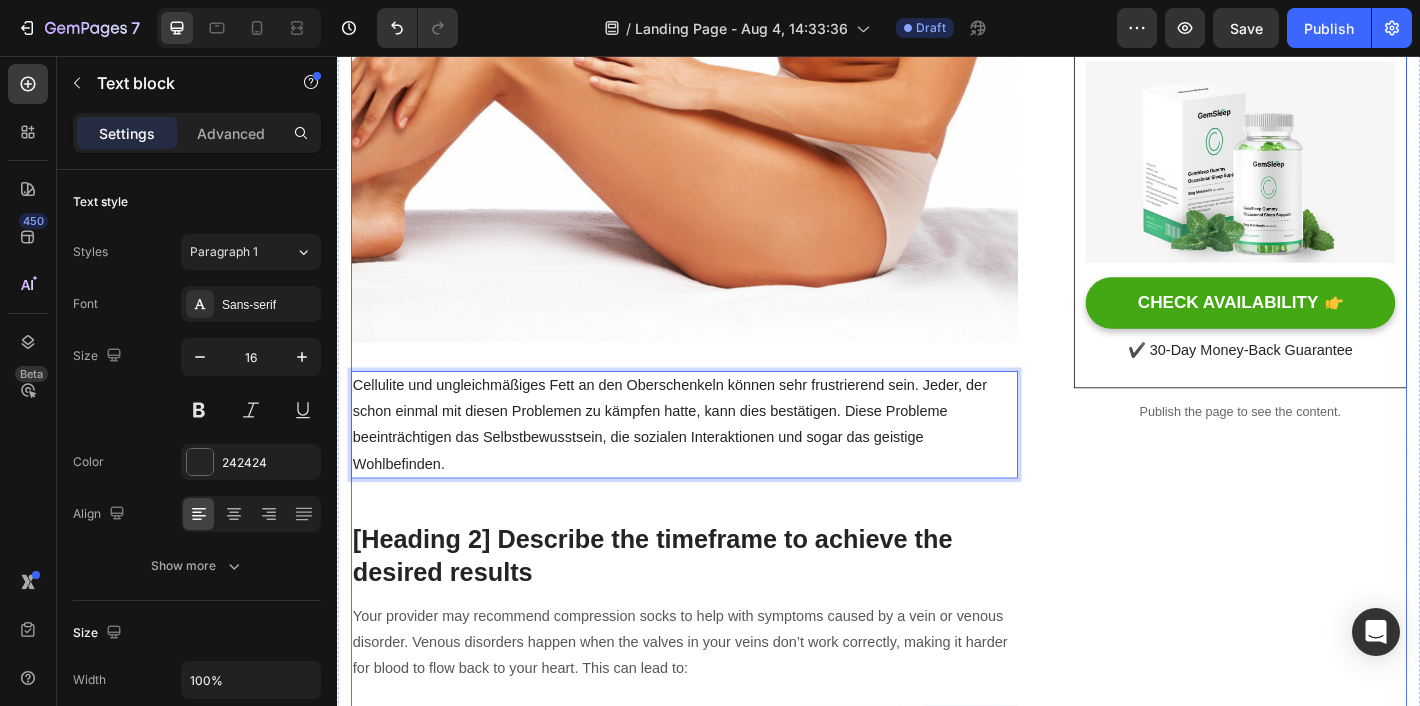click on "Unique Value Proposition Heading
Icon Product benefit 1 Text block
Icon Product benefit 2 Text block
Icon Product benefit 3  Text block
Icon Product benefit 4   Text block Icon List Row Image  	   CHECK AVAILABILITY Button ✔️ 30-Day Money-Back Guarantee Text block Row
Publish the page to see the content.
Sticky sidebar" at bounding box center [1337, 2379] 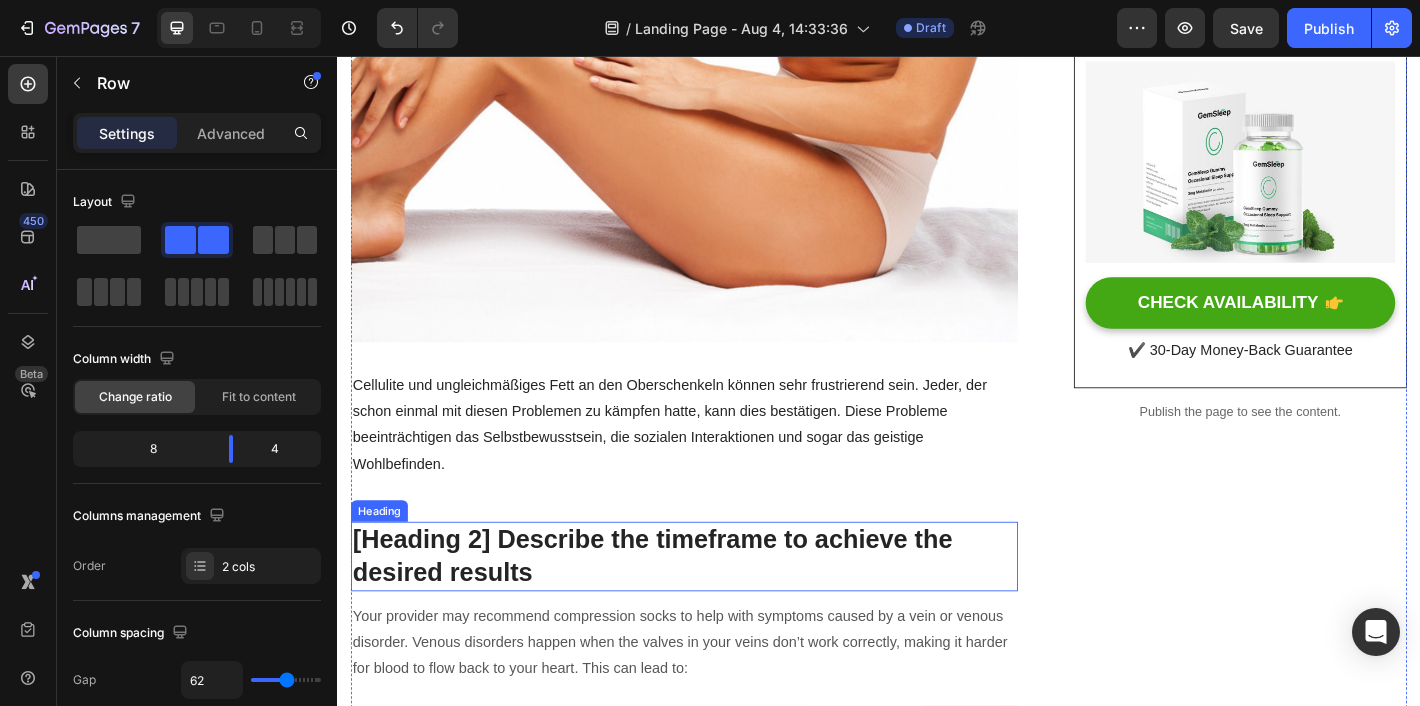 click on "Cellulite und ungleichmäßiges Fett an den Oberschenkeln können sehr frustrierend sein. Jeder, der schon einmal mit diesen Problemen zu kämpfen hatte, kann dies bestätigen. Diese Probleme beeinträchtigen das Selbstbewusstsein, die sozialen Interaktionen und sogar das geistige Wohlbefinden." at bounding box center [721, 464] 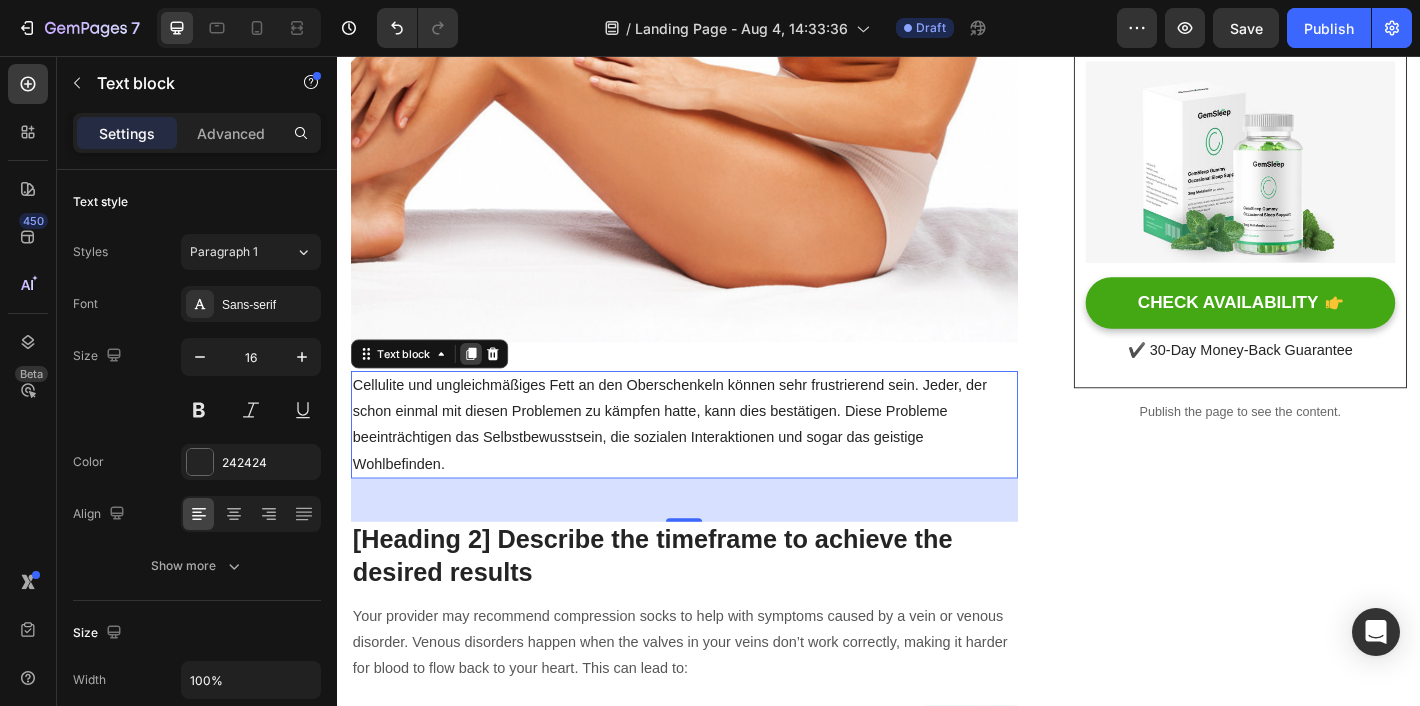 click 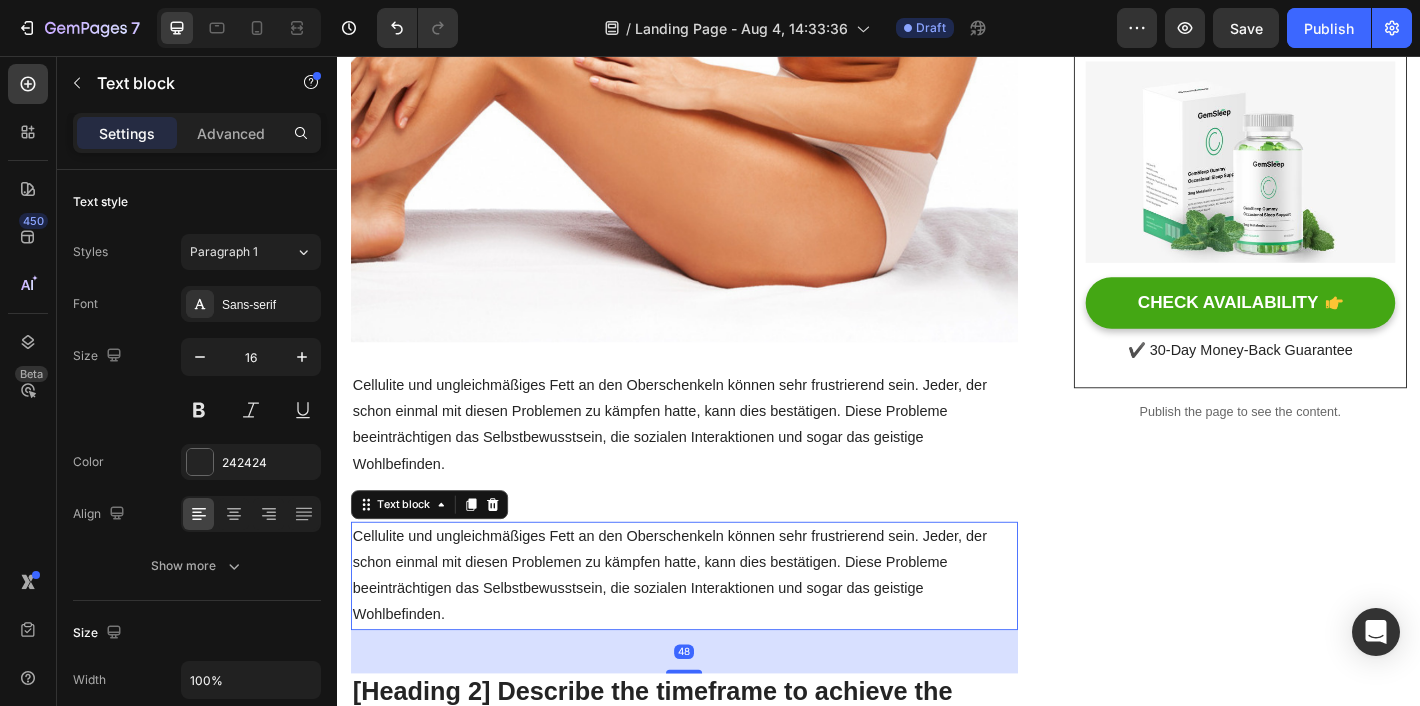 click on "Cellulite und ungleichmäßiges Fett an den Oberschenkeln können sehr frustrierend sein. Jeder, der schon einmal mit diesen Problemen zu kämpfen hatte, kann dies bestätigen. Diese Probleme beeinträchtigen das Selbstbewusstsein, die sozialen Interaktionen und sogar das geistige Wohlbefinden." at bounding box center [721, 631] 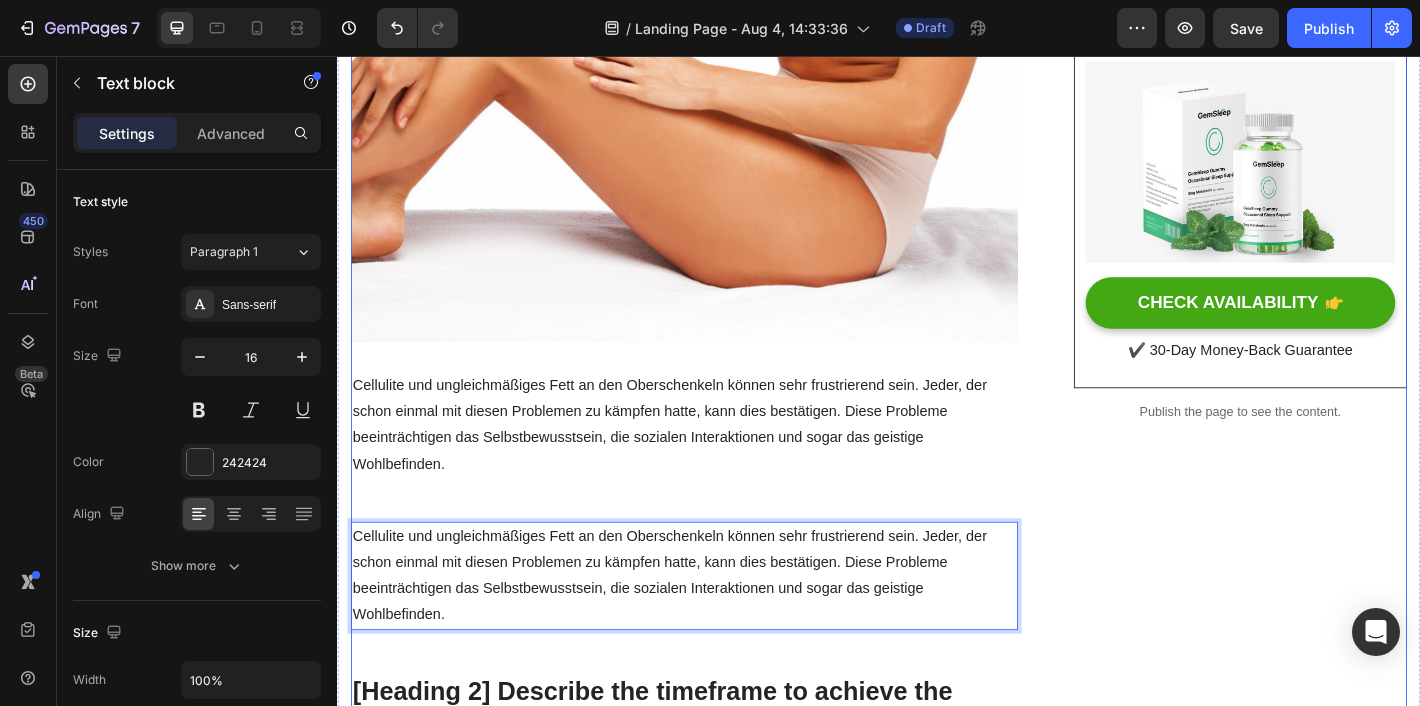 click on "Cellulite und ungleichmäßiges Fett an den Oberschenkeln können sehr frustrierend sein. Jeder, der schon einmal mit diesen Problemen zu kämpfen hatte, kann dies bestätigen. Diese Probleme beeinträchtigen das Selbstbewusstsein, die sozialen Interaktionen und sogar das geistige Wohlbefinden." at bounding box center (721, 631) 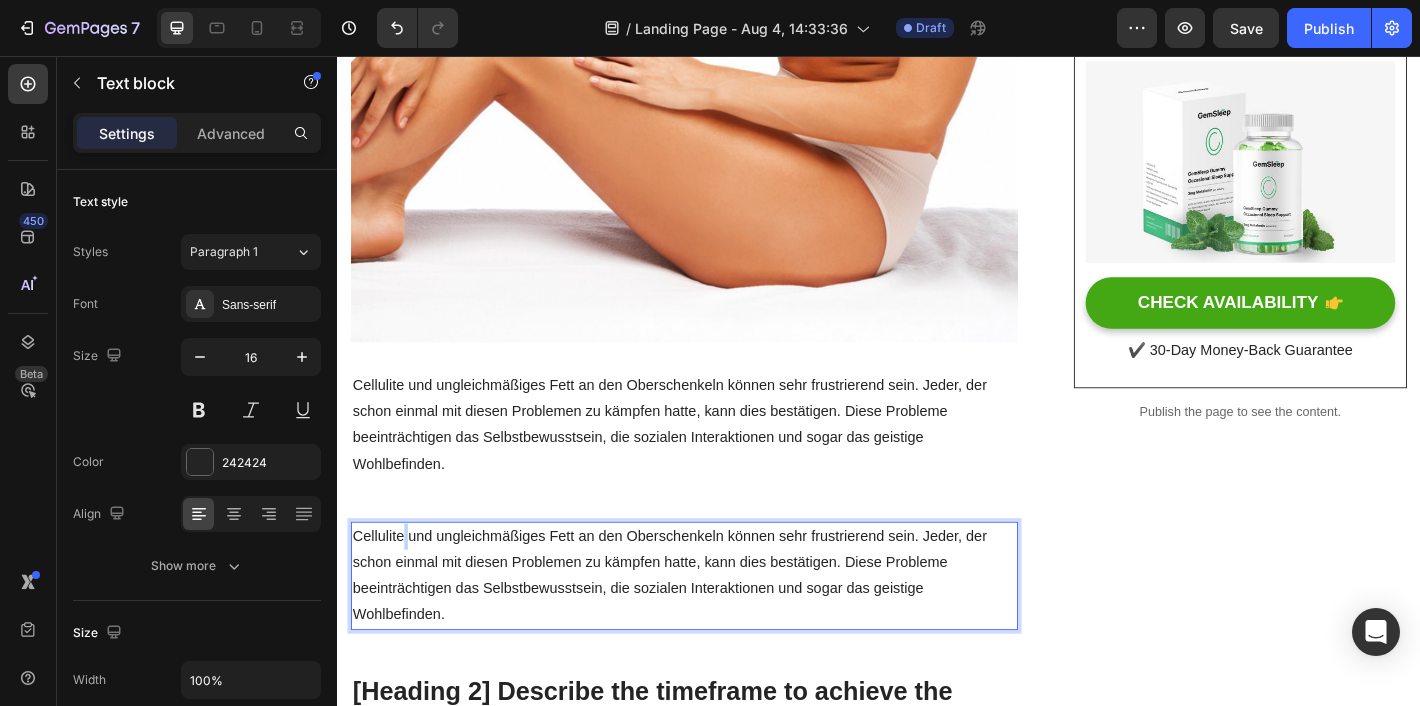 click on "Cellulite und ungleichmäßiges Fett an den Oberschenkeln können sehr frustrierend sein. Jeder, der schon einmal mit diesen Problemen zu kämpfen hatte, kann dies bestätigen. Diese Probleme beeinträchtigen das Selbstbewusstsein, die sozialen Interaktionen und sogar das geistige Wohlbefinden." at bounding box center [721, 631] 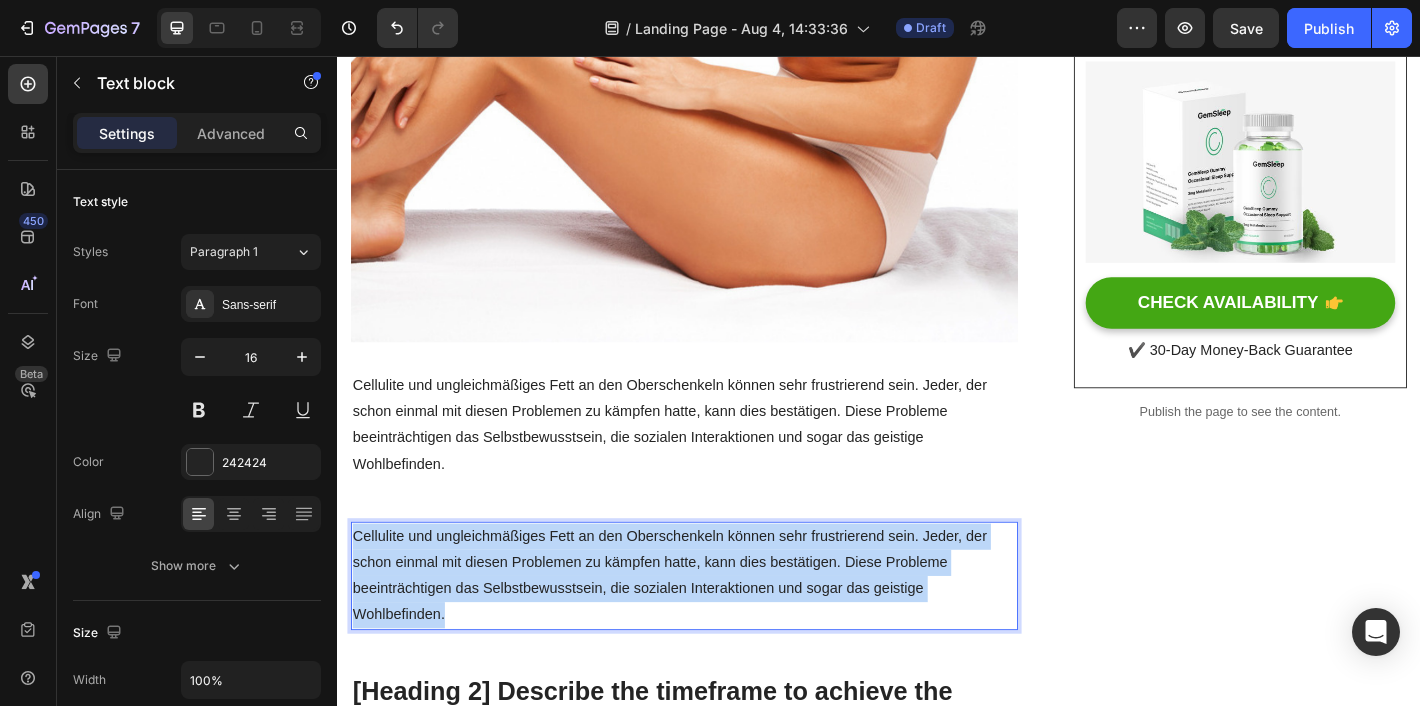 click on "Cellulite und ungleichmäßiges Fett an den Oberschenkeln können sehr frustrierend sein. Jeder, der schon einmal mit diesen Problemen zu kämpfen hatte, kann dies bestätigen. Diese Probleme beeinträchtigen das Selbstbewusstsein, die sozialen Interaktionen und sogar das geistige Wohlbefinden." at bounding box center (721, 631) 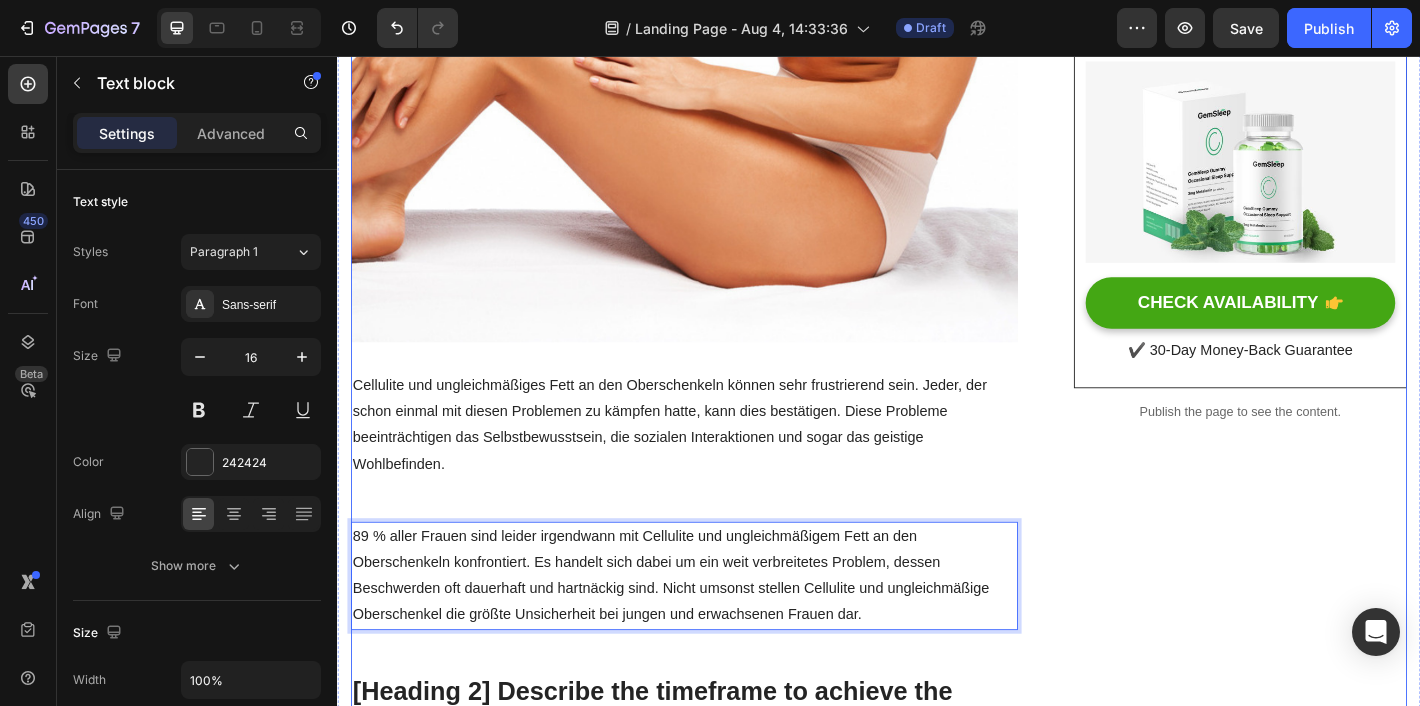 click on "Unique Value Proposition Heading
Icon Product benefit 1 Text block
Icon Product benefit 2 Text block
Icon Product benefit 3  Text block
Icon Product benefit 4   Text block Icon List Row Image  	   CHECK AVAILABILITY Button ✔️ 30-Day Money-Back Guarantee Text block Row
Publish the page to see the content.
Sticky sidebar" at bounding box center (1337, 2463) 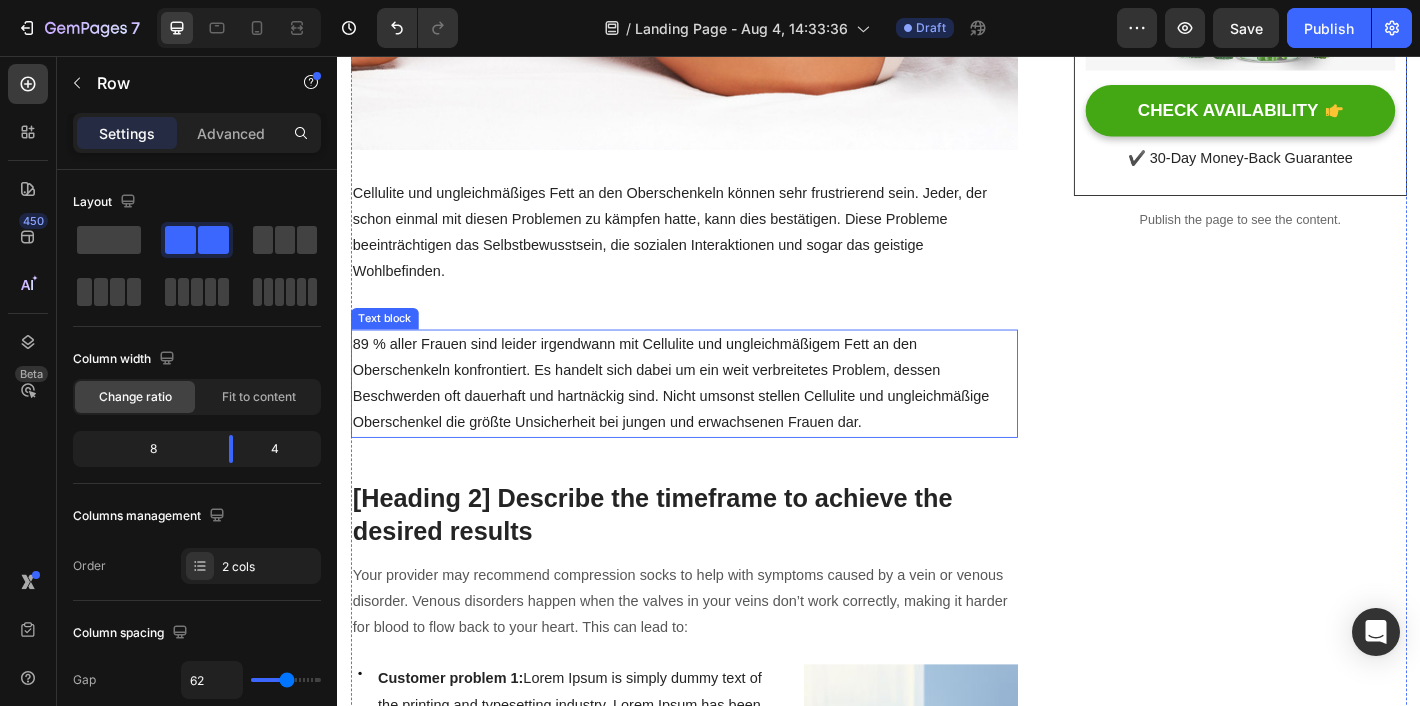 scroll, scrollTop: 626, scrollLeft: 0, axis: vertical 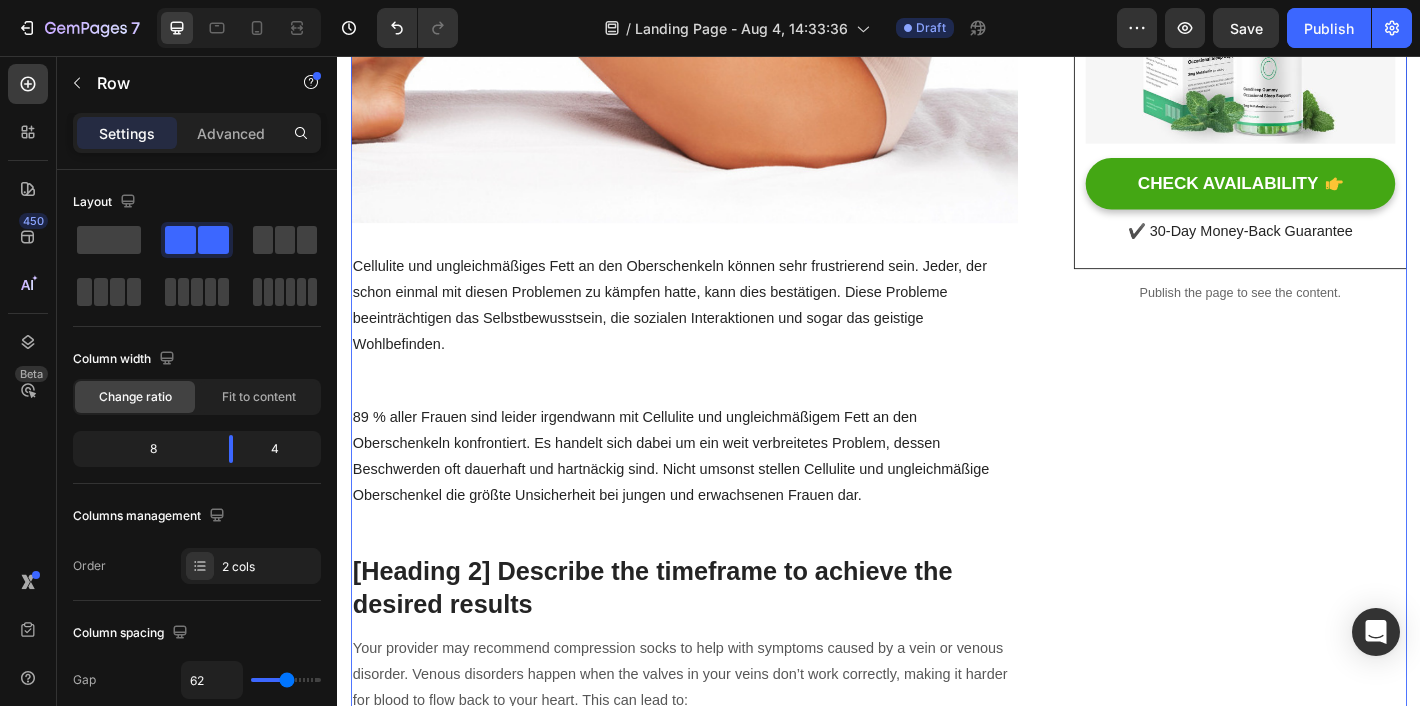 click on "89 % aller Frauen sind leider irgendwann mit Cellulite und ungleichmäßigem Fett an den Oberschenkeln konfrontiert. Es handelt sich dabei um ein weit verbreitetes Problem, dessen Beschwerden oft dauerhaft und hartnäckig sind. Nicht umsonst stellen Cellulite und ungleichmäßige Oberschenkel die größte Unsicherheit bei jungen und erwachsenen Frauen dar." at bounding box center [721, 499] 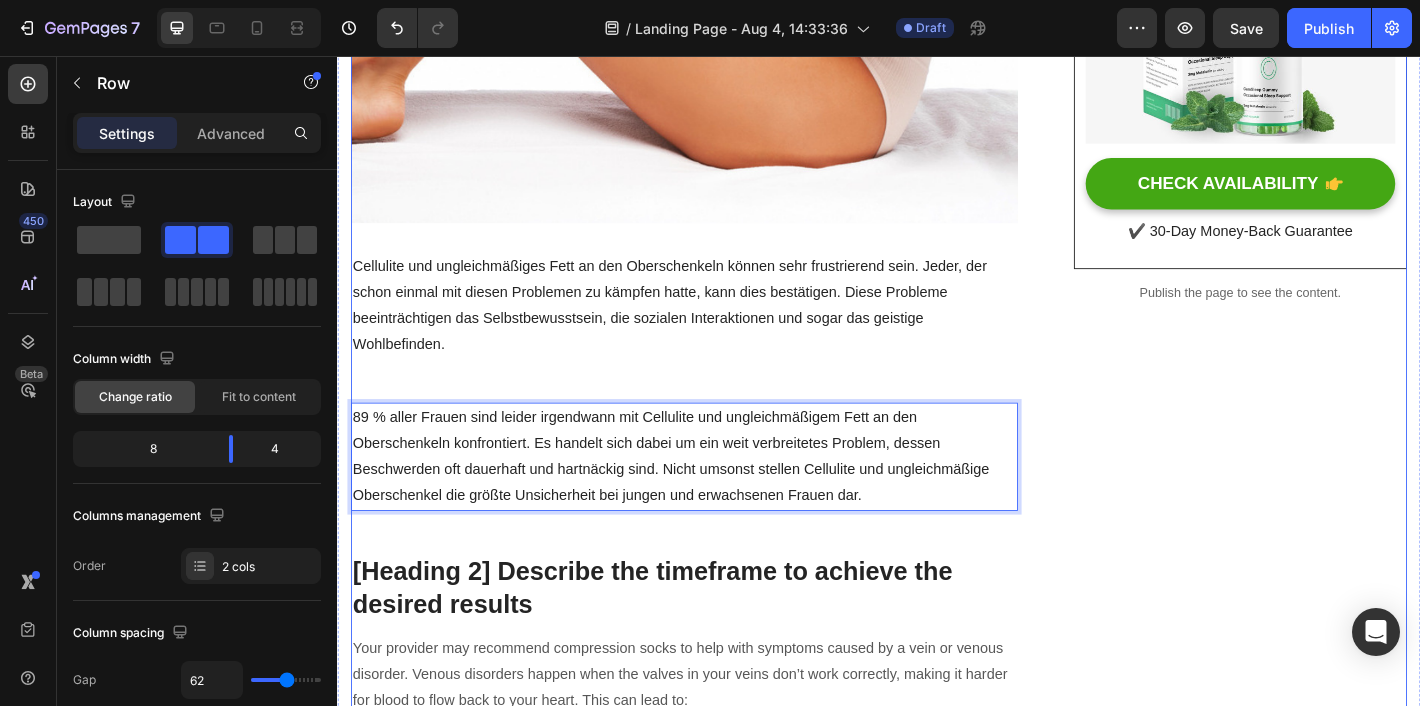 click on "Wie die Entdeckung einer ehemaligen Physiotherapeutin Tausenden von Frauen zu glatteren Oberschenkeln und weniger Cellulite verhalf! (Ohne Operation) Heading 1. [DATE] | Text block Geschrieben von [FIRST] [LAST] Text block Row Image Cellulite und ungleichmäßiges Fett an den Oberschenkeln können sehr frustrierend sein. Jeder, der schon einmal mit diesen Problemen zu kämpfen hatte, kann dies bestätigen. Diese Probleme beeinträchtigen das Selbstbewusstsein, die sozialen Interaktionen und sogar das geistige Wohlbefinden. Text block 89 % aller Frauen sind leider irgendwann mit Cellulite und ungleichmäßigem Fett an den Oberschenkeln konfrontiert. Es handelt sich dabei um ein weit verbreitetes Problem, dessen Beschwerden oft dauerhaft und hartnäckig sind. Nicht umsonst stellen Cellulite und ungleichmäßige Oberschenkel die größte Unsicherheit bei jungen und erwachsenen Frauen dar. Text block 48 [Heading 2] Describe the timeframe to achieve the desired results Heading Text block Icon" at bounding box center (721, 2331) 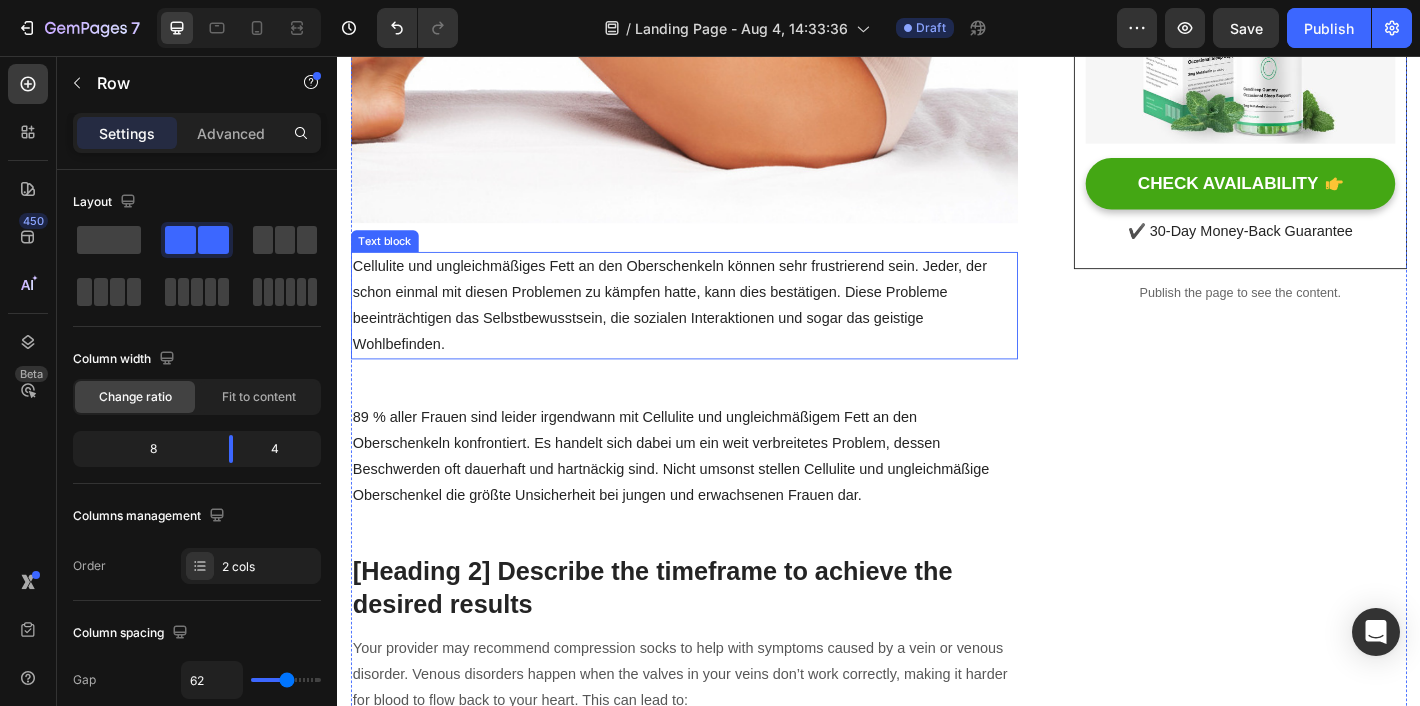 click on "Cellulite und ungleichmäßiges Fett an den Oberschenkeln können sehr frustrierend sein. Jeder, der schon einmal mit diesen Problemen zu kämpfen hatte, kann dies bestätigen. Diese Probleme beeinträchtigen das Selbstbewusstsein, die sozialen Interaktionen und sogar das geistige Wohlbefinden." at bounding box center [721, 332] 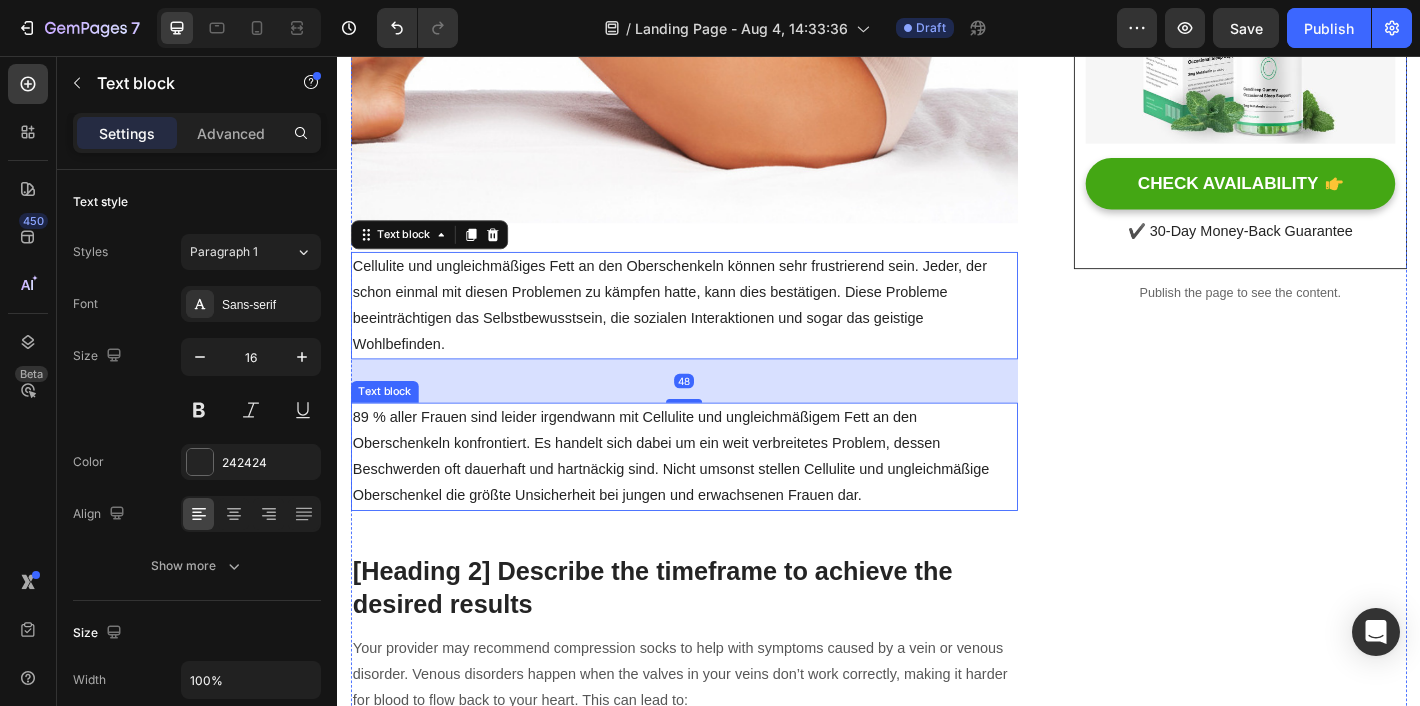 click on "89 % aller Frauen sind leider irgendwann mit Cellulite und ungleichmäßigem Fett an den Oberschenkeln konfrontiert. Es handelt sich dabei um ein weit verbreitetes Problem, dessen Beschwerden oft dauerhaft und hartnäckig sind. Nicht umsonst stellen Cellulite und ungleichmäßige Oberschenkel die größte Unsicherheit bei jungen und erwachsenen Frauen dar." at bounding box center (721, 499) 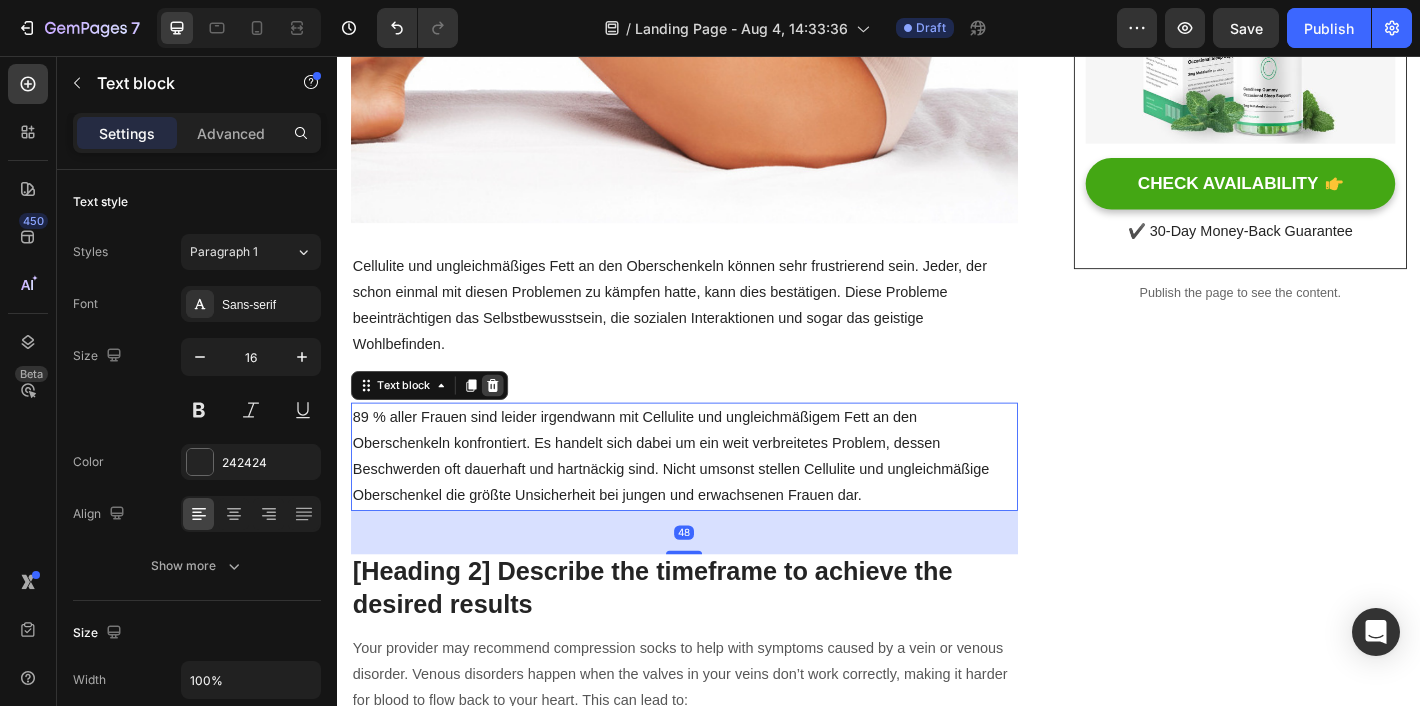 click 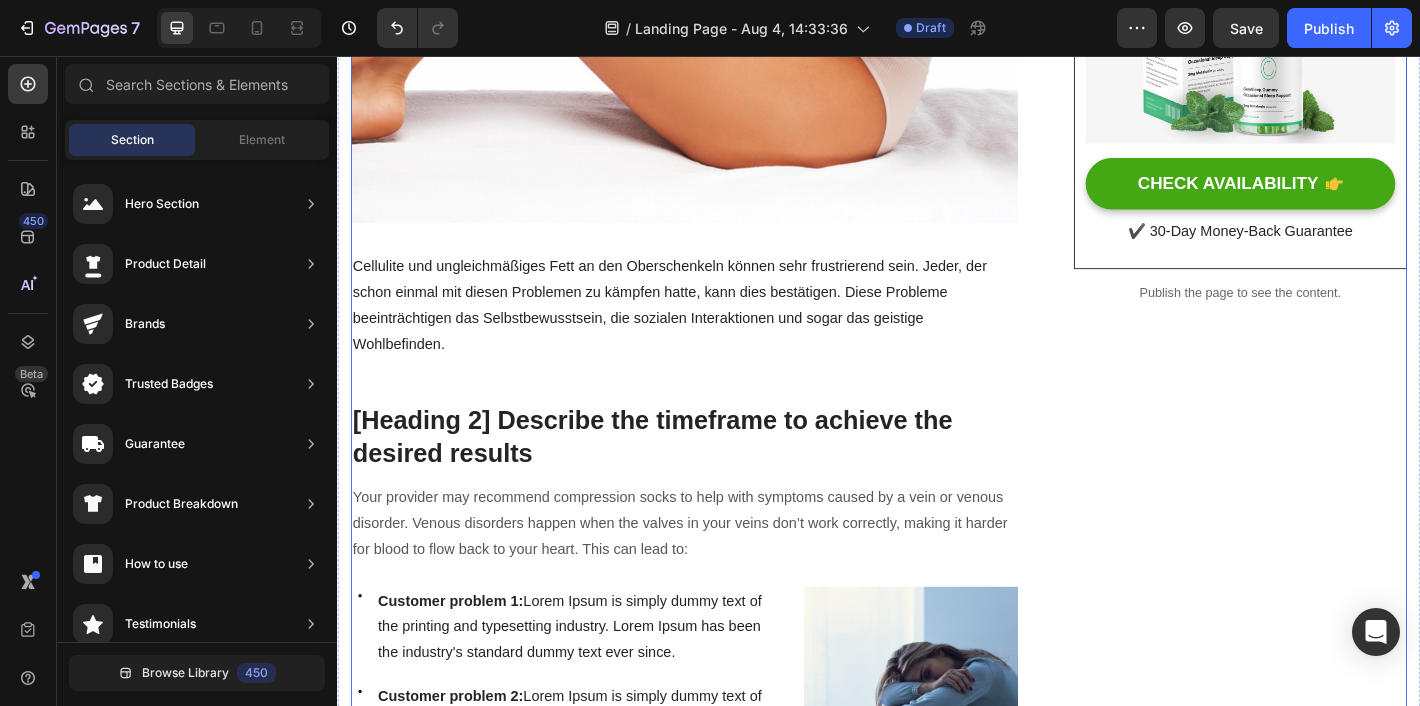 click on "Cellulite und ungleichmäßiges Fett an den Oberschenkeln können sehr frustrierend sein. Jeder, der schon einmal mit diesen Problemen zu kämpfen hatte, kann dies bestätigen. Diese Probleme beeinträchtigen das Selbstbewusstsein, die sozialen Interaktionen und sogar das geistige Wohlbefinden." at bounding box center (721, 332) 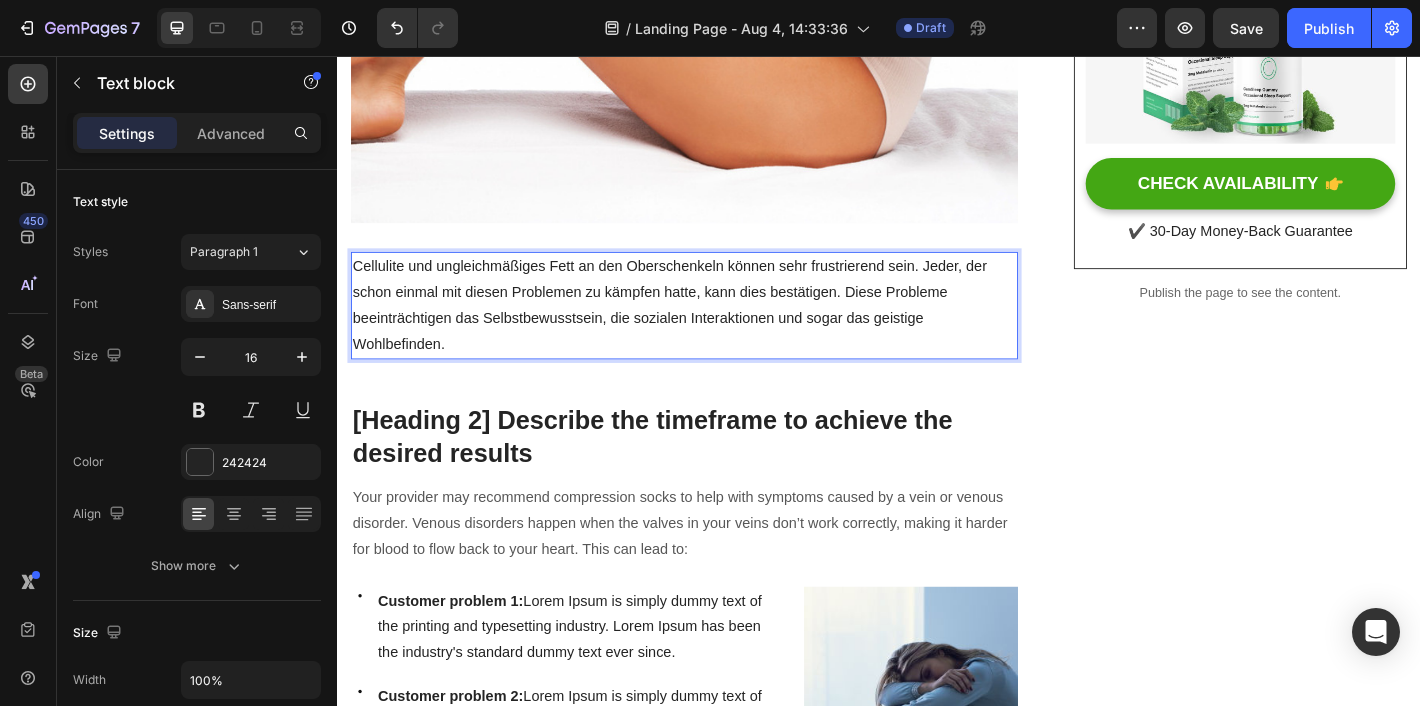 click on "Cellulite und ungleichmäßiges Fett an den Oberschenkeln können sehr frustrierend sein. Jeder, der schon einmal mit diesen Problemen zu kämpfen hatte, kann dies bestätigen. Diese Probleme beeinträchtigen das Selbstbewusstsein, die sozialen Interaktionen und sogar das geistige Wohlbefinden." at bounding box center [721, 332] 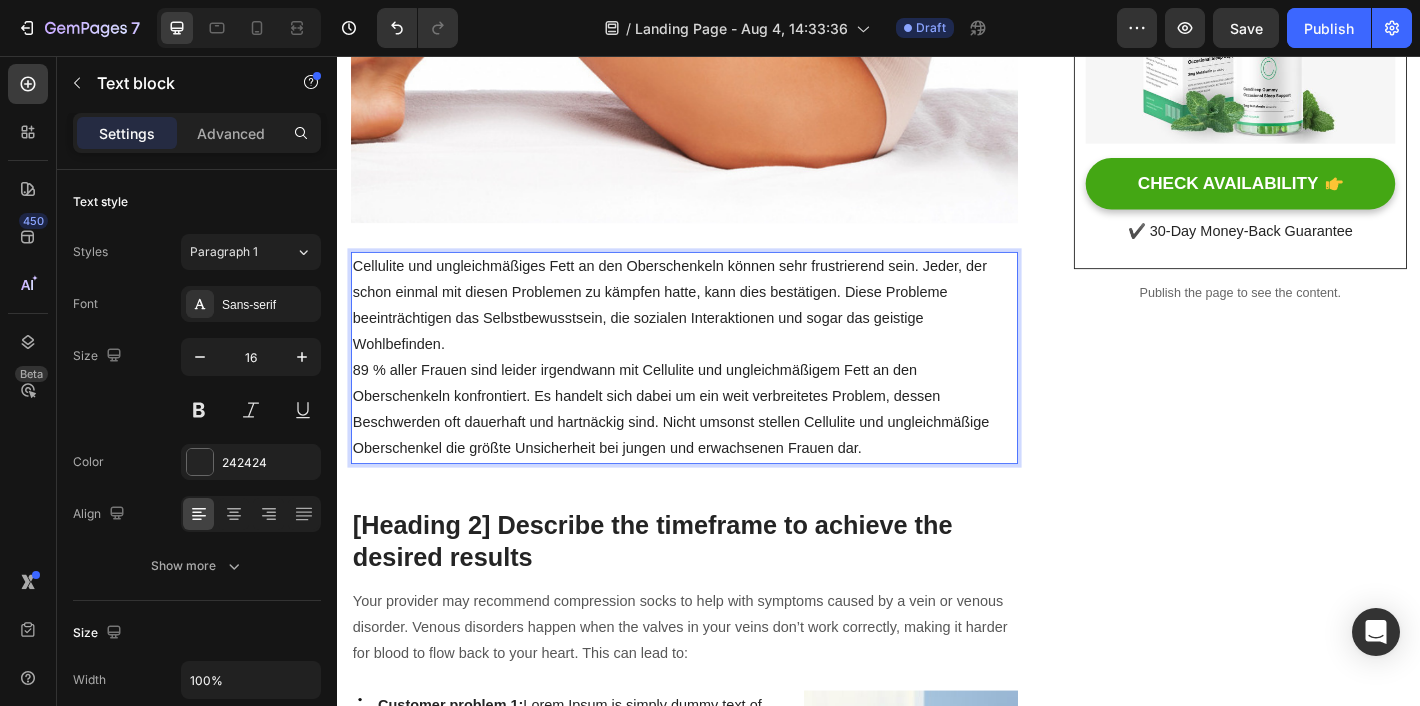 click on "Cellulite und ungleichmäßiges Fett an den Oberschenkeln können sehr frustrierend sein. Jeder, der schon einmal mit diesen Problemen zu kämpfen hatte, kann dies bestätigen. Diese Probleme beeinträchtigen das Selbstbewusstsein, die sozialen Interaktionen und sogar das geistige Wohlbefinden." at bounding box center (721, 332) 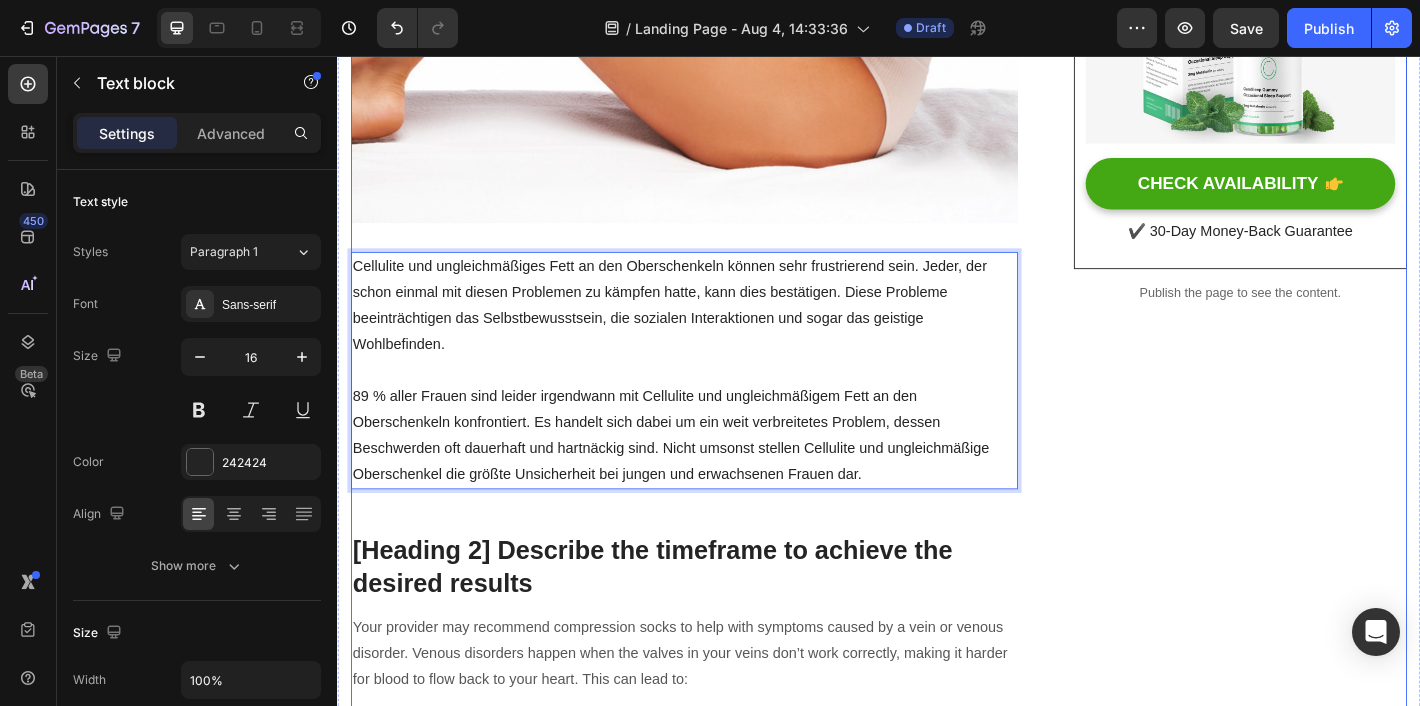 click on "Unique Value Proposition Heading
Icon Product benefit 1 Text block
Icon Product benefit 2 Text block
Icon Product benefit 3  Text block
Icon Product benefit 4   Text block Icon List Row Image  	   CHECK AVAILABILITY Button ✔️ 30-Day Money-Back Guarantee Text block Row
Publish the page to see the content.
Sticky sidebar" at bounding box center (1337, 2319) 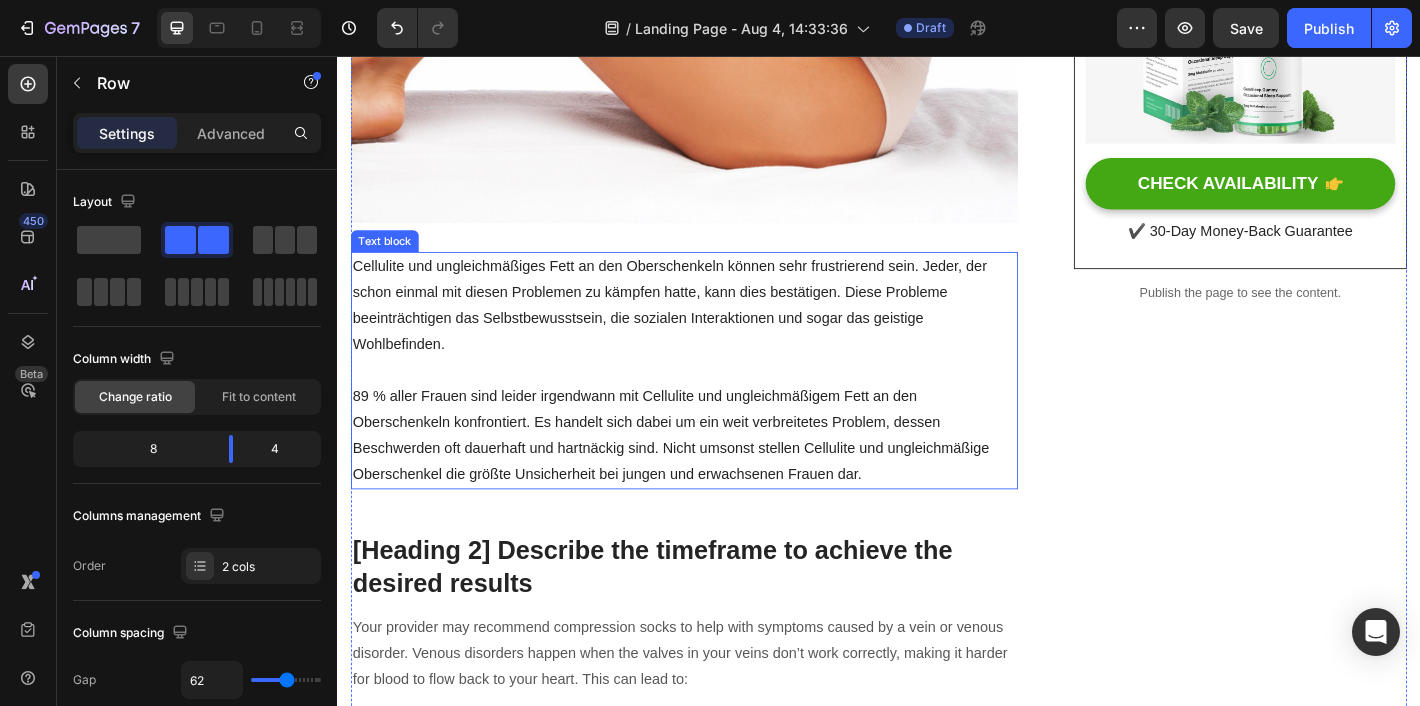 click at bounding box center (721, 404) 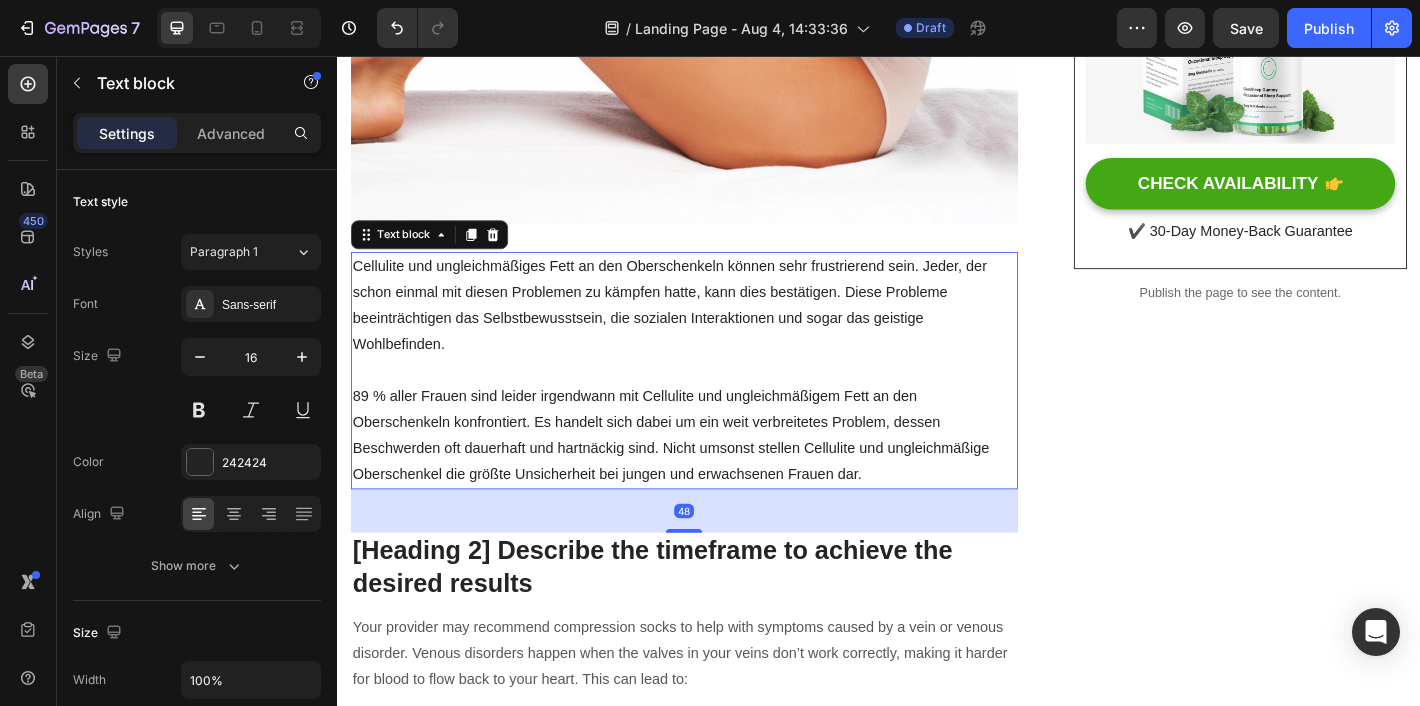 click on "Wie die Entdeckung einer ehemaligen Physiotherapeutin Tausenden von Frauen zu glatteren Oberschenkeln und weniger Cellulite verhalf! (Ohne Operation) Heading 1. [DATE] | Text block Geschrieben von [FIRST] [LAST] Text block Row Image Cellulite und ungleichmäßiges Fett an den Oberschenkeln können sehr frustrierend sein. Jeder, der schon einmal mit diesen Problemen zu kämpfen hatte, kann dies bestätigen. Diese Probleme beeinträchtigen das Selbstbewusstsein, die sozialen Interaktionen und sogar das geistige Wohlbefinden. 89 % aller Frauen sind leider irgendwann mit Cellulite und ungleichmäßigem Fett an den Oberschenkeln konfrontiert. Es handelt sich dabei um ein weit verbreitetes Problem, dessen Beschwerden oft dauerhaft und hartnäckig sind. Nicht umsonst stellen Cellulite und ungleichmäßige Oberschenkel die größte Unsicherheit bei jungen und erwachsenen Frauen dar. Text block 48 [Heading 2] Describe the timeframe to achieve the desired results Heading Text block Icon Text block" at bounding box center (937, 2319) 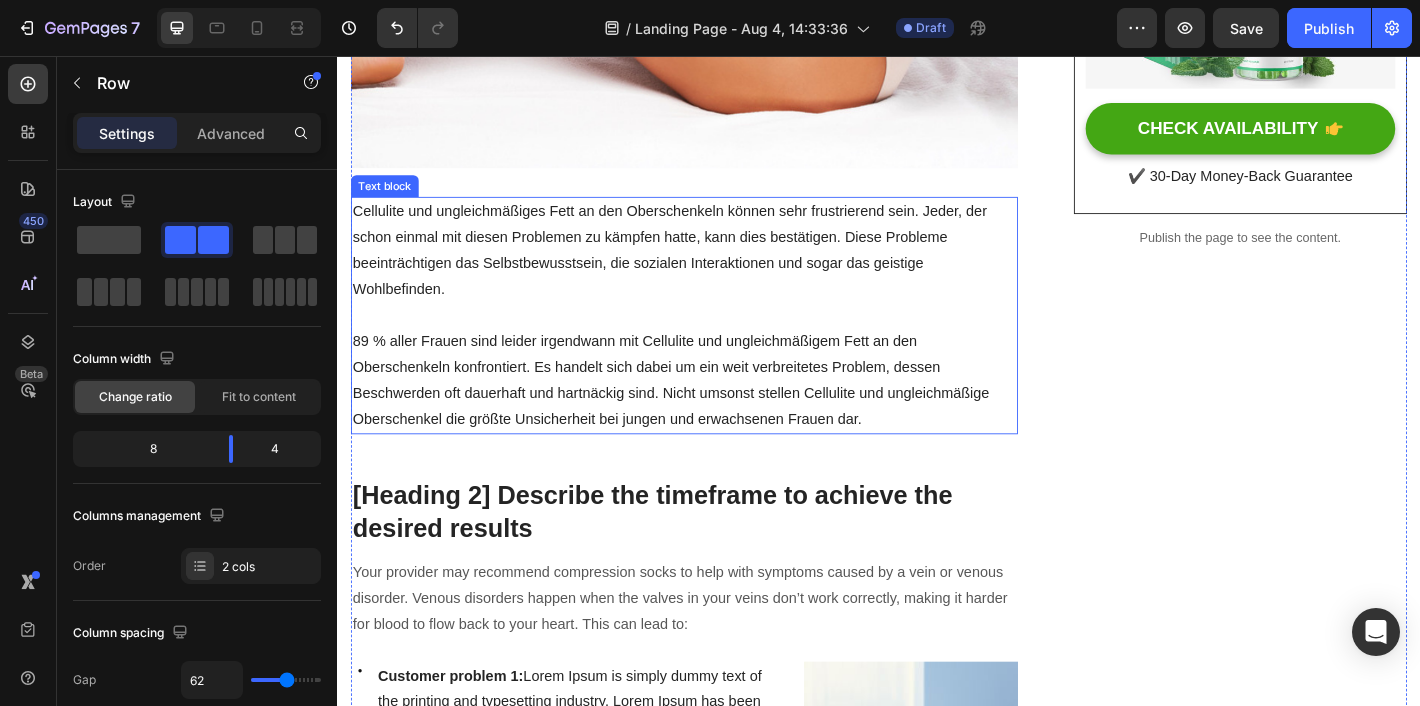 scroll, scrollTop: 737, scrollLeft: 0, axis: vertical 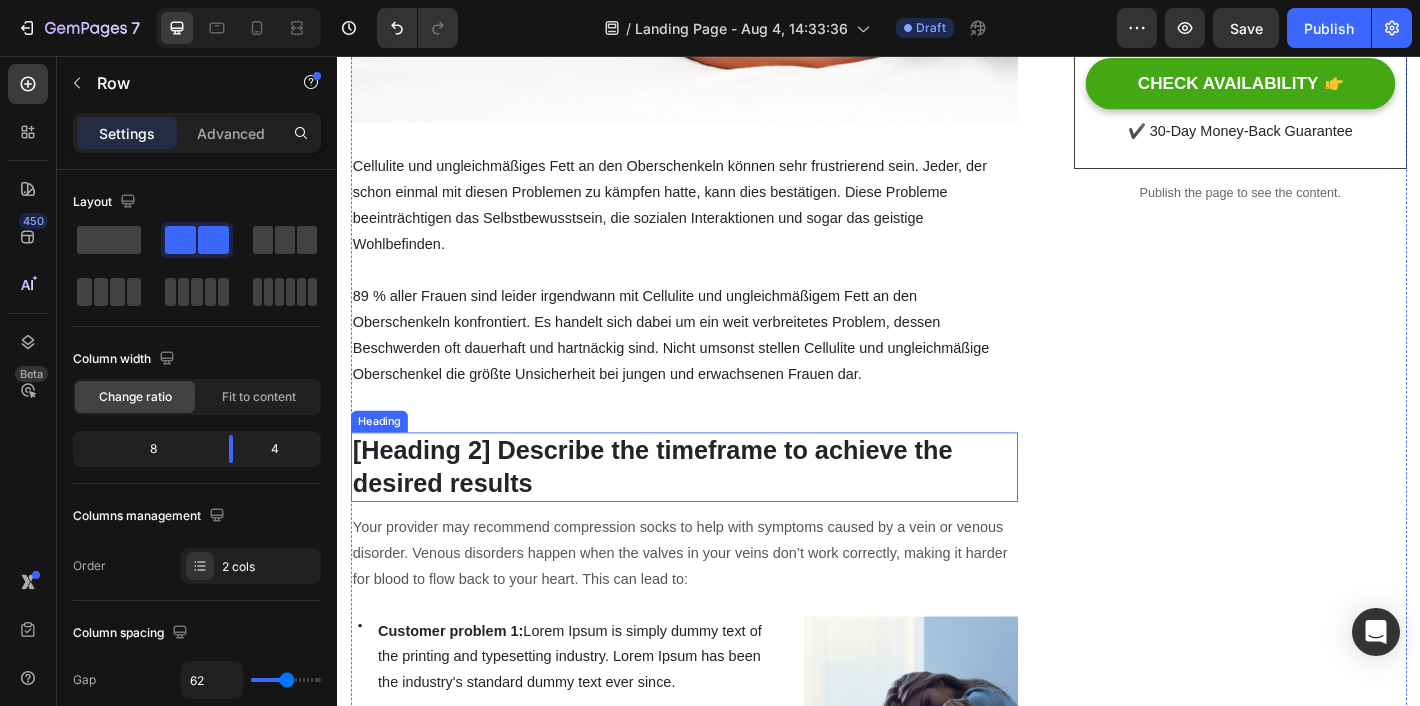 click on "[Heading 2] Describe the timeframe to achieve the desired results" at bounding box center [721, 511] 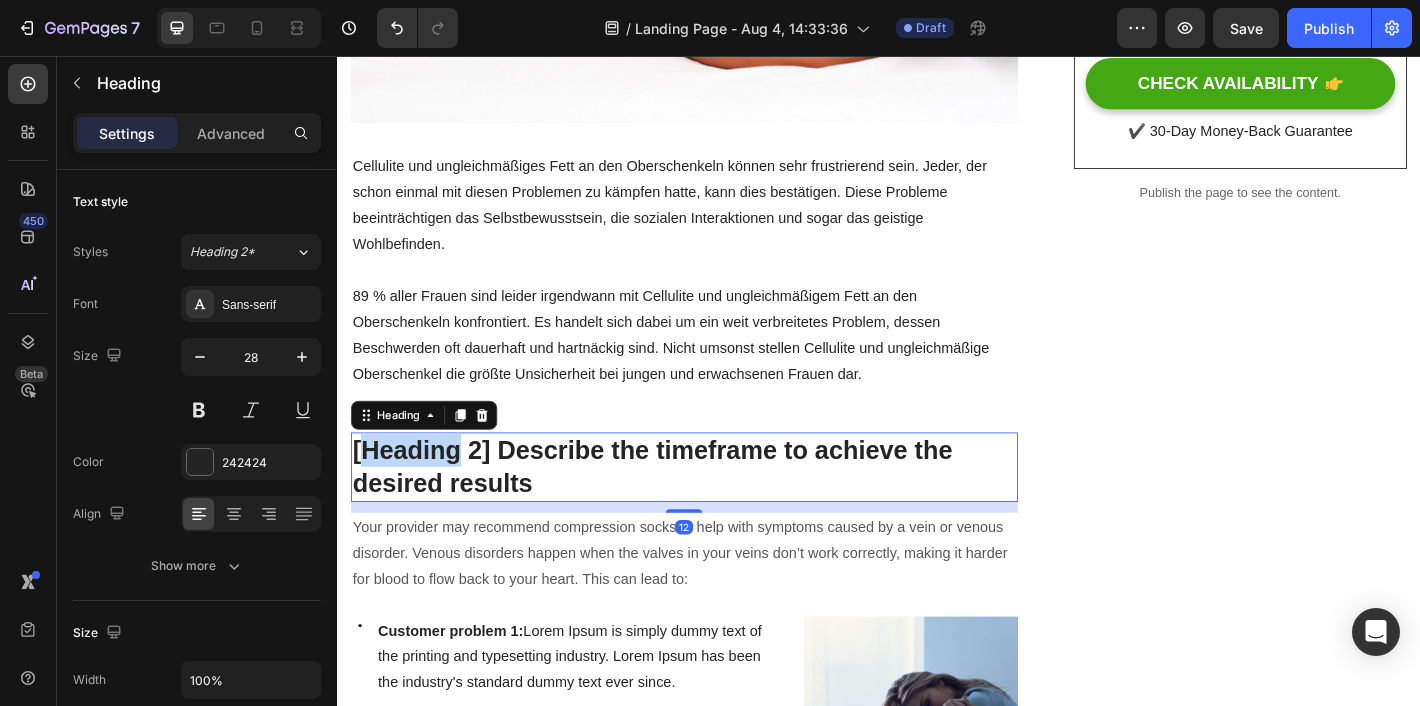 click on "[Heading 2] Describe the timeframe to achieve the desired results" at bounding box center (721, 511) 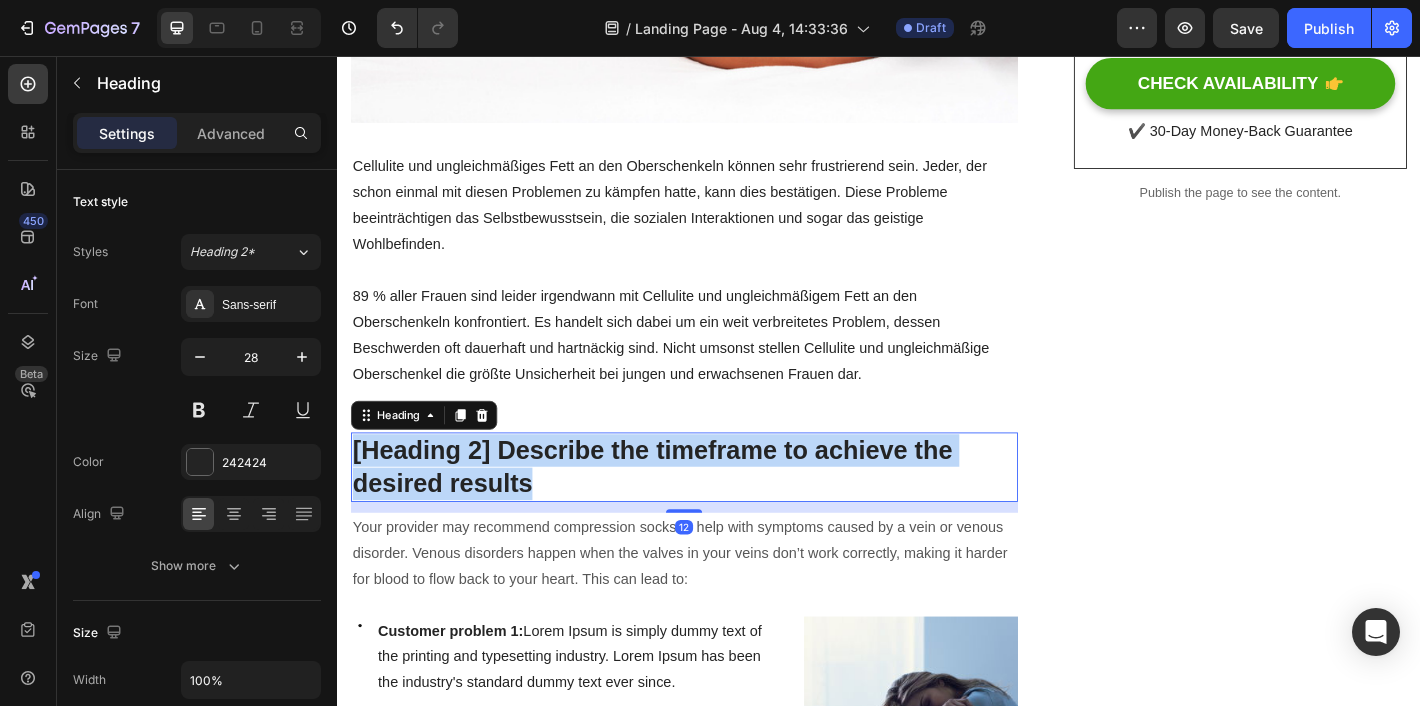 click on "[Heading 2] Describe the timeframe to achieve the desired results" at bounding box center (721, 511) 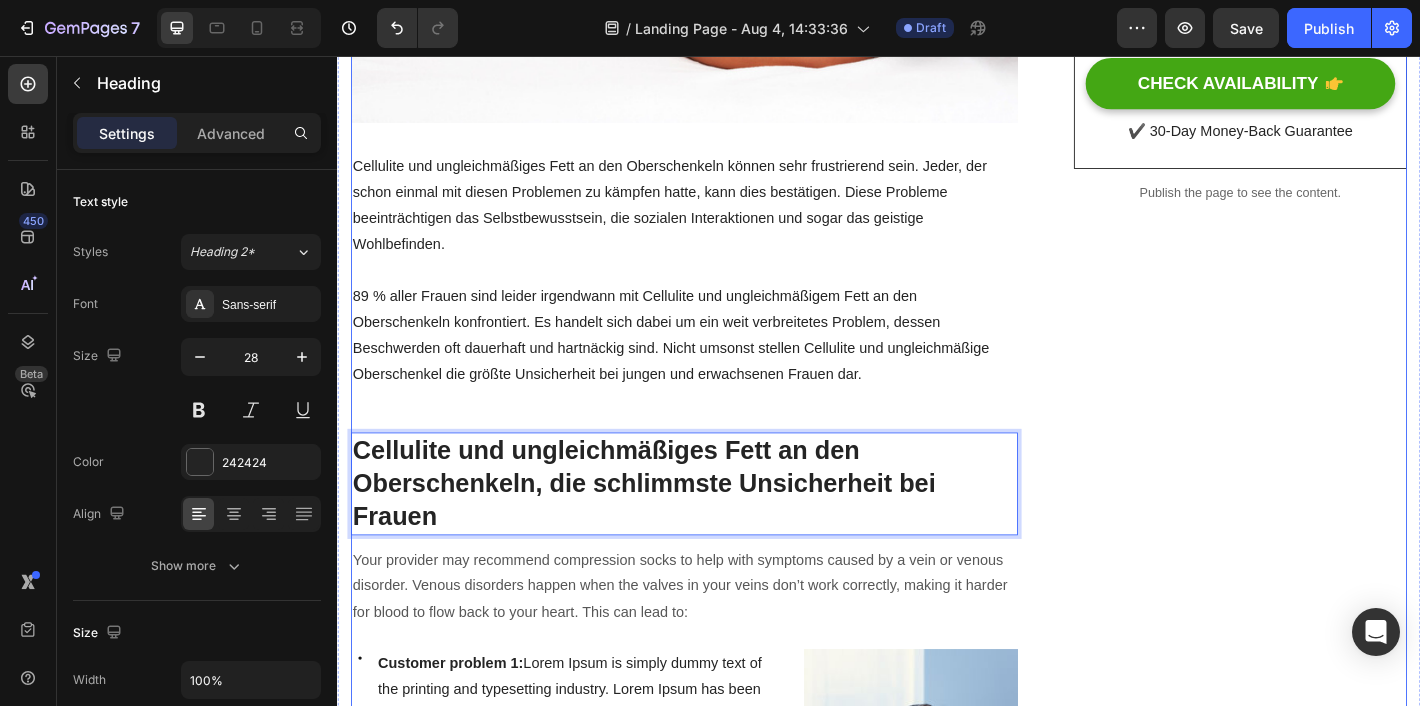click on "Unique Value Proposition Heading
Icon Product benefit 1 Text block
Icon Product benefit 2 Text block
Icon Product benefit 3  Text block
Icon Product benefit 4   Text block Icon List Row Image  	   CHECK AVAILABILITY Button ✔️ 30-Day Money-Back Guarantee Text block Row
Publish the page to see the content.
Sticky sidebar" at bounding box center (1337, 2227) 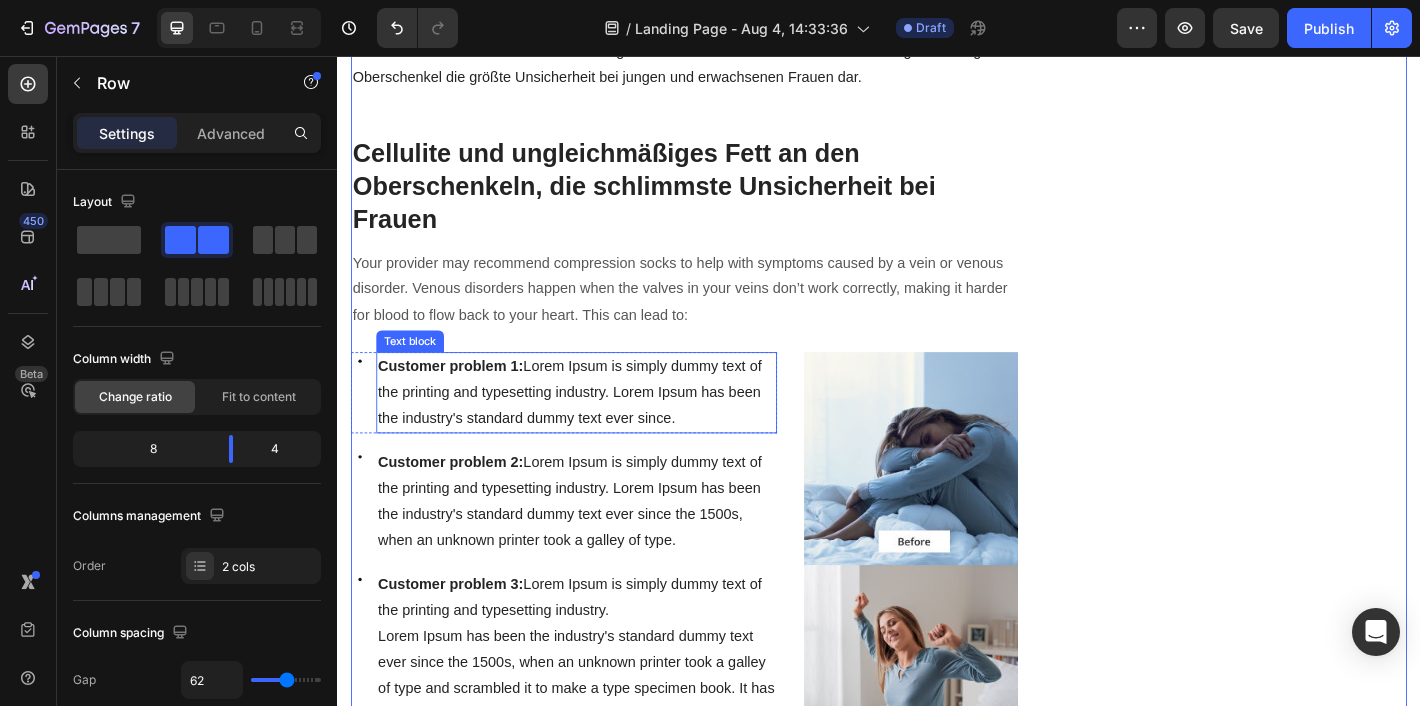 scroll, scrollTop: 1047, scrollLeft: 0, axis: vertical 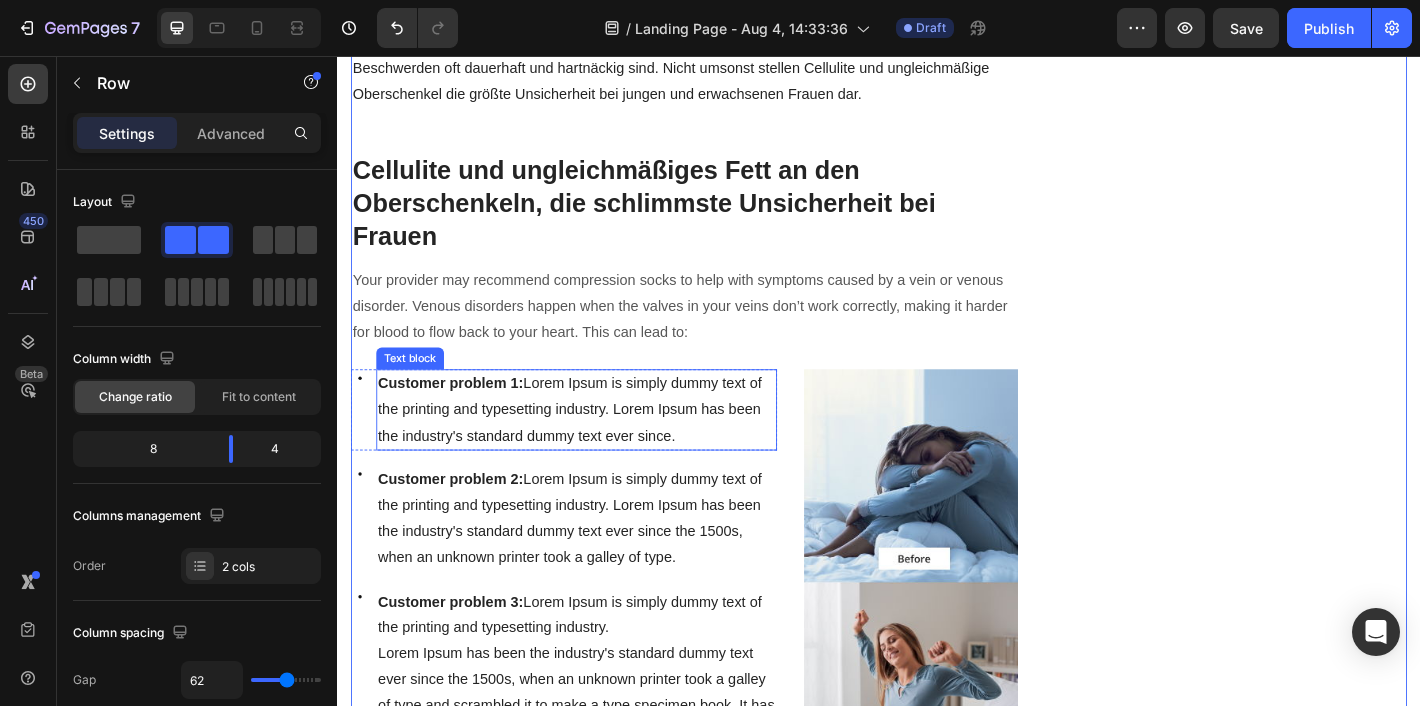 click on "Your provider may recommend compression socks to help with symptoms caused by a vein or venous disorder. Venous disorders happen when the valves in your veins don’t work correctly, making it harder for blood to flow back to your heart. This can lead to:" at bounding box center [721, 334] 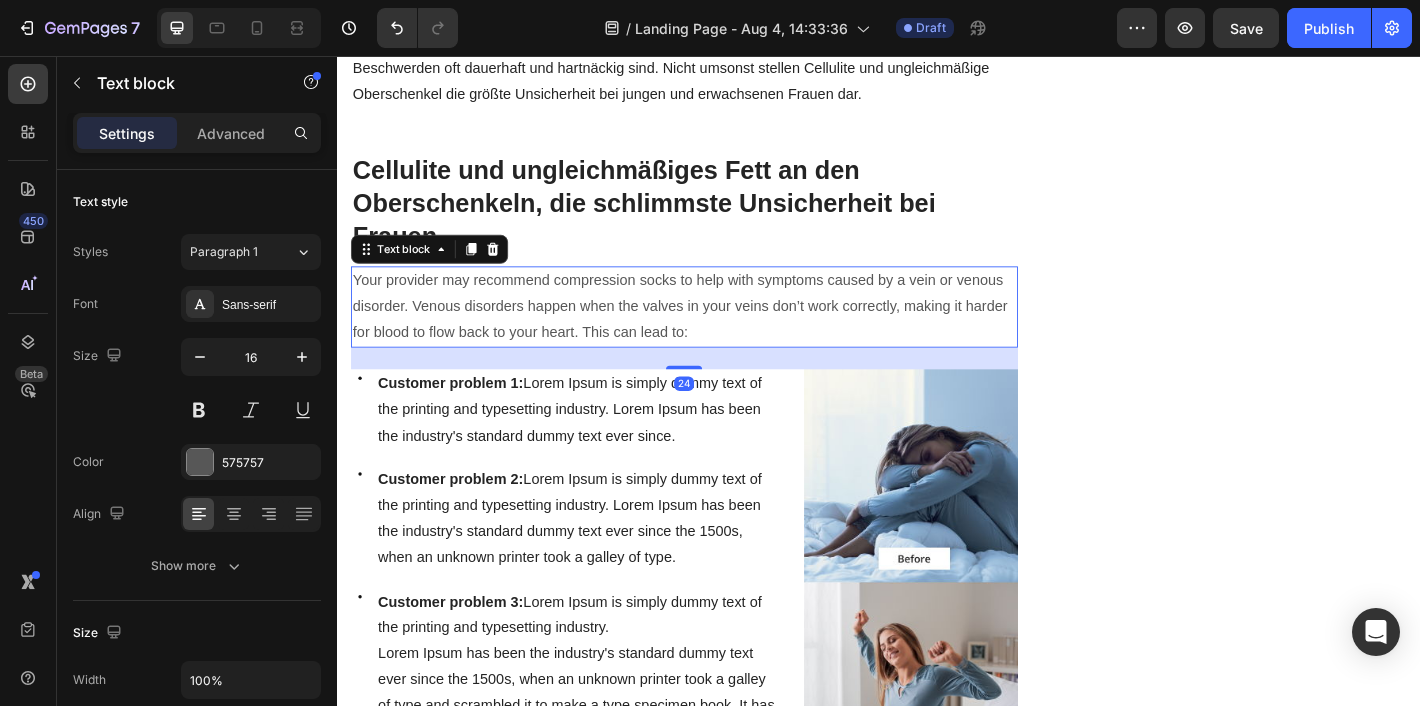 click on "Your provider may recommend compression socks to help with symptoms caused by a vein or venous disorder. Venous disorders happen when the valves in your veins don’t work correctly, making it harder for blood to flow back to your heart. This can lead to:" at bounding box center [721, 334] 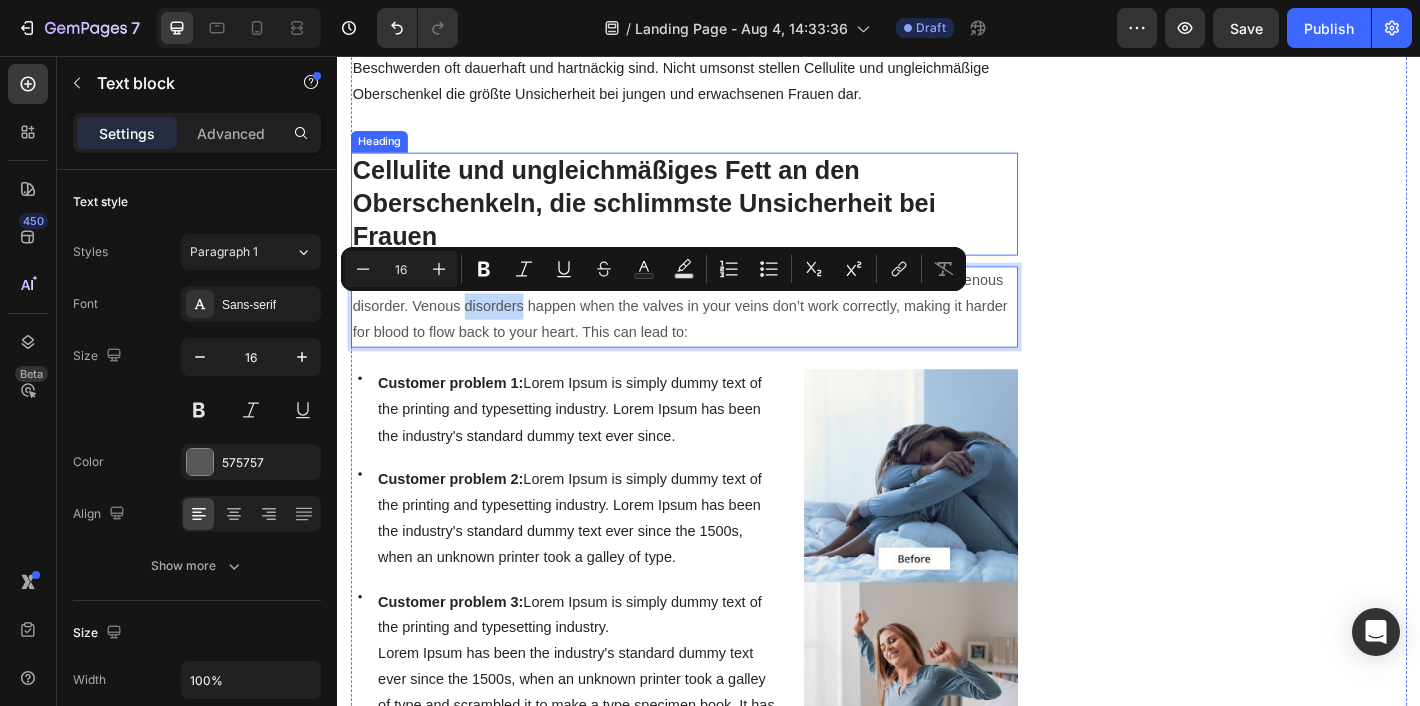 click on "Cellulite und ungleichmäßiges Fett an den Oberschenkeln, die schlimmste Unsicherheit bei Frauen" at bounding box center (721, 219) 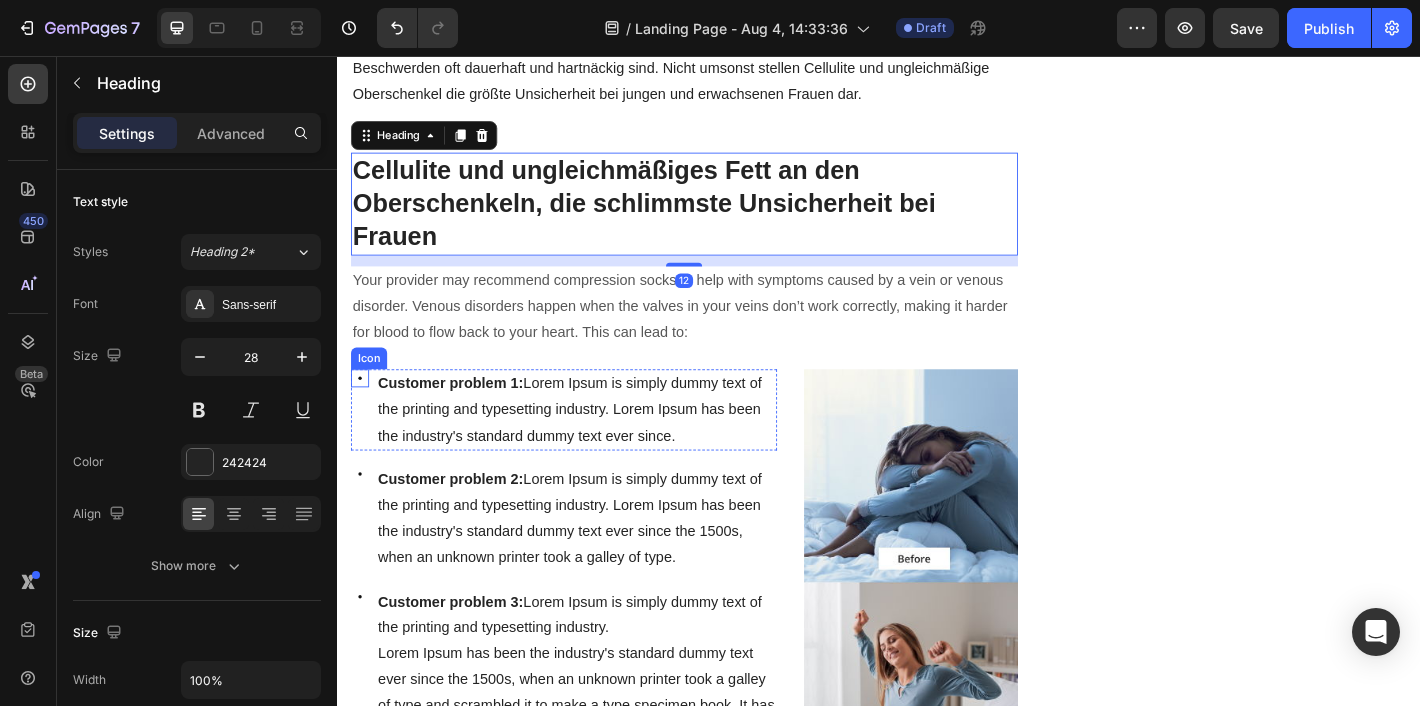 click 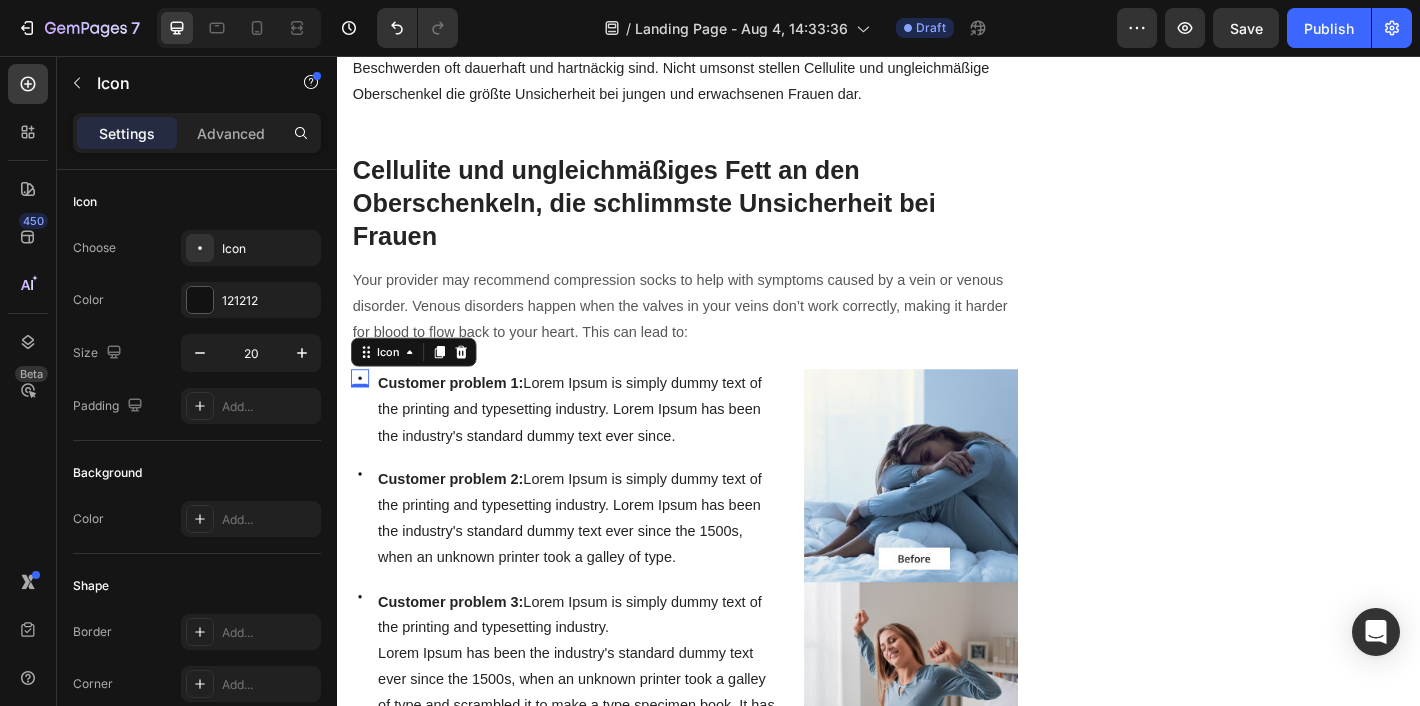 click 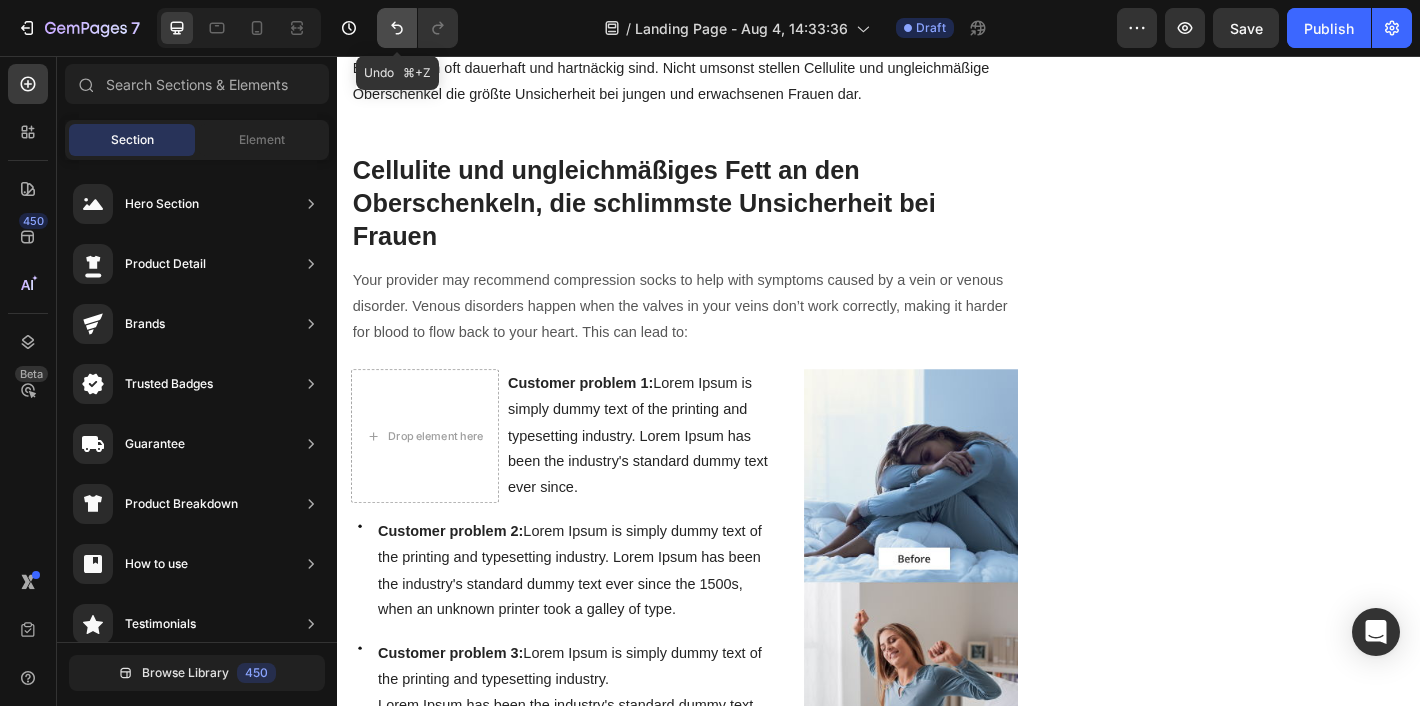 click 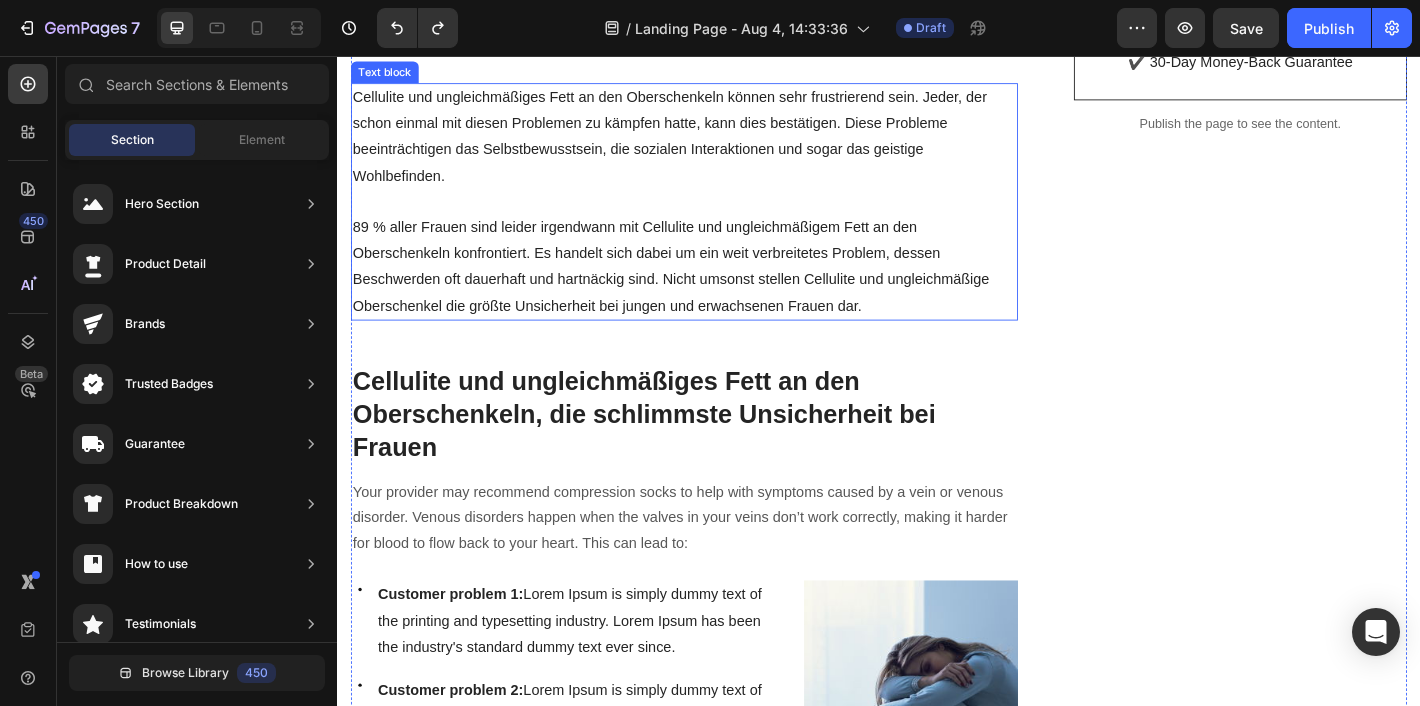 scroll, scrollTop: 997, scrollLeft: 0, axis: vertical 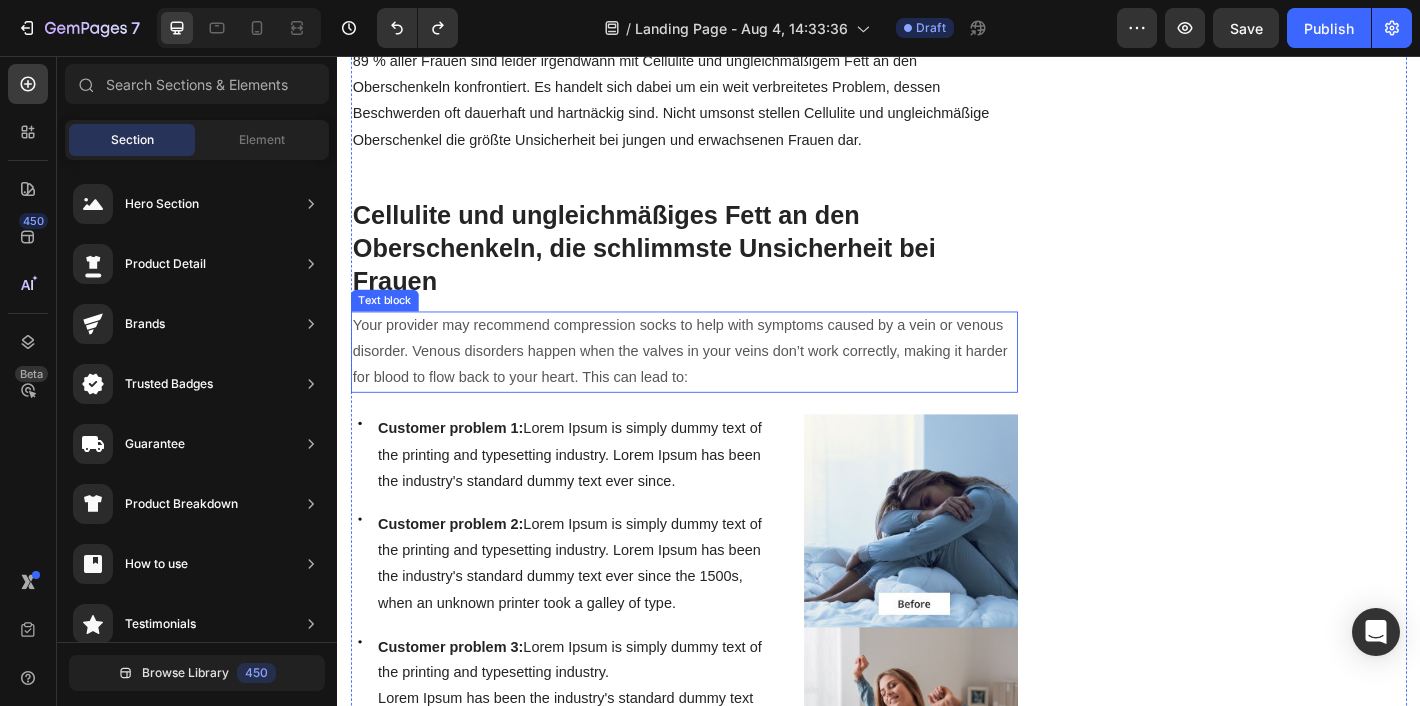 click on "Your provider may recommend compression socks to help with symptoms caused by a vein or venous disorder. Venous disorders happen when the valves in your veins don’t work correctly, making it harder for blood to flow back to your heart. This can lead to:" at bounding box center (721, 384) 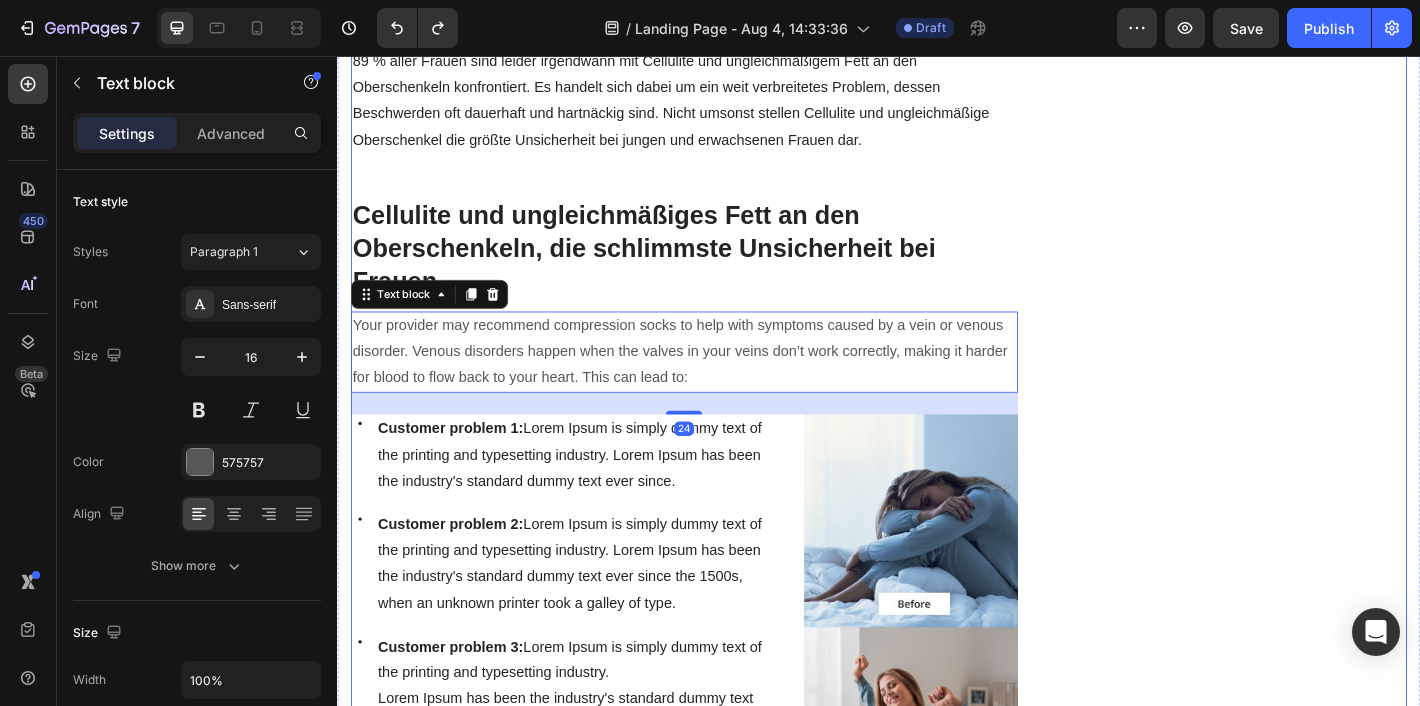 click on "Cellulite und ungleichmäßiges Fett an den Oberschenkeln, die schlimmste Unsicherheit bei Frauen" at bounding box center [721, 269] 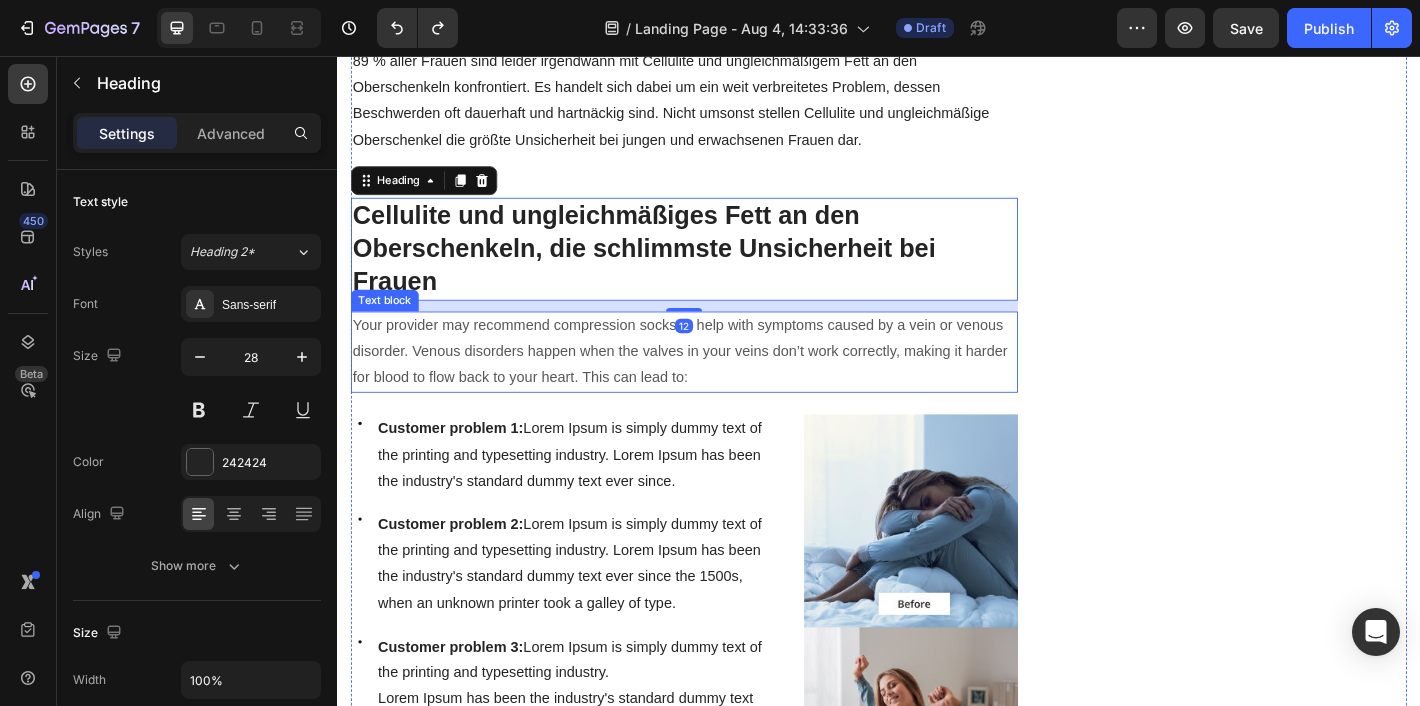 click on "Your provider may recommend compression socks to help with symptoms caused by a vein or venous disorder. Venous disorders happen when the valves in your veins don’t work correctly, making it harder for blood to flow back to your heart. This can lead to:" at bounding box center (721, 384) 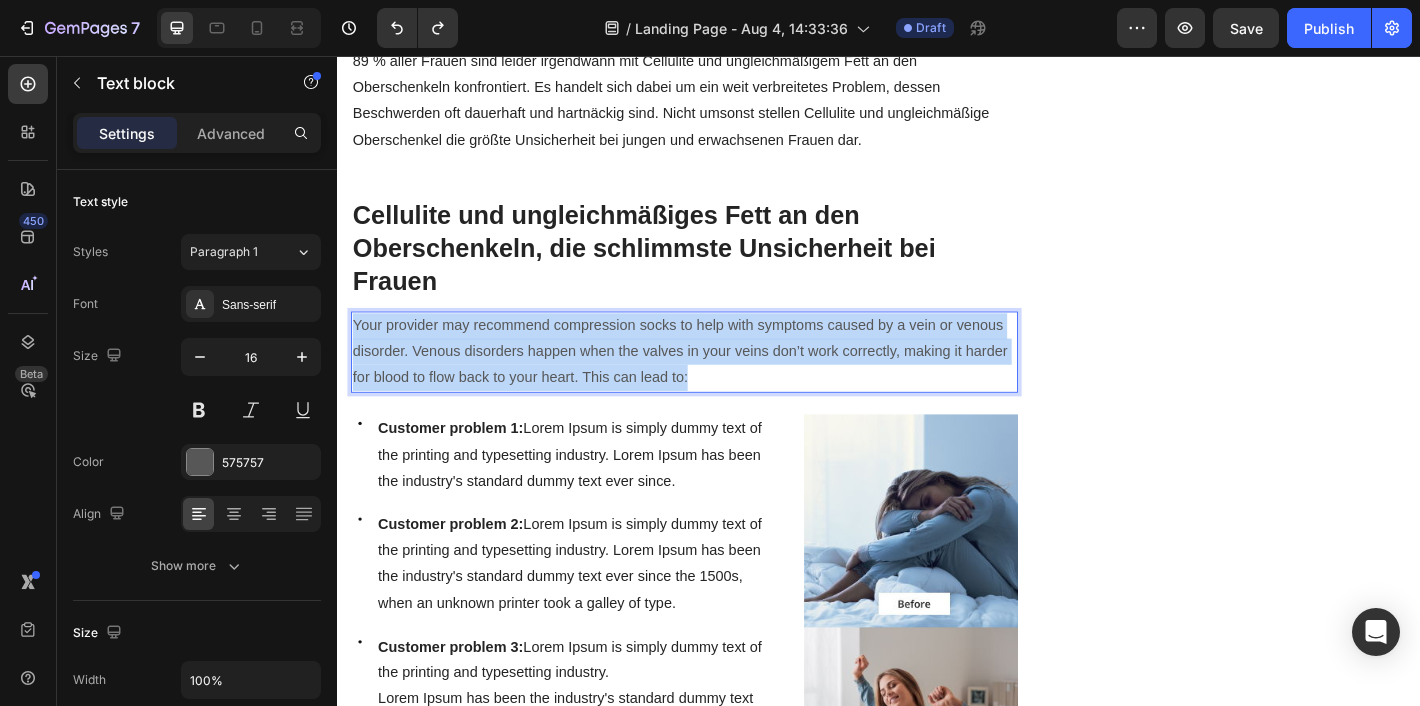 drag, startPoint x: 752, startPoint y: 413, endPoint x: 299, endPoint y: 350, distance: 457.3598 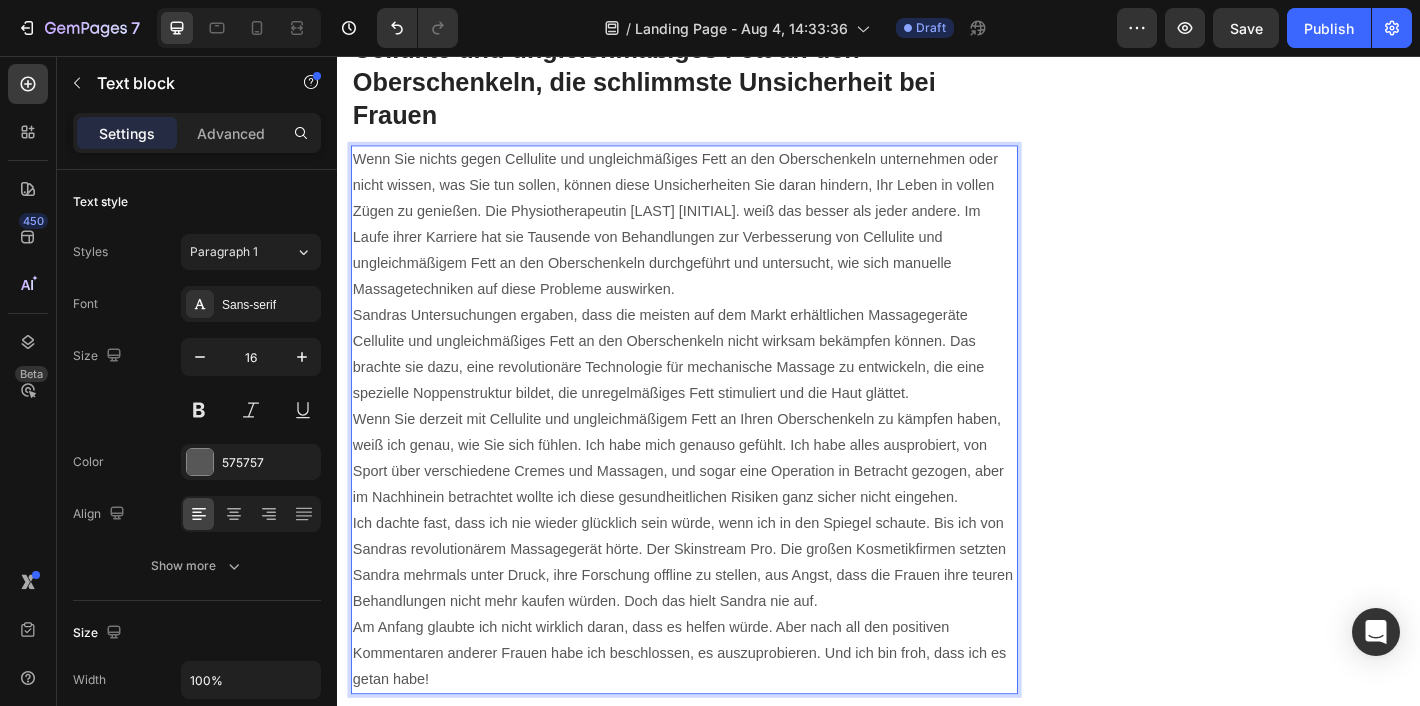scroll, scrollTop: 1419, scrollLeft: 0, axis: vertical 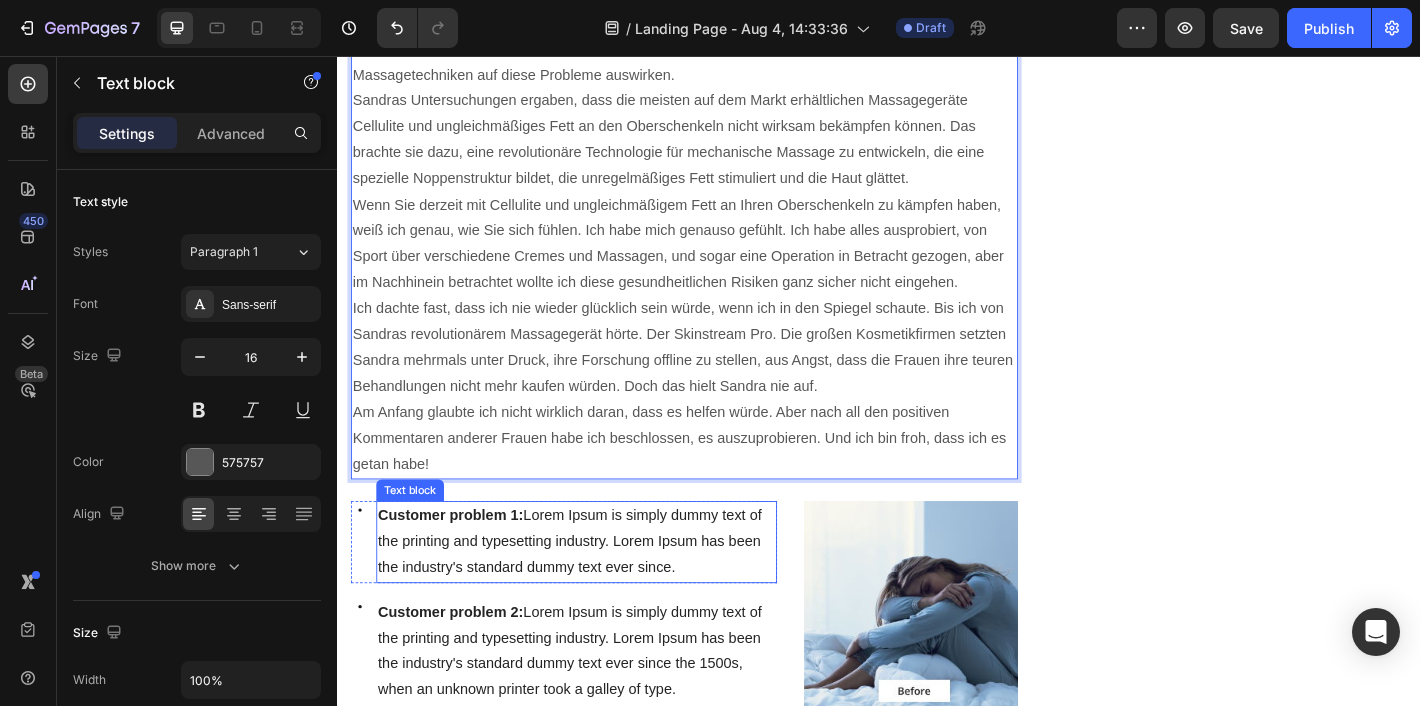 click on "Customer problem 1:  Lorem Ipsum is simply dummy text of the printing and typesetting industry. Lorem Ipsum has been the industry's standard dummy text ever since." at bounding box center (602, 594) 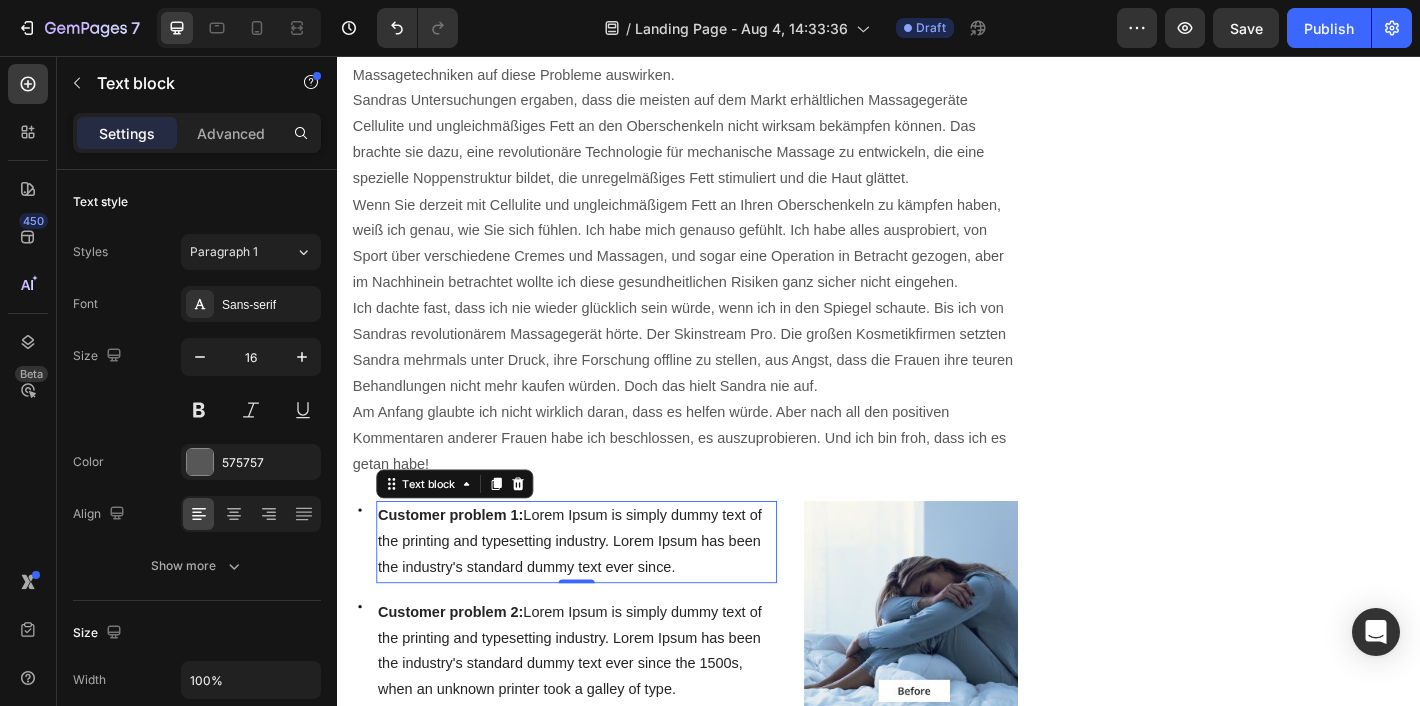 click on "Text block" at bounding box center (467, 530) 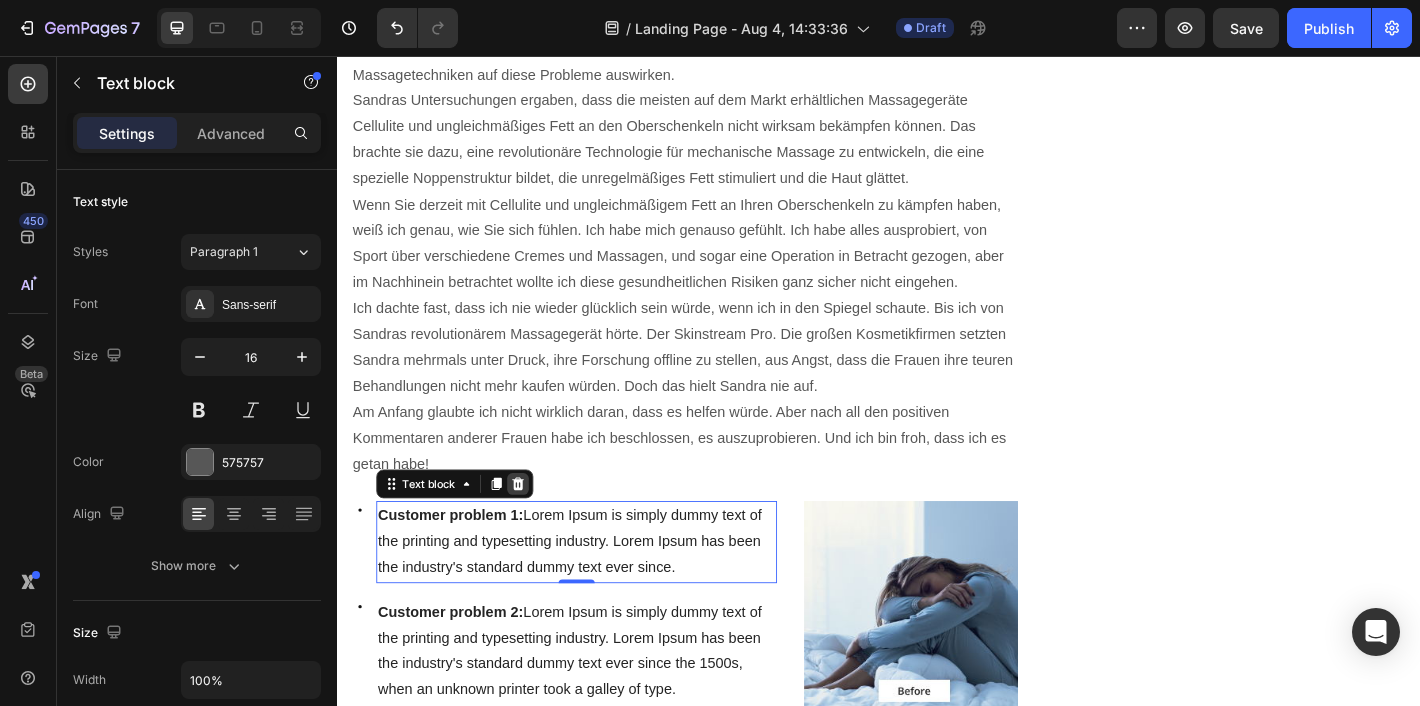 click 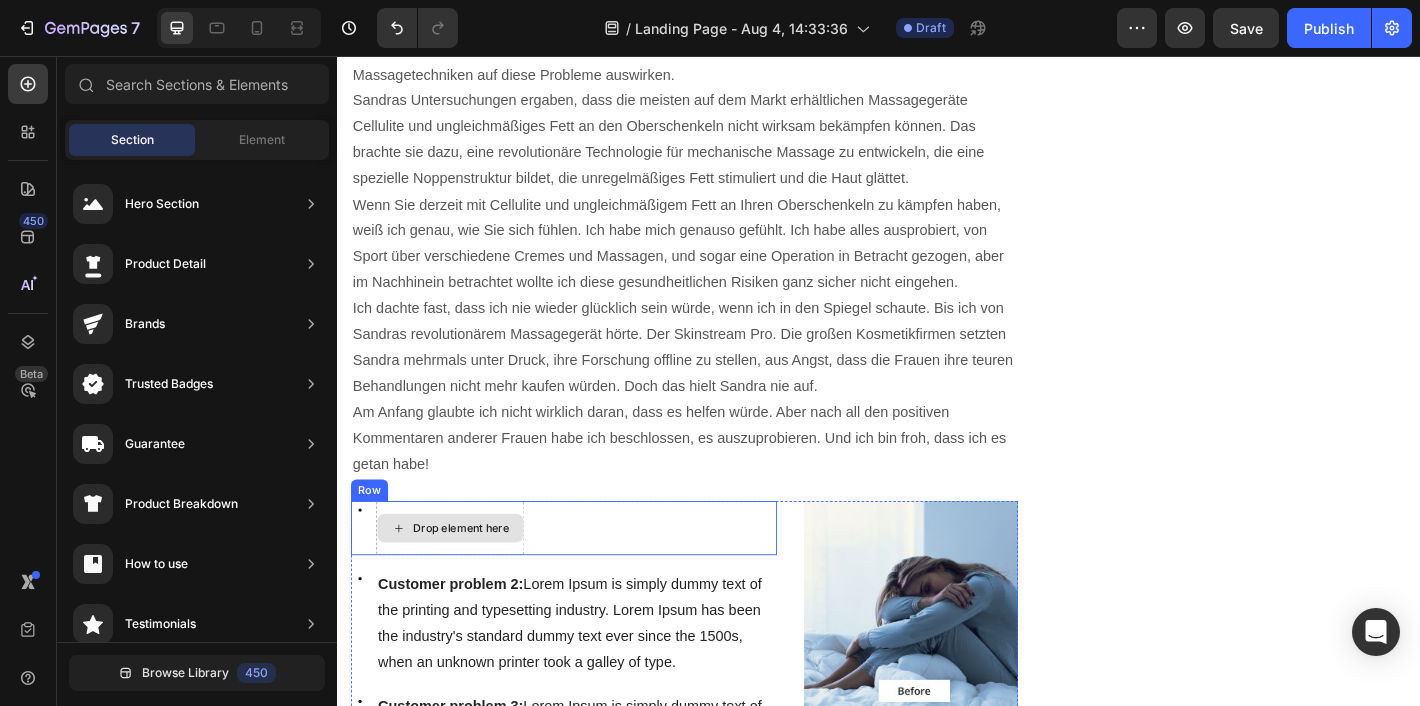 click on "Drop element here" at bounding box center [462, 579] 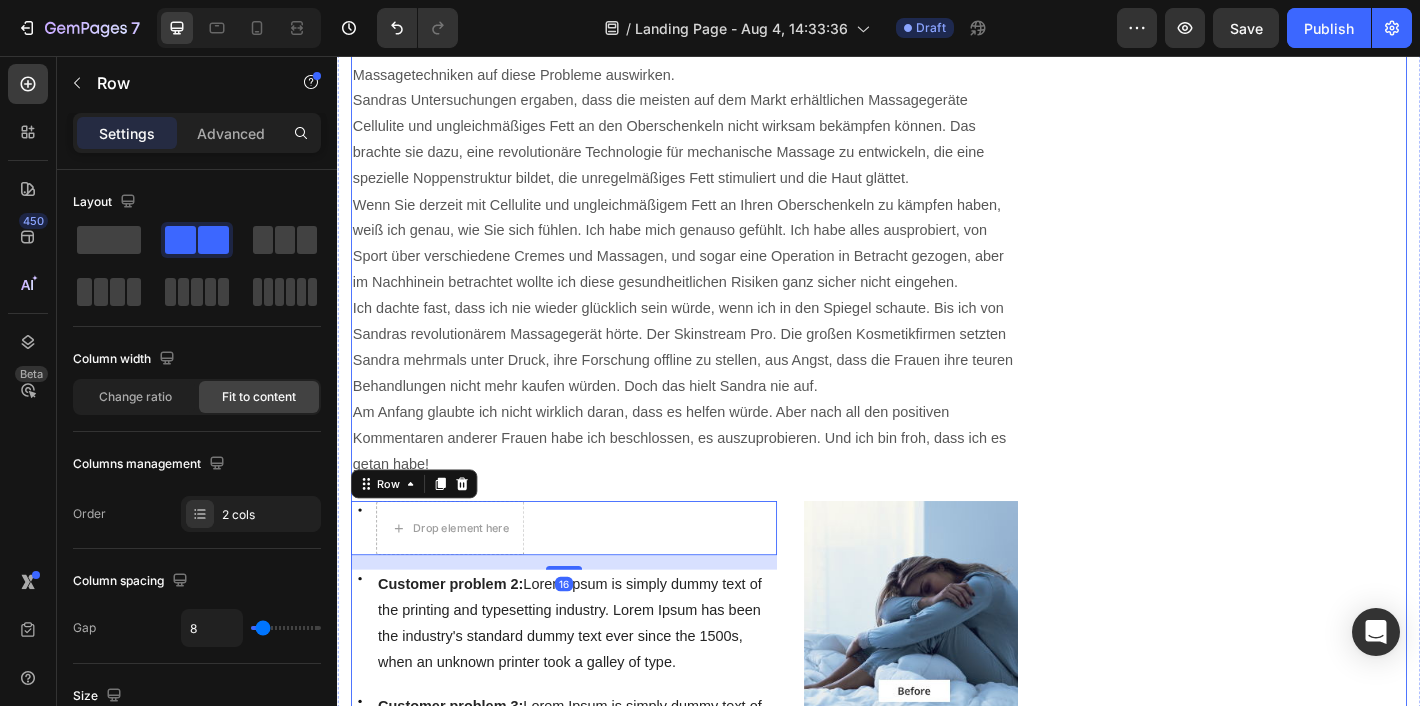 click on "Wie die Entdeckung einer ehemaligen Physiotherapeutin Tausenden von Frauen zu glatteren Oberschenkeln und weniger Cellulite verhalf! (Ohne Operation) Heading 1. [MONTH] [YEAR] | Text block Geschrieben von [FIRST] [LAST] Text block Row Image Cellulite und ungleichmäßiges Fett an den Oberschenkeln können sehr frustrierend sein. Jeder, der schon einmal mit diesen Problemen zu kämpfen hatte, kann dies bestätigen. Diese Probleme beeinträchtigen das Selbstbewusstsein, die sozialen Interaktionen und sogar das geistige Wohlbefinden. 89 % aller Frauen sind leider irgendwann mit Cellulite und ungleichmäßigem Fett an den Oberschenkeln konfrontiert. Es handelt sich dabei um ein weit verbreitetes Problem, dessen Beschwerden oft dauerhaft und hartnäckig sind. Nicht umsonst stellen Cellulite und ungleichmäßige Oberschenkel die größte Unsicherheit bei jungen und erwachsenen Frauen dar. Text block Cellulite und ungleichmäßiges Fett an den Oberschenkeln, die schlimmste Unsicherheit bei Frauen Heading Text block Icon" at bounding box center (721, 1789) 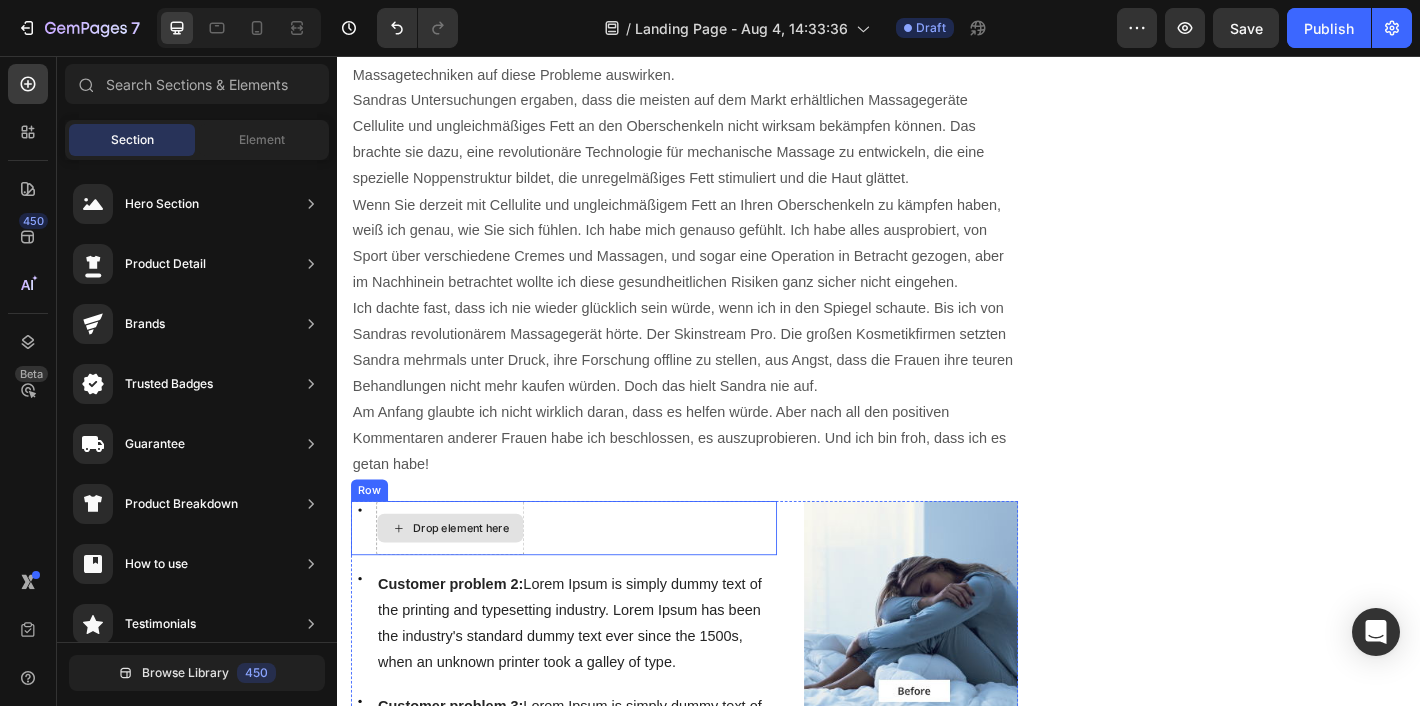 click on "Drop element here" at bounding box center (462, 579) 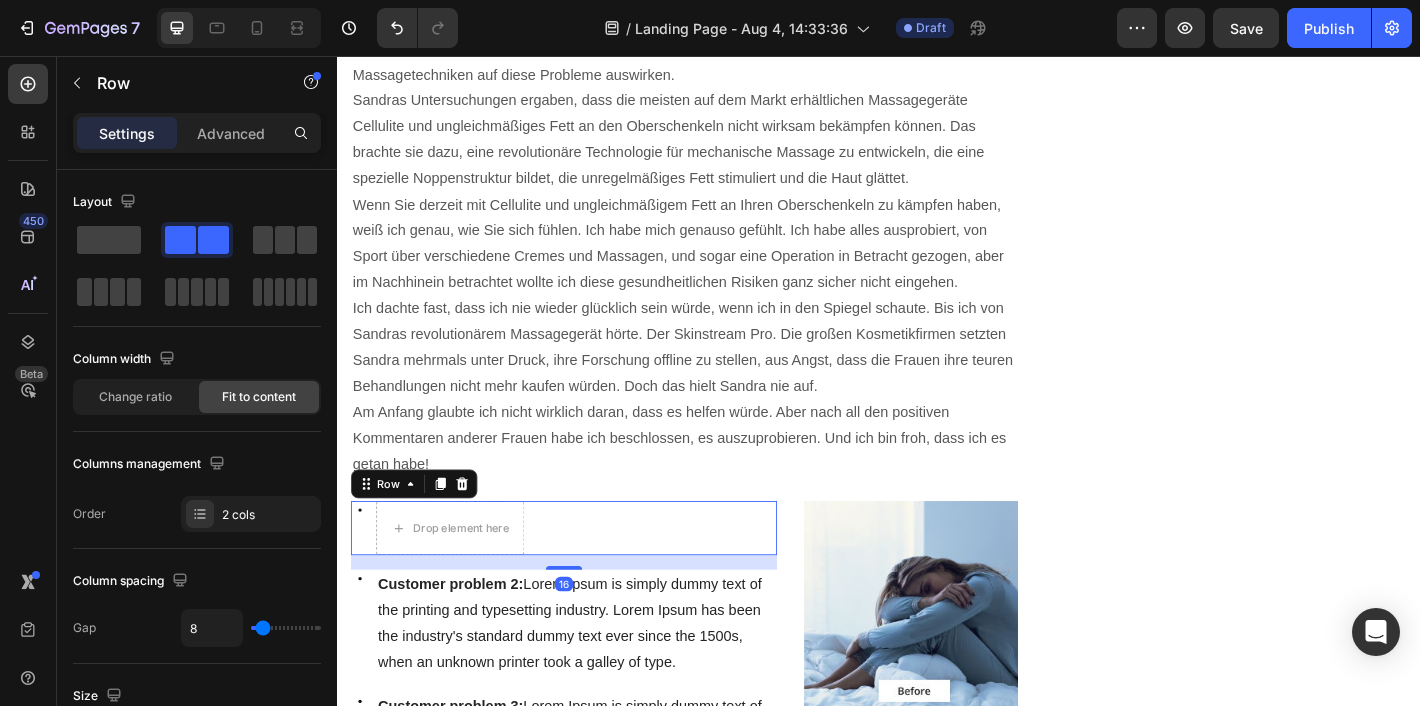 click 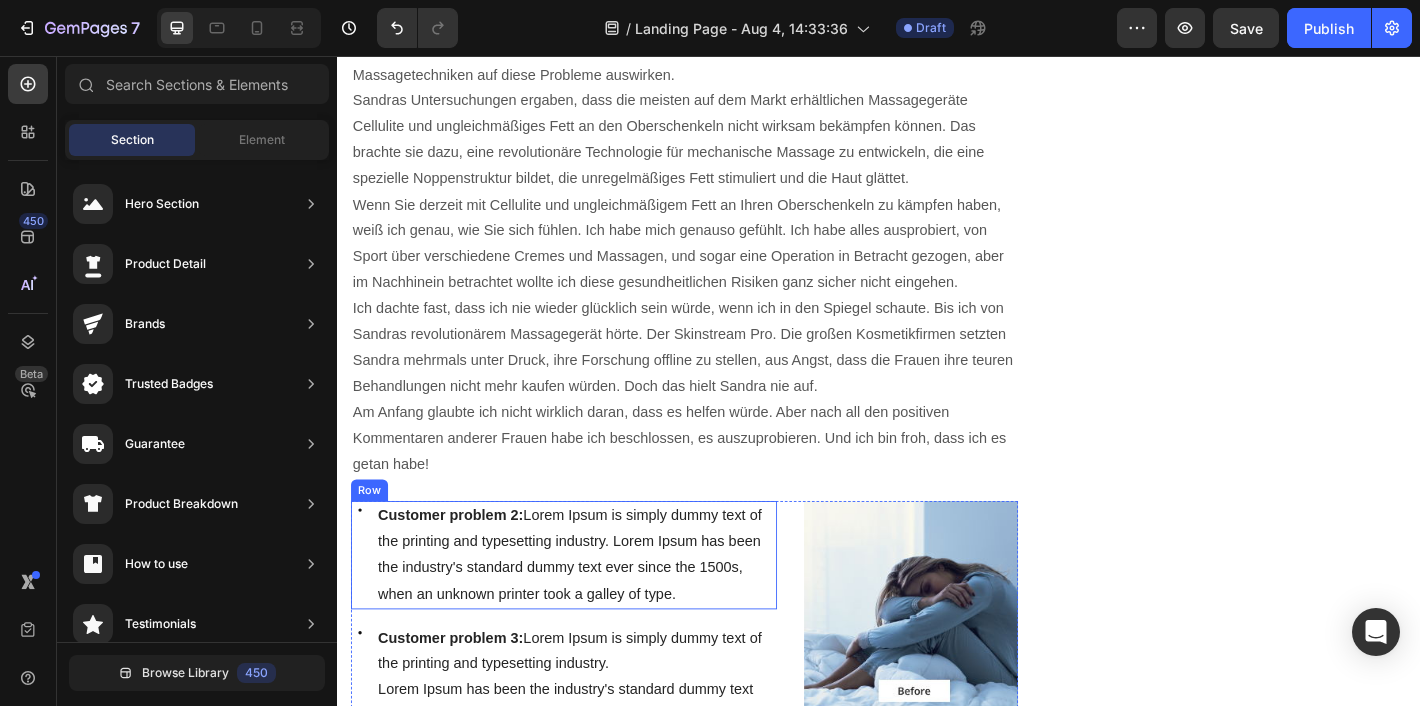 click on "Icon" at bounding box center (362, 608) 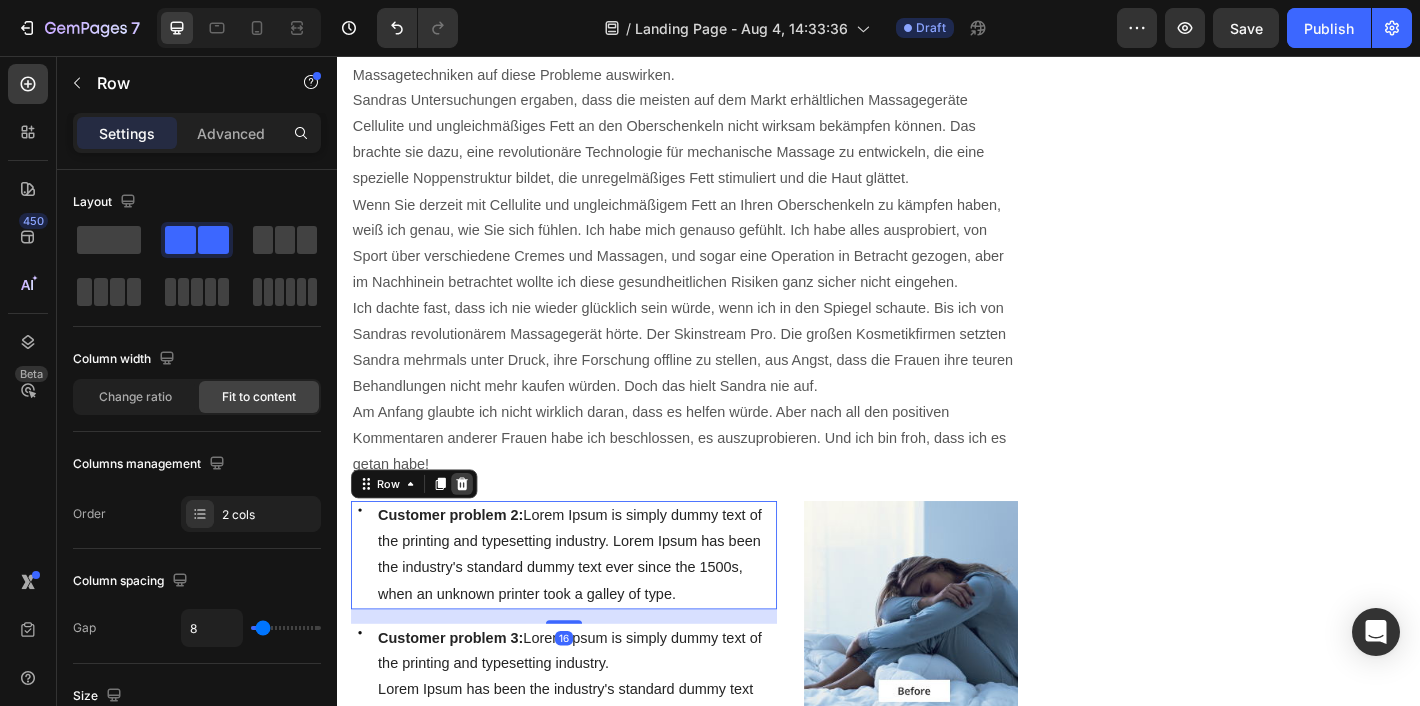 click 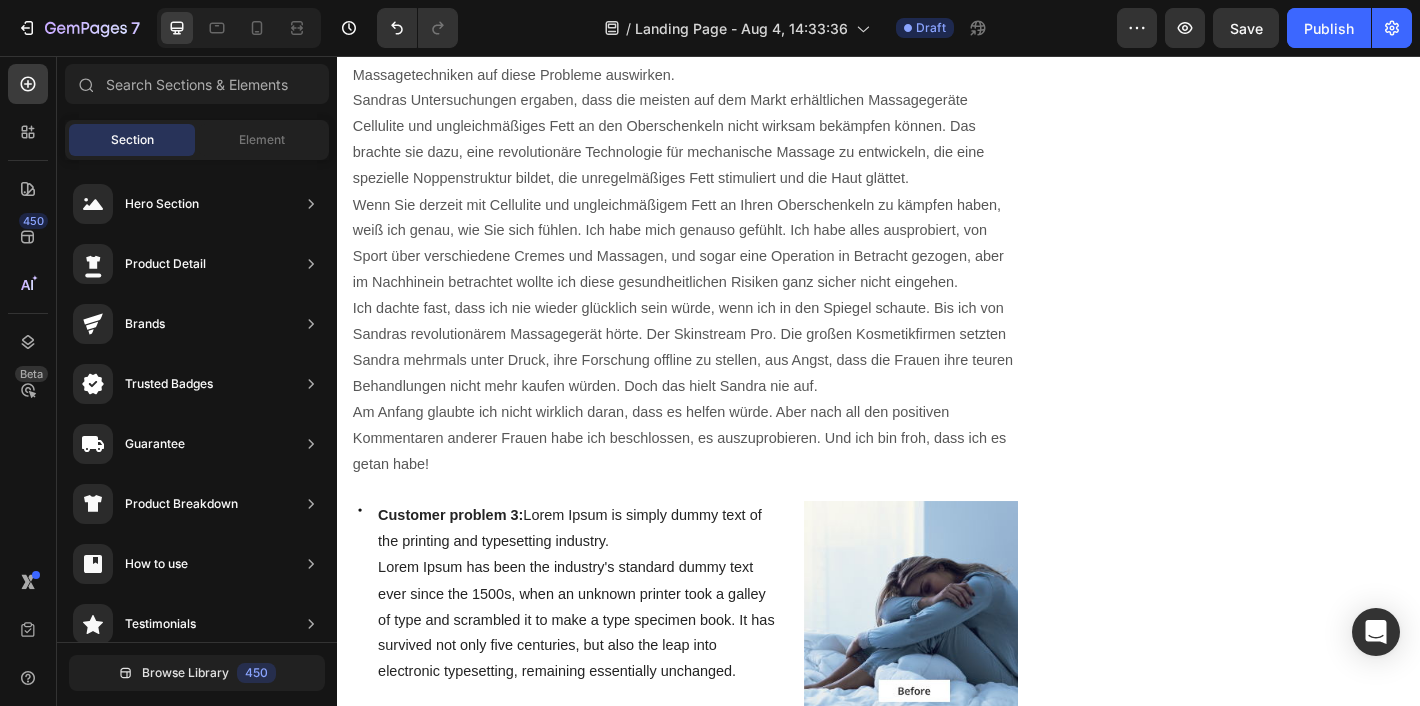 scroll, scrollTop: 1597, scrollLeft: 0, axis: vertical 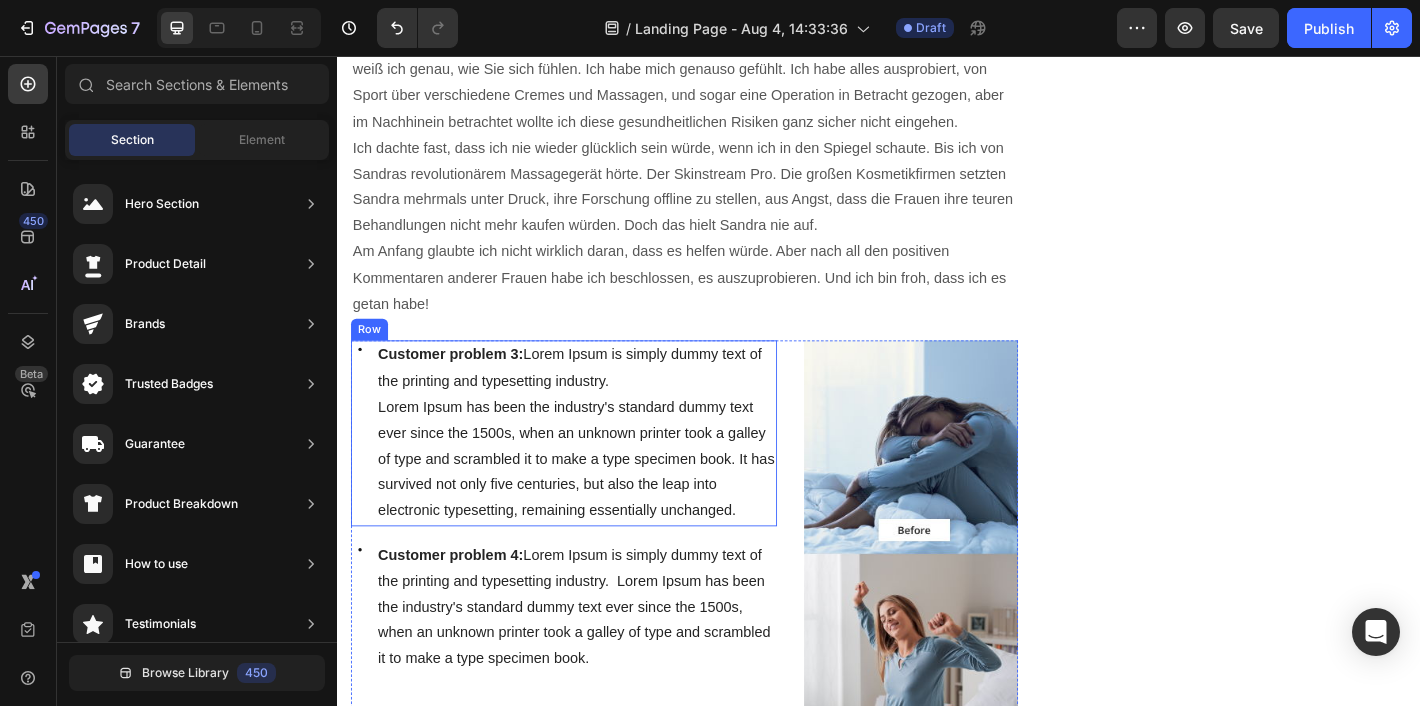 click on "Icon" at bounding box center [362, 474] 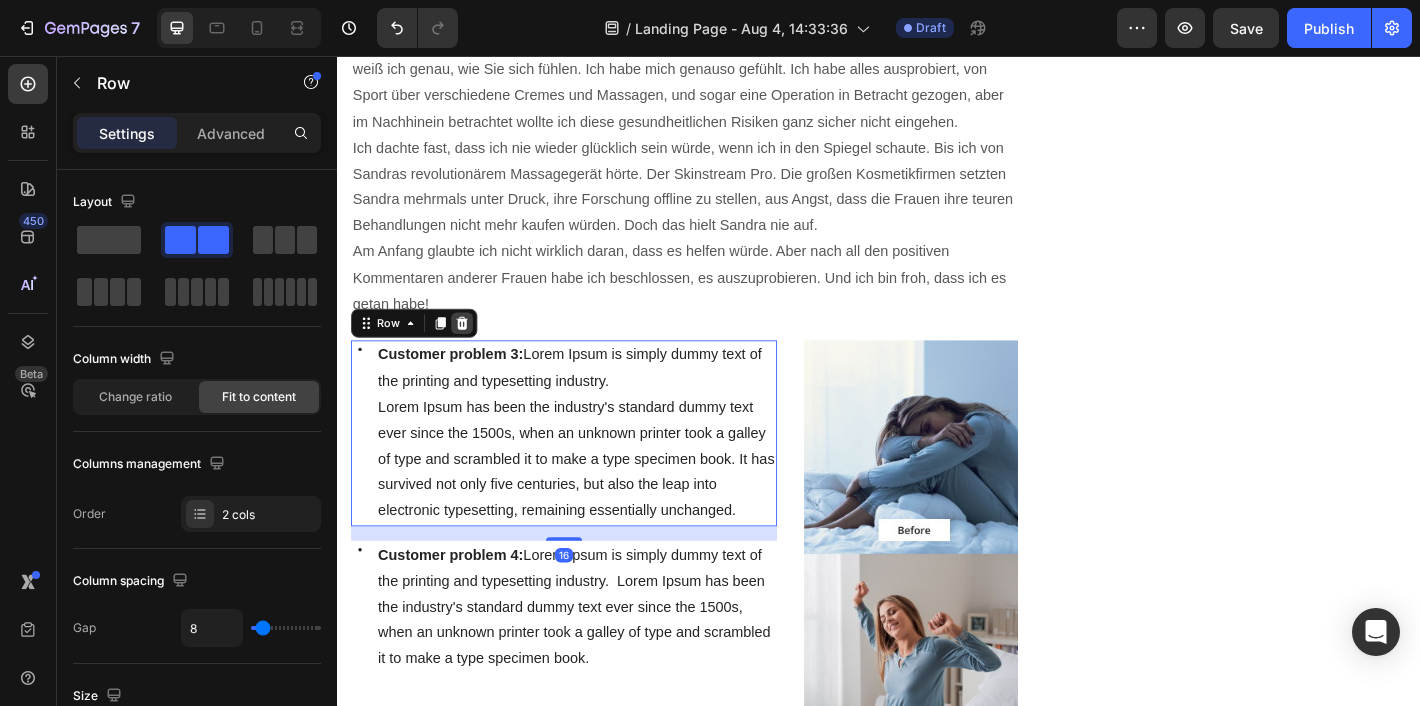 click 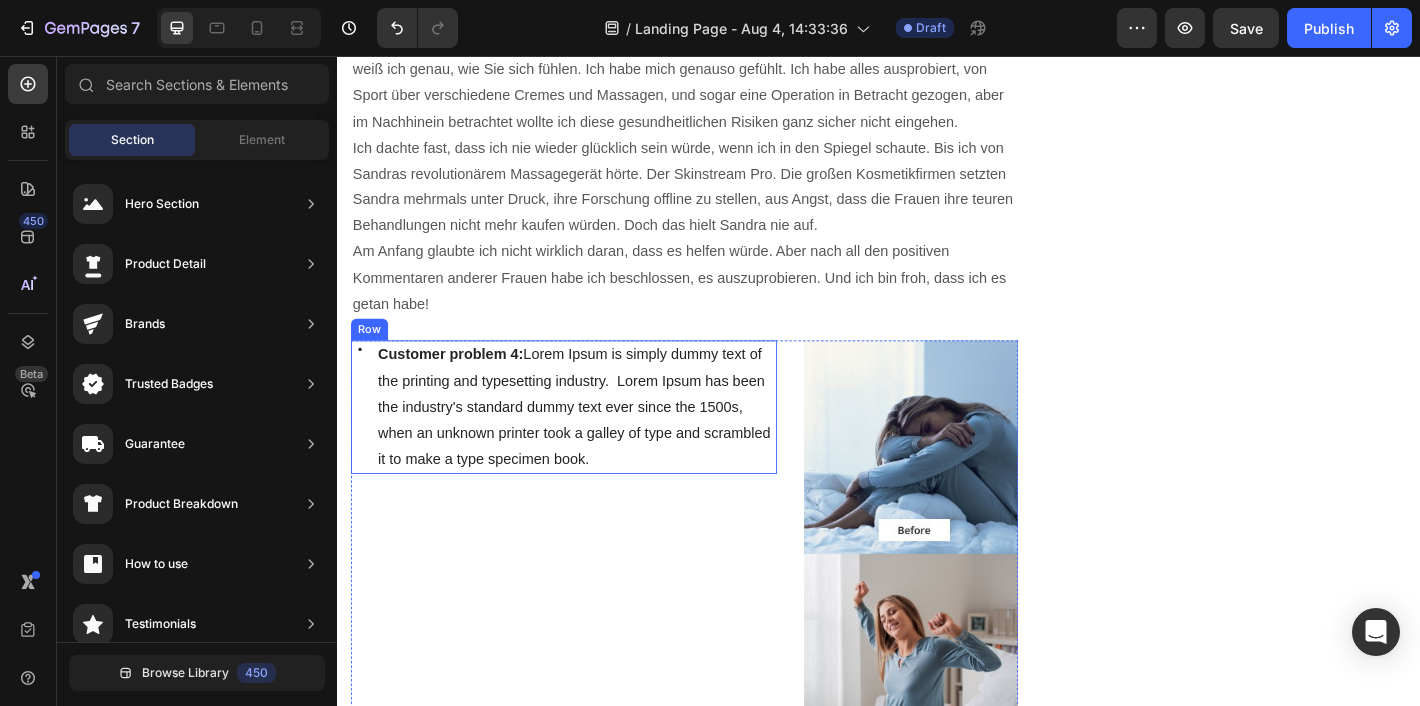 click on "Icon" at bounding box center (362, 445) 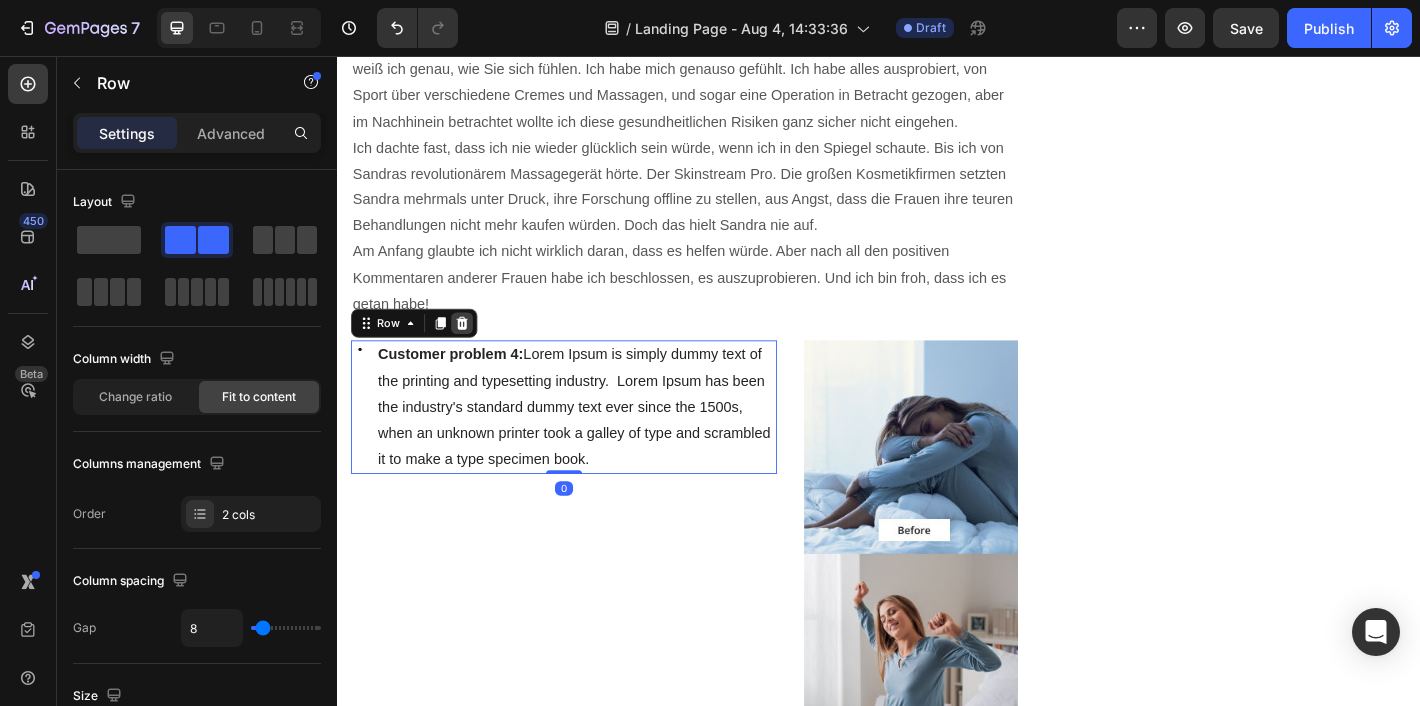 click on "Row" at bounding box center (422, 352) 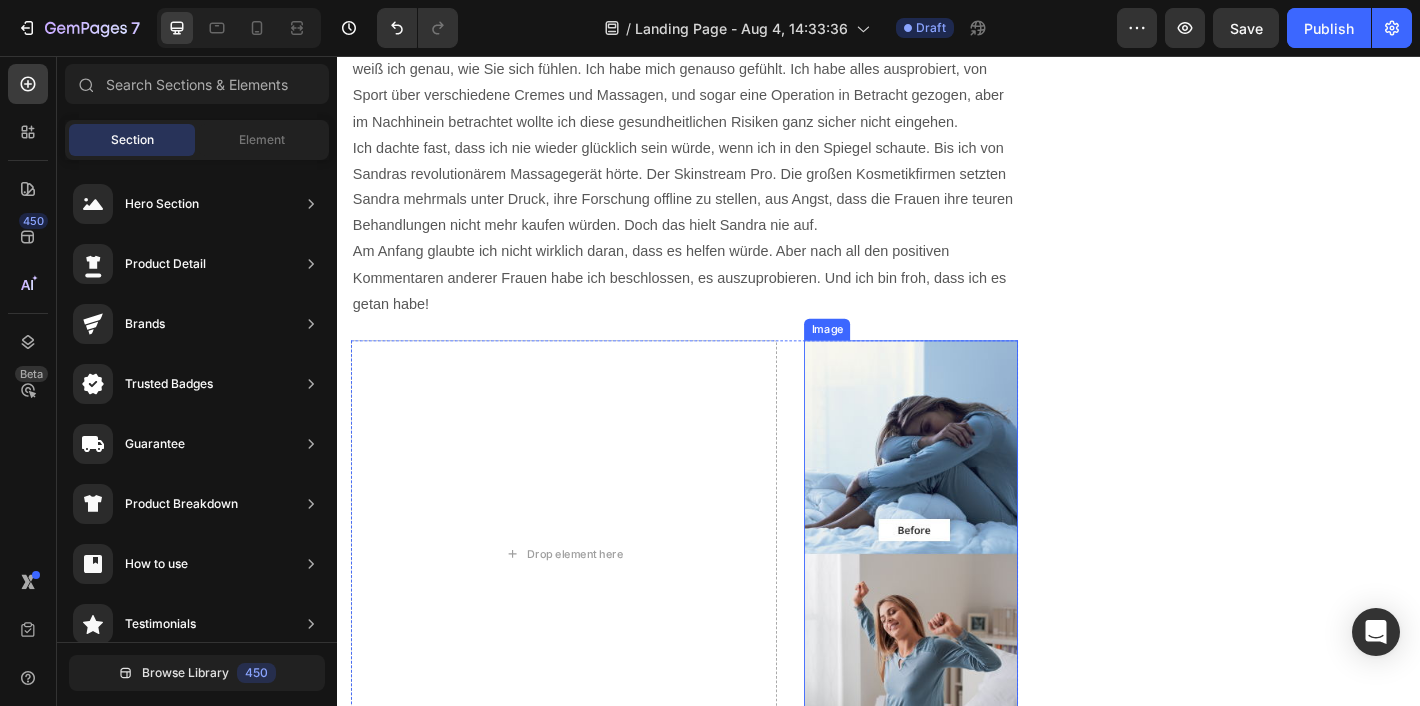 click at bounding box center [972, 607] 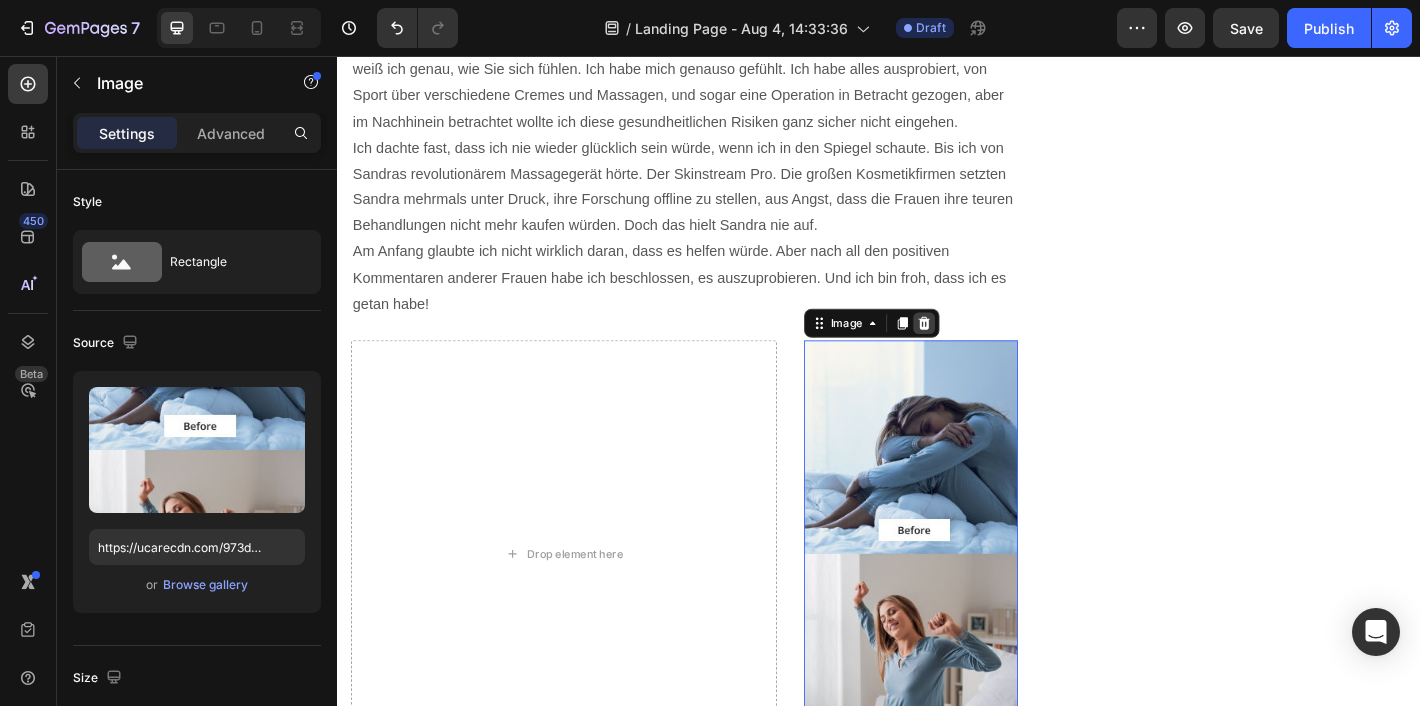 click 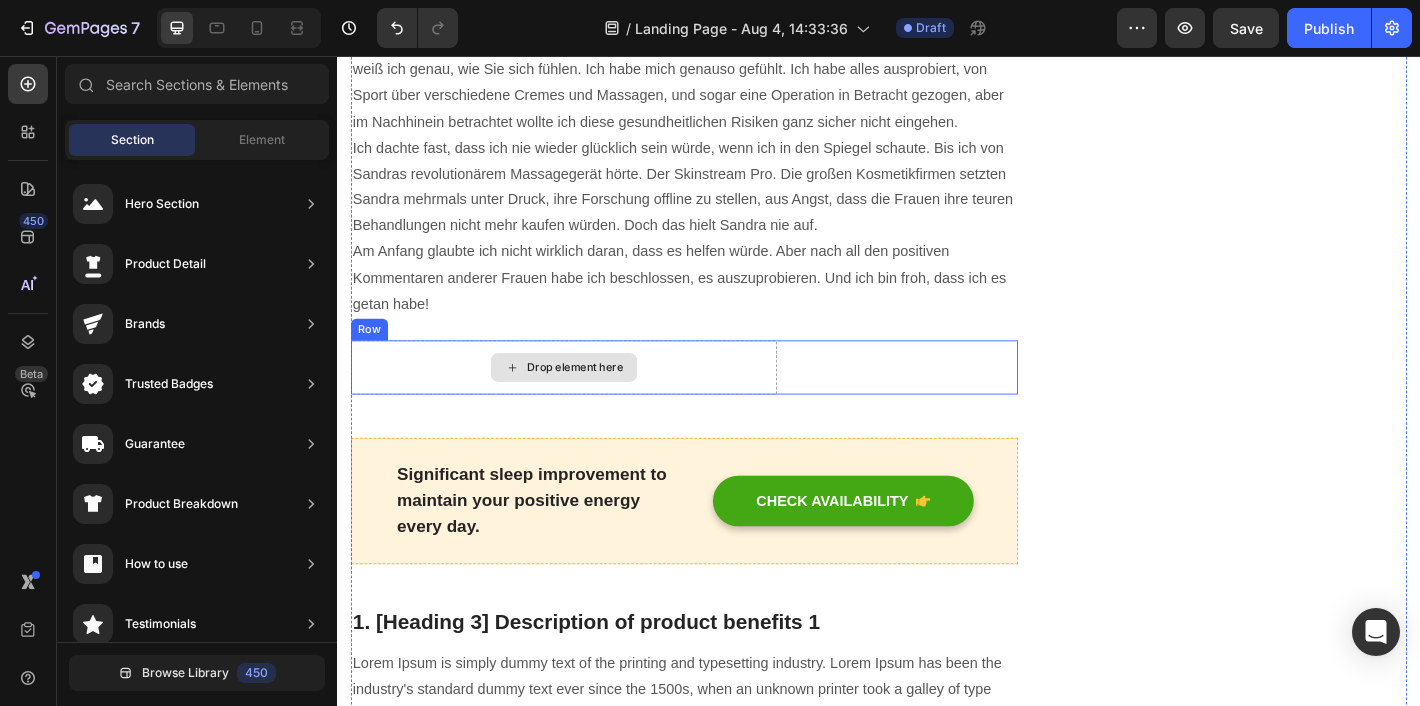 click on "Drop element here" at bounding box center (588, 401) 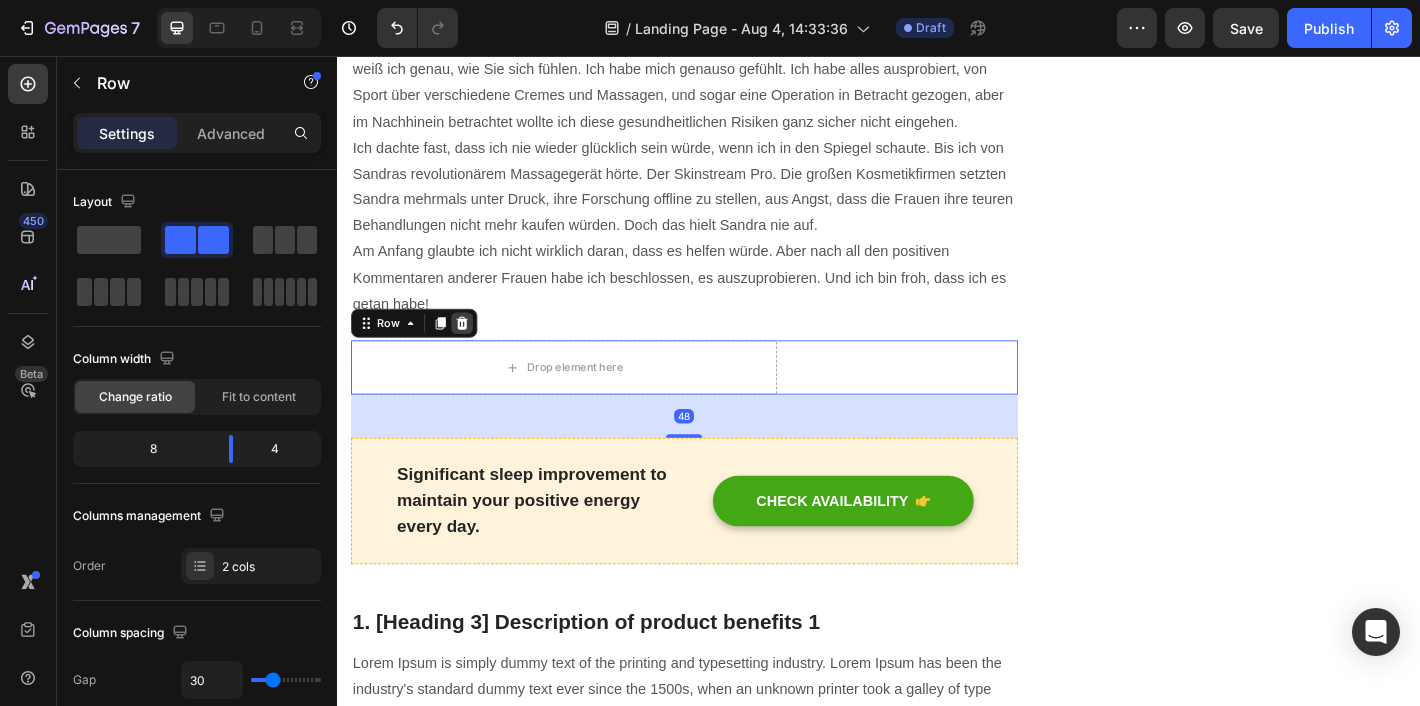 click 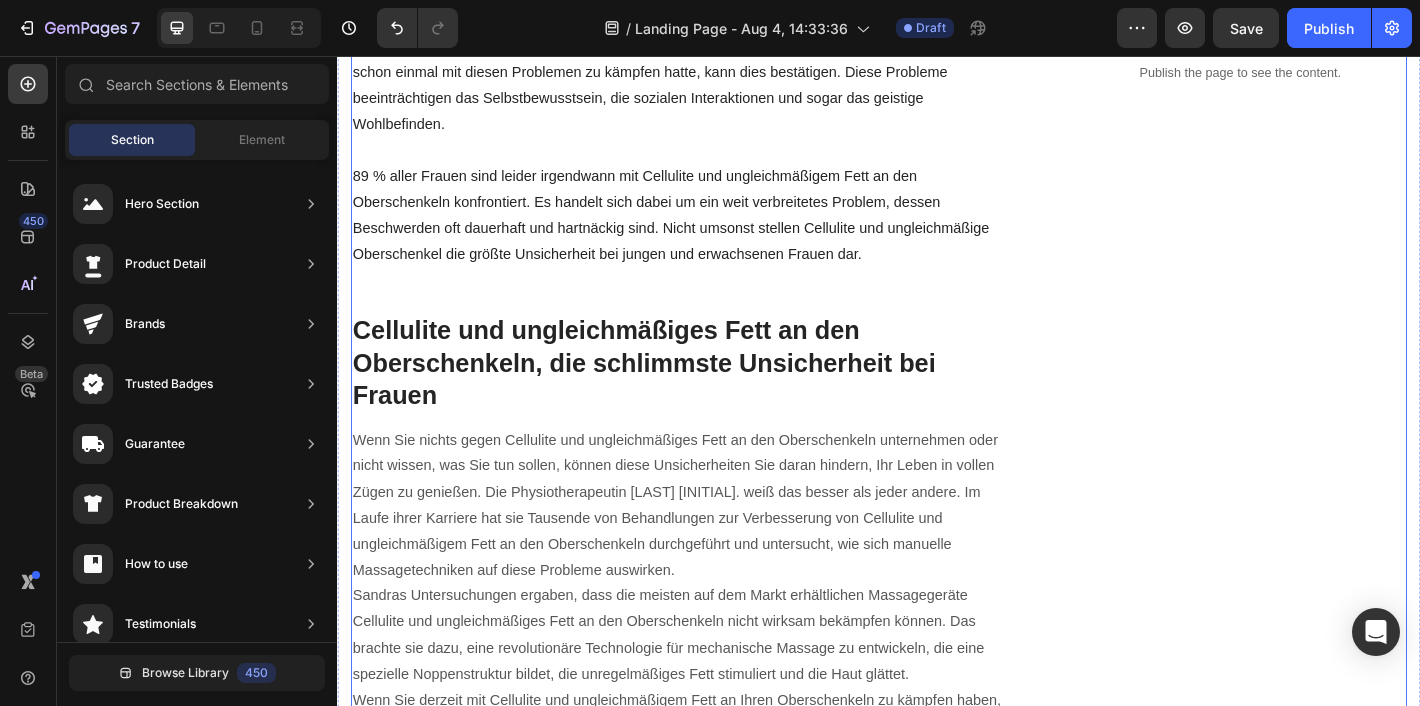 scroll, scrollTop: 882, scrollLeft: 0, axis: vertical 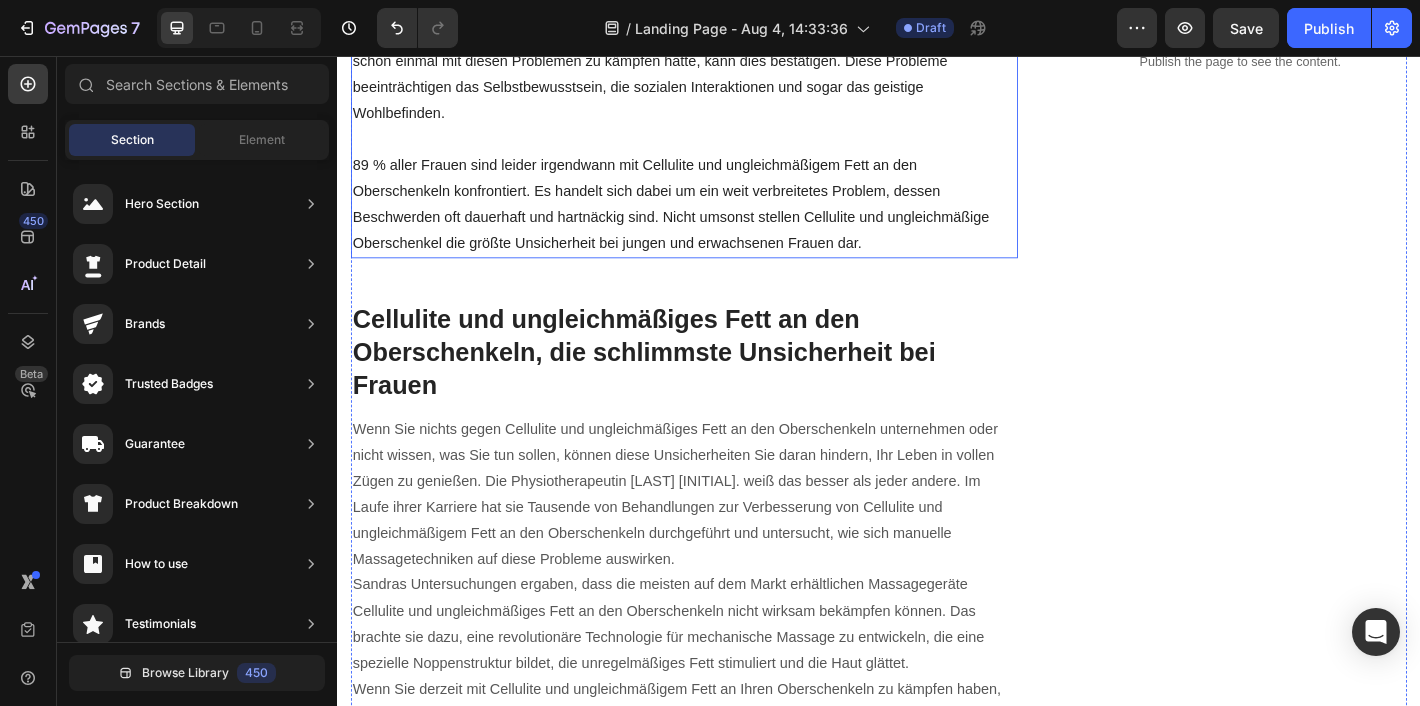 click on "89 % aller Frauen sind leider irgendwann mit Cellulite und ungleichmäßigem Fett an den Oberschenkeln konfrontiert. Es handelt sich dabei um ein weit verbreitetes Problem, dessen Beschwerden oft dauerhaft und hartnäckig sind. Nicht umsonst stellen Cellulite und ungleichmäßige Oberschenkel die größte Unsicherheit bei jungen und erwachsenen Frauen dar." at bounding box center [721, 220] 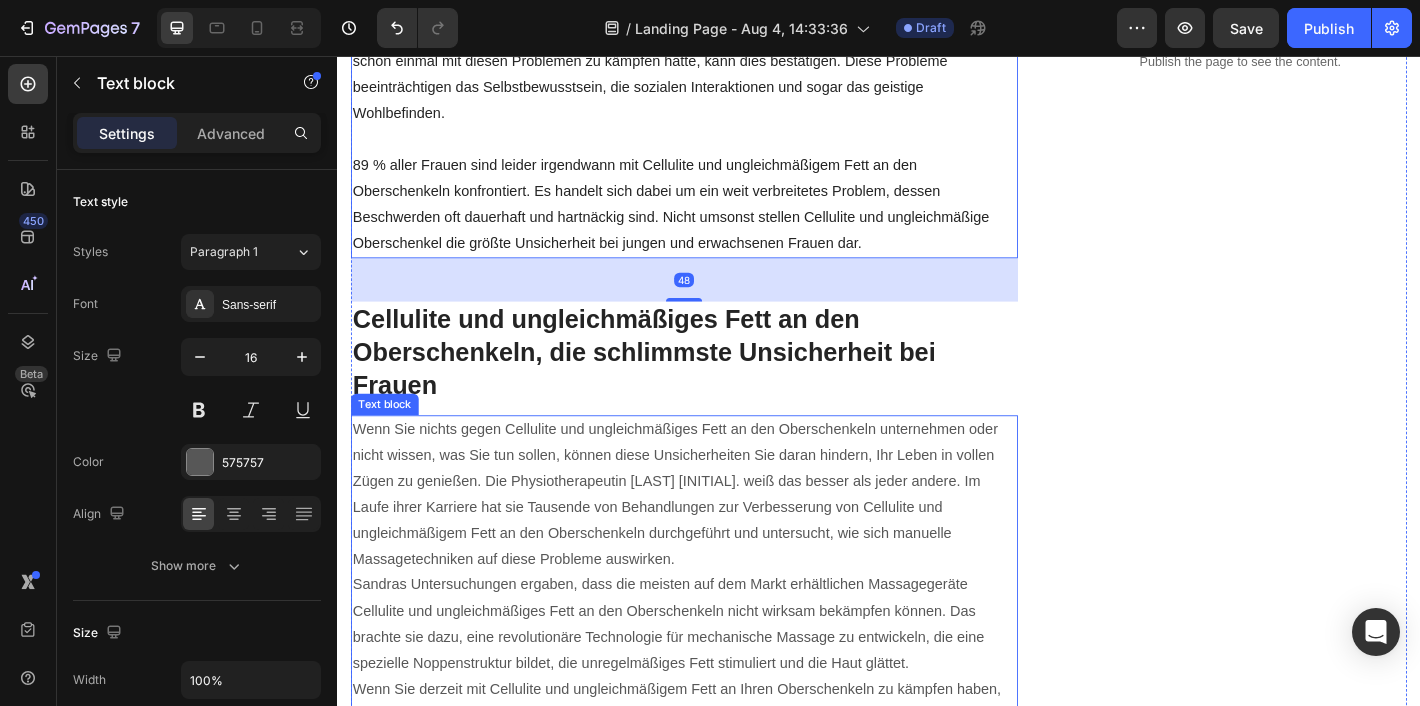 click on "Wenn Sie nichts gegen Cellulite und ungleichmäßiges Fett an den Oberschenkeln unternehmen oder nicht wissen, was Sie tun sollen, können diese Unsicherheiten Sie daran hindern, Ihr Leben in vollen Zügen zu genießen. Die Physiotherapeutin [LAST] [INITIAL]. weiß das besser als jeder andere. Im Laufe ihrer Karriere hat sie Tausende von Behandlungen zur Verbesserung von Cellulite und ungleichmäßigem Fett an den Oberschenkeln durchgeführt und untersucht, wie sich manuelle Massagetechniken auf diese Probleme auswirken." at bounding box center [721, 542] 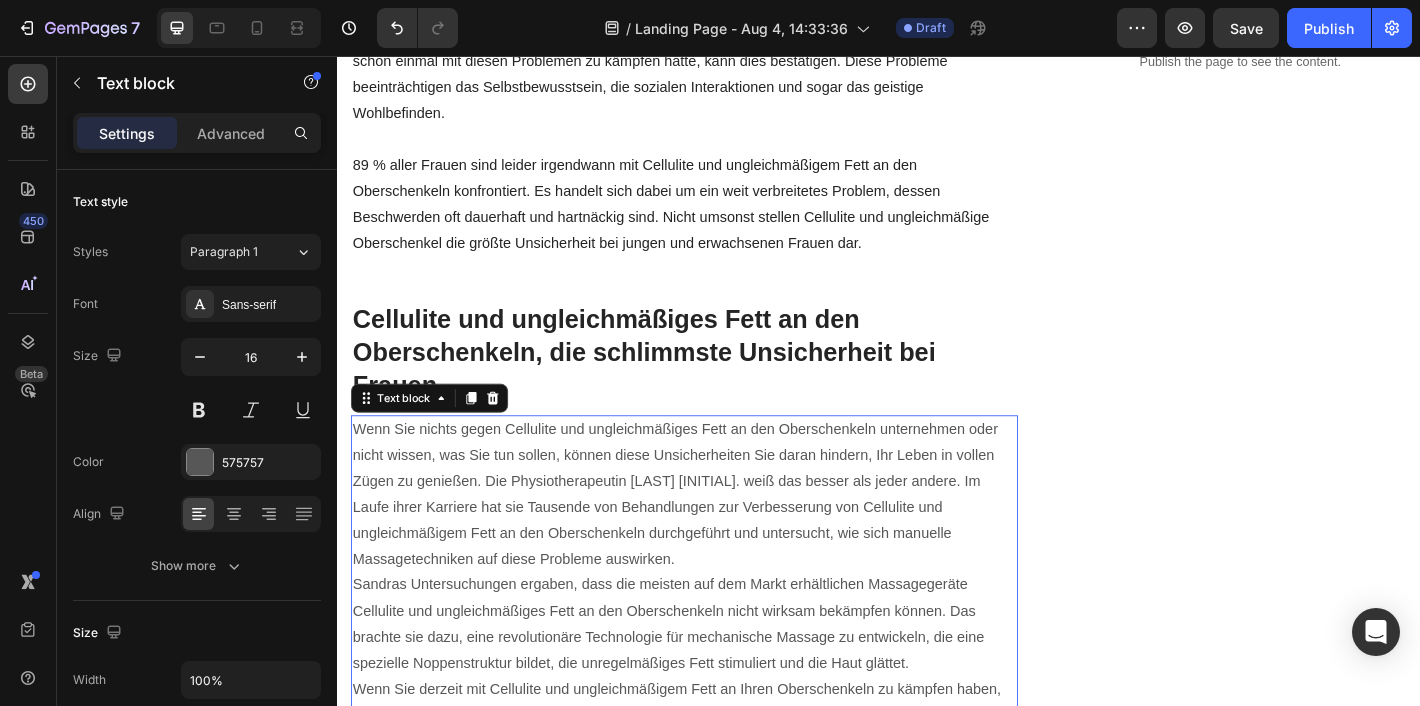 click at bounding box center [721, 148] 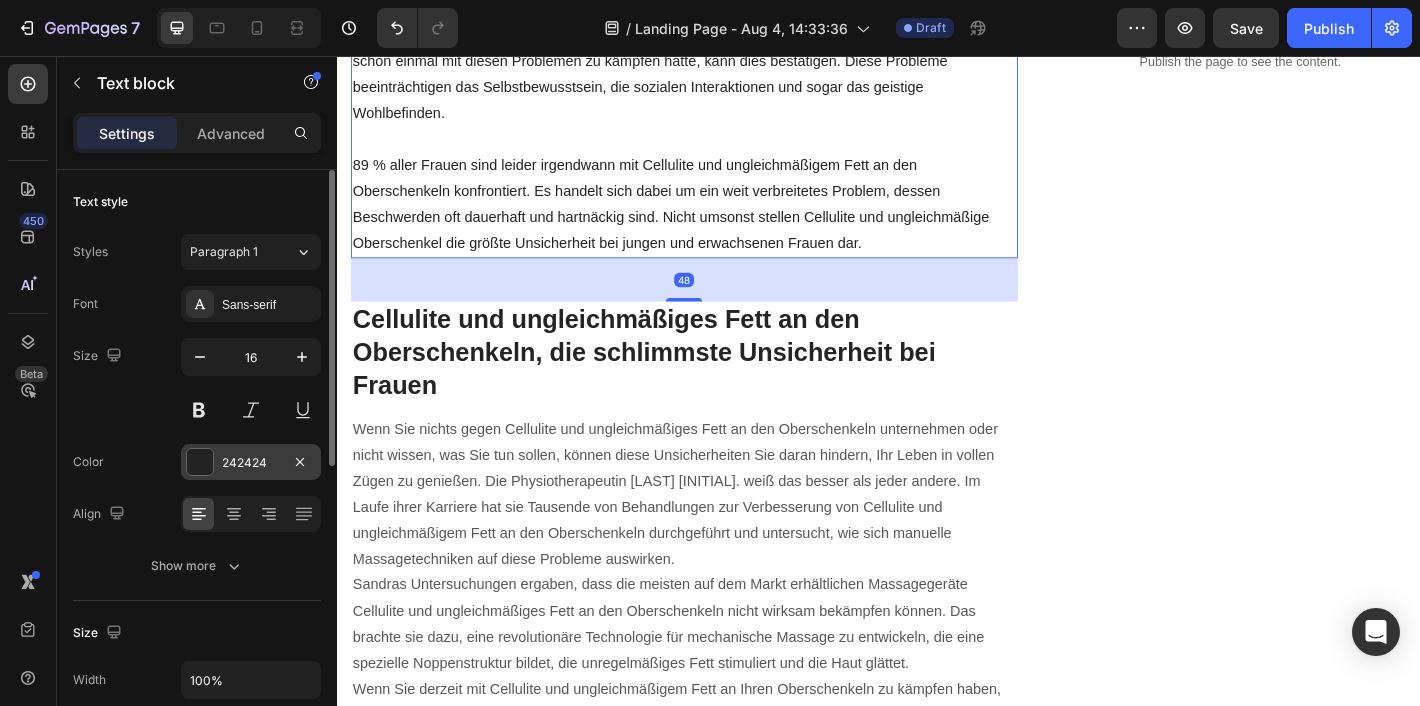 click on "242424" at bounding box center [251, 463] 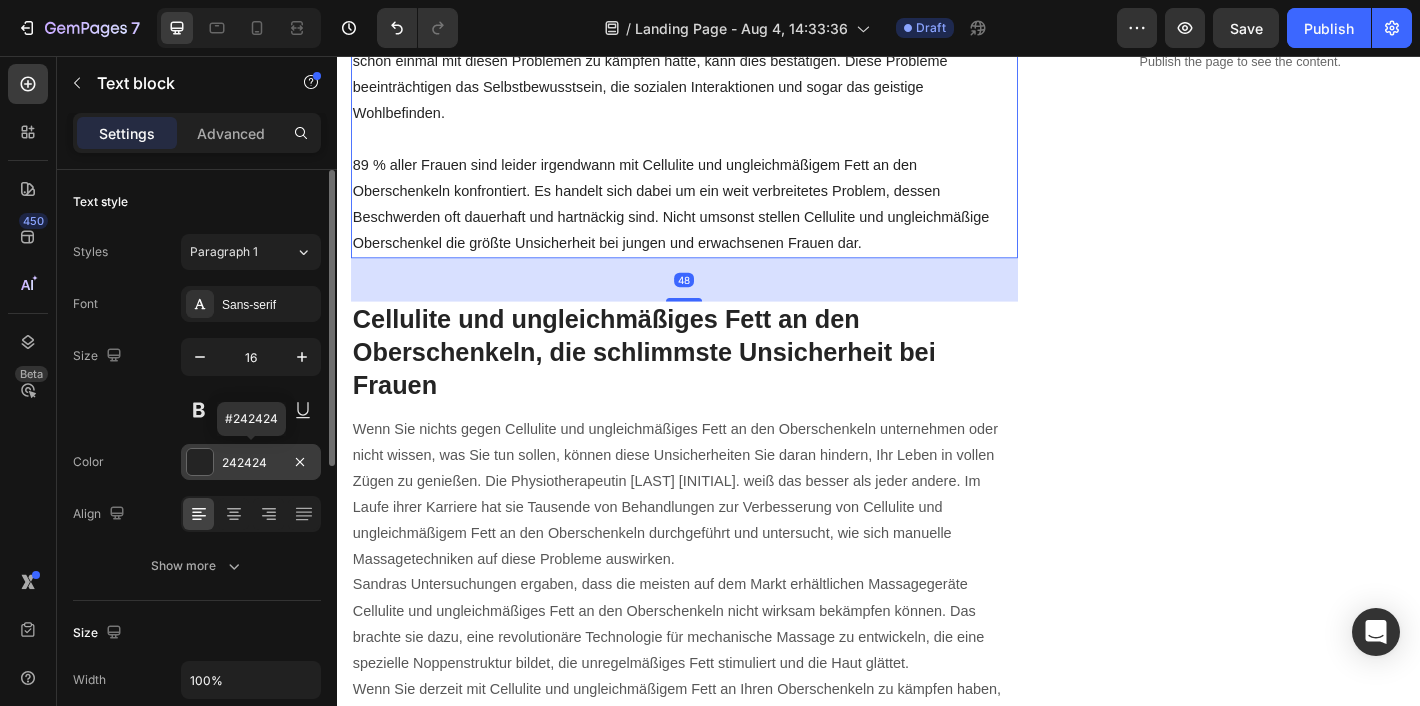 click on "242424" at bounding box center (251, 463) 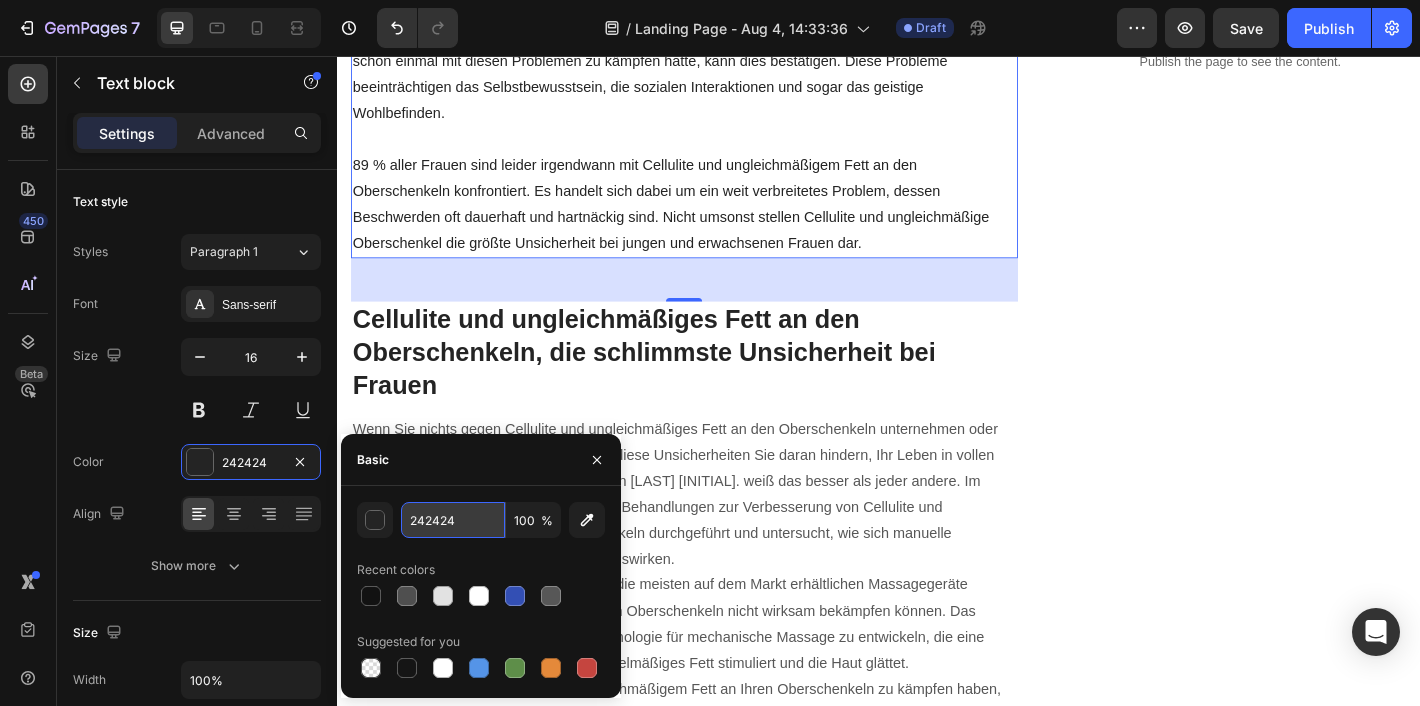 click on "242424" at bounding box center (453, 520) 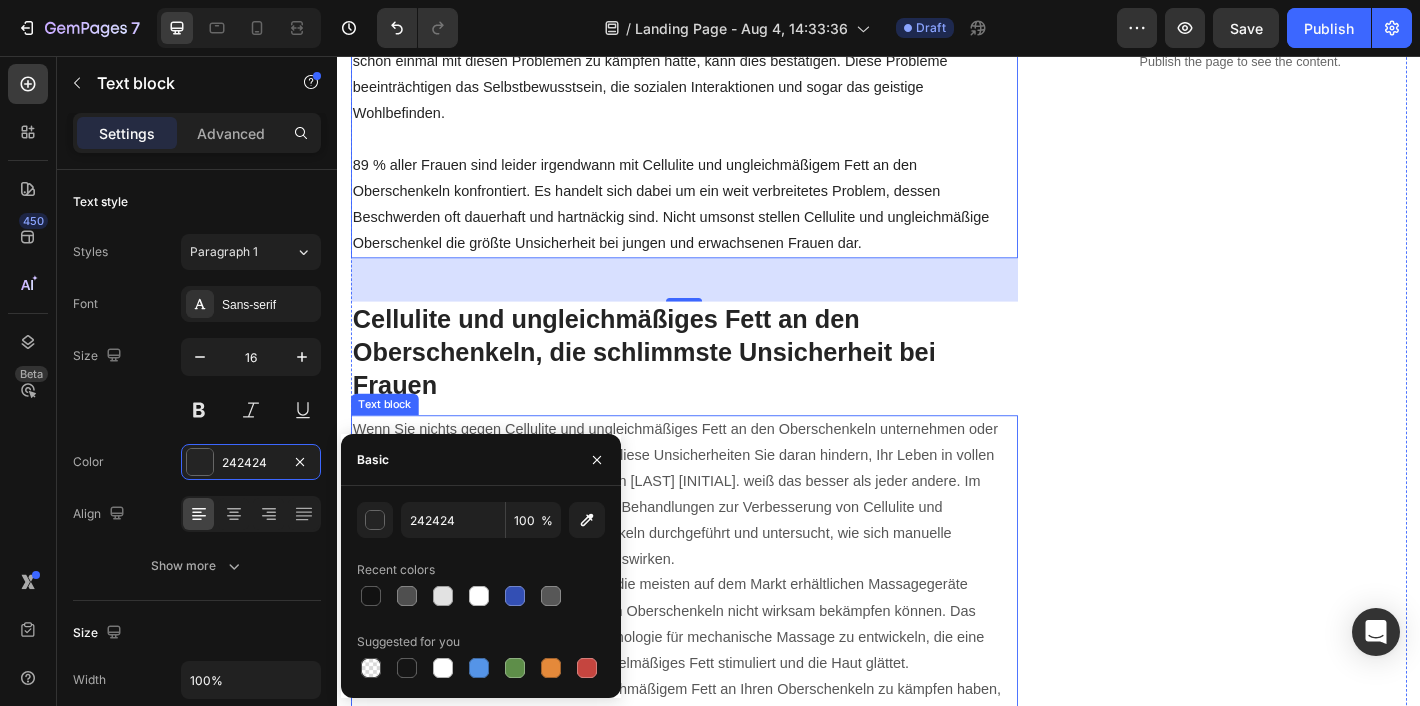 click on "Wenn Sie nichts gegen Cellulite und ungleichmäßiges Fett an den Oberschenkeln unternehmen oder nicht wissen, was Sie tun sollen, können diese Unsicherheiten Sie daran hindern, Ihr Leben in vollen Zügen zu genießen. Die Physiotherapeutin [LAST] [INITIAL]. weiß das besser als jeder andere. Im Laufe ihrer Karriere hat sie Tausende von Behandlungen zur Verbesserung von Cellulite und ungleichmäßigem Fett an den Oberschenkeln durchgeführt und untersucht, wie sich manuelle Massagetechniken auf diese Probleme auswirken." at bounding box center (721, 542) 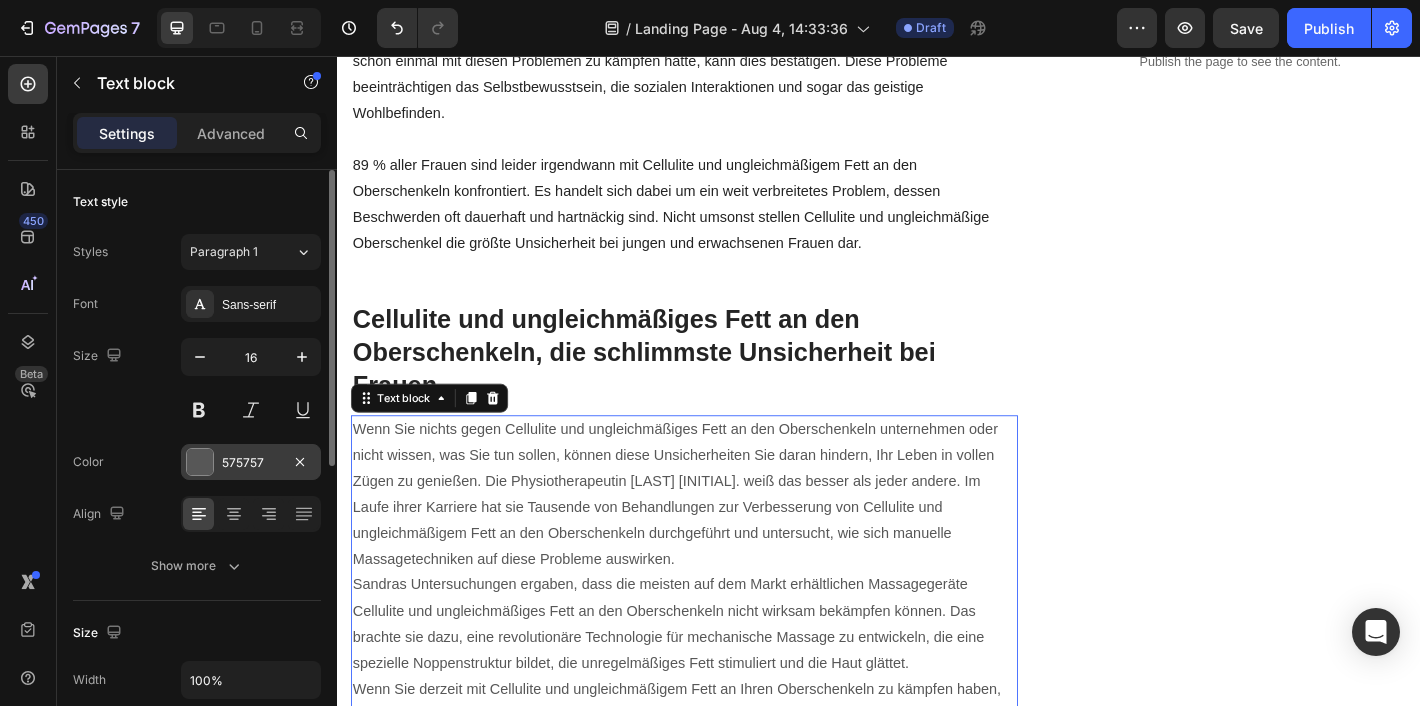 click on "575757" at bounding box center [251, 463] 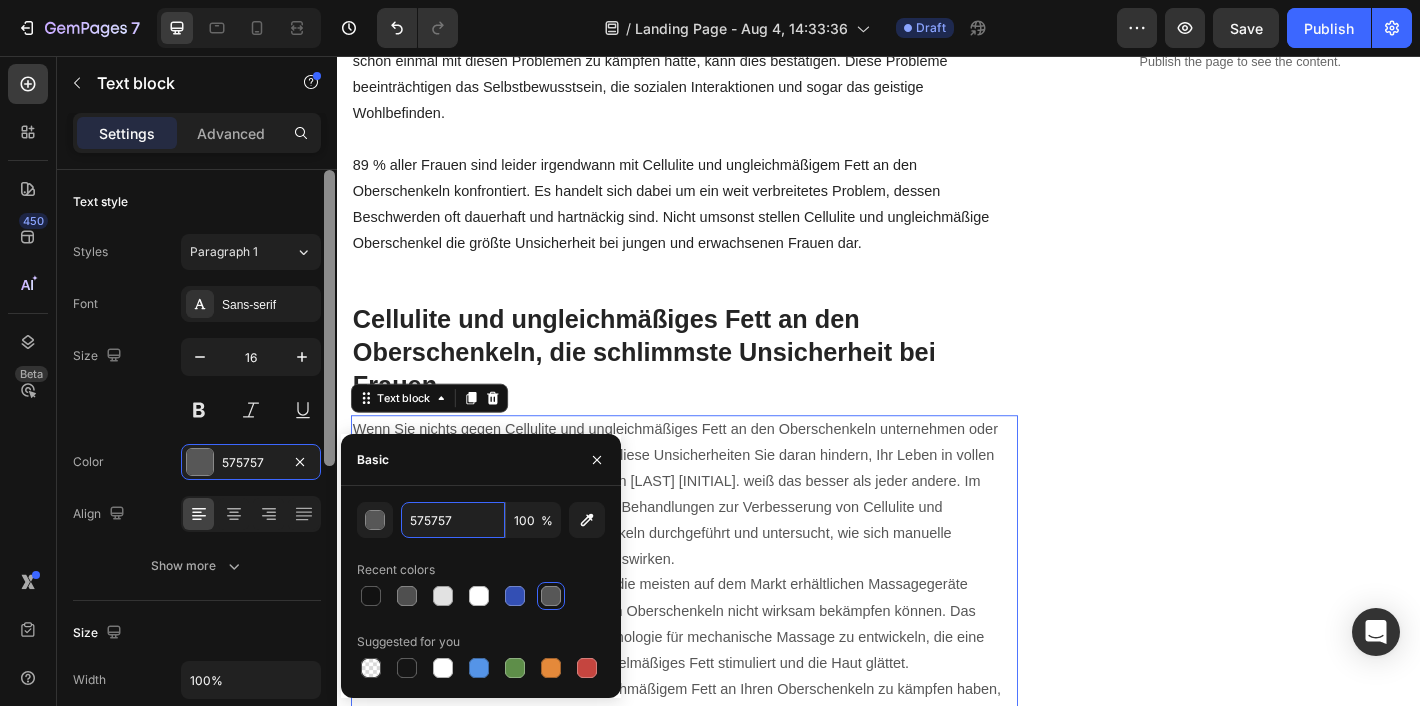 drag, startPoint x: 471, startPoint y: 519, endPoint x: 335, endPoint y: 519, distance: 136 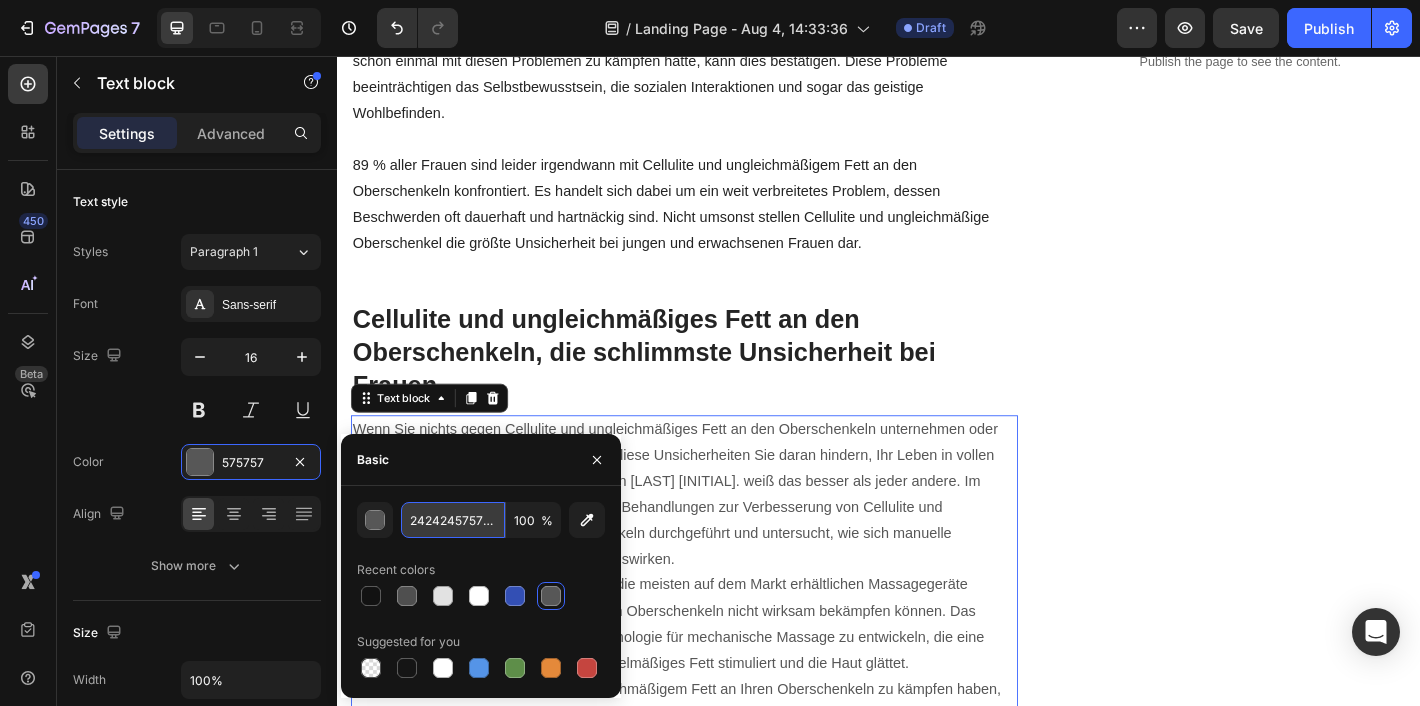 click on "242424575757" at bounding box center (453, 520) 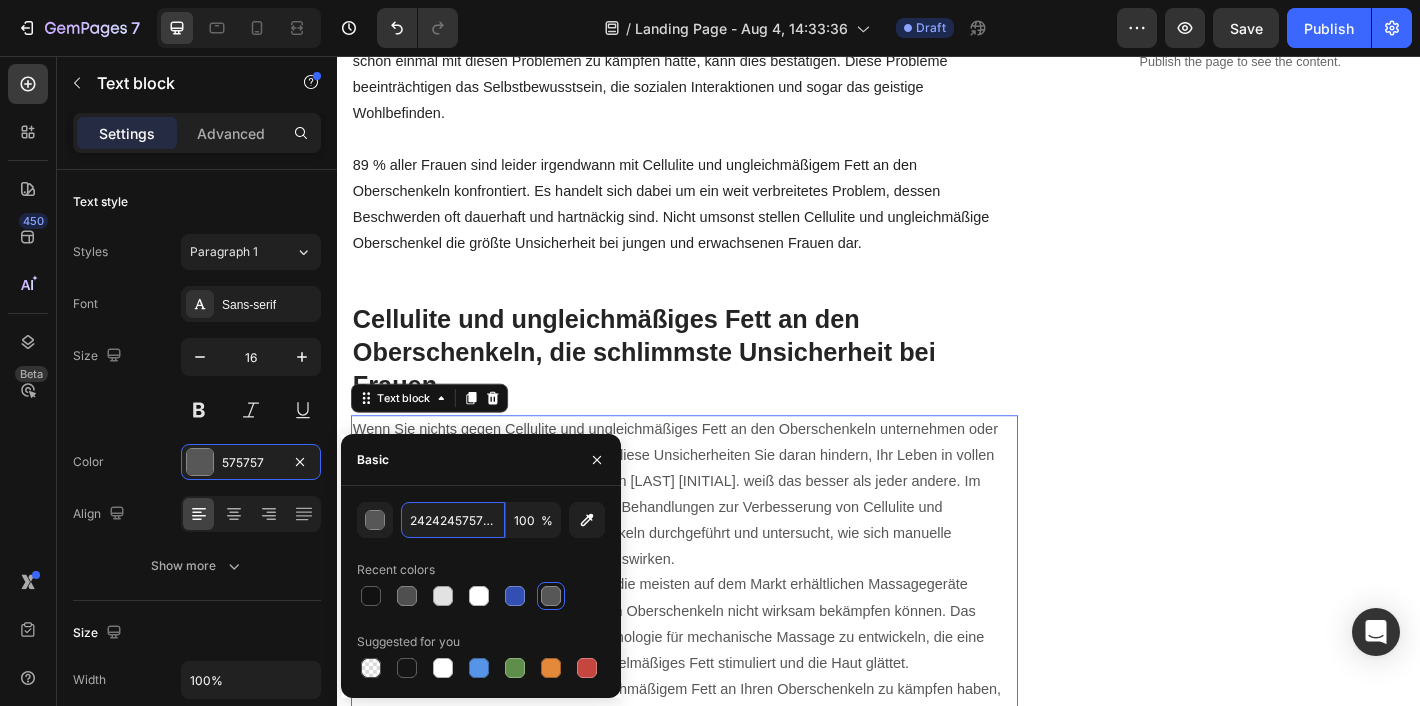 type on "242424" 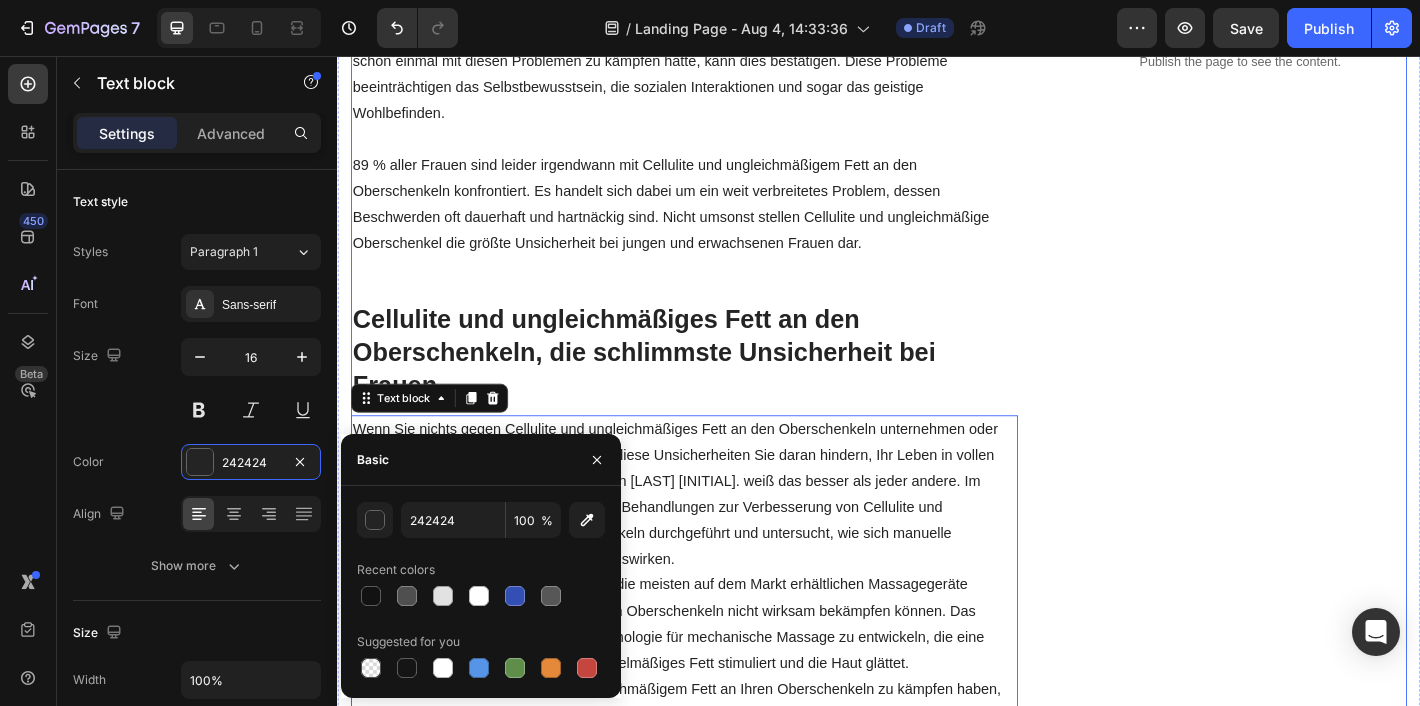 click on "Wie die Entdeckung einer ehemaligen Physiotherapeutin Tausenden von Frauen zu glatteren Oberschenkeln und weniger Cellulite verhalf! (Ohne Operation) Heading 1. [DATE] | Text block Geschrieben von [FIRST] [LAST] Text block Row Image Cellulite und ungleichmäßiges Fett an den Oberschenkeln können sehr frustrierend sein. Jeder, der schon einmal mit diesen Problemen zu kämpfen hatte, kann dies bestätigen. Diese Probleme beeinträchtigen das Selbstbewusstsein, die sozialen Interaktionen und sogar das geistige Wohlbefinden. 89 % aller Frauen sind leider irgendwann mit Cellulite und ungleichmäßigem Fett an den Oberschenkeln konfrontiert. Es handelt sich dabei um ein weit verbreitetes Problem, dessen Beschwerden oft dauerhaft und hartnäckig sind. Nicht umsonst stellen Cellulite und ungleichmäßige Oberschenkel die größte Unsicherheit bei jungen und erwachsenen Frauen dar. Text block Cellulite und ungleichmäßiges Fett an den Oberschenkeln, die schlimmste Unsicherheit bei Frauen Heading Text block 24" at bounding box center [937, 2011] 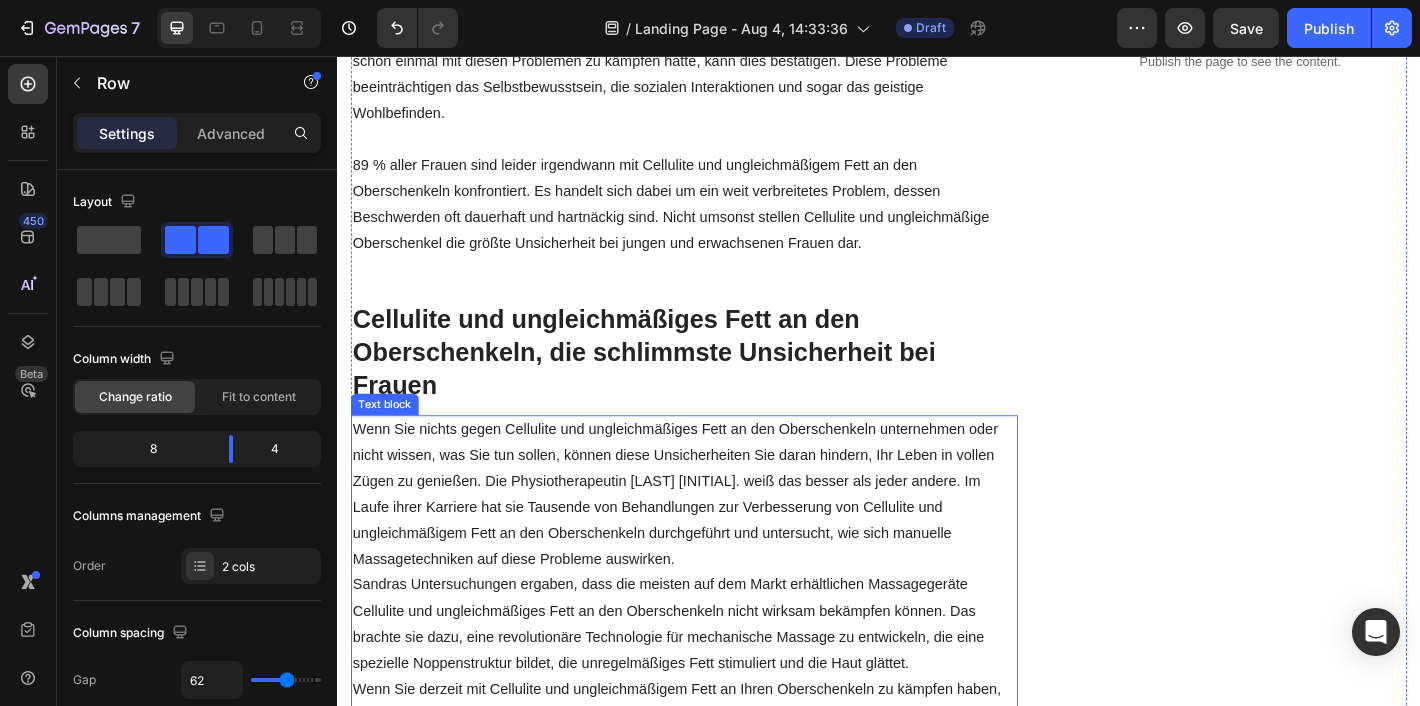 click on "Wie die Entdeckung einer ehemaligen Physiotherapeutin Tausenden von Frauen zu glatteren Oberschenkeln und weniger Cellulite verhalf! (Ohne Operation) Heading 1. [DATE] | Text block Geschrieben von [FIRST] [LAST] Text block Row Image Cellulite und ungleichmäßiges Fett an den Oberschenkeln können sehr frustrierend sein. Jeder, der schon einmal mit diesen Problemen zu kämpfen hatte, kann dies bestätigen. Diese Probleme beeinträchtigen das Selbstbewusstsein, die sozialen Interaktionen und sogar das geistige Wohlbefinden. 89 % aller Frauen sind leider irgendwann mit Cellulite und ungleichmäßigem Fett an den Oberschenkeln konfrontiert. Es handelt sich dabei um ein weit verbreitetes Problem, dessen Beschwerden oft dauerhaft und hartnäckig sind. Nicht umsonst stellen Cellulite und ungleichmäßige Oberschenkel die größte Unsicherheit bei jungen und erwachsenen Frauen dar. Text block Cellulite und ungleichmäßiges Fett an den Oberschenkeln, die schlimmste Unsicherheit bei Frauen Heading Text block" at bounding box center (937, 2011) 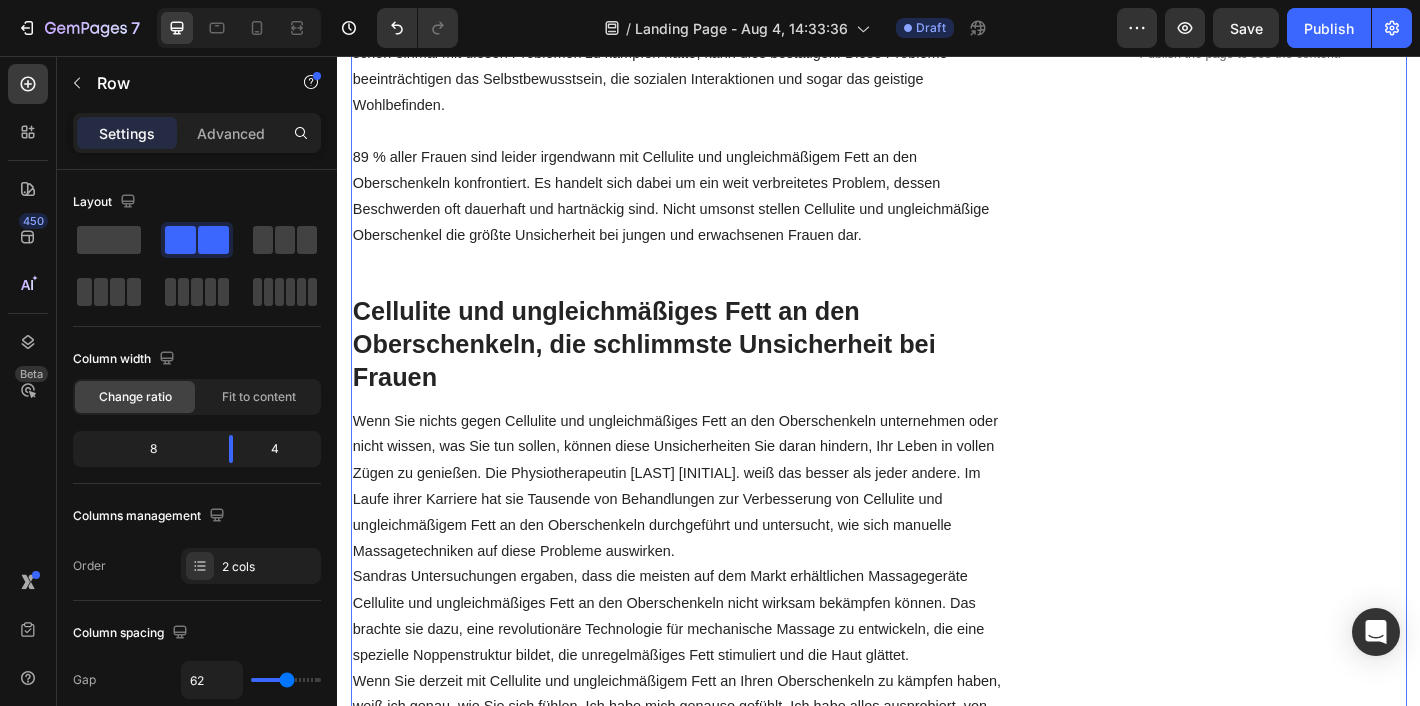 scroll, scrollTop: 867, scrollLeft: 0, axis: vertical 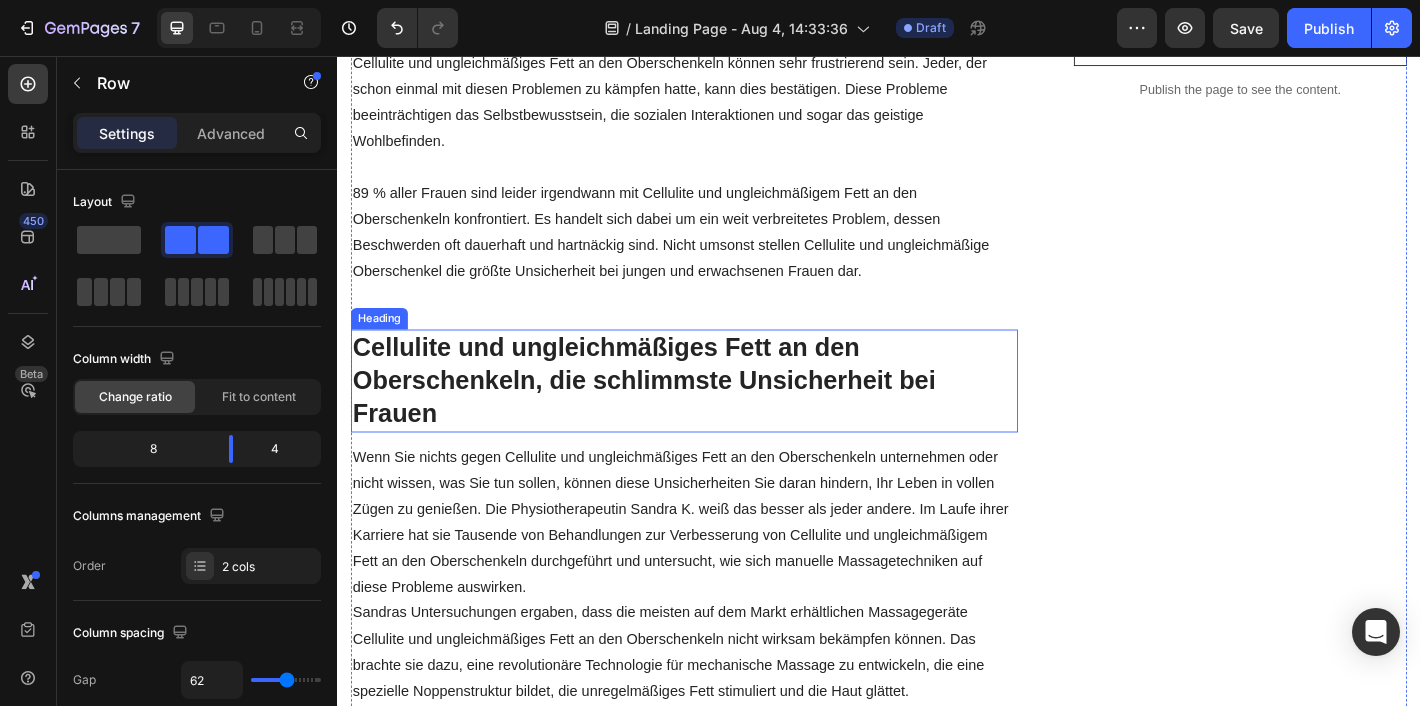 click on "Cellulite und ungleichmäßiges Fett an den Oberschenkeln, die schlimmste Unsicherheit bei Frauen" at bounding box center (721, 415) 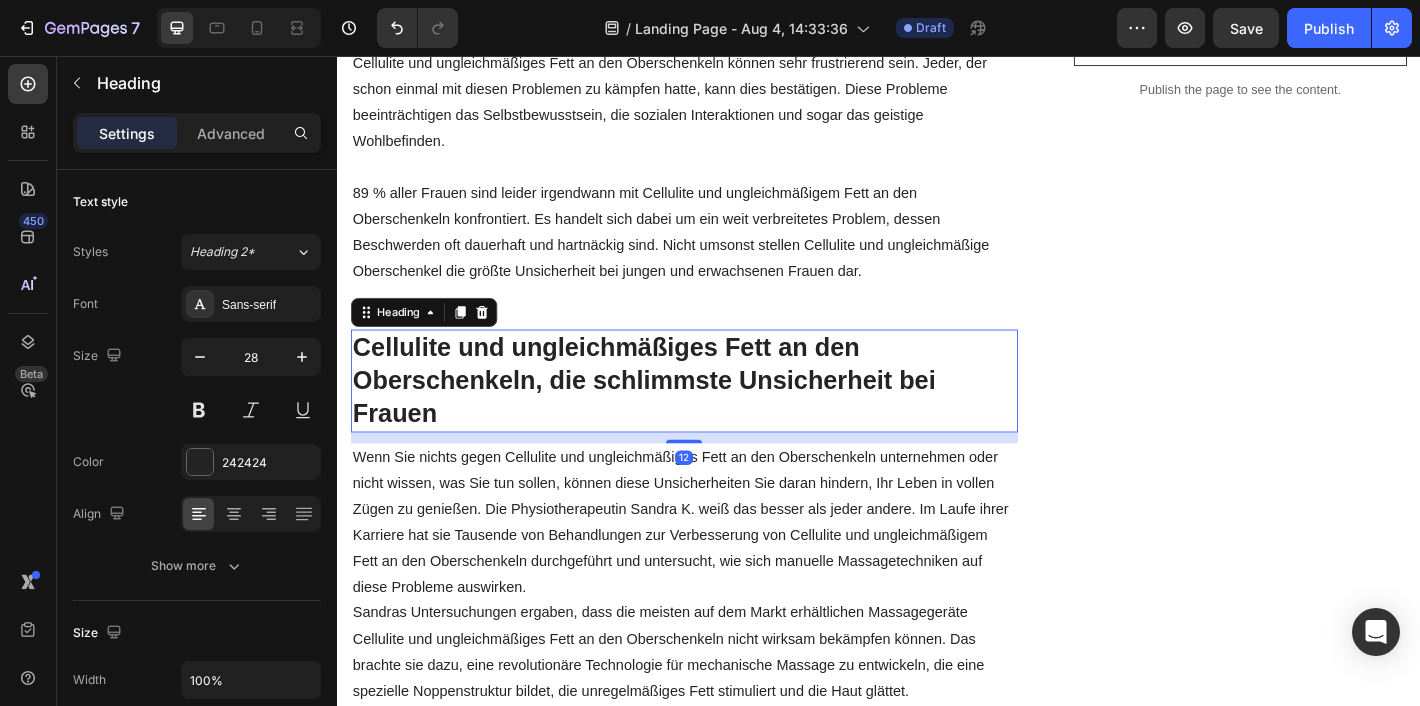 click on "12" at bounding box center (721, 479) 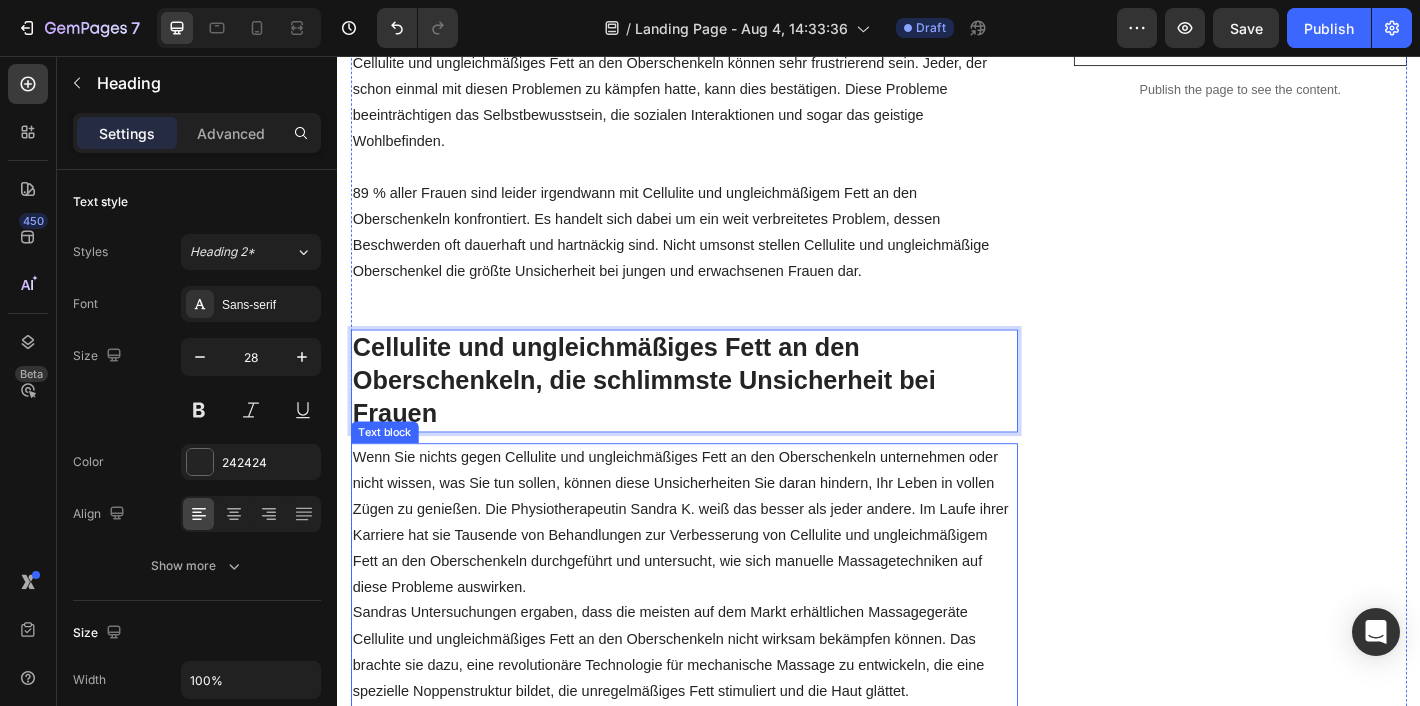 click on "Wie die Entdeckung einer ehemaligen Physiotherapeutin Tausenden von Frauen zu glatteren Oberschenkeln und weniger Cellulite verhalf! (Ohne Operation) Heading 1. Juni 2023 |  Text block Geschrieben von Lea Müller Text block Row Image Cellulite und ungleichmäßiges Fett an den Oberschenkeln können sehr frustrierend sein. Jeder, der schon einmal mit diesen Problemen zu kämpfen hatte, kann dies bestätigen. Diese Probleme beeinträchtigen das Selbstbewusstsein, die sozialen Interaktionen und sogar das geistige Wohlbefinden. 89 % aller Frauen sind leider irgendwann mit Cellulite und ungleichmäßigem Fett an den Oberschenkeln konfrontiert. Es handelt sich dabei um ein weit verbreitetes Problem, dessen Beschwerden oft dauerhaft und hartnäckig sind. Nicht umsonst stellen Cellulite und ungleichmäßige Oberschenkel die größte Unsicherheit bei jungen und erwachsenen Frauen dar. Text block Cellulite und ungleichmäßiges Fett an den Oberschenkeln, die schlimmste Unsicherheit bei Frauen Heading   12 Text block" at bounding box center (721, 2042) 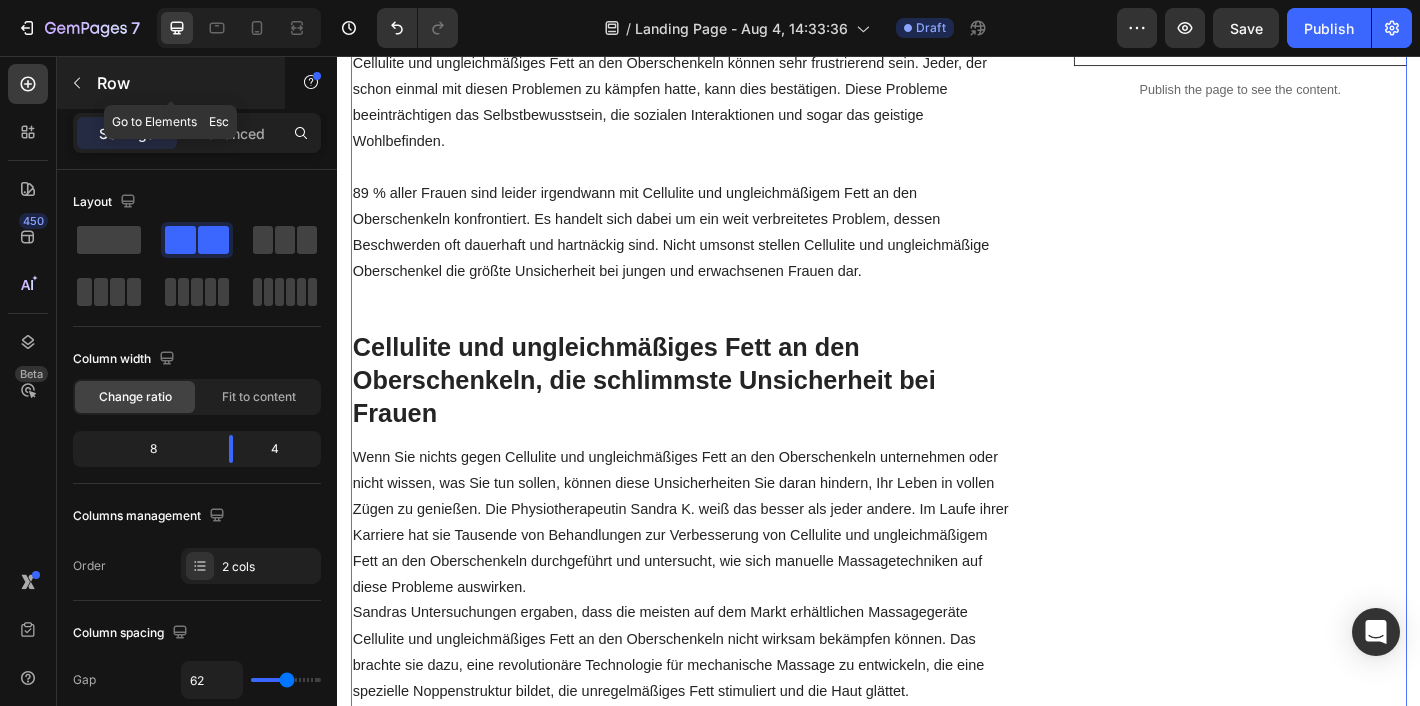 click 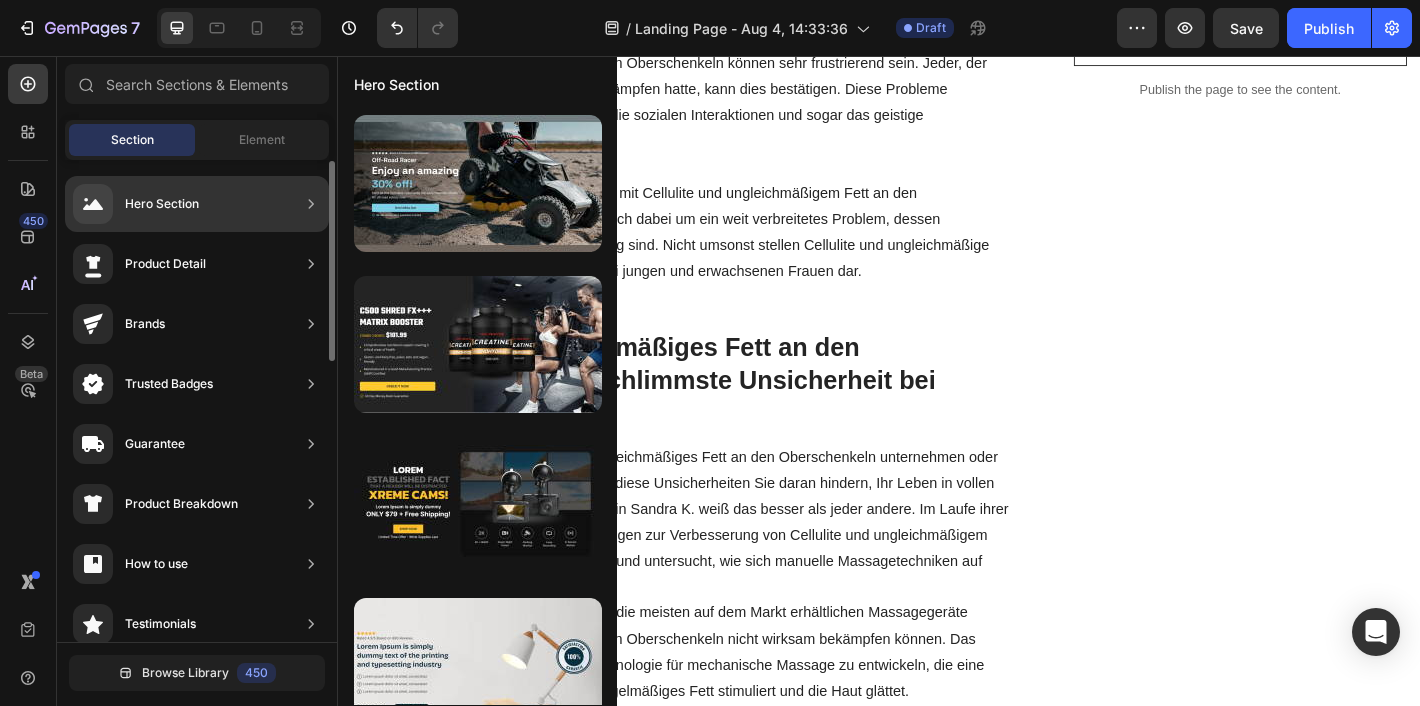 scroll, scrollTop: 59, scrollLeft: 0, axis: vertical 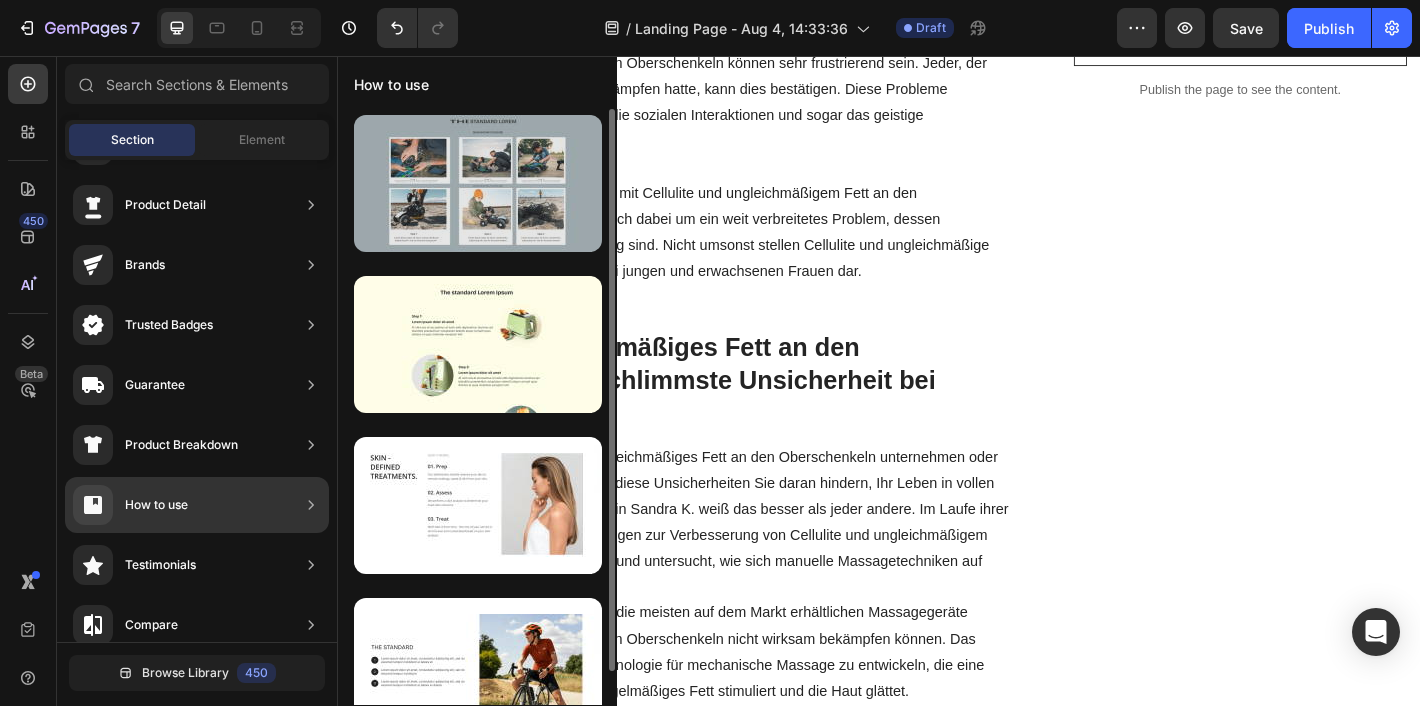 click at bounding box center [478, 183] 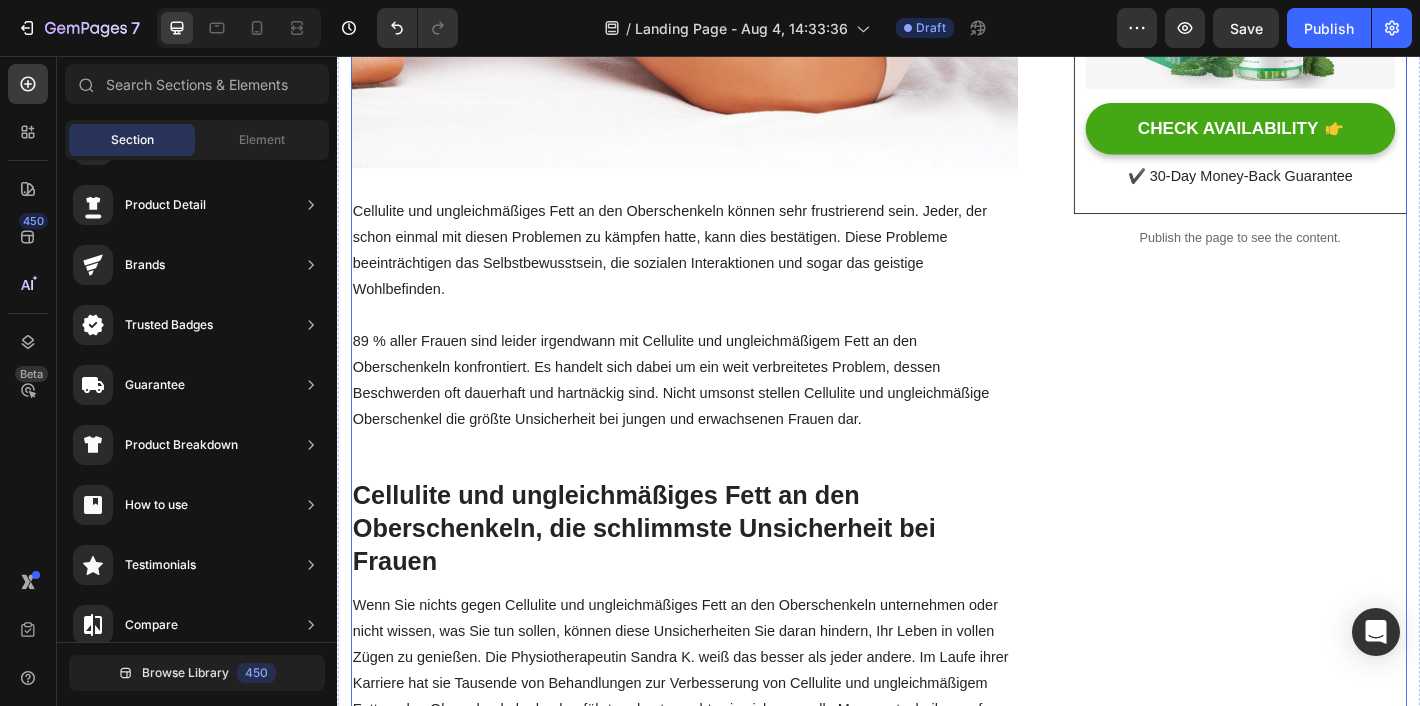 scroll, scrollTop: 641, scrollLeft: 0, axis: vertical 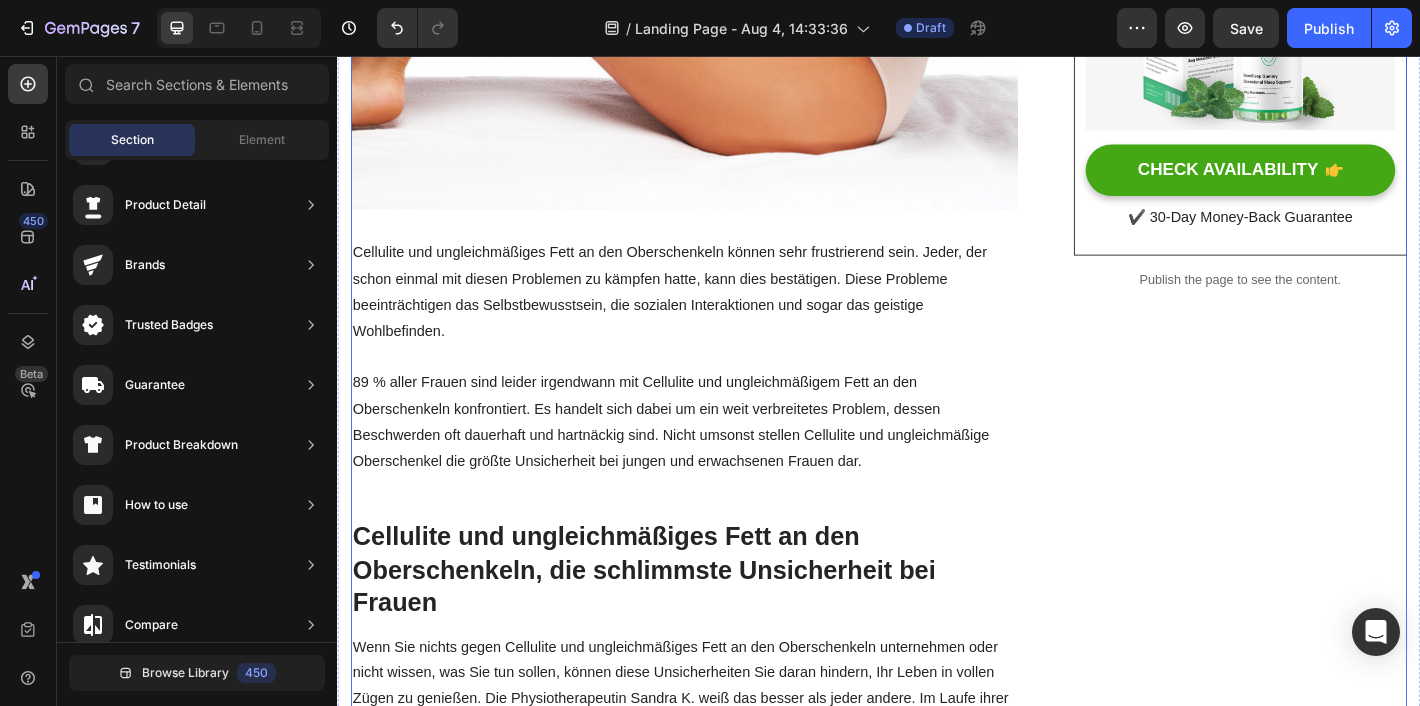 click on "Wie die Entdeckung einer ehemaligen Physiotherapeutin Tausenden von Frauen zu glatteren Oberschenkeln und weniger Cellulite verhalf! (Ohne Operation) Heading 1. [DATE] | Text block Geschrieben von [FIRST] [LAST] Text block Row Image Cellulite und ungleichmäßiges Fett an den Oberschenkeln können sehr frustrierend sein. Jeder, der schon einmal mit diesen Problemen zu kämpfen hatte, kann dies bestätigen. Diese Probleme beeinträchtigen das Selbstbewusstsein, die sozialen Interaktionen und sogar das geistige Wohlbefinden. 89 % aller Frauen sind leider irgendwann mit Cellulite und ungleichmäßigem Fett an den Oberschenkeln konfrontiert. Es handelt sich dabei um ein weit verbreitetes Problem, dessen Beschwerden oft dauerhaft und hartnäckig sind. Nicht umsonst stellen Cellulite und ungleichmäßige Oberschenkel die größte Unsicherheit bei jungen und erwachsenen Frauen dar. Text block Cellulite und ungleichmäßiges Fett an den Oberschenkeln, die schlimmste Unsicherheit bei Frauen Heading Text block" at bounding box center [721, 2252] 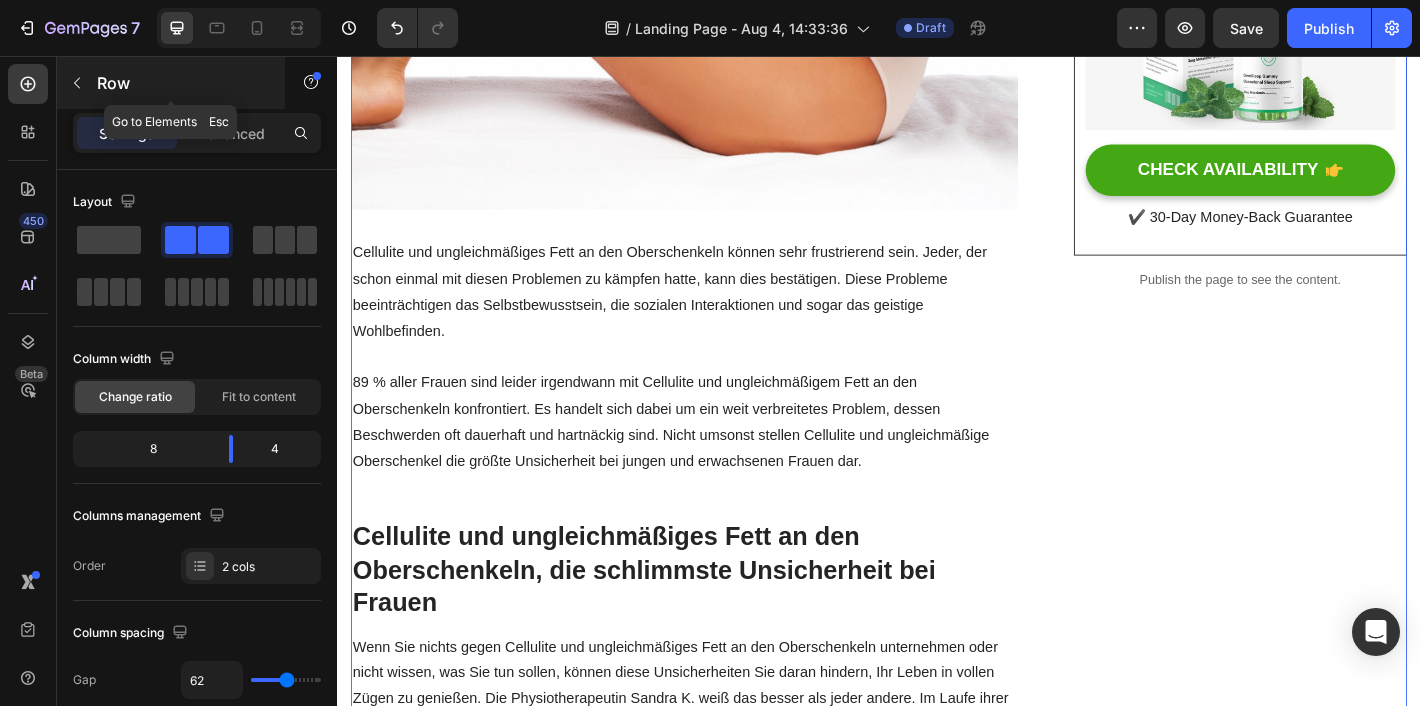 click 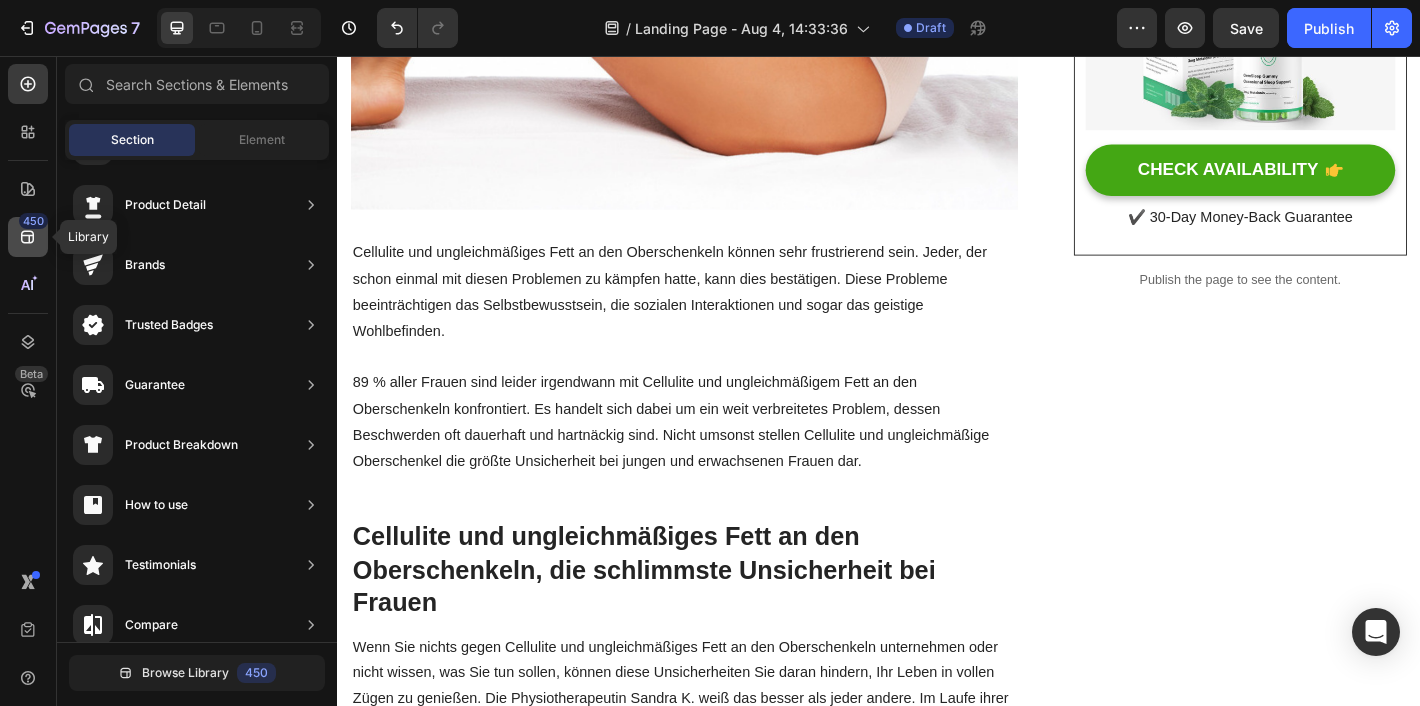 click 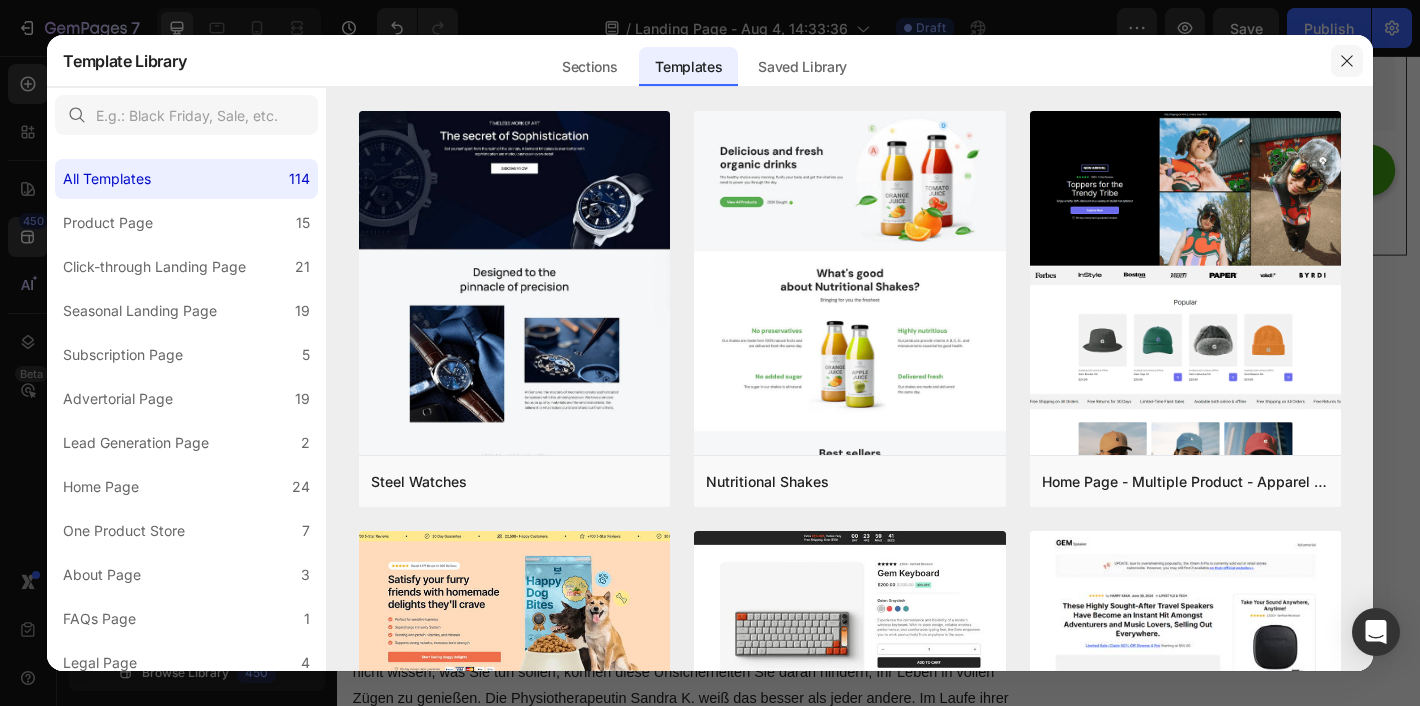 click 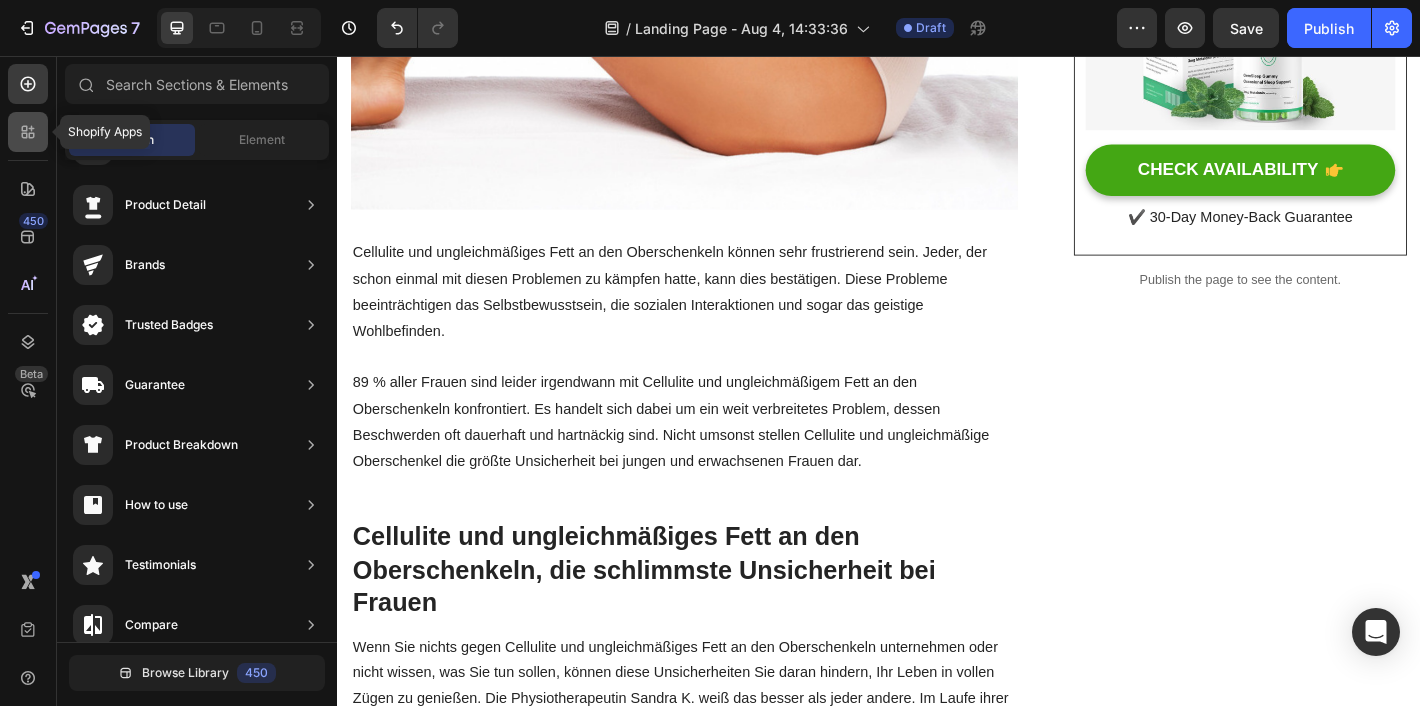 click 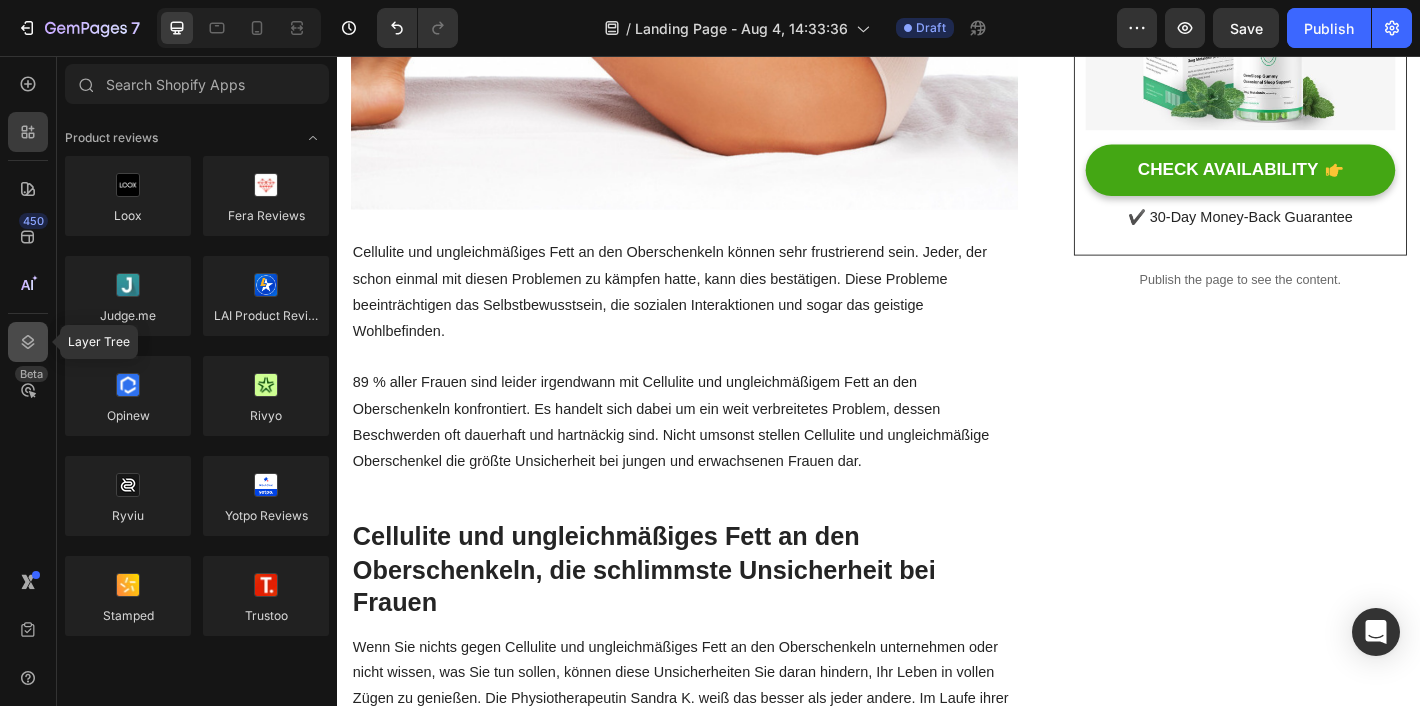 click 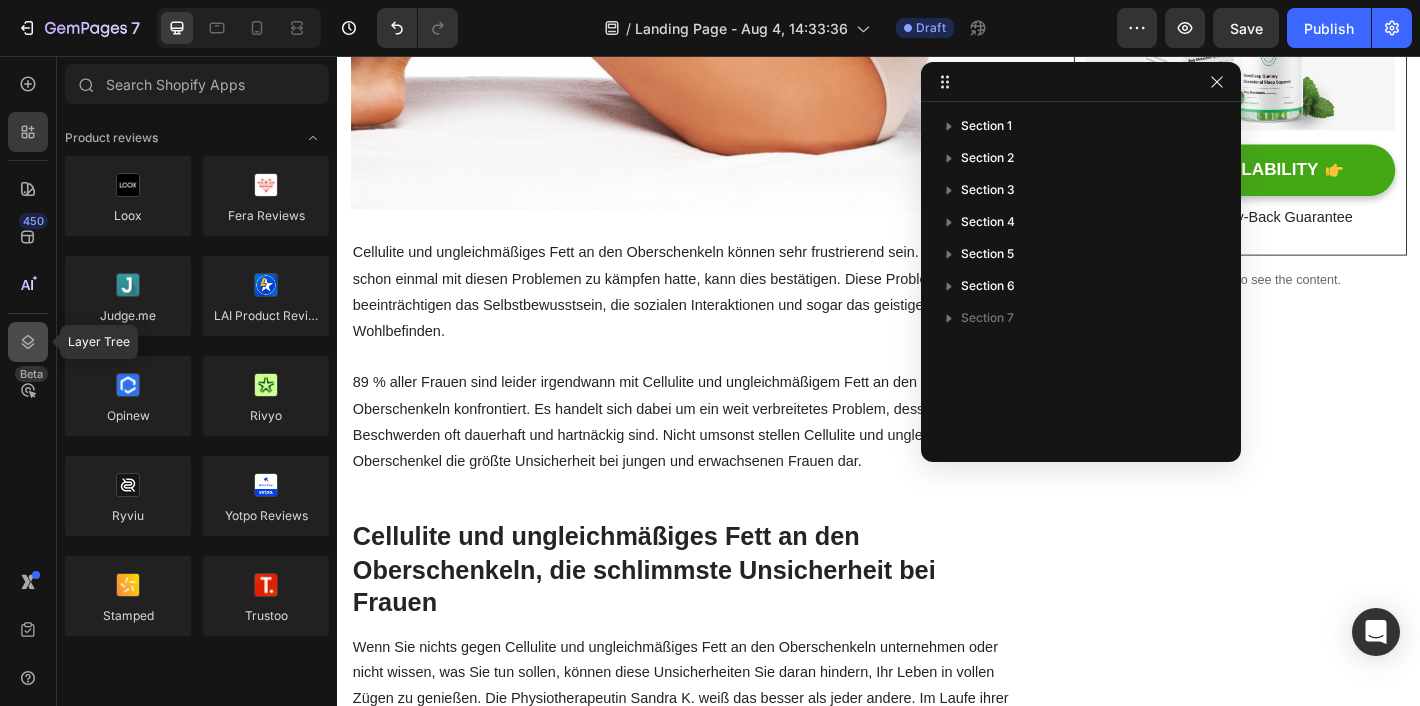 click 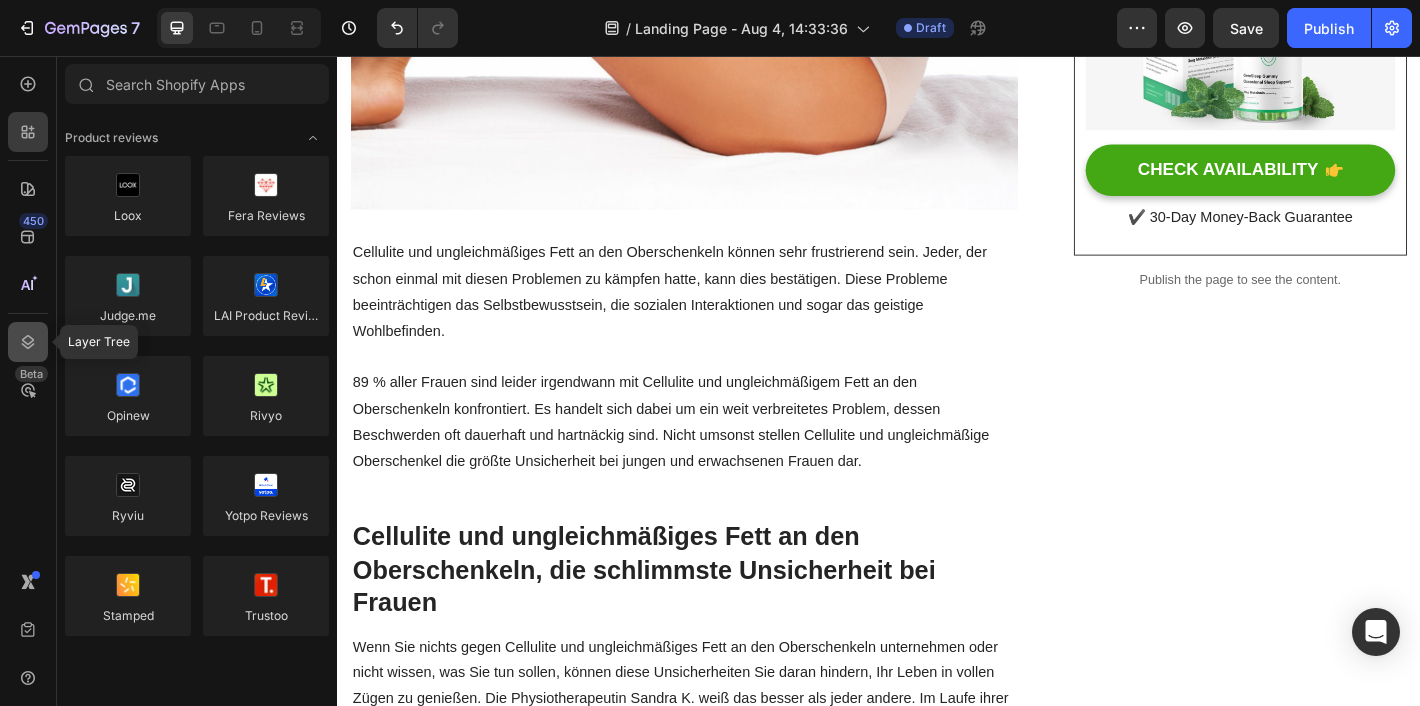 click 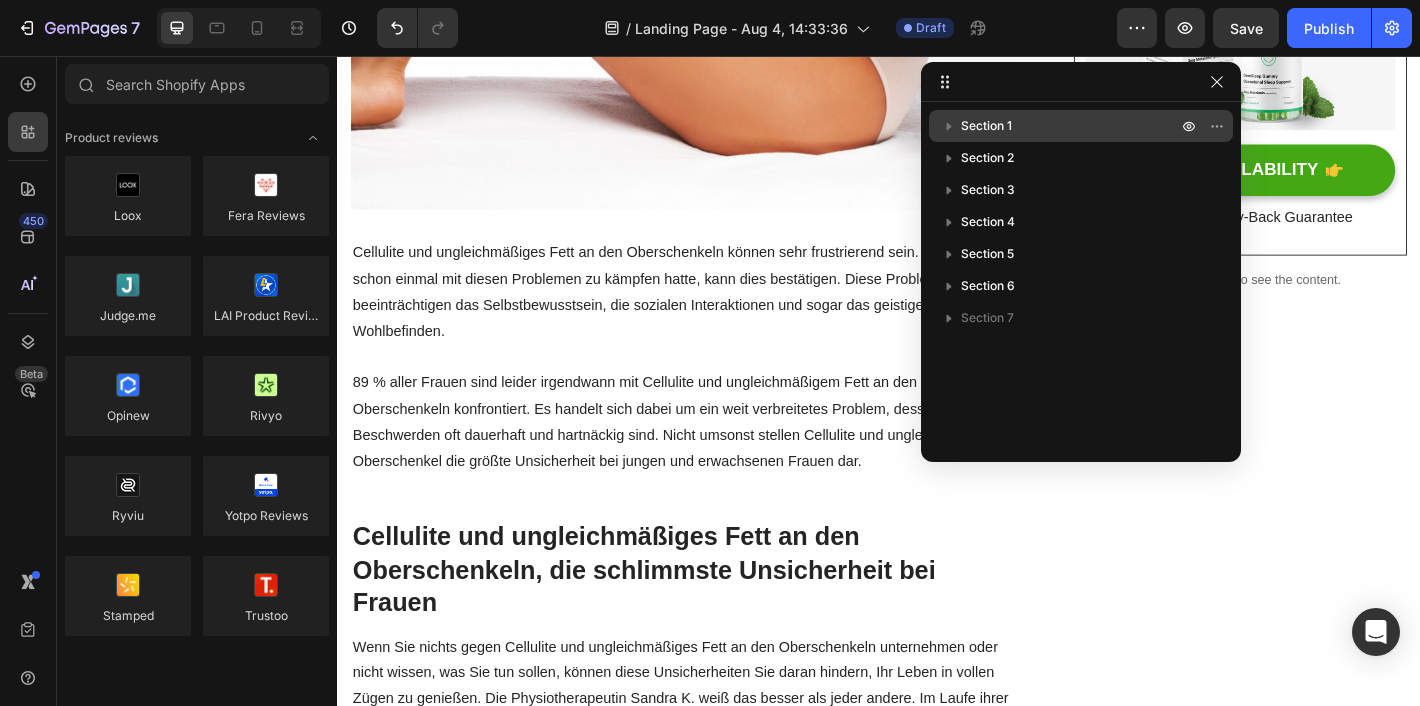 click 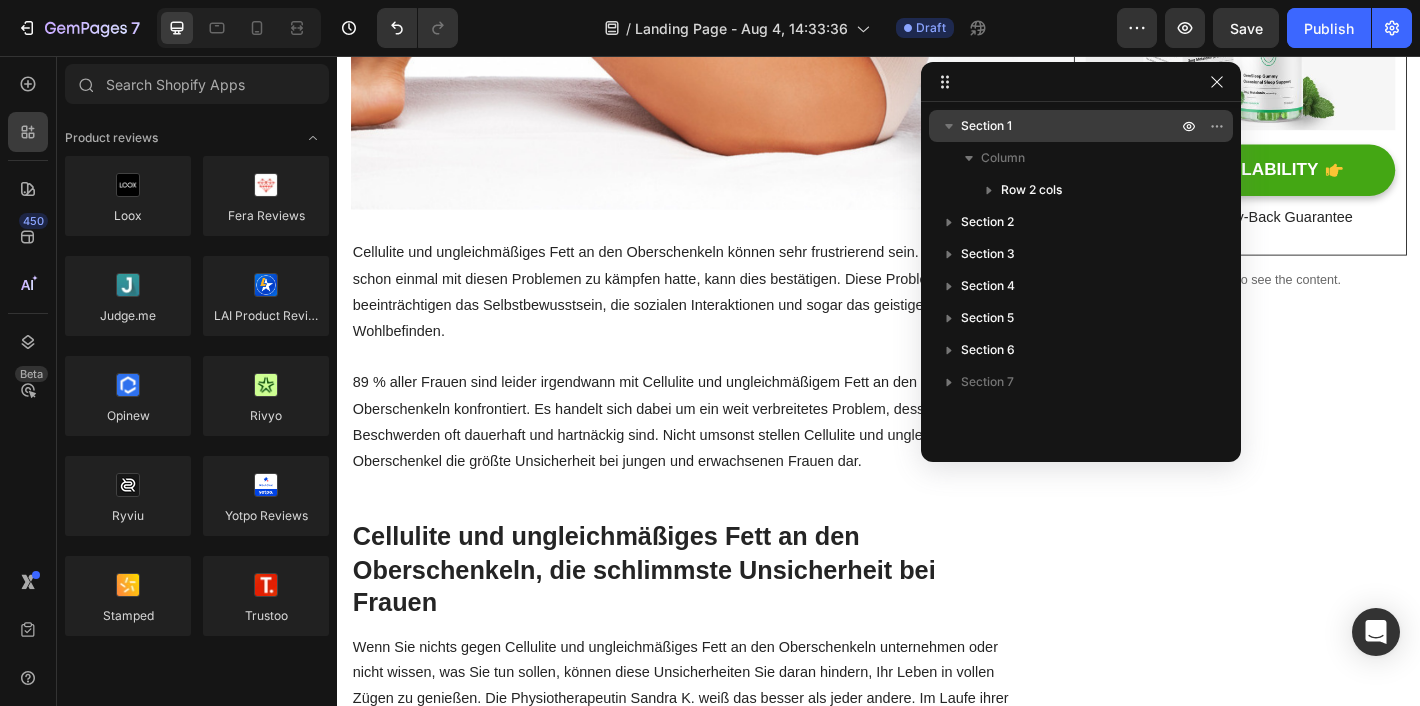 click 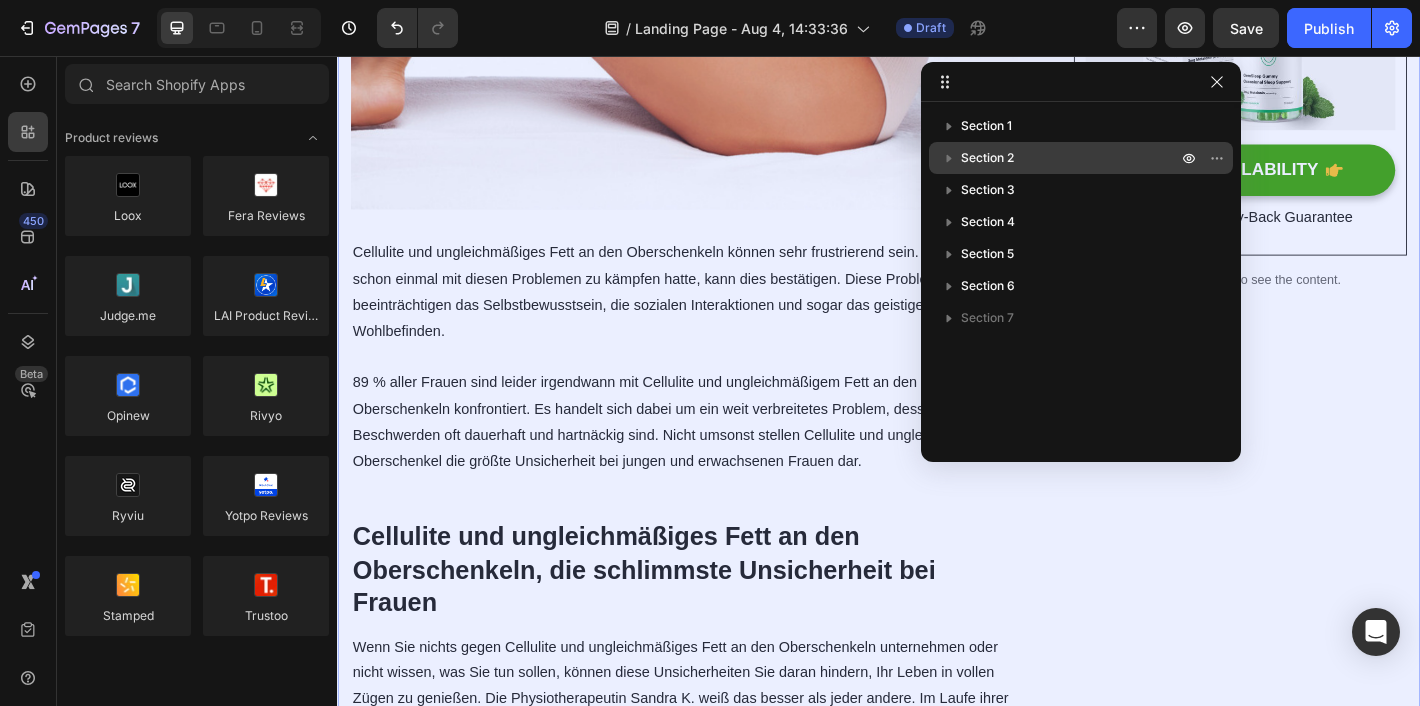 click 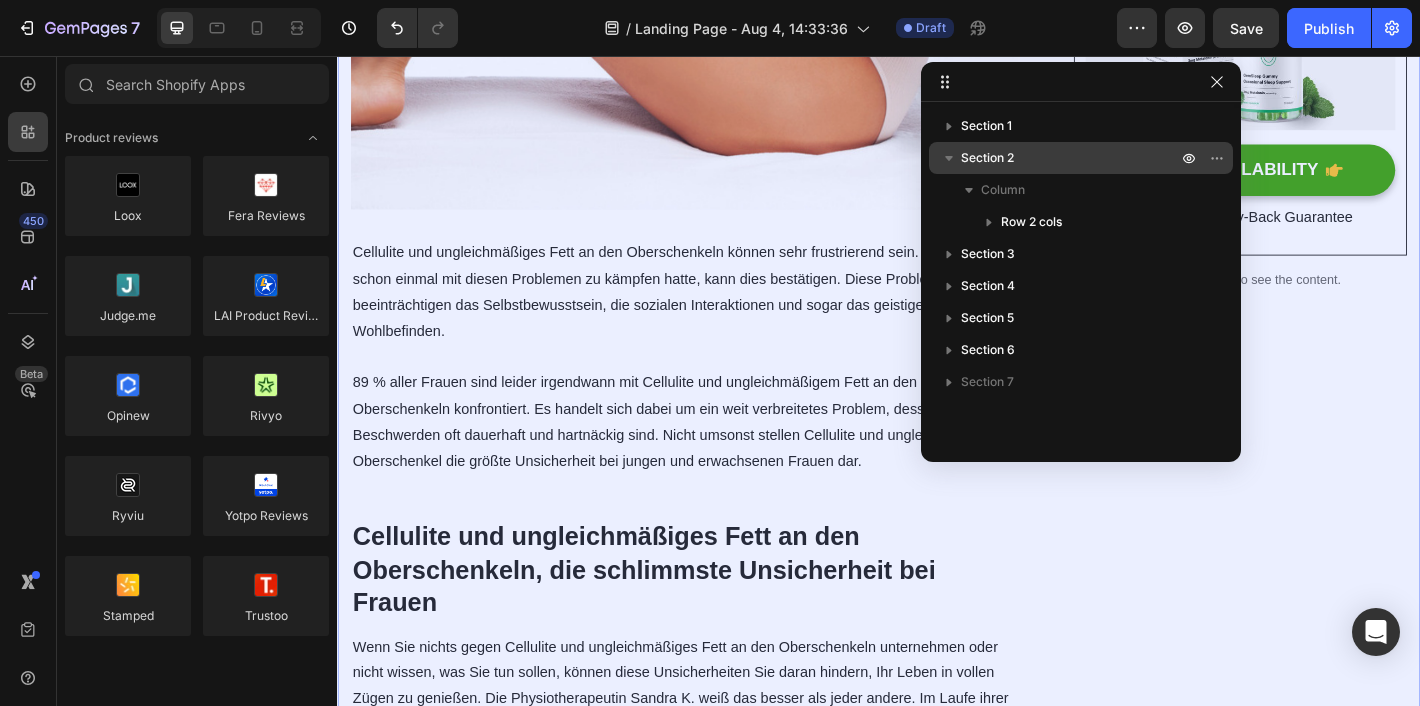 click 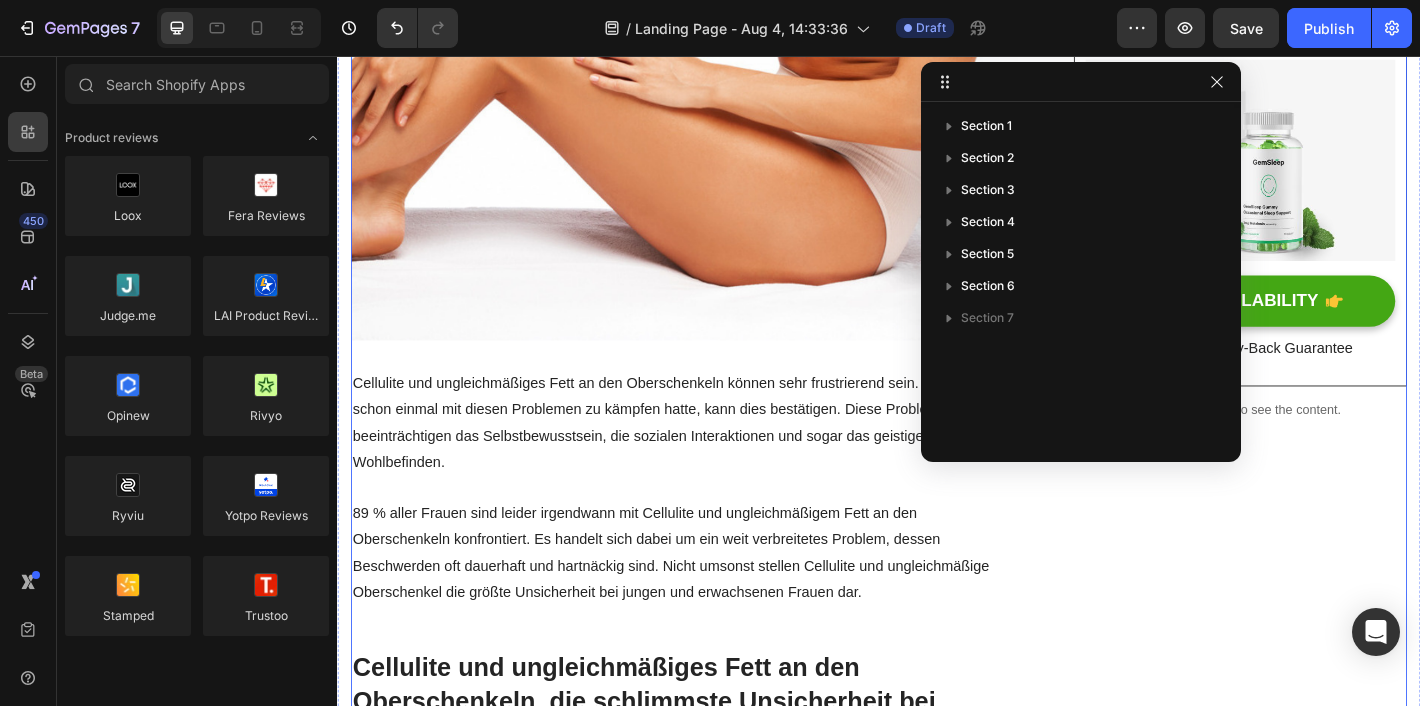 scroll, scrollTop: 253, scrollLeft: 0, axis: vertical 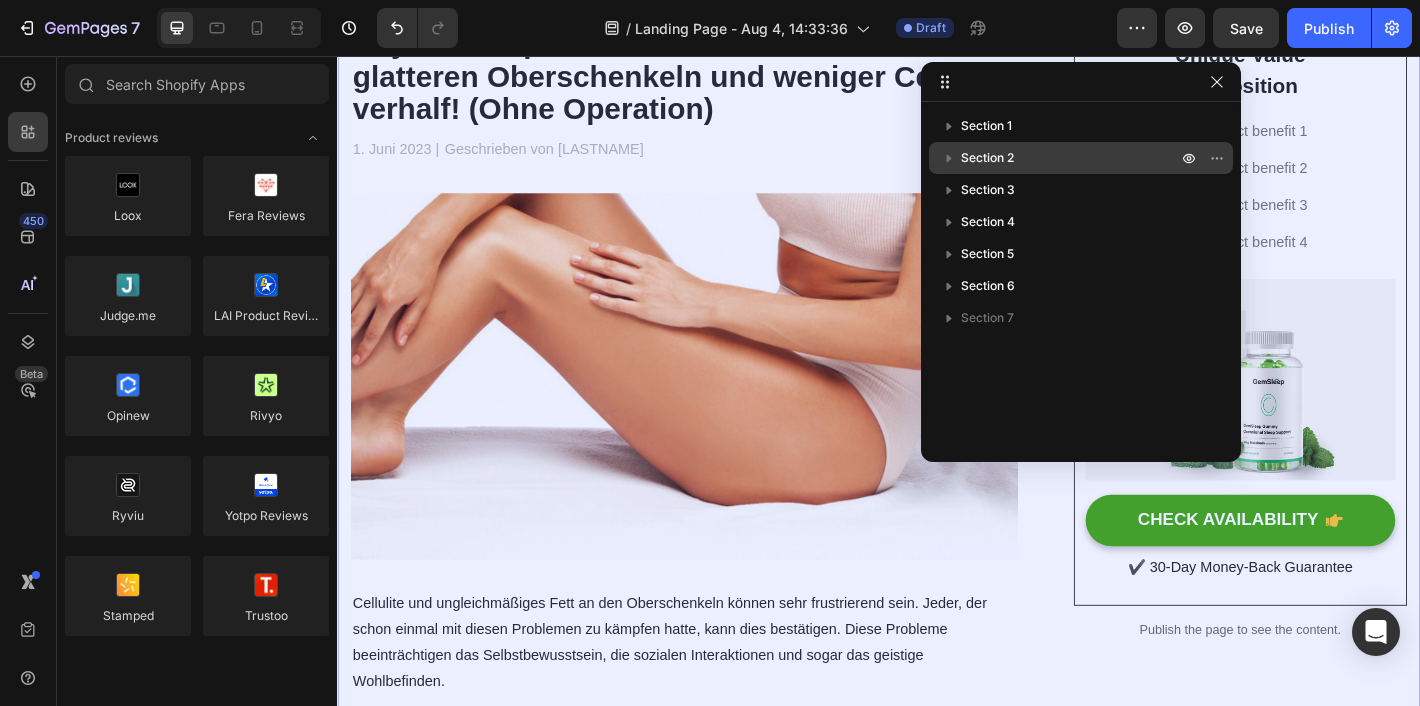 click 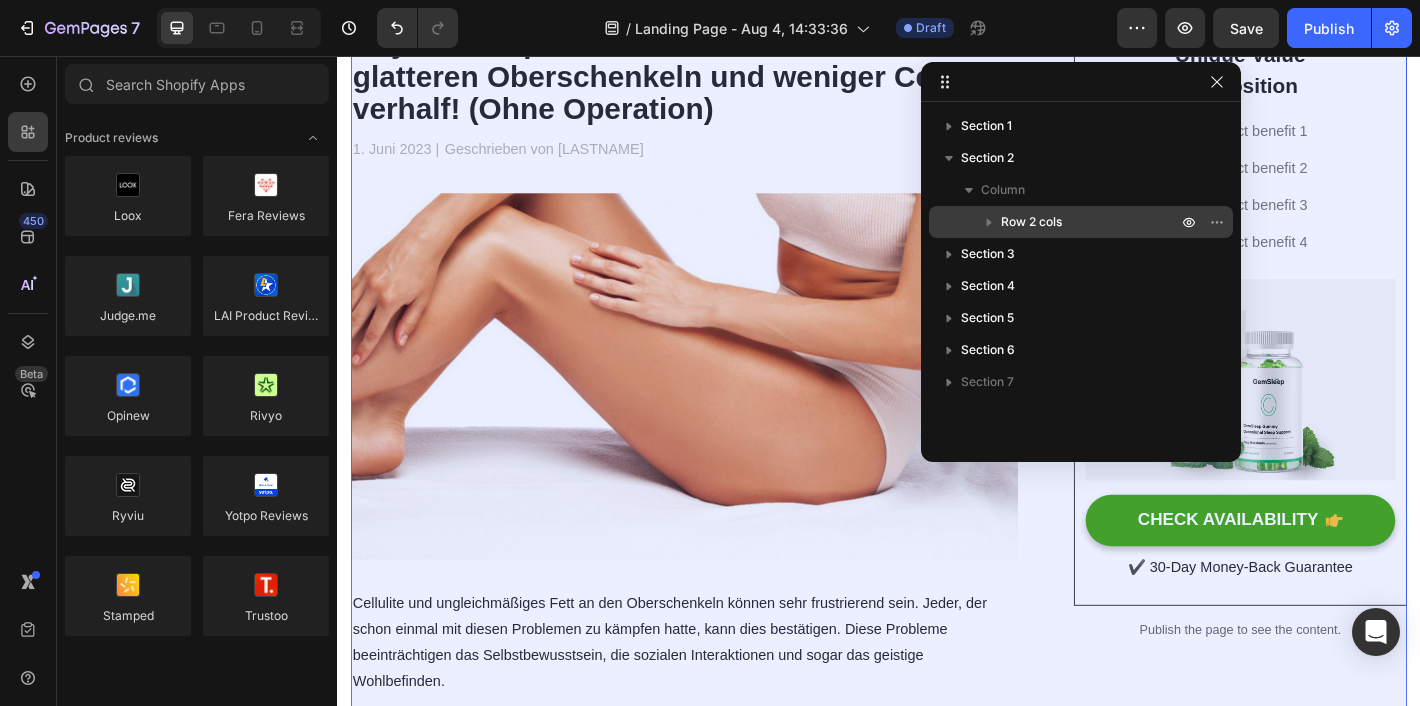 click 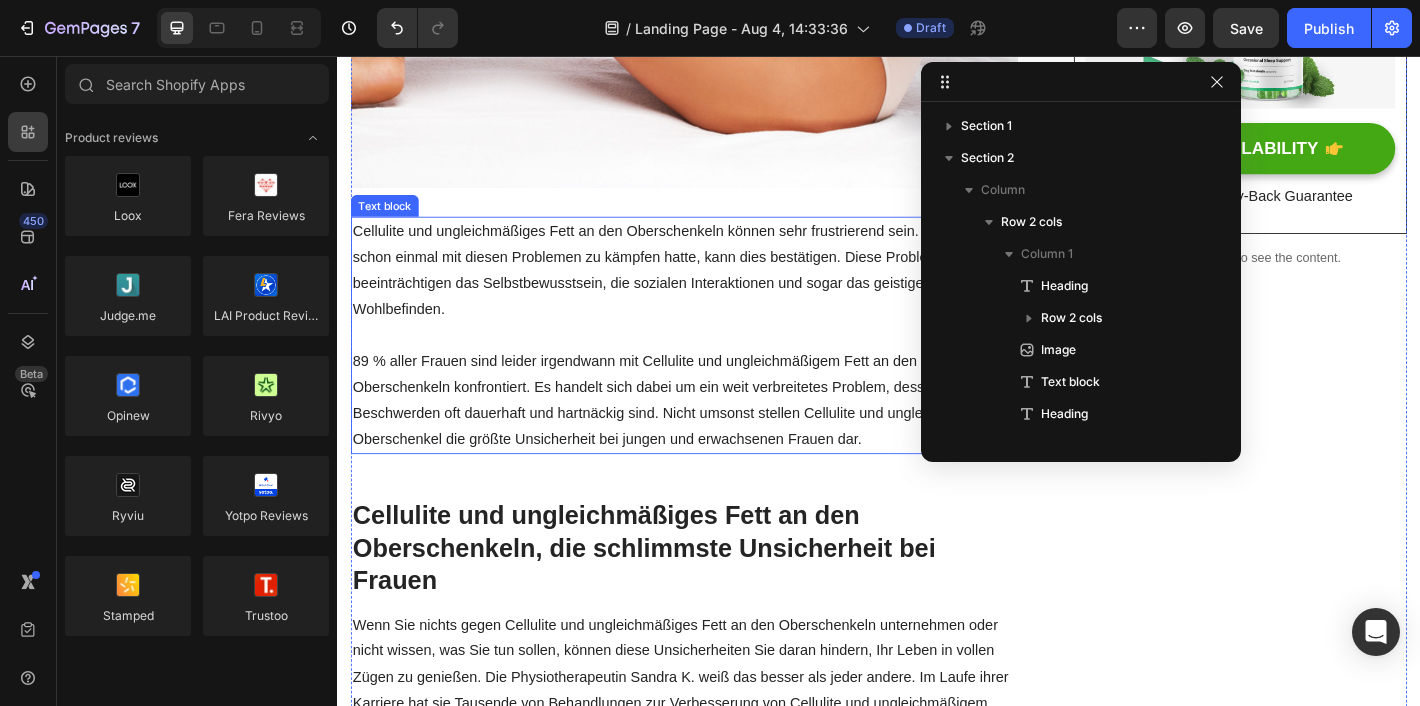 scroll, scrollTop: 749, scrollLeft: 0, axis: vertical 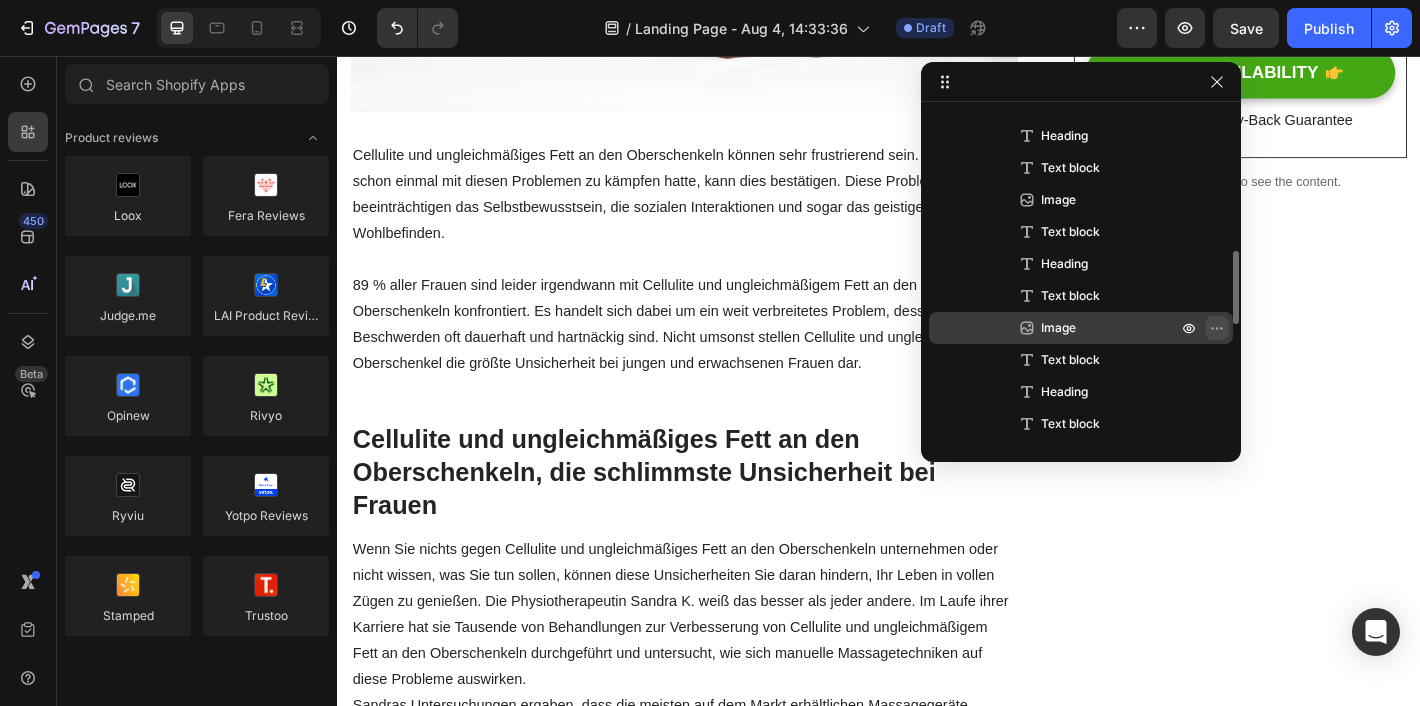 click 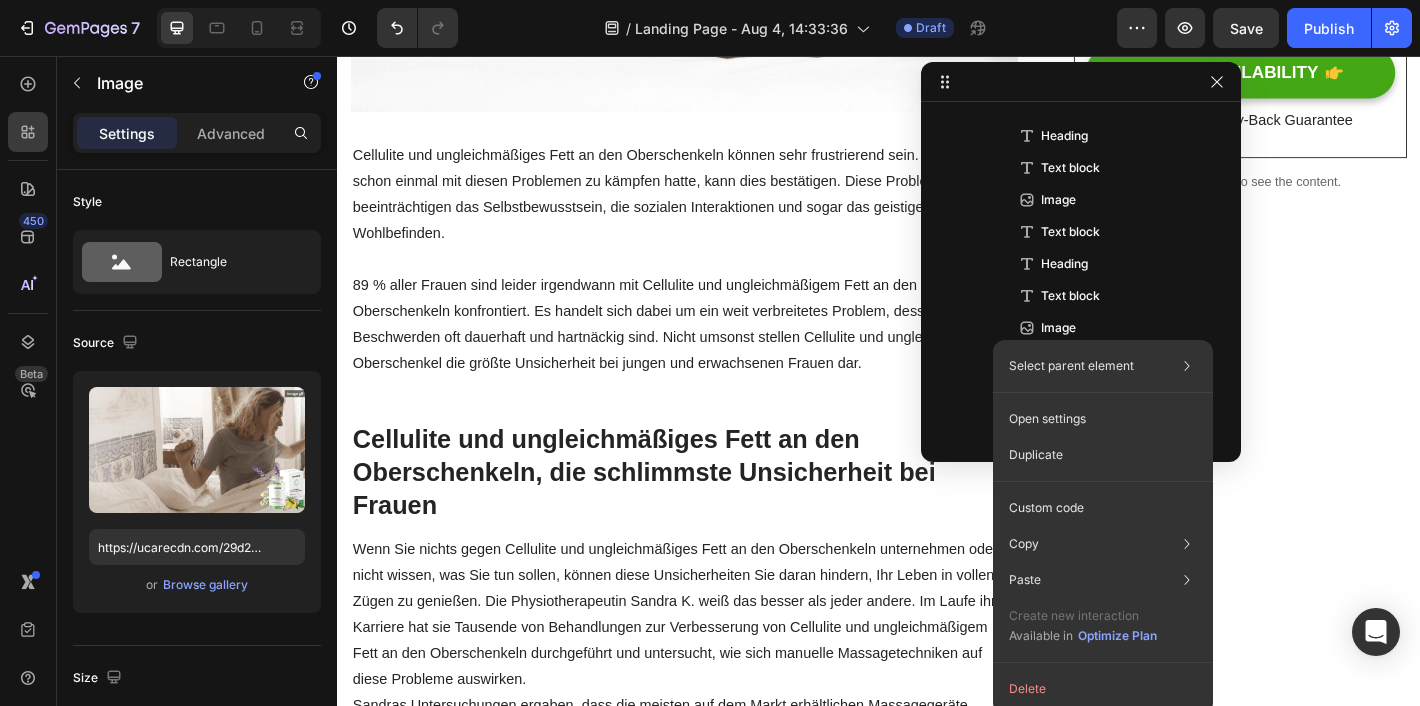 scroll, scrollTop: 954, scrollLeft: 0, axis: vertical 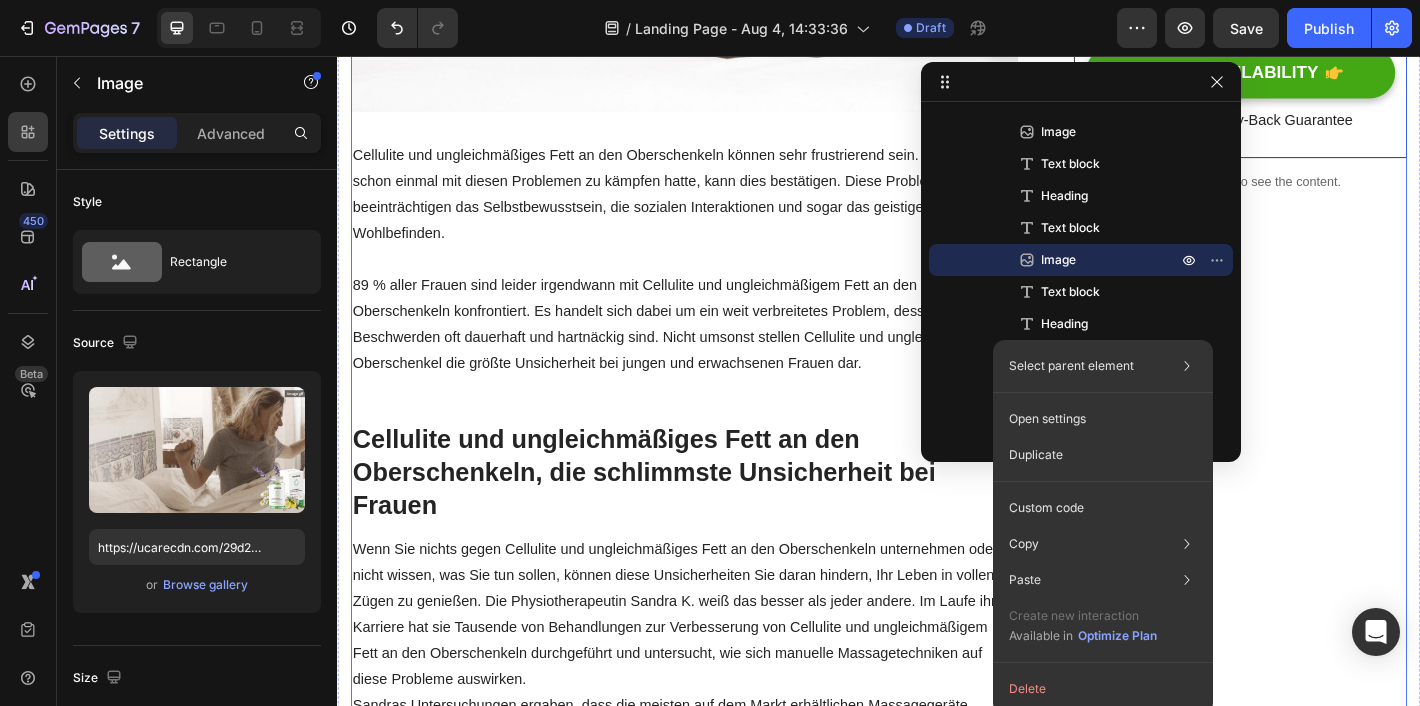 click on "Unique Value Proposition Heading
Icon Product benefit 1 Text block
Icon Product benefit 2 Text block
Icon Product benefit 3  Text block
Icon Product benefit 4   Text block Icon List Row Image  	   CHECK AVAILABILITY Button ✔️ 30-Day Money-Back Guarantee Text block Row
Publish the page to see the content.
Sticky sidebar" at bounding box center (1337, 2144) 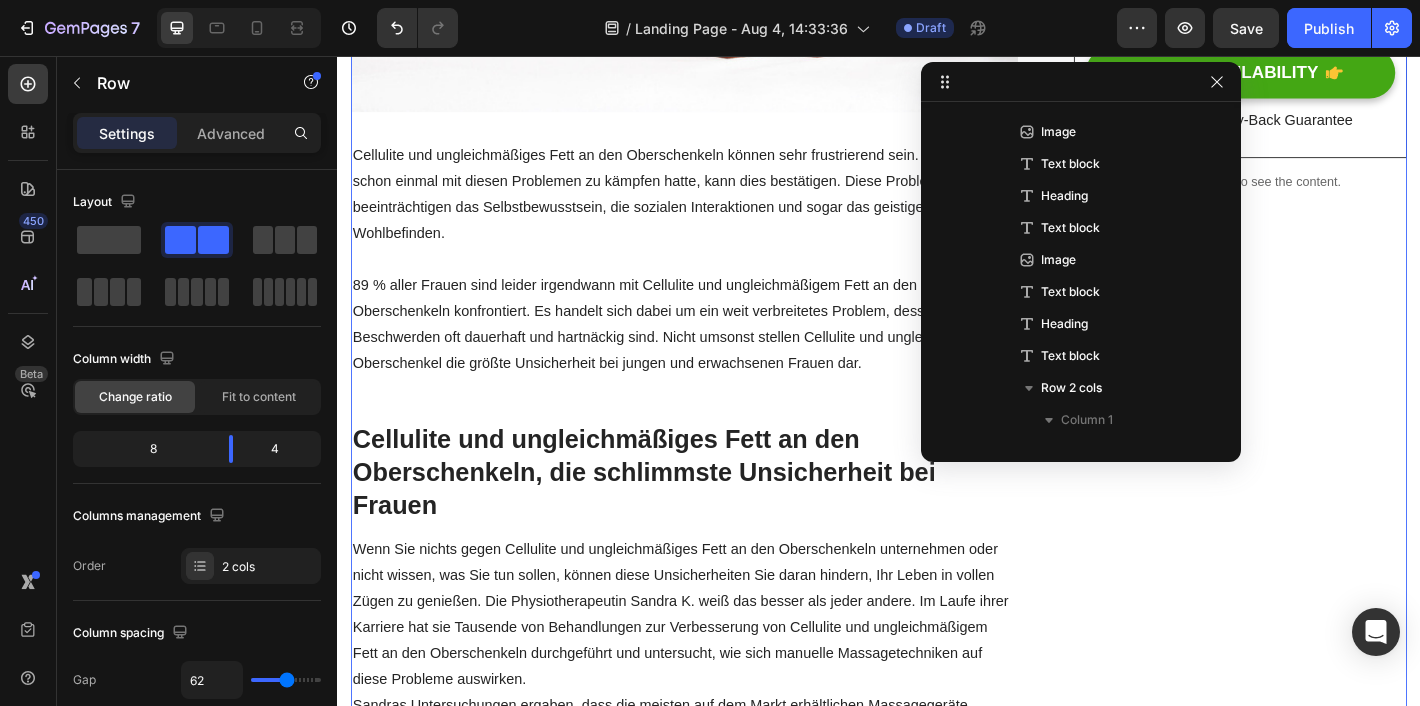 scroll, scrollTop: 0, scrollLeft: 0, axis: both 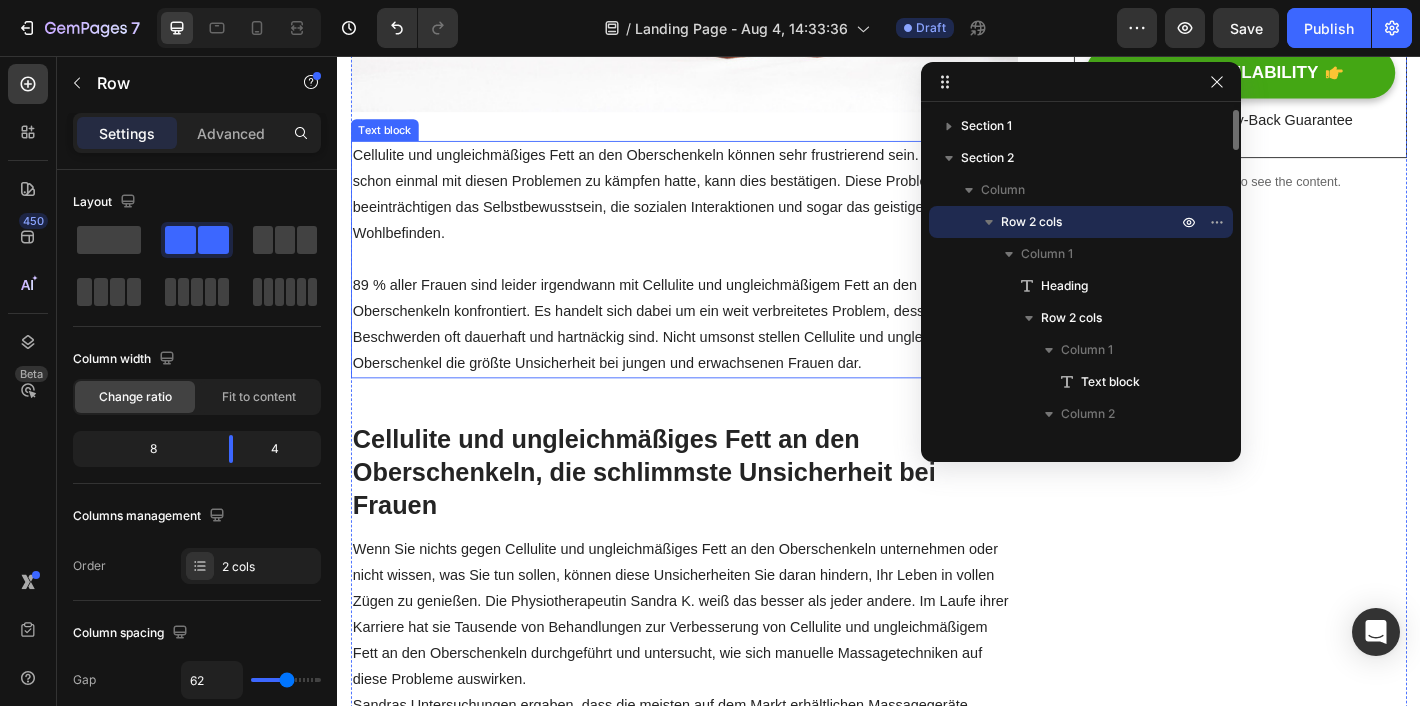 click on "Cellulite und ungleichmäßiges Fett an den Oberschenkeln können sehr frustrierend sein. Jeder, der schon einmal mit diesen Problemen zu kämpfen hatte, kann dies bestätigen. Diese Probleme beeinträchtigen das Selbstbewusstsein, die sozialen Interaktionen und sogar das geistige Wohlbefinden." at bounding box center (721, 209) 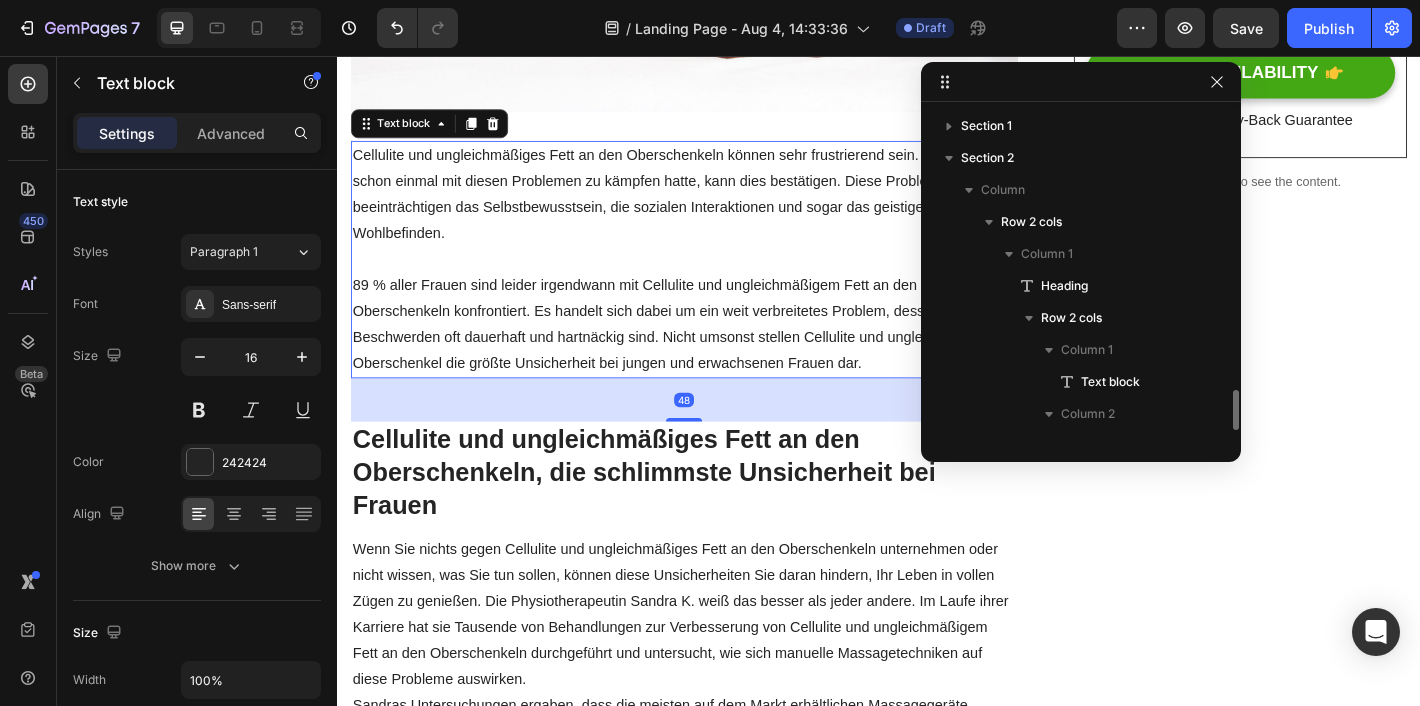 scroll, scrollTop: 250, scrollLeft: 0, axis: vertical 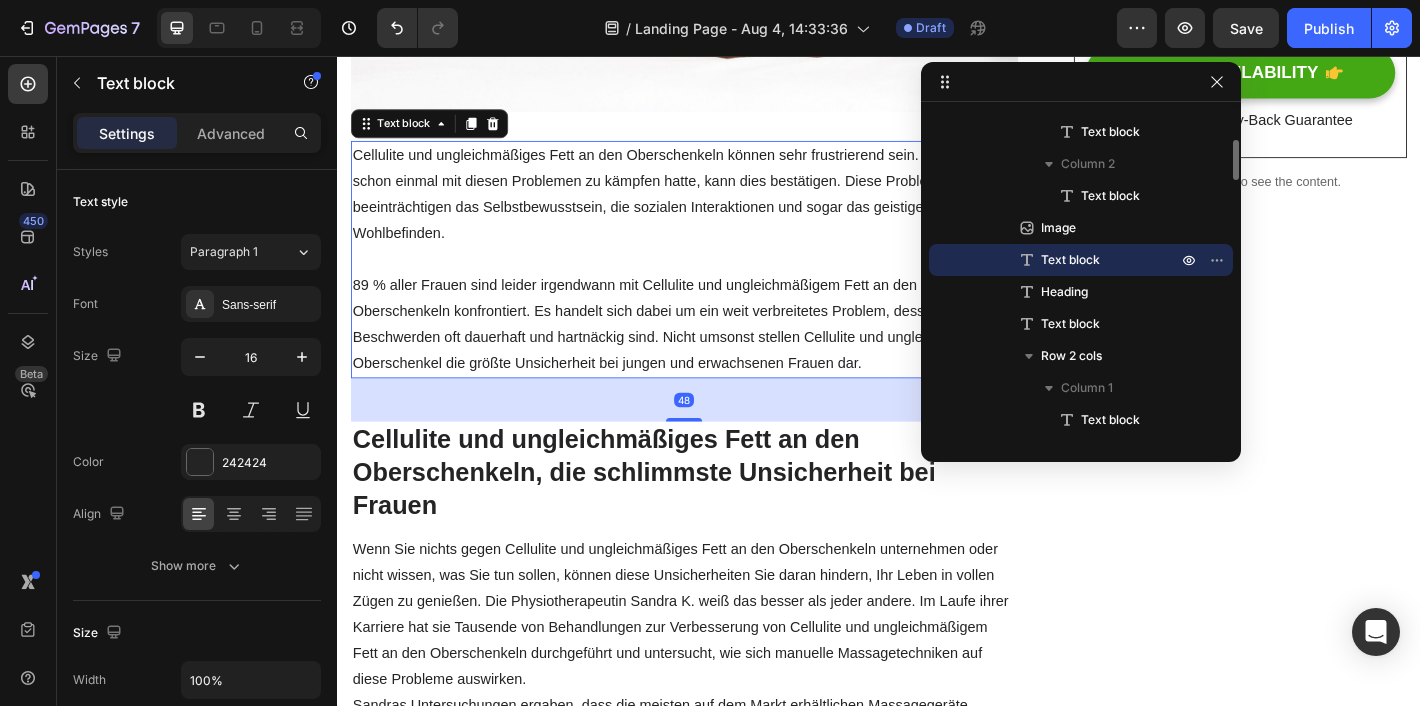 click 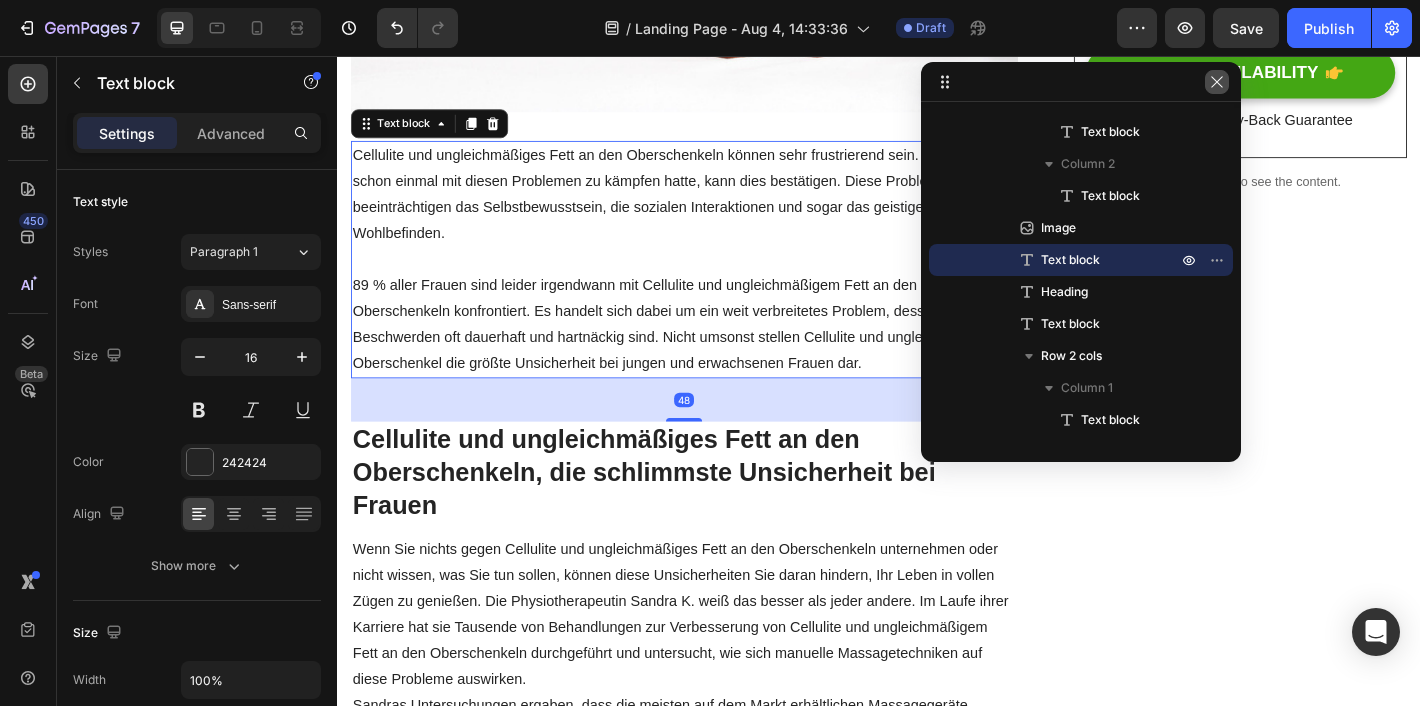 click at bounding box center (1217, 82) 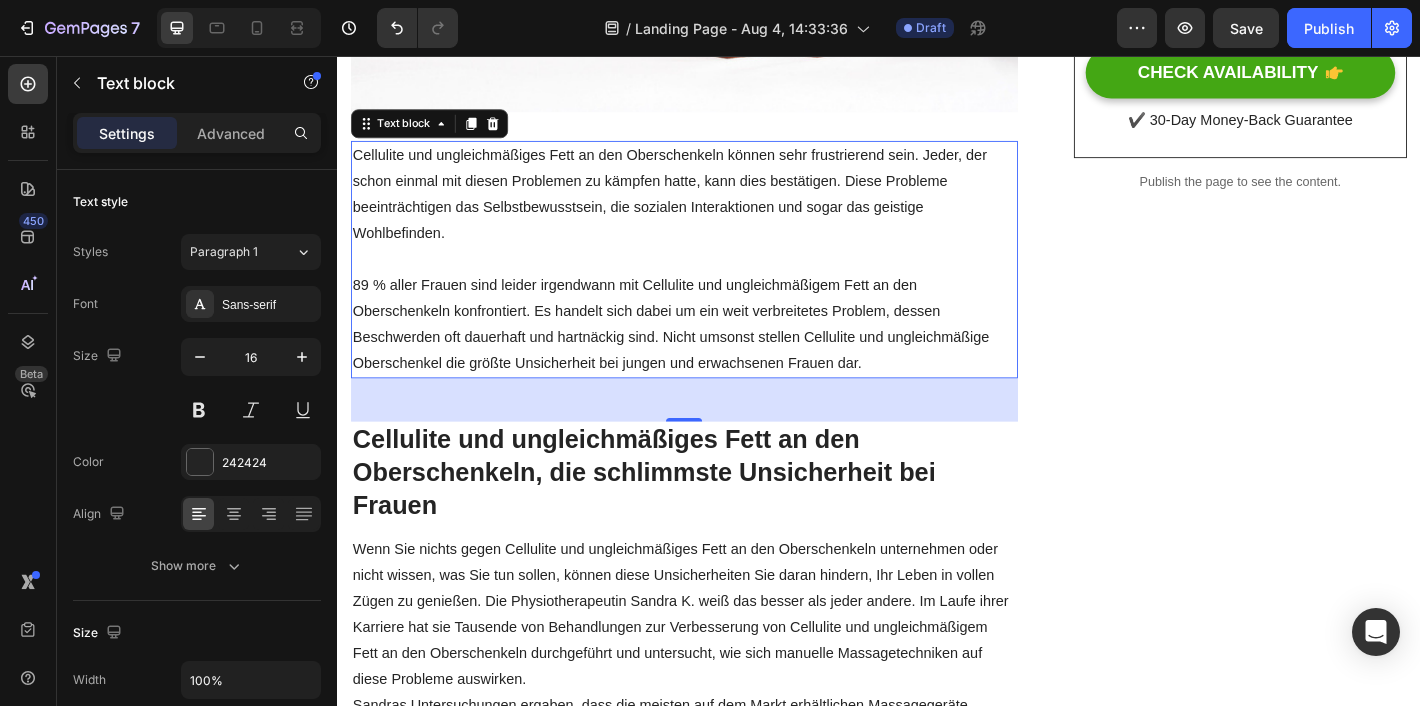 click on "Cellulite und ungleichmäßiges Fett an den Oberschenkeln, die schlimmste Unsicherheit bei Frauen" at bounding box center (721, 517) 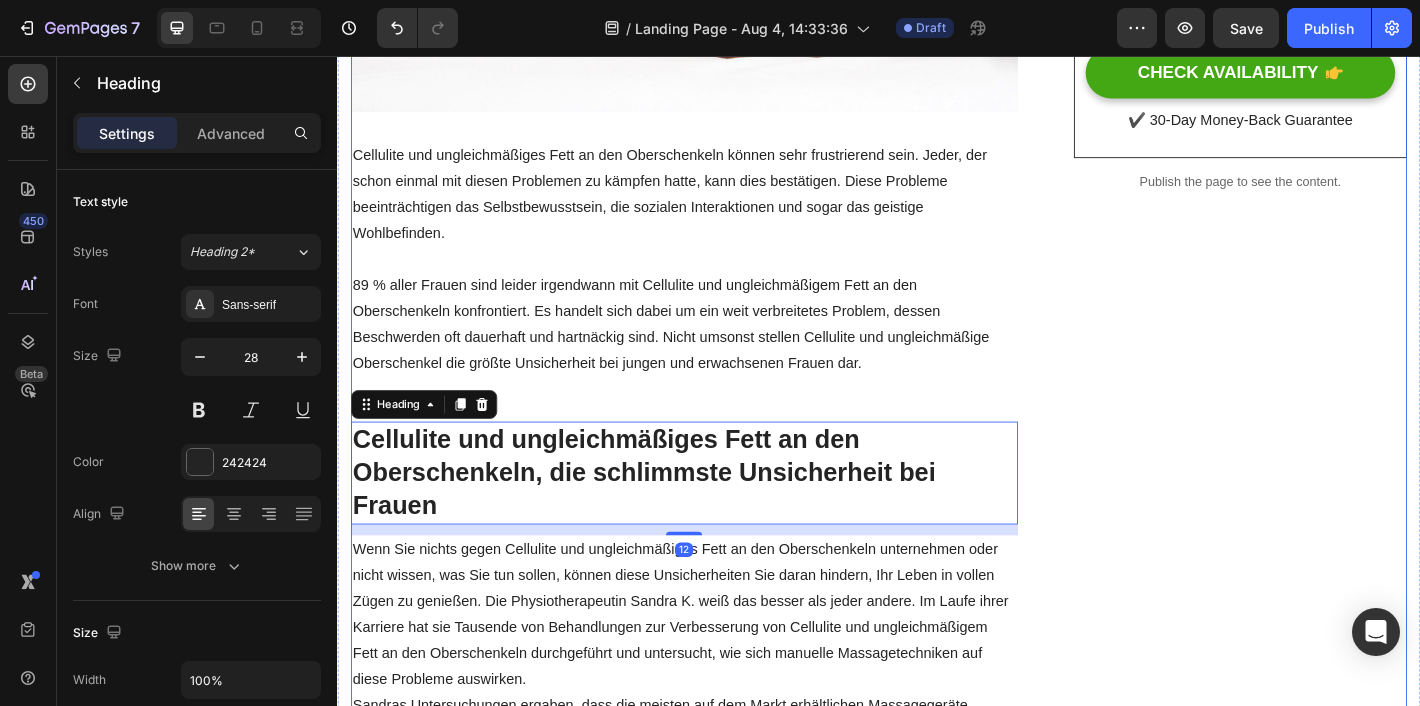 click on "Wie die Entdeckung einer ehemaligen Physiotherapeutin Tausenden von Frauen zu glatteren Oberschenkeln und weniger Cellulite verhalf! (Ohne Operation) Heading 1. Juni 2023 |  Text block Geschrieben von Lea Müller Text block Row Image Cellulite und ungleichmäßiges Fett an den Oberschenkeln können sehr frustrierend sein. Jeder, der schon einmal mit diesen Problemen zu kämpfen hatte, kann dies bestätigen. Diese Probleme beeinträchtigen das Selbstbewusstsein, die sozialen Interaktionen und sogar das geistige Wohlbefinden. 89 % aller Frauen sind leider irgendwann mit Cellulite und ungleichmäßigem Fett an den Oberschenkeln konfrontiert. Es handelt sich dabei um ein weit verbreitetes Problem, dessen Beschwerden oft dauerhaft und hartnäckig sind. Nicht umsonst stellen Cellulite und ungleichmäßige Oberschenkel die größte Unsicherheit bei jungen und erwachsenen Frauen dar. Text block Cellulite und ungleichmäßiges Fett an den Oberschenkeln, die schlimmste Unsicherheit bei Frauen Heading   12 Text block" at bounding box center [721, 2144] 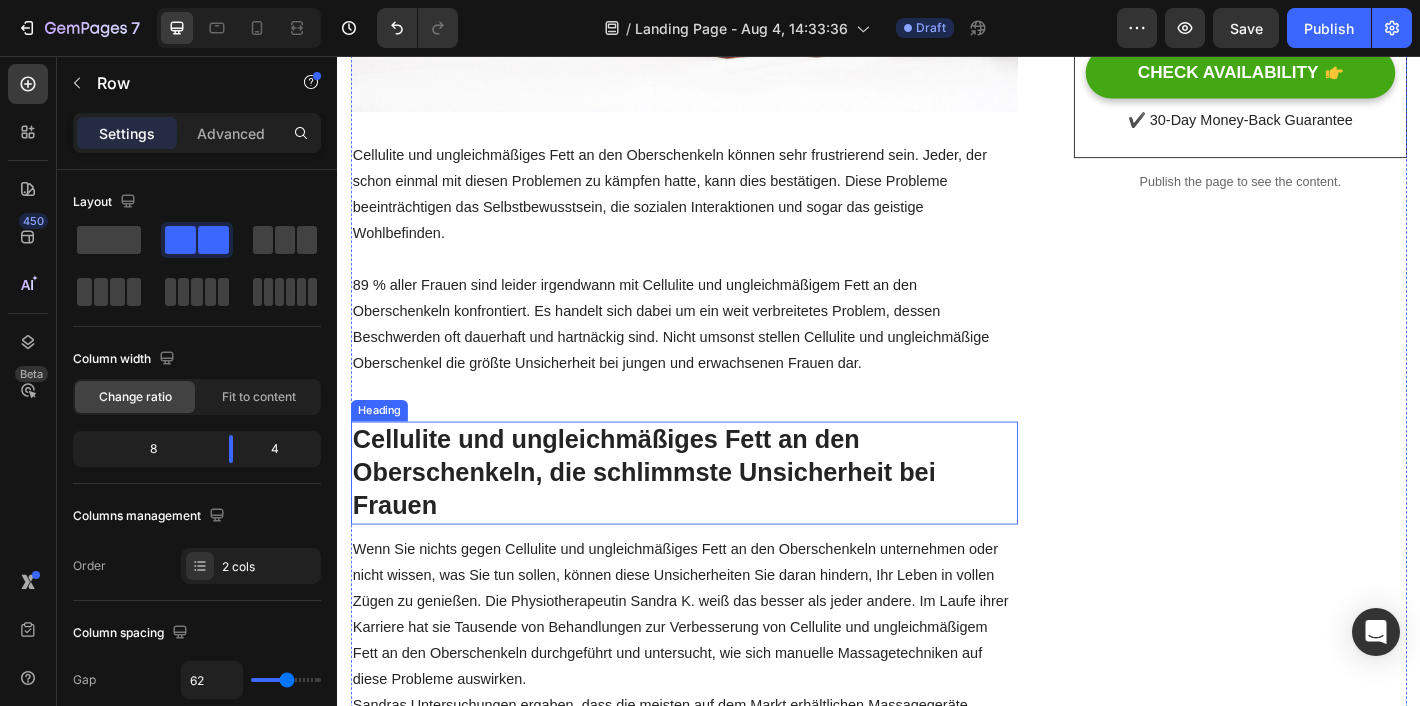 click on "Cellulite und ungleichmäßiges Fett an den Oberschenkeln, die schlimmste Unsicherheit bei Frauen" at bounding box center [721, 517] 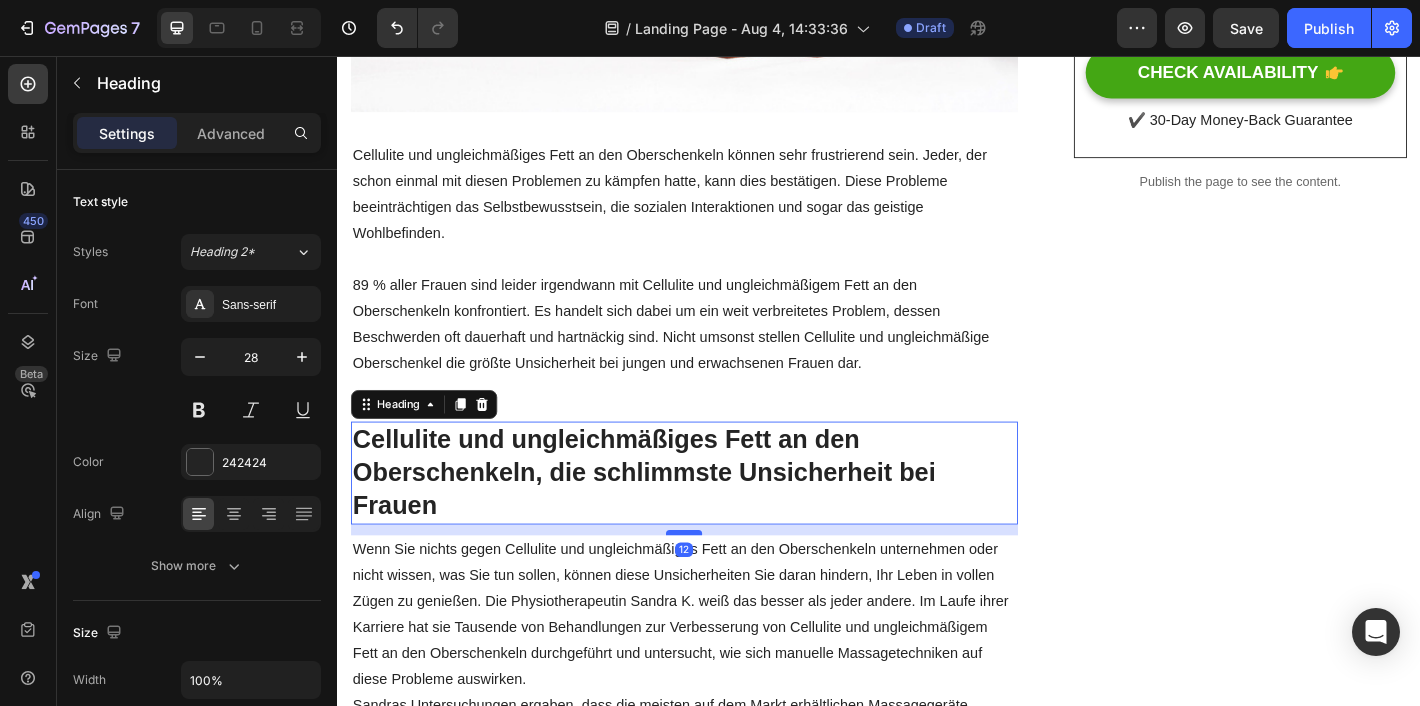scroll, scrollTop: 807, scrollLeft: 0, axis: vertical 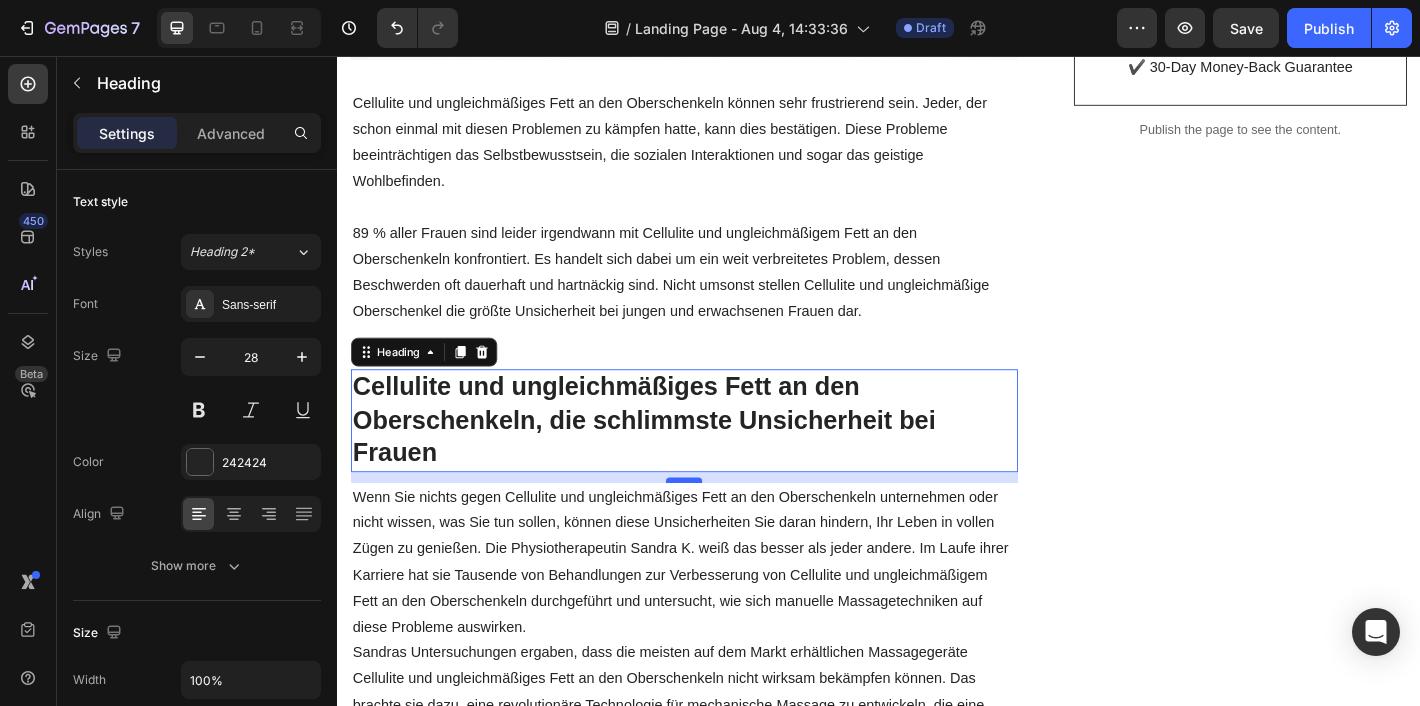 click at bounding box center (721, 526) 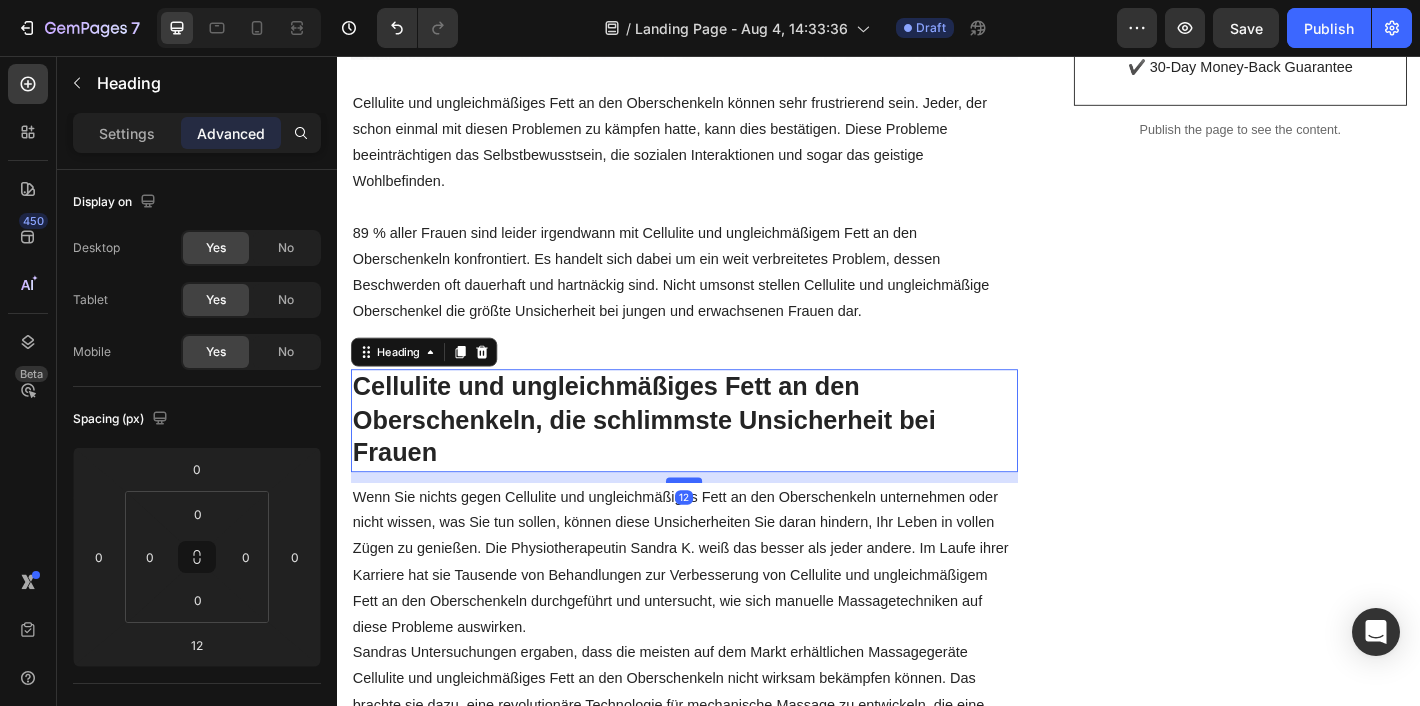 click at bounding box center [721, 526] 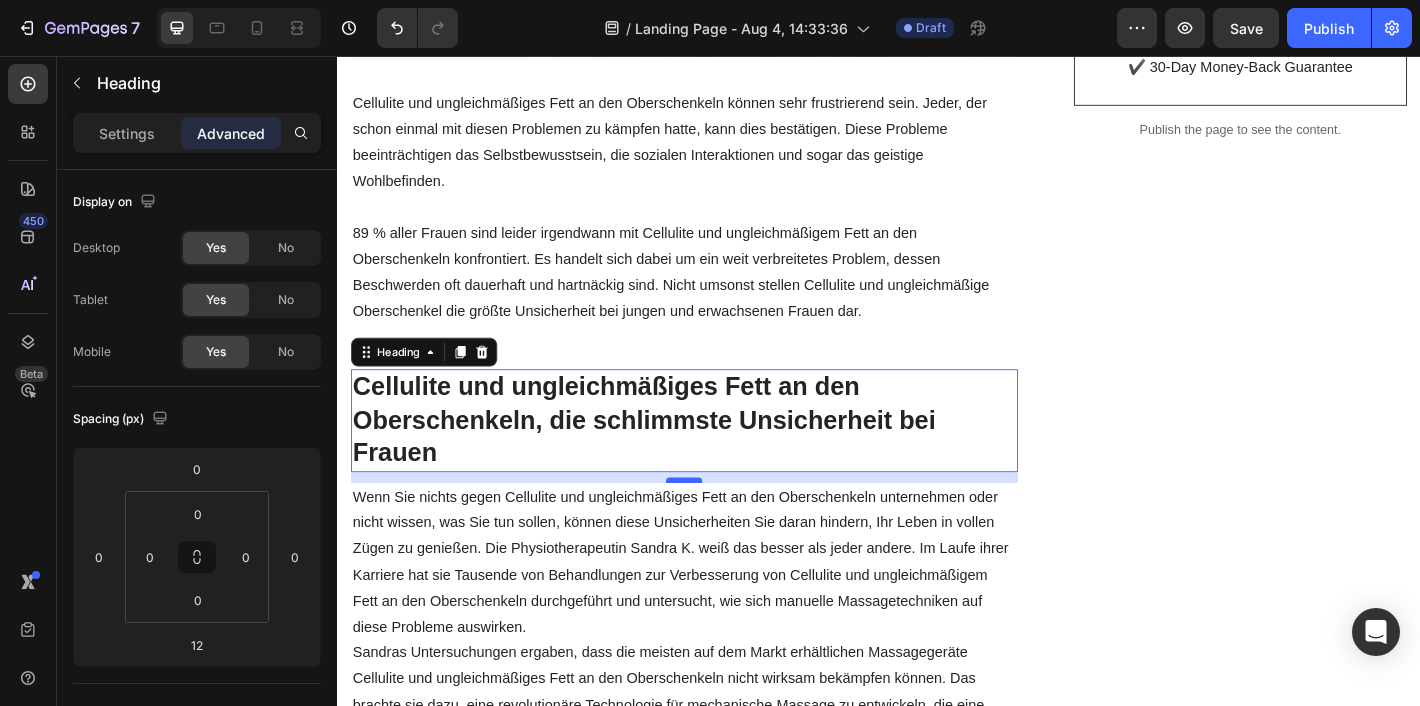click at bounding box center (721, 526) 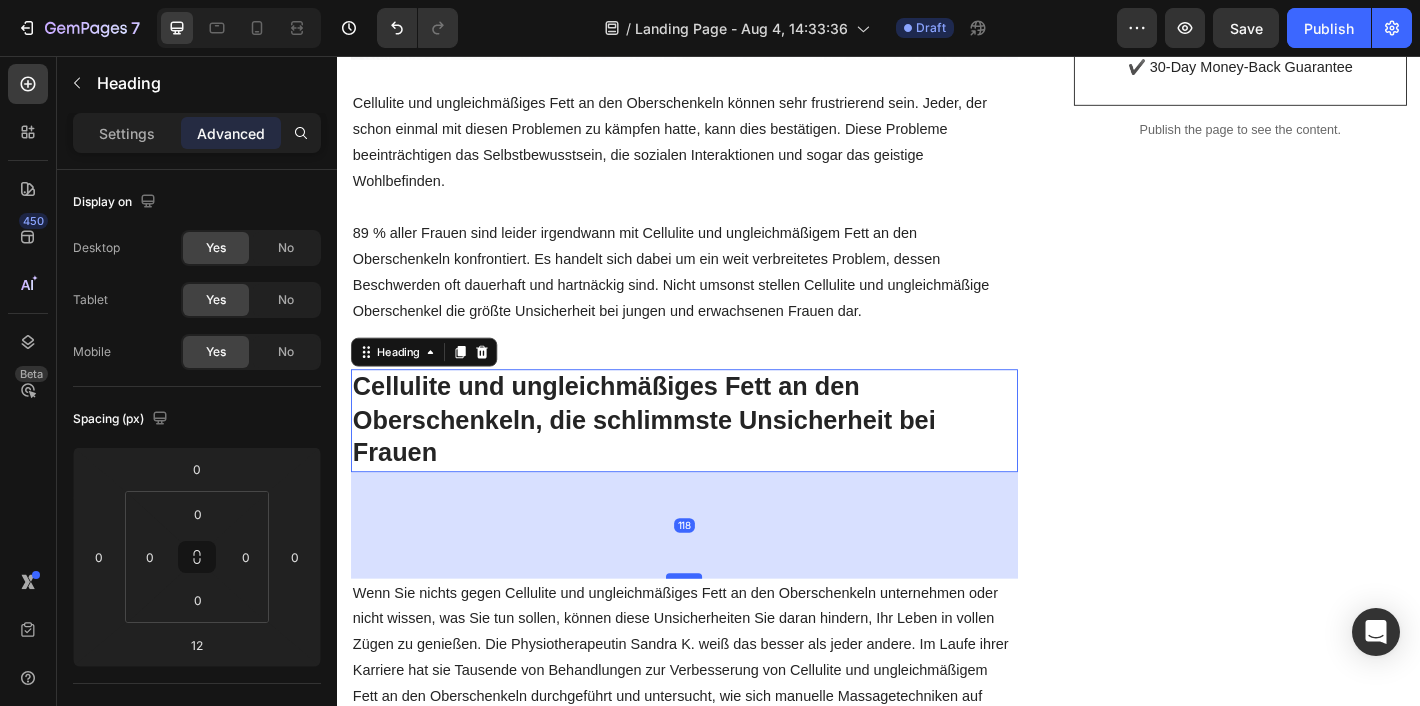 drag, startPoint x: 727, startPoint y: 525, endPoint x: 732, endPoint y: 632, distance: 107.11676 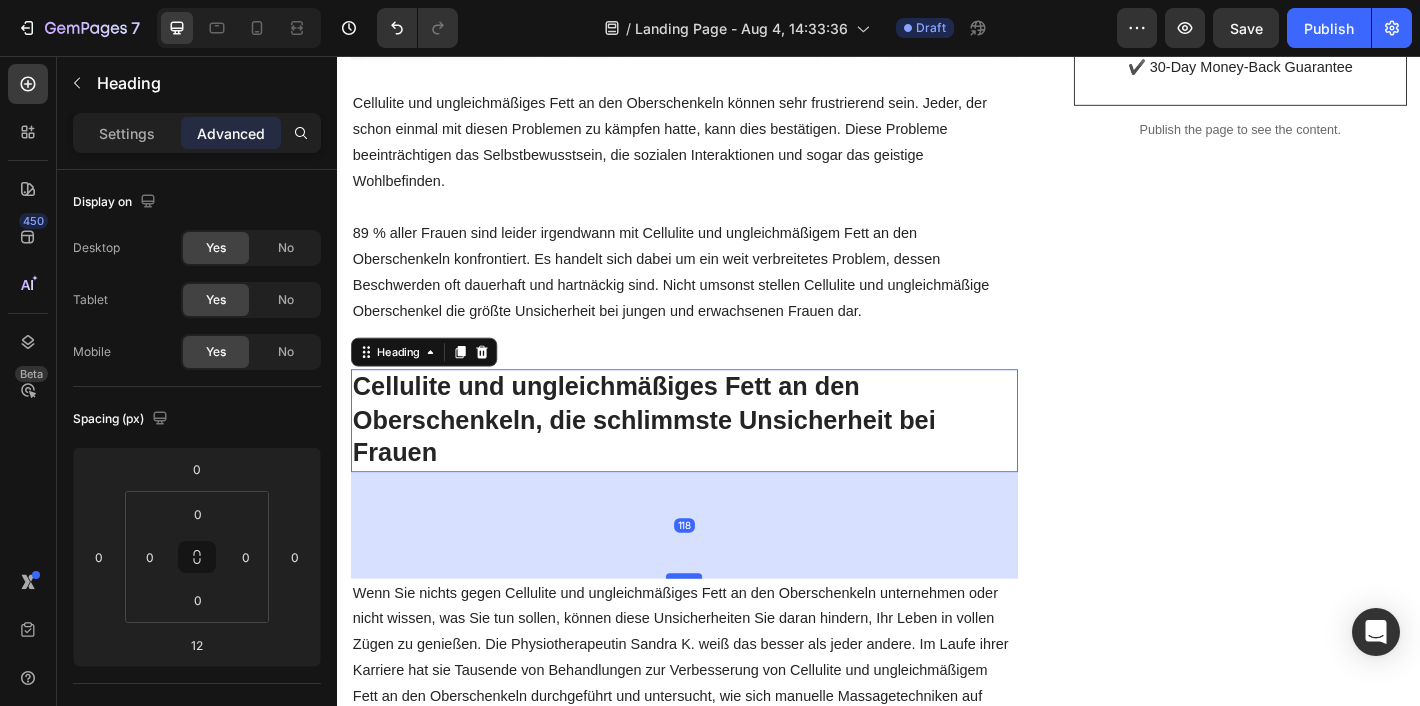 click at bounding box center [721, 632] 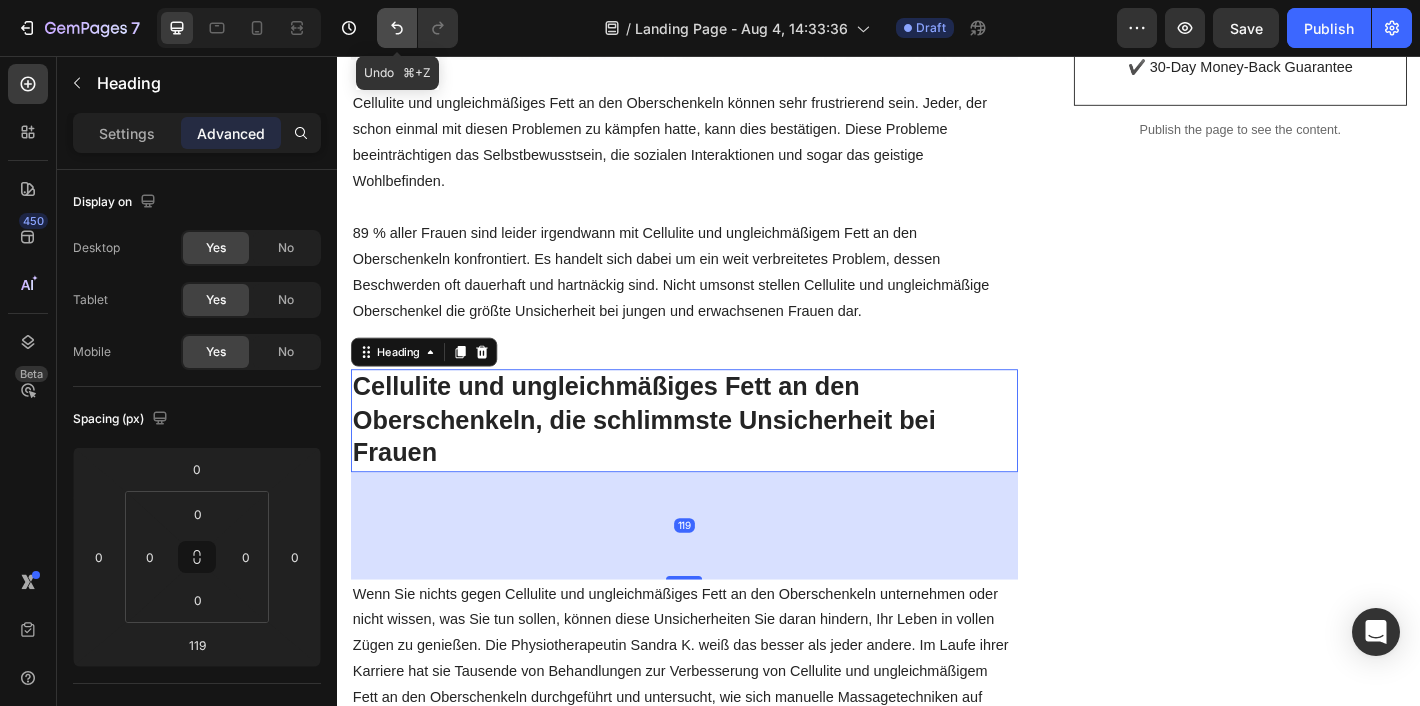 click 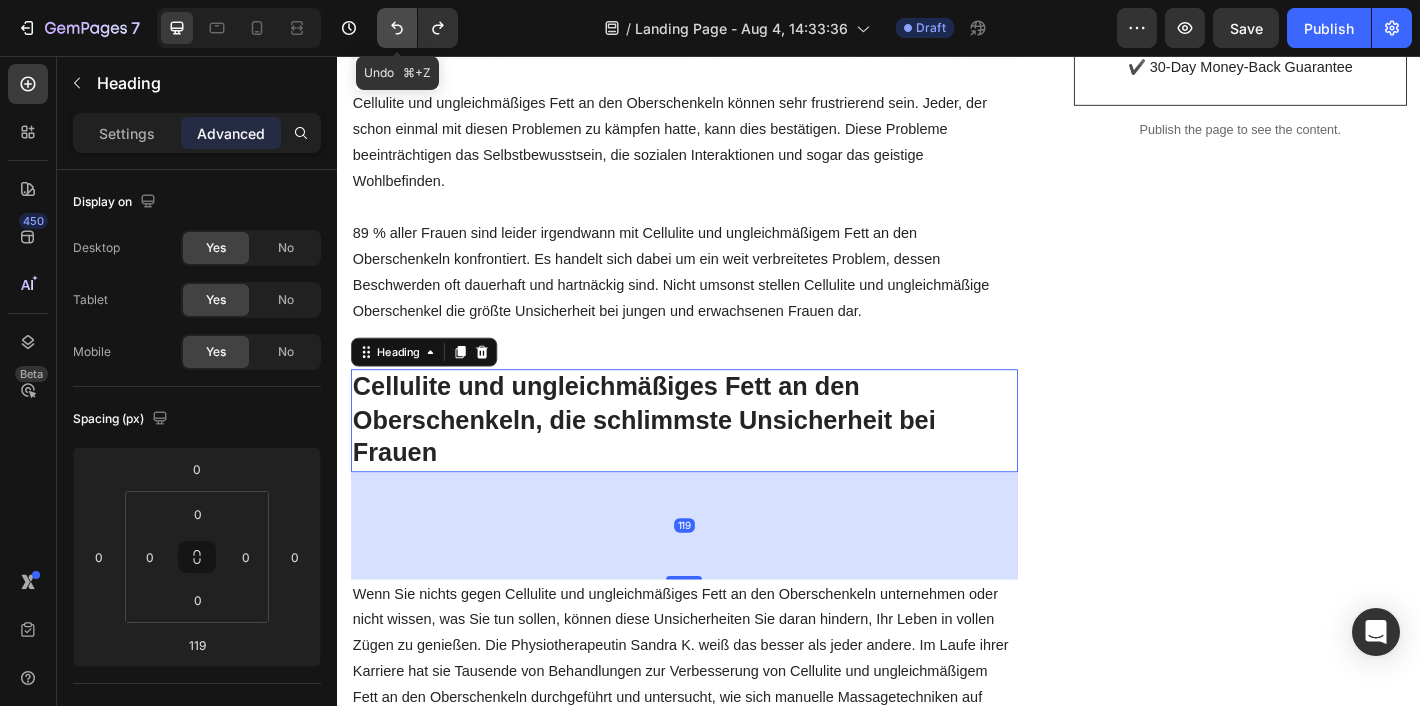 click 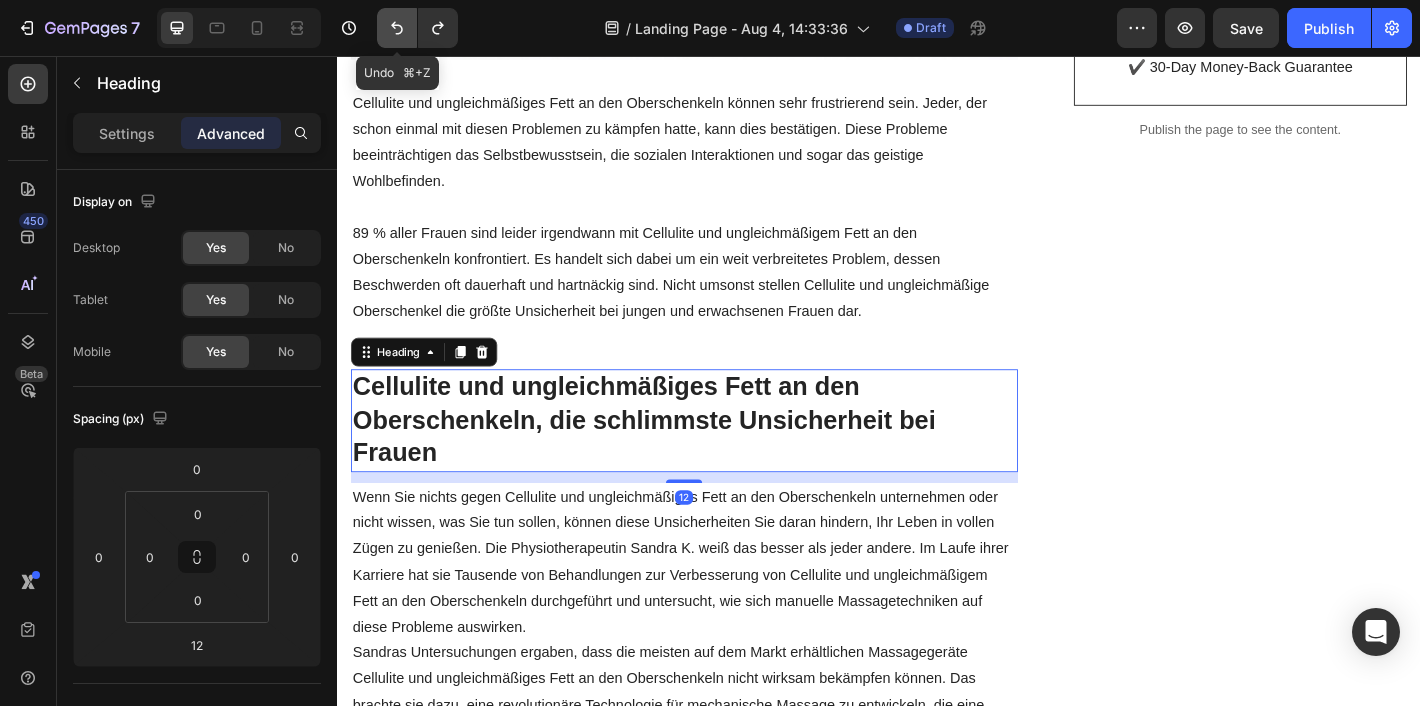 click 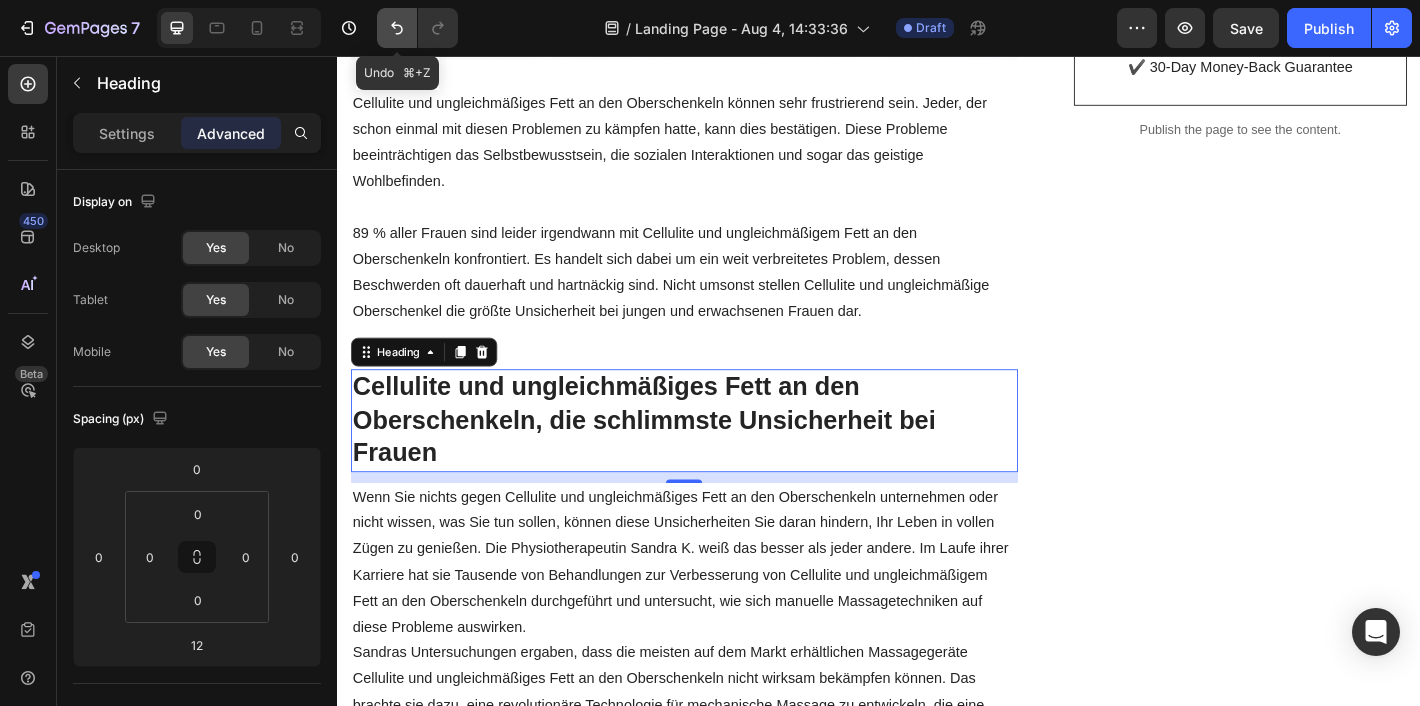 click 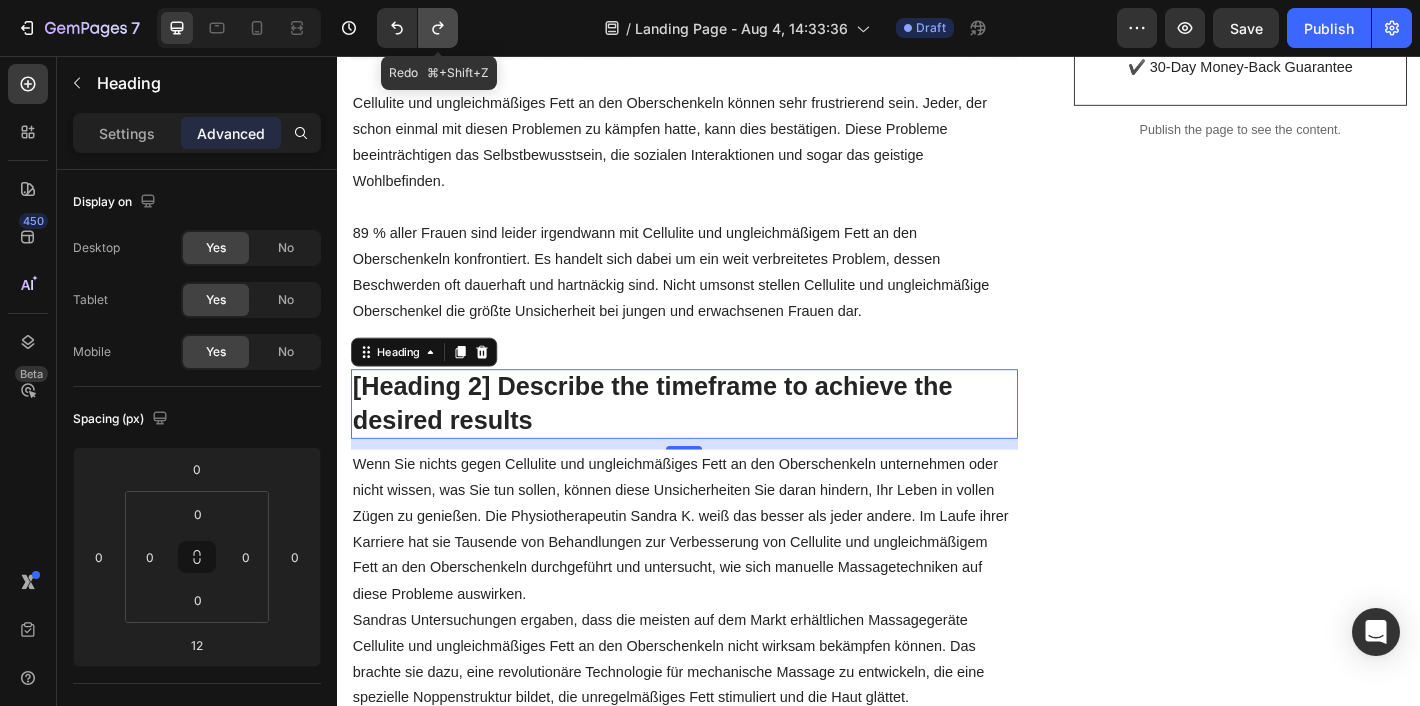 click 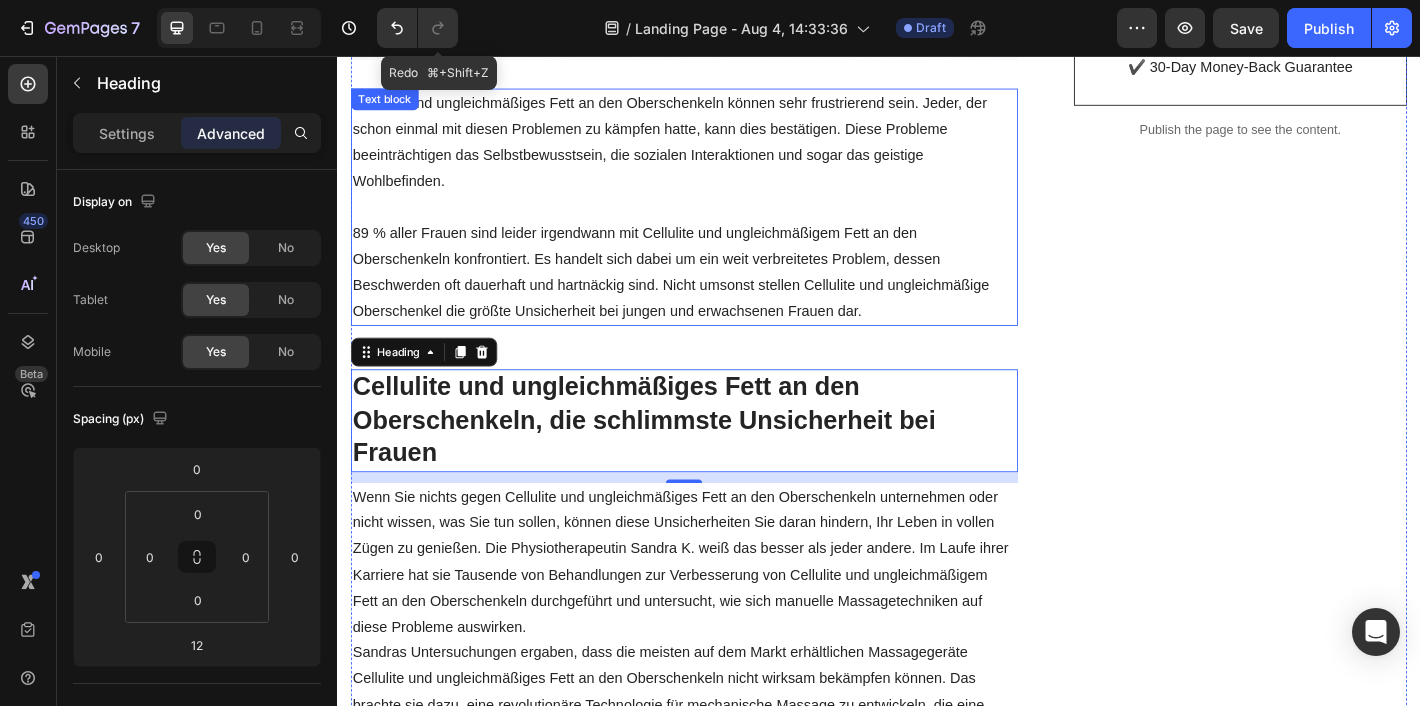 click on "89 % aller Frauen sind leider irgendwann mit Cellulite und ungleichmäßigem Fett an den Oberschenkeln konfrontiert. Es handelt sich dabei um ein weit verbreitetes Problem, dessen Beschwerden oft dauerhaft und hartnäckig sind. Nicht umsonst stellen Cellulite und ungleichmäßige Oberschenkel die größte Unsicherheit bei jungen und erwachsenen Frauen dar." at bounding box center (721, 295) 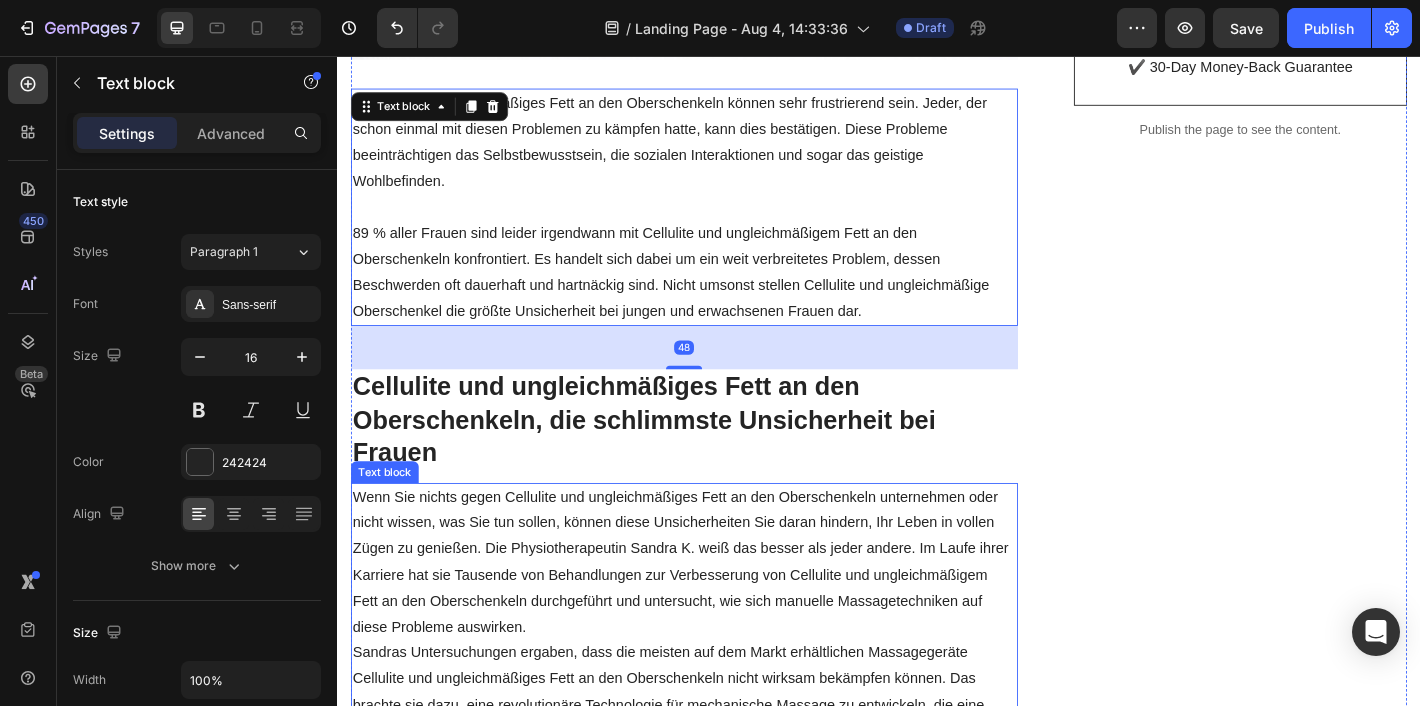 click on "Wenn Sie nichts gegen Cellulite und ungleichmäßiges Fett an den Oberschenkeln unternehmen oder nicht wissen, was Sie tun sollen, können diese Unsicherheiten Sie daran hindern, Ihr Leben in vollen Zügen zu genießen. Die Physiotherapeutin [LAST] [INITIAL]. weiß das besser als jeder andere. Im Laufe ihrer Karriere hat sie Tausende von Behandlungen zur Verbesserung von Cellulite und ungleichmäßigem Fett an den Oberschenkeln durchgeführt und untersucht, wie sich manuelle Massagetechniken auf diese Probleme auswirken." at bounding box center (721, 617) 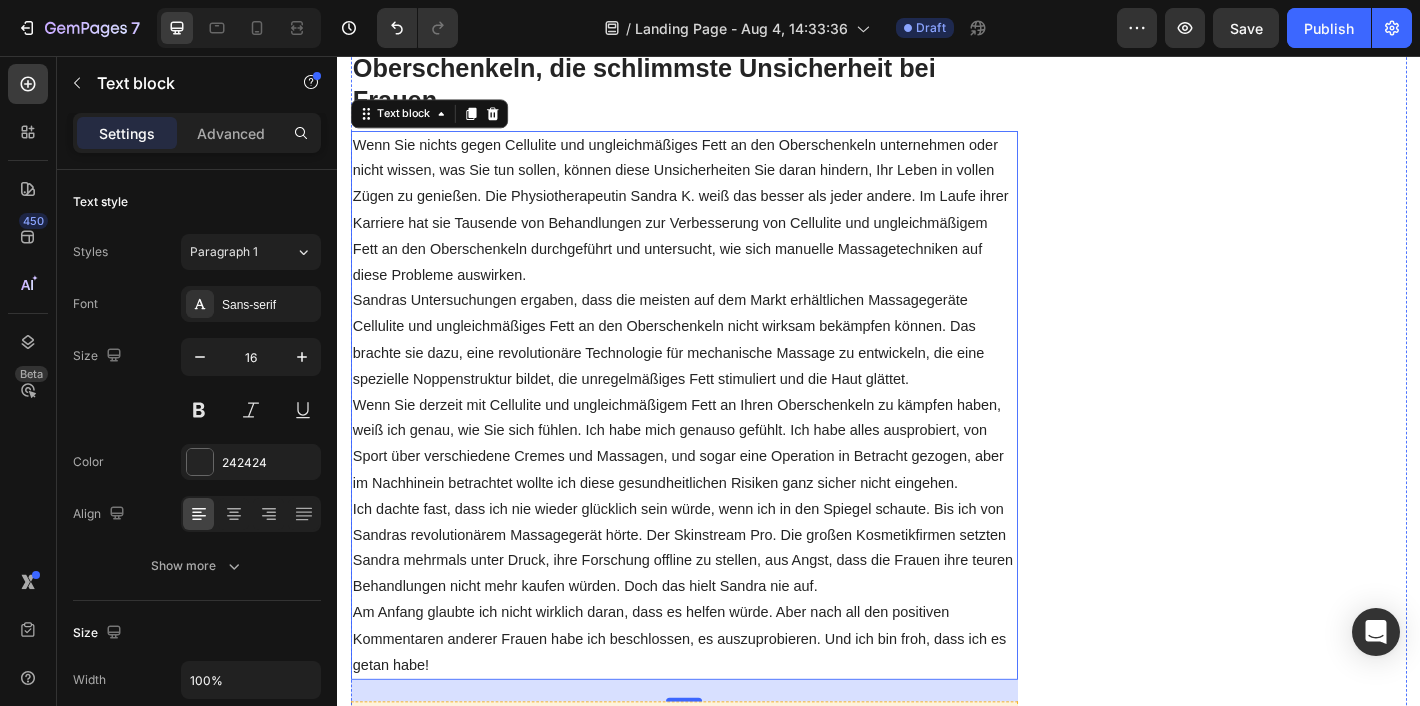 scroll, scrollTop: 1095, scrollLeft: 0, axis: vertical 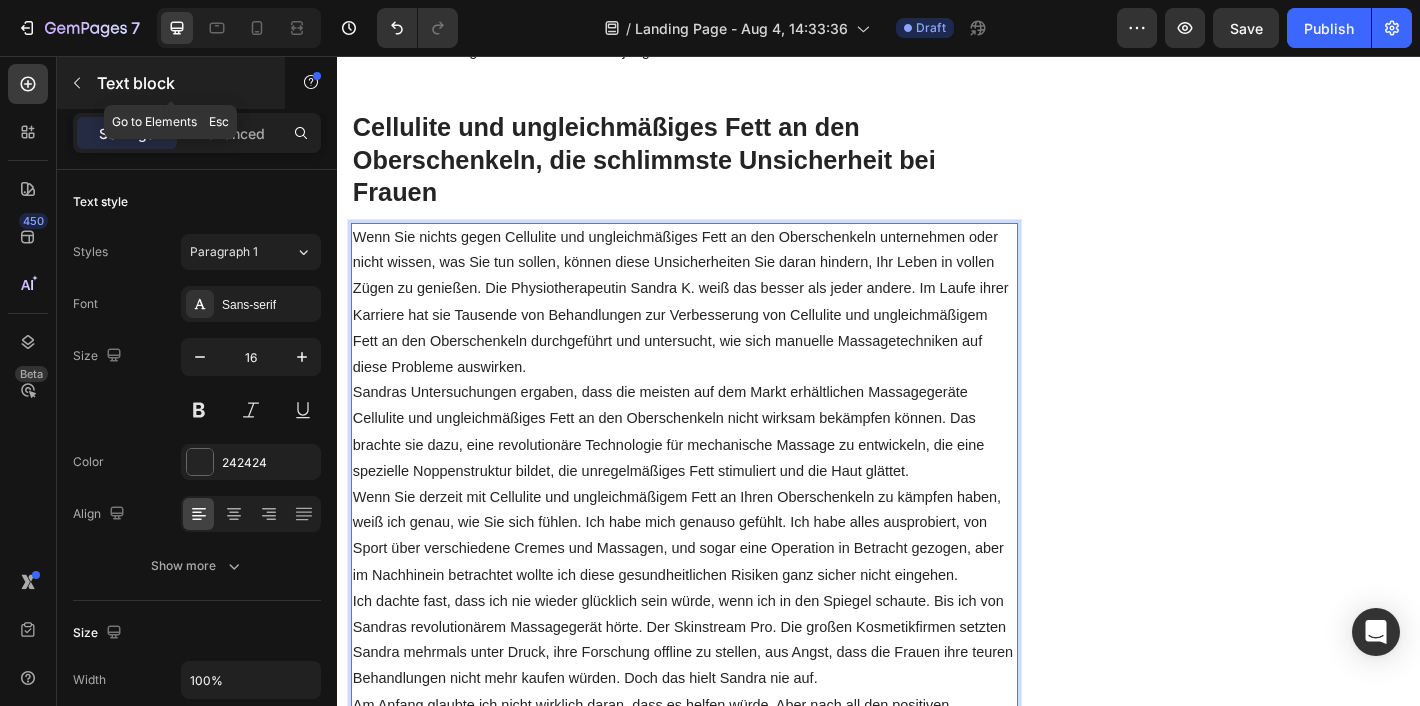 click at bounding box center [77, 83] 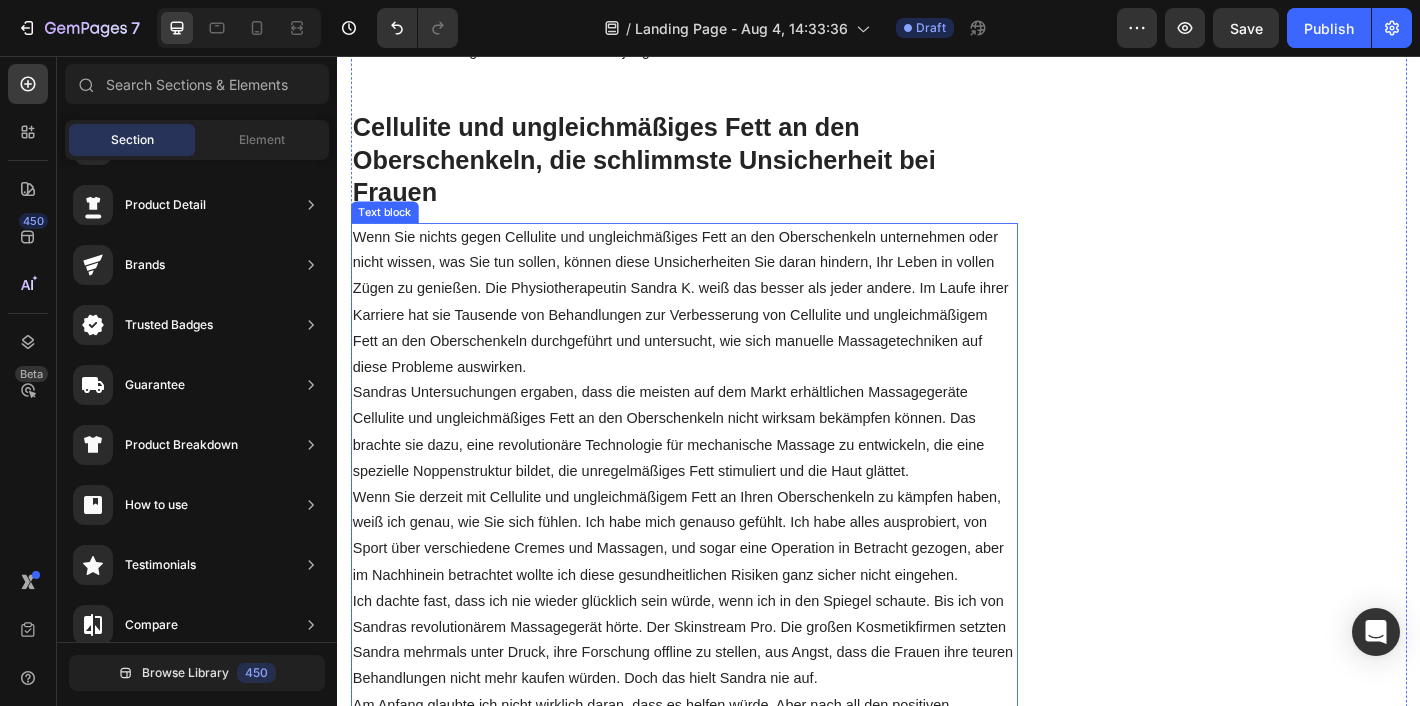 click on "Wenn Sie nichts gegen Cellulite und ungleichmäßiges Fett an den Oberschenkeln unternehmen oder nicht wissen, was Sie tun sollen, können diese Unsicherheiten Sie daran hindern, Ihr Leben in vollen Zügen zu genießen. Die Physiotherapeutin [LAST] [INITIAL]. weiß das besser als jeder andere. Im Laufe ihrer Karriere hat sie Tausende von Behandlungen zur Verbesserung von Cellulite und ungleichmäßigem Fett an den Oberschenkeln durchgeführt und untersucht, wie sich manuelle Massagetechniken auf diese Probleme auswirken." at bounding box center (721, 329) 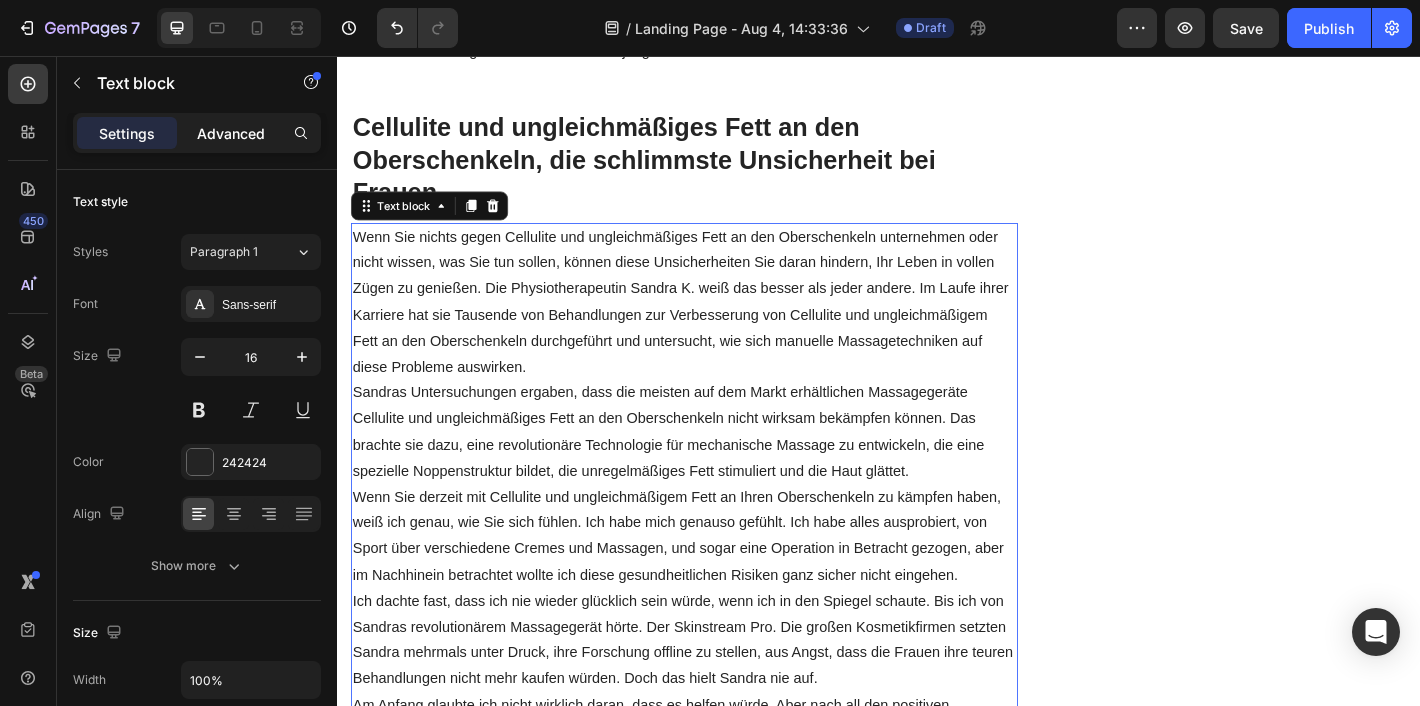 click on "Advanced" 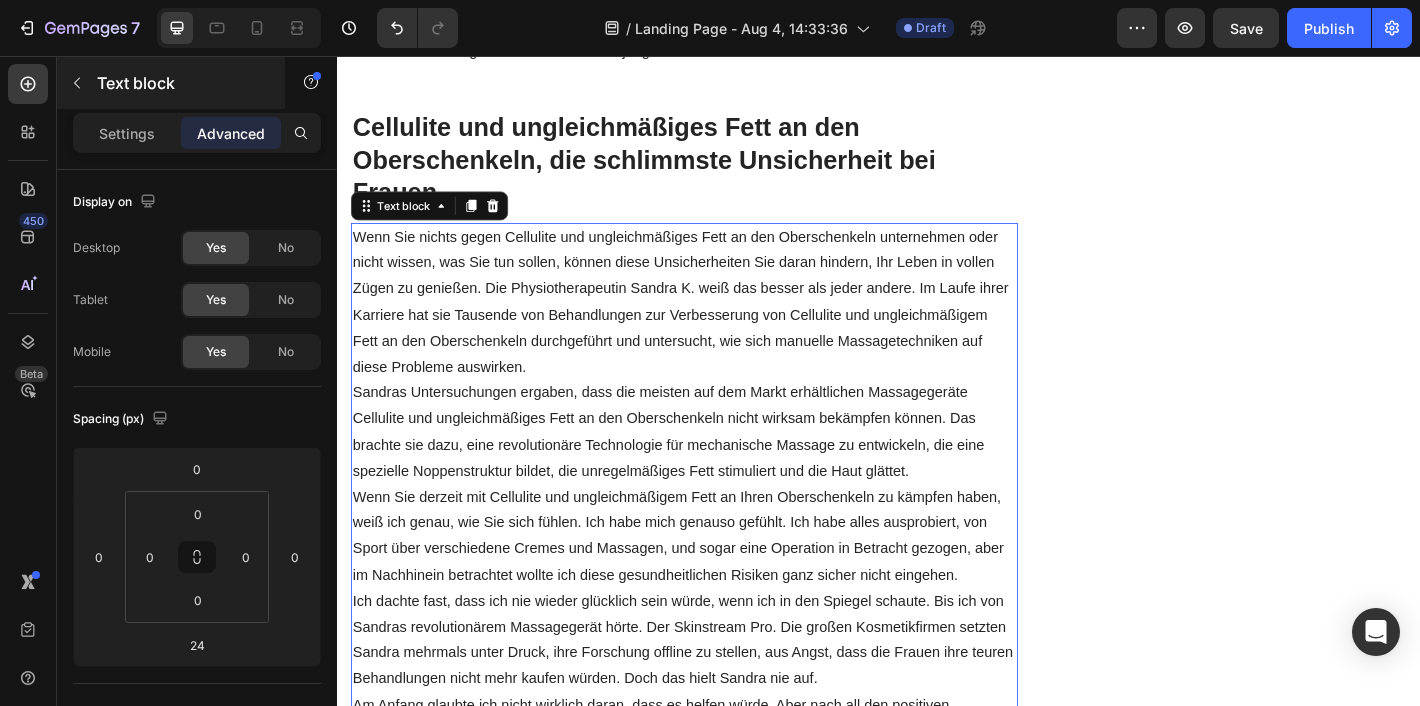 click on "Settings" at bounding box center (127, 133) 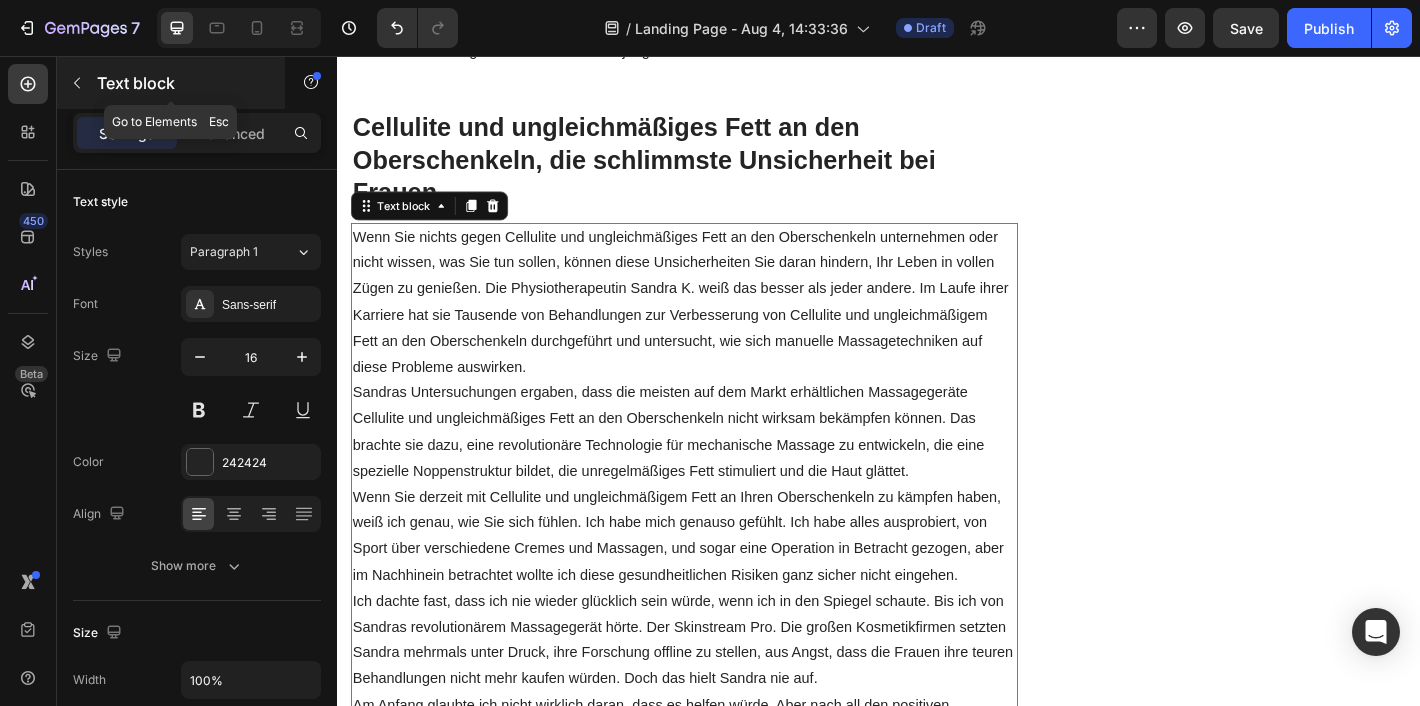 click at bounding box center [77, 83] 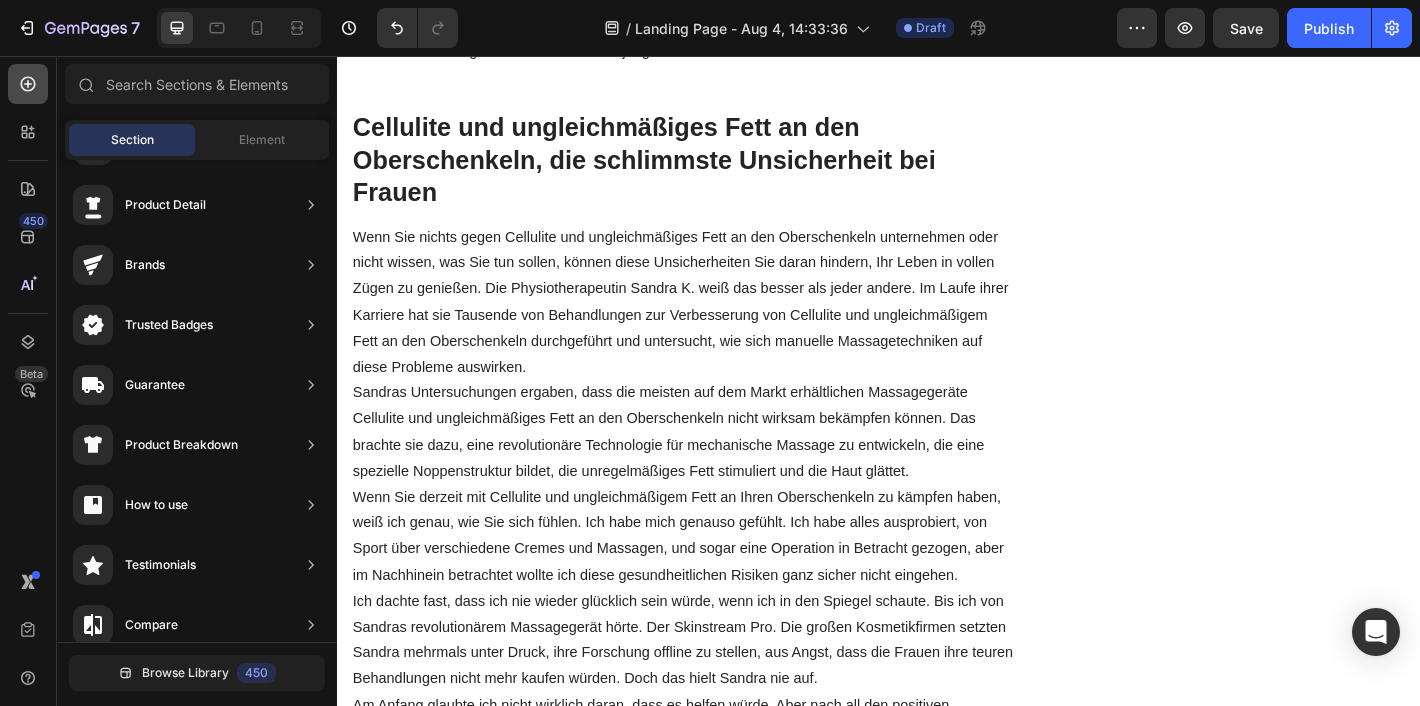 click 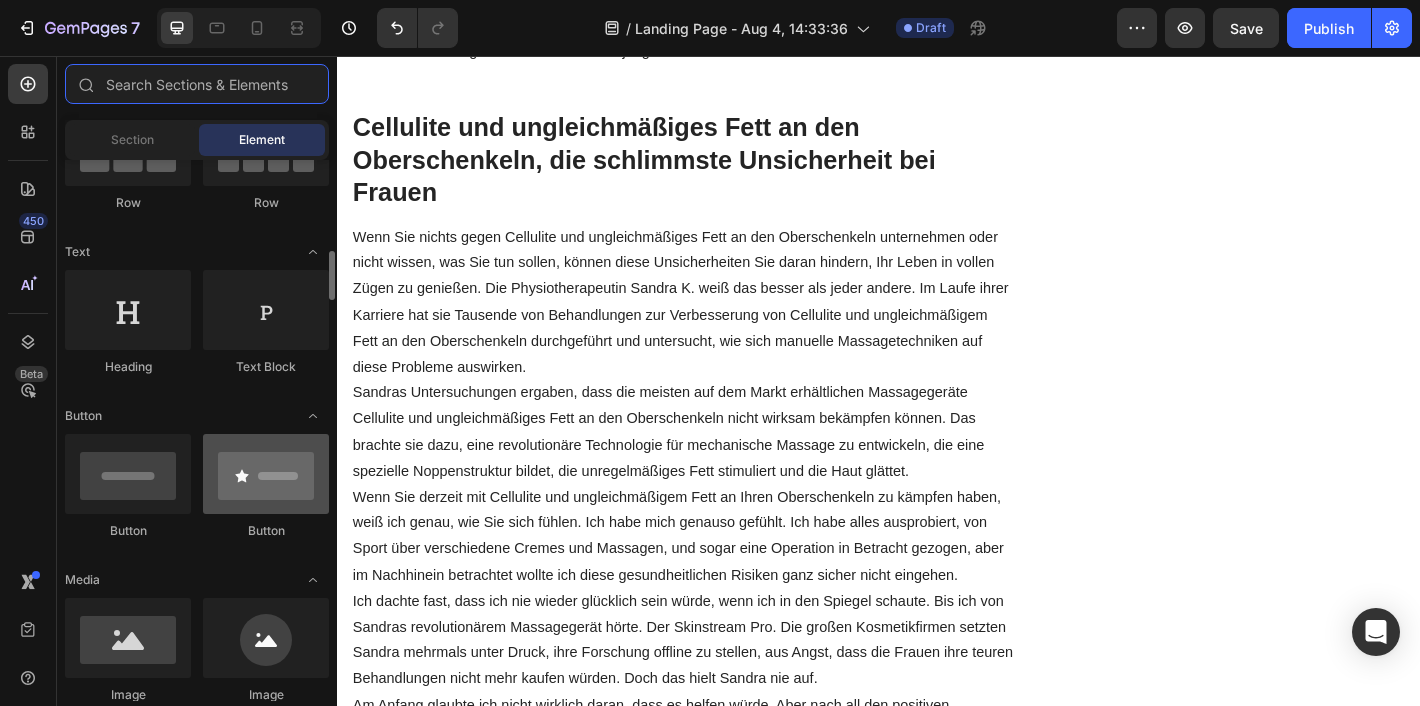 scroll, scrollTop: 289, scrollLeft: 0, axis: vertical 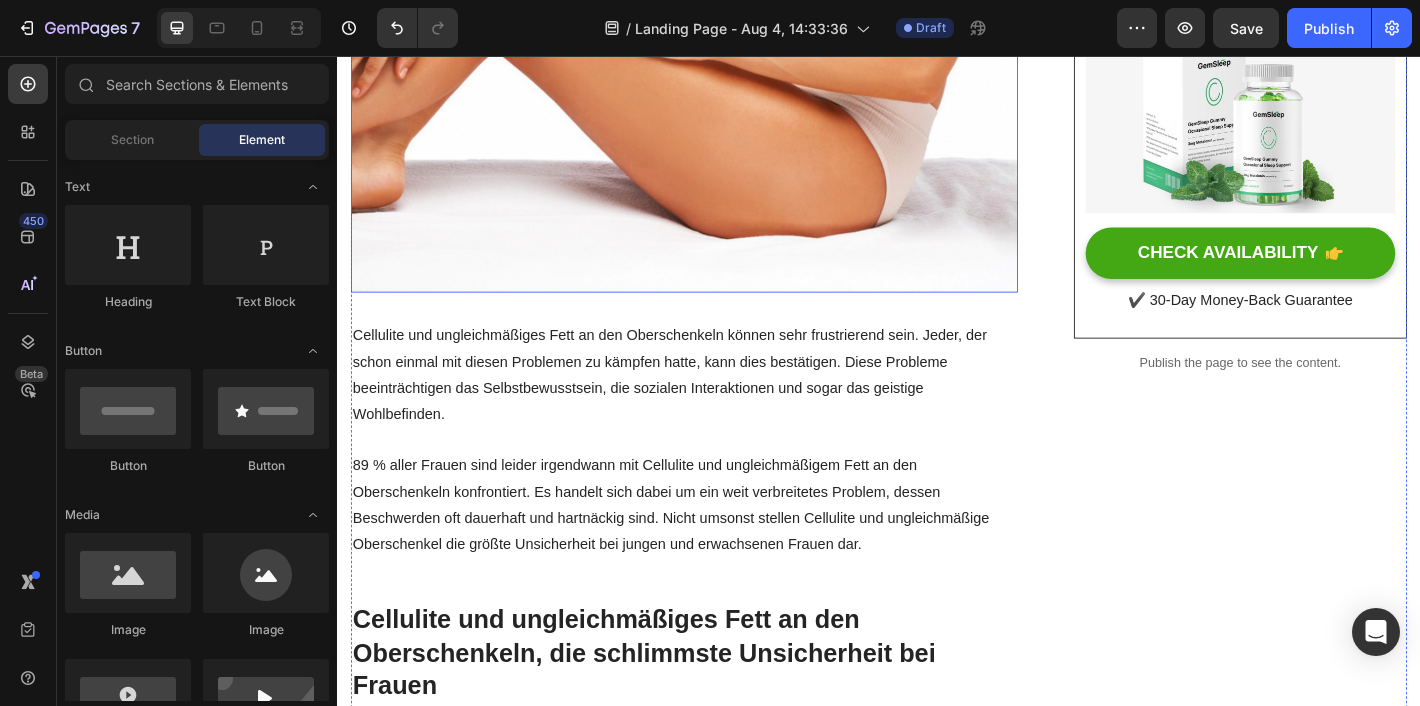 click at bounding box center (721, 115) 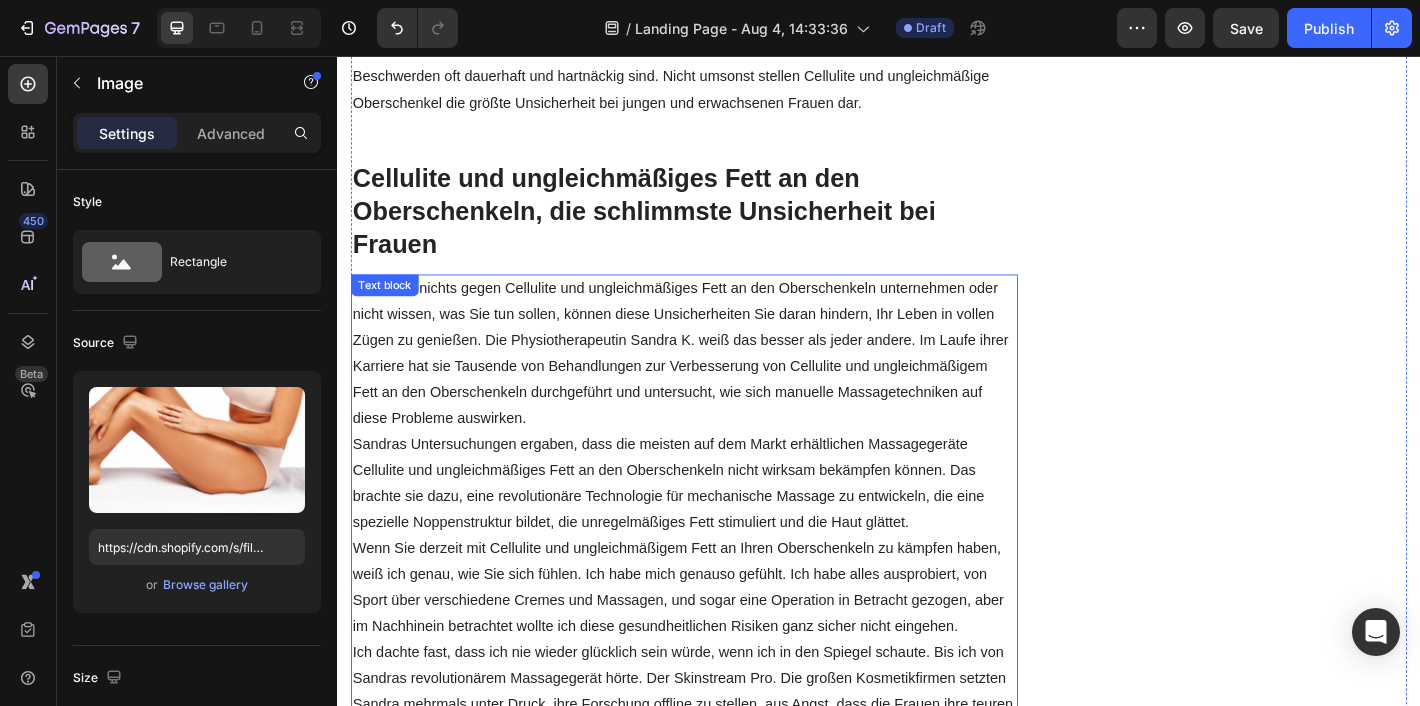 scroll, scrollTop: 910, scrollLeft: 0, axis: vertical 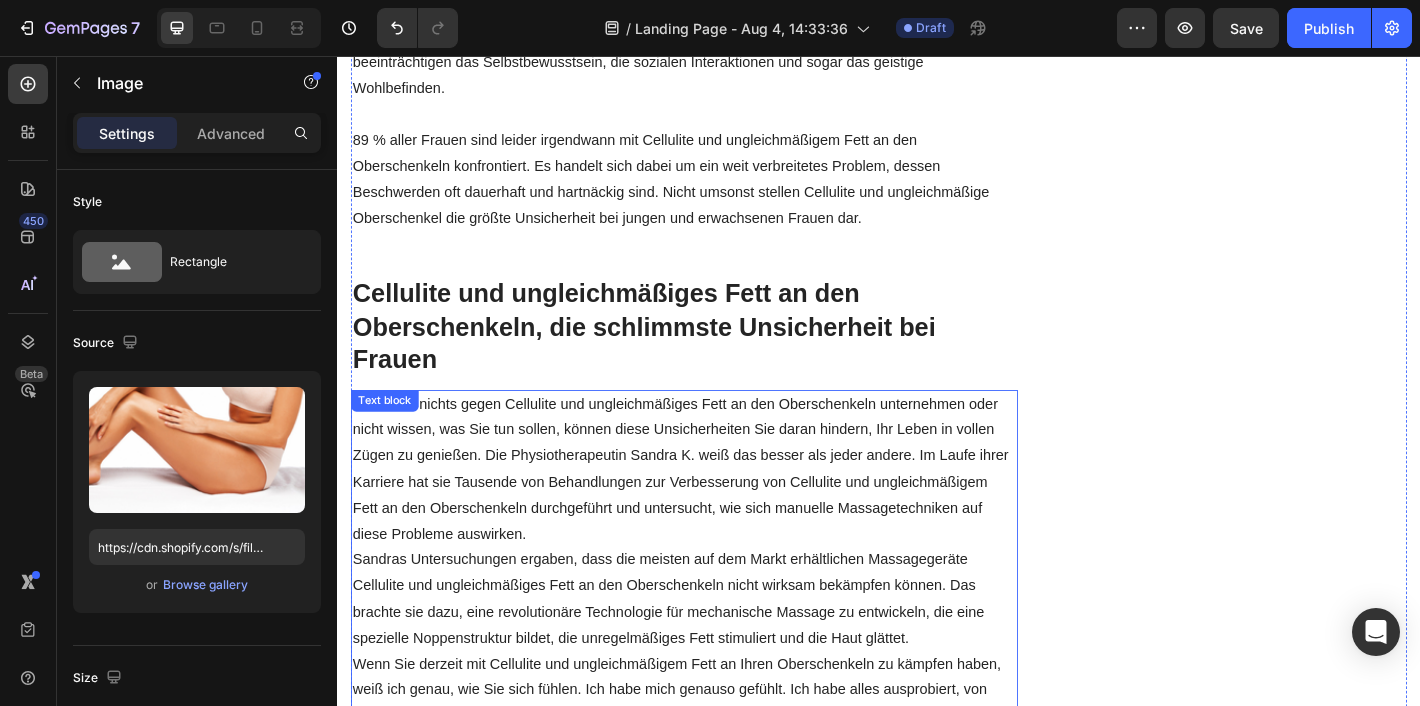 click on "Wenn Sie nichts gegen Cellulite und ungleichmäßiges Fett an den Oberschenkeln unternehmen oder nicht wissen, was Sie tun sollen, können diese Unsicherheiten Sie daran hindern, Ihr Leben in vollen Zügen zu genießen. Die Physiotherapeutin [LAST] [INITIAL]. weiß das besser als jeder andere. Im Laufe ihrer Karriere hat sie Tausende von Behandlungen zur Verbesserung von Cellulite und ungleichmäßigem Fett an den Oberschenkeln durchgeführt und untersucht, wie sich manuelle Massagetechniken auf diese Probleme auswirken." at bounding box center [721, 514] 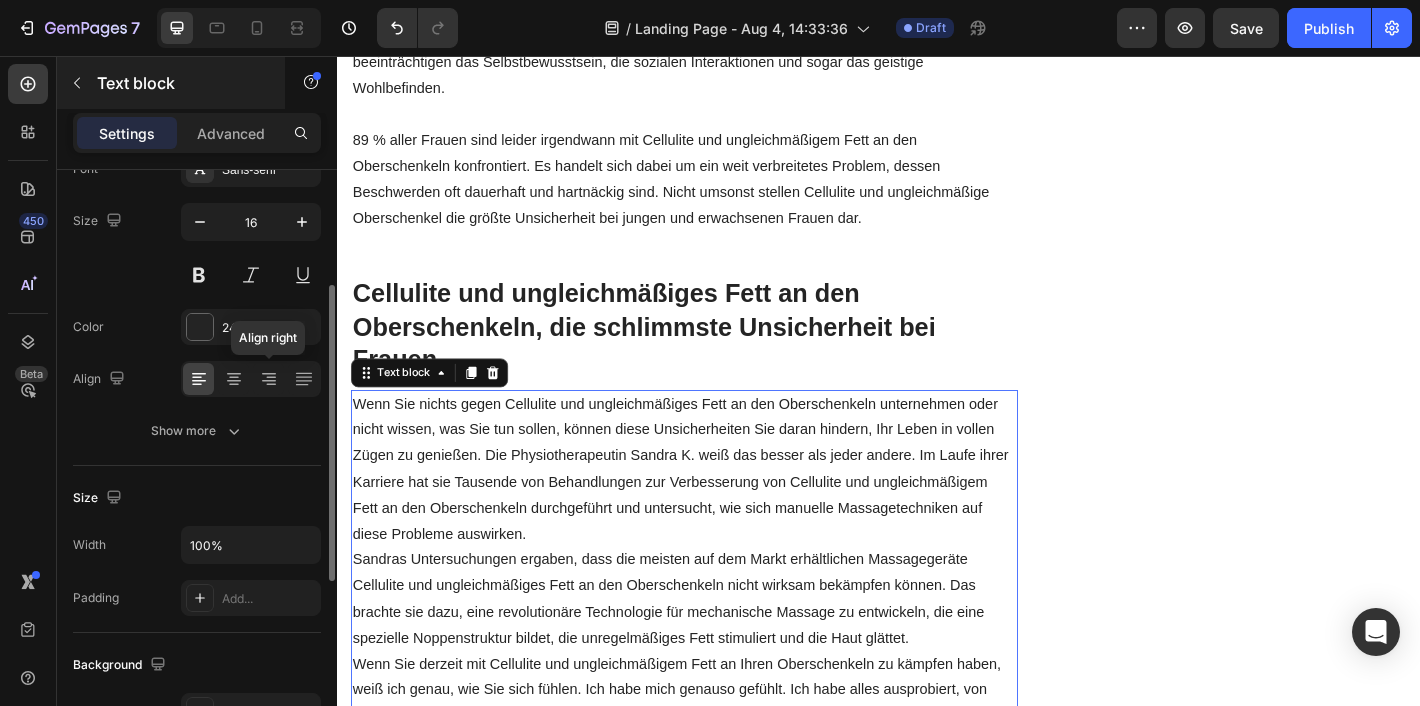 scroll, scrollTop: 175, scrollLeft: 0, axis: vertical 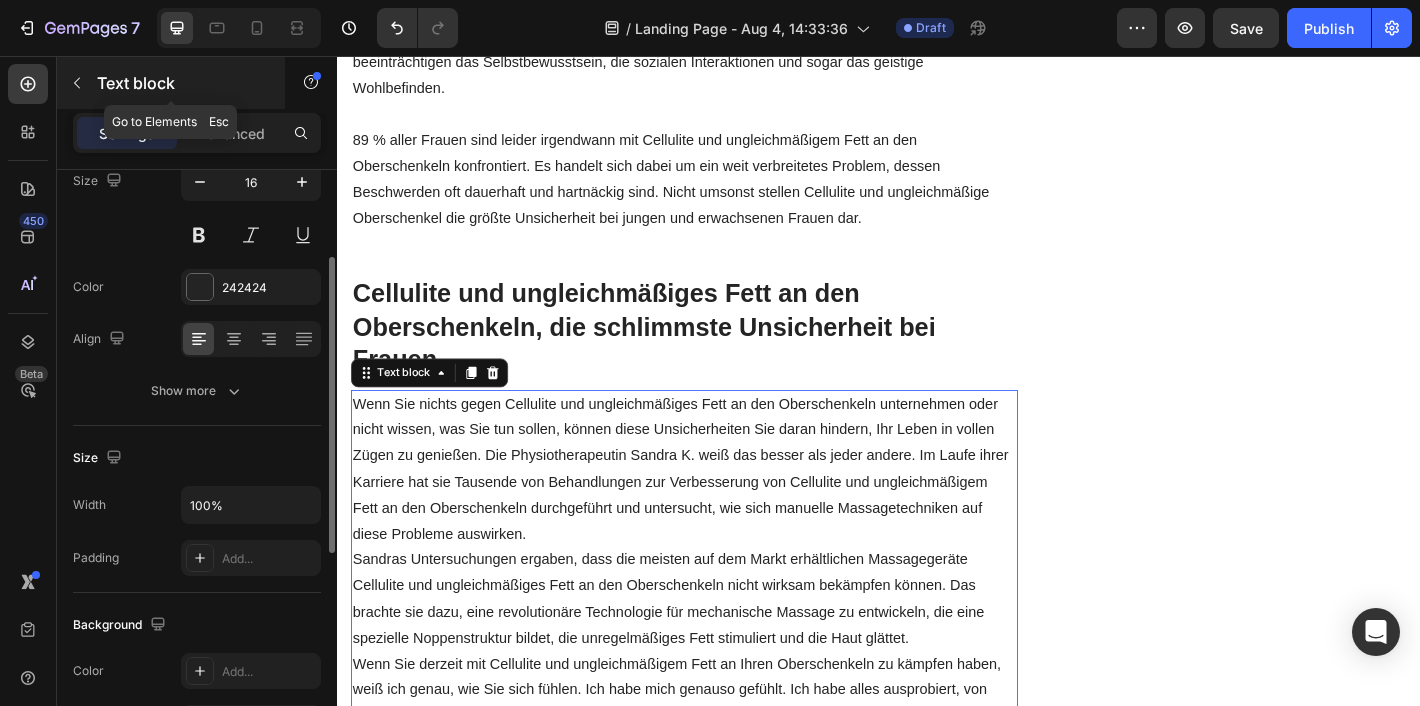 click at bounding box center (77, 83) 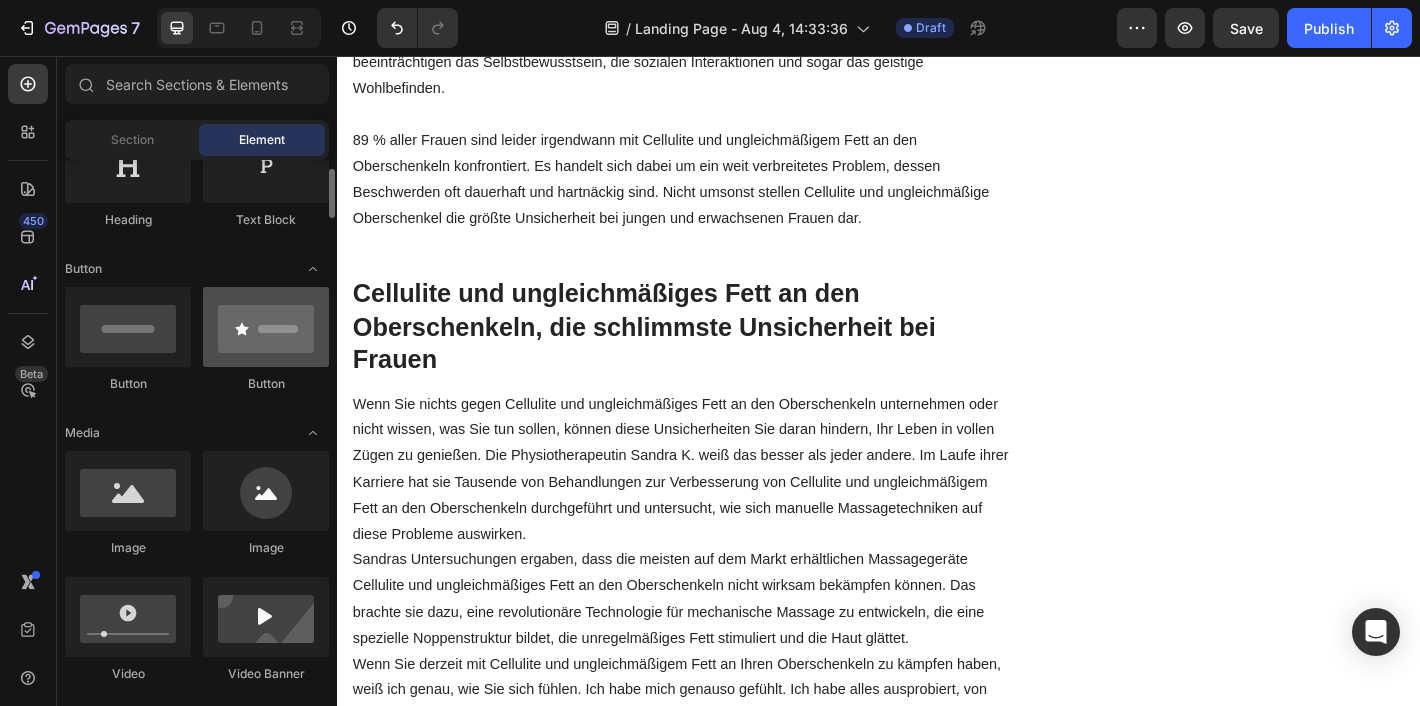 scroll, scrollTop: 385, scrollLeft: 0, axis: vertical 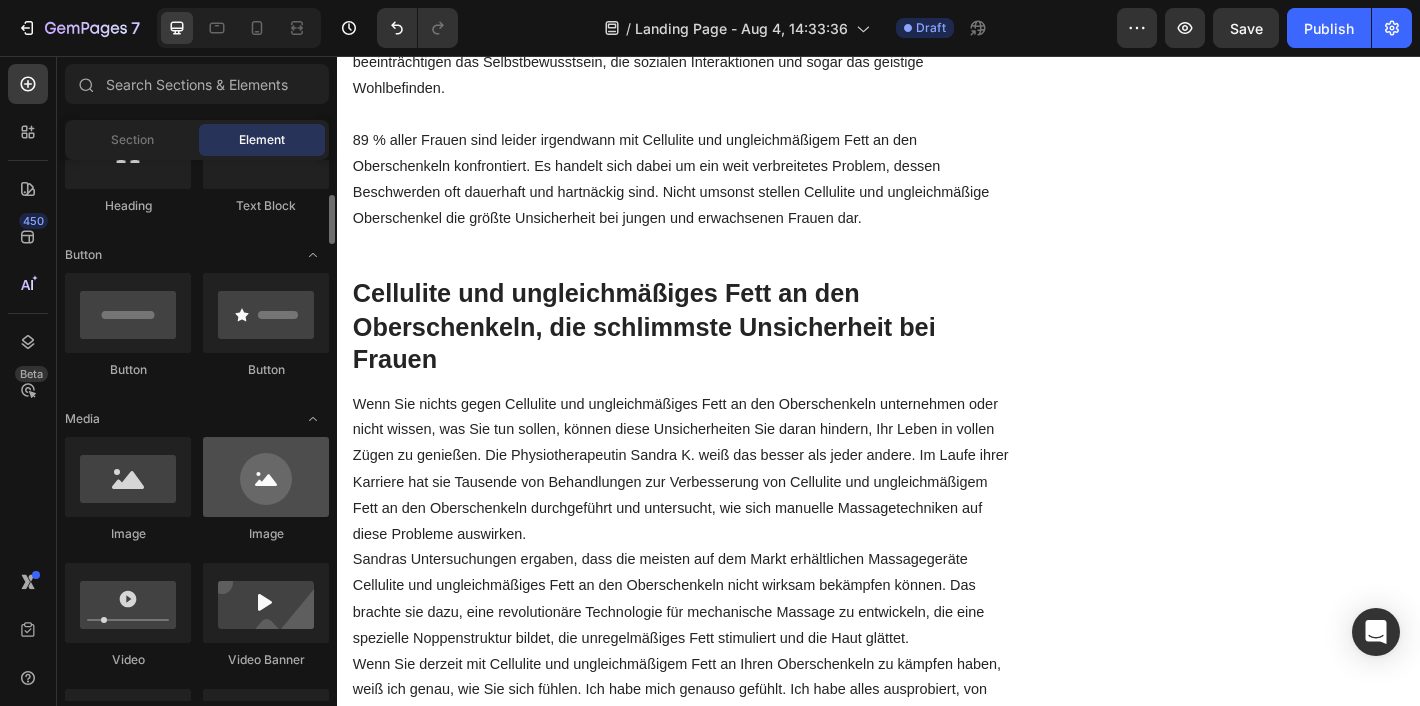 click at bounding box center [266, 477] 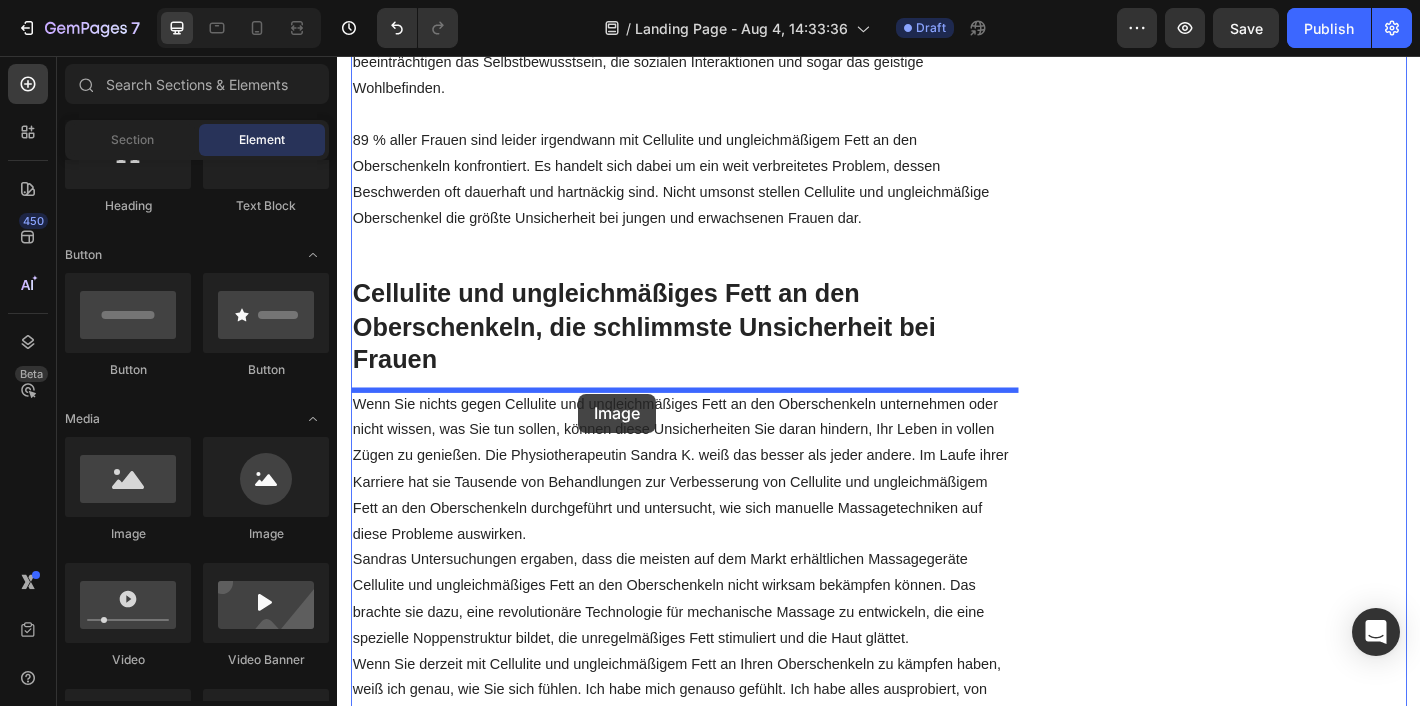 drag, startPoint x: 607, startPoint y: 527, endPoint x: 612, endPoint y: 424, distance: 103.121284 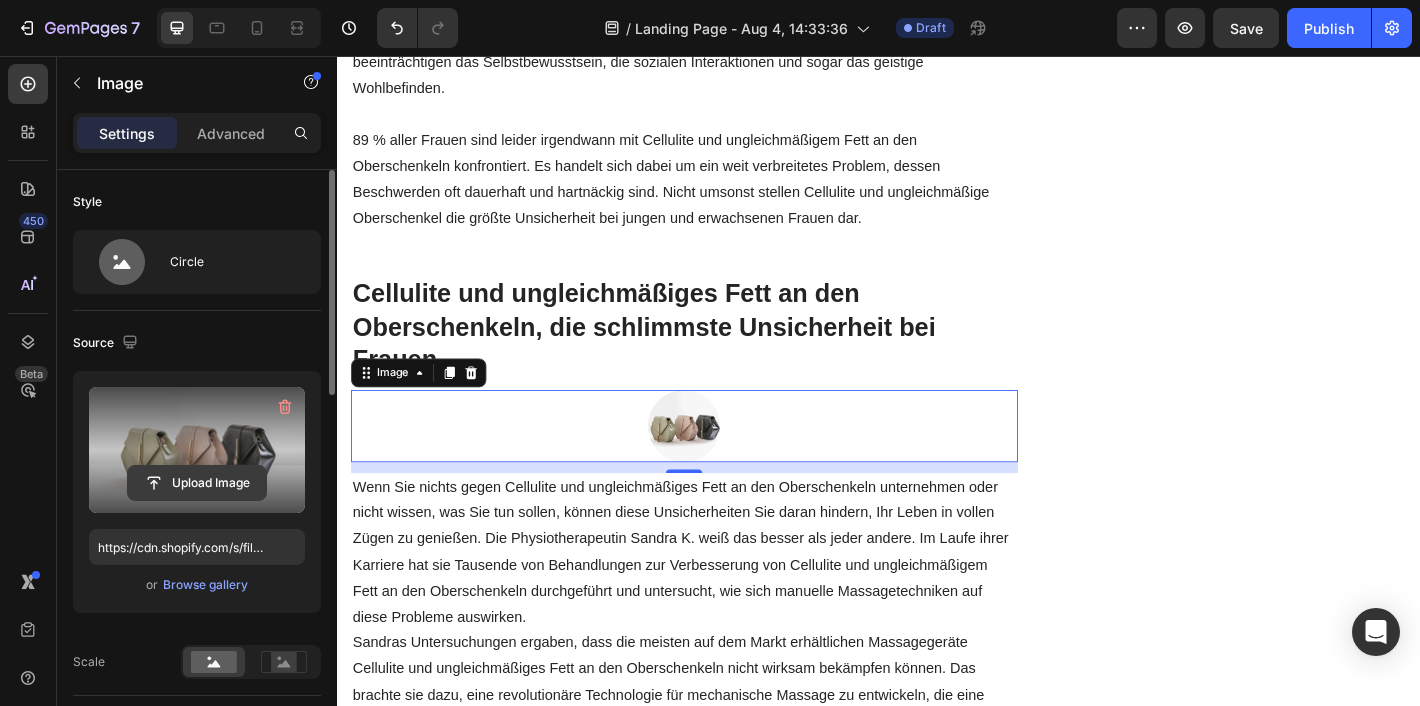 click 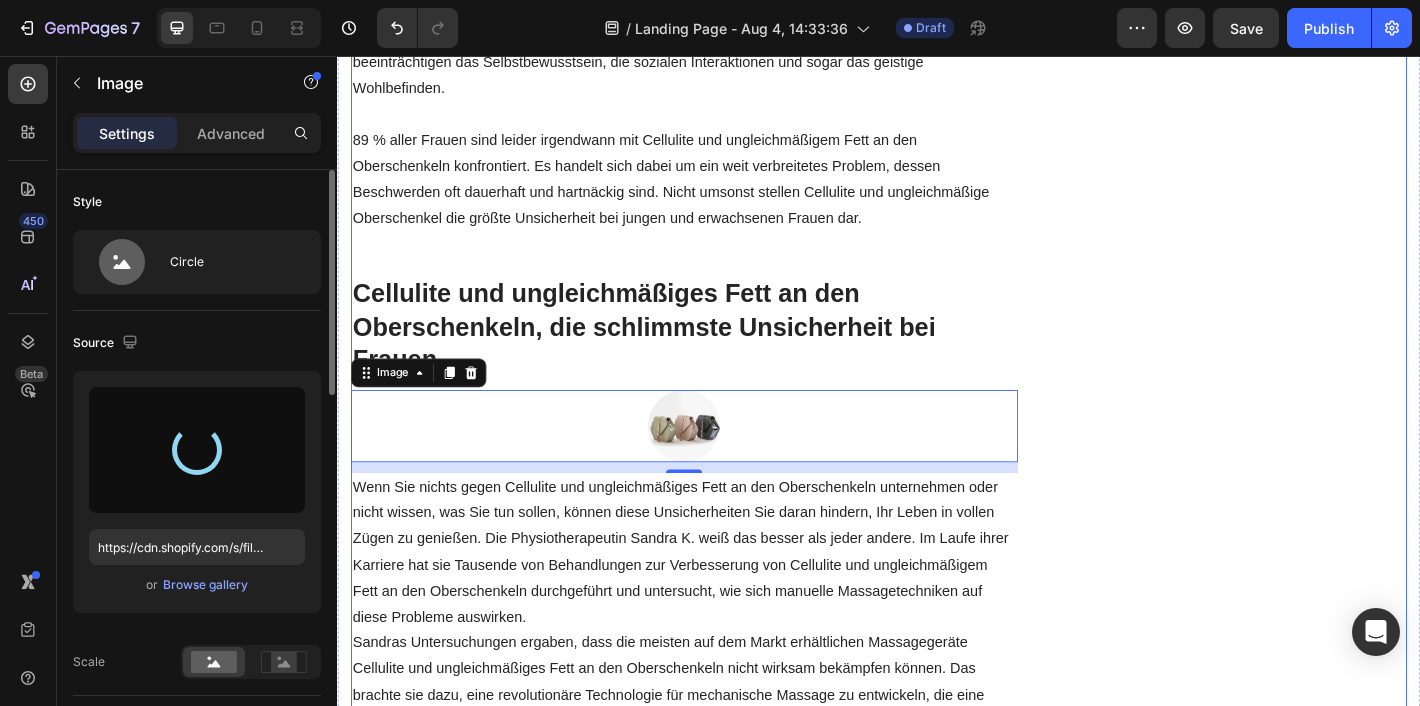 type on "https://cdn.shopify.com/s/files/1/0935/4913/4148/files/gempages_578446831566979977-4aa3a789-1e11-4ab3-9446-f3fc08f086cf.jpg" 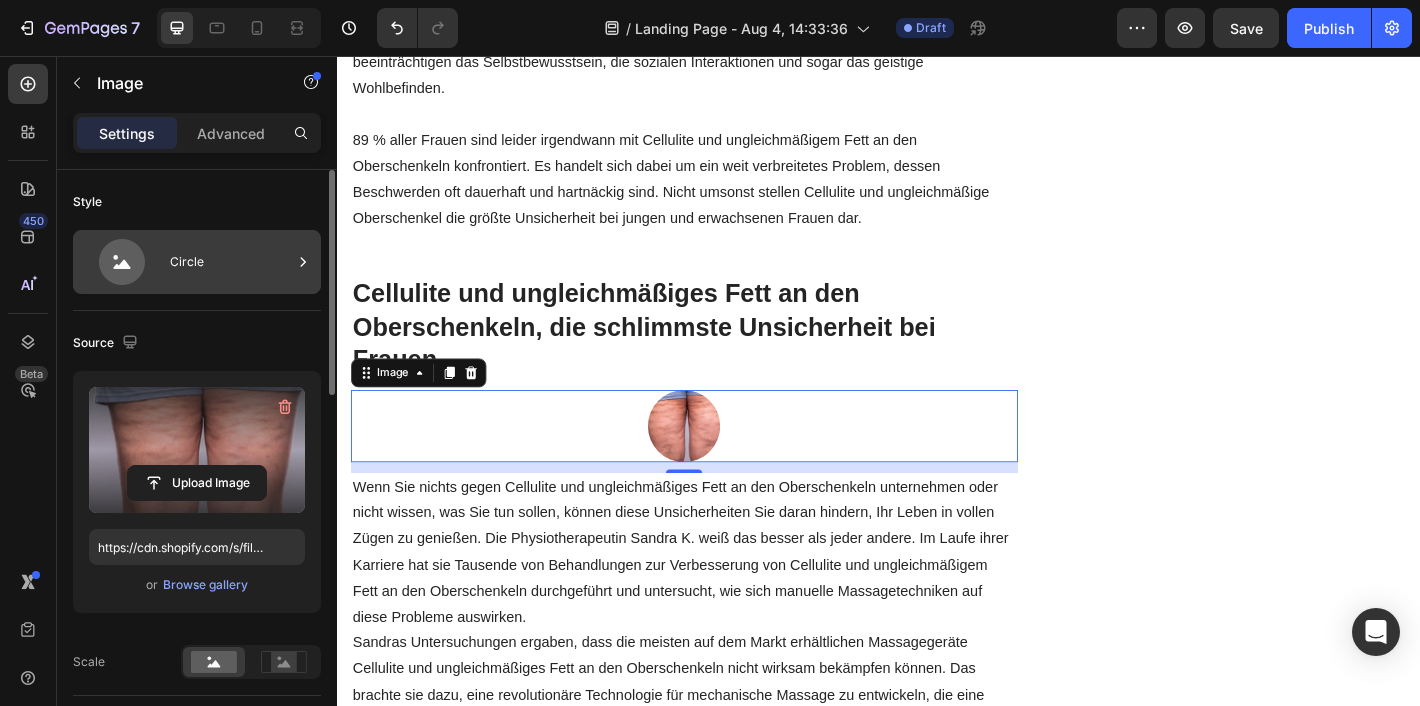 click 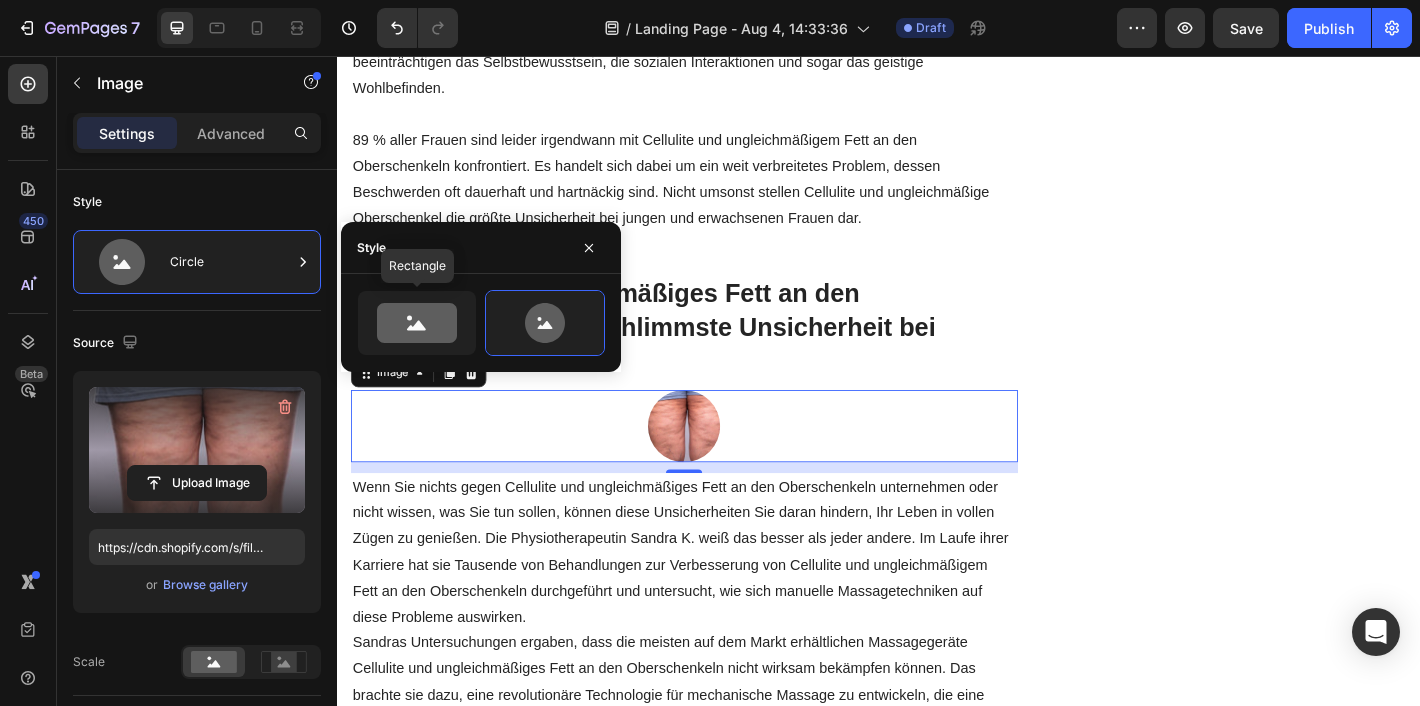 click 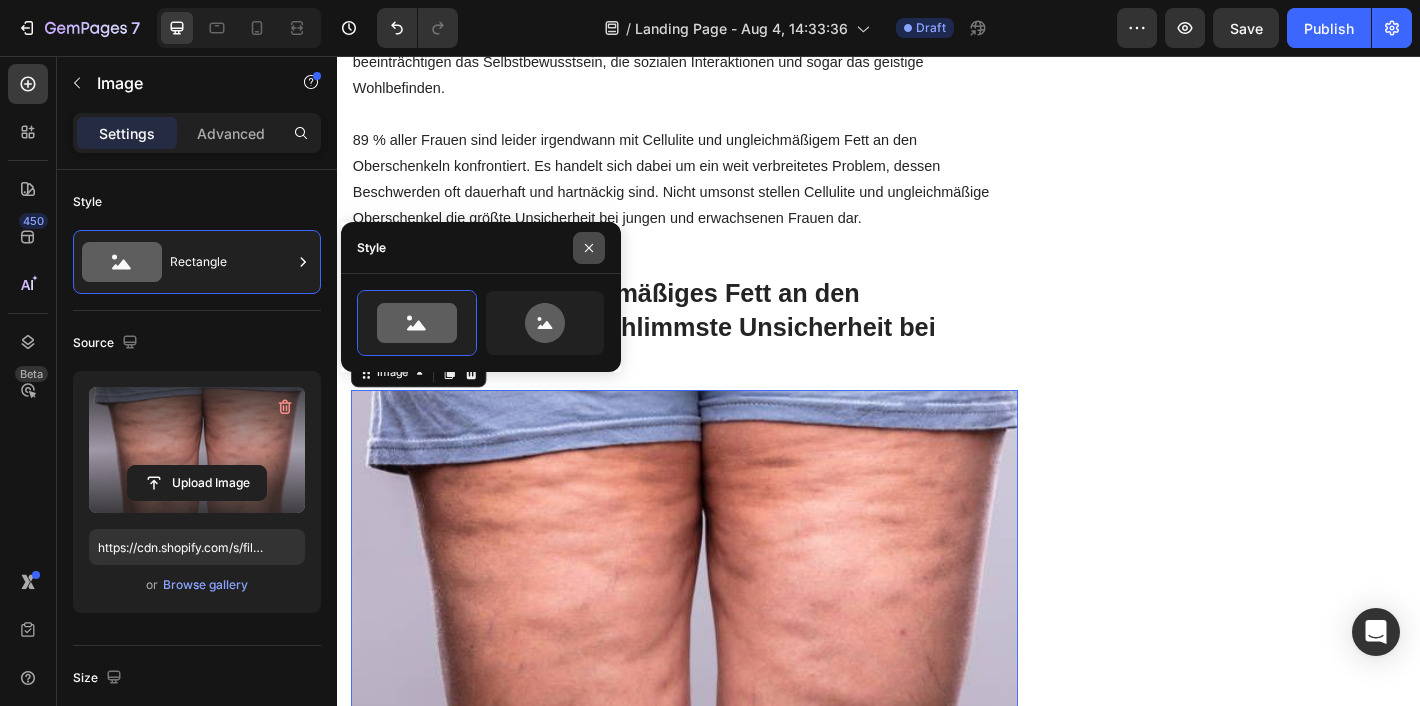 click 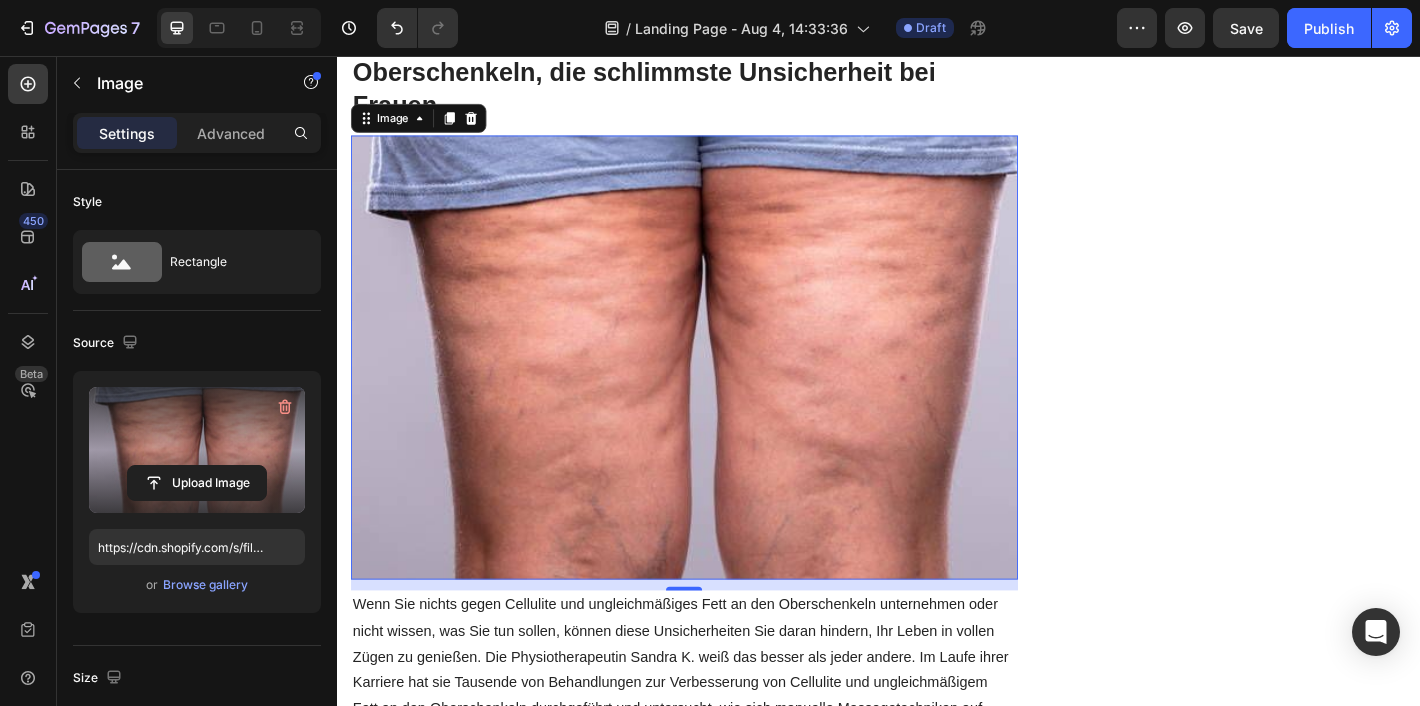 scroll, scrollTop: 1216, scrollLeft: 0, axis: vertical 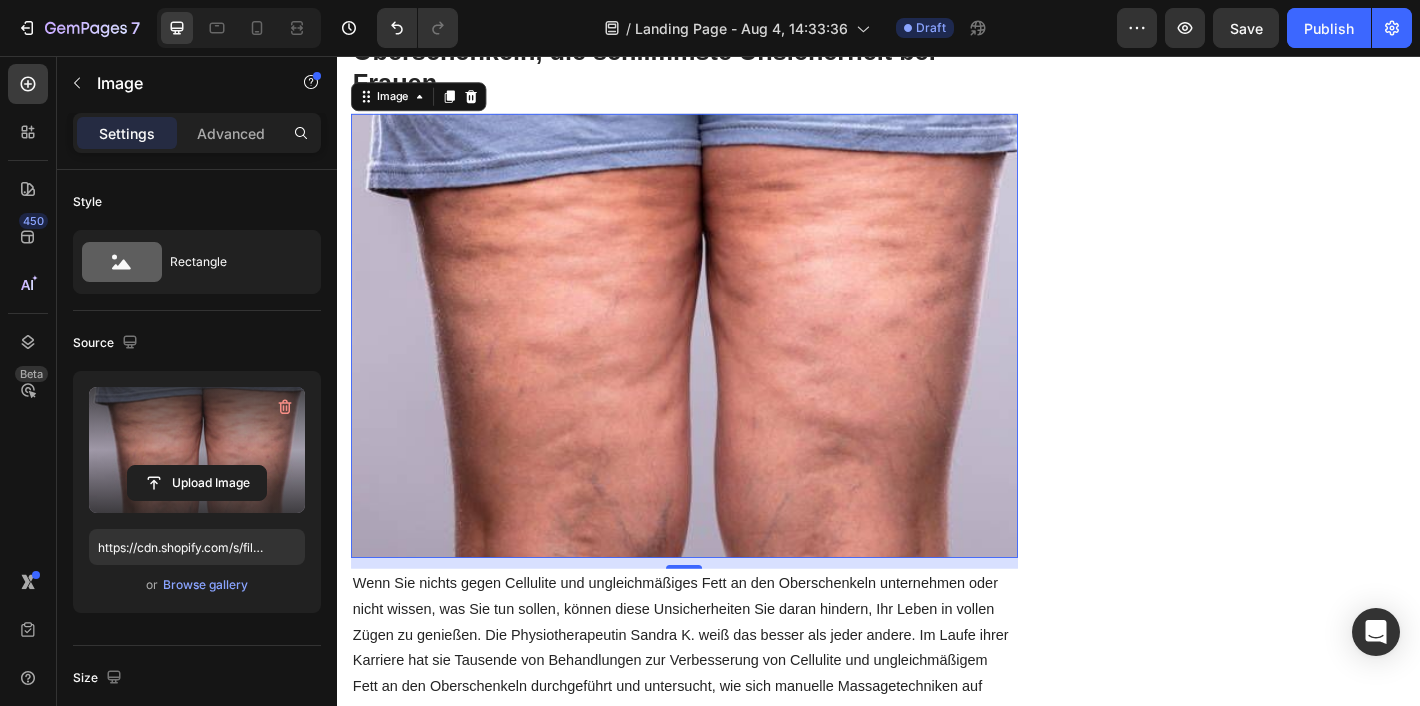 click at bounding box center [721, 366] 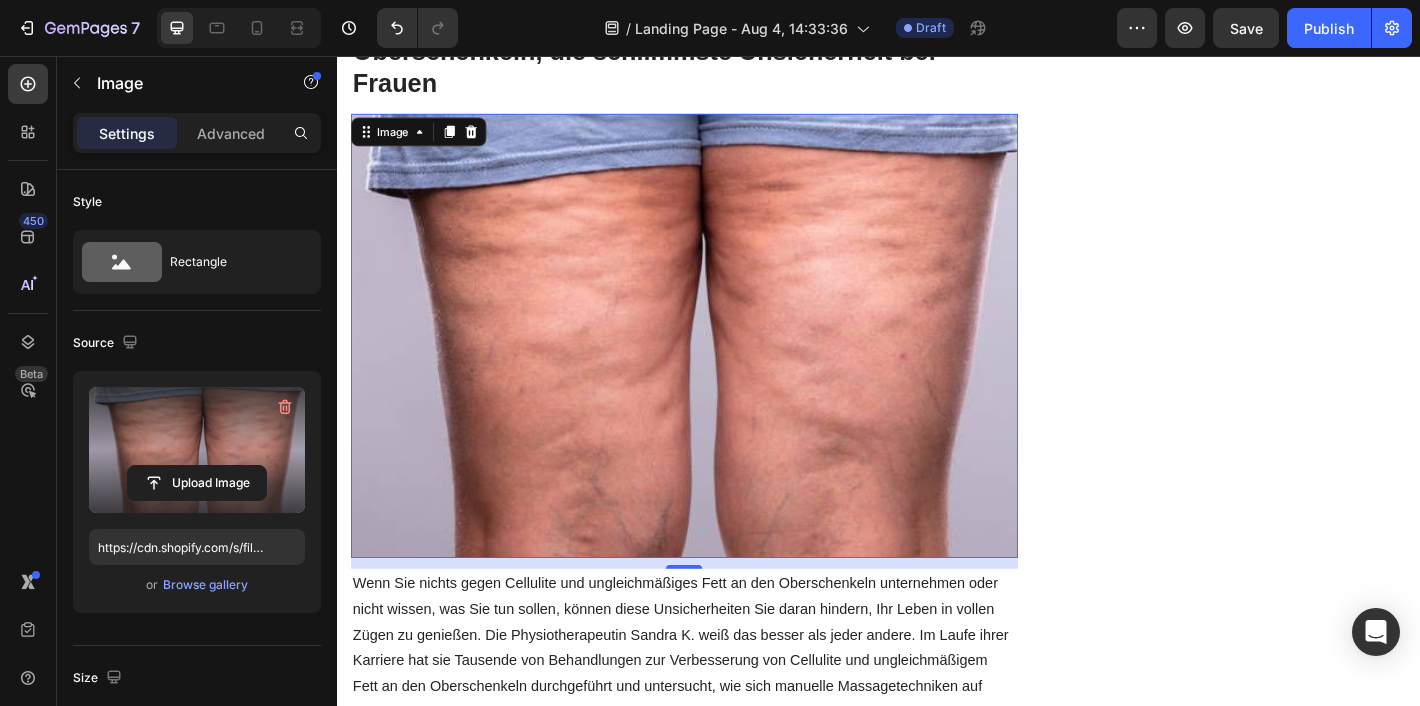 click at bounding box center [721, 366] 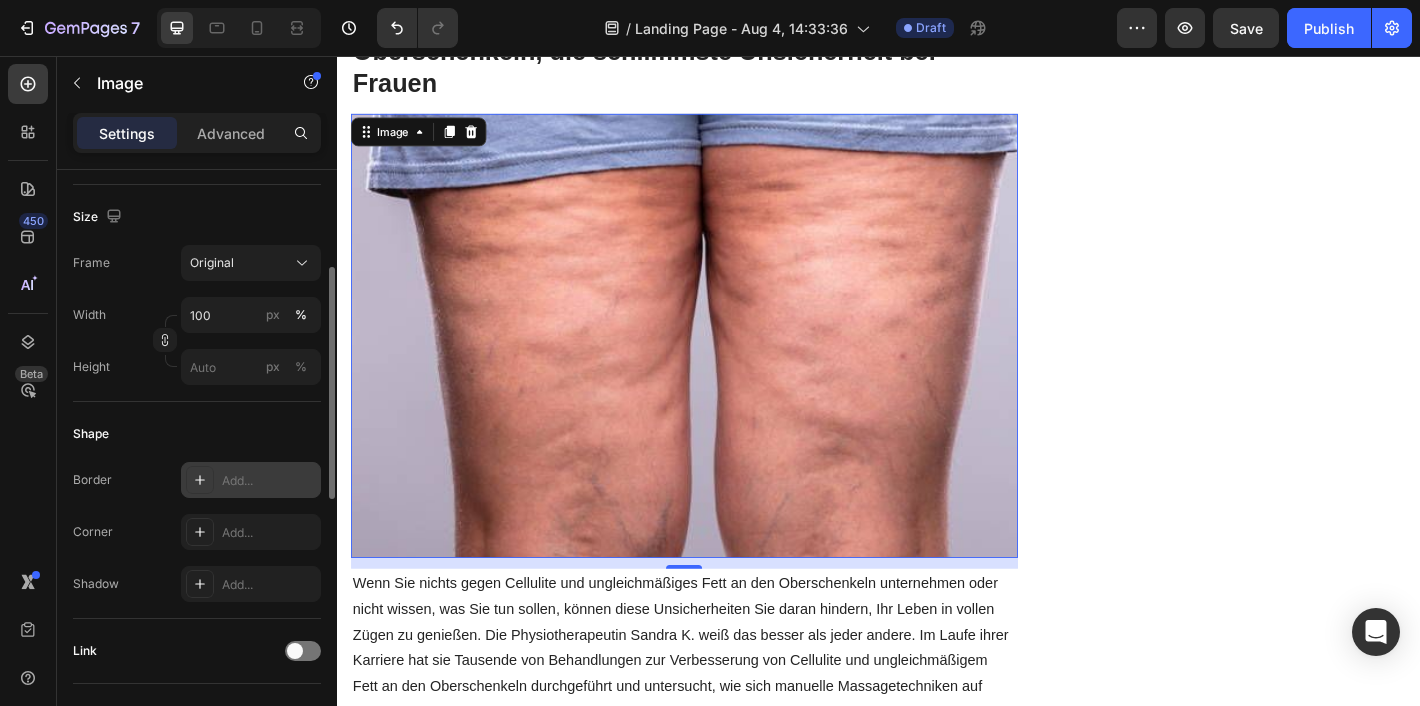 scroll, scrollTop: 401, scrollLeft: 0, axis: vertical 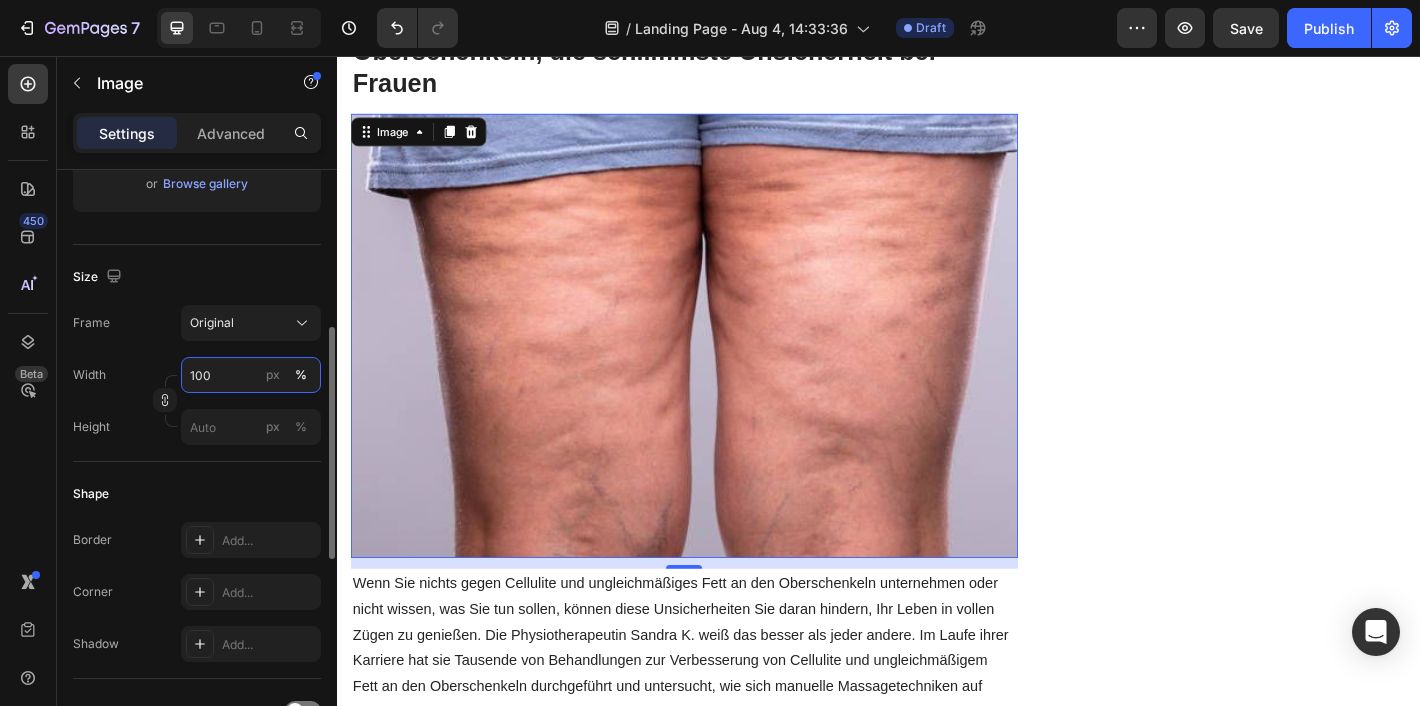 click on "100" at bounding box center (251, 375) 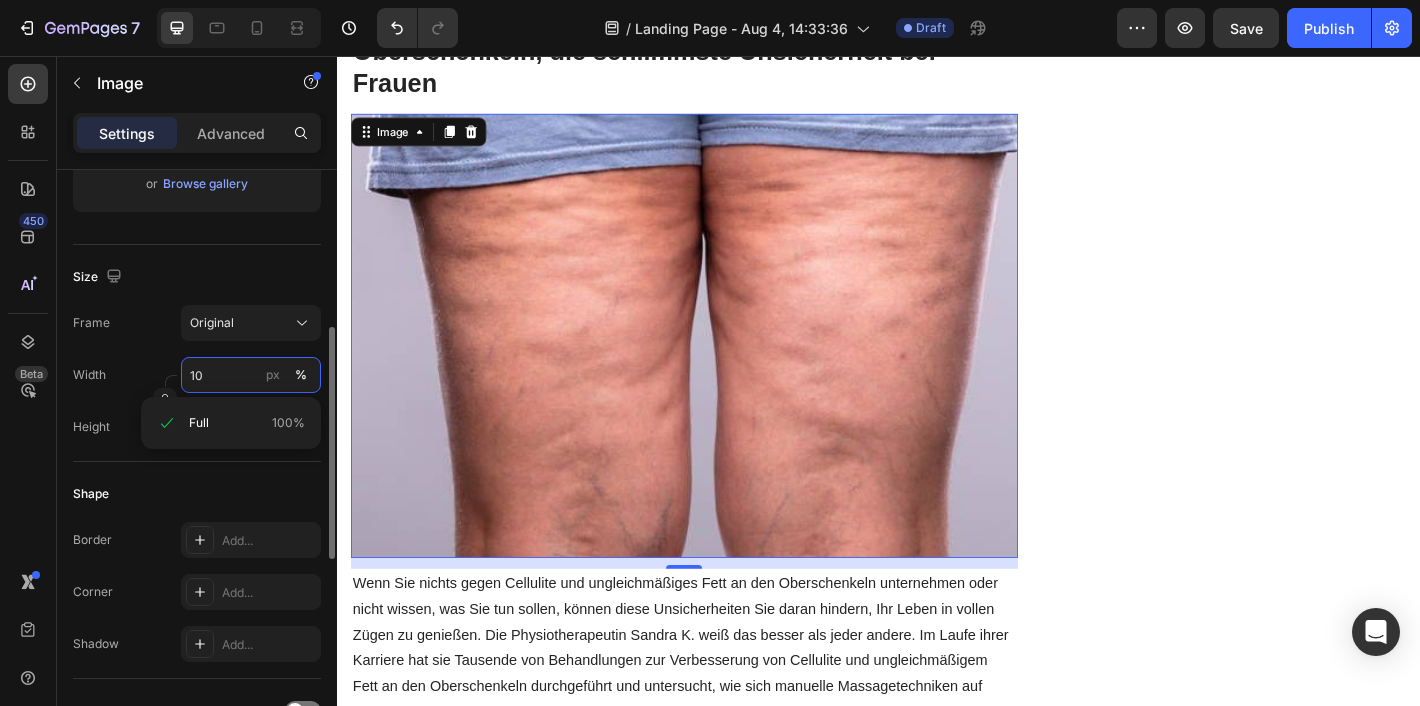 type on "1" 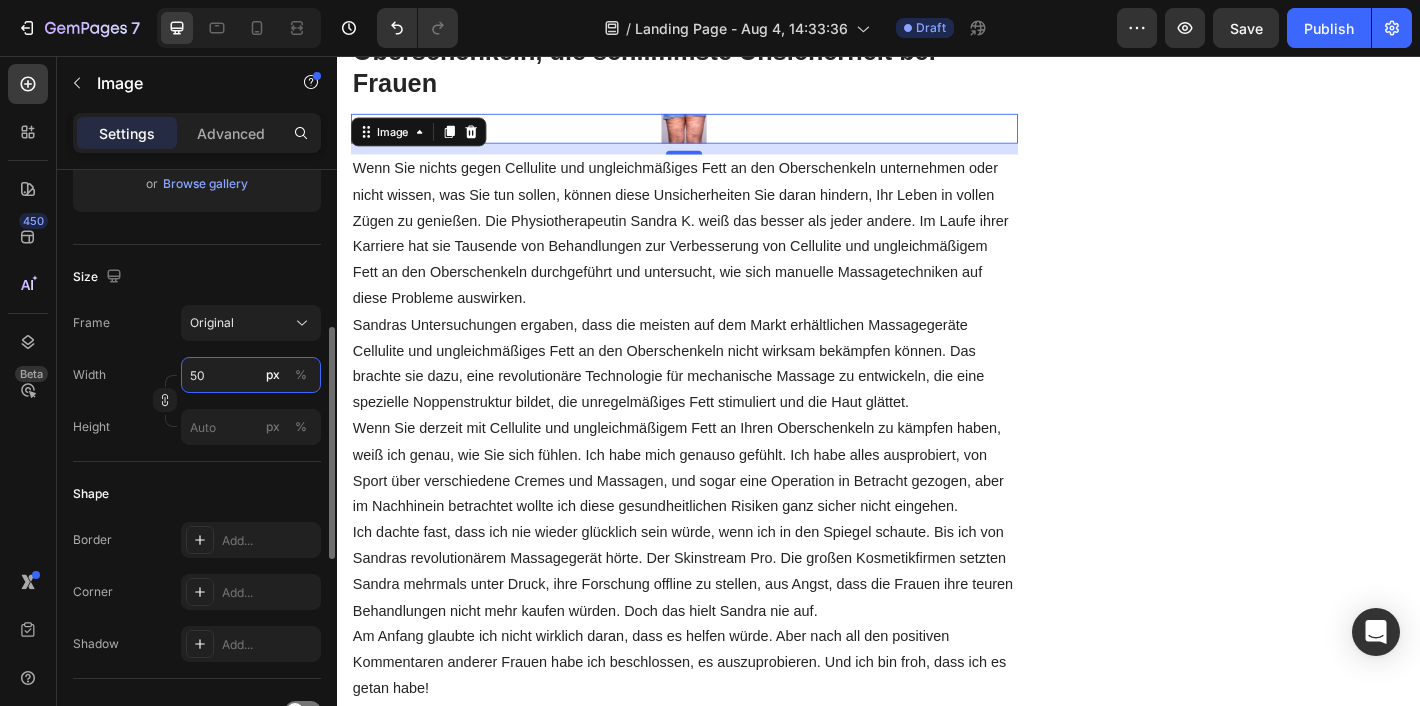 type on "5" 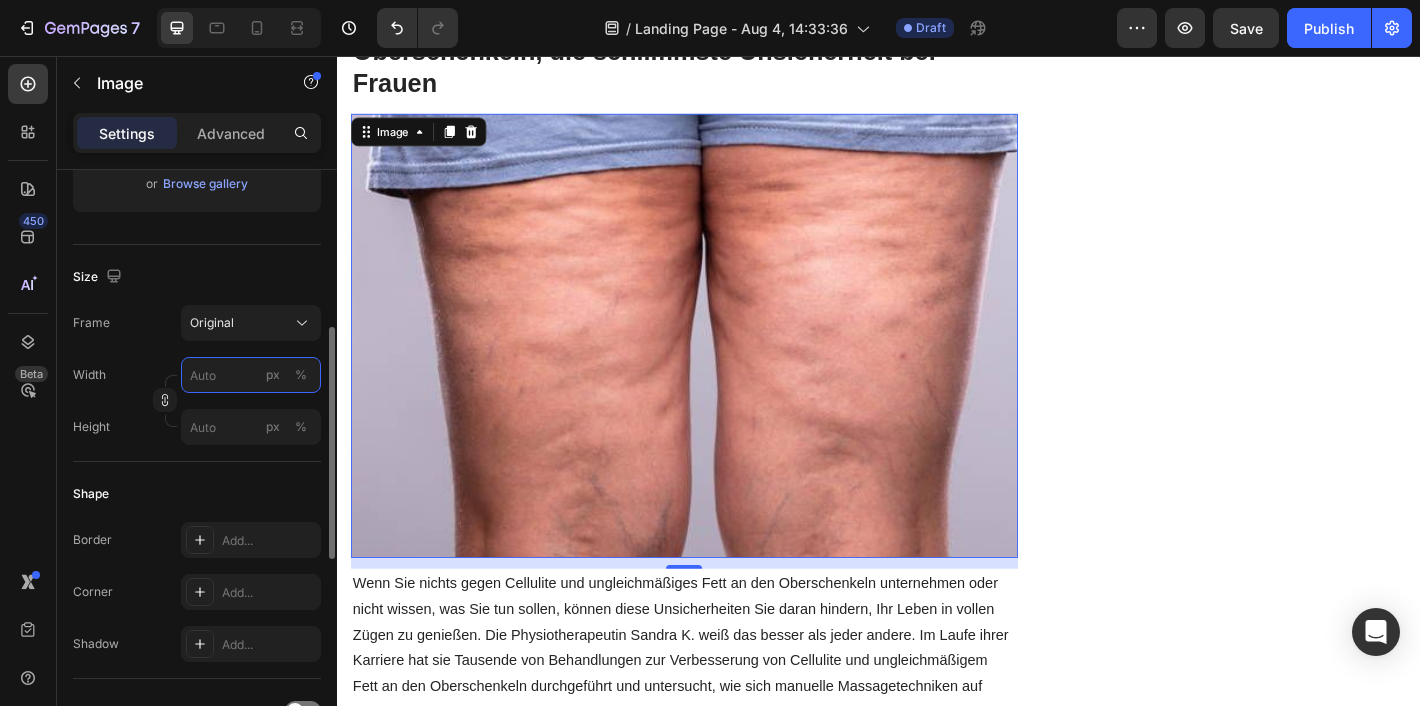 type on "5" 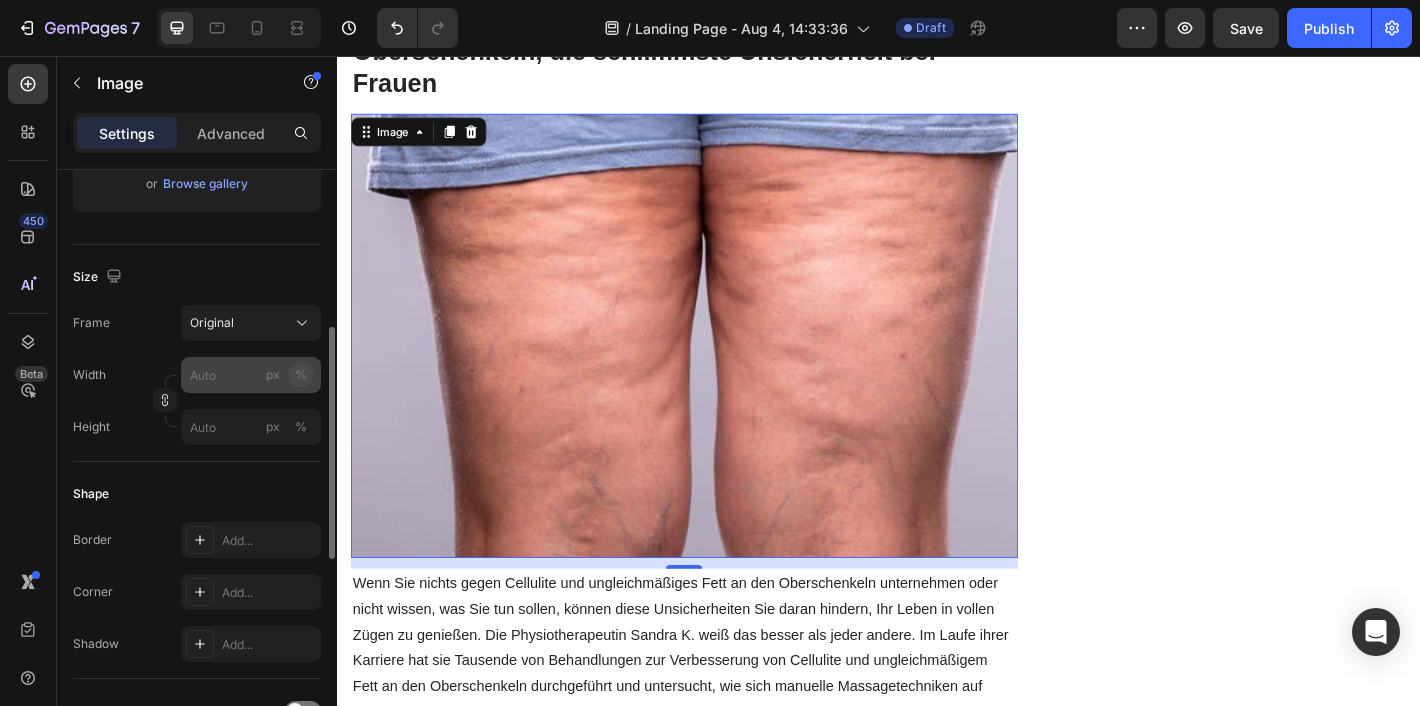 click on "%" at bounding box center (301, 375) 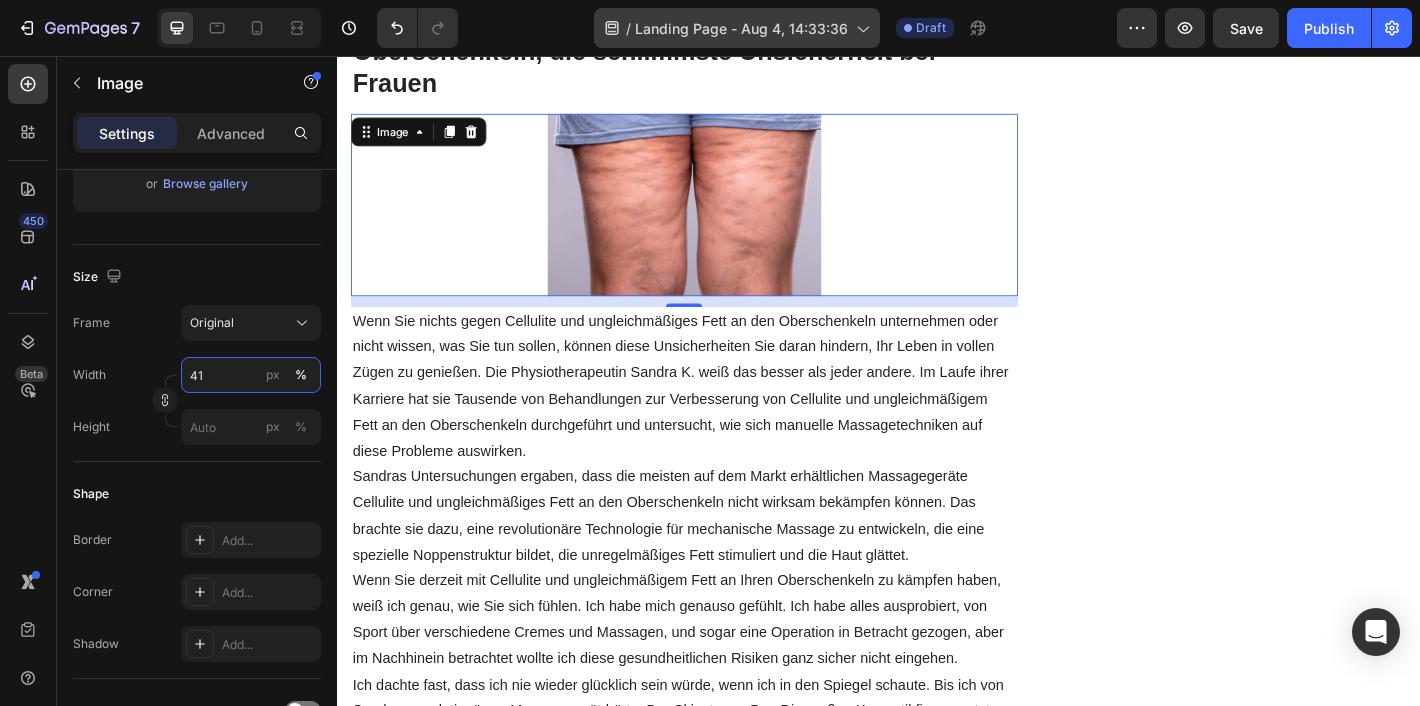type on "41" 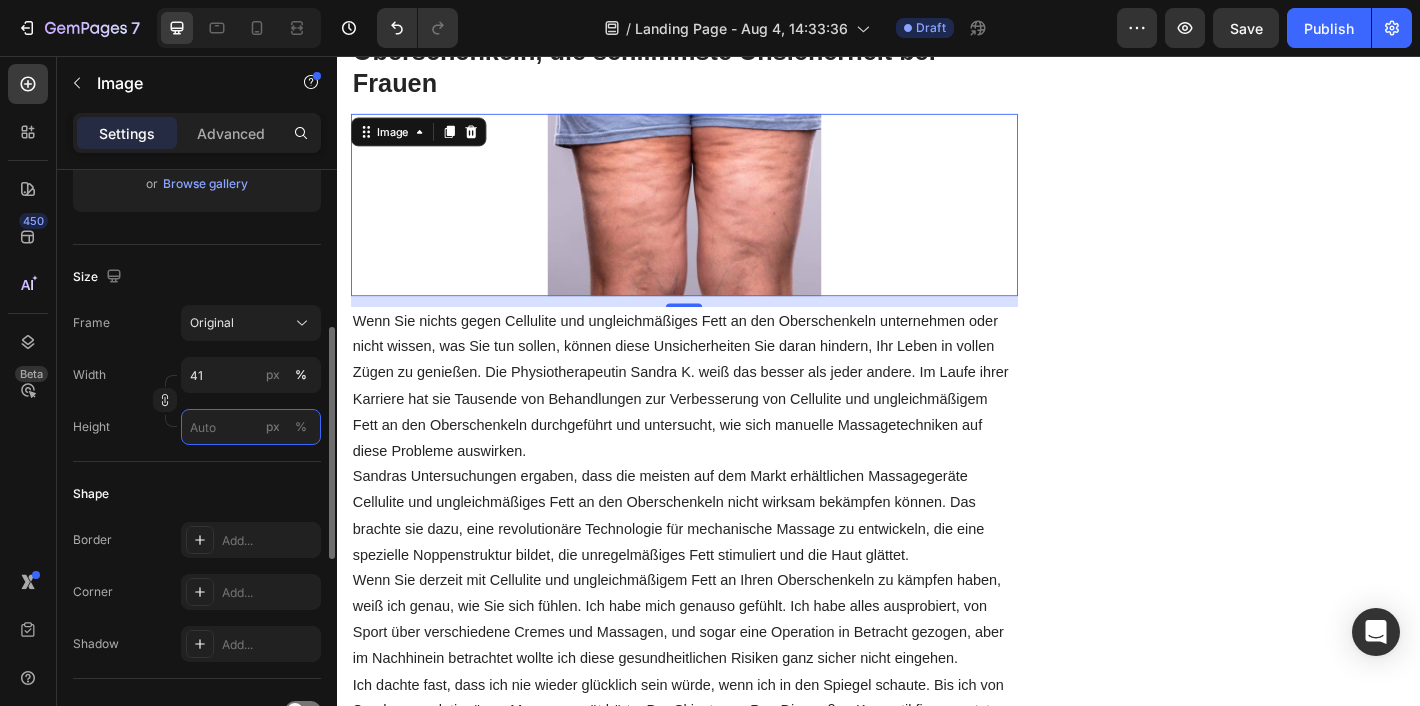 click on "px %" at bounding box center [251, 427] 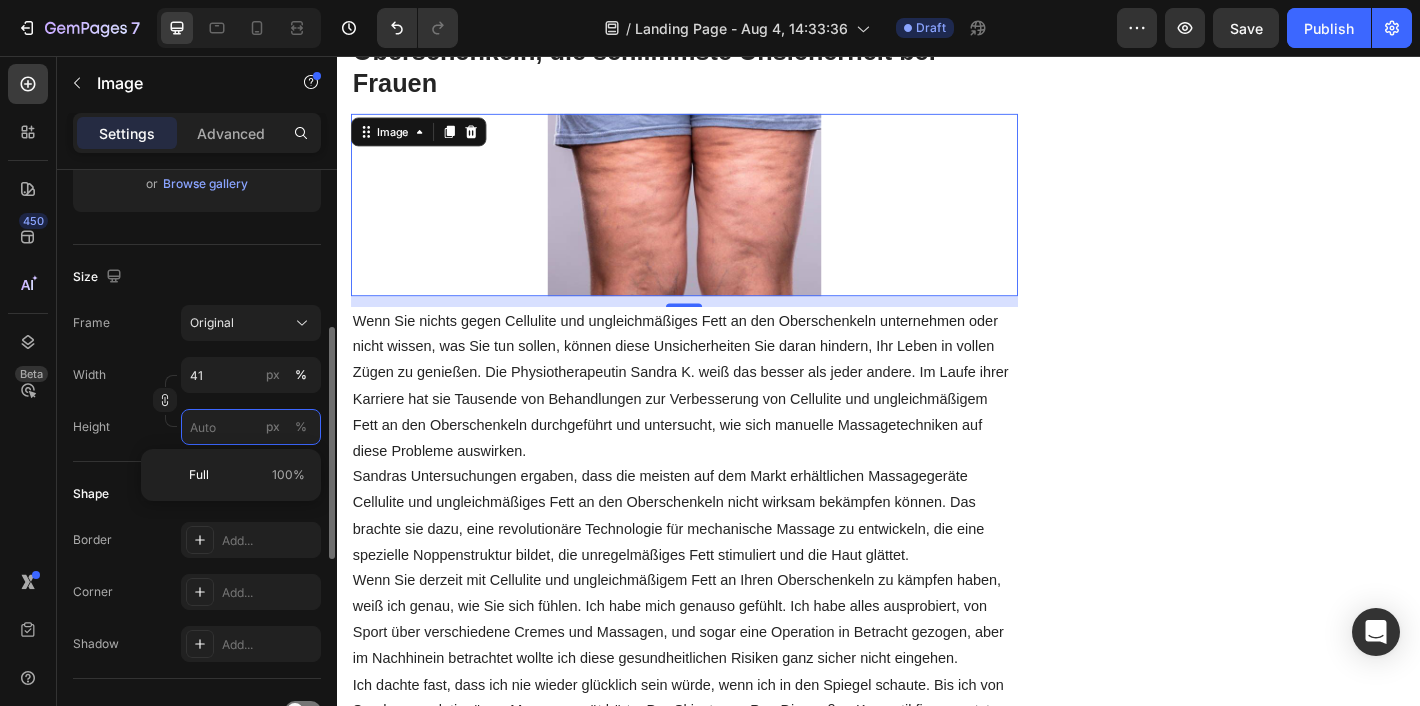 type 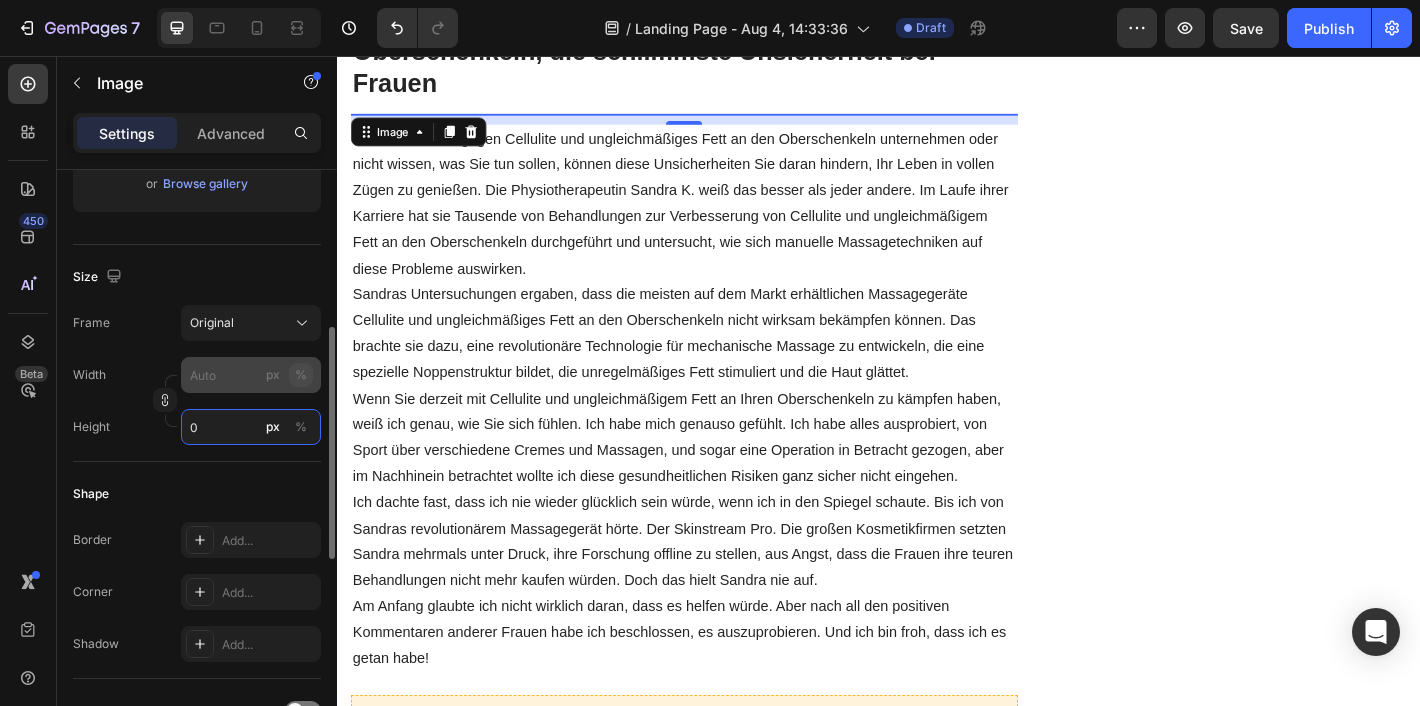 type on "0" 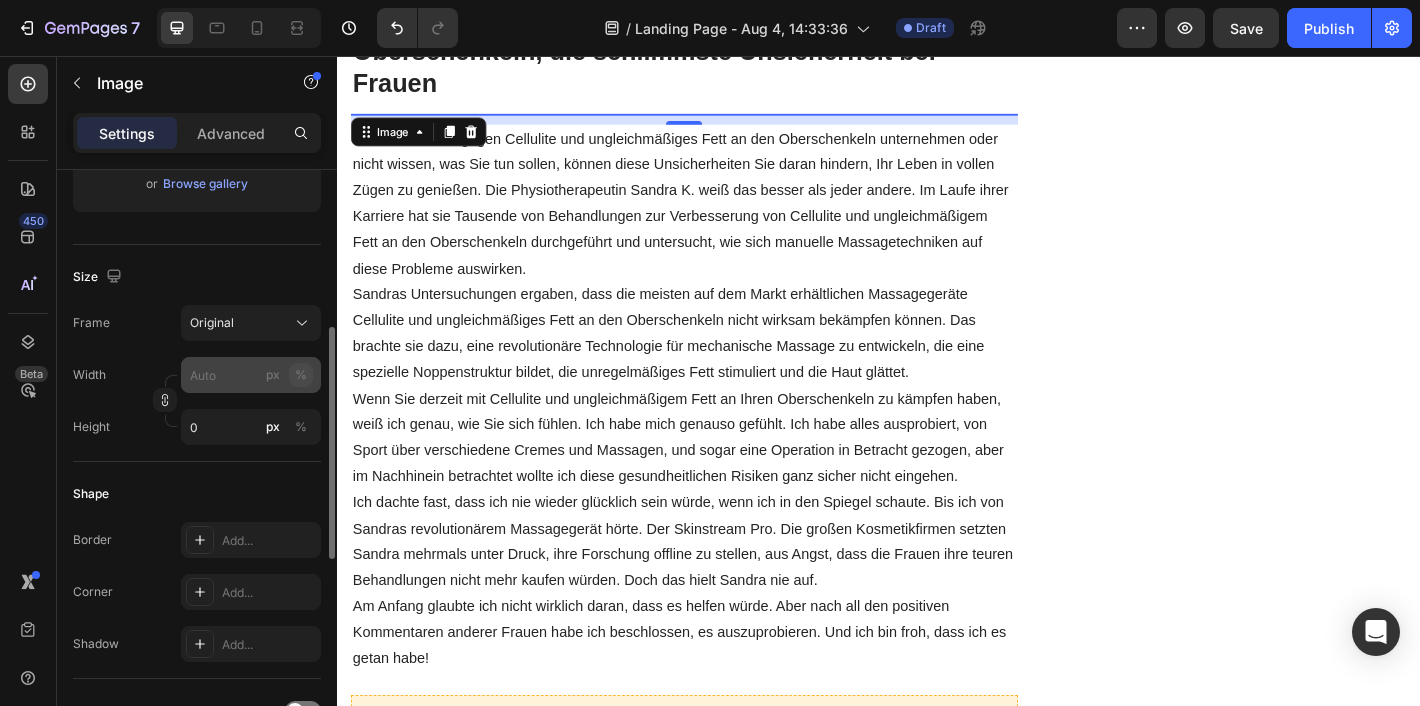 click on "%" at bounding box center (301, 427) 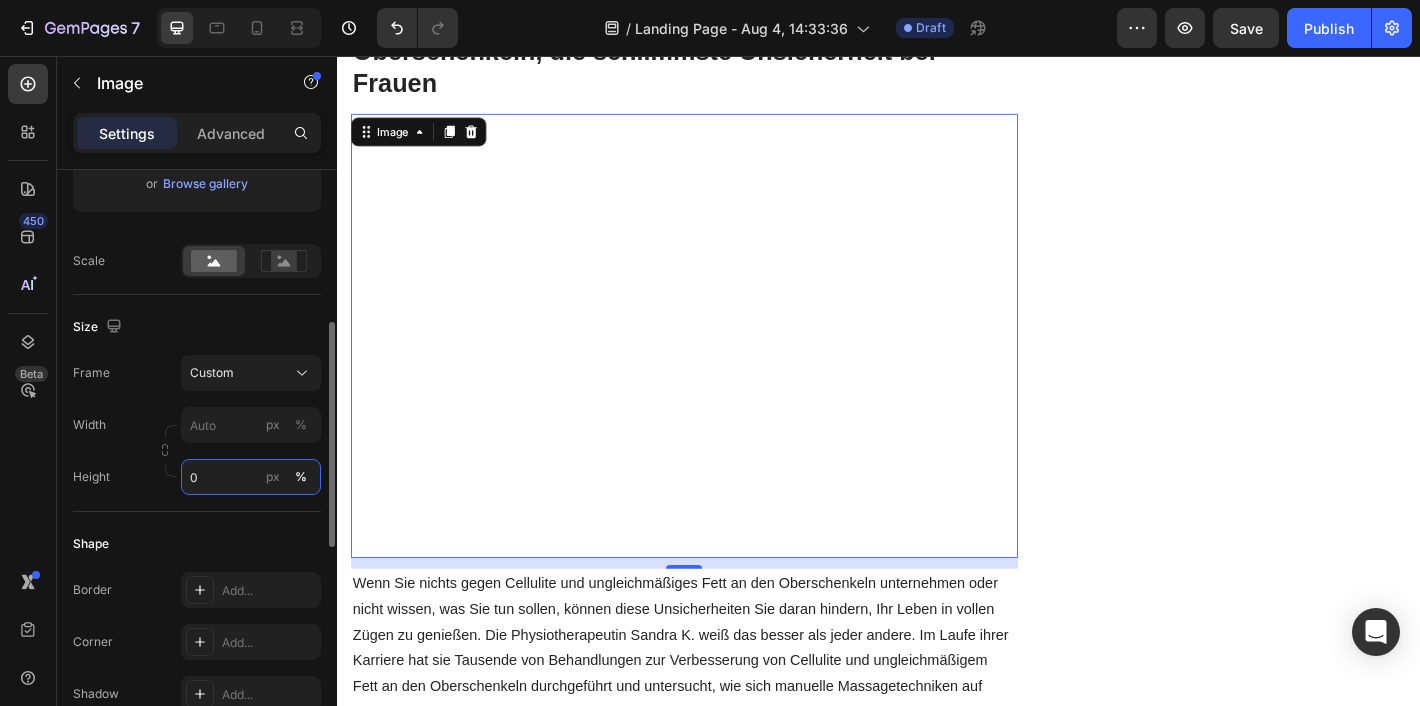 click on "0" at bounding box center (251, 477) 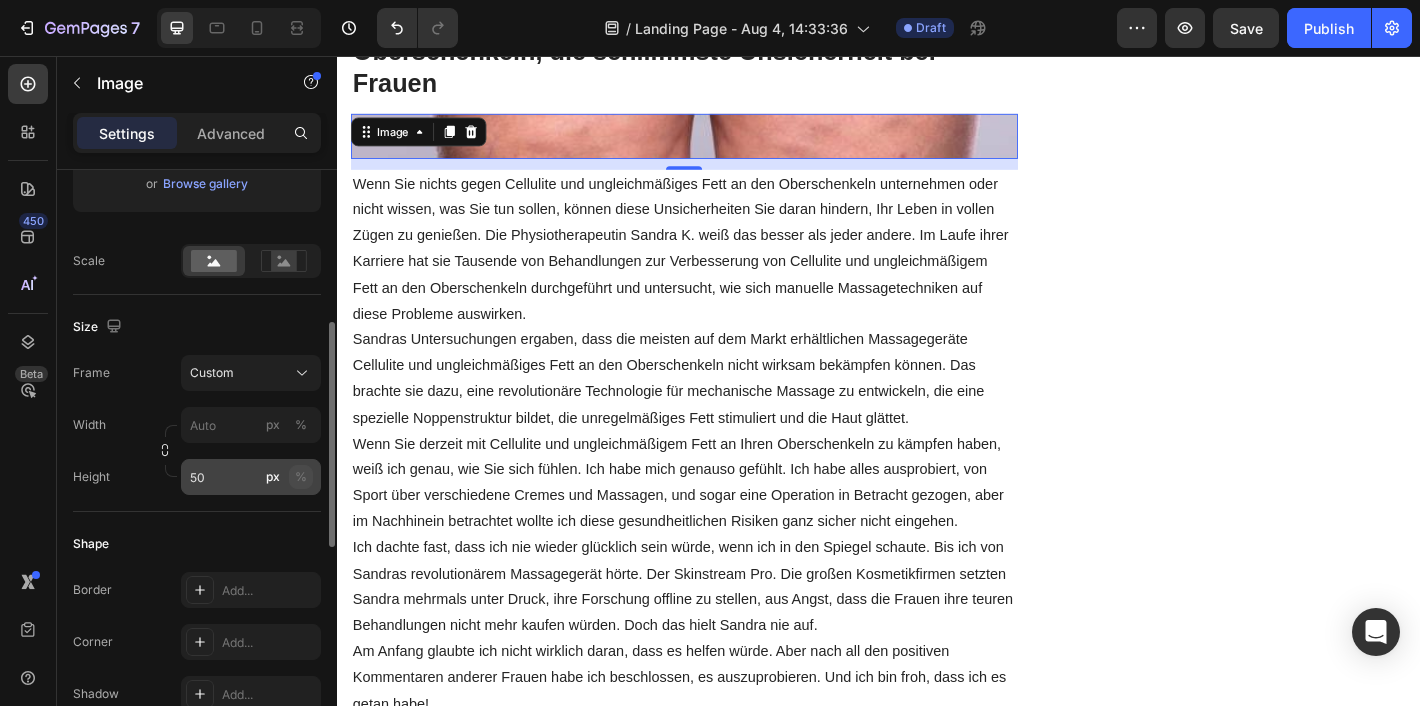 click on "%" 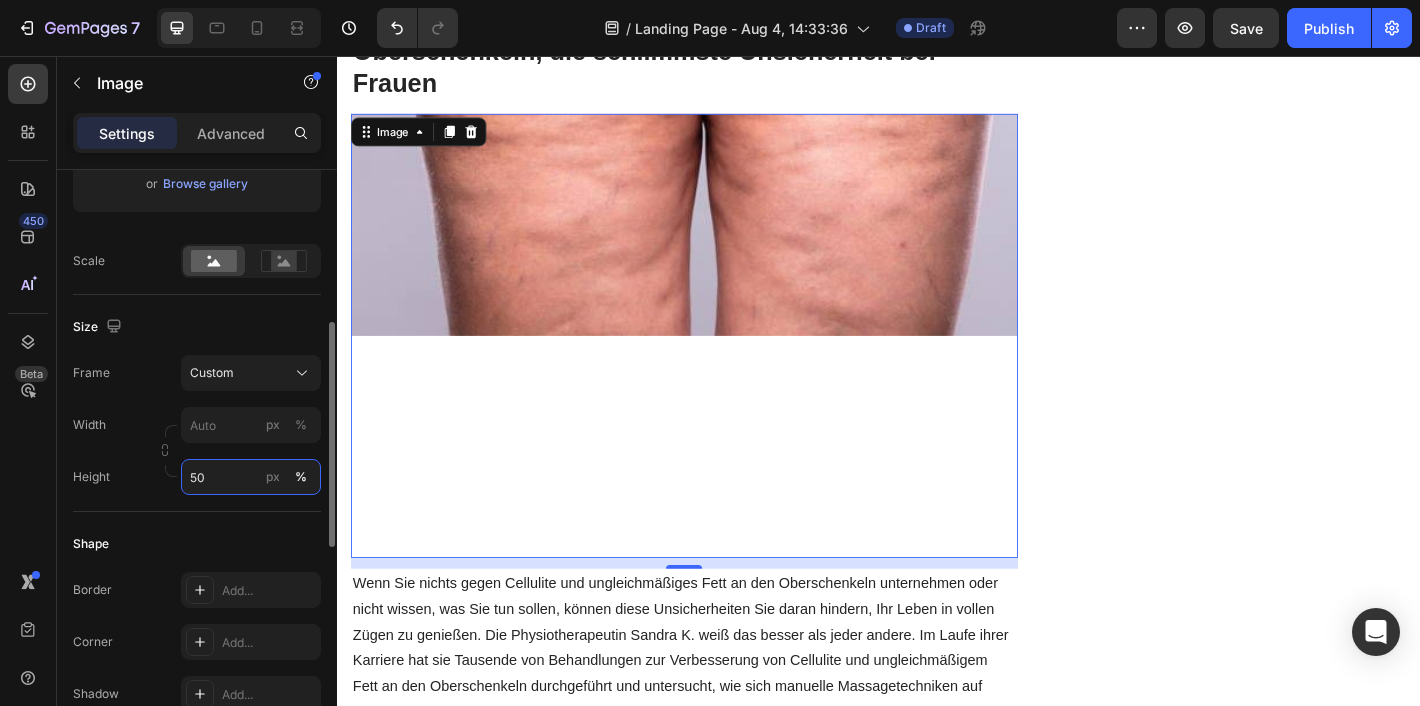 click on "50" at bounding box center (251, 477) 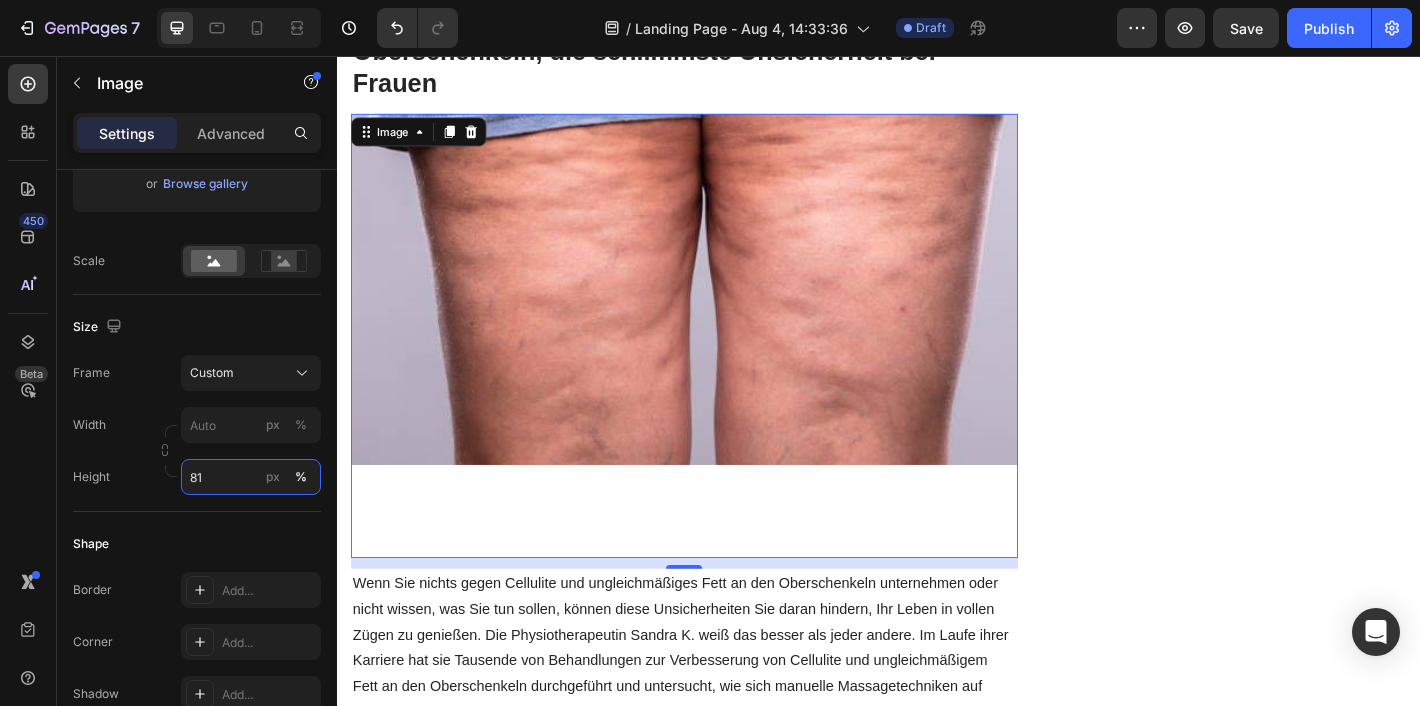 type on "82" 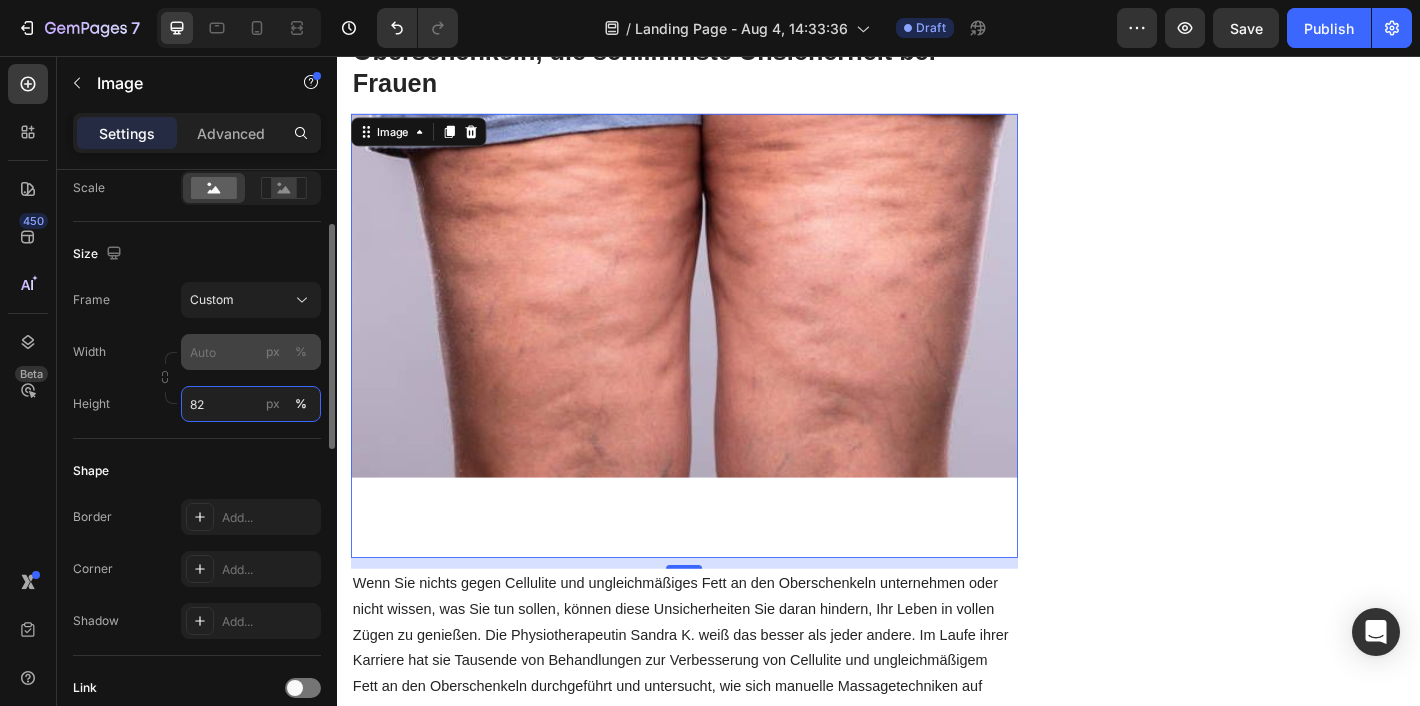 scroll, scrollTop: 383, scrollLeft: 0, axis: vertical 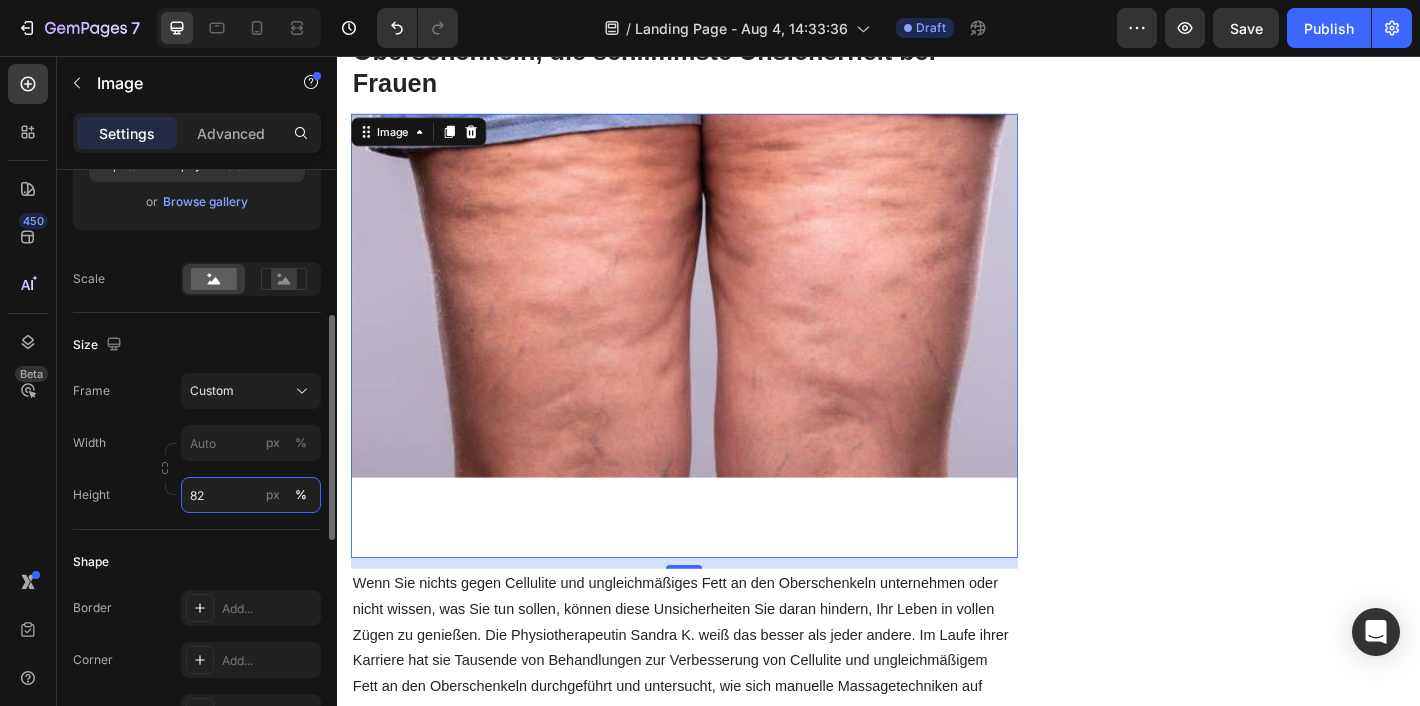 click on "82" at bounding box center [251, 495] 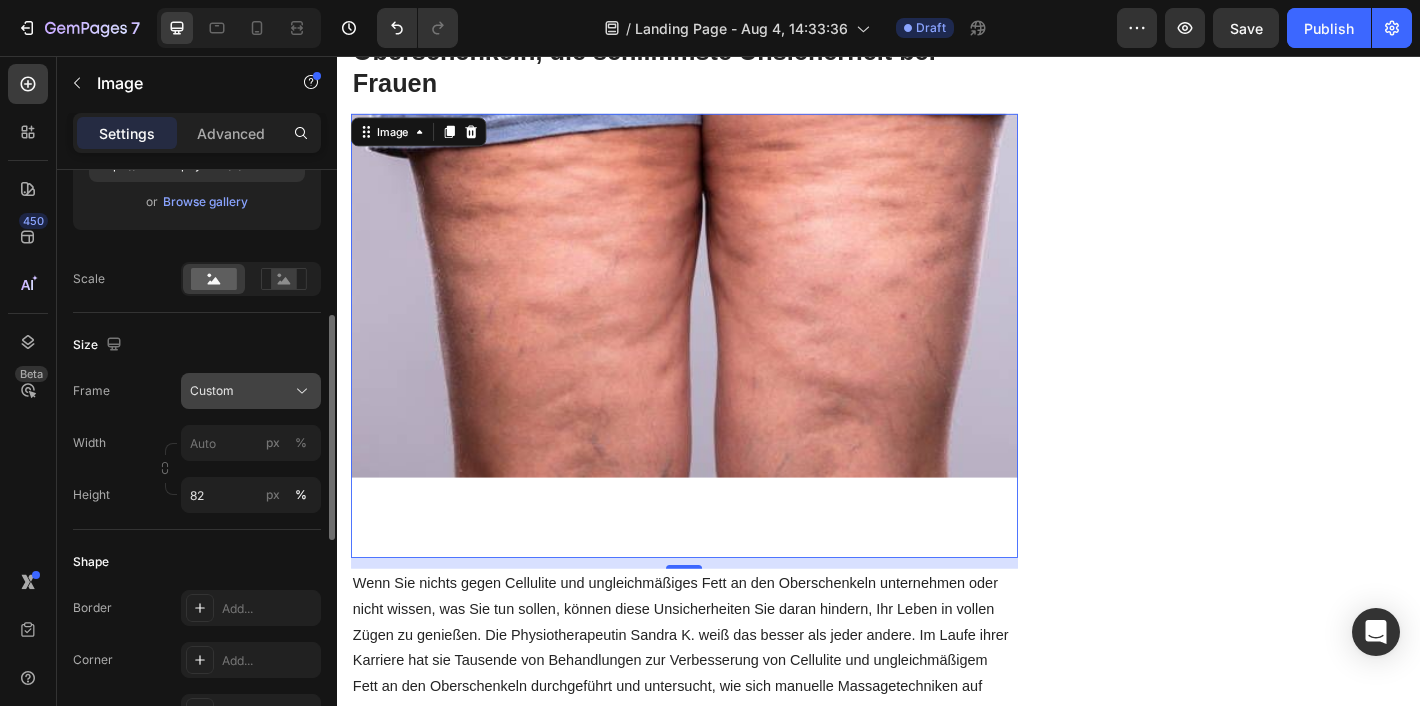 click 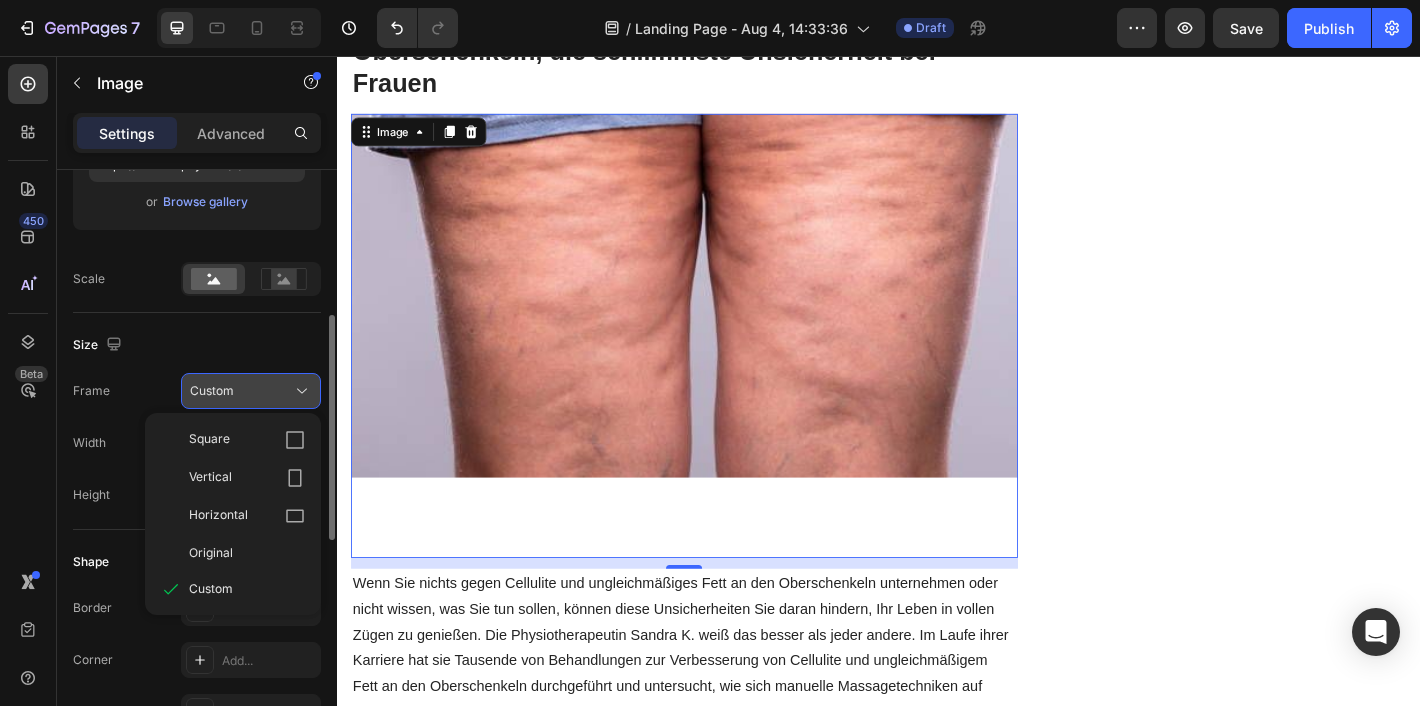 click 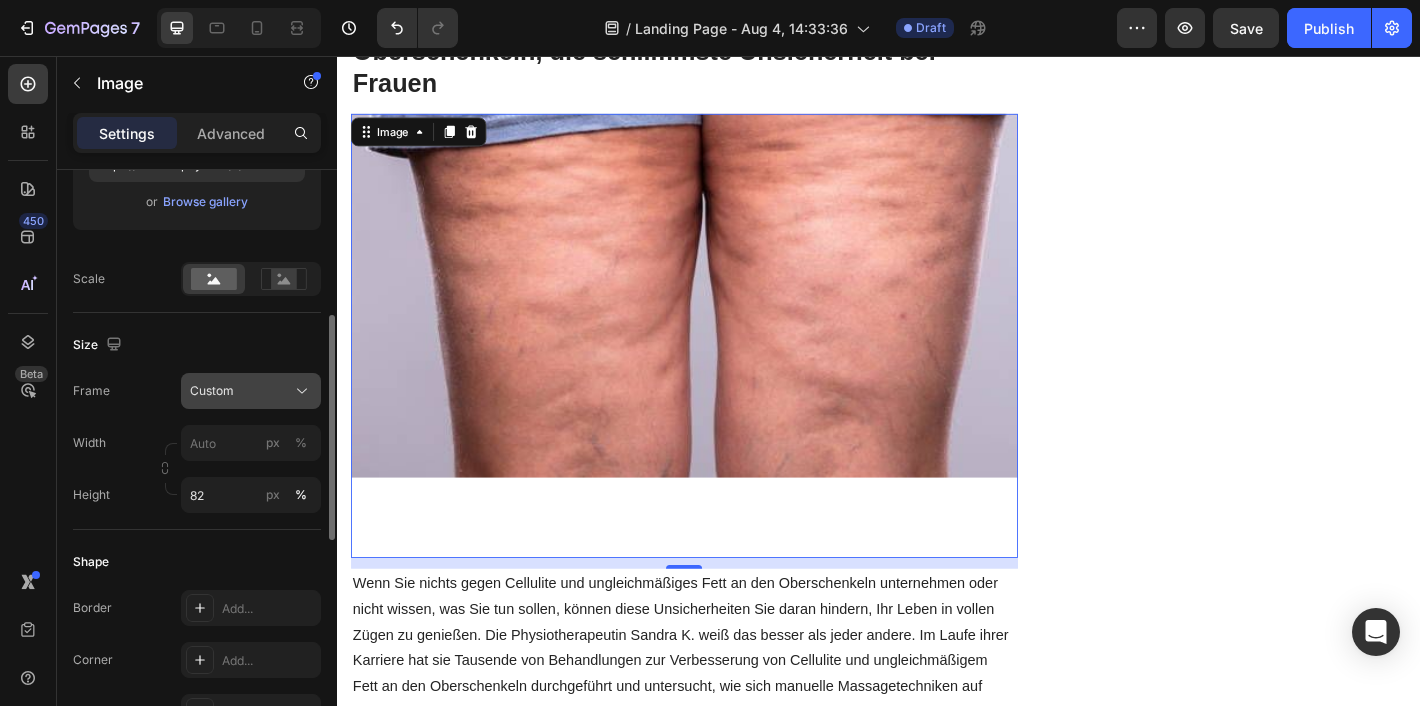 click 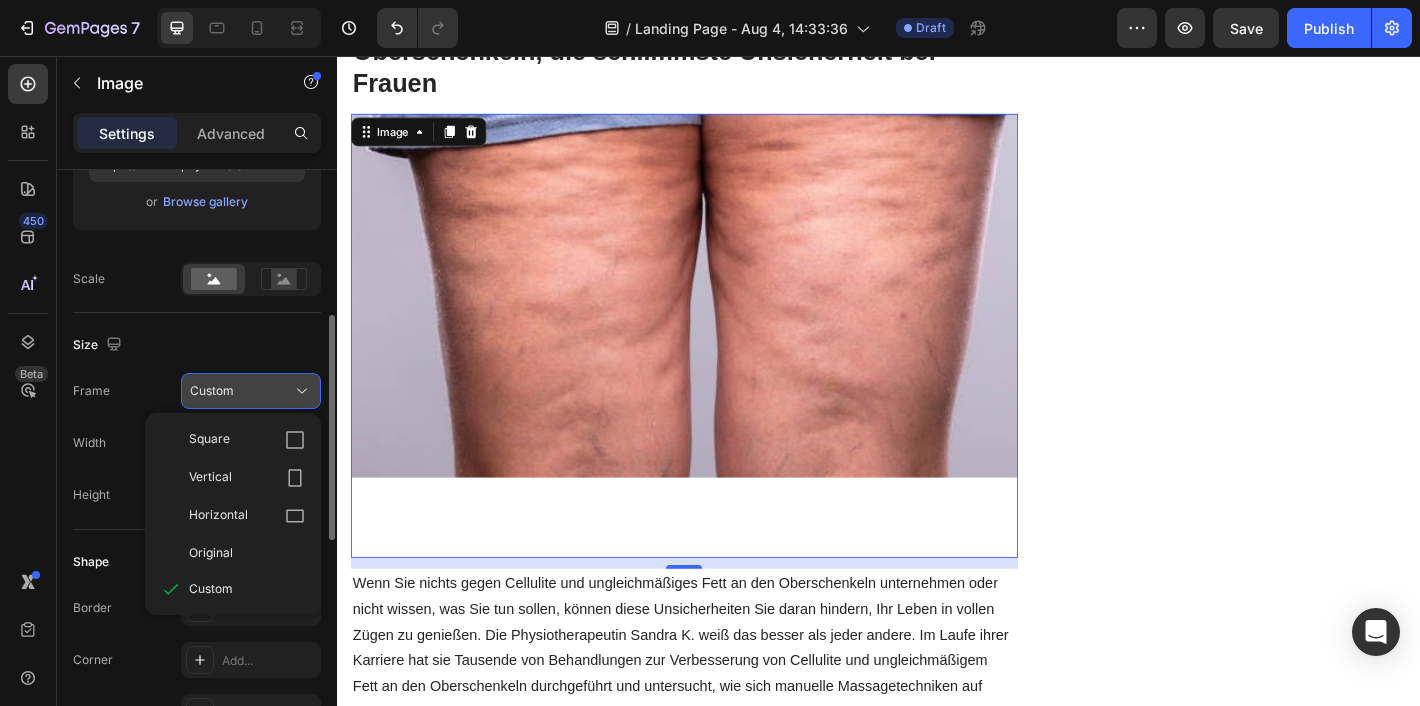 click 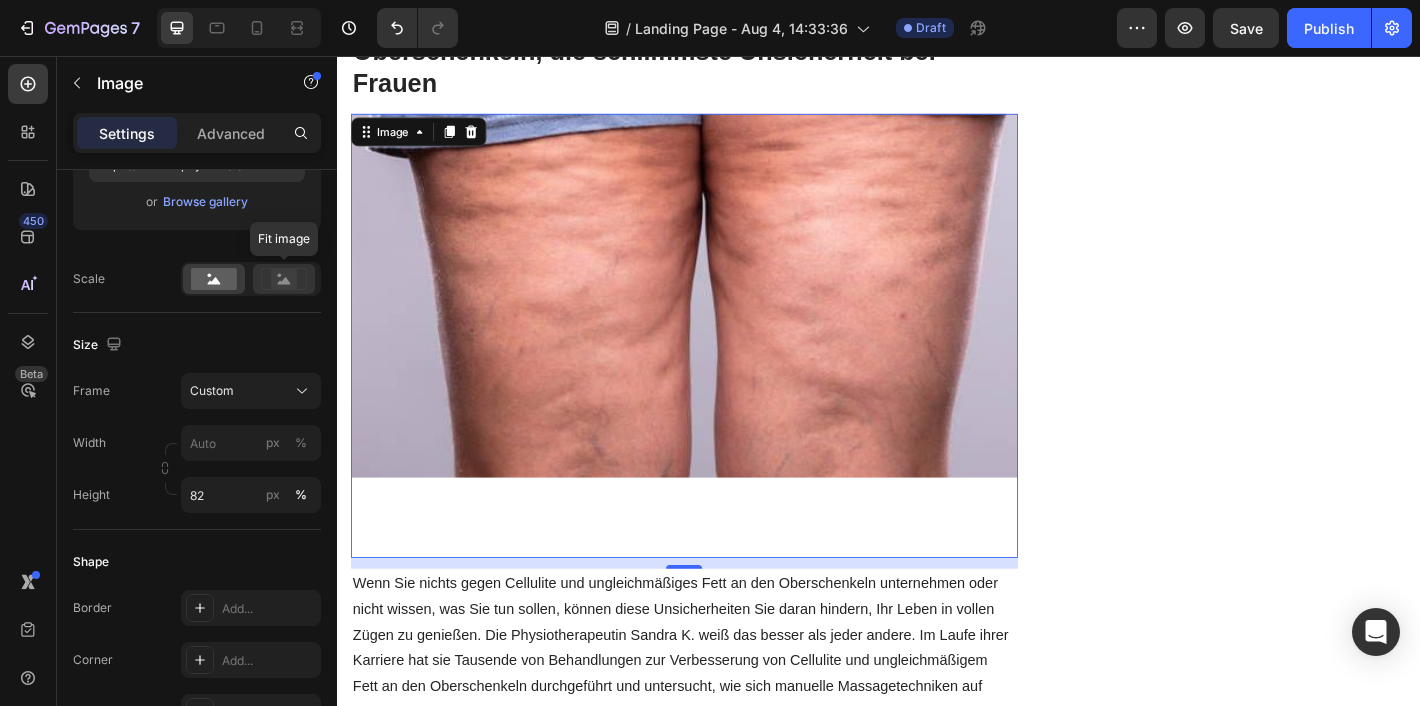 click 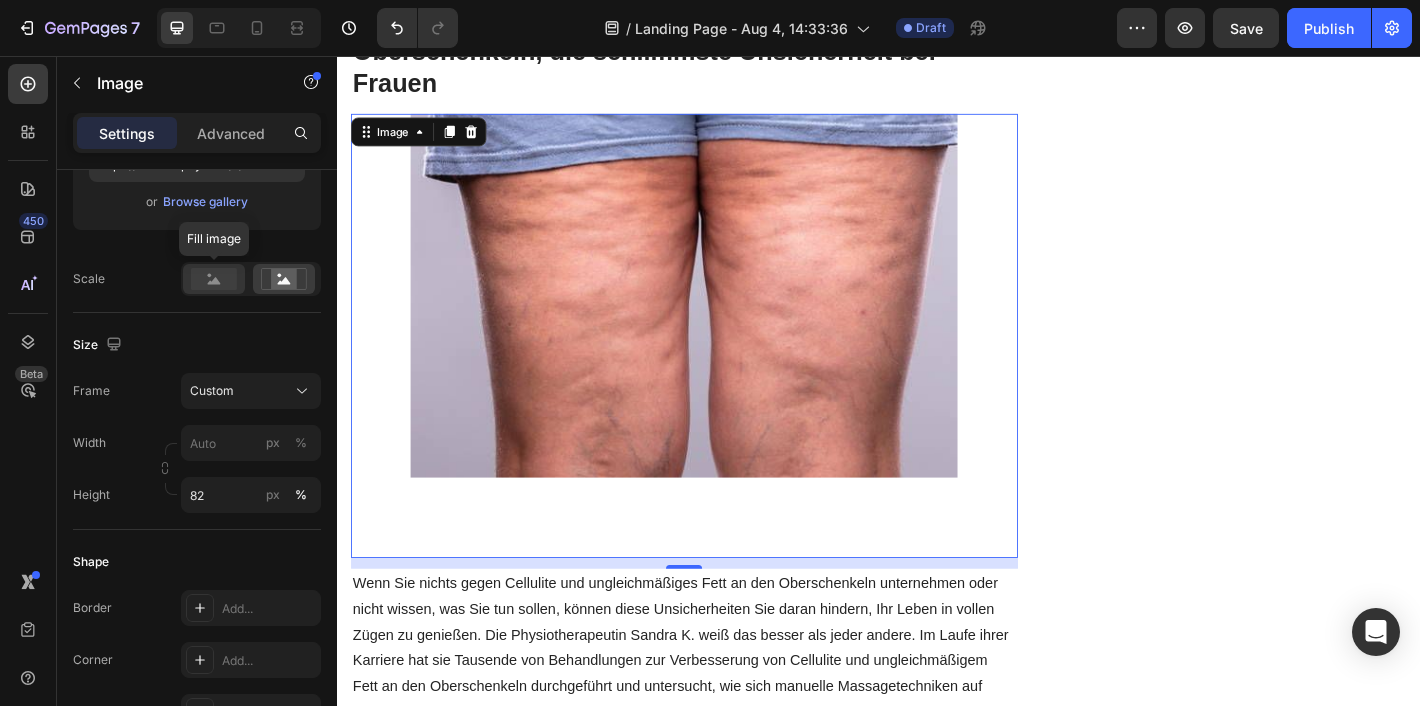 click 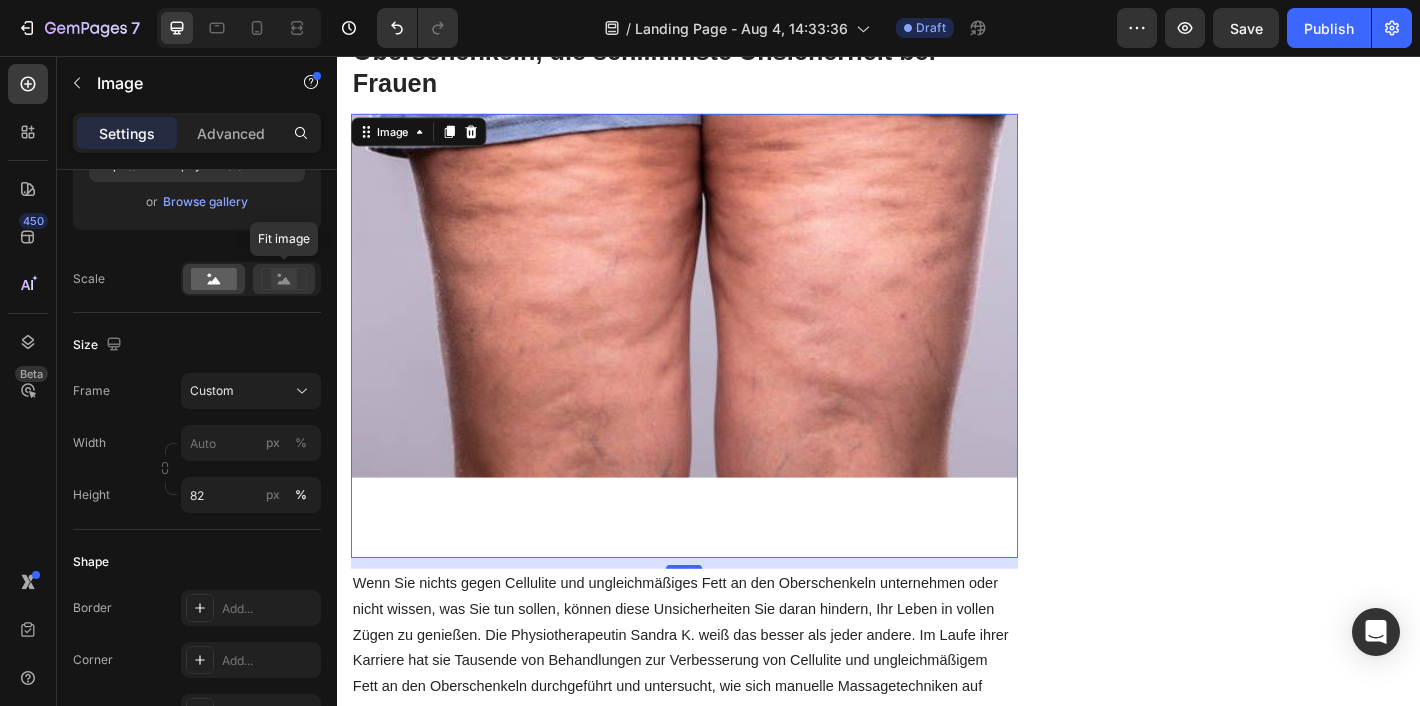 click 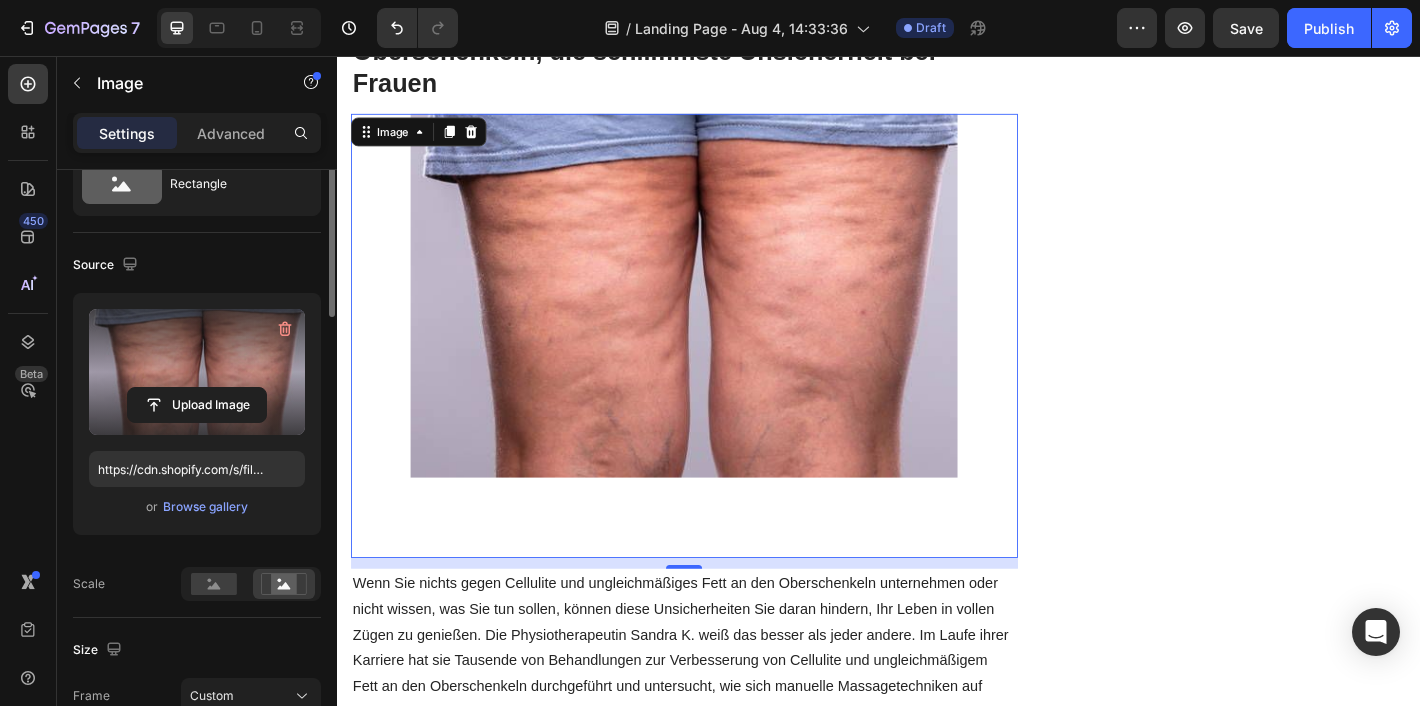 scroll, scrollTop: 0, scrollLeft: 0, axis: both 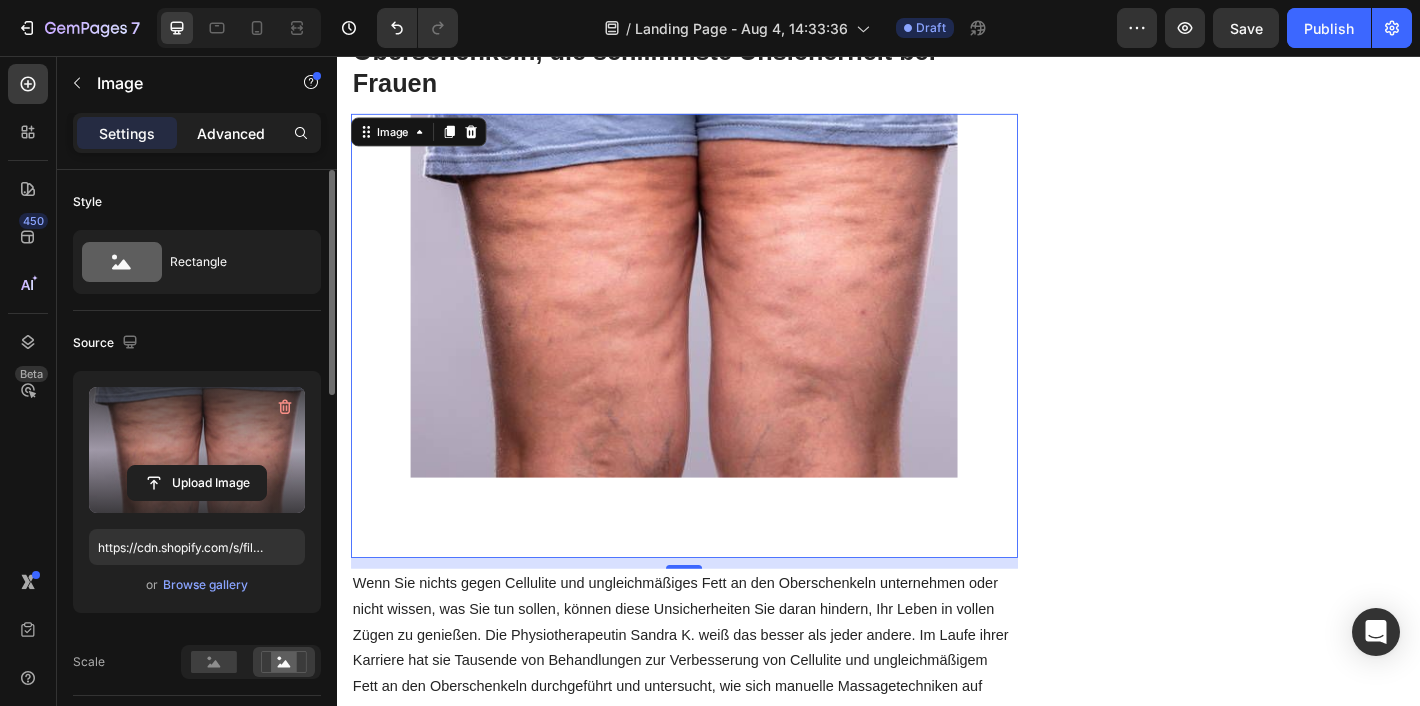 click on "Advanced" at bounding box center [231, 133] 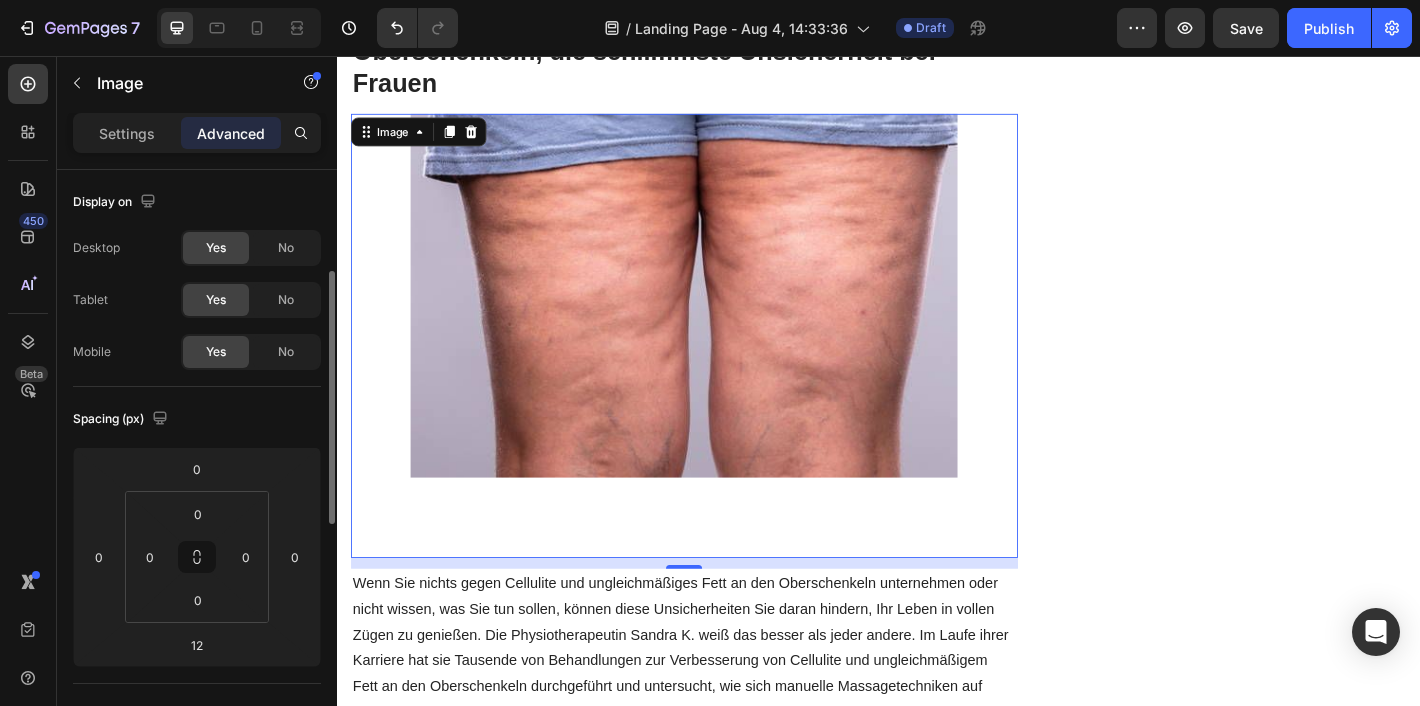 scroll, scrollTop: 166, scrollLeft: 0, axis: vertical 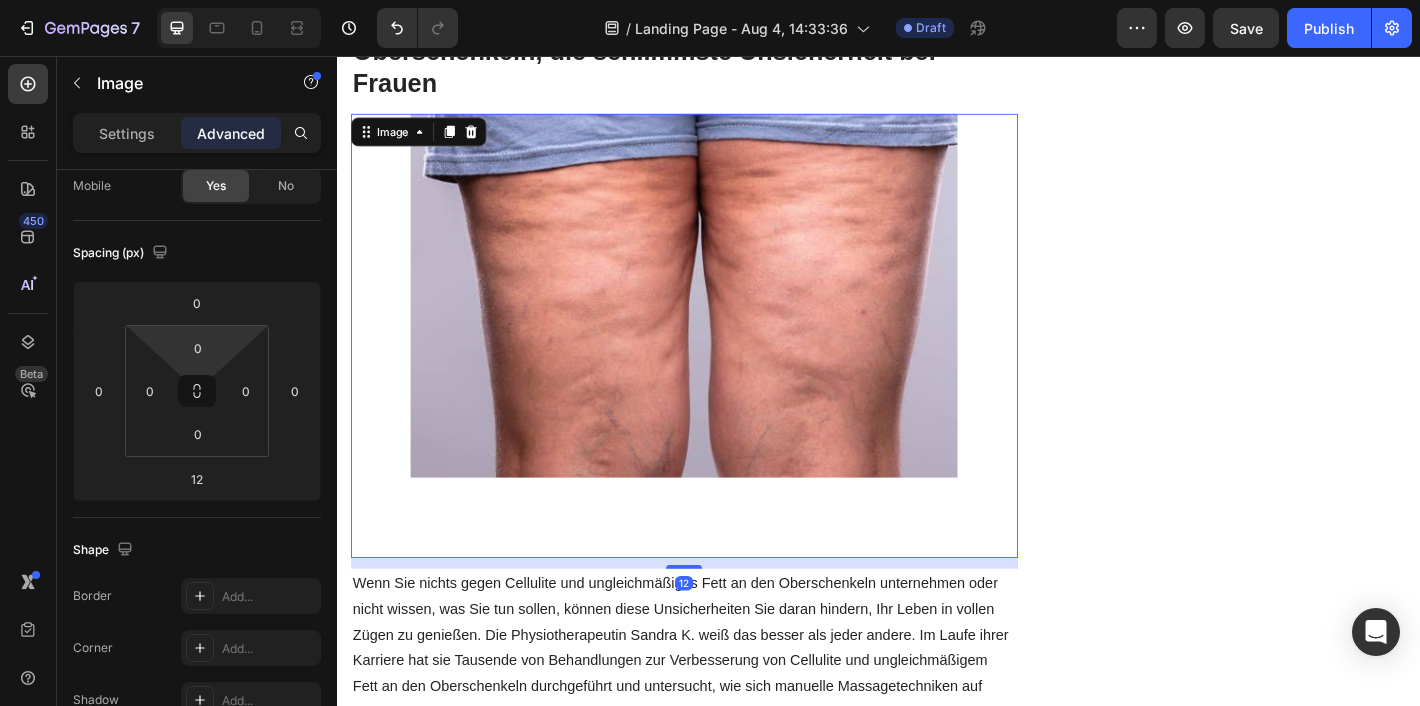 drag, startPoint x: 197, startPoint y: 344, endPoint x: 198, endPoint y: 331, distance: 13.038404 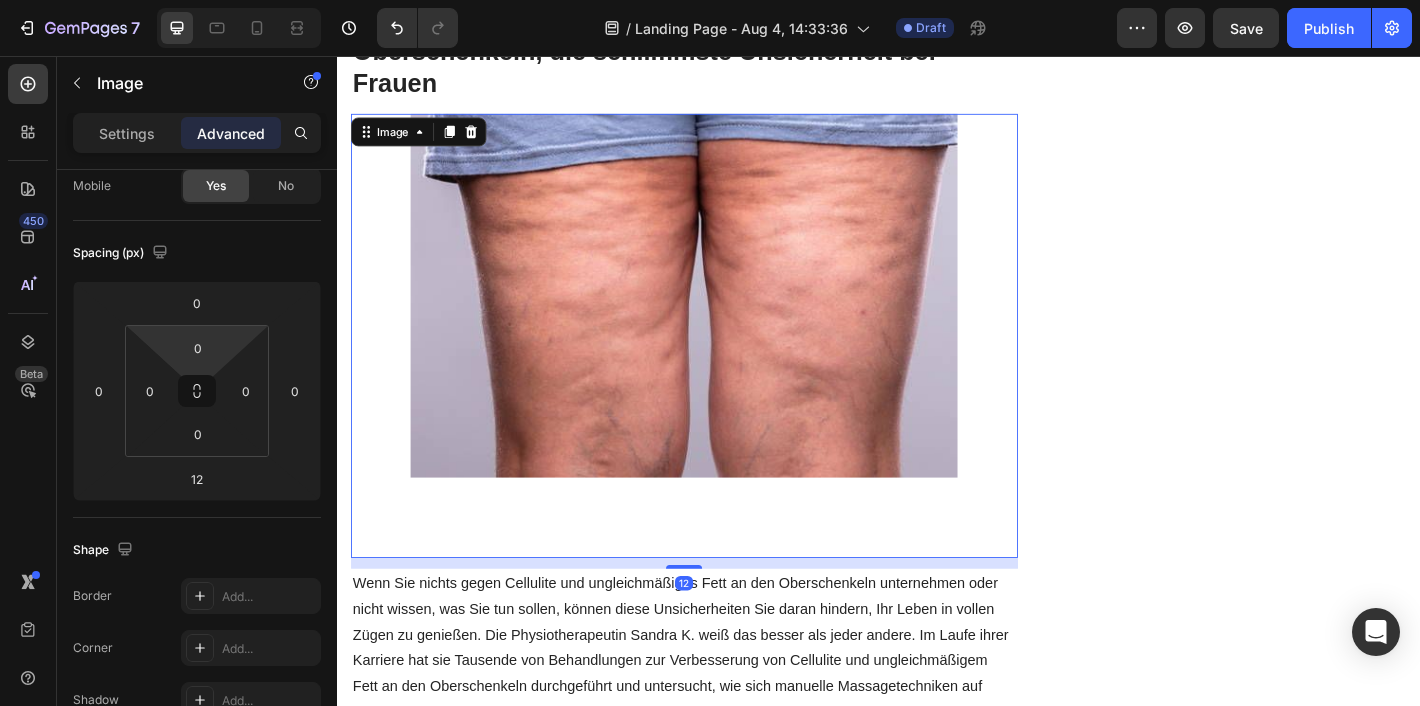 click on "0 0 0 0" at bounding box center [197, 391] 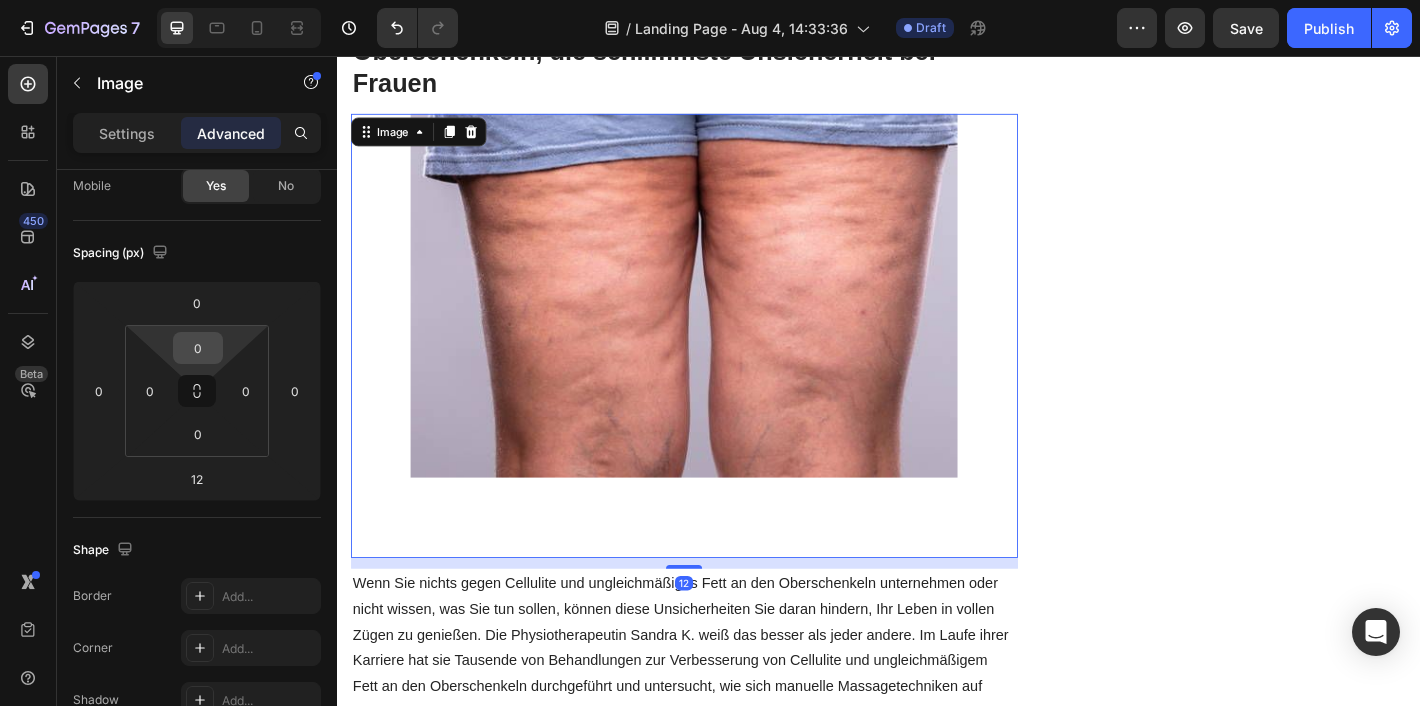 click on "0" at bounding box center (198, 348) 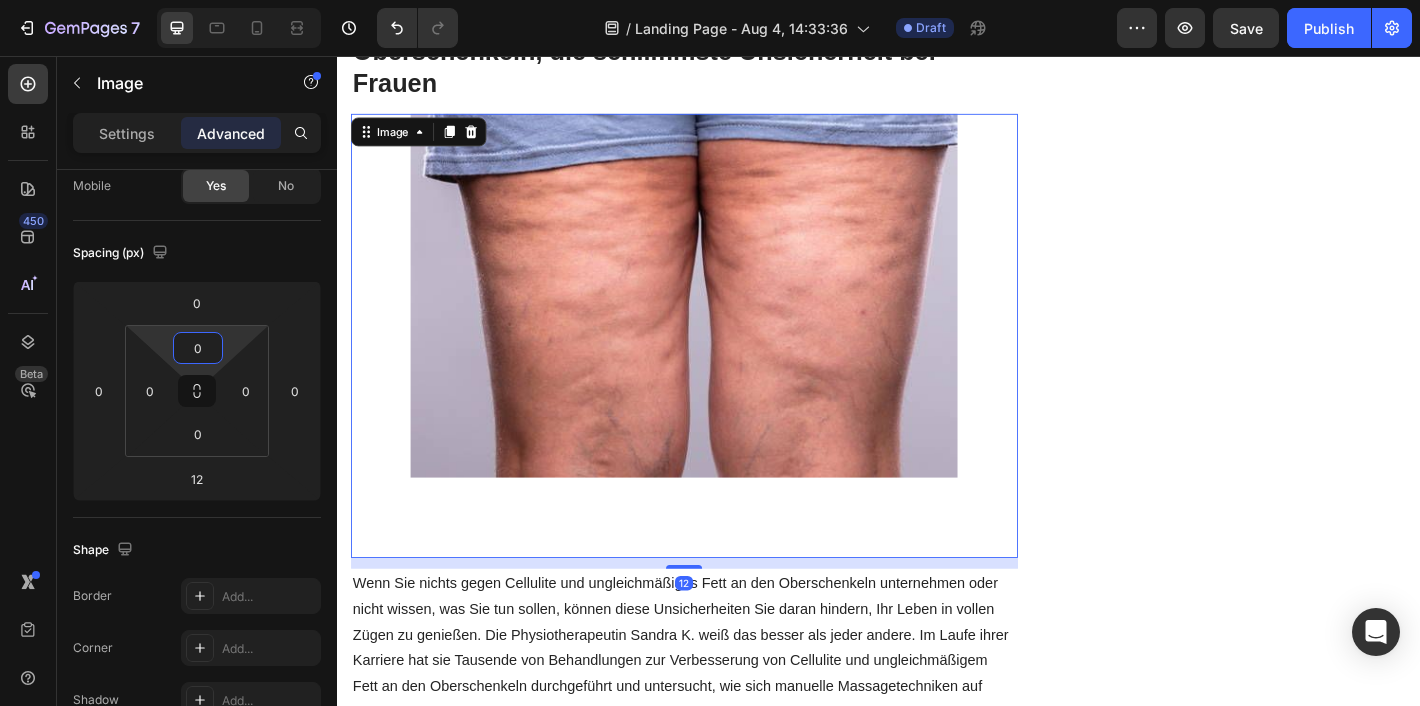 drag, startPoint x: 204, startPoint y: 344, endPoint x: 204, endPoint y: 331, distance: 13 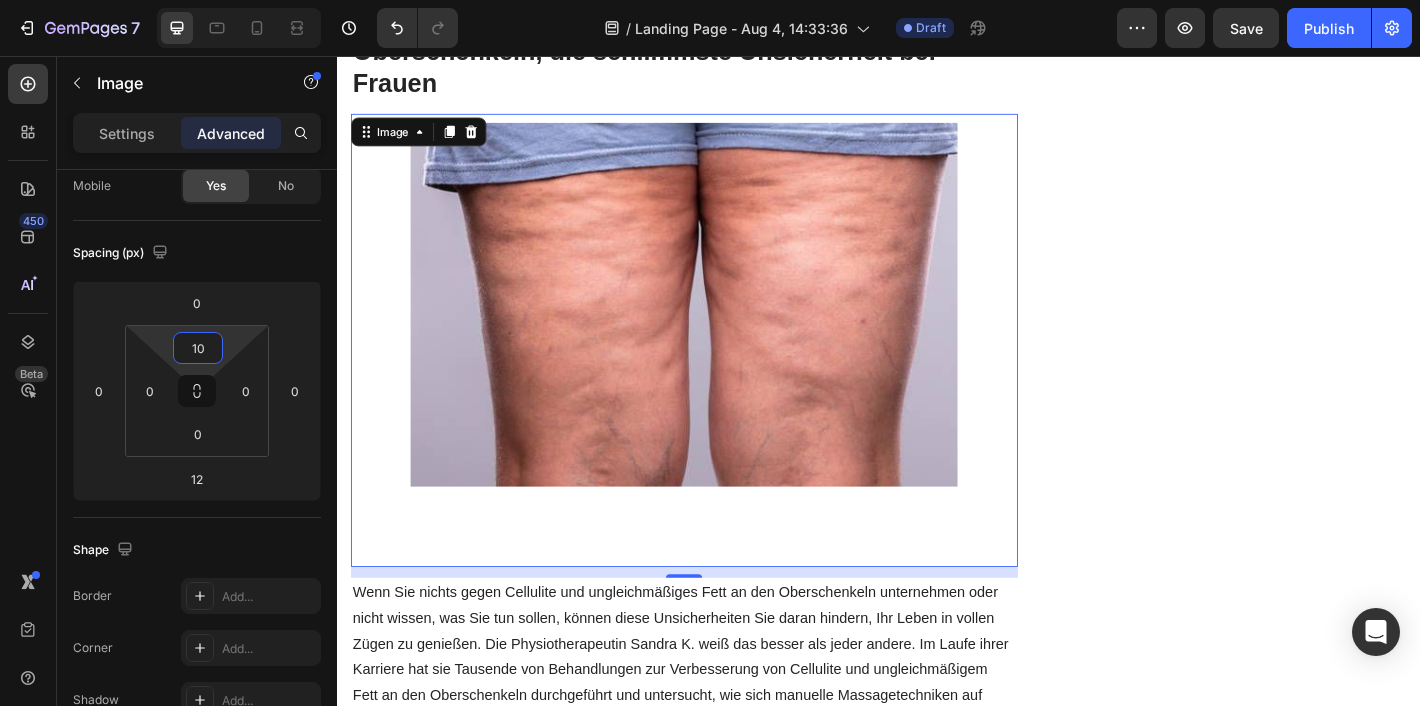 type on "1" 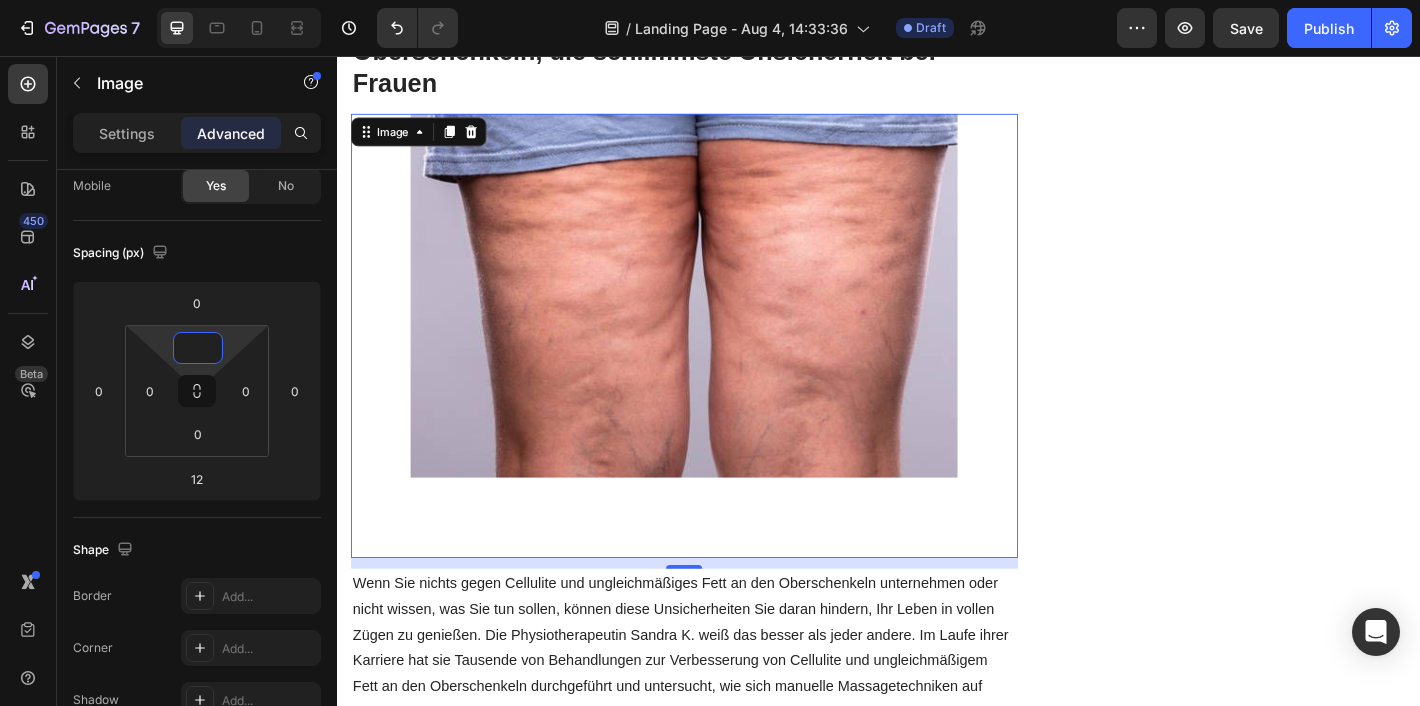 type on "0" 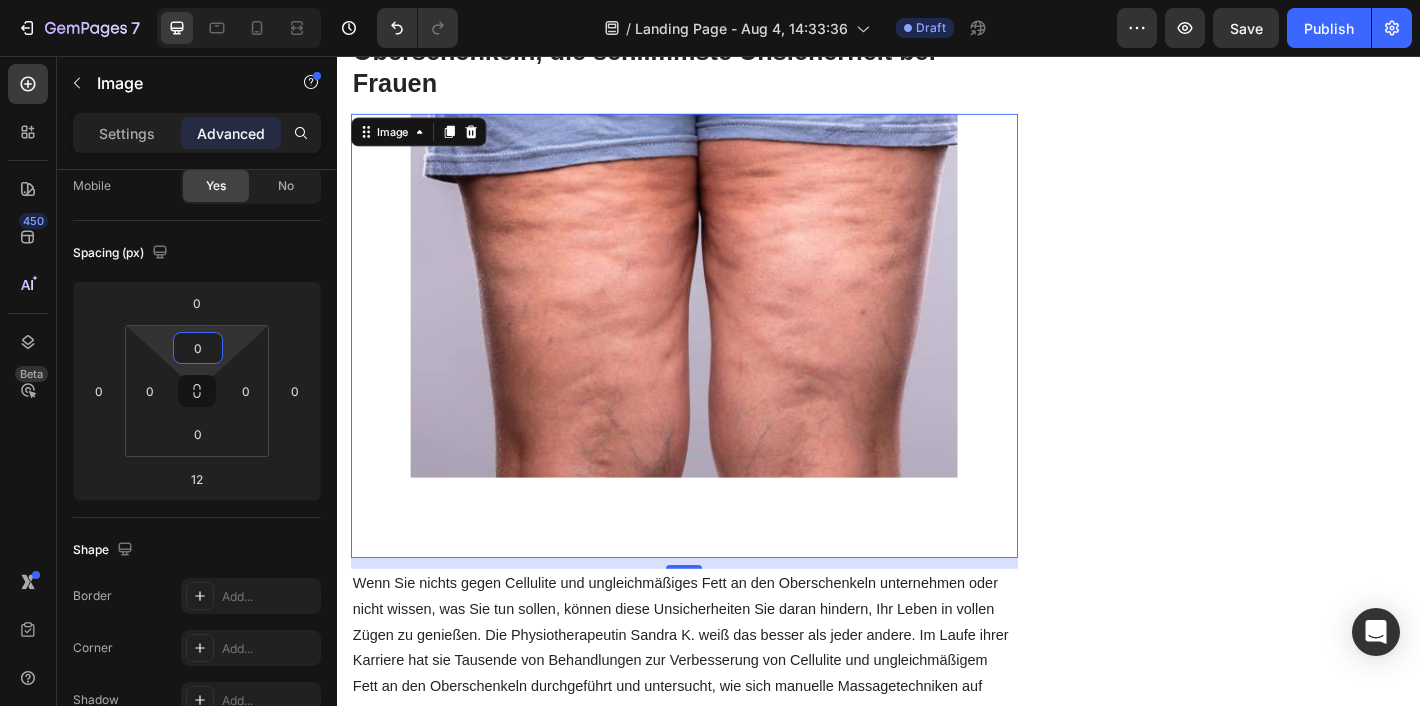 click on "Spacing (px) 0 0 12 0 0 0 0 0" 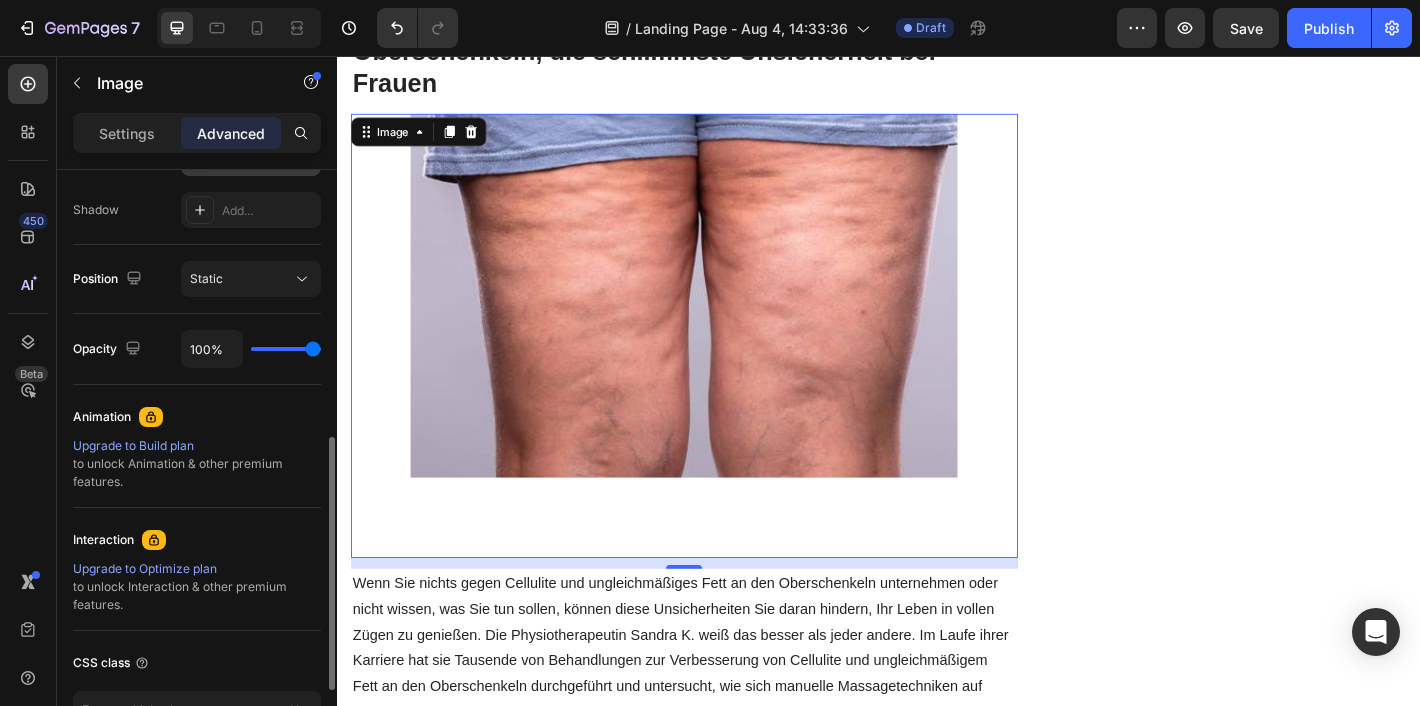scroll, scrollTop: 658, scrollLeft: 0, axis: vertical 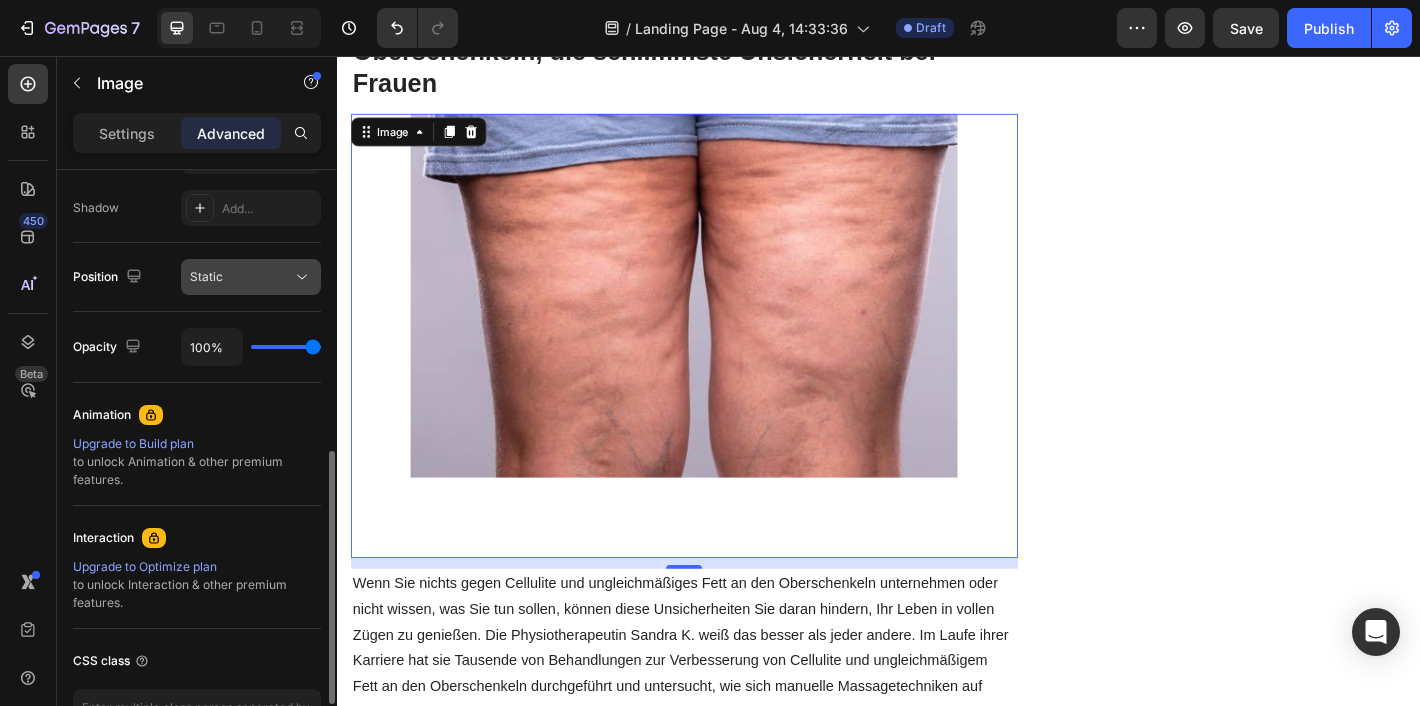 click on "Static" at bounding box center [241, 277] 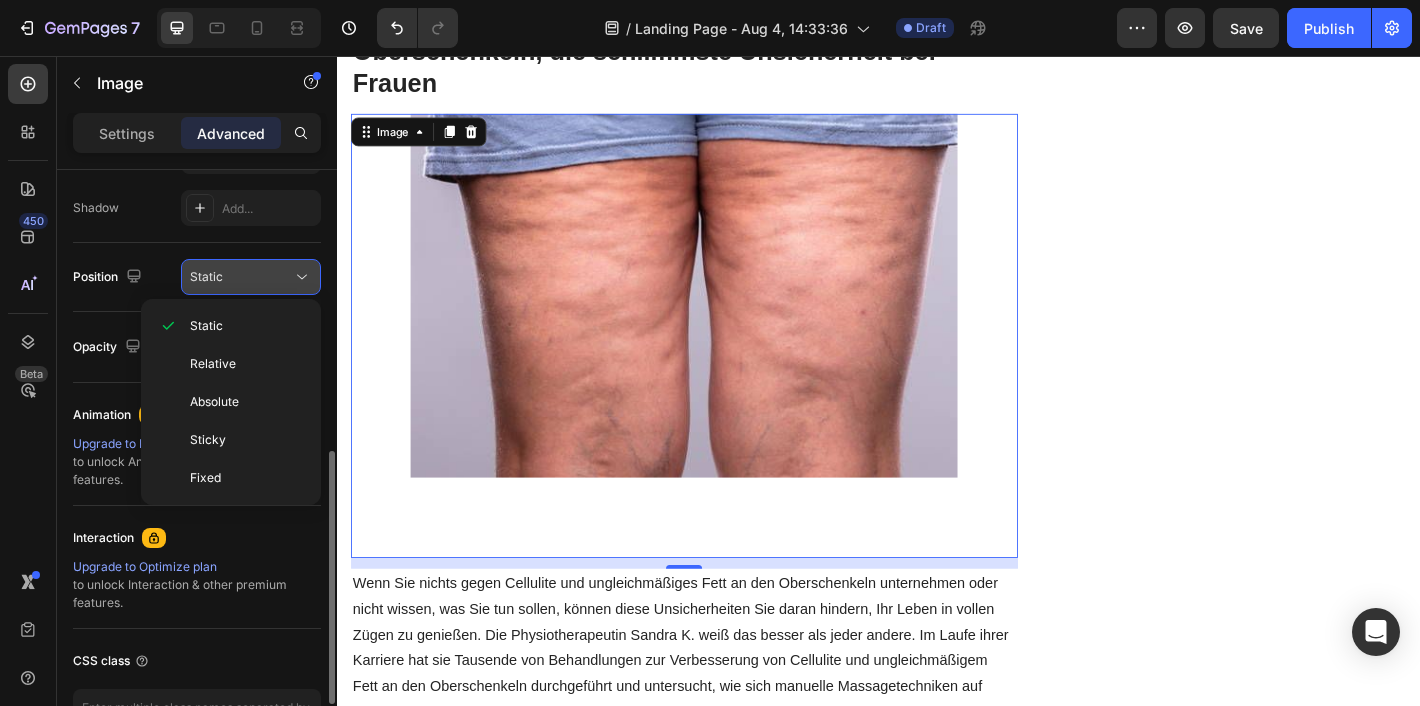 click on "Static" at bounding box center [241, 277] 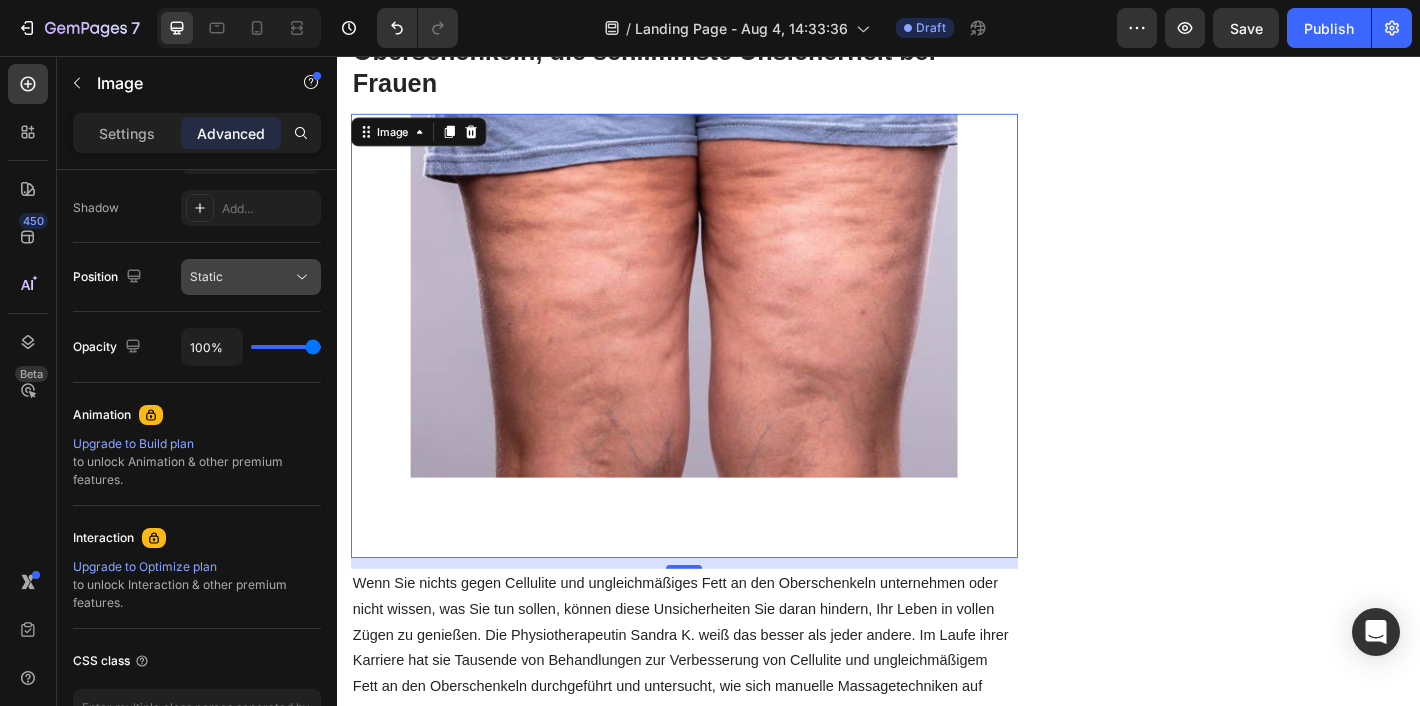 click on "Static" at bounding box center (241, 277) 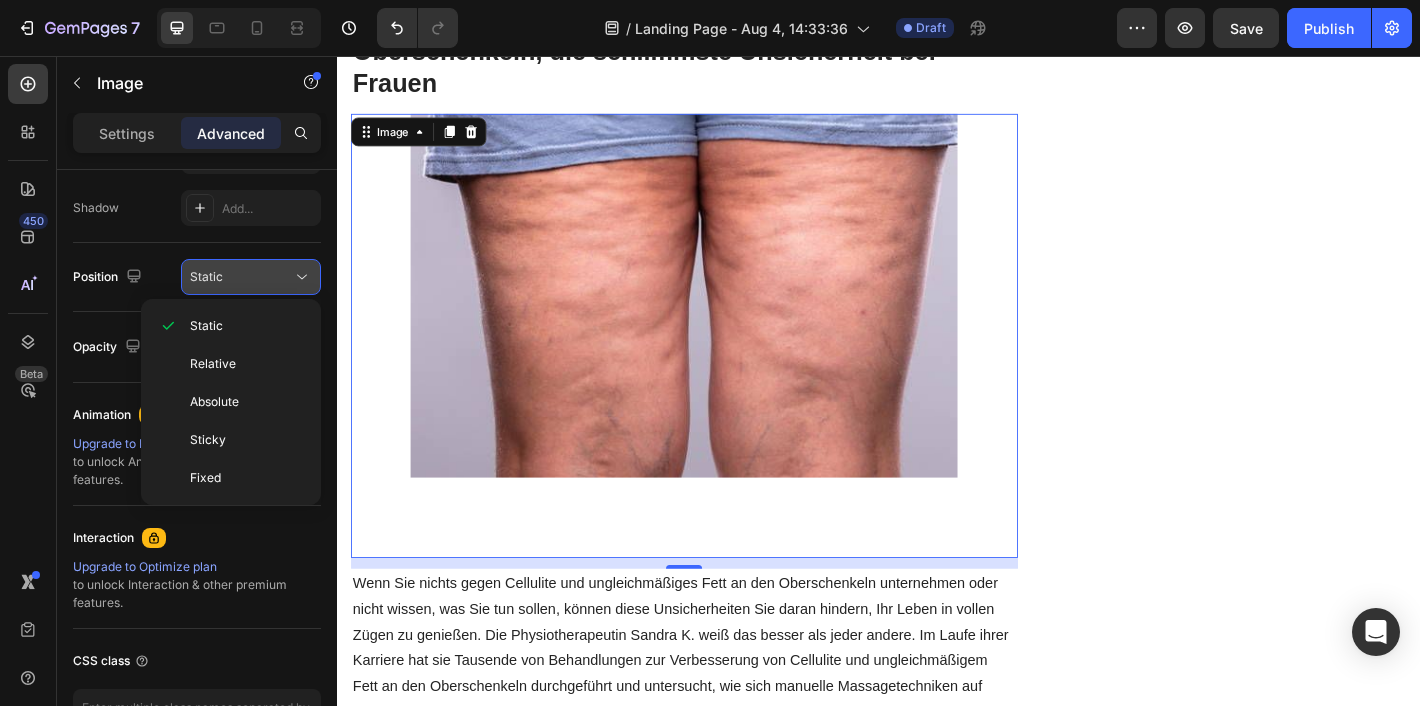 click on "Static" at bounding box center [241, 277] 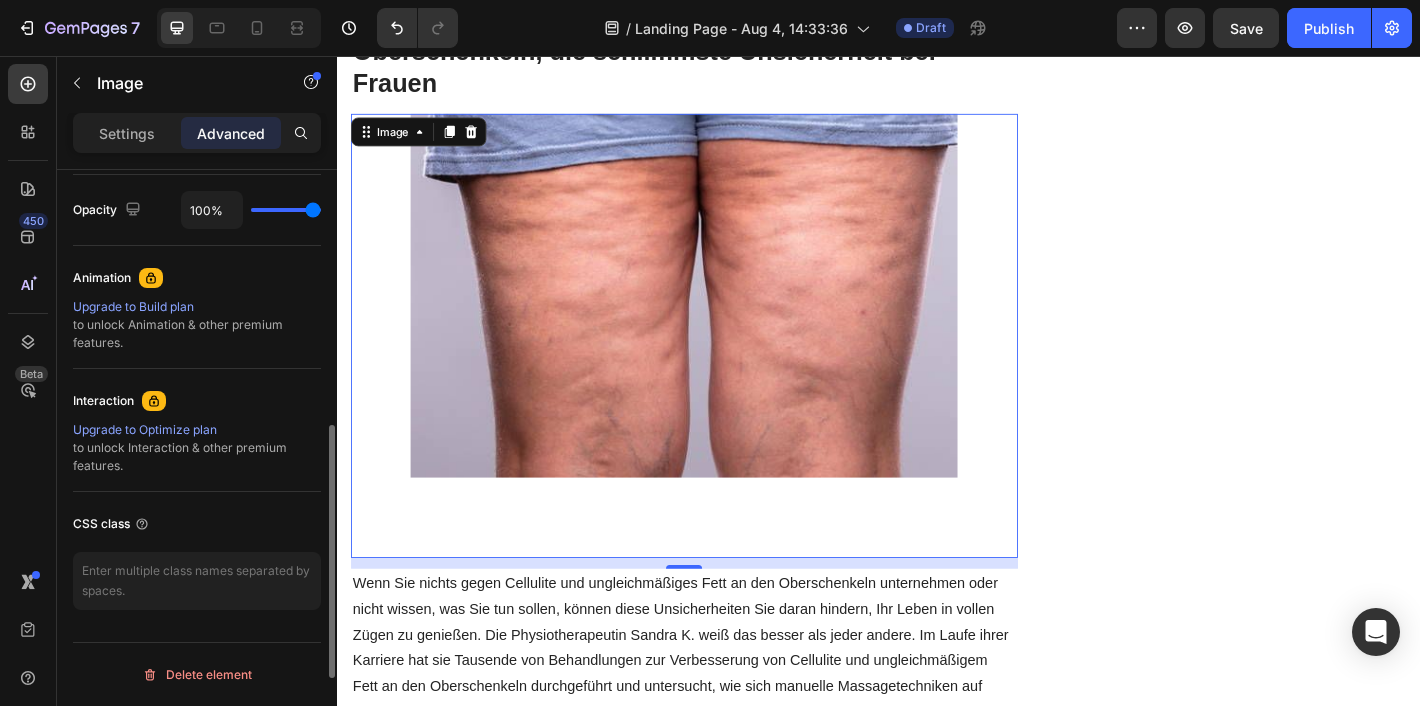 scroll, scrollTop: 0, scrollLeft: 0, axis: both 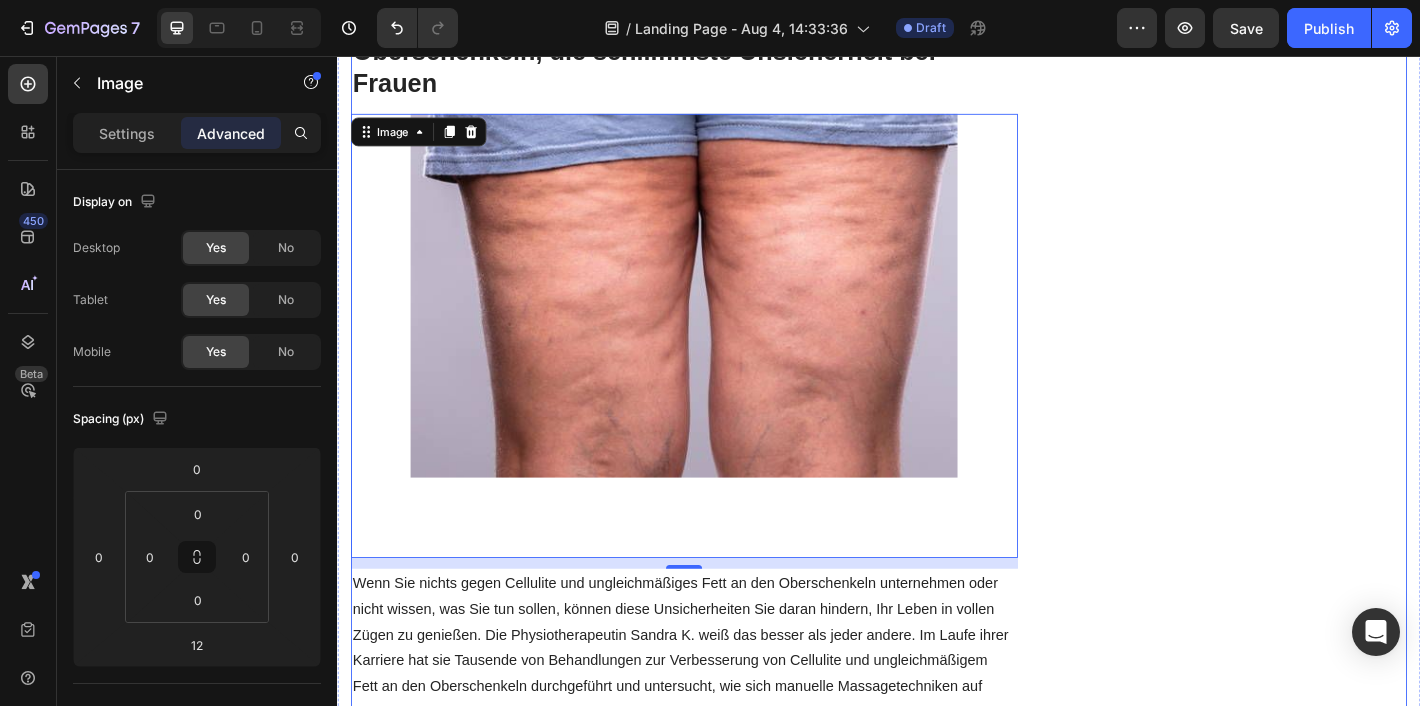type 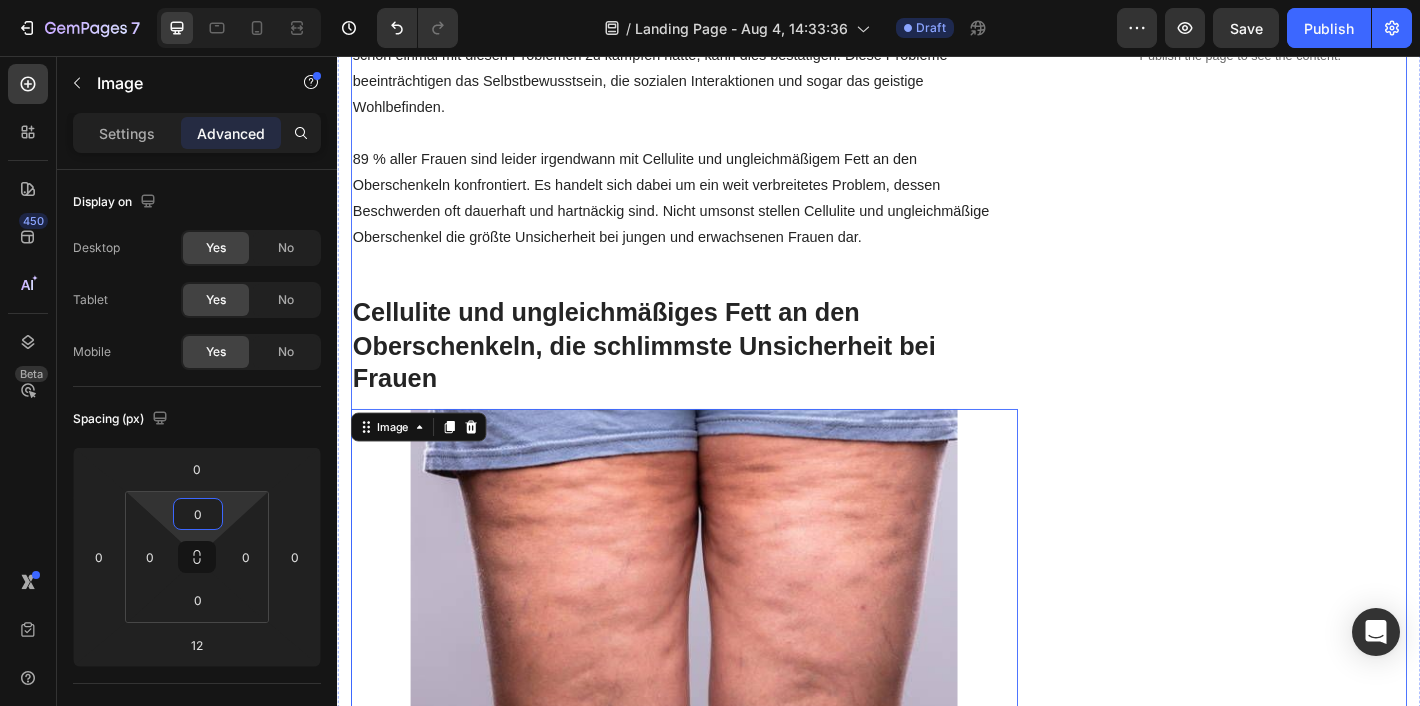scroll, scrollTop: 1330, scrollLeft: 0, axis: vertical 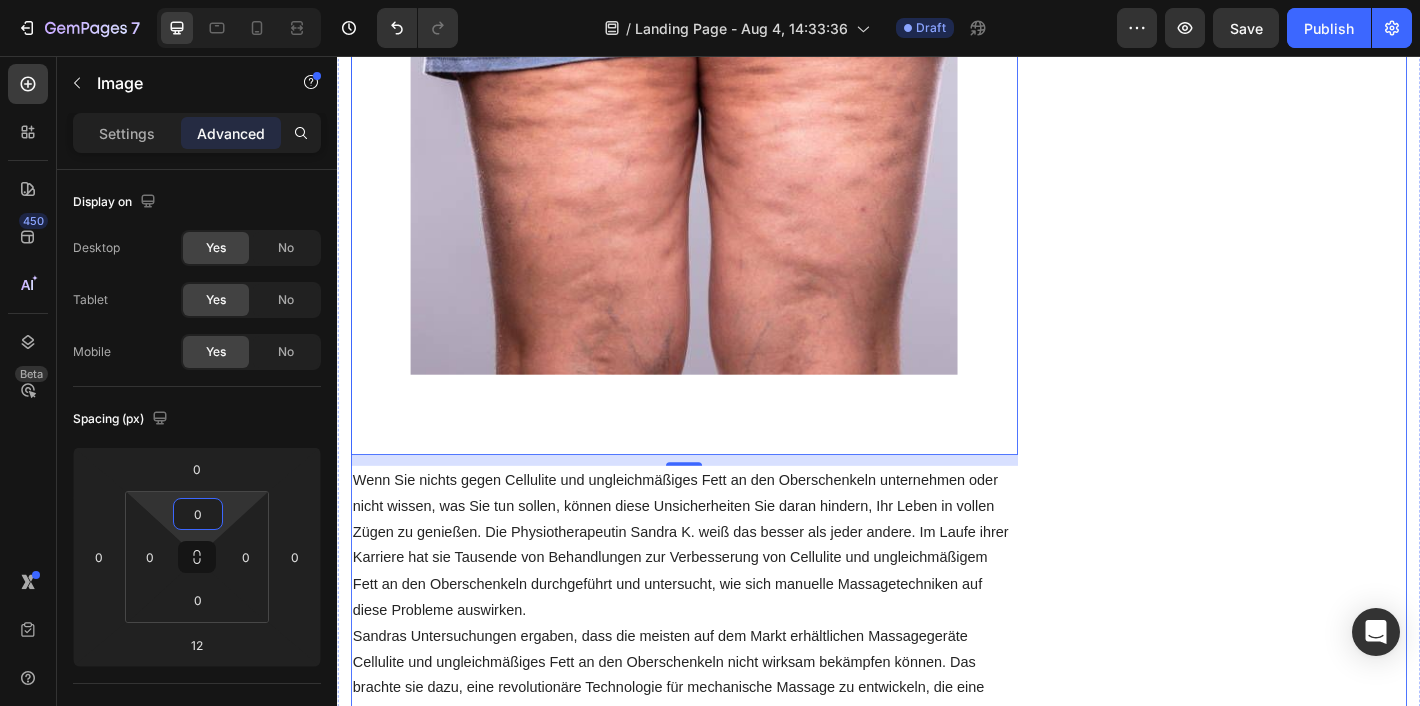 click on "Unique Value Proposition Heading
Icon Product benefit 1 Text block
Icon Product benefit 2 Text block
Icon Product benefit 3  Text block
Icon Product benefit 4   Text block Icon List Row Image  	   CHECK AVAILABILITY Button ✔️ 30-Day Money-Back Guarantee Text block Row
Publish the page to see the content.
Sticky sidebar" at bounding box center (1337, 1815) 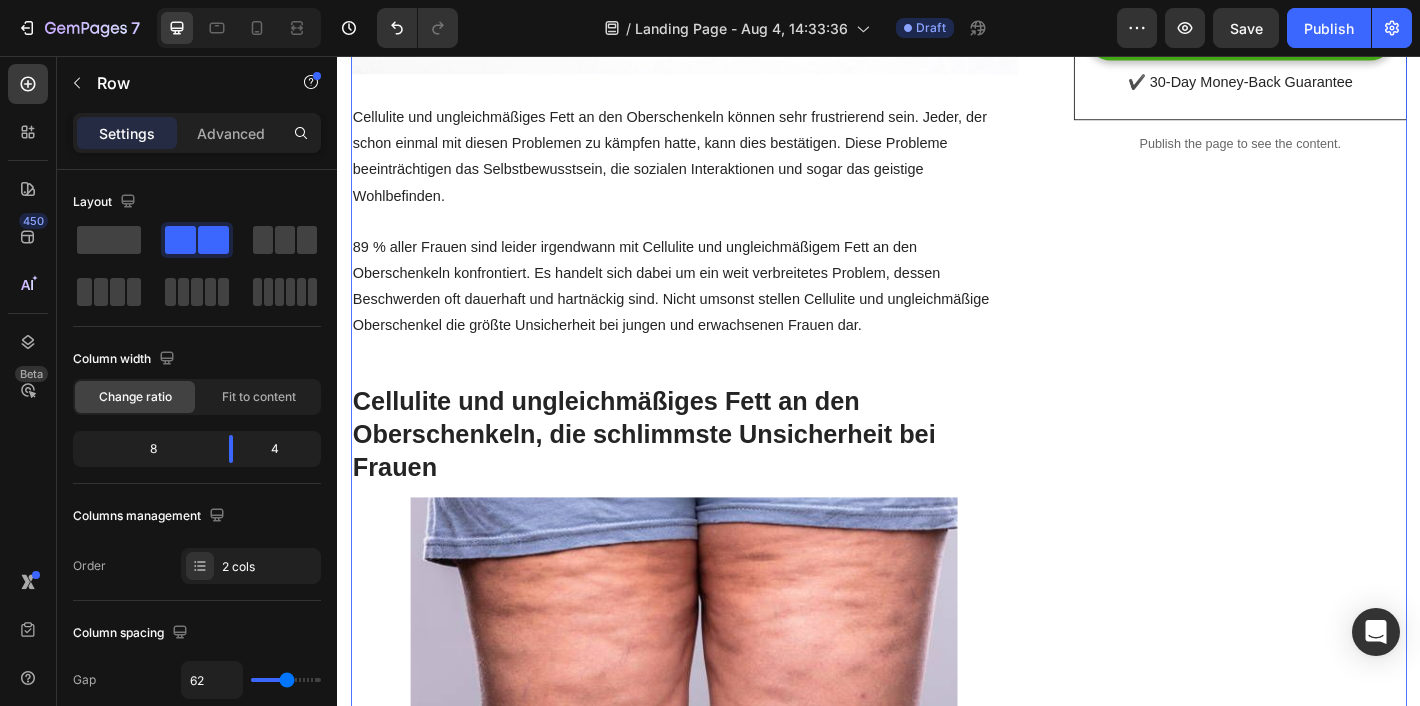 scroll, scrollTop: 186, scrollLeft: 0, axis: vertical 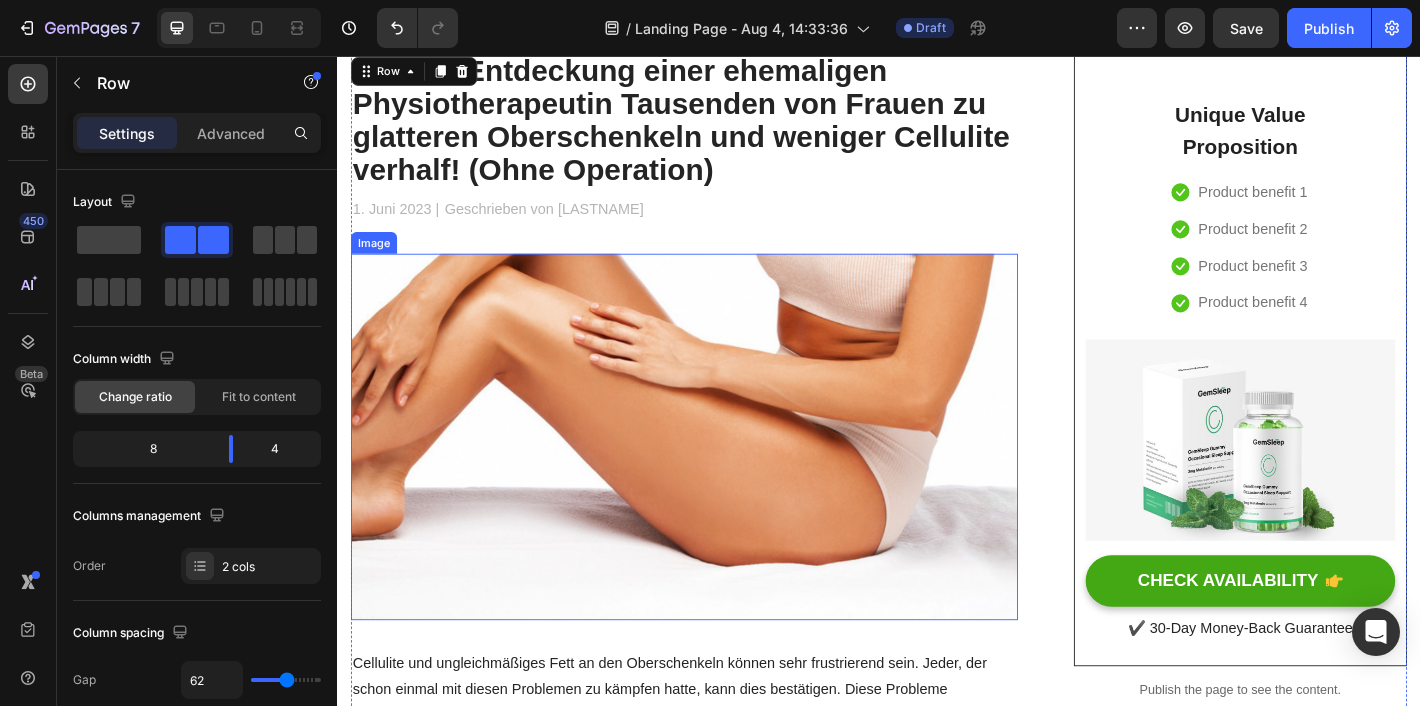 click at bounding box center [721, 478] 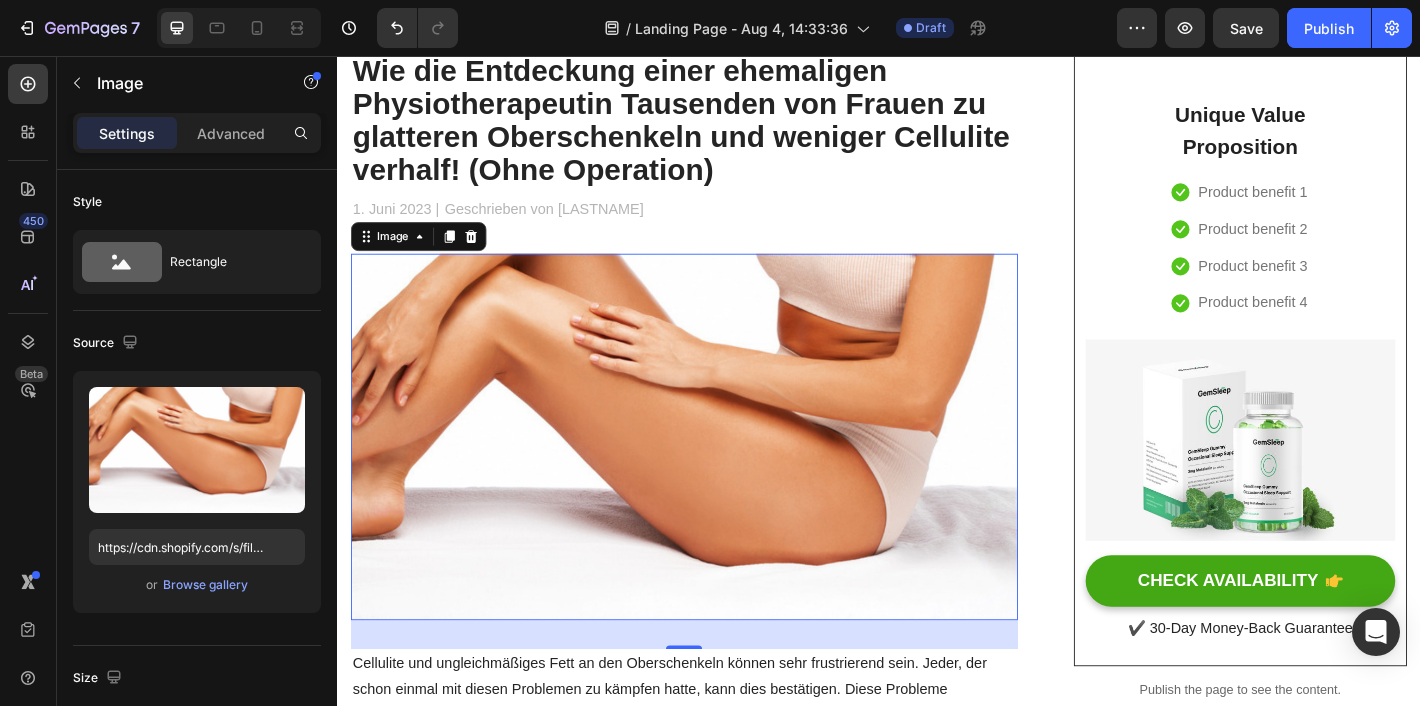 click at bounding box center [721, 478] 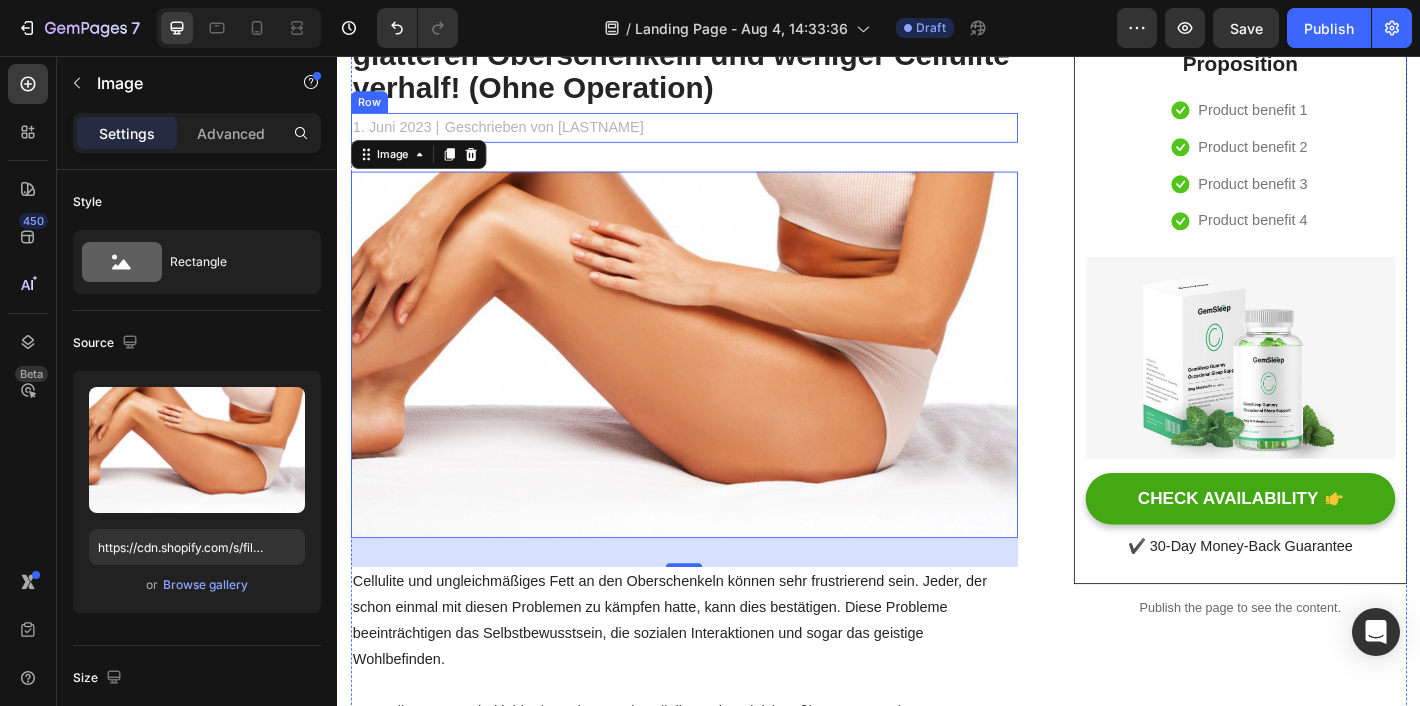 scroll, scrollTop: 313, scrollLeft: 0, axis: vertical 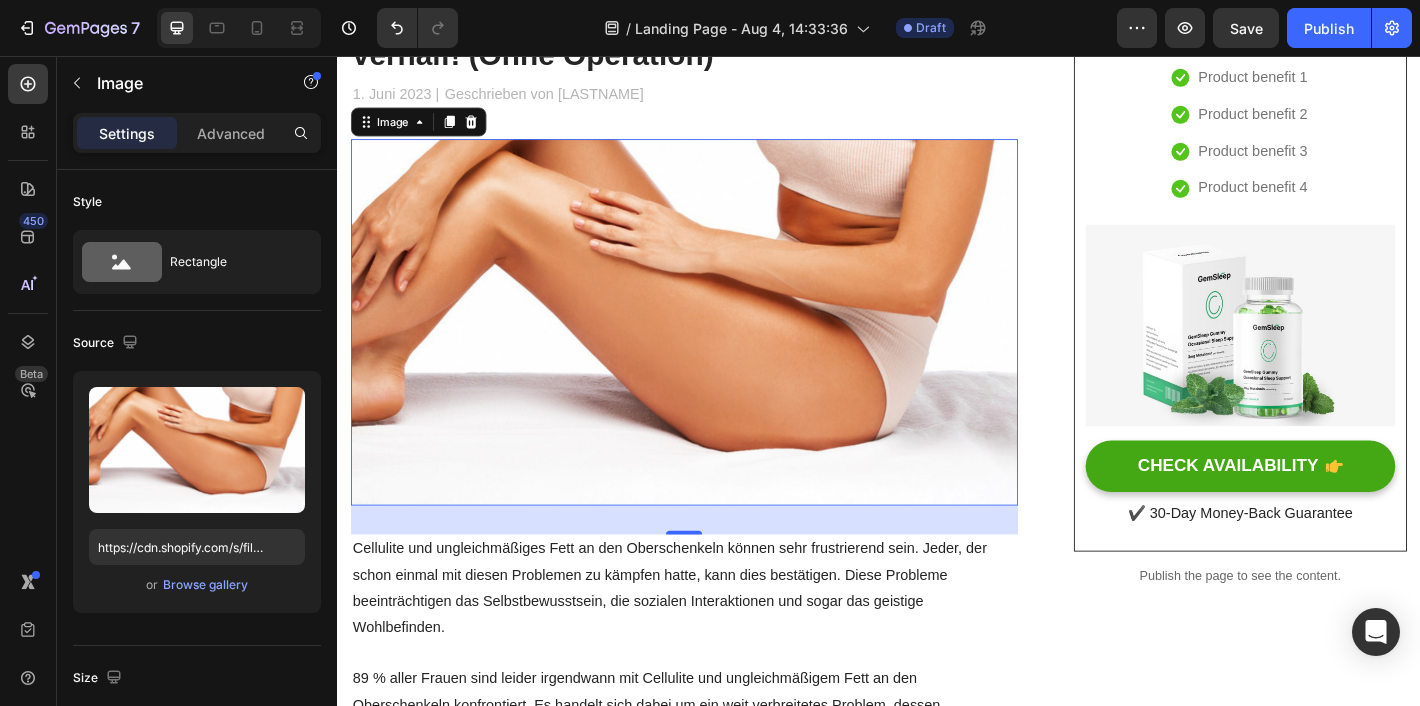 click at bounding box center [721, 351] 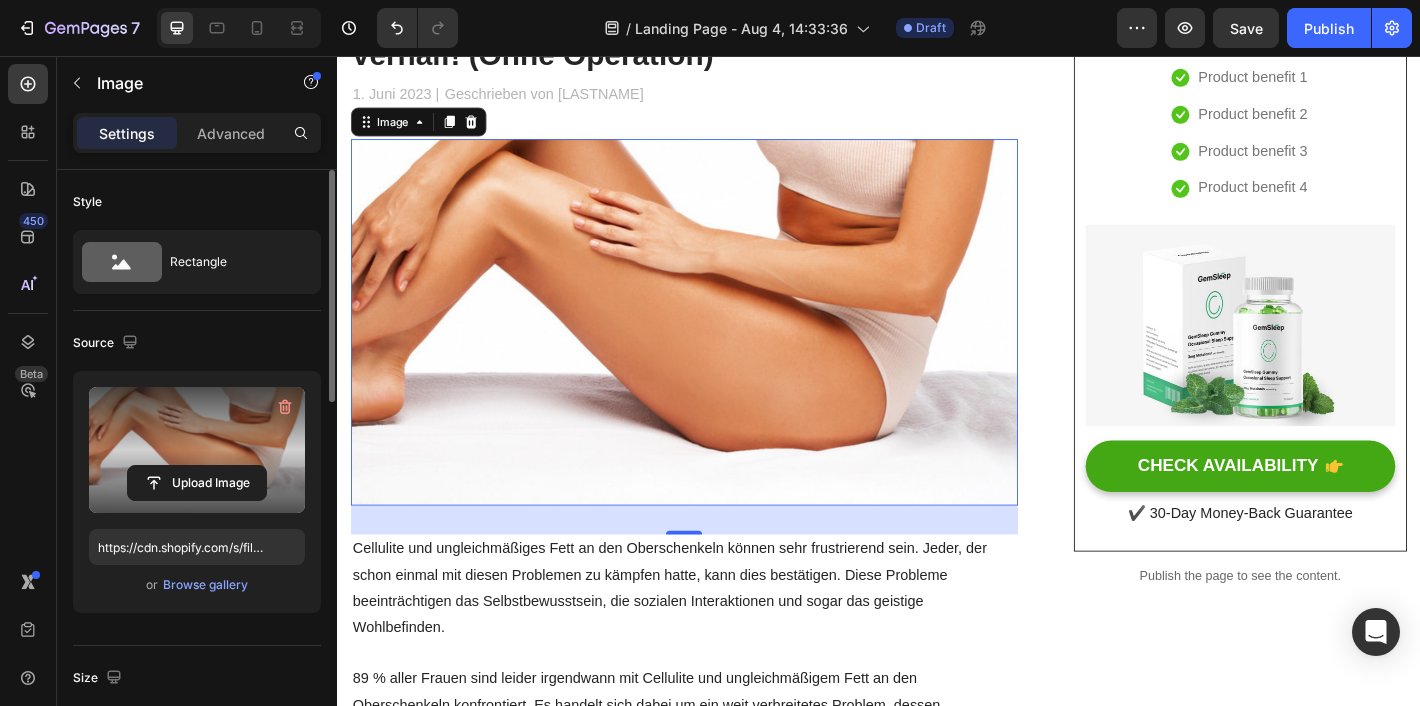 click at bounding box center [197, 450] 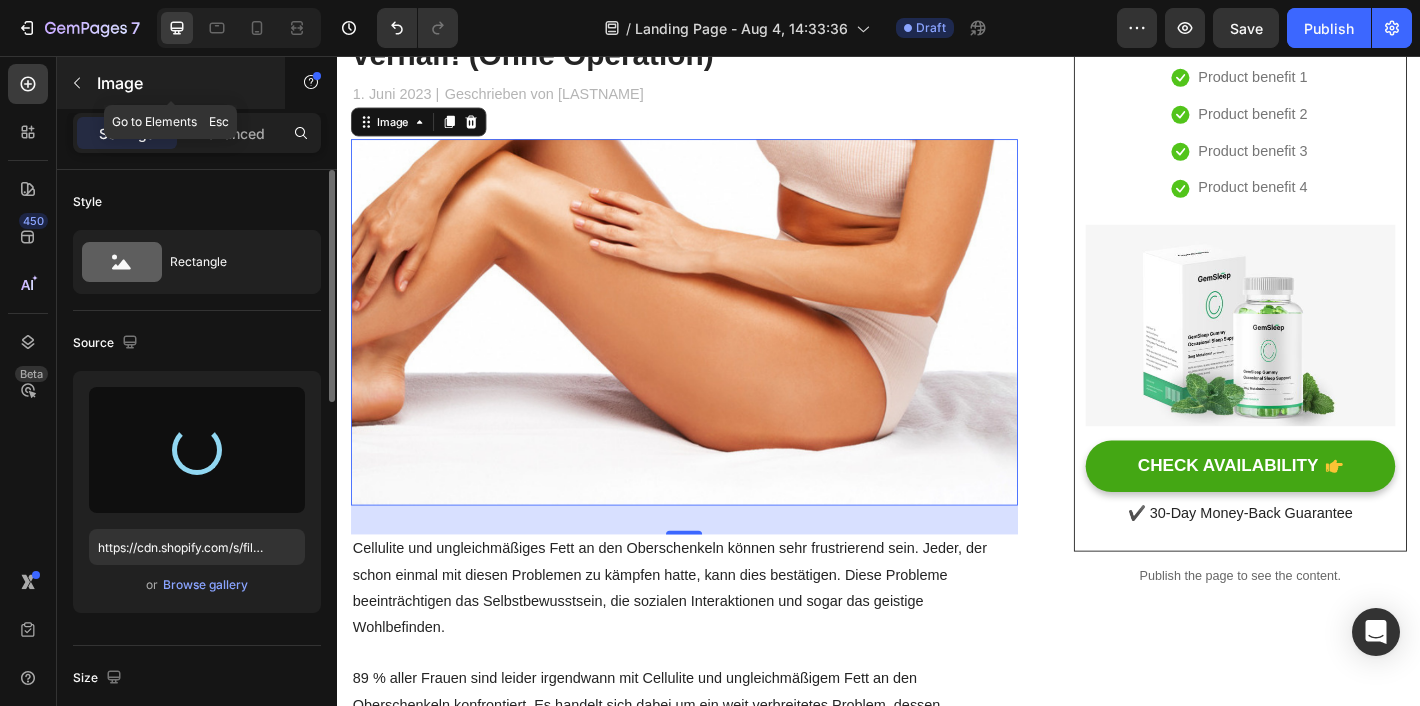 click 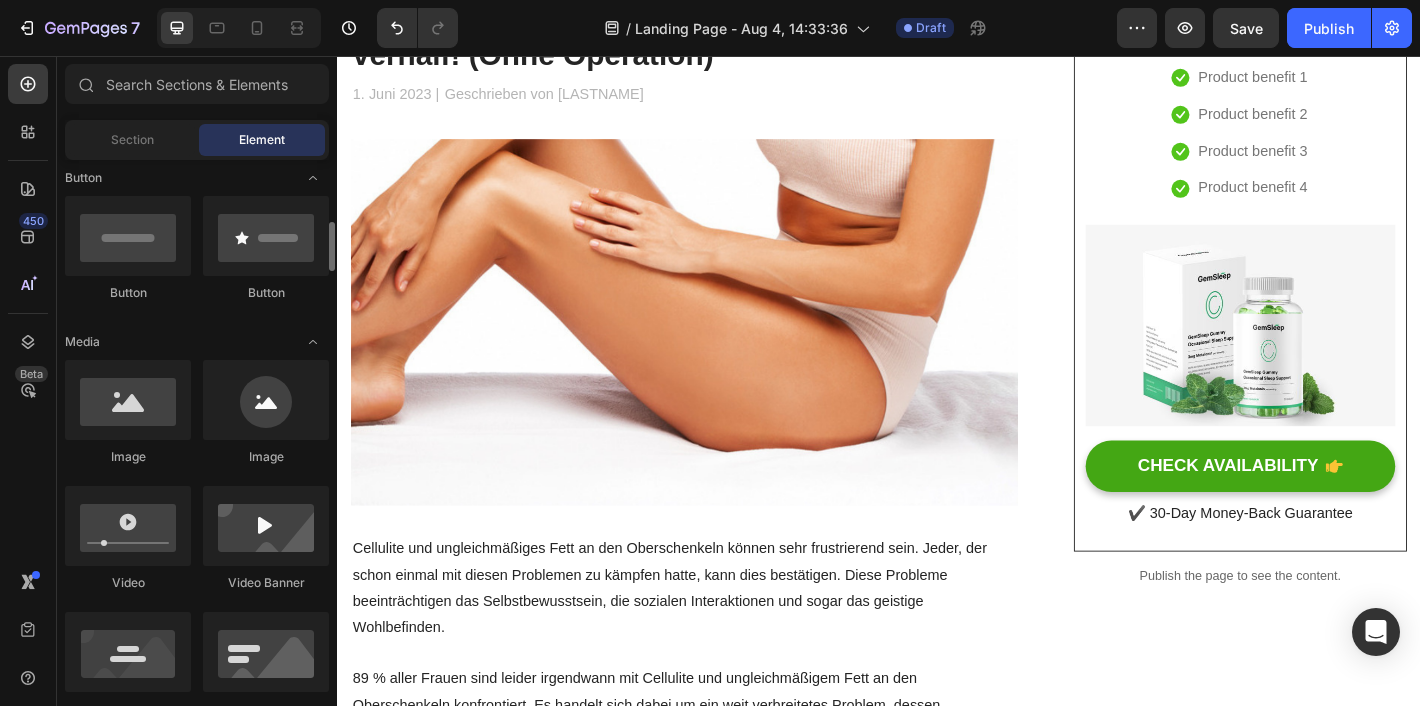 scroll, scrollTop: 486, scrollLeft: 0, axis: vertical 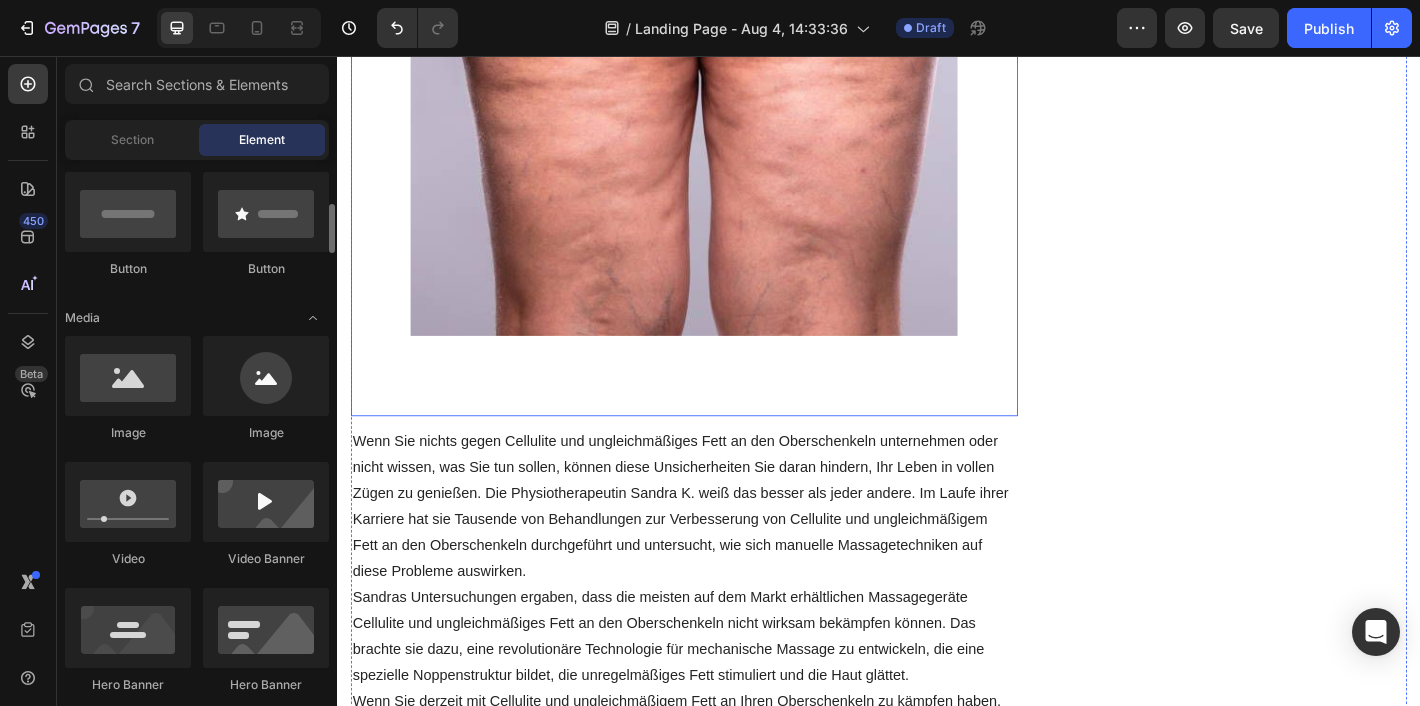 click at bounding box center (721, 165) 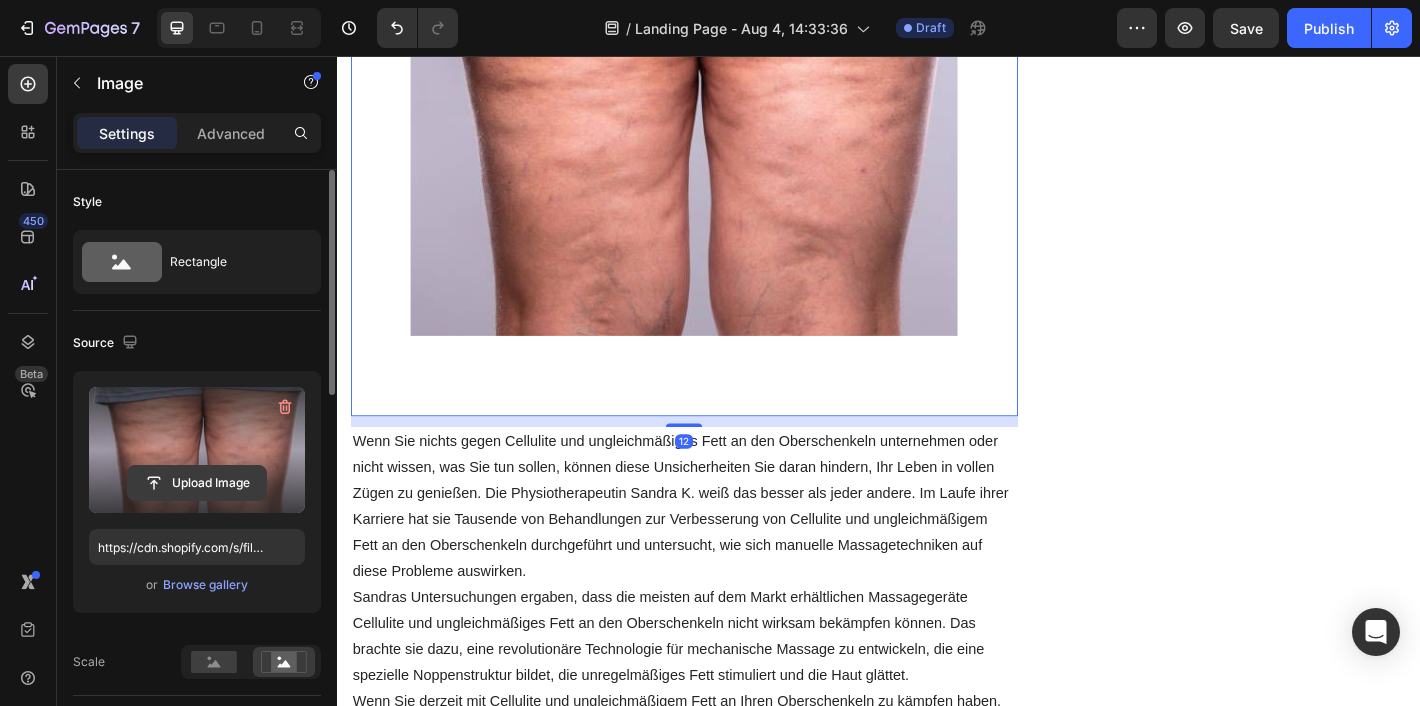 click 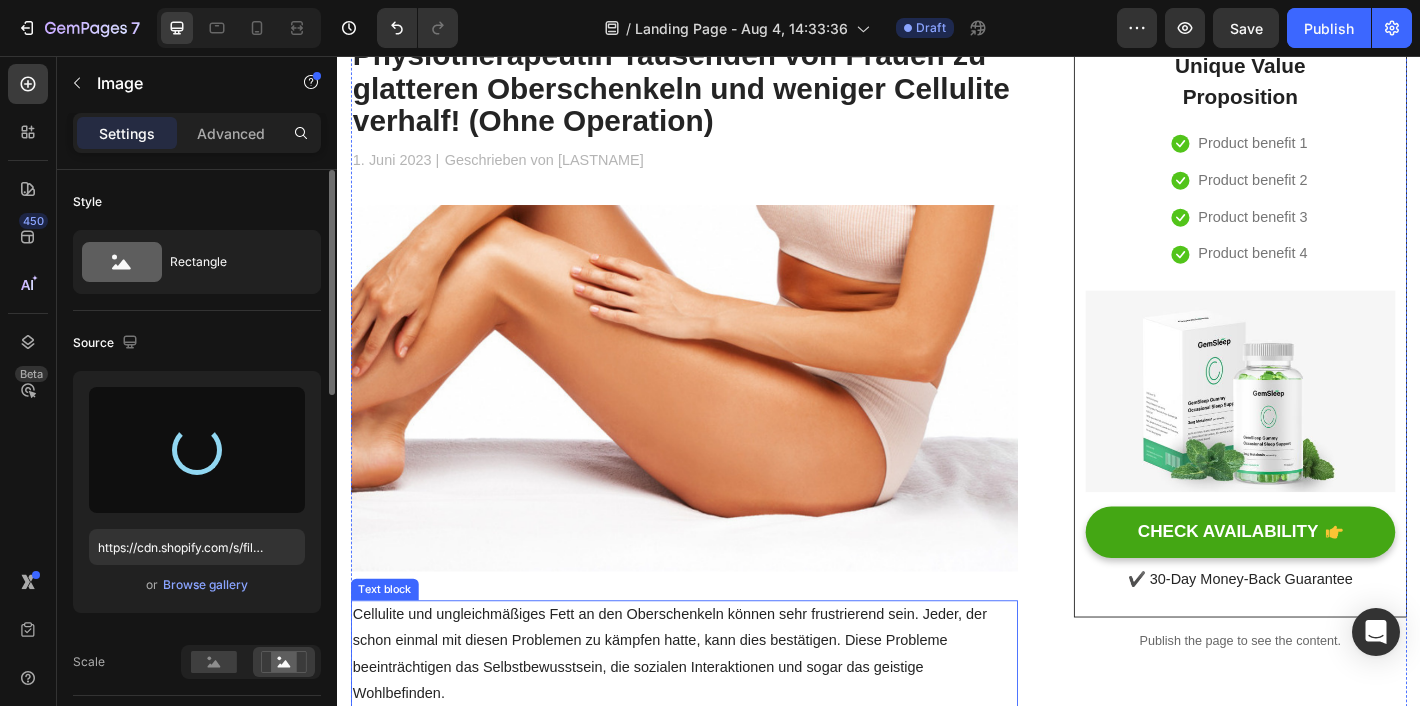 scroll, scrollTop: 0, scrollLeft: 0, axis: both 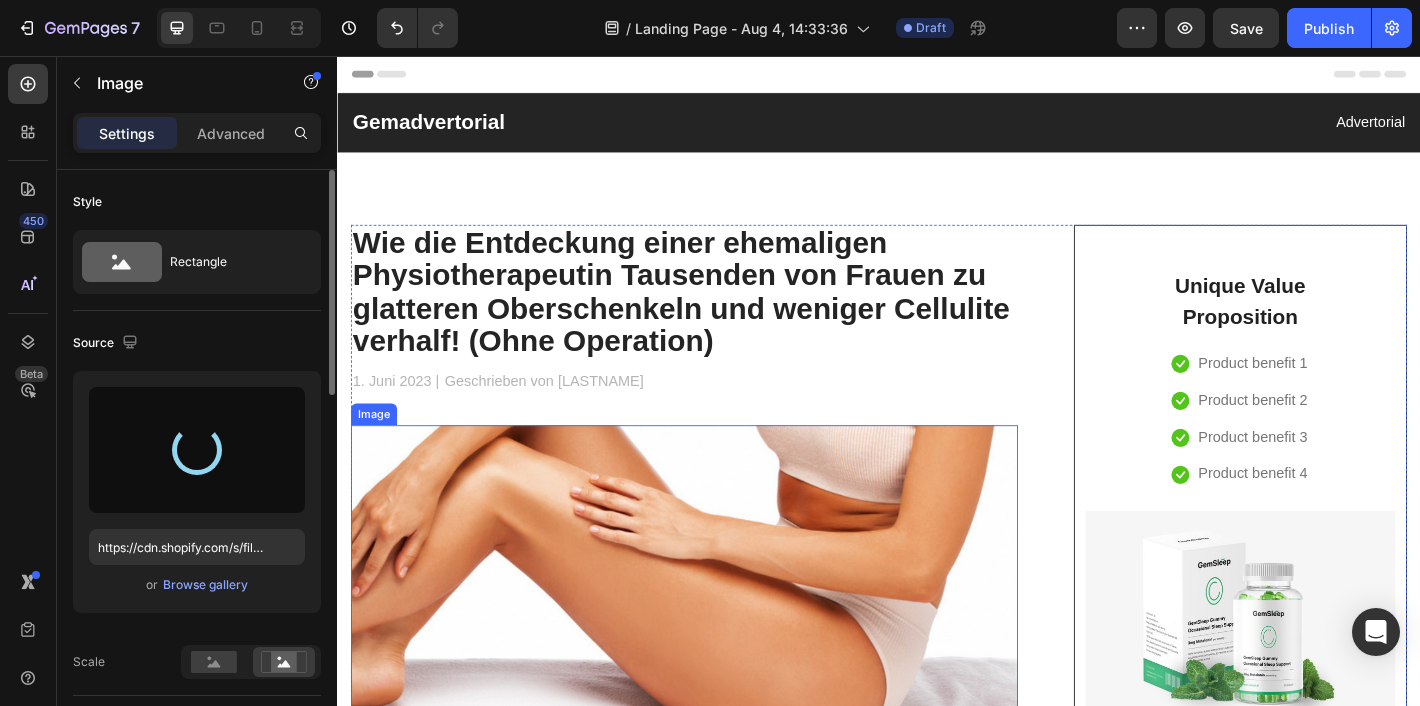 click at bounding box center (721, 668) 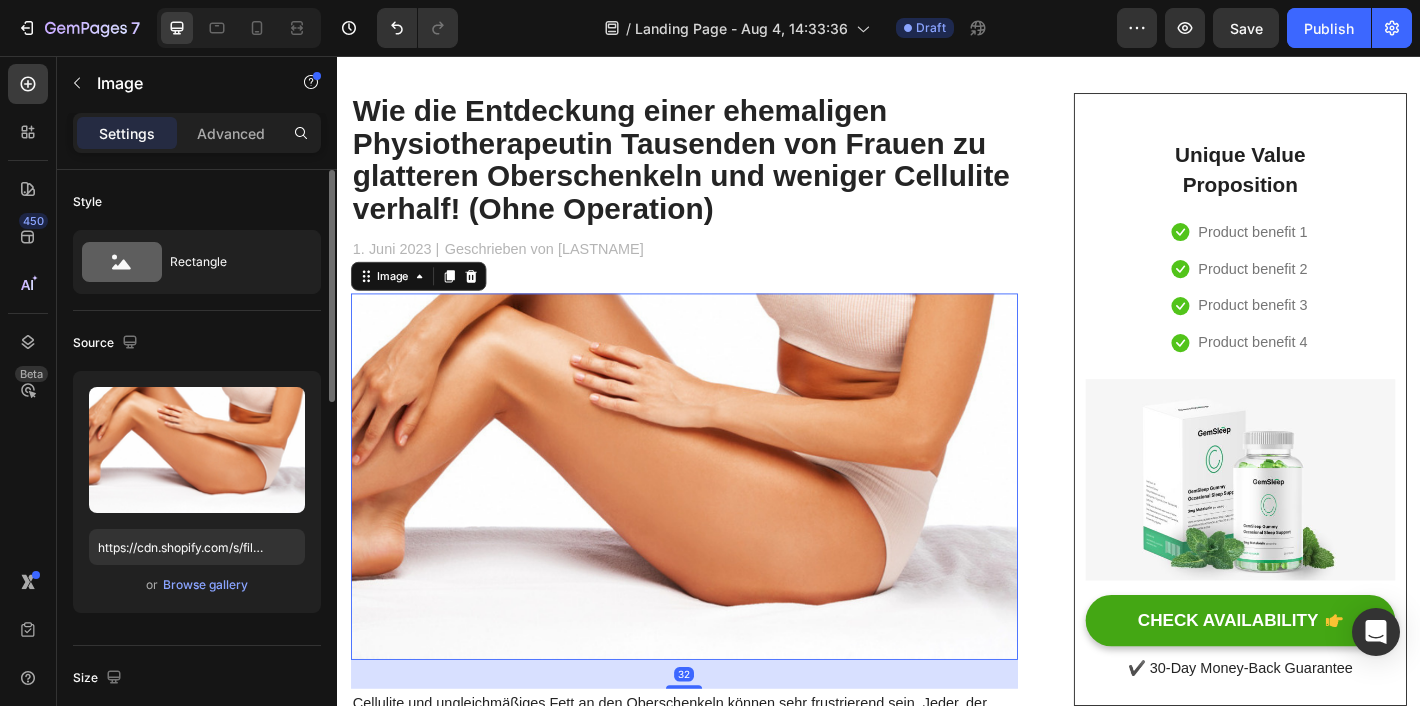 scroll, scrollTop: 254, scrollLeft: 0, axis: vertical 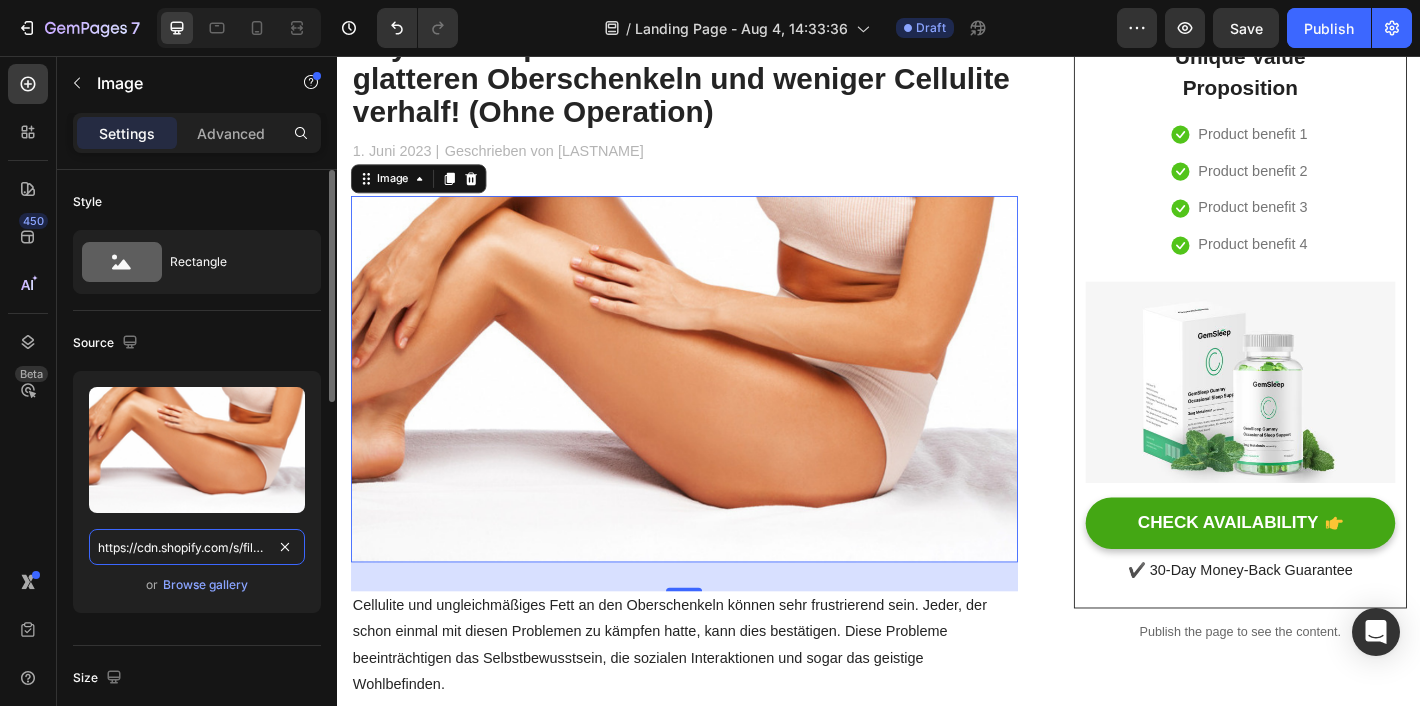 click on "https://cdn.shopify.com/s/files/1/0935/4913/4148/files/gempages_578446831566979977-a0b8ad66-20de-4a03-90a5-296cf678fa89.png" at bounding box center [197, 547] 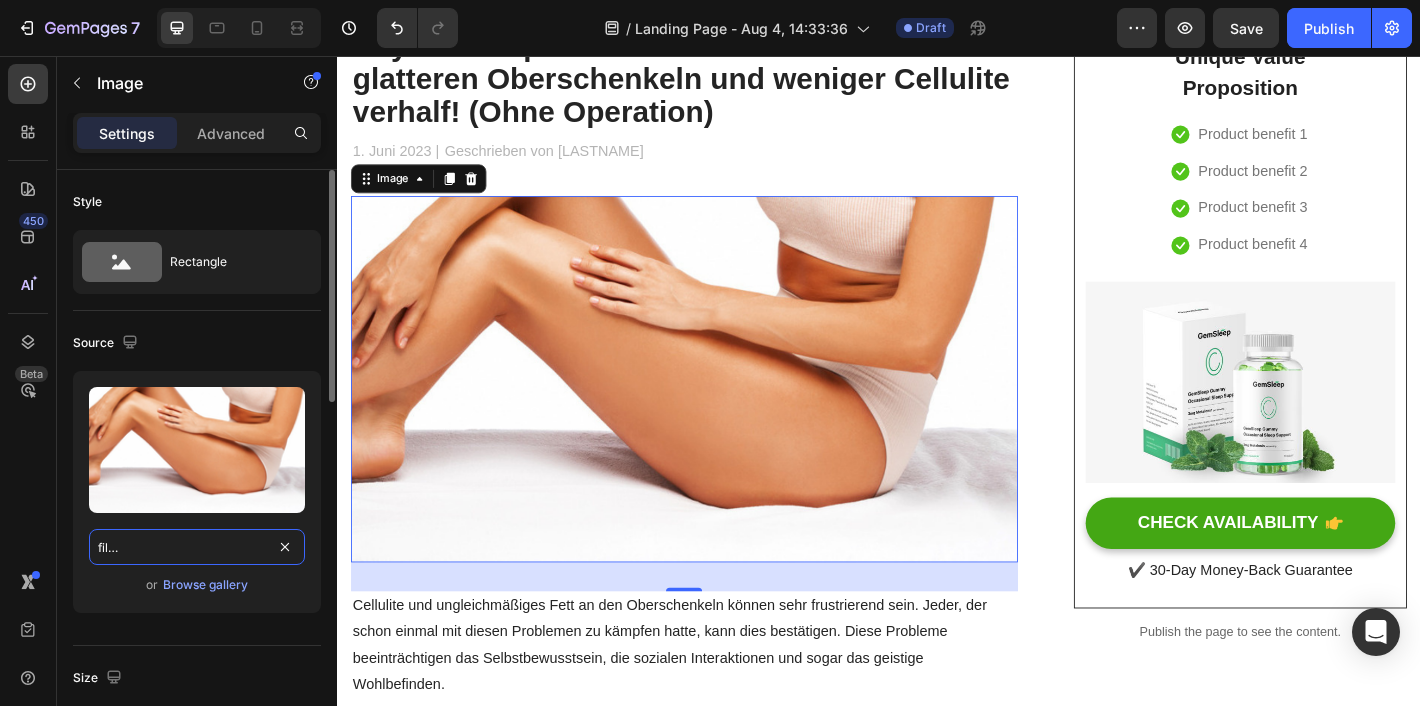 scroll, scrollTop: 0, scrollLeft: 0, axis: both 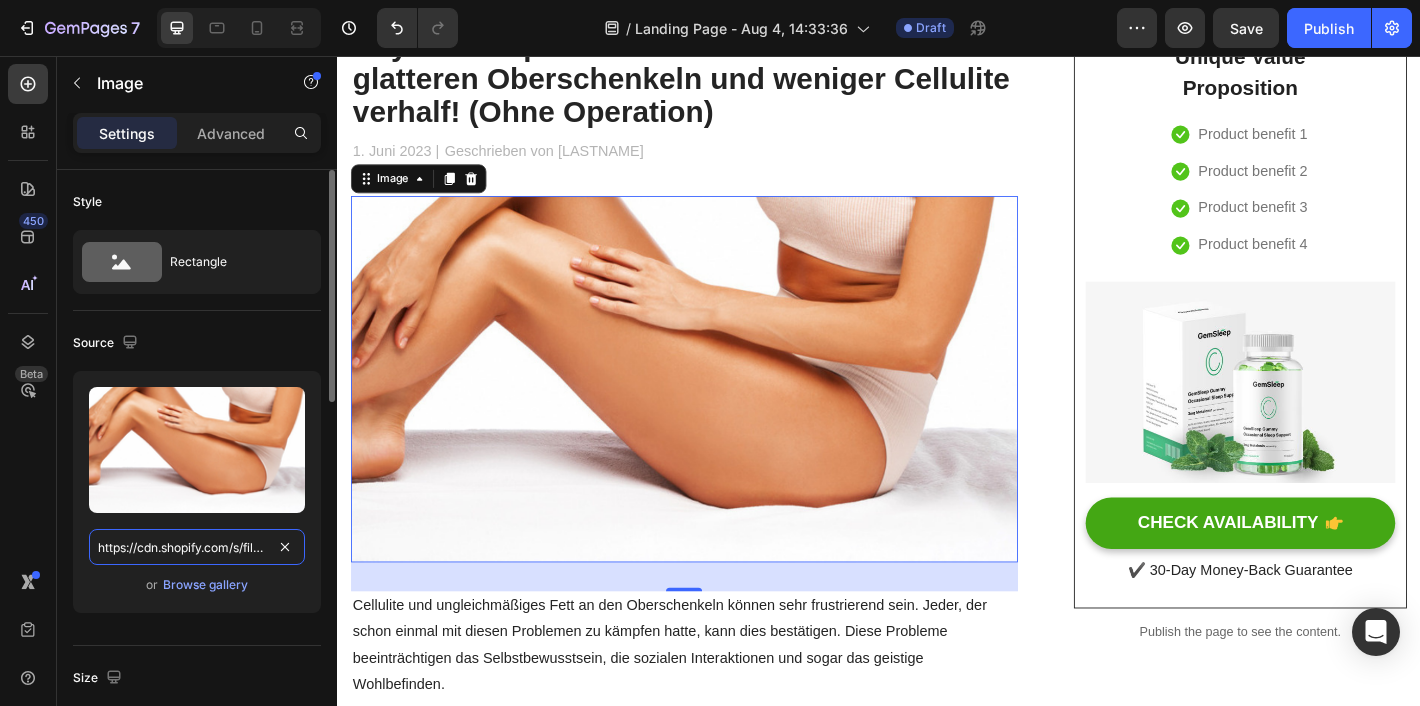 drag, startPoint x: 218, startPoint y: 544, endPoint x: 238, endPoint y: 552, distance: 21.540659 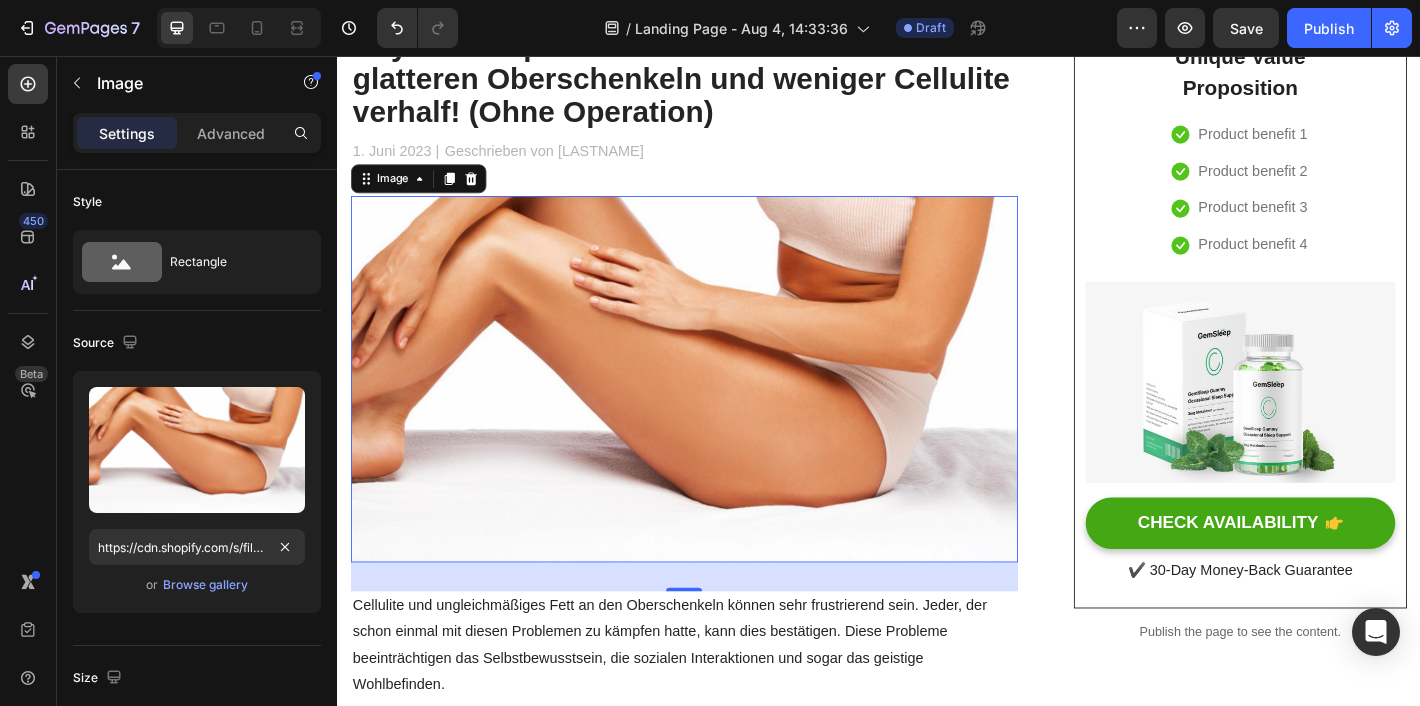 click on "Cellulite und ungleichmäßiges Fett an den Oberschenkeln können sehr frustrierend sein. Jeder, der schon einmal mit diesen Problemen zu kämpfen hatte, kann dies bestätigen. Diese Probleme beeinträchtigen das Selbstbewusstsein, die sozialen Interaktionen und sogar das geistige Wohlbefinden." at bounding box center (721, 708) 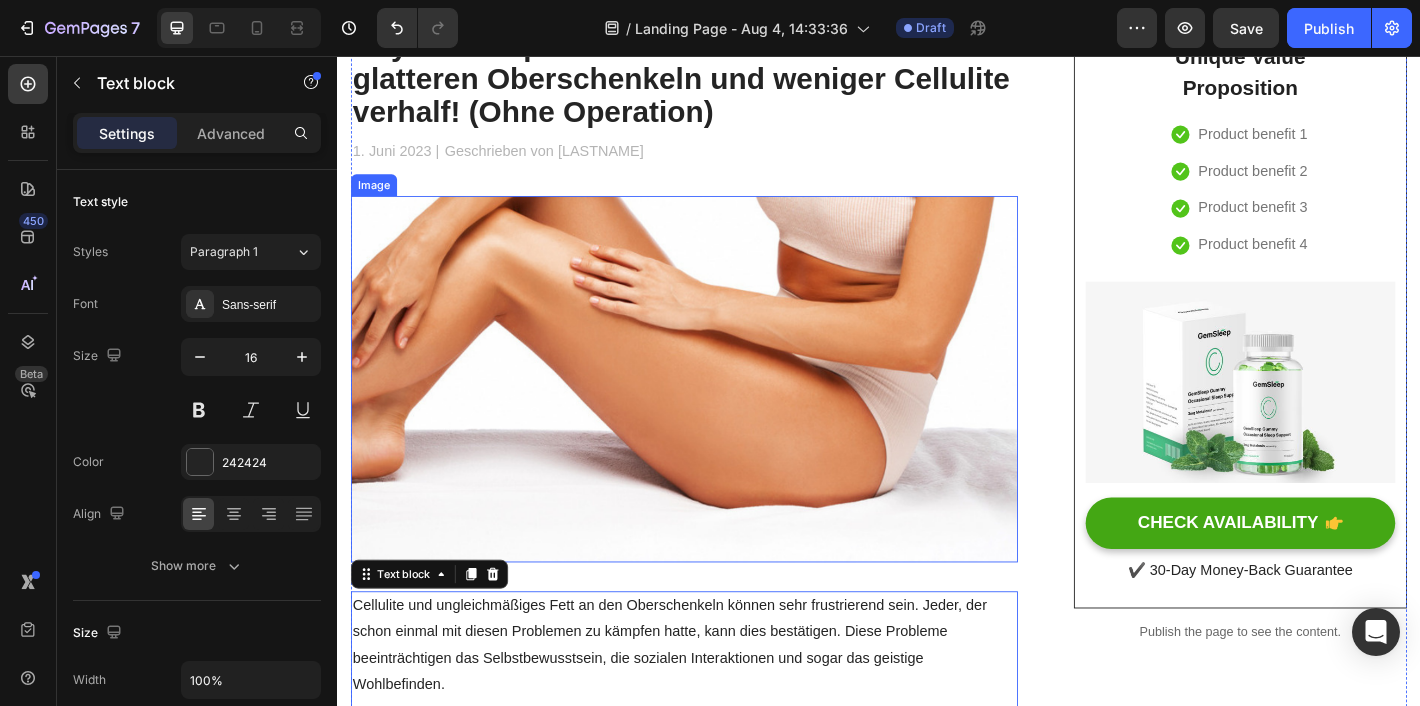 click at bounding box center [721, 414] 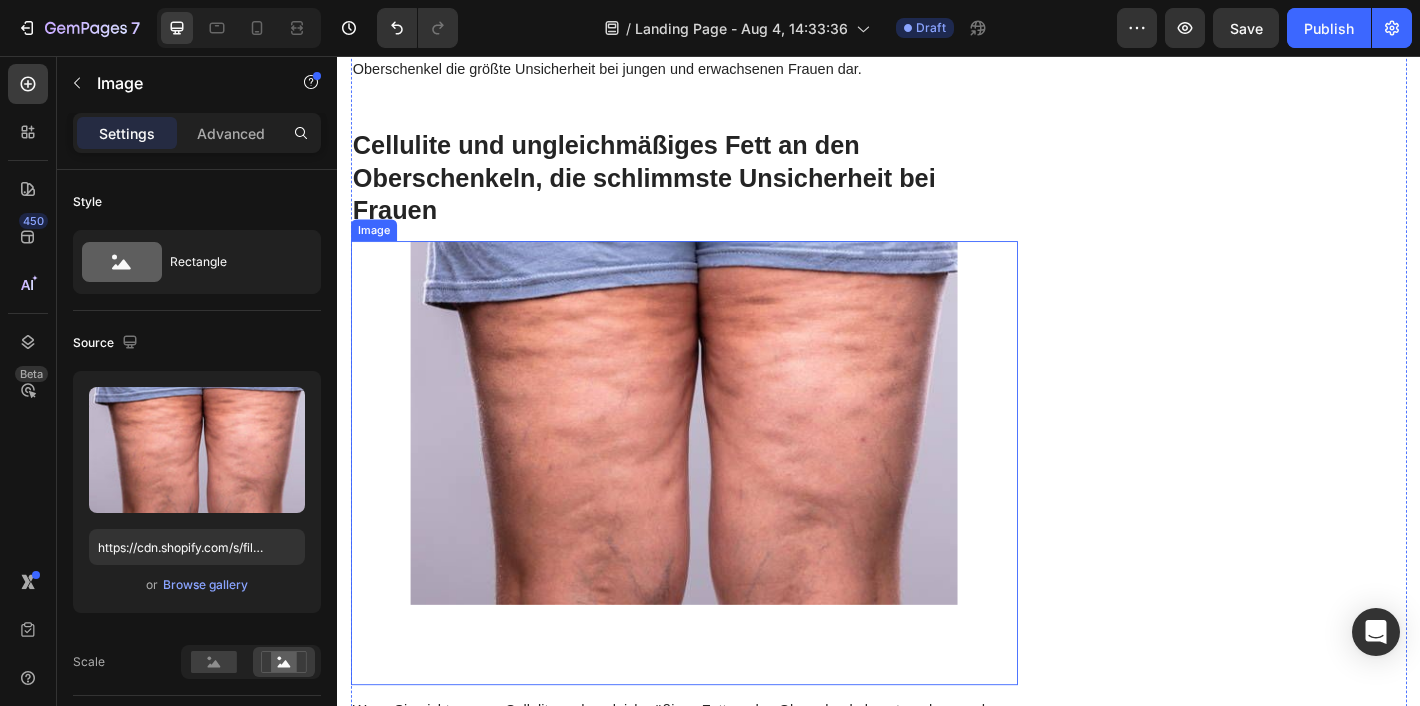 click at bounding box center [721, 463] 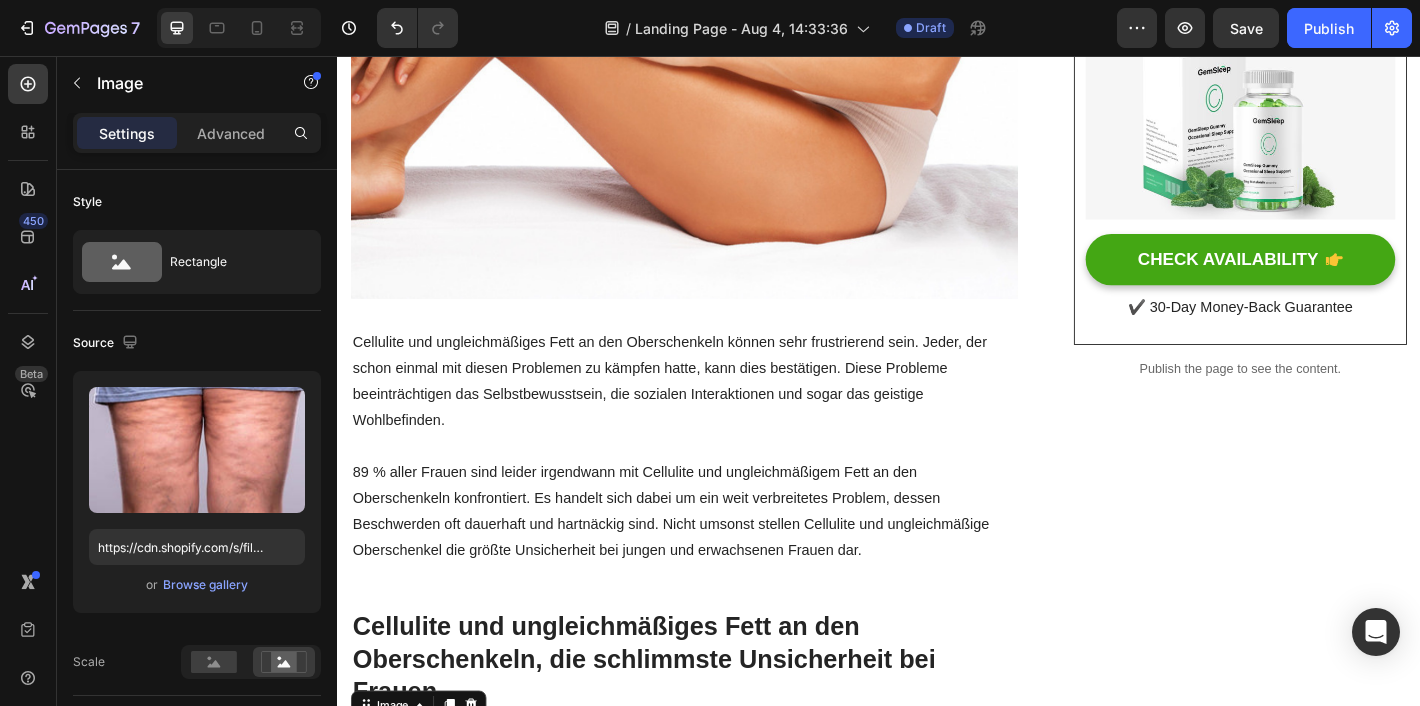 scroll, scrollTop: 193, scrollLeft: 0, axis: vertical 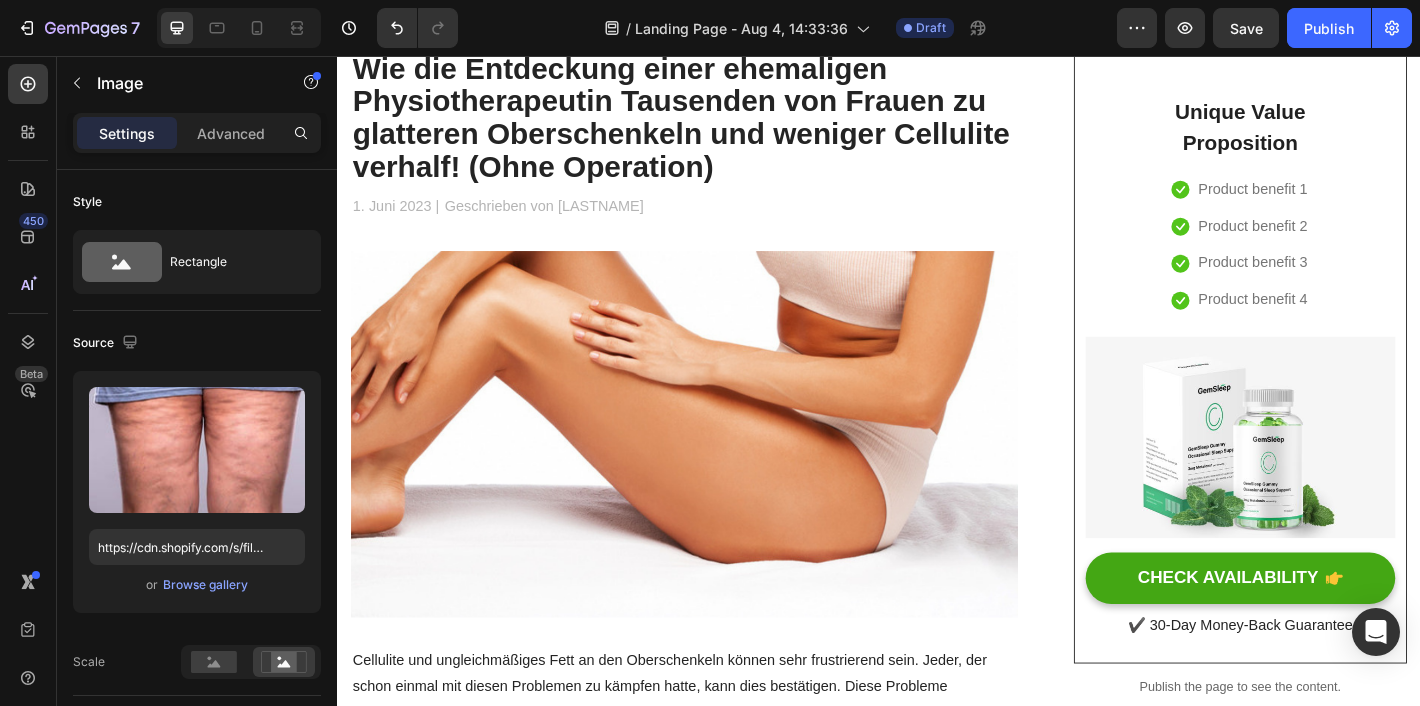click at bounding box center (721, 475) 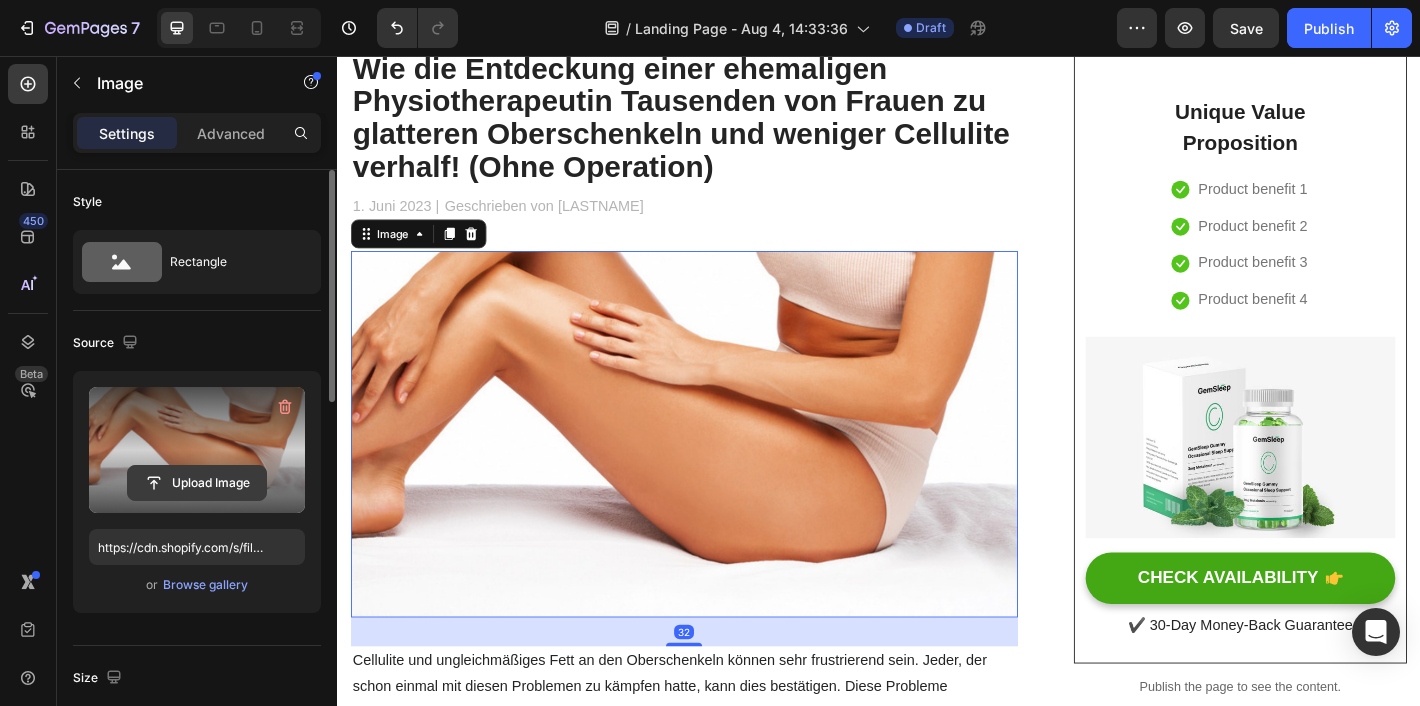 click 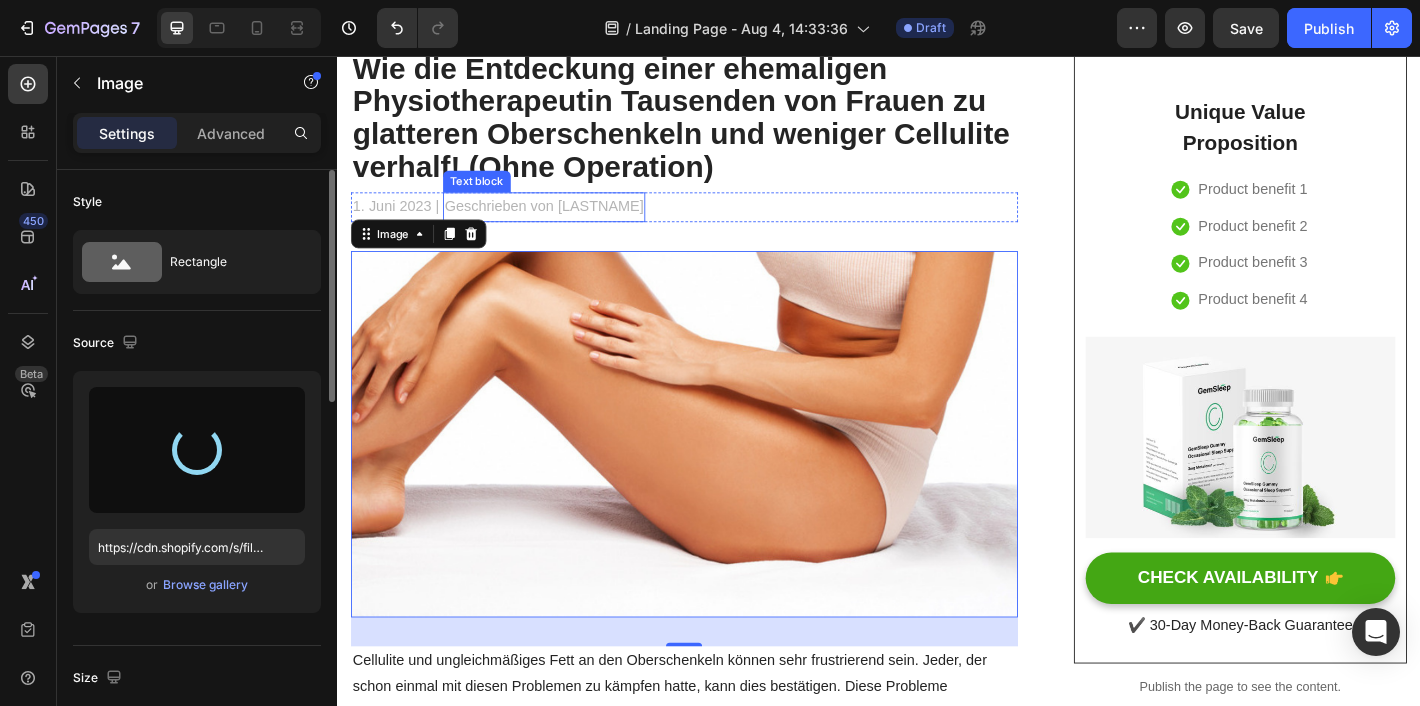 type on "https://cdn.shopify.com/s/files/1/0935/4913/4148/files/gempages_578446831566979977-075d106e-54c6-4f09-85ad-8a3f34f57732.png" 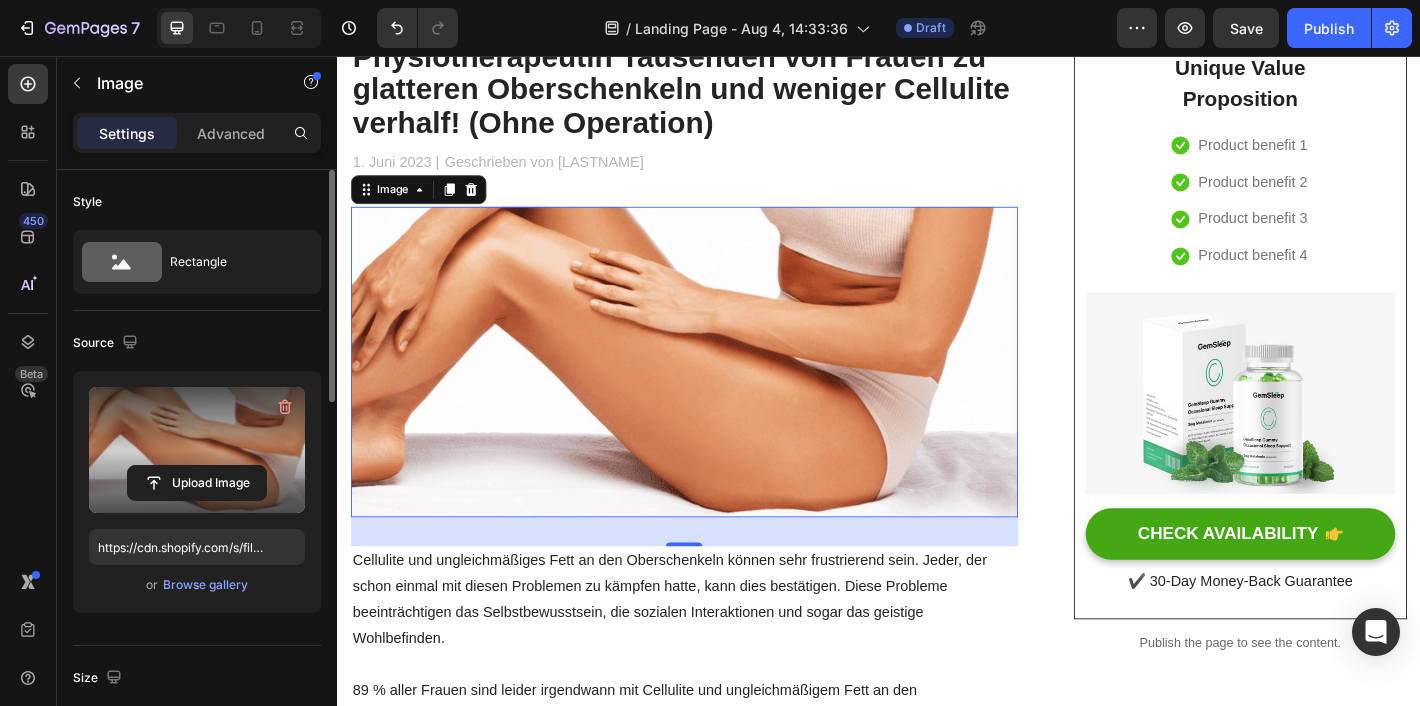scroll, scrollTop: 270, scrollLeft: 0, axis: vertical 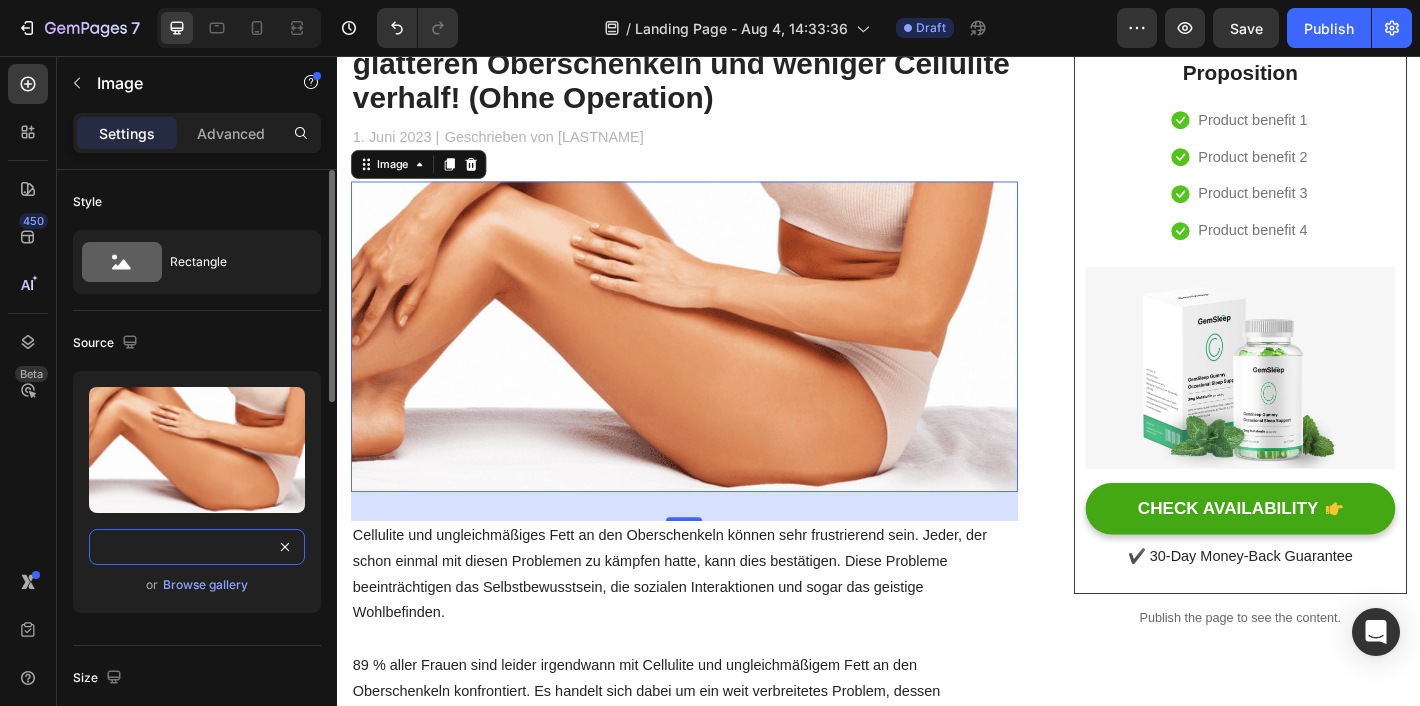 drag, startPoint x: 174, startPoint y: 554, endPoint x: 297, endPoint y: 554, distance: 123 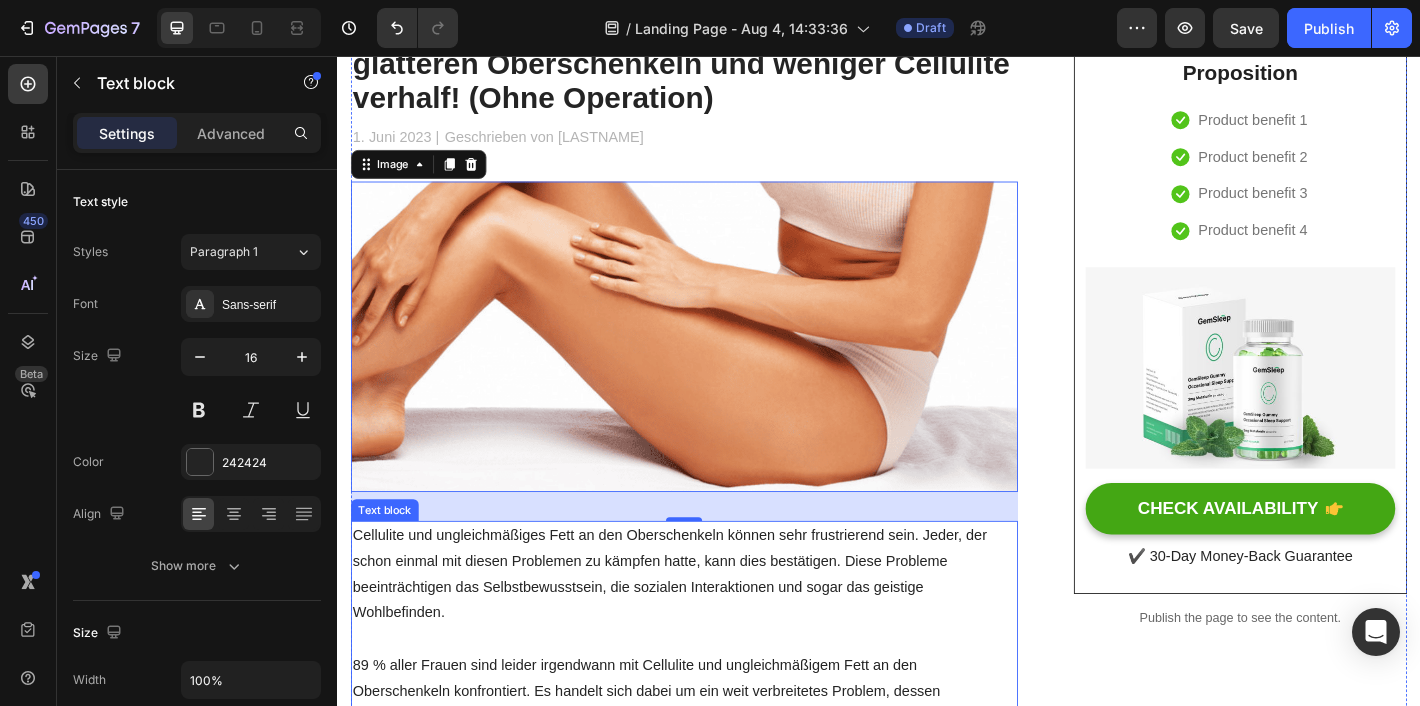 click at bounding box center [721, 702] 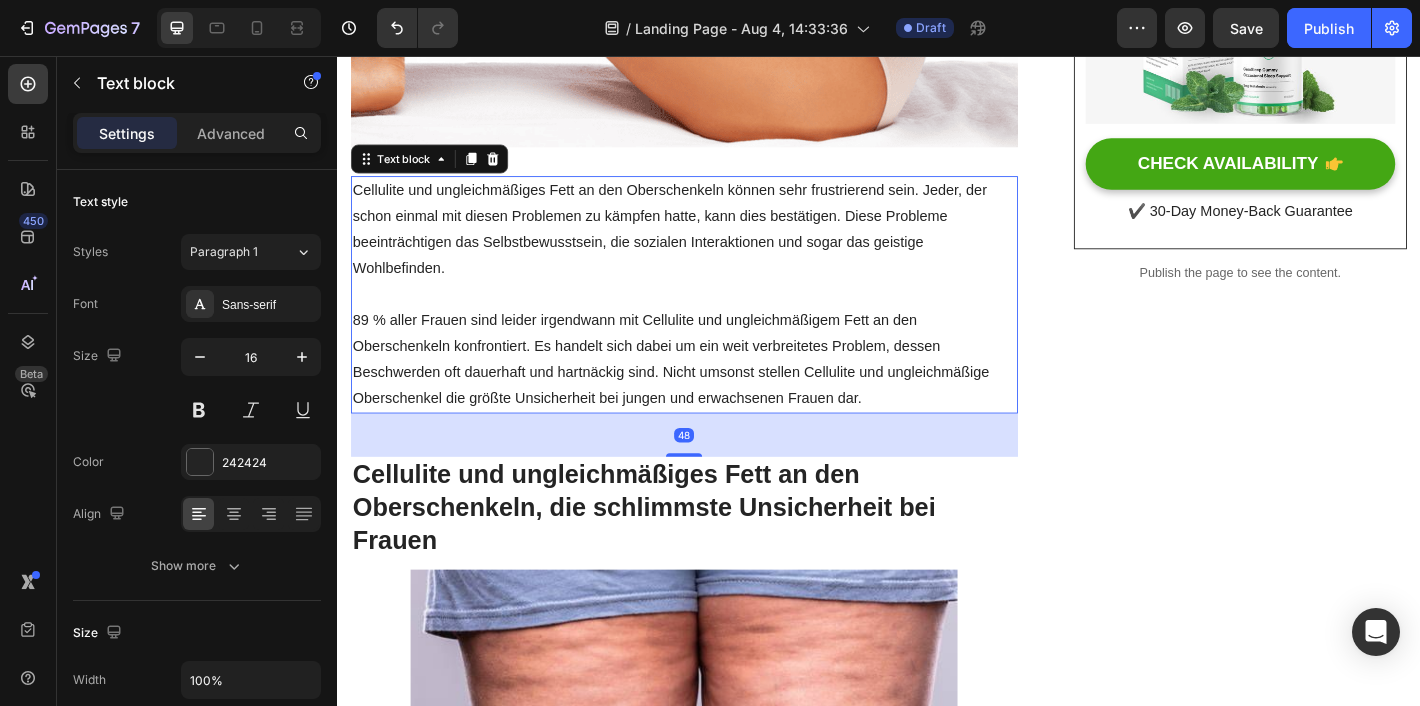scroll, scrollTop: 1113, scrollLeft: 0, axis: vertical 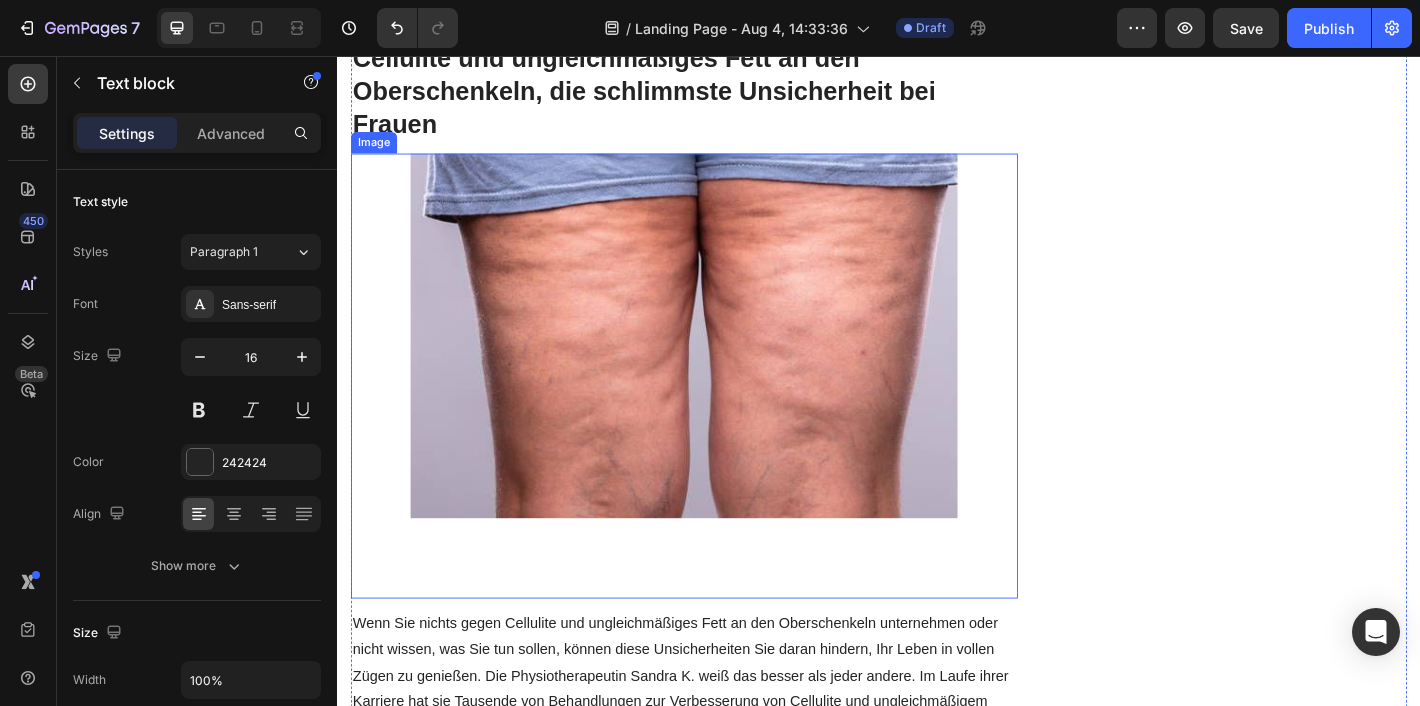 click at bounding box center [721, 366] 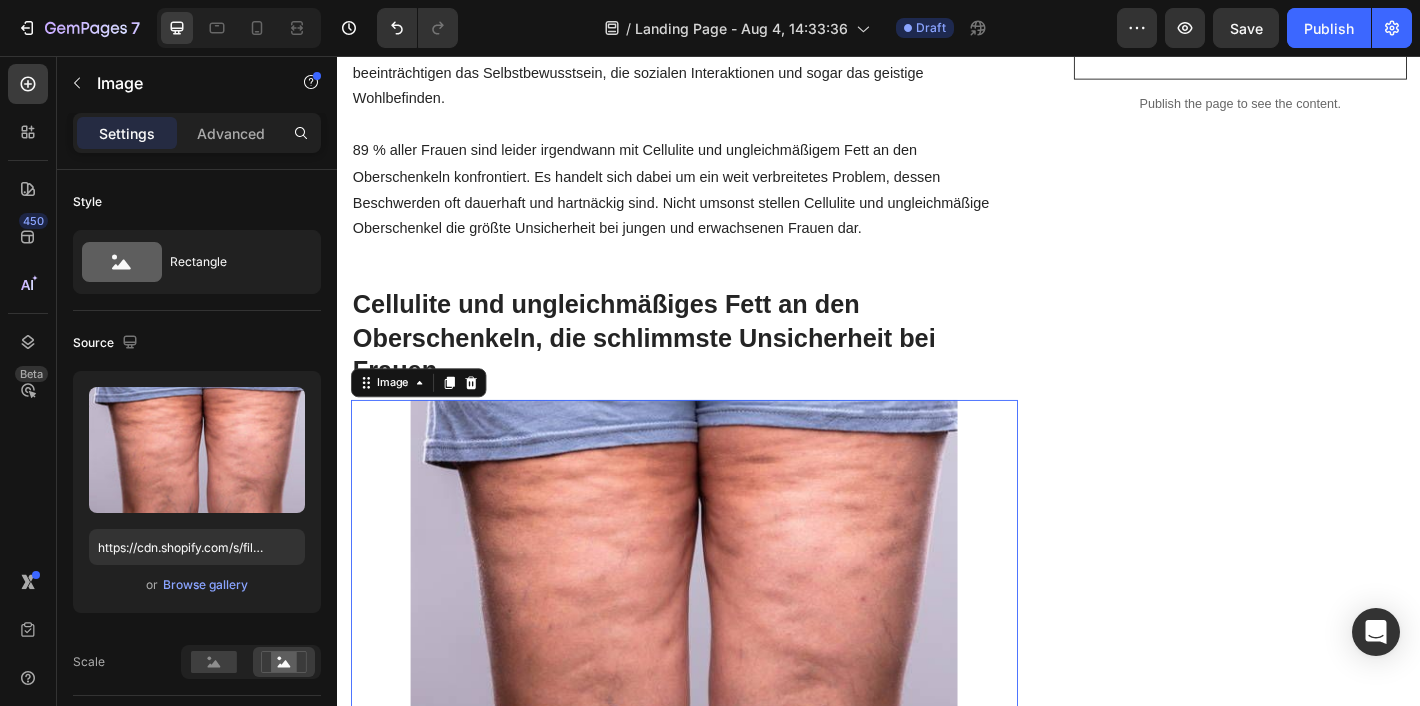 scroll, scrollTop: 461, scrollLeft: 0, axis: vertical 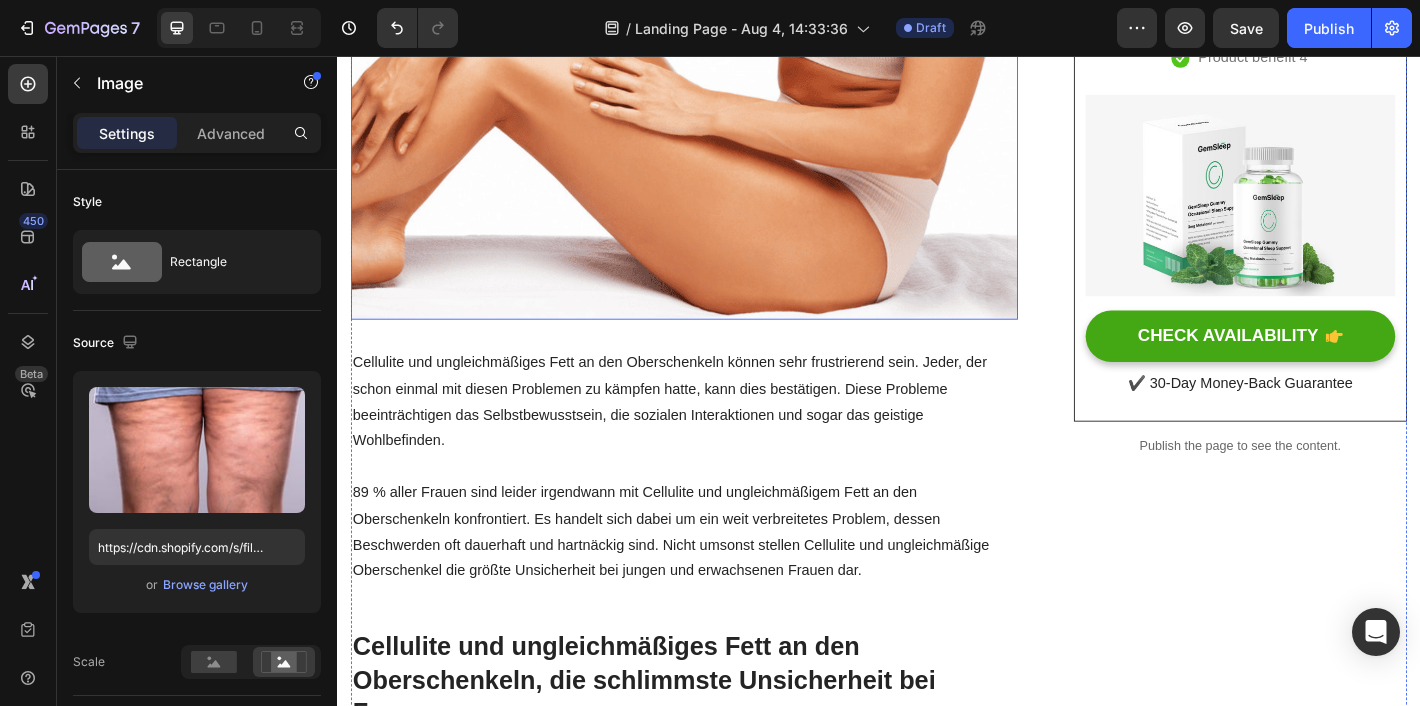 click at bounding box center (721, 176) 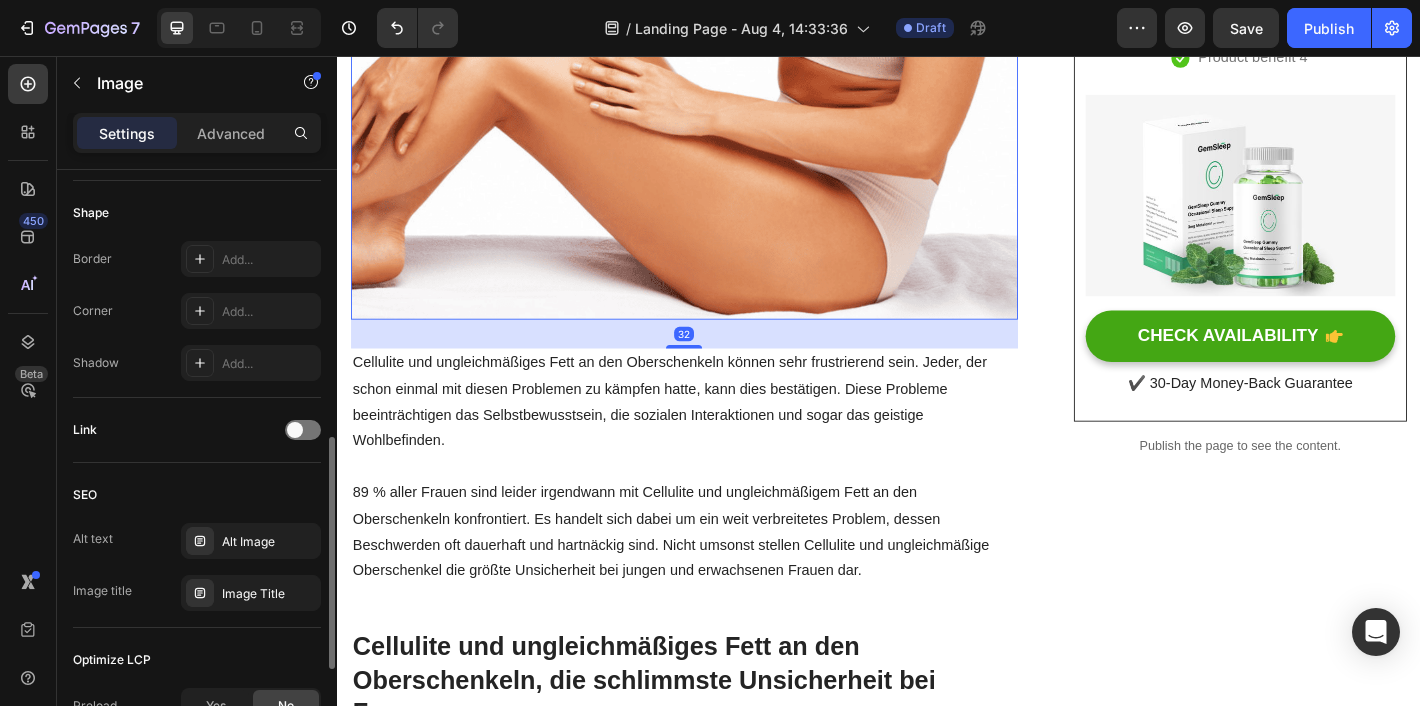 scroll, scrollTop: 681, scrollLeft: 0, axis: vertical 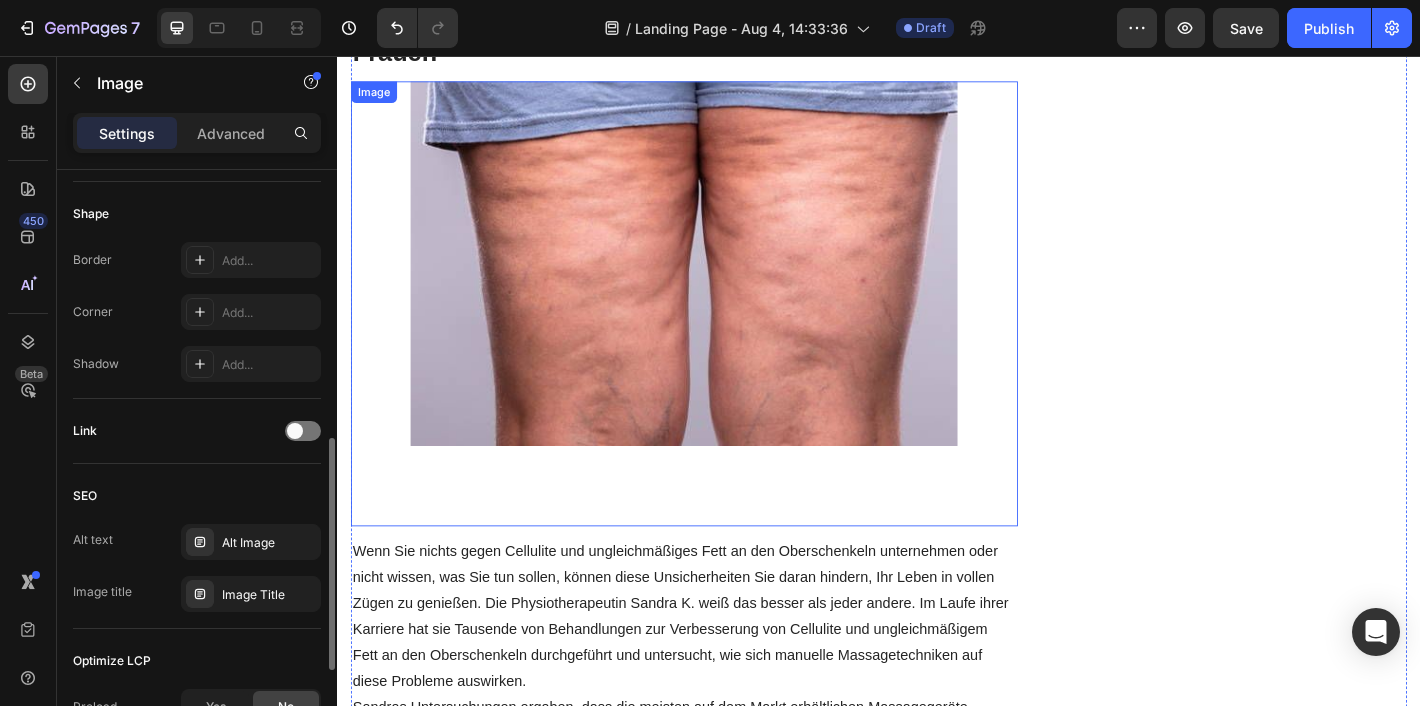 click at bounding box center [721, 286] 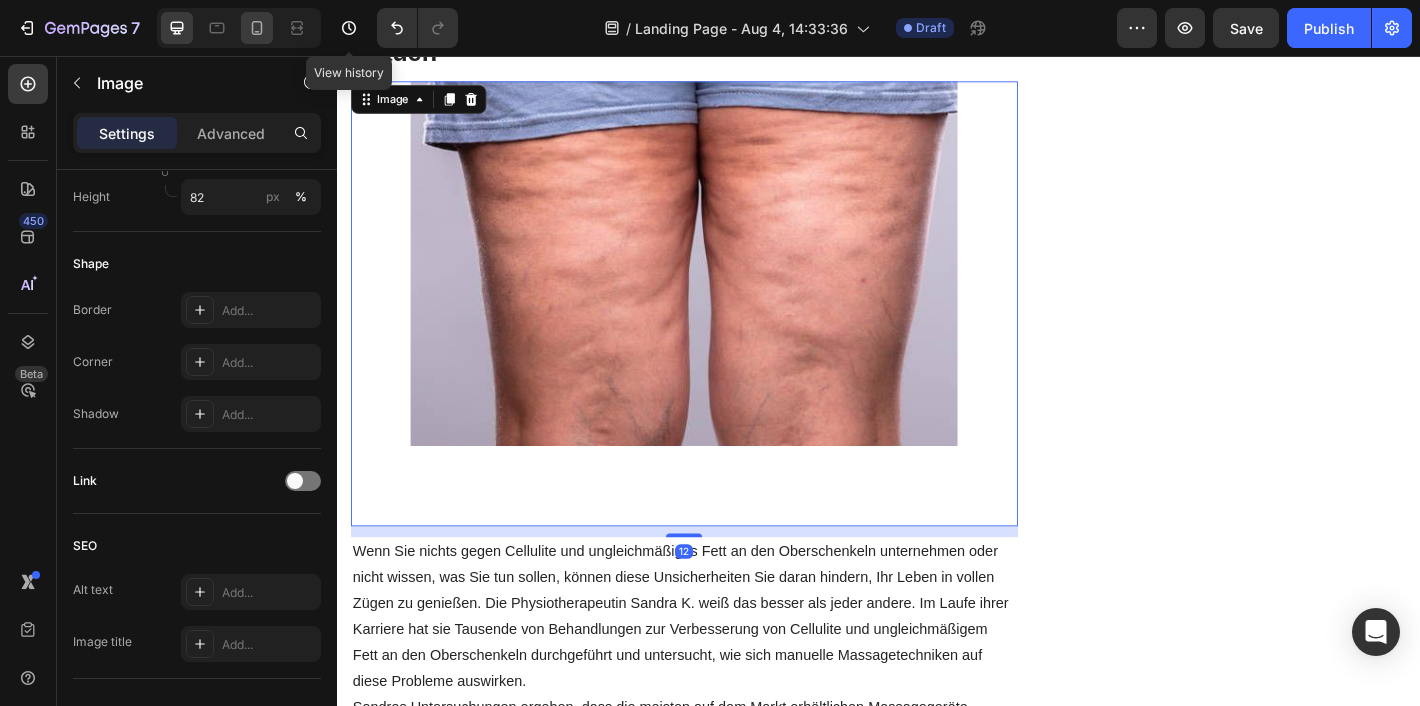 click 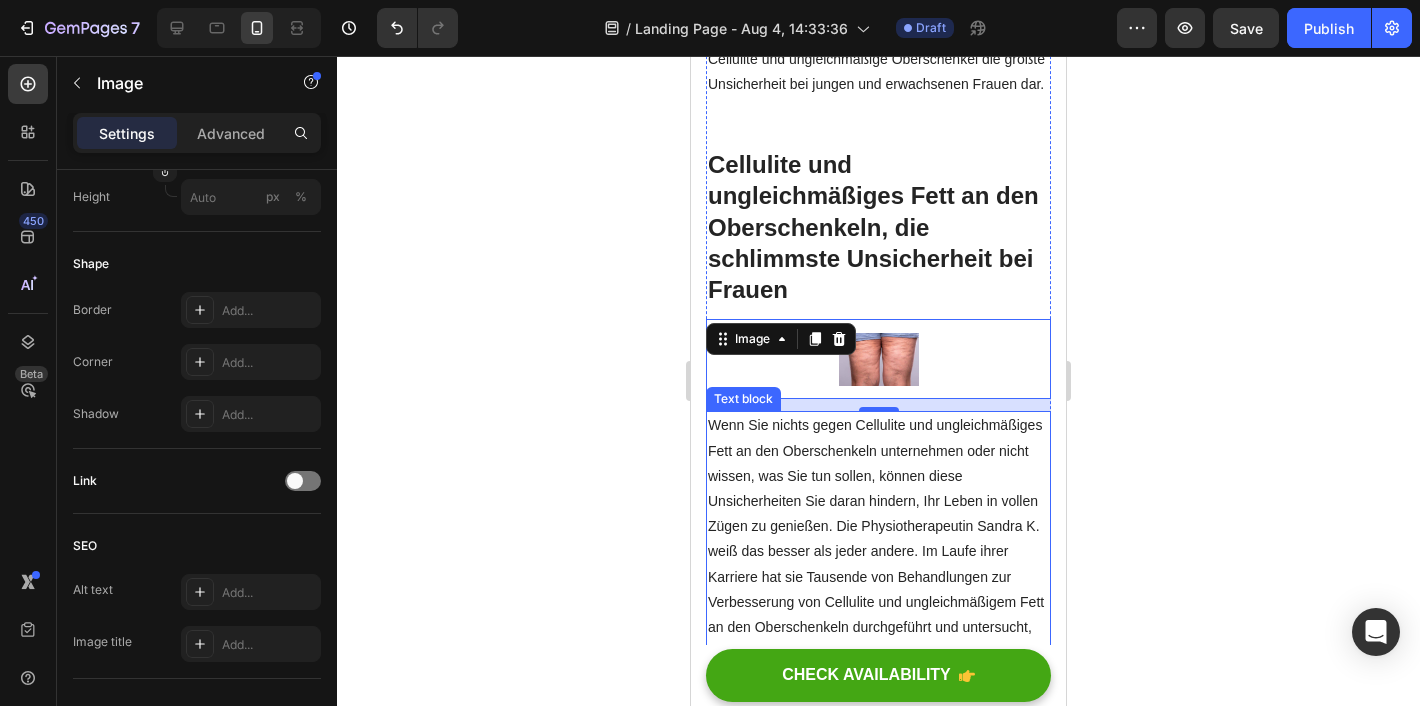 scroll, scrollTop: 964, scrollLeft: 0, axis: vertical 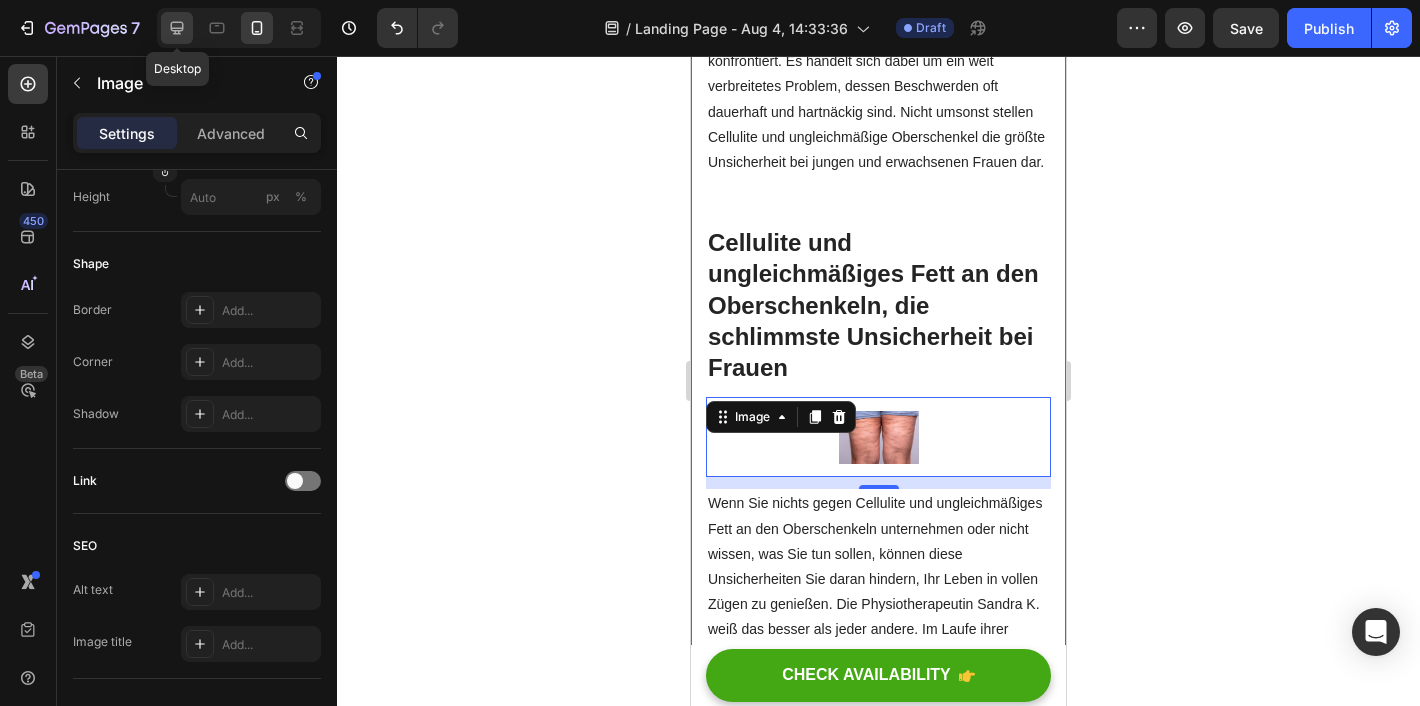click 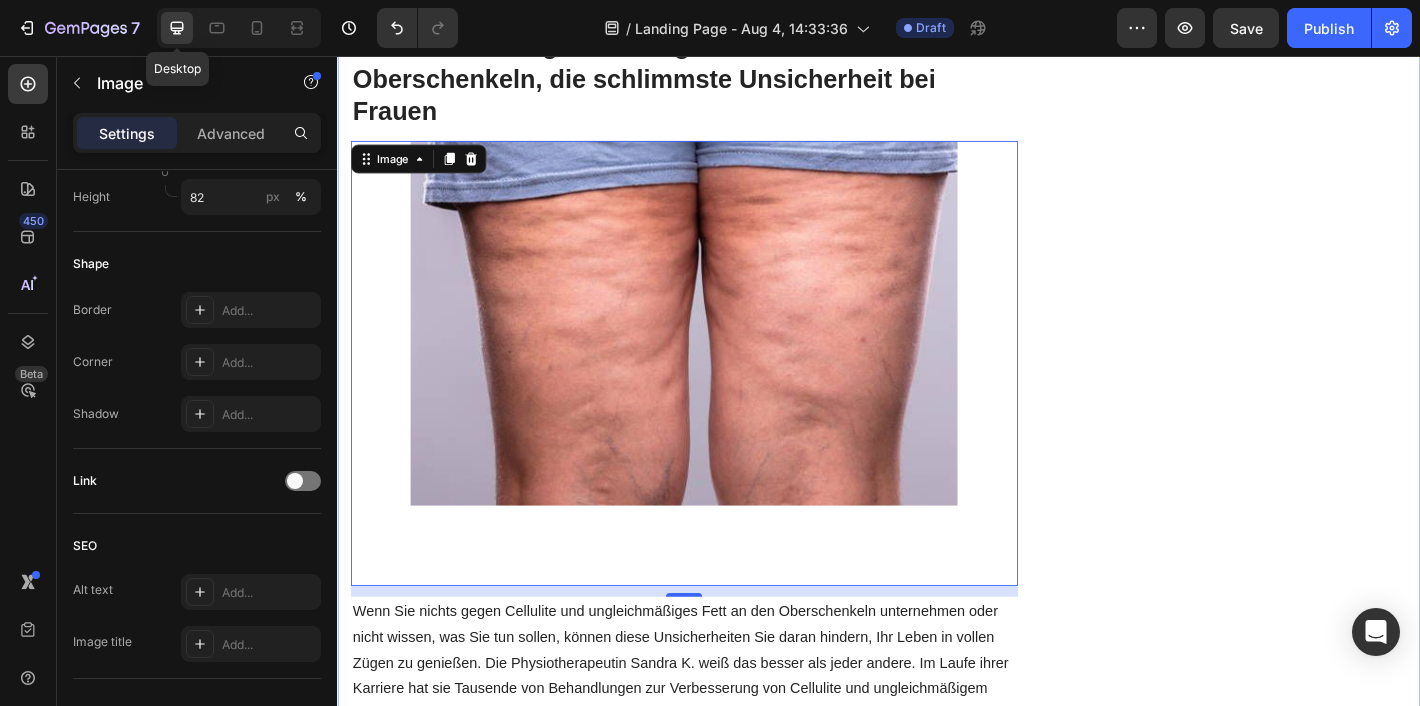 scroll, scrollTop: 1151, scrollLeft: 0, axis: vertical 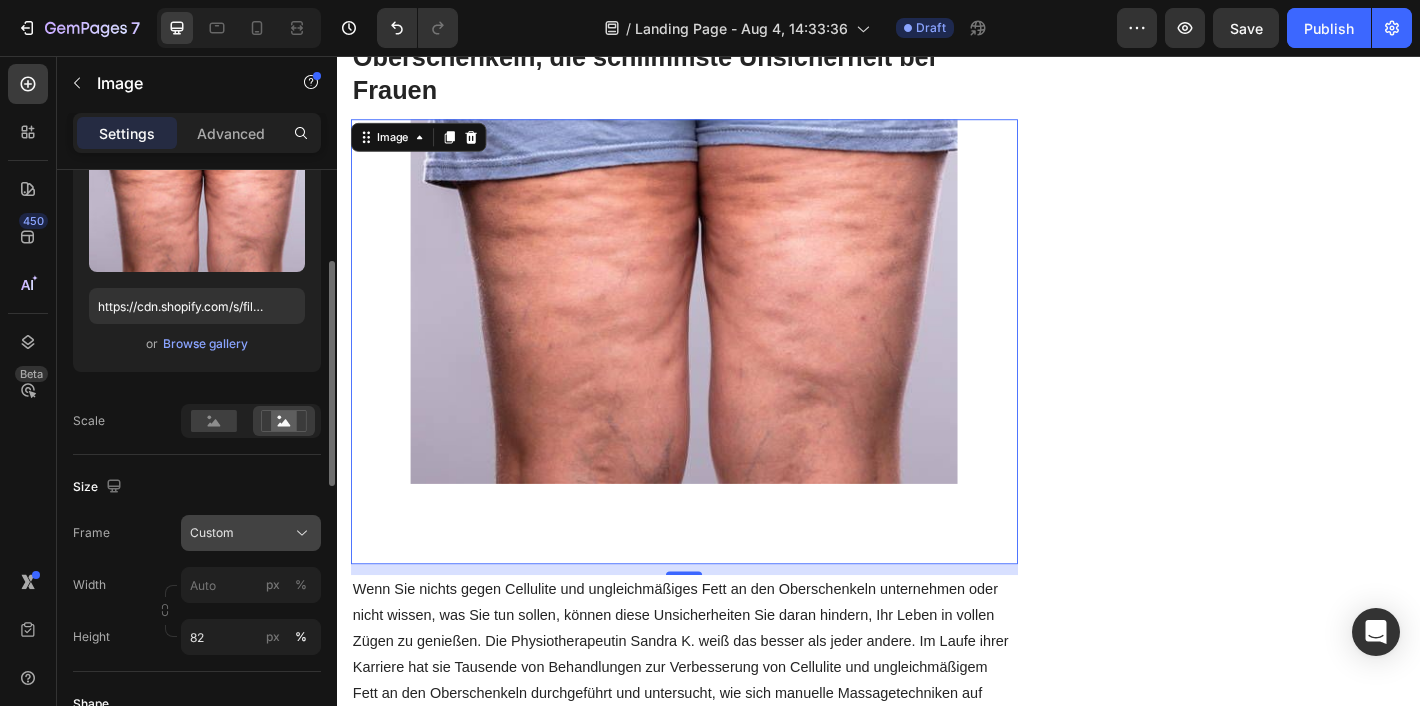 click on "Custom" 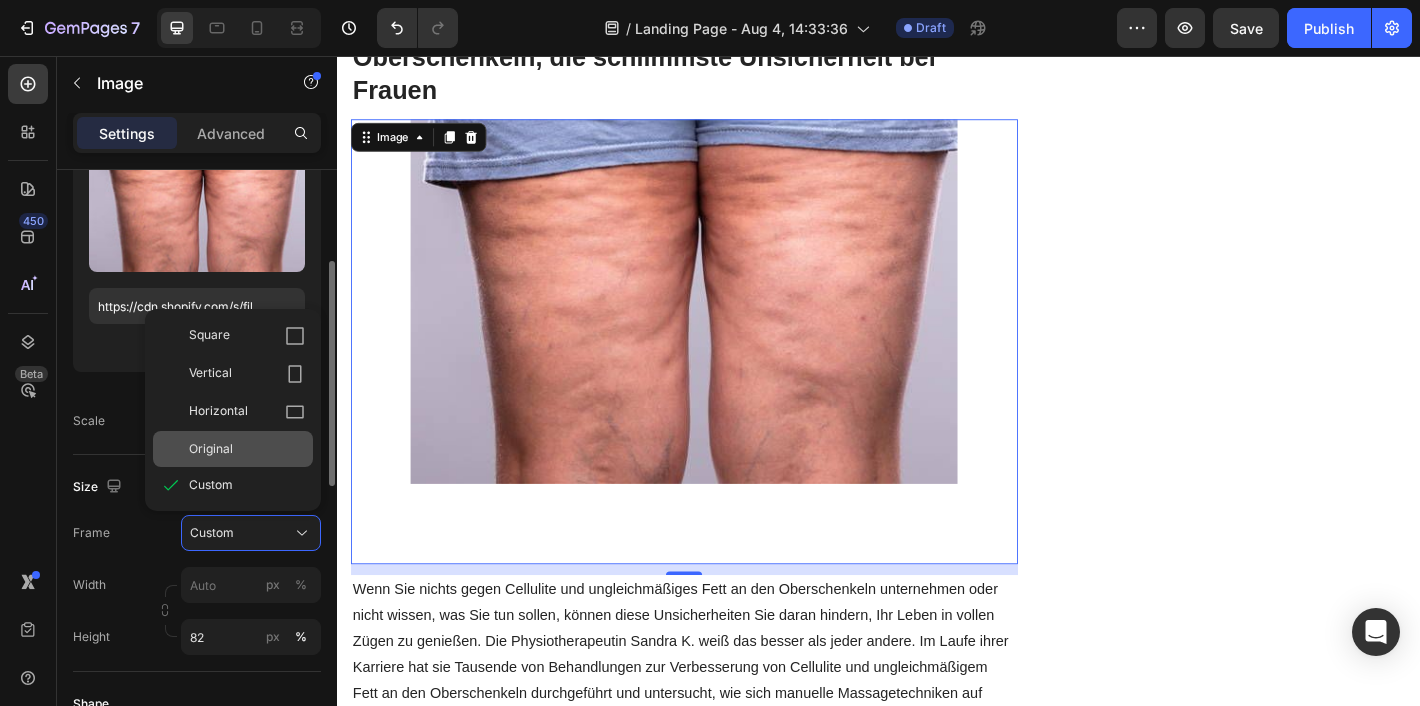 click on "Original" at bounding box center (211, 449) 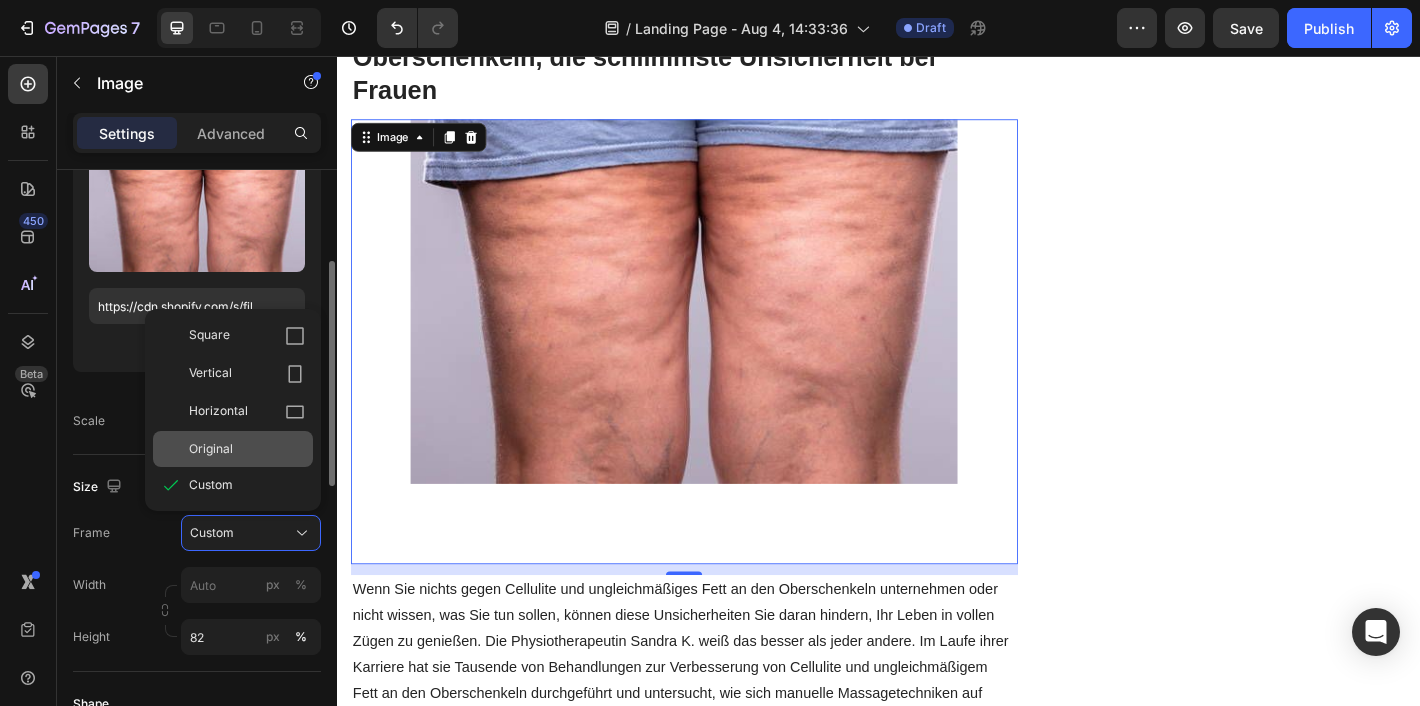 type 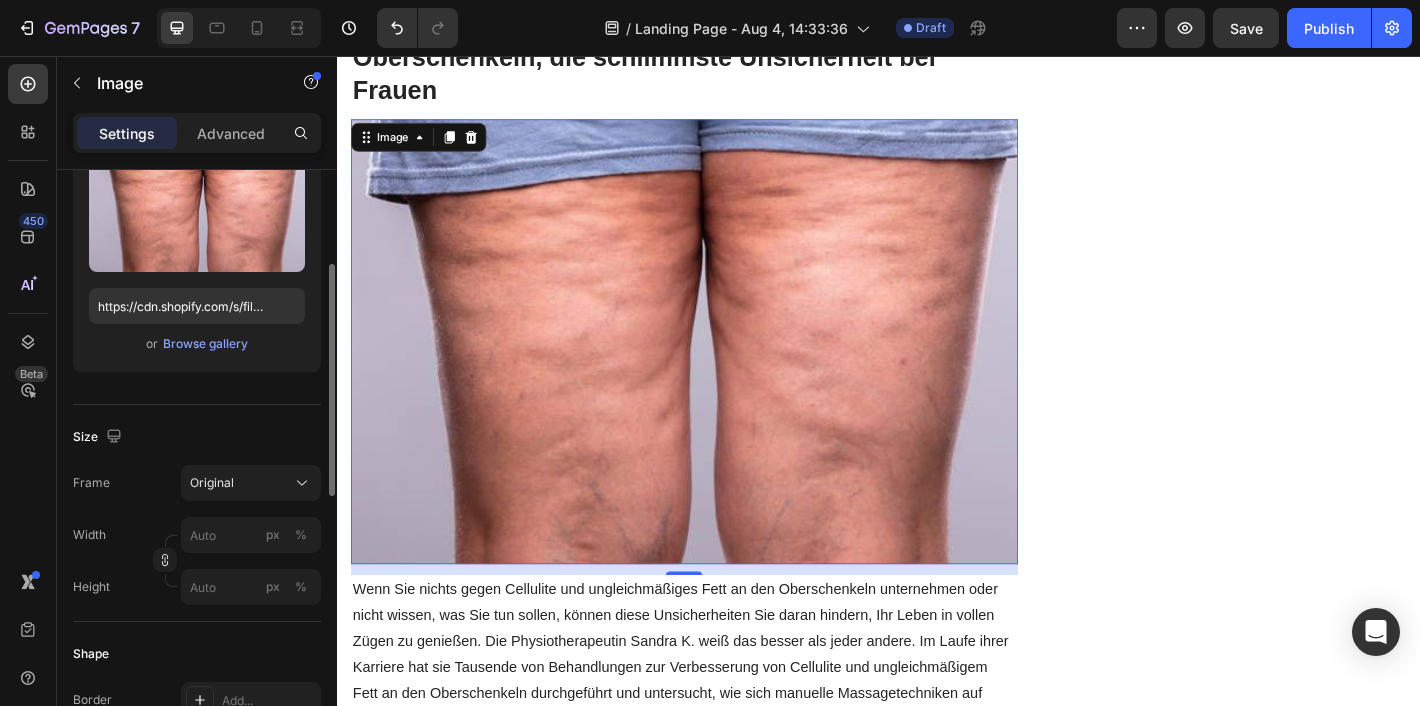click on "Unique Value Proposition Heading
Icon Product benefit 1 Text block
Icon Product benefit 2 Text block
Icon Product benefit 3  Text block
Icon Product benefit 4   Text block Icon List Row Image  	   CHECK AVAILABILITY Button ✔️ 30-Day Money-Back Guarantee Text block Row
Publish the page to see the content.
Sticky sidebar" at bounding box center [1337, 1967] 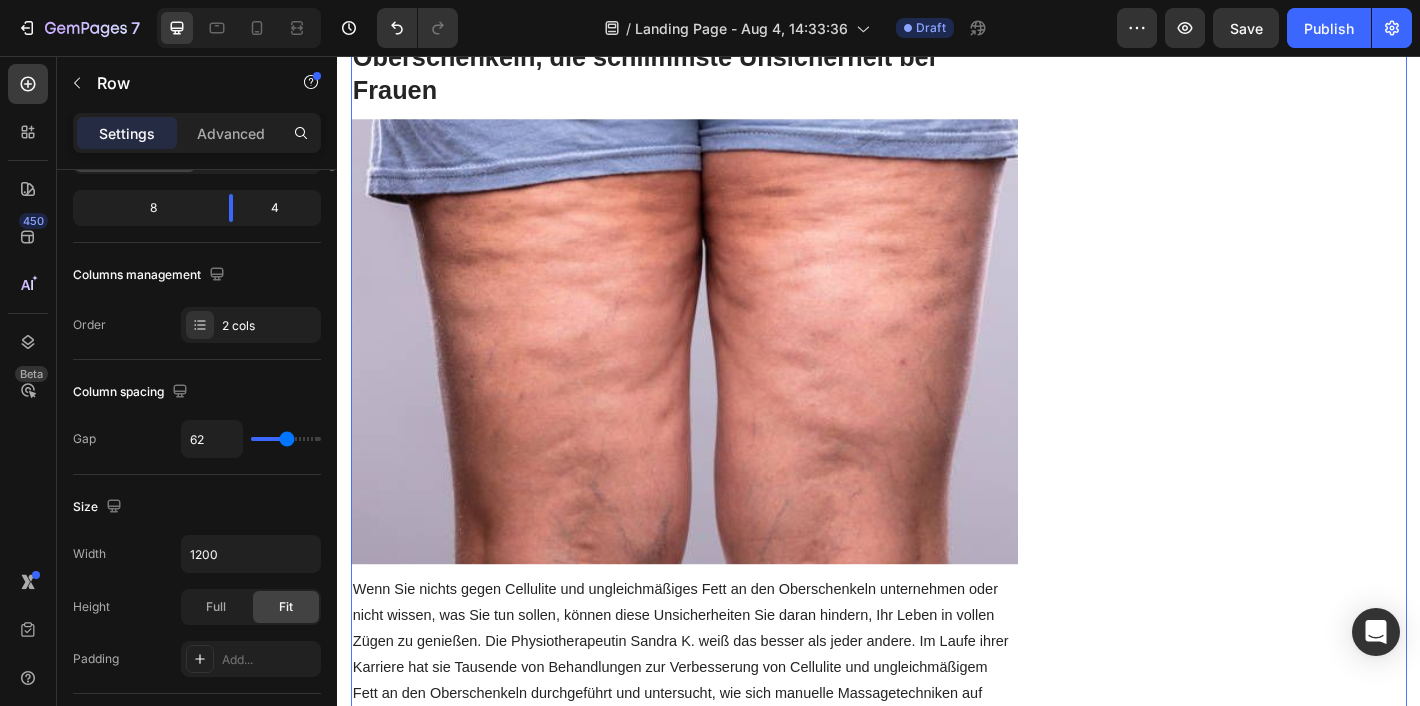 scroll, scrollTop: 0, scrollLeft: 0, axis: both 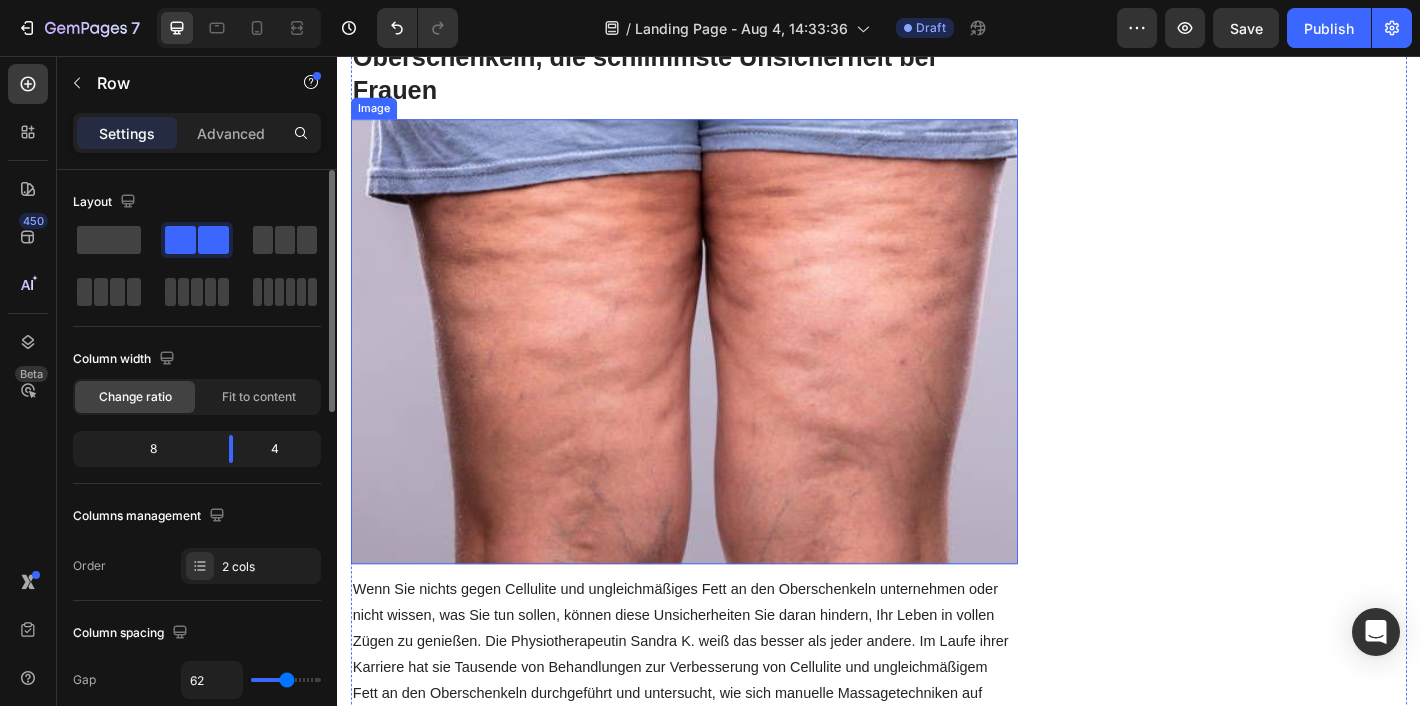 click at bounding box center (721, 372) 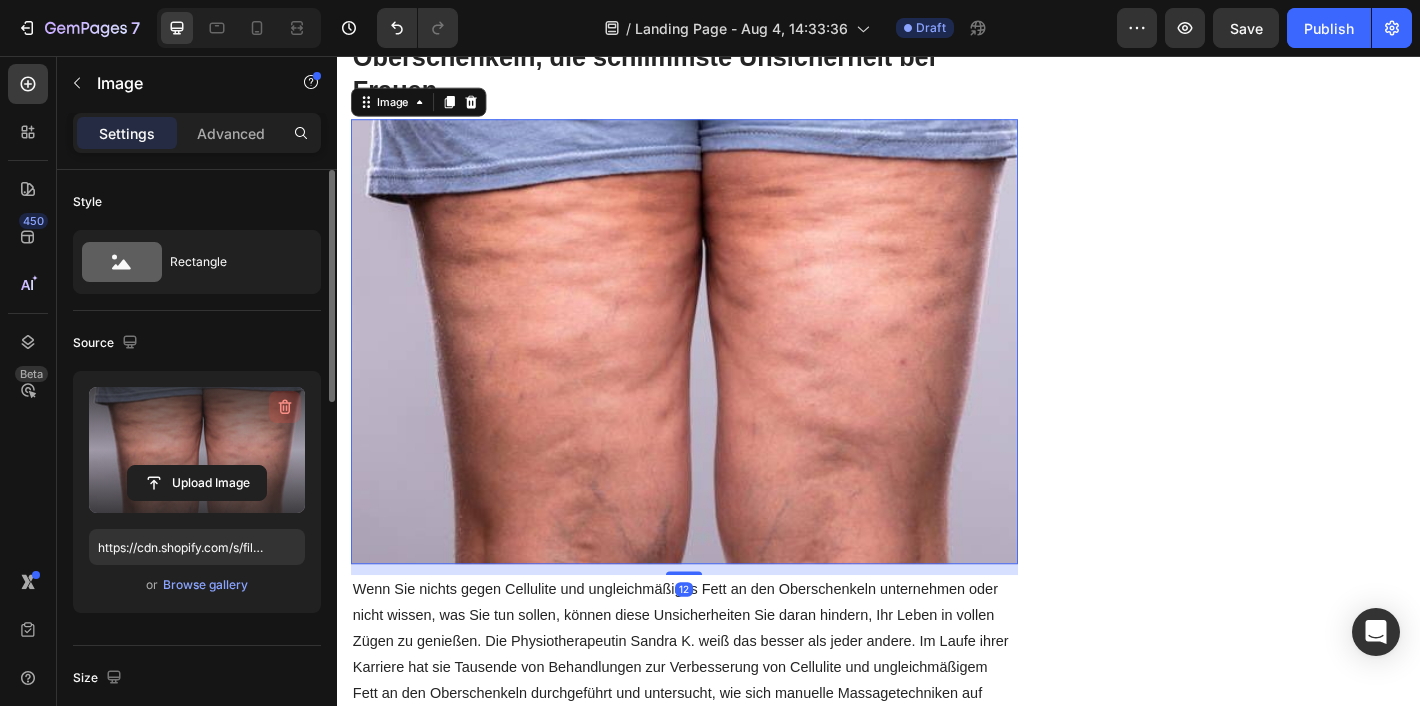click 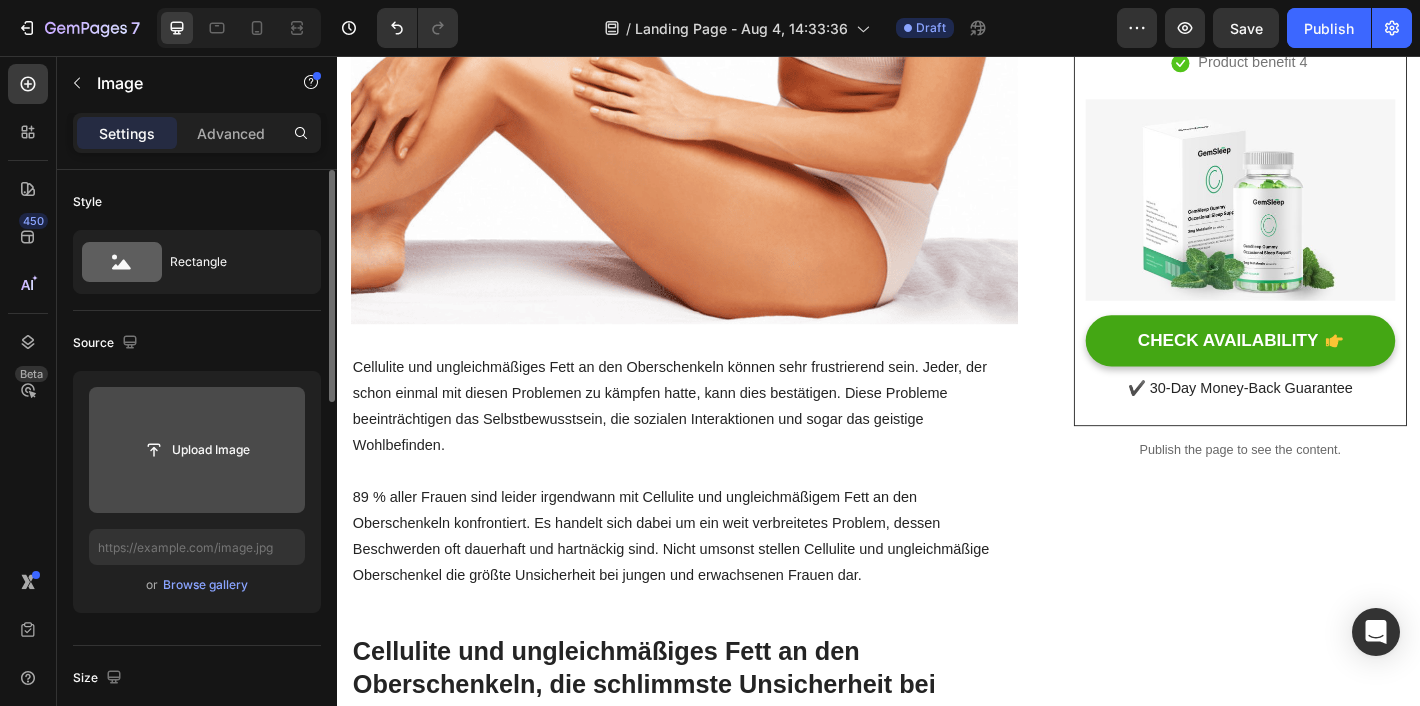 scroll, scrollTop: 398, scrollLeft: 0, axis: vertical 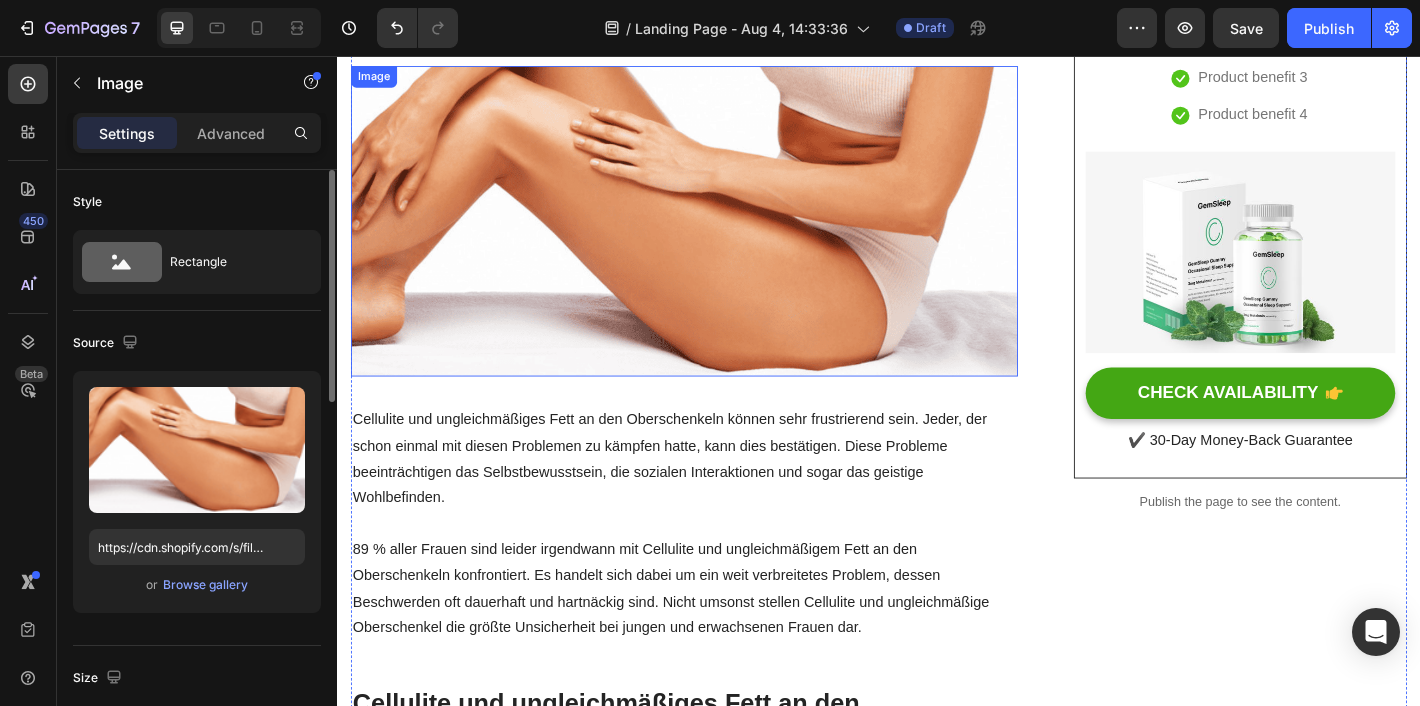 click at bounding box center [721, 239] 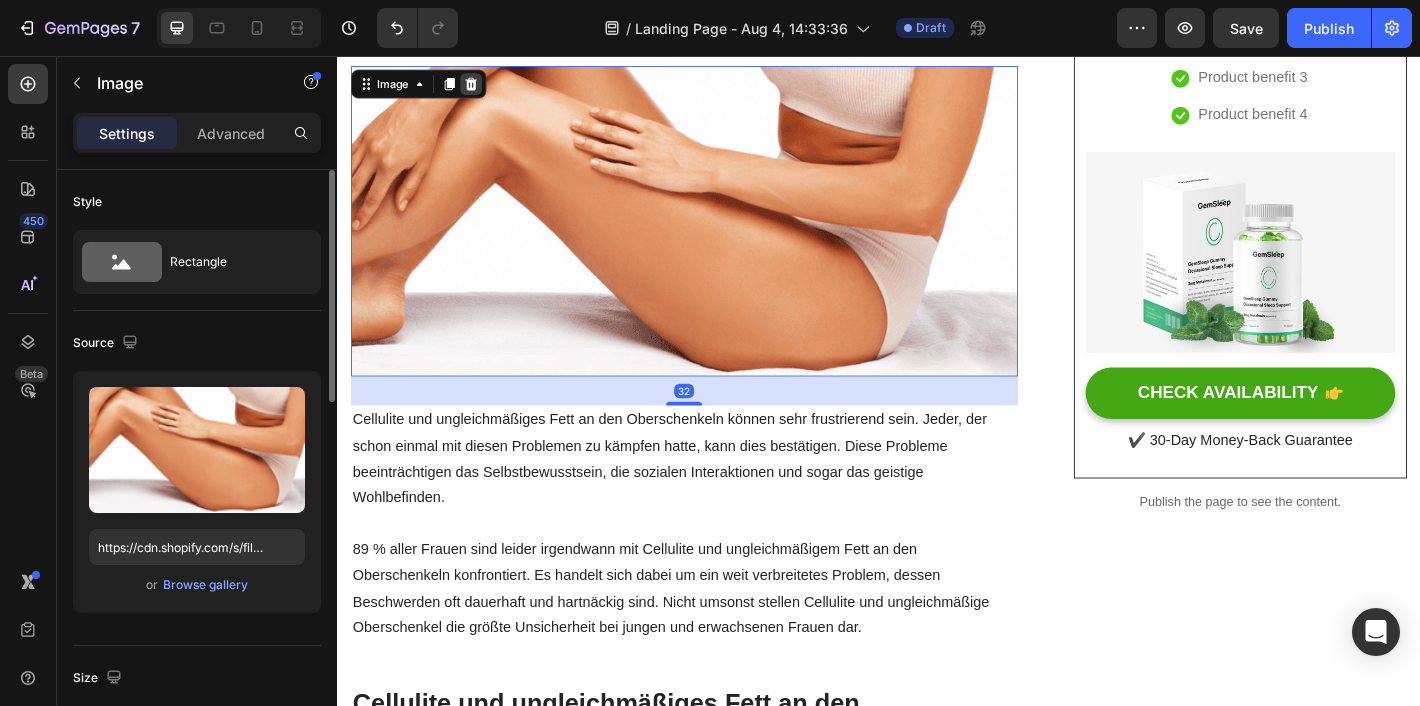 click 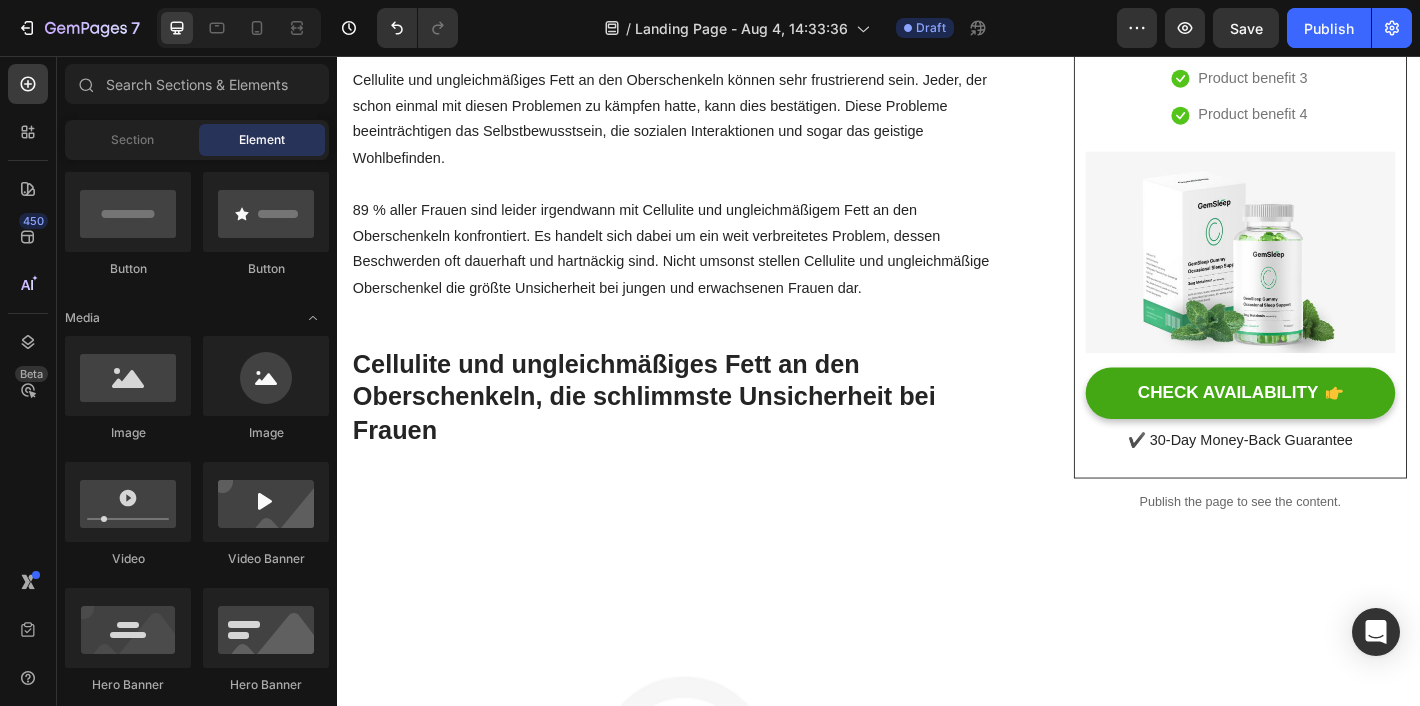 scroll, scrollTop: 22, scrollLeft: 0, axis: vertical 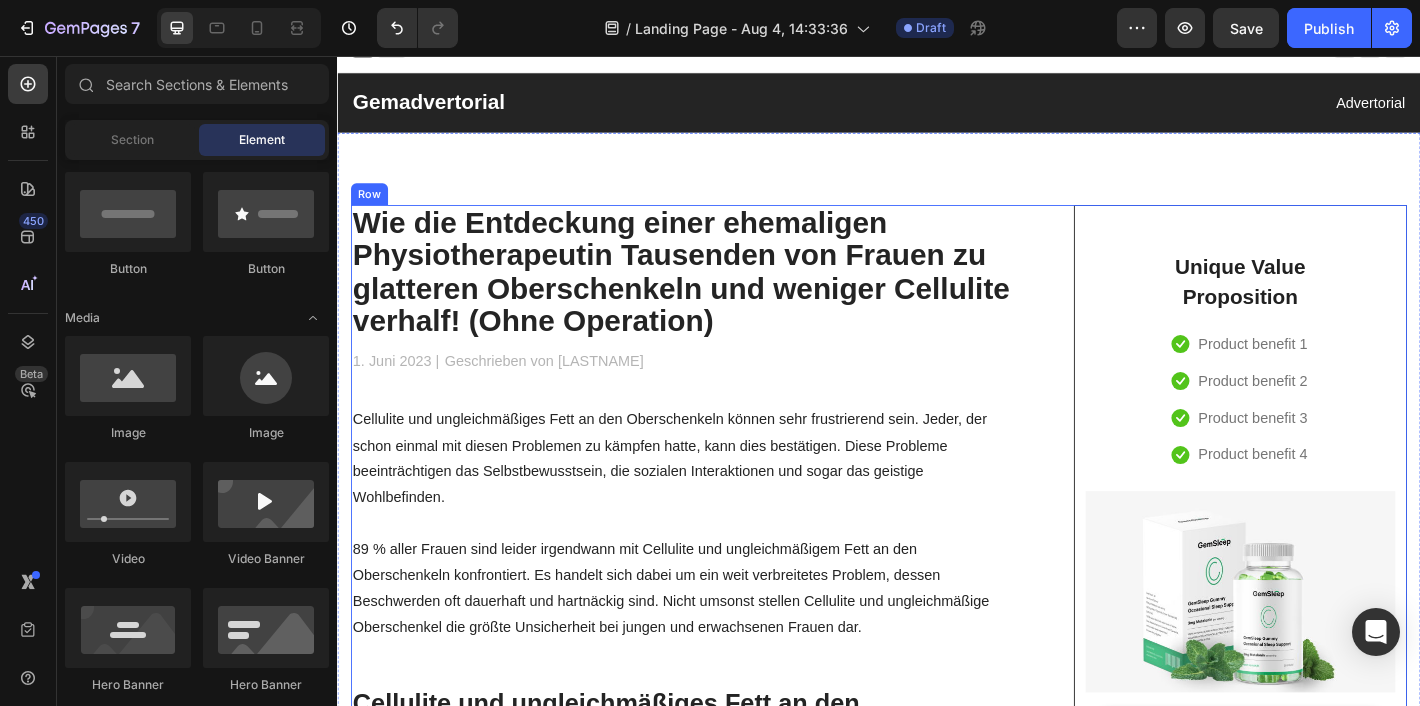click on "Wie die Entdeckung einer ehemaligen Physiotherapeutin Tausenden von Frauen zu glatteren Oberschenkeln und weniger Cellulite verhalf! (Ohne Operation) Heading 1. Juni 2023 |  Text block Geschrieben von Lea Müller Text block Row Cellulite und ungleichmäßiges Fett an den Oberschenkeln können sehr frustrierend sein. Jeder, der schon einmal mit diesen Problemen zu kämpfen hatte, kann dies bestätigen. Diese Probleme beeinträchtigen das Selbstbewusstsein, die sozialen Interaktionen und sogar das geistige Wohlbefinden. 89 % aller Frauen sind leider irgendwann mit Cellulite und ungleichmäßigem Fett an den Oberschenkeln konfrontiert. Es handelt sich dabei um ein weit verbreitetes Problem, dessen Beschwerden oft dauerhaft und hartnäckig sind. Nicht umsonst stellen Cellulite und ungleichmäßige Oberschenkel die größte Unsicherheit bei jungen und erwachsenen Frauen dar. Text block Cellulite und ungleichmäßiges Fett an den Oberschenkeln, die schlimmste Unsicherheit bei Frauen Heading Image Text block" at bounding box center [721, 3031] 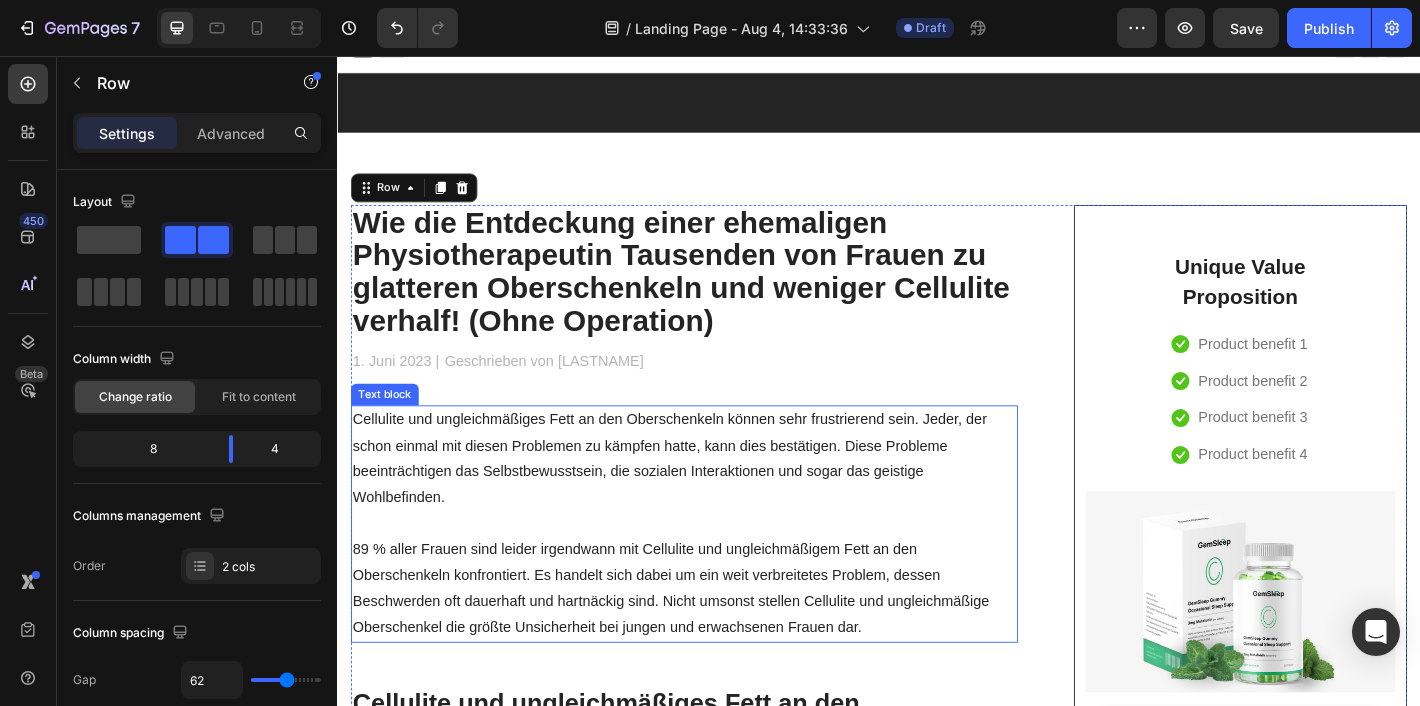 scroll, scrollTop: 454, scrollLeft: 0, axis: vertical 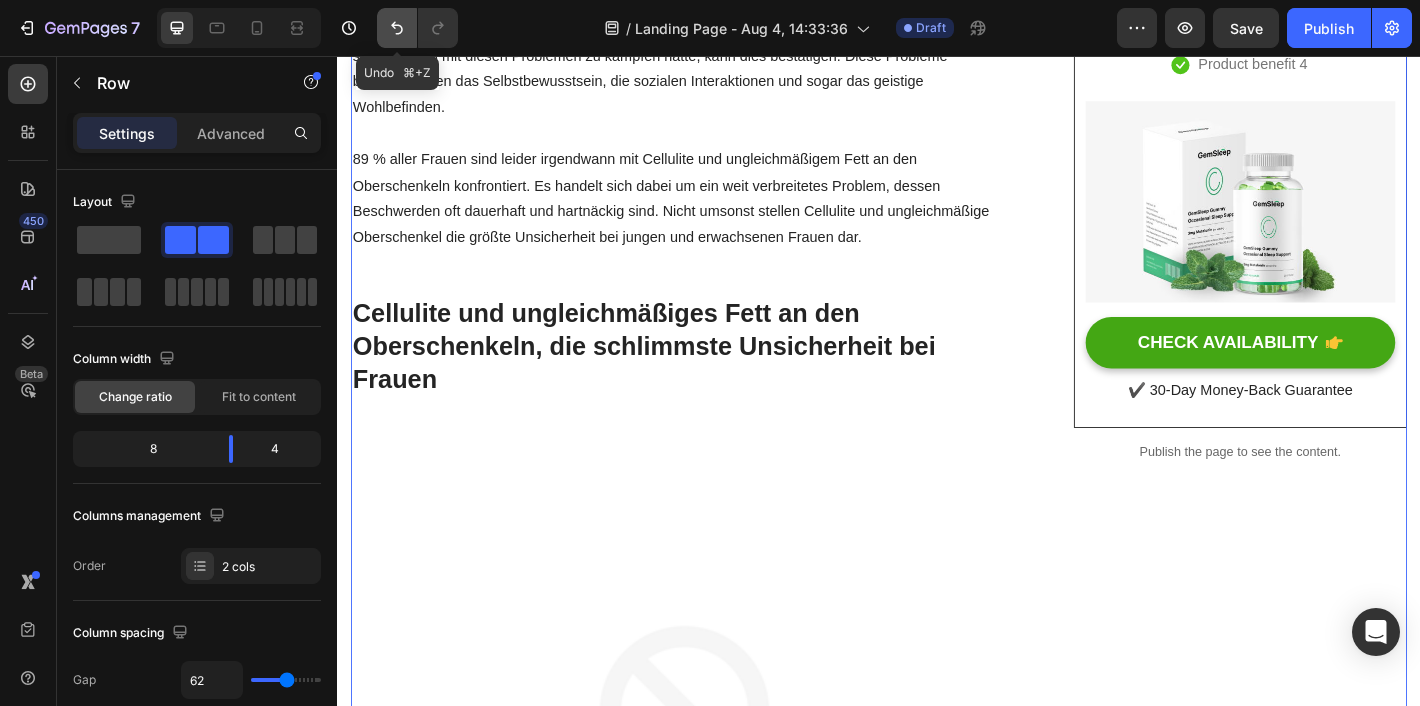 click 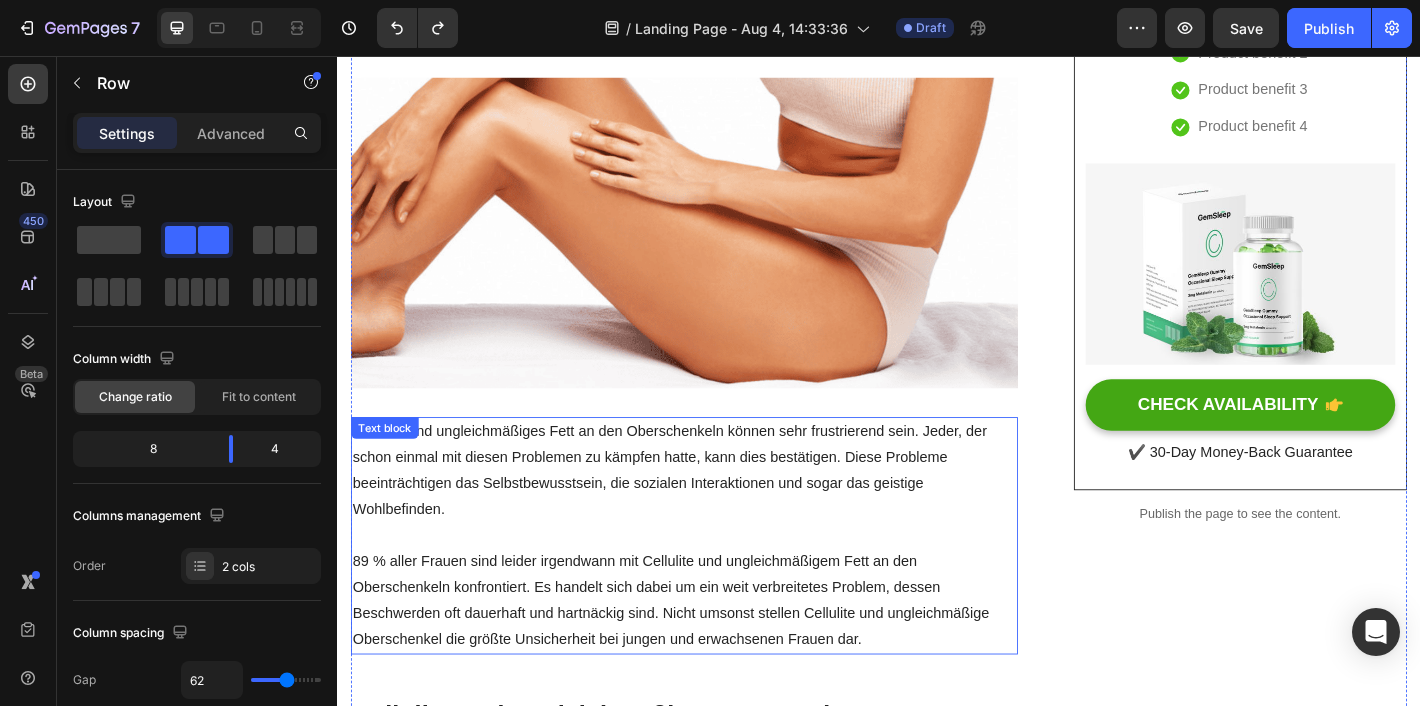 scroll, scrollTop: 220, scrollLeft: 0, axis: vertical 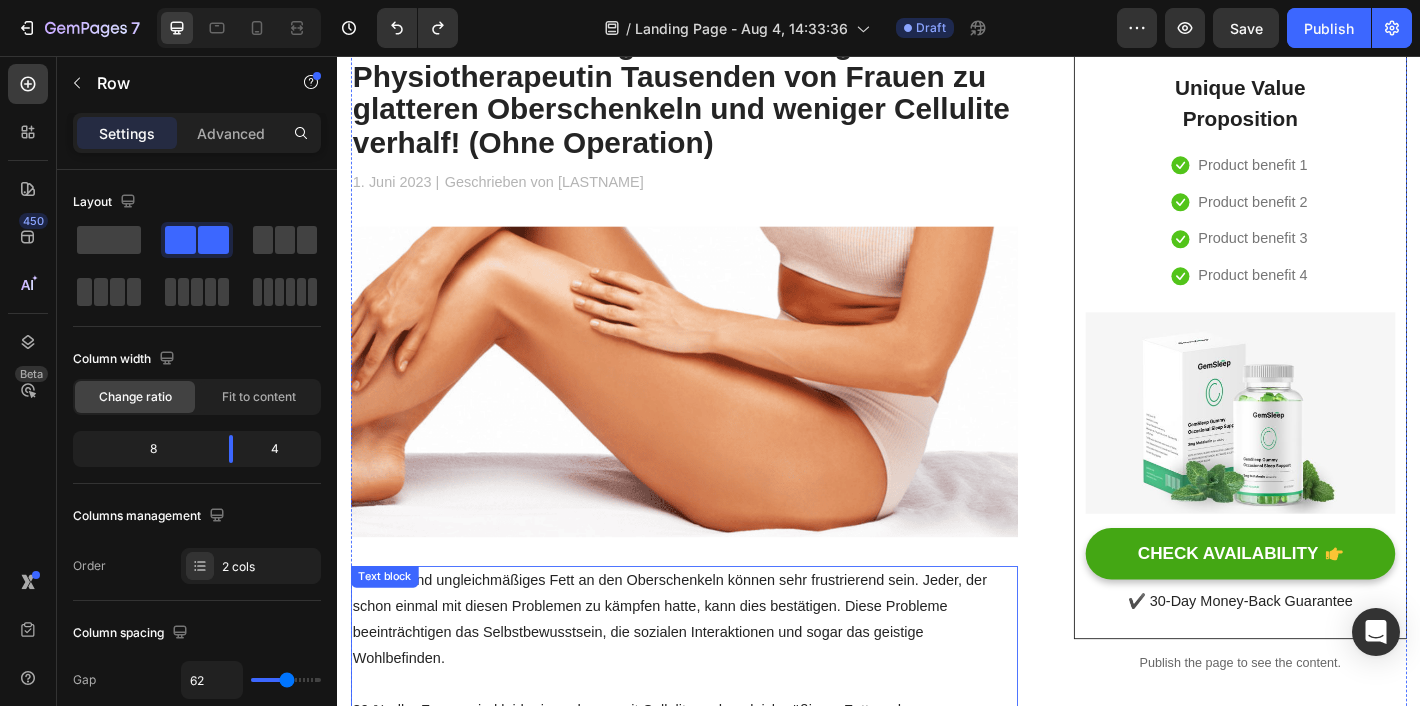 click at bounding box center [721, 417] 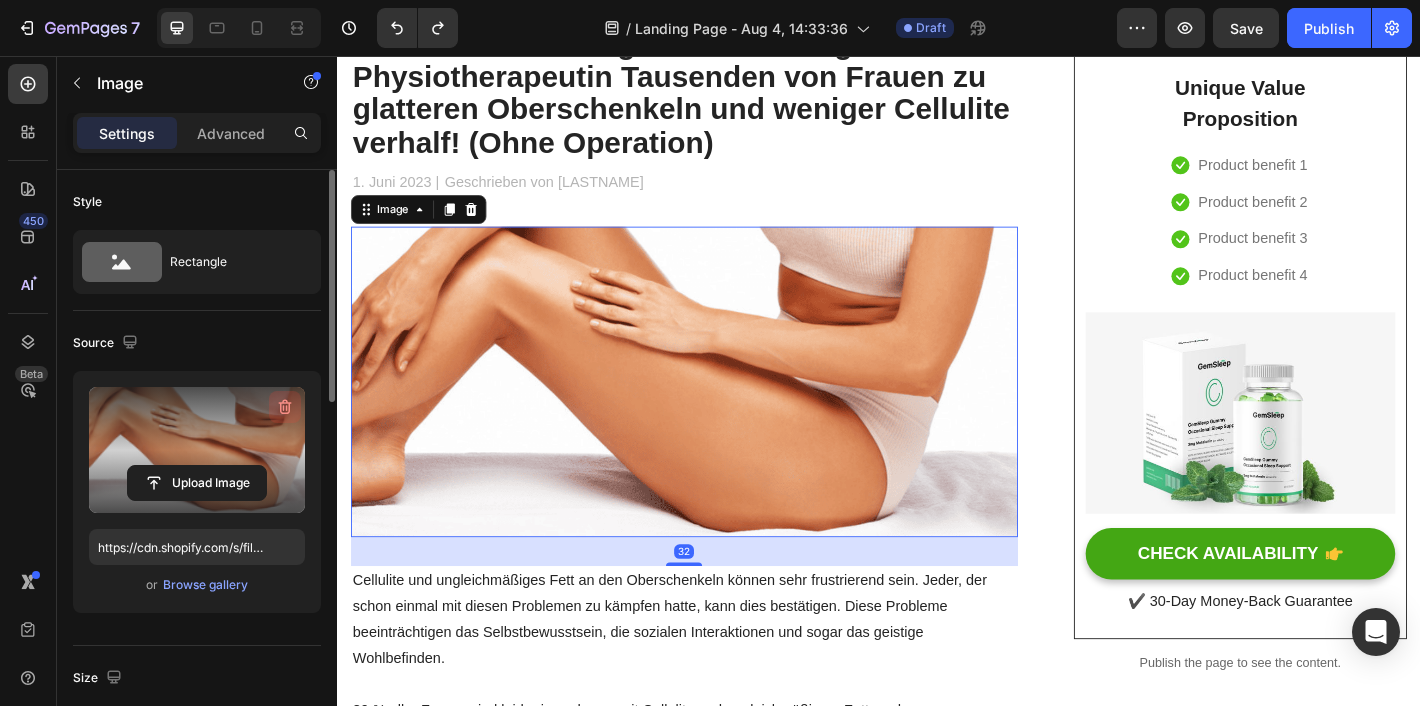 click 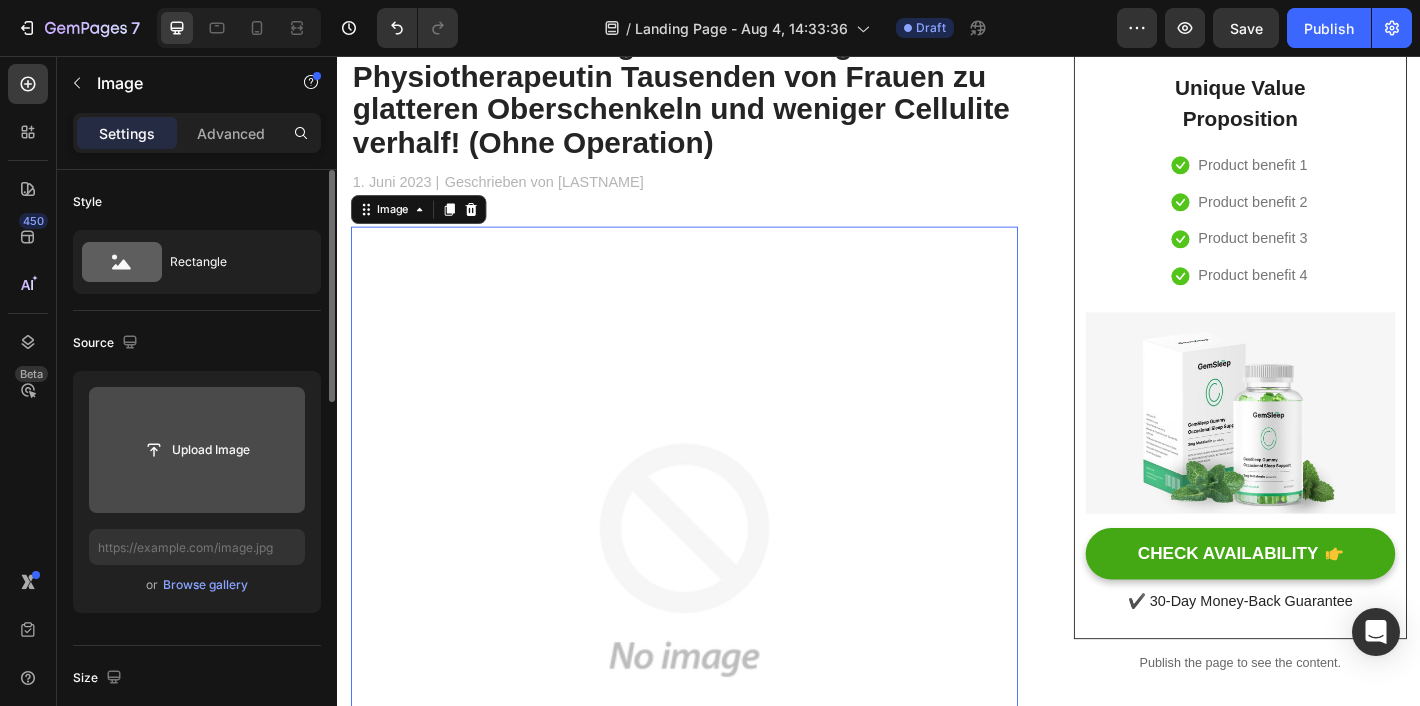 click 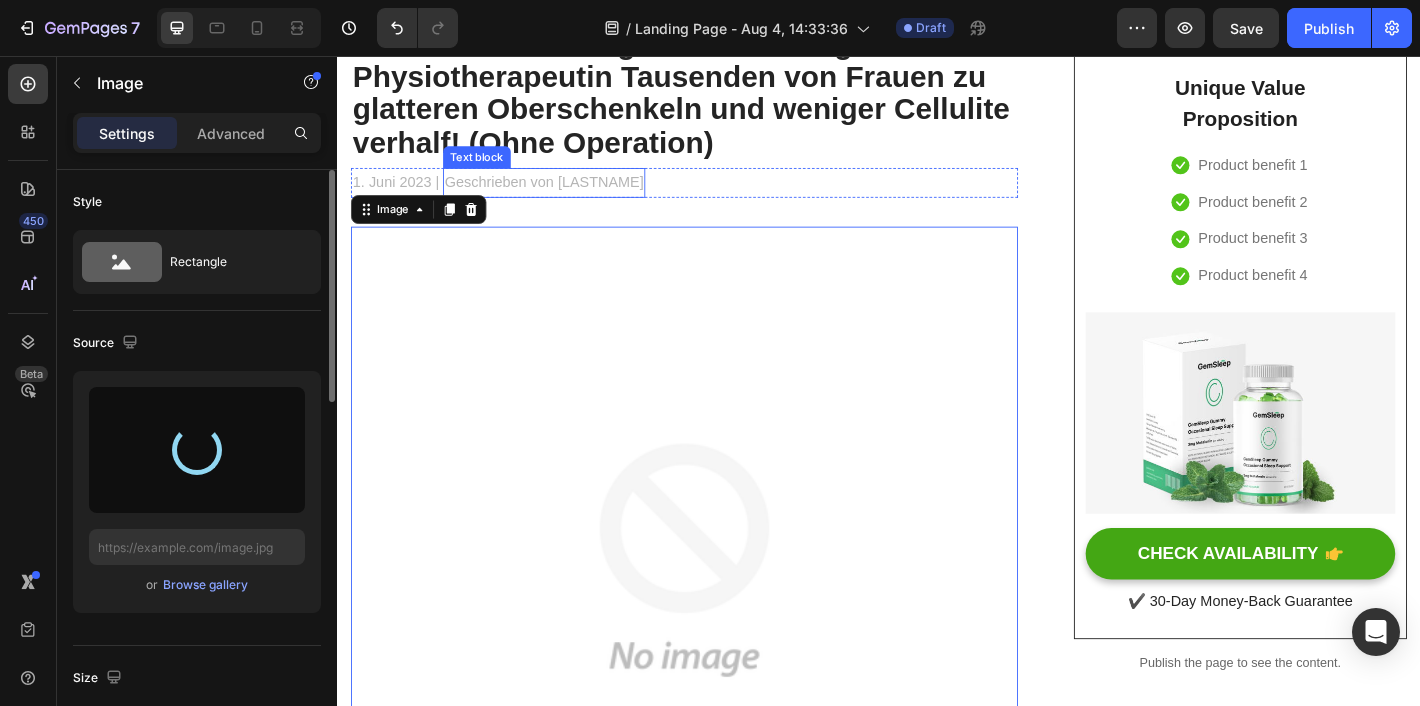 type on "https://cdn.shopify.com/s/files/1/0935/4913/4148/files/gempages_578446831566979977-075d106e-54c6-4f09-85ad-8a3f34f57732.png" 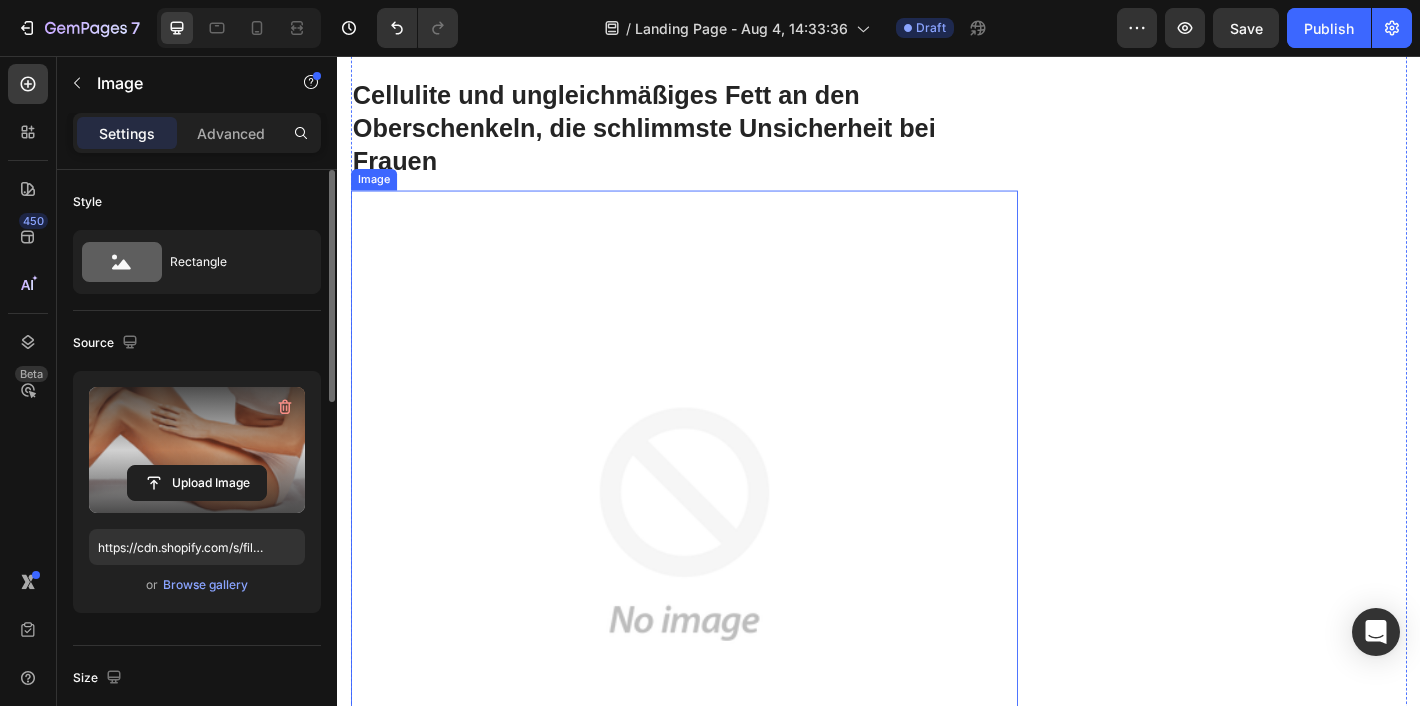 scroll, scrollTop: 1134, scrollLeft: 0, axis: vertical 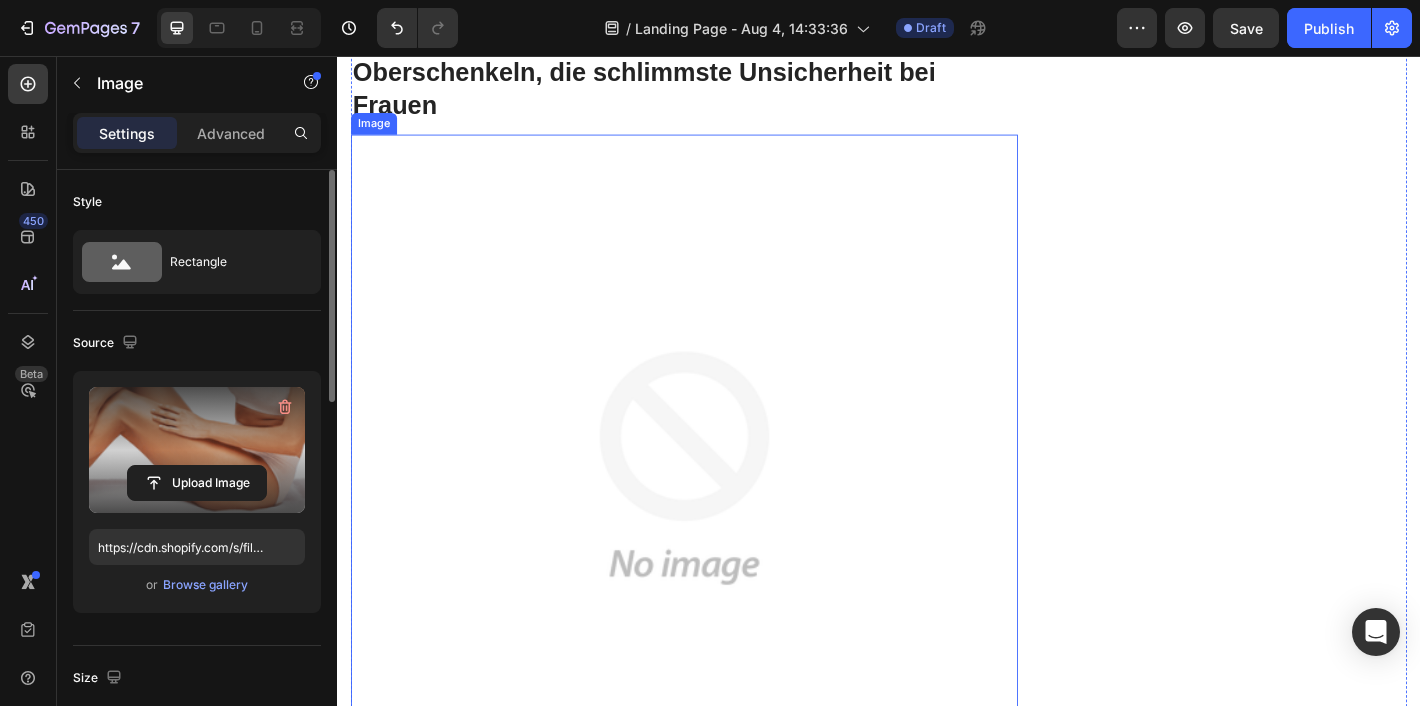 click at bounding box center [721, 512] 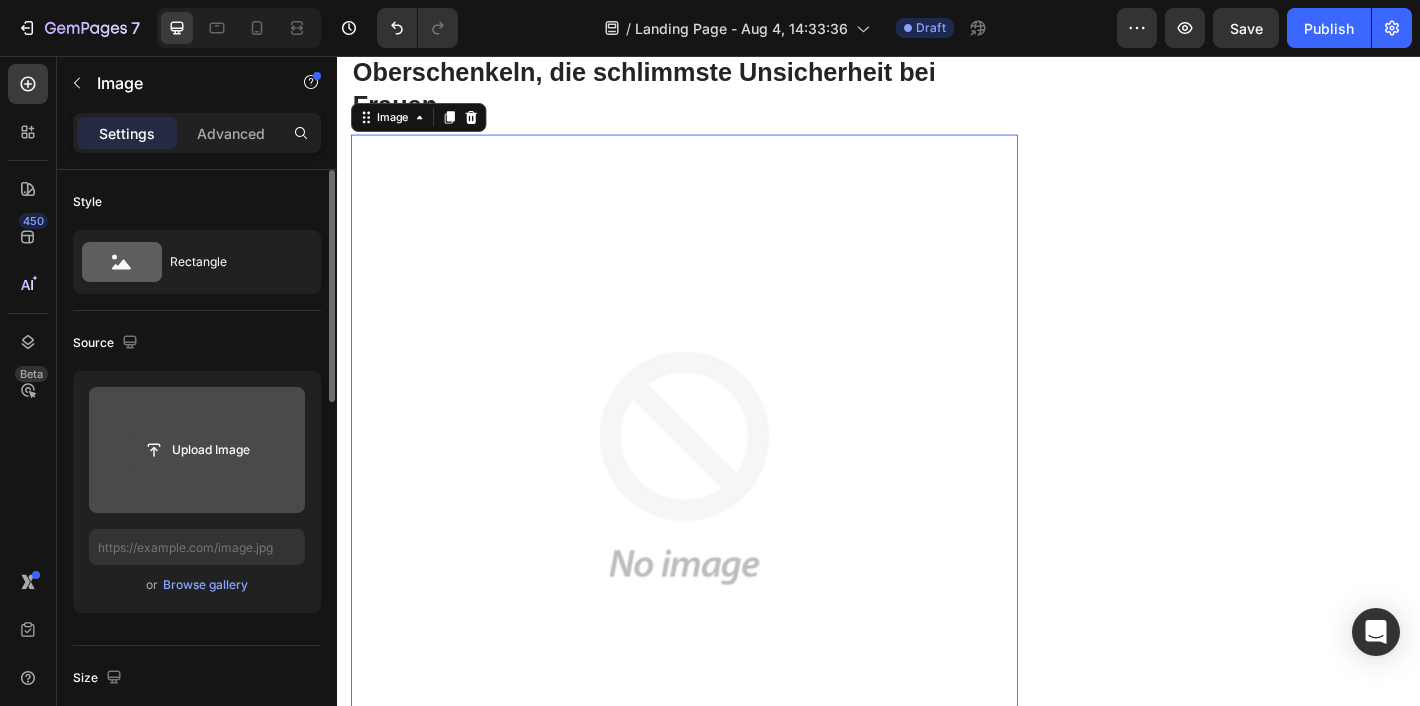 click 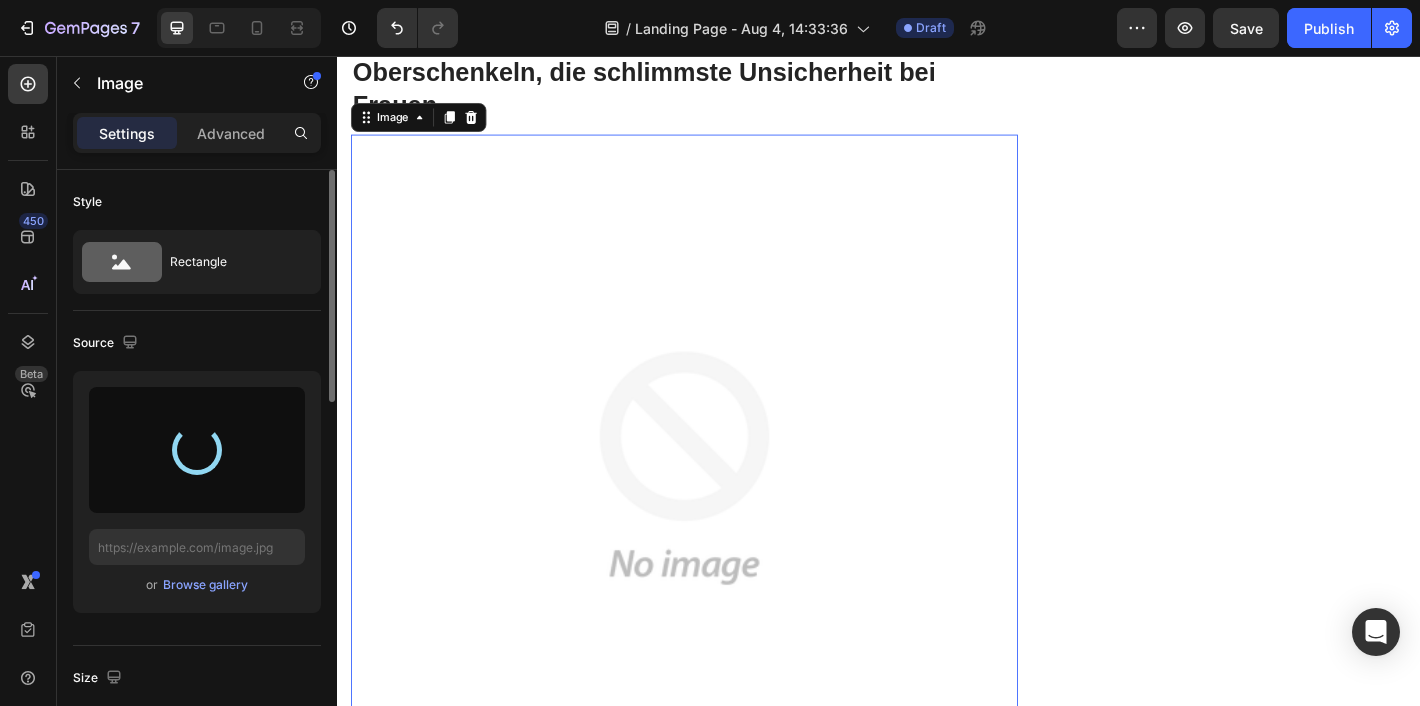 type on "https://cdn.shopify.com/s/files/1/0935/4913/4148/files/gempages_578446831566979977-77e88533-f40c-46d9-88ae-153c994c924a.png" 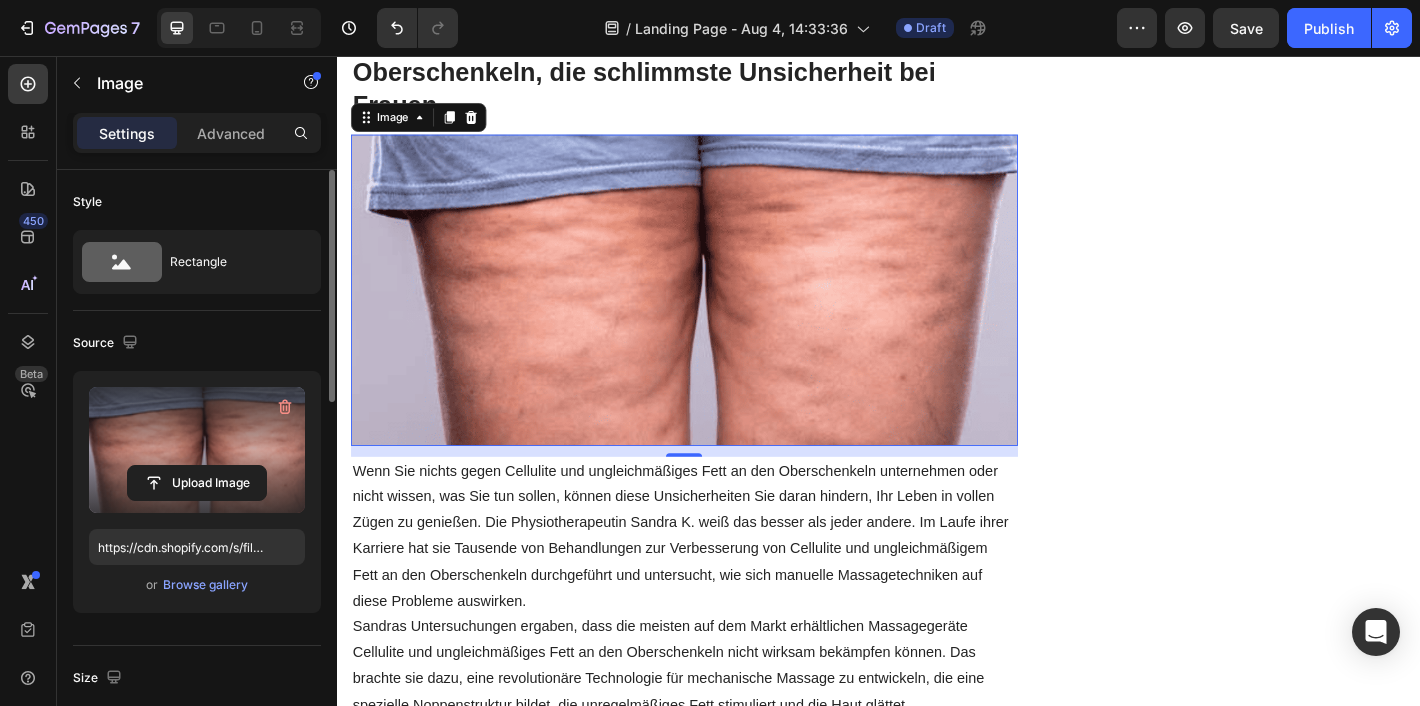 click on "Unique Value Proposition Heading
Icon Product benefit 1 Text block
Icon Product benefit 2 Text block
Icon Product benefit 3  Text block
Icon Product benefit 4   Text block Icon List Row Image  	   CHECK AVAILABILITY Button ✔️ 30-Day Money-Back Guarantee Text block Row
Publish the page to see the content.
Sticky sidebar" at bounding box center [1337, 1910] 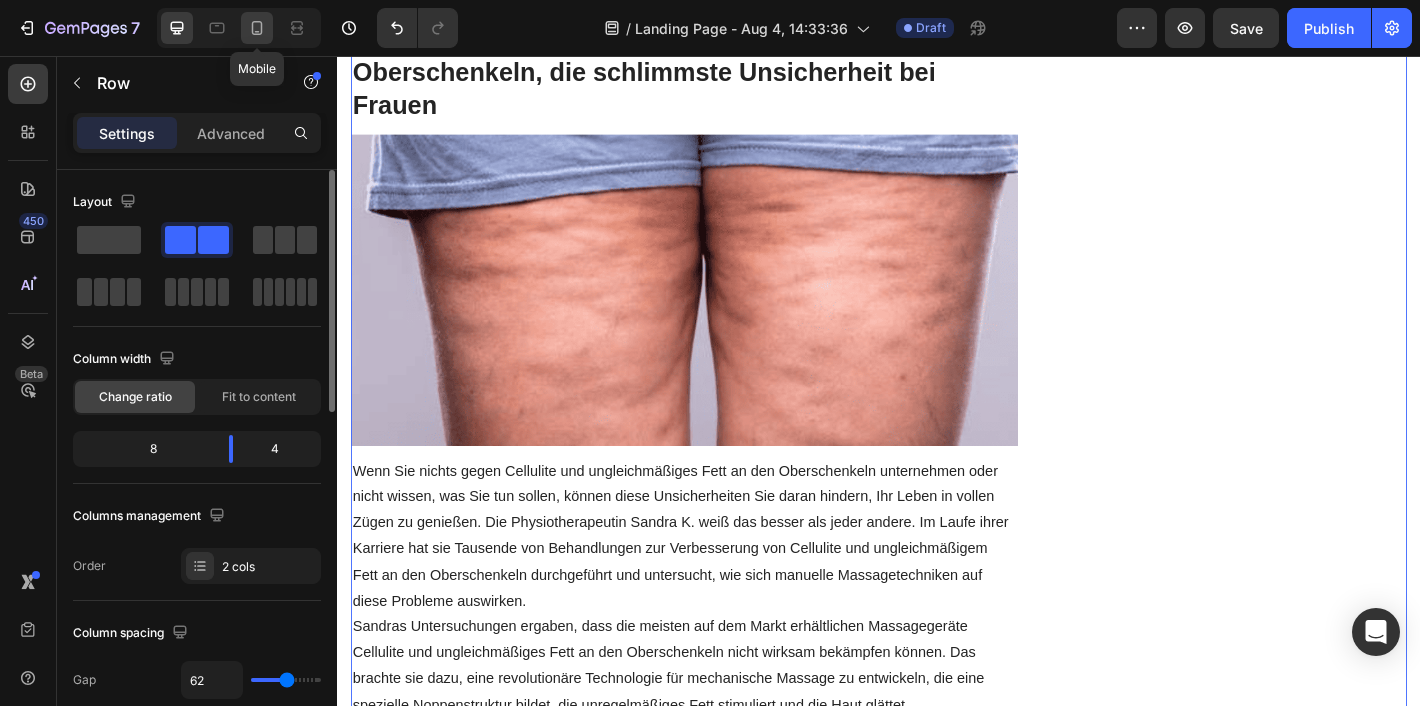 click 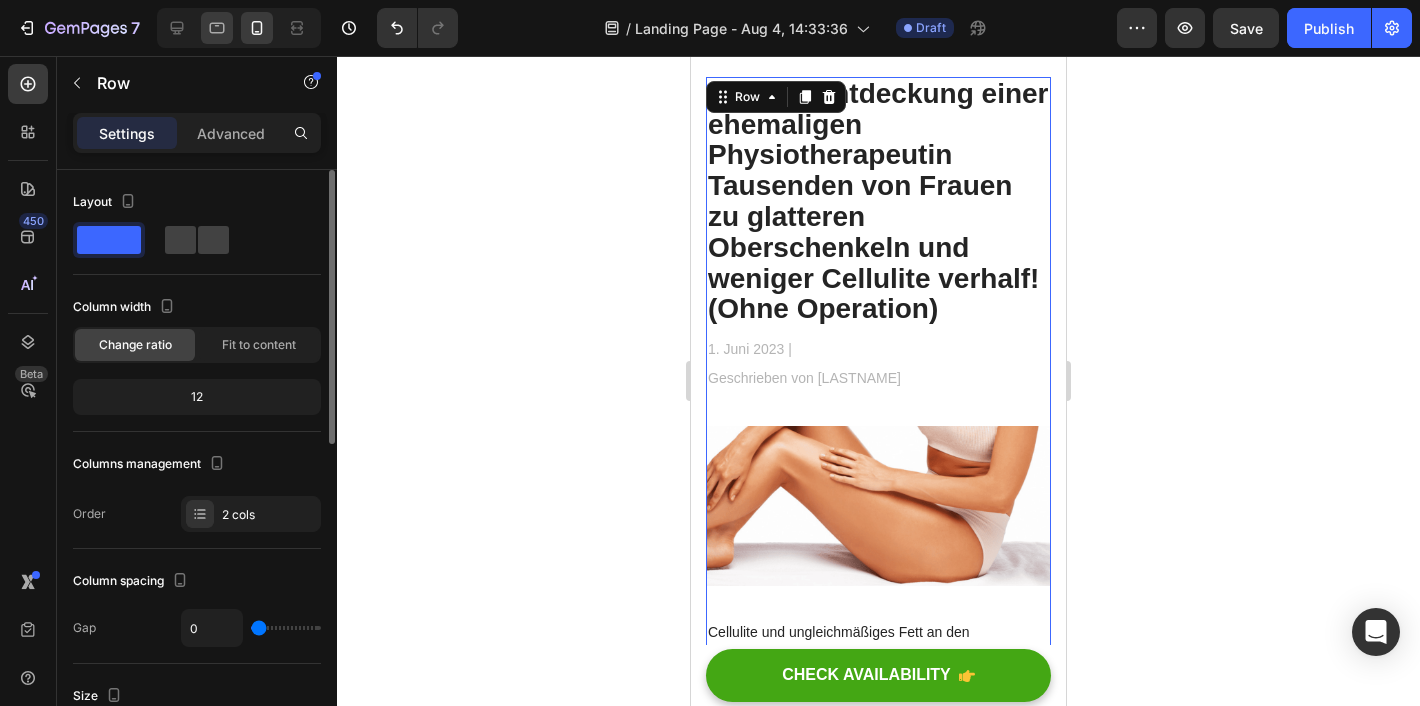 scroll, scrollTop: 117, scrollLeft: 0, axis: vertical 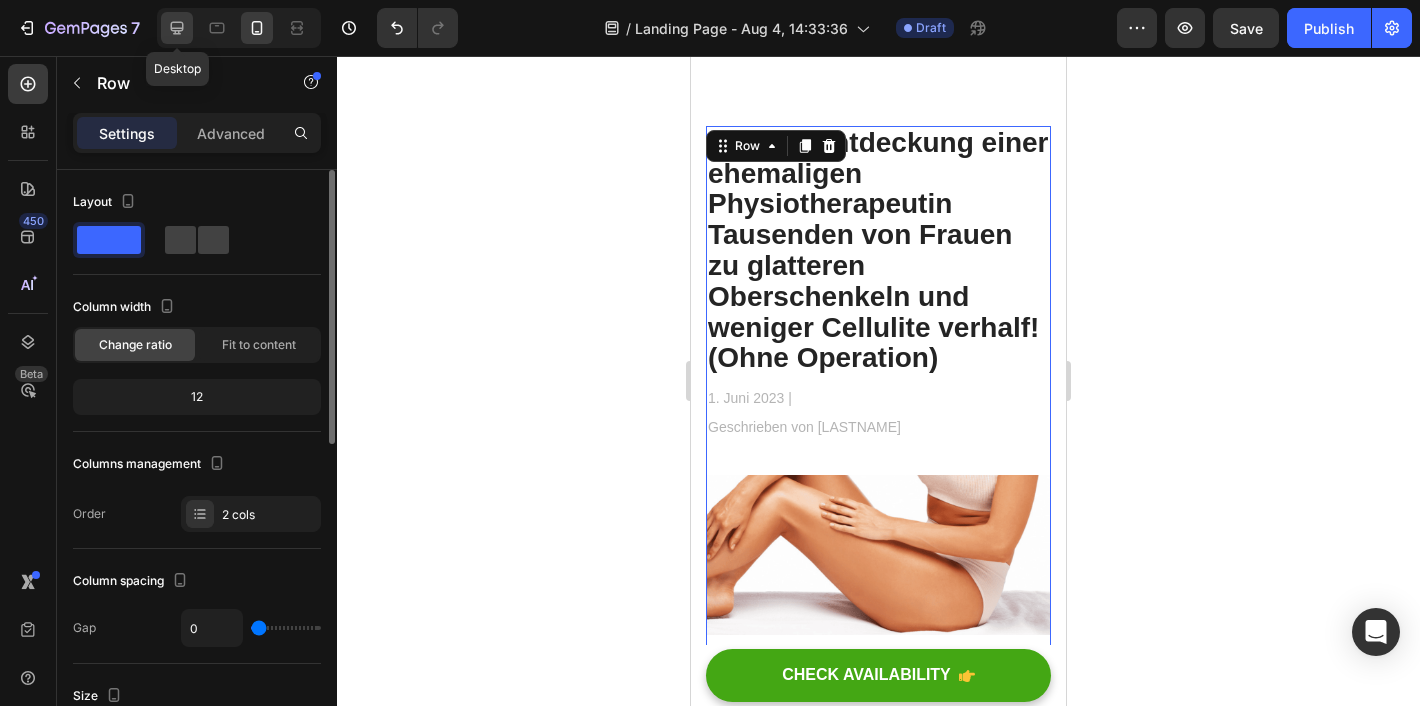 click 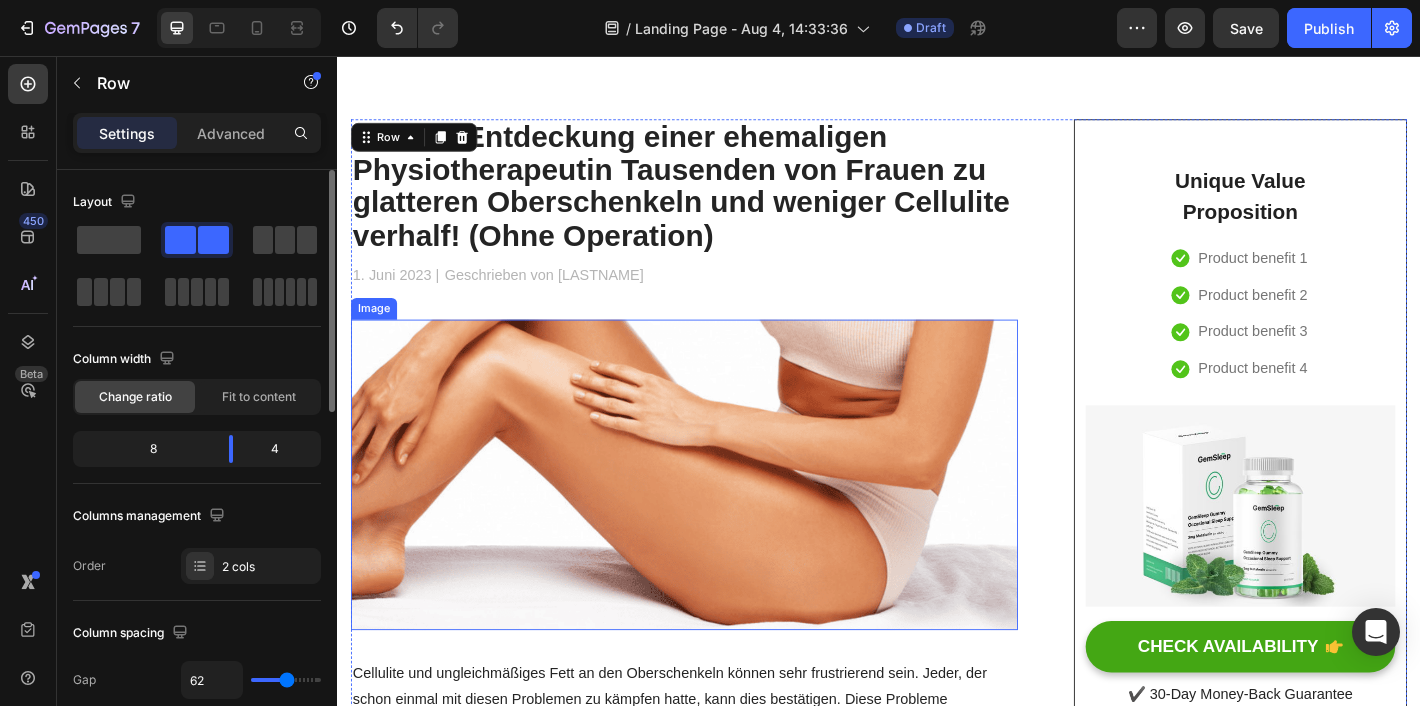 scroll, scrollTop: 813, scrollLeft: 0, axis: vertical 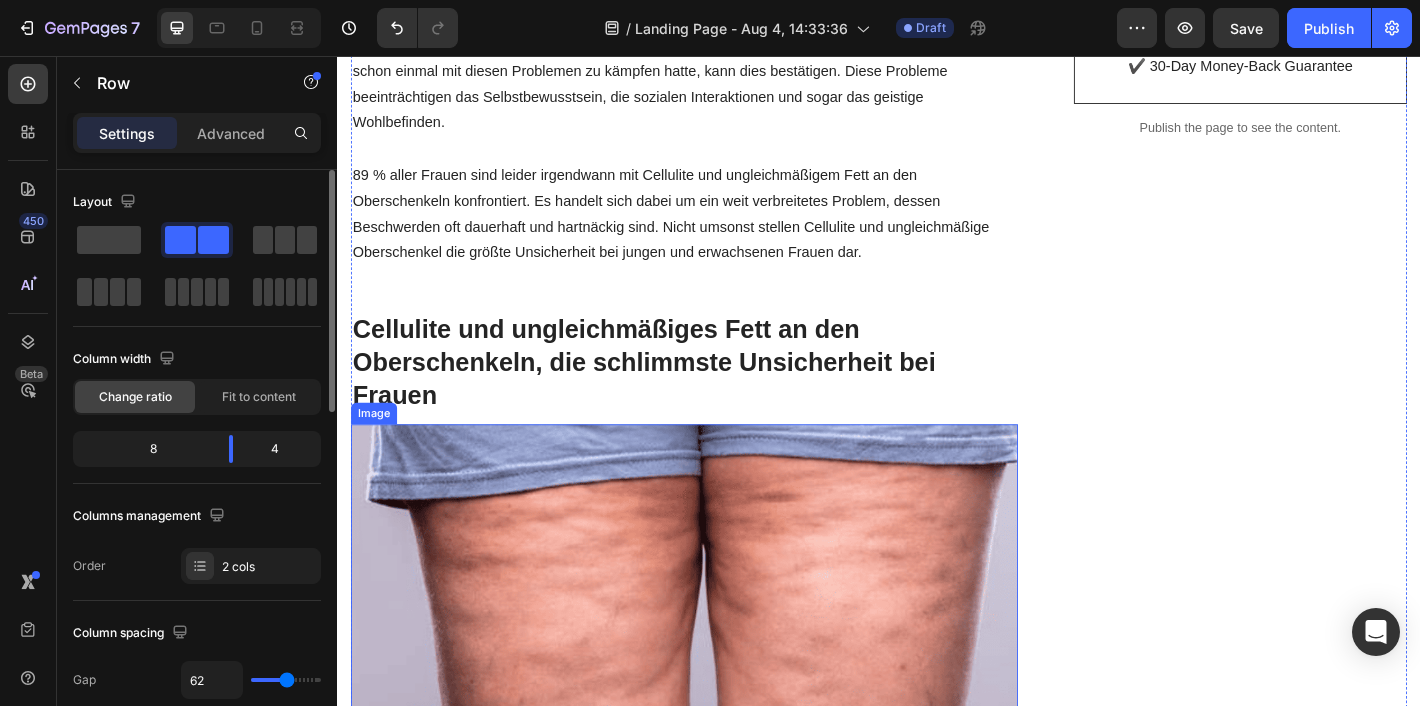 click at bounding box center [721, 636] 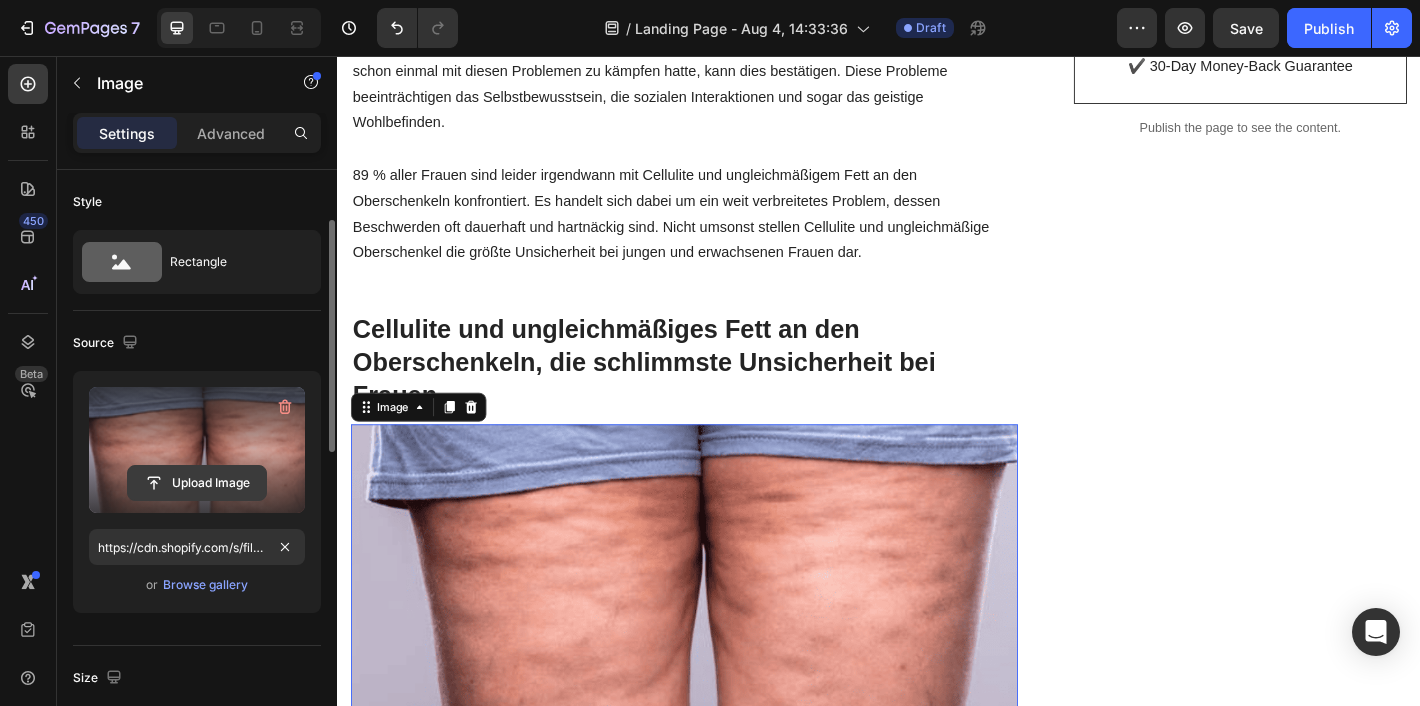 scroll, scrollTop: 249, scrollLeft: 0, axis: vertical 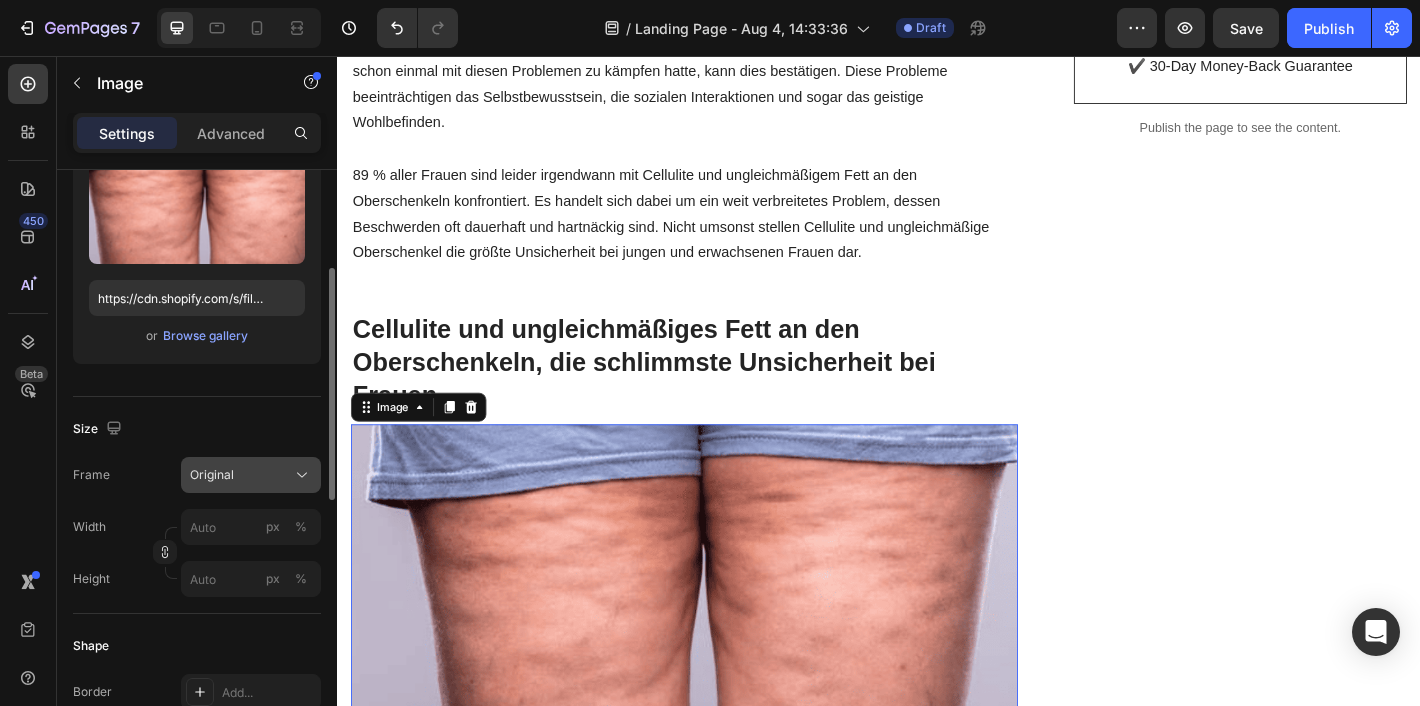 click on "Original" 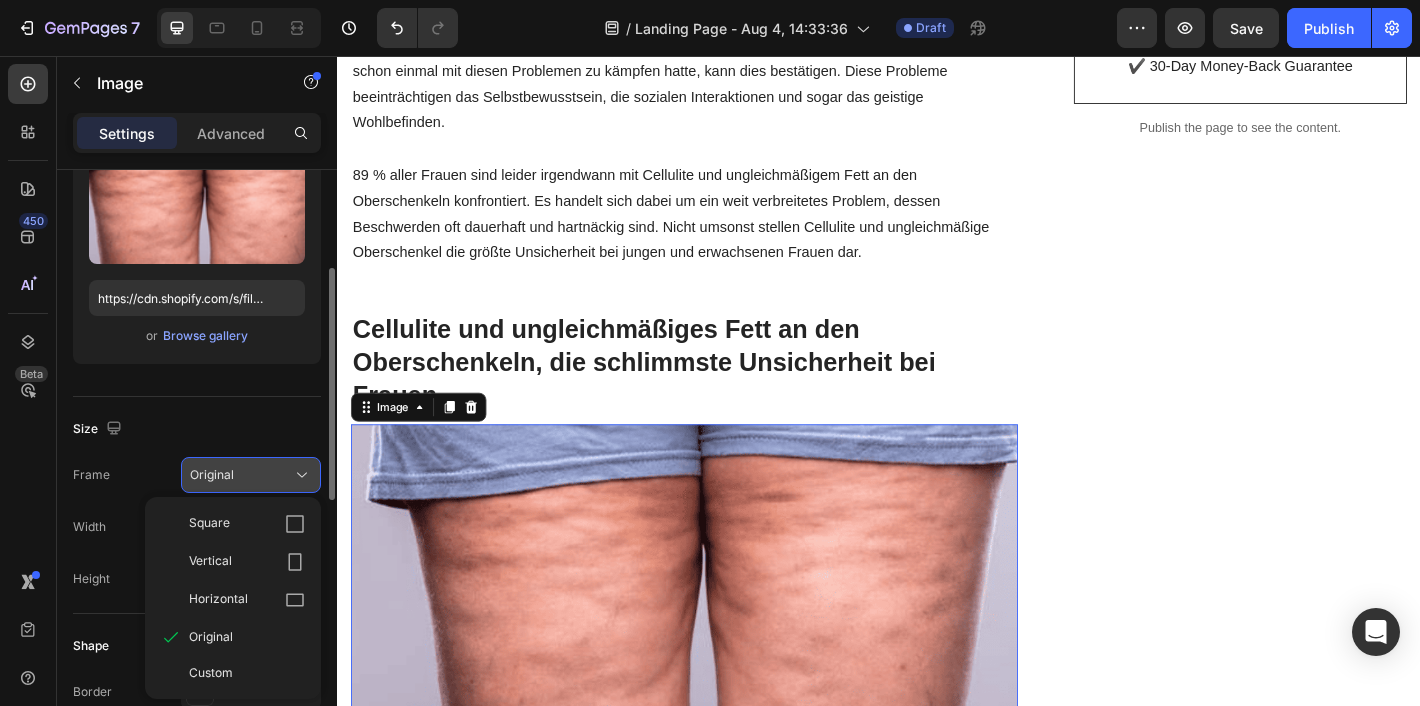 click on "Original" at bounding box center (251, 475) 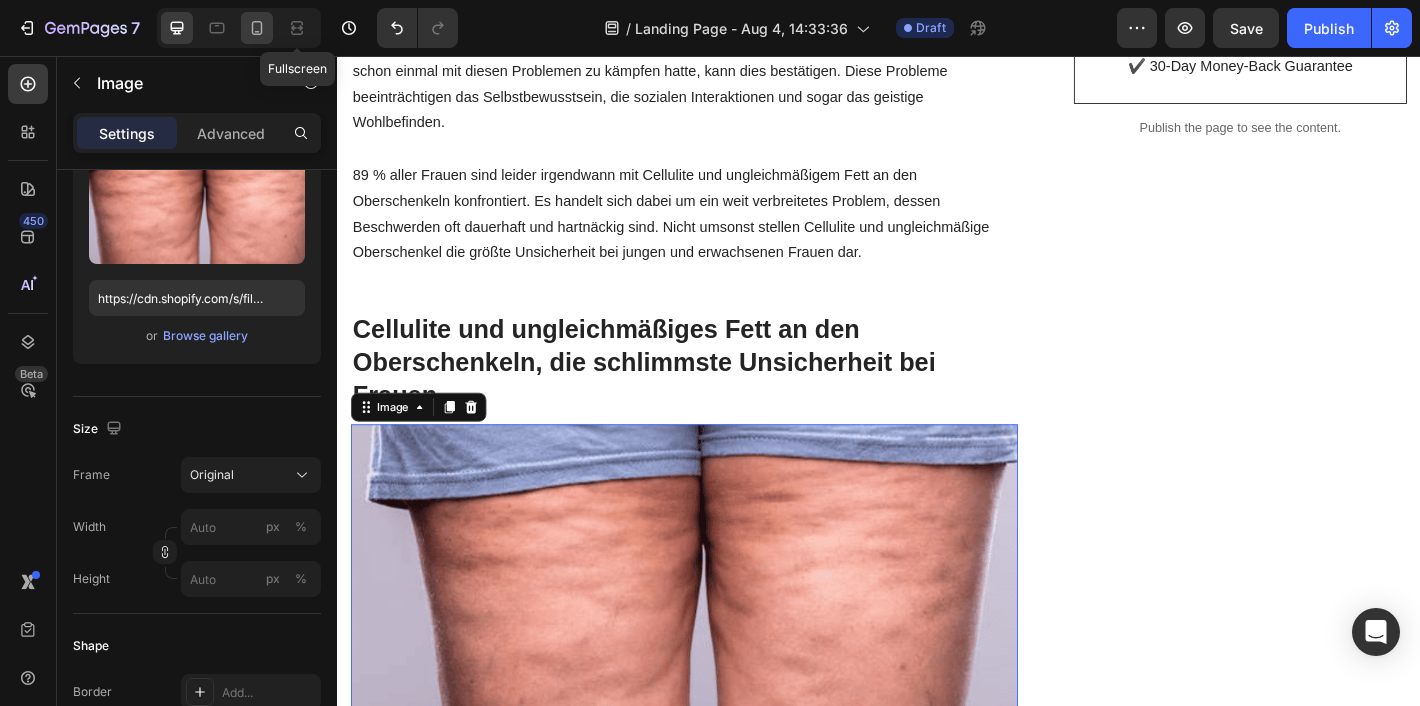click 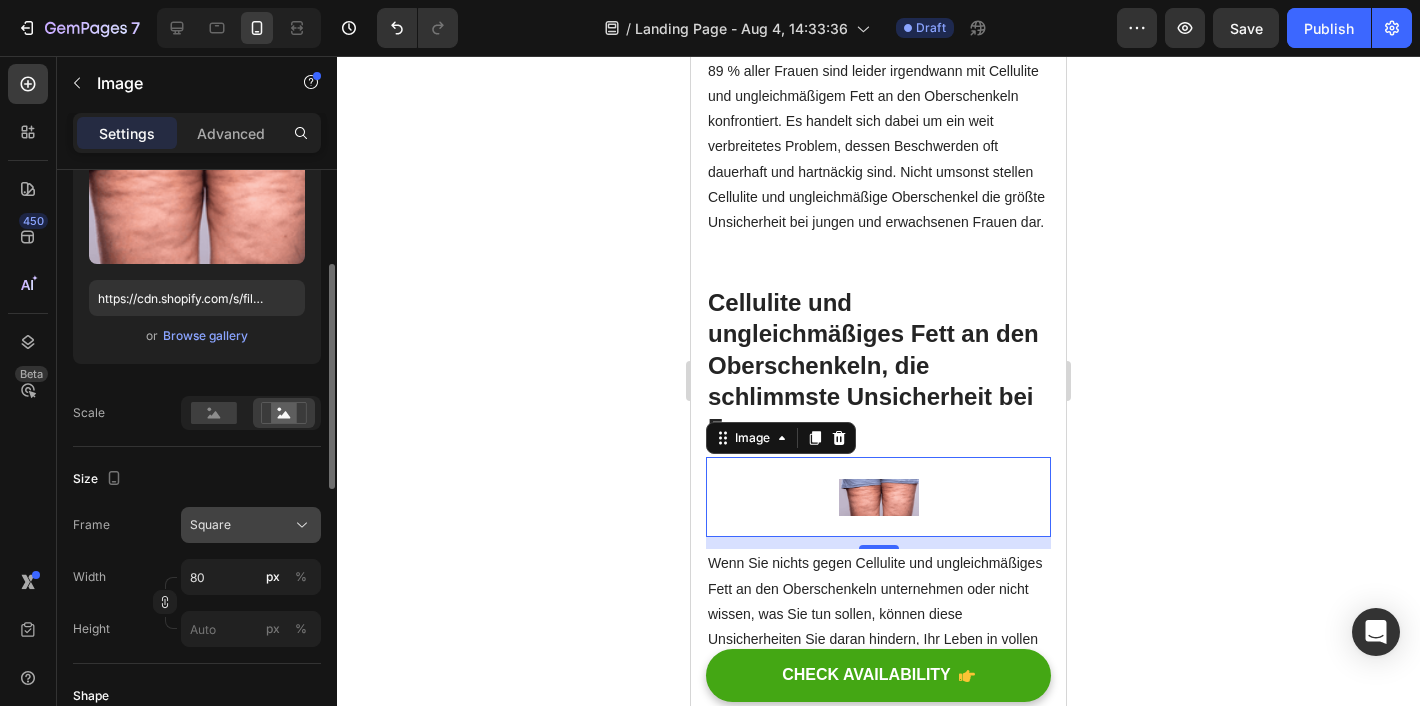 click on "Square" 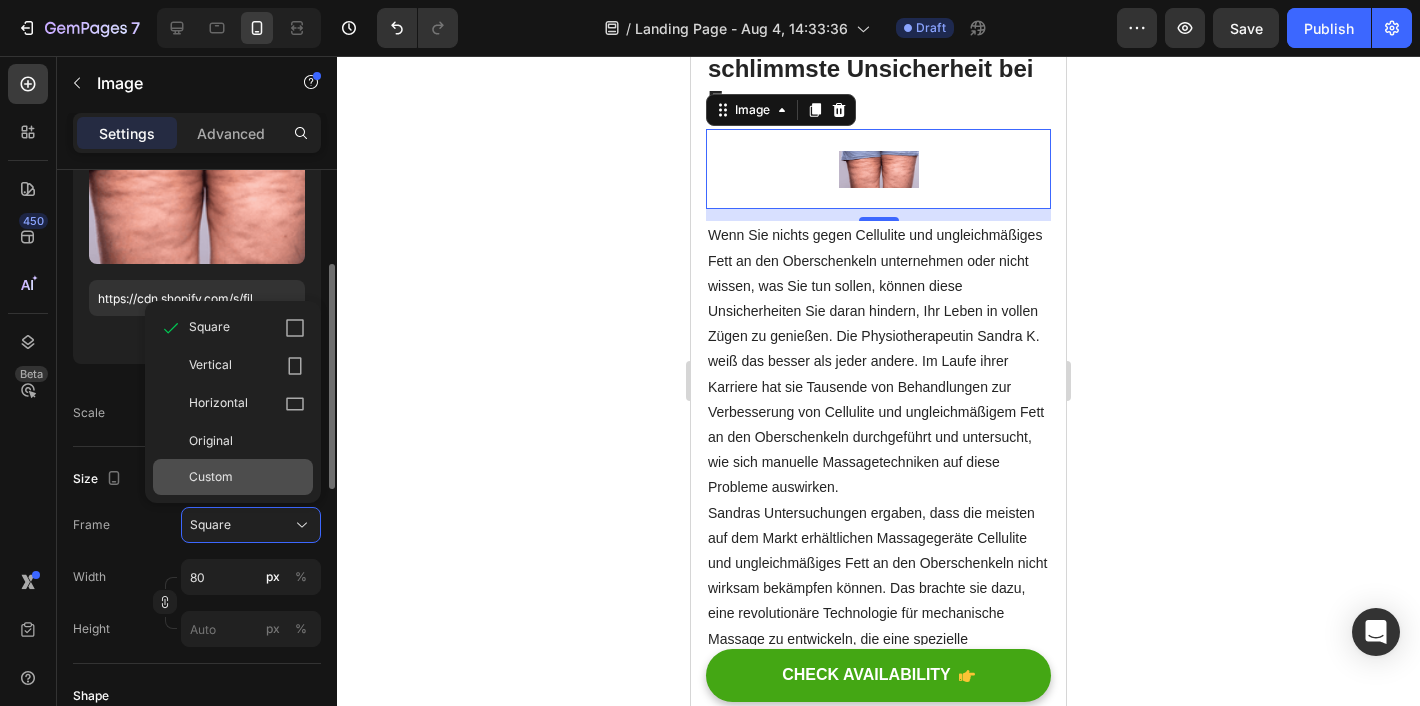 scroll, scrollTop: 1235, scrollLeft: 0, axis: vertical 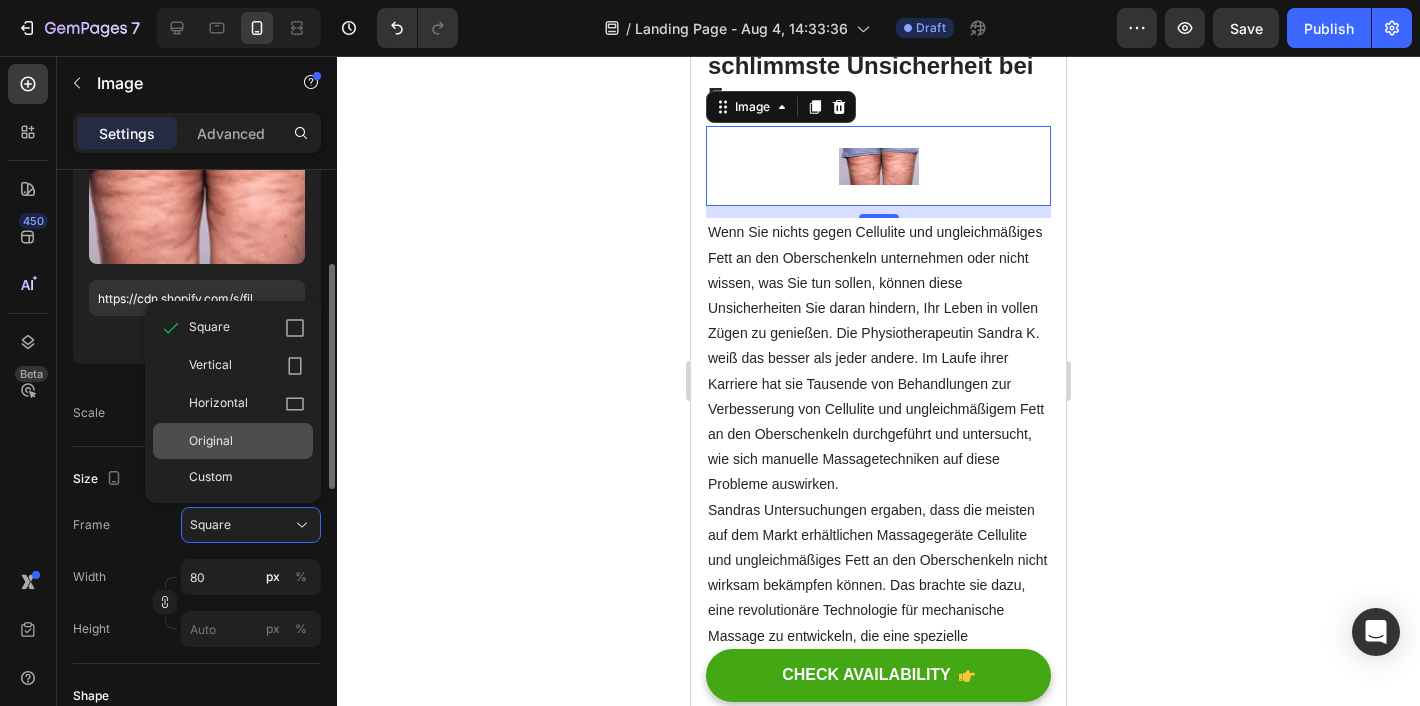 click on "Original" 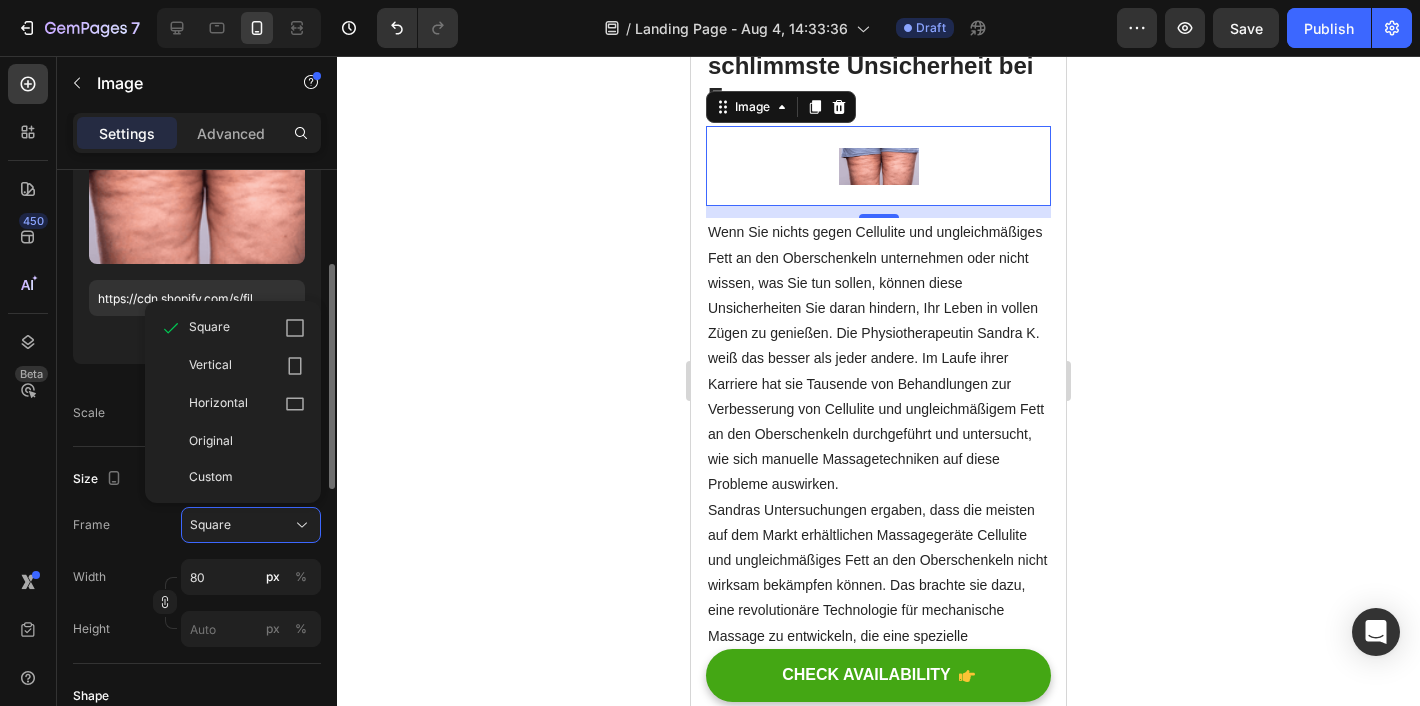 type 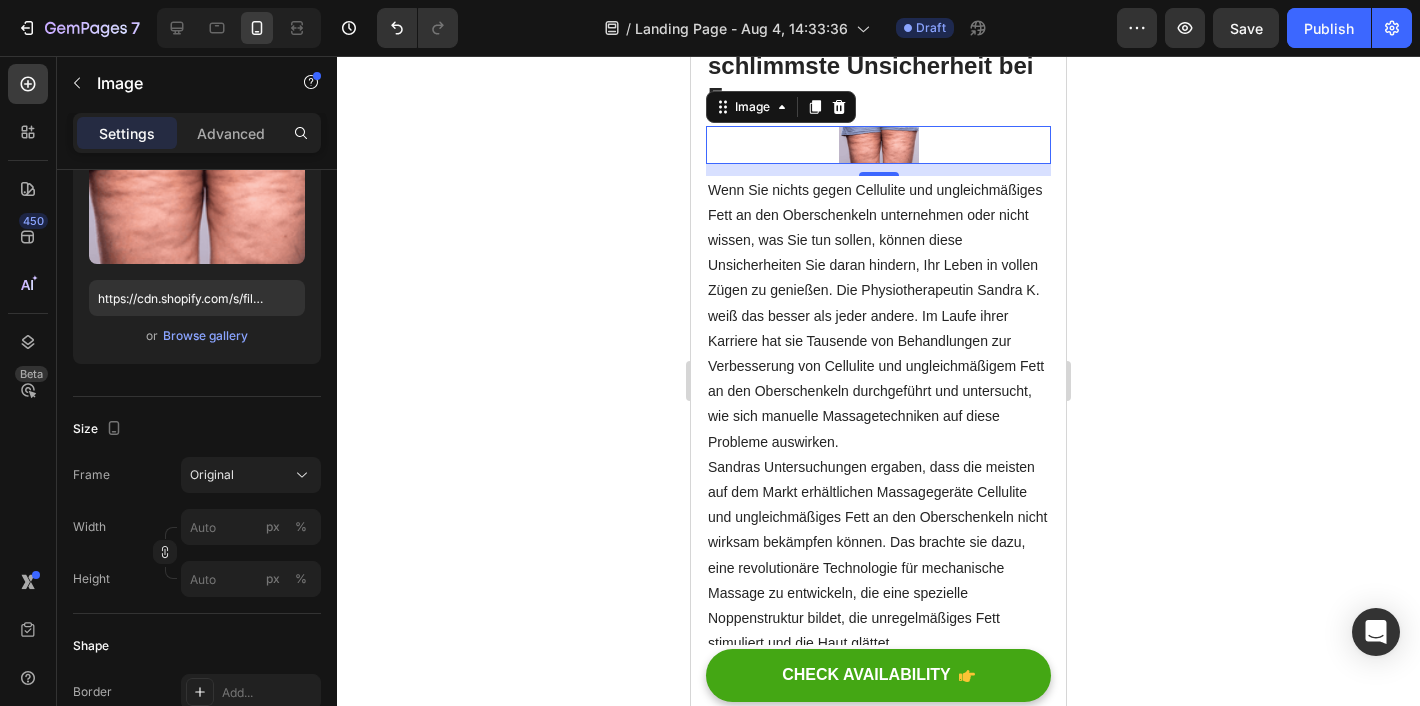 click 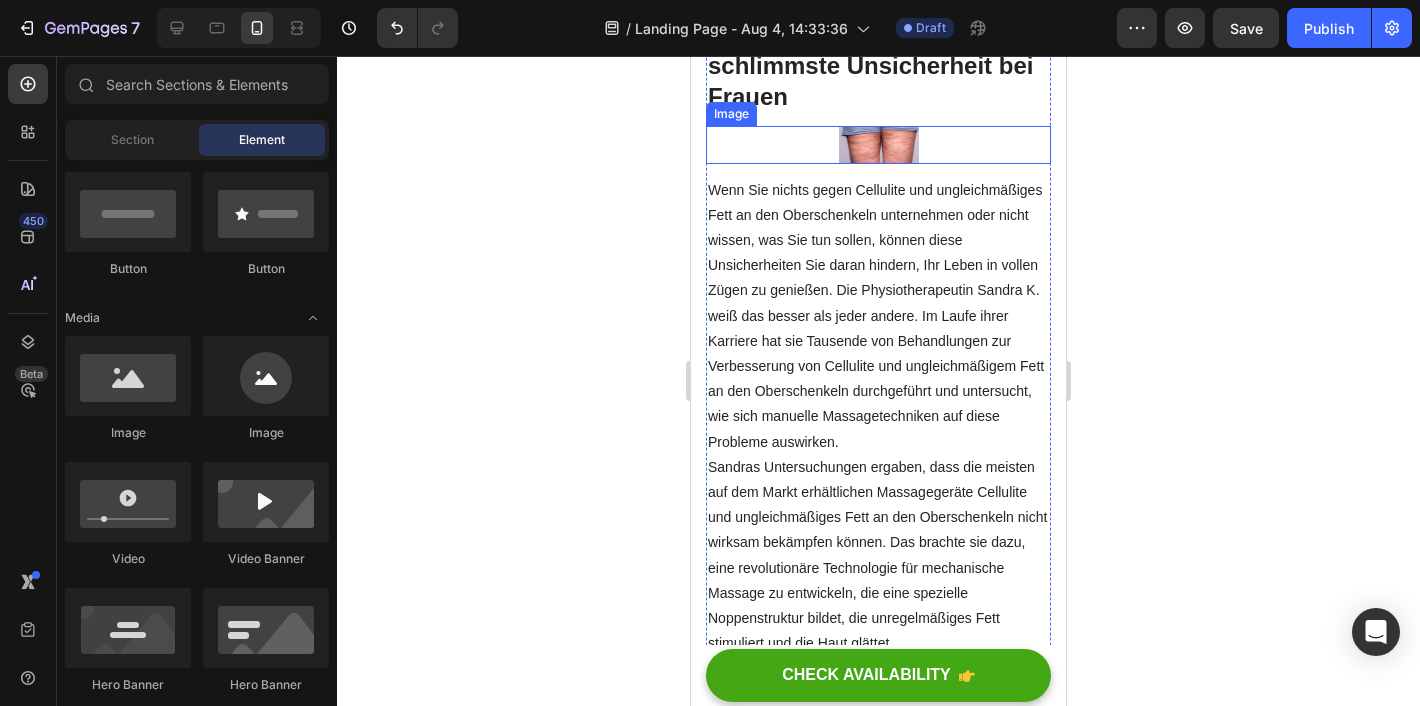click at bounding box center (879, 144) 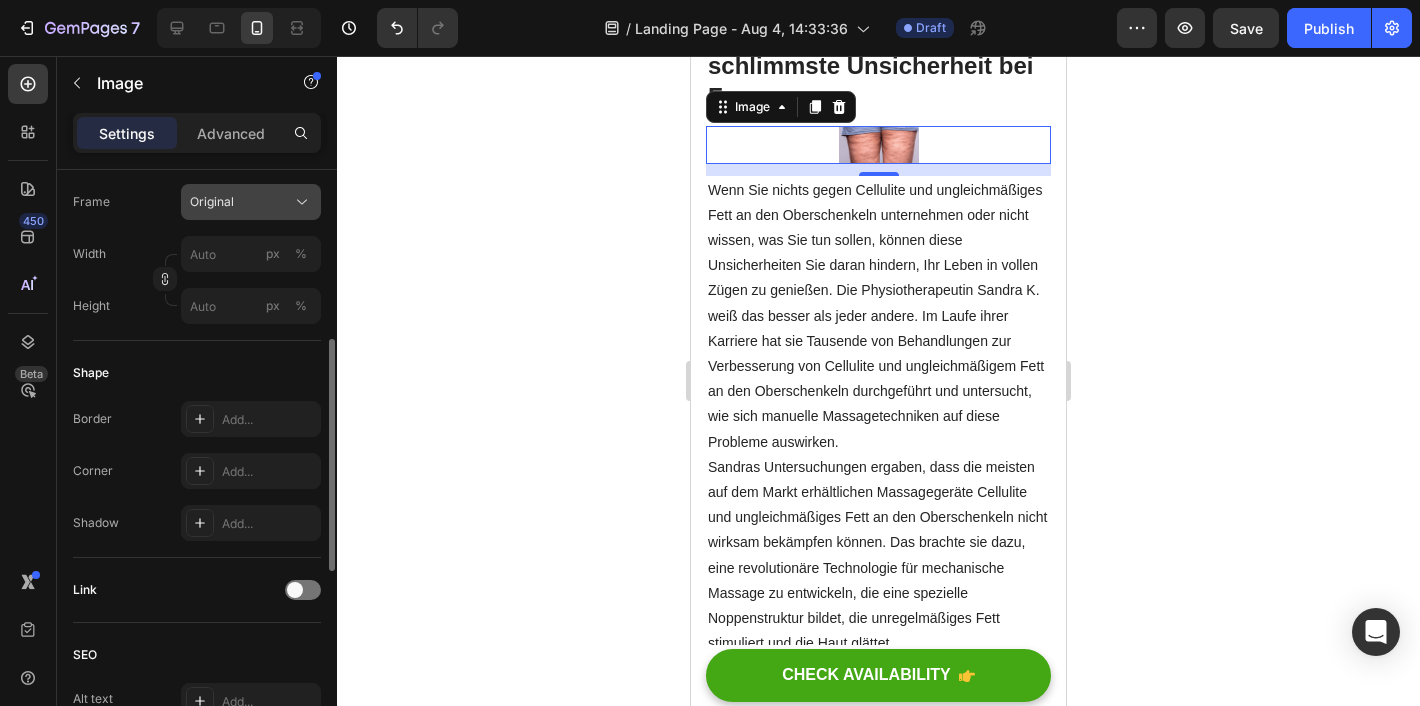 scroll, scrollTop: 496, scrollLeft: 0, axis: vertical 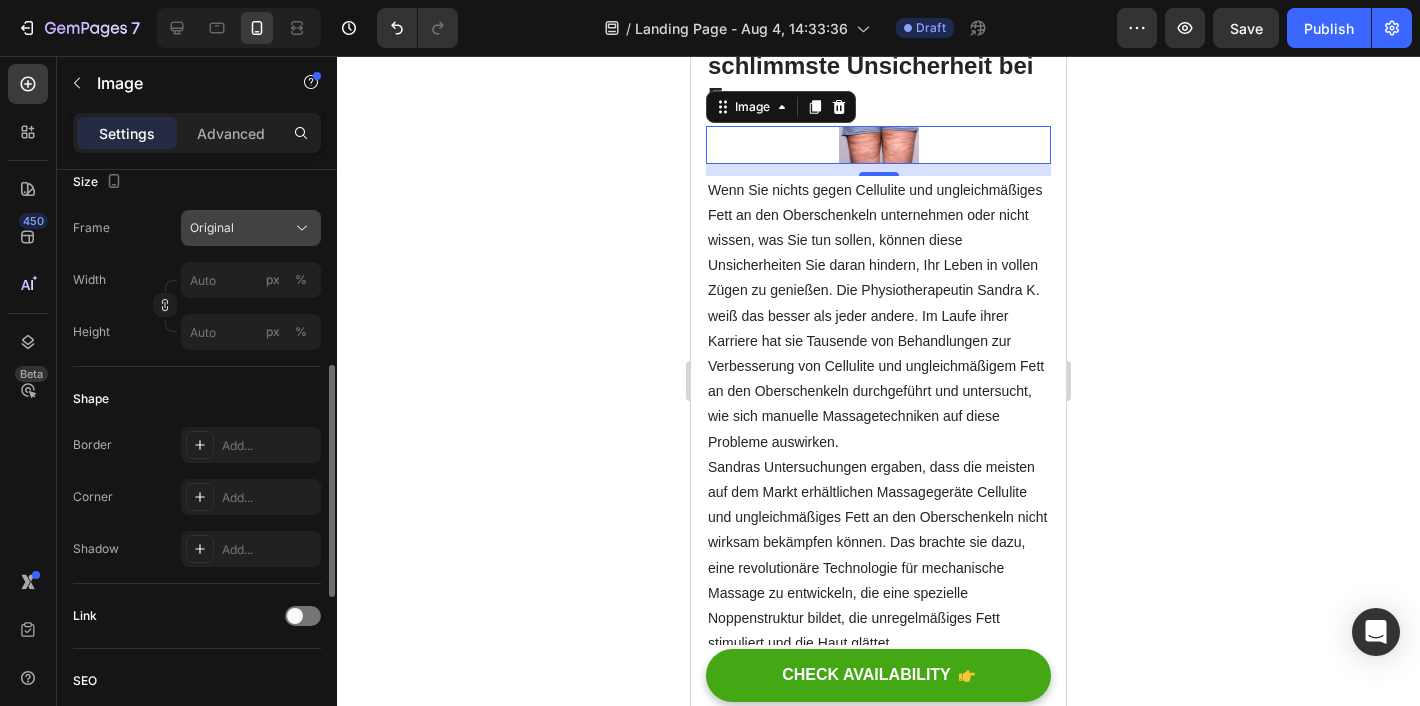 click on "Original" at bounding box center (212, 228) 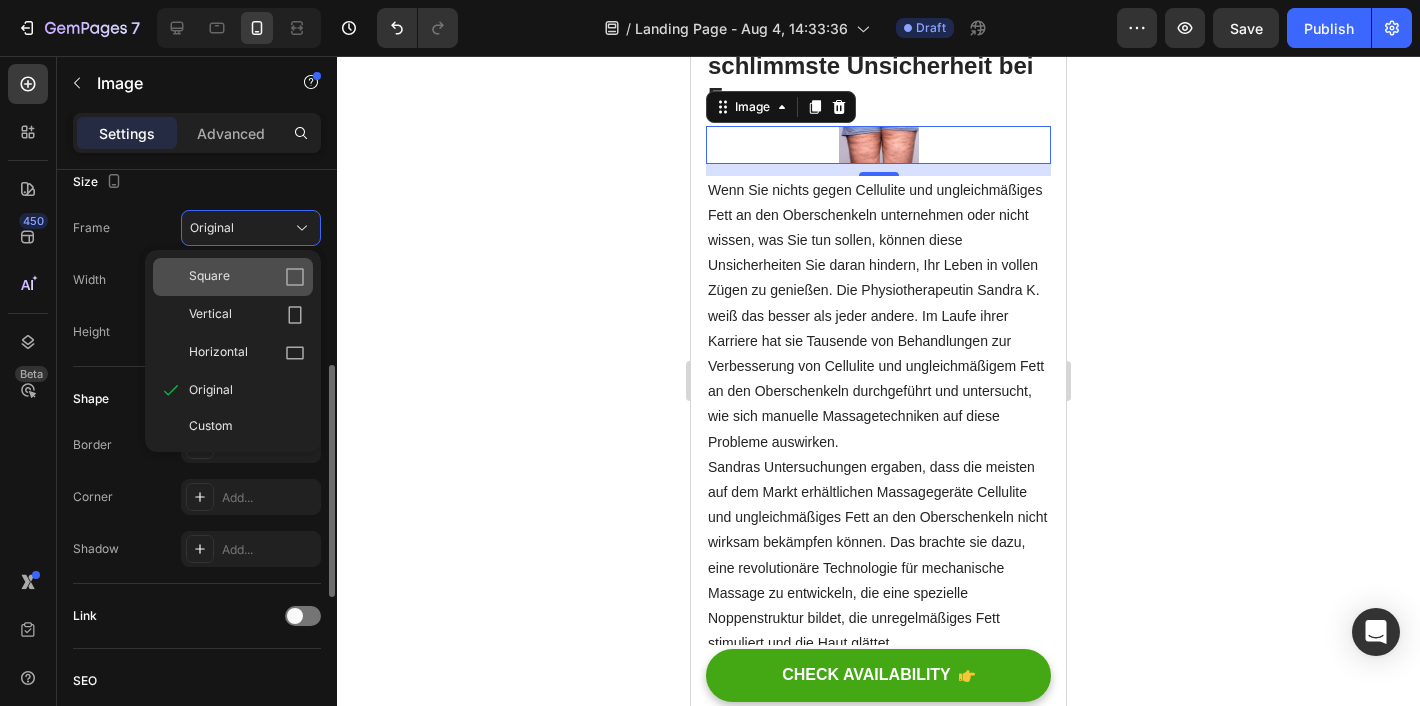 click on "Square" at bounding box center (247, 277) 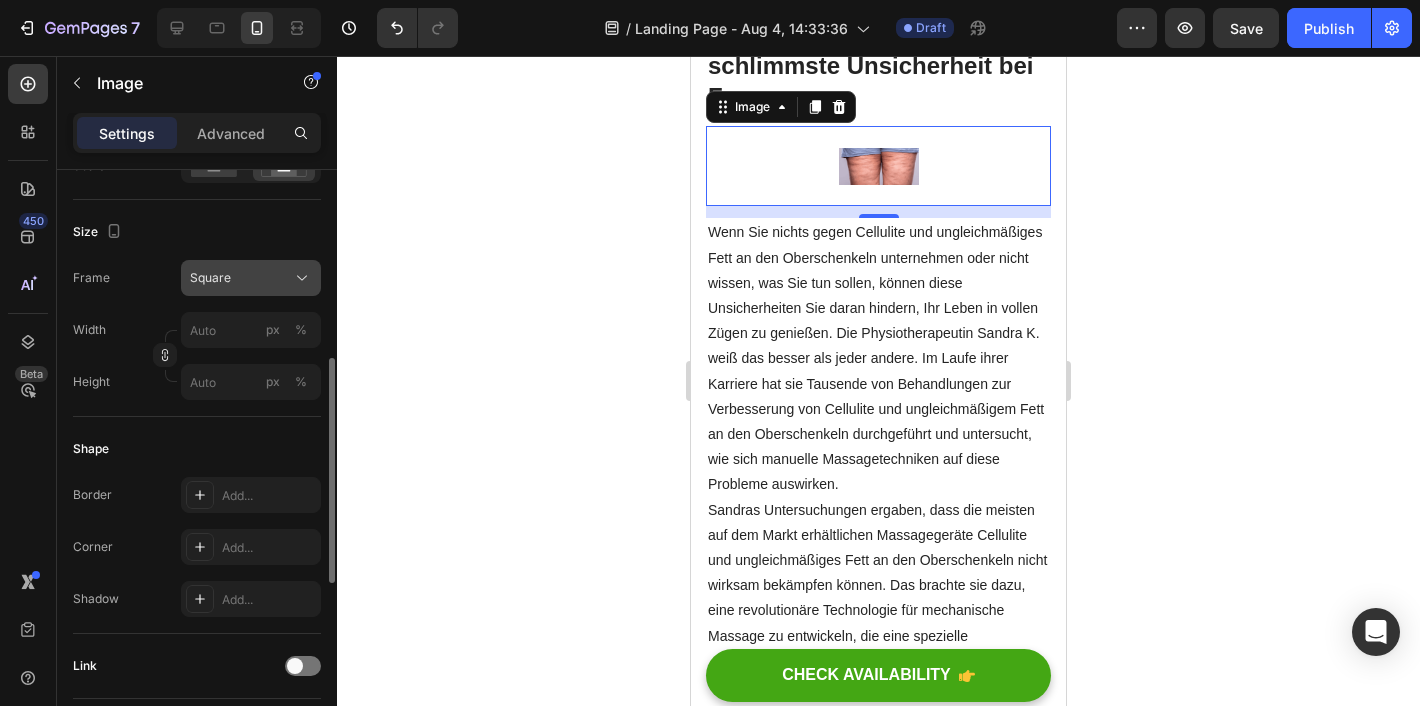 click on "Square" 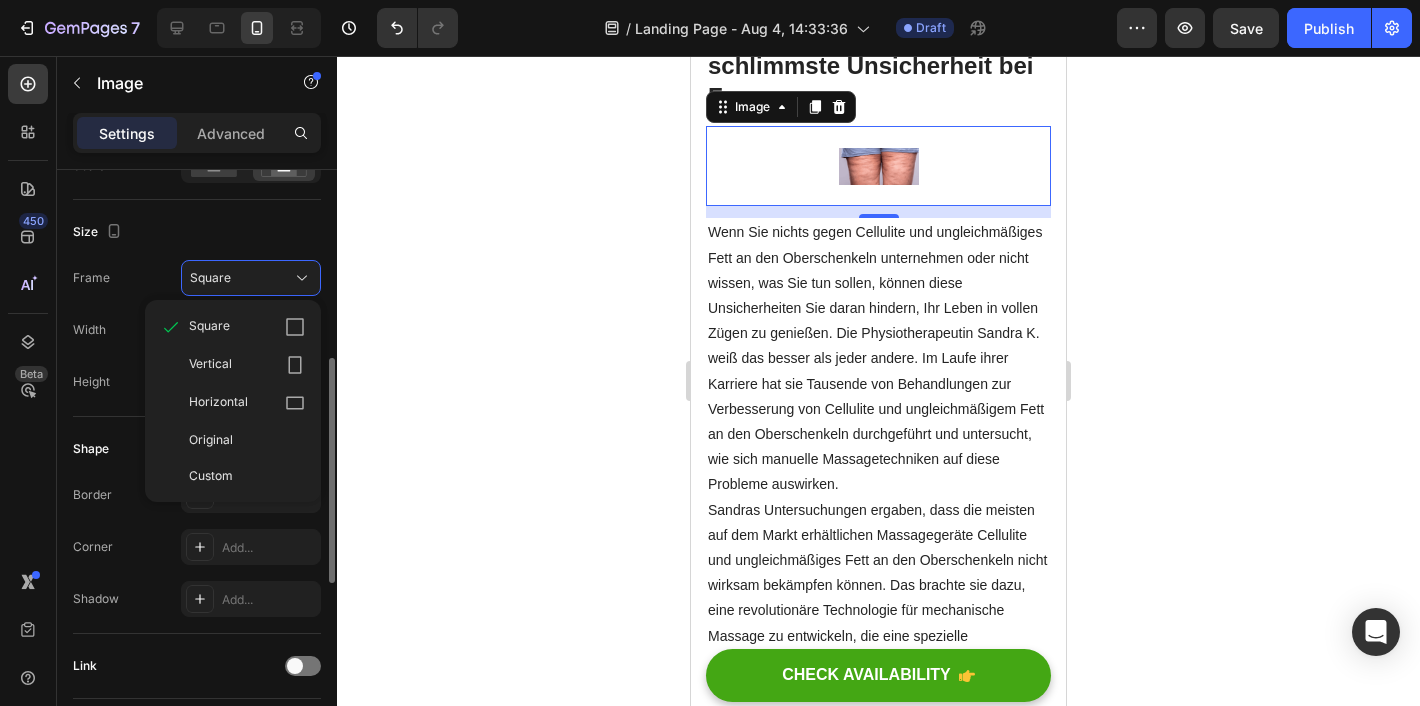 click on "Horizontal" at bounding box center [218, 403] 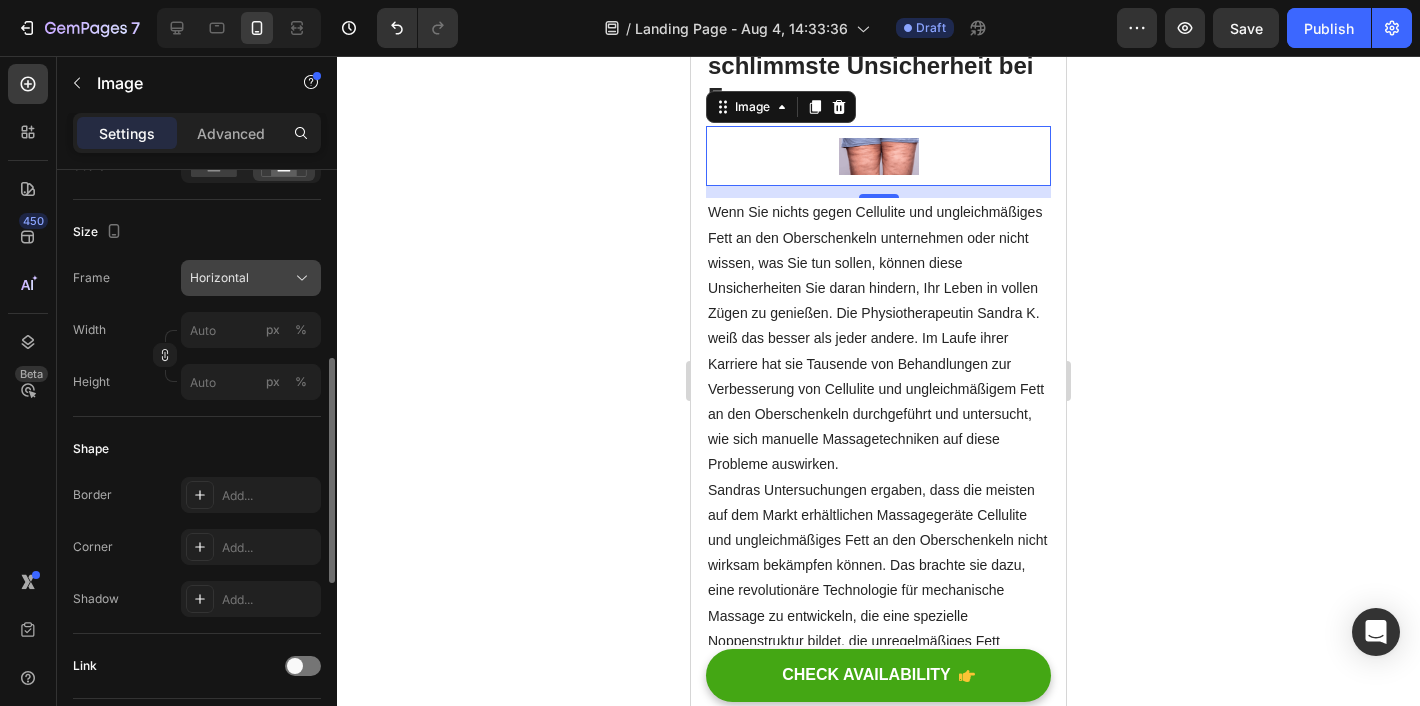 click on "Horizontal" at bounding box center [251, 278] 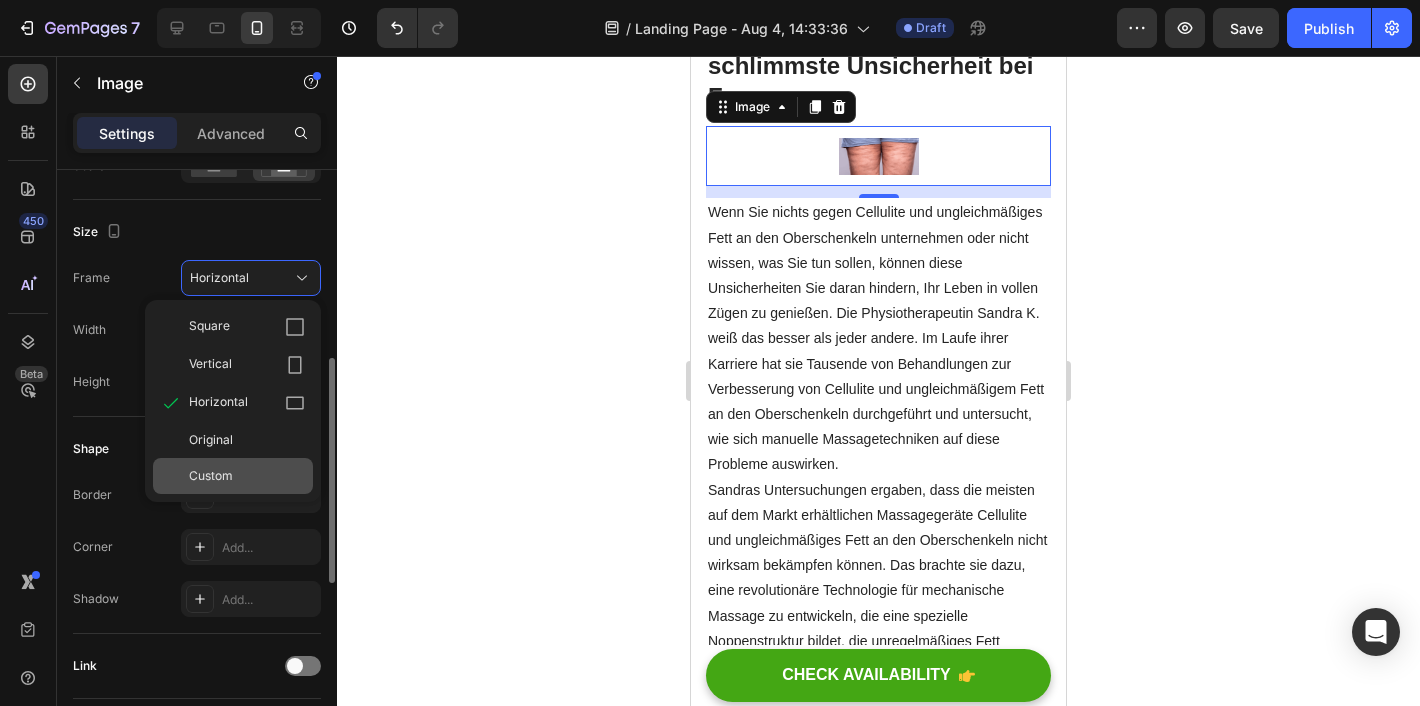 click on "Custom" 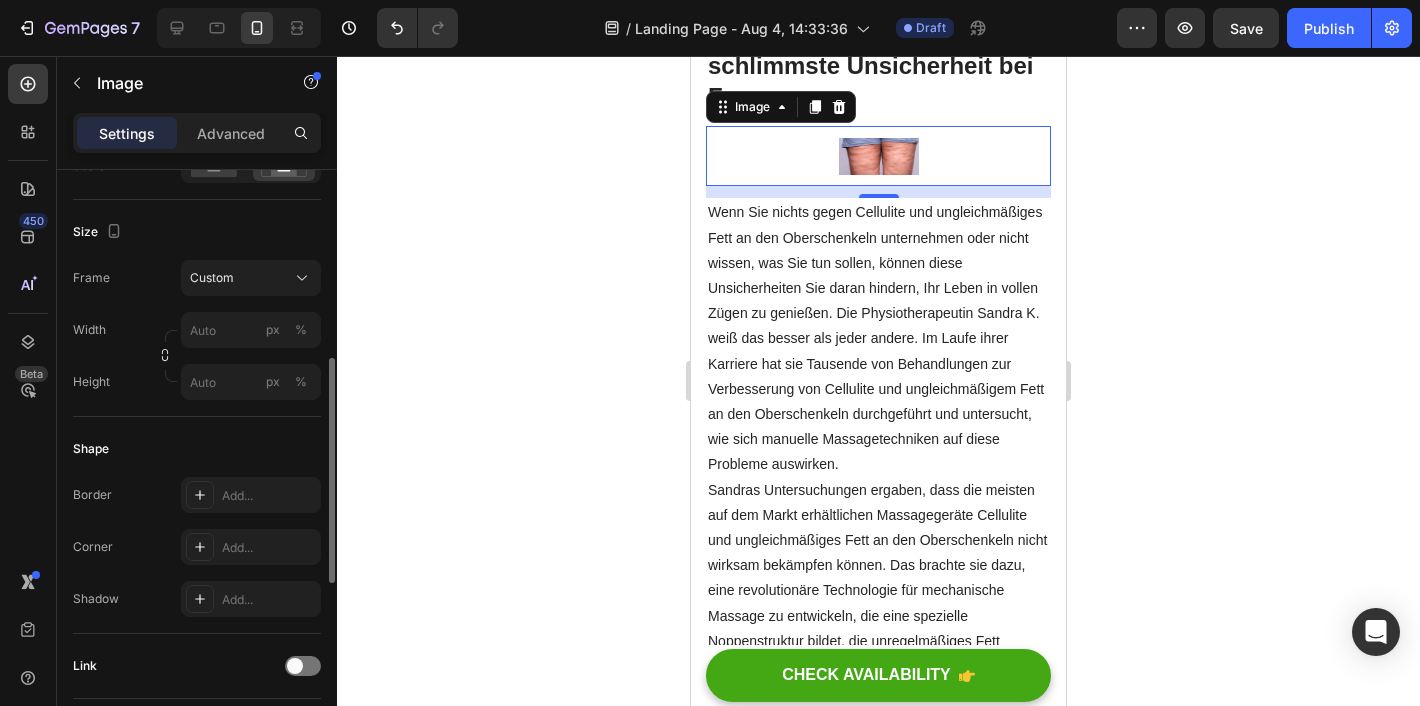 click on "Size Frame Custom Width px % Height px %" 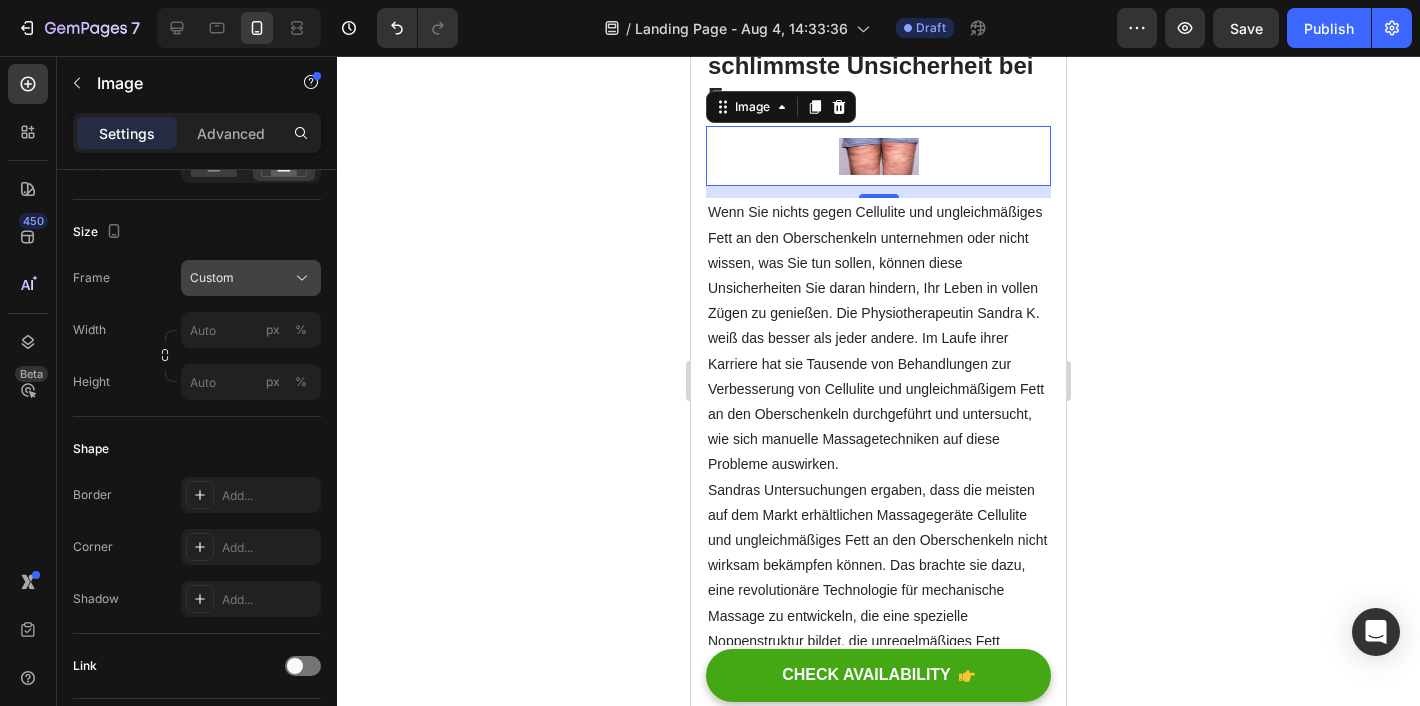 click on "Custom" at bounding box center [251, 278] 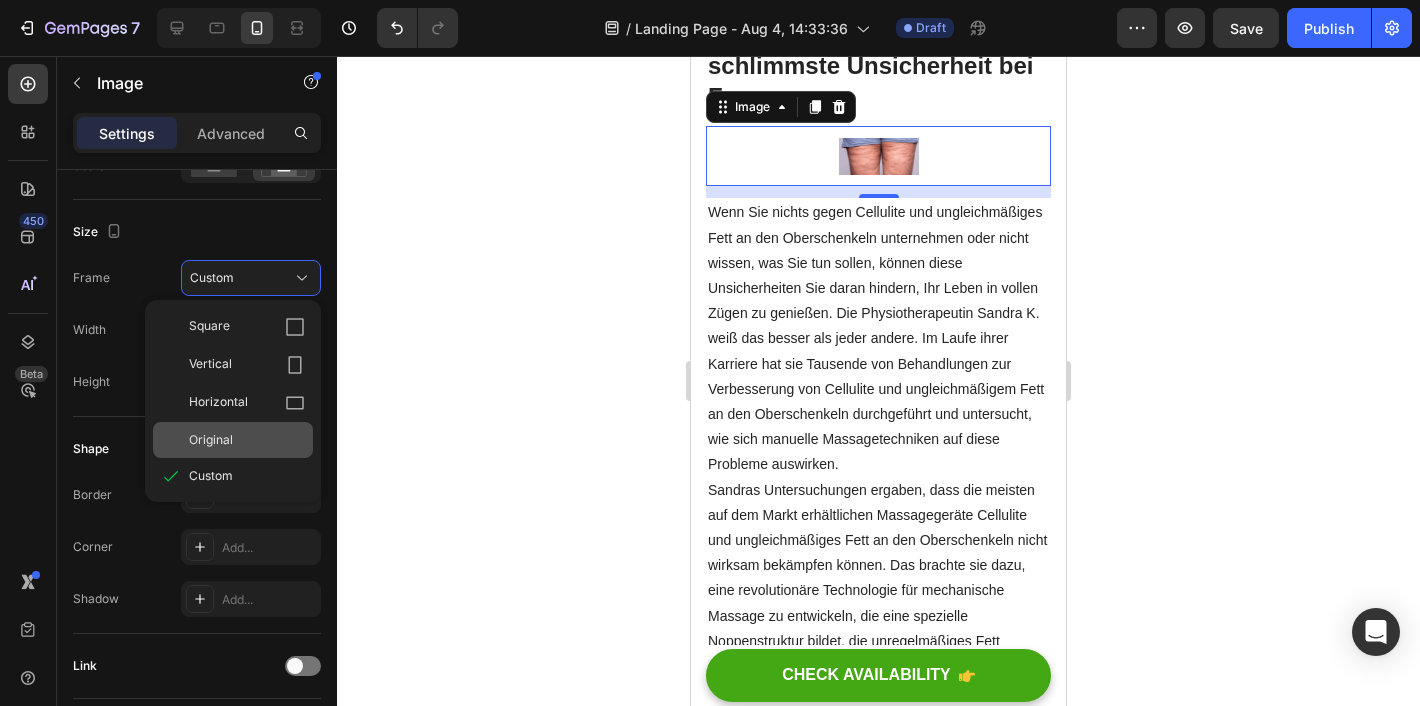 click on "Original" 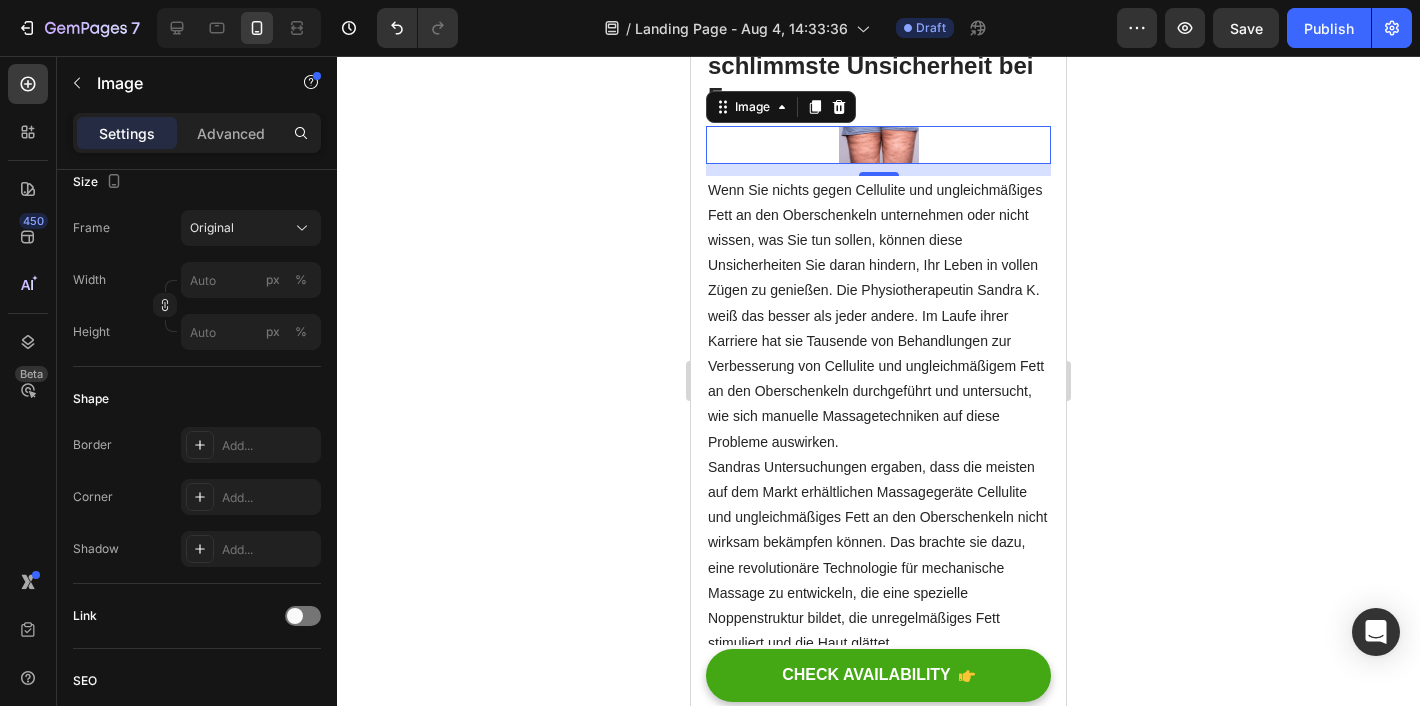 click 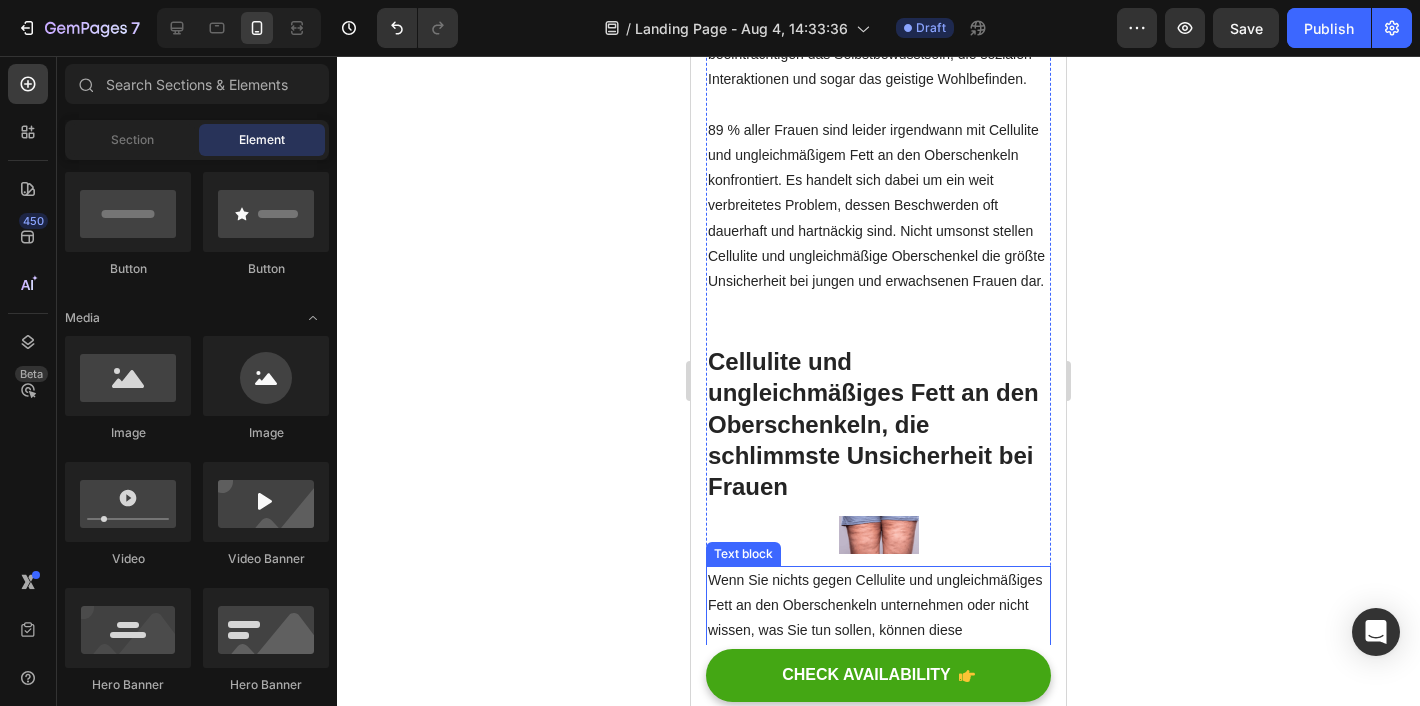 scroll, scrollTop: 1248, scrollLeft: 0, axis: vertical 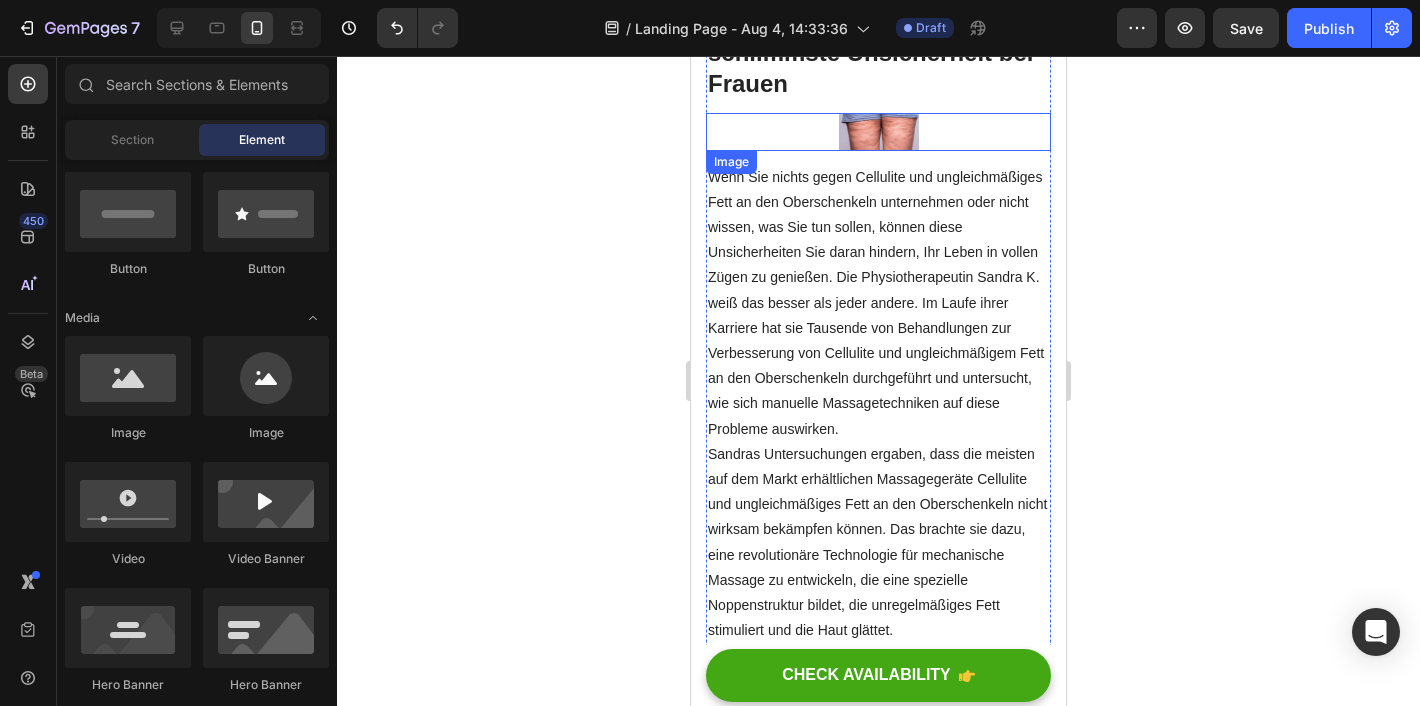 click at bounding box center (878, 131) 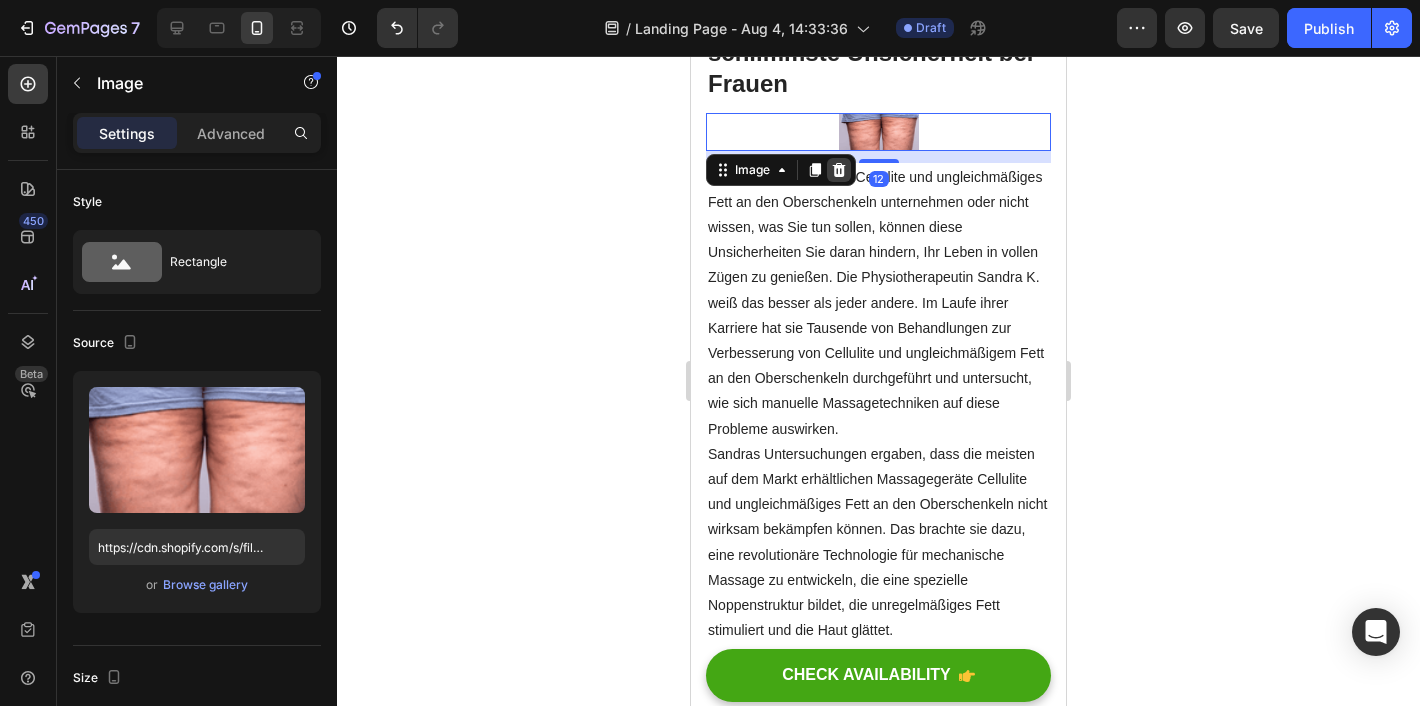 click at bounding box center [839, 170] 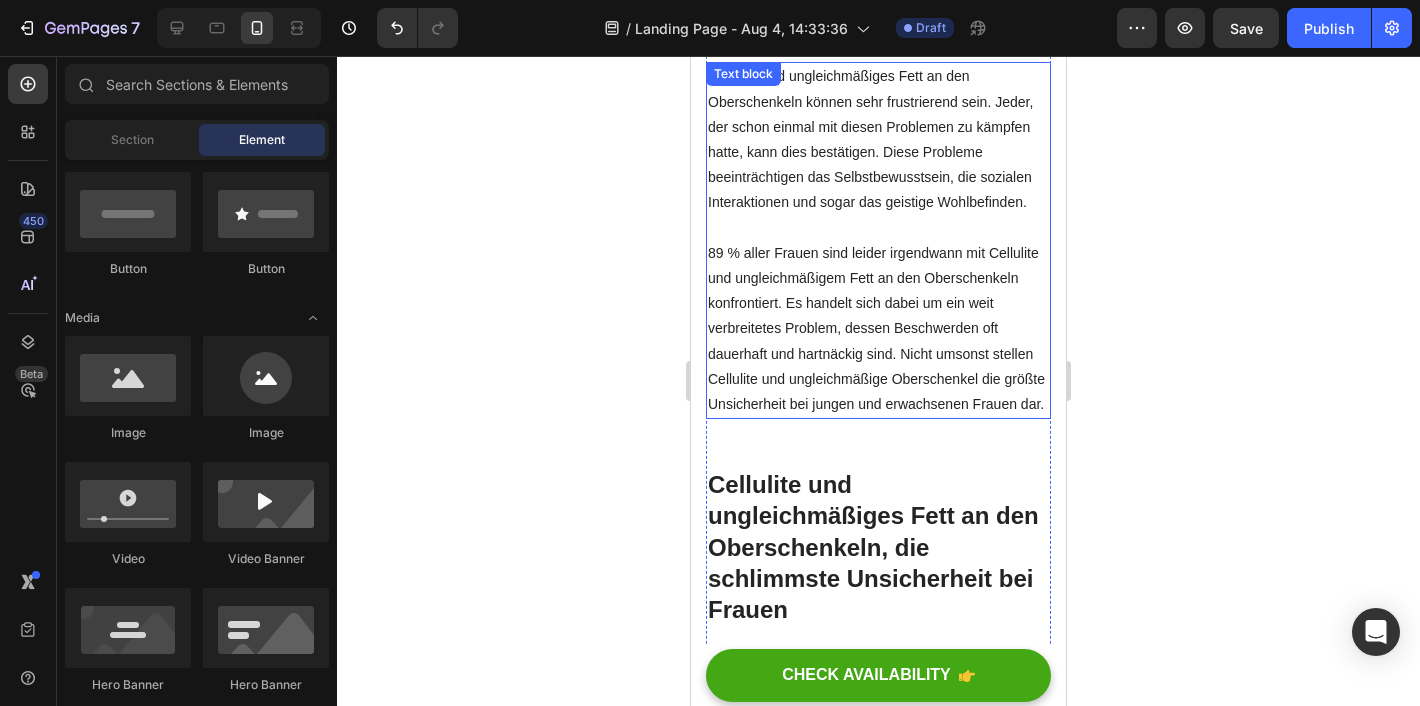 scroll, scrollTop: 145, scrollLeft: 0, axis: vertical 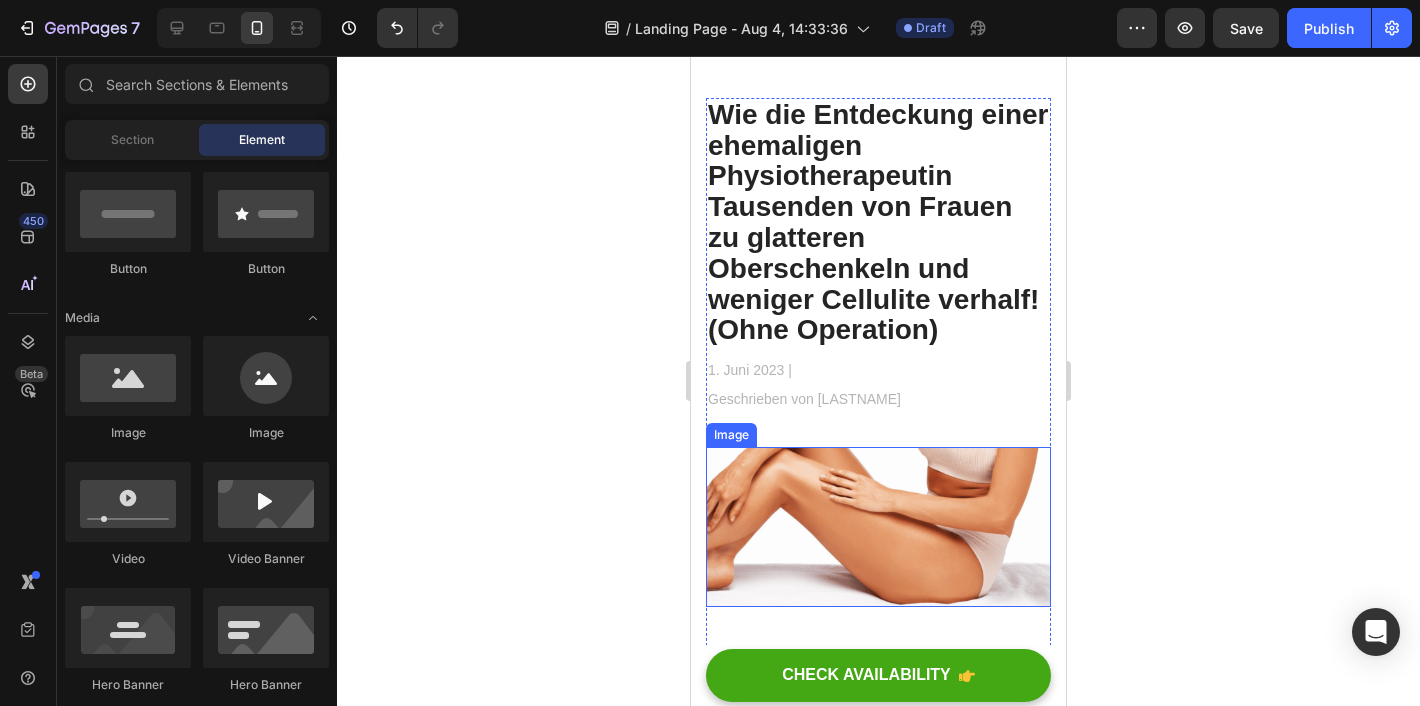 click at bounding box center (878, 527) 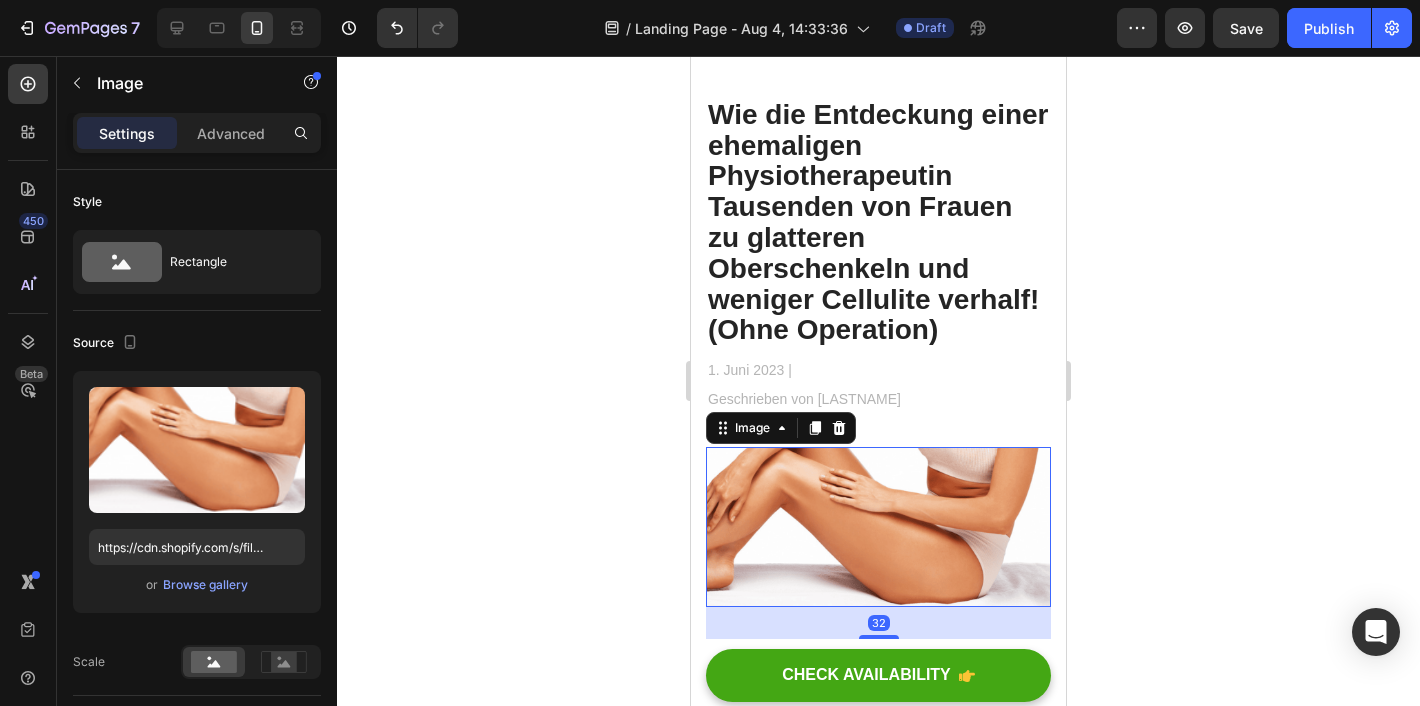 scroll, scrollTop: 278, scrollLeft: 0, axis: vertical 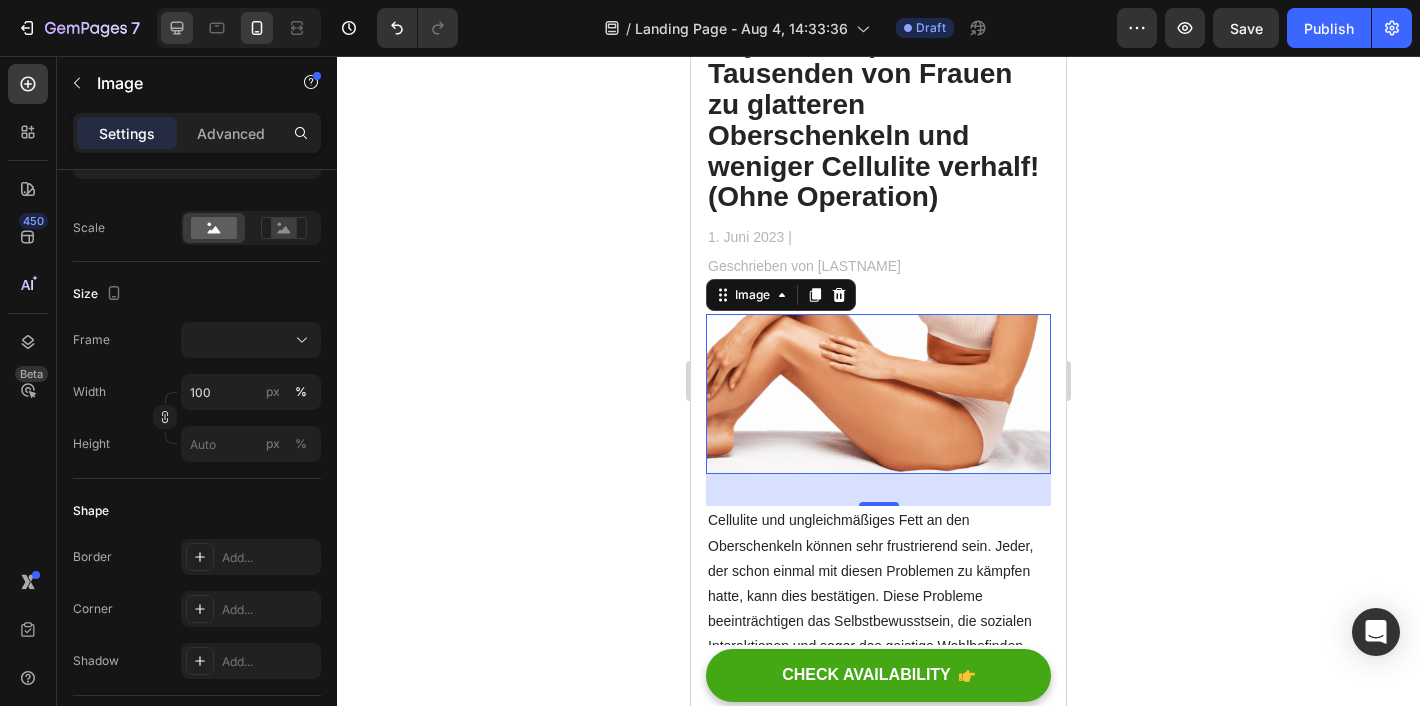 click 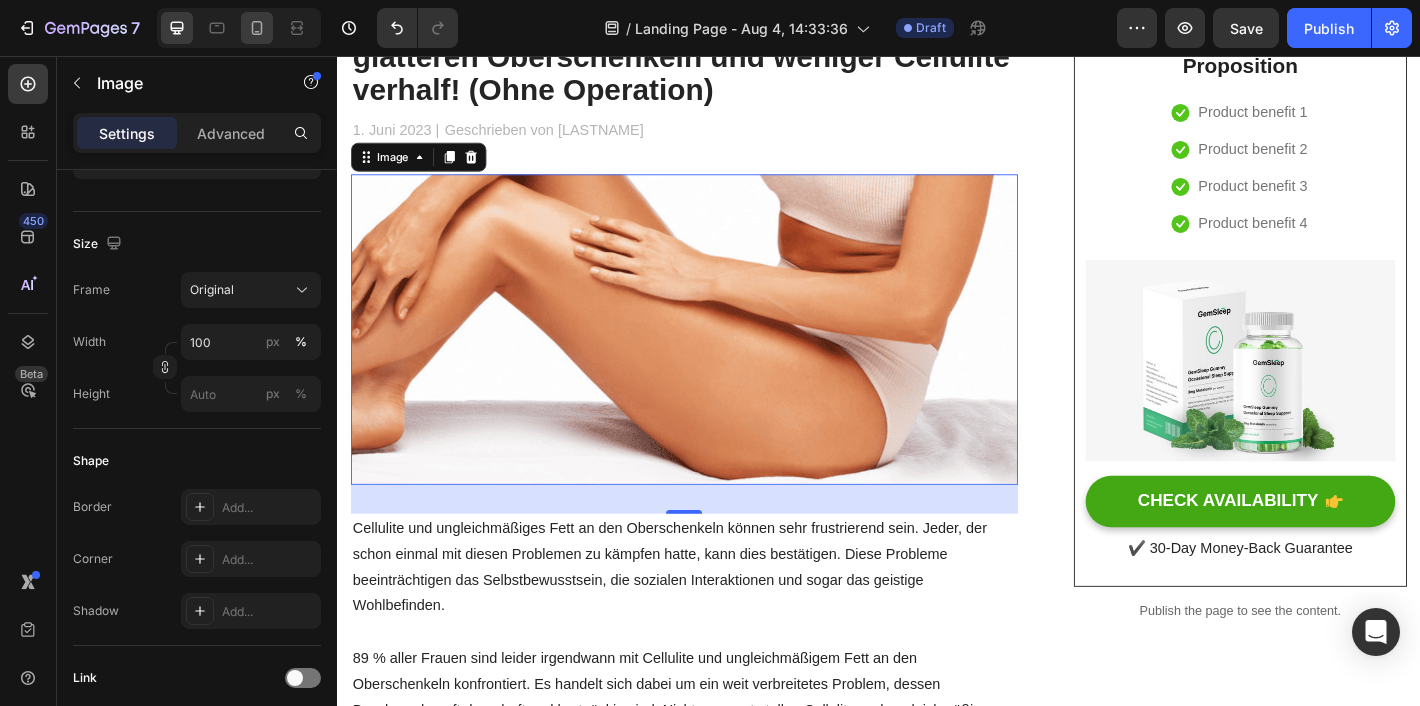 click 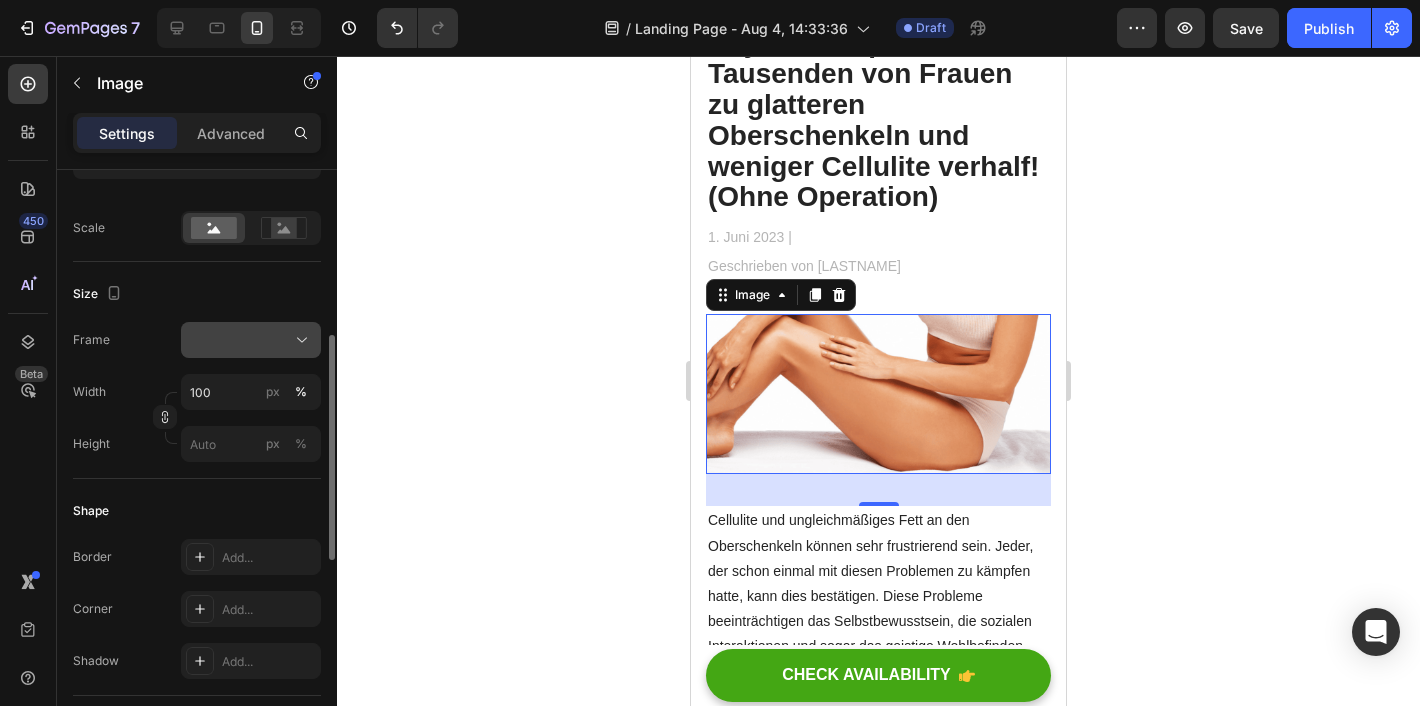 click at bounding box center (251, 340) 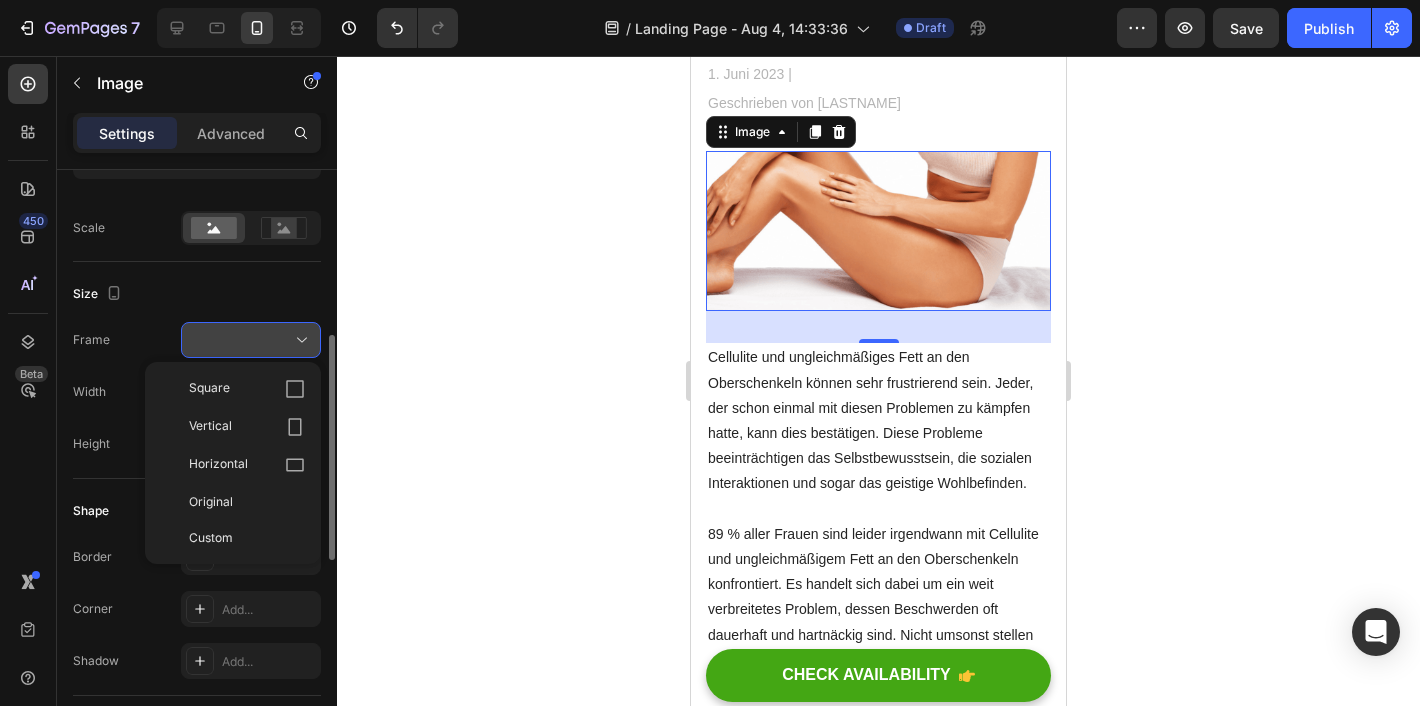 scroll, scrollTop: 465, scrollLeft: 0, axis: vertical 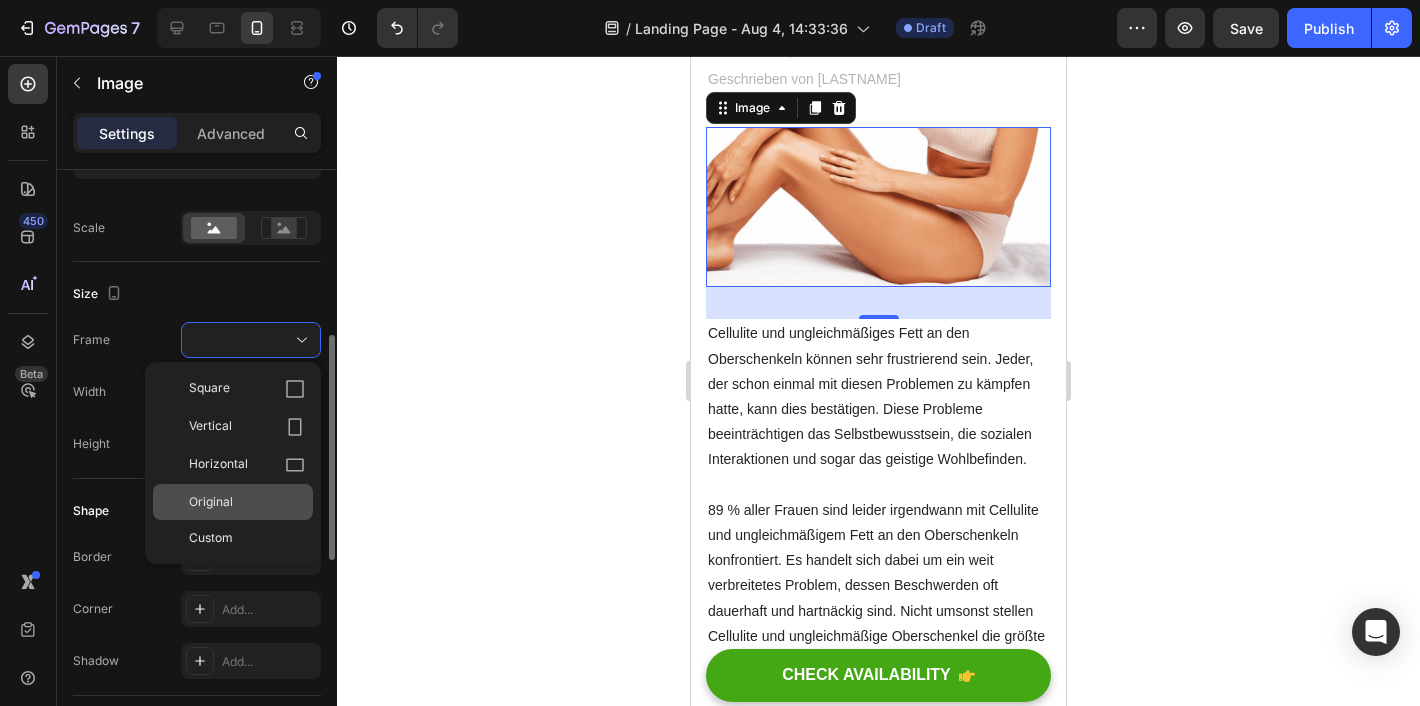click on "Original" at bounding box center [247, 502] 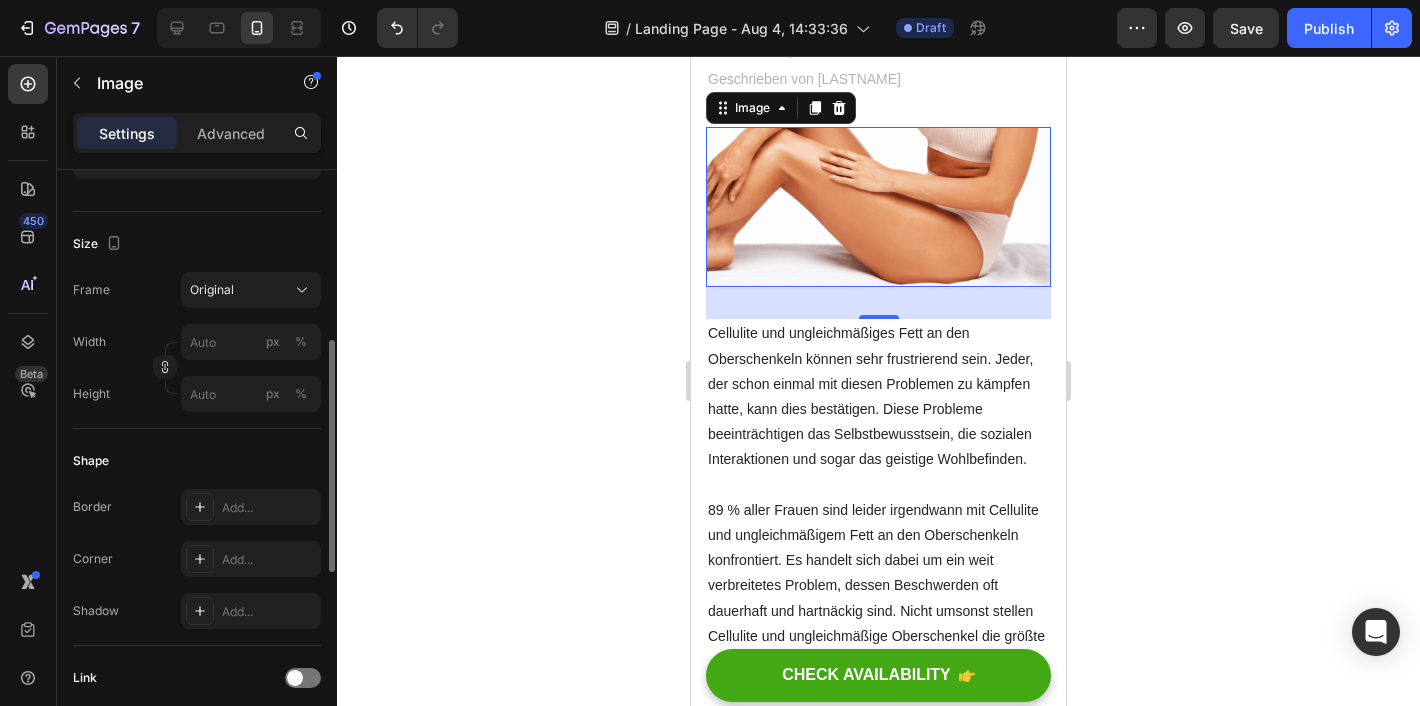 click 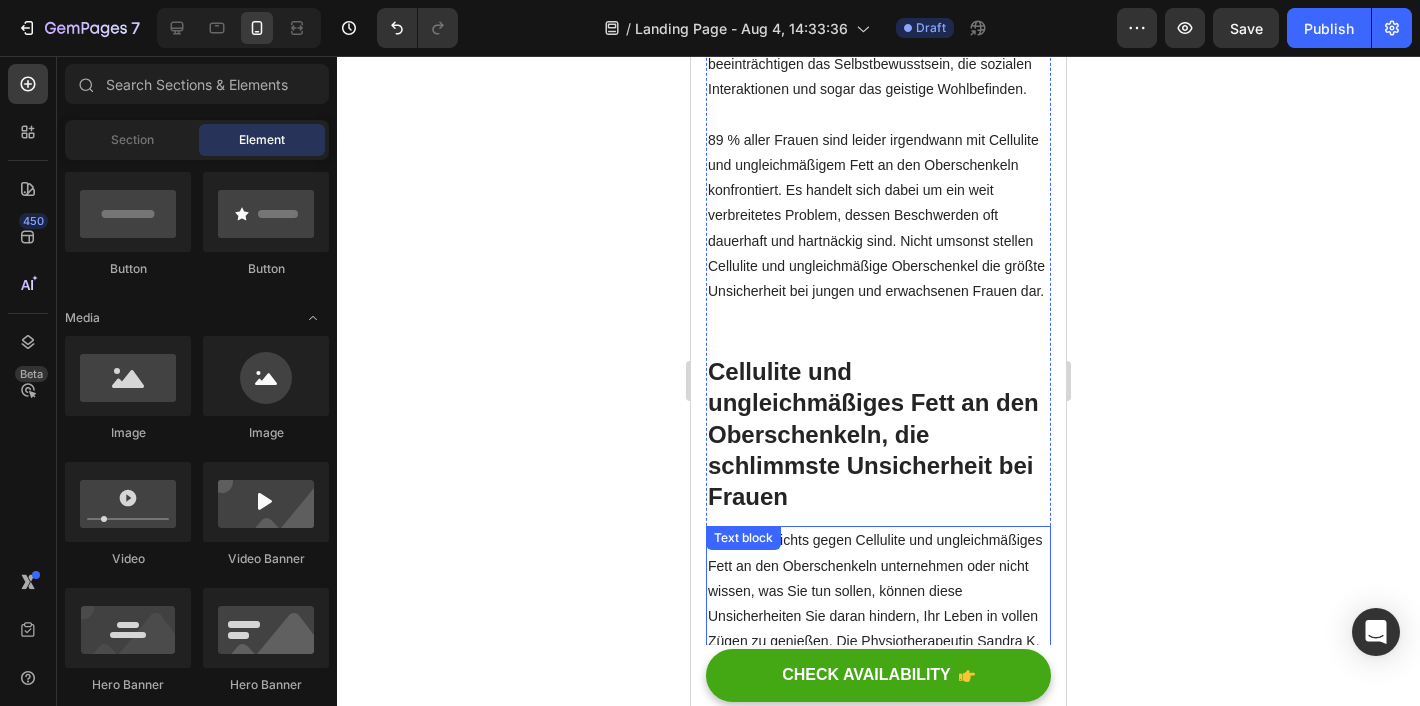 scroll, scrollTop: 924, scrollLeft: 0, axis: vertical 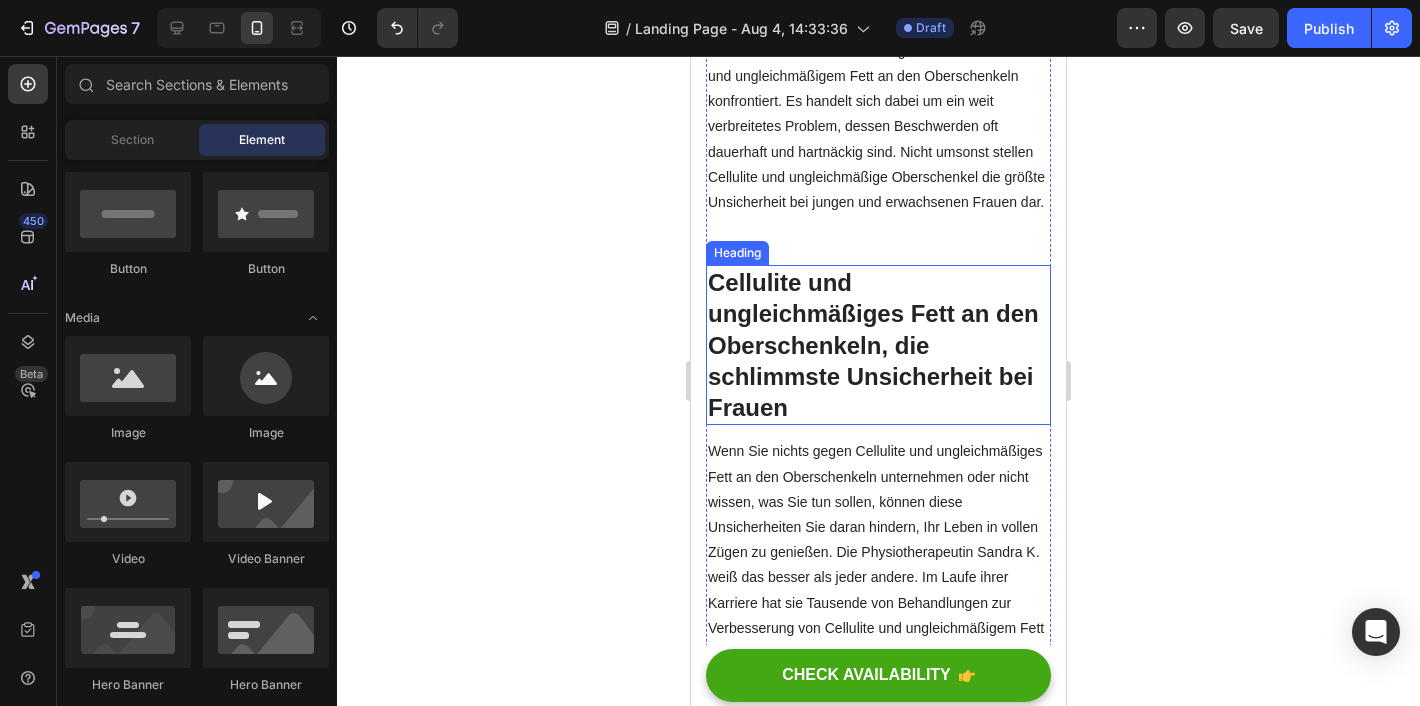 click on "Cellulite und ungleichmäßiges Fett an den Oberschenkeln, die schlimmste Unsicherheit bei Frauen" at bounding box center [878, 345] 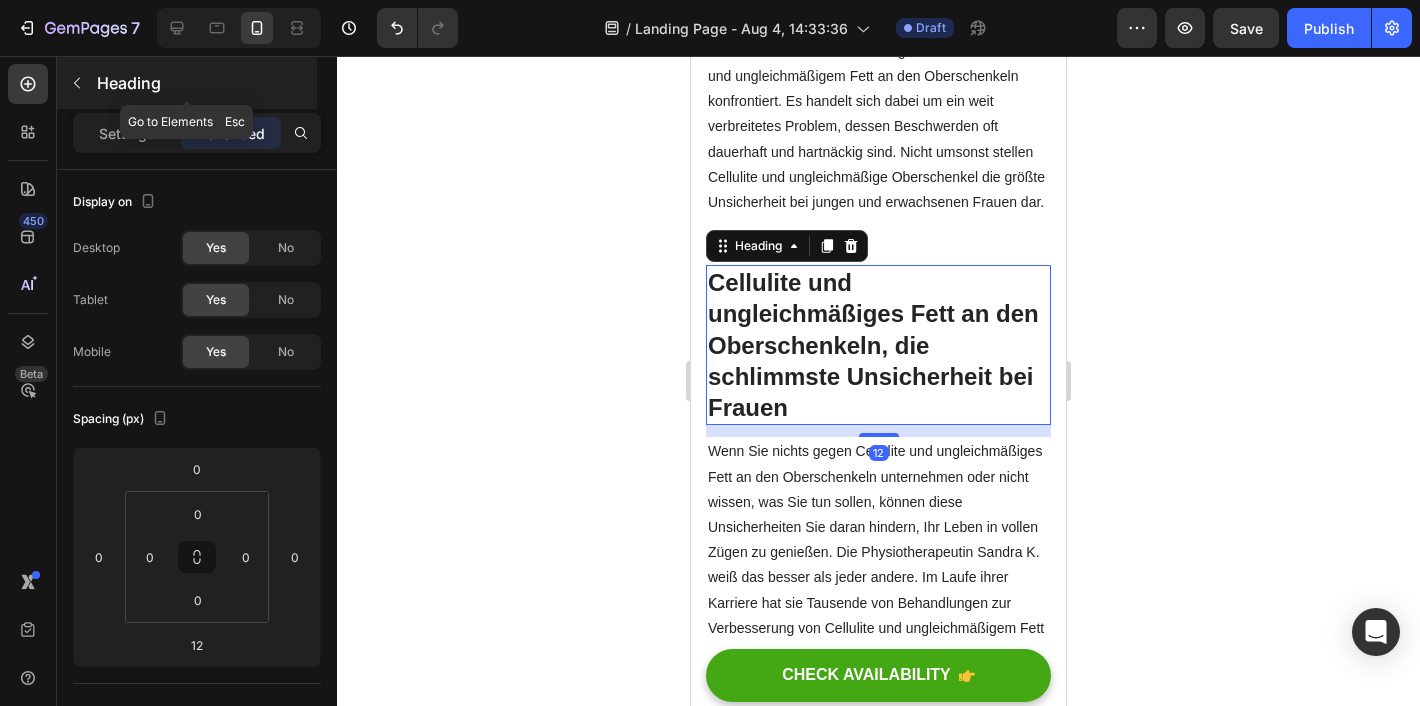 click 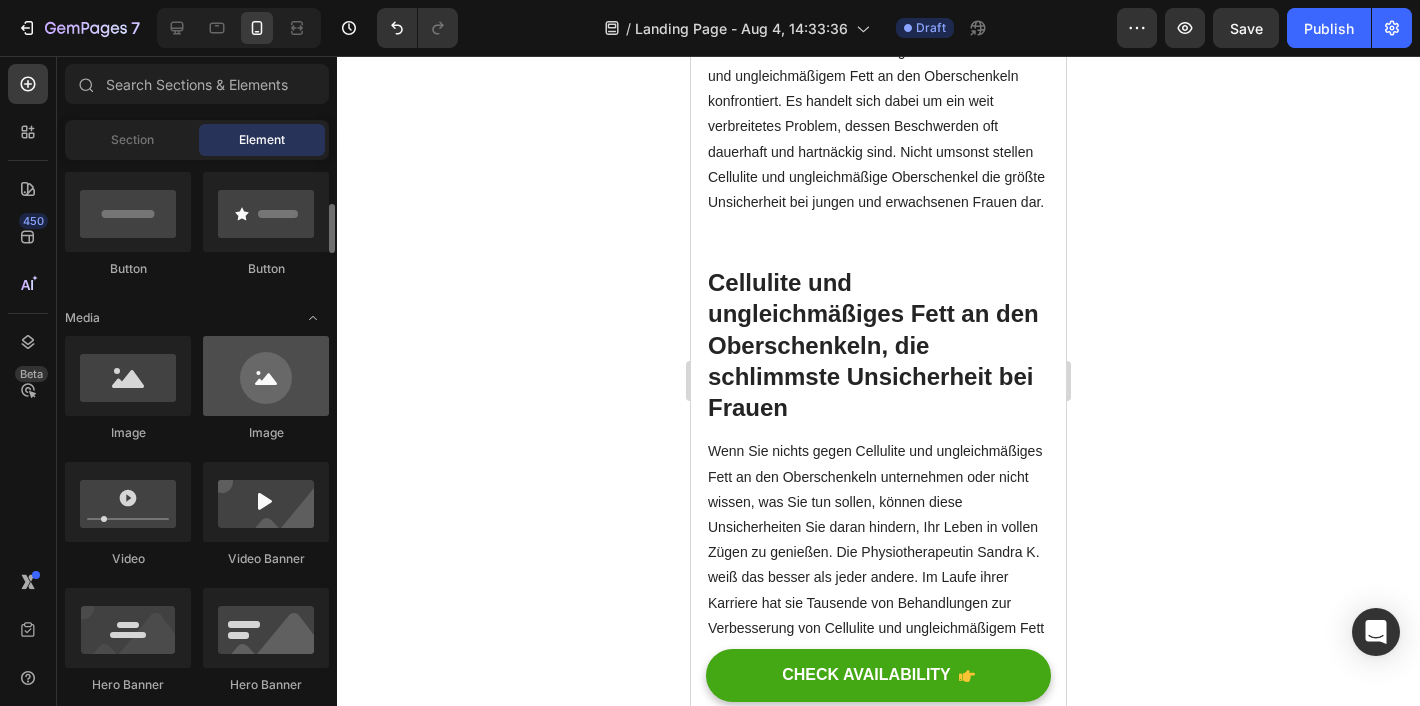 click at bounding box center (266, 376) 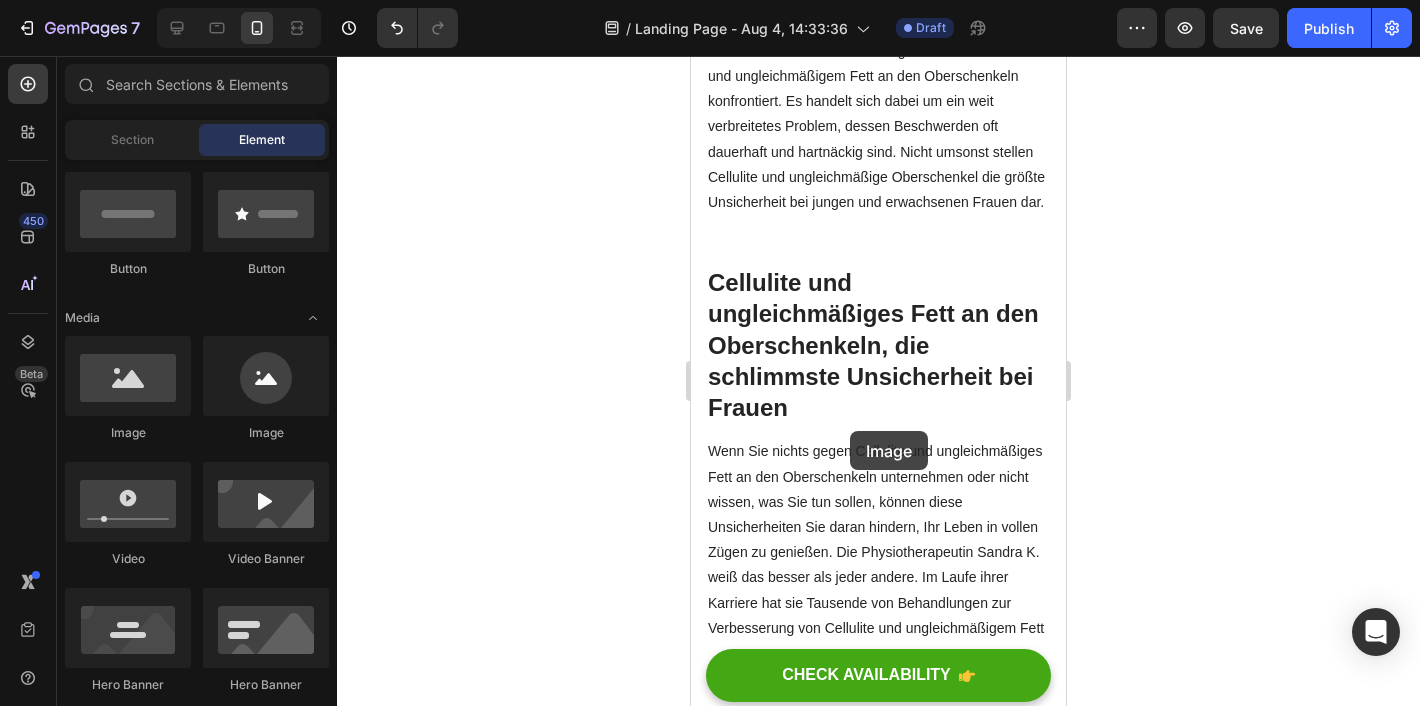 drag, startPoint x: 813, startPoint y: 450, endPoint x: 809, endPoint y: 480, distance: 30.265491 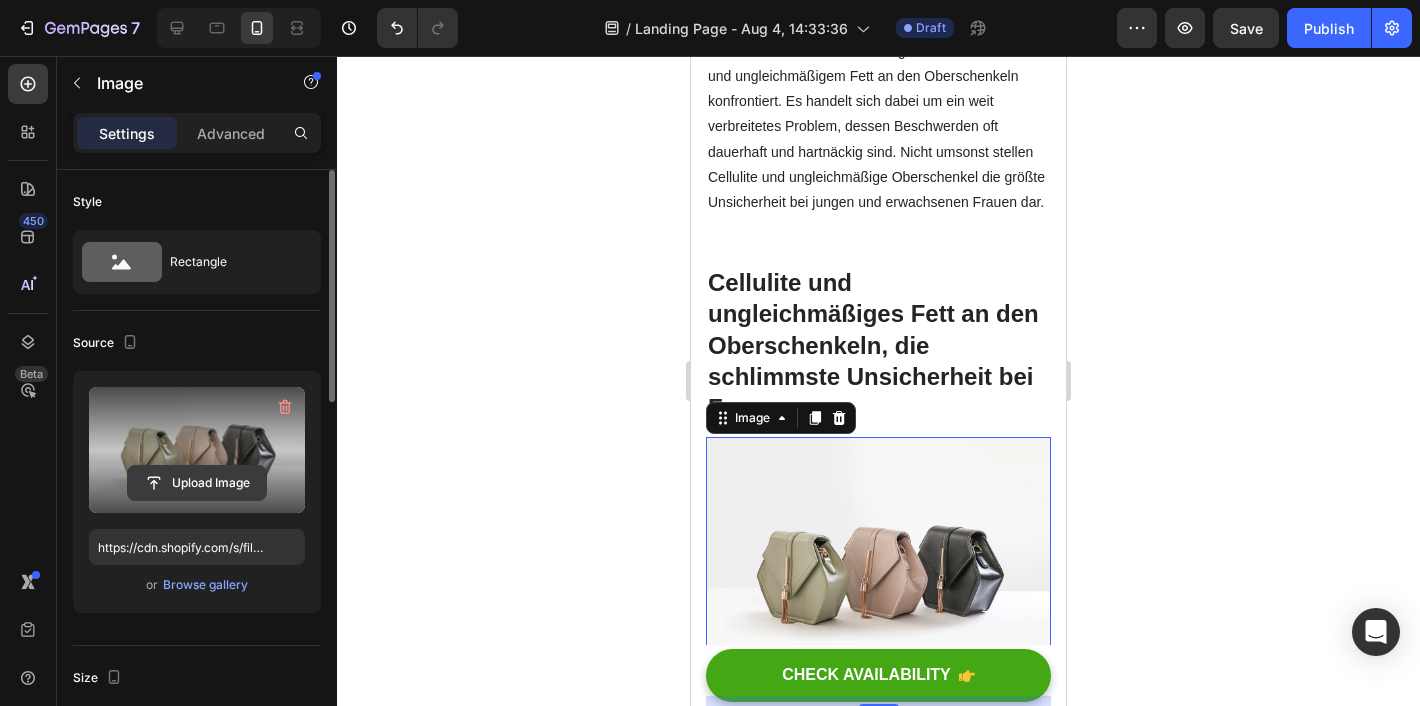 click 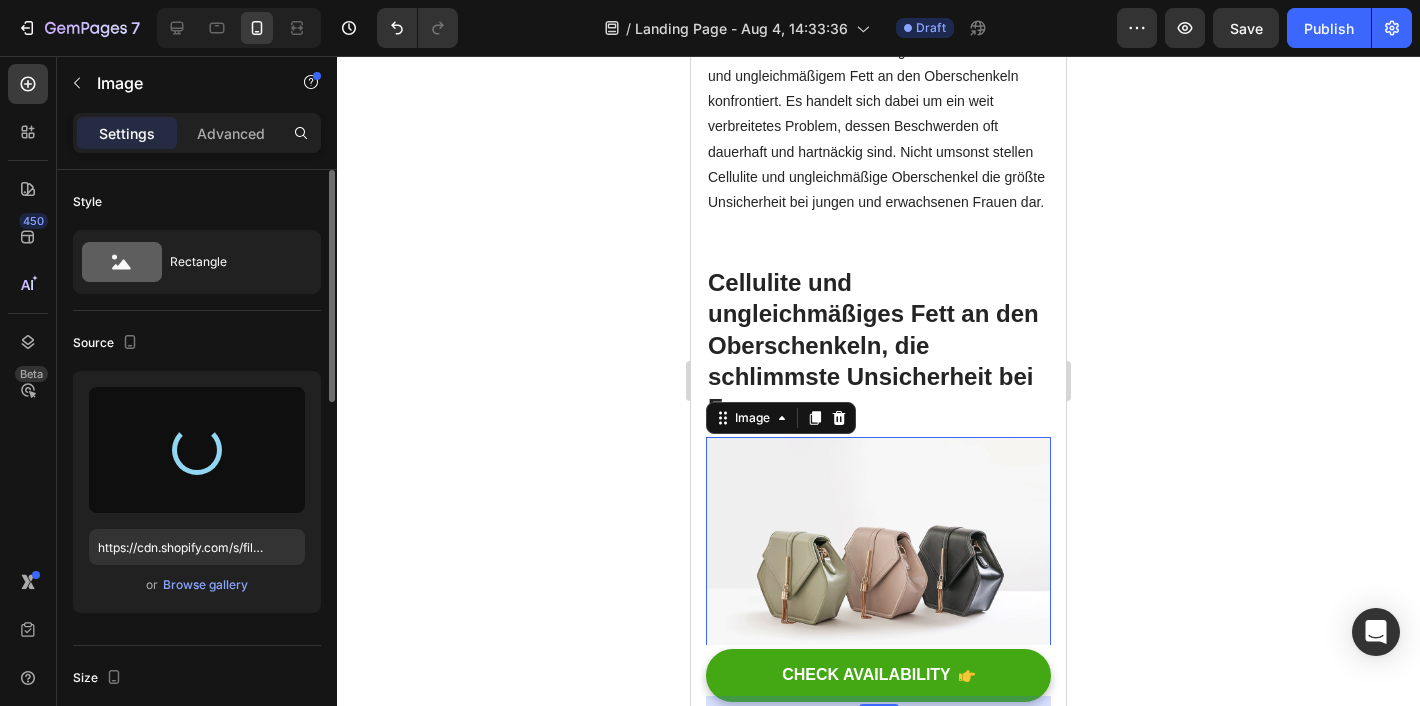 type on "https://cdn.shopify.com/s/files/1/0935/4913/4148/files/gempages_578446831566979977-77e88533-f40c-46d9-88ae-153c994c924a.png" 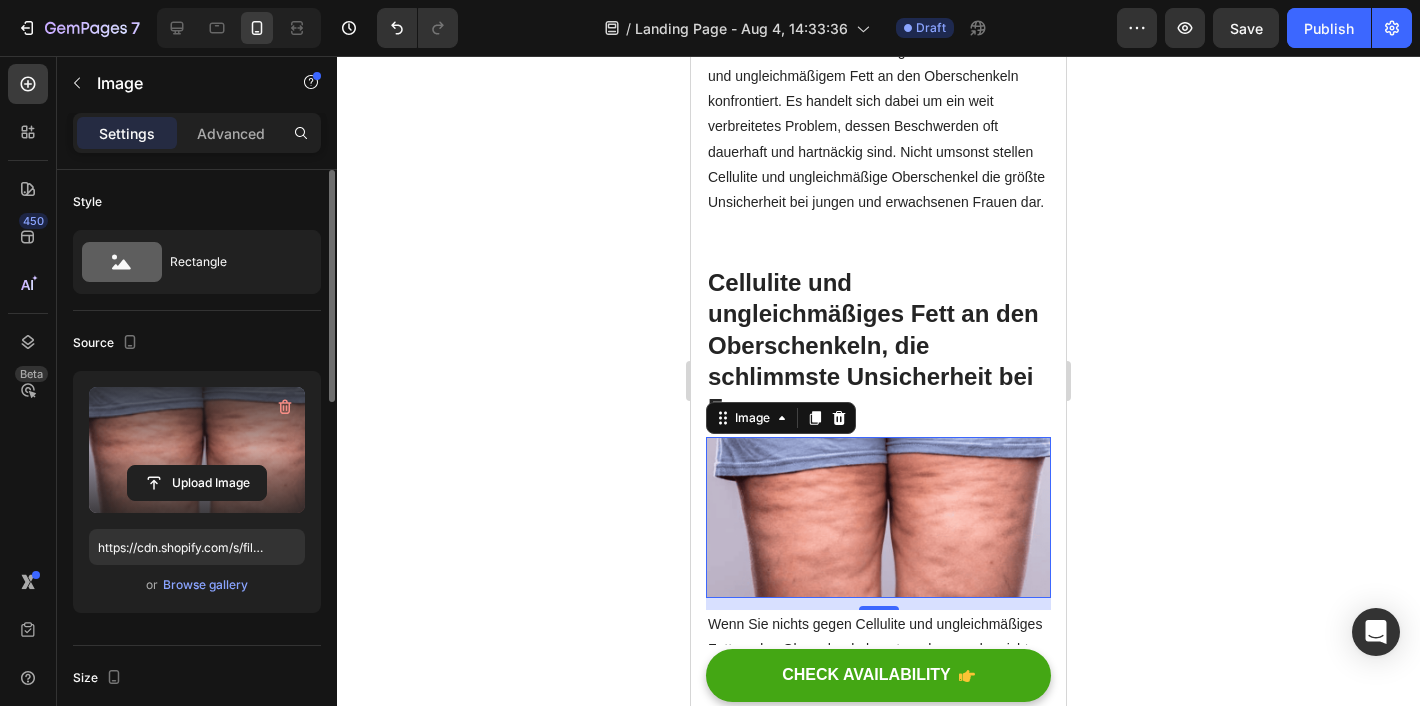 click 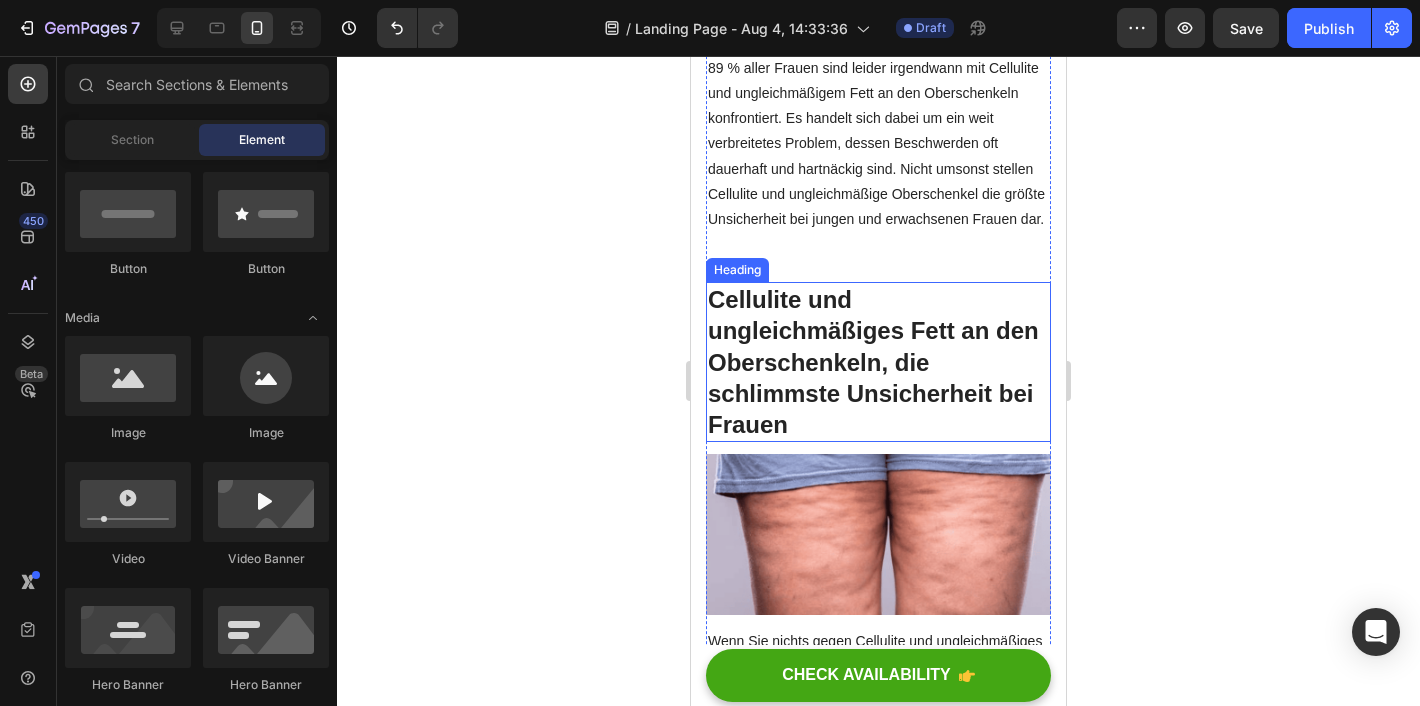 scroll, scrollTop: 950, scrollLeft: 0, axis: vertical 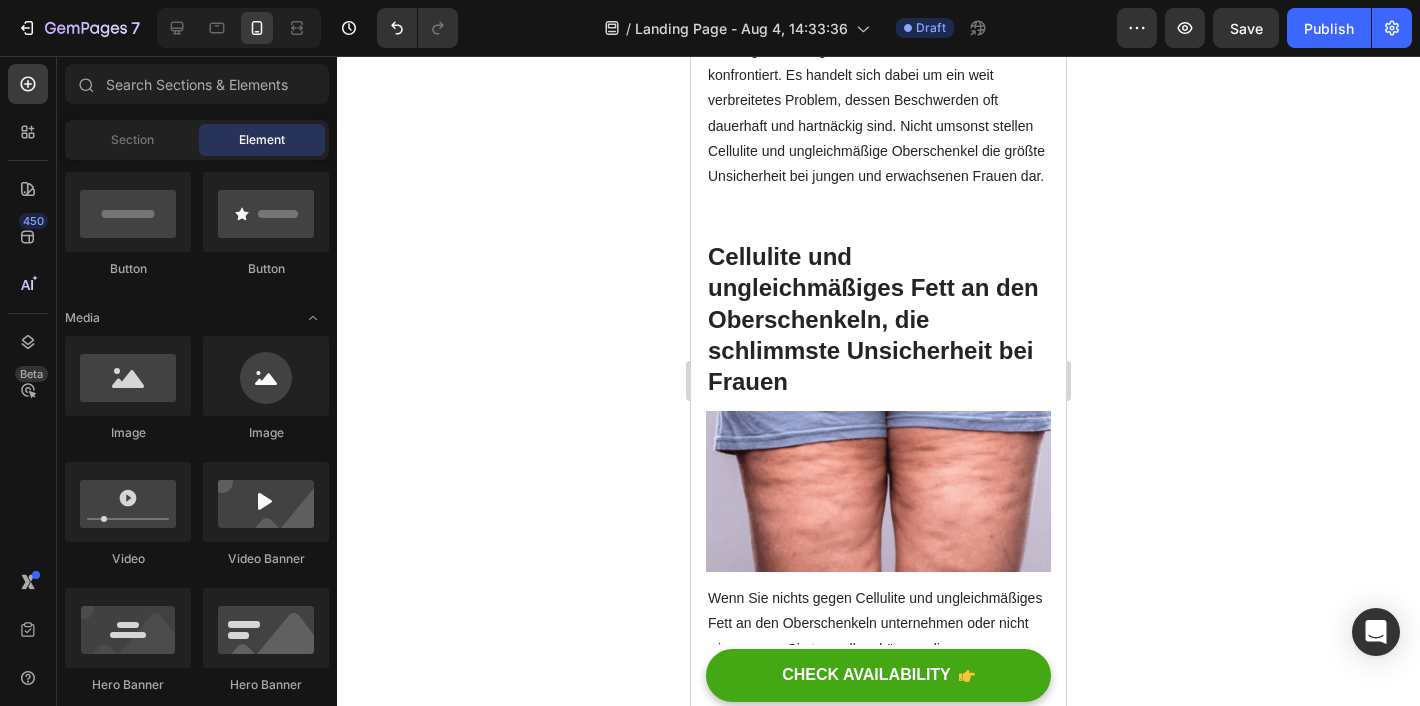 click 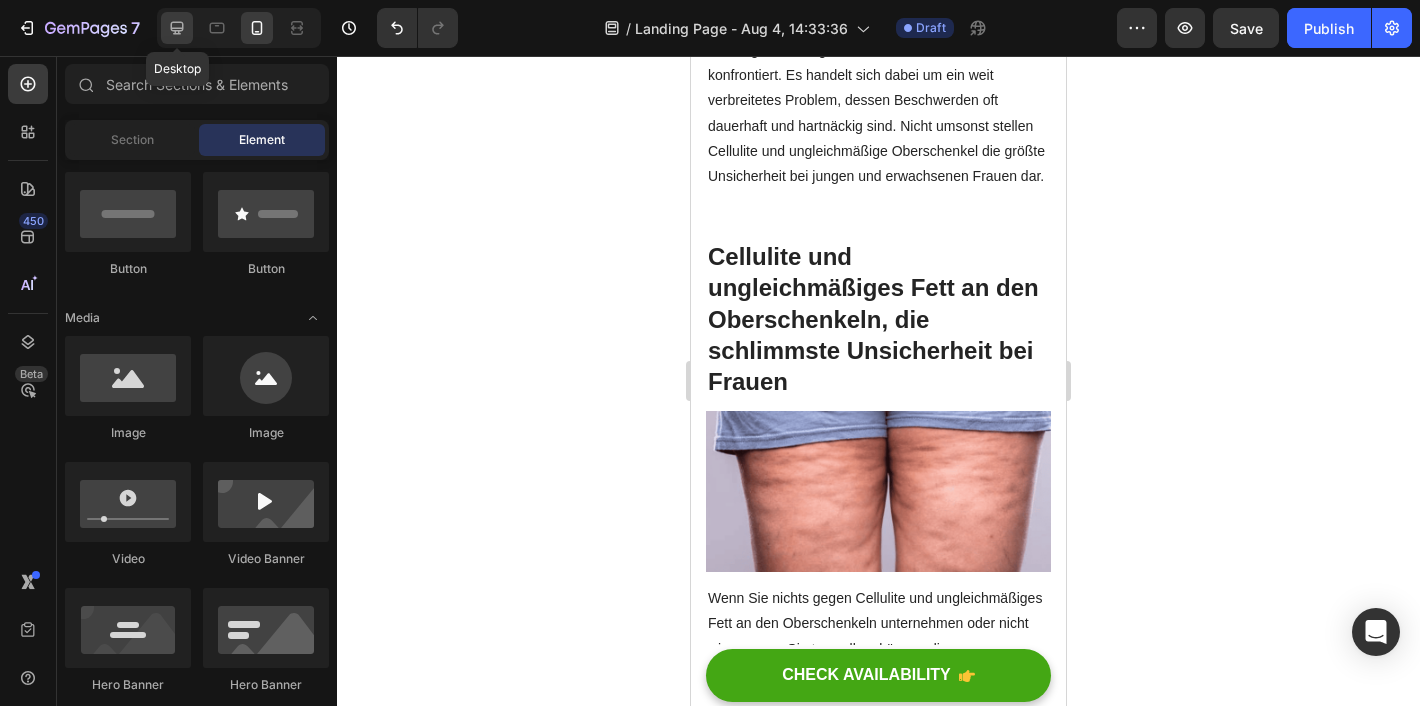 click 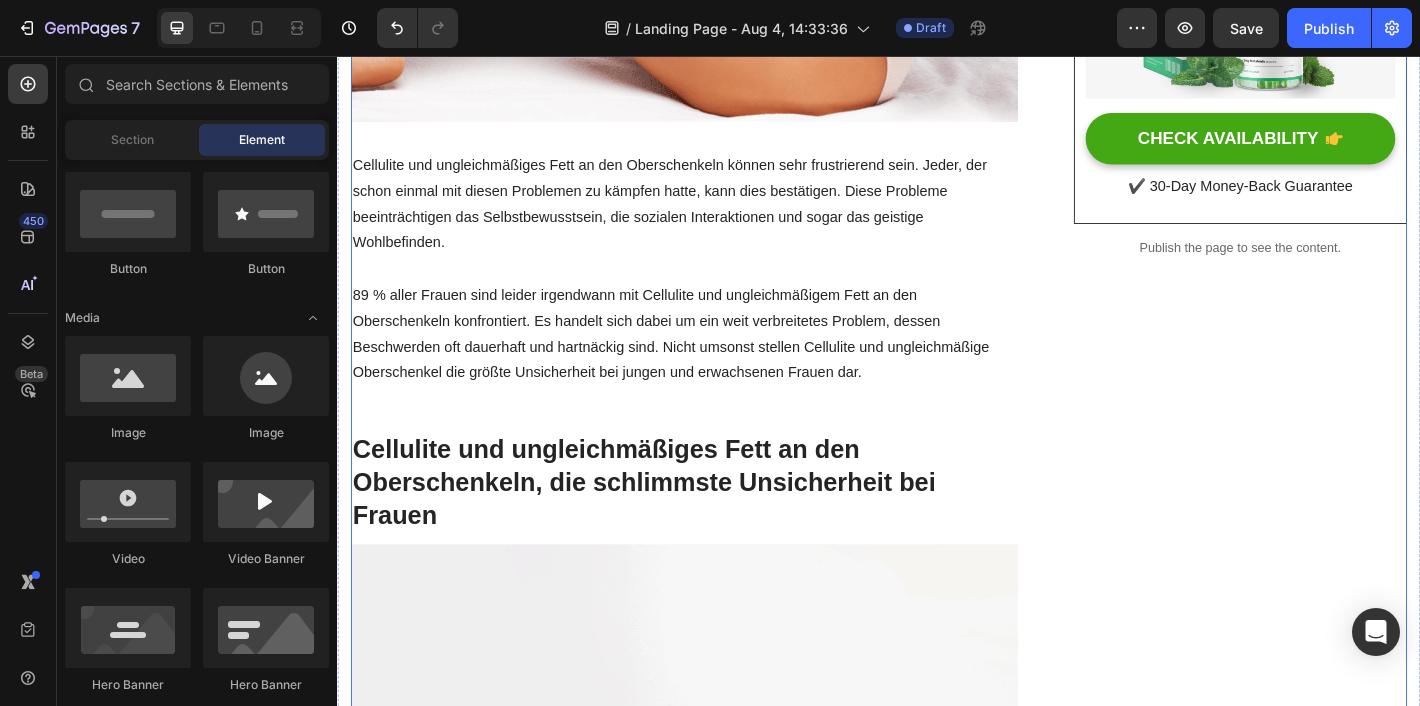 click on "Unique Value Proposition Heading
Icon Product benefit 1 Text block
Icon Product benefit 2 Text block
Icon Product benefit 3  Text block
Icon Product benefit 4   Text block Icon List Row Image  	   CHECK AVAILABILITY Button ✔️ 30-Day Money-Back Guarantee Text block Row
Publish the page to see the content.
Sticky sidebar" at bounding box center [1337, 2469] 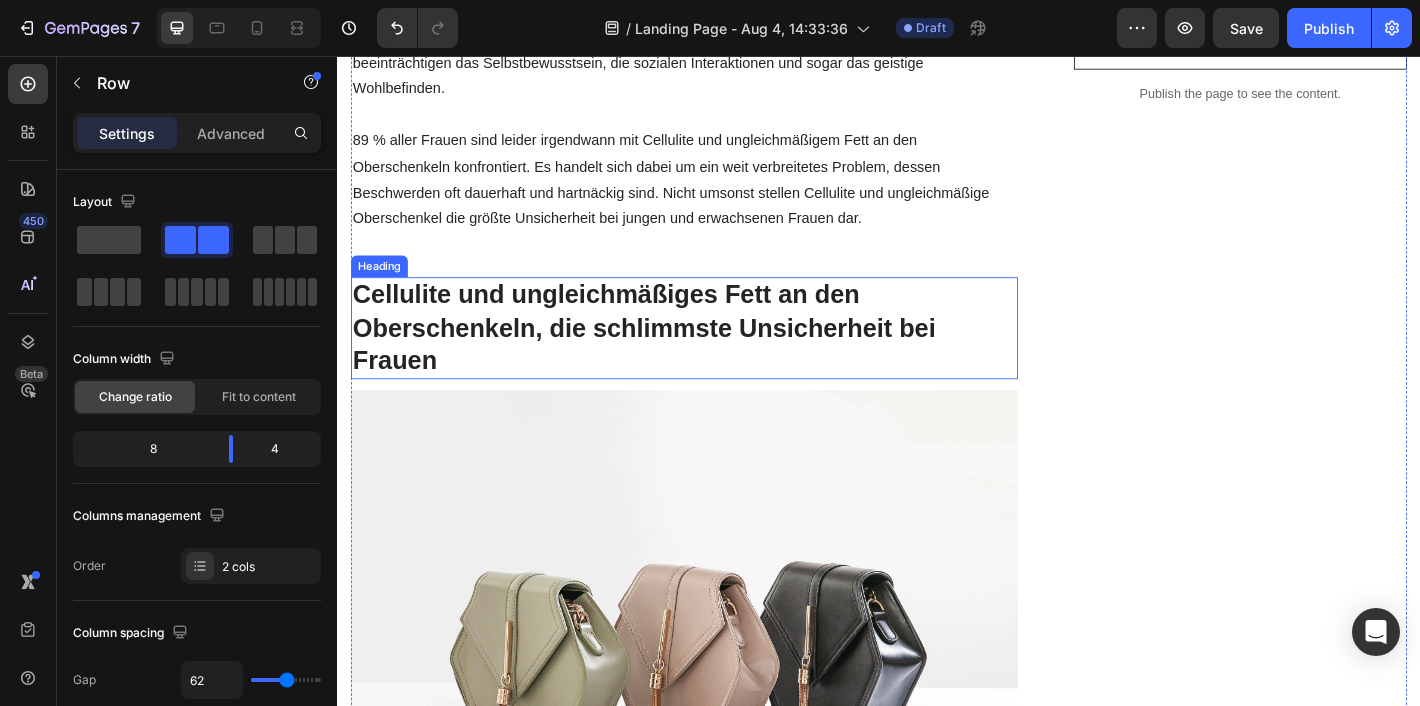 scroll, scrollTop: 1079, scrollLeft: 0, axis: vertical 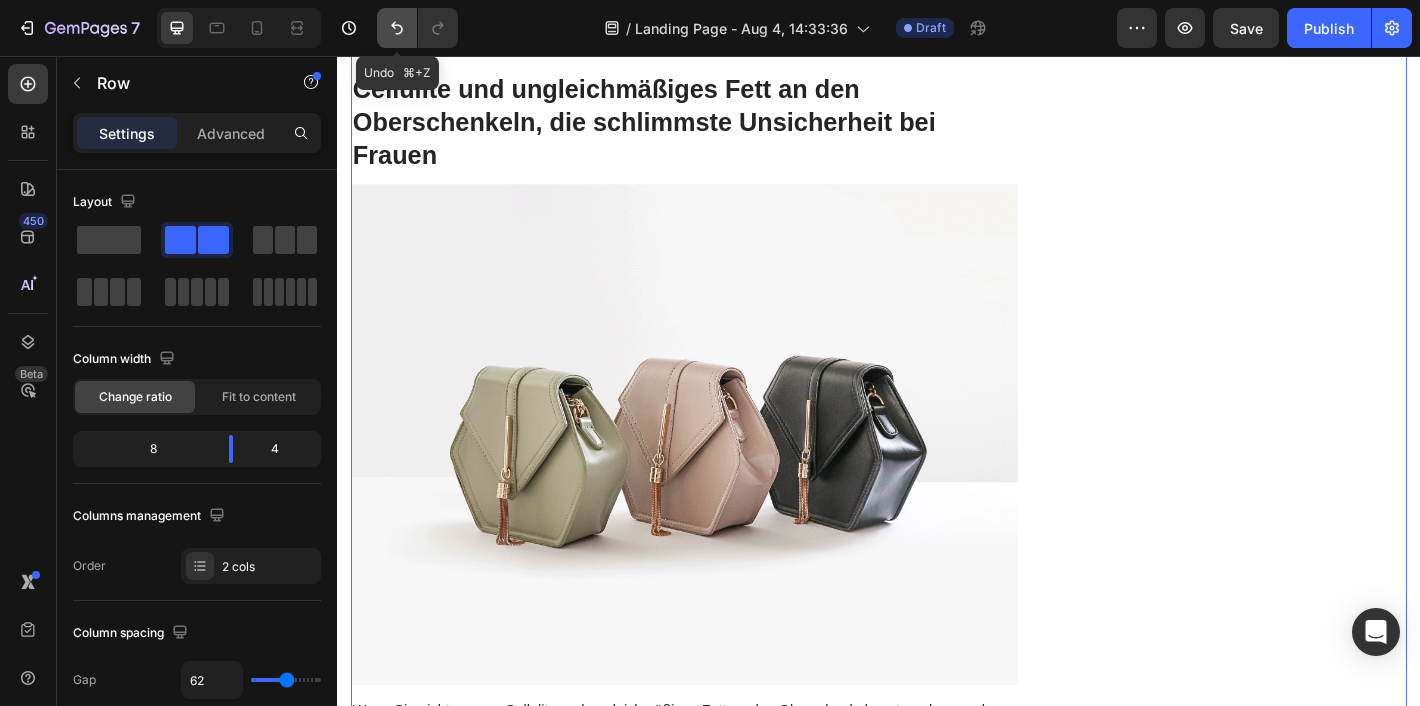 click 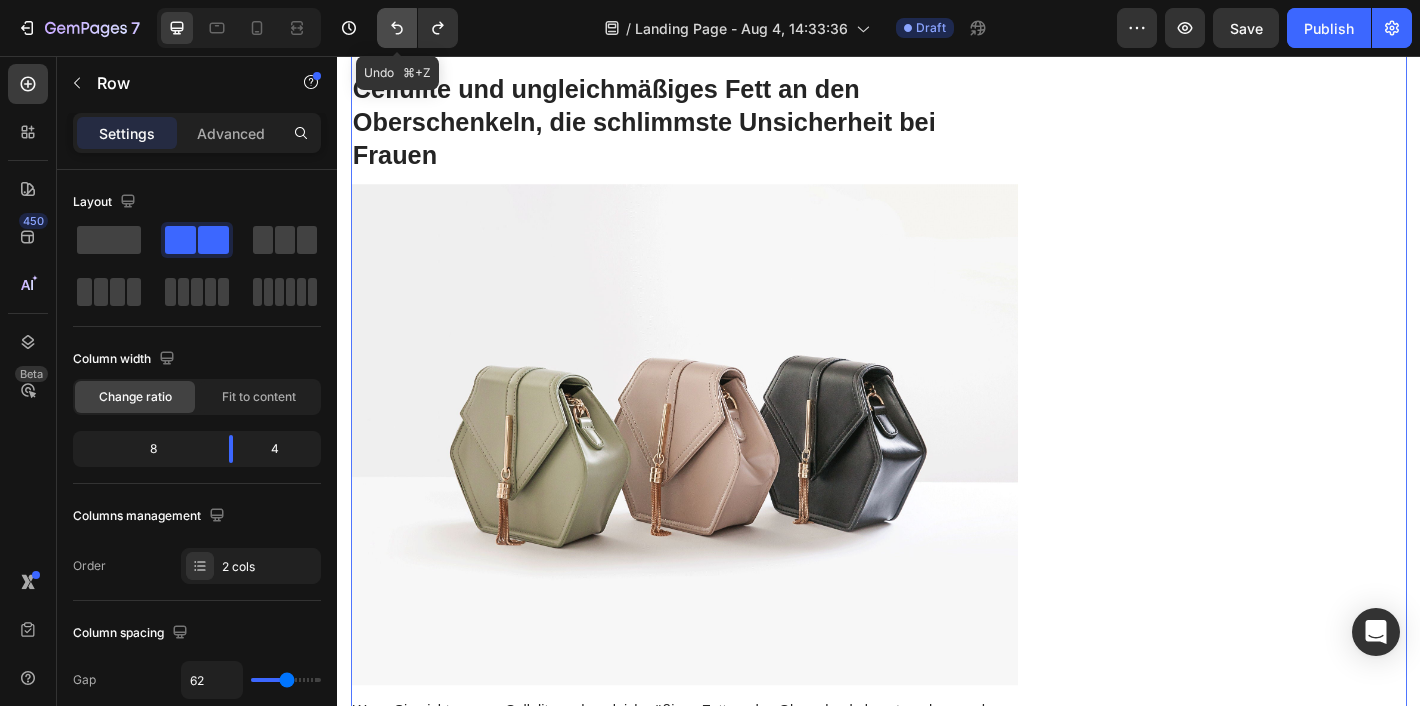 click 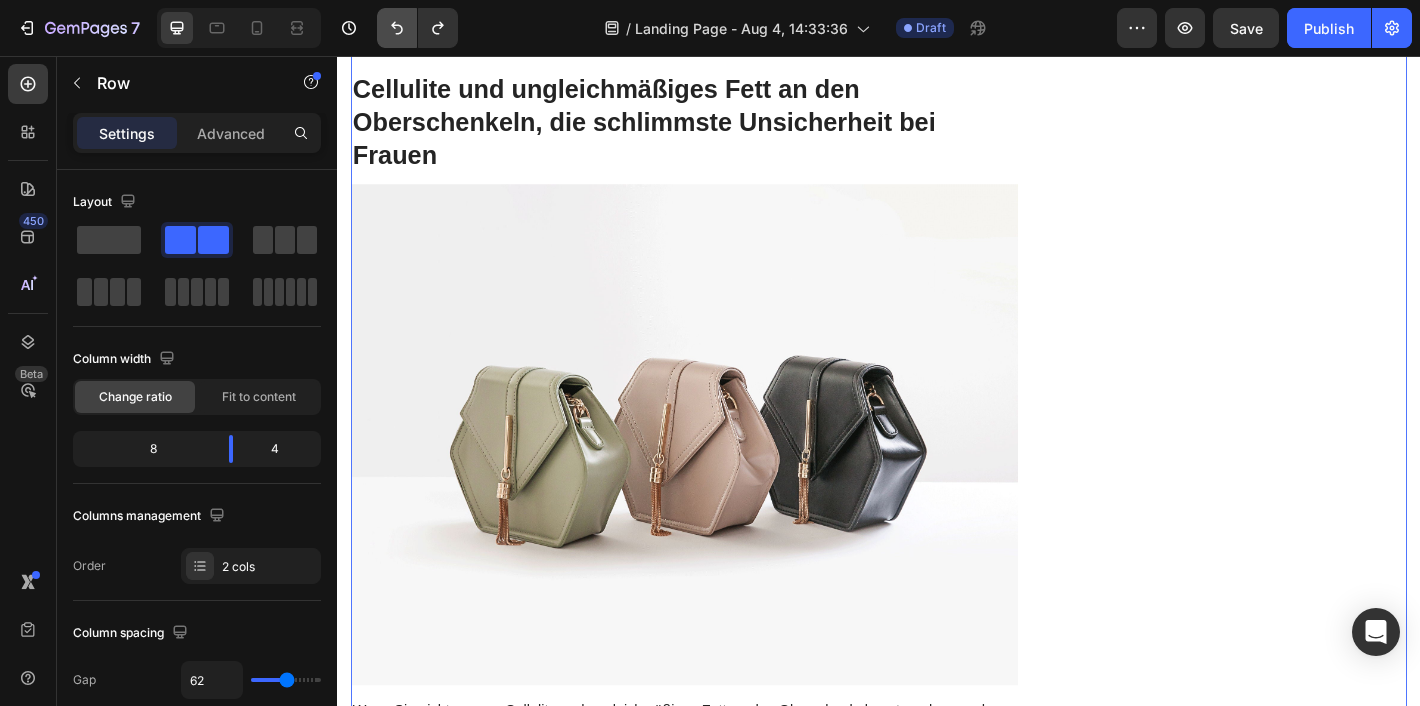 click 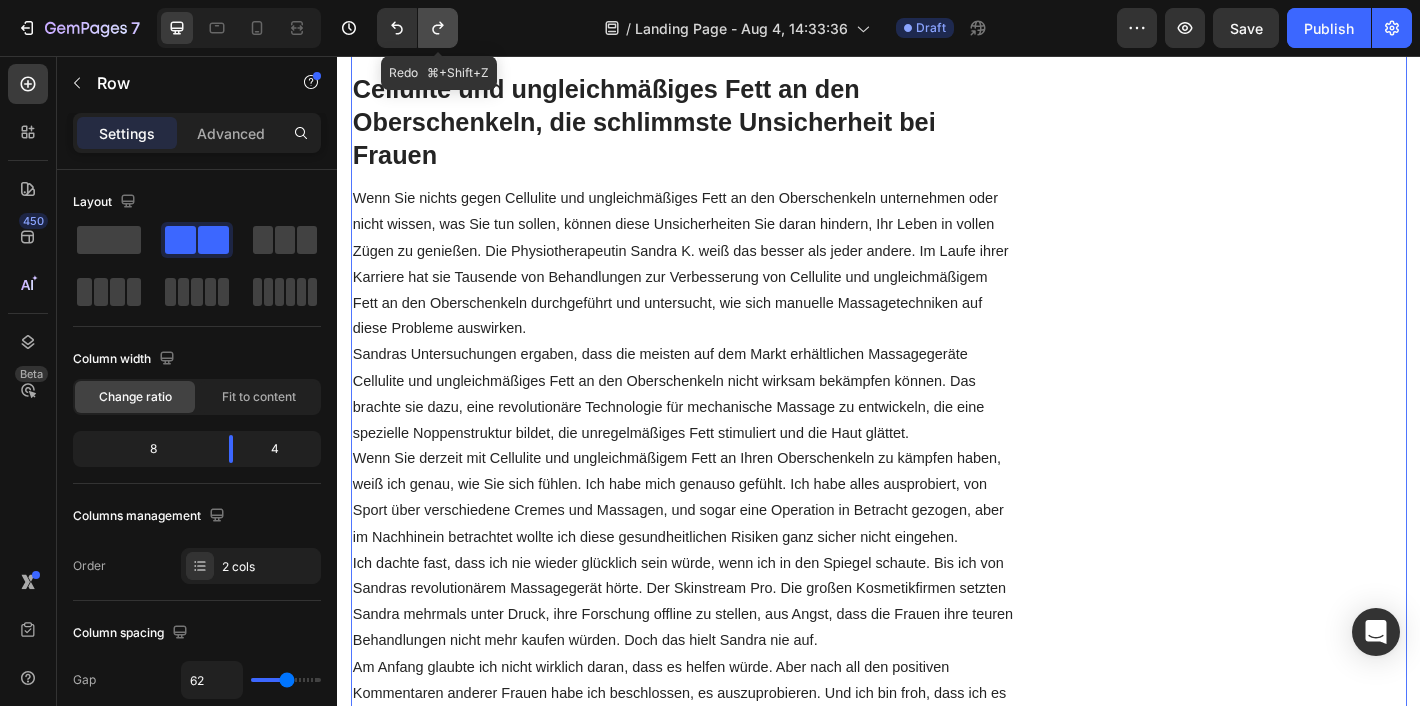 click 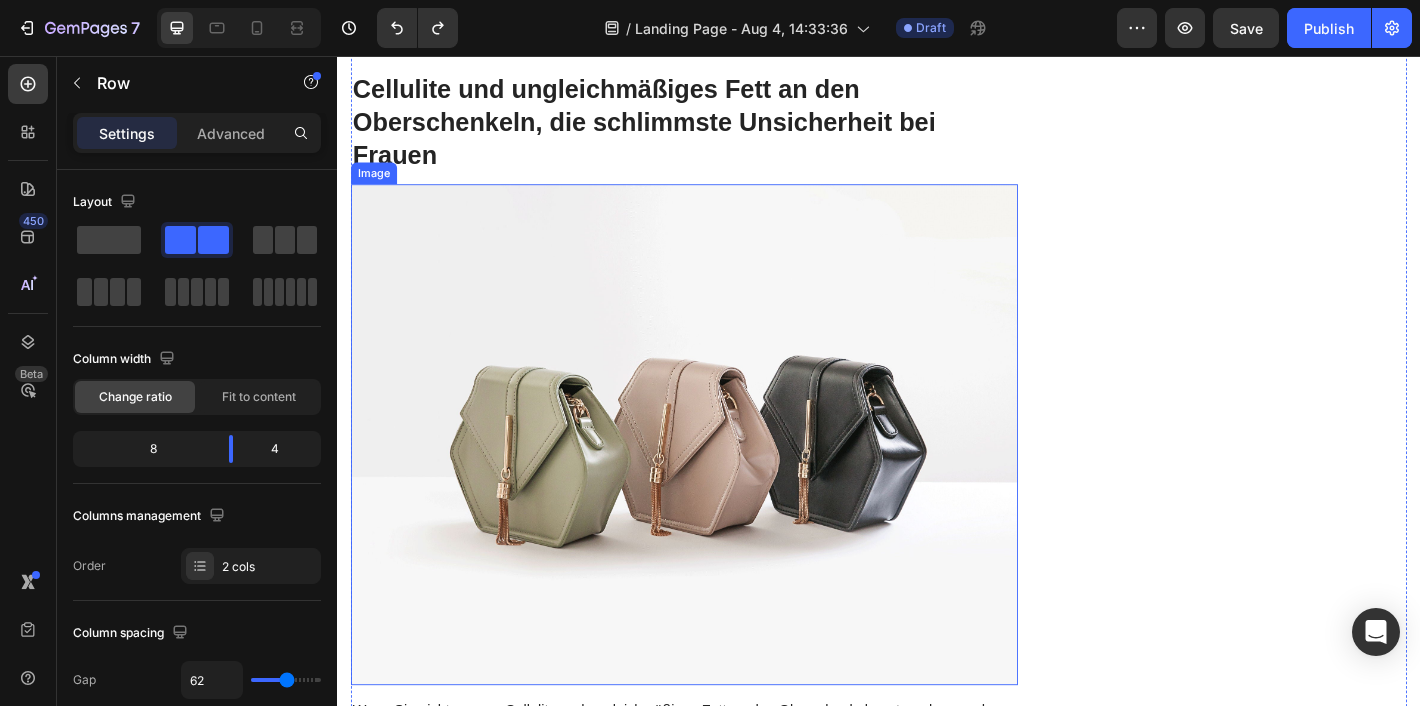 click at bounding box center [721, 475] 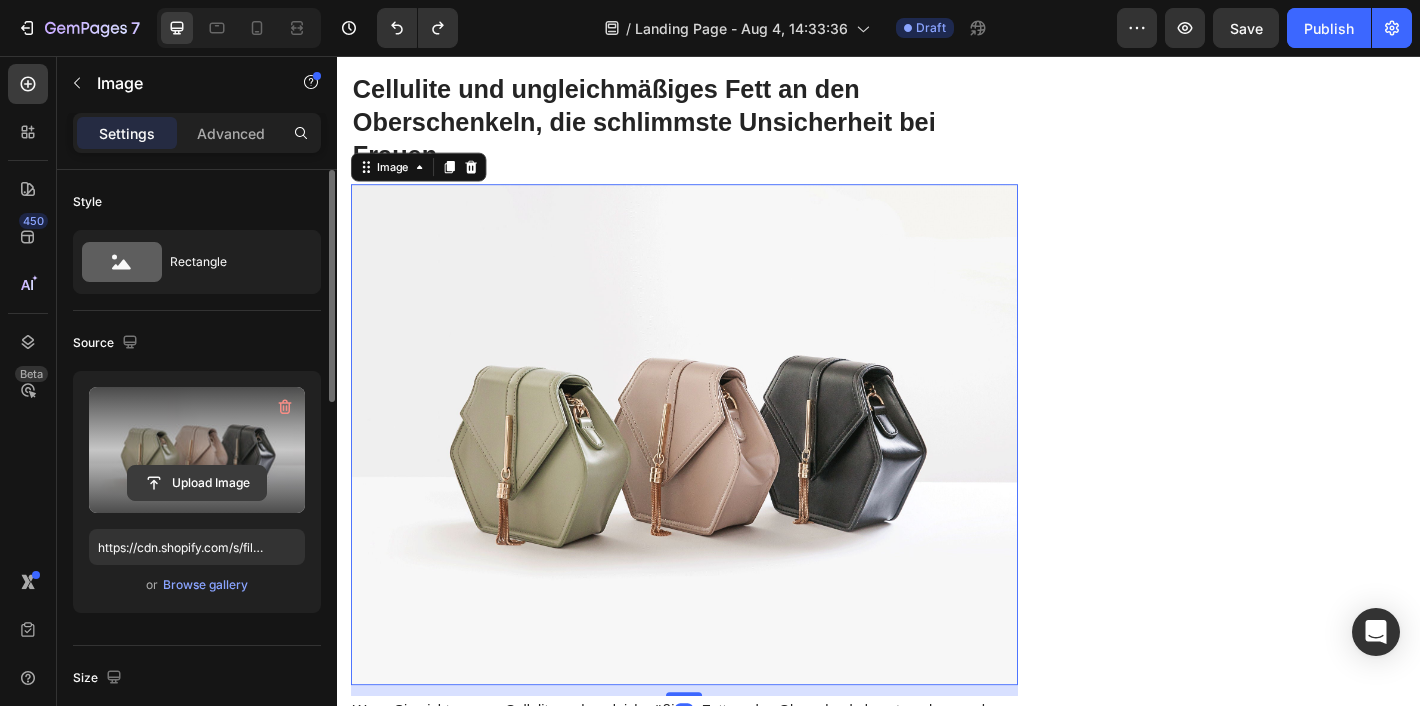 click 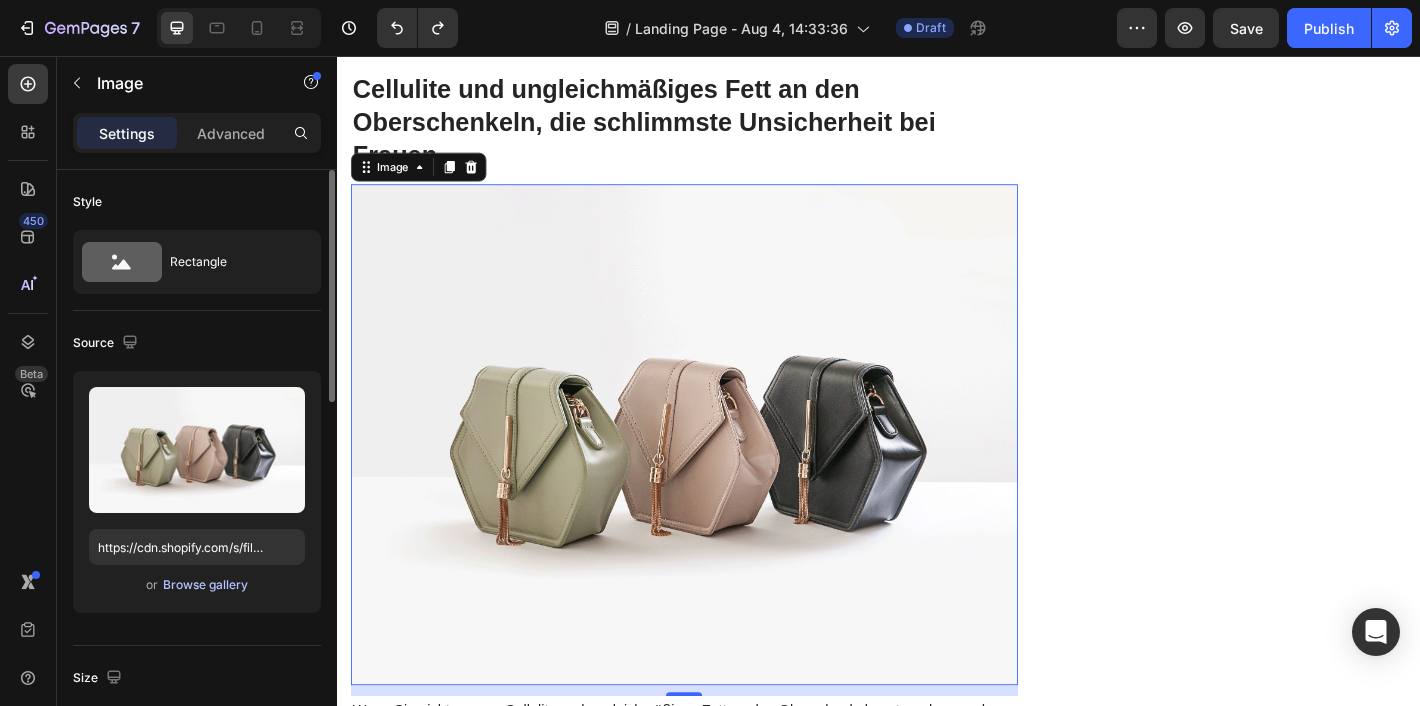 click on "Browse gallery" at bounding box center [205, 585] 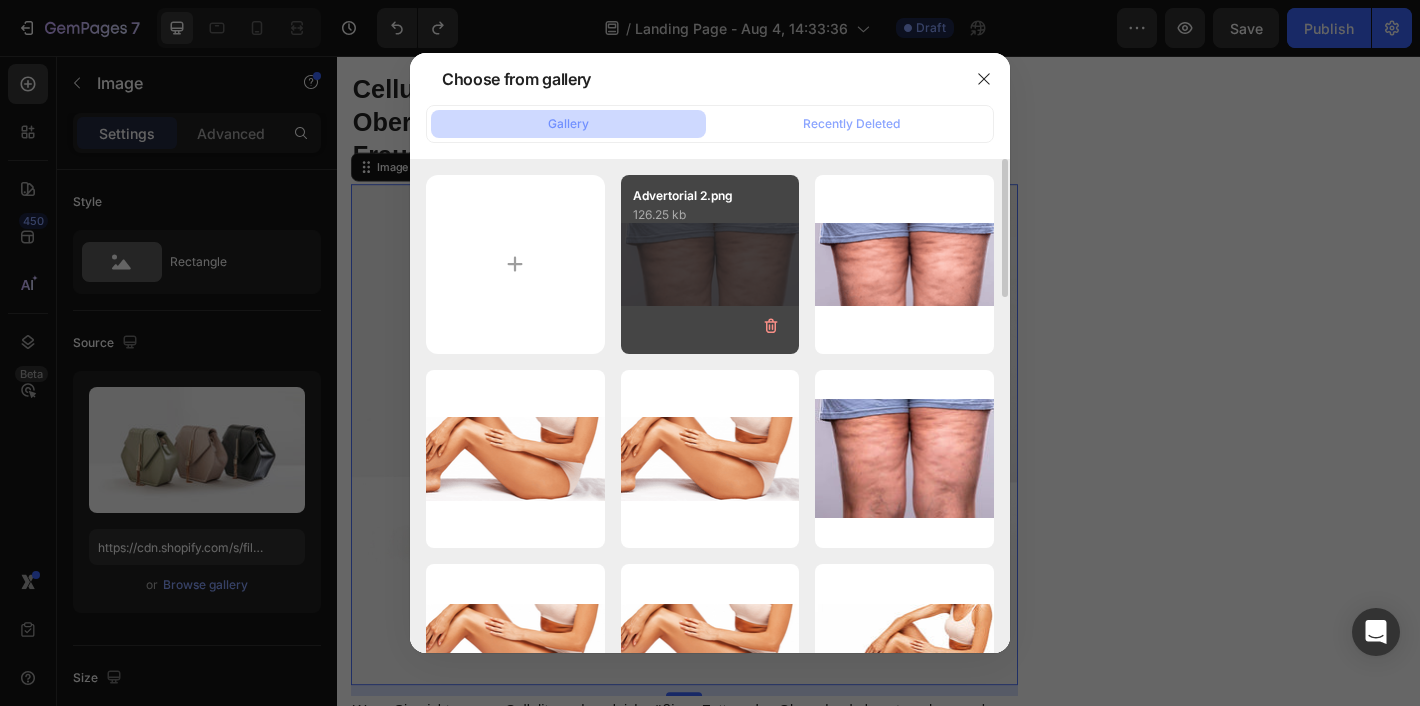 click on "Advertorial 2.png 126.25 kb" at bounding box center [710, 264] 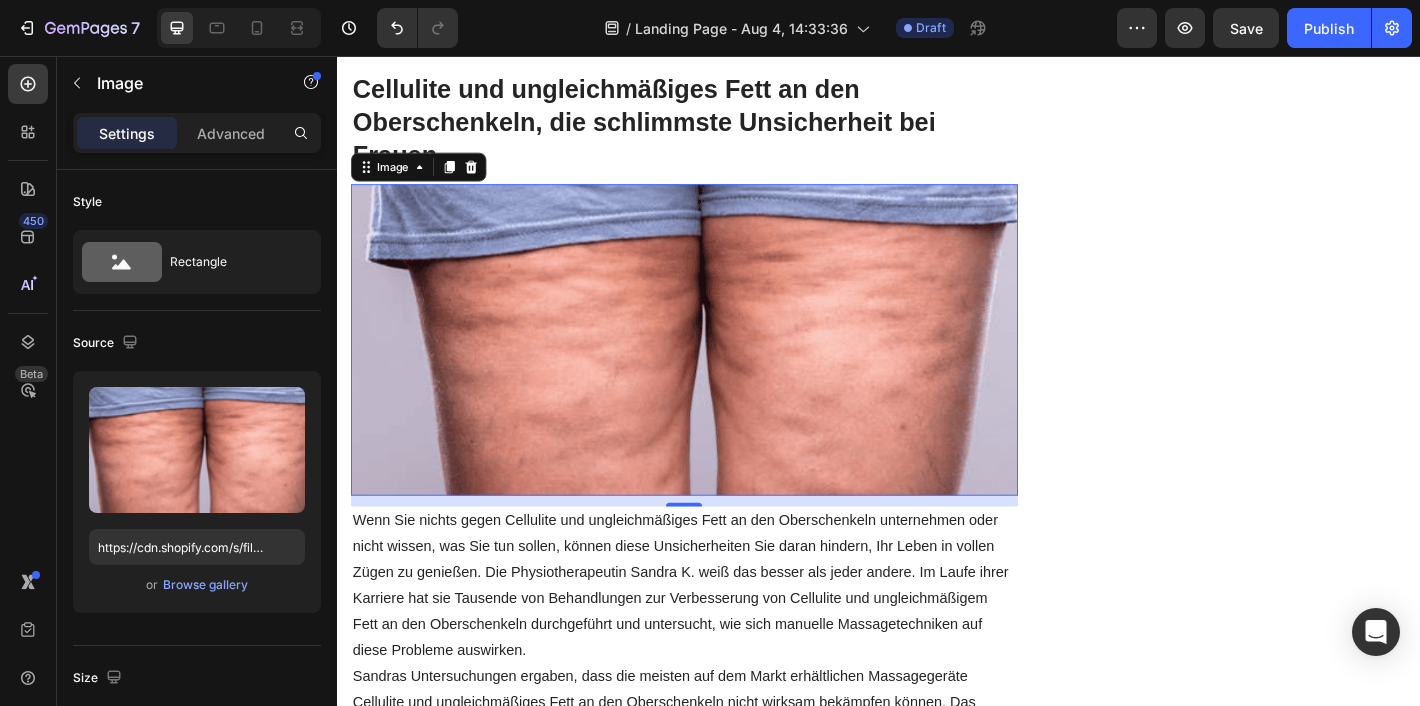 click on "Unique Value Proposition Heading
Icon Product benefit 1 Text block
Icon Product benefit 2 Text block
Icon Product benefit 3  Text block
Icon Product benefit 4   Text block Icon List Row Image  	   CHECK AVAILABILITY Button ✔️ 30-Day Money-Back Guarantee Text block Row
Publish the page to see the content.
Sticky sidebar" at bounding box center [1337, 1965] 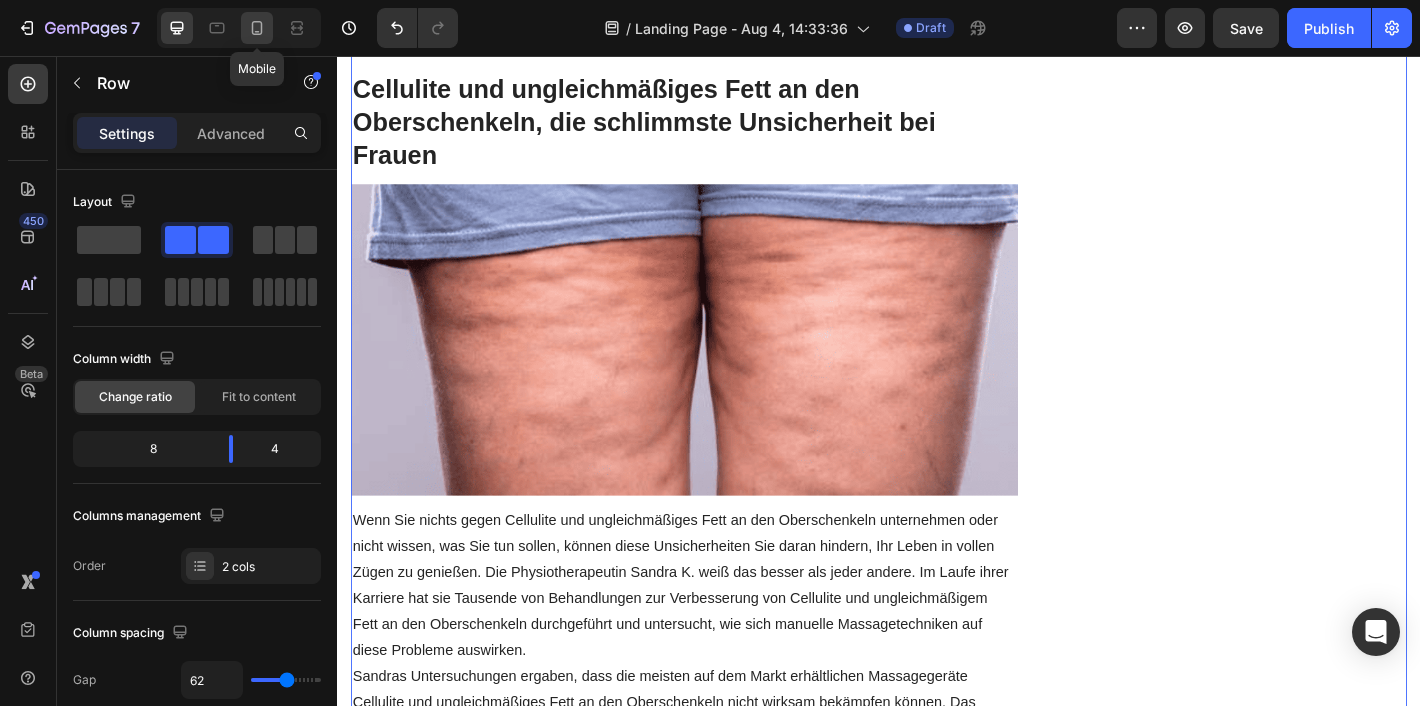 click 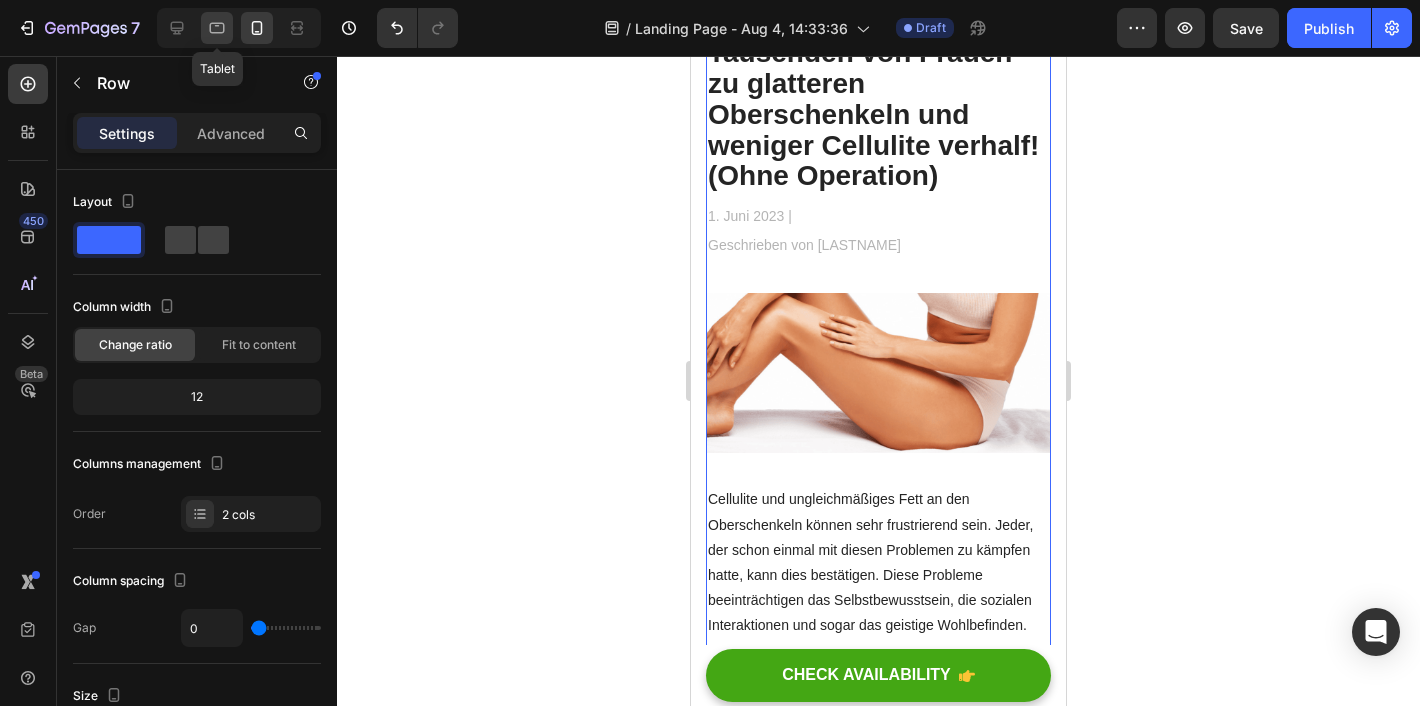 click 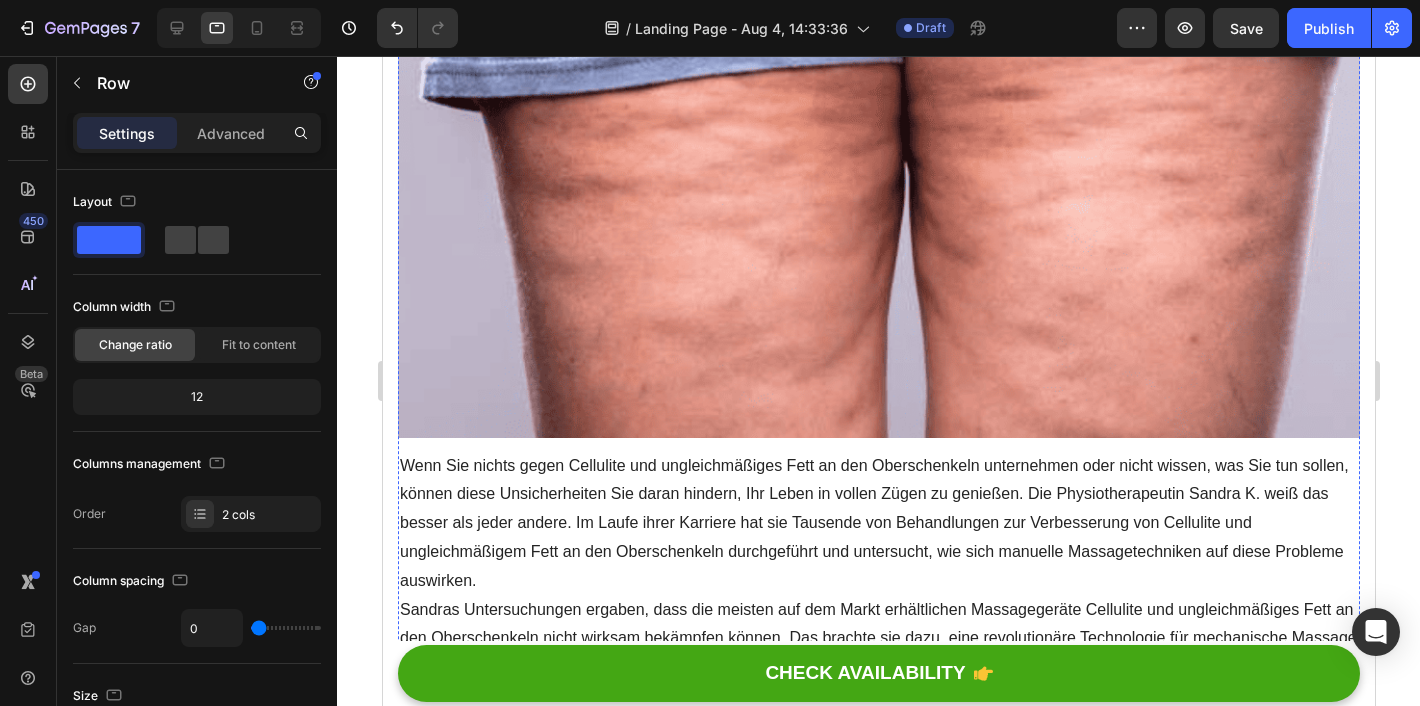 scroll, scrollTop: 1312, scrollLeft: 0, axis: vertical 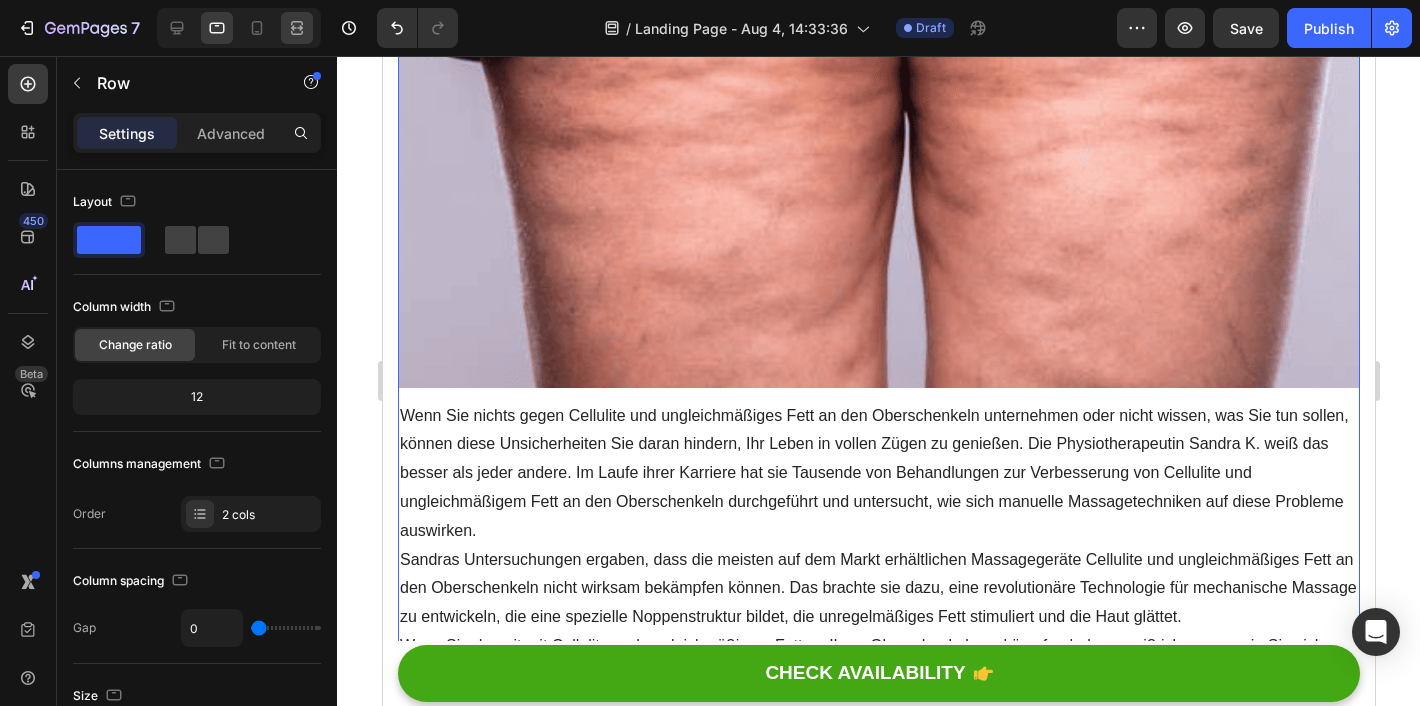 click 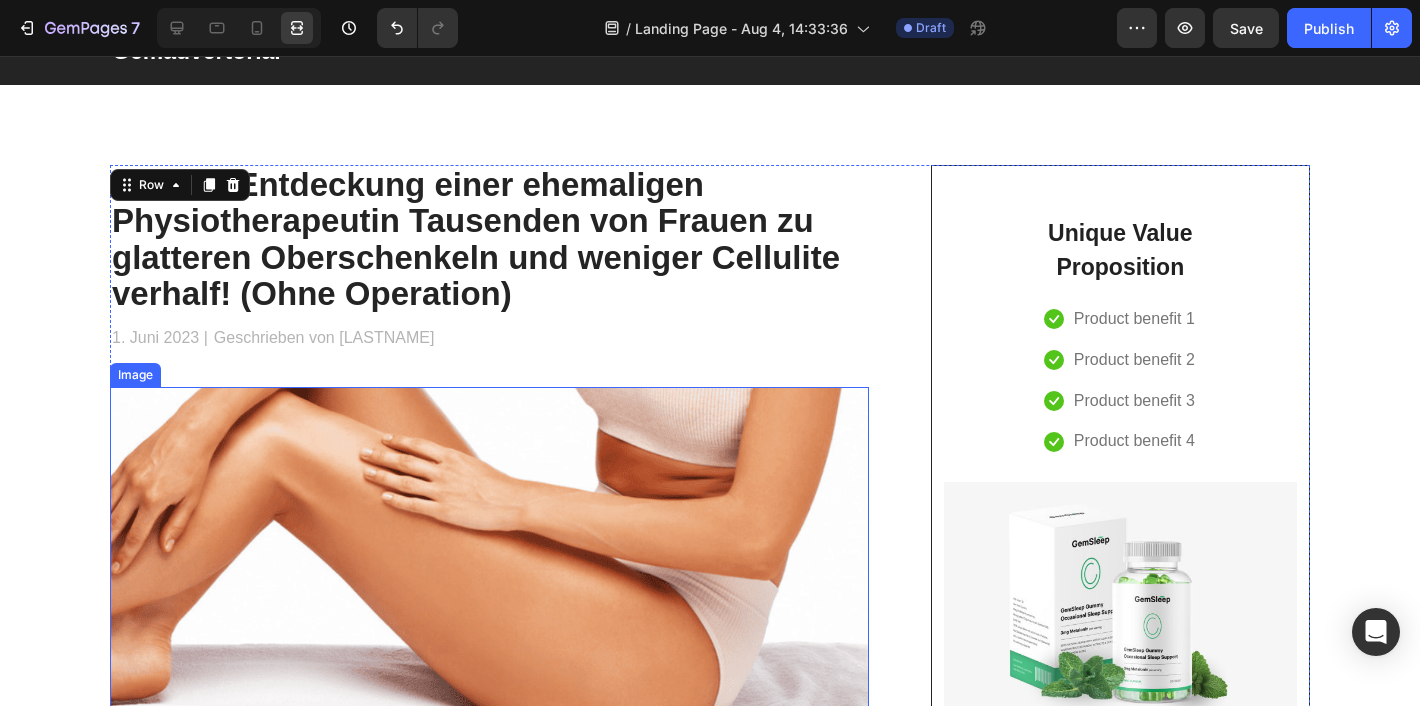 scroll, scrollTop: 61, scrollLeft: 0, axis: vertical 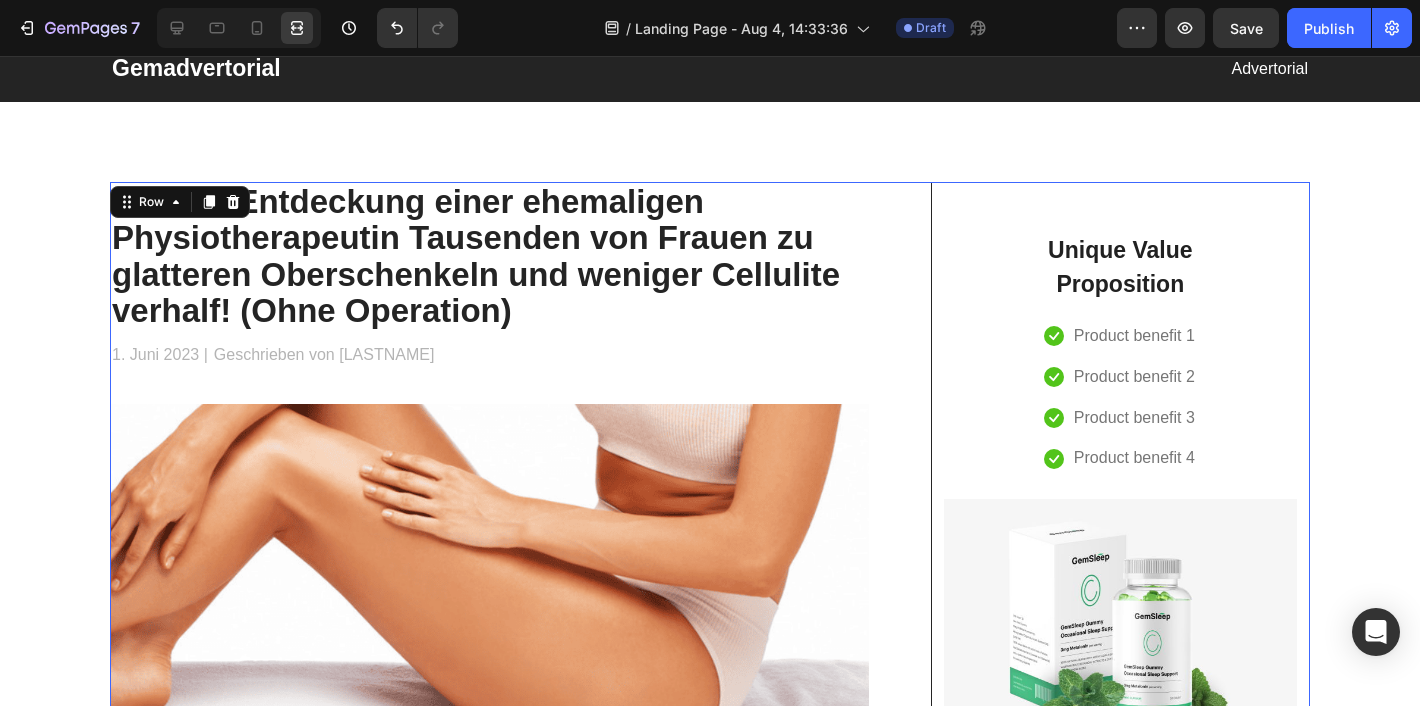 click on "Wie die Entdeckung einer ehemaligen Physiotherapeutin Tausenden von Frauen zu glatteren Oberschenkeln und weniger Cellulite verhalf! (Ohne Operation) Heading 1. Juni 2023 |  Text block Geschrieben von Lea Müller Text block Row Image Cellulite und ungleichmäßiges Fett an den Oberschenkeln können sehr frustrierend sein. Jeder, der schon einmal mit diesen Problemen zu kämpfen hatte, kann dies bestätigen. Diese Probleme beeinträchtigen das Selbstbewusstsein, die sozialen Interaktionen und sogar das geistige Wohlbefinden. 89 % aller Frauen sind leider irgendwann mit Cellulite und ungleichmäßigem Fett an den Oberschenkeln konfrontiert. Es handelt sich dabei um ein weit verbreitetes Problem, dessen Beschwerden oft dauerhaft und hartnäckig sind. Nicht umsonst stellen Cellulite und ungleichmäßige Oberschenkel die größte Unsicherheit bei jungen und erwachsenen Frauen dar. Text block Cellulite und ungleichmäßiges Fett an den Oberschenkeln, die schlimmste Unsicherheit bei Frauen Heading Image Text block" at bounding box center [489, 2902] 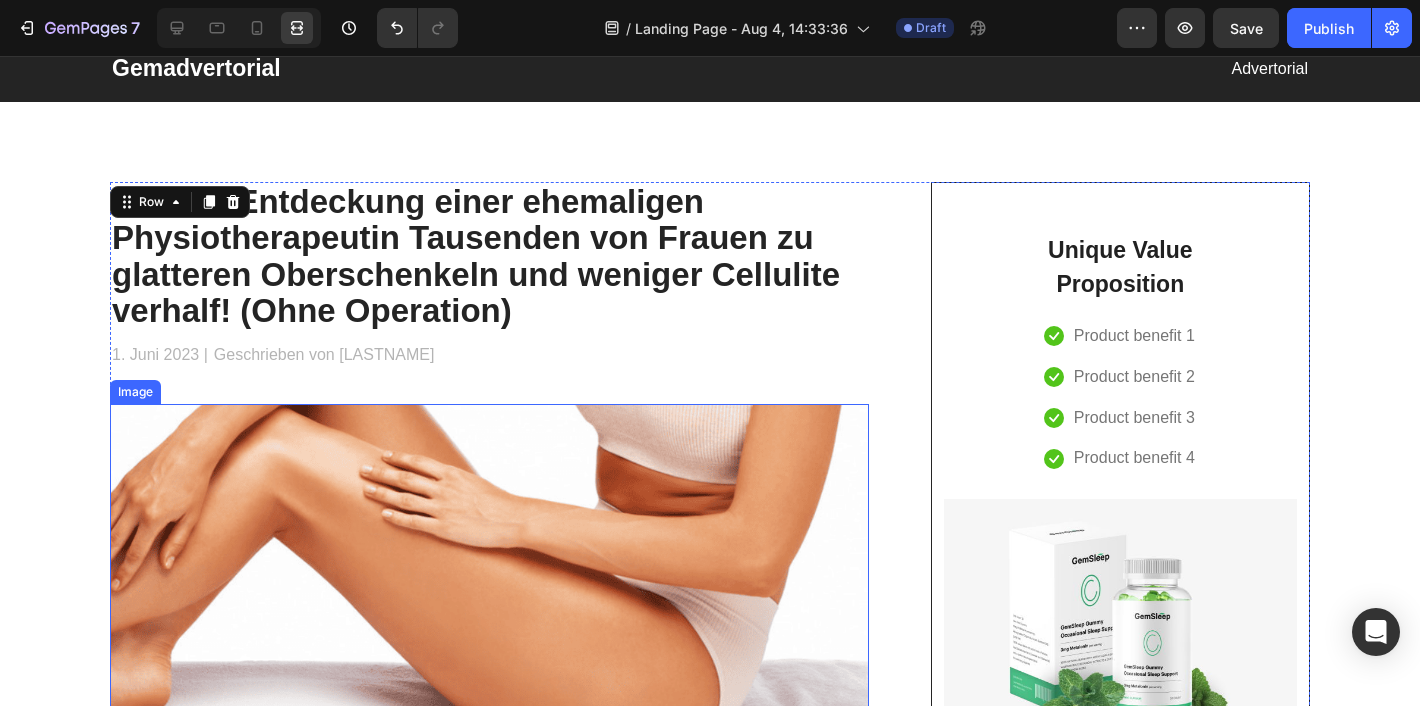 click at bounding box center (489, 581) 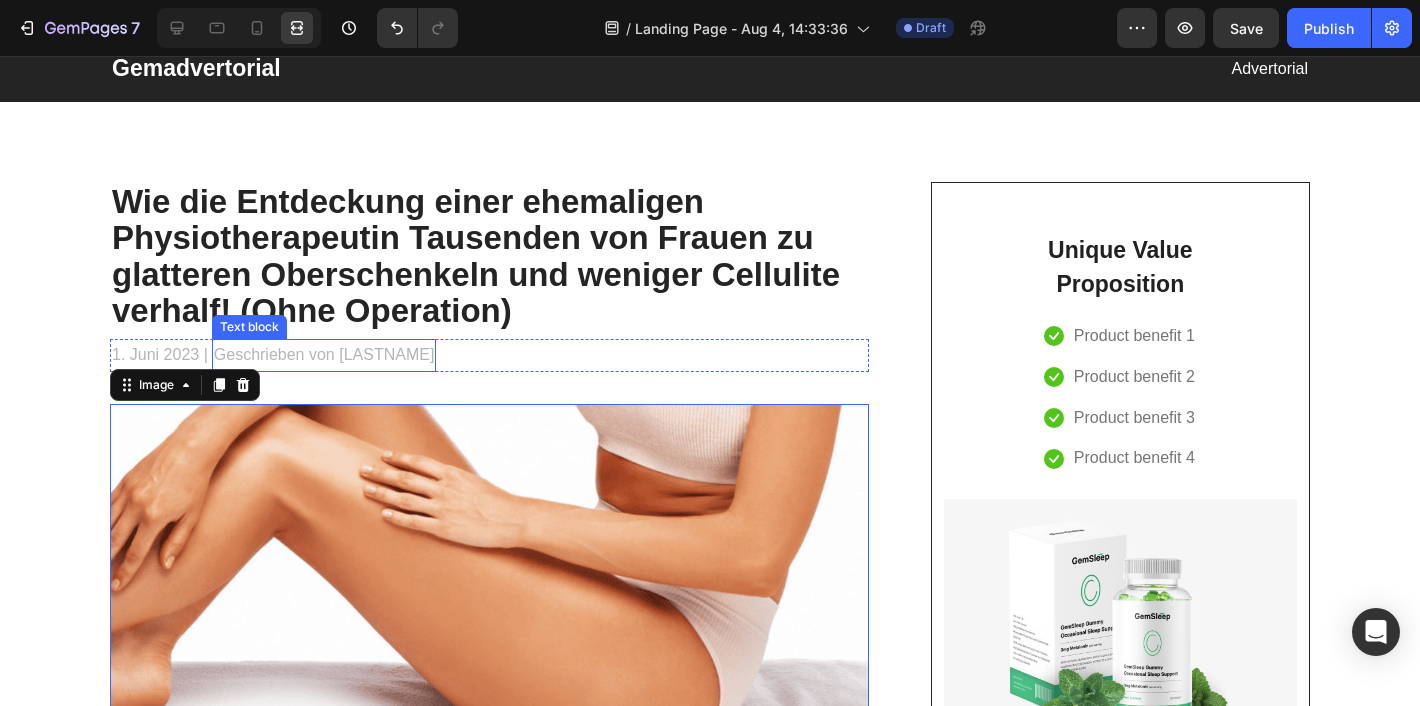 click on "Text block" at bounding box center (249, 327) 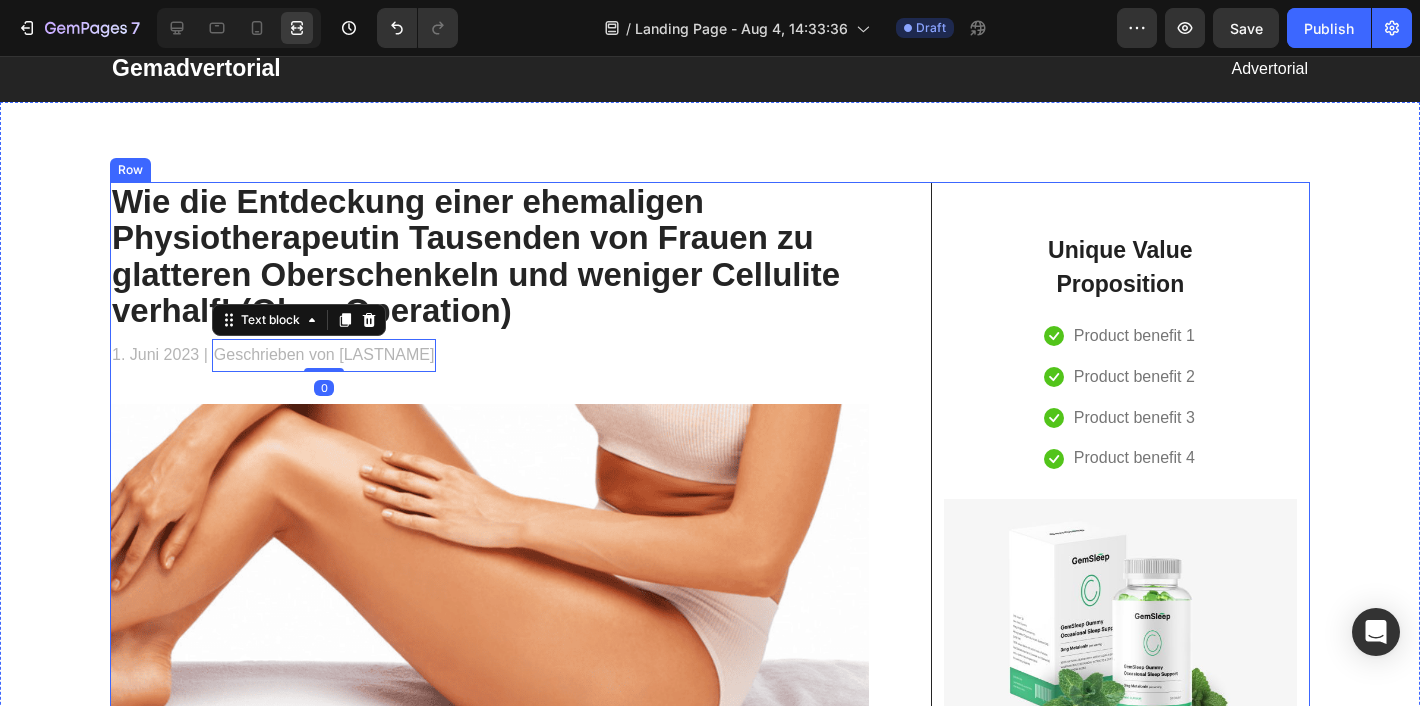 click on "Wie die Entdeckung einer ehemaligen Physiotherapeutin Tausenden von Frauen zu glatteren Oberschenkeln und weniger Cellulite verhalf! (Ohne Operation) Heading 1. Juni 2023 |  Text block Geschrieben von Lea Müller Text block   0 Row Image Cellulite und ungleichmäßiges Fett an den Oberschenkeln können sehr frustrierend sein. Jeder, der schon einmal mit diesen Problemen zu kämpfen hatte, kann dies bestätigen. Diese Probleme beeinträchtigen das Selbstbewusstsein, die sozialen Interaktionen und sogar das geistige Wohlbefinden. 89 % aller Frauen sind leider irgendwann mit Cellulite und ungleichmäßigem Fett an den Oberschenkeln konfrontiert. Es handelt sich dabei um ein weit verbreitetes Problem, dessen Beschwerden oft dauerhaft und hartnäckig sind. Nicht umsonst stellen Cellulite und ungleichmäßige Oberschenkel die größte Unsicherheit bei jungen und erwachsenen Frauen dar. Text block Cellulite und ungleichmäßiges Fett an den Oberschenkeln, die schlimmste Unsicherheit bei Frauen Heading Image" at bounding box center [489, 2902] 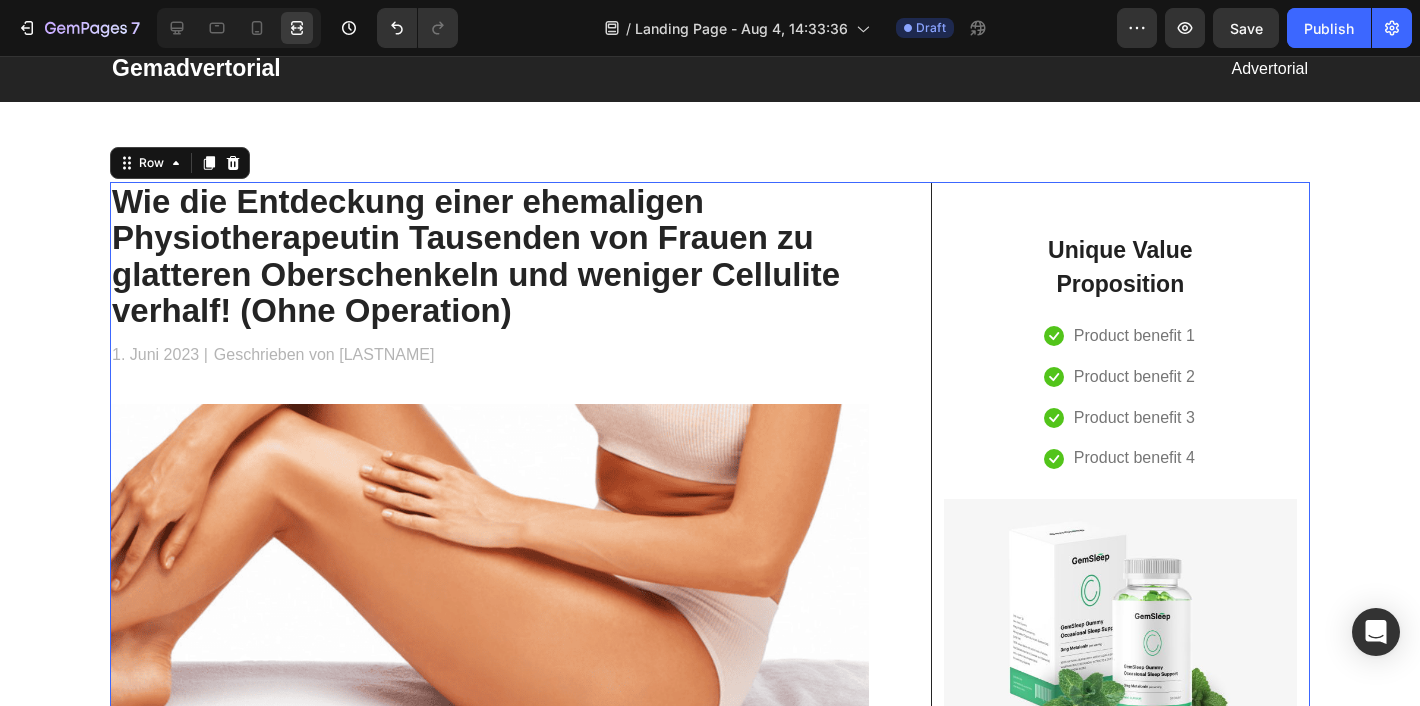 click on "Wie die Entdeckung einer ehemaligen Physiotherapeutin Tausenden von Frauen zu glatteren Oberschenkeln und weniger Cellulite verhalf! (Ohne Operation) Heading 1. Juni 2023 |  Text block Geschrieben von Lea Müller Text block Row Image Cellulite und ungleichmäßiges Fett an den Oberschenkeln können sehr frustrierend sein. Jeder, der schon einmal mit diesen Problemen zu kämpfen hatte, kann dies bestätigen. Diese Probleme beeinträchtigen das Selbstbewusstsein, die sozialen Interaktionen und sogar das geistige Wohlbefinden. 89 % aller Frauen sind leider irgendwann mit Cellulite und ungleichmäßigem Fett an den Oberschenkeln konfrontiert. Es handelt sich dabei um ein weit verbreitetes Problem, dessen Beschwerden oft dauerhaft und hartnäckig sind. Nicht umsonst stellen Cellulite und ungleichmäßige Oberschenkel die größte Unsicherheit bei jungen und erwachsenen Frauen dar. Text block Cellulite und ungleichmäßiges Fett an den Oberschenkeln, die schlimmste Unsicherheit bei Frauen Heading Image Text block" at bounding box center [489, 2902] 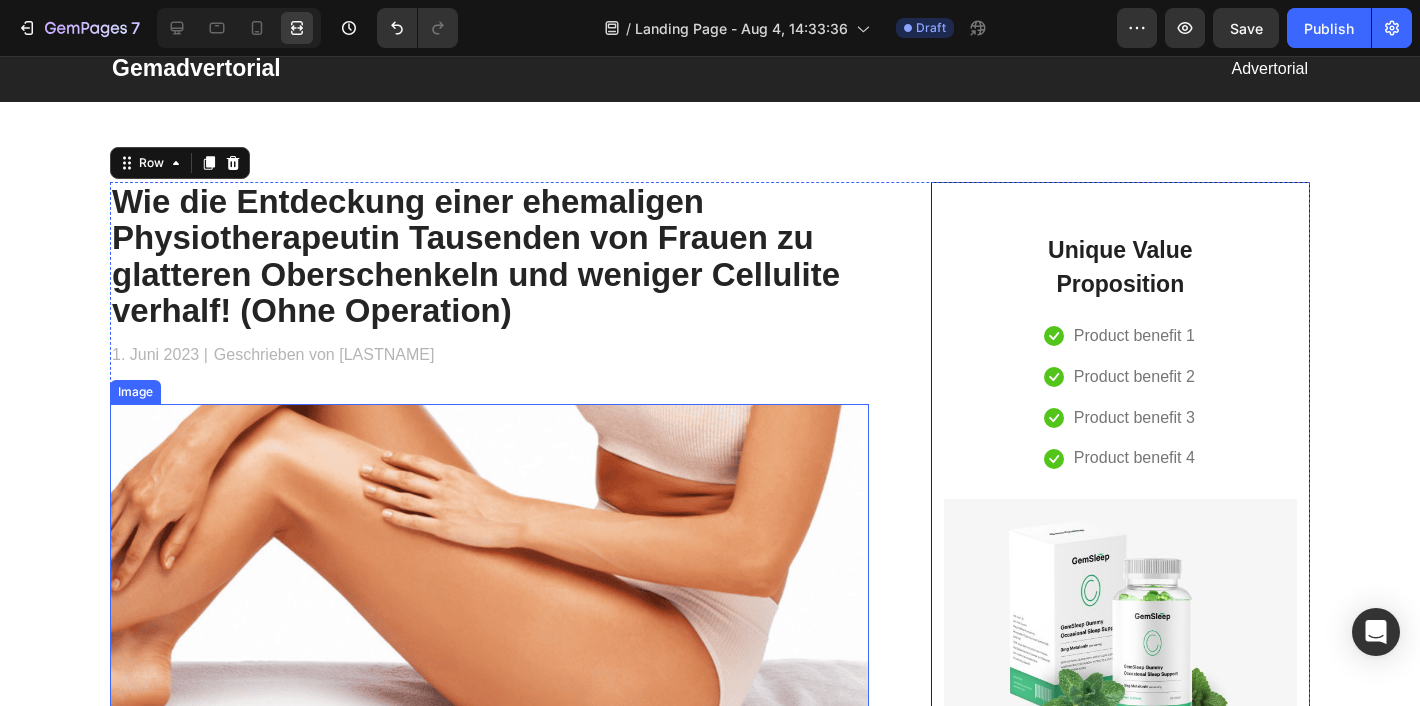 click at bounding box center (489, 581) 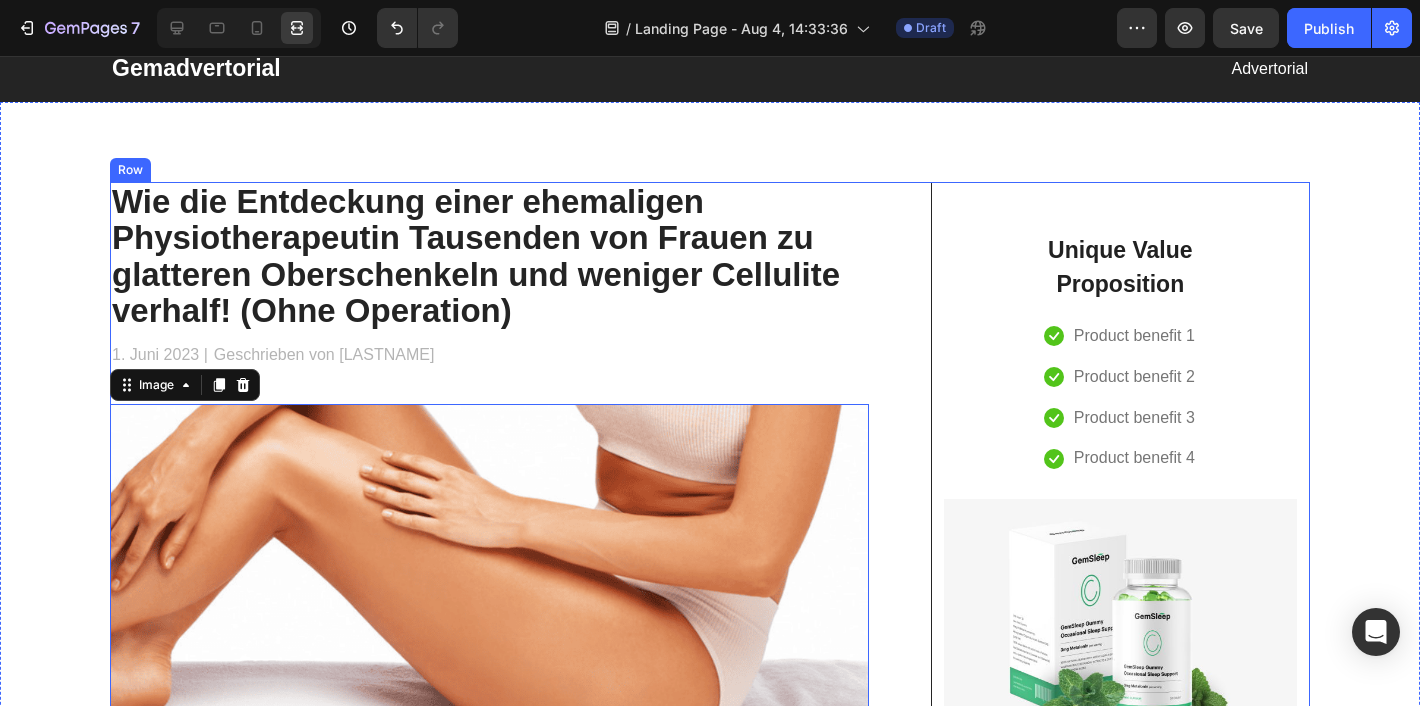 click on "Geschrieben von [FIRST] [LAST]" at bounding box center (324, 355) 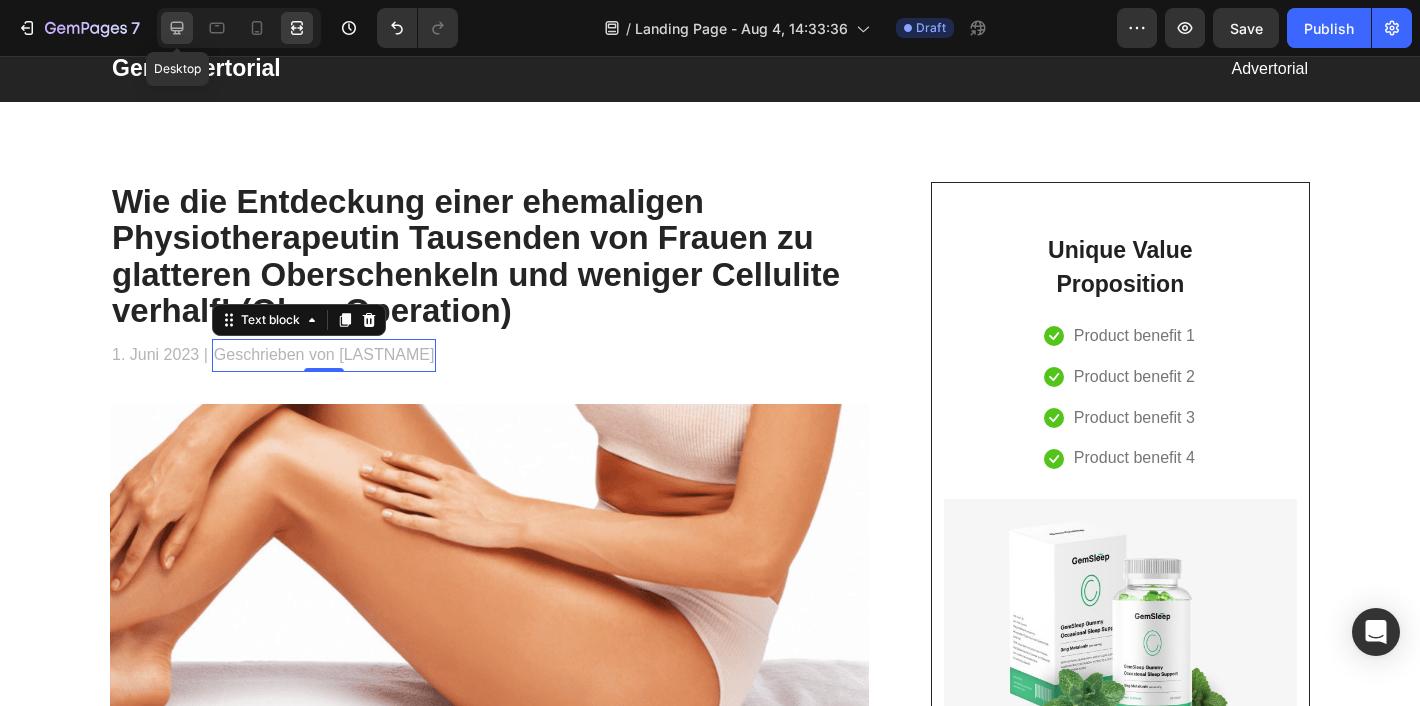 click 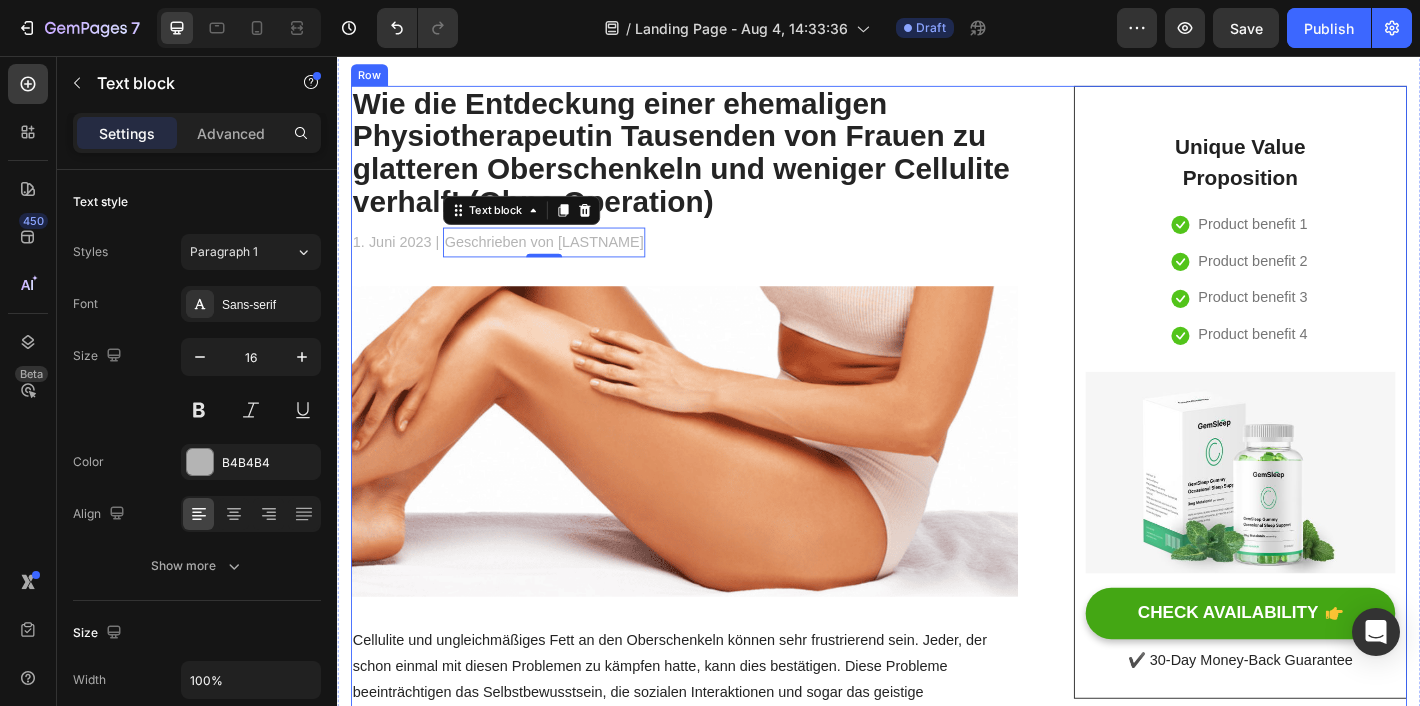 click at bounding box center (721, 483) 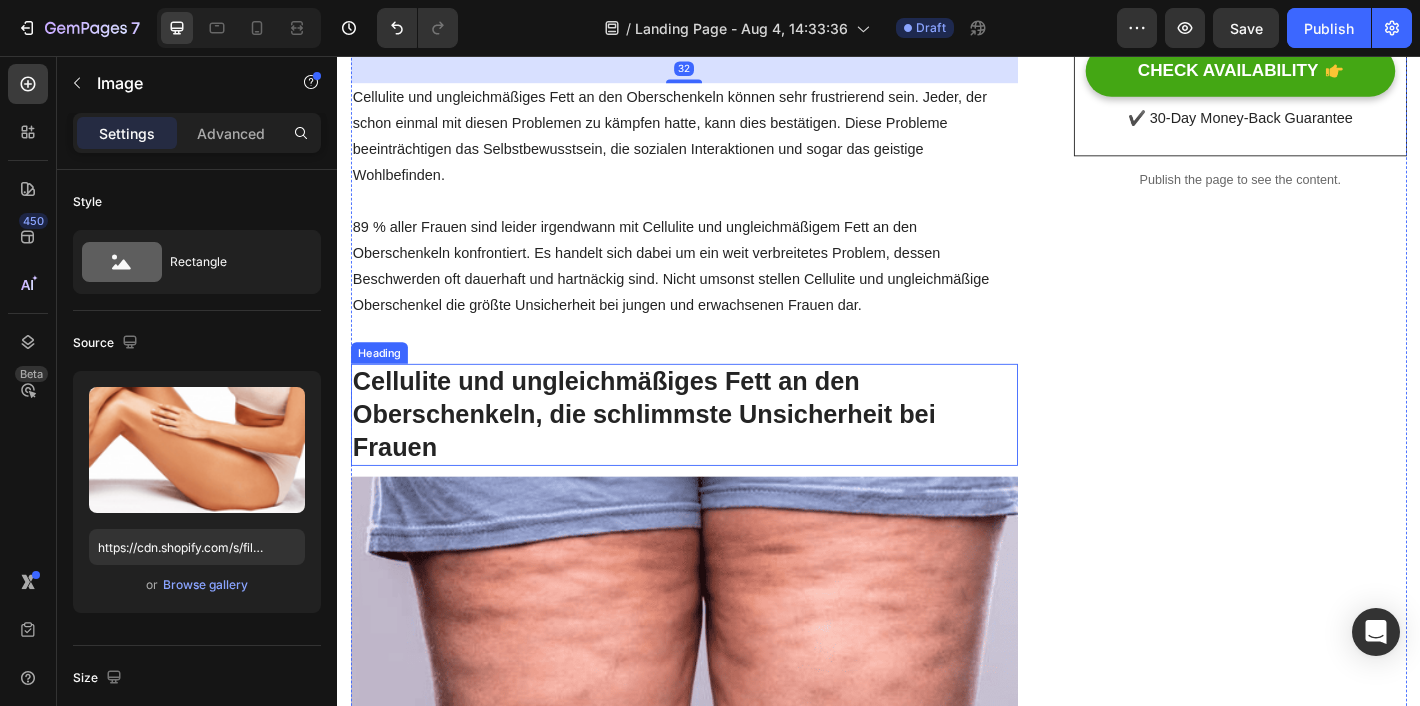 click on "Cellulite und ungleichmäßiges Fett an den Oberschenkeln, die schlimmste Unsicherheit bei Frauen" at bounding box center (721, 453) 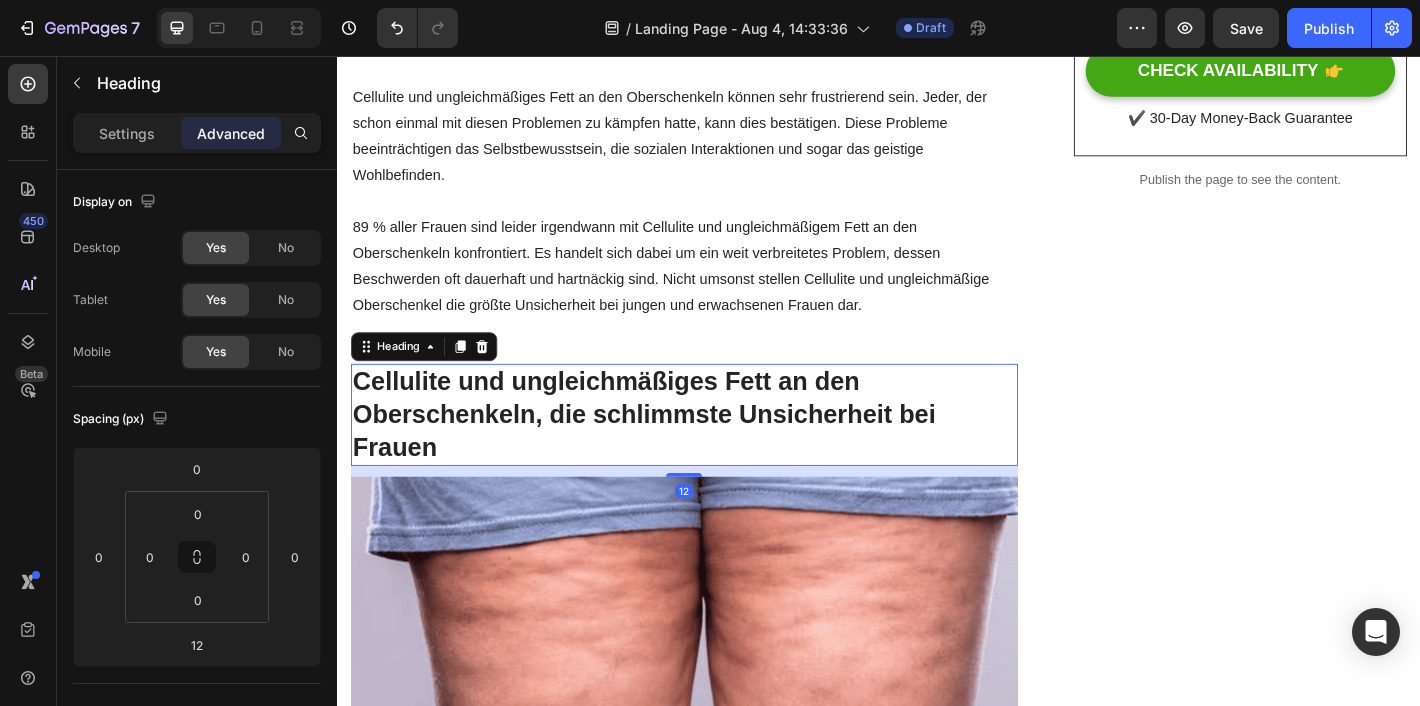 scroll, scrollTop: 992, scrollLeft: 0, axis: vertical 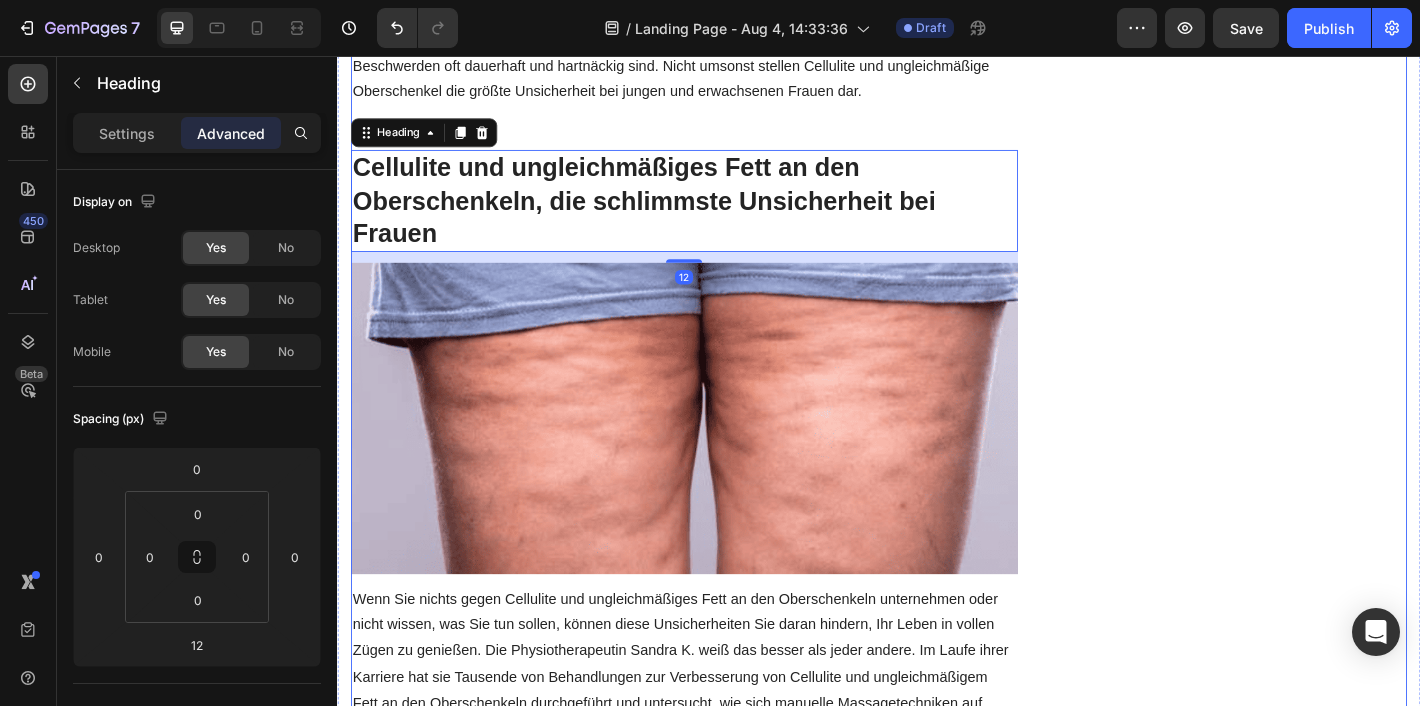 click on "Unique Value Proposition Heading
Icon Product benefit 1 Text block
Icon Product benefit 2 Text block
Icon Product benefit 3  Text block
Icon Product benefit 4   Text block Icon List Row Image  	   CHECK AVAILABILITY Button ✔️ 30-Day Money-Back Guarantee Text block Row
Publish the page to see the content.
Sticky sidebar" at bounding box center (1337, 2052) 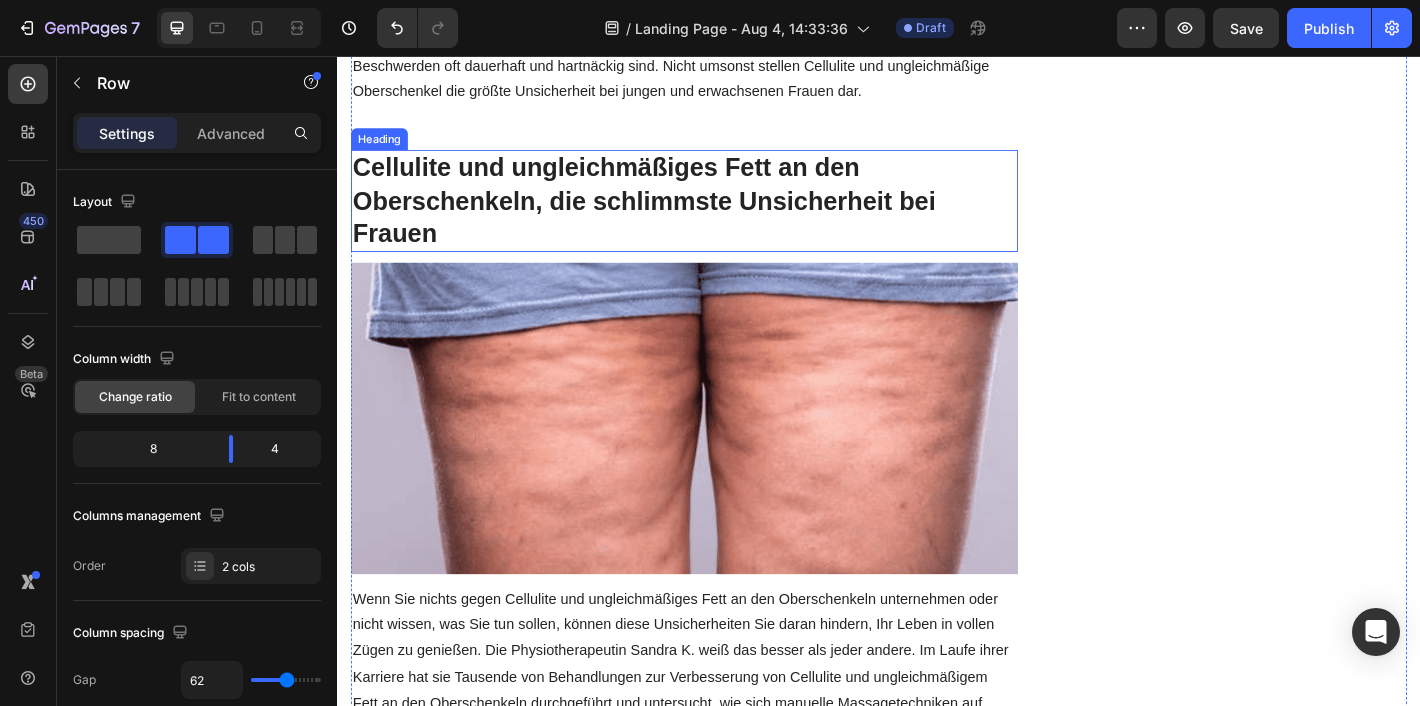 click on "Cellulite und ungleichmäßiges Fett an den Oberschenkeln, die schlimmste Unsicherheit bei Frauen" at bounding box center (721, 216) 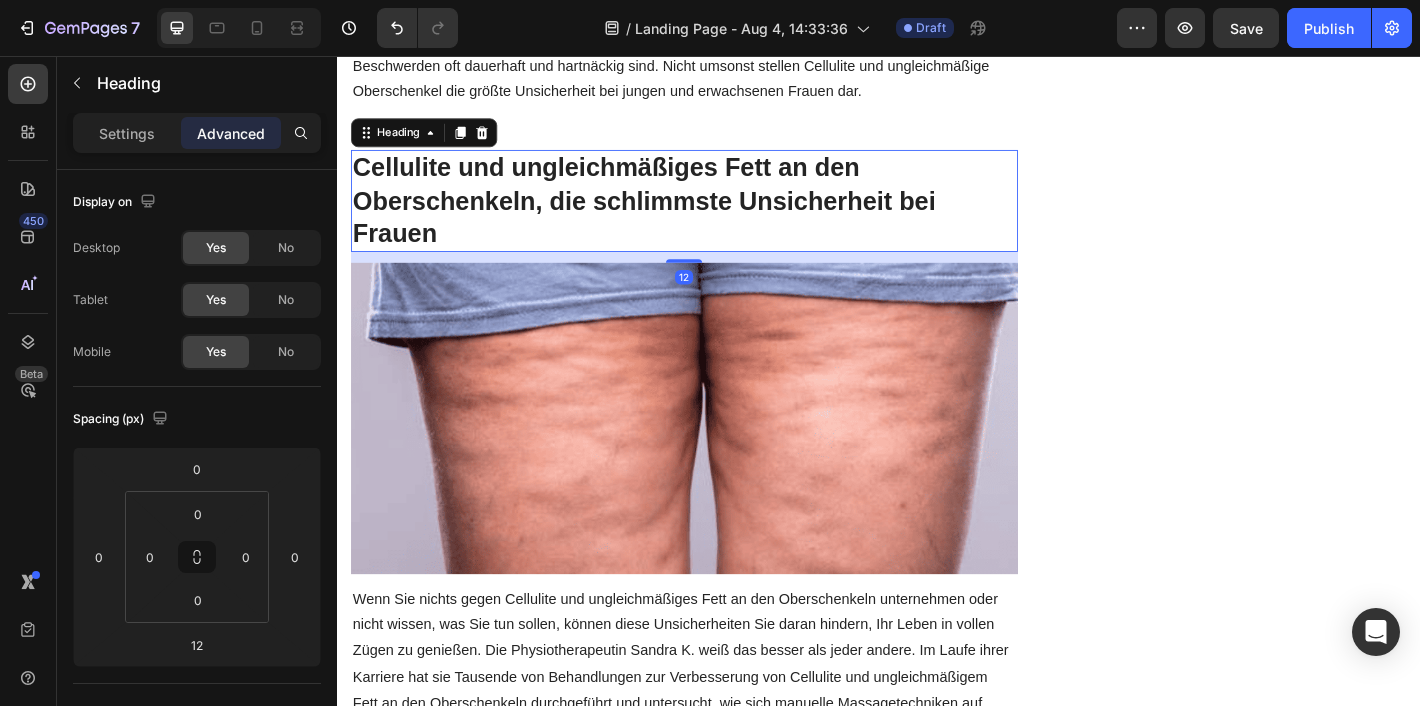 click on "Cellulite und ungleichmäßiges Fett an den Oberschenkeln, die schlimmste Unsicherheit bei Frauen" at bounding box center (721, 216) 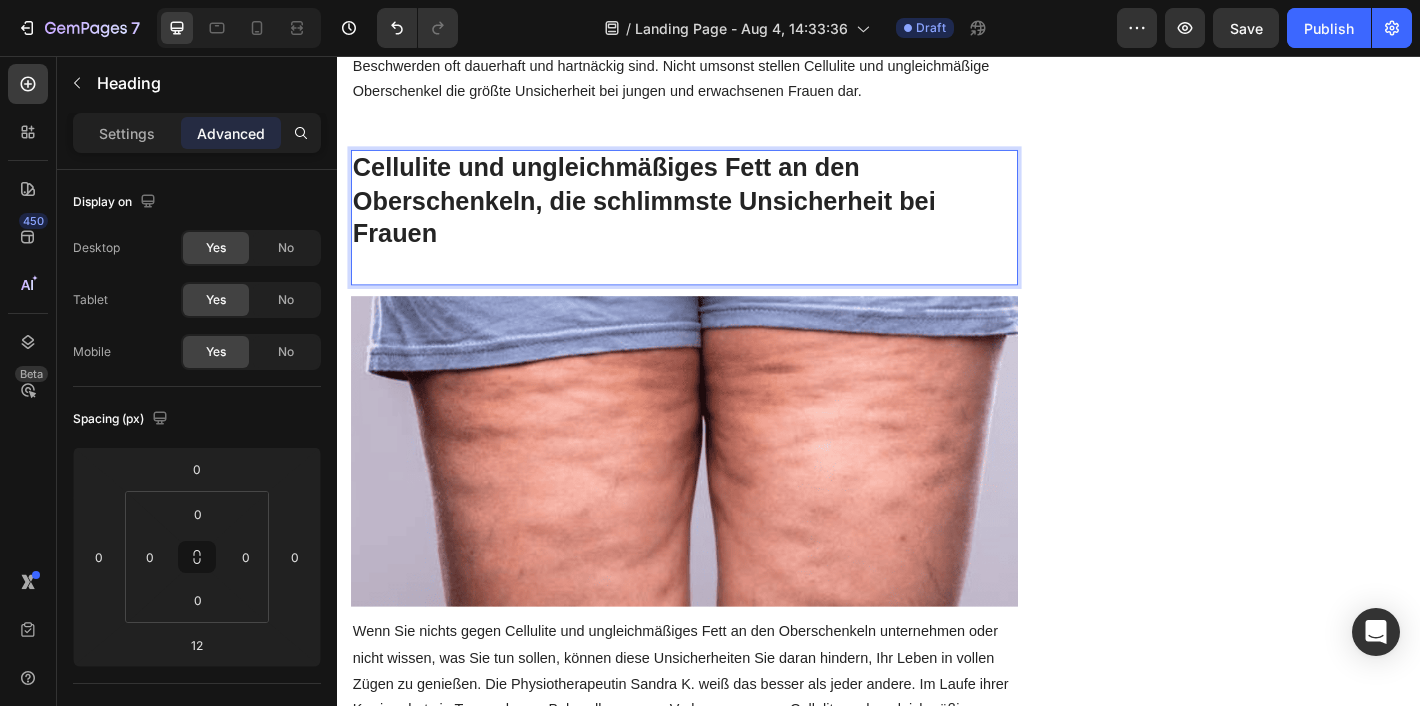 click on "Unique Value Proposition Heading
Icon Product benefit 1 Text block
Icon Product benefit 2 Text block
Icon Product benefit 3  Text block
Icon Product benefit 4   Text block Icon List Row Image  	   CHECK AVAILABILITY Button ✔️ 30-Day Money-Back Guarantee Text block Row
Publish the page to see the content.
Sticky sidebar" at bounding box center [1337, 2071] 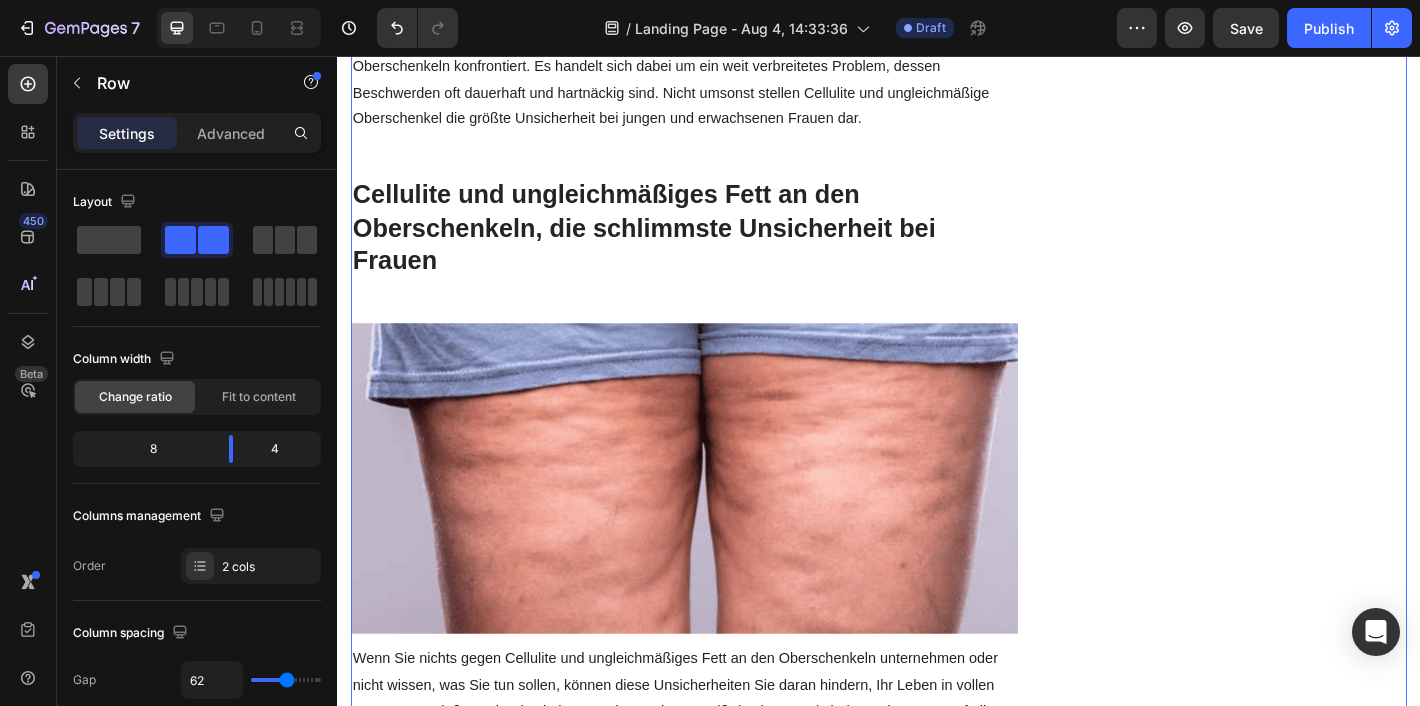 scroll, scrollTop: 944, scrollLeft: 0, axis: vertical 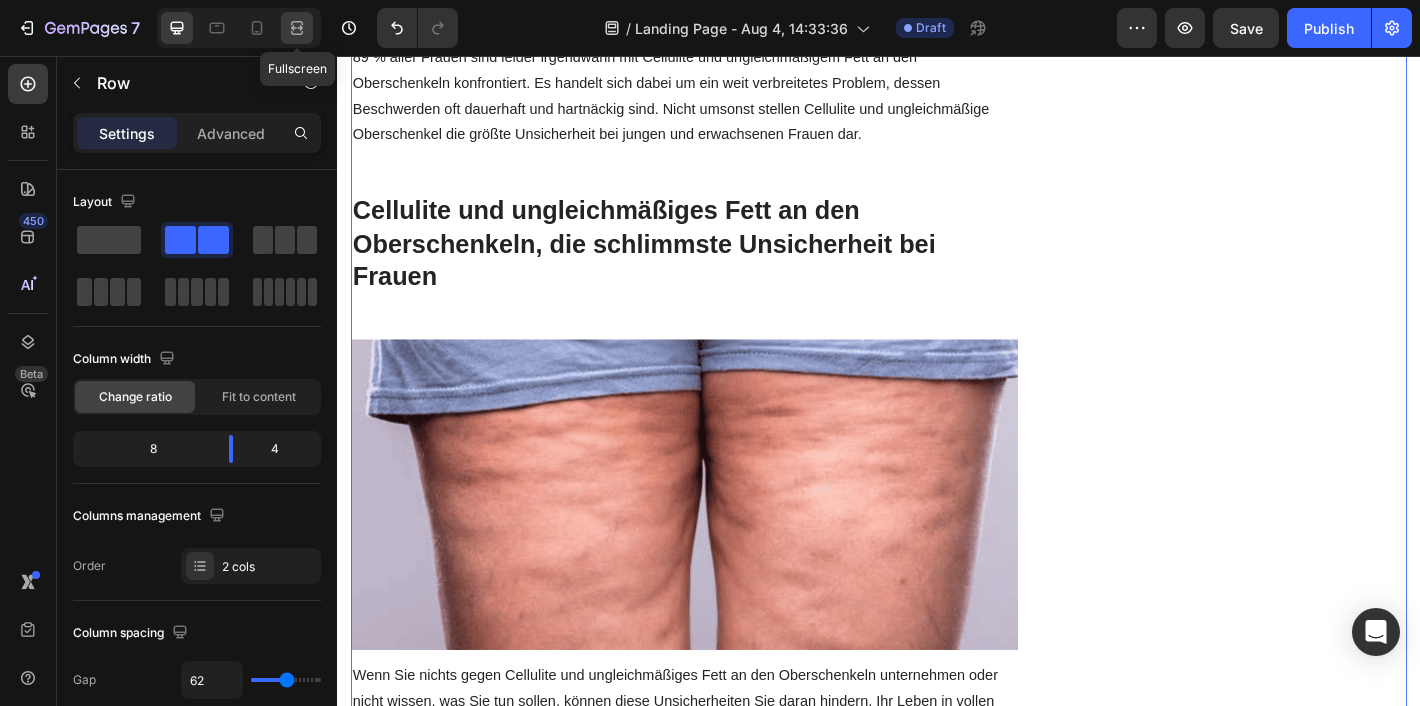 click 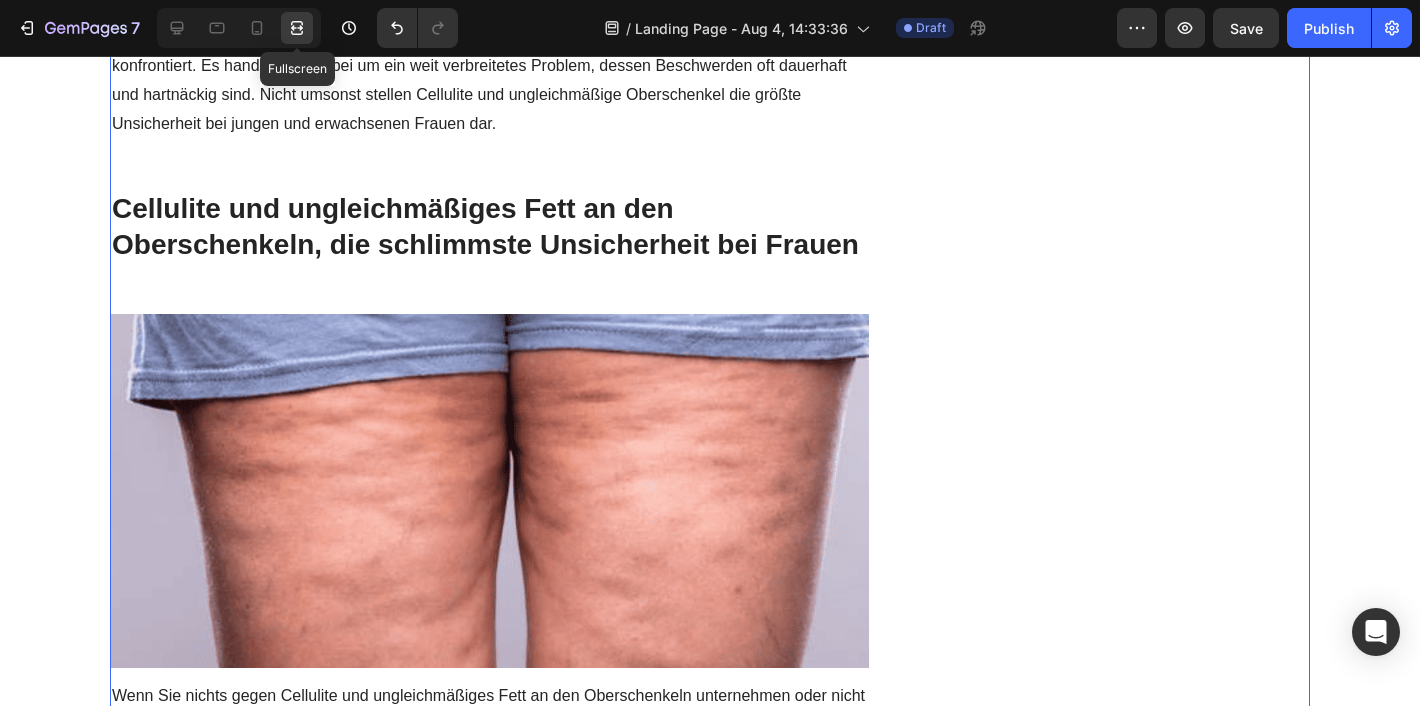 scroll, scrollTop: 924, scrollLeft: 0, axis: vertical 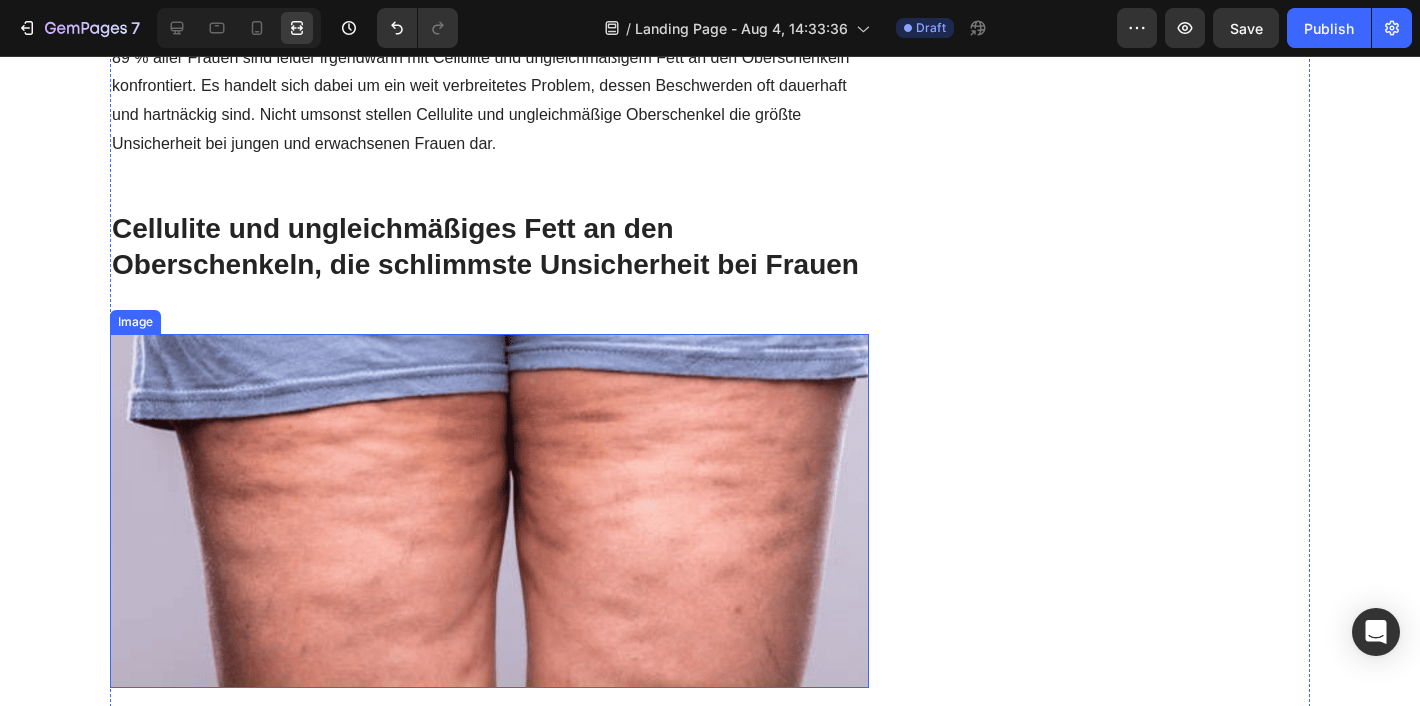 click at bounding box center (489, 511) 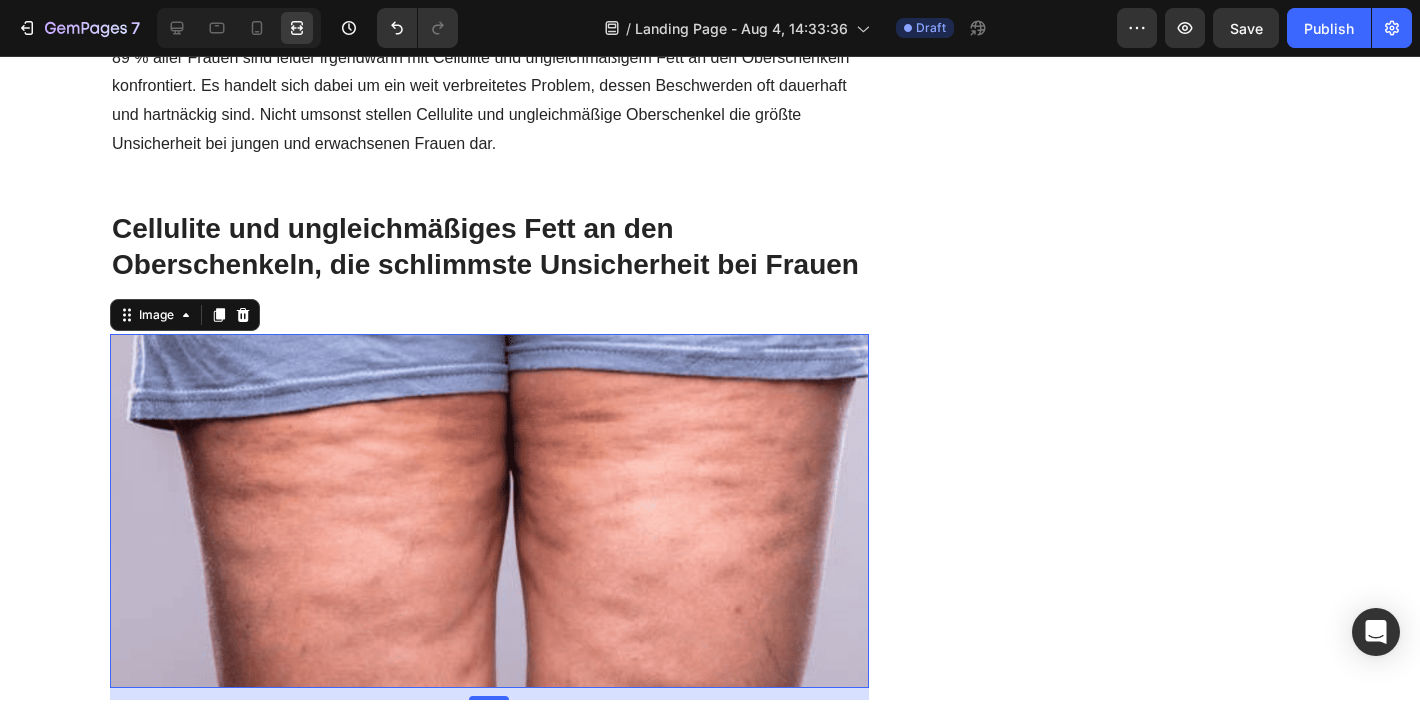 click on "Cellulite und ungleichmäßiges Fett an den Oberschenkeln, die schlimmste Unsicherheit bei Frauen" at bounding box center (489, 265) 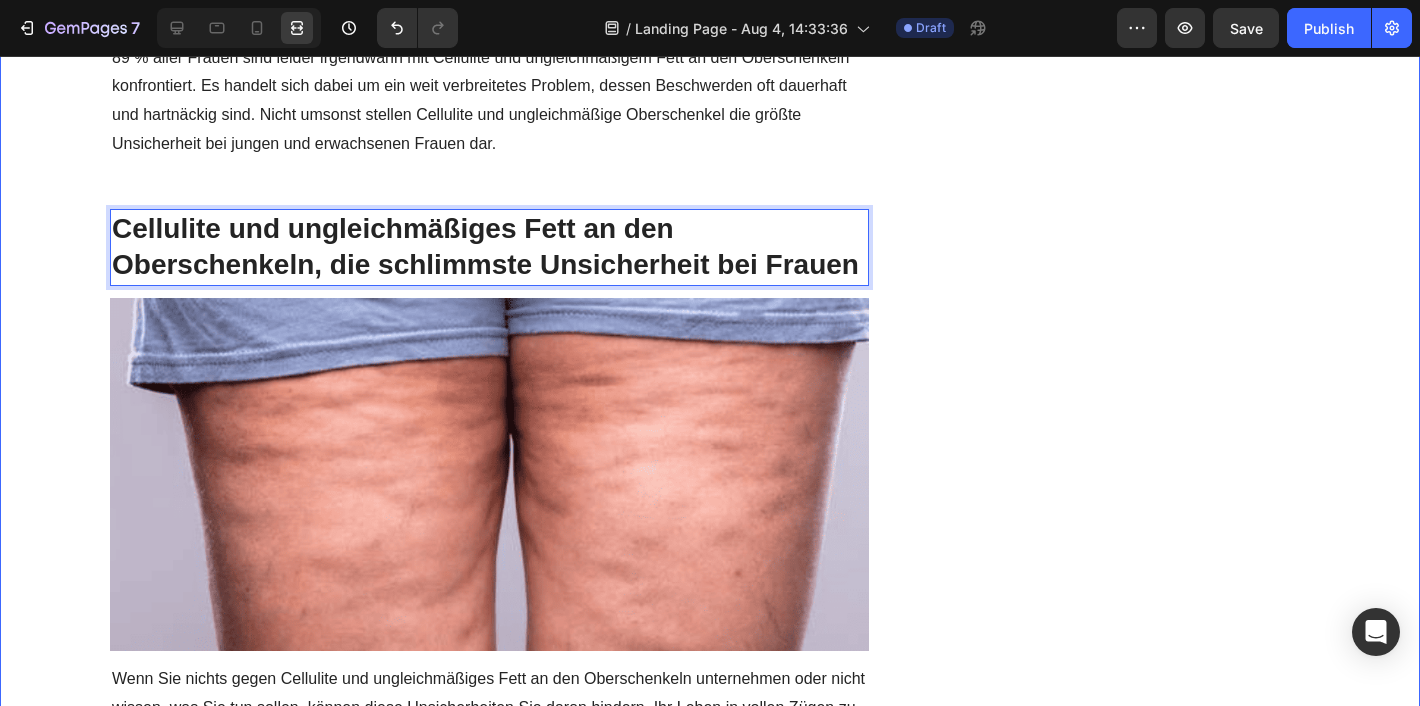 click on "Wie die Entdeckung einer ehemaligen Physiotherapeutin Tausenden von Frauen zu glatteren Oberschenkeln und weniger Cellulite verhalf! (Ohne Operation) Heading 1. Juni 2023 |  Text block Geschrieben von Lea Müller Text block Row Image Cellulite und ungleichmäßiges Fett an den Oberschenkeln können sehr frustrierend sein. Jeder, der schon einmal mit diesen Problemen zu kämpfen hatte, kann dies bestätigen. Diese Probleme beeinträchtigen das Selbstbewusstsein, die sozialen Interaktionen und sogar das geistige Wohlbefinden. 89 % aller Frauen sind leider irgendwann mit Cellulite und ungleichmäßigem Fett an den Oberschenkeln konfrontiert. Es handelt sich dabei um ein weit verbreitetes Problem, dessen Beschwerden oft dauerhaft und hartnäckig sind. Nicht umsonst stellen Cellulite und ungleichmäßige Oberschenkel die größte Unsicherheit bei jungen und erwachsenen Frauen dar. Text block Cellulite und ungleichmäßiges Fett an den Oberschenkeln, die schlimmste Unsicherheit bei Frauen Heading   12 Image" at bounding box center (710, 2039) 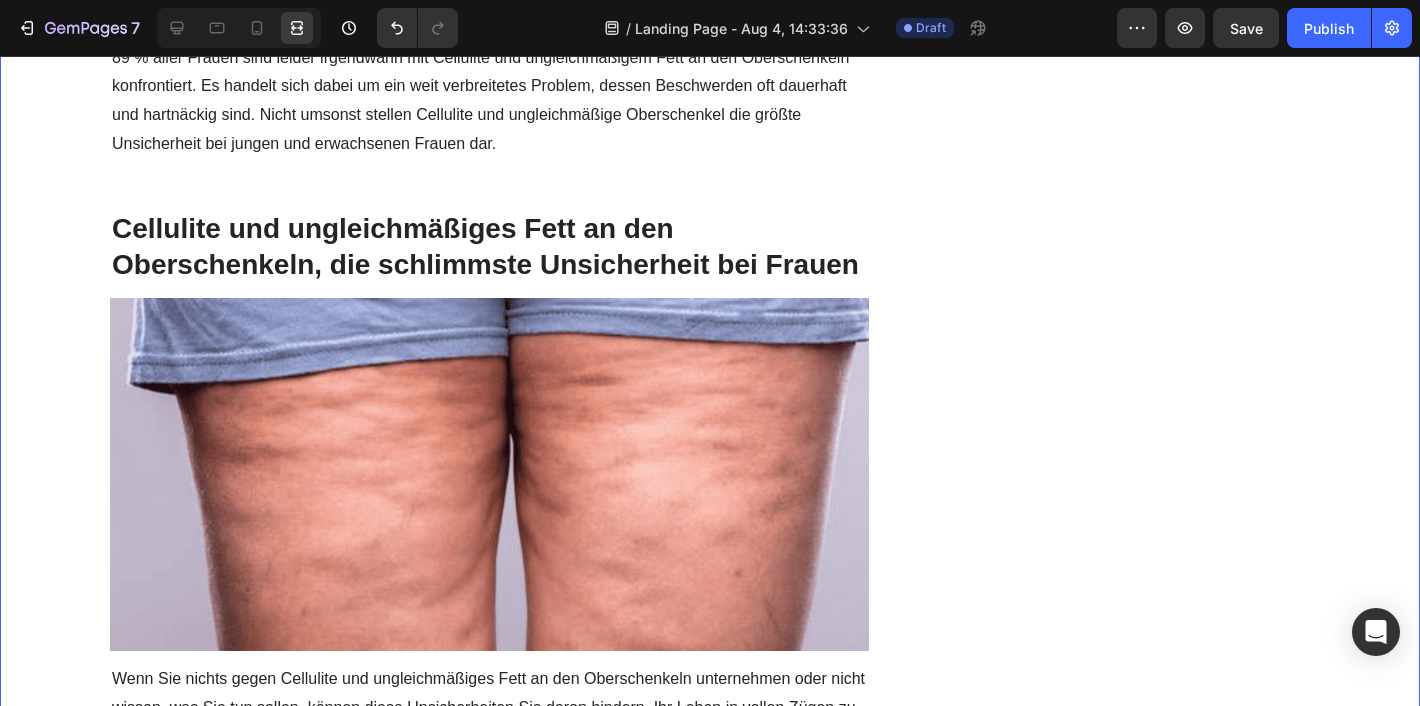 click at bounding box center [489, 475] 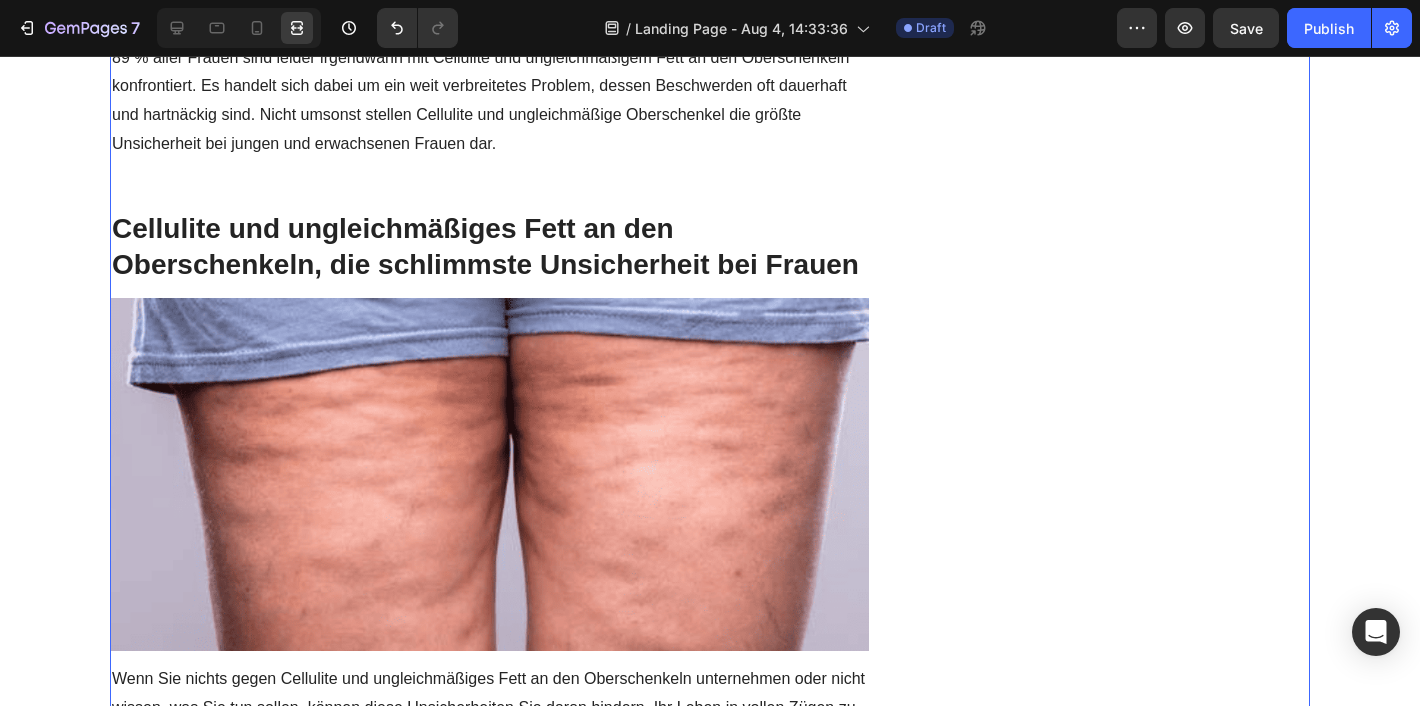 click on "Wie die Entdeckung einer ehemaligen Physiotherapeutin Tausenden von Frauen zu glatteren Oberschenkeln und weniger Cellulite verhalf! (Ohne Operation) Heading 1. Juni 2023 |  Text block Geschrieben von Lea Müller Text block Row Image Cellulite und ungleichmäßiges Fett an den Oberschenkeln können sehr frustrierend sein. Jeder, der schon einmal mit diesen Problemen zu kämpfen hatte, kann dies bestätigen. Diese Probleme beeinträchtigen das Selbstbewusstsein, die sozialen Interaktionen und sogar das geistige Wohlbefinden. 89 % aller Frauen sind leider irgendwann mit Cellulite und ungleichmäßigem Fett an den Oberschenkeln konfrontiert. Es handelt sich dabei um ein weit verbreitetes Problem, dessen Beschwerden oft dauerhaft und hartnäckig sind. Nicht umsonst stellen Cellulite und ungleichmäßige Oberschenkel die größte Unsicherheit bei jungen und erwachsenen Frauen dar. Text block Cellulite und ungleichmäßiges Fett an den Oberschenkeln, die schlimmste Unsicherheit bei Frauen Heading Image Text block" at bounding box center [489, 2039] 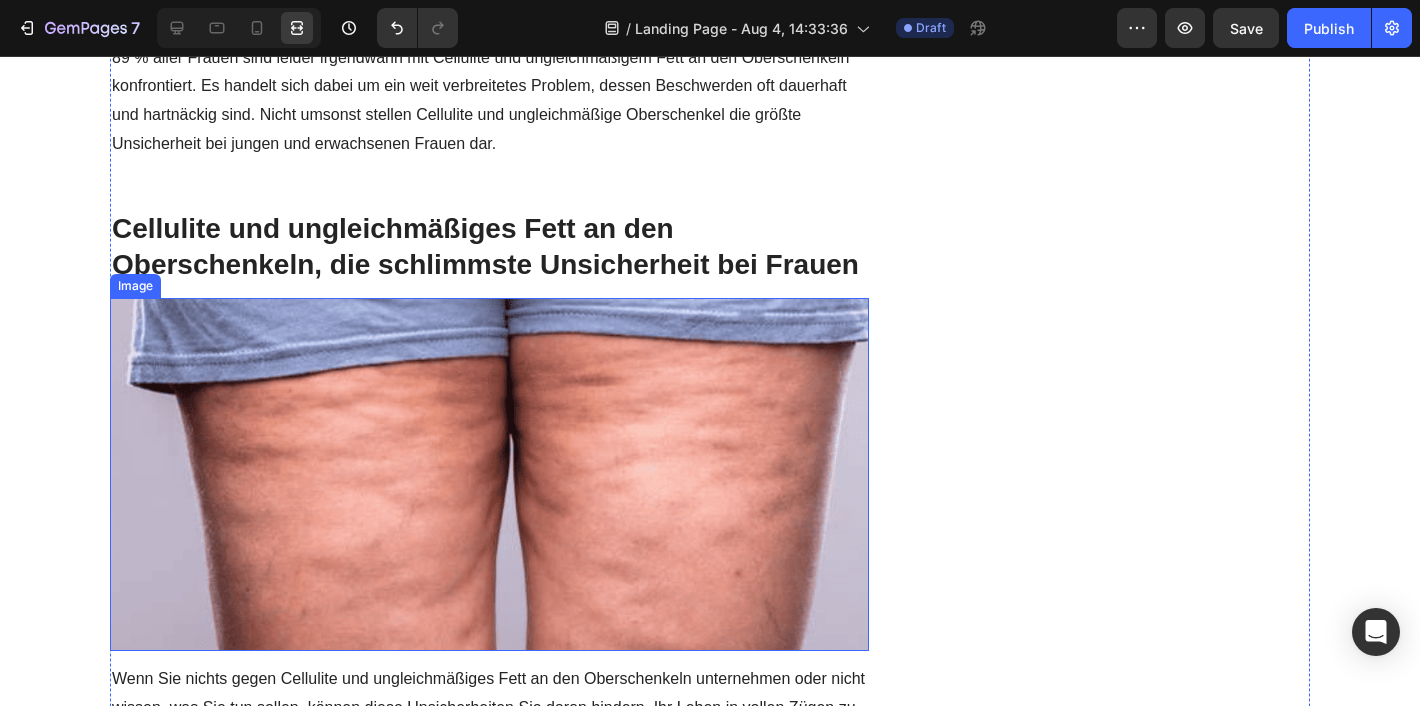 click at bounding box center [489, 475] 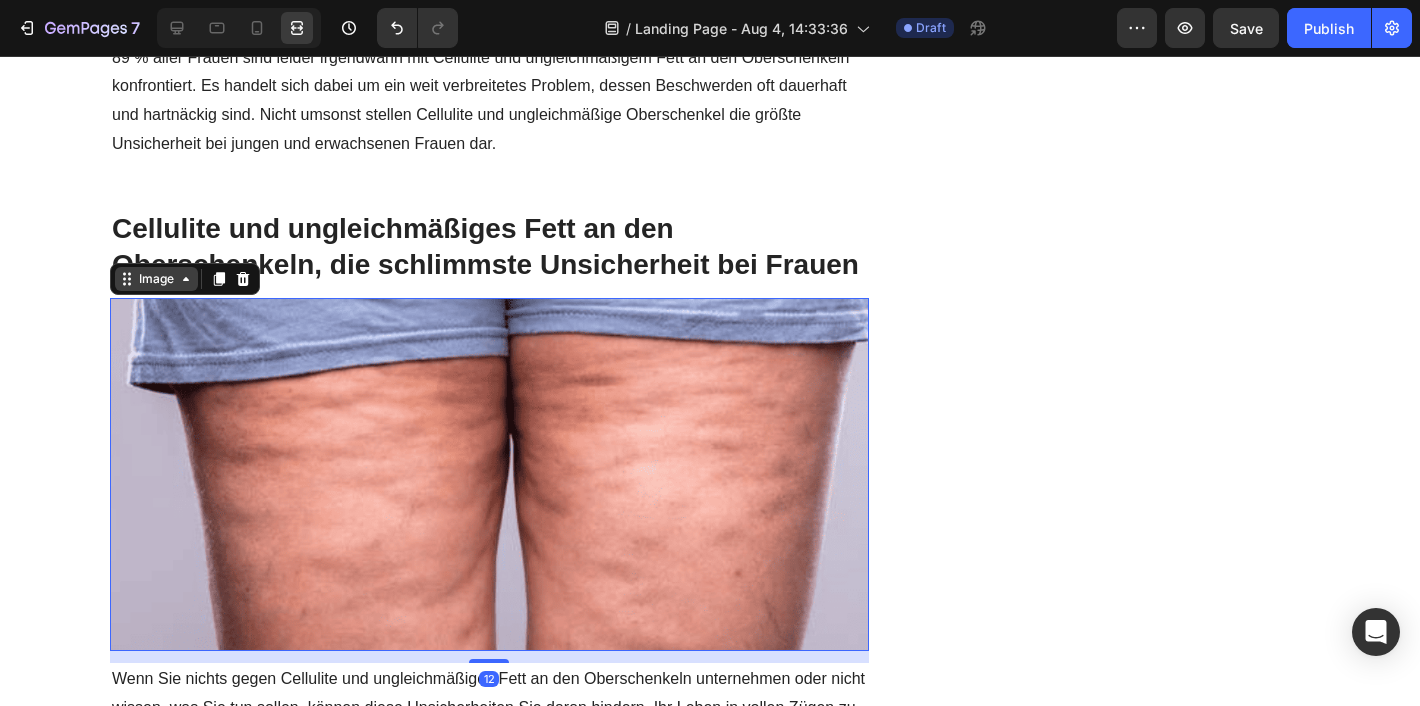 click 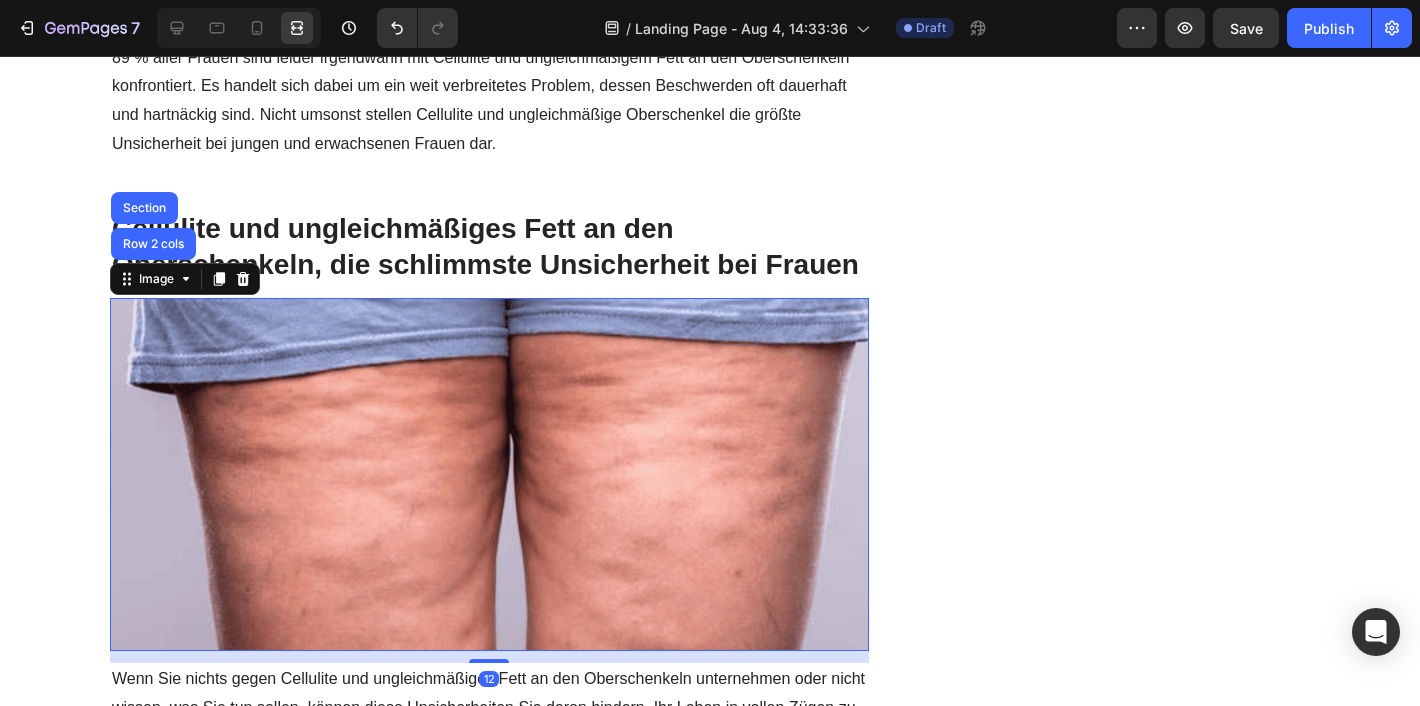 click on "Image Row 2 cols Section" at bounding box center [185, 279] 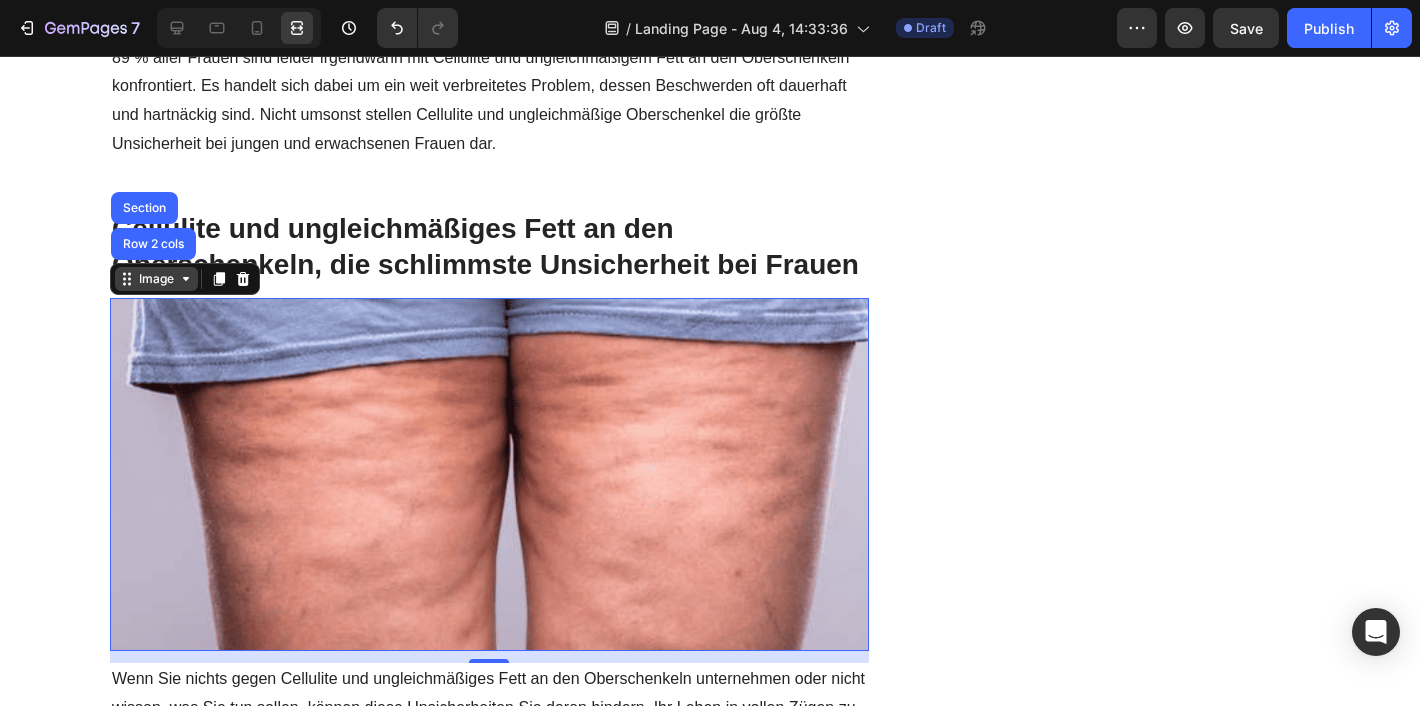 click 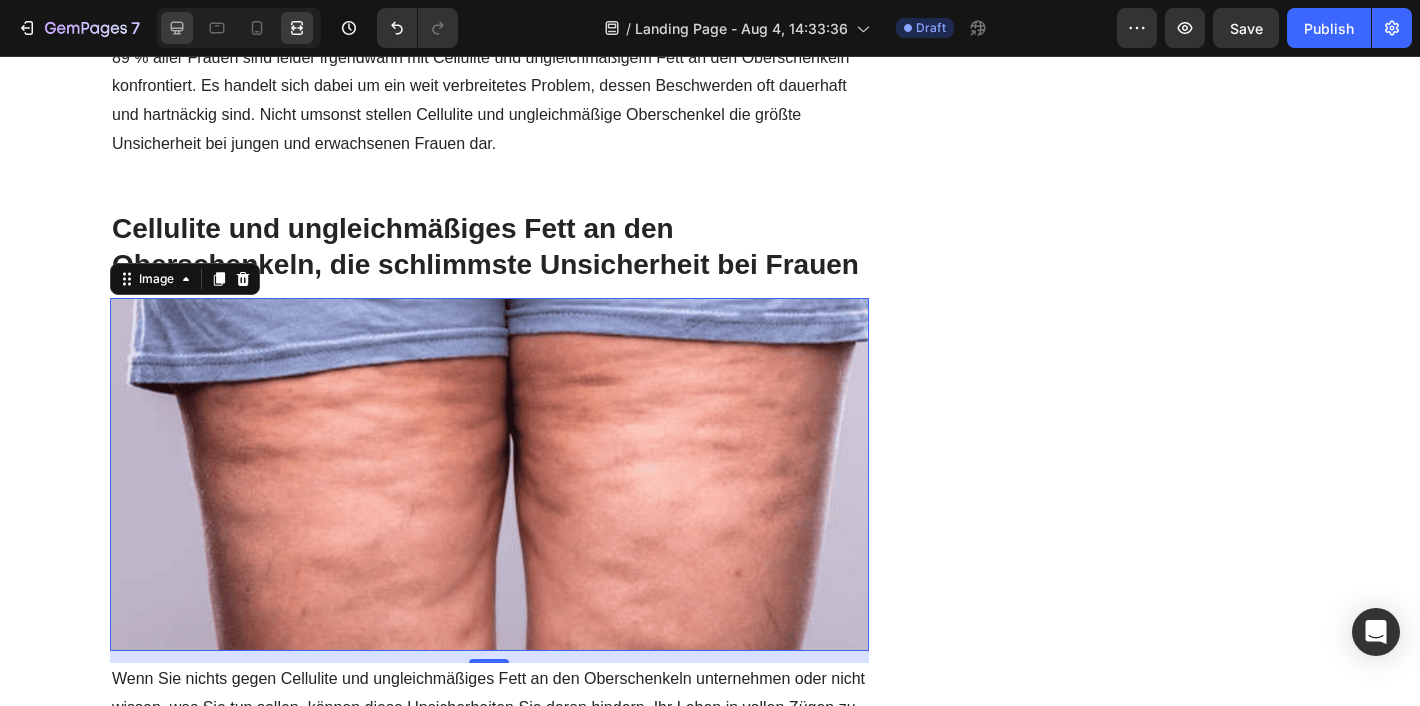 click 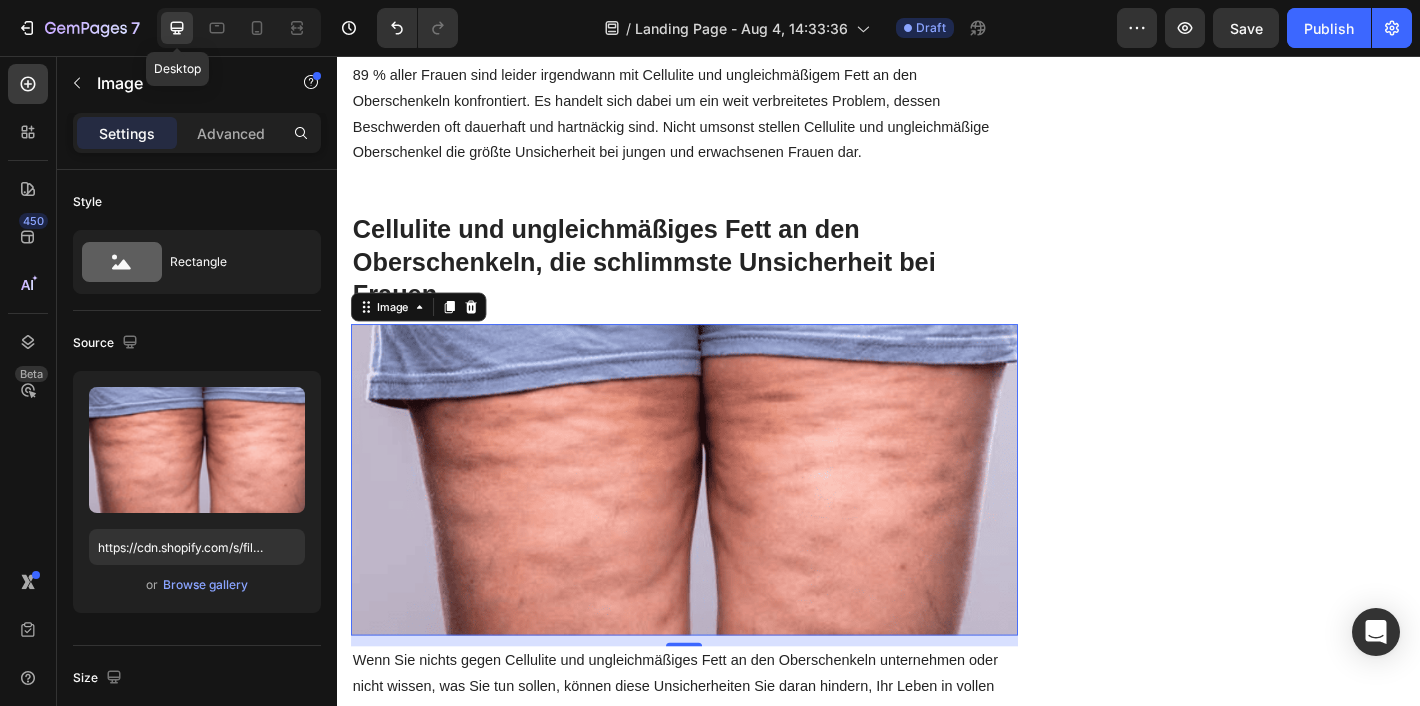 scroll, scrollTop: 944, scrollLeft: 0, axis: vertical 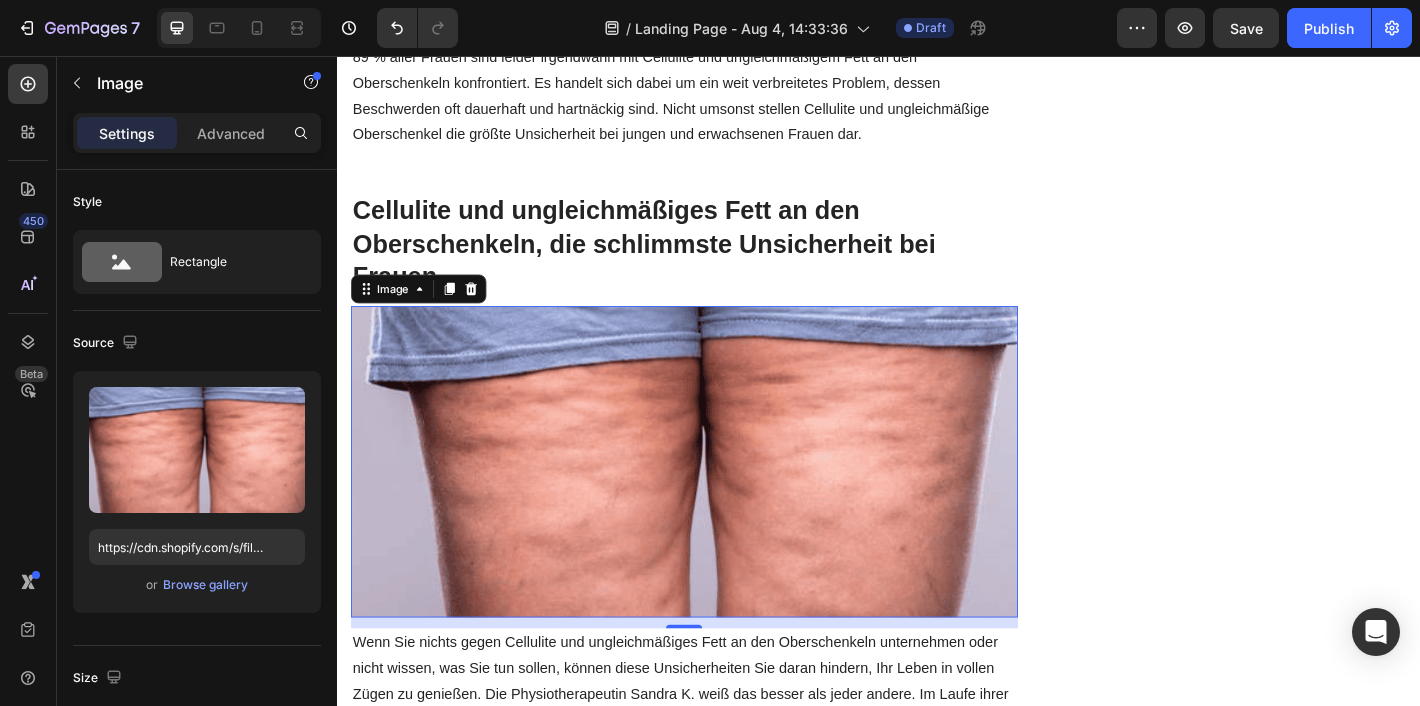 click at bounding box center [721, 505] 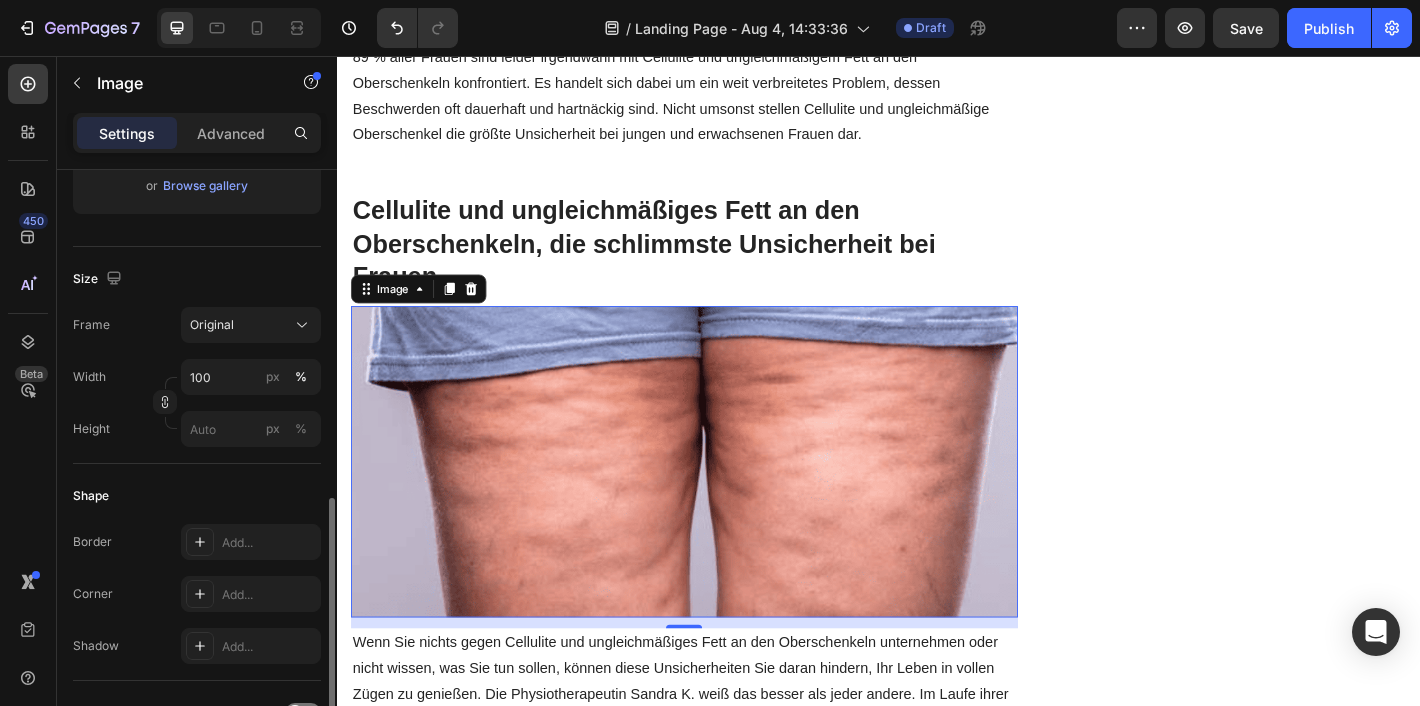 scroll, scrollTop: 917, scrollLeft: 0, axis: vertical 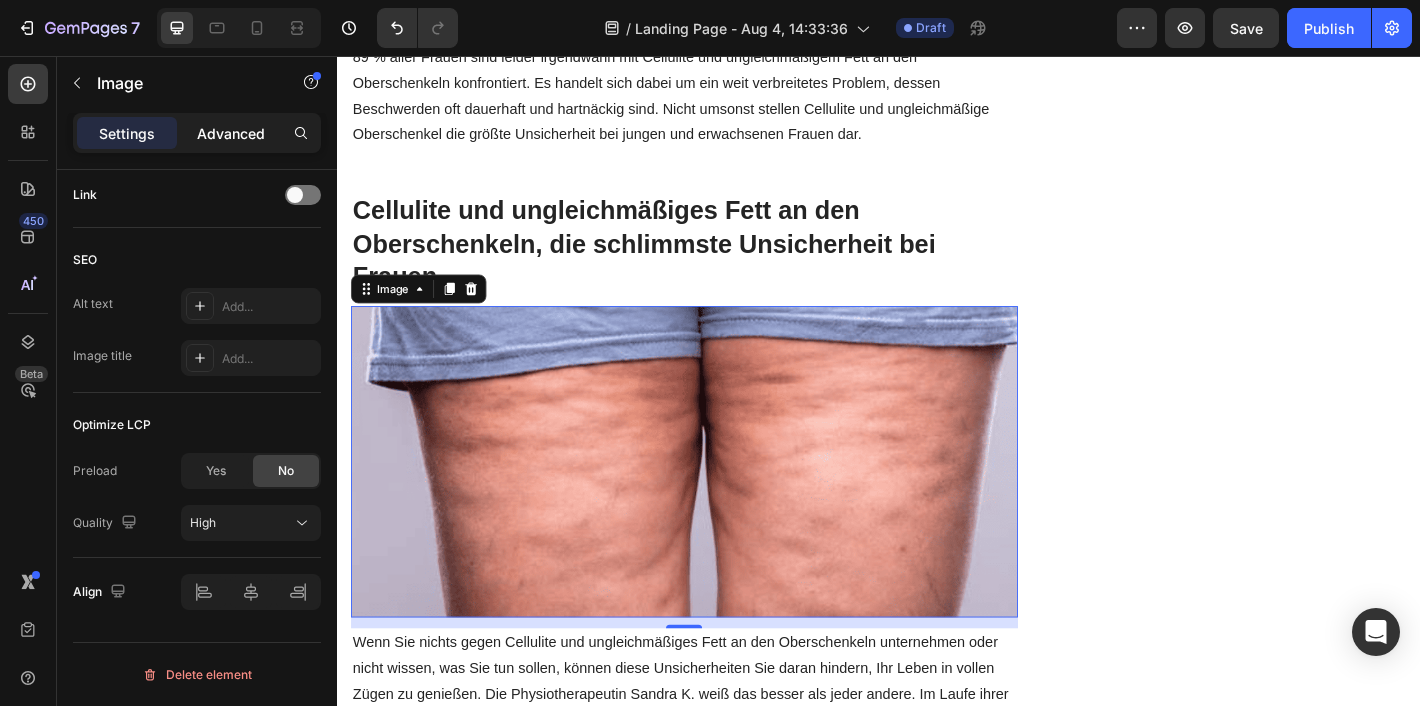 click on "Advanced" at bounding box center [231, 133] 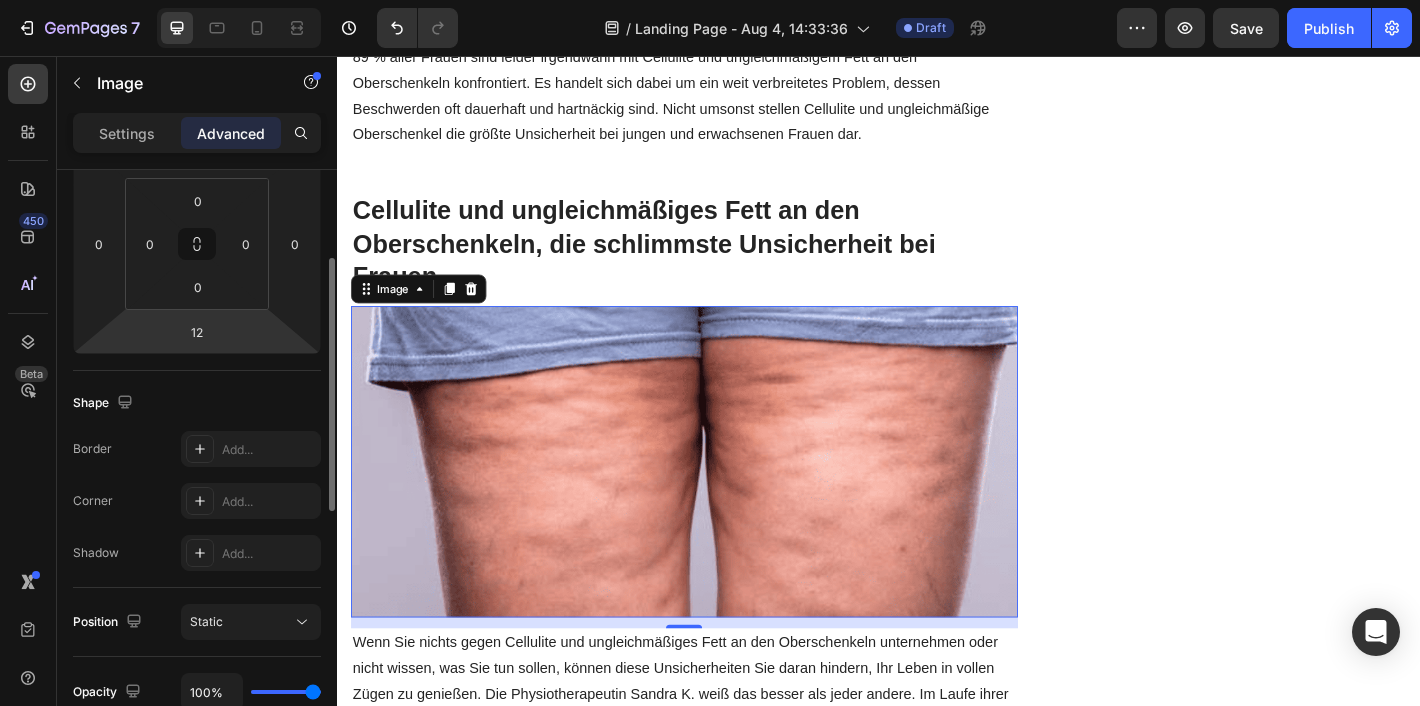 scroll, scrollTop: 223, scrollLeft: 0, axis: vertical 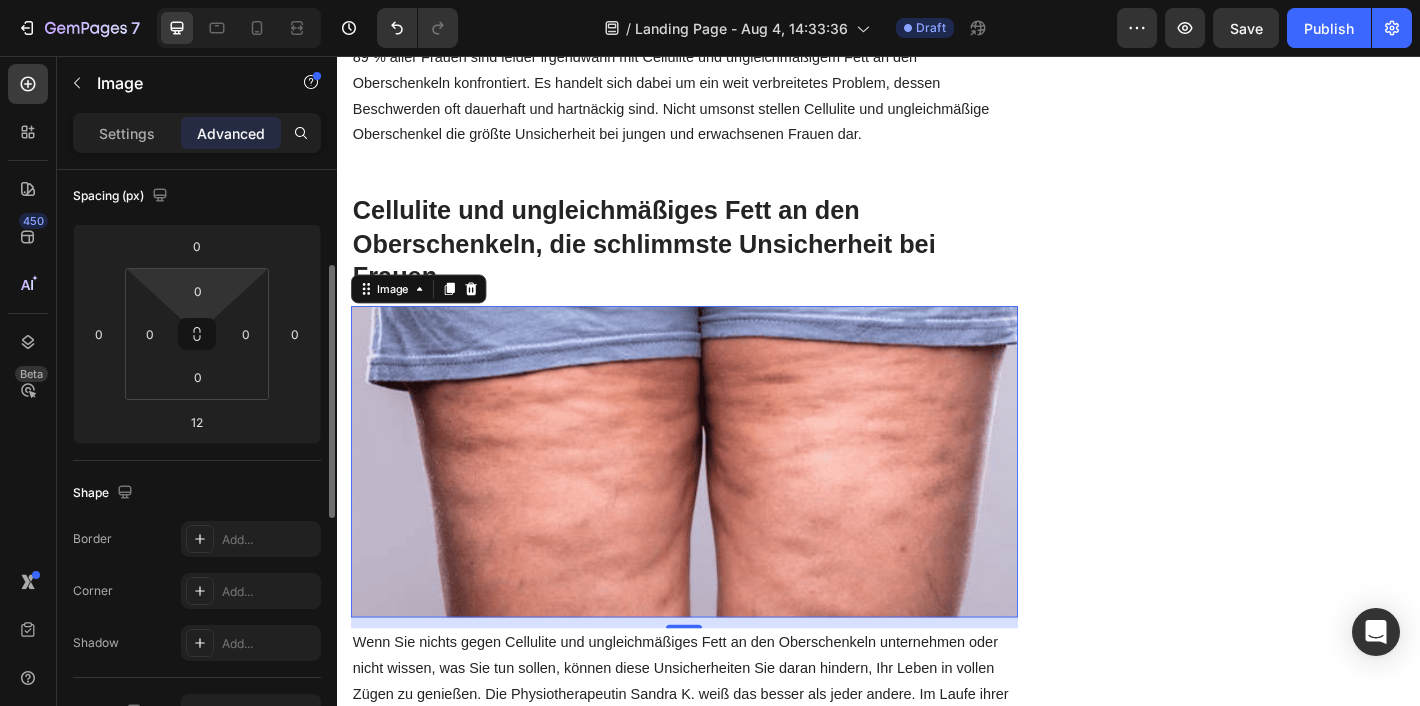click on "0" at bounding box center (198, 291) 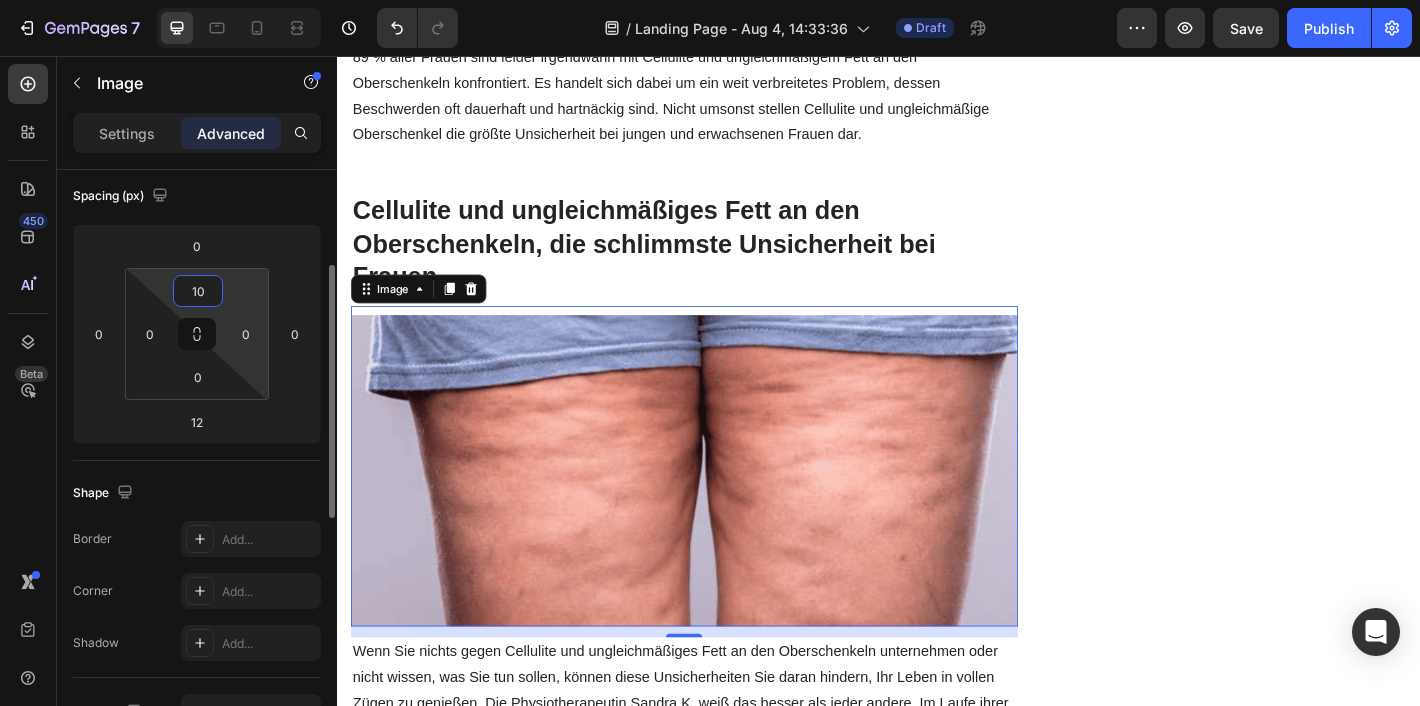 type on "1" 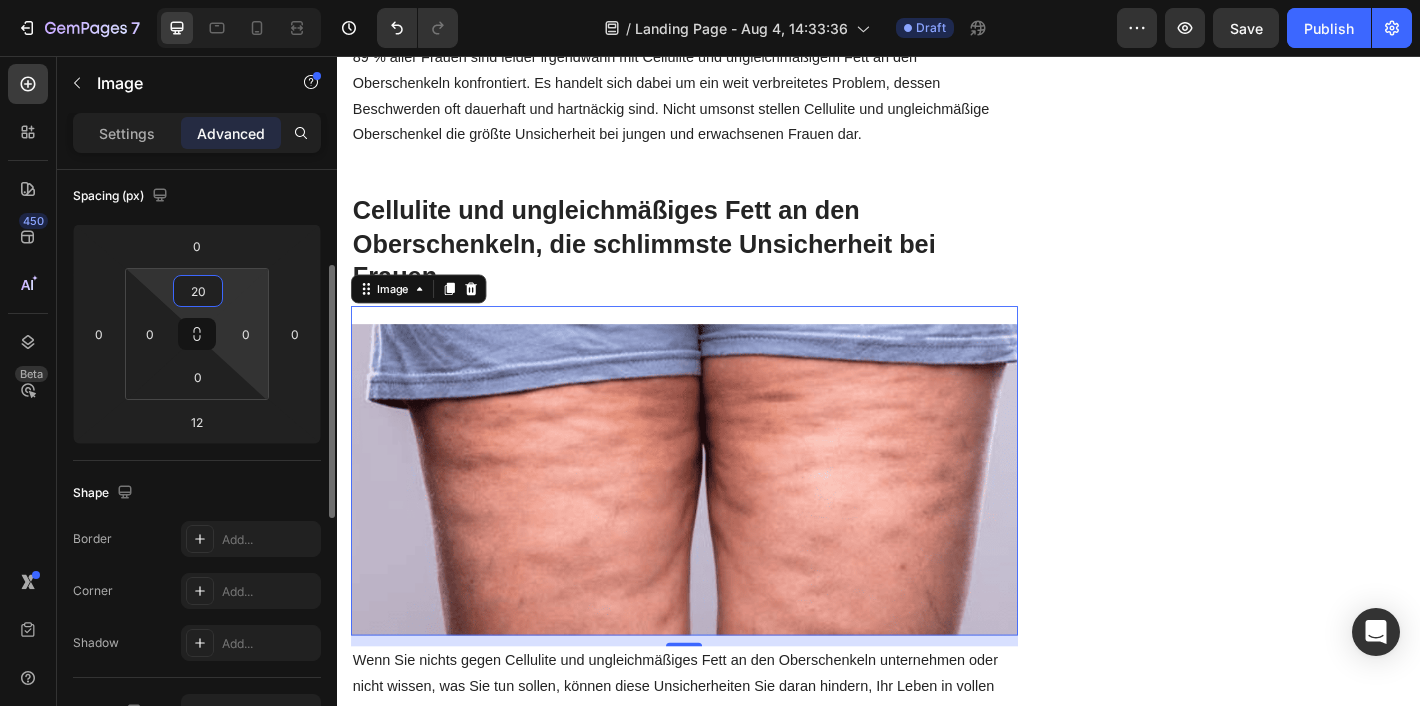 type on "20" 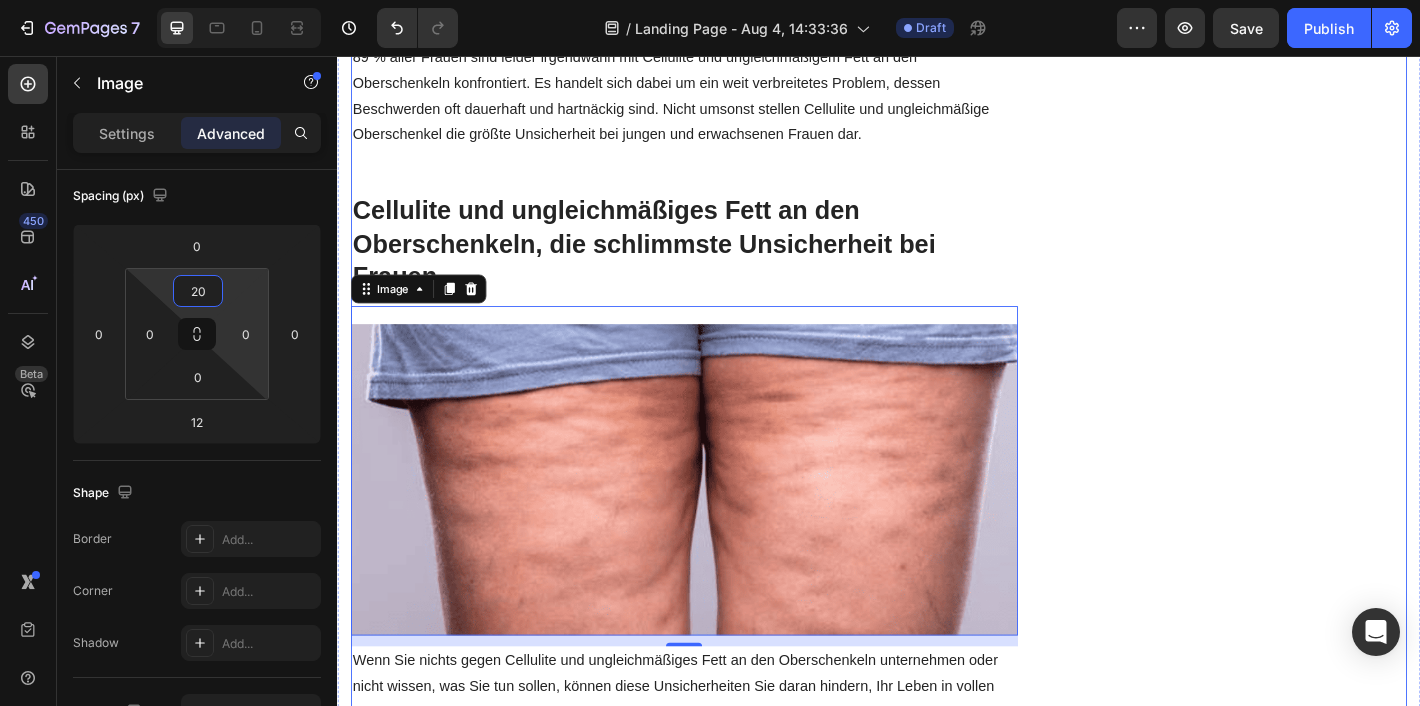 click on "Unique Value Proposition Heading
Icon Product benefit 1 Text block
Icon Product benefit 2 Text block
Icon Product benefit 3  Text block
Icon Product benefit 4   Text block Icon List Row Image  	   CHECK AVAILABILITY Button ✔️ 30-Day Money-Back Guarantee Text block Row
Publish the page to see the content.
Sticky sidebar" at bounding box center (1337, 2110) 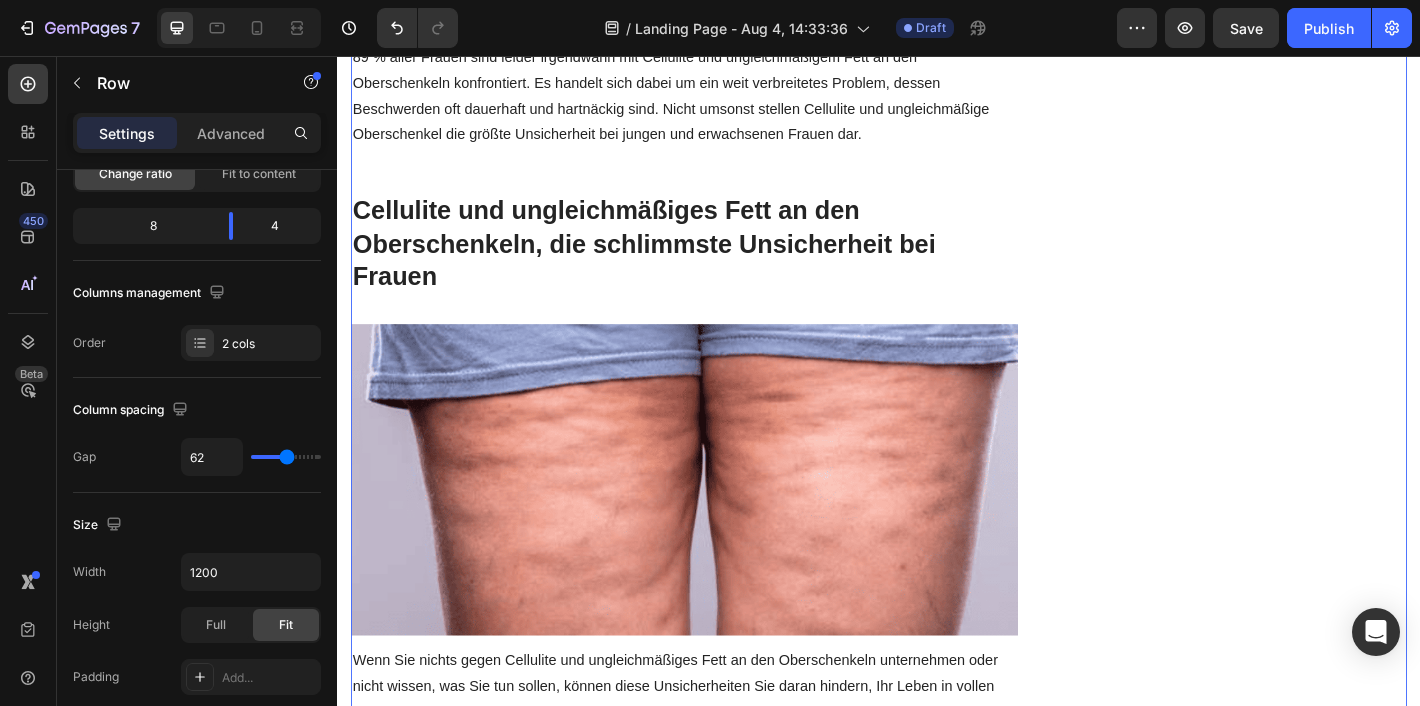 scroll, scrollTop: 0, scrollLeft: 0, axis: both 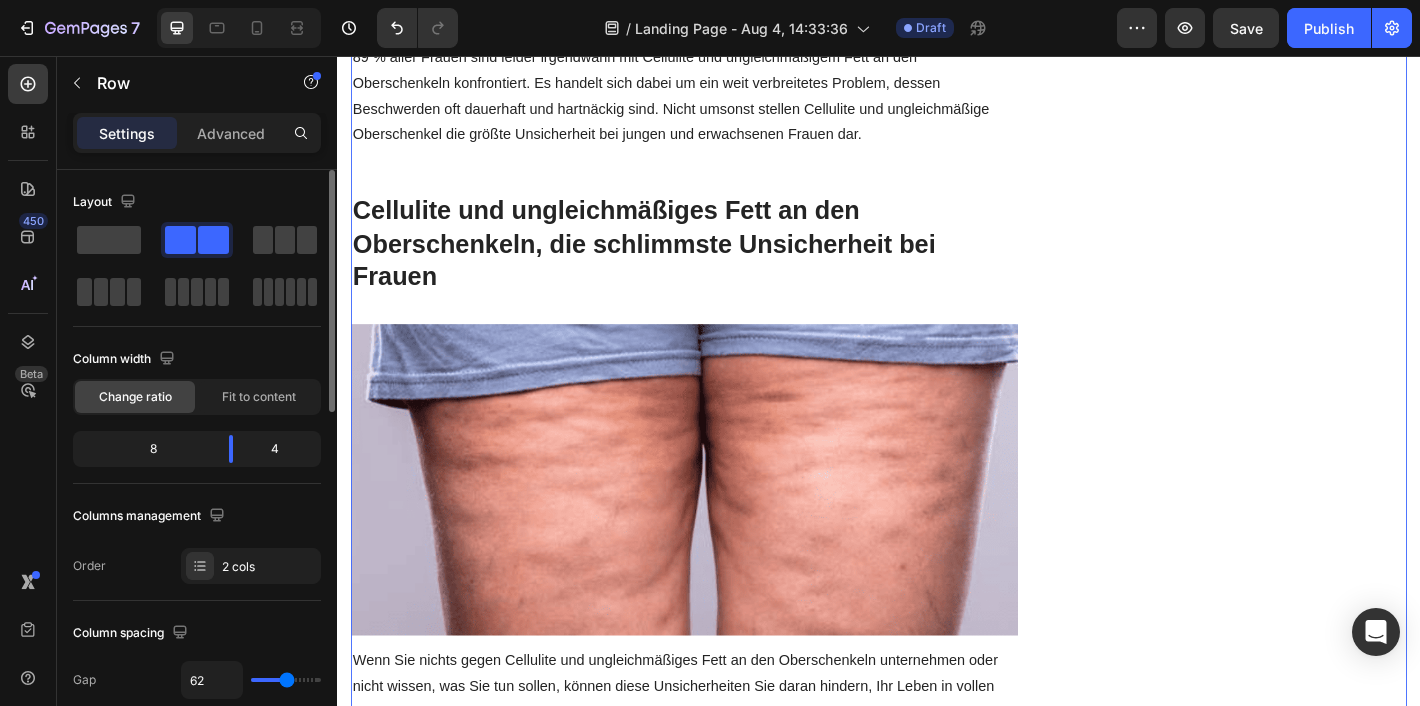 click on "Unique Value Proposition Heading
Icon Product benefit 1 Text block
Icon Product benefit 2 Text block
Icon Product benefit 3  Text block
Icon Product benefit 4   Text block Icon List Row Image  	   CHECK AVAILABILITY Button ✔️ 30-Day Money-Back Guarantee Text block Row
Publish the page to see the content.
Sticky sidebar" at bounding box center (1337, 2110) 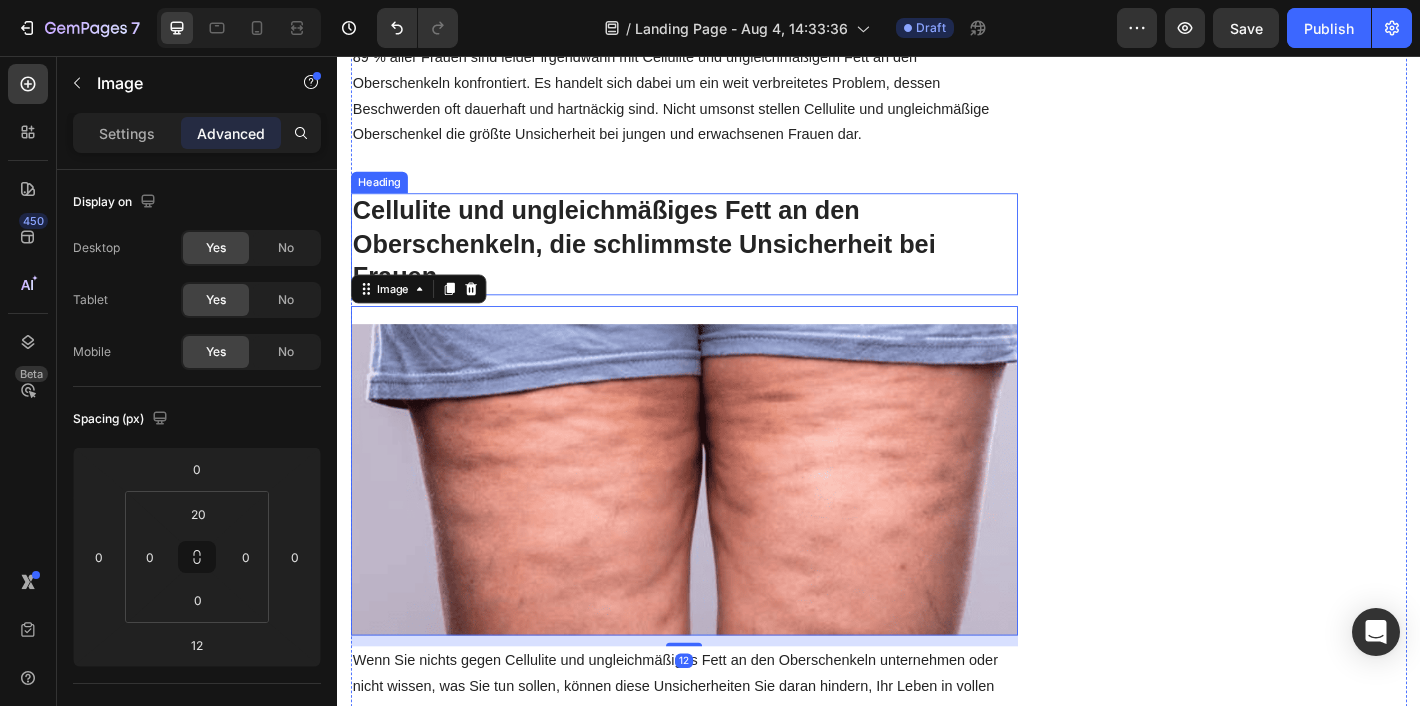 click on "Cellulite und ungleichmäßiges Fett an den Oberschenkeln, die schlimmste Unsicherheit bei Frauen" at bounding box center (721, 264) 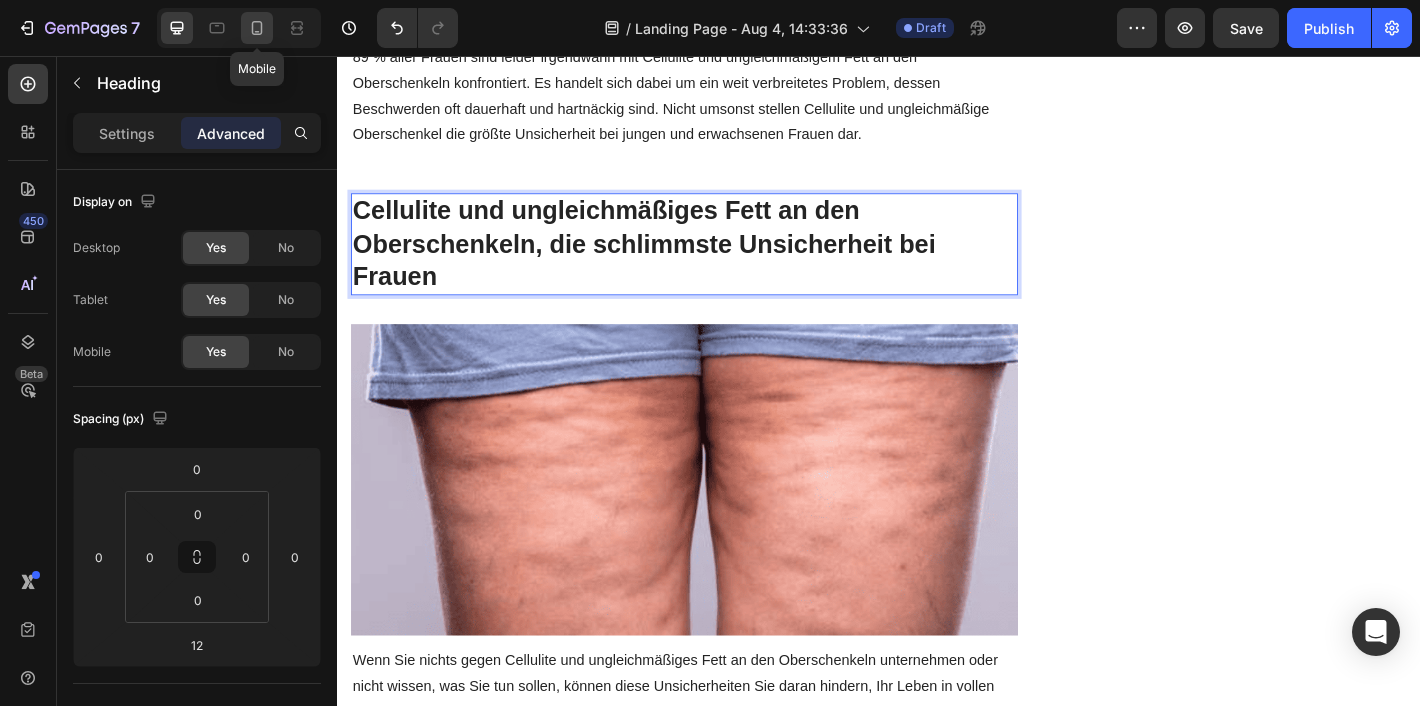 click 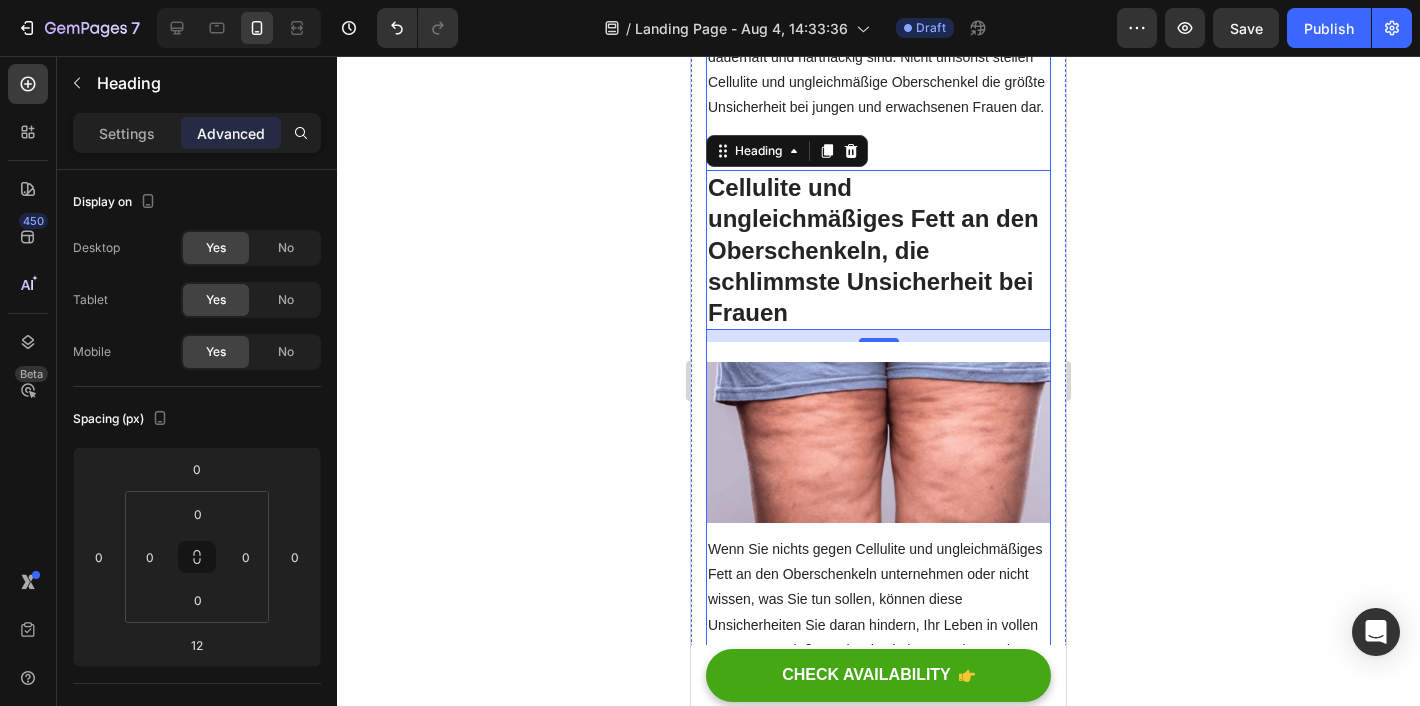 scroll, scrollTop: 1063, scrollLeft: 0, axis: vertical 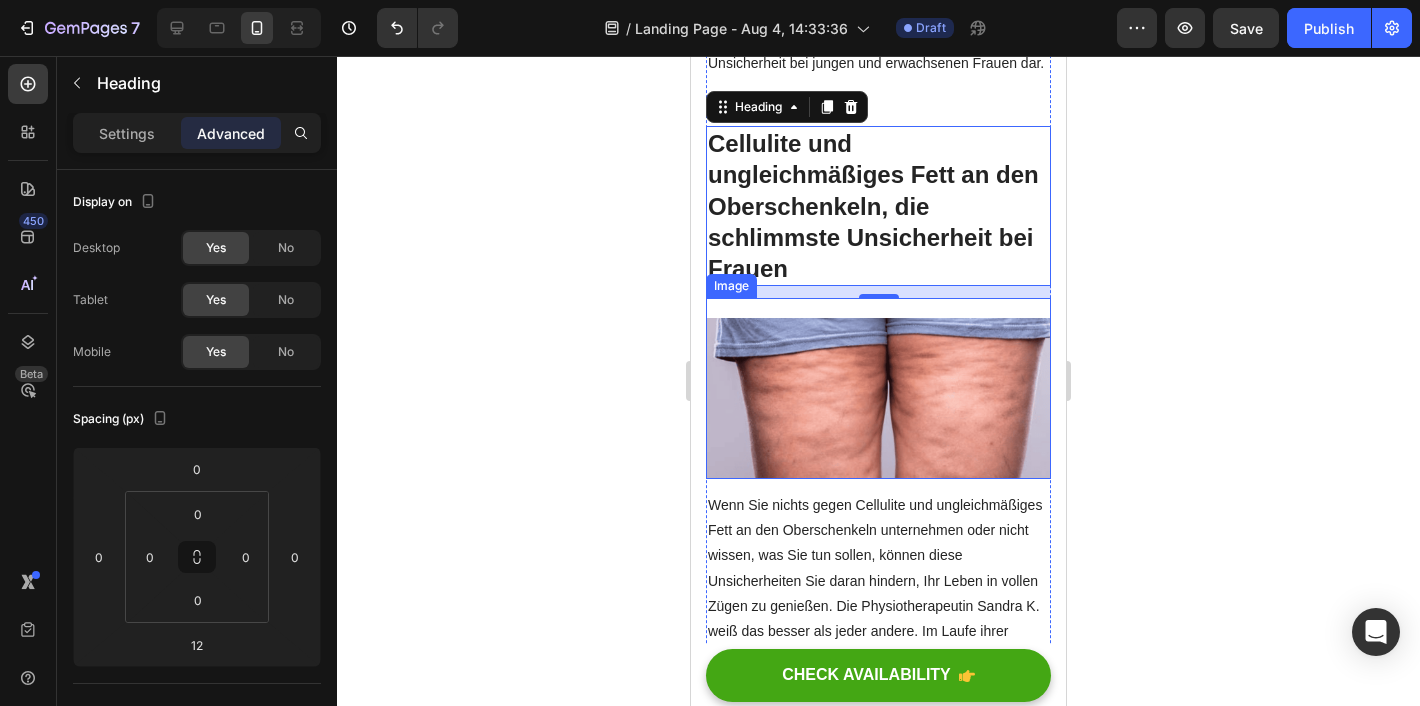click on "Wie die Entdeckung einer ehemaligen Physiotherapeutin Tausenden von Frauen zu glatteren Oberschenkeln und weniger Cellulite verhalf! (Ohne Operation) Heading 1. Juni 2023 |  Text block Geschrieben von Lea Müller Text block Row Image Cellulite und ungleichmäßiges Fett an den Oberschenkeln können sehr frustrierend sein. Jeder, der schon einmal mit diesen Problemen zu kämpfen hatte, kann dies bestätigen. Diese Probleme beeinträchtigen das Selbstbewusstsein, die sozialen Interaktionen und sogar das geistige Wohlbefinden. 89 % aller Frauen sind leider irgendwann mit Cellulite und ungleichmäßigem Fett an den Oberschenkeln konfrontiert. Es handelt sich dabei um ein weit verbreitetes Problem, dessen Beschwerden oft dauerhaft und hartnäckig sind. Nicht umsonst stellen Cellulite und ungleichmäßige Oberschenkel die größte Unsicherheit bei jungen und erwachsenen Frauen dar. Text block Cellulite und ungleichmäßiges Fett an den Oberschenkeln, die schlimmste Unsicherheit bei Frauen Heading   12 Image" at bounding box center [878, 2887] 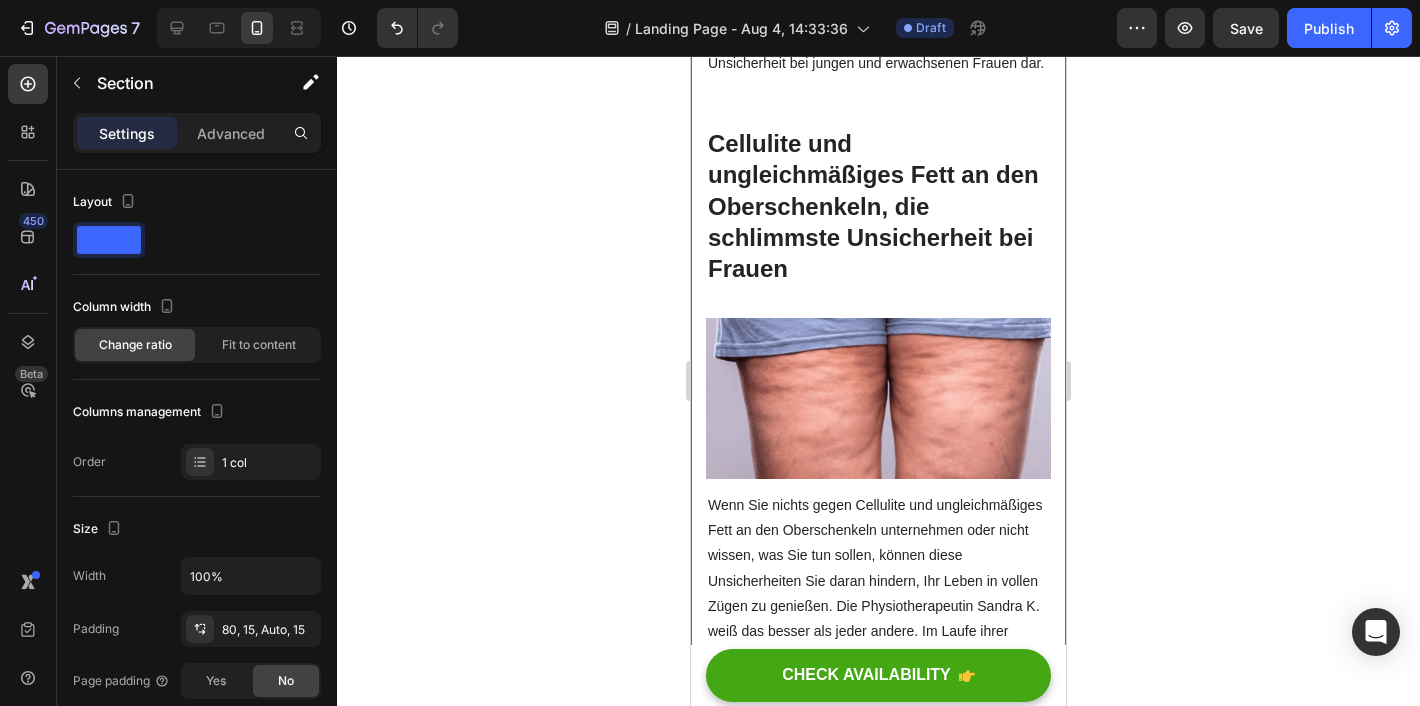 click 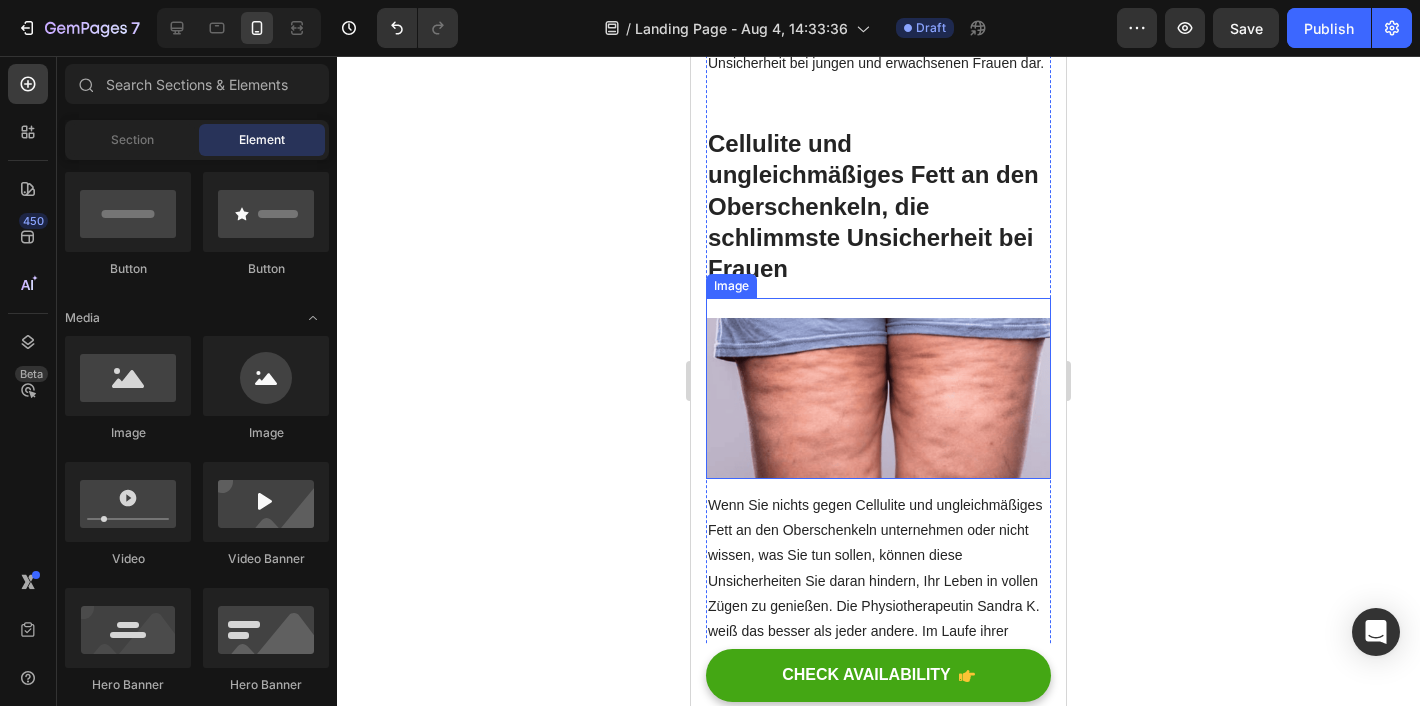 click at bounding box center [878, 398] 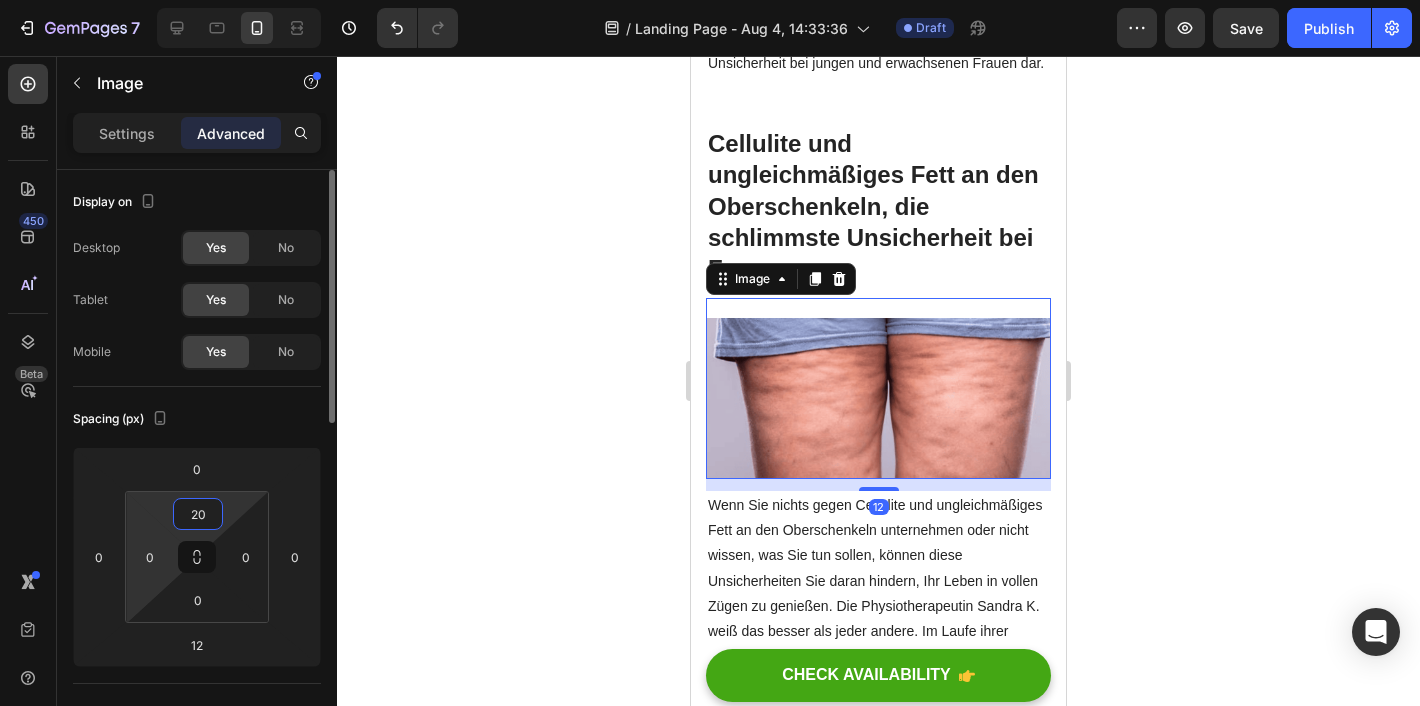 drag, startPoint x: 202, startPoint y: 515, endPoint x: 136, endPoint y: 515, distance: 66 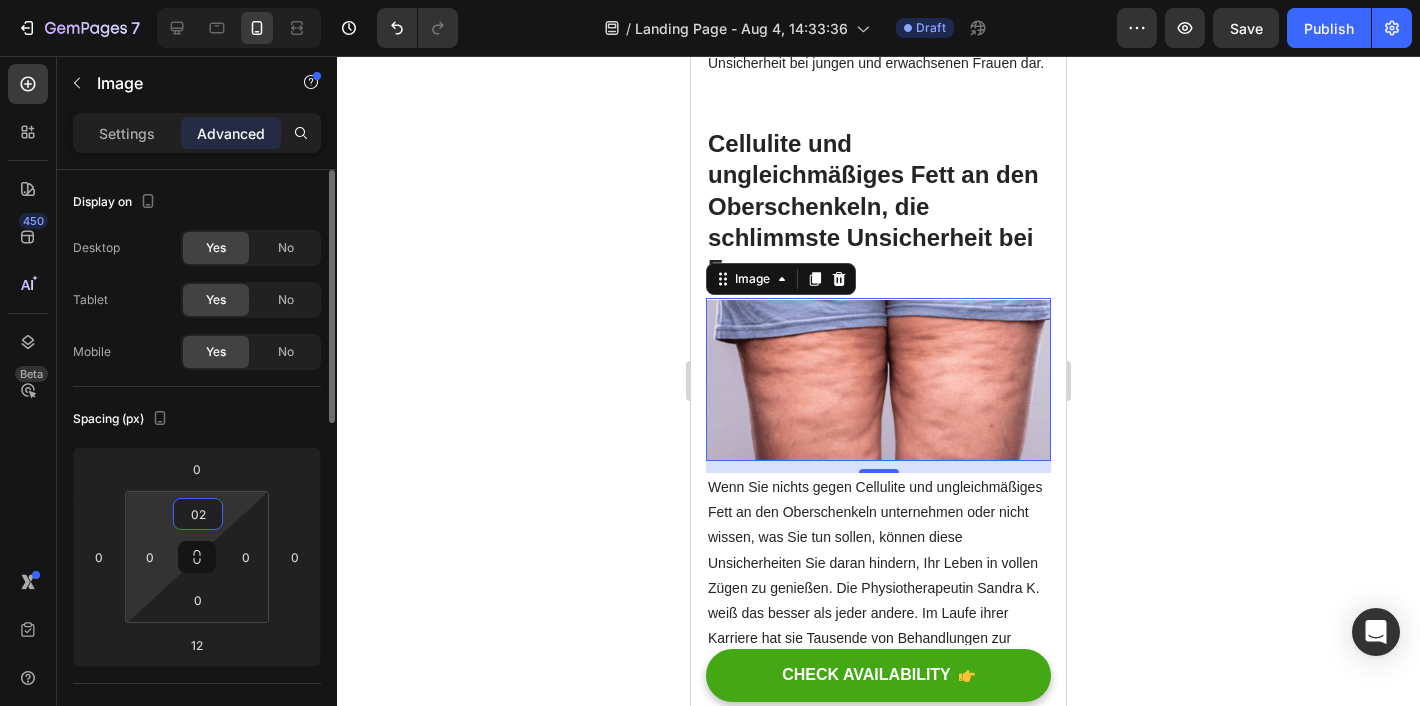 type on "0" 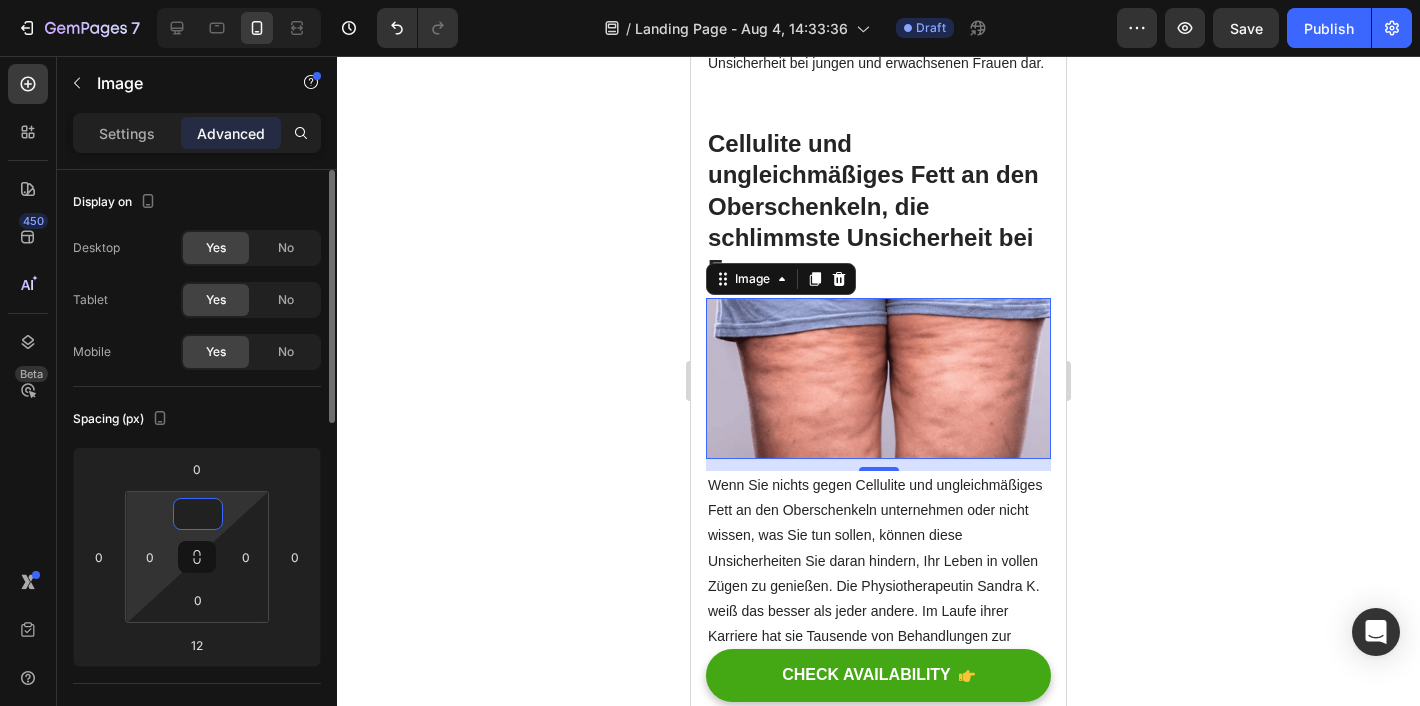 type on "0" 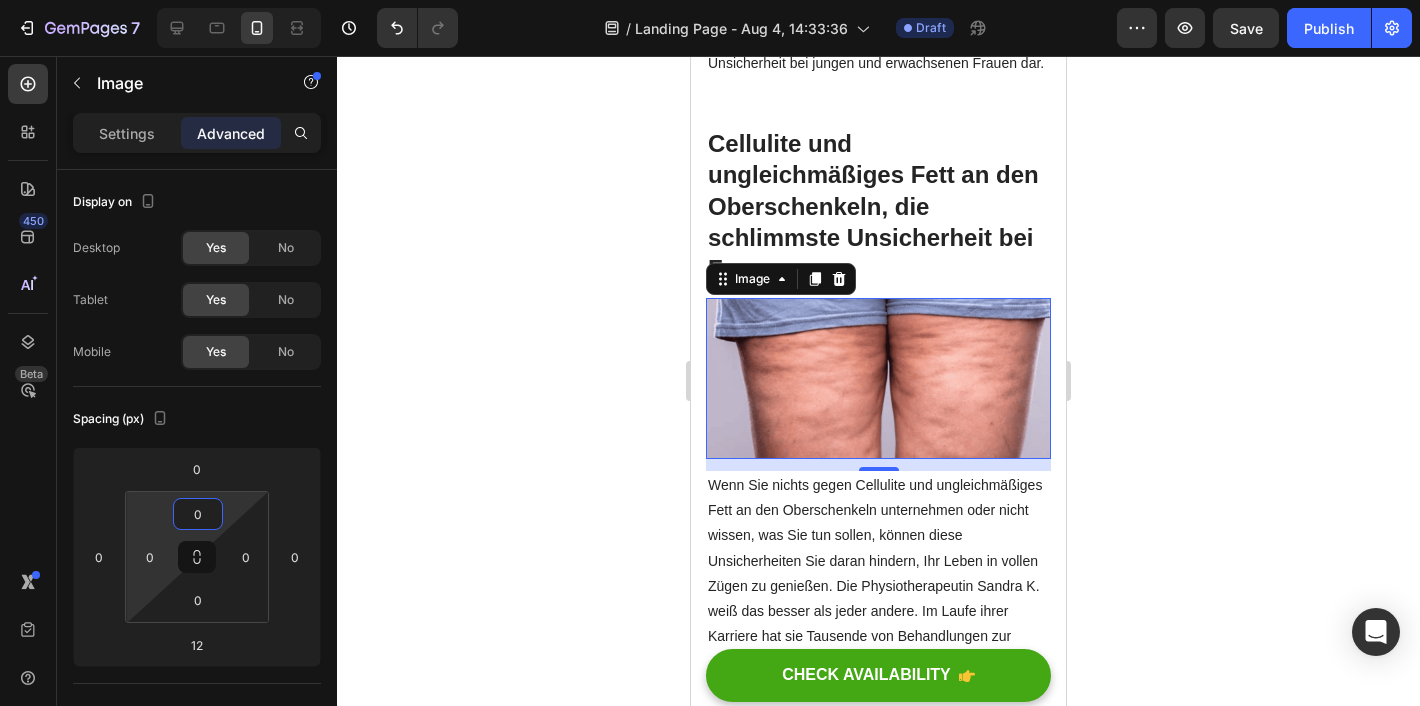 click 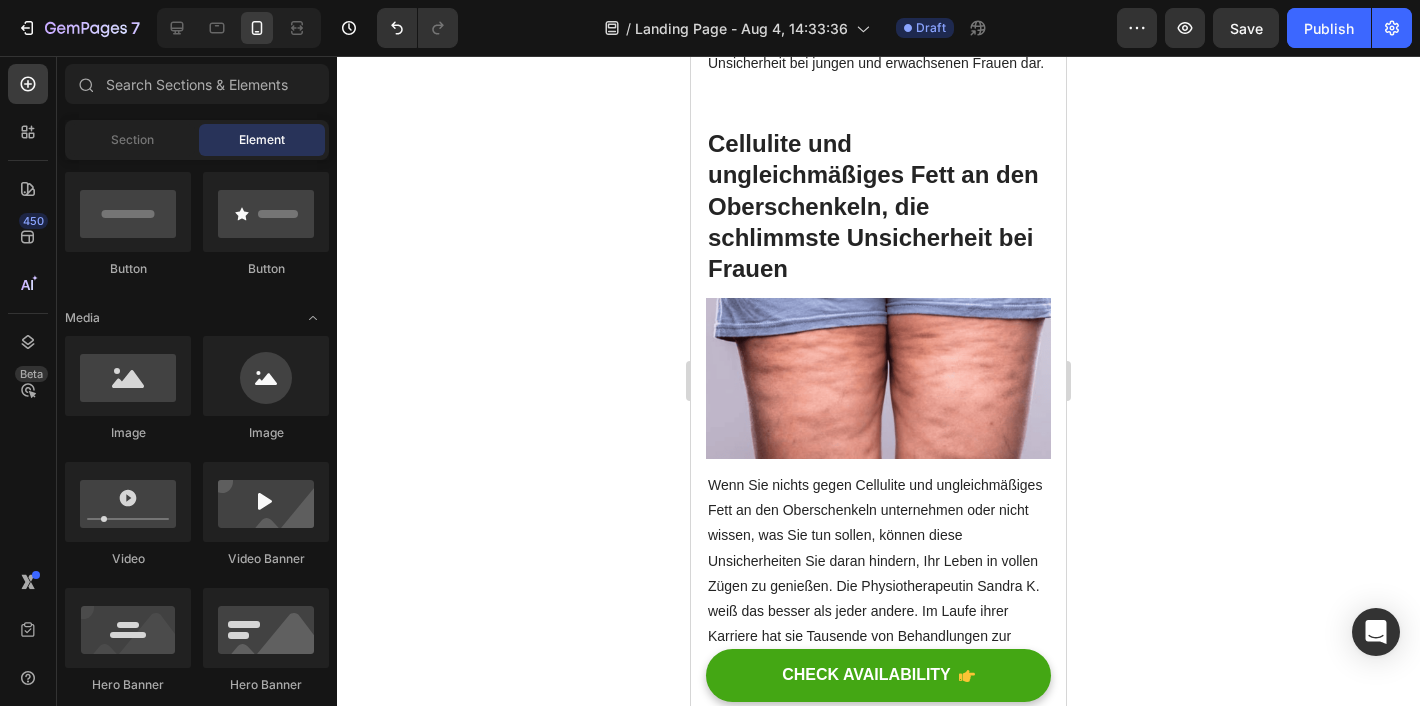 click 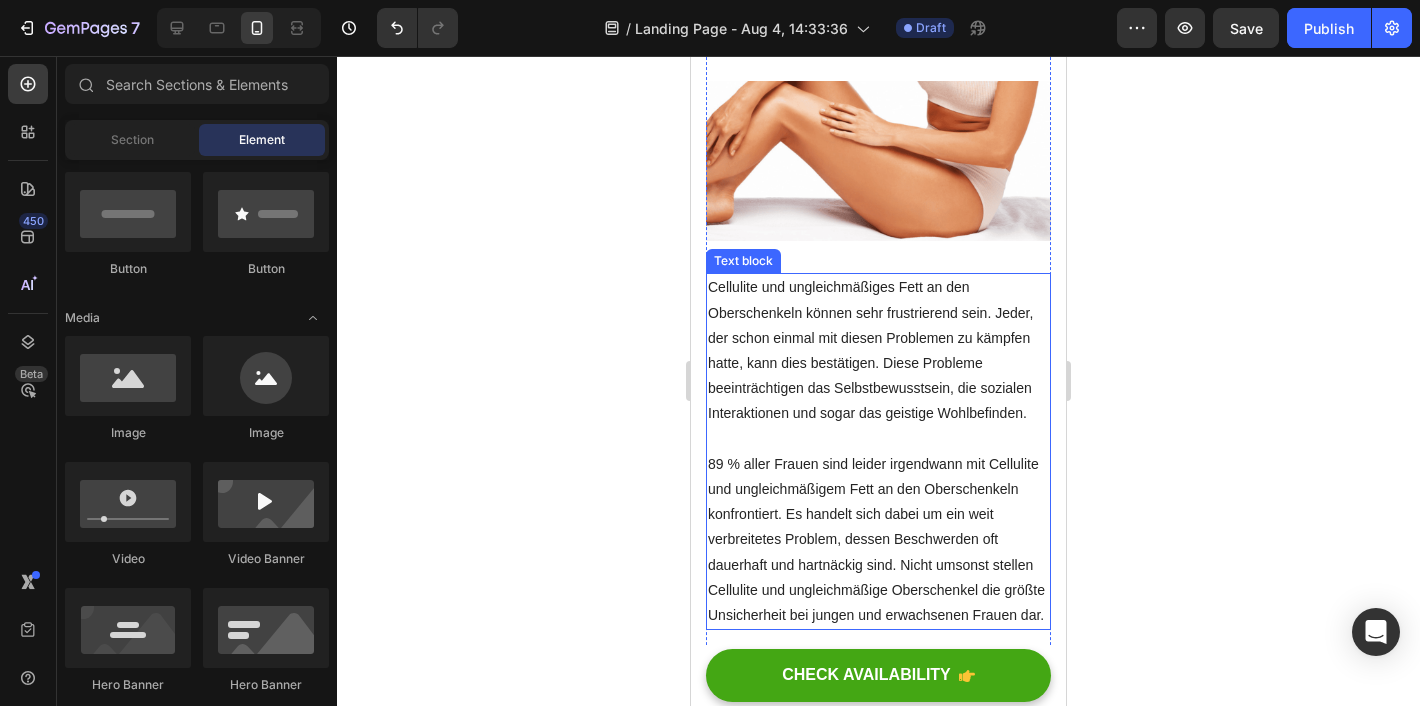 click 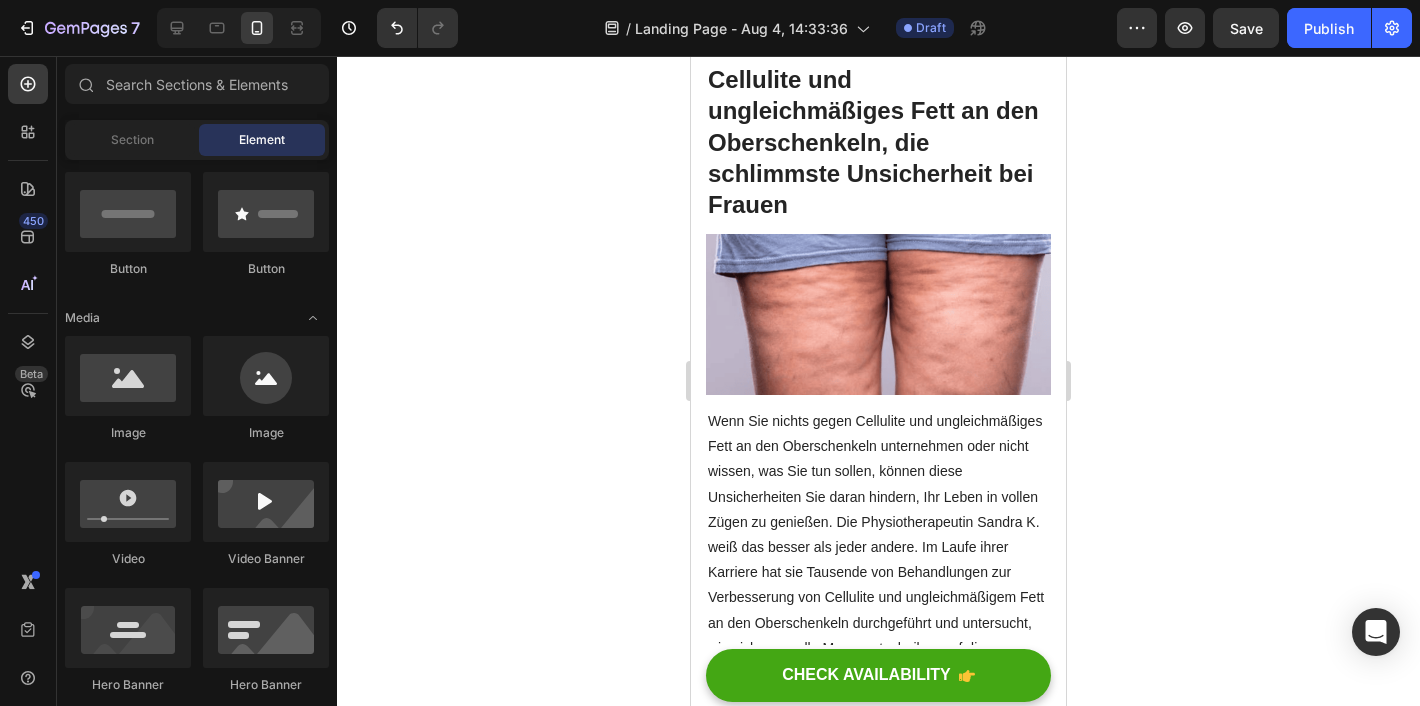 scroll, scrollTop: 1131, scrollLeft: 0, axis: vertical 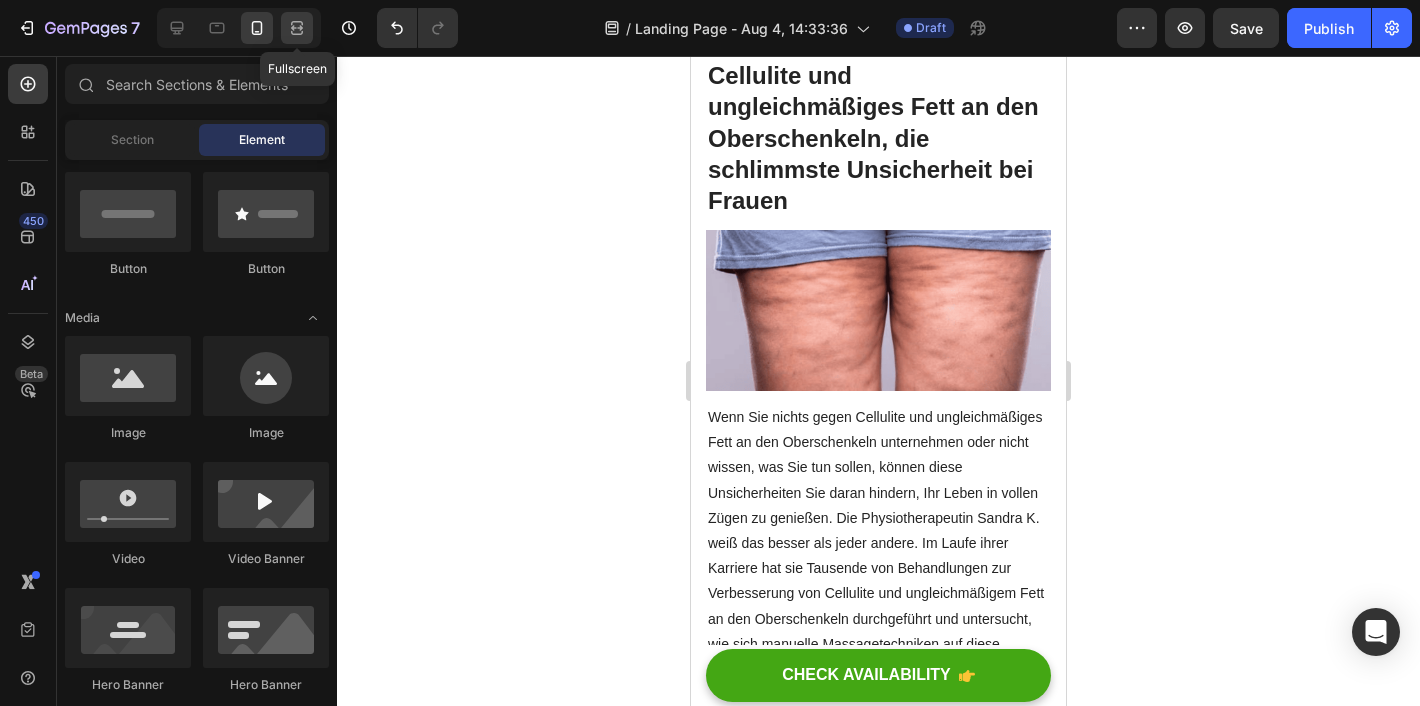 click 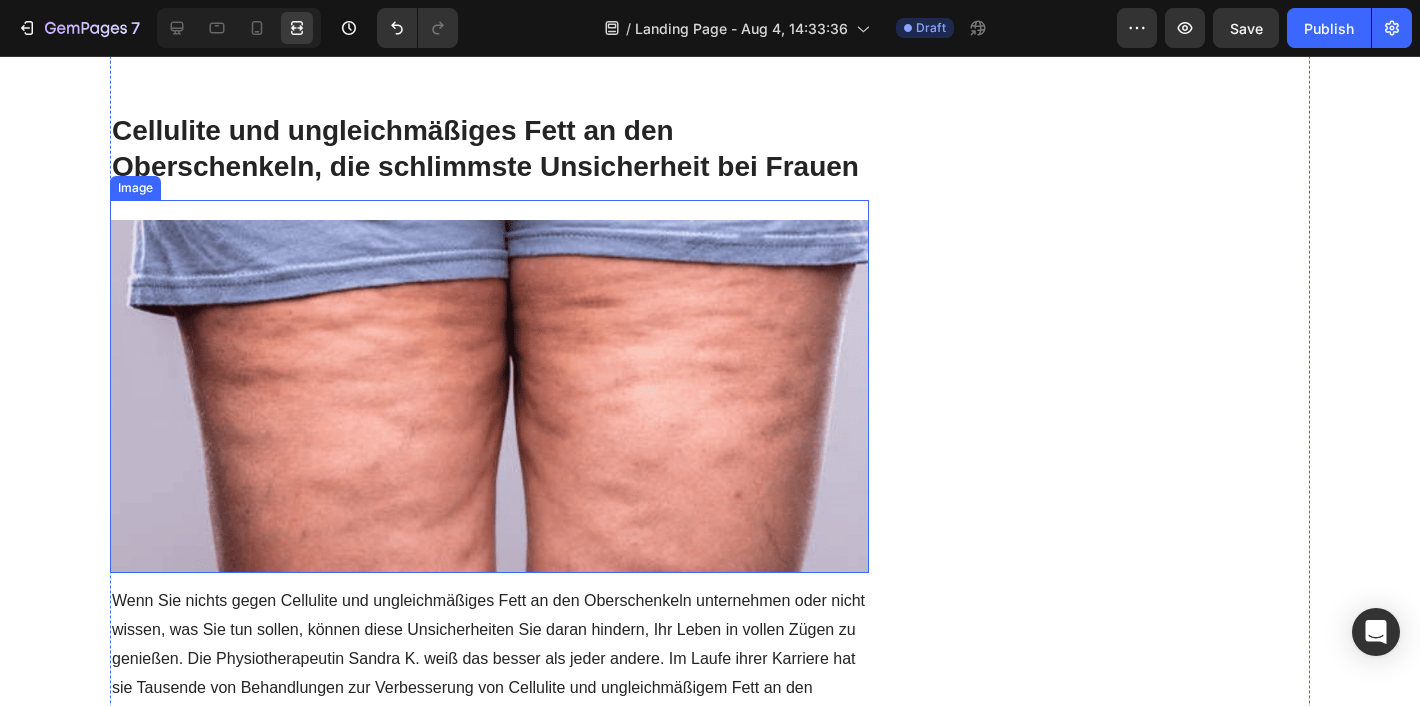 scroll, scrollTop: 994, scrollLeft: 0, axis: vertical 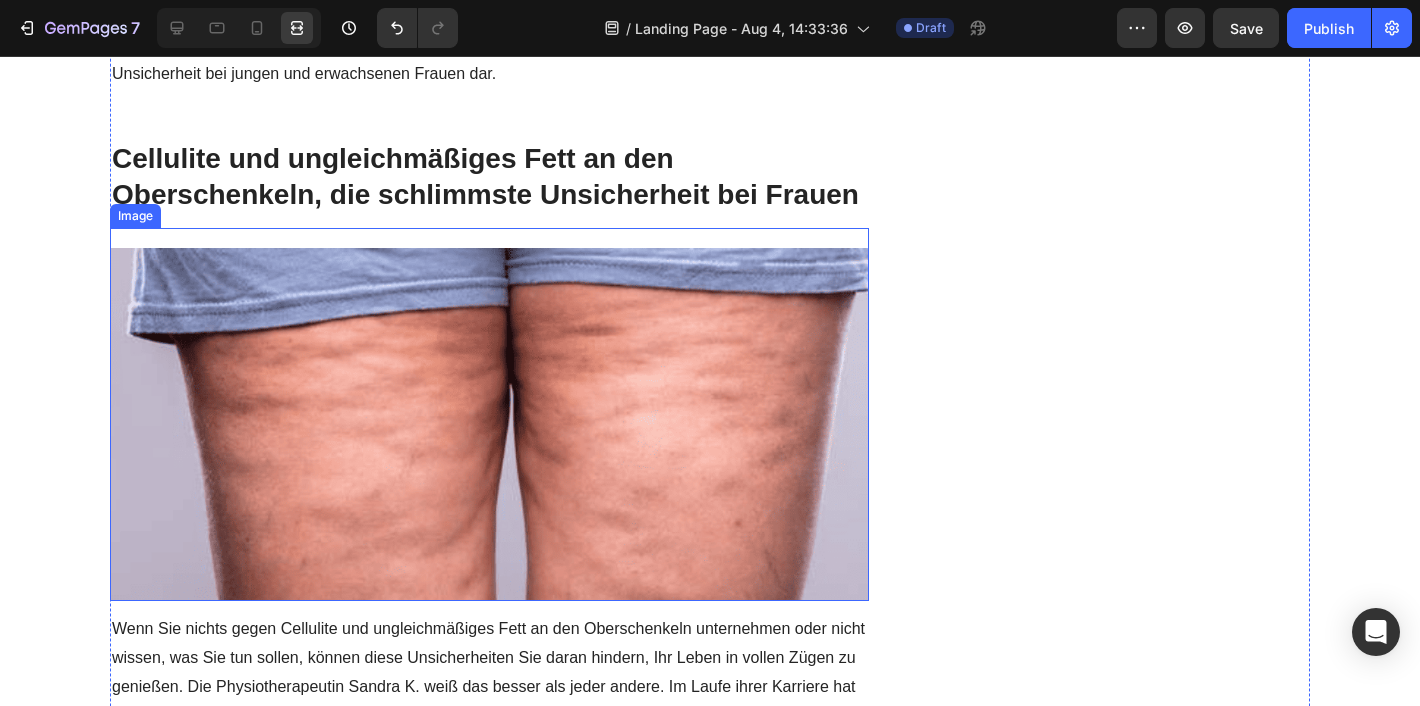 click on "Unique Value Proposition Heading
Icon Product benefit 1 Text block
Icon Product benefit 2 Text block
Icon Product benefit 3  Text block
Icon Product benefit 4   Text block Icon List Row Image  	   CHECK AVAILABILITY Button ✔️ 30-Day Money-Back Guarantee Text block Row
Publish the page to see the content.
Sticky sidebar" at bounding box center (1120, 1979) 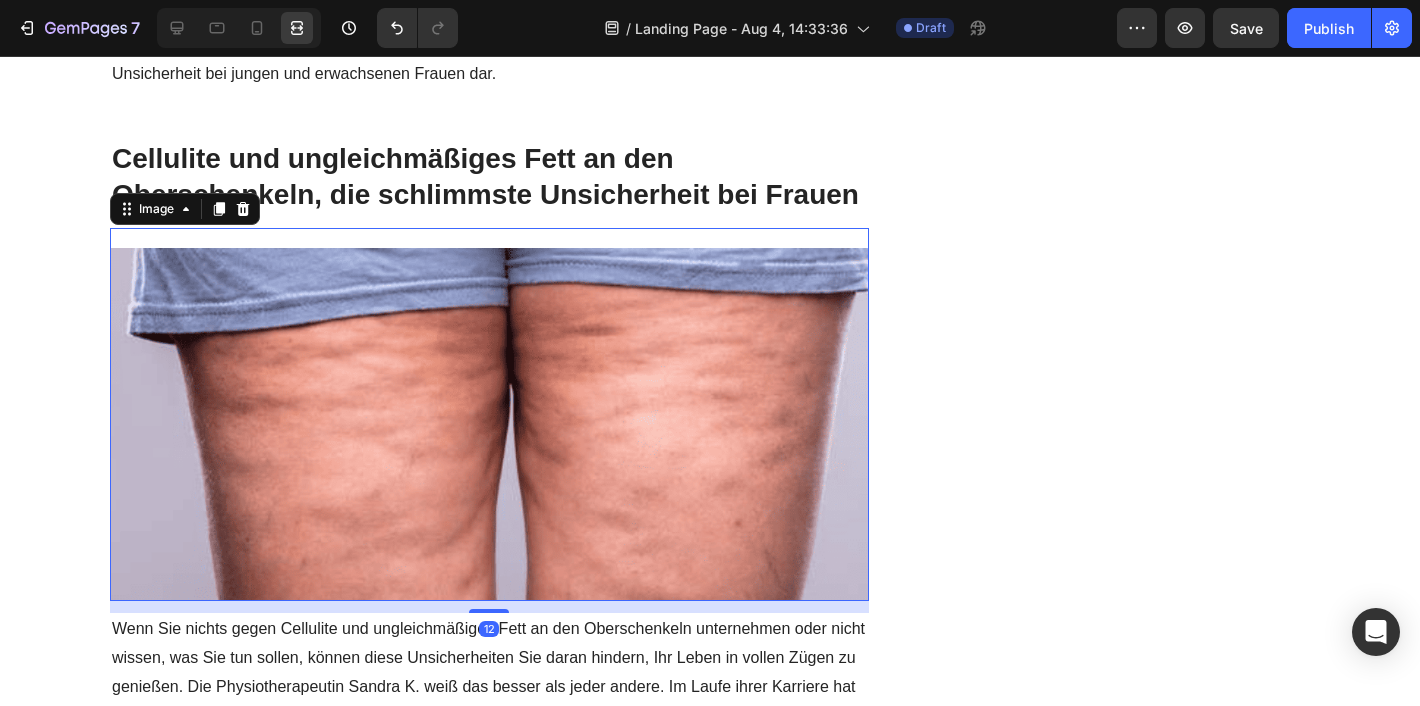 click on "Image   12" at bounding box center (489, 415) 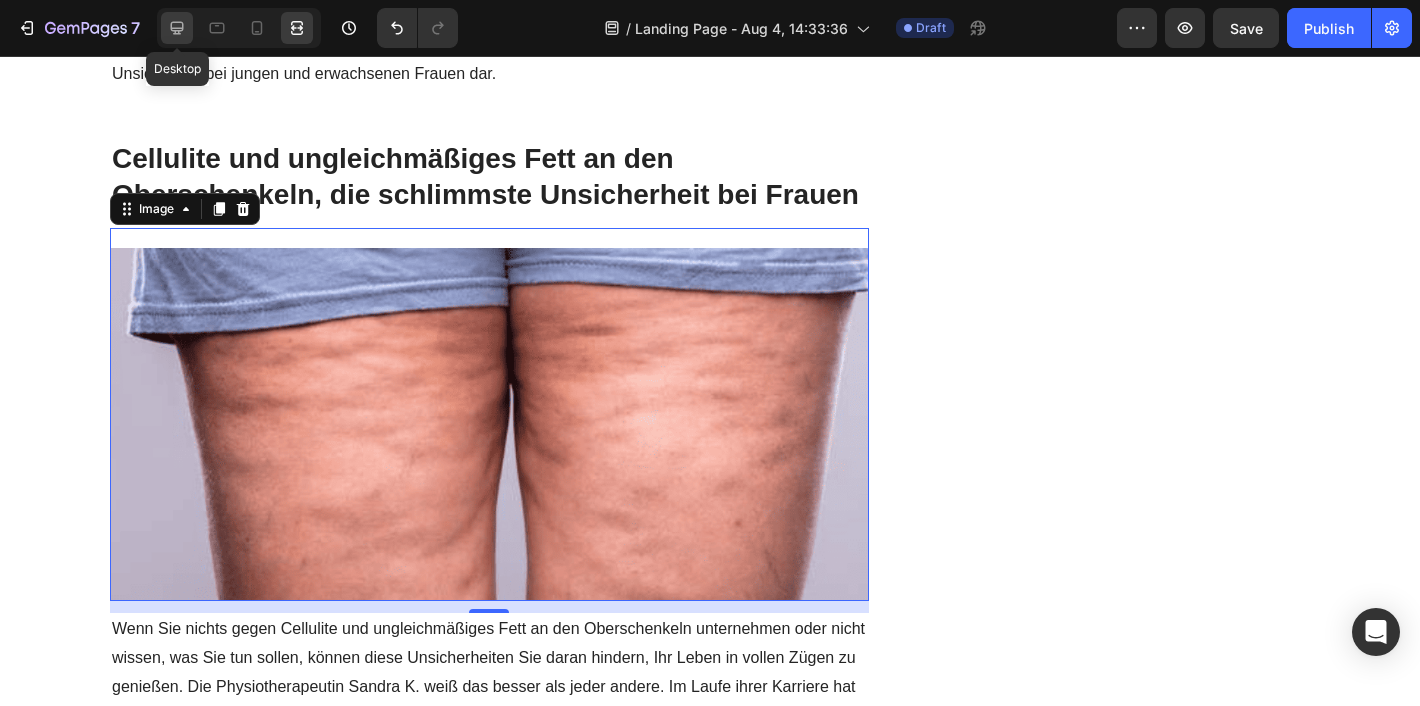 click 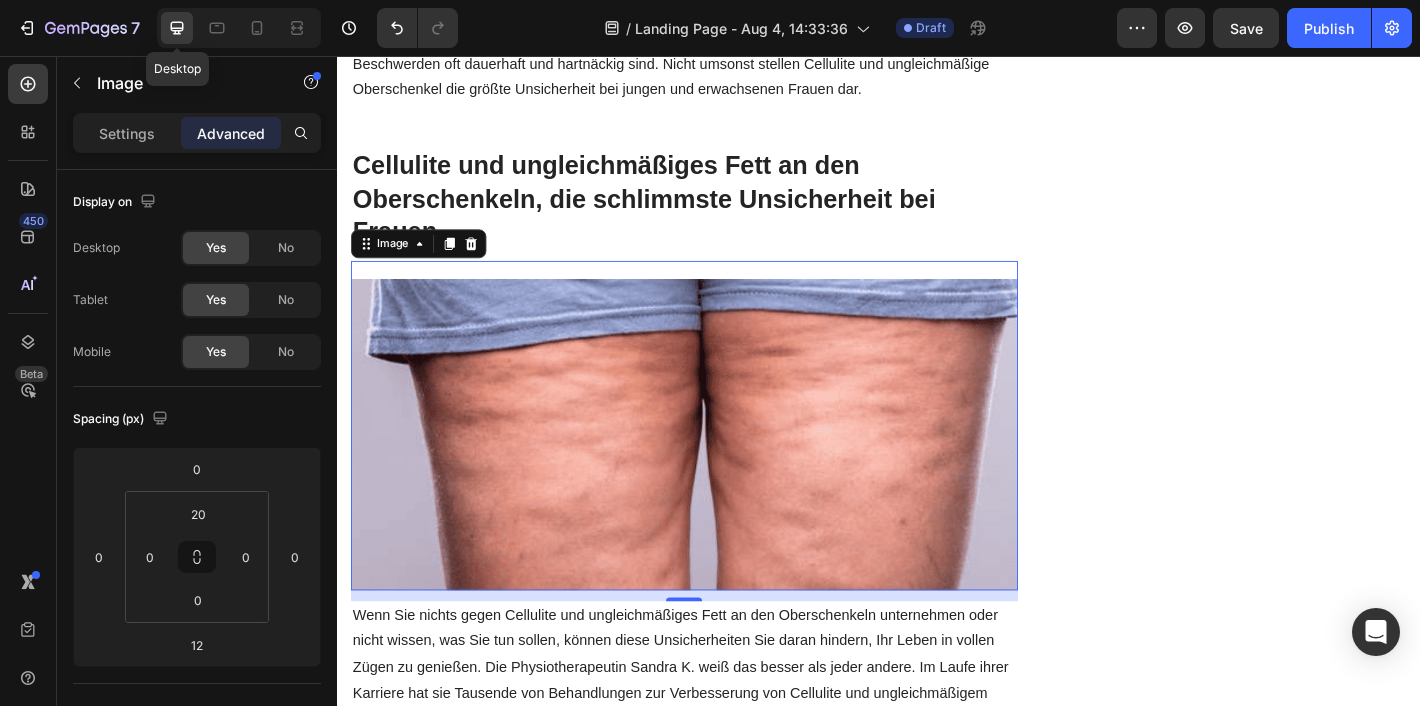 scroll, scrollTop: 1013, scrollLeft: 0, axis: vertical 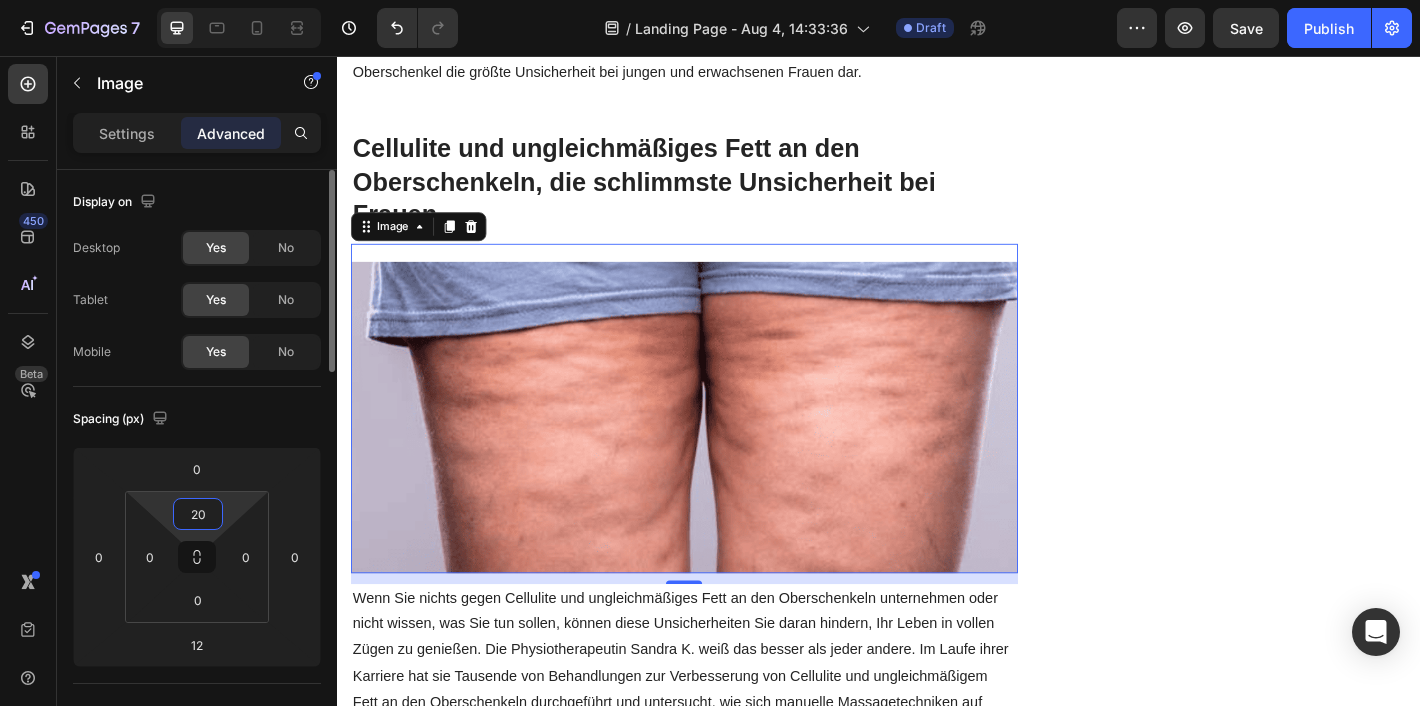 click on "20" at bounding box center (198, 514) 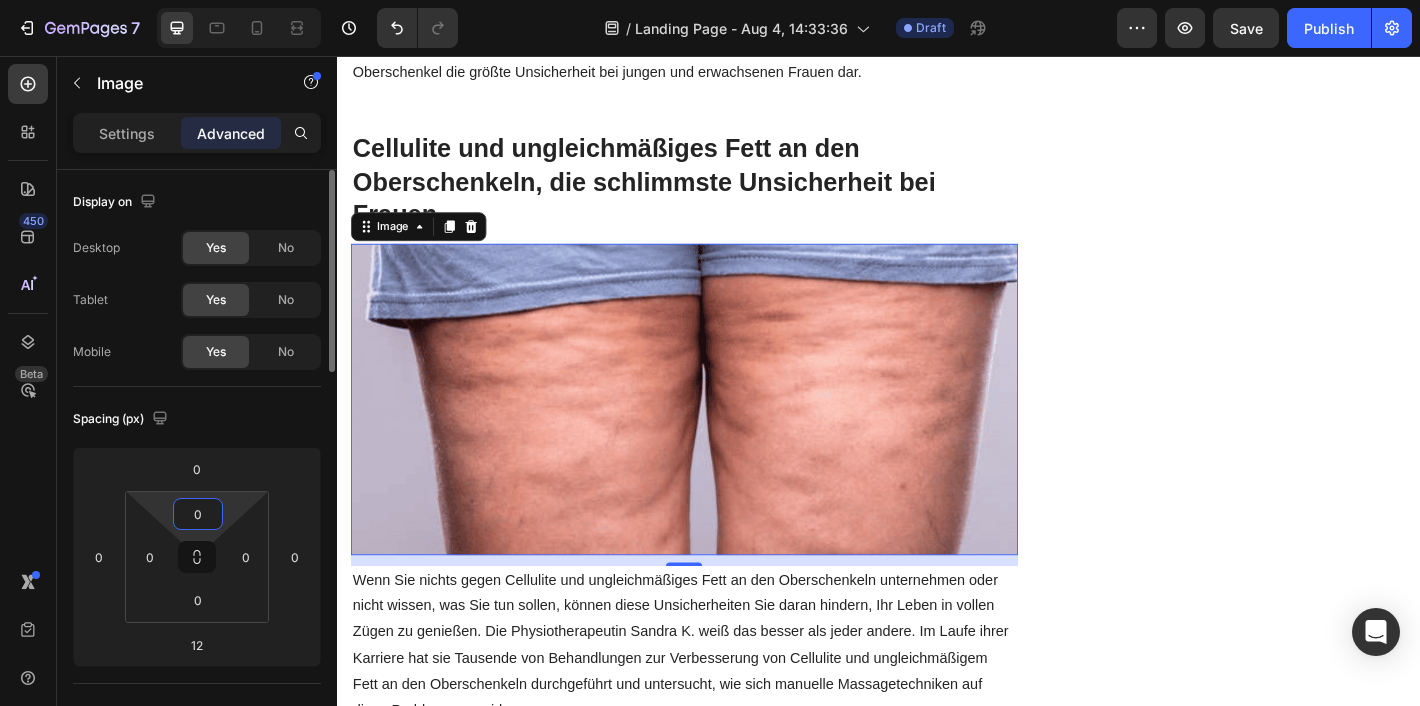type on "0" 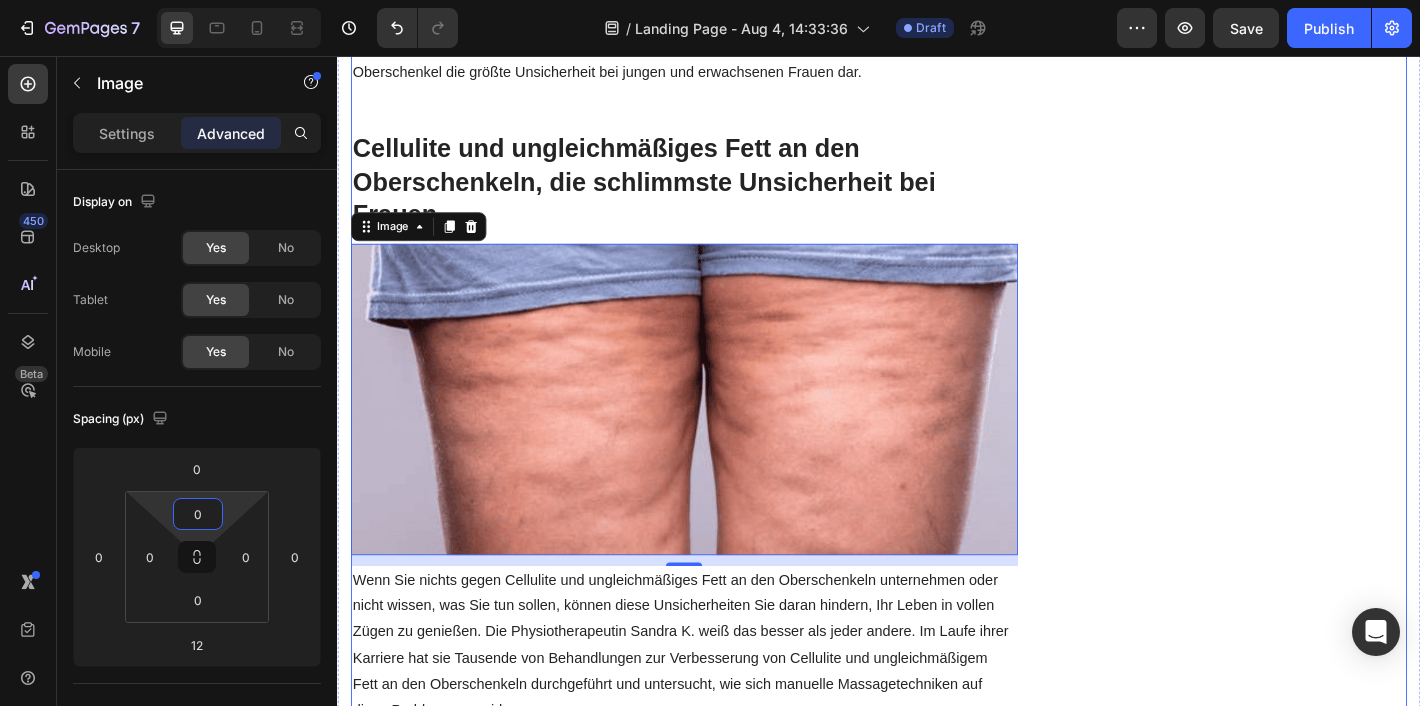 click on "Wie die Entdeckung einer ehemaligen Physiotherapeutin Tausenden von Frauen zu glatteren Oberschenkeln und weniger Cellulite verhalf! (Ohne Operation) Heading 1. Juni 2023 |  Text block Geschrieben von Lea Müller Text block Row Image Cellulite und ungleichmäßiges Fett an den Oberschenkeln können sehr frustrierend sein. Jeder, der schon einmal mit diesen Problemen zu kämpfen hatte, kann dies bestätigen. Diese Probleme beeinträchtigen das Selbstbewusstsein, die sozialen Interaktionen und sogar das geistige Wohlbefinden. 89 % aller Frauen sind leider irgendwann mit Cellulite und ungleichmäßigem Fett an den Oberschenkeln konfrontiert. Es handelt sich dabei um ein weit verbreitetes Problem, dessen Beschwerden oft dauerhaft und hartnäckig sind. Nicht umsonst stellen Cellulite und ungleichmäßige Oberschenkel die größte Unsicherheit bei jungen und erwachsenen Frauen dar. Text block Cellulite und ungleichmäßiges Fett an den Oberschenkeln, die schlimmste Unsicherheit bei Frauen Heading Image   12" at bounding box center [937, 2031] 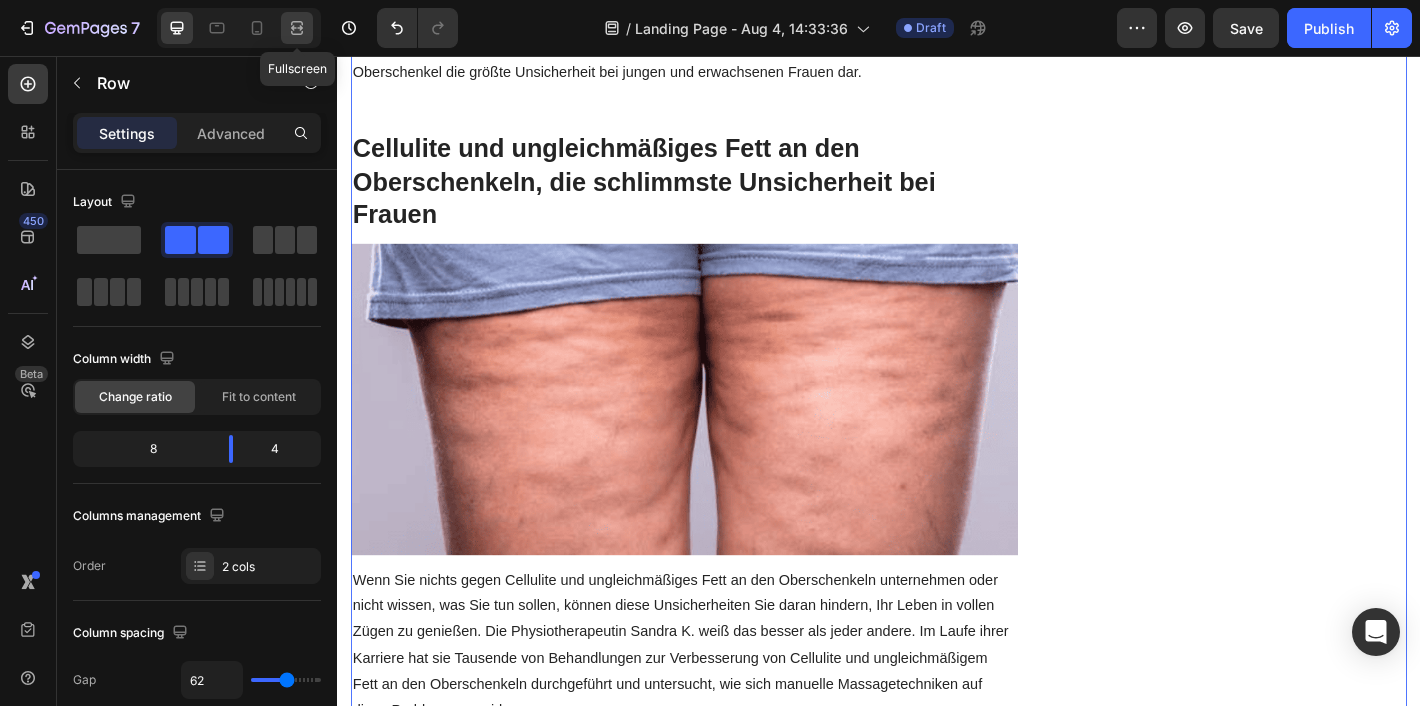 click 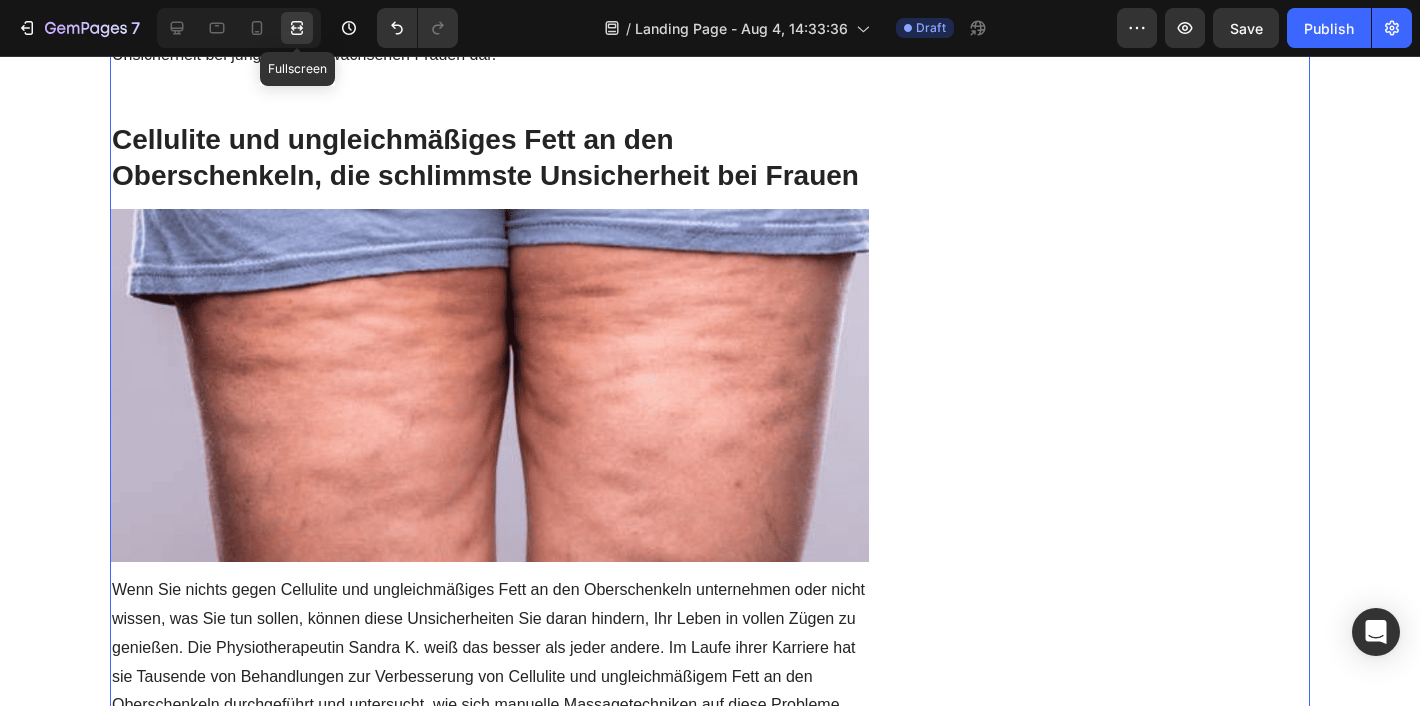 scroll, scrollTop: 994, scrollLeft: 0, axis: vertical 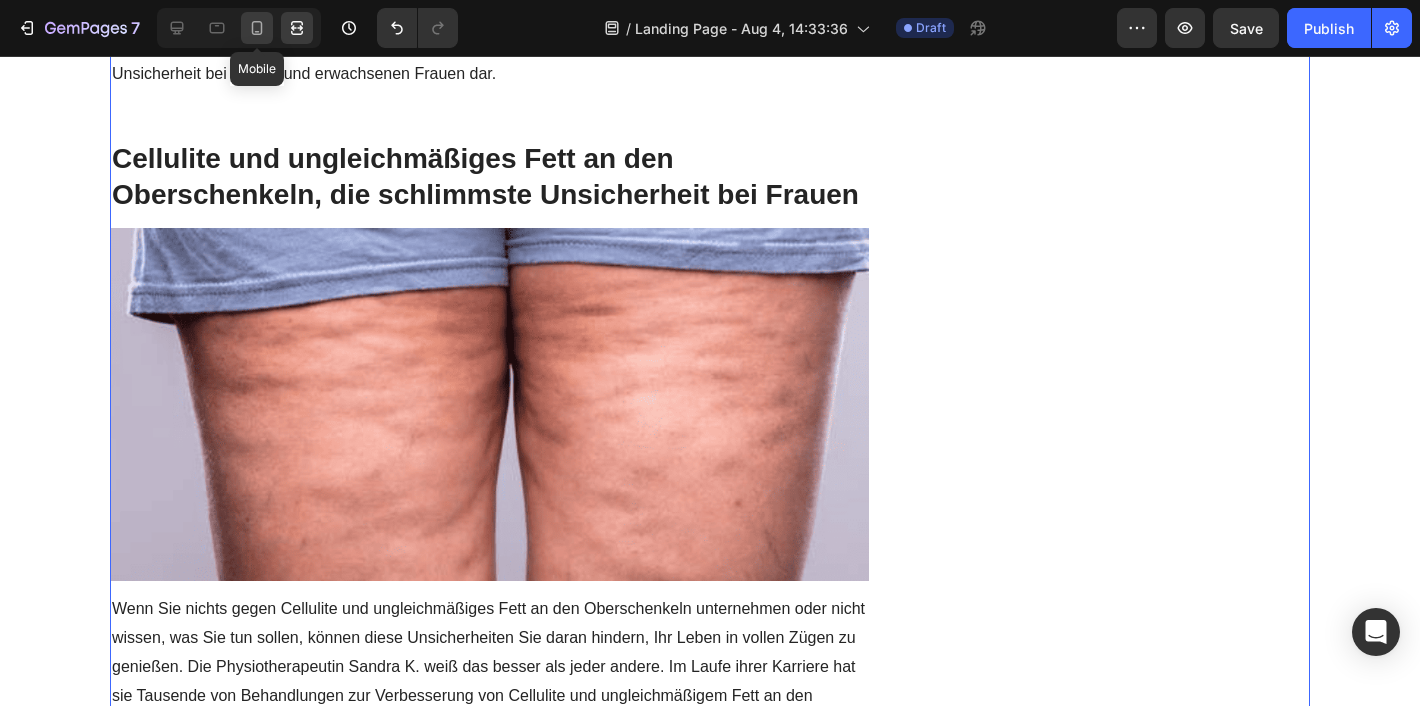 click 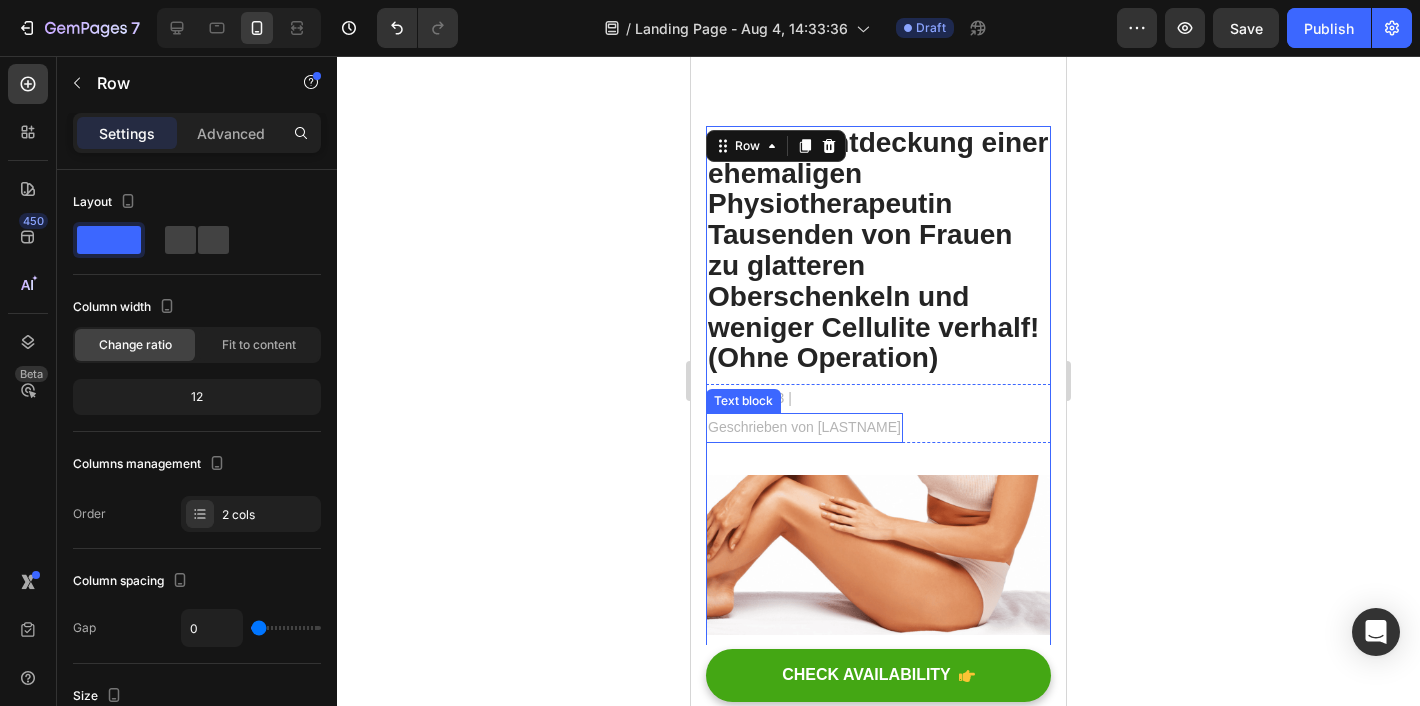 scroll, scrollTop: 704, scrollLeft: 0, axis: vertical 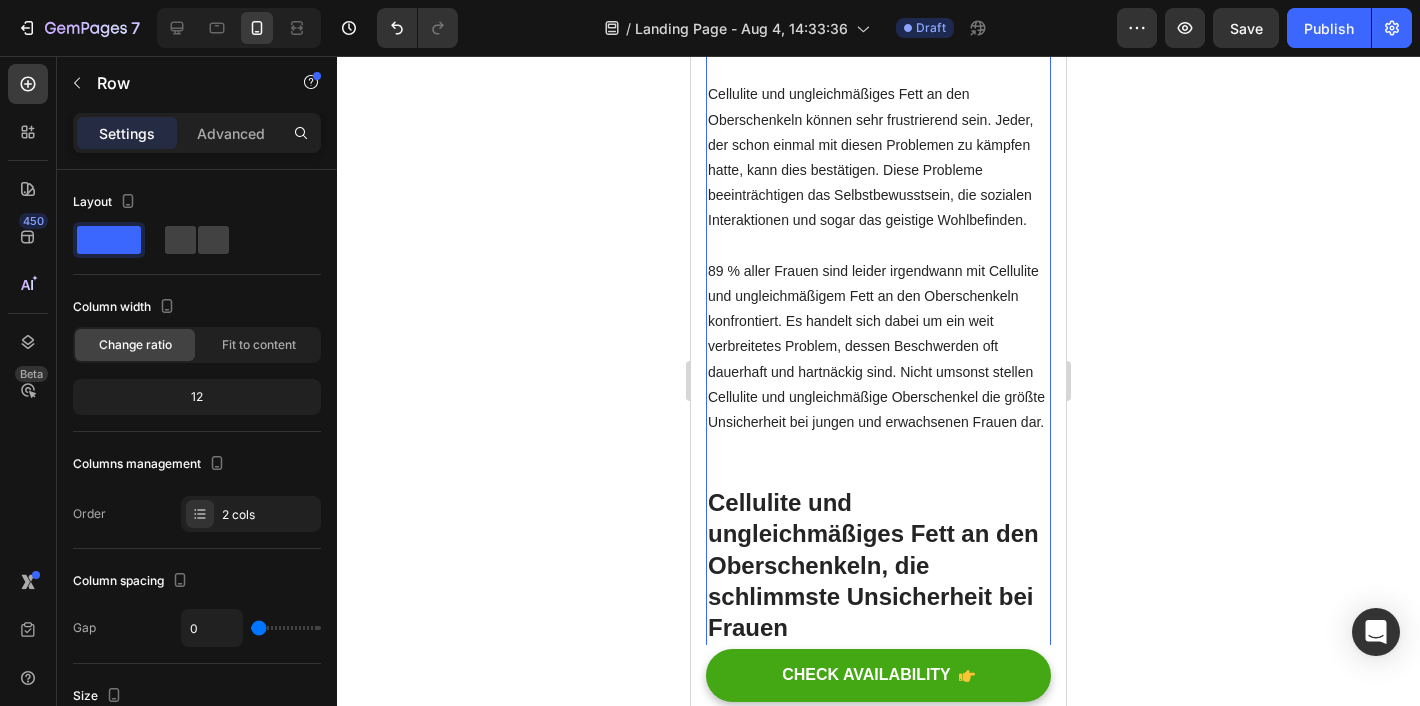click 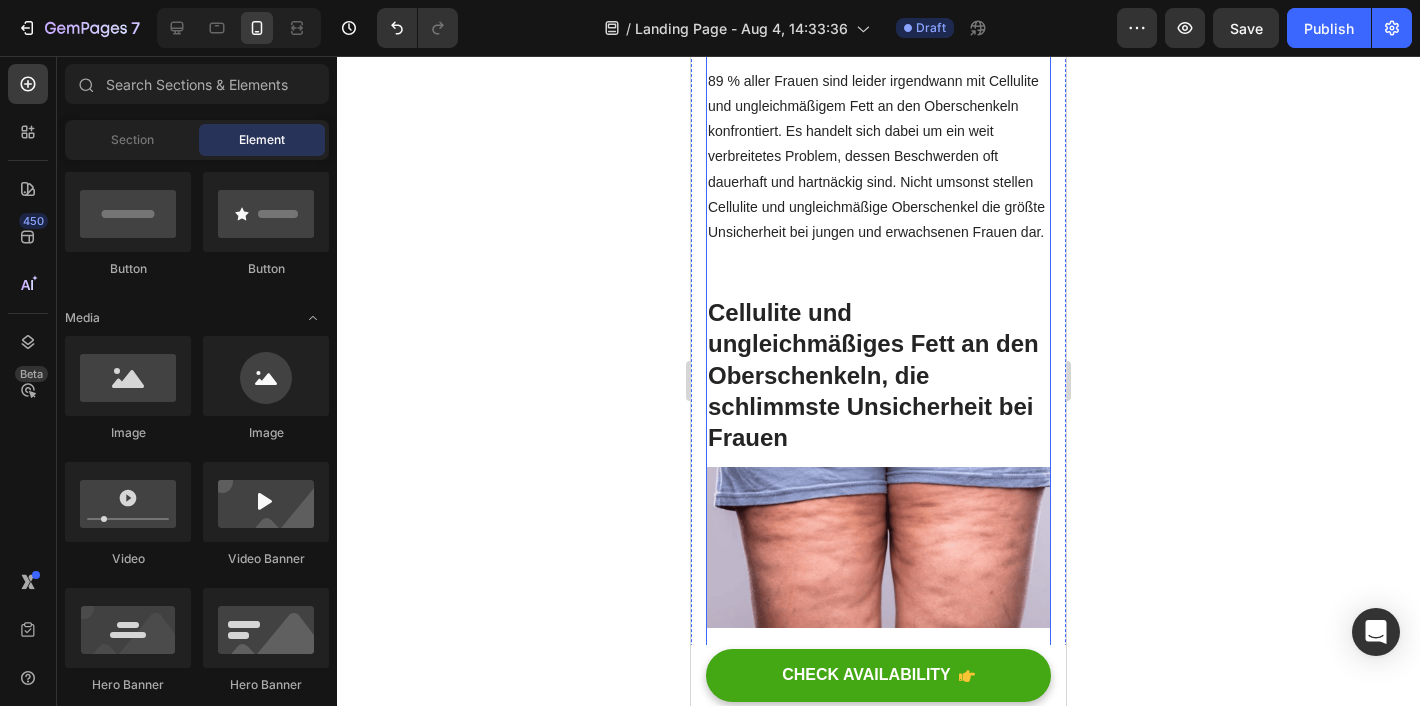 scroll, scrollTop: 938, scrollLeft: 0, axis: vertical 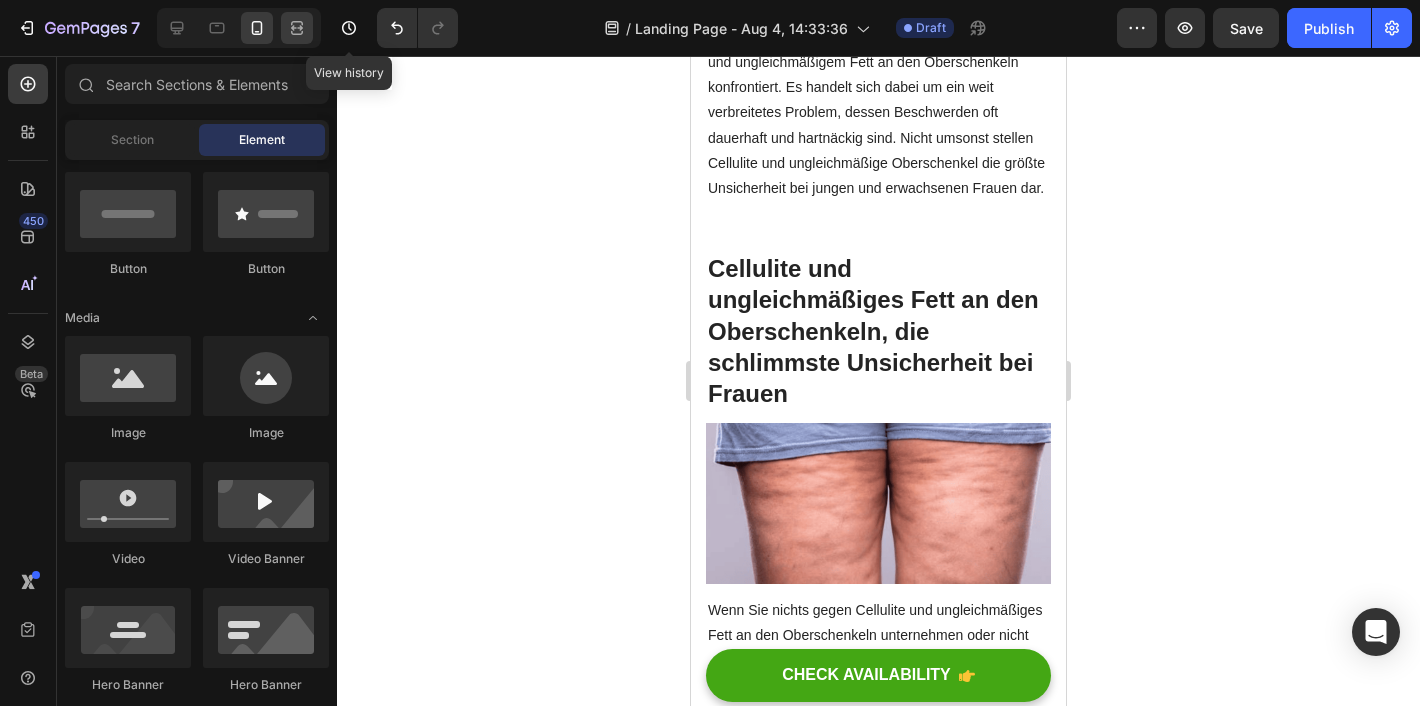 click 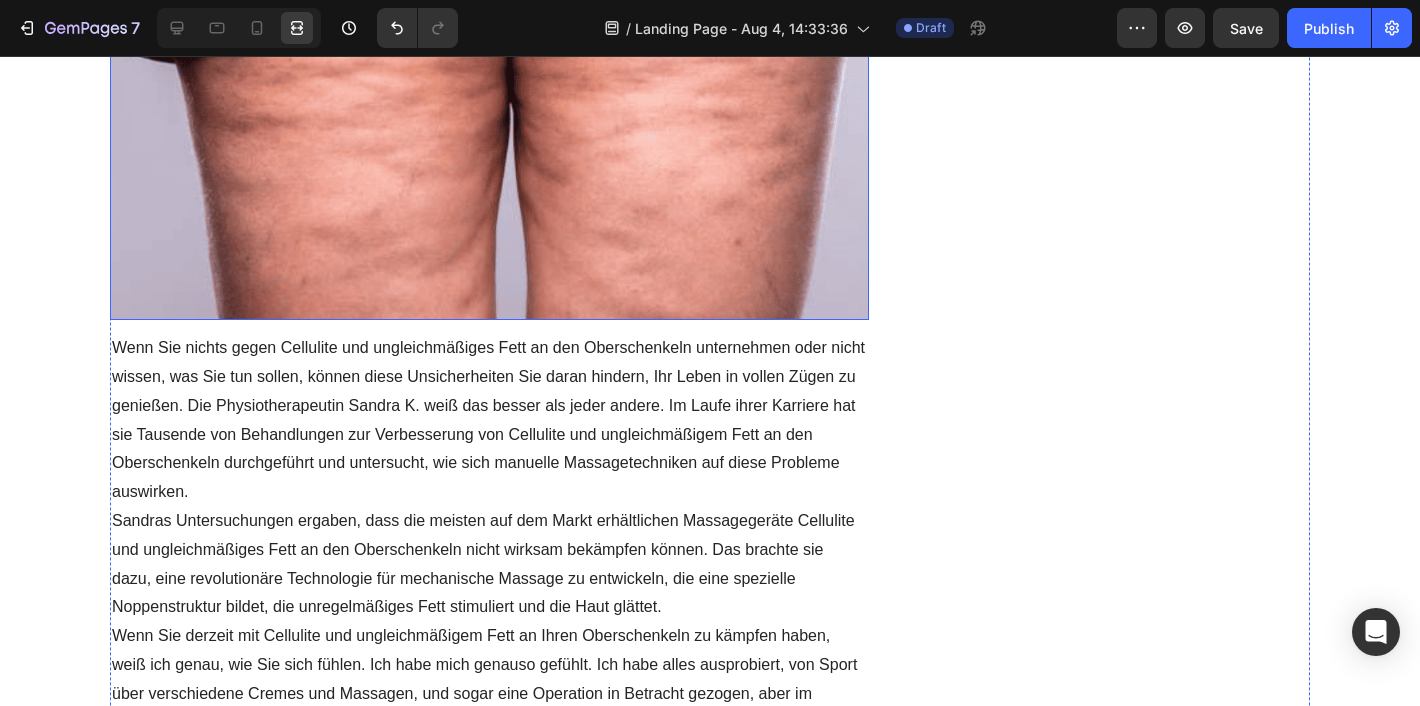 scroll, scrollTop: 1290, scrollLeft: 0, axis: vertical 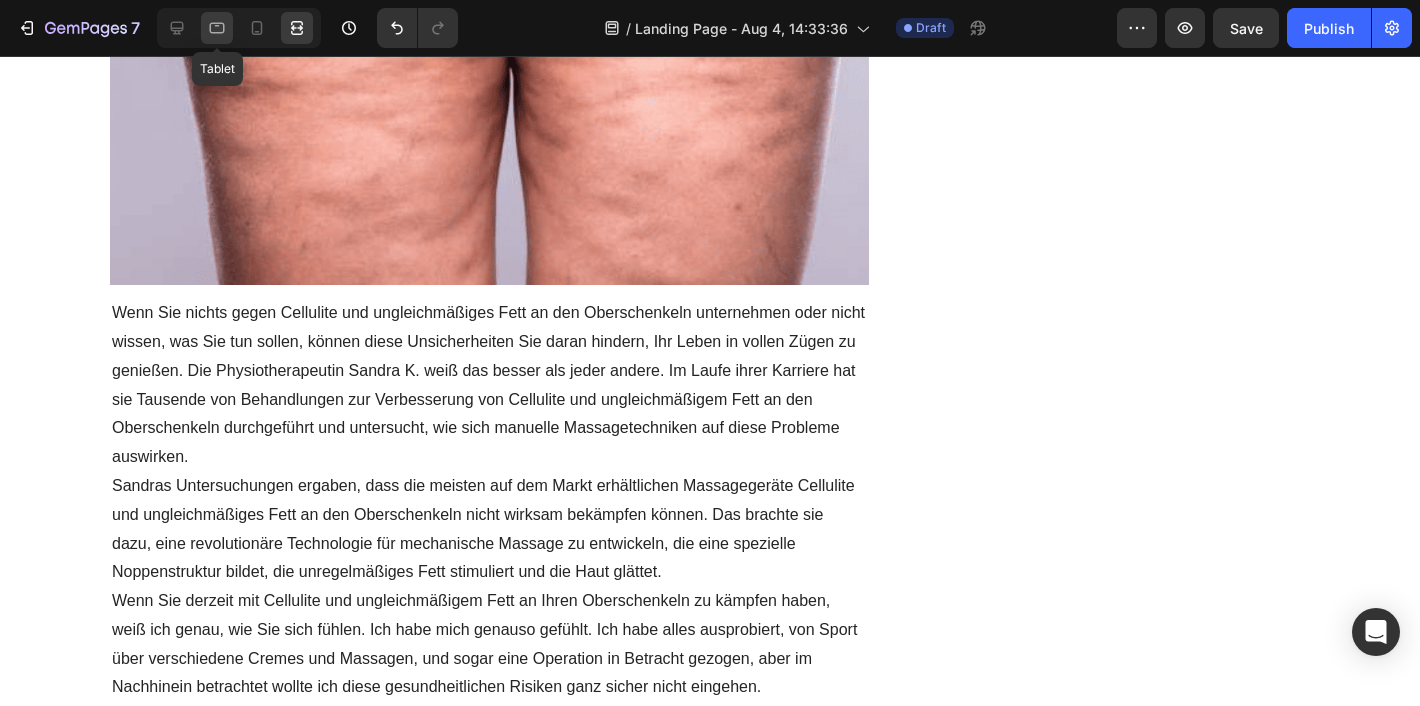 click 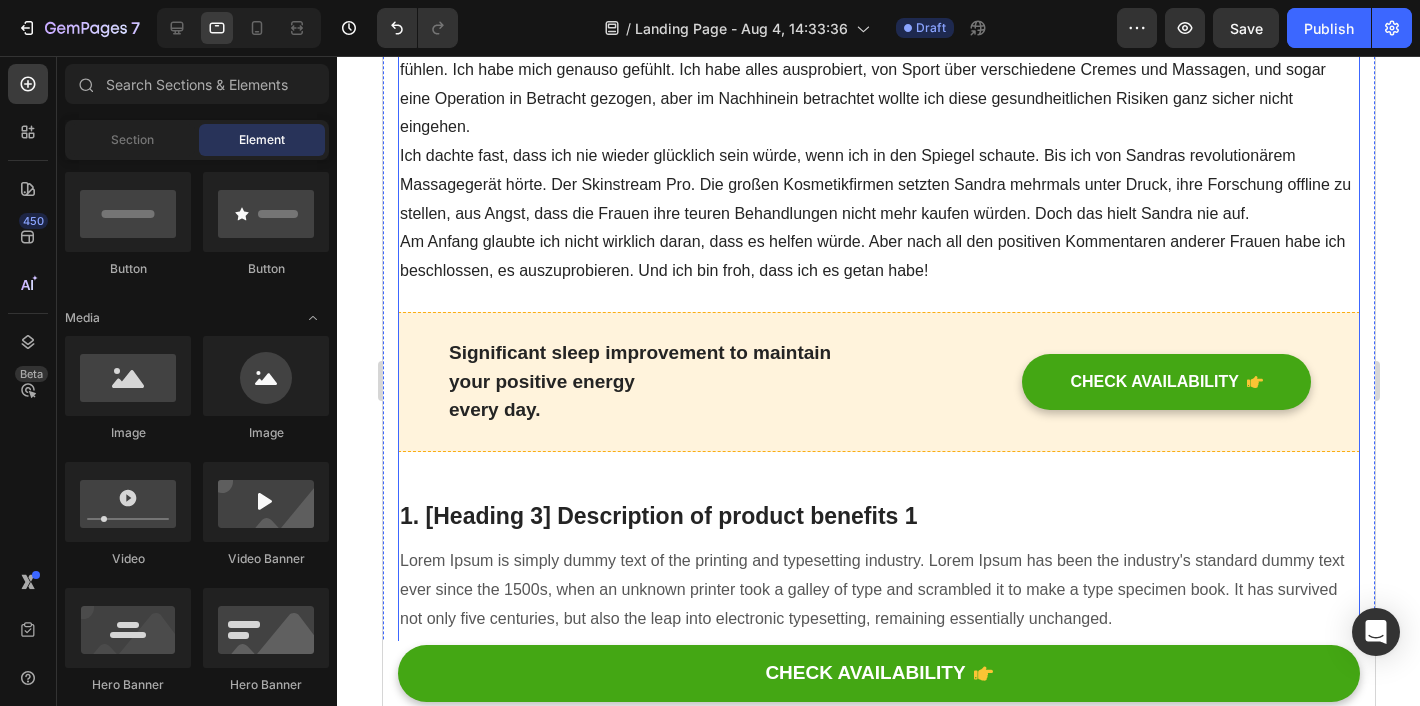scroll, scrollTop: 1977, scrollLeft: 0, axis: vertical 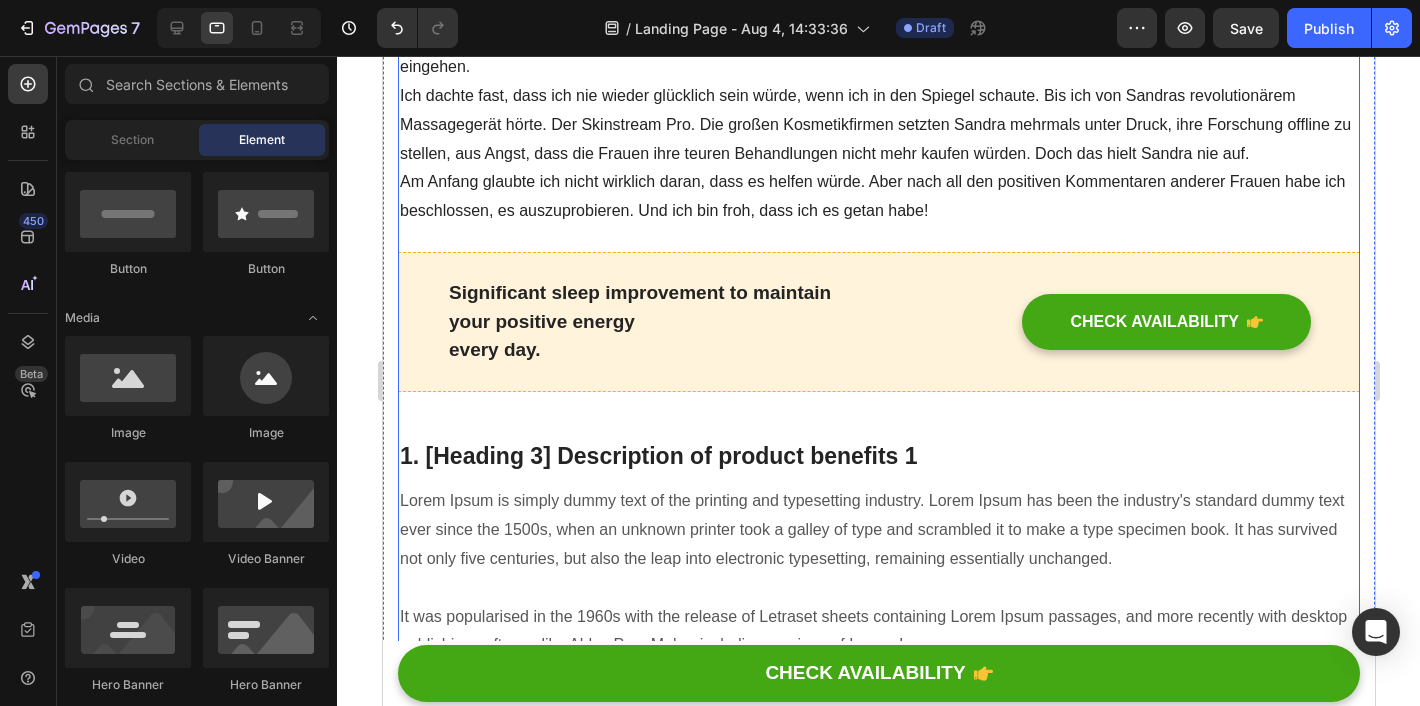 click on "Significant sleep improvement to maintain your positive energy  every day. Text block  	   CHECK AVAILABILITY Button Row" at bounding box center [878, 322] 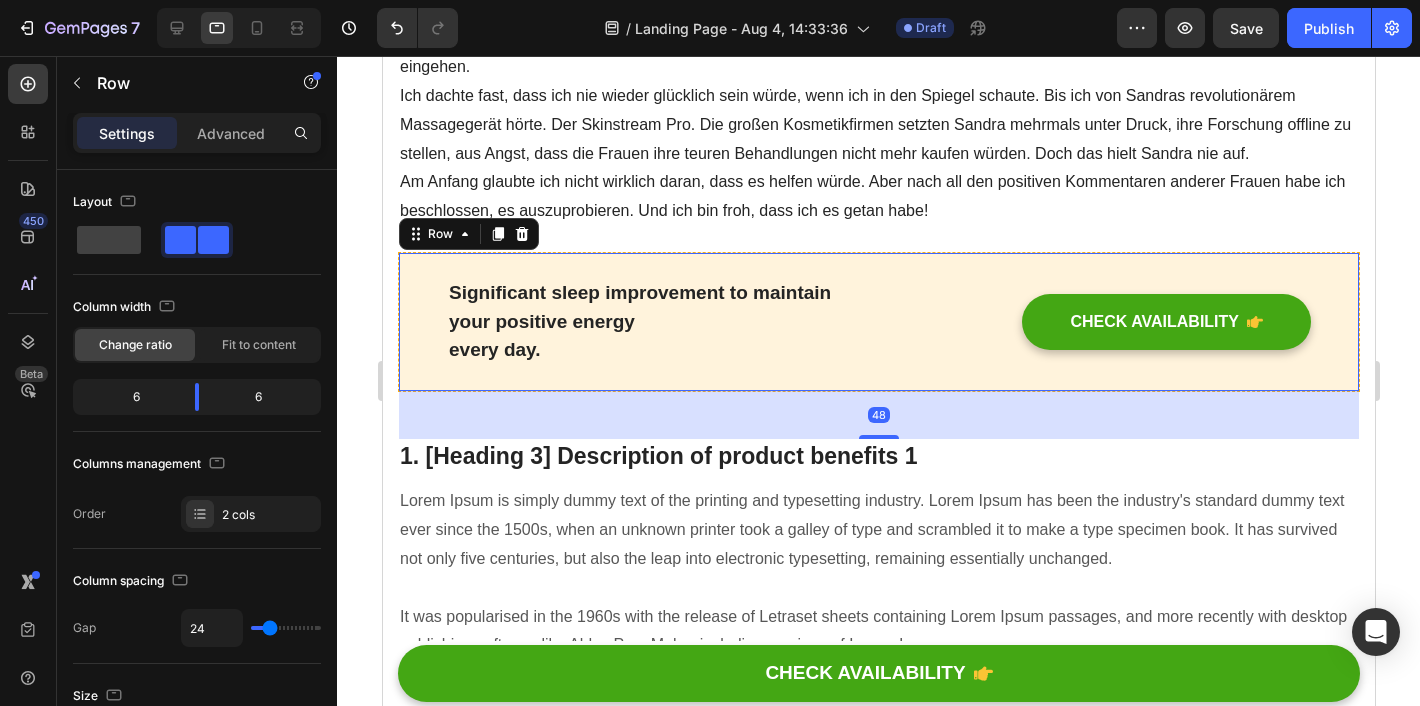 click on "Significant sleep improvement to maintain your positive energy  every day. Text block  	   CHECK AVAILABILITY Button Row   48" at bounding box center [878, 322] 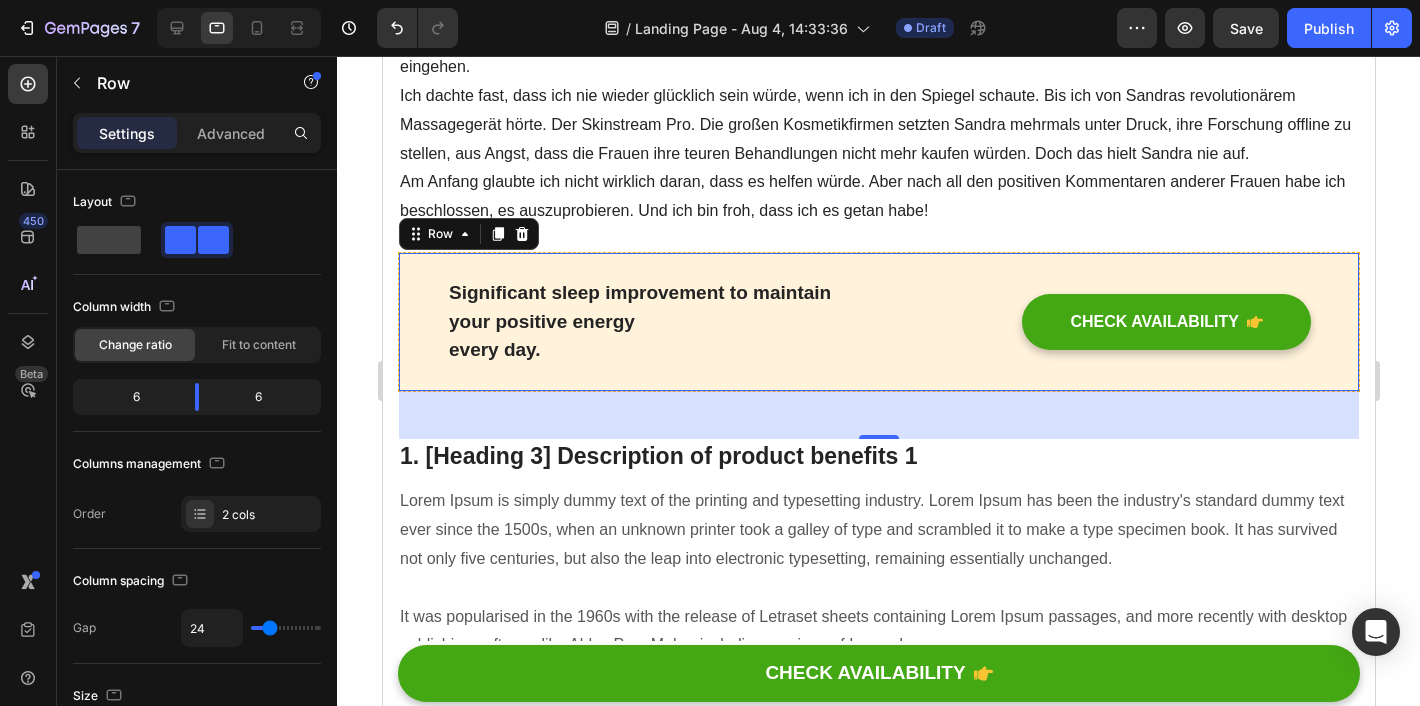 click on "Lorem Ipsum is simply dummy text of the printing and typesetting industry. Lorem Ipsum has been the industry's standard dummy text ever since the 1500s, when an unknown printer took a galley of type and scrambled it to make a type specimen book. It has survived not only five centuries, but also the leap into electronic typesetting, remaining essentially unchanged.  It was popularised in the 1960s with the release of Letraset sheets containing Lorem Ipsum passages, and more recently with desktop publishing software like Aldus PageMaker including versions of Lorem Ipsum." at bounding box center (878, 573) 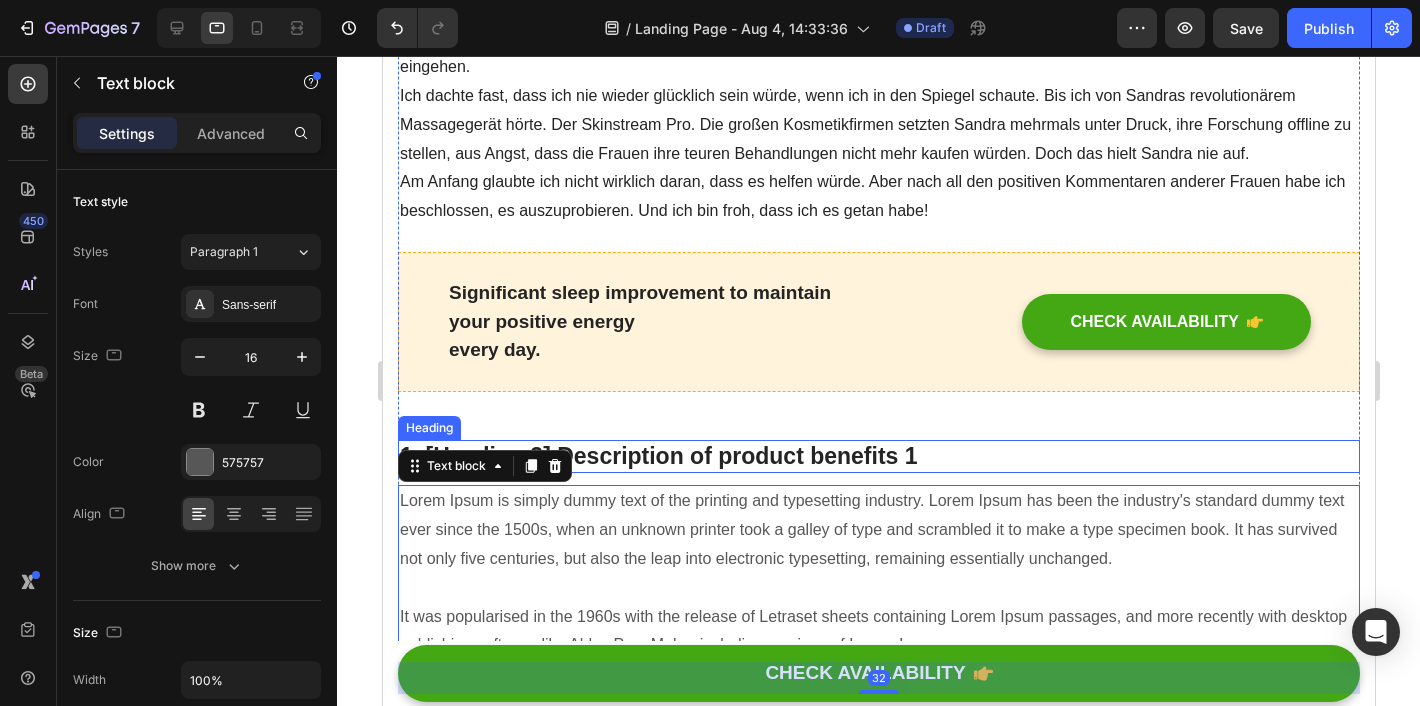 click on "1. [Heading 3] Description of product benefits 1" at bounding box center (878, 457) 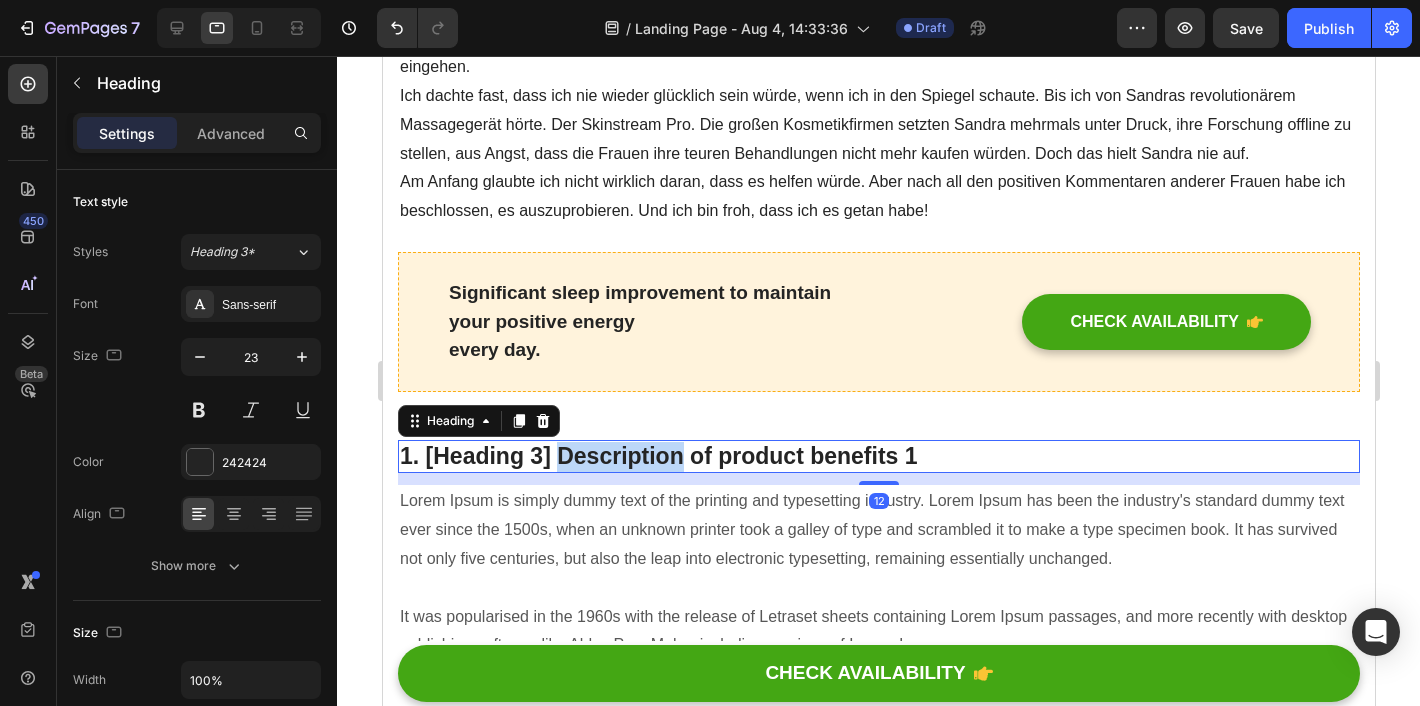 click on "1. [Heading 3] Description of product benefits 1" at bounding box center [878, 457] 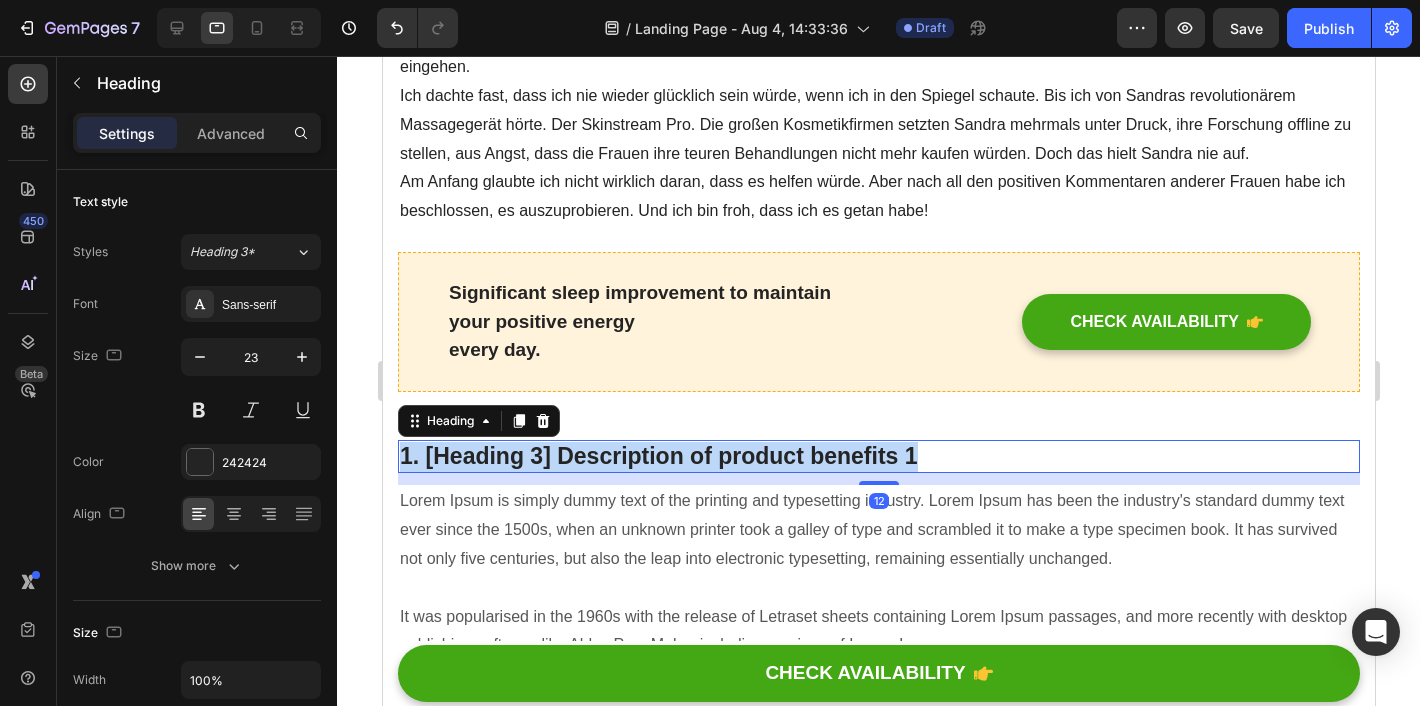 click on "1. [Heading 3] Description of product benefits 1" at bounding box center [878, 457] 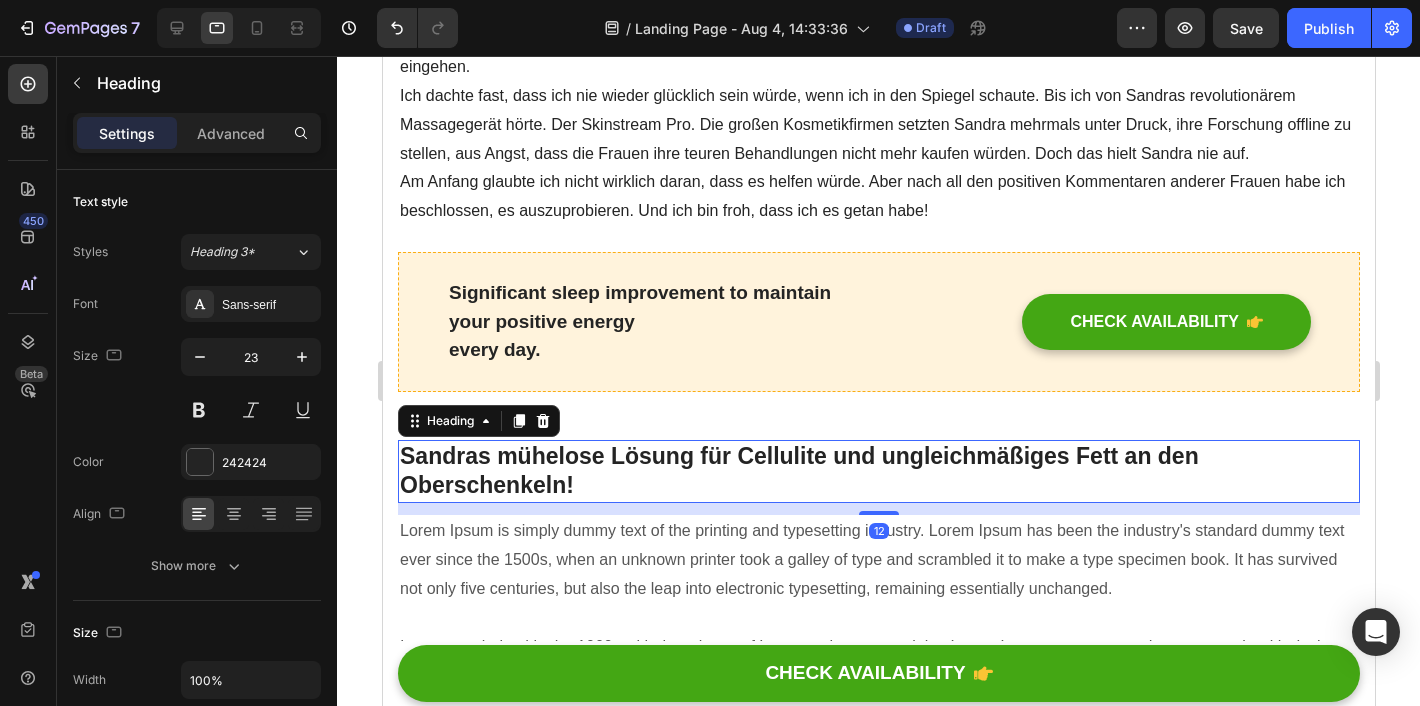 click 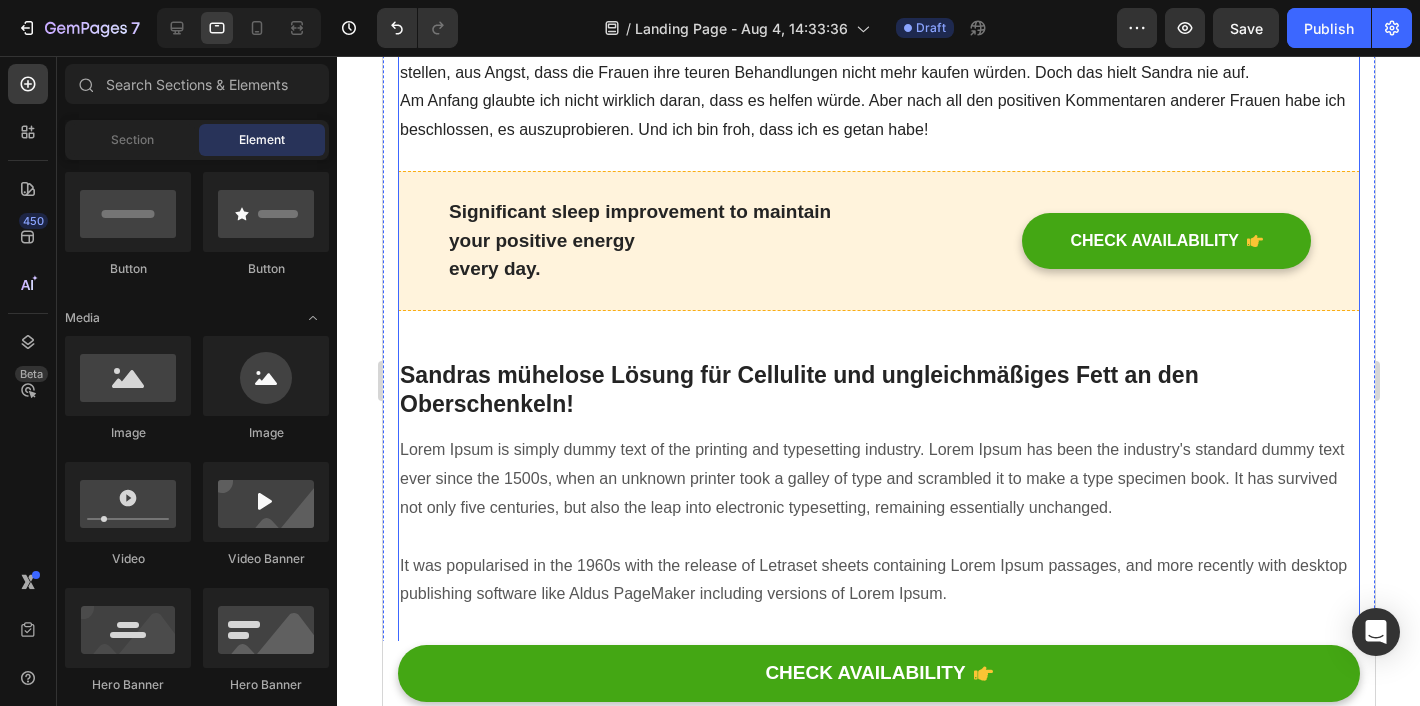 scroll, scrollTop: 2113, scrollLeft: 0, axis: vertical 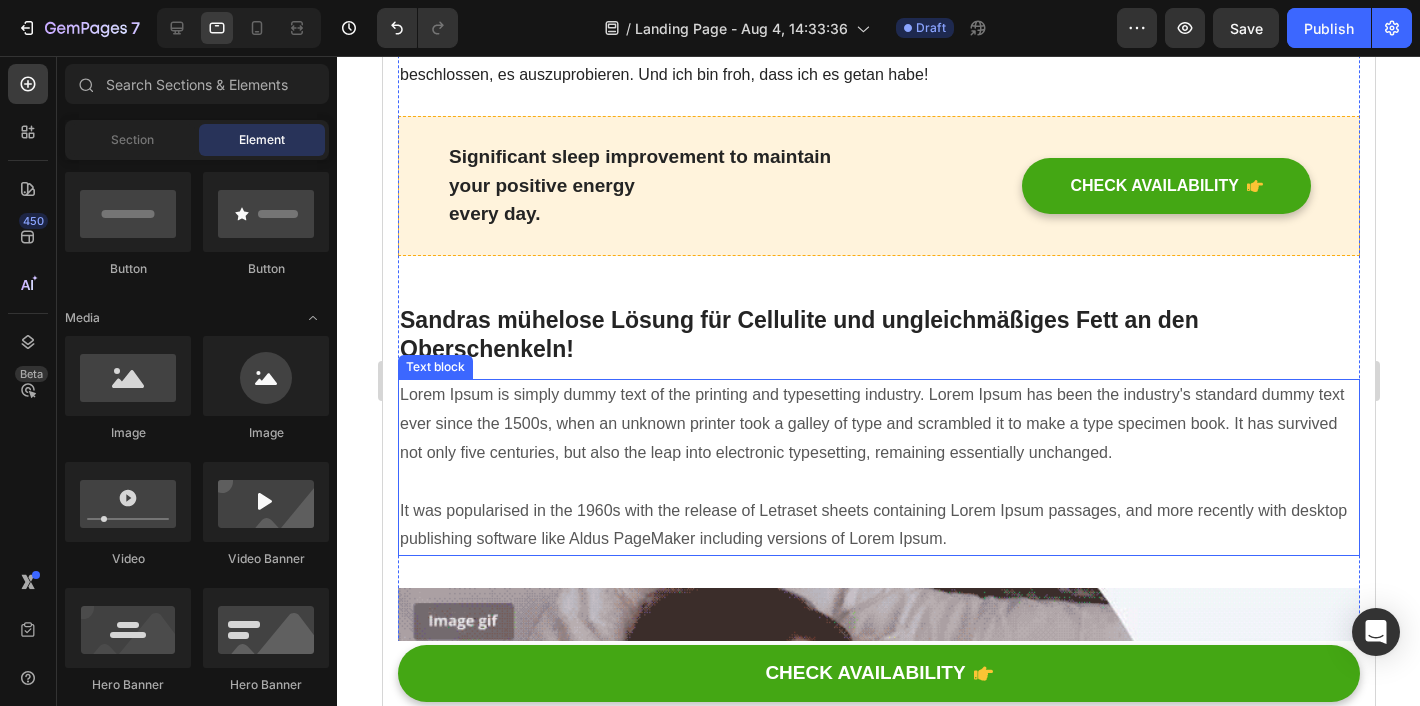 click on "Lorem Ipsum is simply dummy text of the printing and typesetting industry. Lorem Ipsum has been the industry's standard dummy text ever since the 1500s, when an unknown printer took a galley of type and scrambled it to make a type specimen book. It has survived not only five centuries, but also the leap into electronic typesetting, remaining essentially unchanged.  It was popularised in the 1960s with the release of Letraset sheets containing Lorem Ipsum passages, and more recently with desktop publishing software like Aldus PageMaker including versions of Lorem Ipsum." at bounding box center [878, 467] 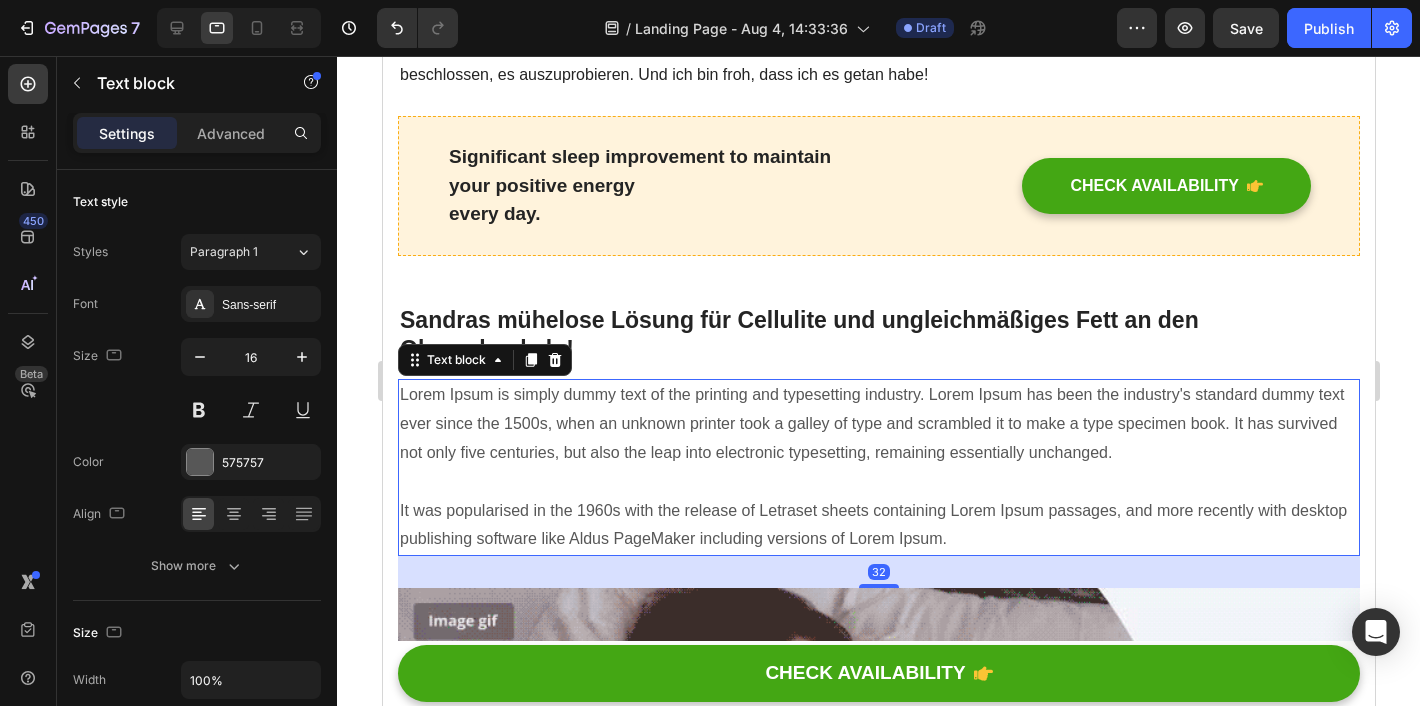 click on "Lorem Ipsum is simply dummy text of the printing and typesetting industry. Lorem Ipsum has been the industry's standard dummy text ever since the 1500s, when an unknown printer took a galley of type and scrambled it to make a type specimen book. It has survived not only five centuries, but also the leap into electronic typesetting, remaining essentially unchanged.  It was popularised in the 1960s with the release of Letraset sheets containing Lorem Ipsum passages, and more recently with desktop publishing software like Aldus PageMaker including versions of Lorem Ipsum." at bounding box center [878, 467] 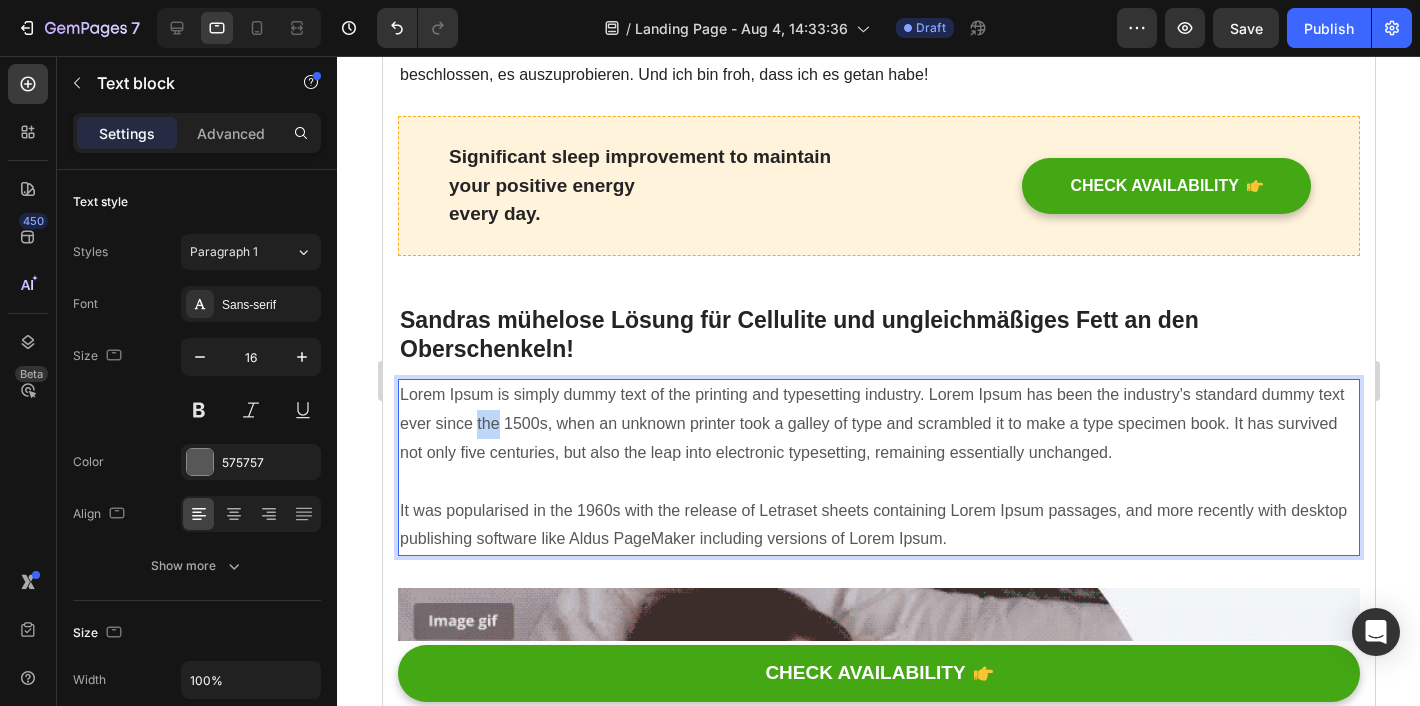 click on "Lorem Ipsum is simply dummy text of the printing and typesetting industry. Lorem Ipsum has been the industry's standard dummy text ever since the 1500s, when an unknown printer took a galley of type and scrambled it to make a type specimen book. It has survived not only five centuries, but also the leap into electronic typesetting, remaining essentially unchanged.  It was popularised in the 1960s with the release of Letraset sheets containing Lorem Ipsum passages, and more recently with desktop publishing software like Aldus PageMaker including versions of Lorem Ipsum." at bounding box center (878, 467) 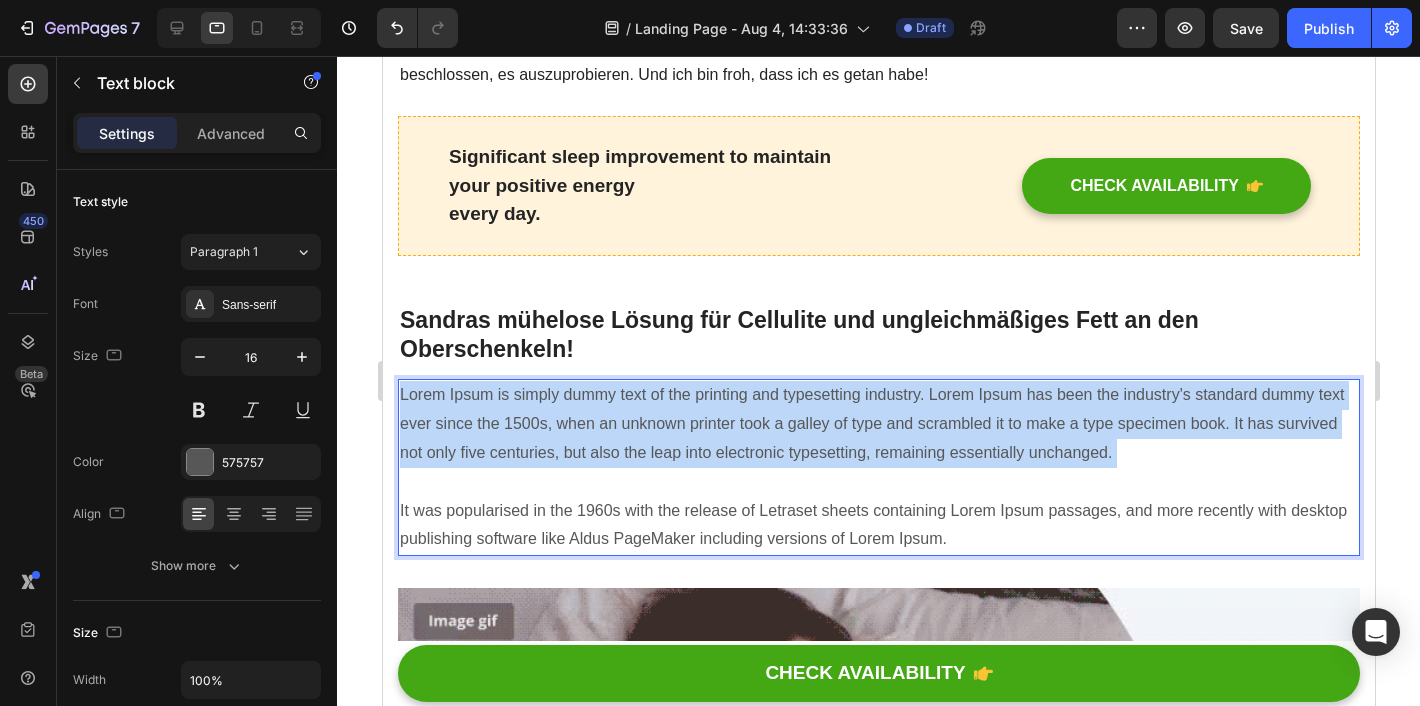click on "Lorem Ipsum is simply dummy text of the printing and typesetting industry. Lorem Ipsum has been the industry's standard dummy text ever since the 1500s, when an unknown printer took a galley of type and scrambled it to make a type specimen book. It has survived not only five centuries, but also the leap into electronic typesetting, remaining essentially unchanged.  It was popularised in the 1960s with the release of Letraset sheets containing Lorem Ipsum passages, and more recently with desktop publishing software like Aldus PageMaker including versions of Lorem Ipsum." at bounding box center (878, 467) 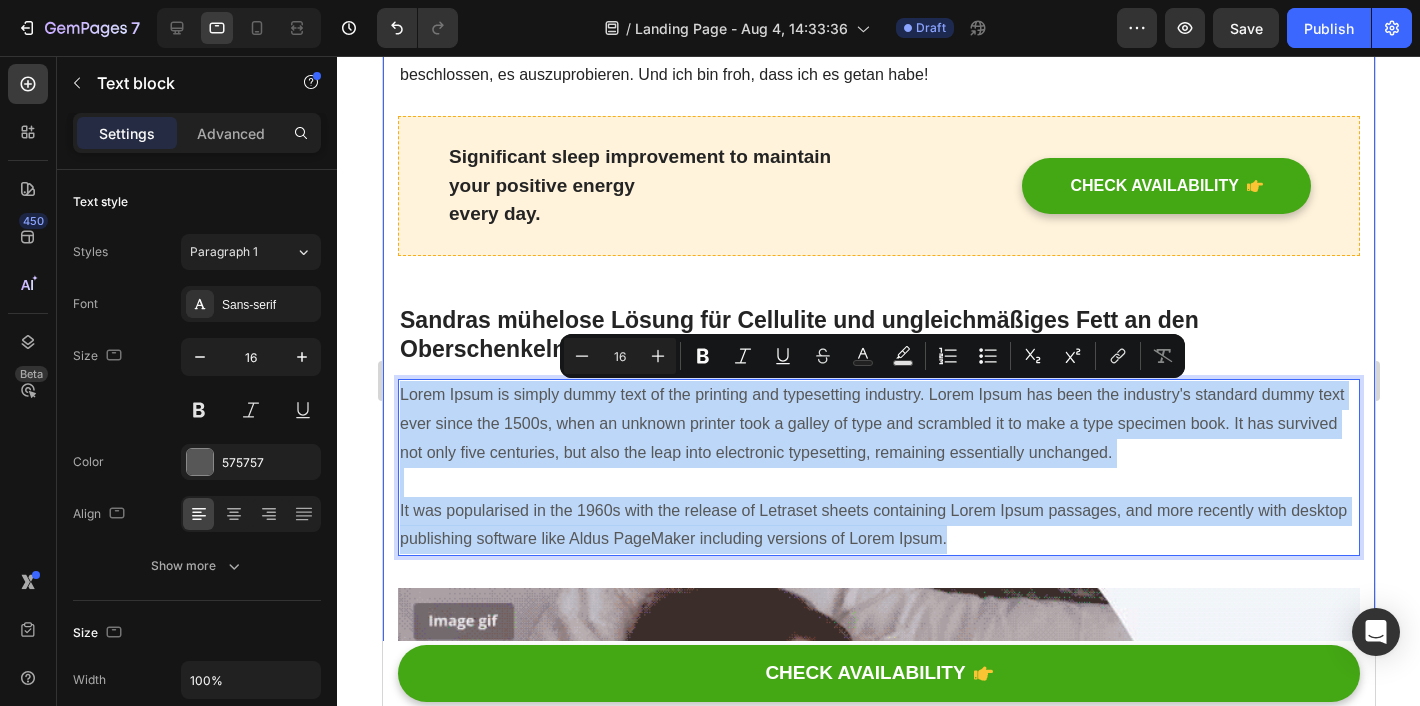 drag, startPoint x: 1069, startPoint y: 527, endPoint x: 385, endPoint y: 398, distance: 696.05817 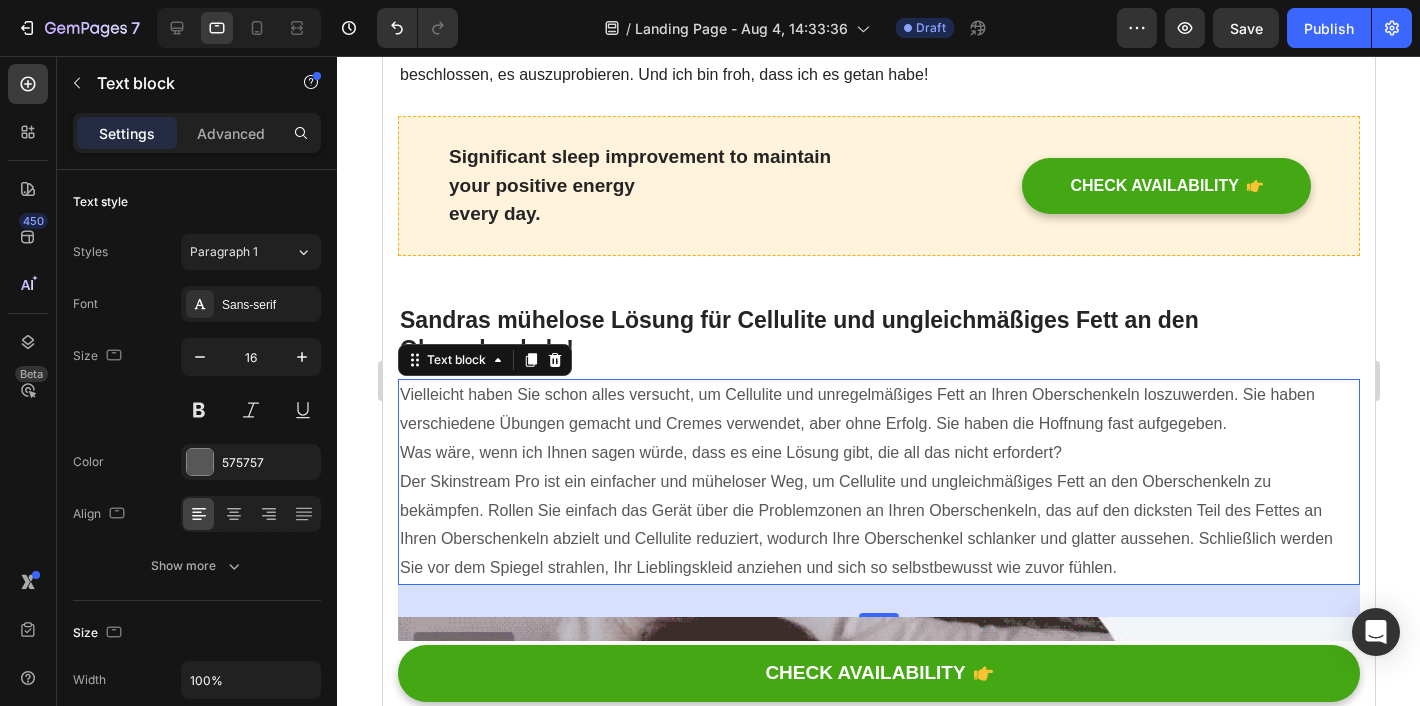 click 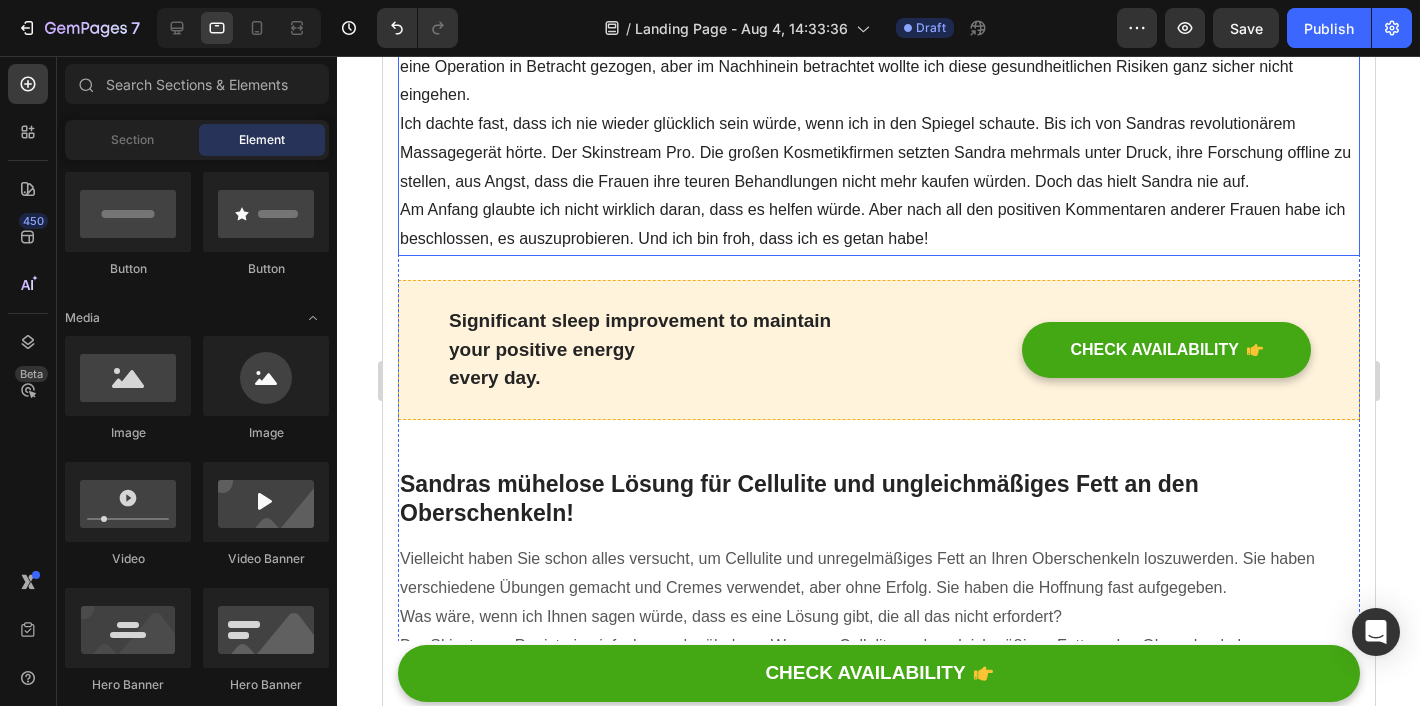 scroll, scrollTop: 2207, scrollLeft: 0, axis: vertical 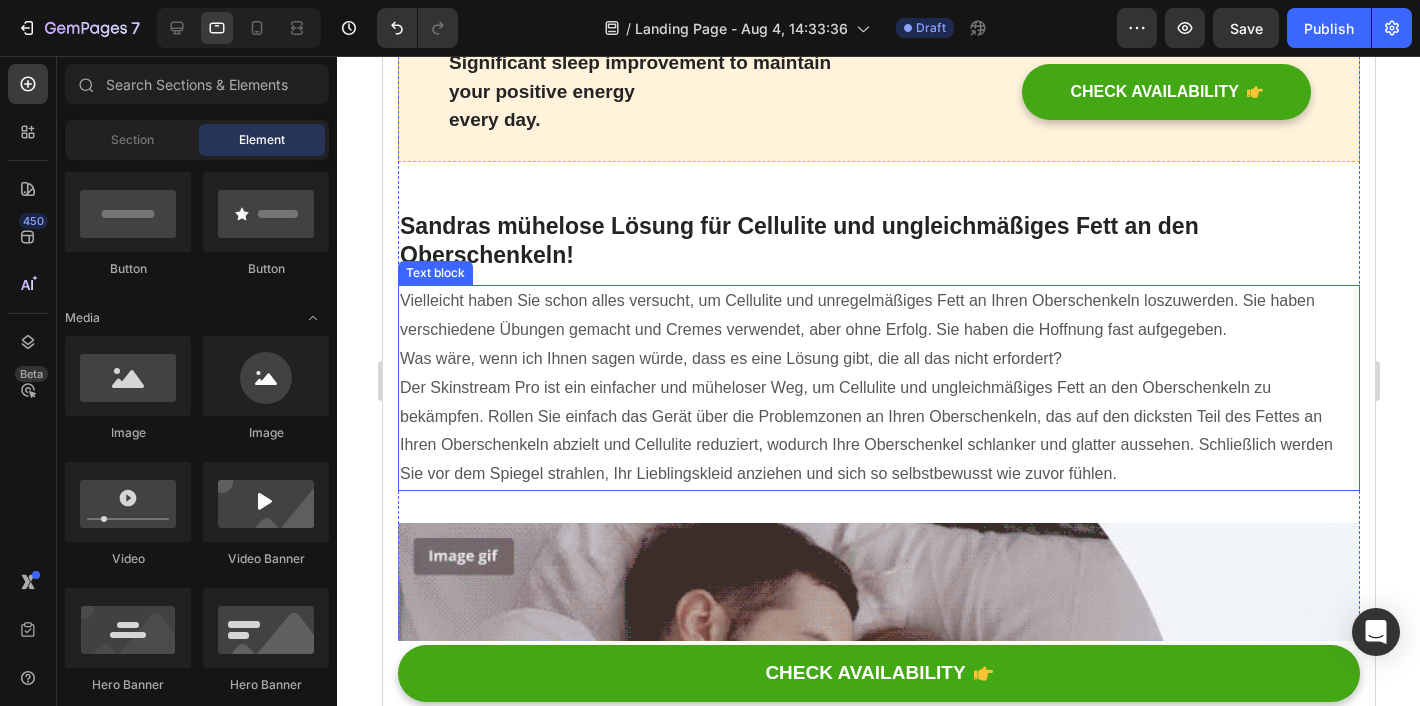 click on "Der Skinstream Pro ist ein einfacher und müheloser Weg, um Cellulite und ungleichmäßiges Fett an den Oberschenkeln zu bekämpfen. Rollen Sie einfach das Gerät über die Problemzonen an Ihren Oberschenkeln, das auf den dicksten Teil des Fettes an Ihren Oberschenkeln abzielt und Cellulite reduziert, wodurch Ihre Oberschenkel schlanker und glatter aussehen. Schließlich werden Sie vor dem Spiegel strahlen, Ihr Lieblingskleid anziehen und sich so selbstbewusst wie zuvor fühlen." at bounding box center [878, 431] 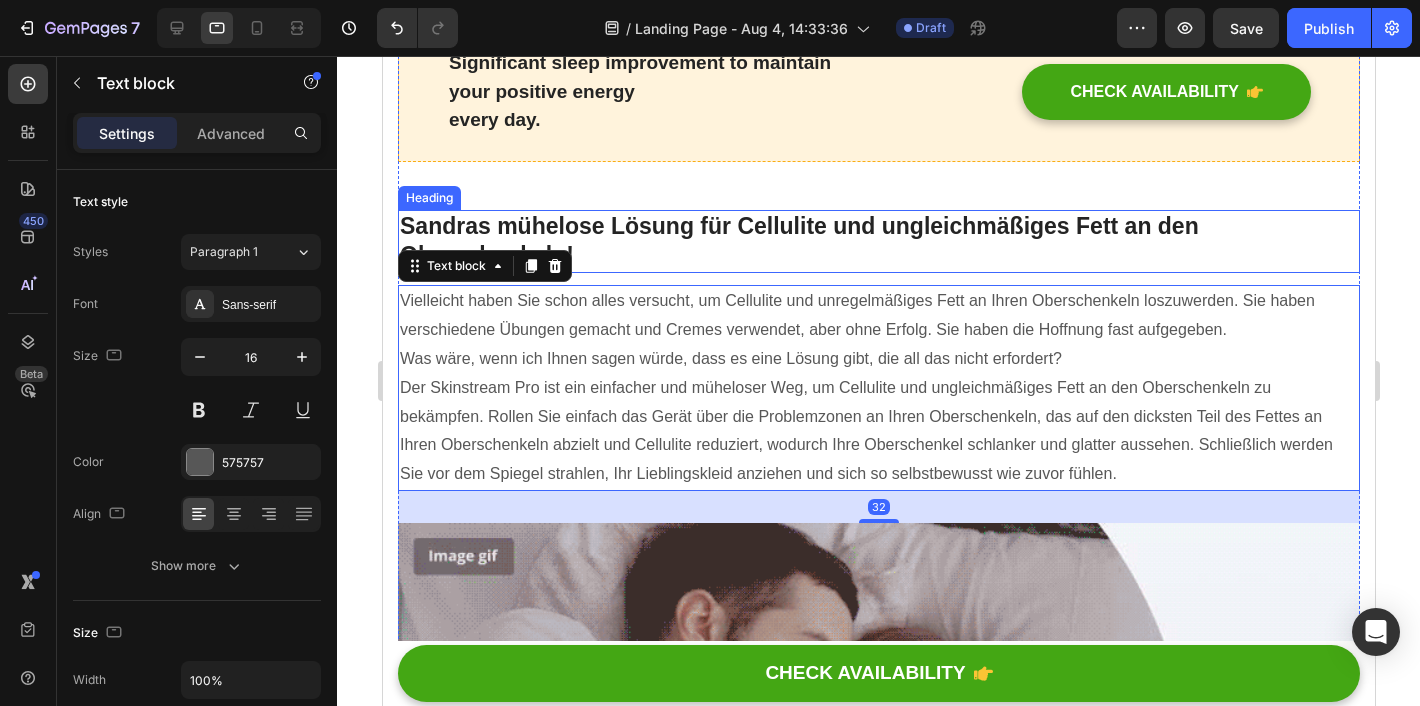 scroll, scrollTop: 1914, scrollLeft: 0, axis: vertical 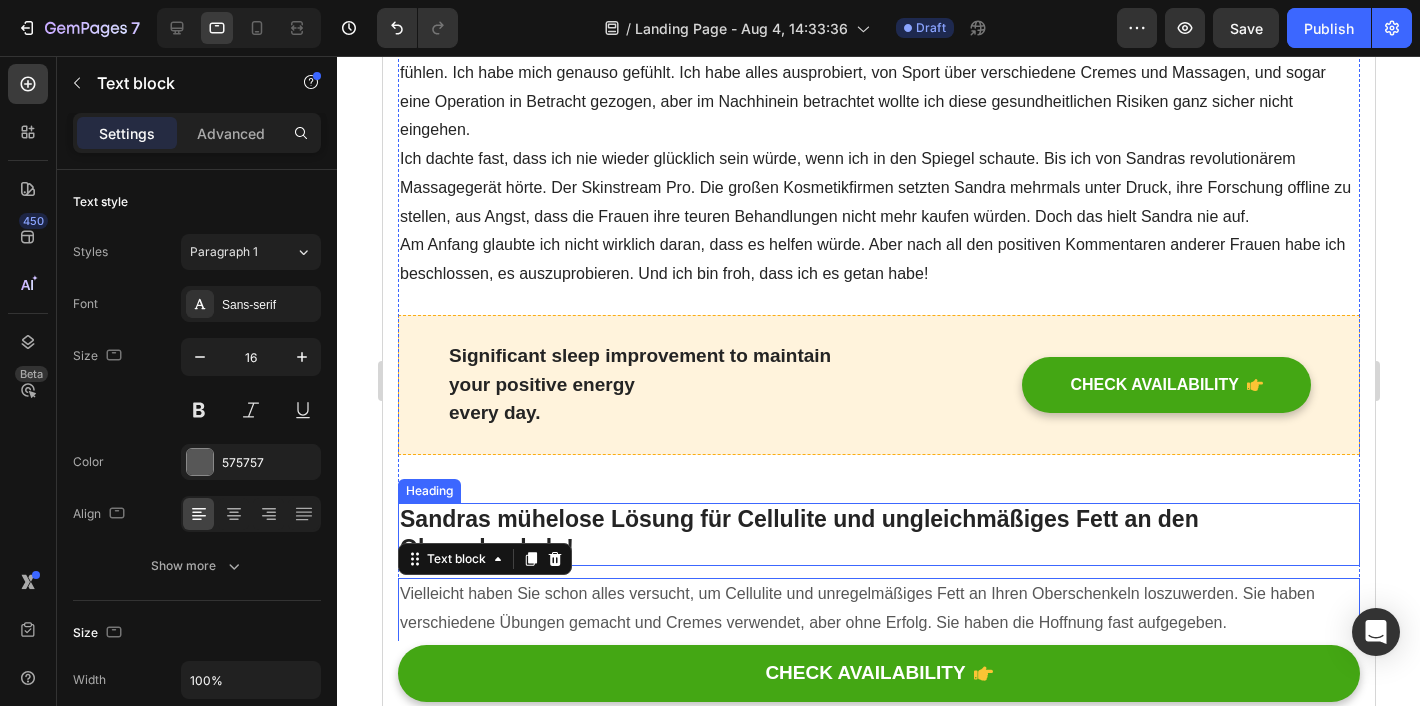 click on "Ich dachte fast, dass ich nie wieder glücklich sein würde, wenn ich in den Spiegel schaute. Bis ich von Sandras revolutionärem Massagegerät hörte. Der Skinstream Pro. Die großen Kosmetikfirmen setzten Sandra mehrmals unter Druck, ihre Forschung offline zu stellen, aus Angst, dass die Frauen ihre teuren Behandlungen nicht mehr kaufen würden. Doch das hielt Sandra nie auf." at bounding box center [878, 188] 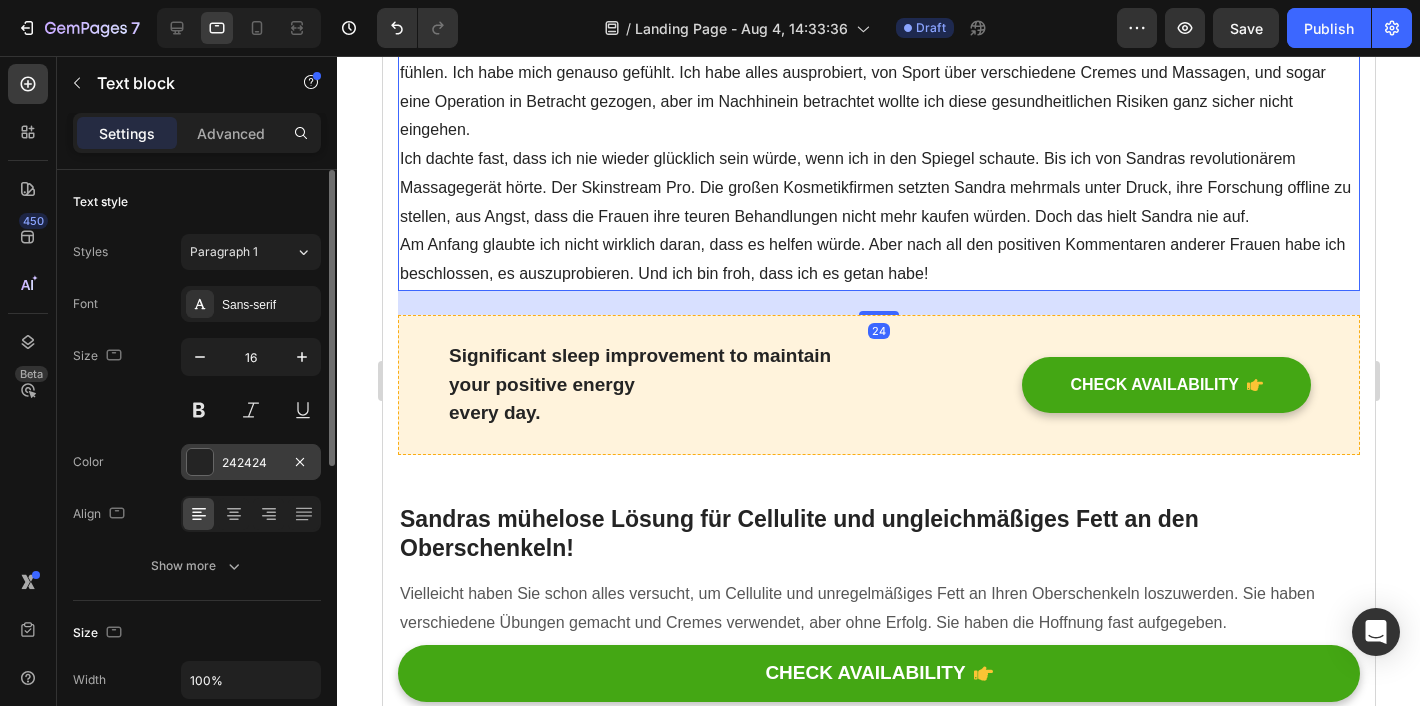 click on "242424" at bounding box center [251, 463] 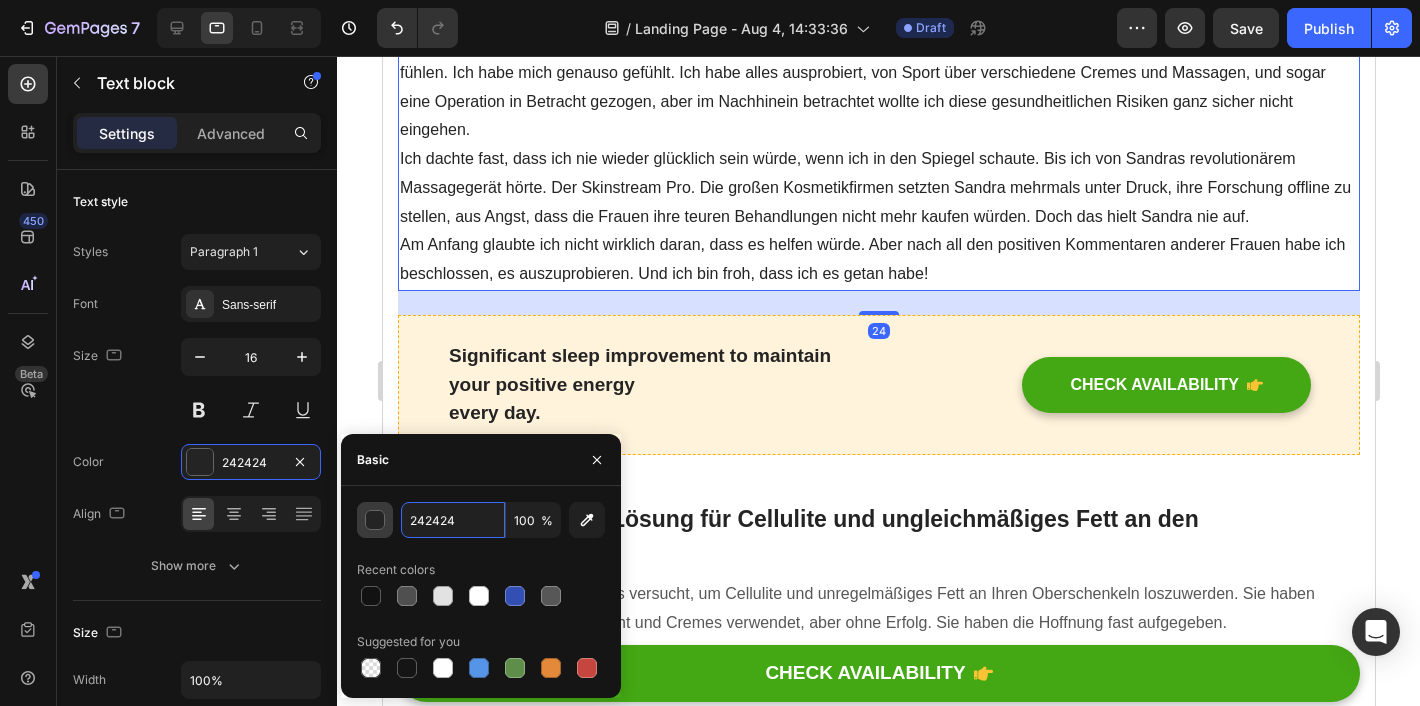drag, startPoint x: 402, startPoint y: 517, endPoint x: 371, endPoint y: 517, distance: 31 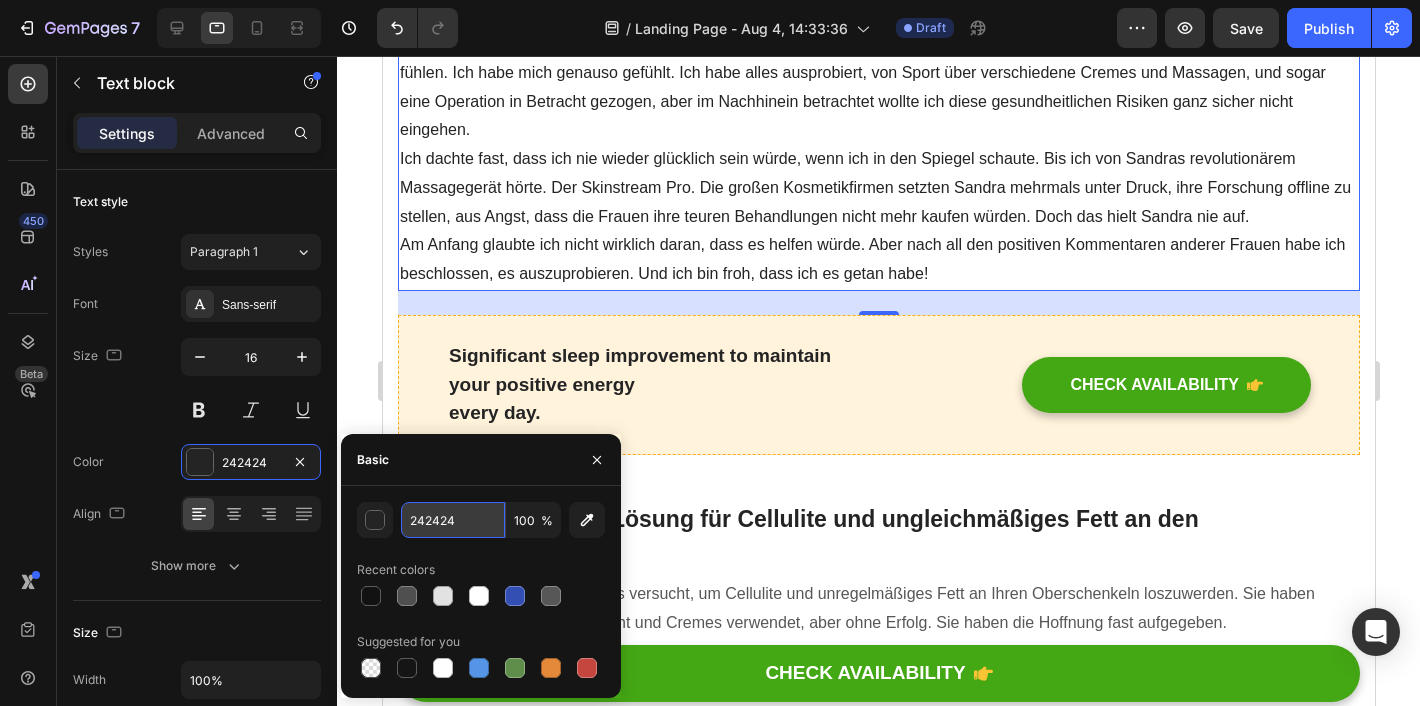 click on "242424" at bounding box center (453, 520) 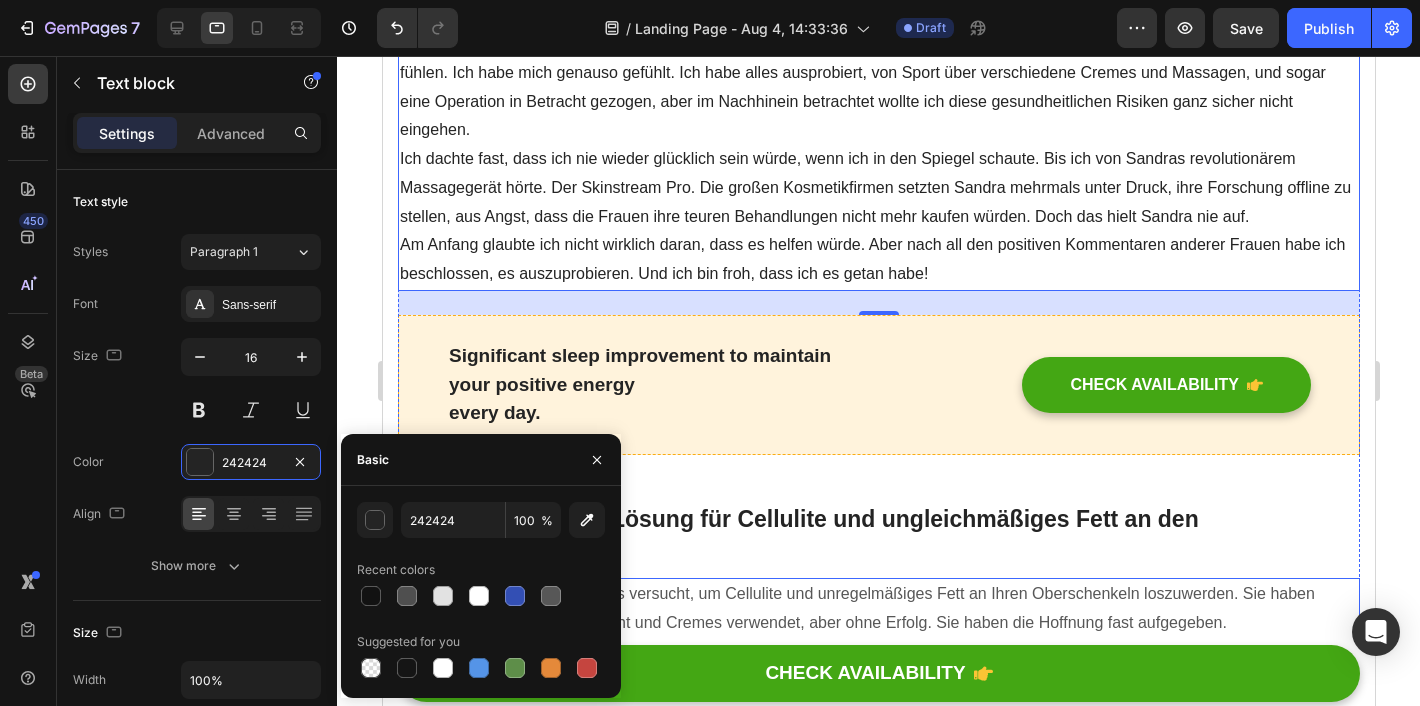 click on "Vielleicht haben Sie schon alles versucht, um Cellulite und unregelmäßiges Fett an Ihren Oberschenkeln loszuwerden. Sie haben verschiedene Übungen gemacht und Cremes verwendet, aber ohne Erfolg. Sie haben die Hoffnung fast aufgegeben." at bounding box center (878, 609) 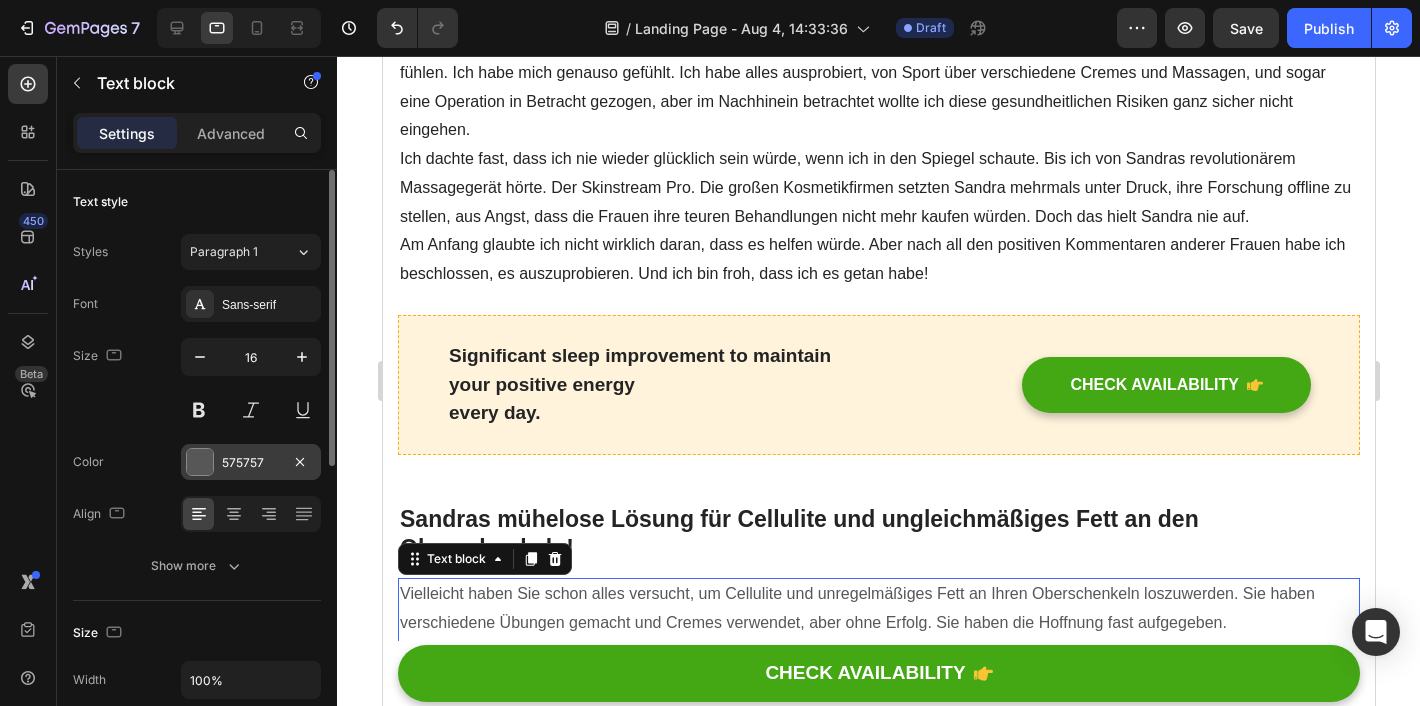 click at bounding box center [200, 462] 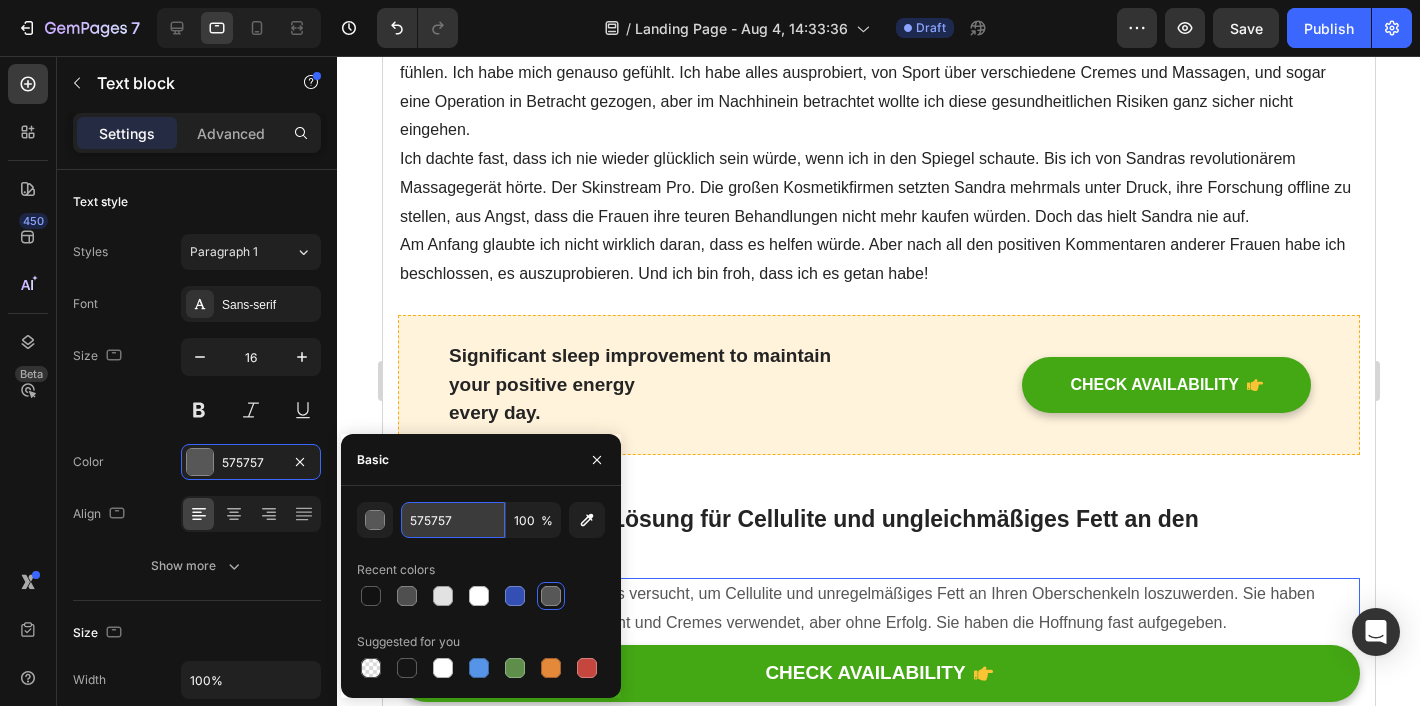 click on "575757" at bounding box center [453, 520] 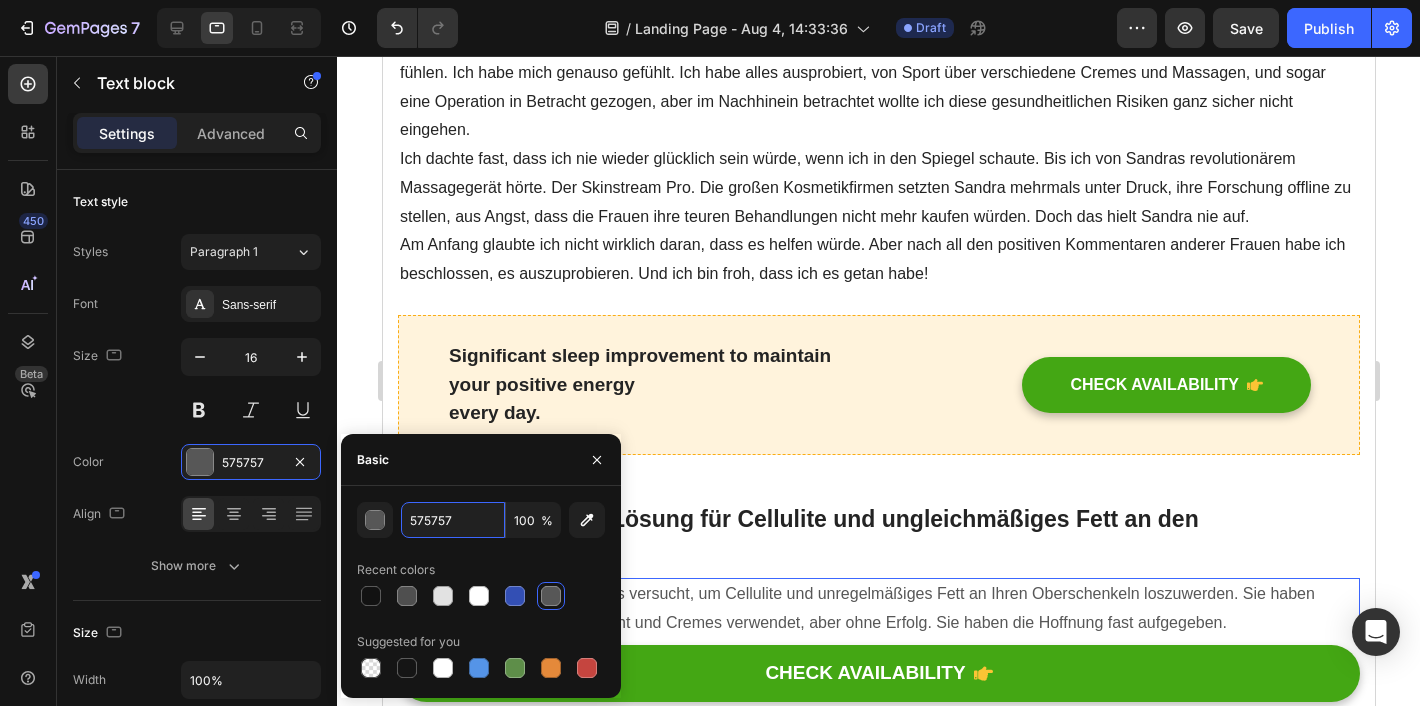 type on "242424" 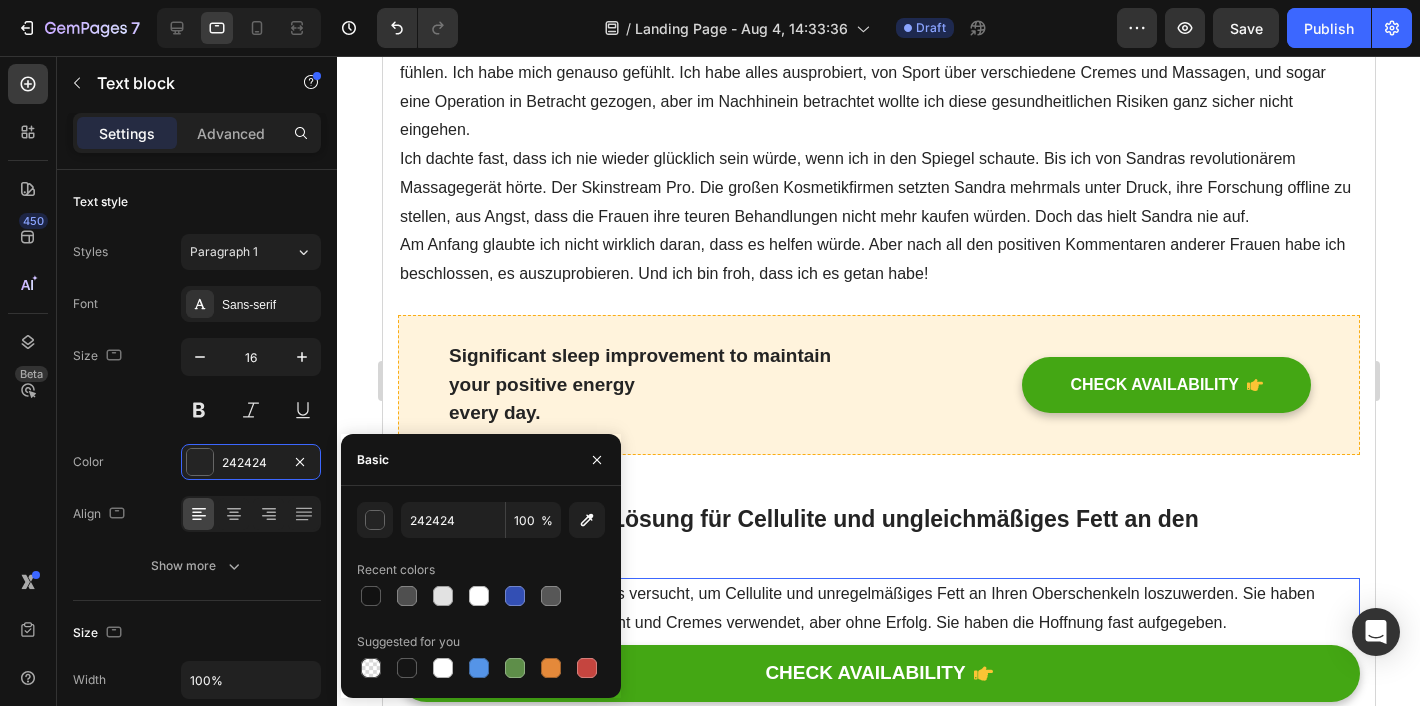 click 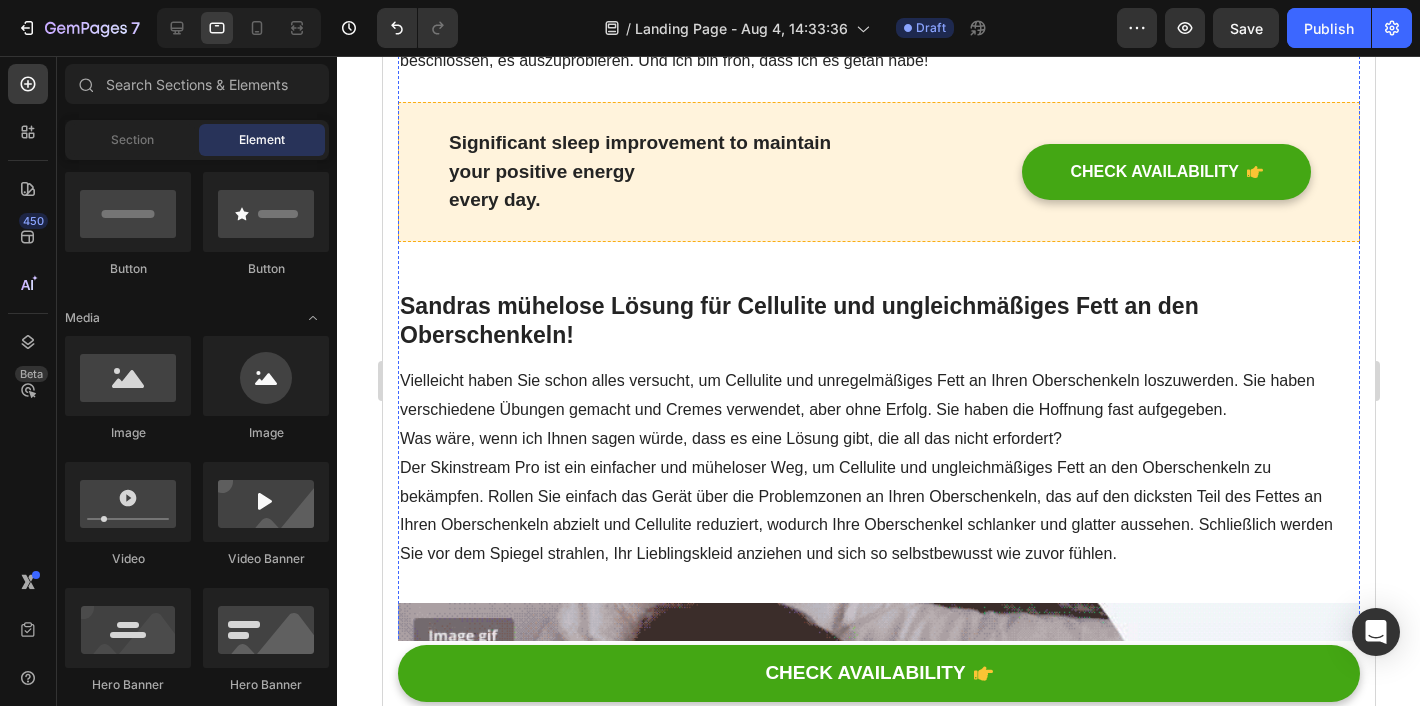 scroll, scrollTop: 2141, scrollLeft: 0, axis: vertical 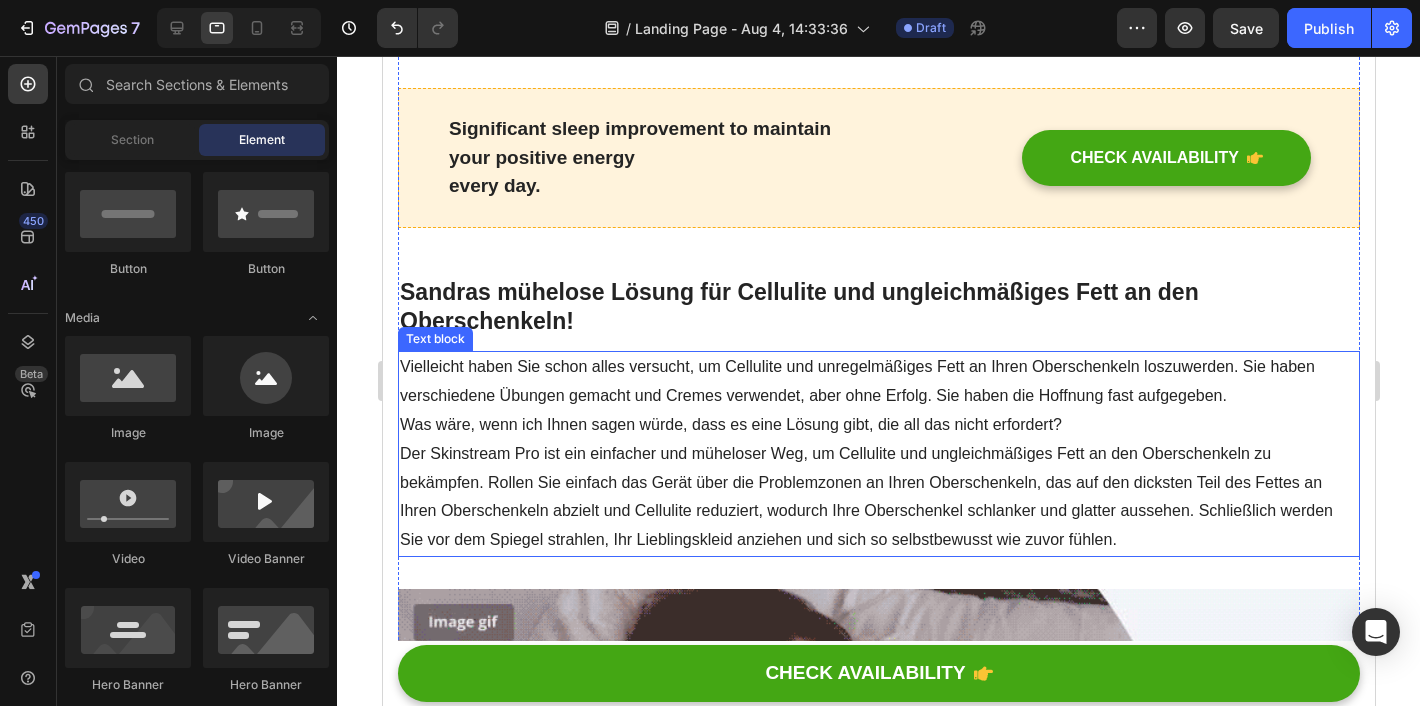 click on "Was wäre, wenn ich Ihnen sagen würde, dass es eine Lösung gibt, die all das nicht erfordert?" at bounding box center [878, 425] 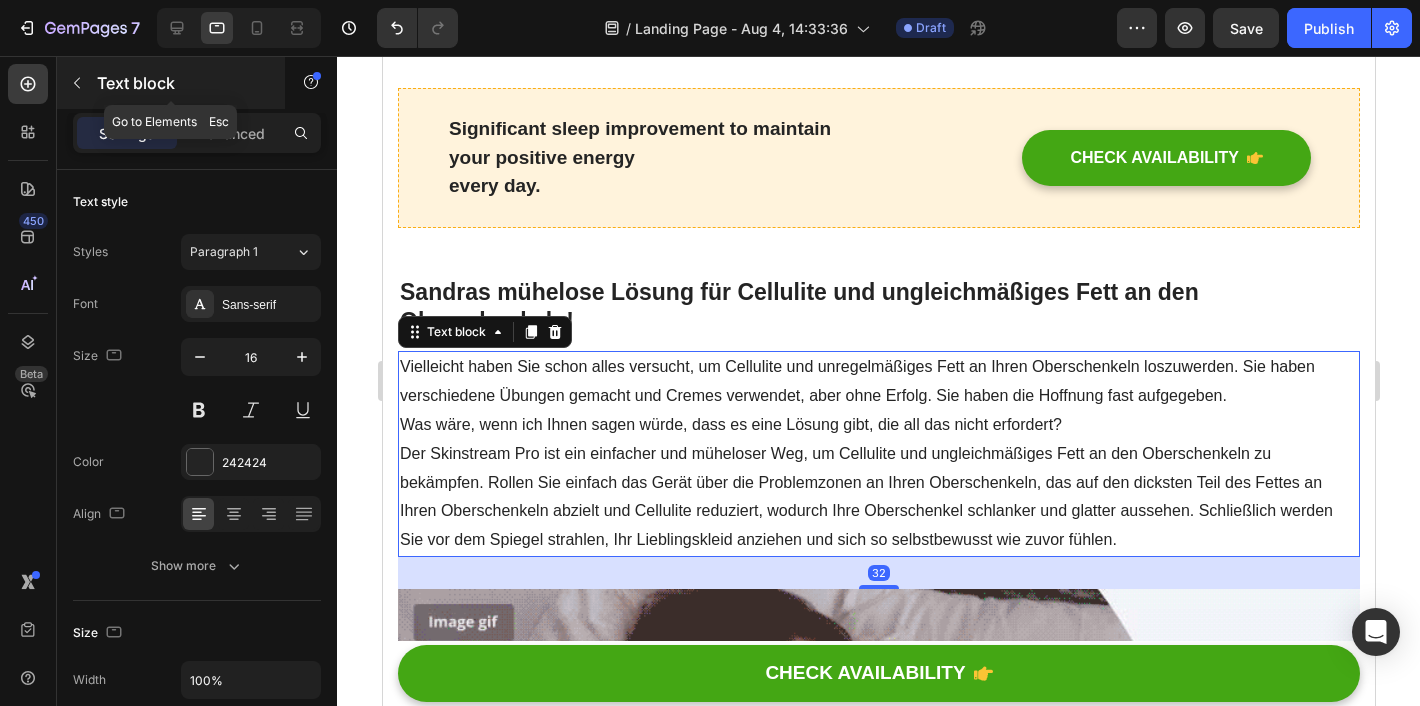 click at bounding box center [77, 83] 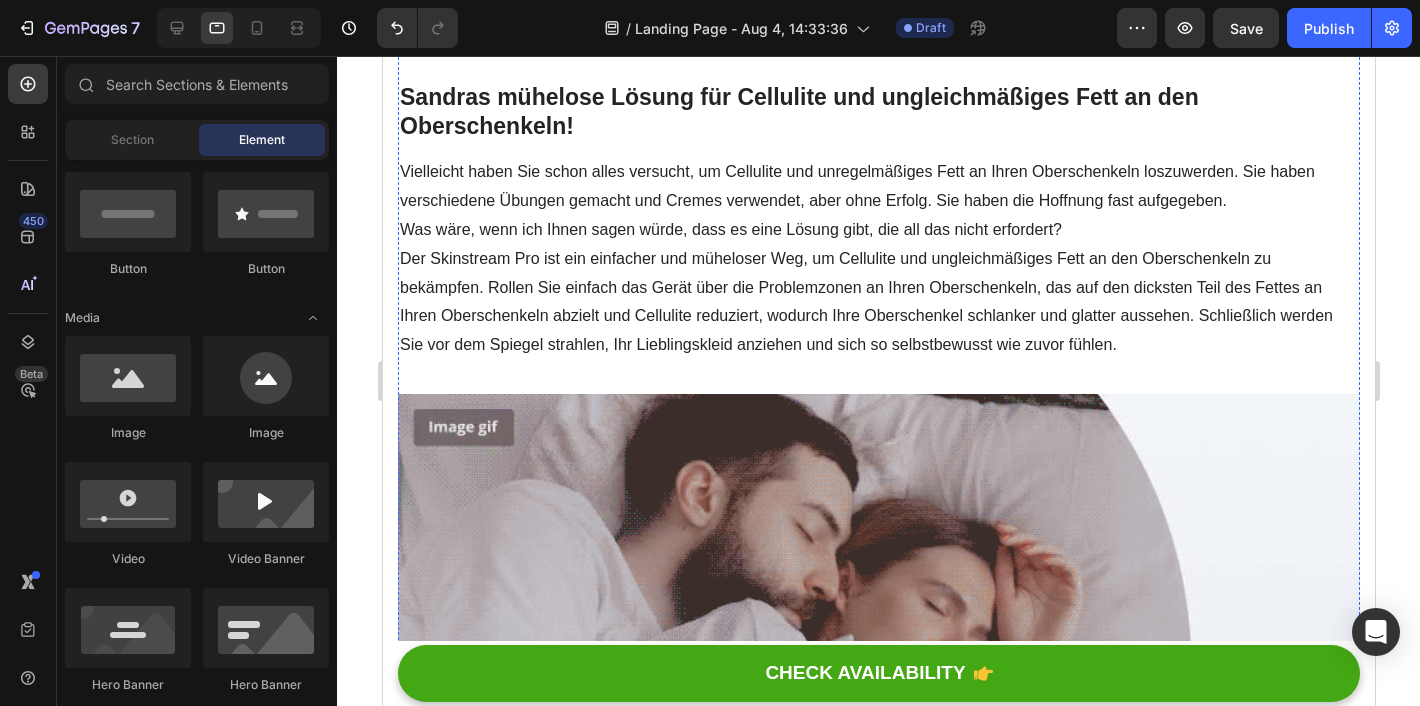 scroll, scrollTop: 2355, scrollLeft: 0, axis: vertical 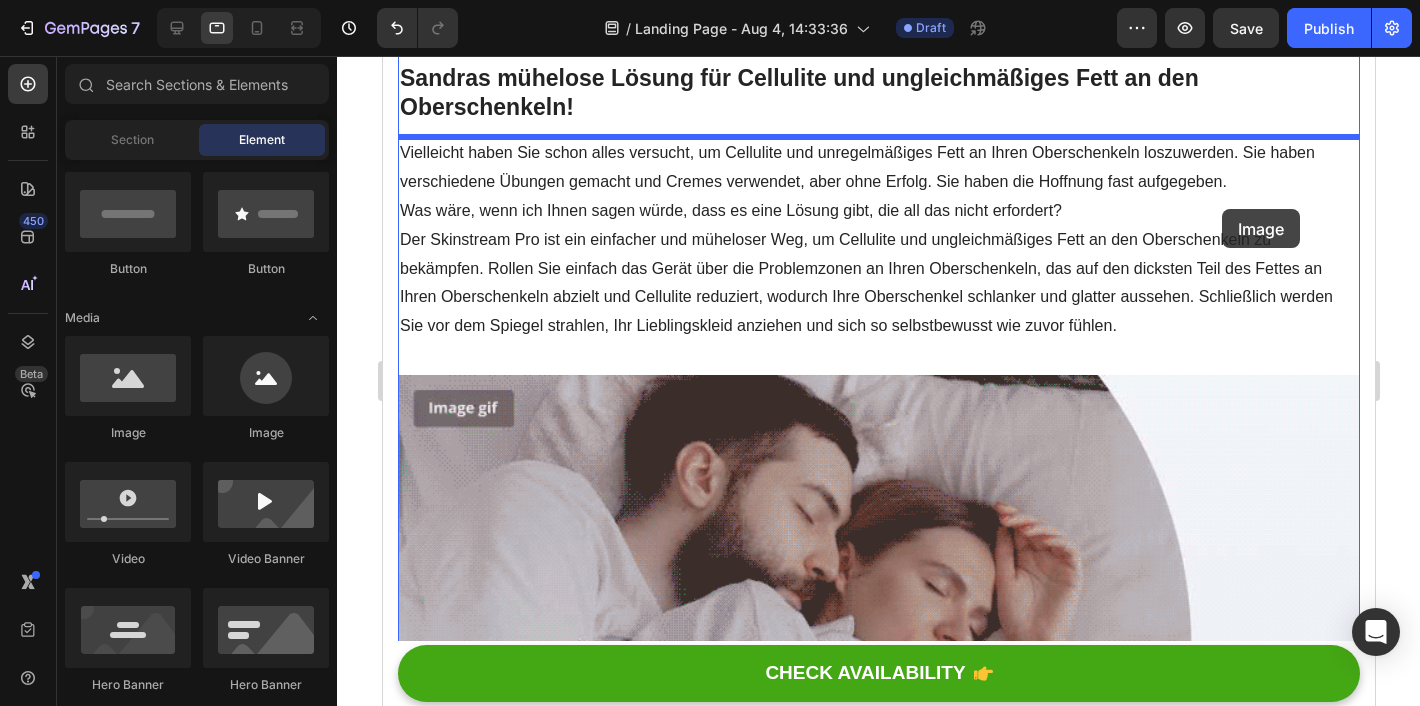 drag, startPoint x: 498, startPoint y: 434, endPoint x: 1221, endPoint y: 217, distance: 754.8629 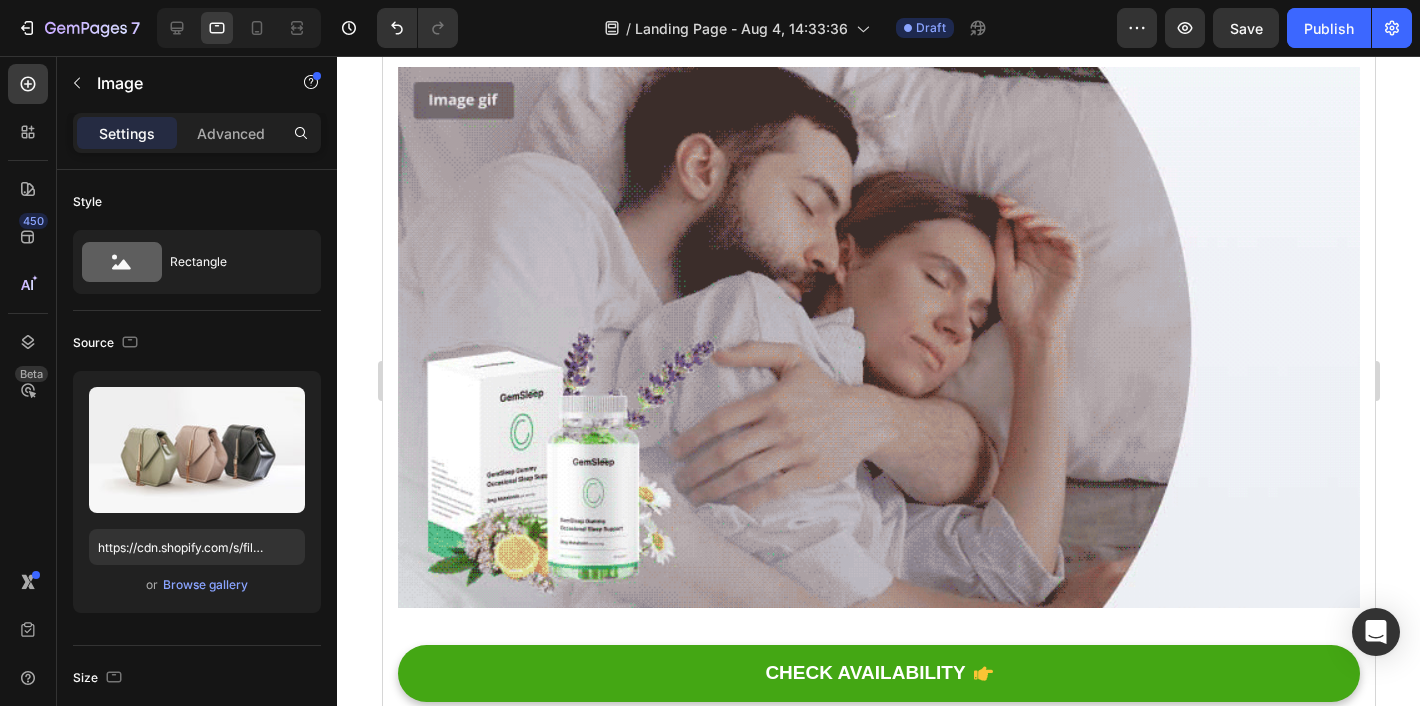 scroll, scrollTop: 2708, scrollLeft: 0, axis: vertical 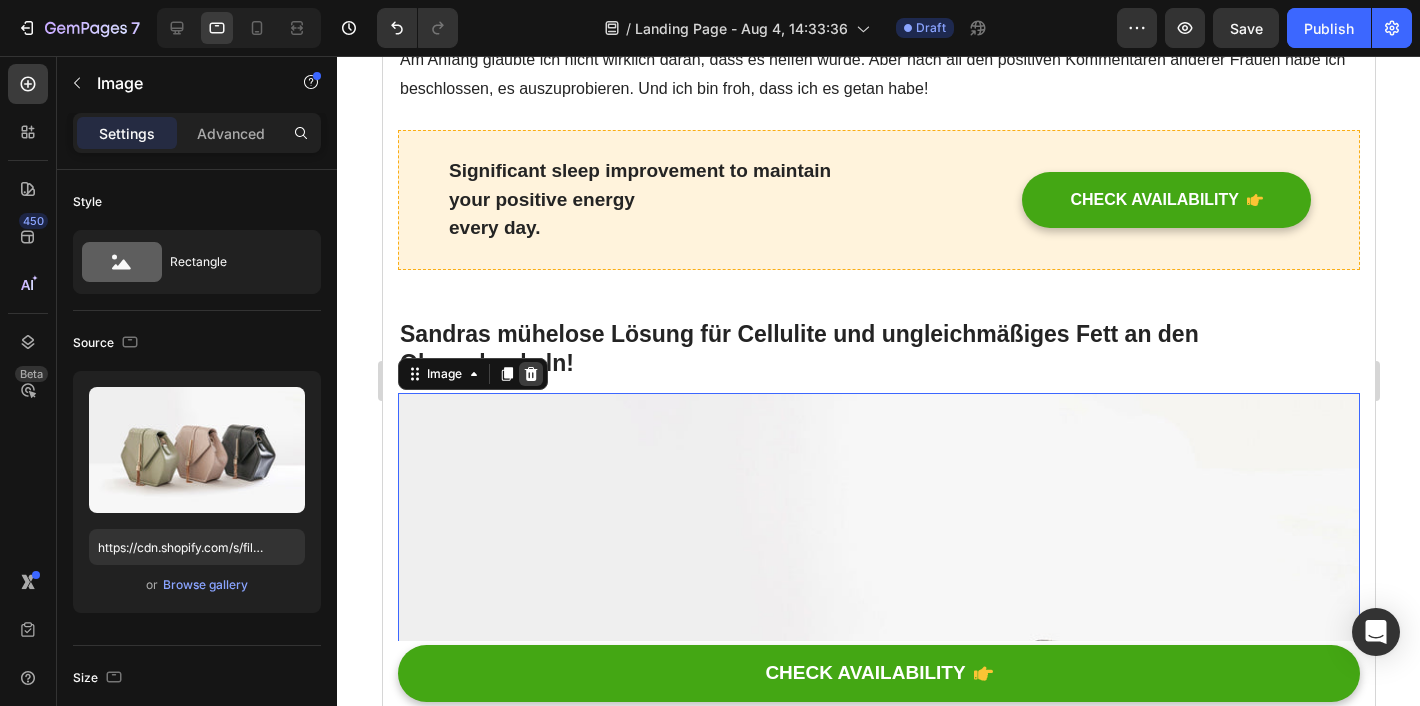 click 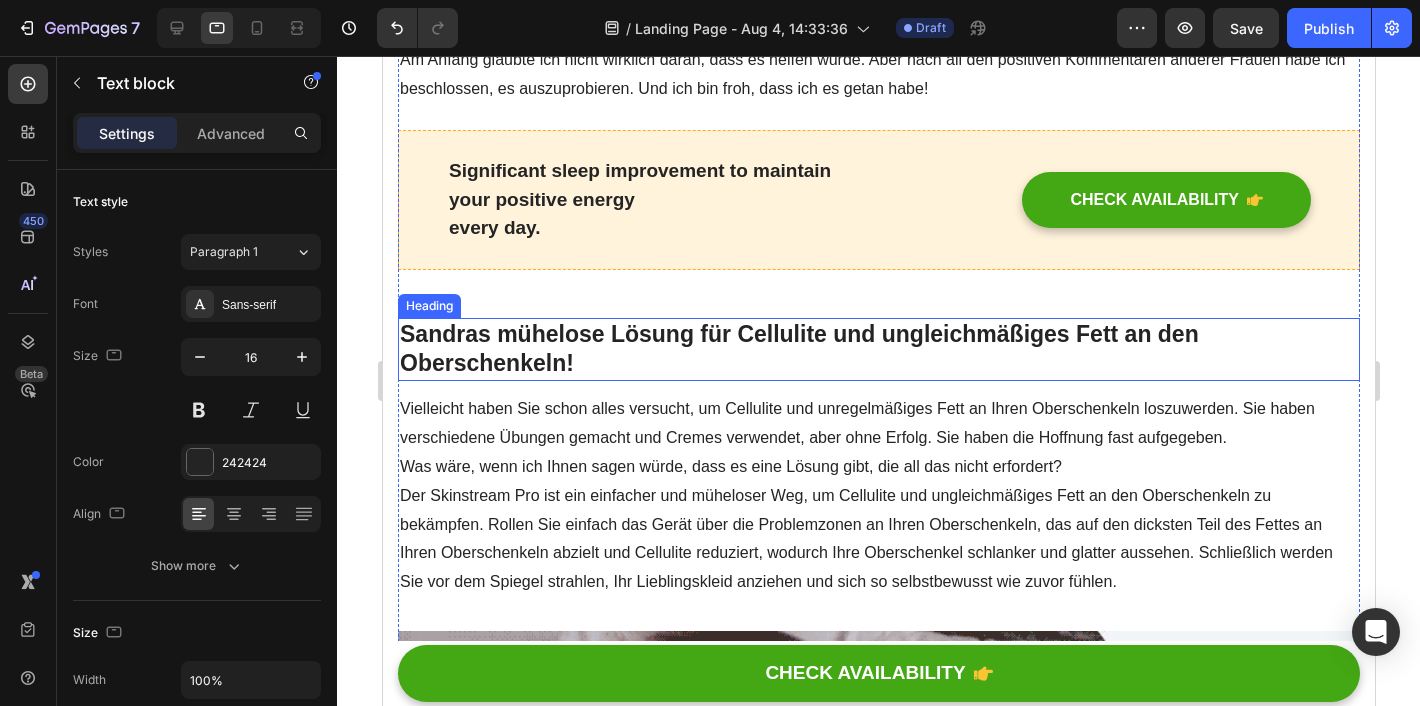 click on "Vielleicht haben Sie schon alles versucht, um Cellulite und unregelmäßiges Fett an Ihren Oberschenkeln loszuwerden. Sie haben verschiedene Übungen gemacht und Cremes verwendet, aber ohne Erfolg. Sie haben die Hoffnung fast aufgegeben." at bounding box center (878, 424) 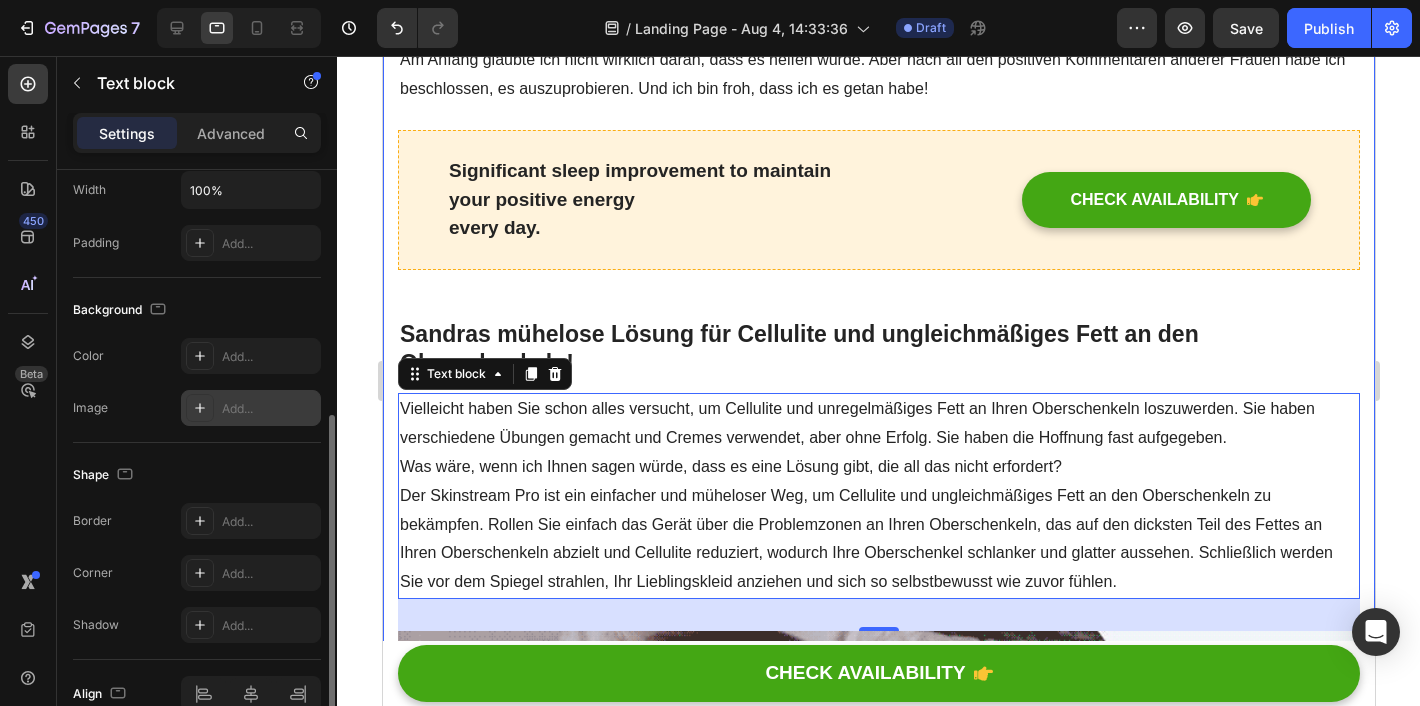 scroll, scrollTop: 432, scrollLeft: 0, axis: vertical 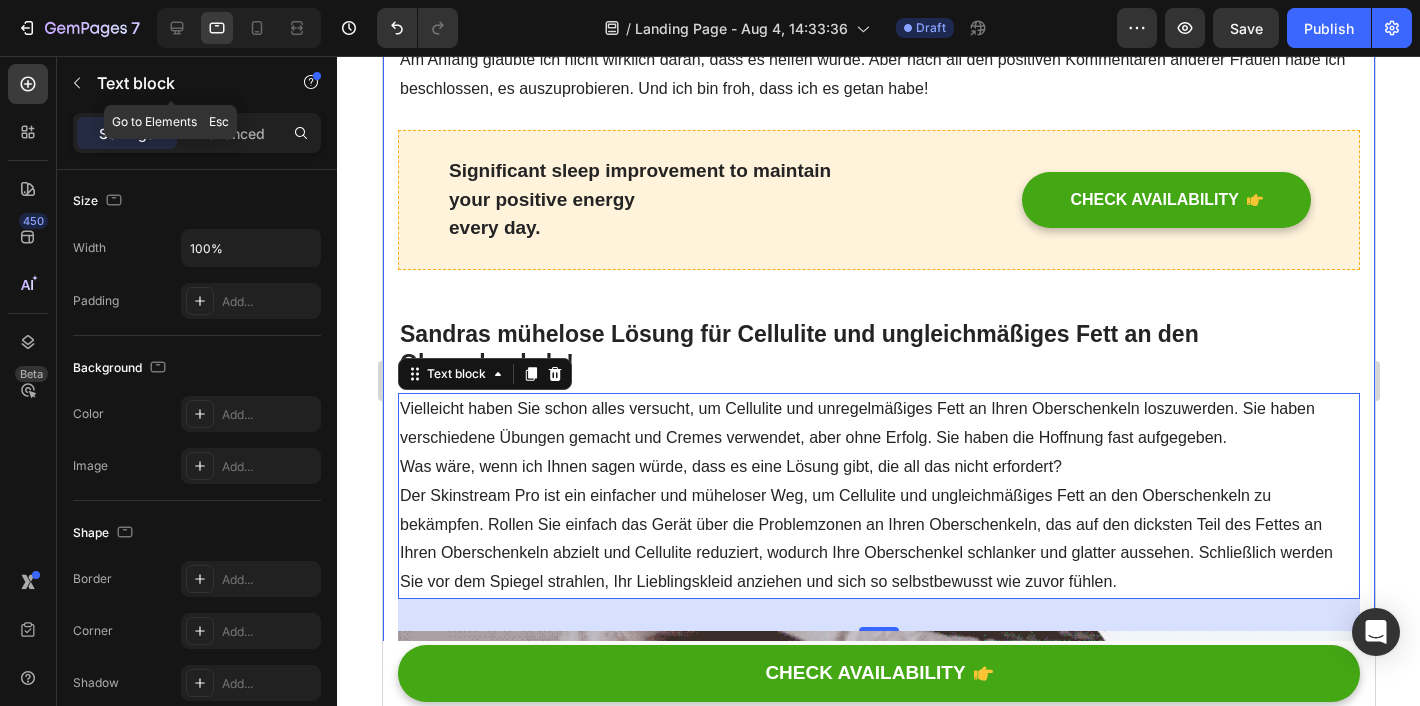 click 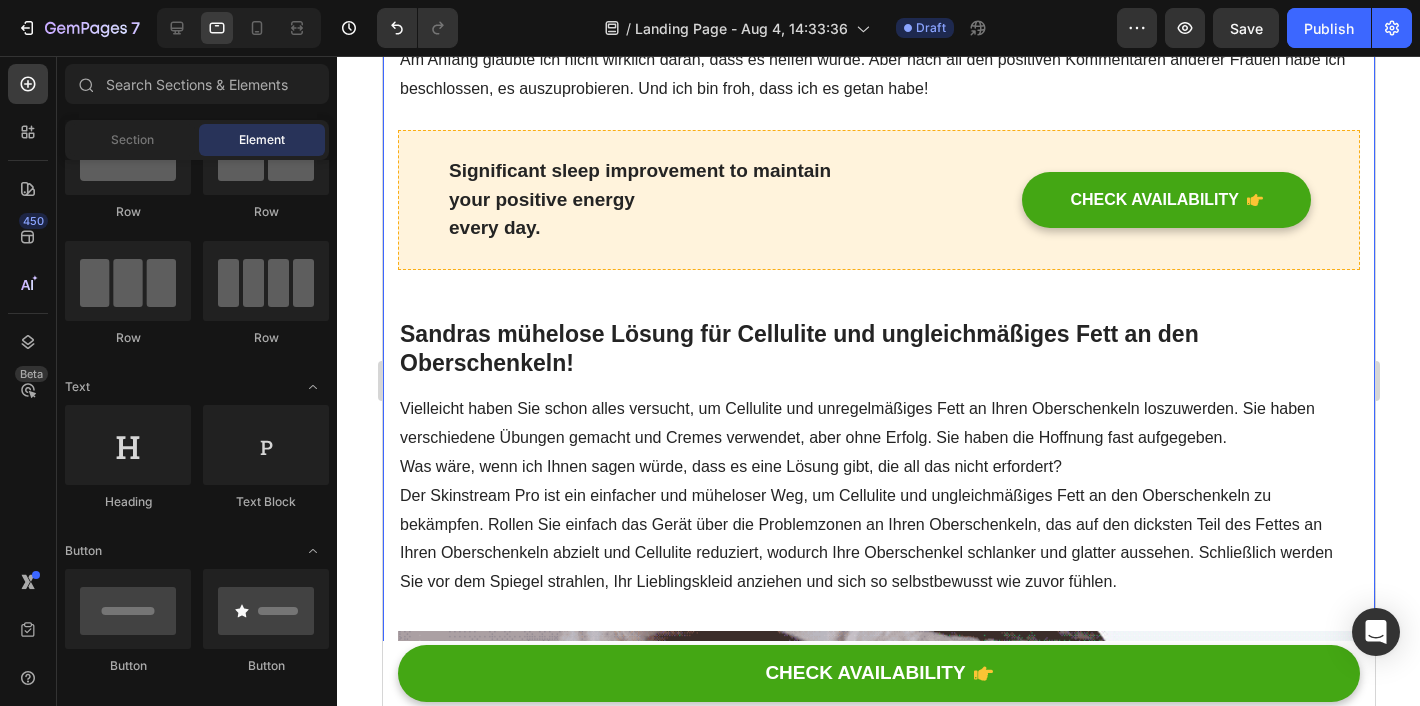 scroll, scrollTop: 0, scrollLeft: 0, axis: both 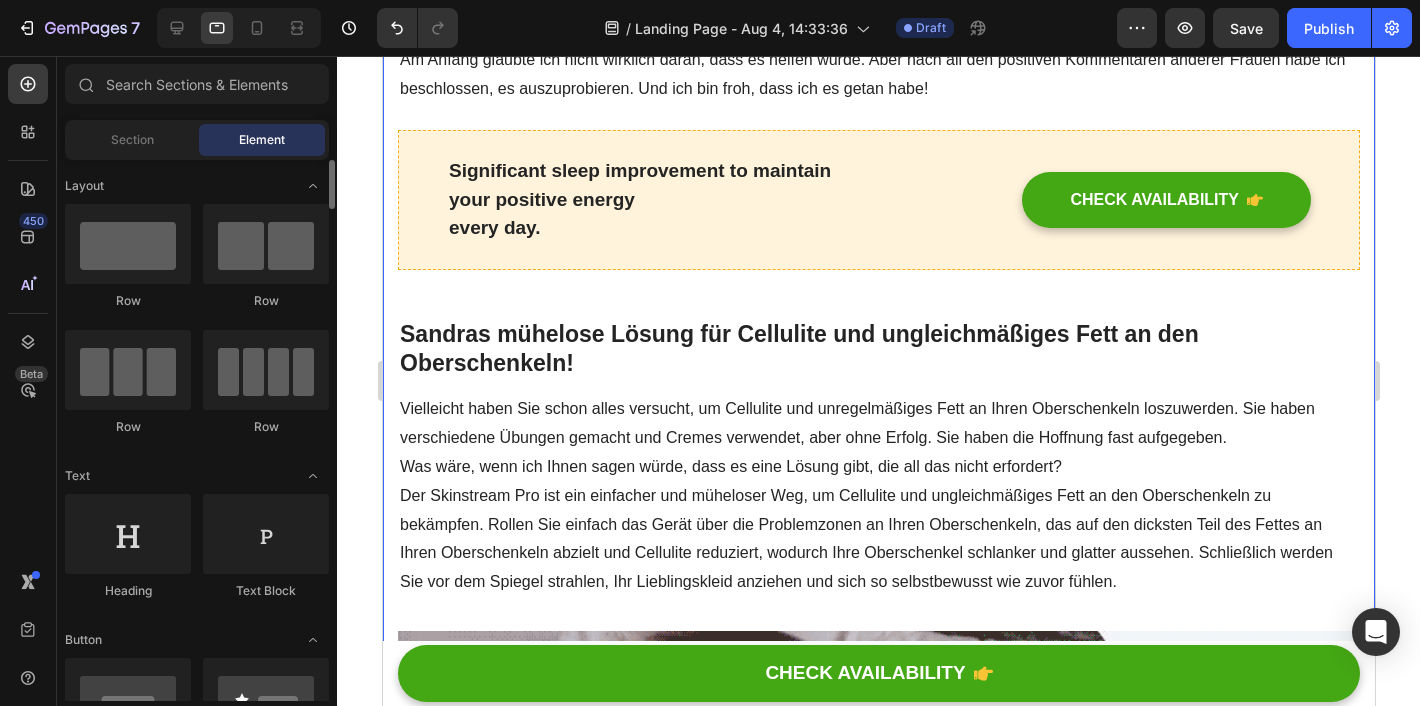 click on "Row" 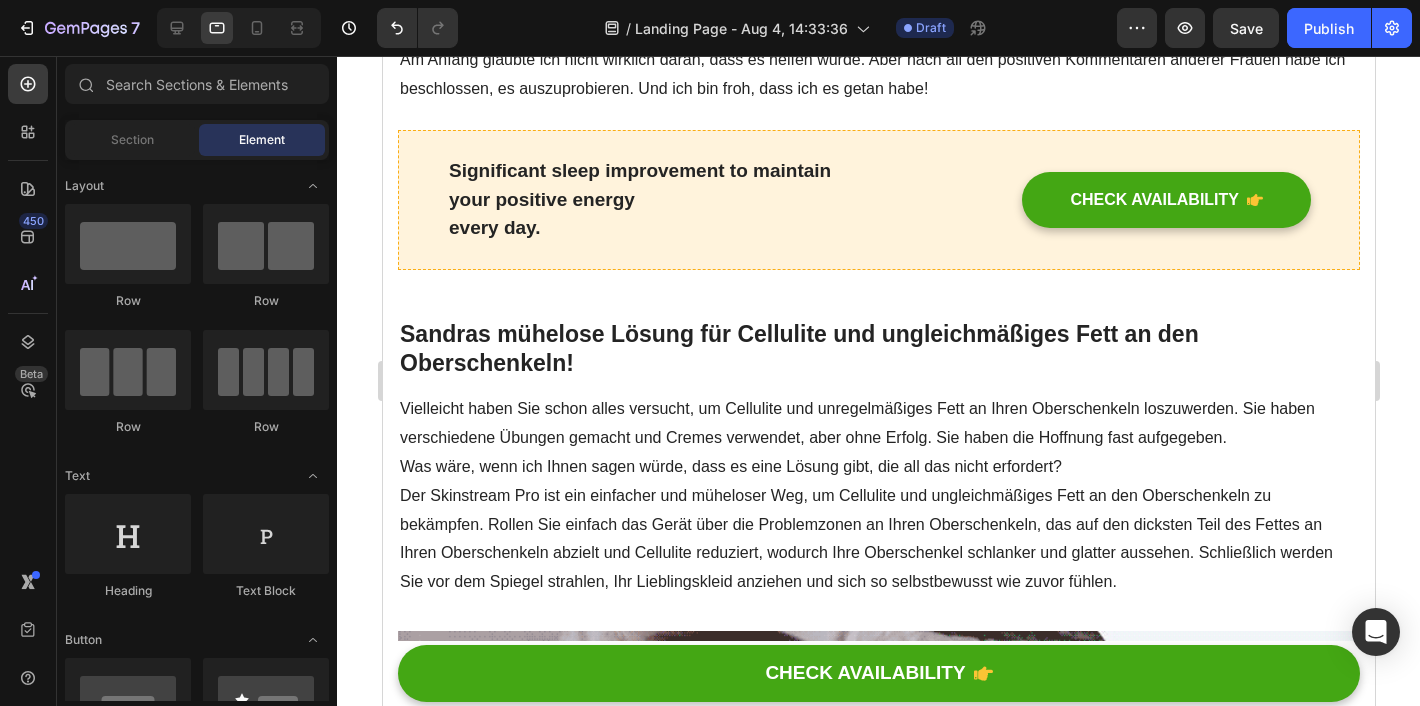 click at bounding box center [266, 244] 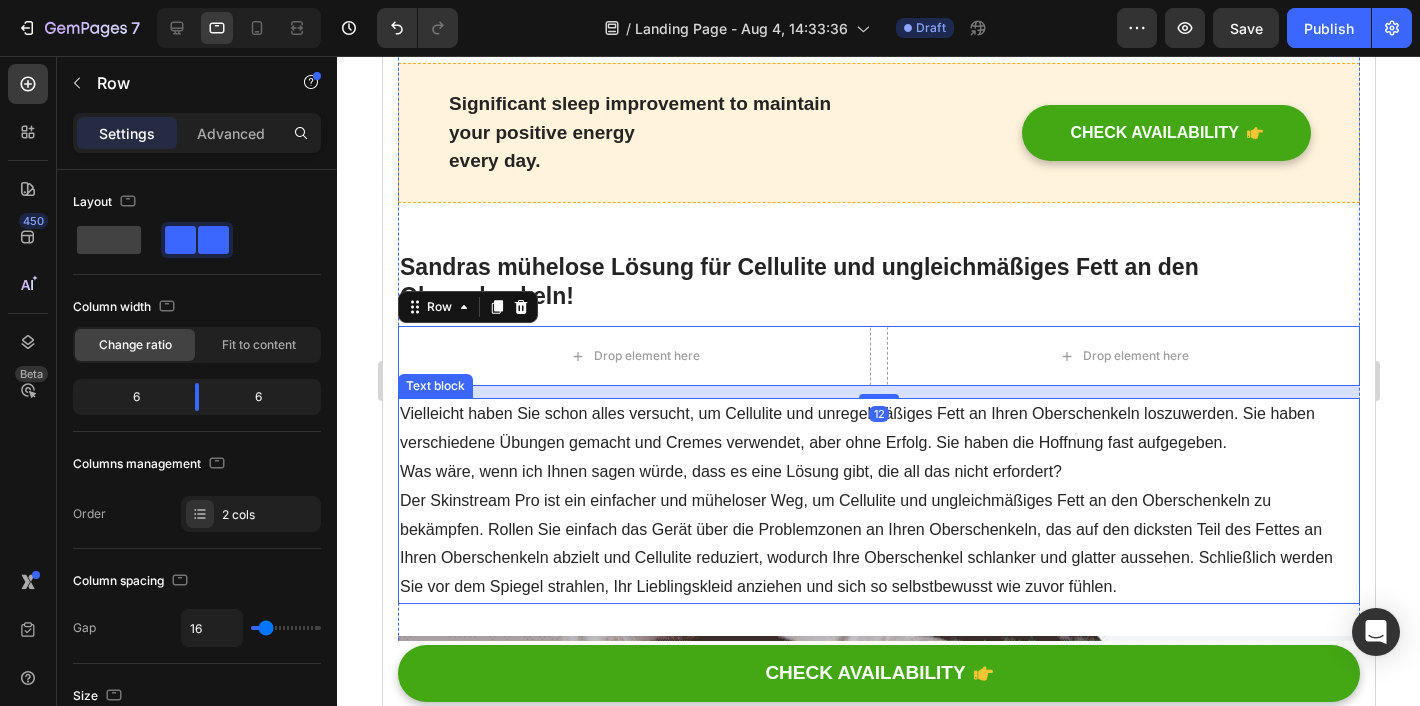 scroll, scrollTop: 2170, scrollLeft: 0, axis: vertical 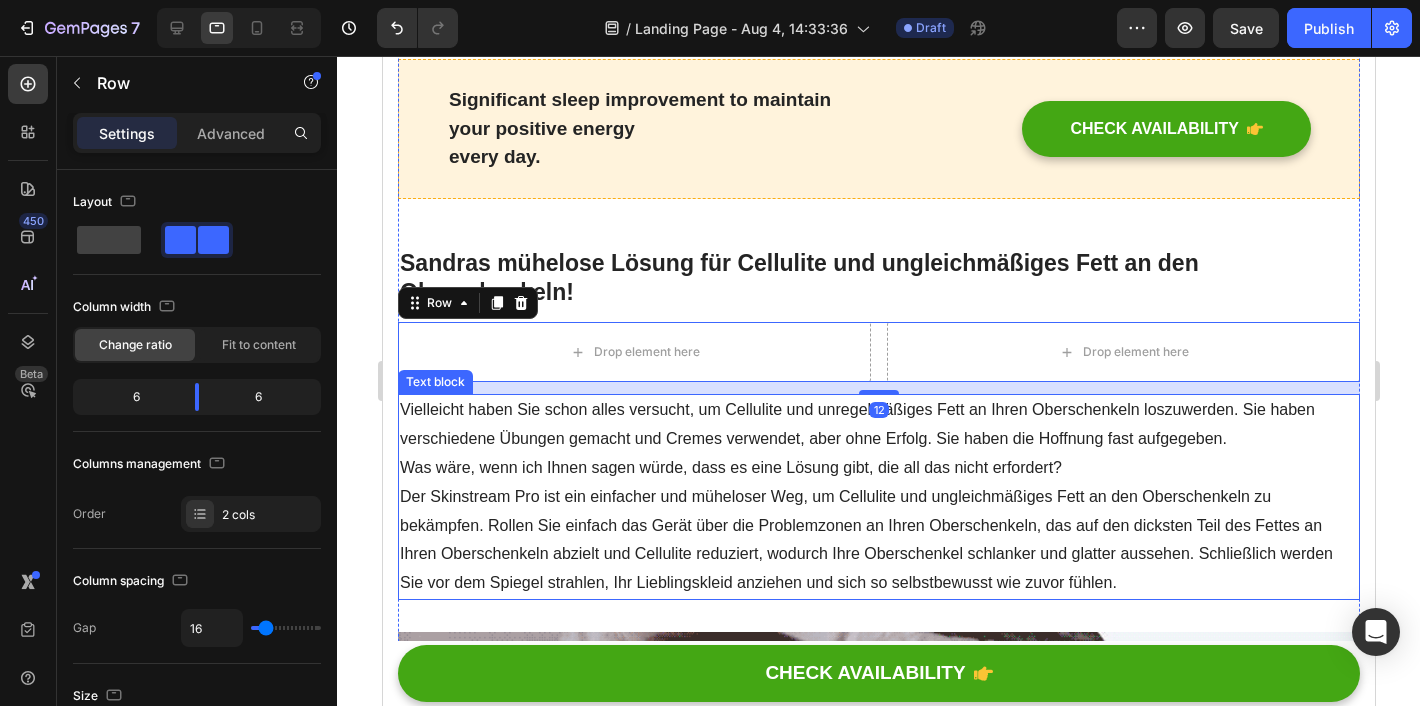 click on "Der Skinstream Pro ist ein einfacher und müheloser Weg, um Cellulite und ungleichmäßiges Fett an den Oberschenkeln zu bekämpfen. Rollen Sie einfach das Gerät über die Problemzonen an Ihren Oberschenkeln, das auf den dicksten Teil des Fettes an Ihren Oberschenkeln abzielt und Cellulite reduziert, wodurch Ihre Oberschenkel schlanker und glatter aussehen. Schließlich werden Sie vor dem Spiegel strahlen, Ihr Lieblingskleid anziehen und sich so selbstbewusst wie zuvor fühlen." at bounding box center [878, 540] 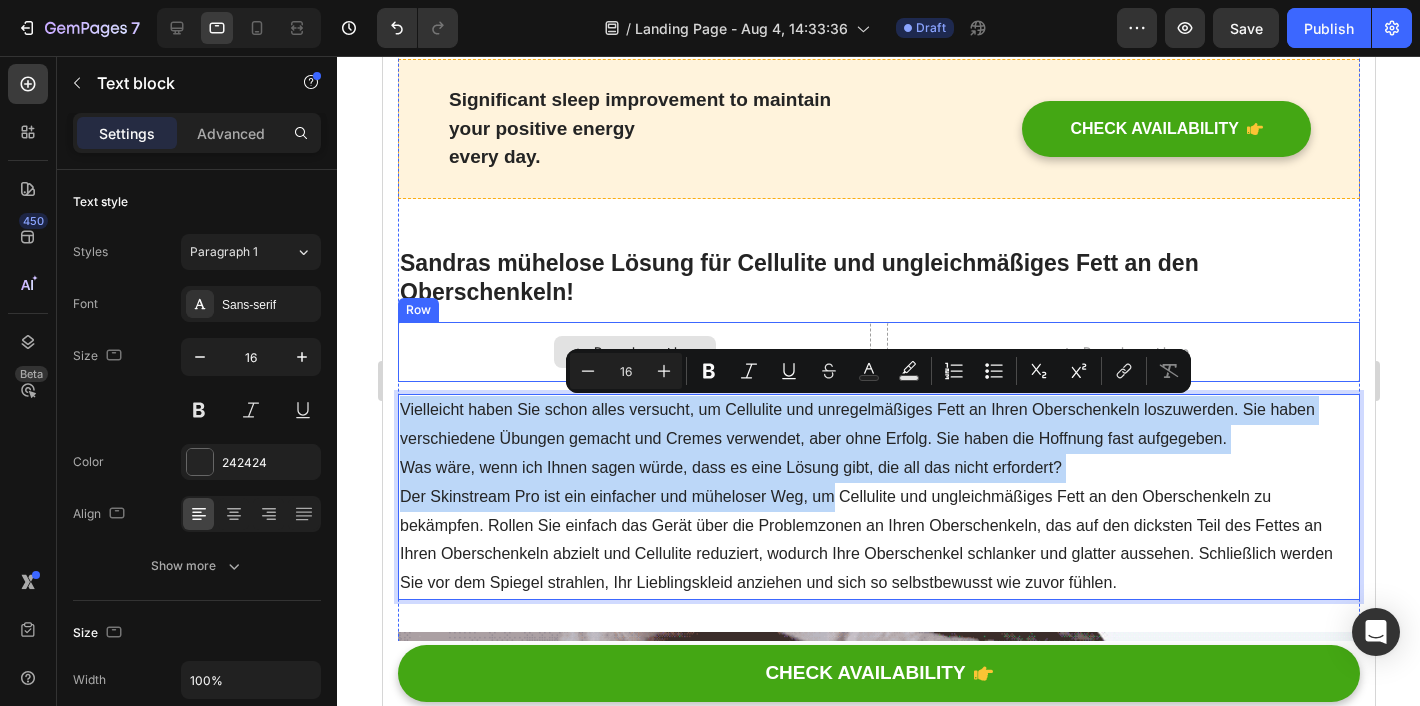 drag, startPoint x: 833, startPoint y: 495, endPoint x: 669, endPoint y: 352, distance: 217.58907 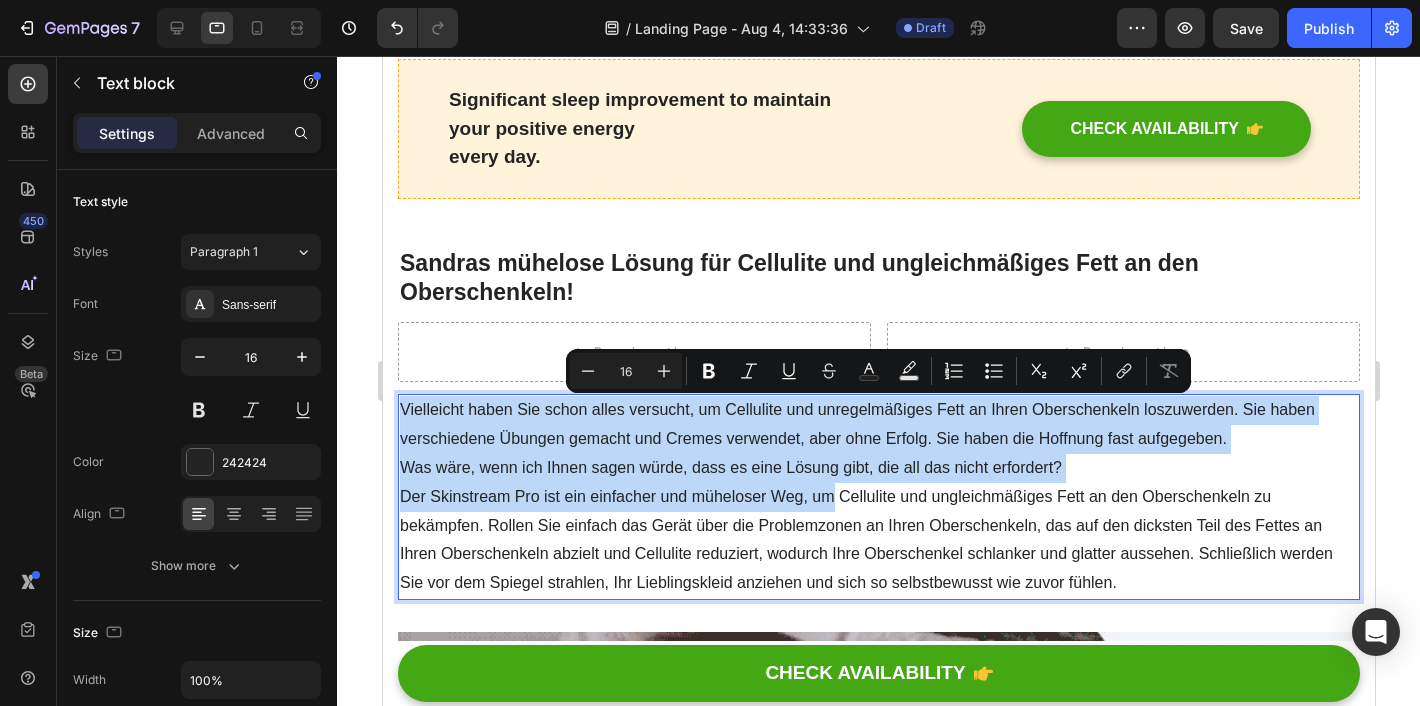 click on "Vielleicht haben Sie schon alles versucht, um Cellulite und unregelmäßiges Fett an Ihren Oberschenkeln loszuwerden. Sie haben verschiedene Übungen gemacht und Cremes verwendet, aber ohne Erfolg. Sie haben die Hoffnung fast aufgegeben." at bounding box center [878, 425] 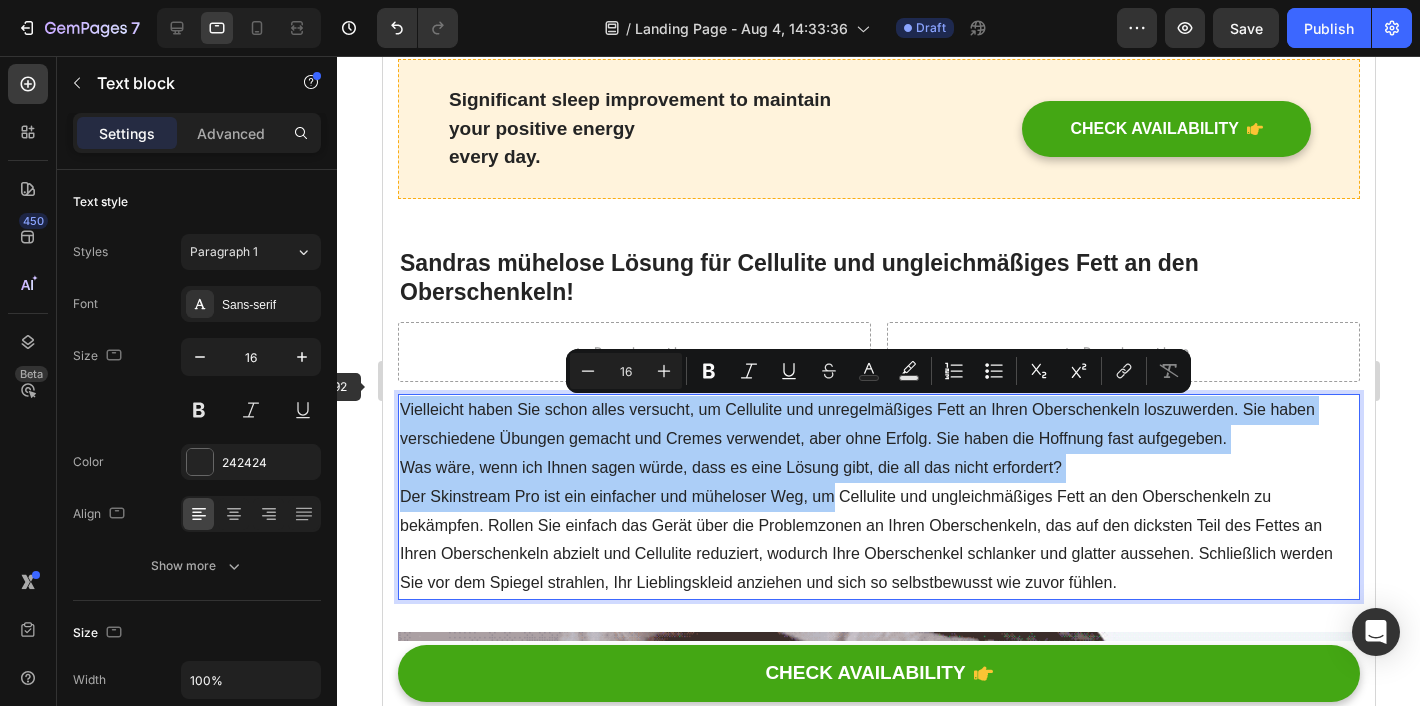 click 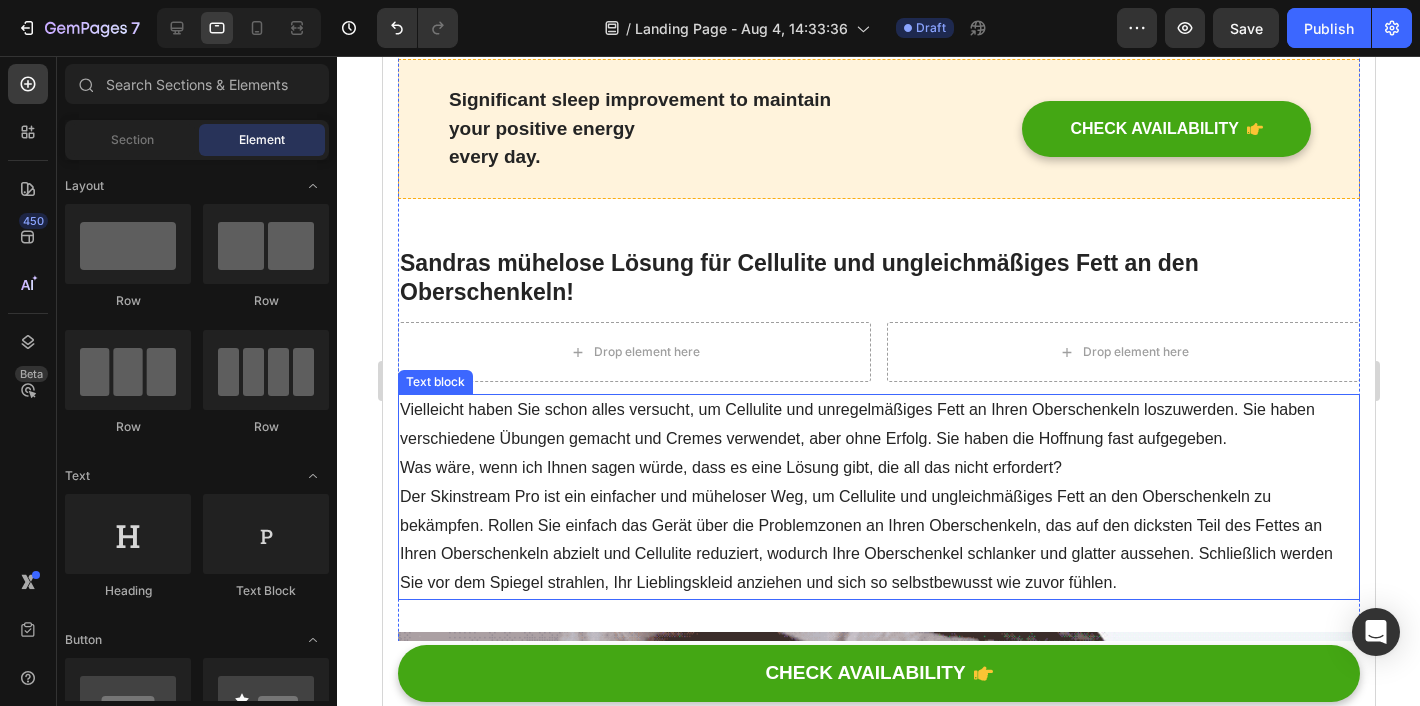 click on "Vielleicht haben Sie schon alles versucht, um Cellulite und unregelmäßiges Fett an Ihren Oberschenkeln loszuwerden. Sie haben verschiedene Übungen gemacht und Cremes verwendet, aber ohne Erfolg. Sie haben die Hoffnung fast aufgegeben." at bounding box center [878, 425] 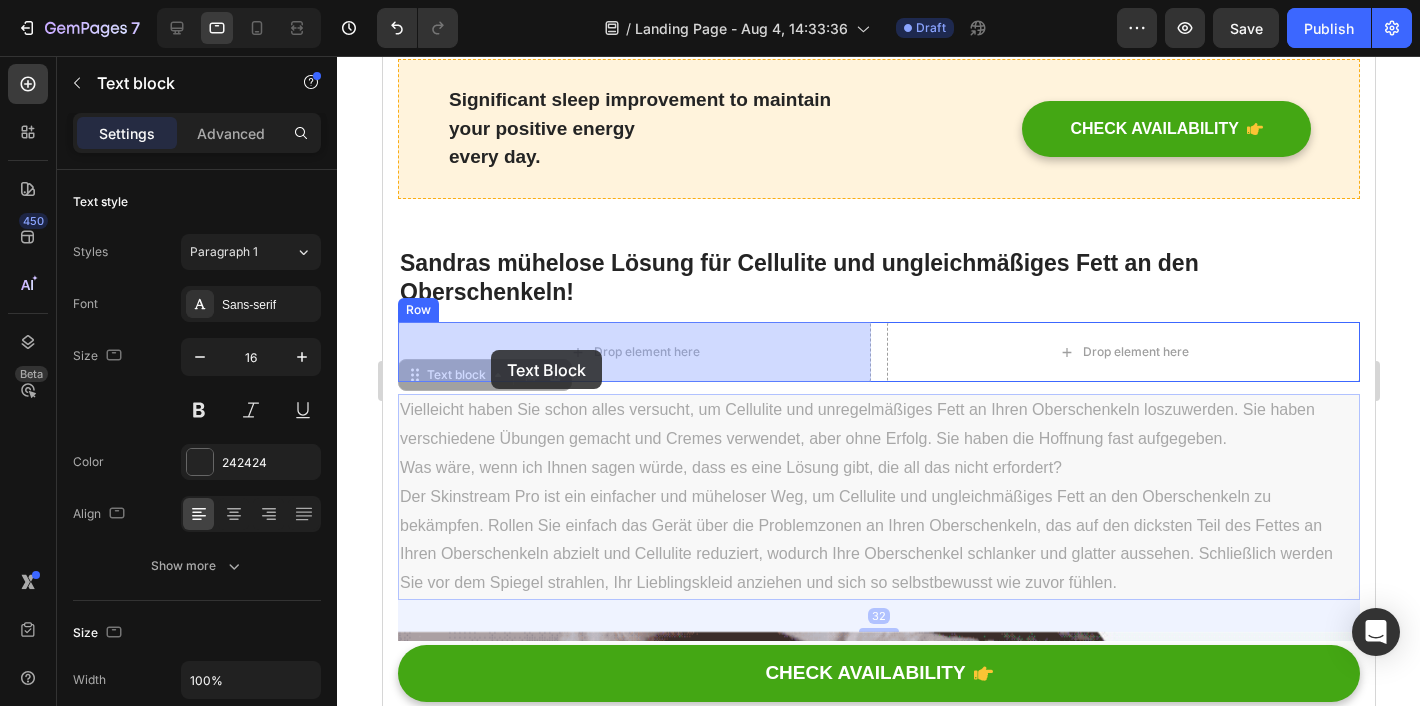 drag, startPoint x: 409, startPoint y: 380, endPoint x: 490, endPoint y: 350, distance: 86.37708 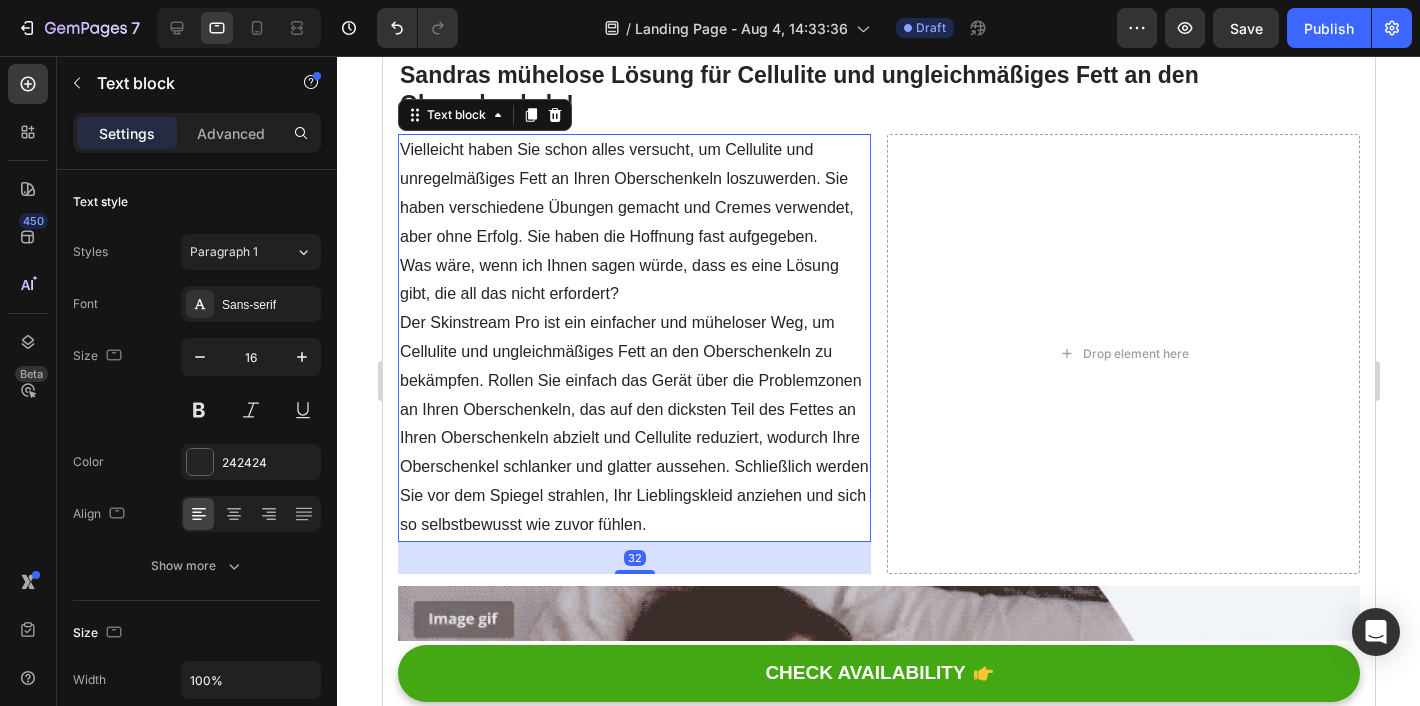 scroll, scrollTop: 2397, scrollLeft: 0, axis: vertical 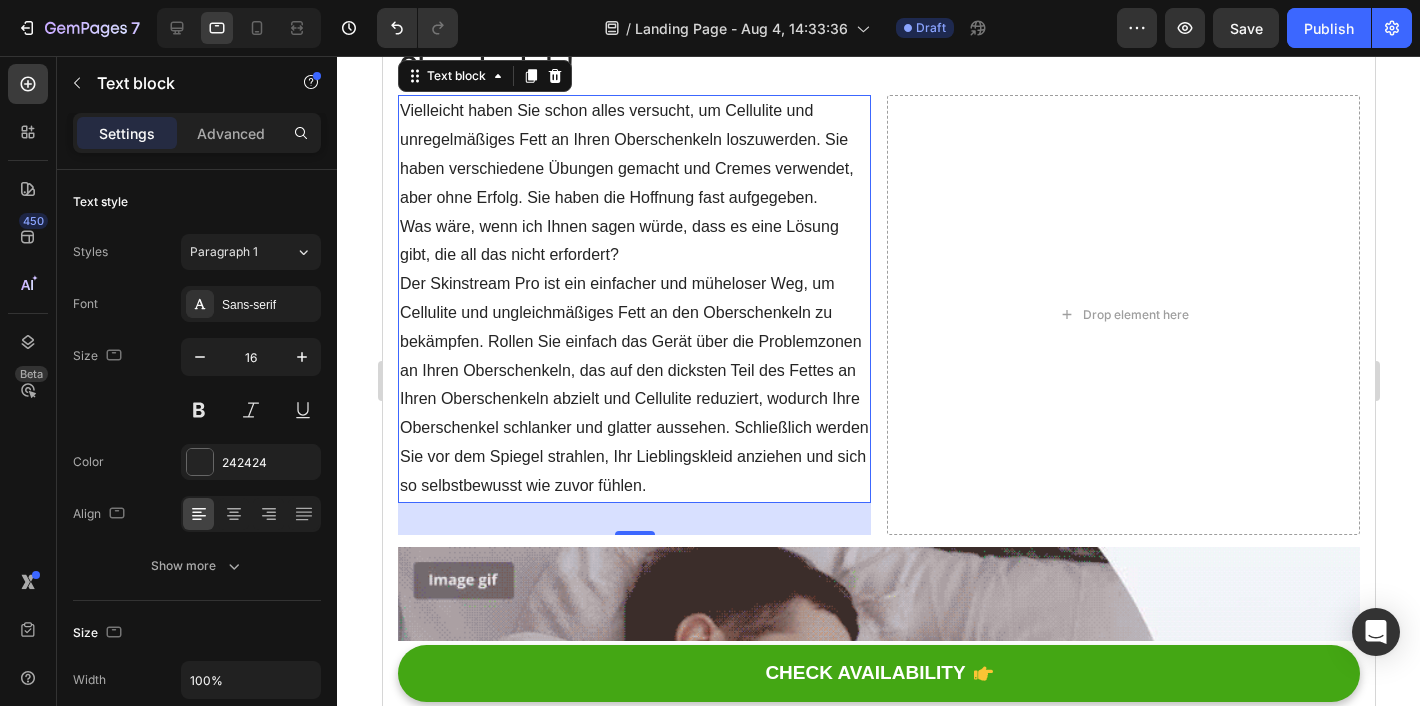 click on "Der Skinstream Pro ist ein einfacher und müheloser Weg, um Cellulite und ungleichmäßiges Fett an den Oberschenkeln zu bekämpfen. Rollen Sie einfach das Gerät über die Problemzonen an Ihren Oberschenkeln, das auf den dicksten Teil des Fettes an Ihren Oberschenkeln abzielt und Cellulite reduziert, wodurch Ihre Oberschenkel schlanker und glatter aussehen. Schließlich werden Sie vor dem Spiegel strahlen, Ihr Lieblingskleid anziehen und sich so selbstbewusst wie zuvor fühlen." at bounding box center (633, 385) 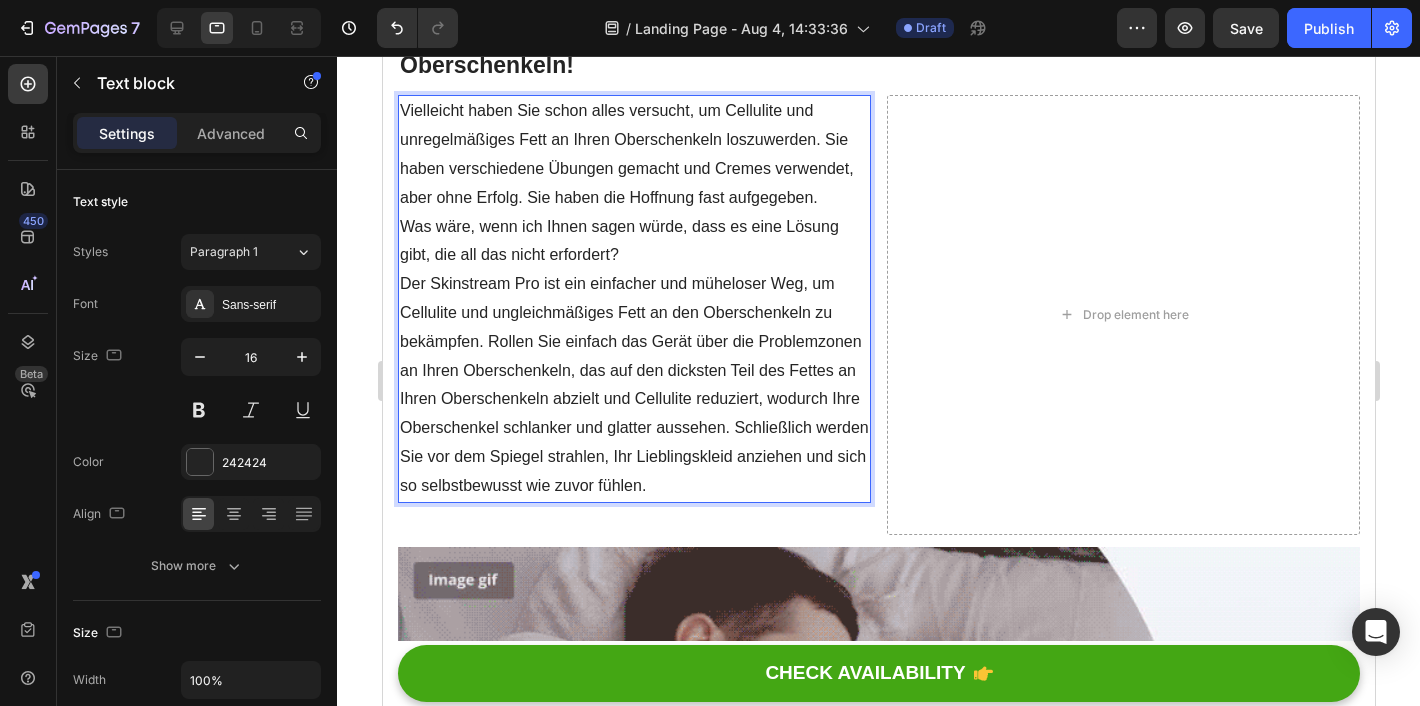 click on "Was wäre, wenn ich Ihnen sagen würde, dass es eine Lösung gibt, die all das nicht erfordert?" at bounding box center (633, 242) 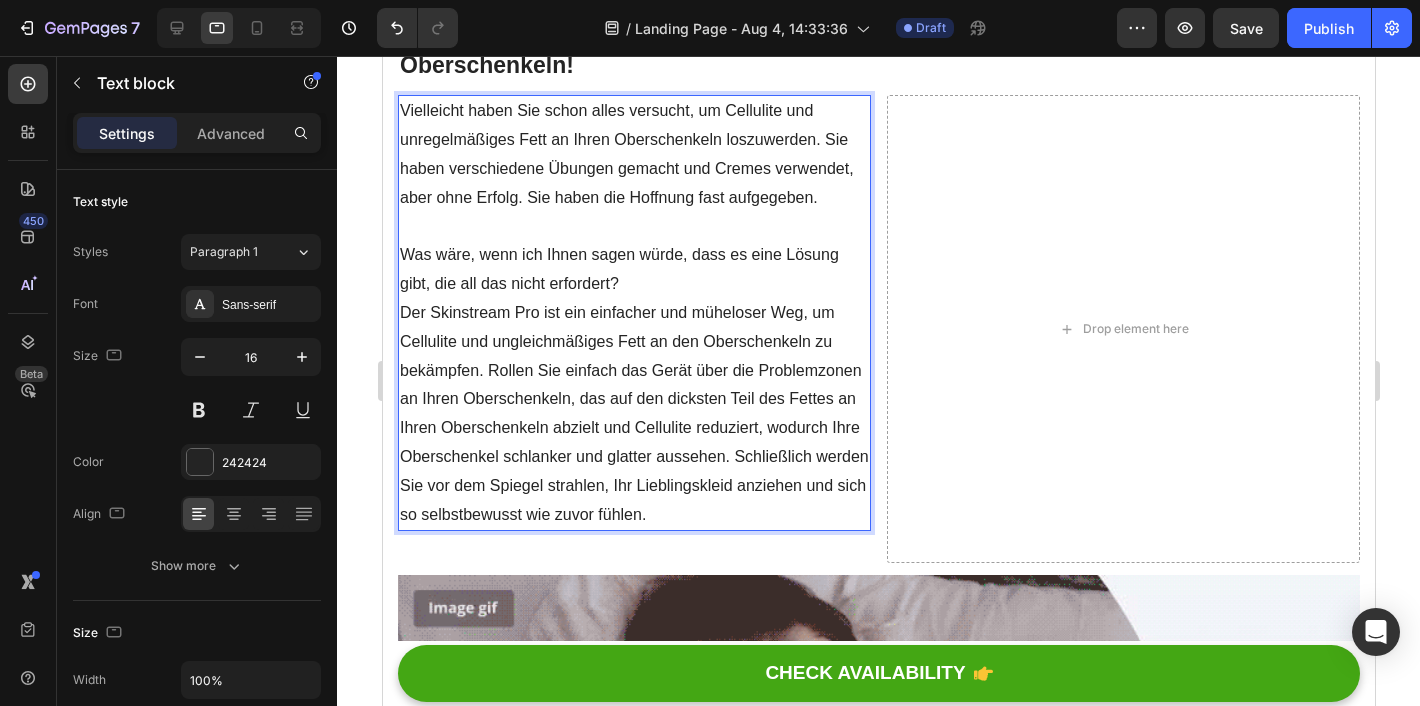click on "Was wäre, wenn ich Ihnen sagen würde, dass es eine Lösung gibt, die all das nicht erfordert?" at bounding box center [633, 270] 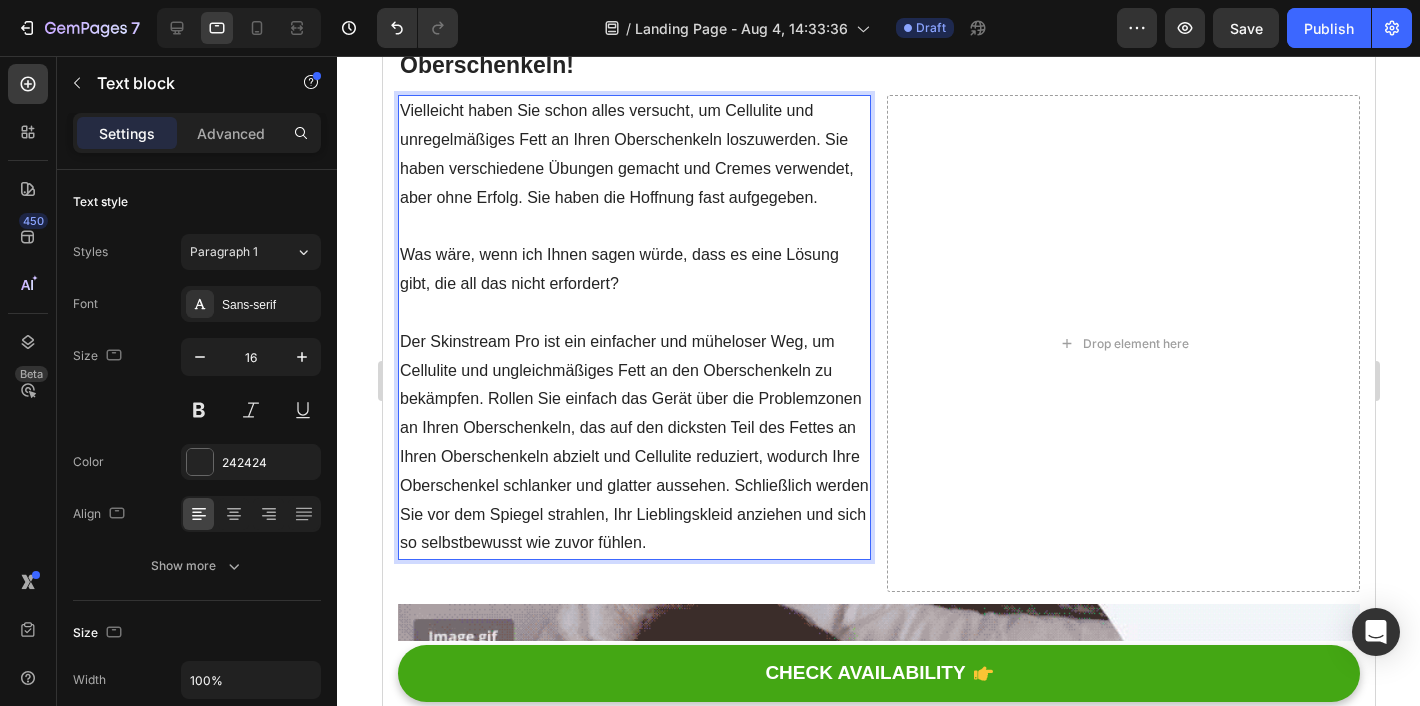 click on "Der Skinstream Pro ist ein einfacher und müheloser Weg, um Cellulite und ungleichmäßiges Fett an den Oberschenkeln zu bekämpfen. Rollen Sie einfach das Gerät über die Problemzonen an Ihren Oberschenkeln, das auf den dicksten Teil des Fettes an Ihren Oberschenkeln abzielt und Cellulite reduziert, wodurch Ihre Oberschenkel schlanker und glatter aussehen. Schließlich werden Sie vor dem Spiegel strahlen, Ihr Lieblingskleid anziehen und sich so selbstbewusst wie zuvor fühlen." at bounding box center [633, 443] 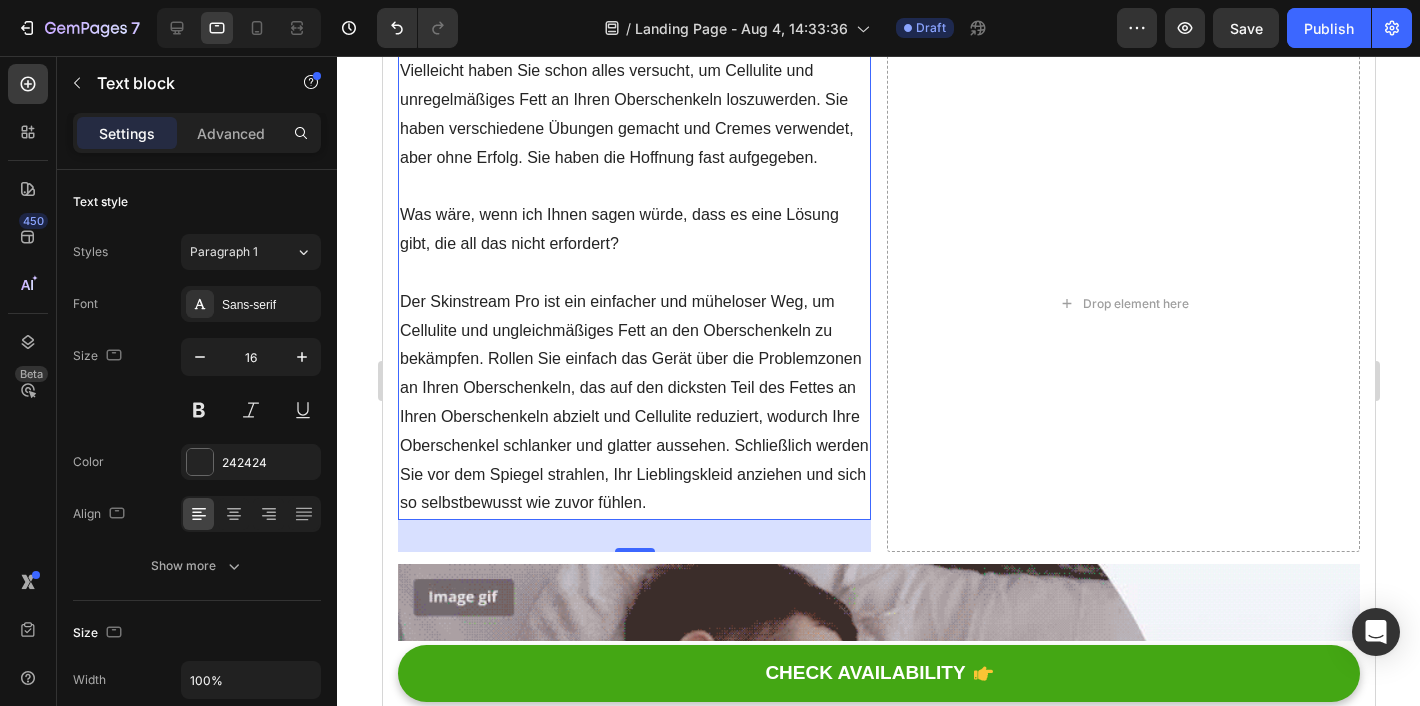 scroll, scrollTop: 2449, scrollLeft: 0, axis: vertical 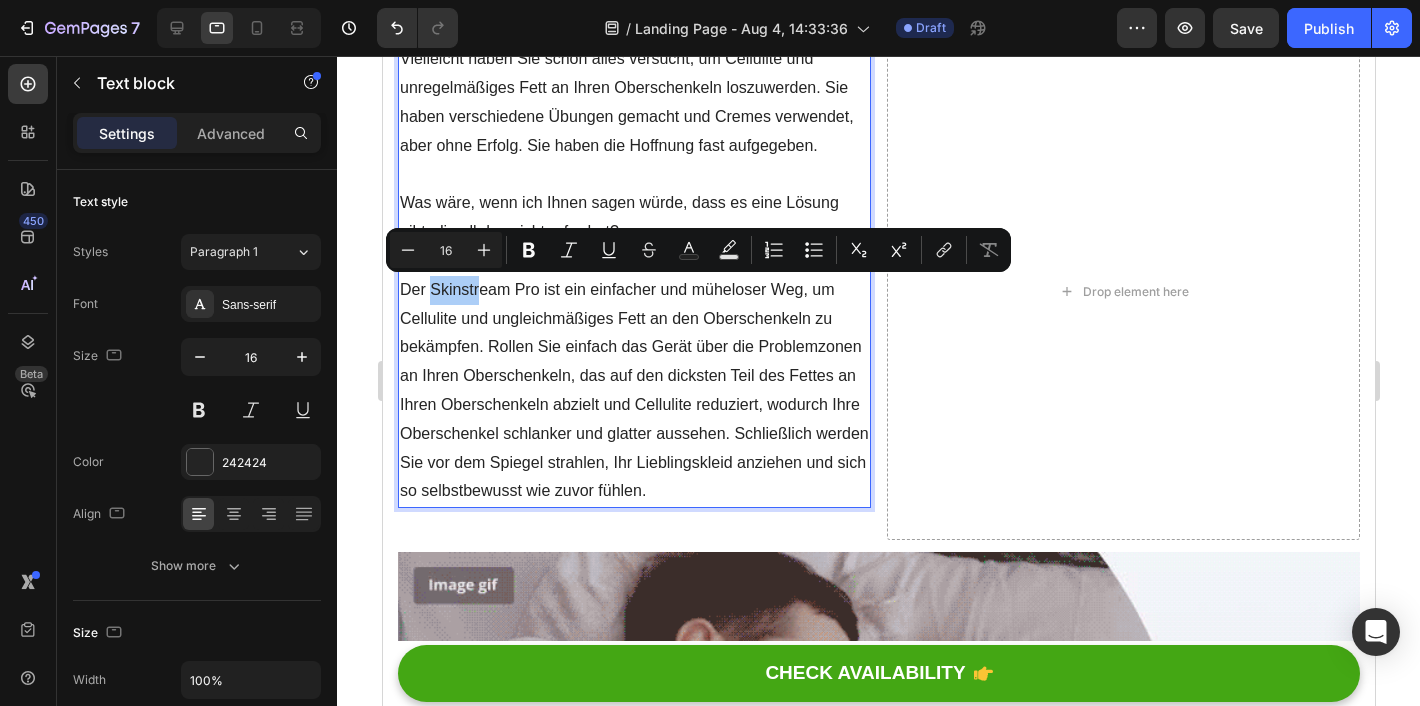 click 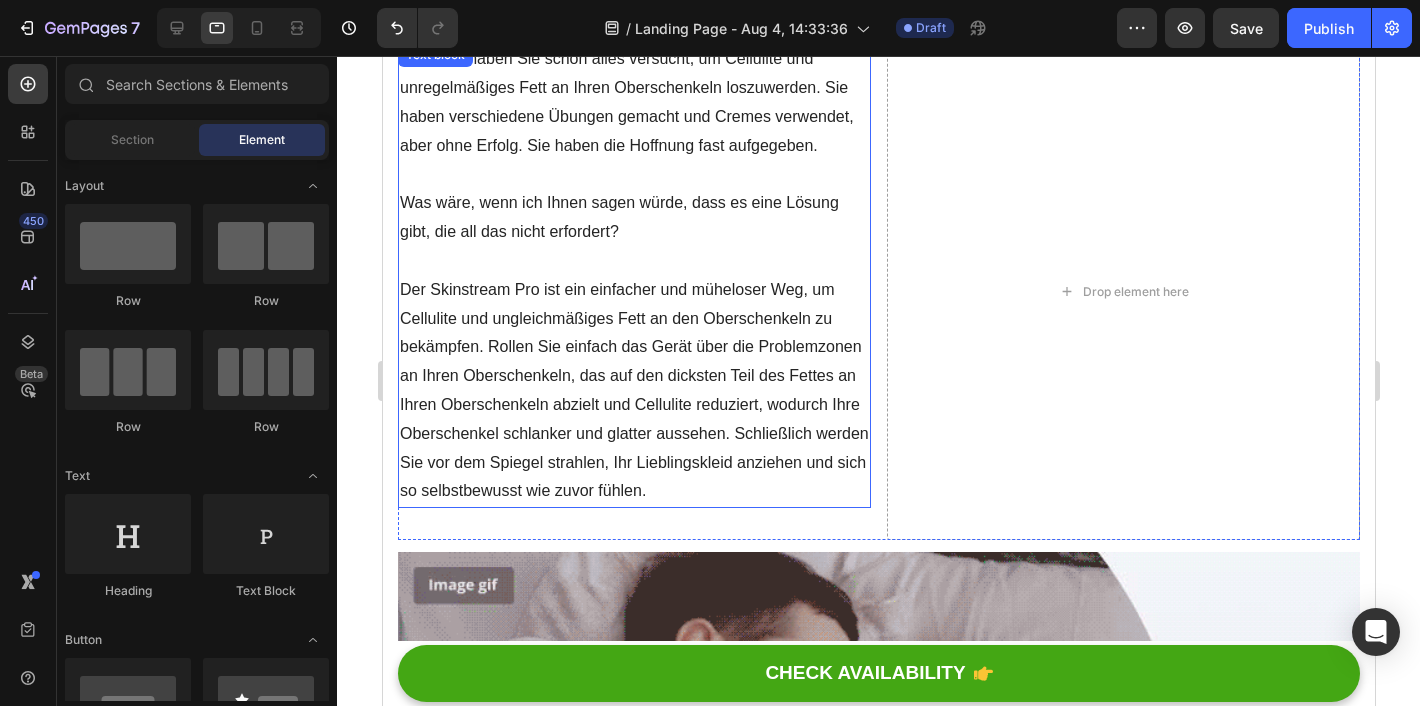 scroll, scrollTop: 2270, scrollLeft: 0, axis: vertical 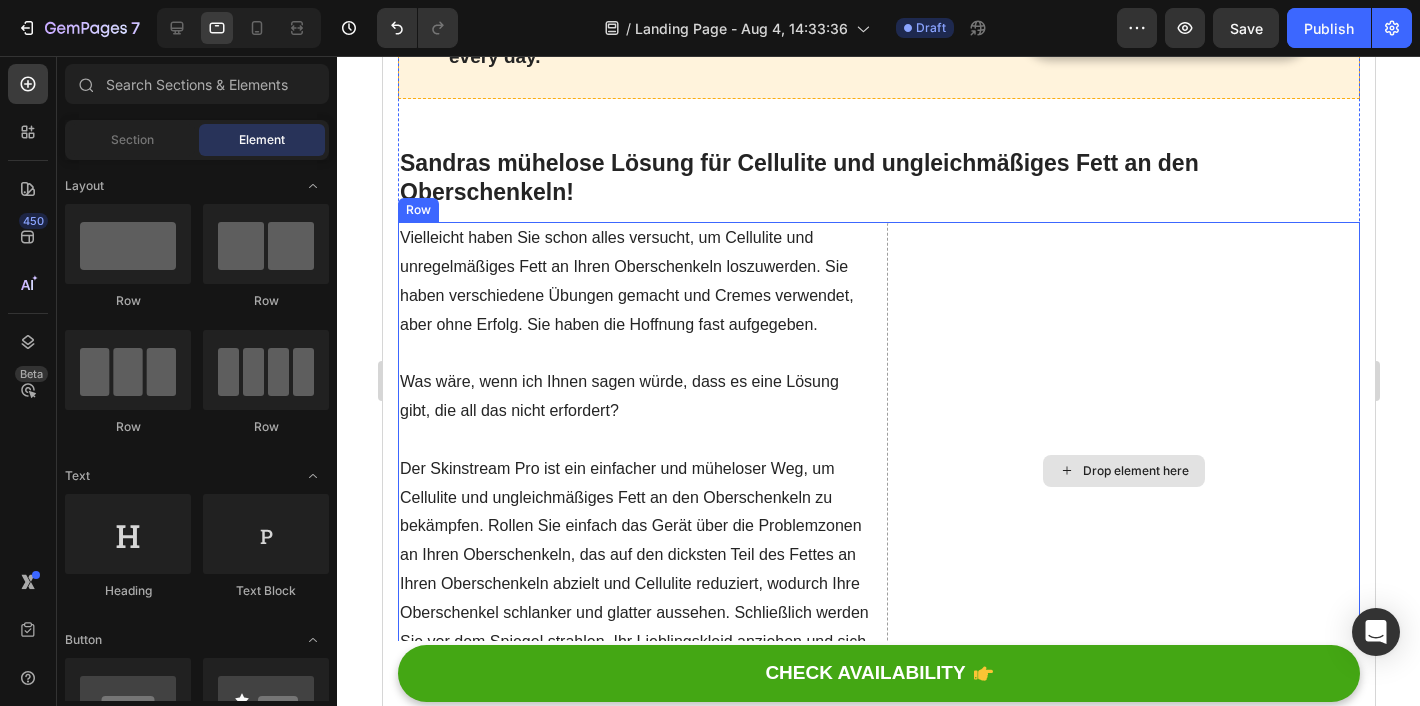 click on "Drop element here" at bounding box center [1122, 470] 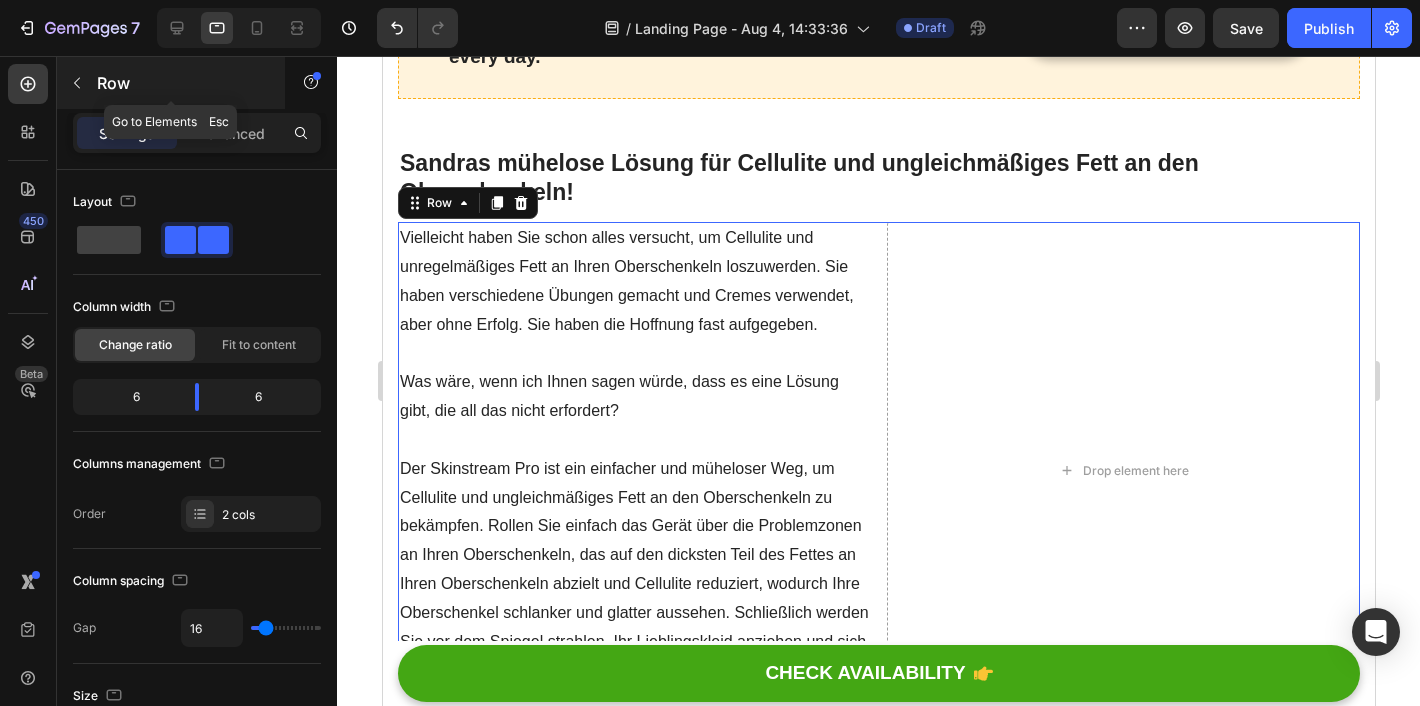 click 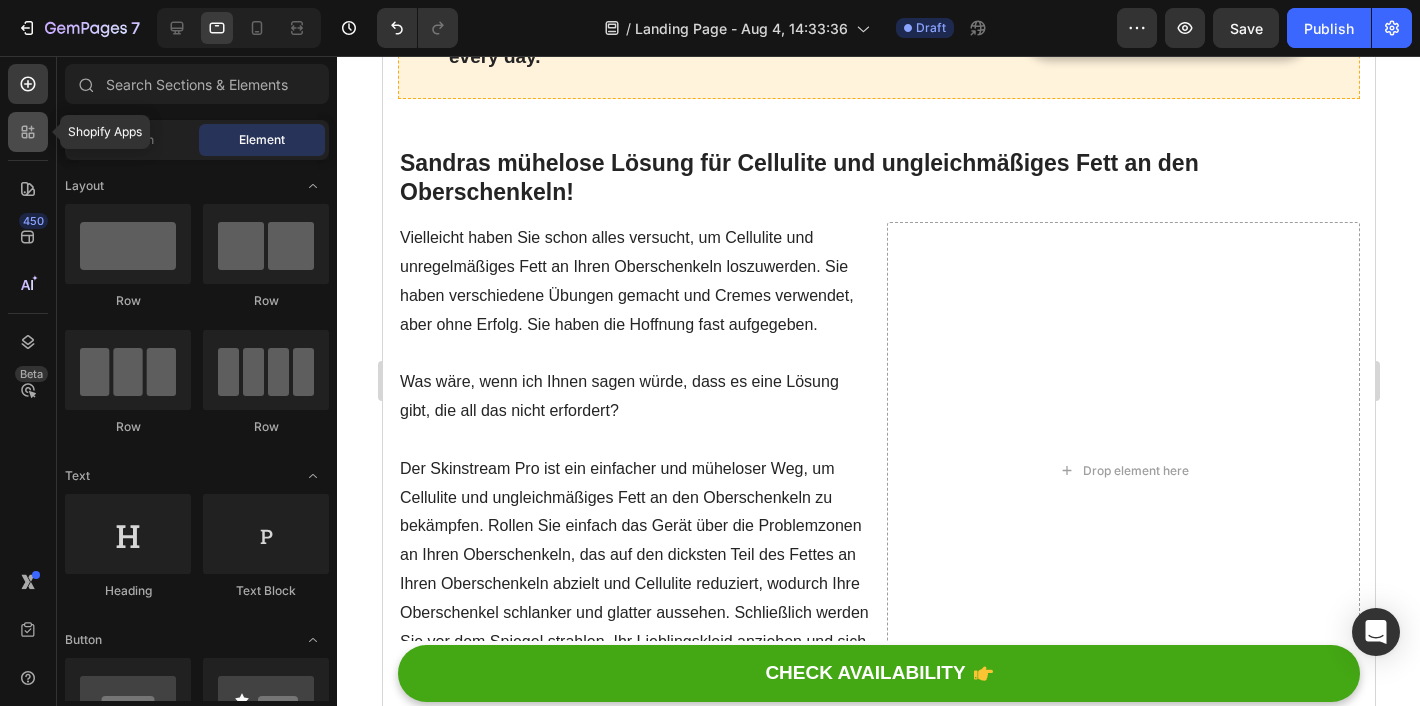 click 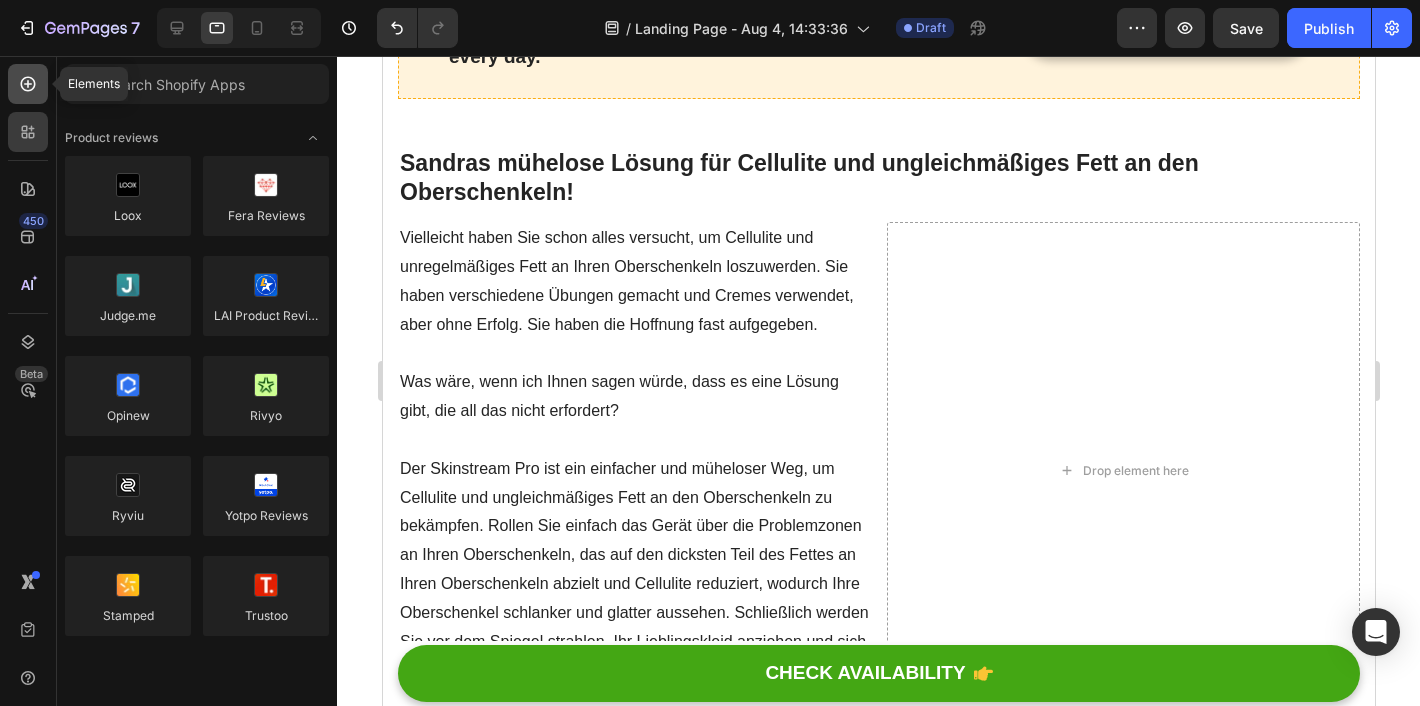 click 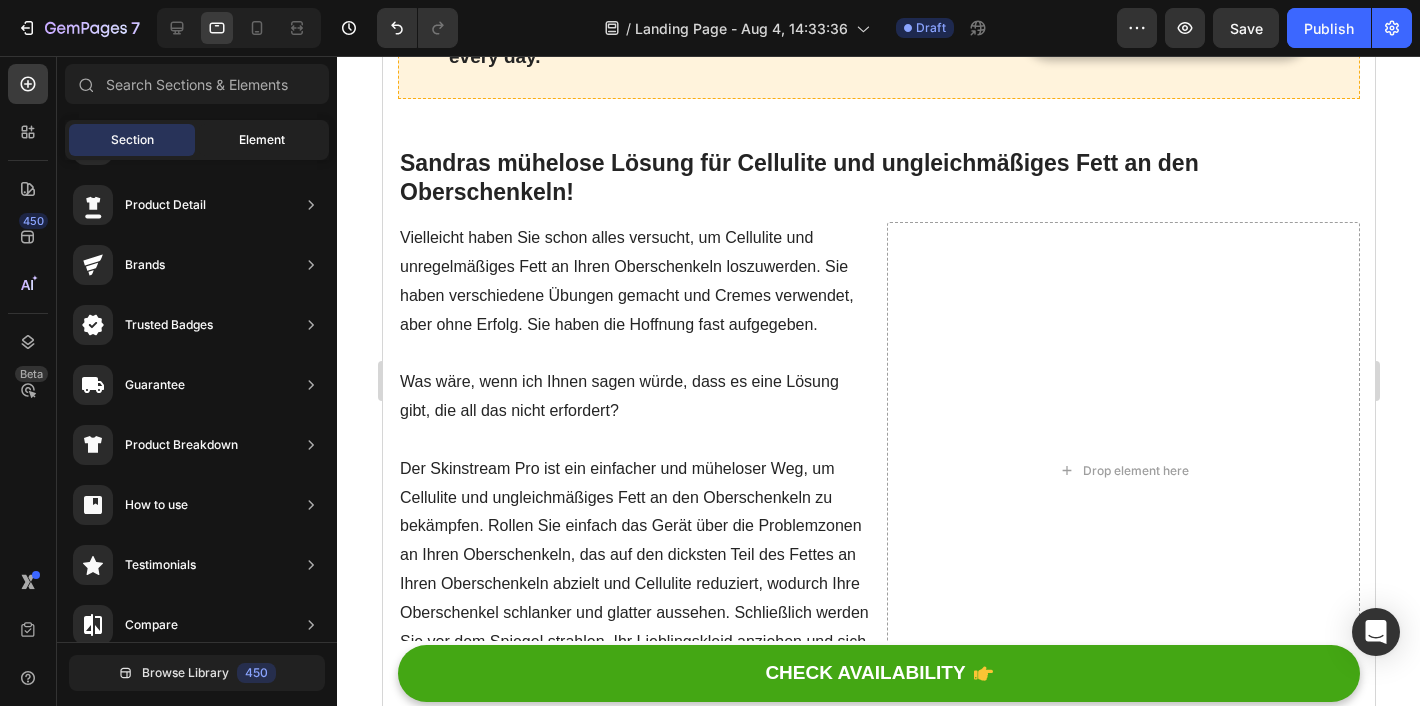 click on "Element" at bounding box center [262, 140] 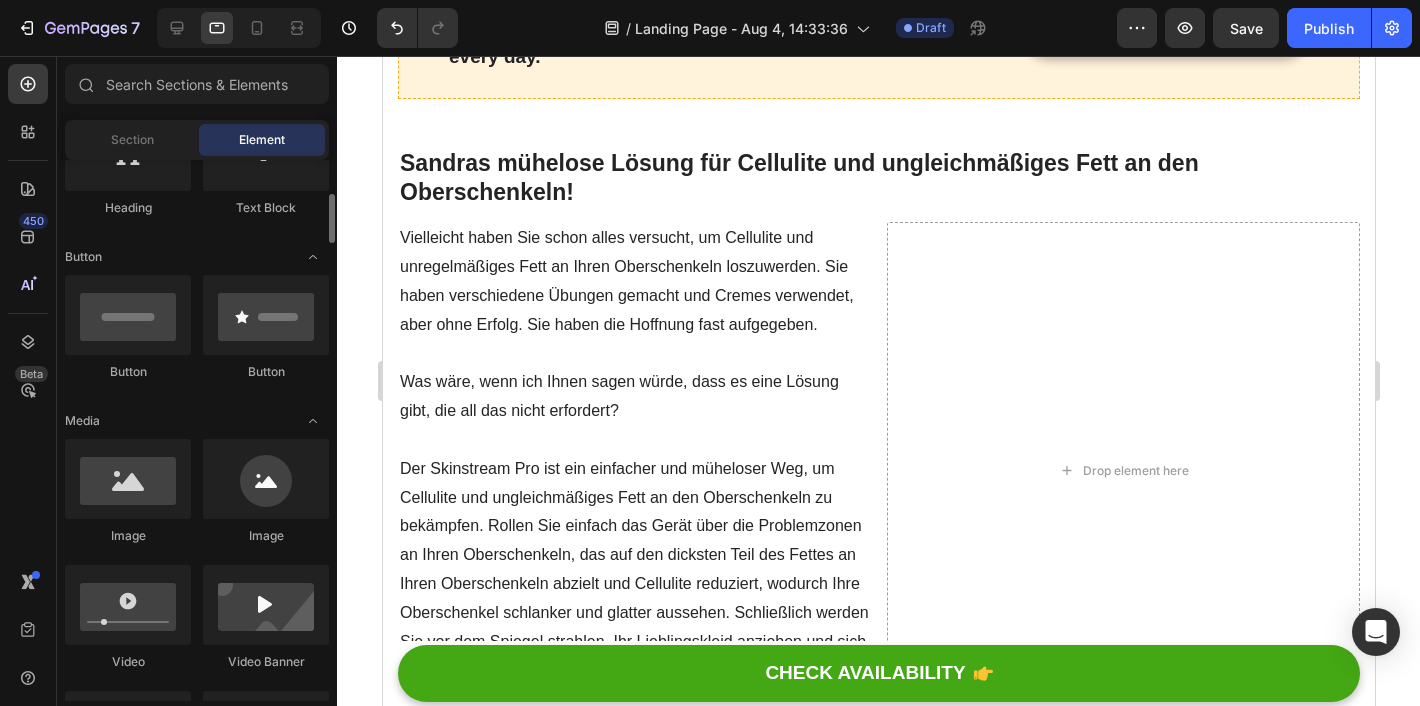 scroll, scrollTop: 407, scrollLeft: 0, axis: vertical 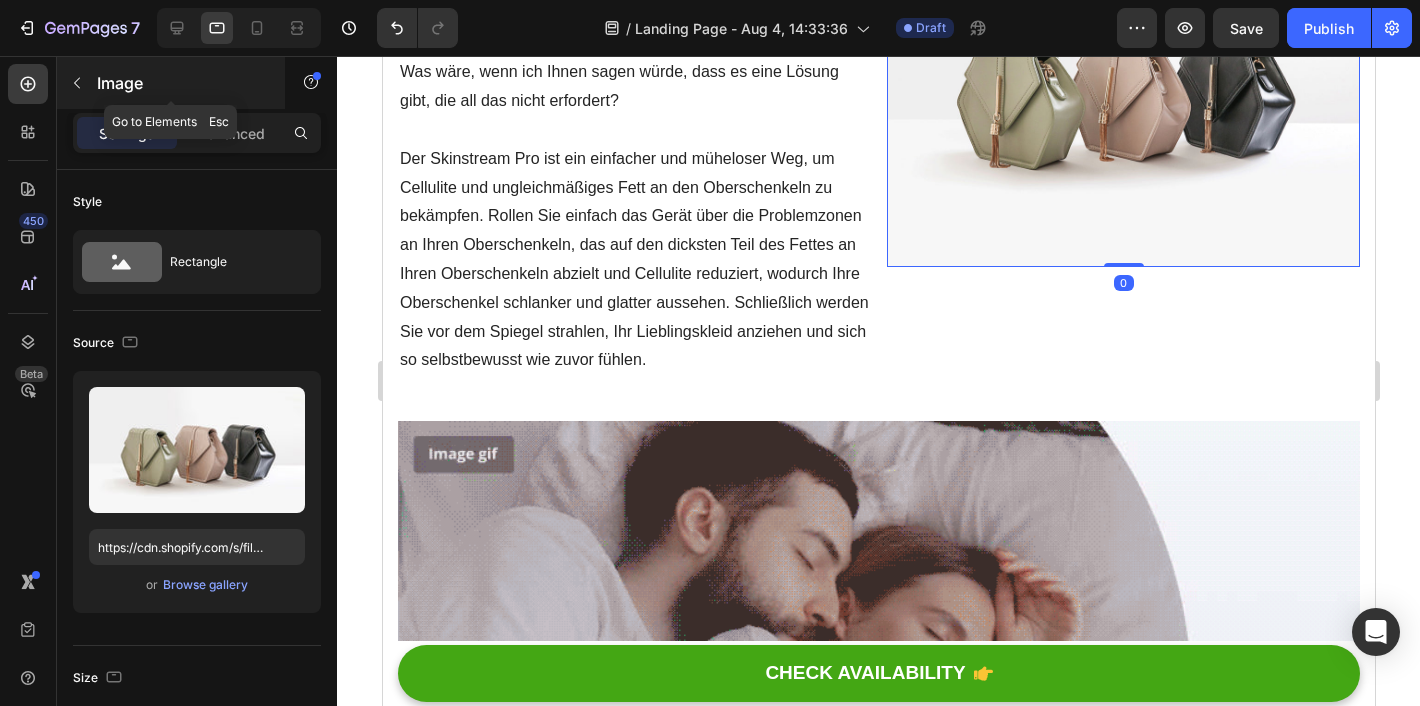 click 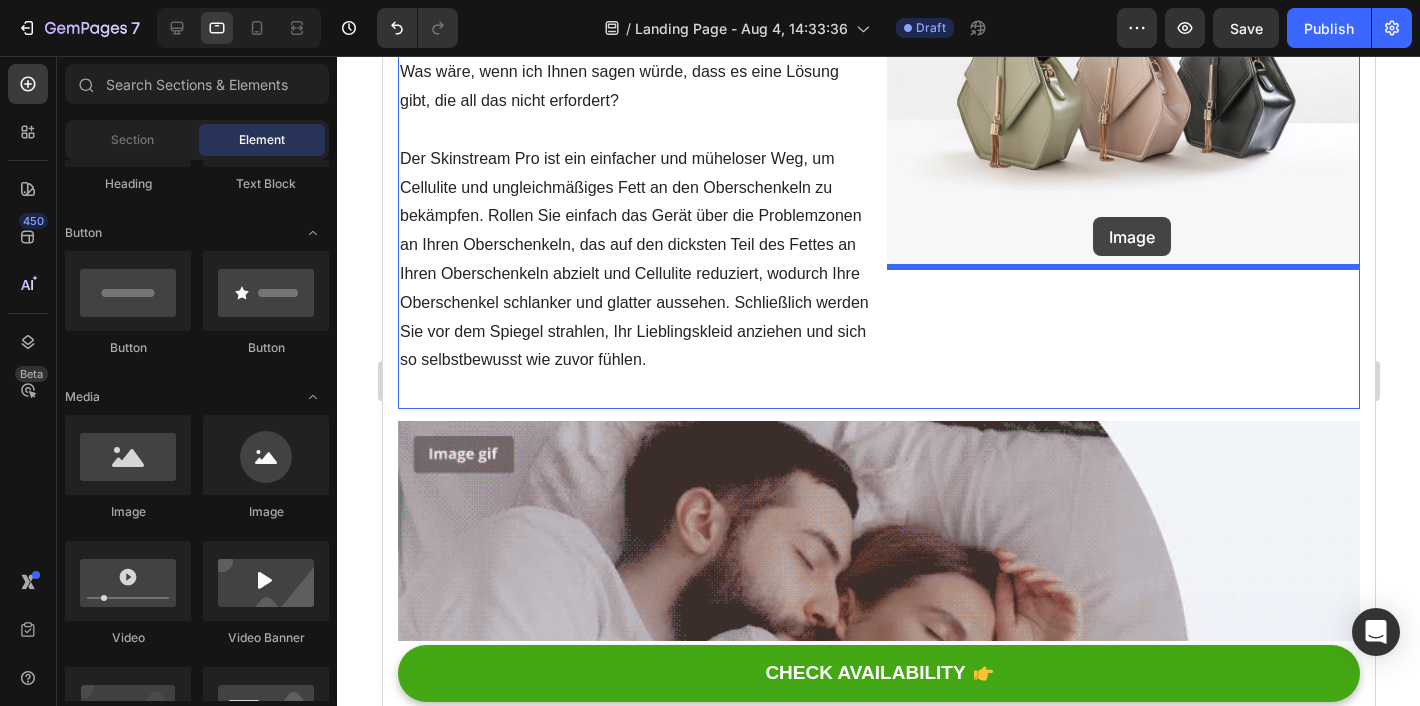 drag, startPoint x: 510, startPoint y: 518, endPoint x: 1094, endPoint y: 212, distance: 659.31177 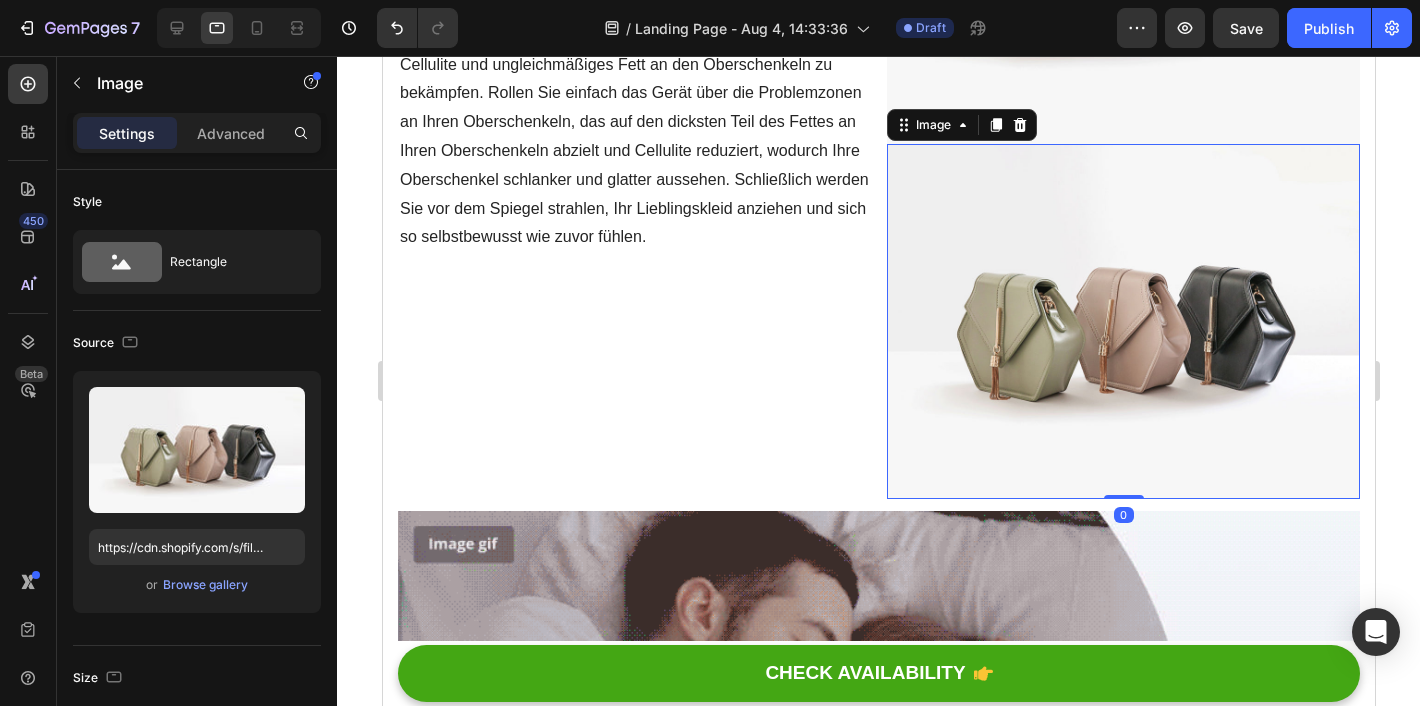 scroll, scrollTop: 2709, scrollLeft: 0, axis: vertical 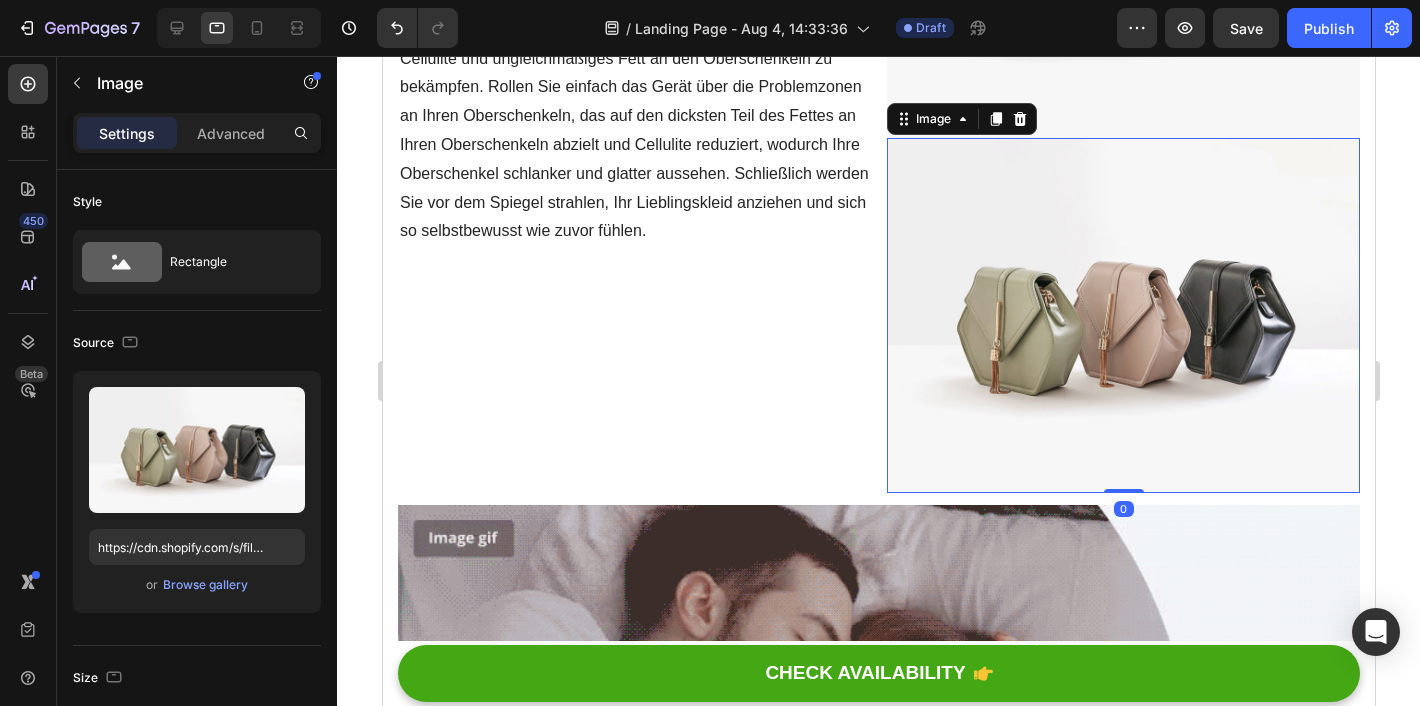 click at bounding box center (1122, 315) 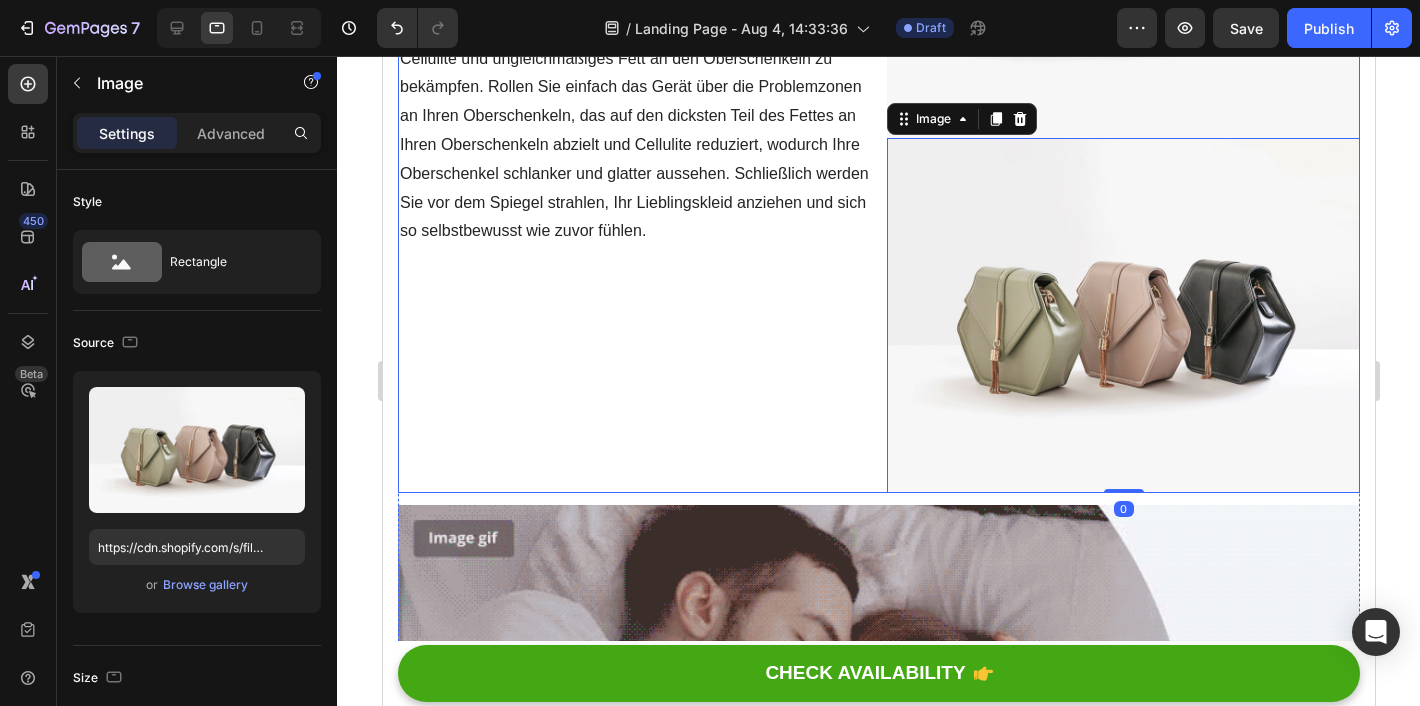 click on "Vielleicht haben Sie schon alles versucht, um Cellulite und unregelmäßiges Fett an Ihren Oberschenkeln loszuwerden. Sie haben verschiedene Übungen gemacht und Cremes verwendet, aber ohne Erfolg. Sie haben die Hoffnung fast aufgegeben. Was wäre, wenn ich Ihnen sagen würde, dass es eine Lösung gibt, die all das nicht erfordert? Der Skinstream Pro ist ein einfacher und müheloser Weg, um Cellulite und ungleichmäßiges Fett an den Oberschenkeln zu bekämpfen. Rollen Sie einfach das Gerät über die Problemzonen an Ihren Oberschenkeln, das auf den dicksten Teil des Fettes an Ihren Oberschenkeln abzielt und Cellulite reduziert, wodurch Ihre Oberschenkel schlanker und glatter aussehen. Schließlich werden Sie vor dem Spiegel strahlen, Ihr Lieblingskleid anziehen und sich so selbstbewusst wie zuvor fühlen. Text block" at bounding box center [633, 138] 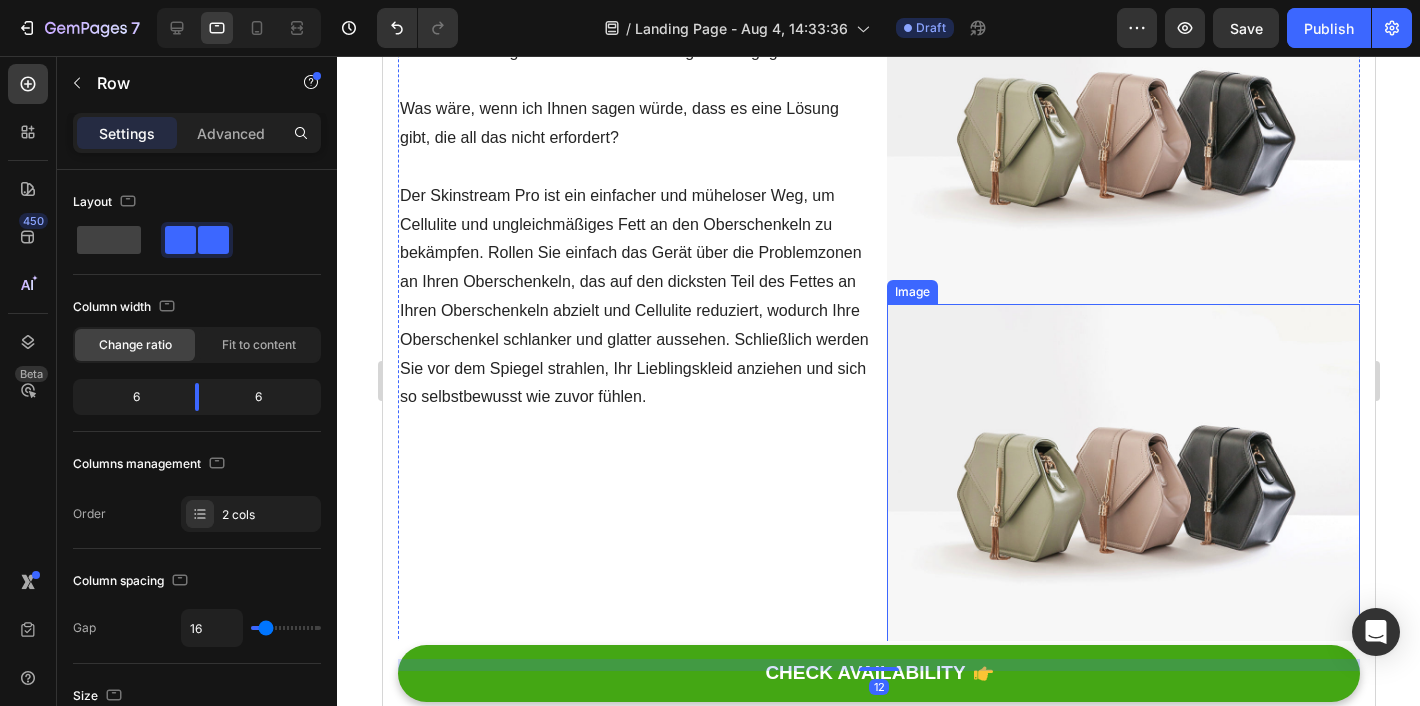 scroll, scrollTop: 2416, scrollLeft: 0, axis: vertical 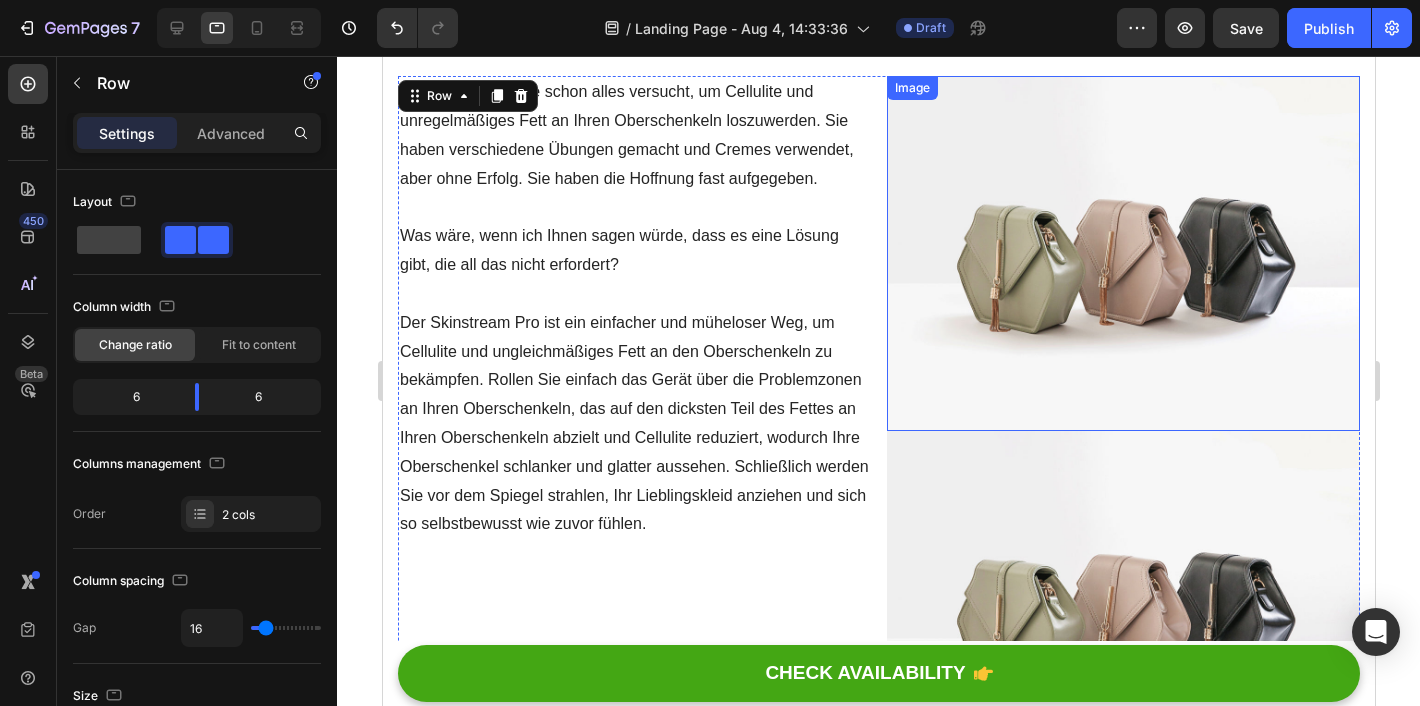 click at bounding box center (1122, 253) 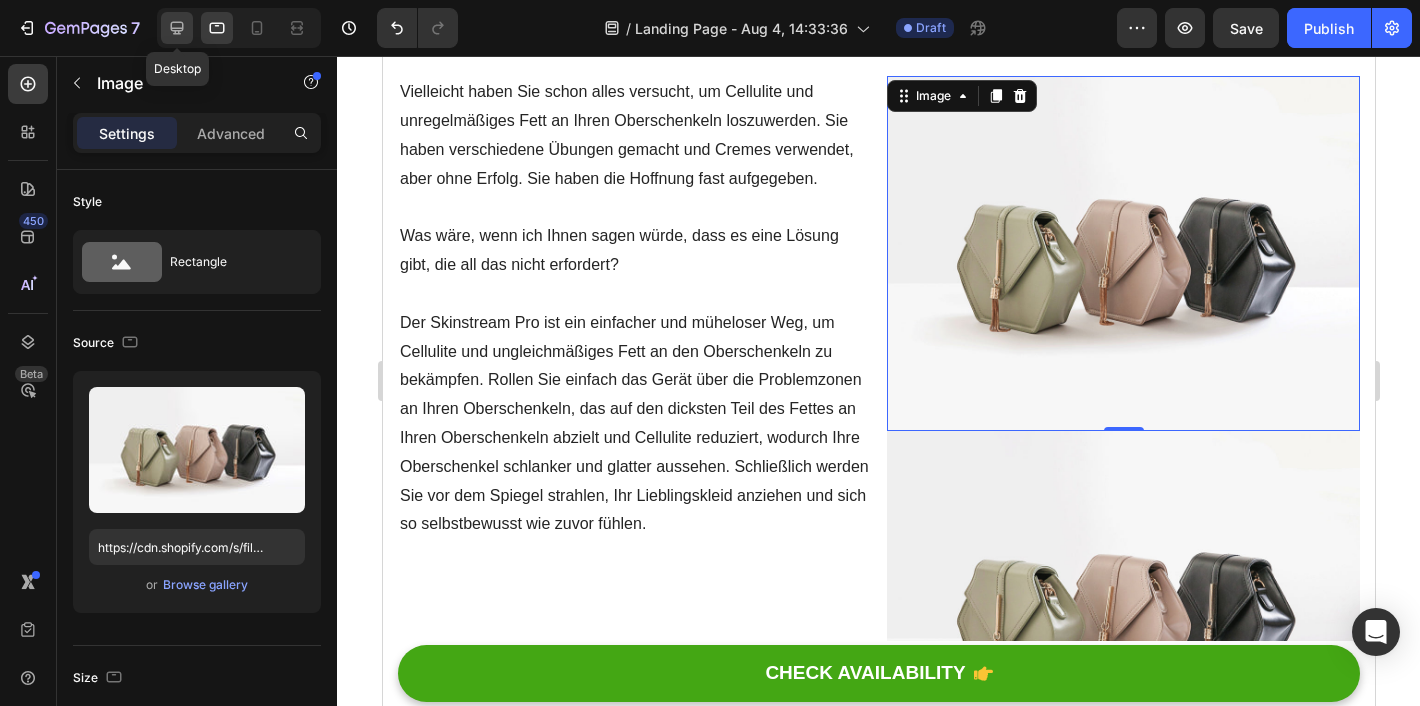 click 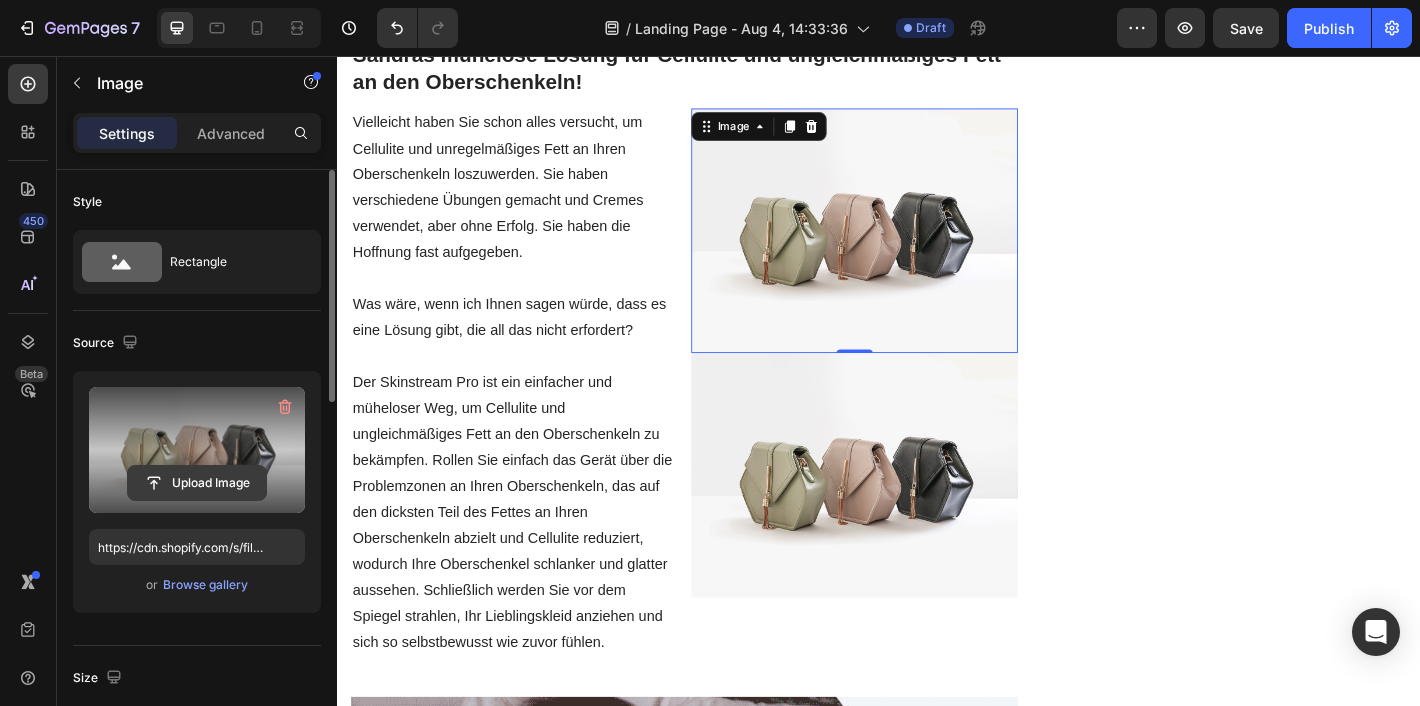 click 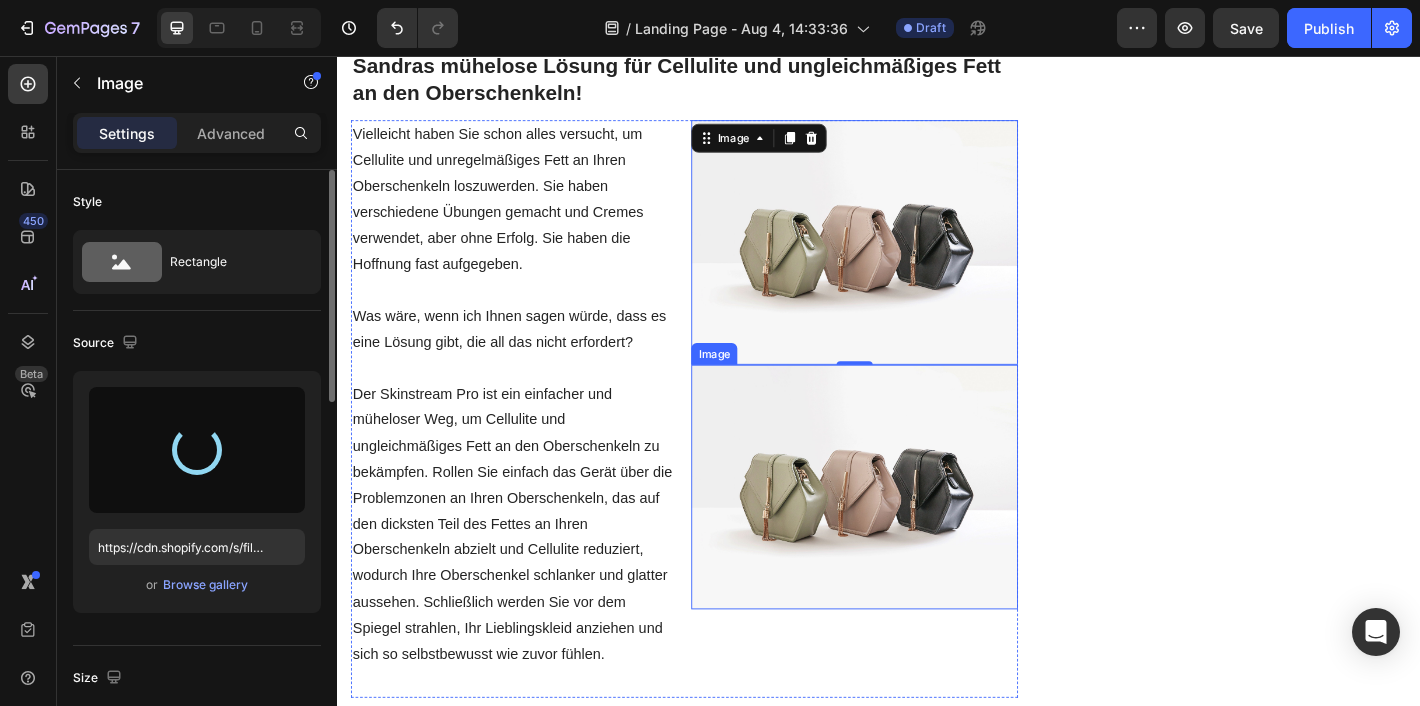 click at bounding box center [909, 533] 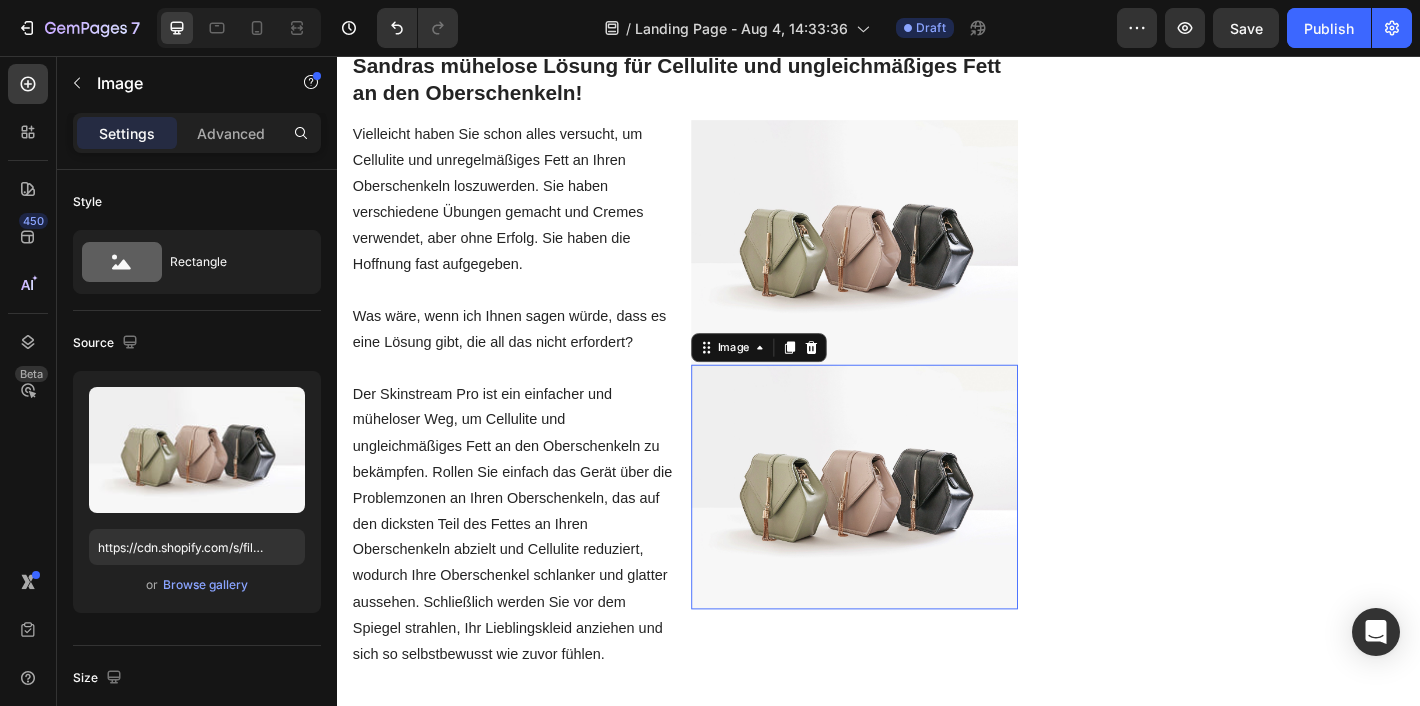 scroll, scrollTop: 432, scrollLeft: 0, axis: vertical 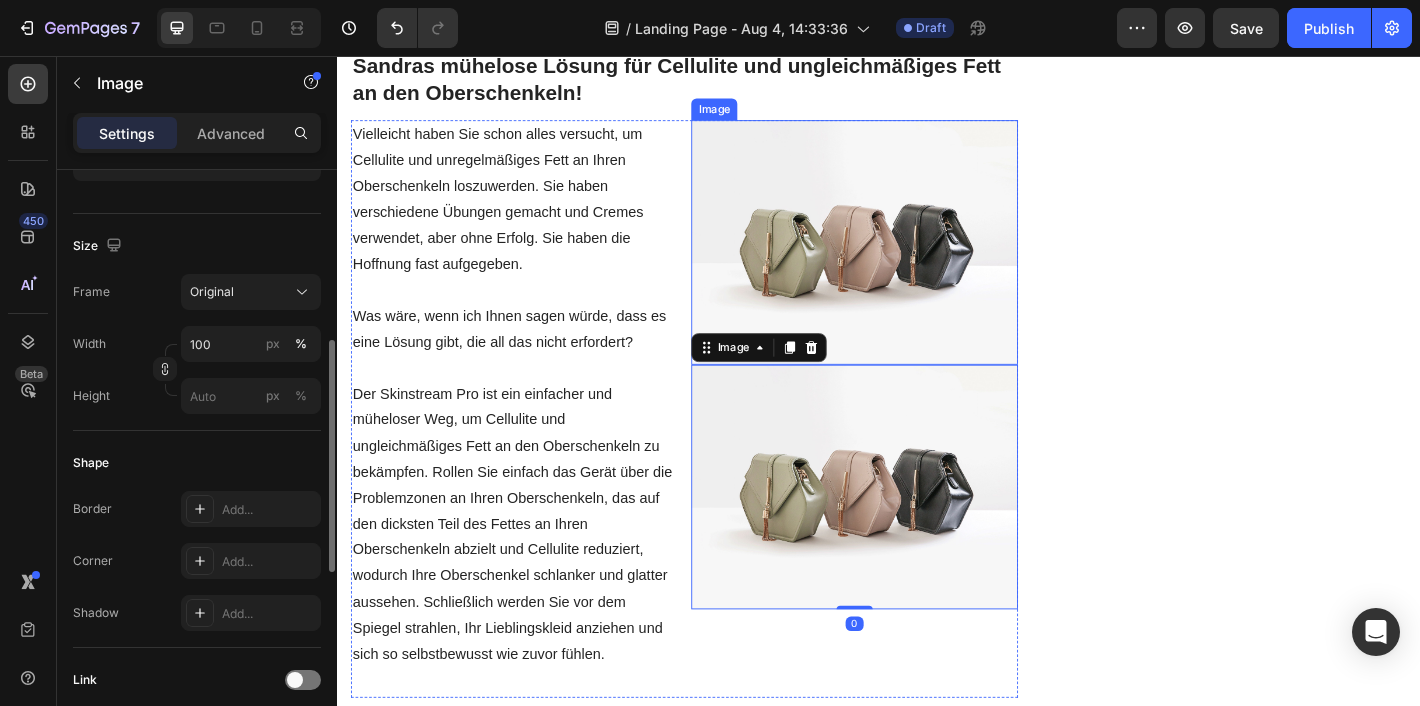 click at bounding box center [909, 262] 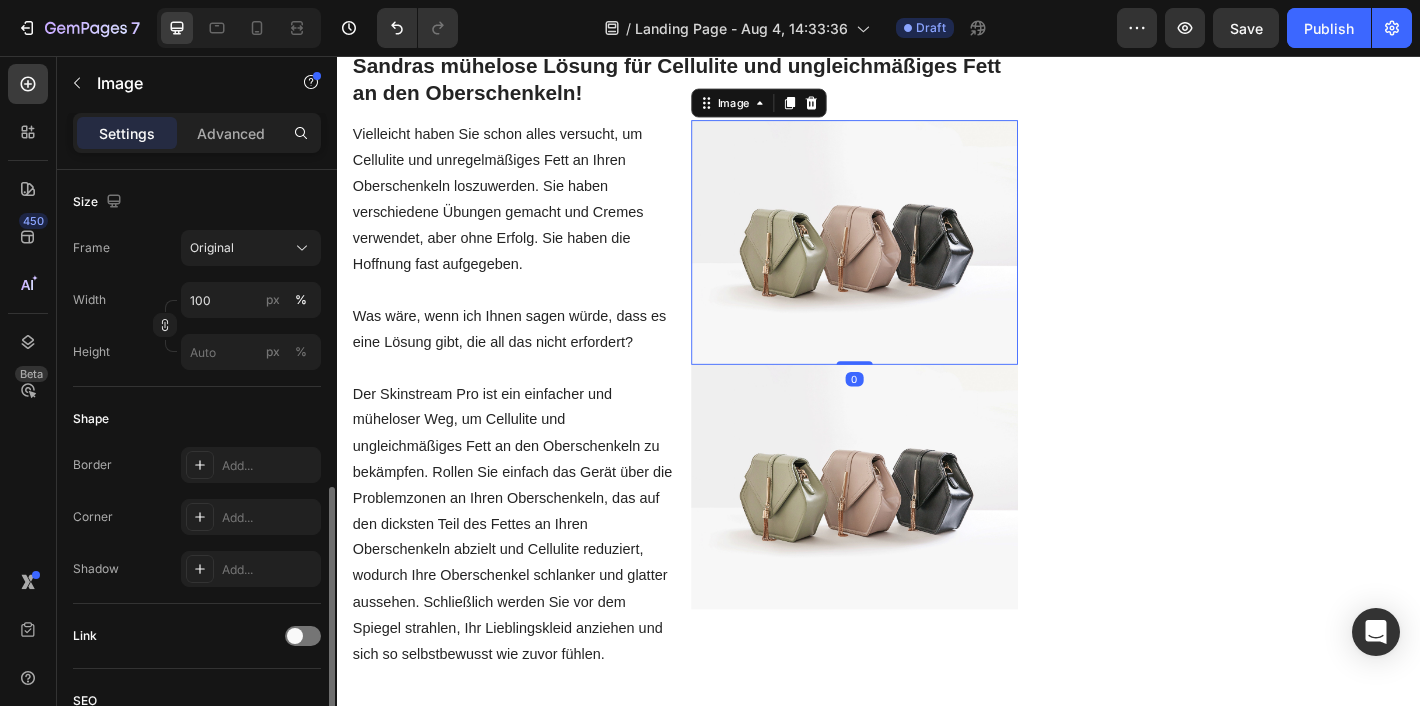scroll, scrollTop: 0, scrollLeft: 0, axis: both 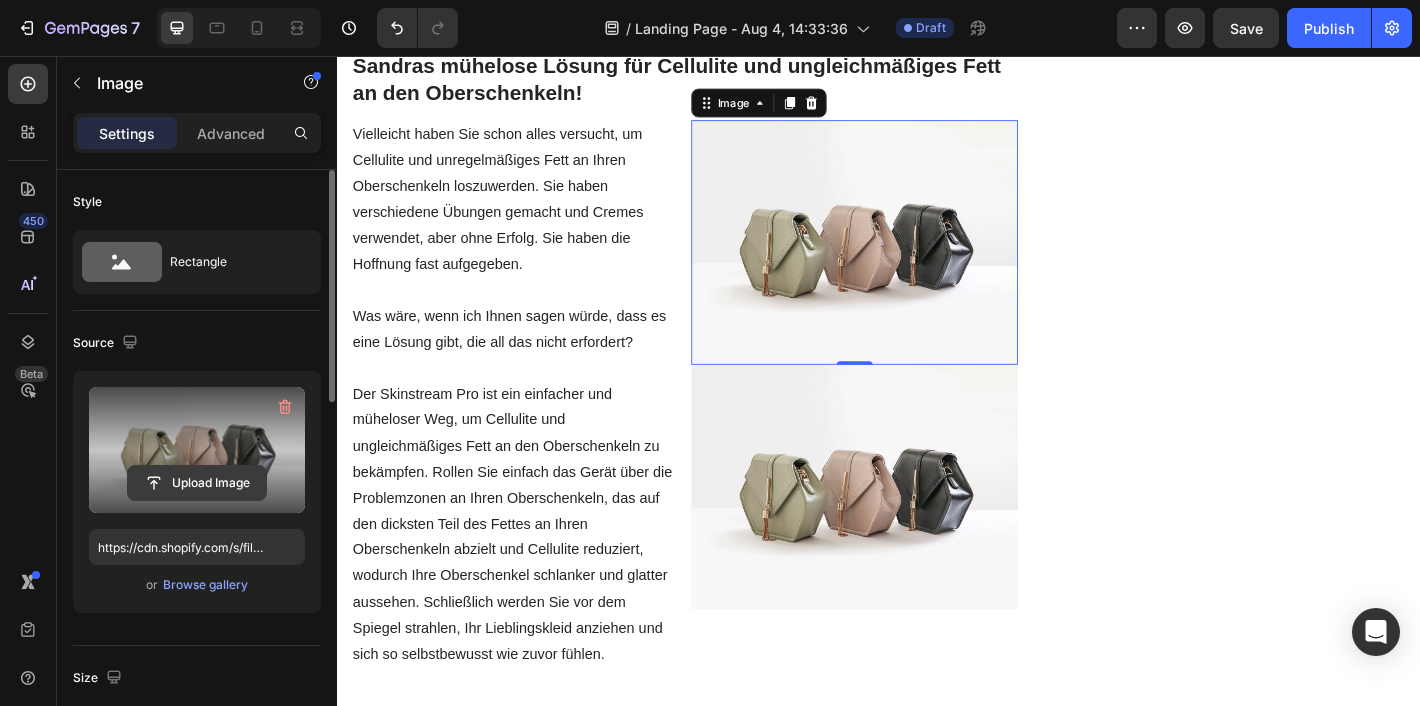 click 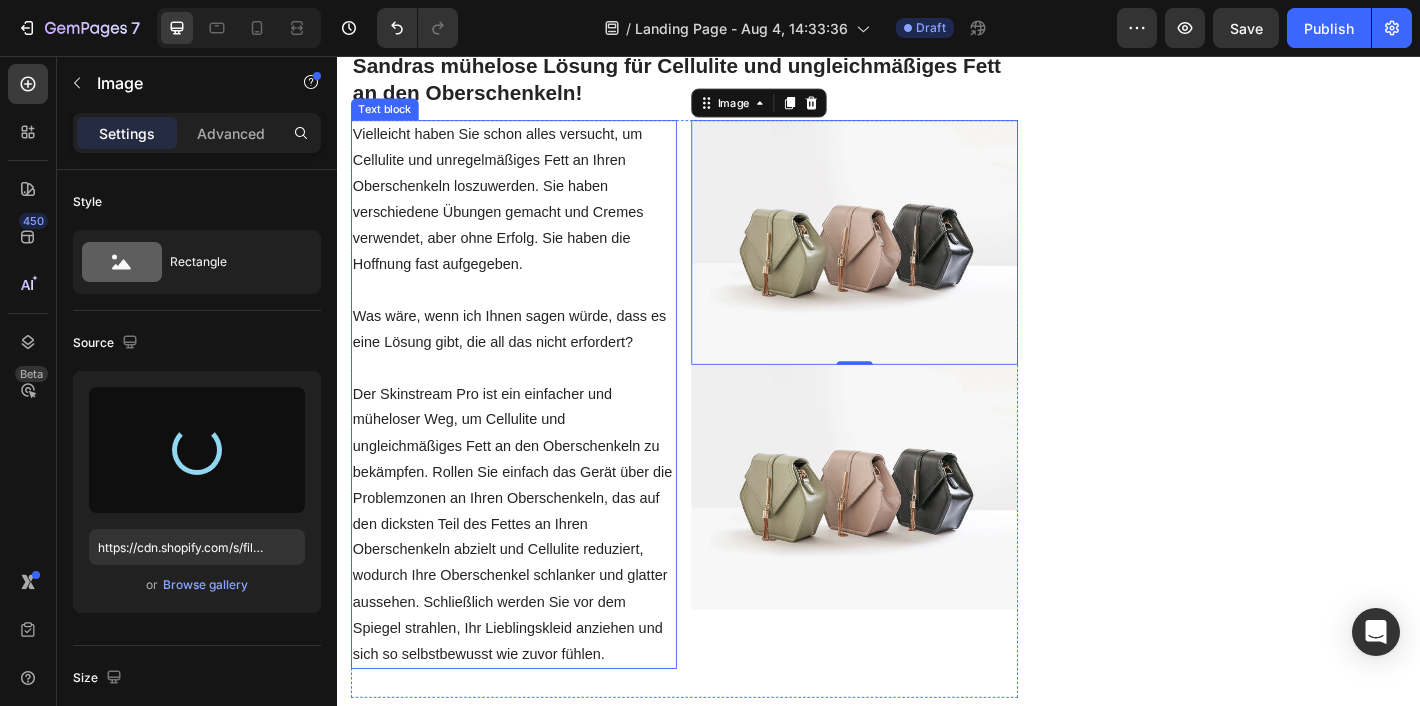 type on "https://cdn.shopify.com/s/files/1/0935/4913/4148/files/gempages_578446831566979977-9125357a-10fc-4837-8fec-c56ce2c4b23d.png" 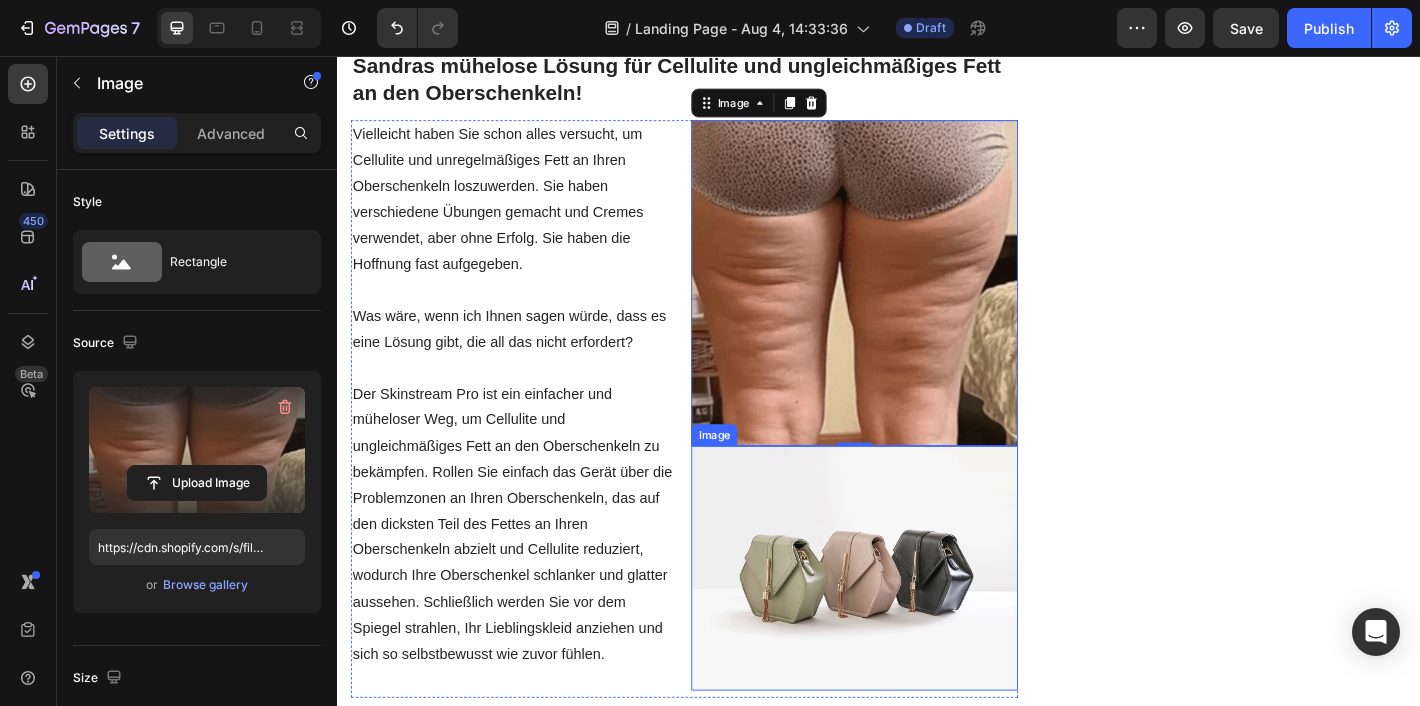 click at bounding box center [909, 623] 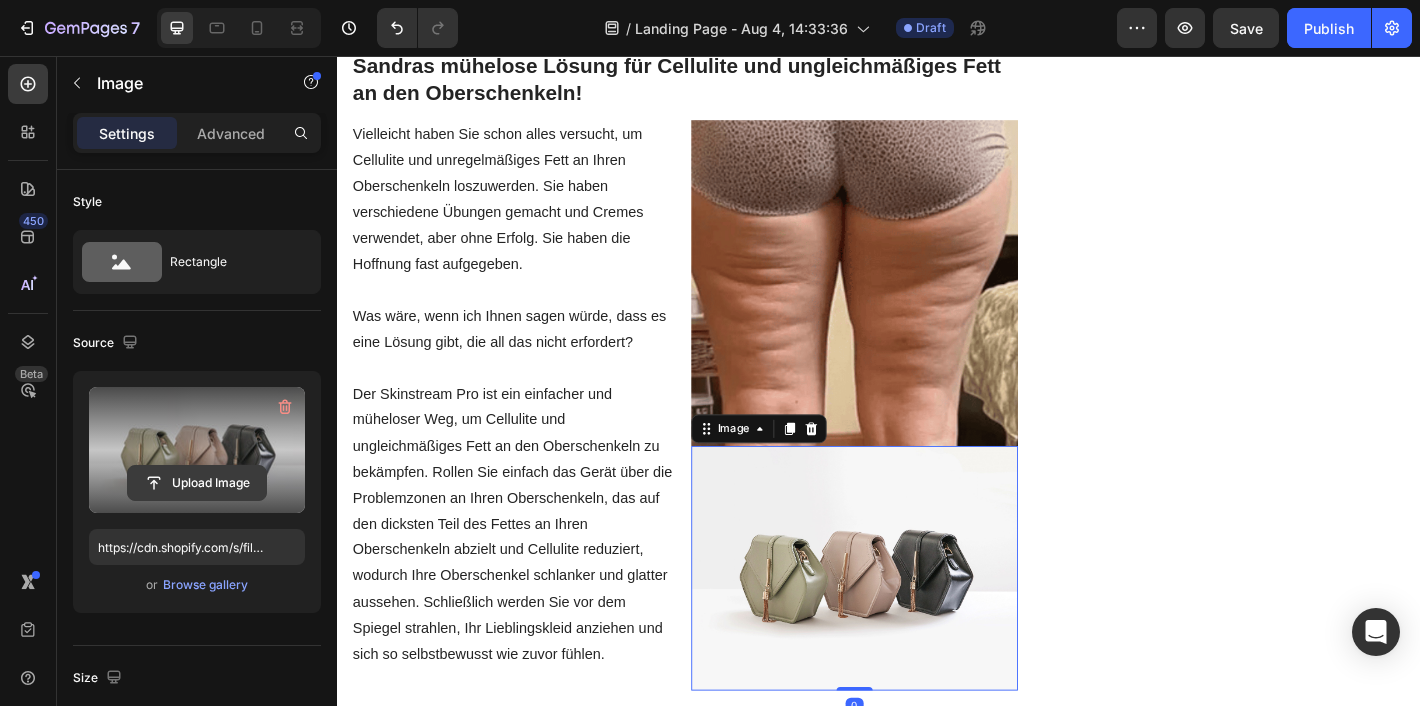 click 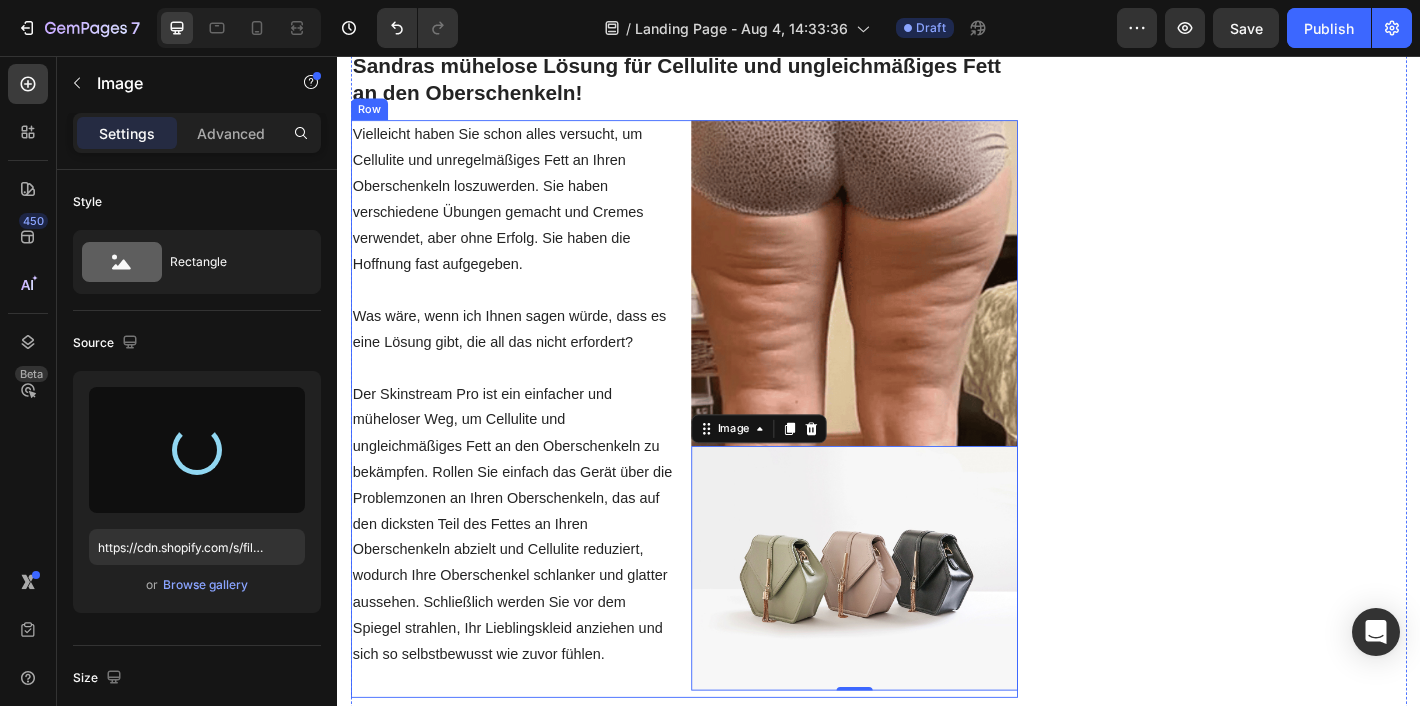 type on "https://cdn.shopify.com/s/files/1/0935/4913/4148/files/gempages_578446831566979977-668ee00d-25a0-4caf-b0b1-600fa512c320.png" 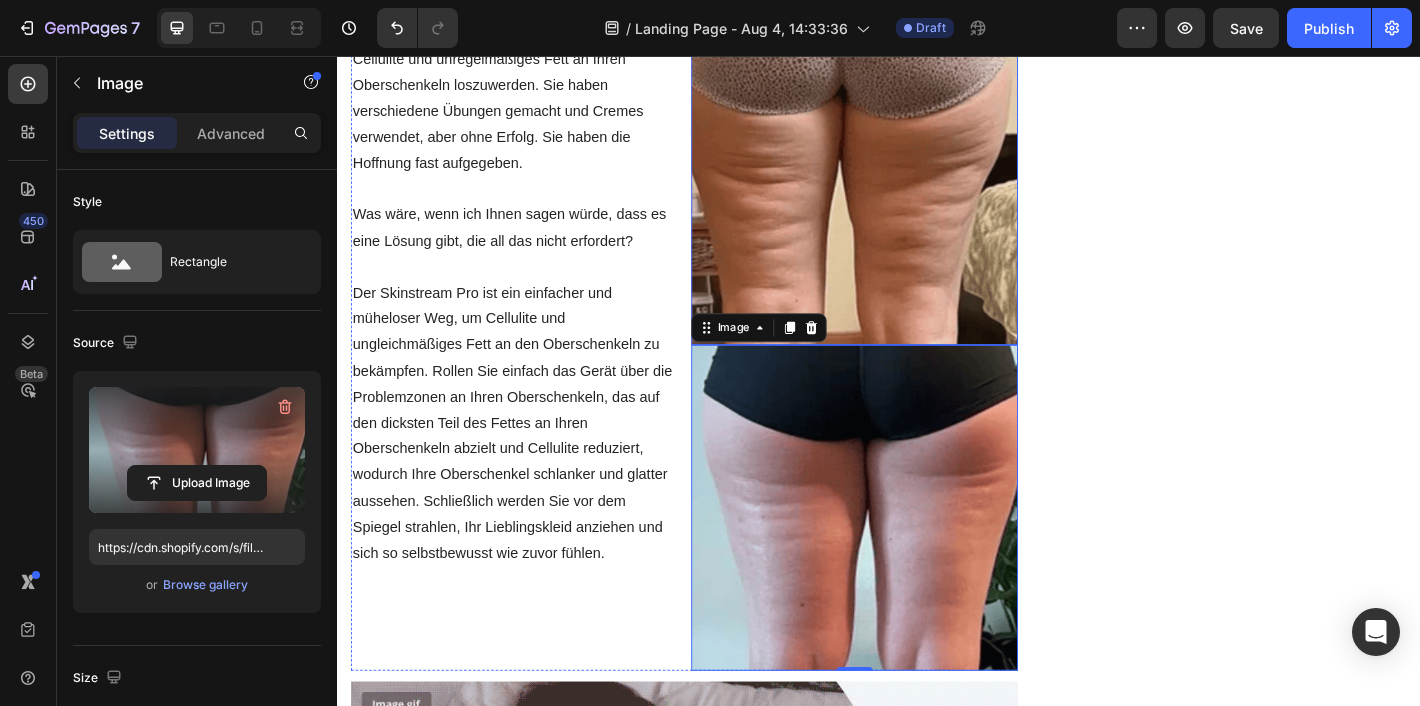 scroll, scrollTop: 2544, scrollLeft: 0, axis: vertical 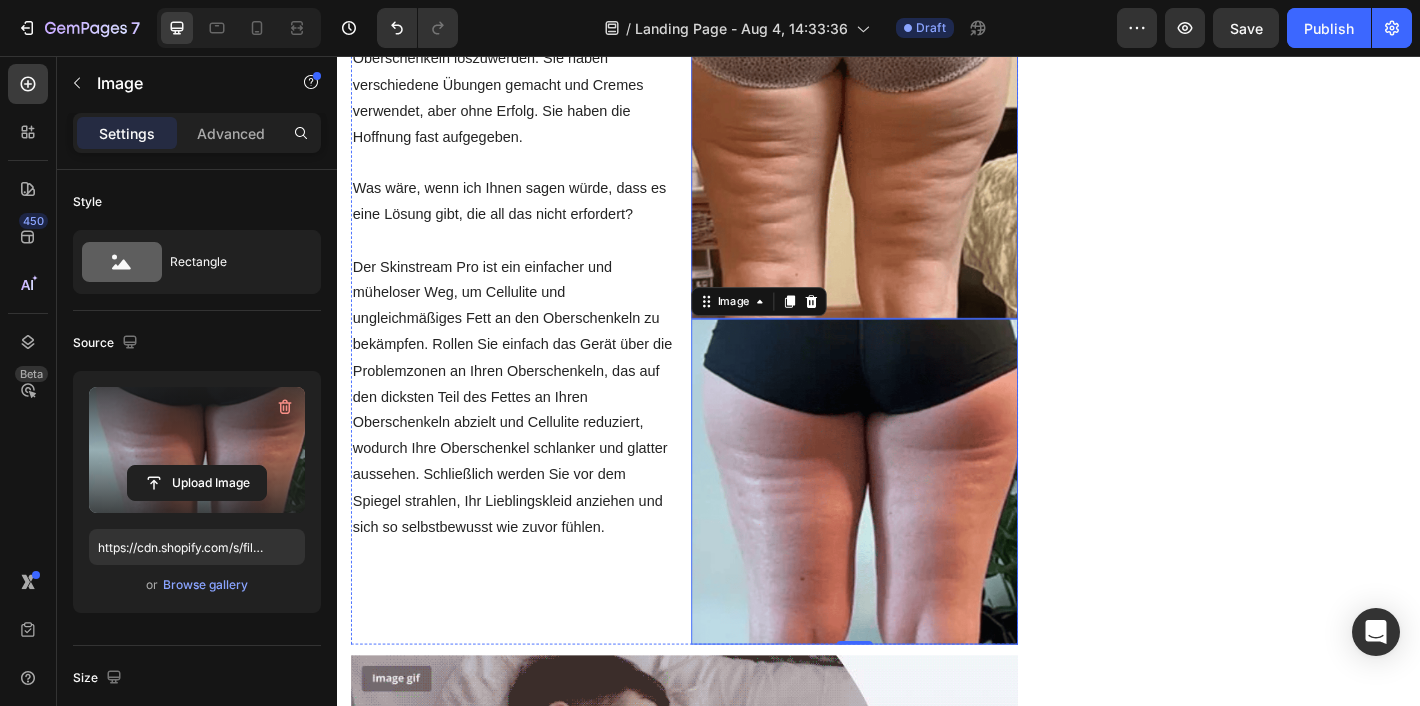 click at bounding box center (909, 166) 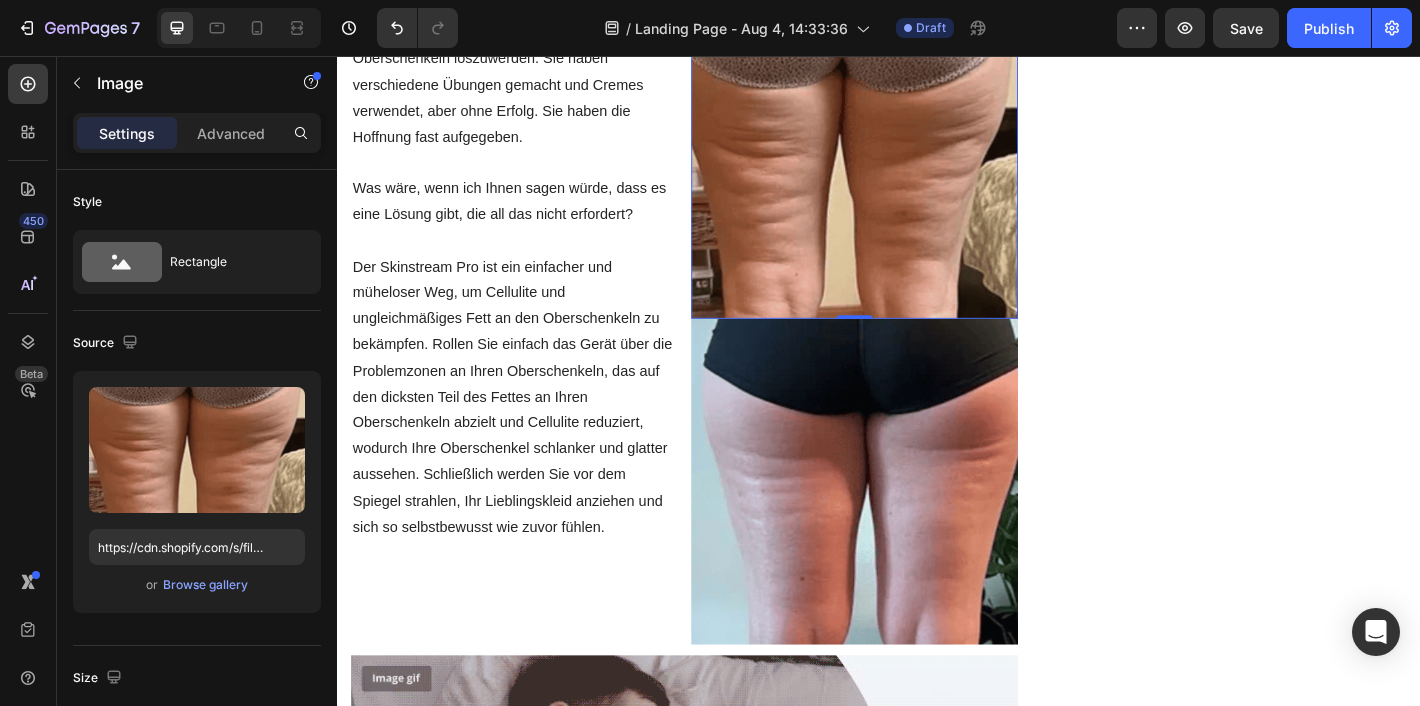 scroll, scrollTop: 2407, scrollLeft: 0, axis: vertical 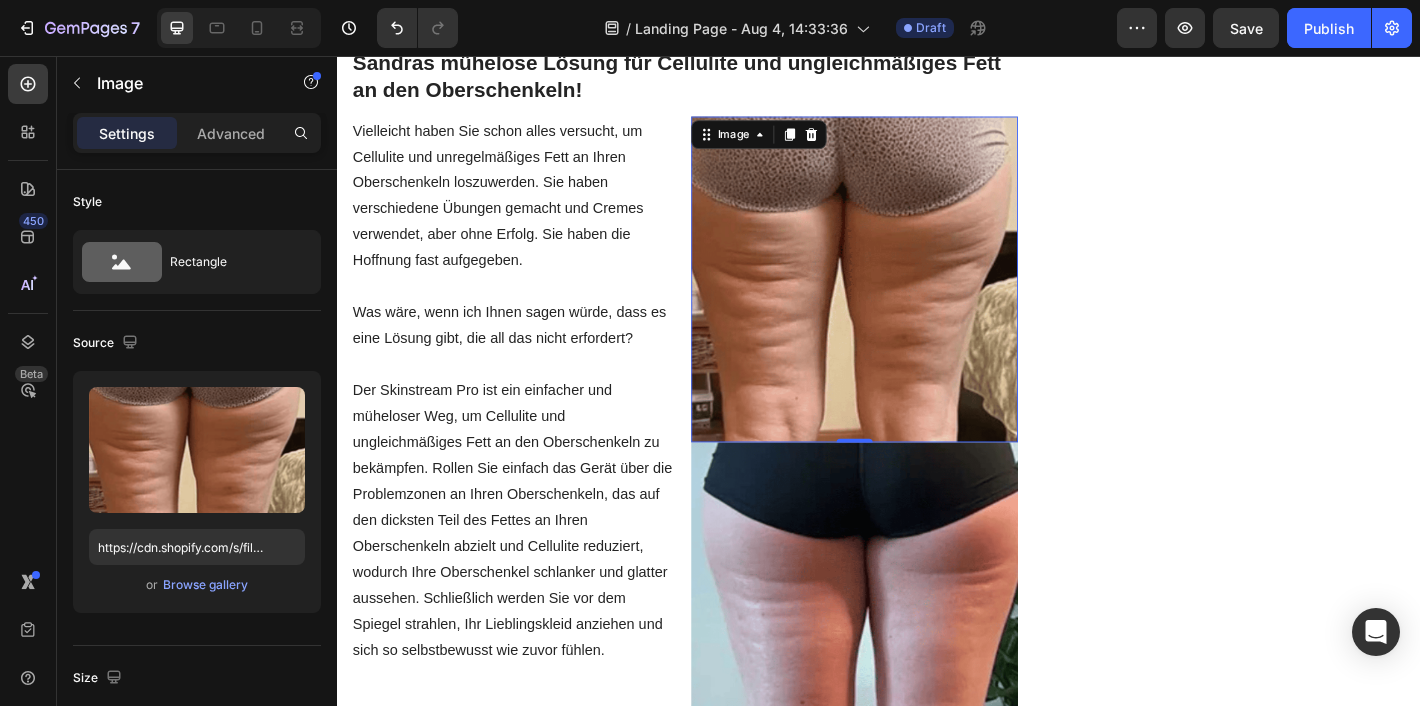 click at bounding box center [909, 664] 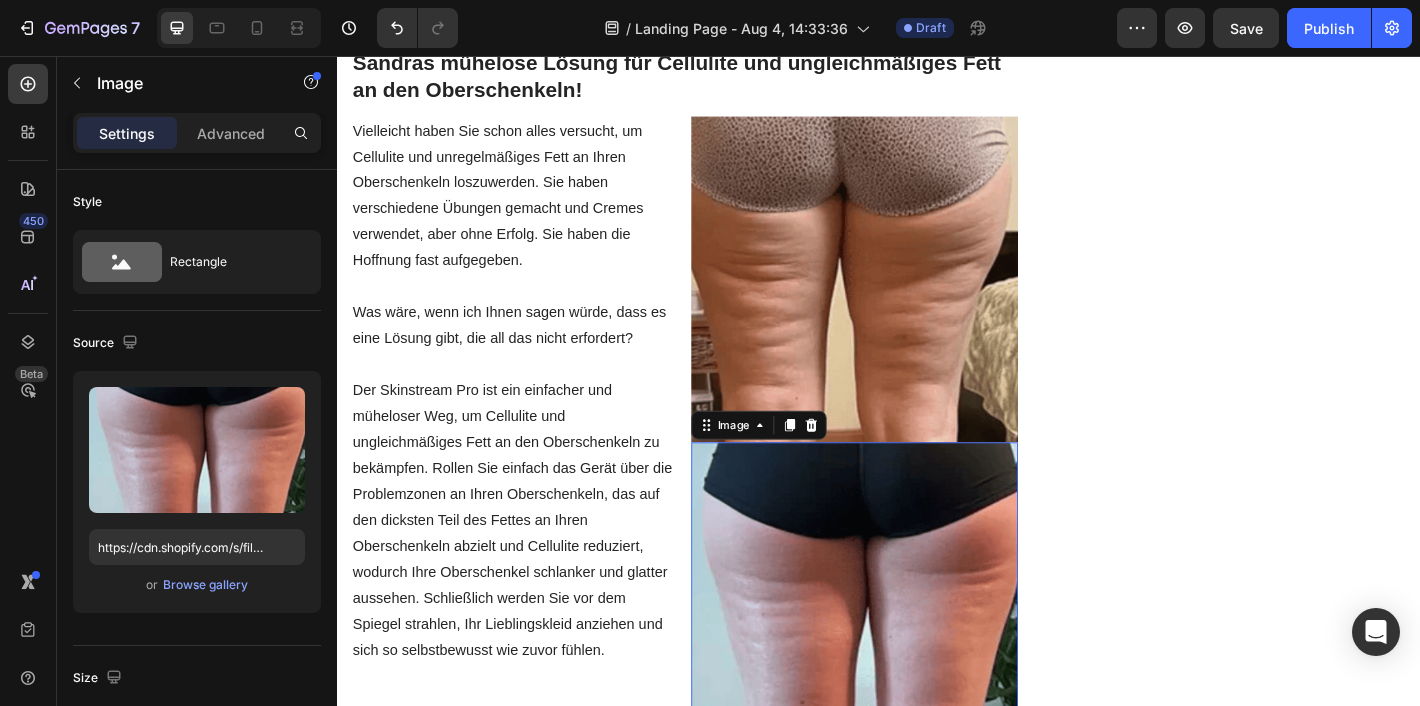 click at bounding box center (909, 303) 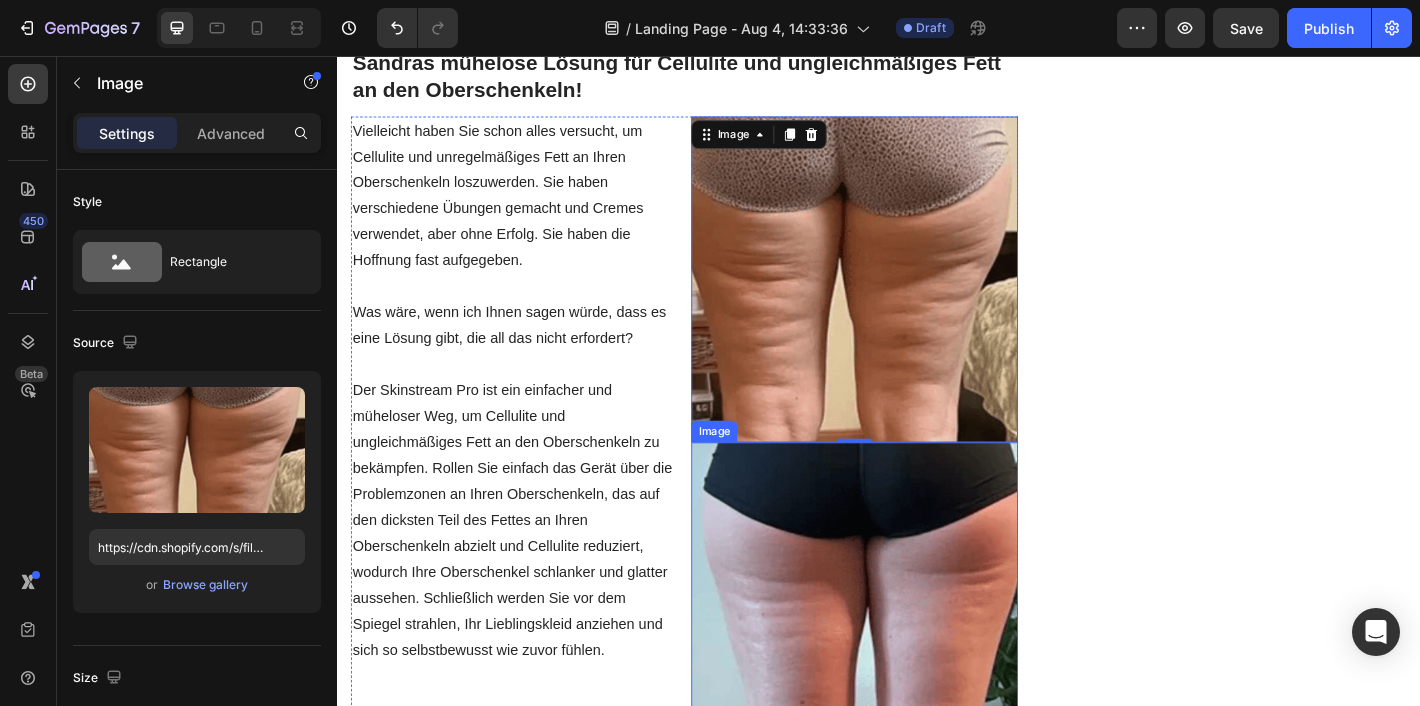 click at bounding box center (909, 664) 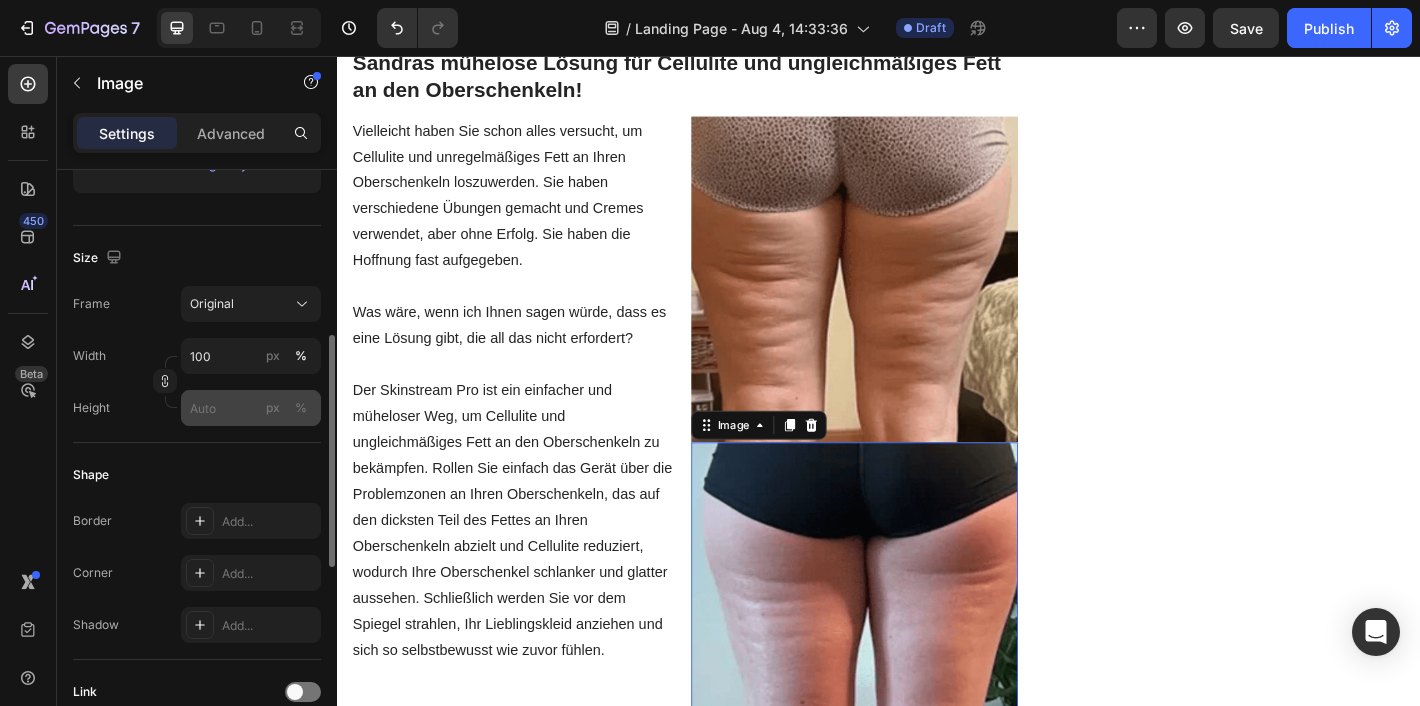 scroll, scrollTop: 445, scrollLeft: 0, axis: vertical 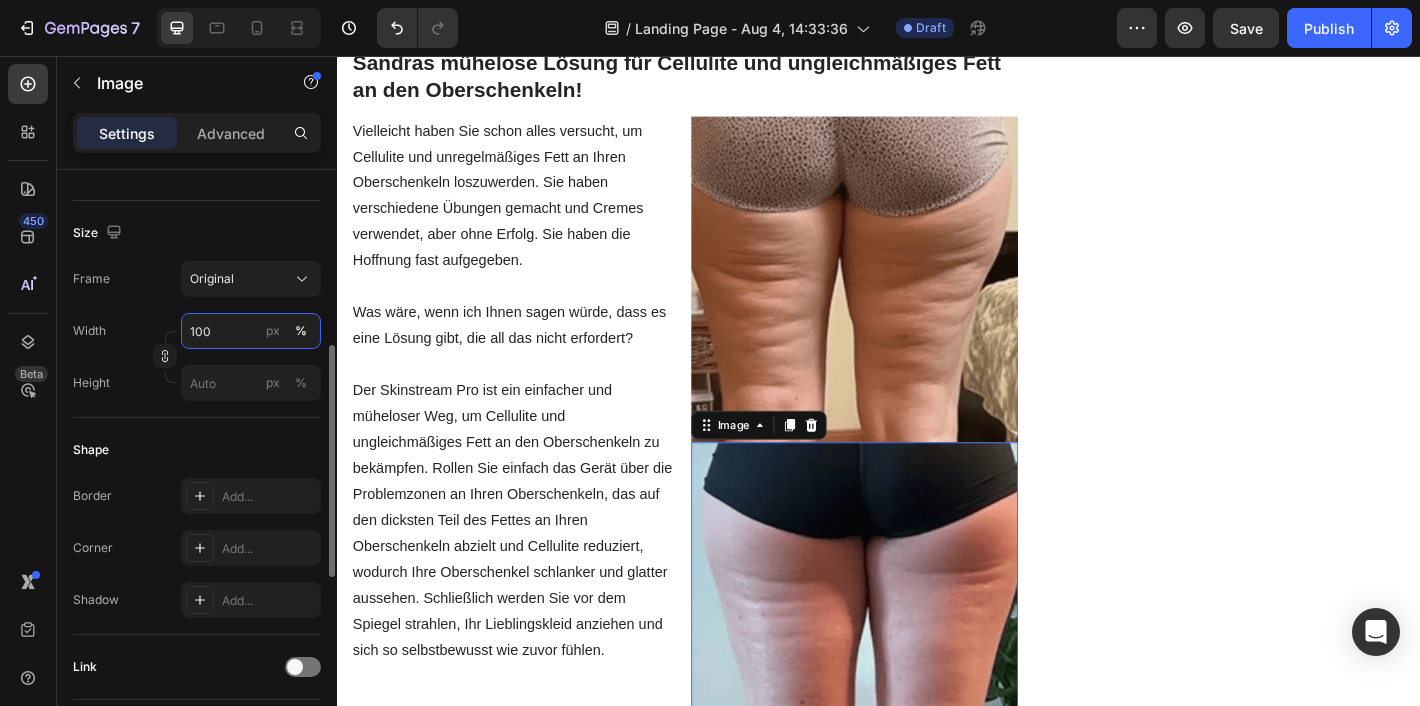 click on "100" at bounding box center [251, 331] 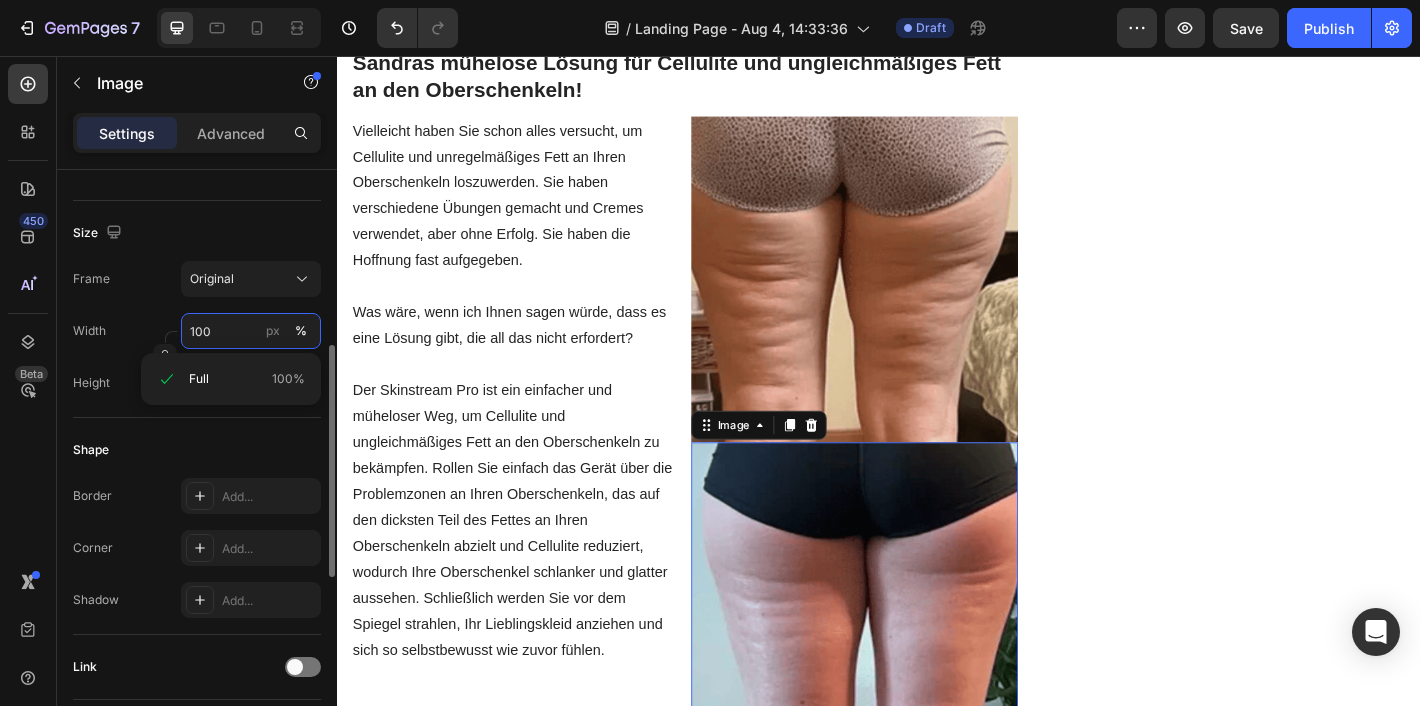 click on "100" at bounding box center [251, 331] 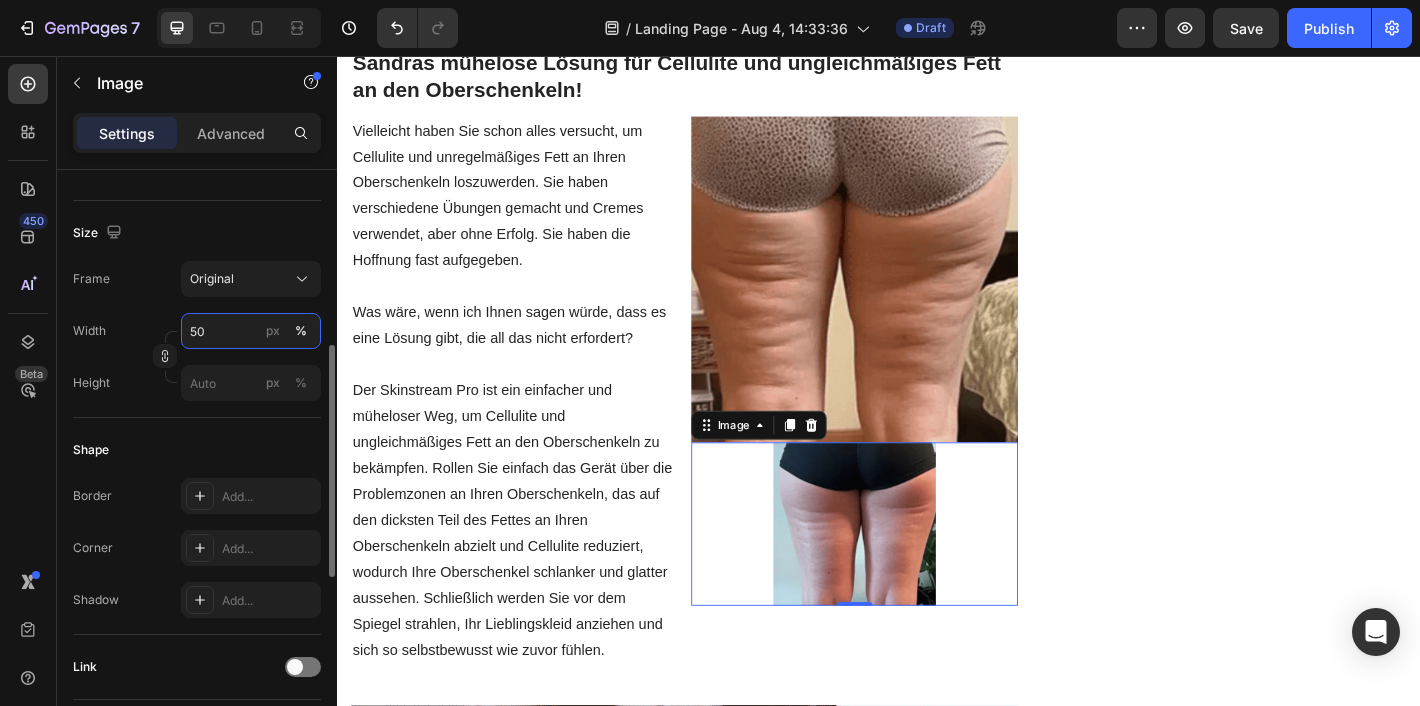 type on "50" 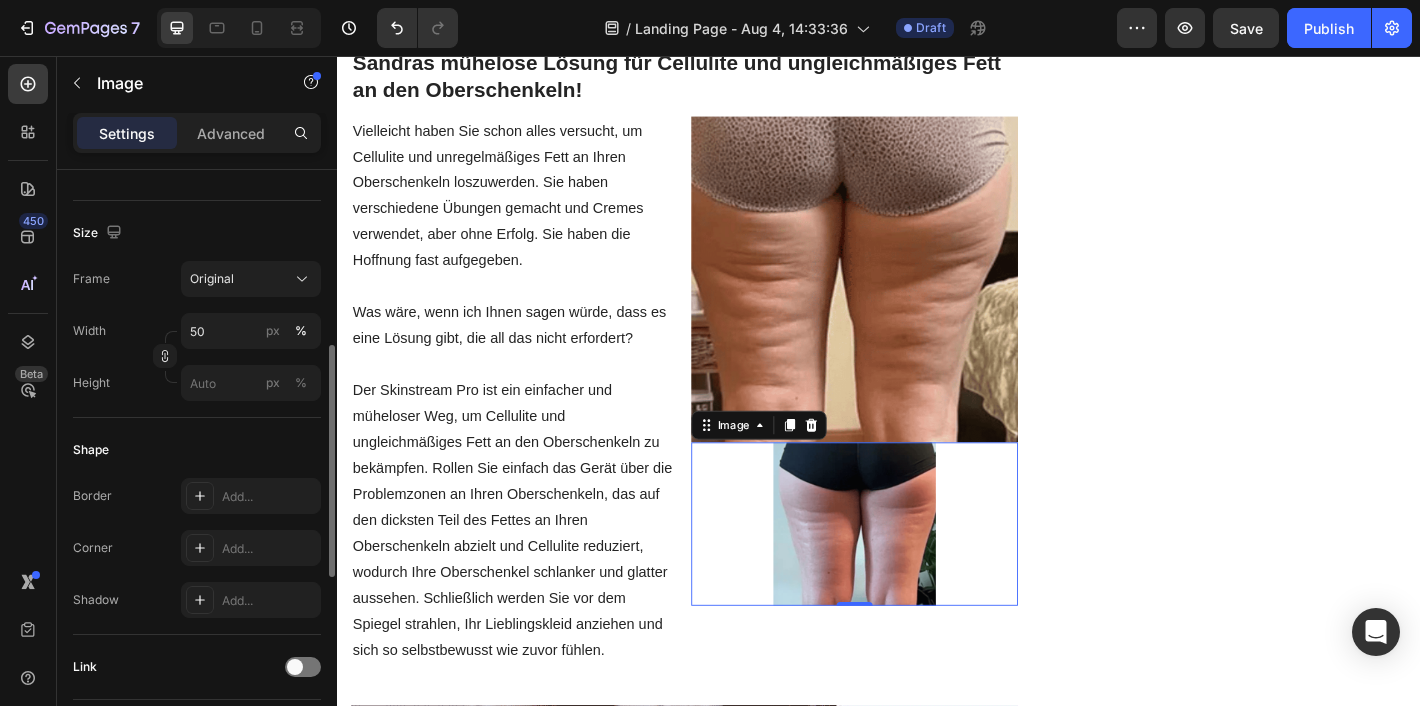 click on "Size Frame Original Width 50 px % Height px %" 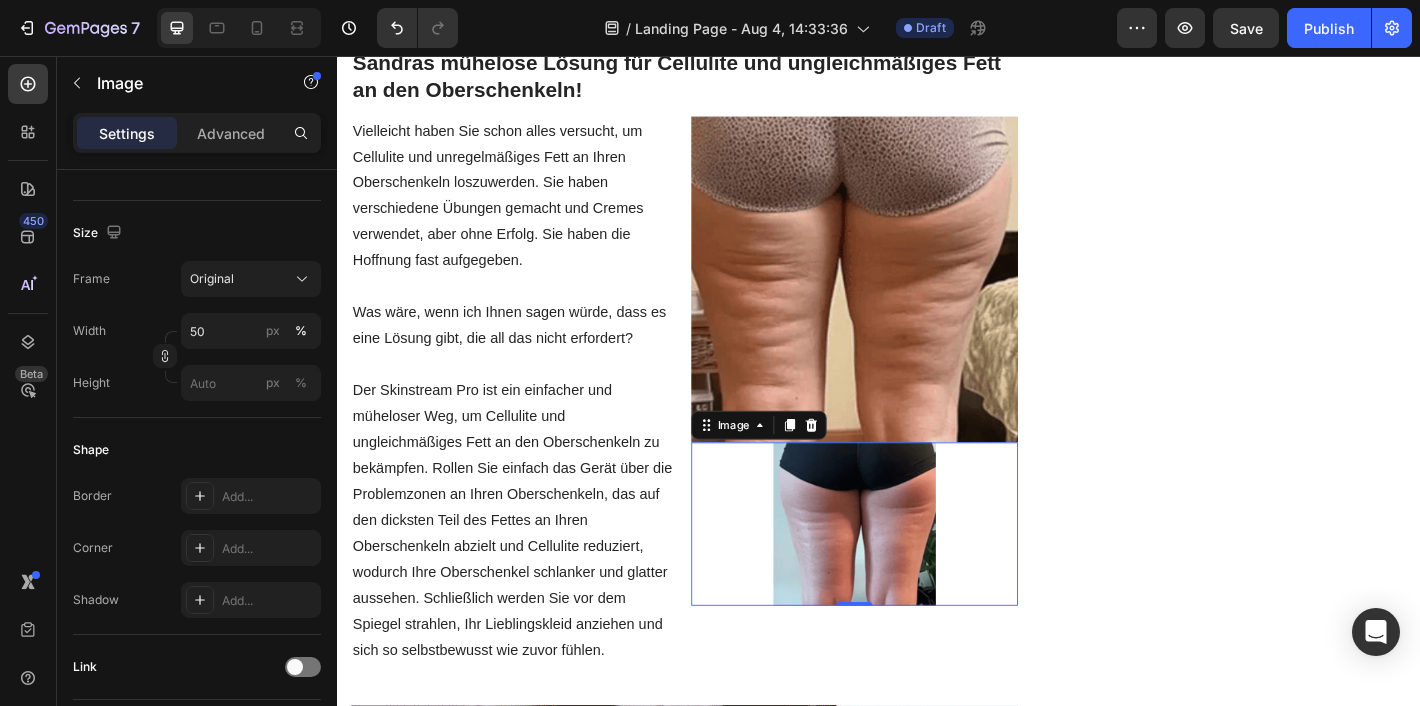 click at bounding box center [910, 574] 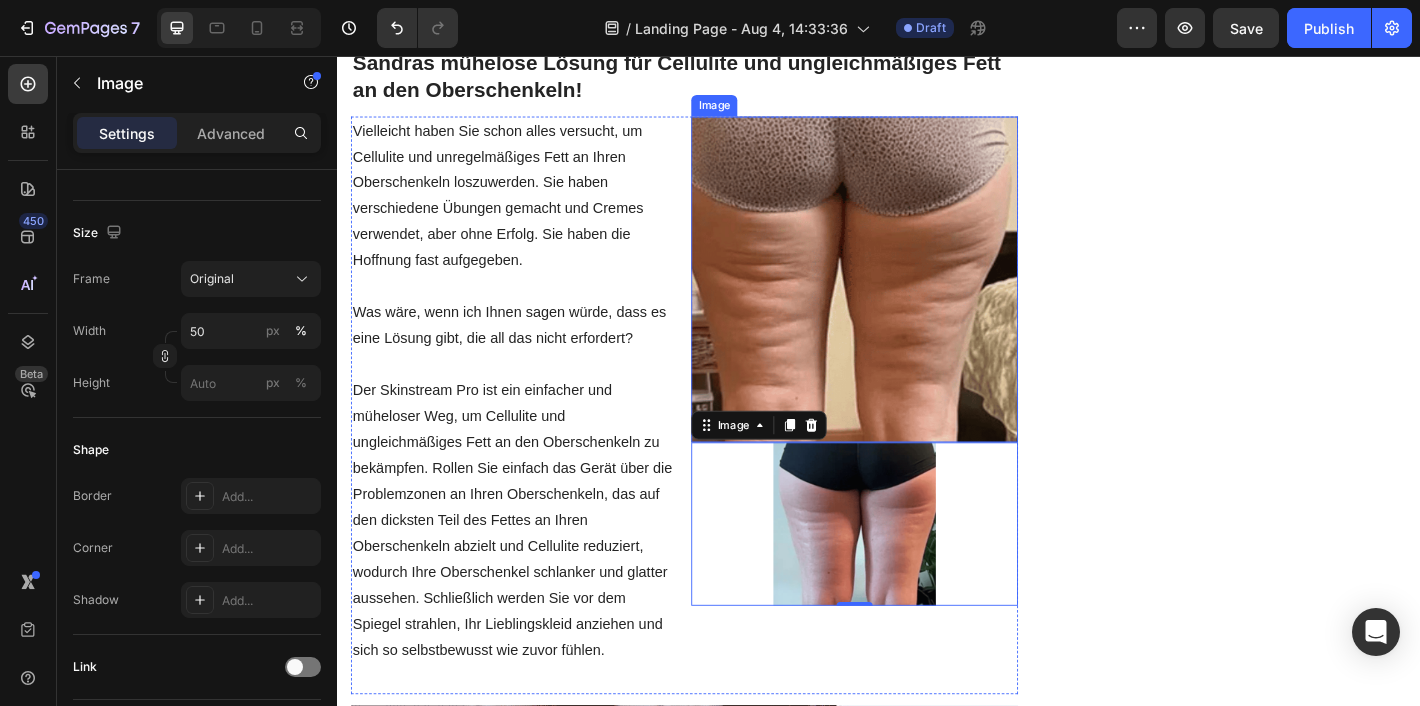 click at bounding box center (909, 303) 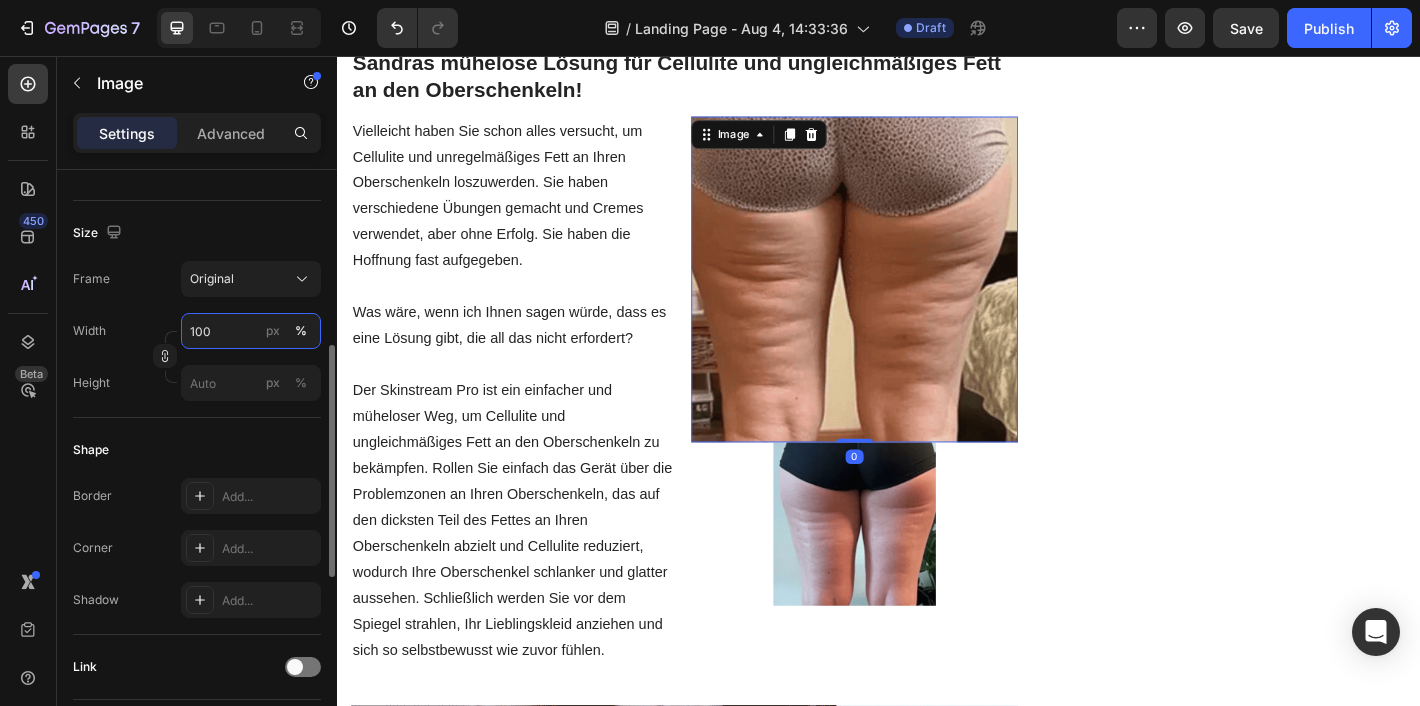 click on "100" at bounding box center [251, 331] 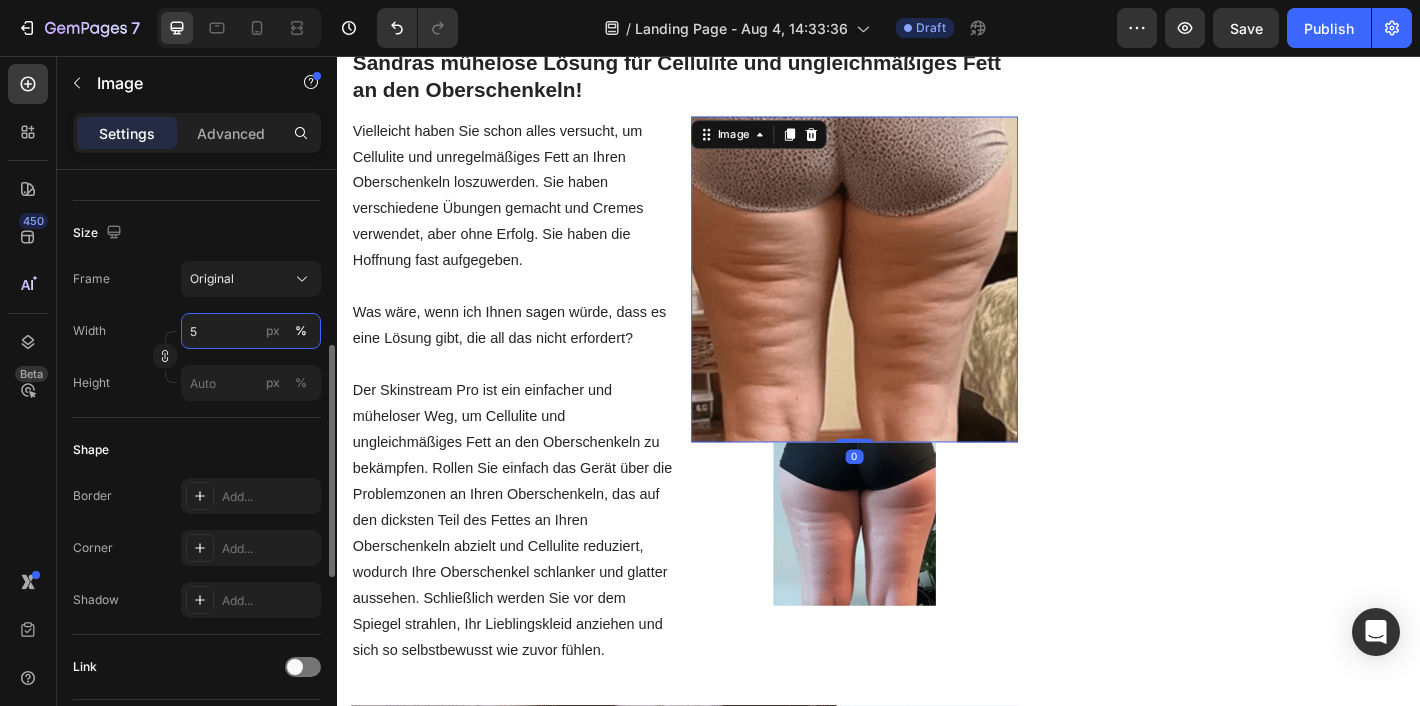 type on "50" 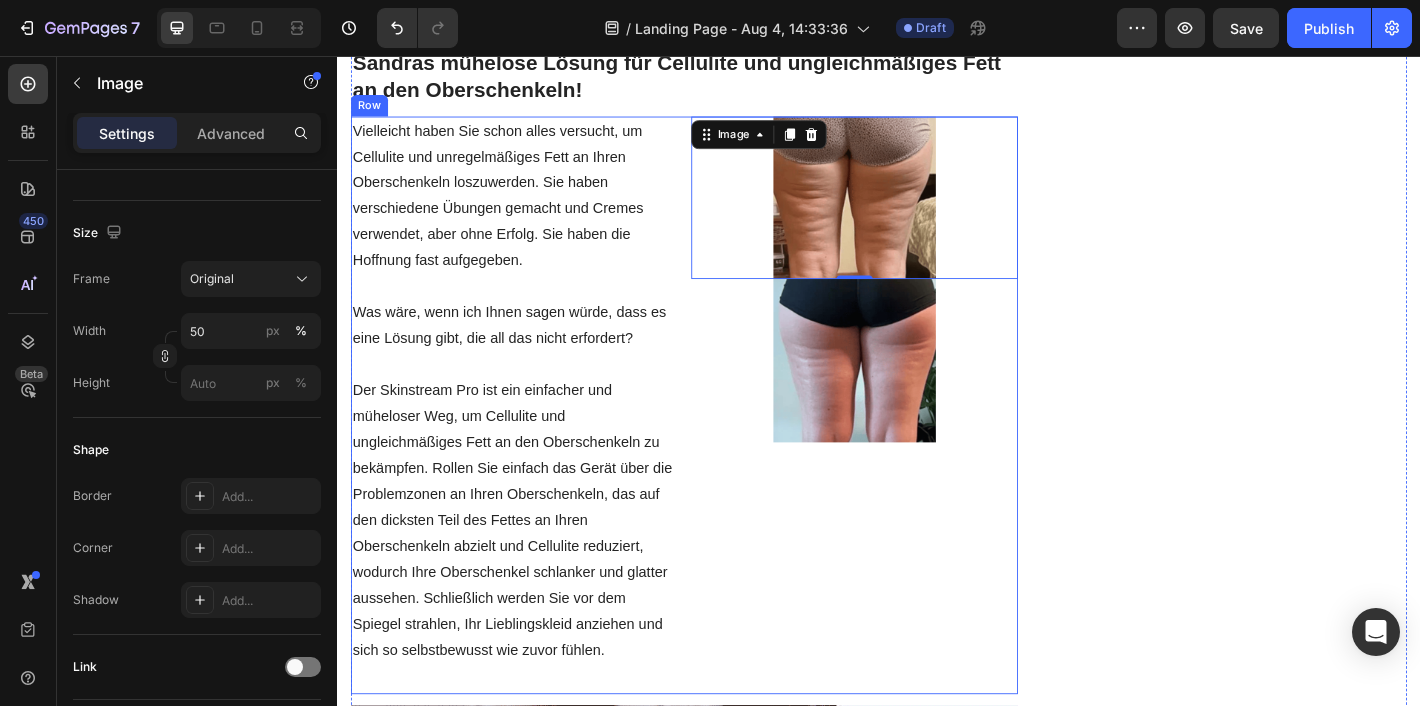 click on "Wie die Entdeckung einer ehemaligen Physiotherapeutin Tausenden von Frauen zu glatteren Oberschenkeln und weniger Cellulite verhalf! (Ohne Operation) Heading 1. Juni 2023 |  Text block Geschrieben von Lea Müller Text block Row Image Cellulite und ungleichmäßiges Fett an den Oberschenkeln können sehr frustrierend sein. Jeder, der schon einmal mit diesen Problemen zu kämpfen hatte, kann dies bestätigen. Diese Probleme beeinträchtigen das Selbstbewusstsein, die sozialen Interaktionen und sogar das geistige Wohlbefinden. 89 % aller Frauen sind leider irgendwann mit Cellulite und ungleichmäßigem Fett an den Oberschenkeln konfrontiert. Es handelt sich dabei um ein weit verbreitetes Problem, dessen Beschwerden oft dauerhaft und hartnäckig sind. Nicht umsonst stellen Cellulite und ungleichmäßige Oberschenkel die größte Unsicherheit bei jungen und erwachsenen Frauen dar. Text block Cellulite und ungleichmäßiges Fett an den Oberschenkeln, die schlimmste Unsicherheit bei Frauen Heading Image Text block" at bounding box center (937, 1053) 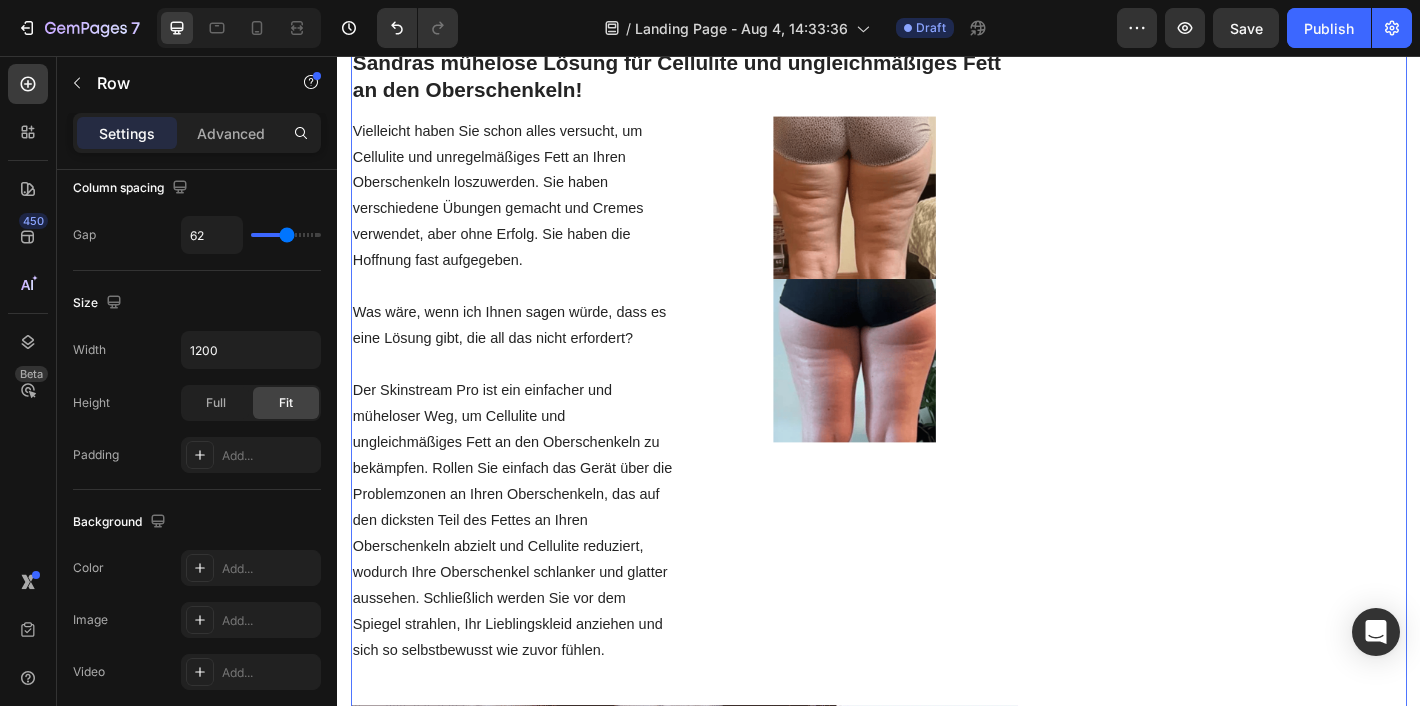 scroll, scrollTop: 0, scrollLeft: 0, axis: both 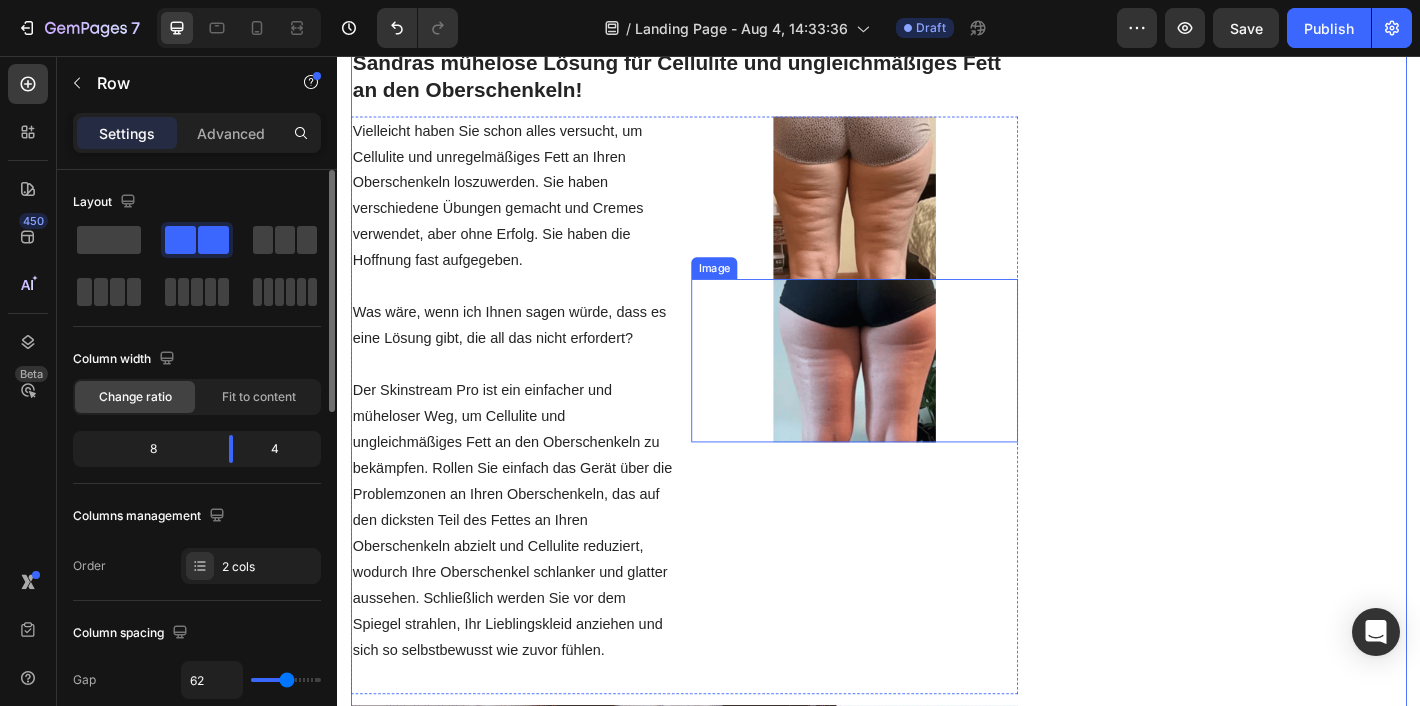 click at bounding box center [910, 393] 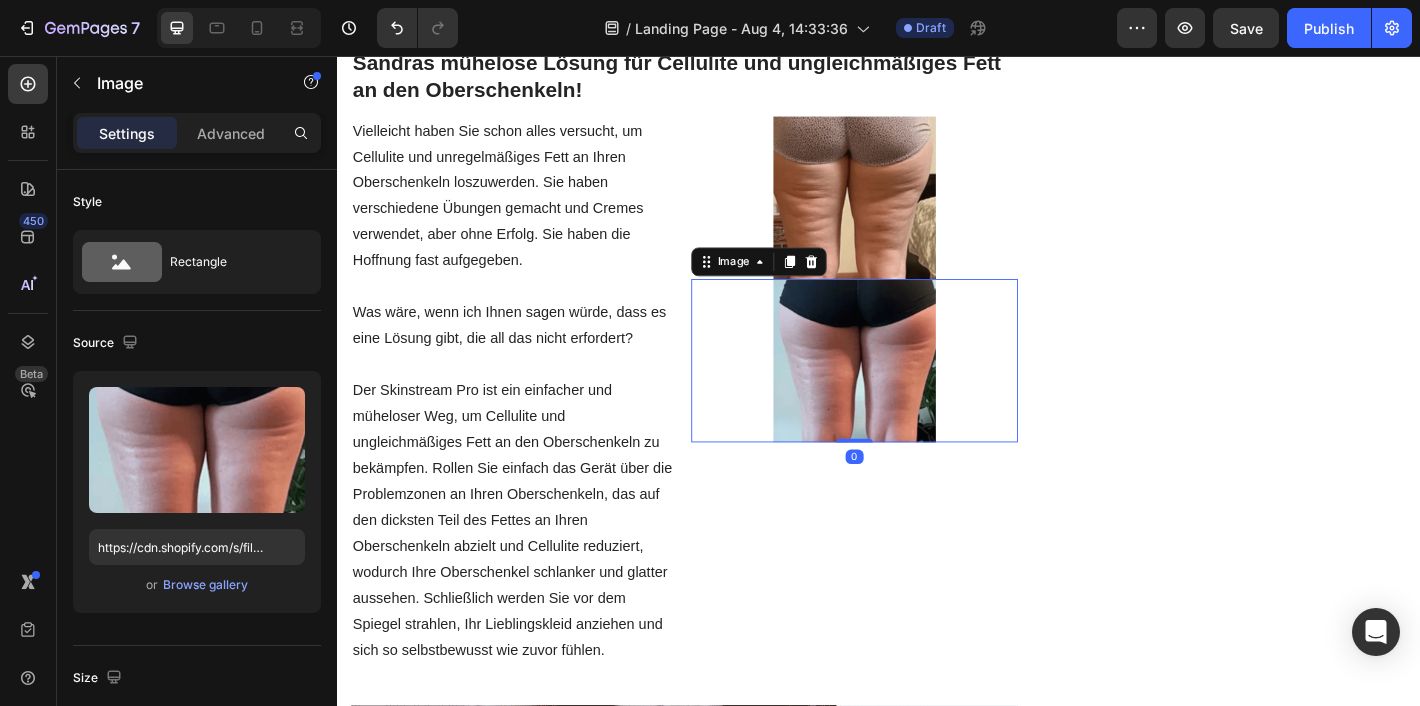 click at bounding box center [910, 213] 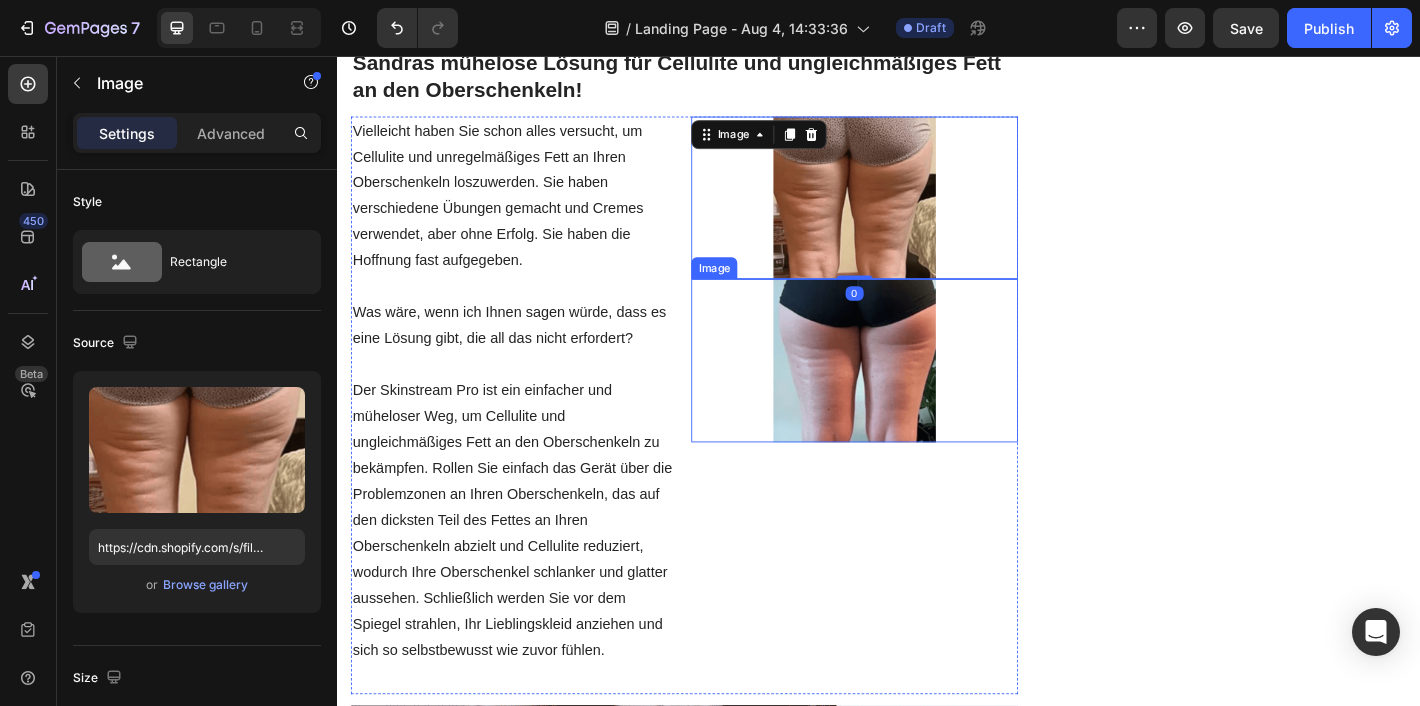 click at bounding box center [910, 393] 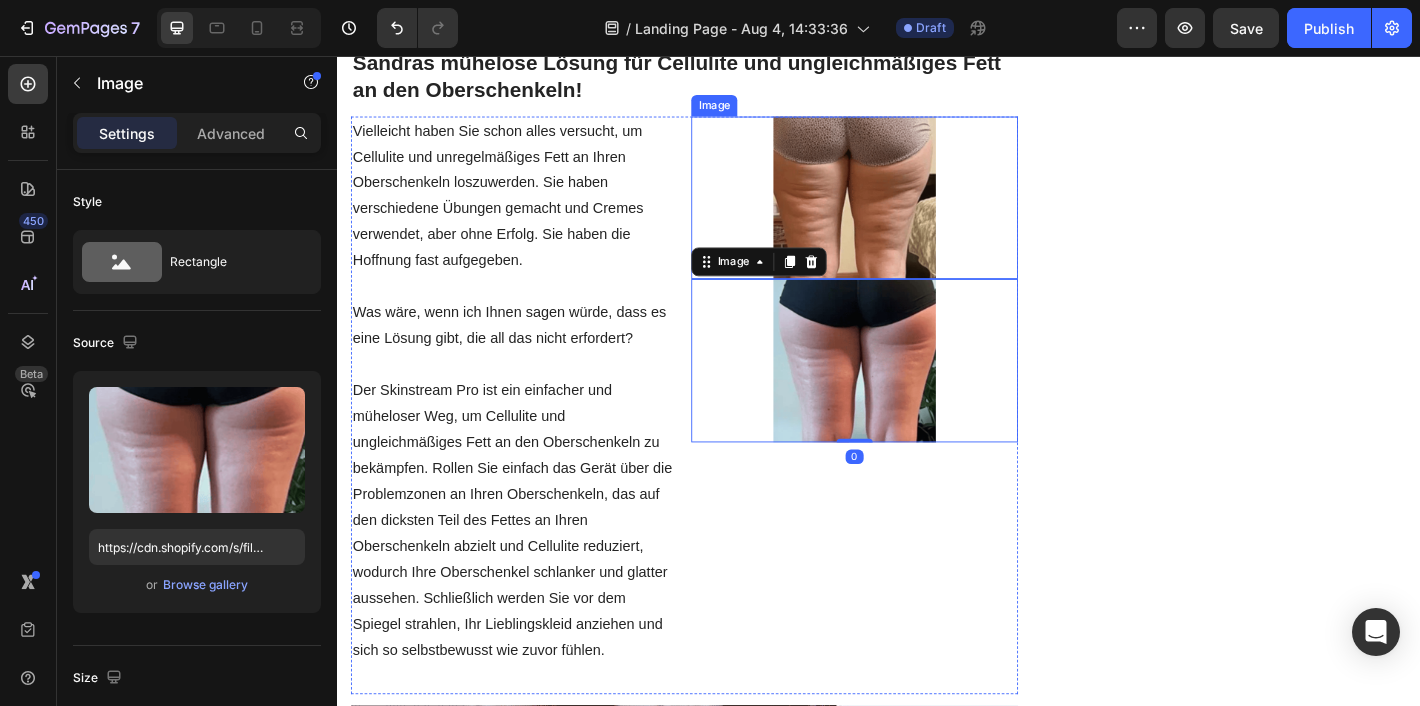 click at bounding box center [910, 213] 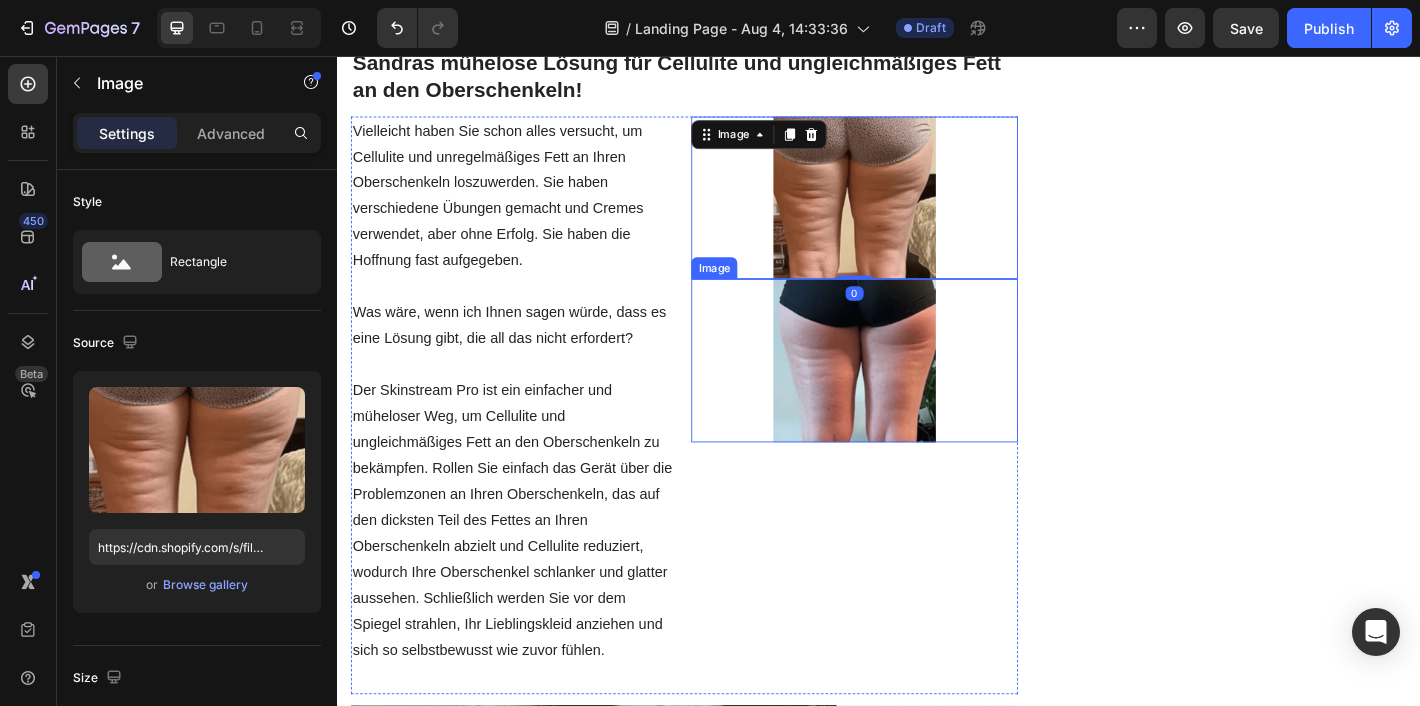 click at bounding box center (910, 393) 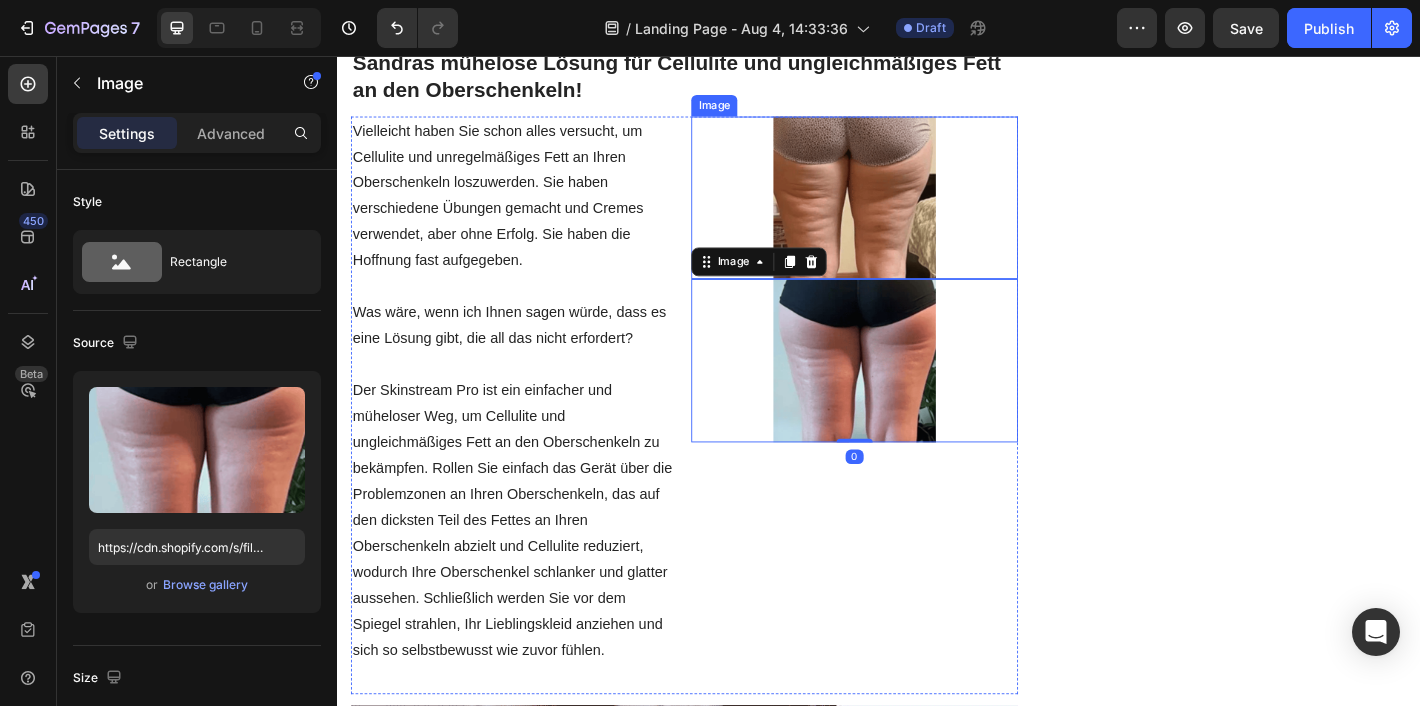 click at bounding box center (910, 213) 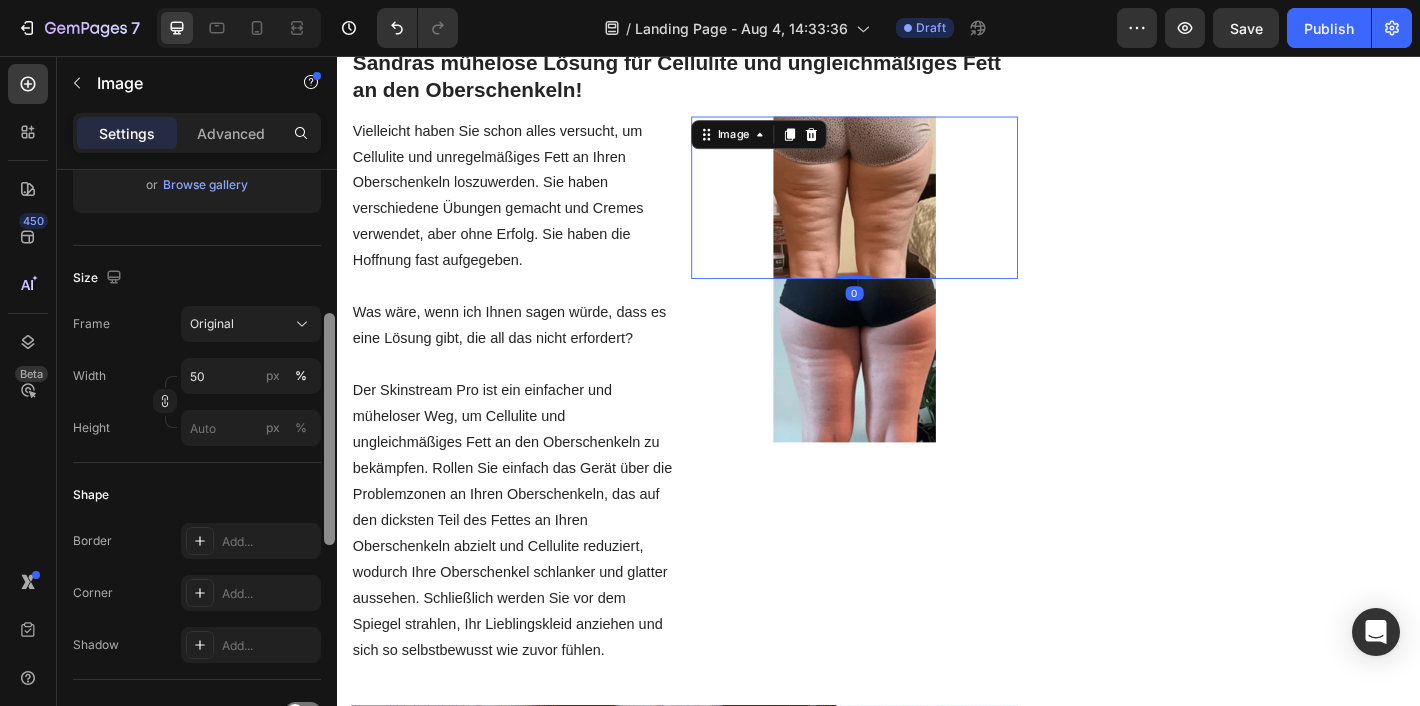 scroll, scrollTop: 424, scrollLeft: 0, axis: vertical 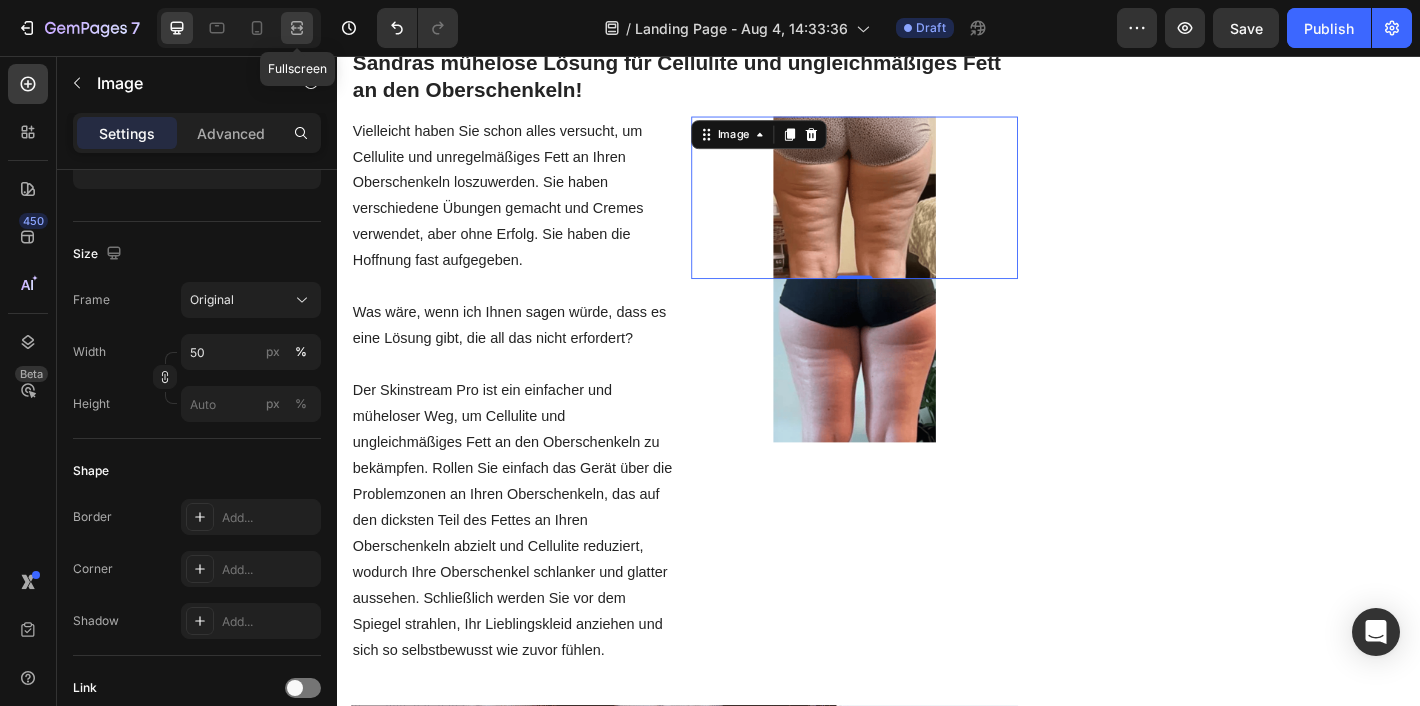 click 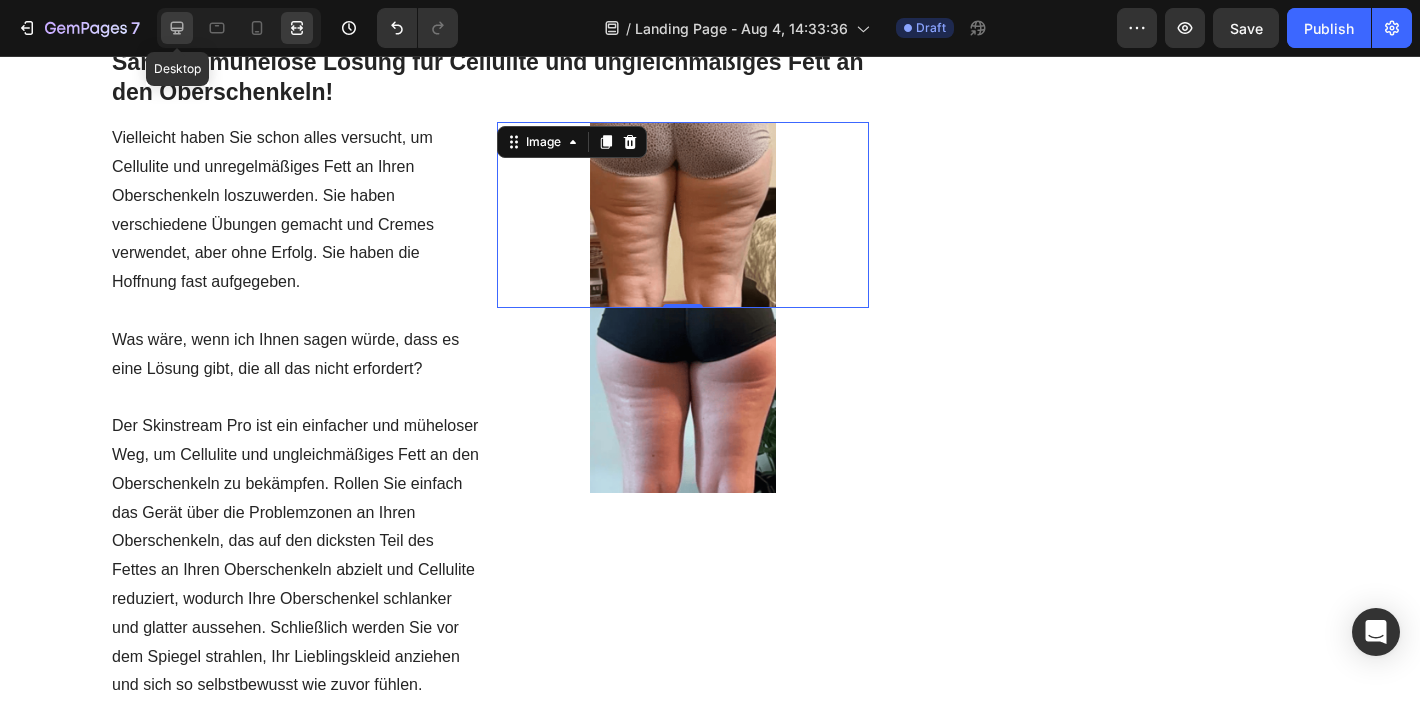 click 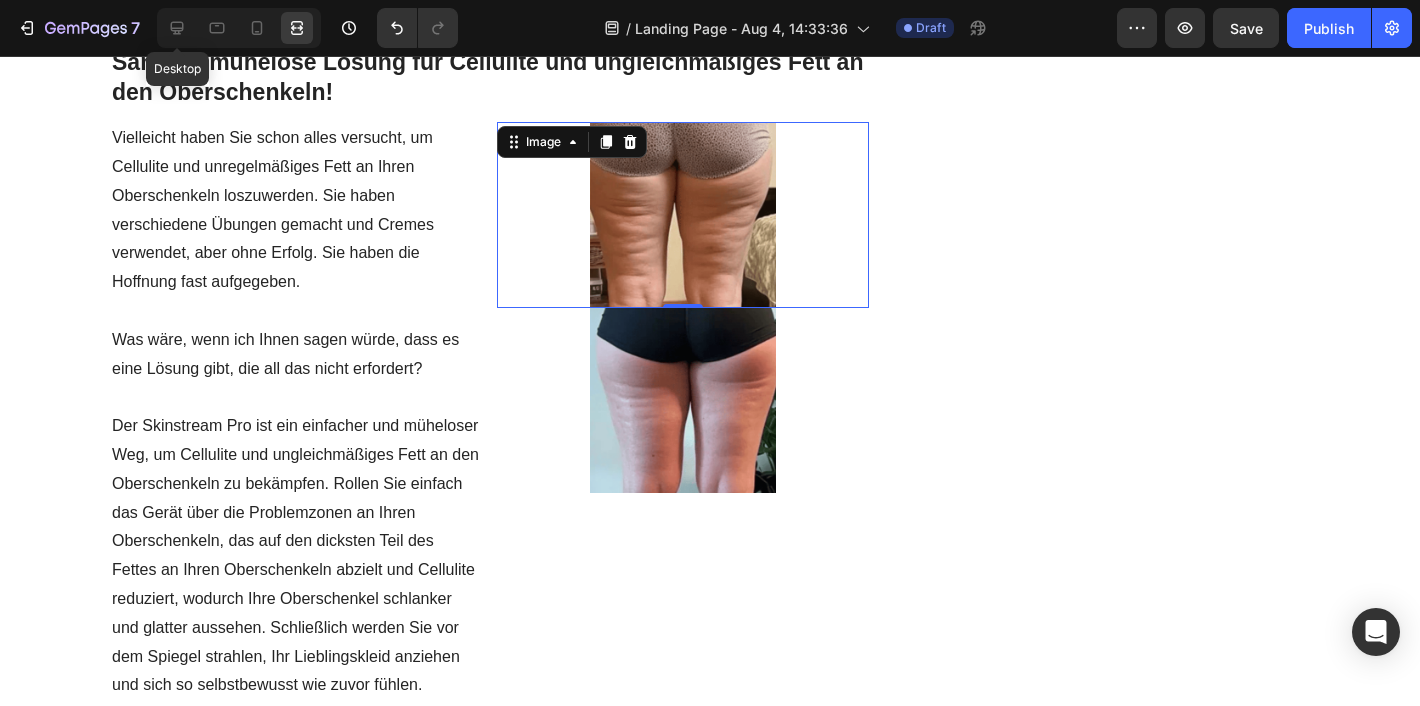scroll, scrollTop: 2407, scrollLeft: 0, axis: vertical 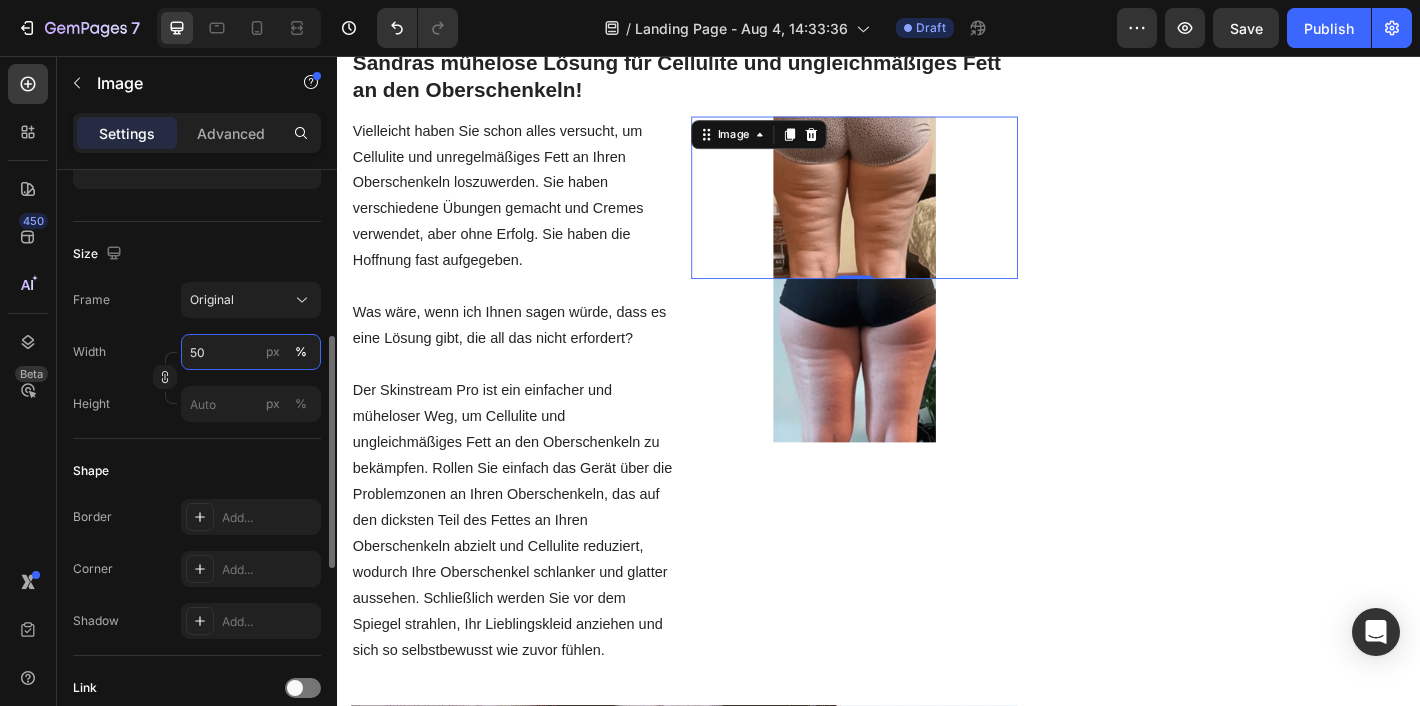 click on "50" at bounding box center [251, 352] 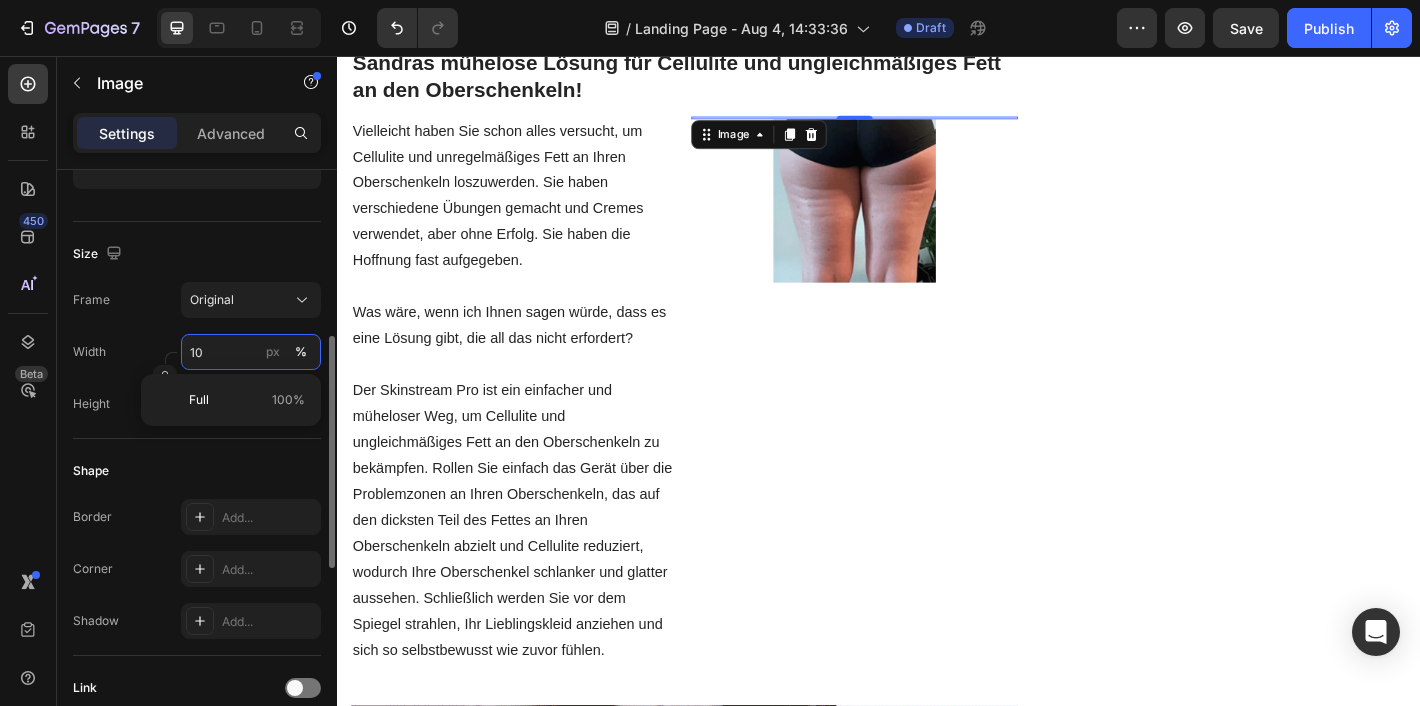 type on "100" 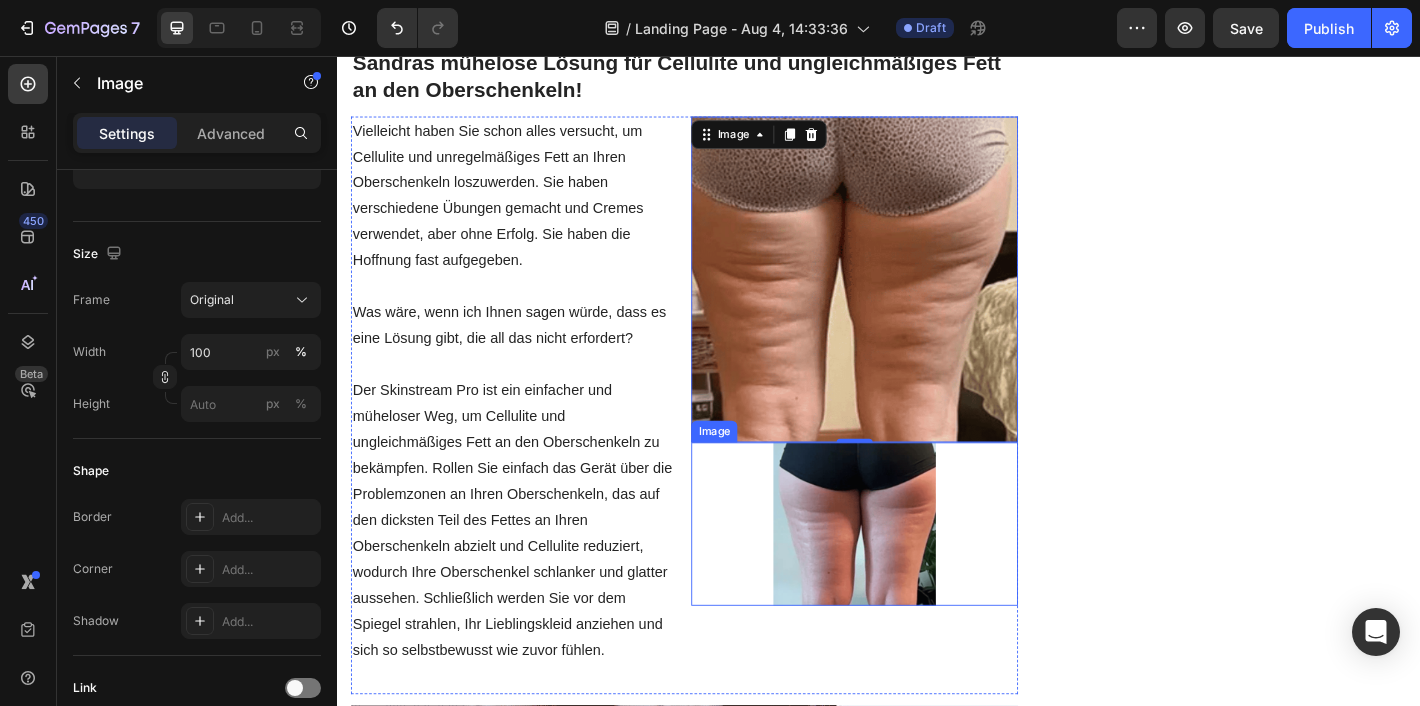 click at bounding box center [909, 574] 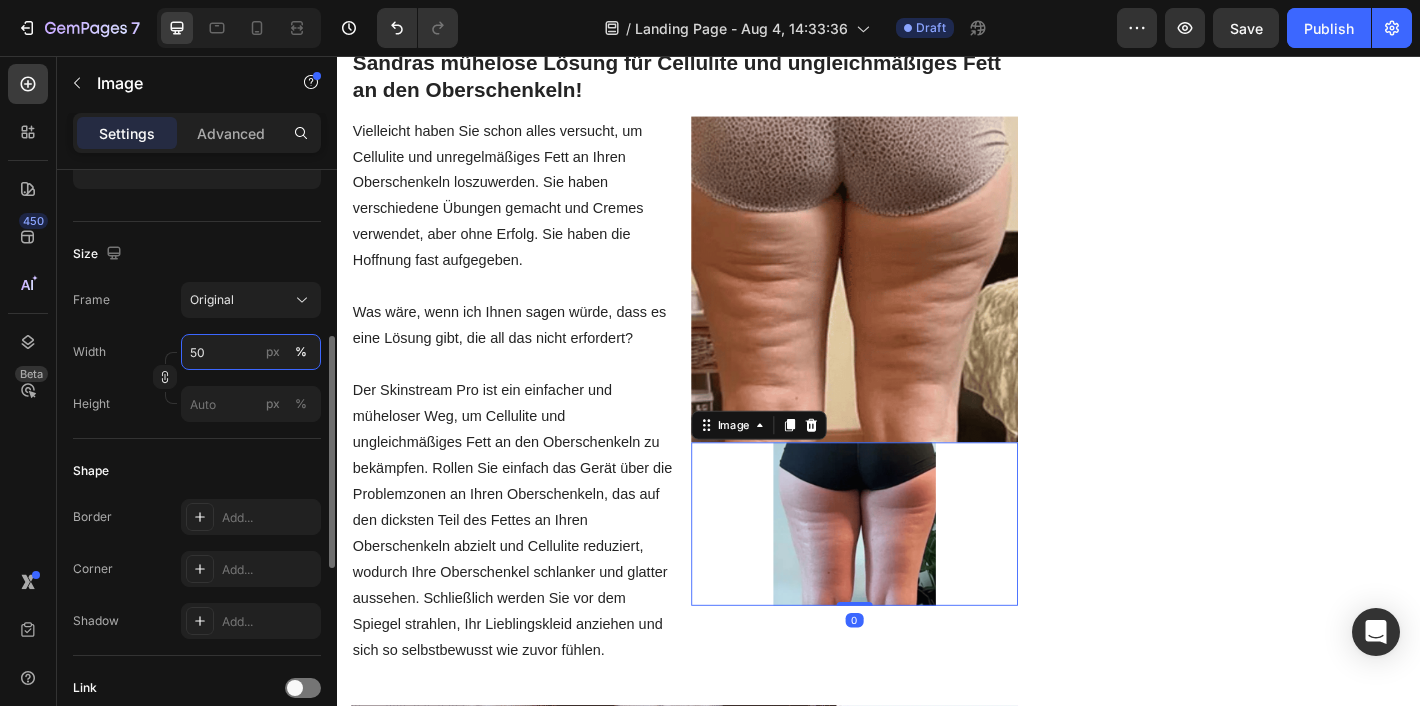 click on "50" at bounding box center (251, 352) 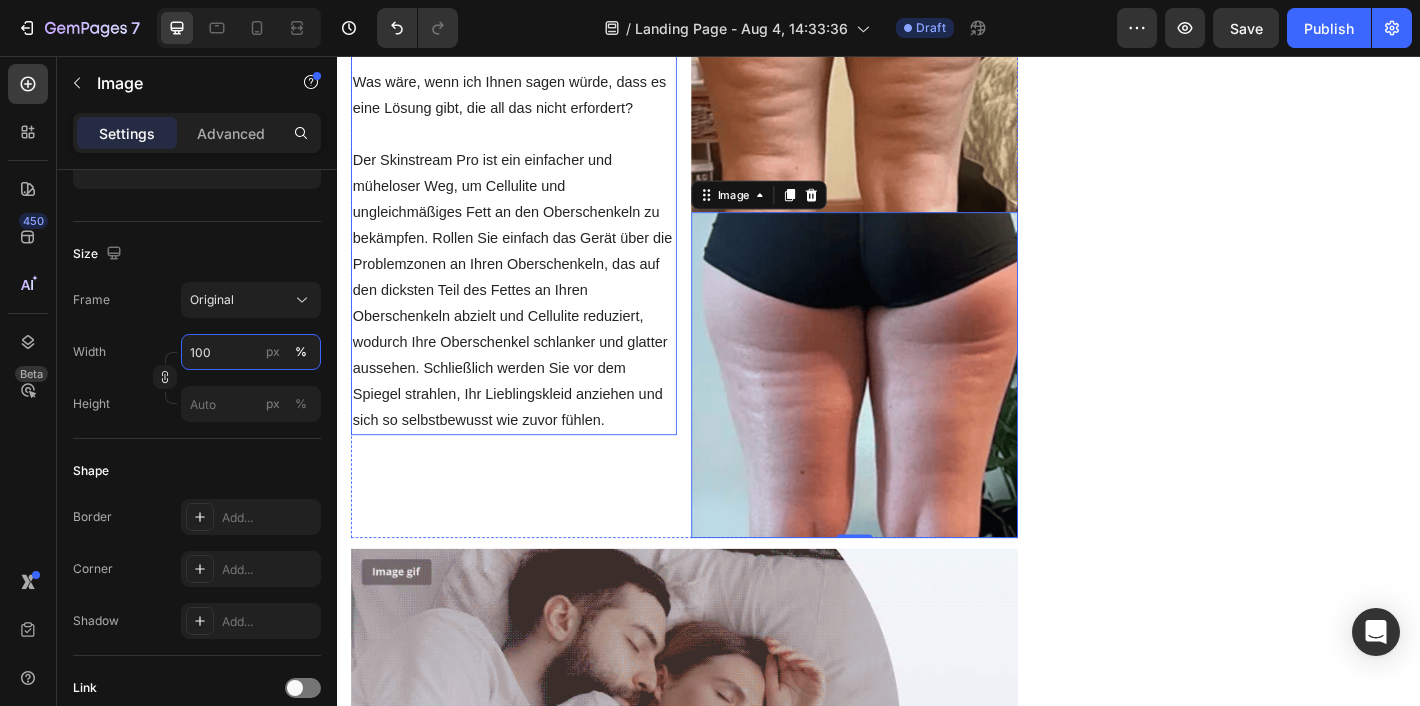 scroll, scrollTop: 2667, scrollLeft: 0, axis: vertical 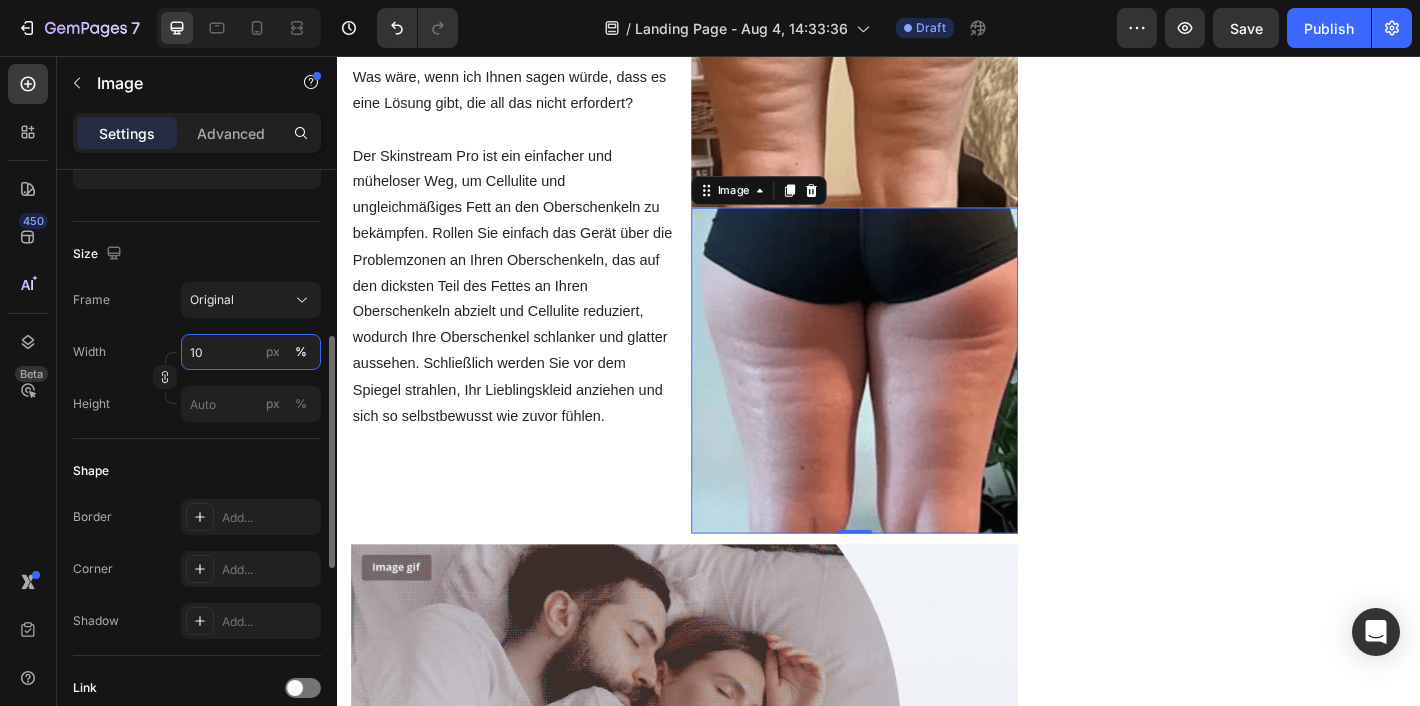 type on "1" 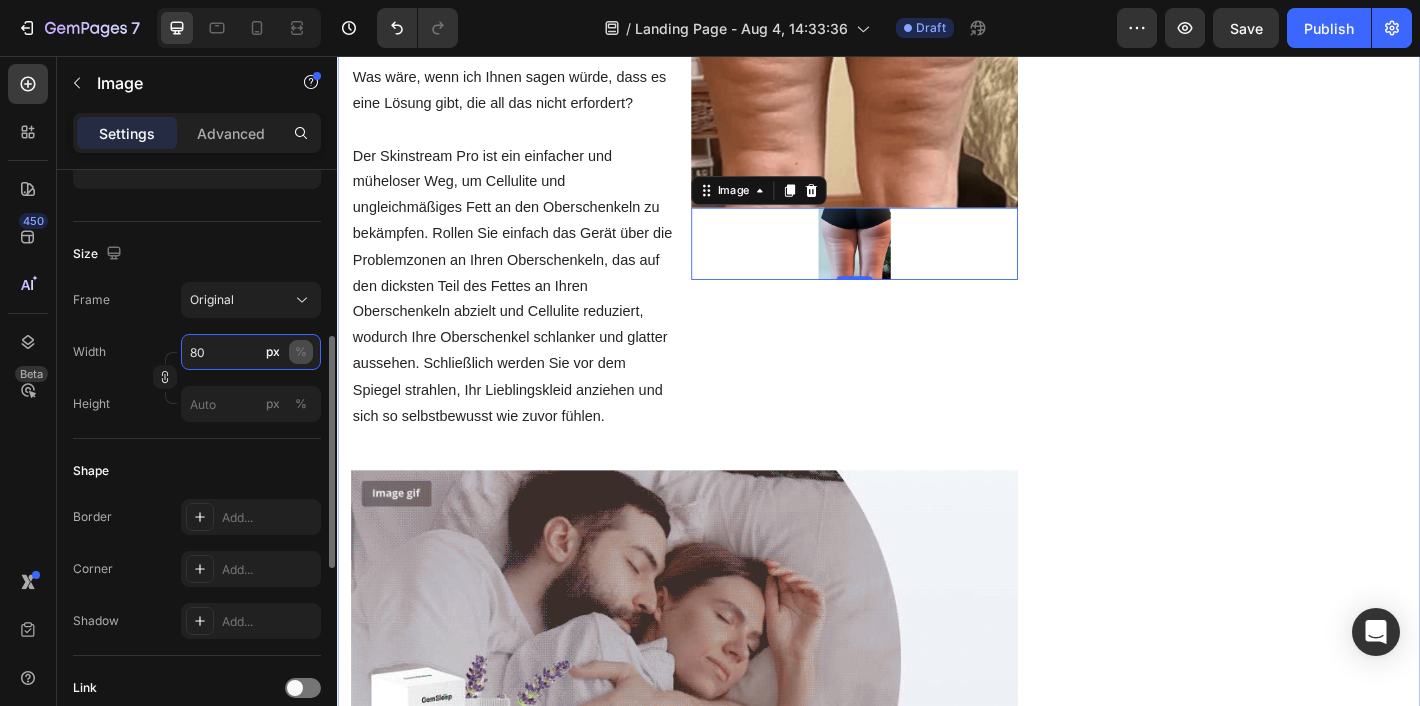 type on "80" 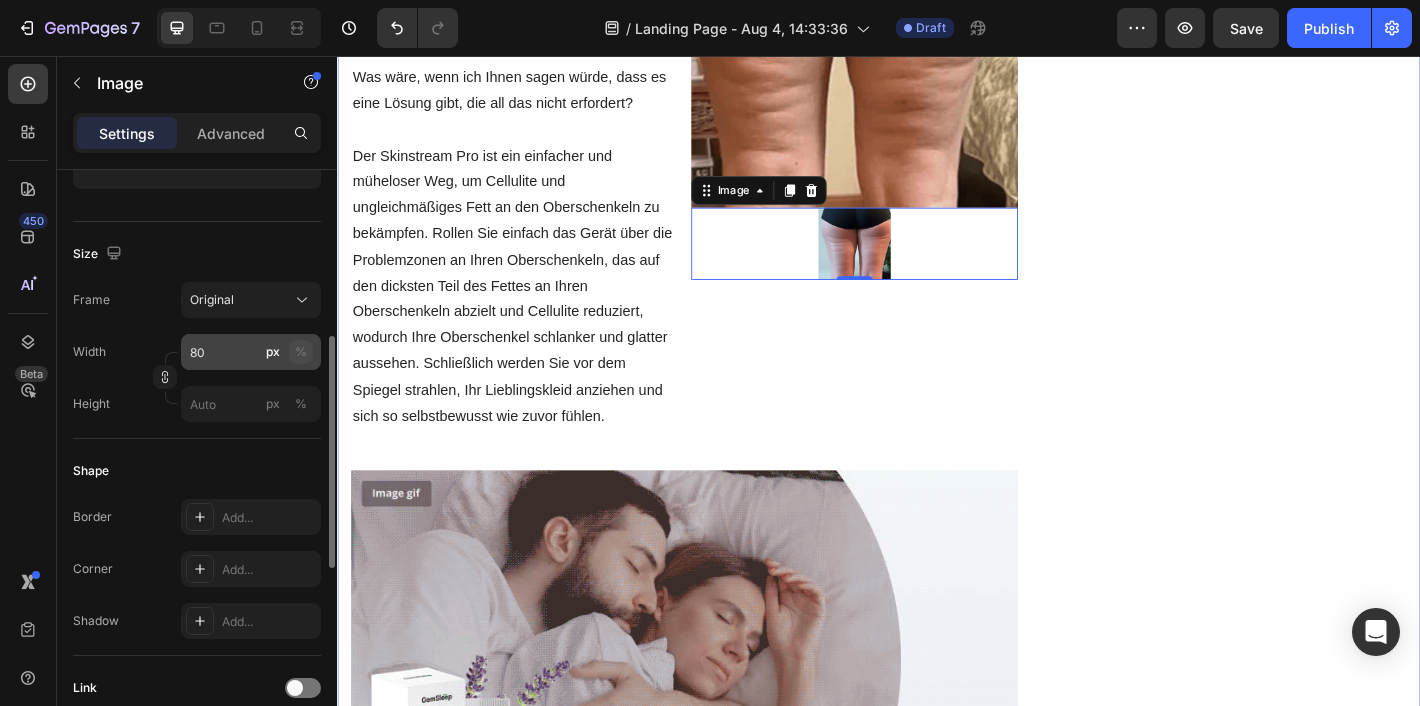 click on "%" at bounding box center (301, 352) 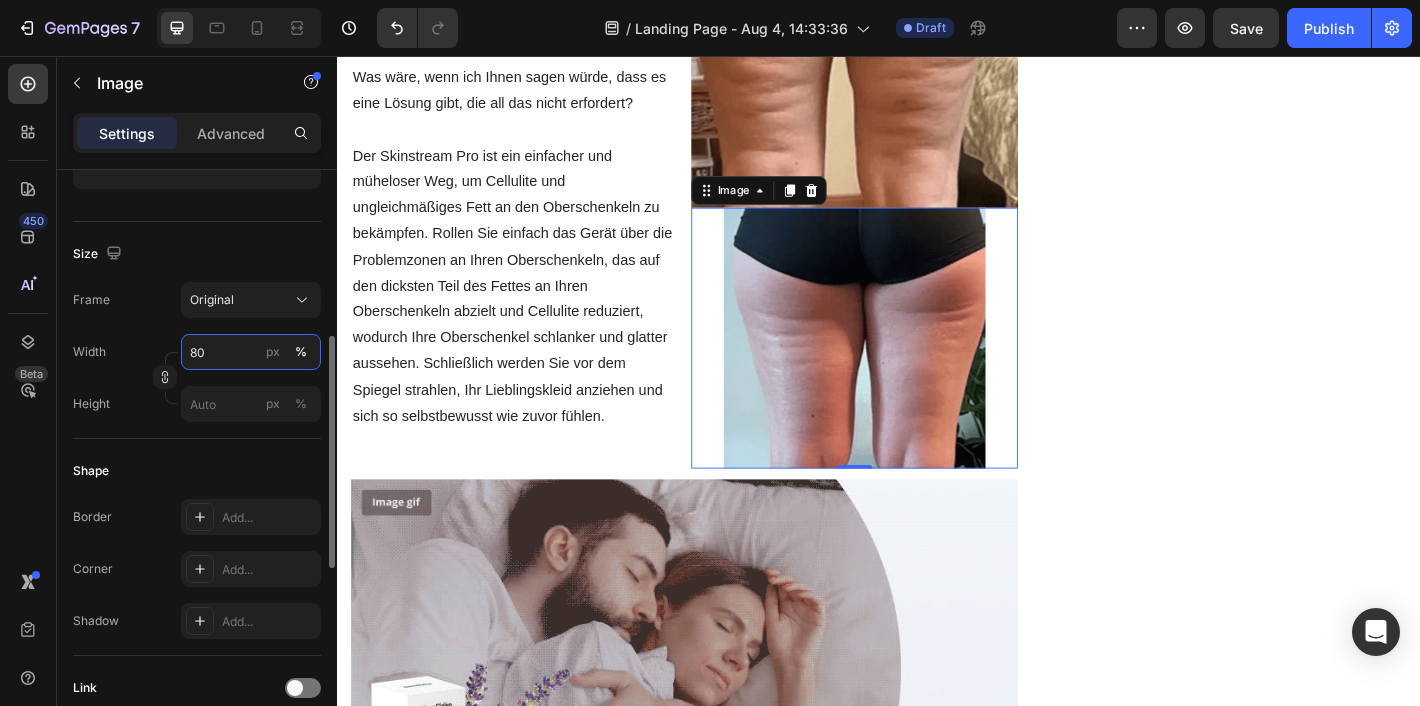 click on "80" at bounding box center [251, 352] 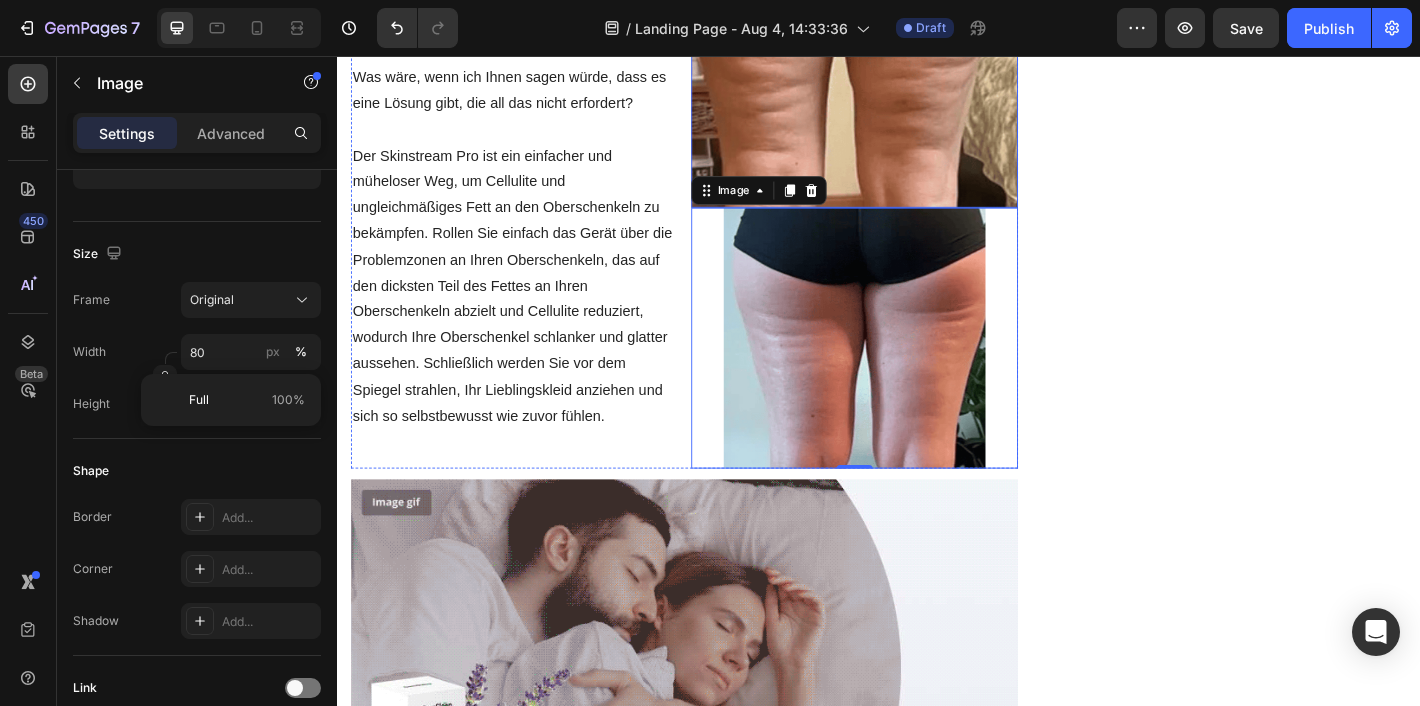 click at bounding box center (909, 43) 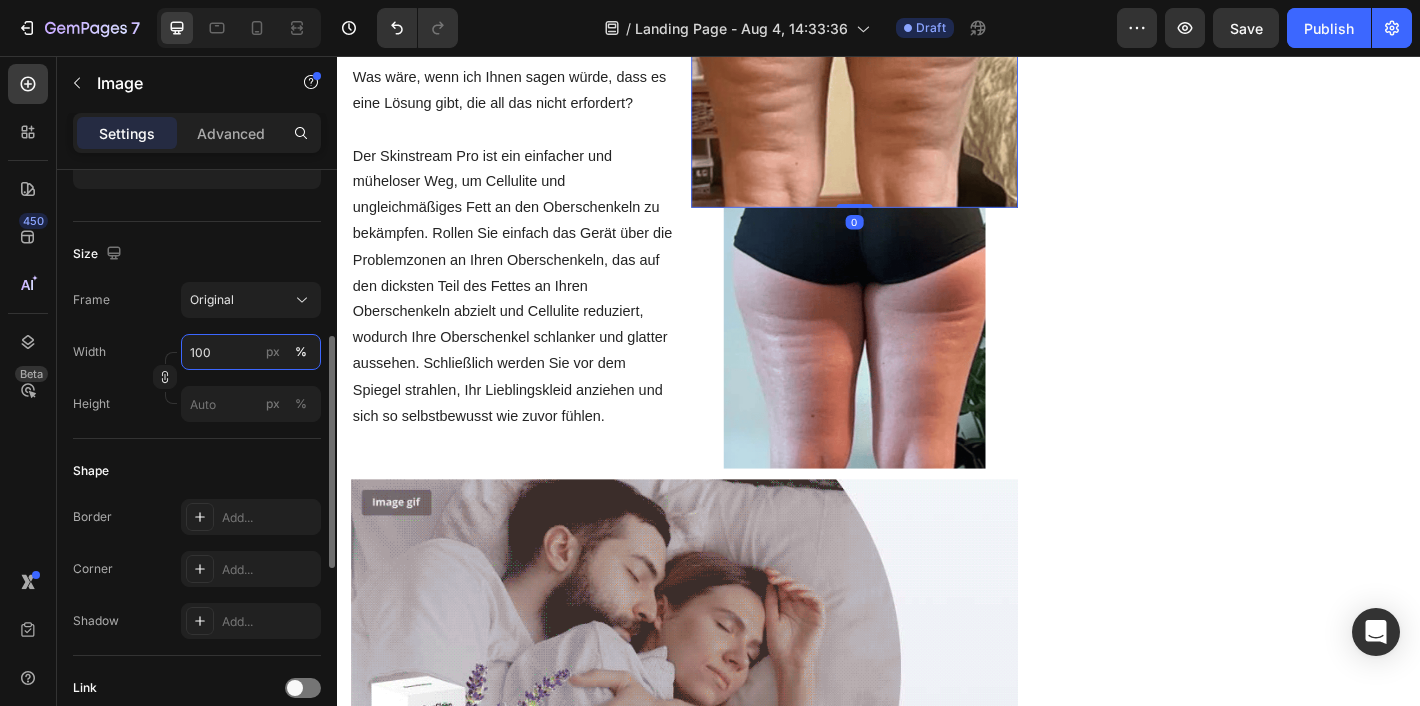 click on "100" at bounding box center (251, 352) 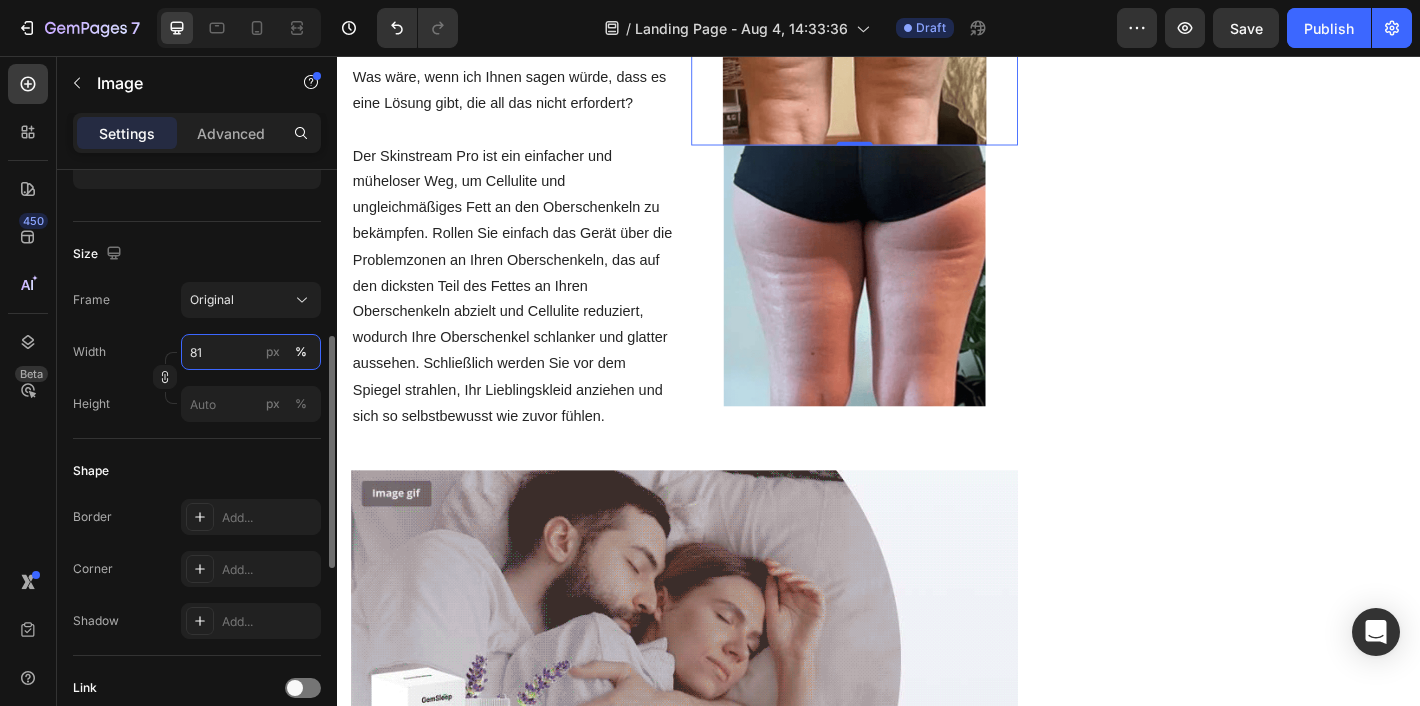 type on "80" 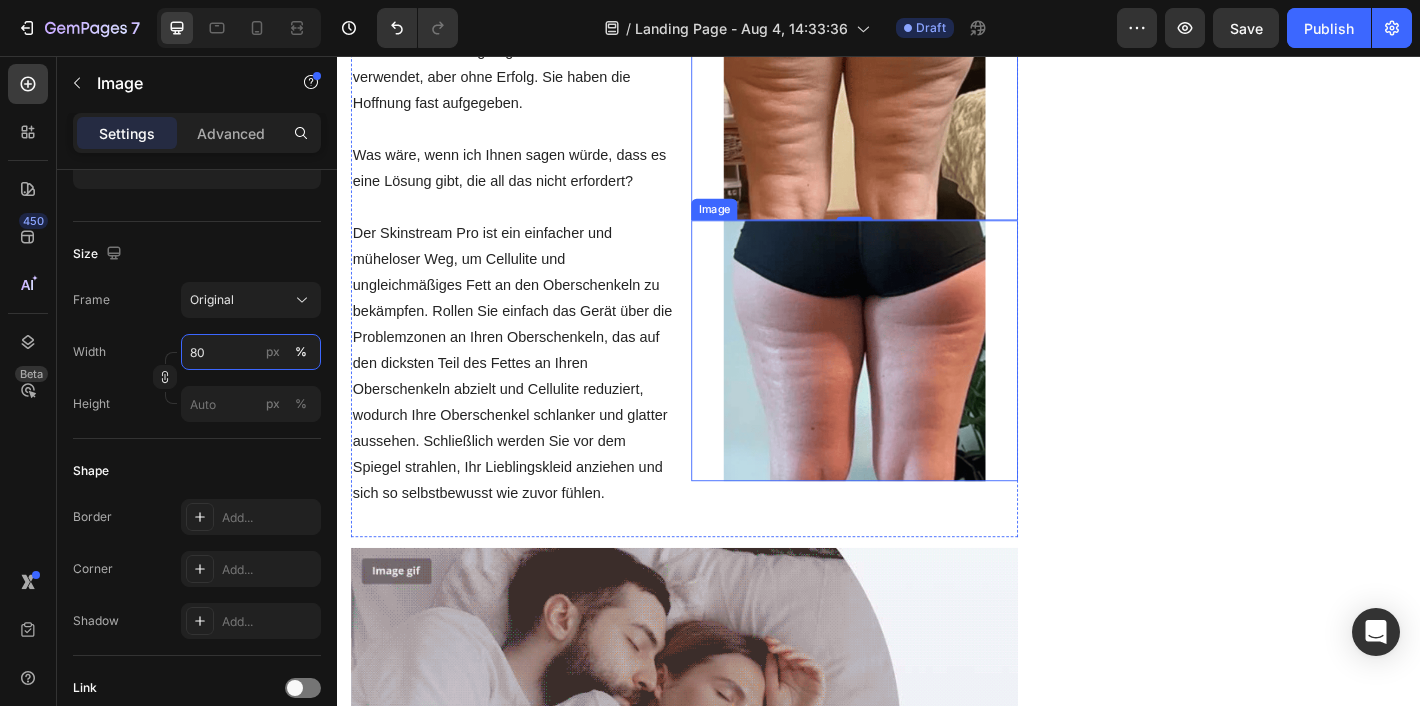 scroll, scrollTop: 2509, scrollLeft: 0, axis: vertical 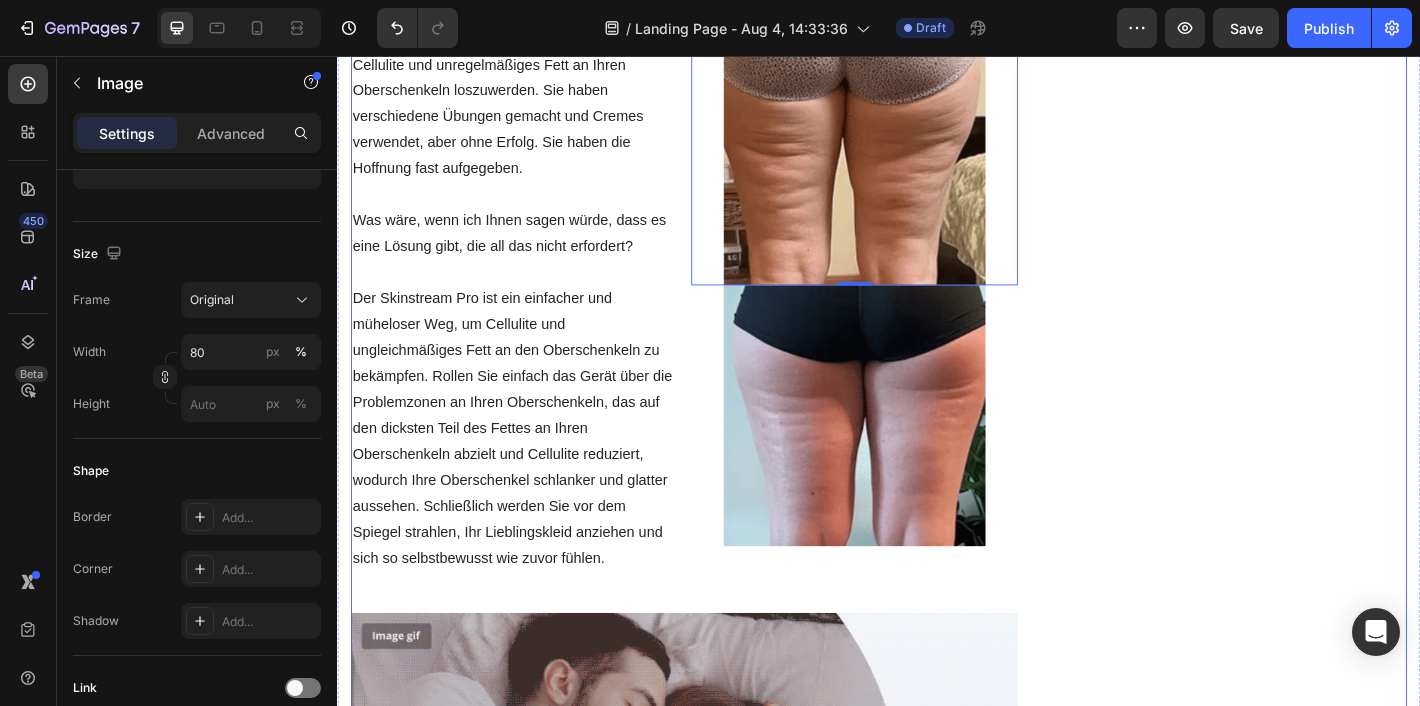 click on "Unique Value Proposition Heading
Icon Product benefit 1 Text block
Icon Product benefit 2 Text block
Icon Product benefit 3  Text block
Icon Product benefit 4   Text block Icon List Row Image  	   CHECK AVAILABILITY Button ✔️ 30-Day Money-Back Guarantee Text block Row
Publish the page to see the content.
Sticky sidebar" at bounding box center [1337, 951] 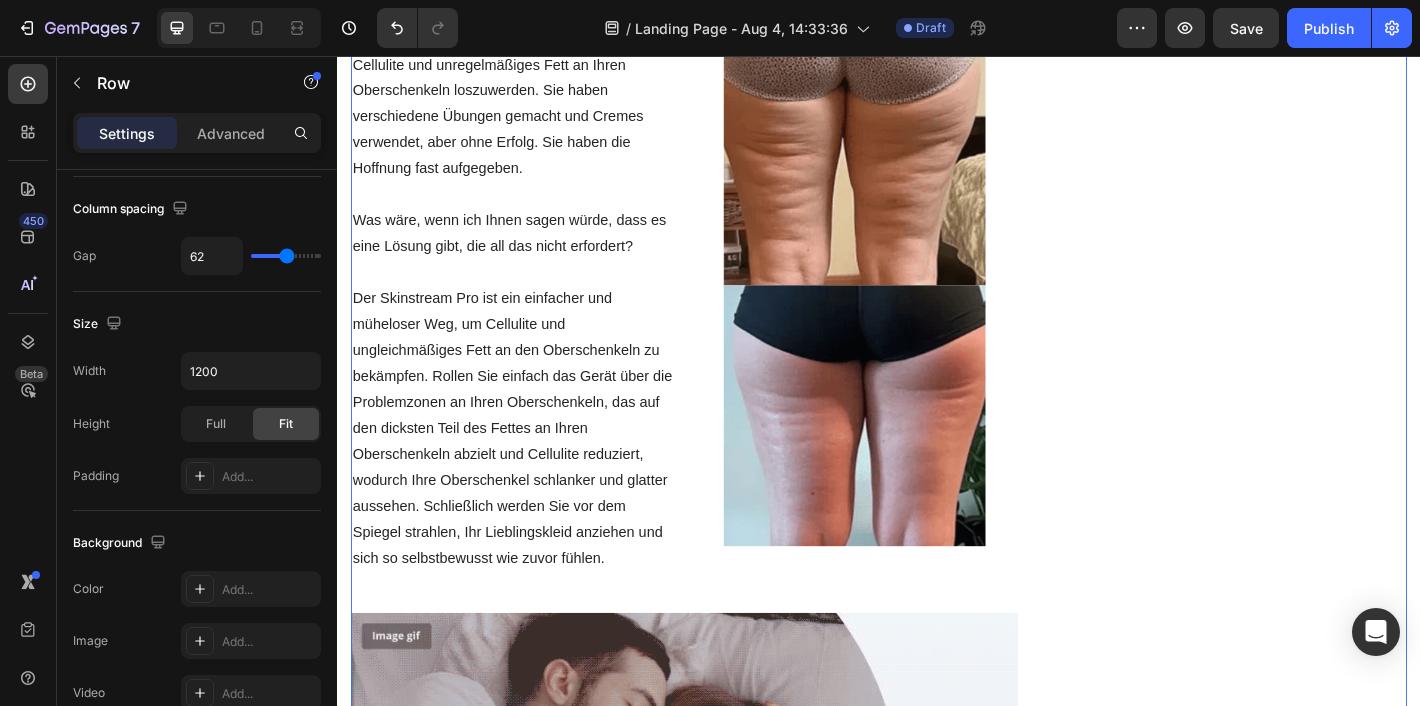 scroll, scrollTop: 0, scrollLeft: 0, axis: both 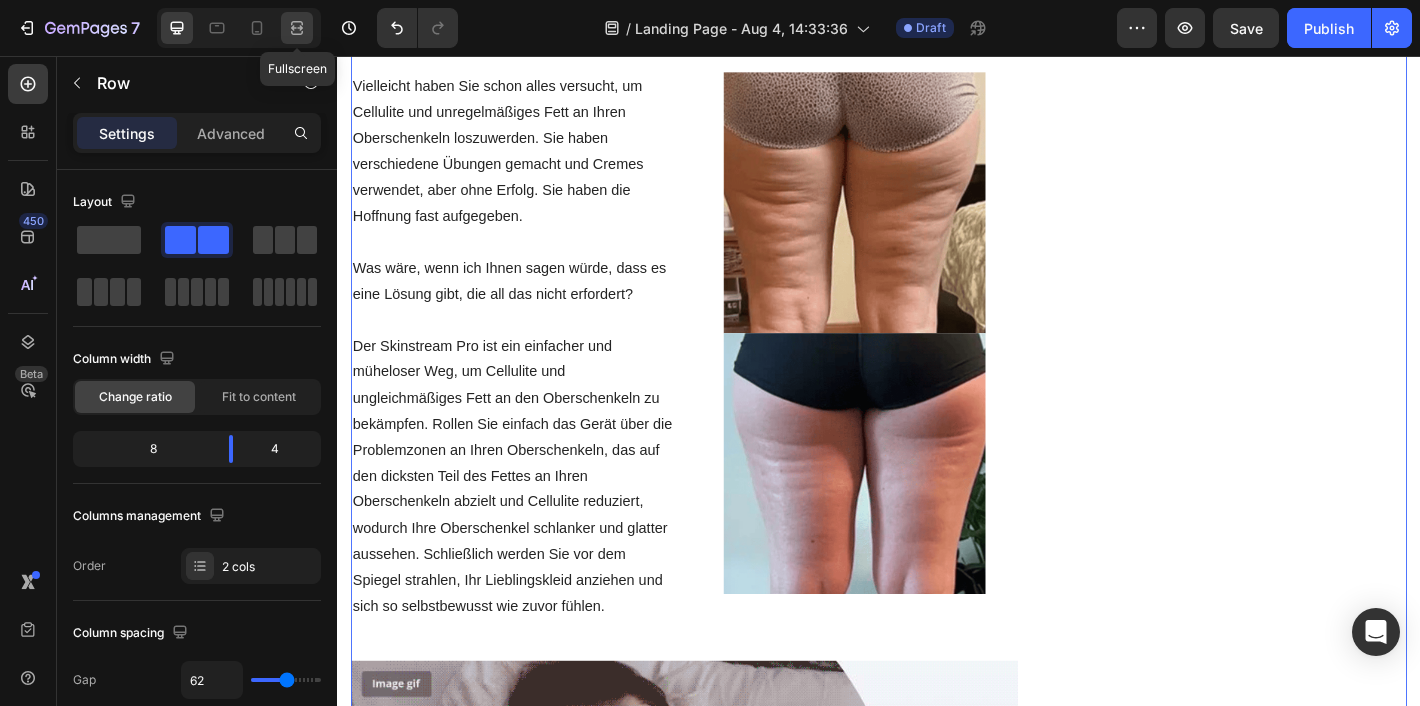 click 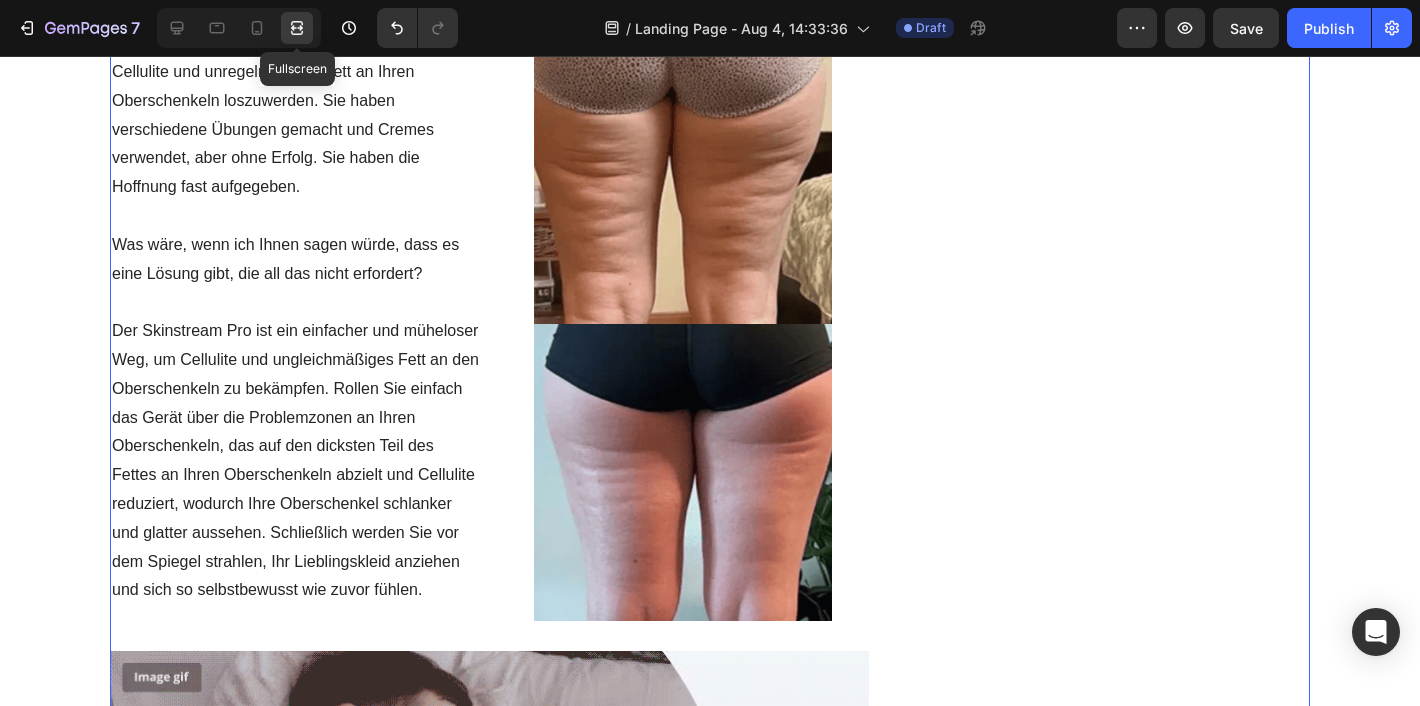 scroll, scrollTop: 2410, scrollLeft: 0, axis: vertical 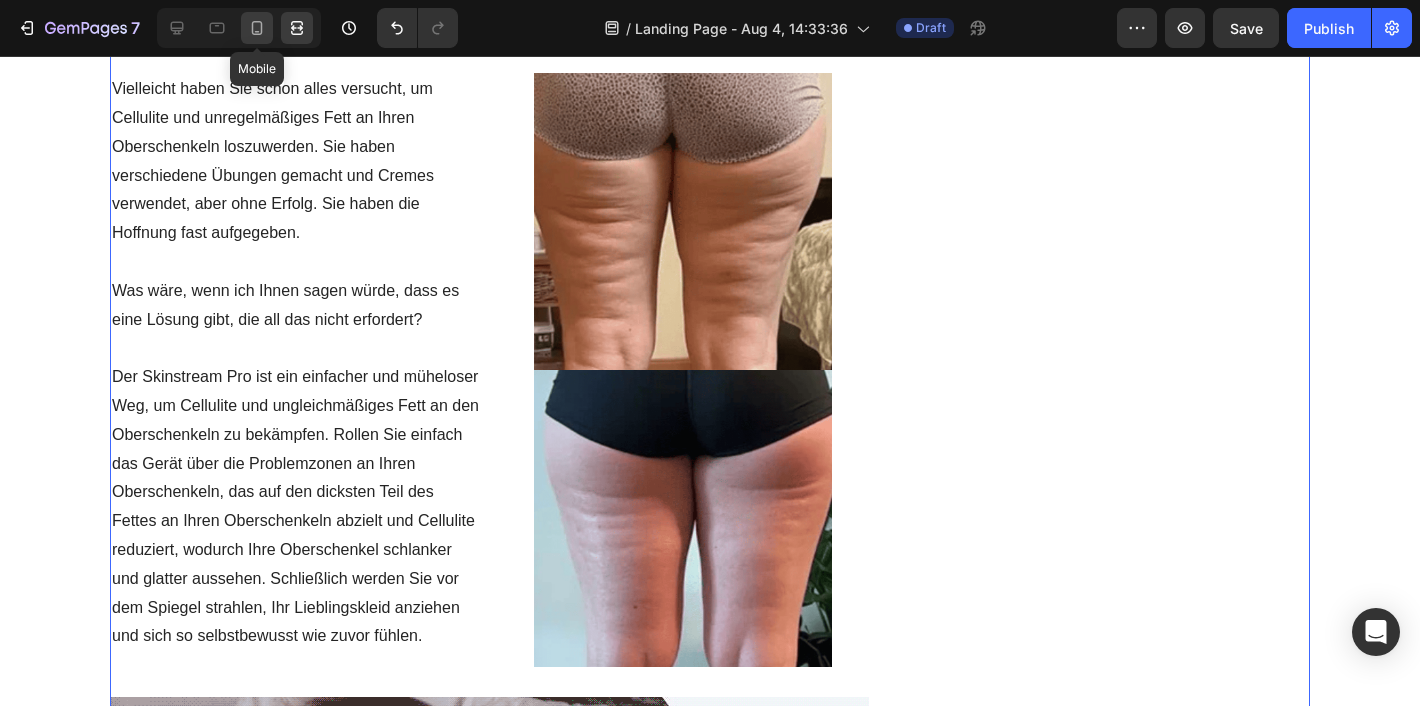 click 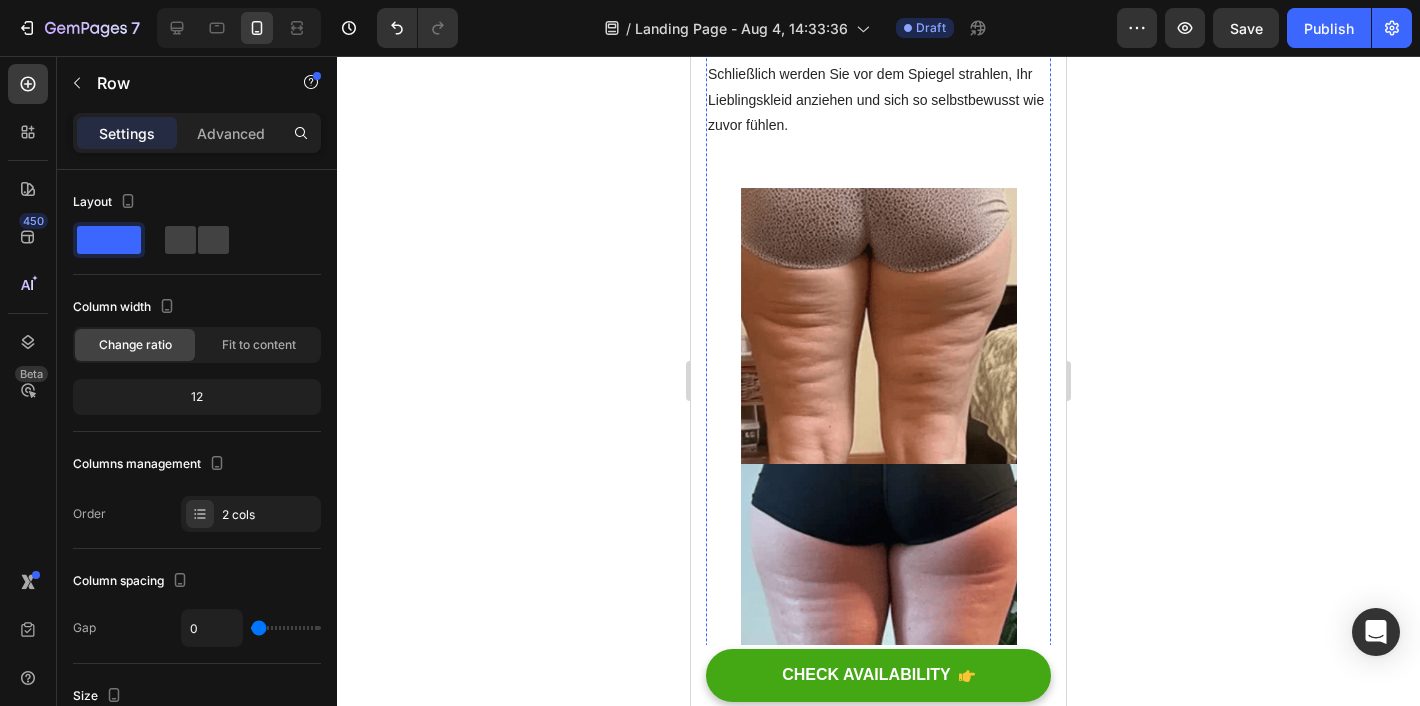 scroll, scrollTop: 3396, scrollLeft: 0, axis: vertical 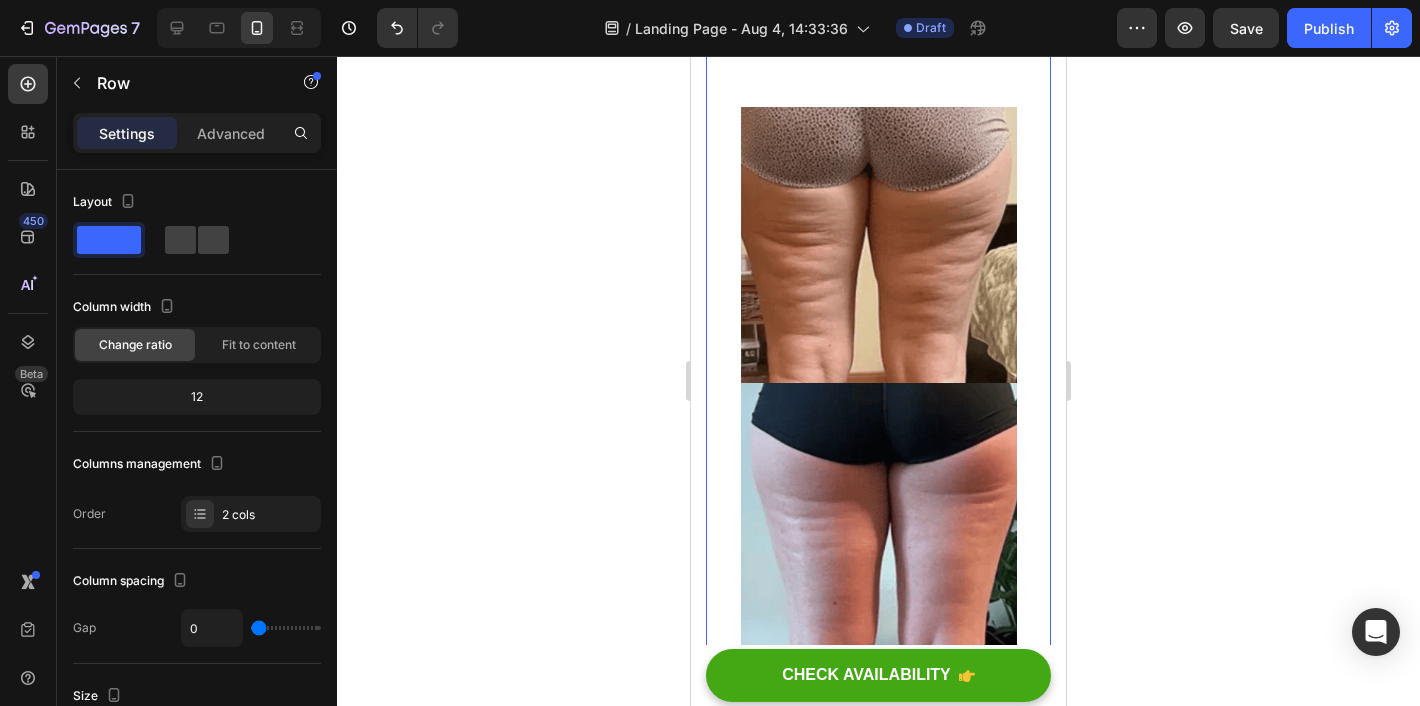 click 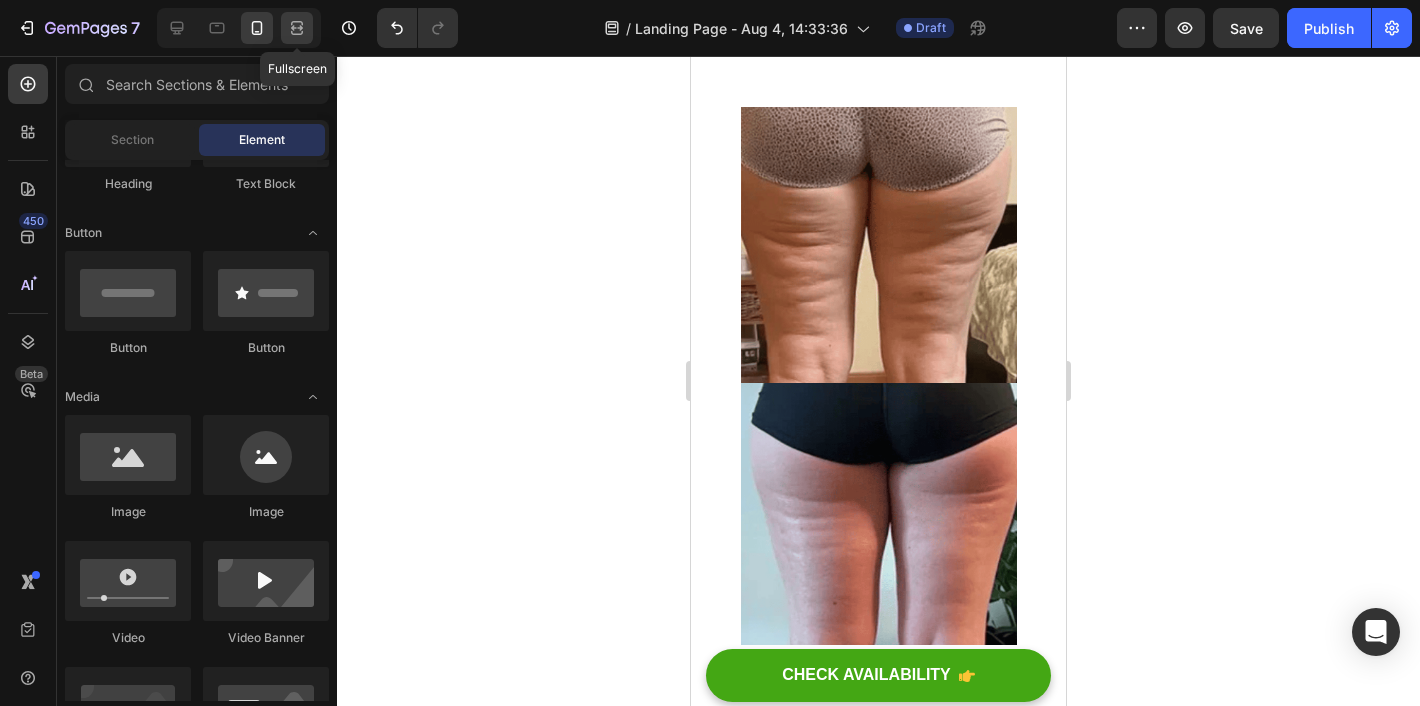 click 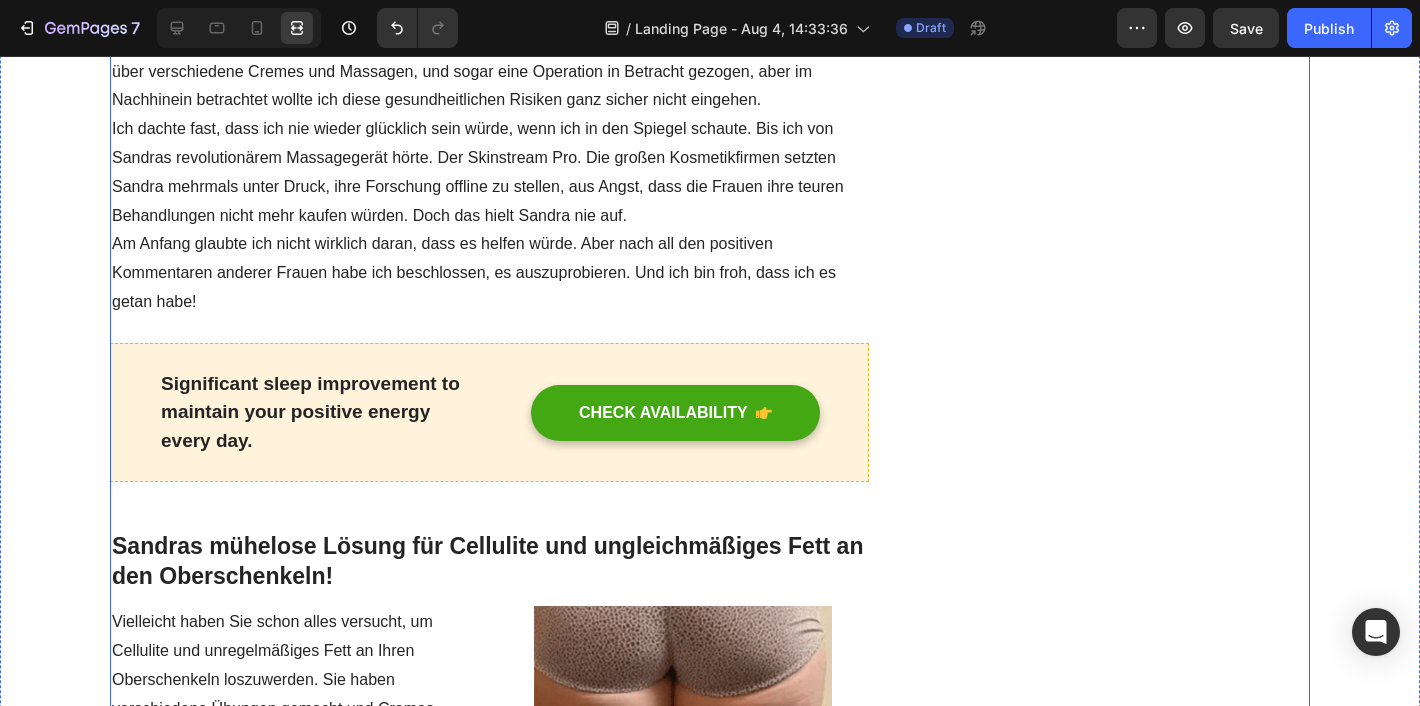 scroll, scrollTop: 2139, scrollLeft: 0, axis: vertical 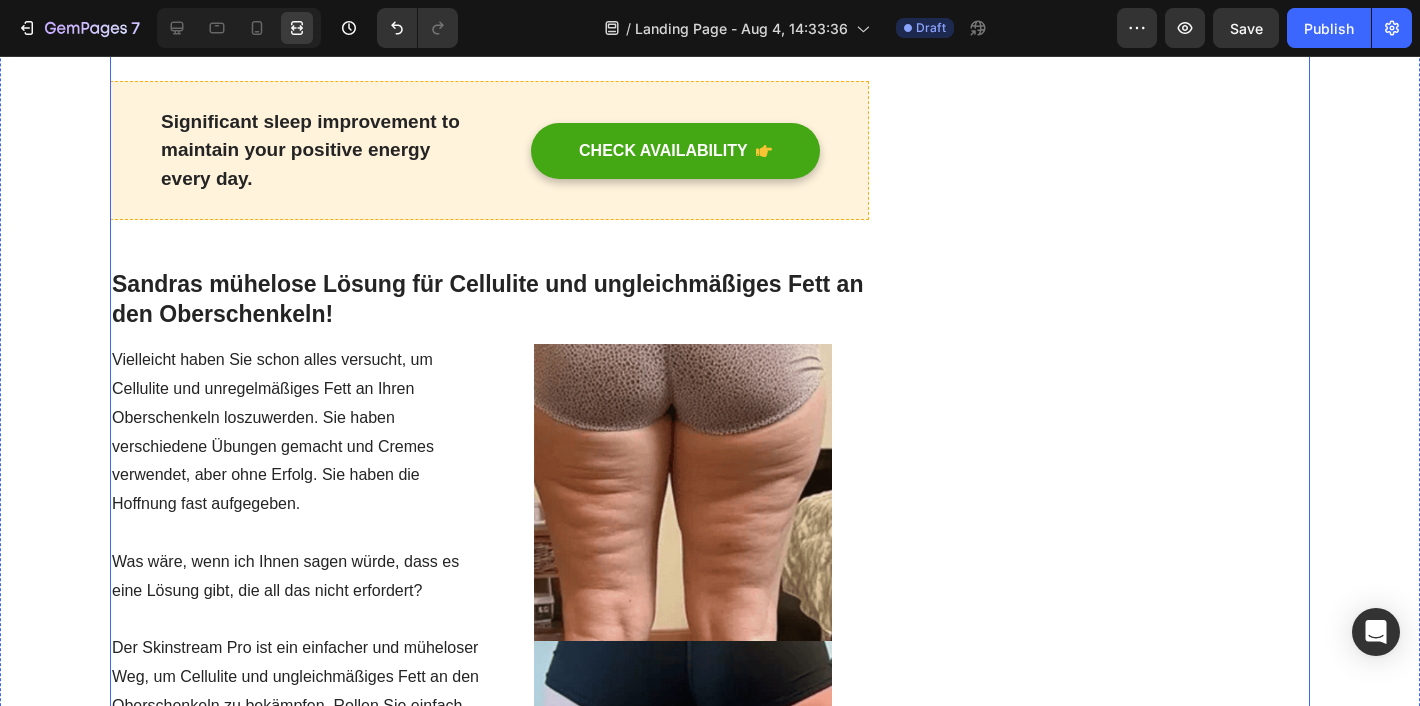 click on "Unique Value Proposition Heading
Icon Product benefit 1 Text block
Icon Product benefit 2 Text block
Icon Product benefit 3  Text block
Icon Product benefit 4   Text block Icon List Row Image  	   CHECK AVAILABILITY Button ✔️ 30-Day Money-Back Guarantee Text block Row
Publish the page to see the content.
Sticky sidebar" at bounding box center (1120, 1459) 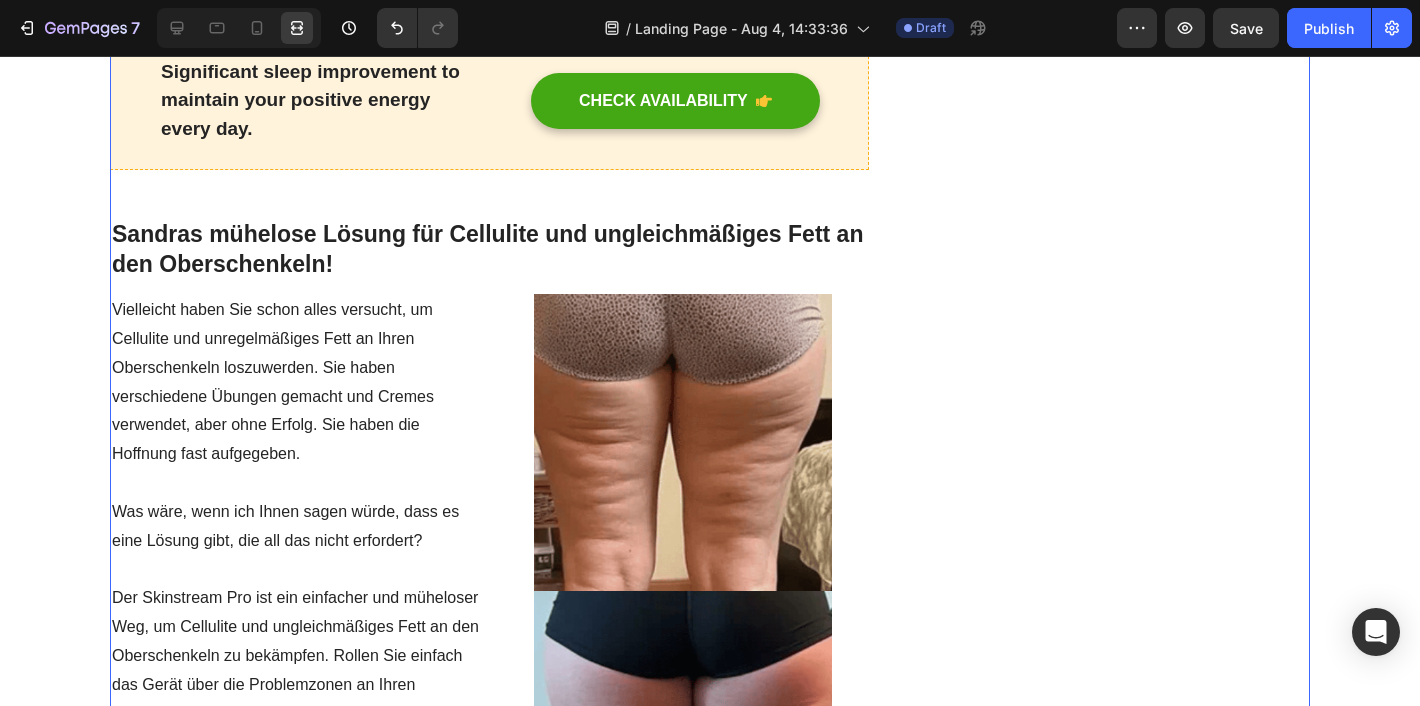 scroll, scrollTop: 2315, scrollLeft: 0, axis: vertical 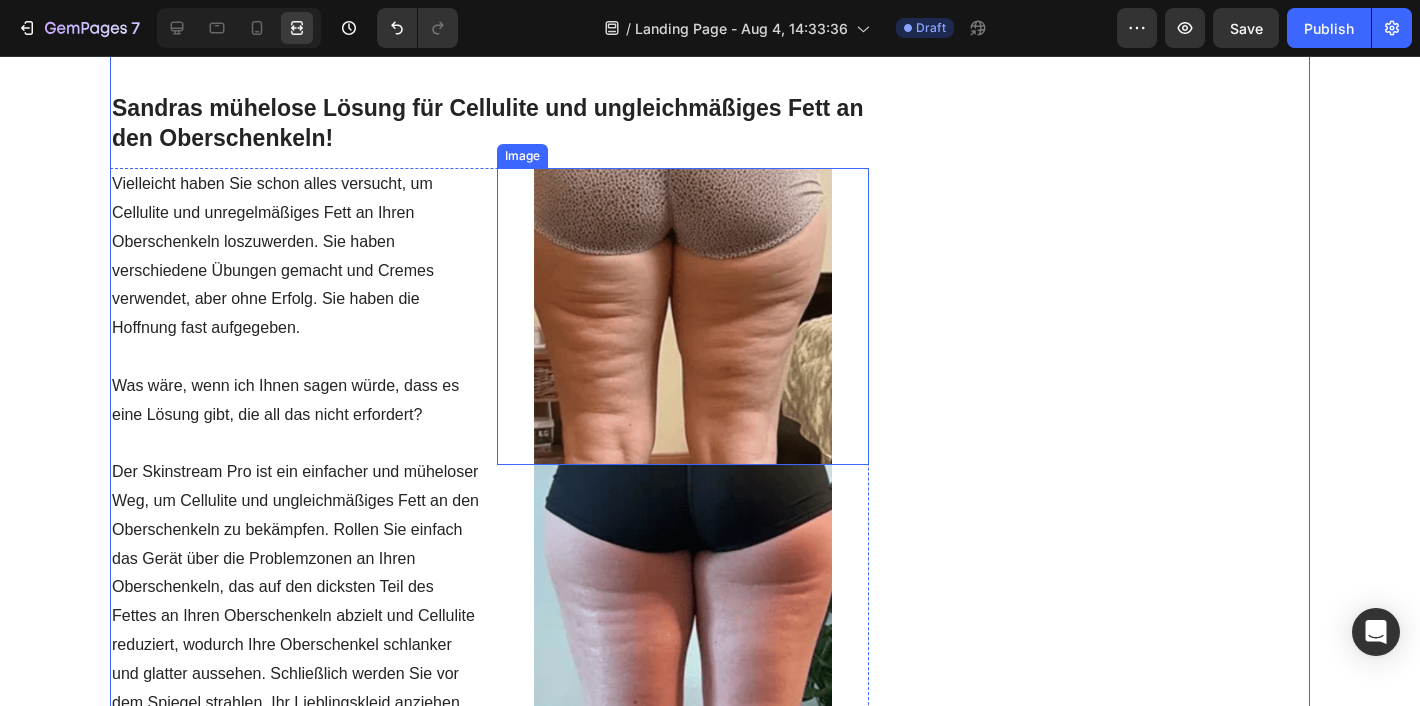 click at bounding box center [682, 316] 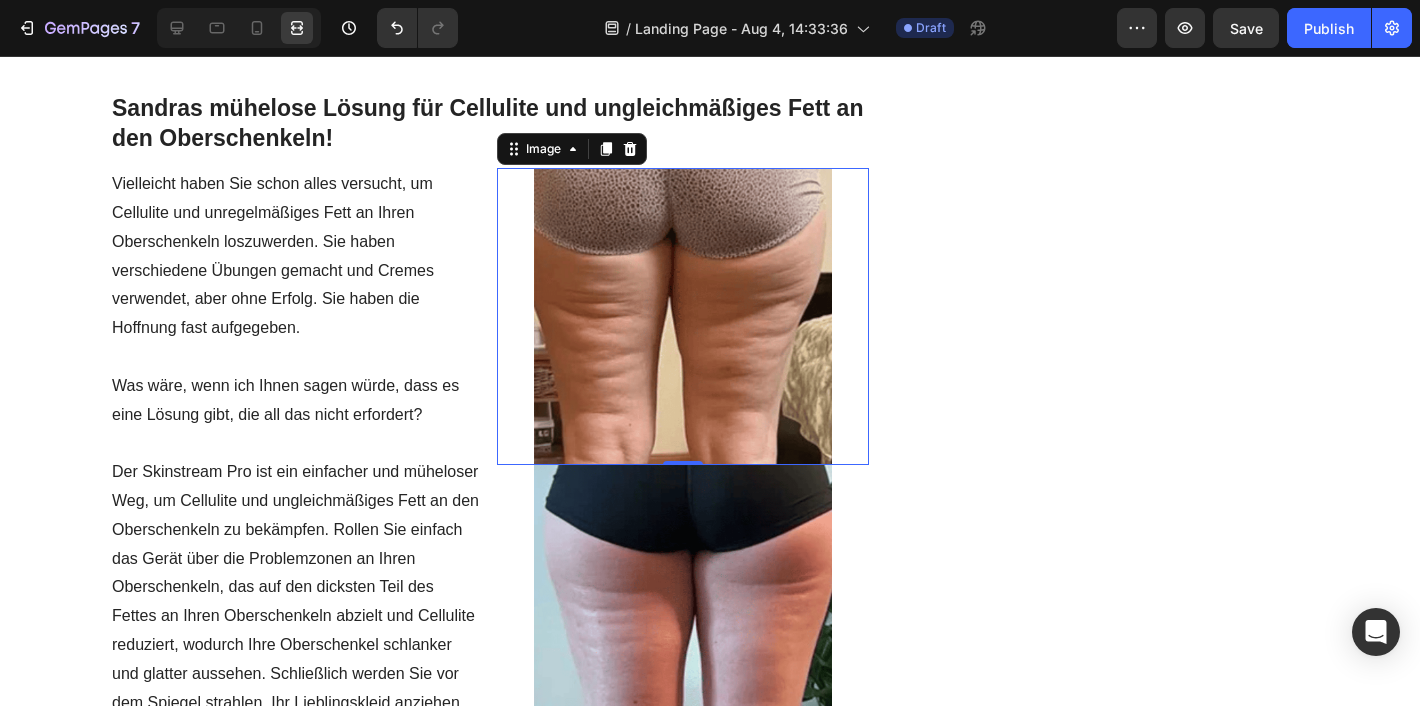 click at bounding box center (682, 316) 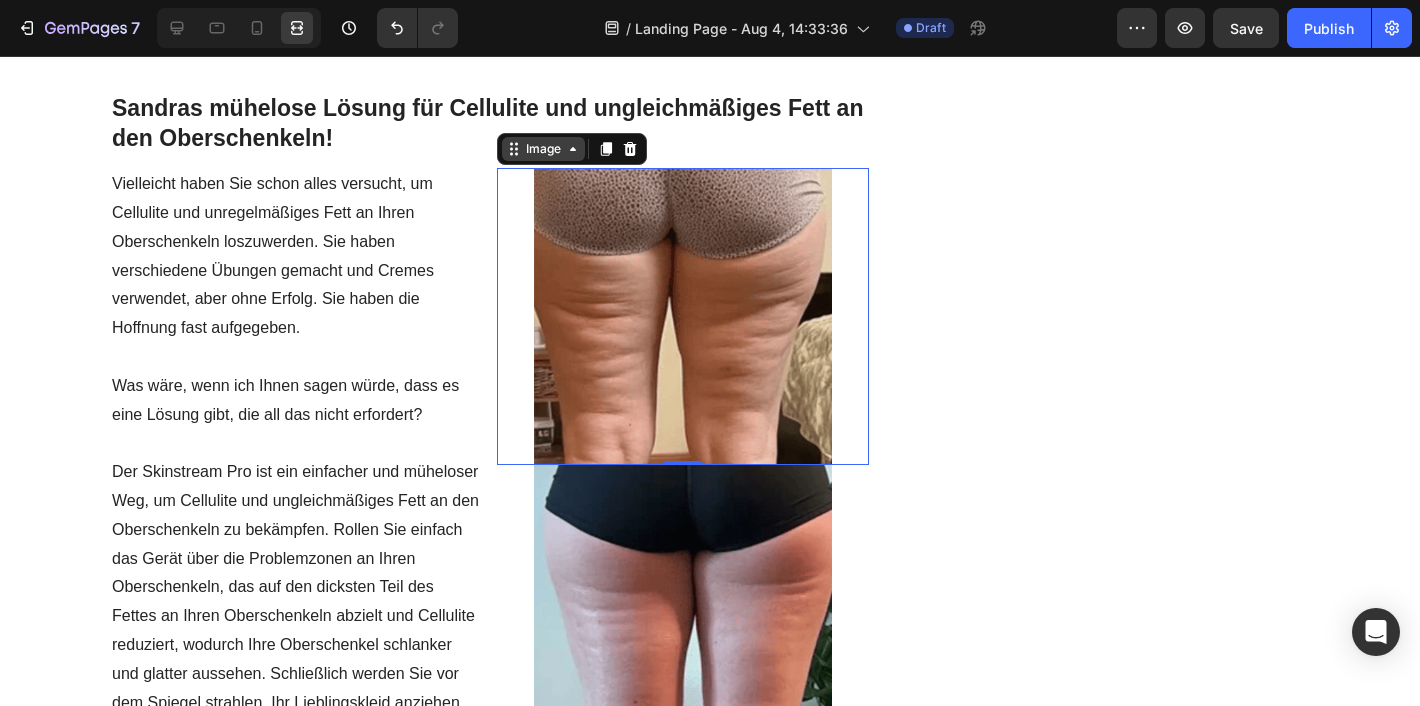 click on "Image" at bounding box center (543, 149) 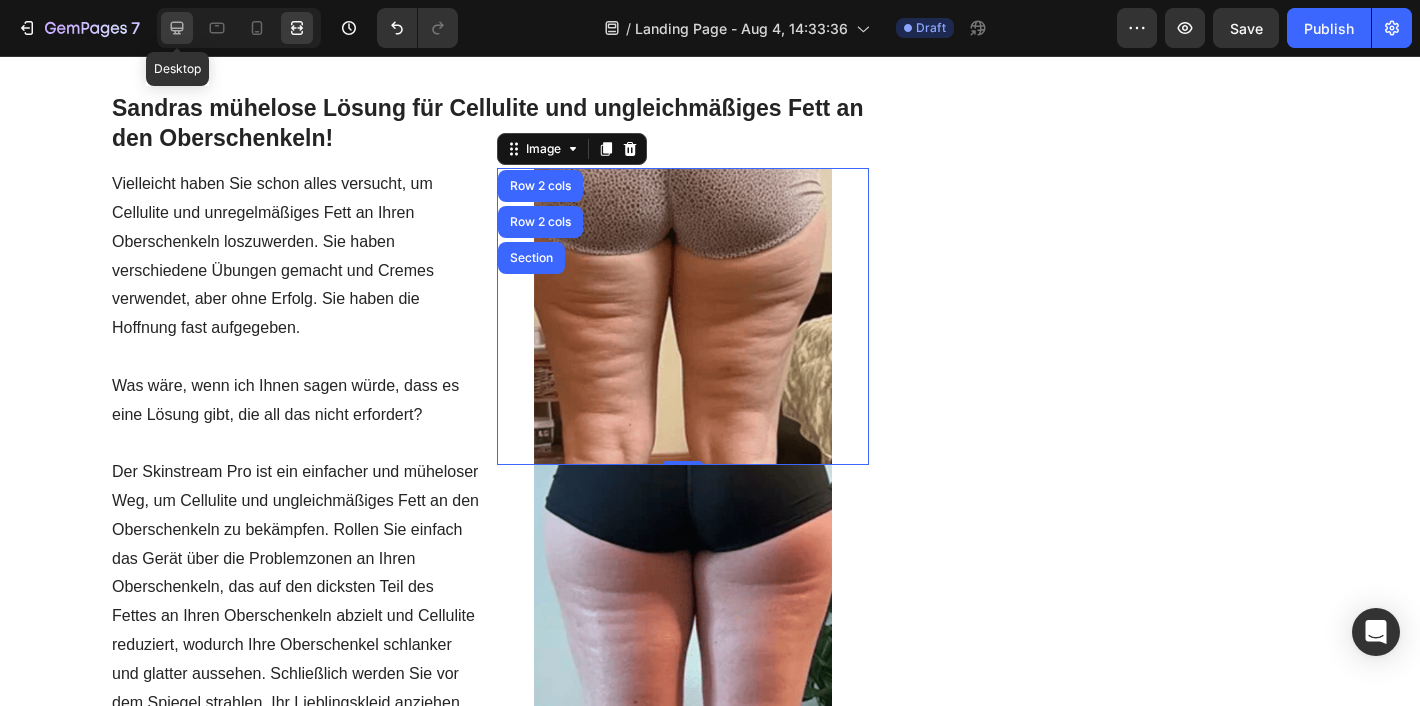 click 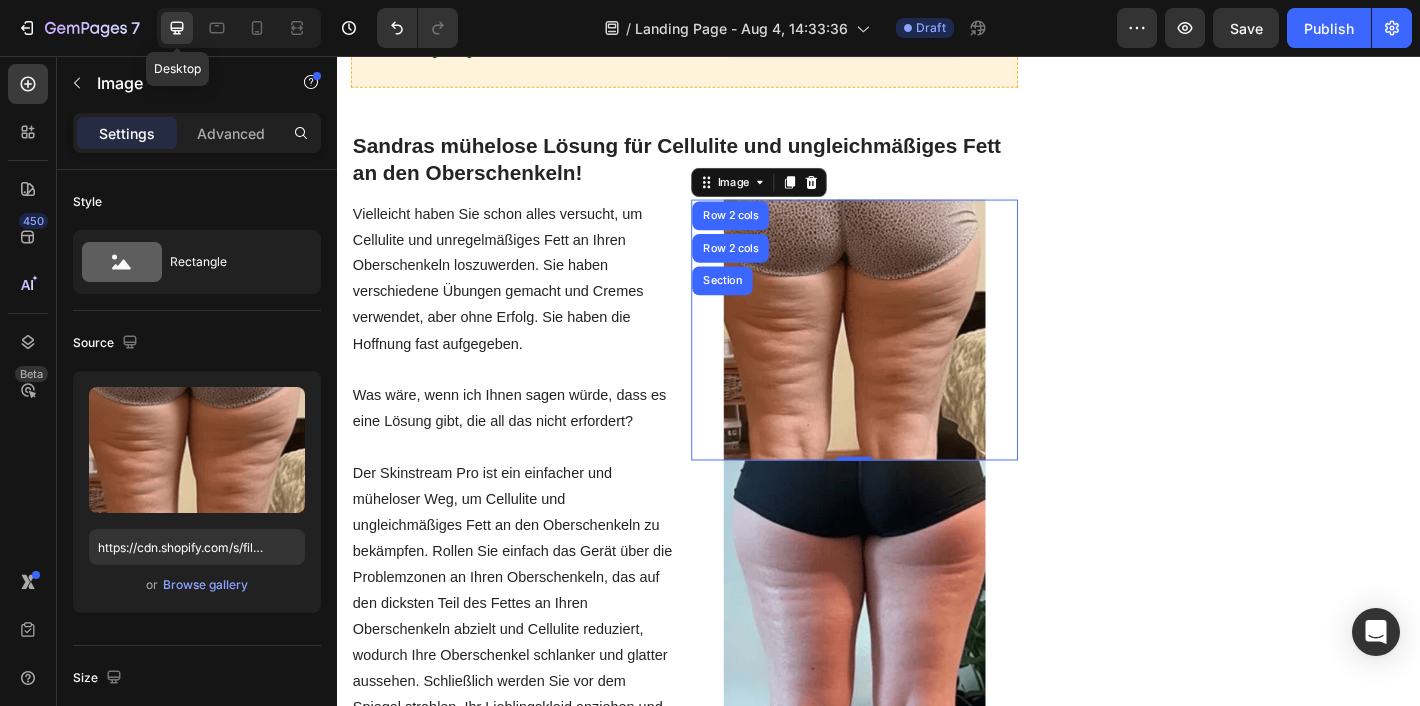 scroll, scrollTop: 2362, scrollLeft: 0, axis: vertical 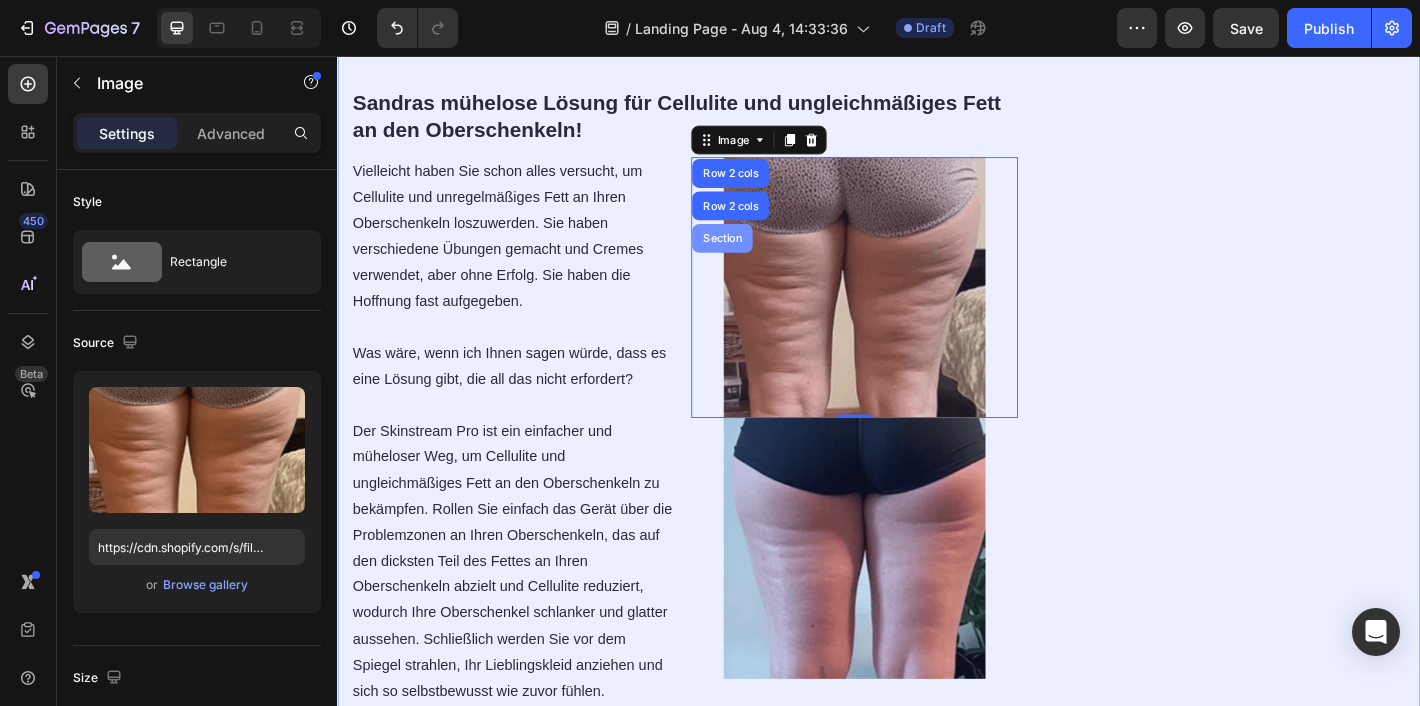 click on "Section" at bounding box center [763, 258] 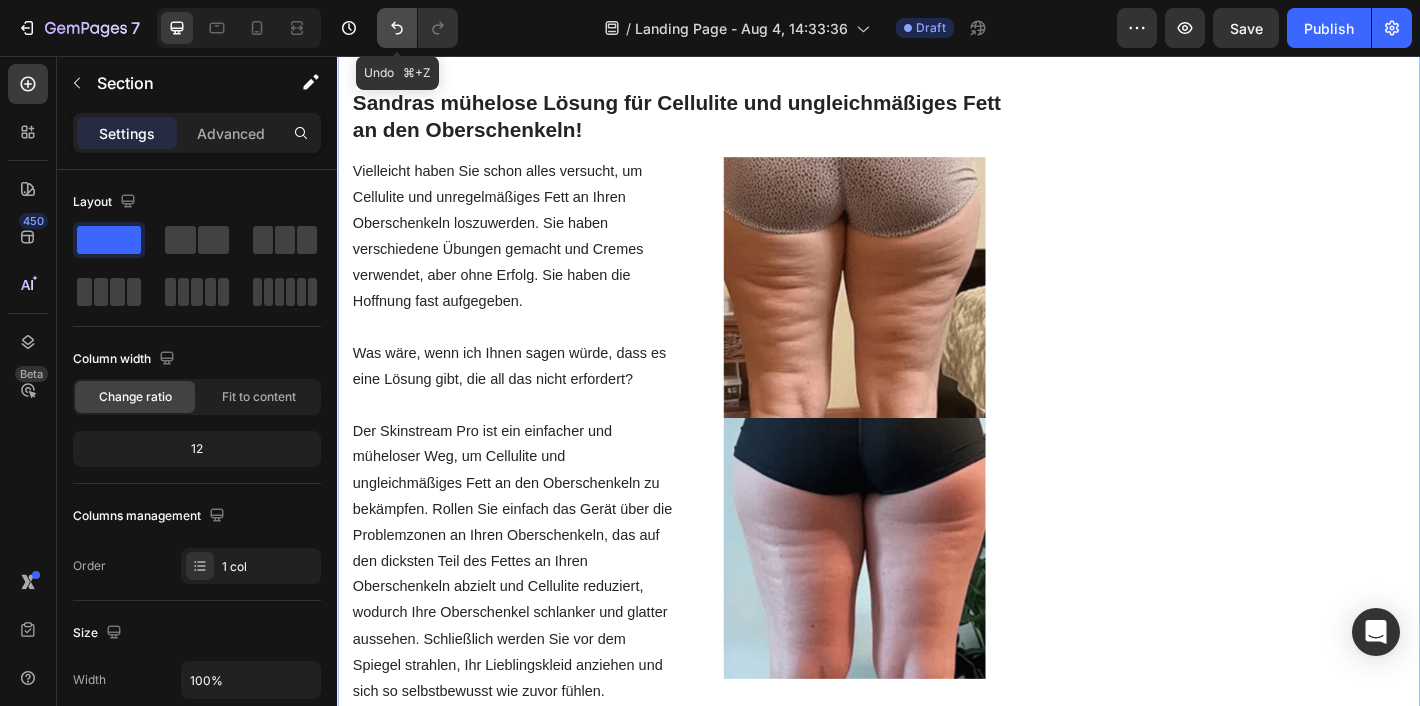 click 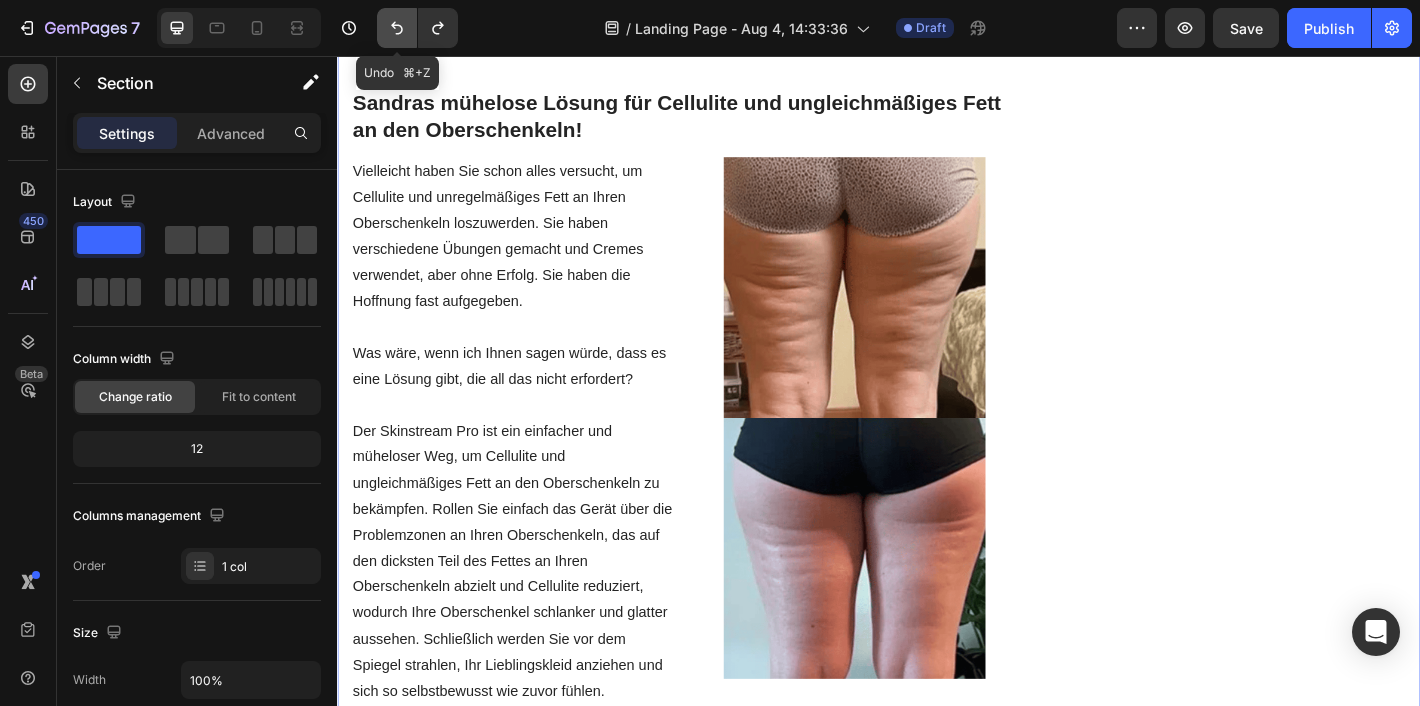click 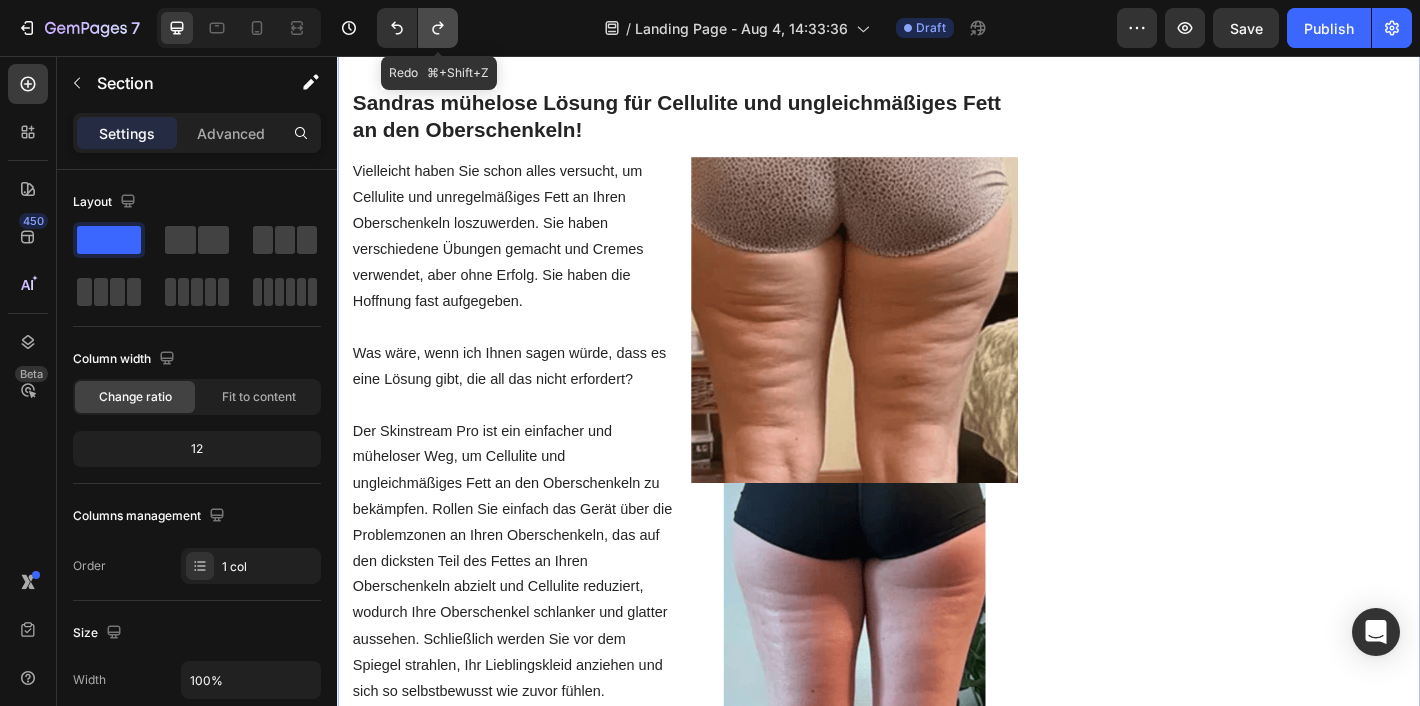 click 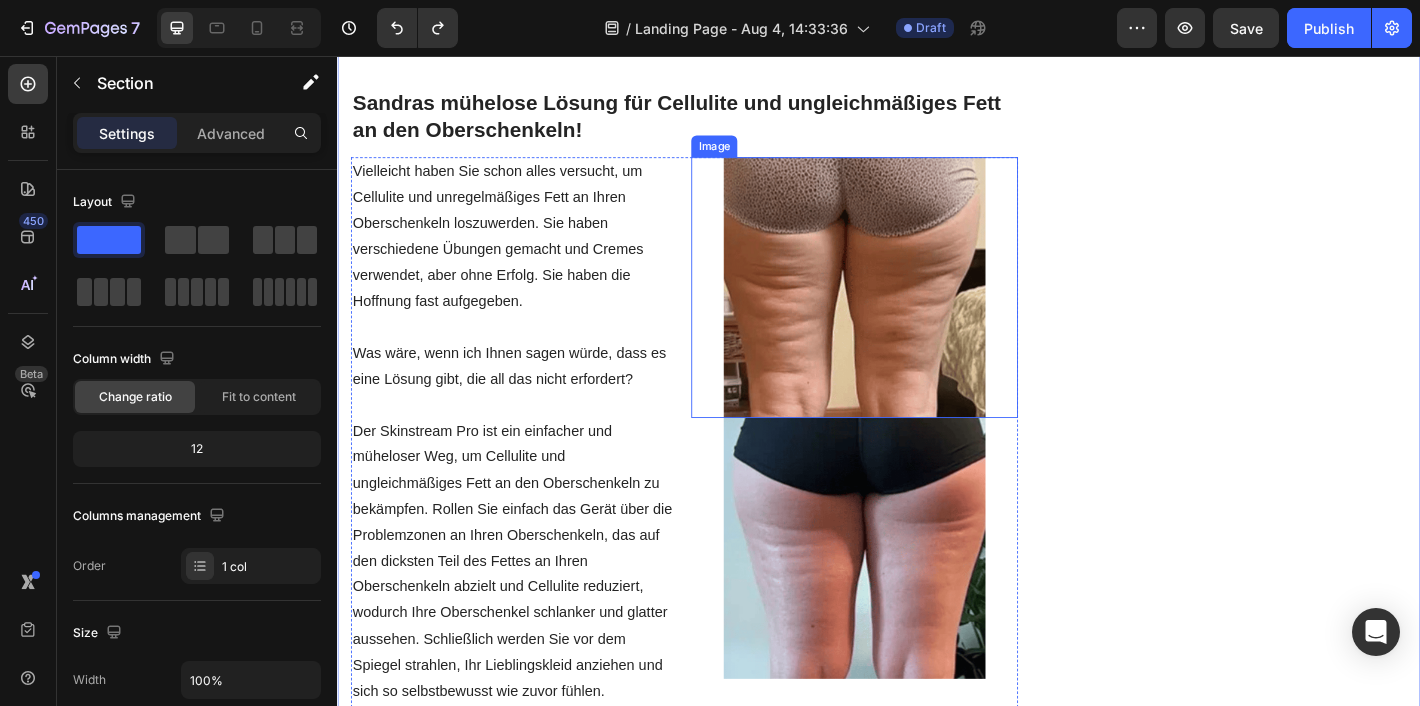 click at bounding box center (909, 312) 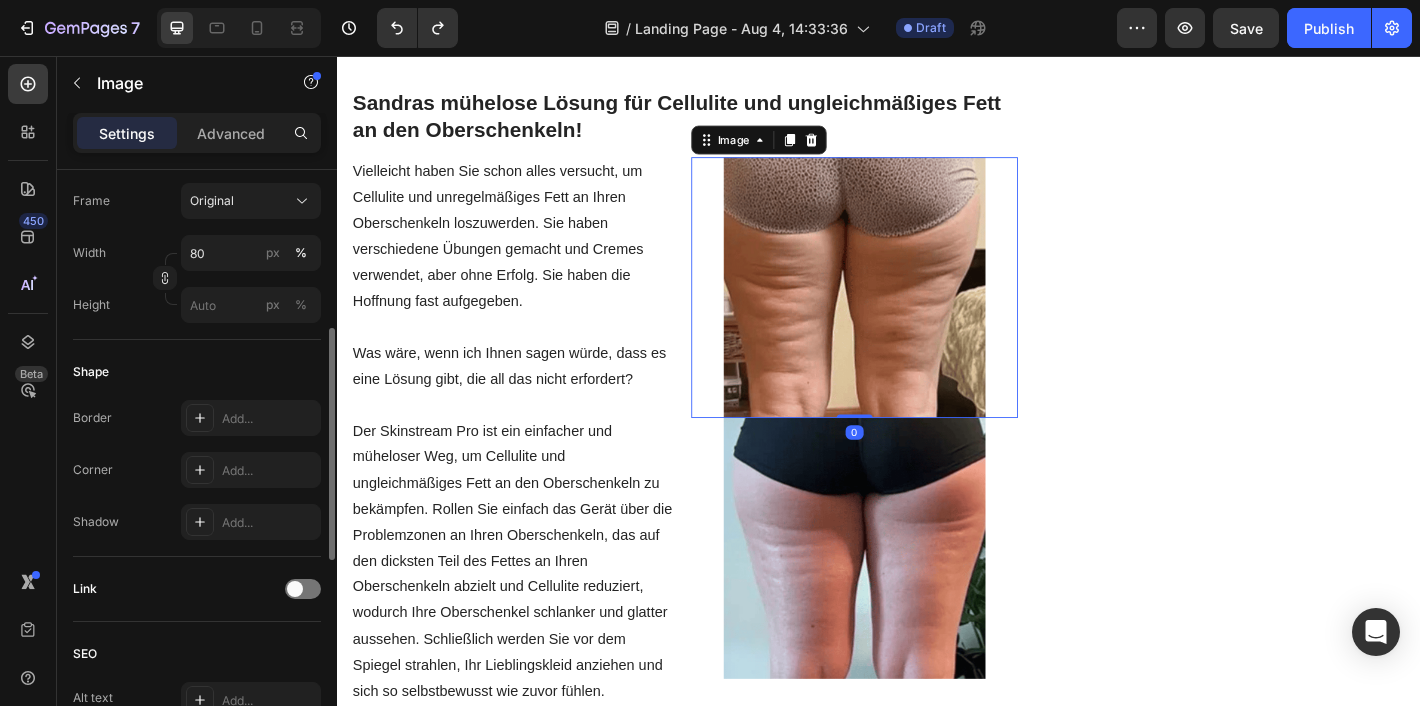 scroll, scrollTop: 459, scrollLeft: 0, axis: vertical 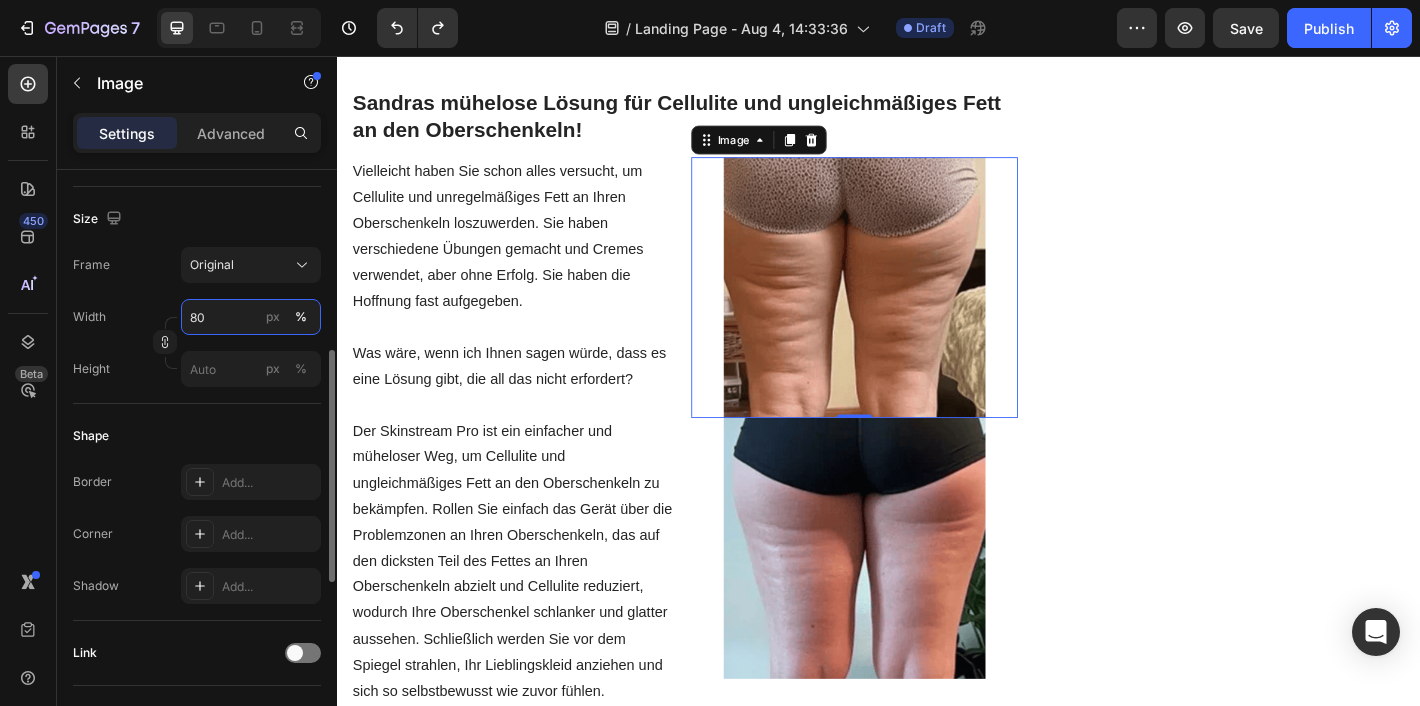 click on "80" at bounding box center (251, 317) 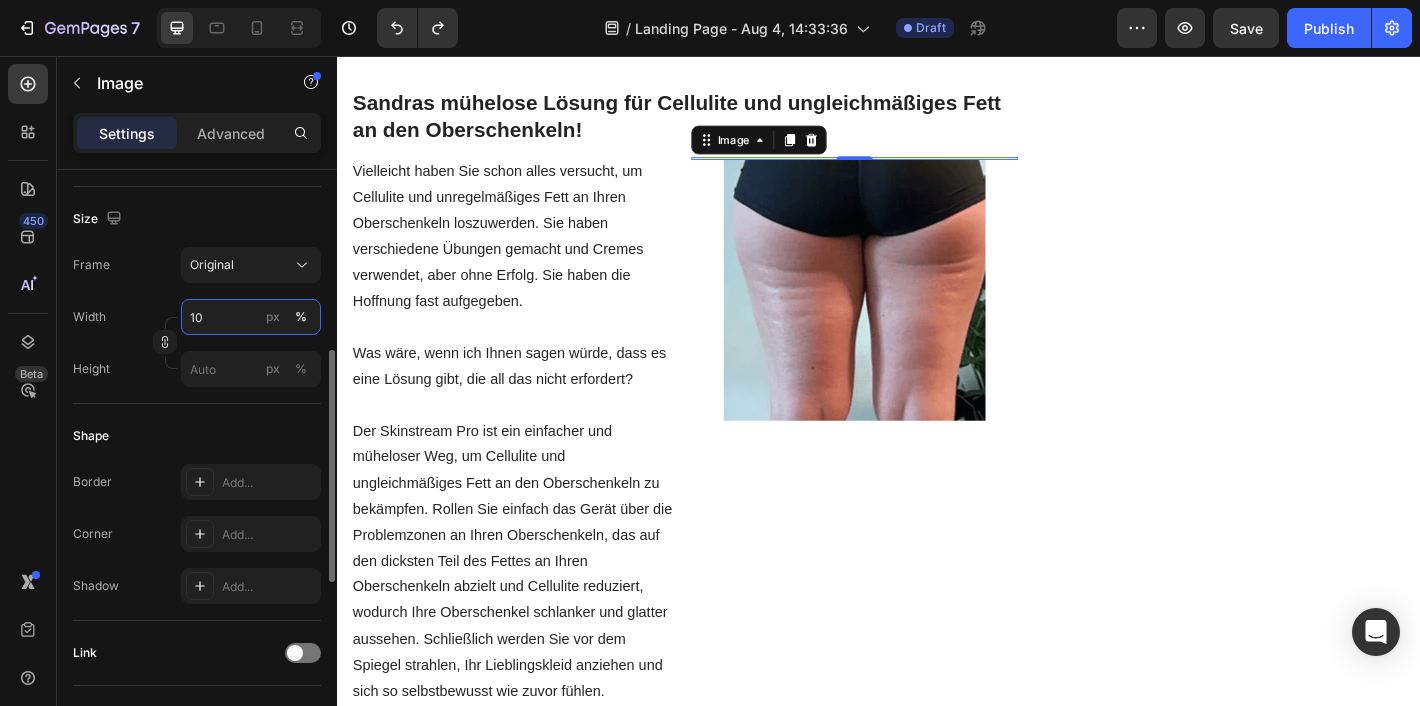 type on "100" 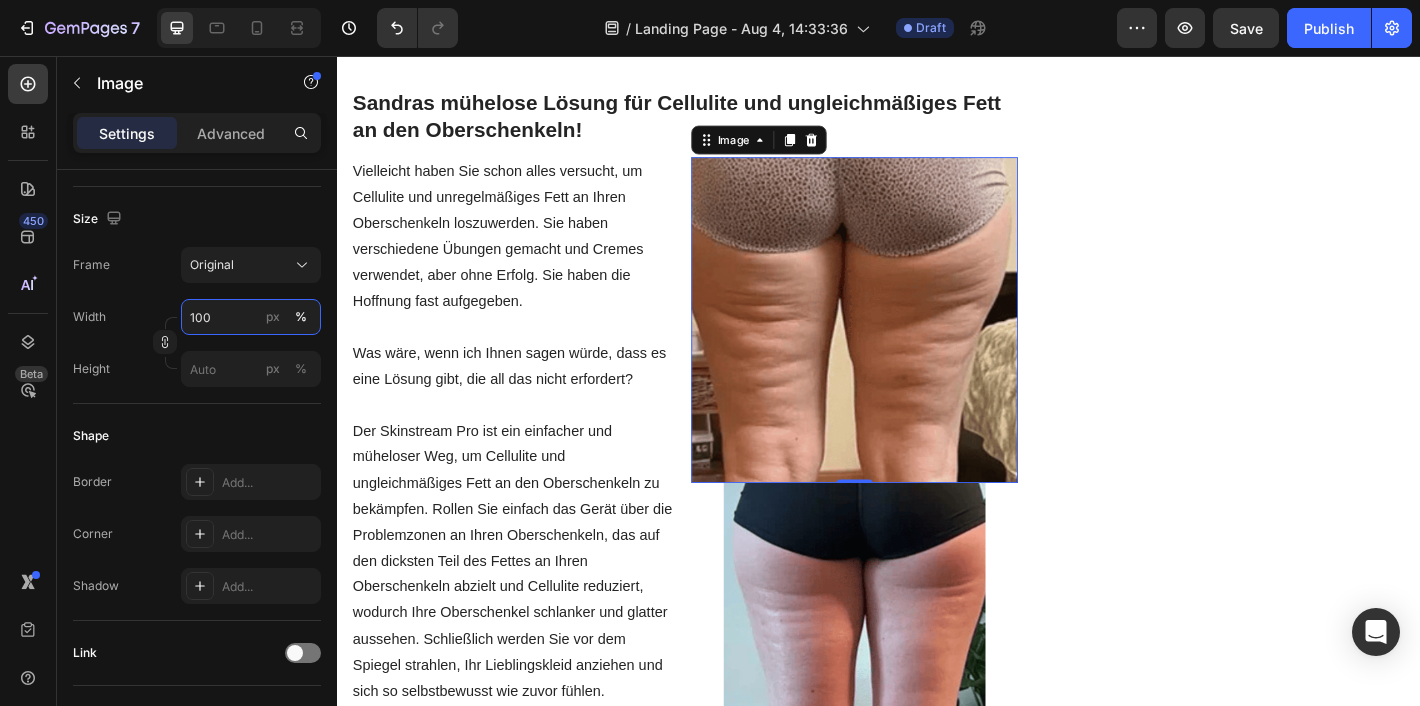 scroll, scrollTop: 2432, scrollLeft: 0, axis: vertical 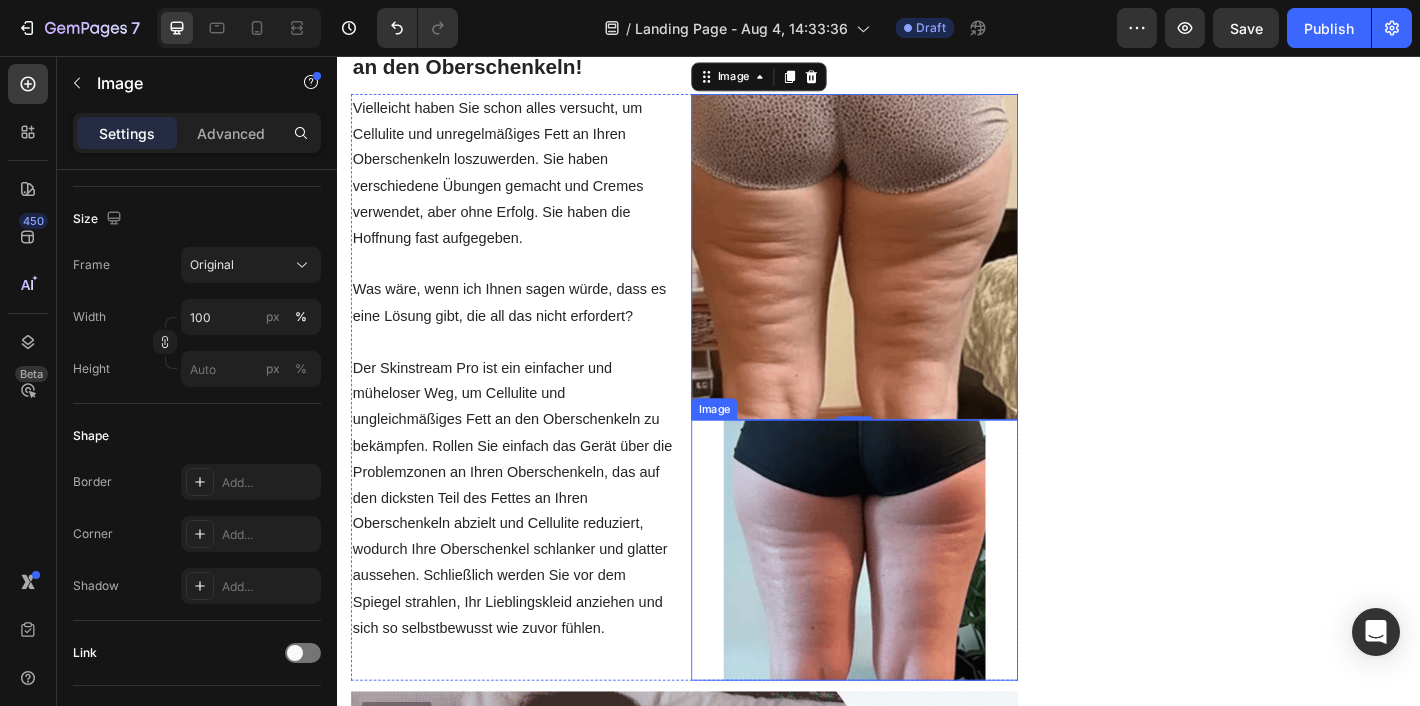 click at bounding box center [909, 603] 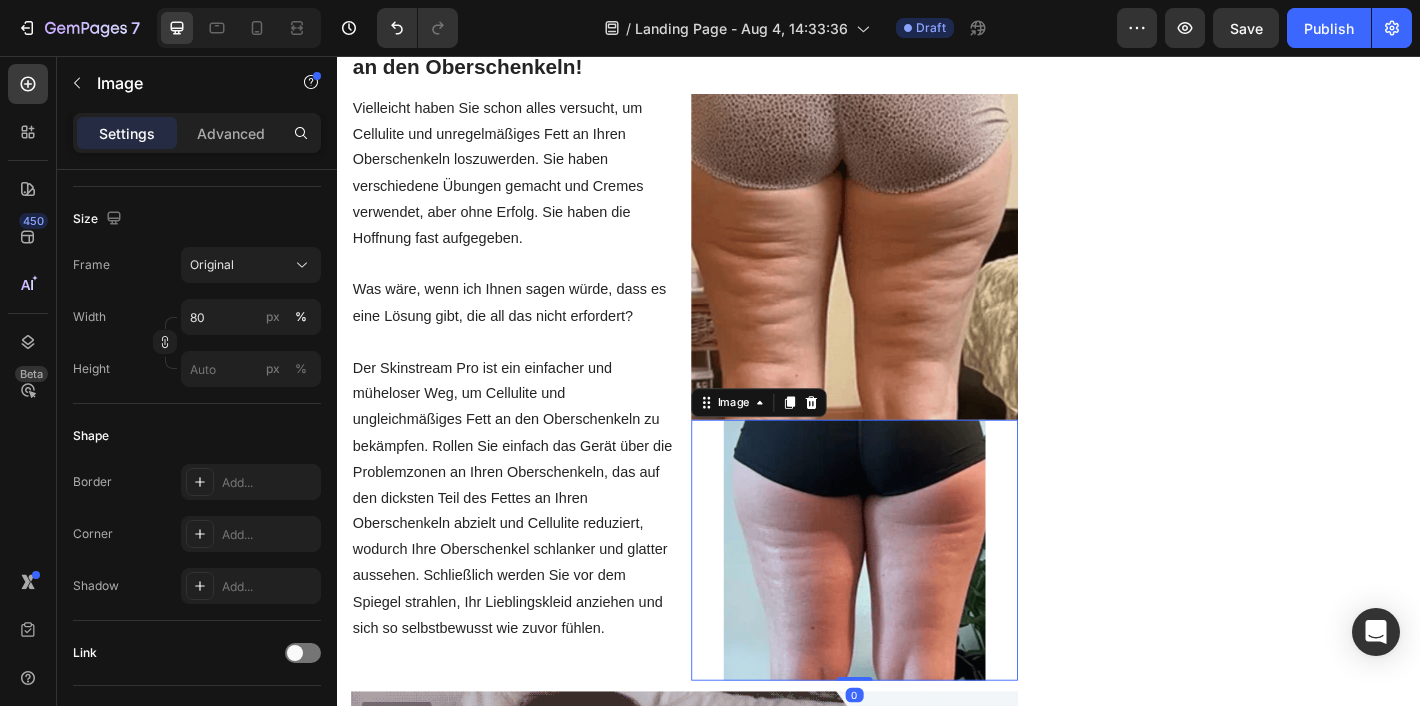 click at bounding box center [909, 278] 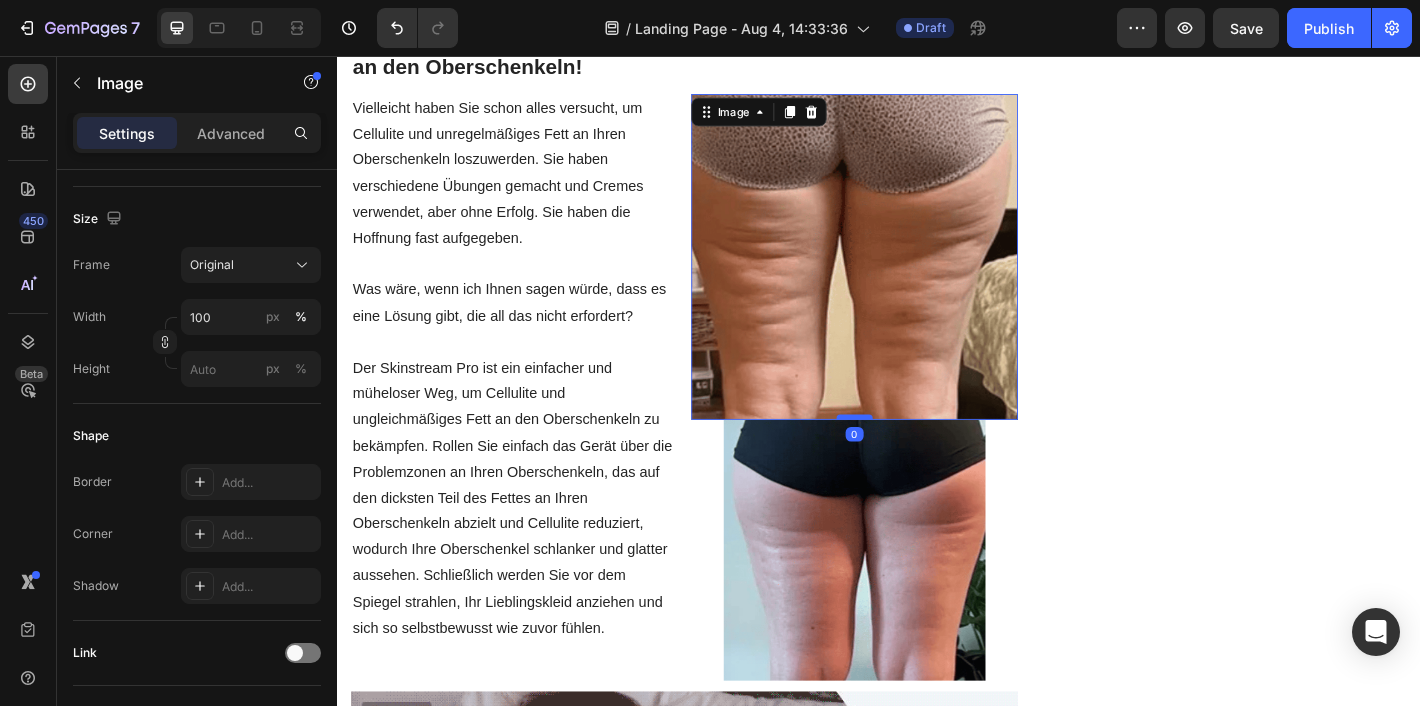 click at bounding box center (910, 456) 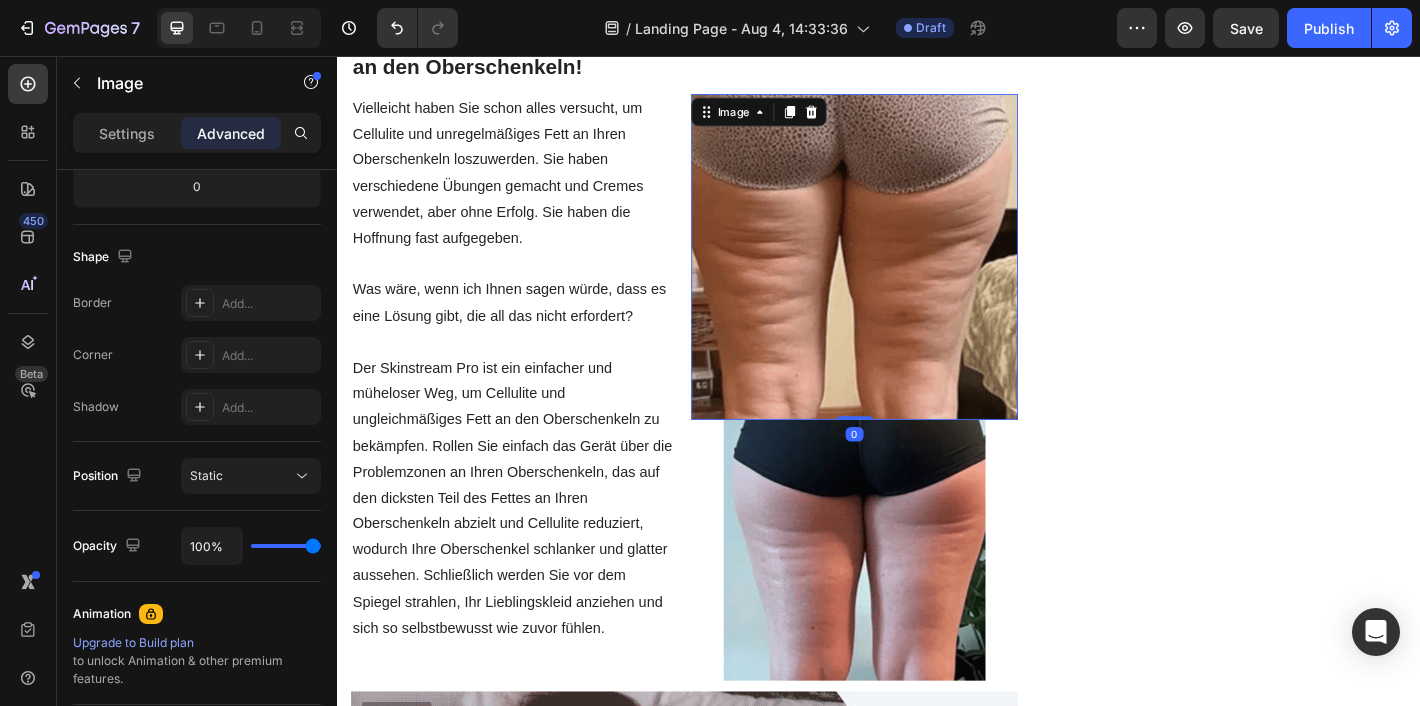 click at bounding box center [909, 278] 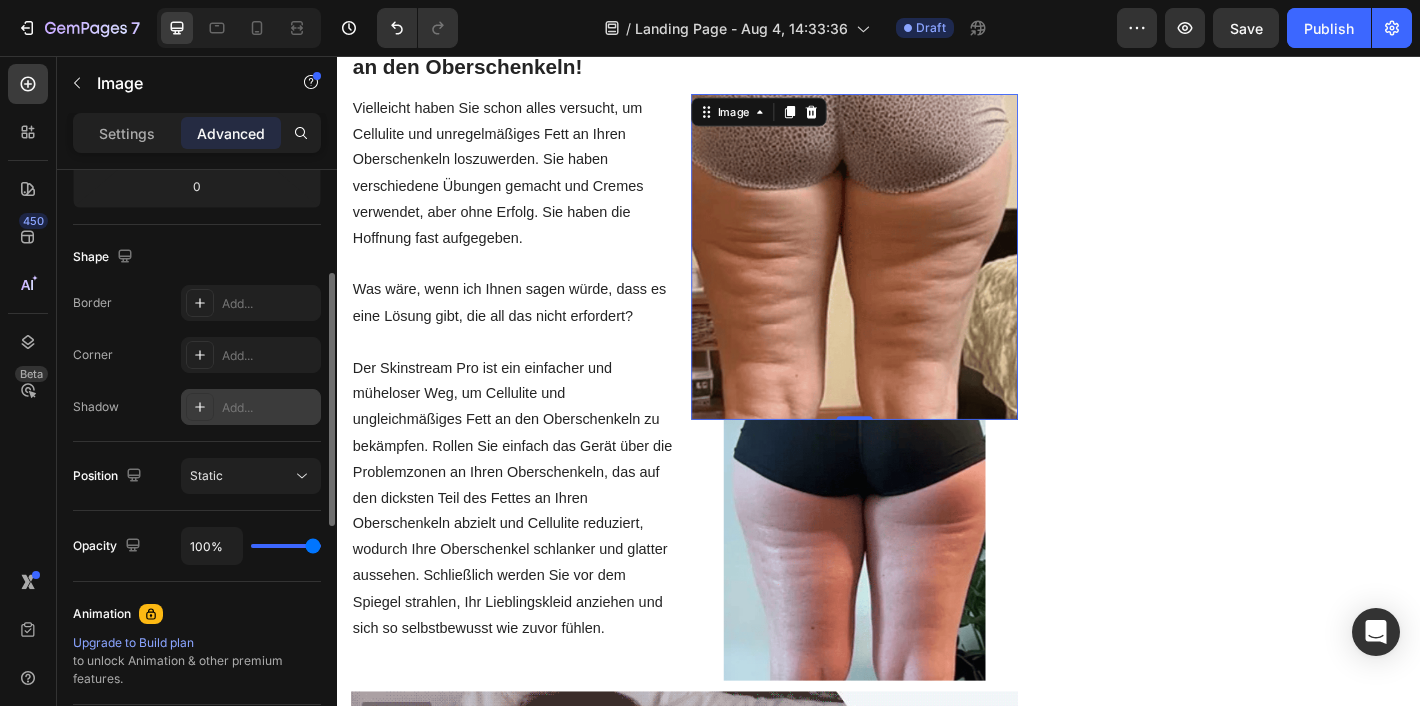 scroll, scrollTop: 217, scrollLeft: 0, axis: vertical 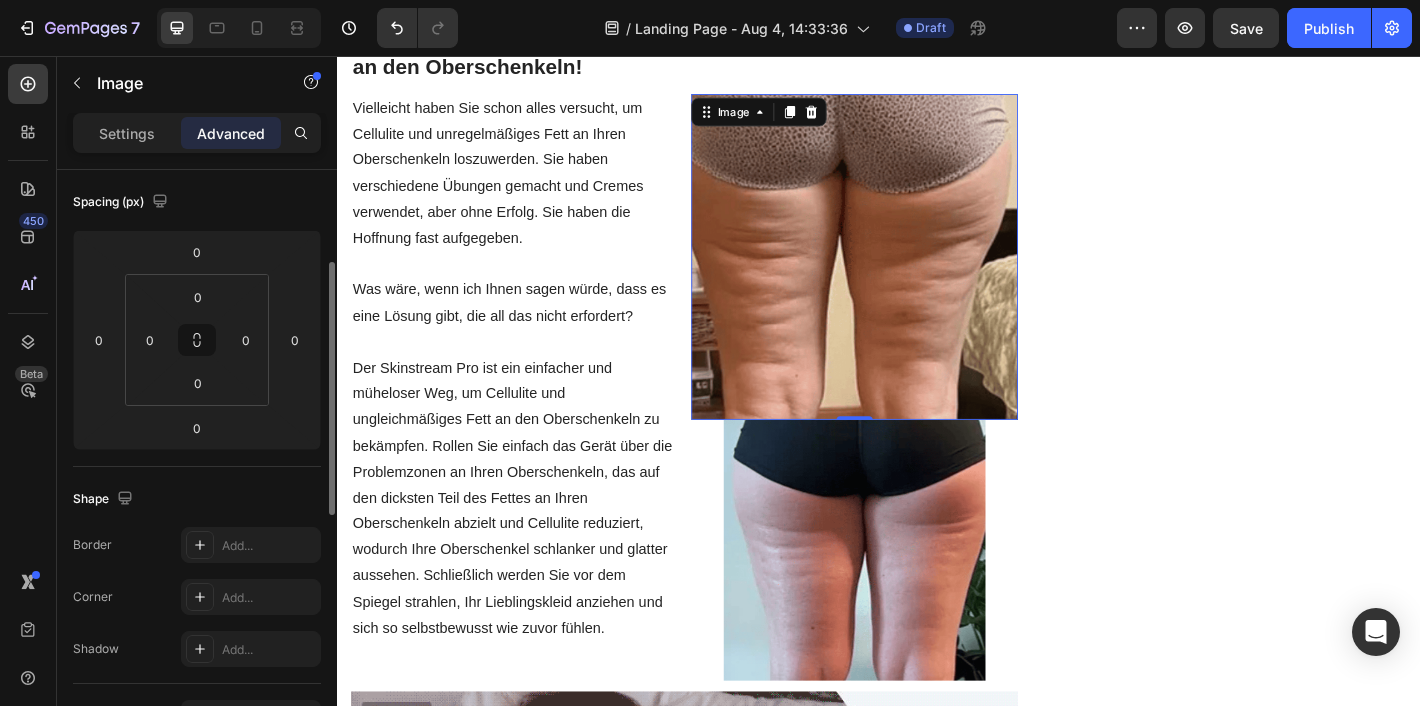 click at bounding box center [909, 278] 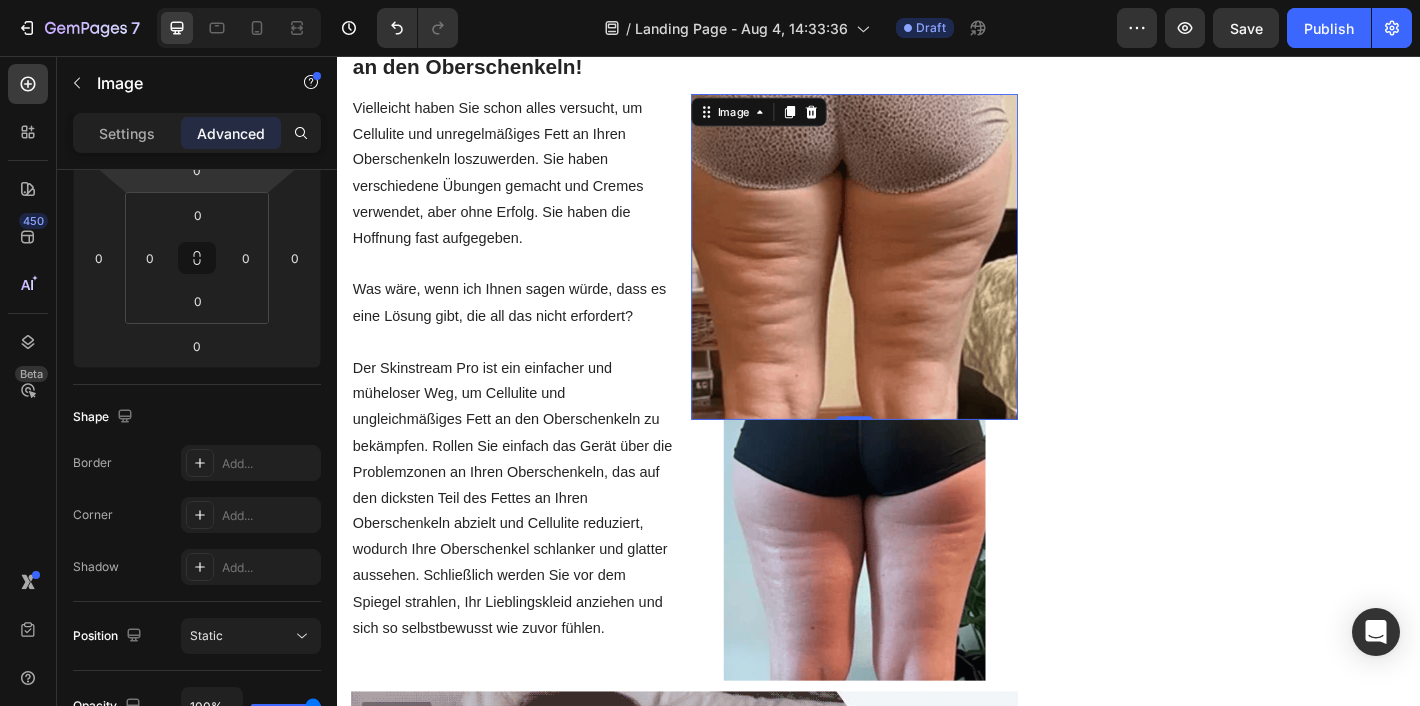 scroll, scrollTop: 795, scrollLeft: 0, axis: vertical 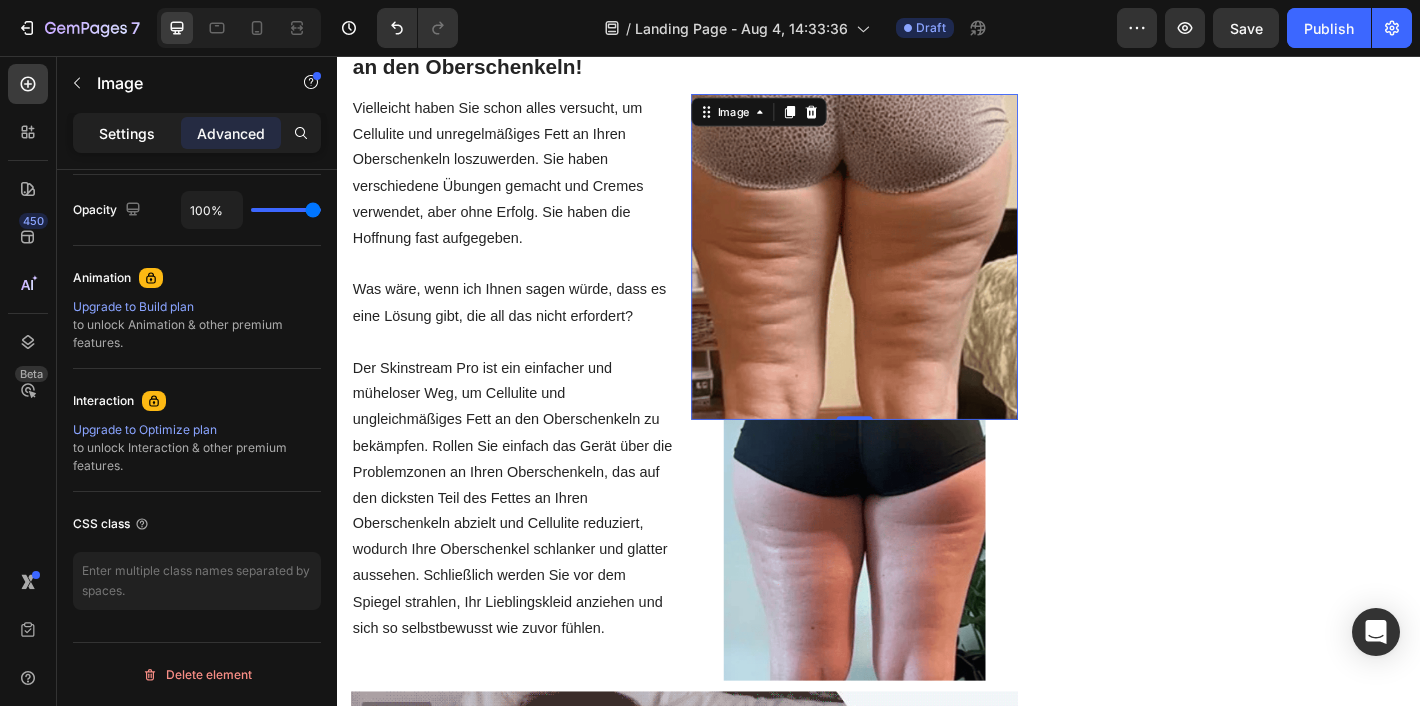 click on "Settings" at bounding box center [127, 133] 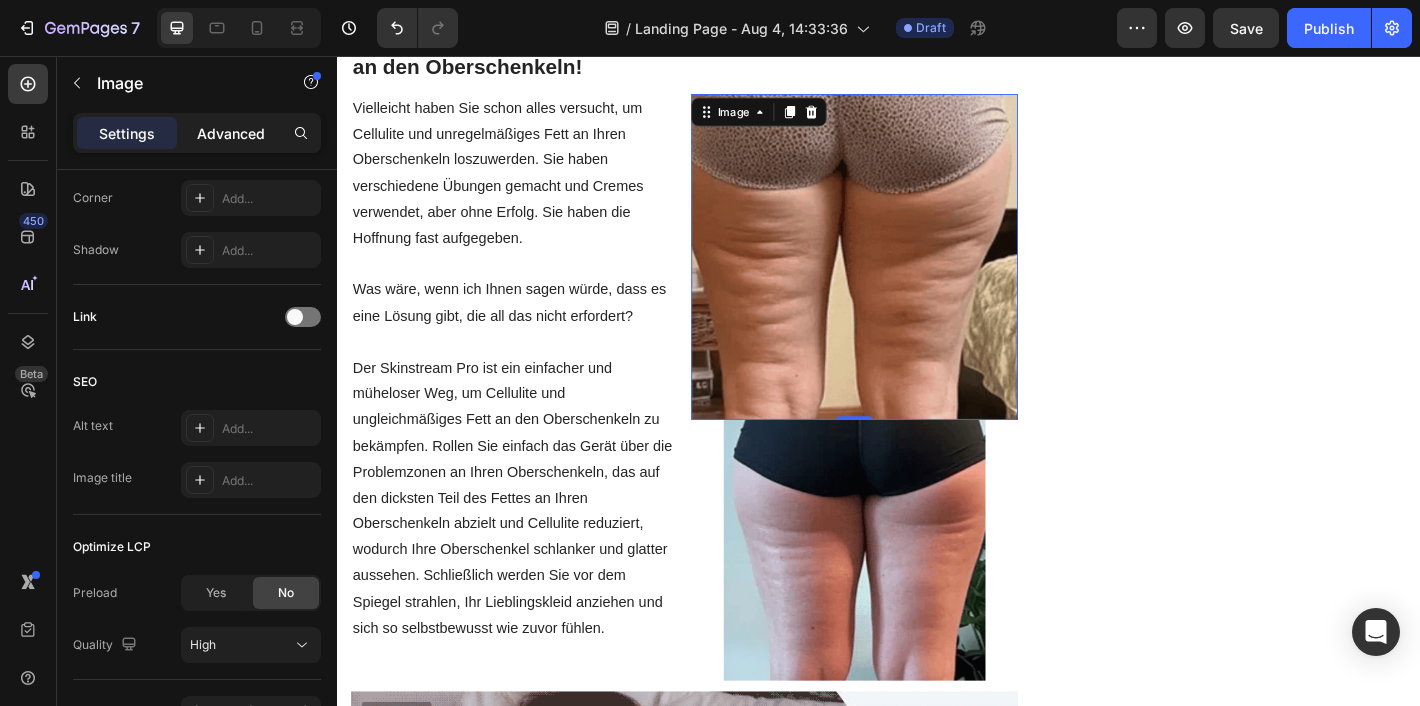 click on "Advanced" at bounding box center [231, 133] 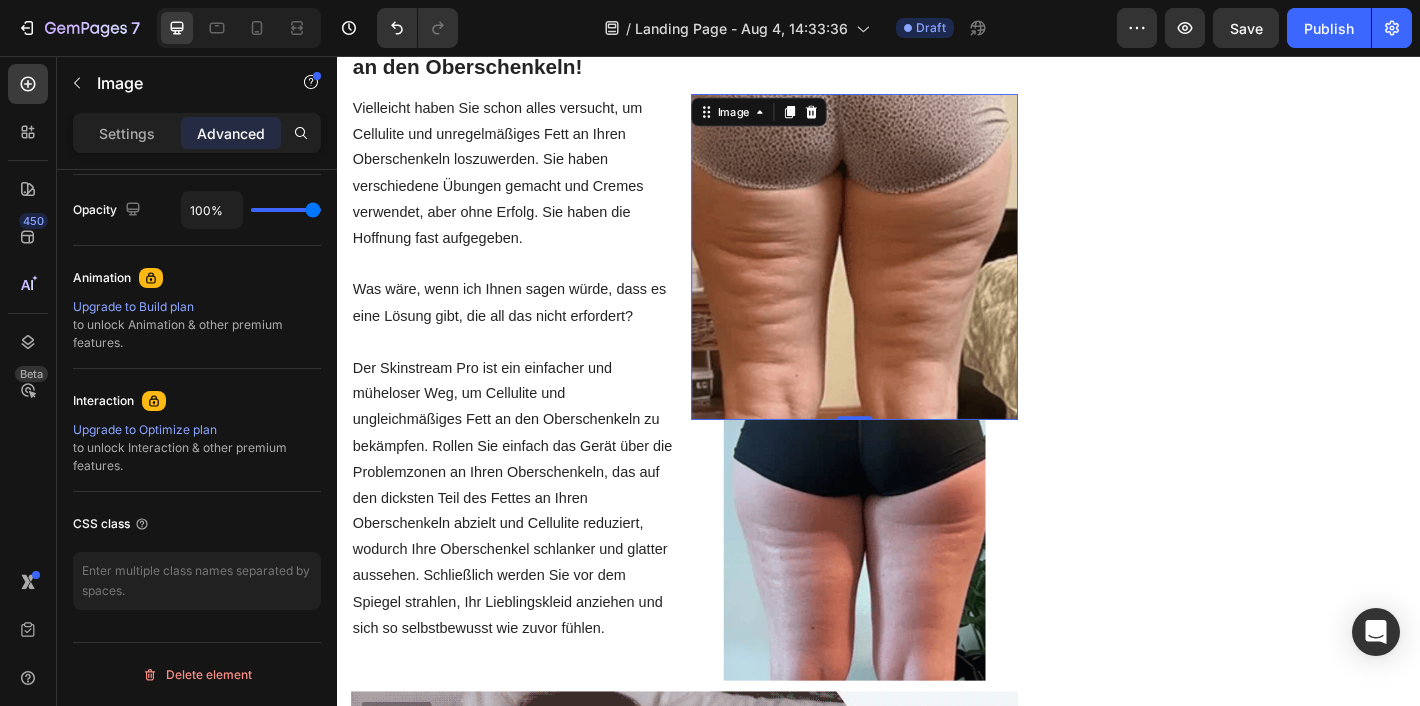 click on "Settings Advanced" at bounding box center (197, 133) 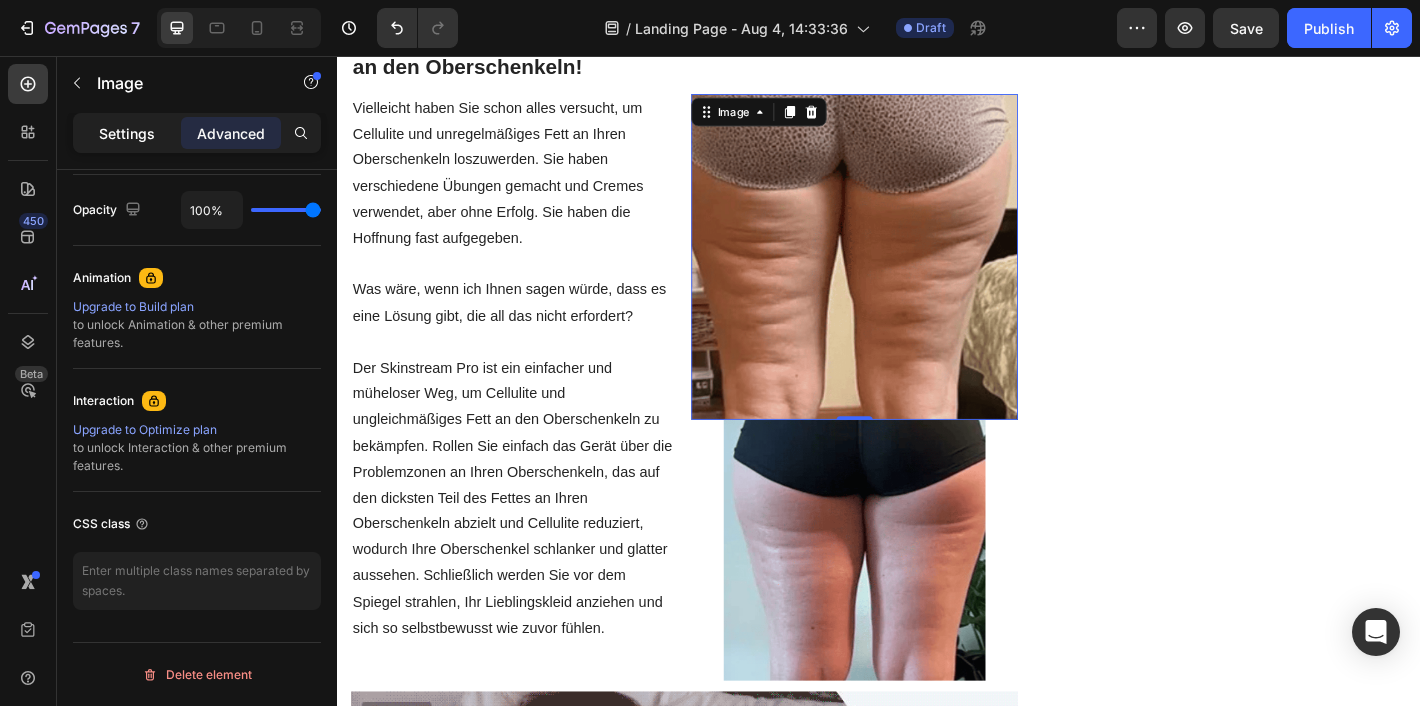 click on "Settings" at bounding box center [127, 133] 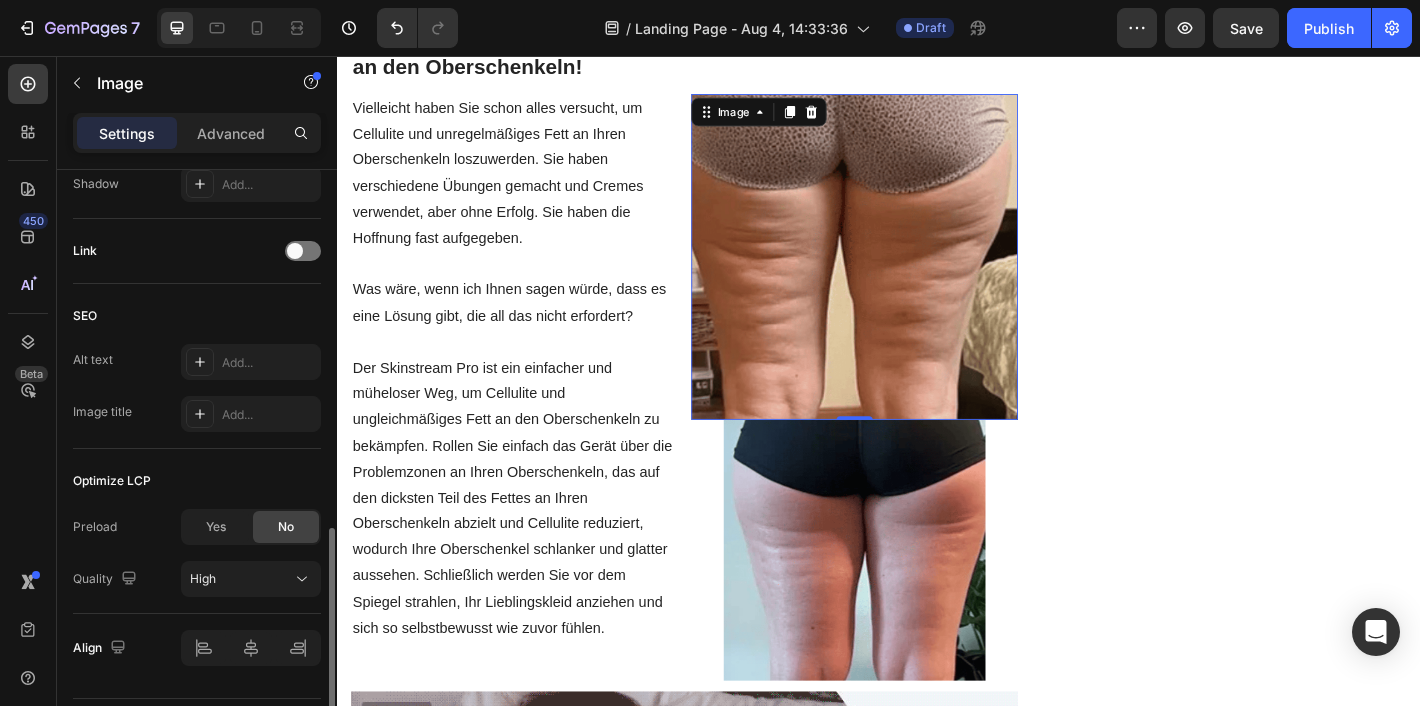 scroll, scrollTop: 917, scrollLeft: 0, axis: vertical 